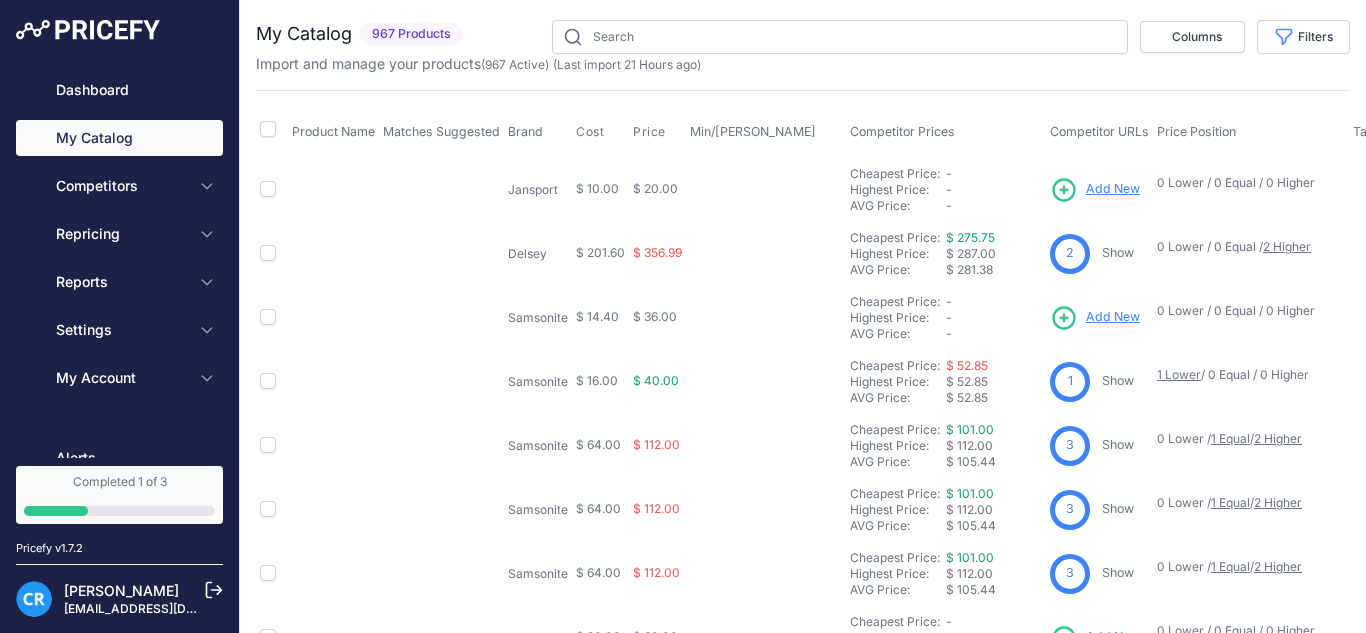 scroll, scrollTop: 0, scrollLeft: 0, axis: both 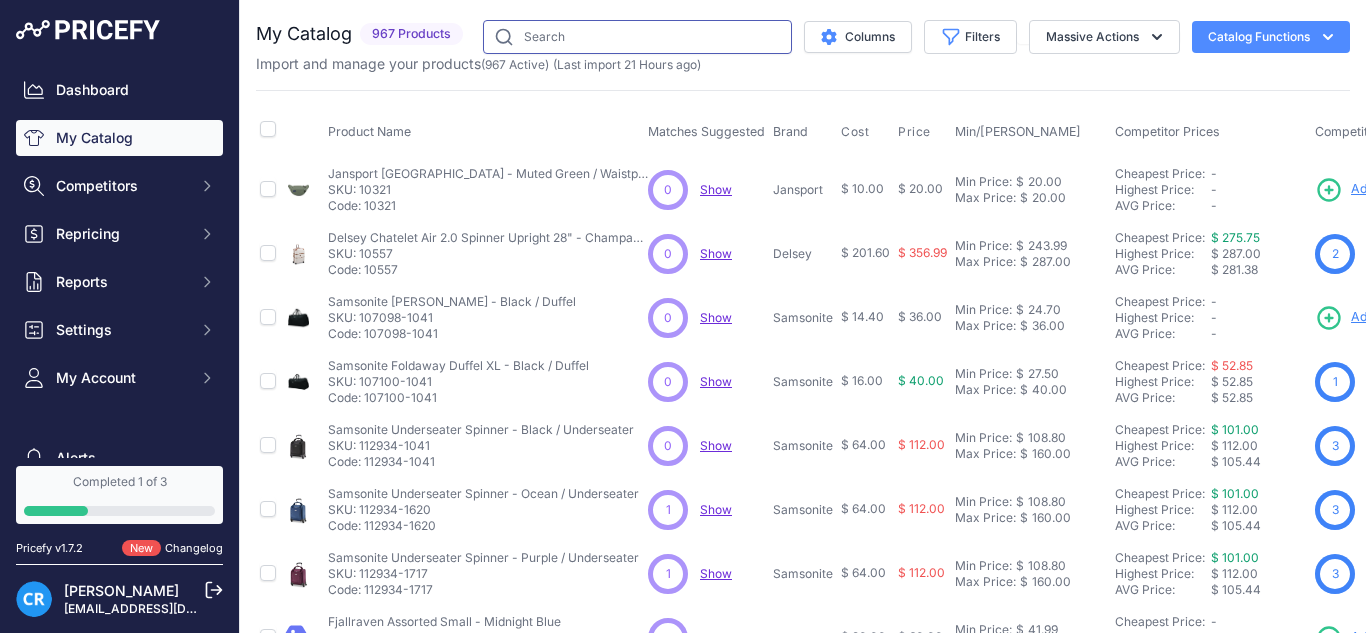 click at bounding box center (637, 37) 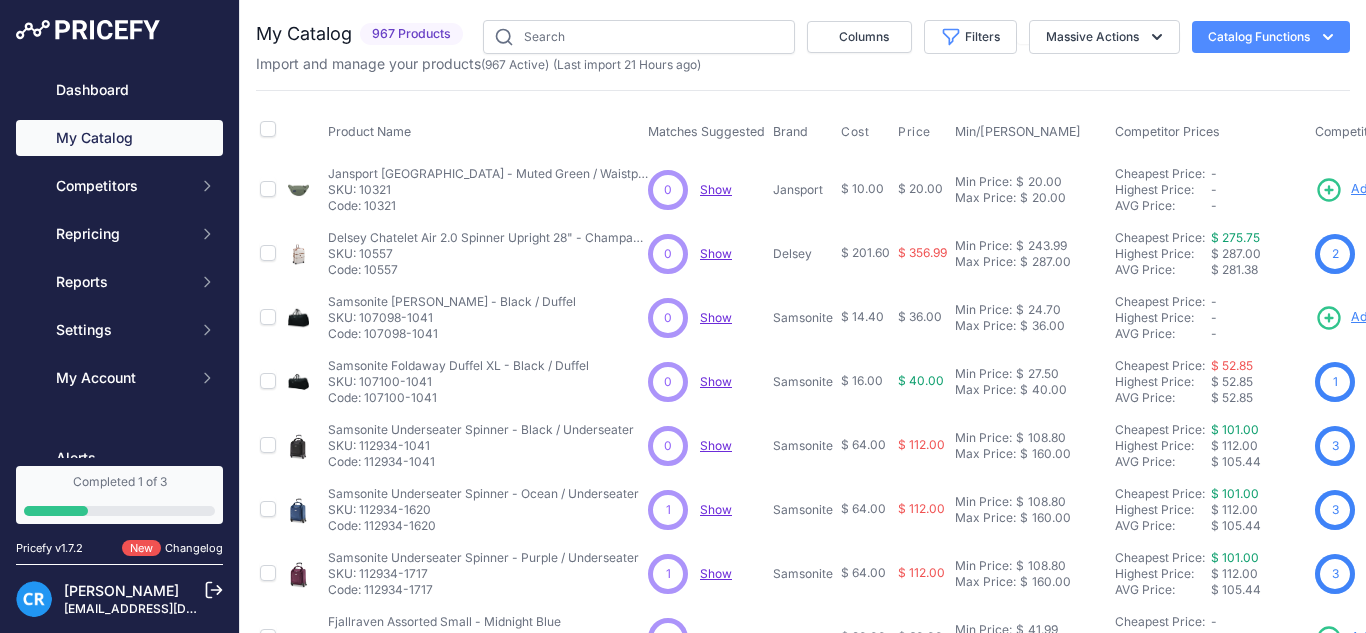 scroll, scrollTop: 0, scrollLeft: 0, axis: both 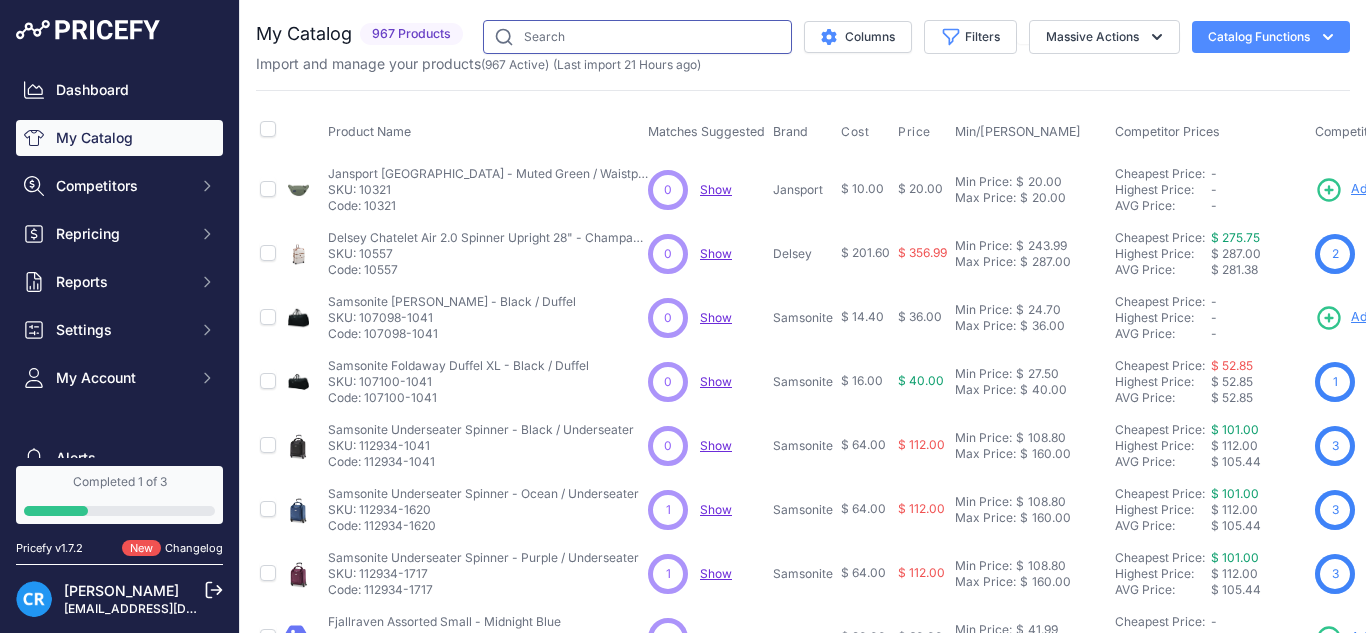 click at bounding box center [637, 37] 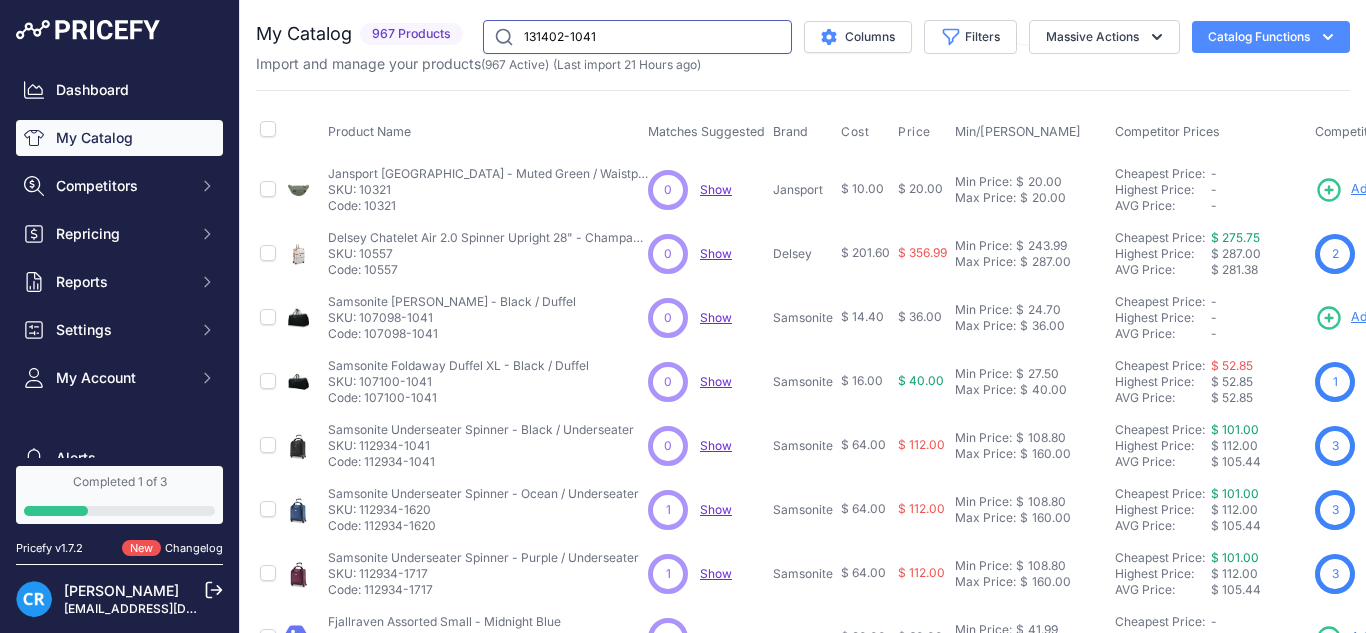 type on "131402-1041" 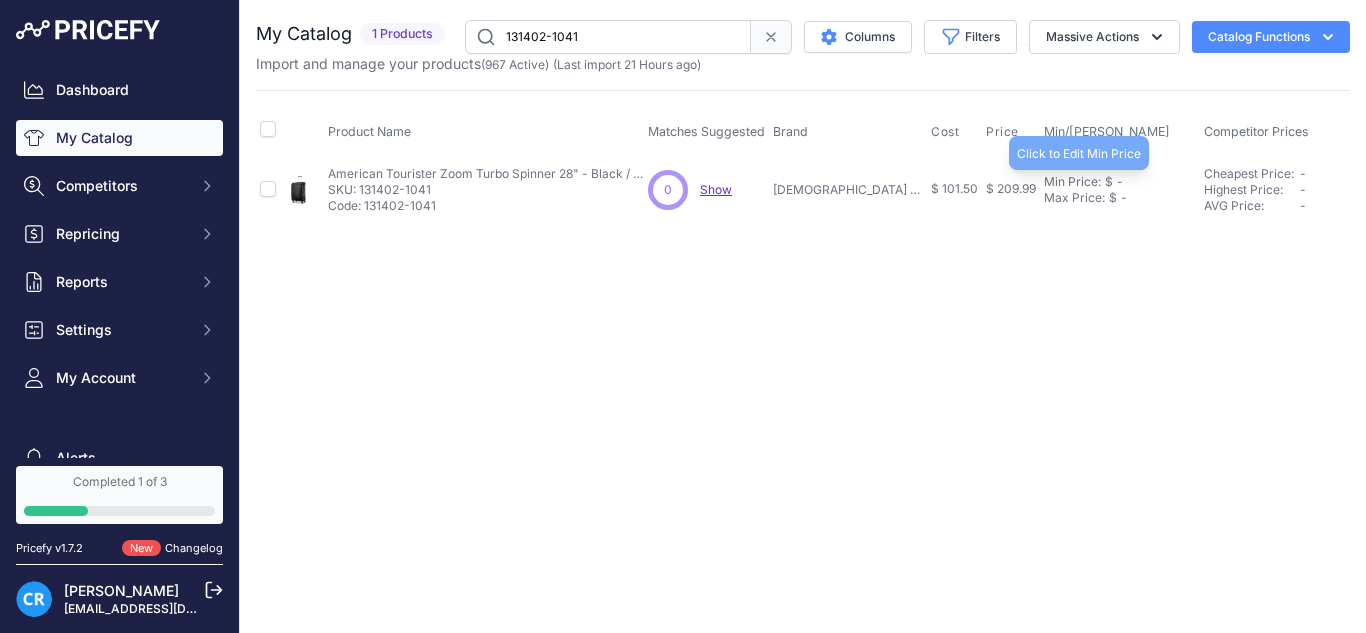click on "Min Price:
$
-
Click to Edit Min Price
Max Price:
$
-
Click to Edit Max Price" at bounding box center (1120, 189) 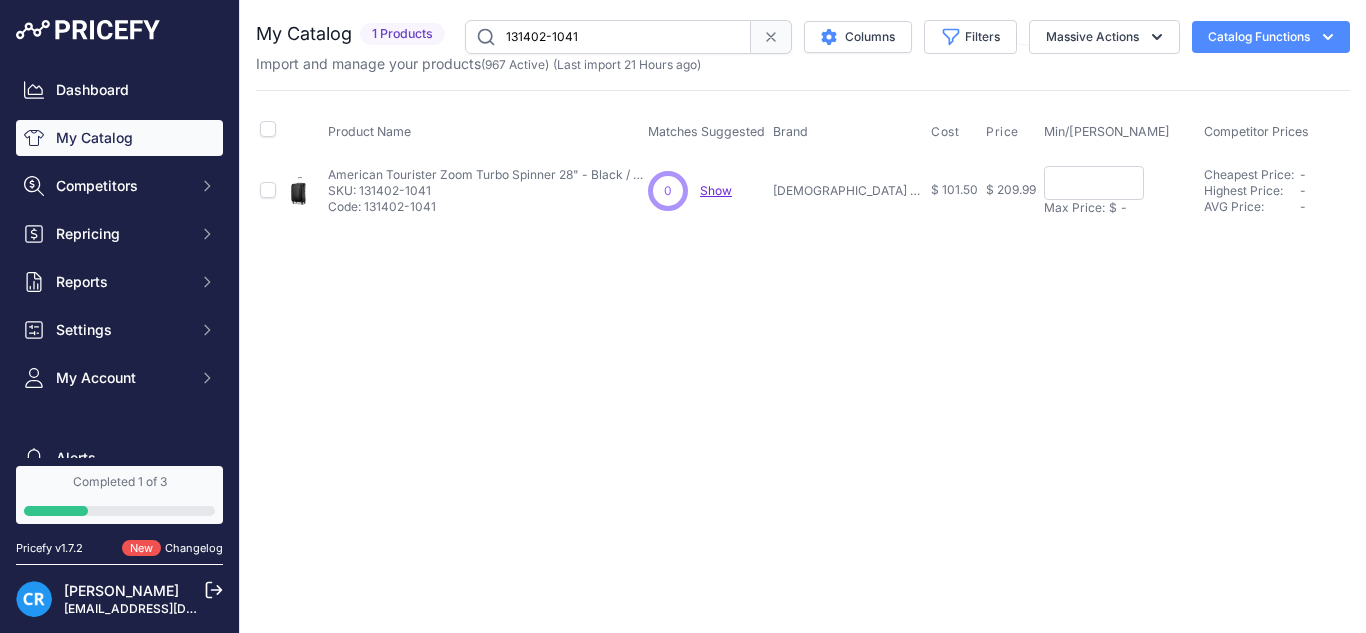 paste on "146.99" 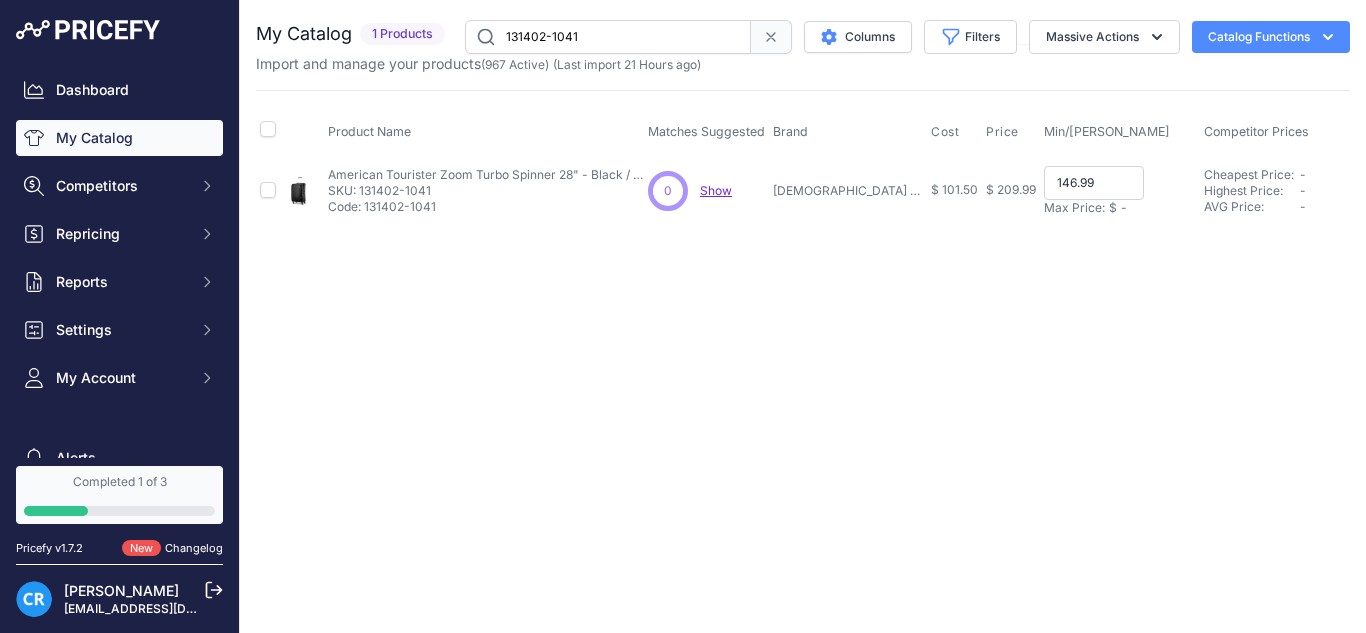 type on "146.99" 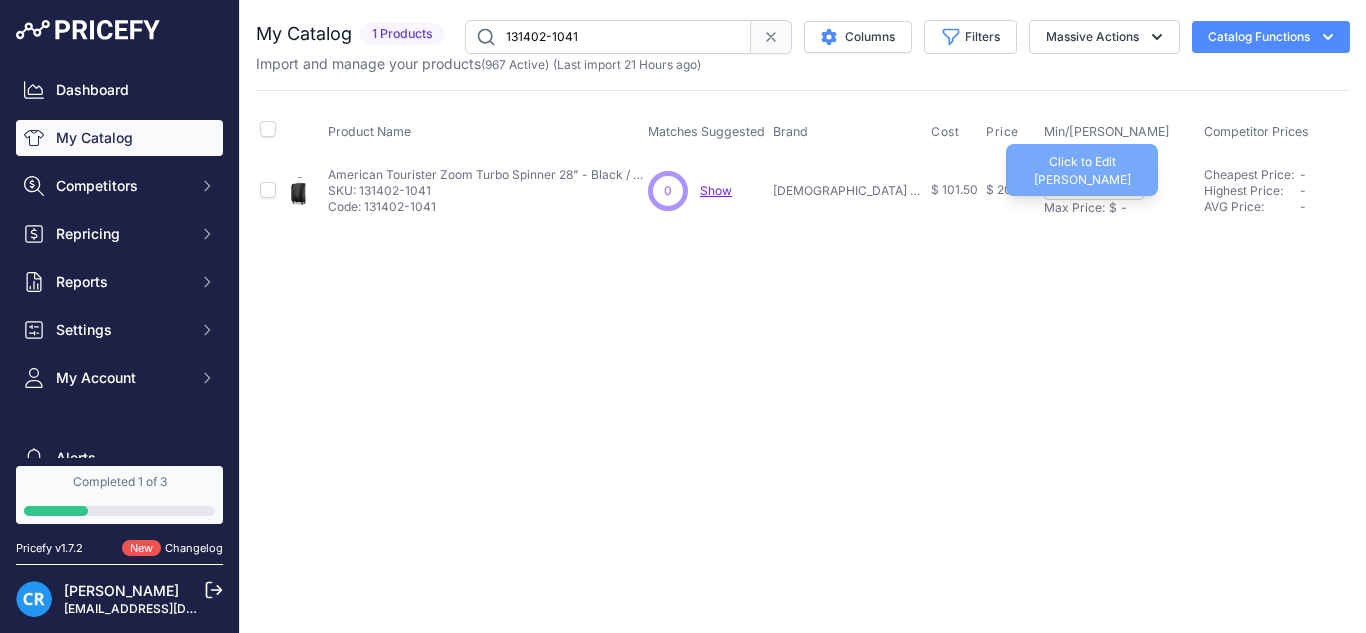 click on "Max Price:
$
-" at bounding box center (1120, 208) 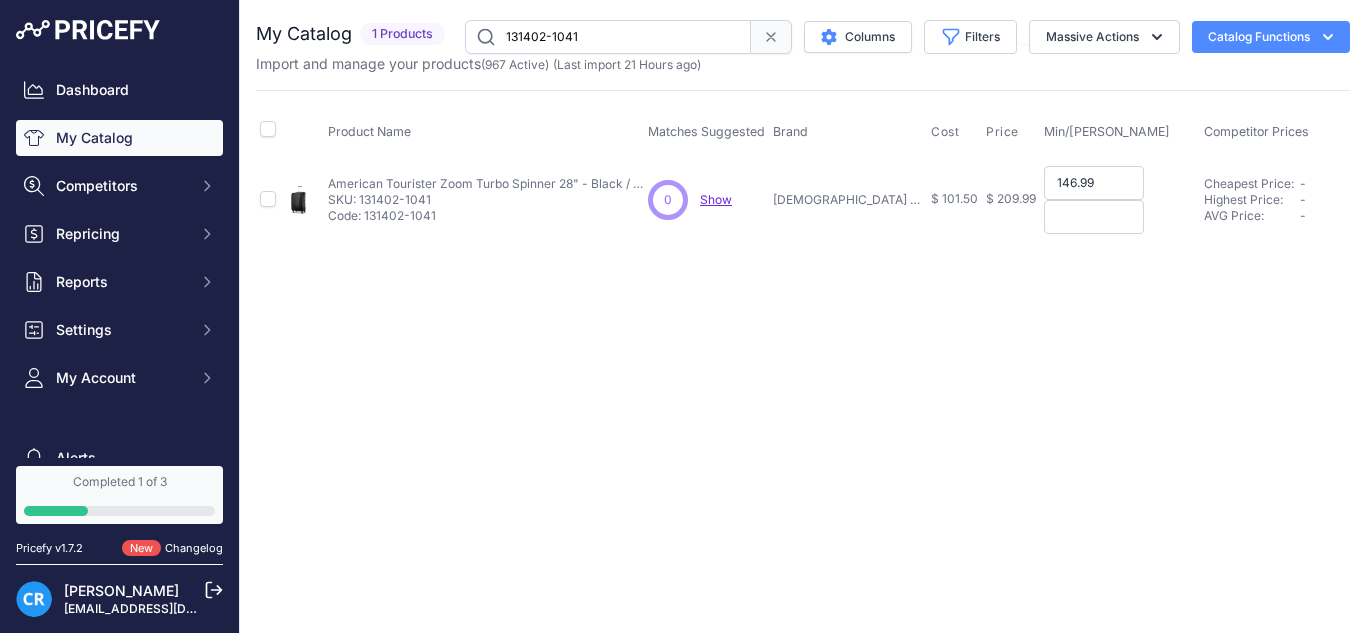 paste on "209.99" 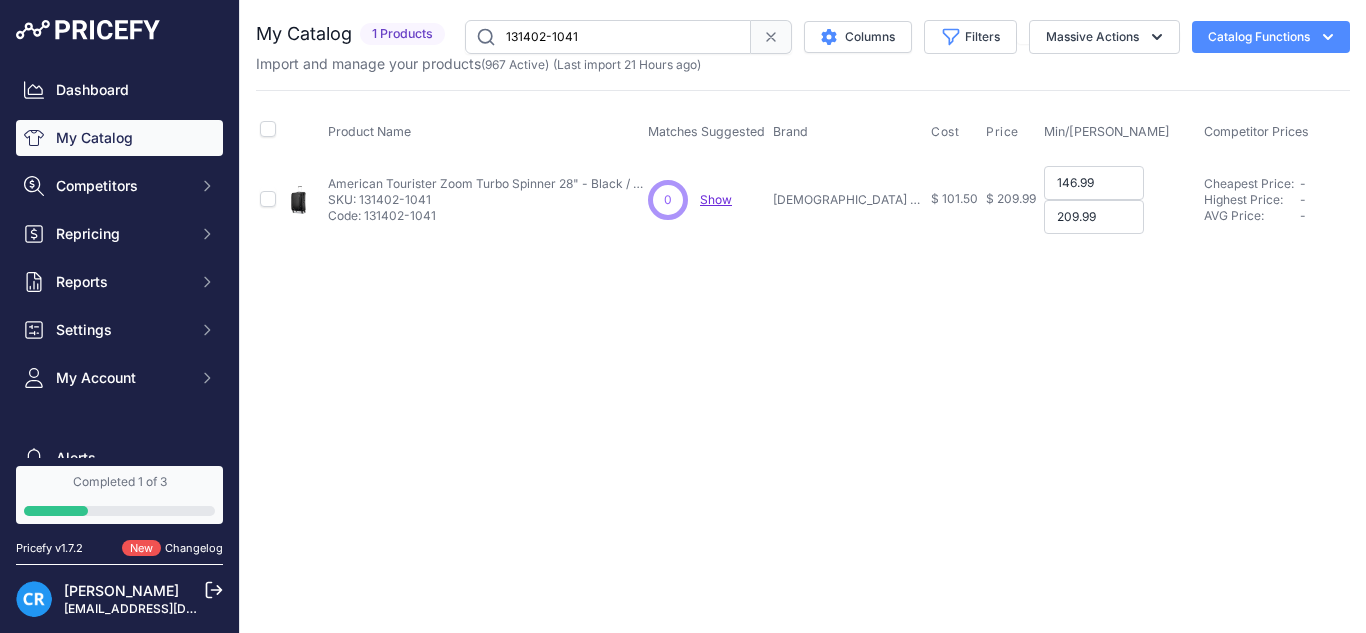type on "209.99" 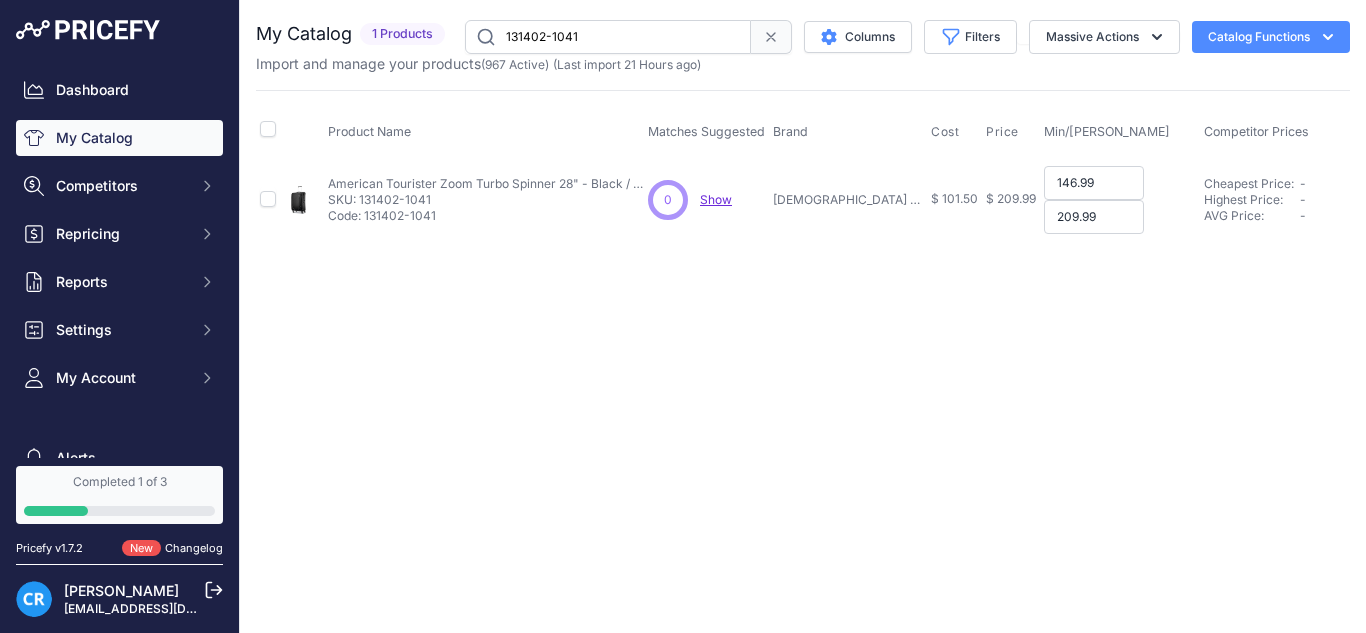 click on "209.99" at bounding box center (1094, 217) 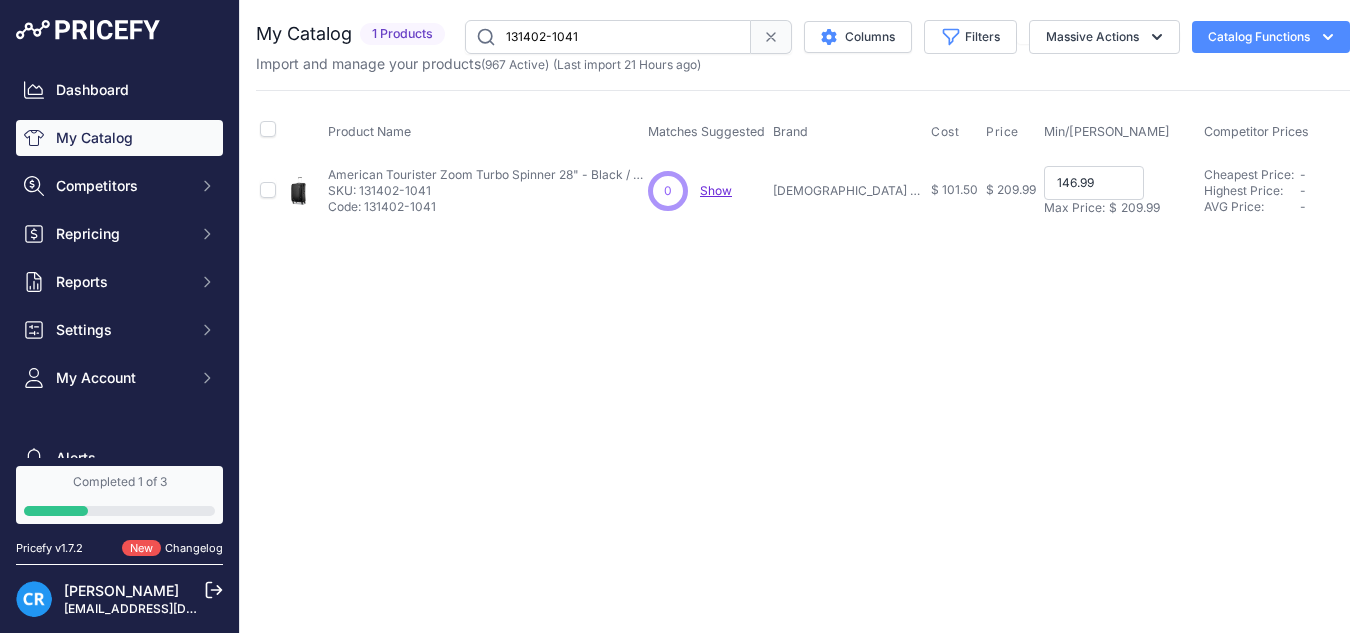 click on "146.99" at bounding box center (1094, 183) 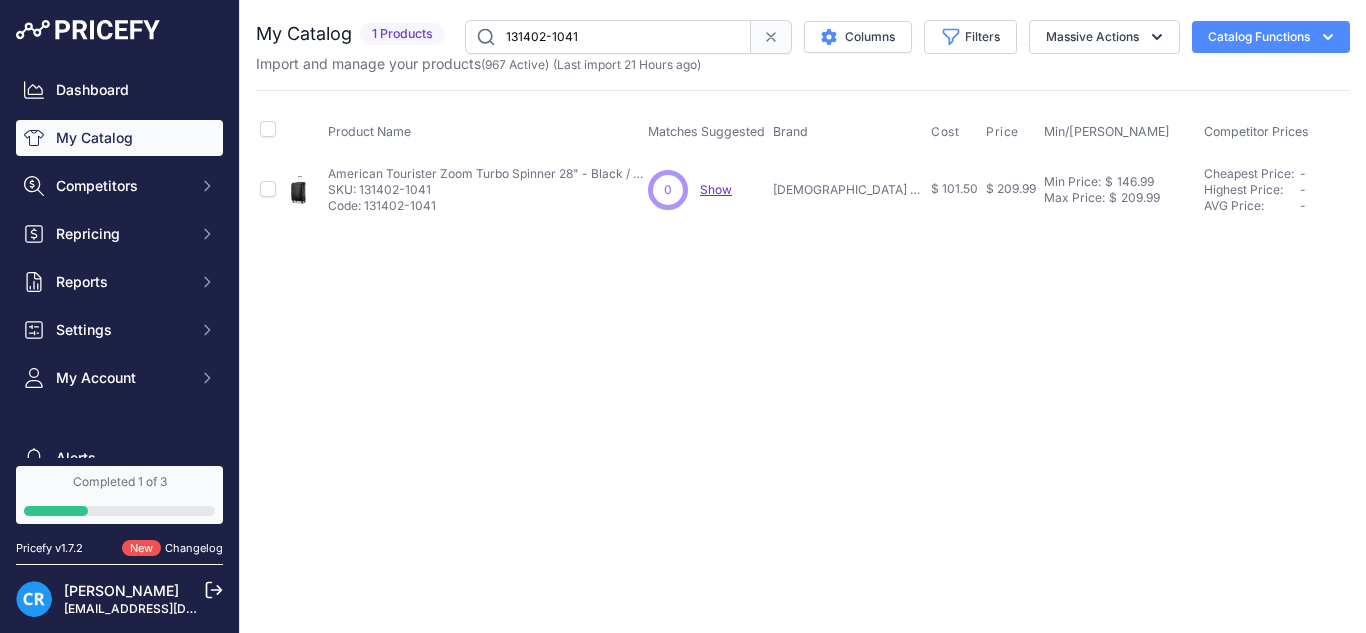 click on "Close
You are not connected to the internet." at bounding box center (803, 316) 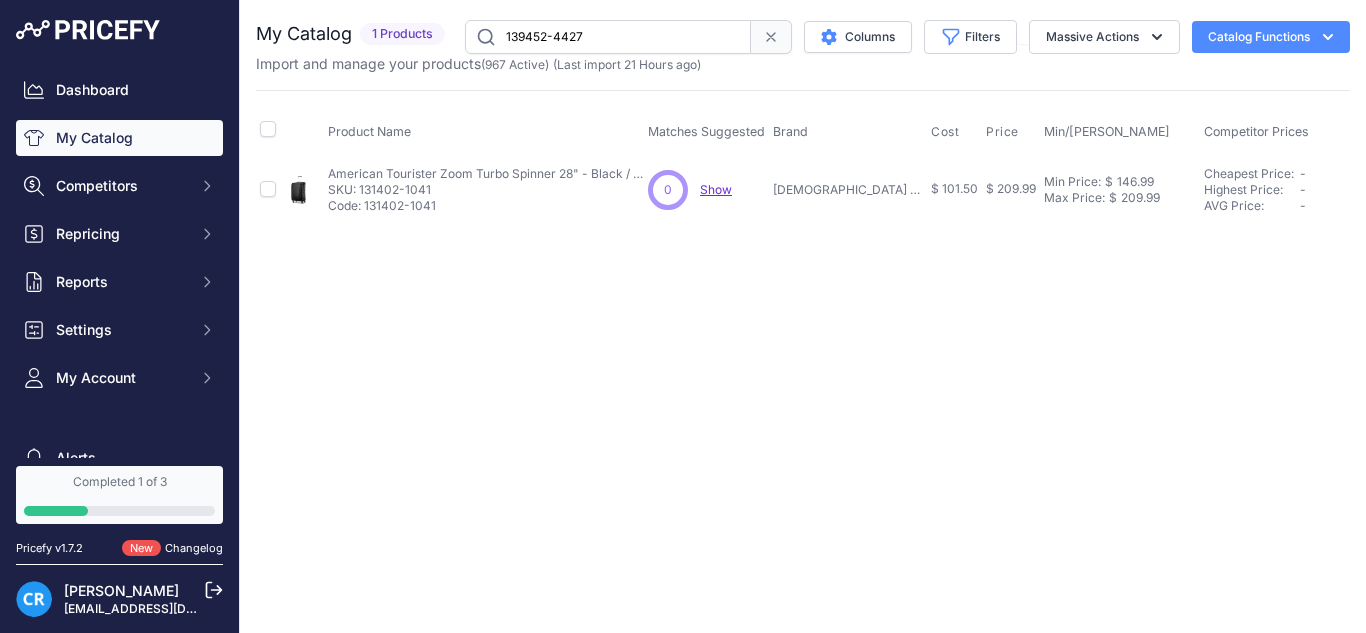type on "139452-4427" 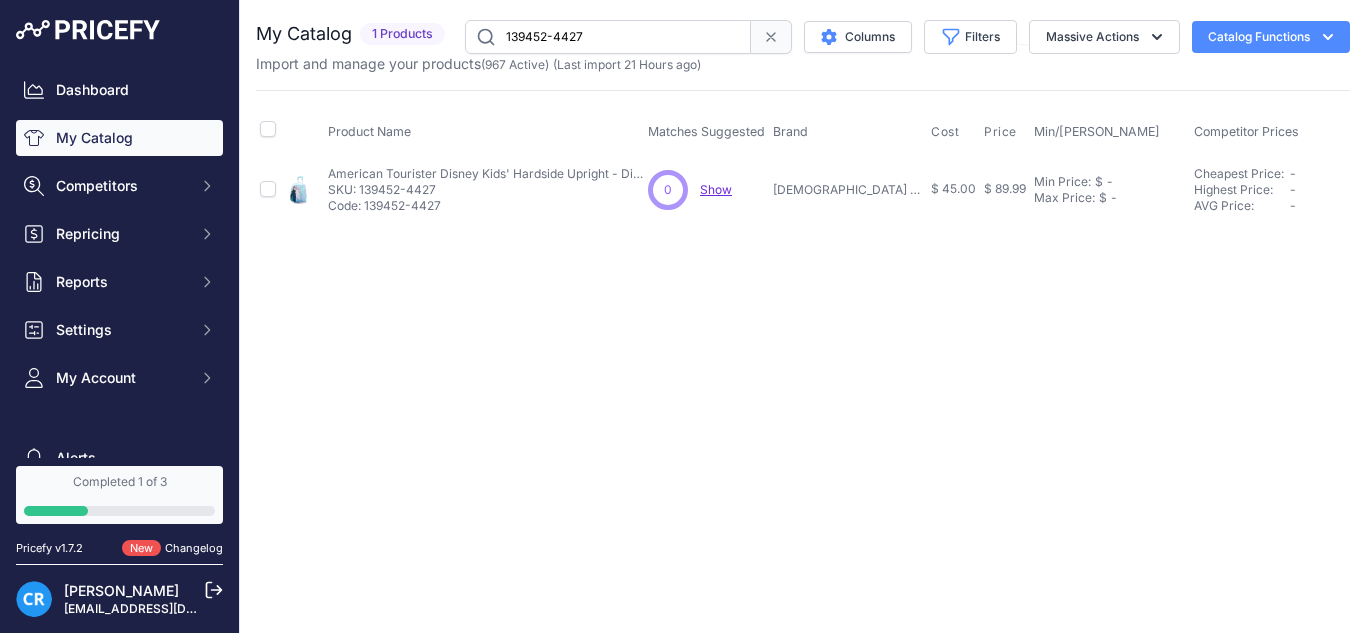 click on "Min Price:
$
-
Click to Edit Min Price
Max Price:
$
-
Click to Edit Max Price" at bounding box center (1110, 189) 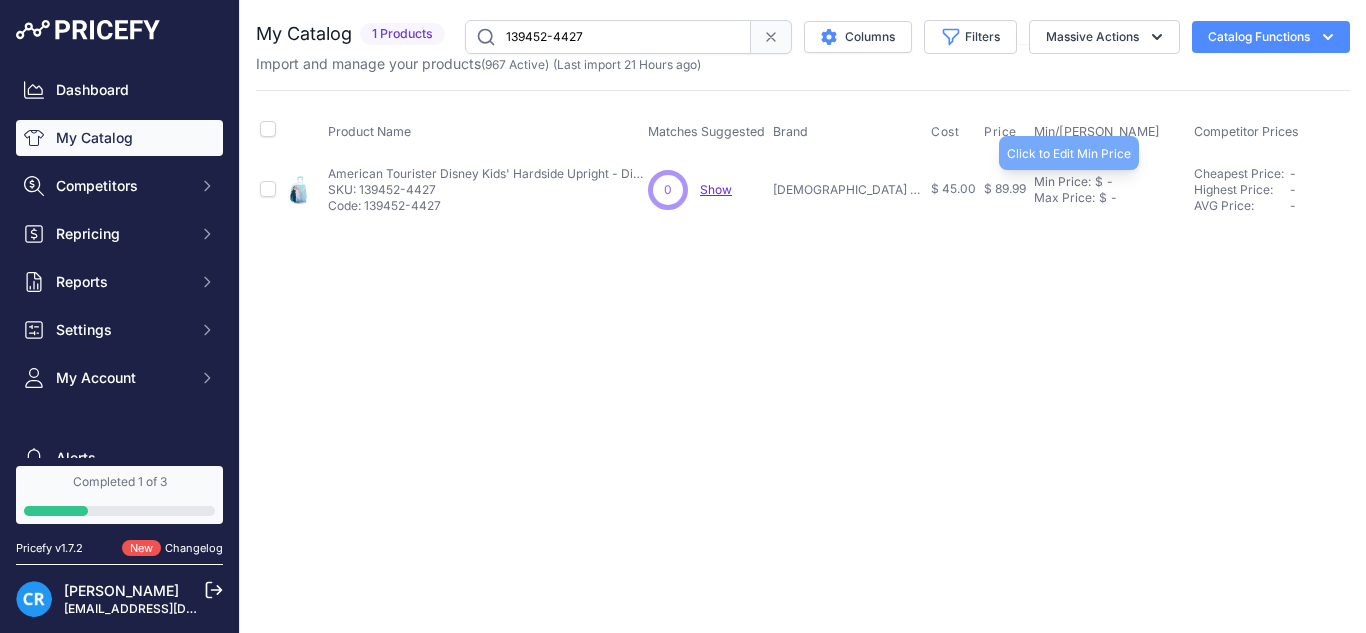 click on "Max Price:" at bounding box center (1064, 198) 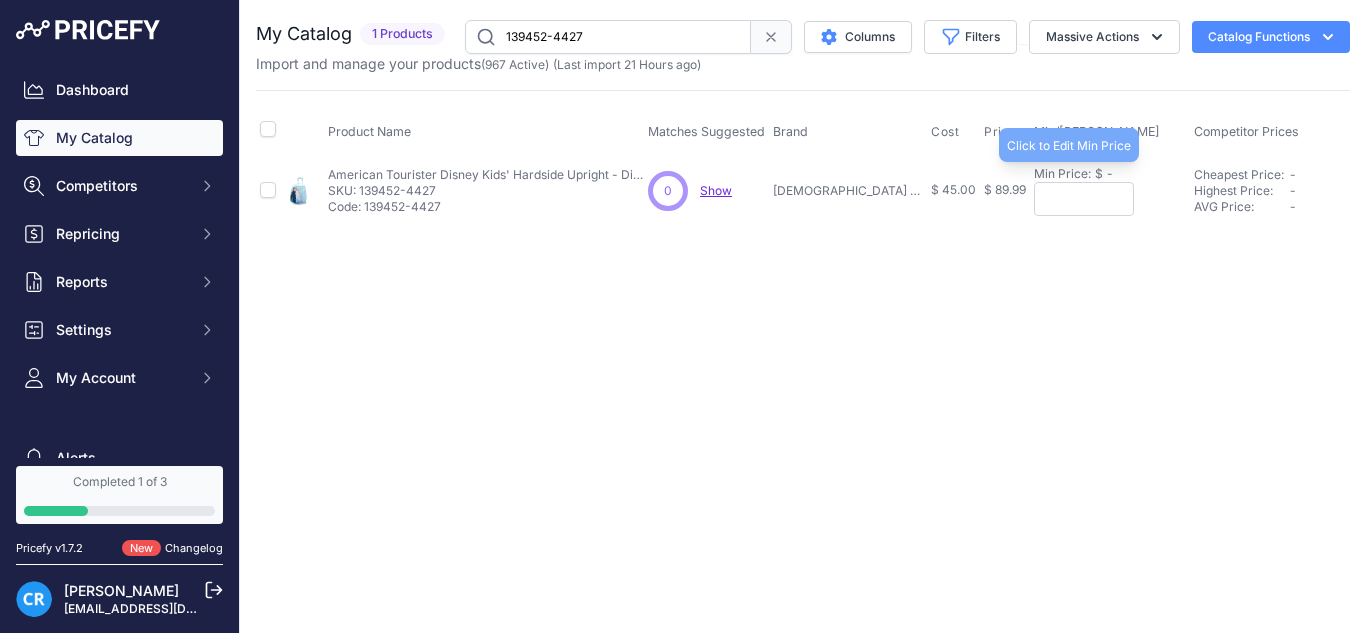 click on "Min Price:" at bounding box center (1062, 174) 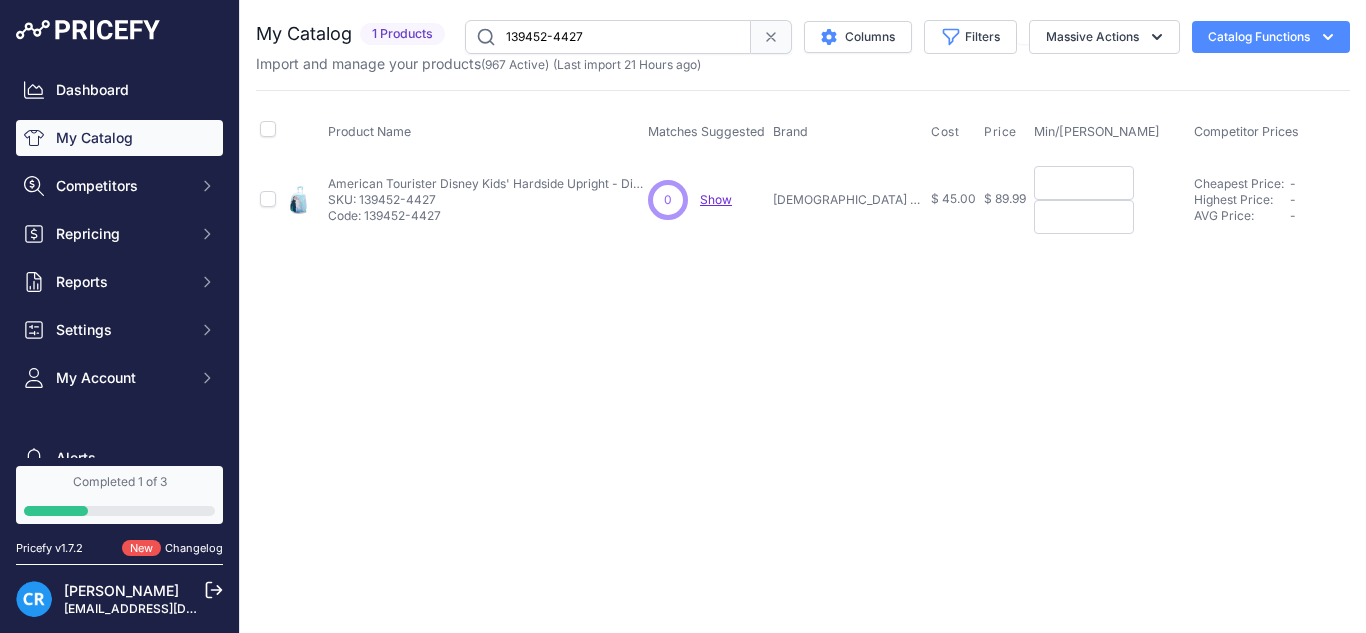 paste on "62.99" 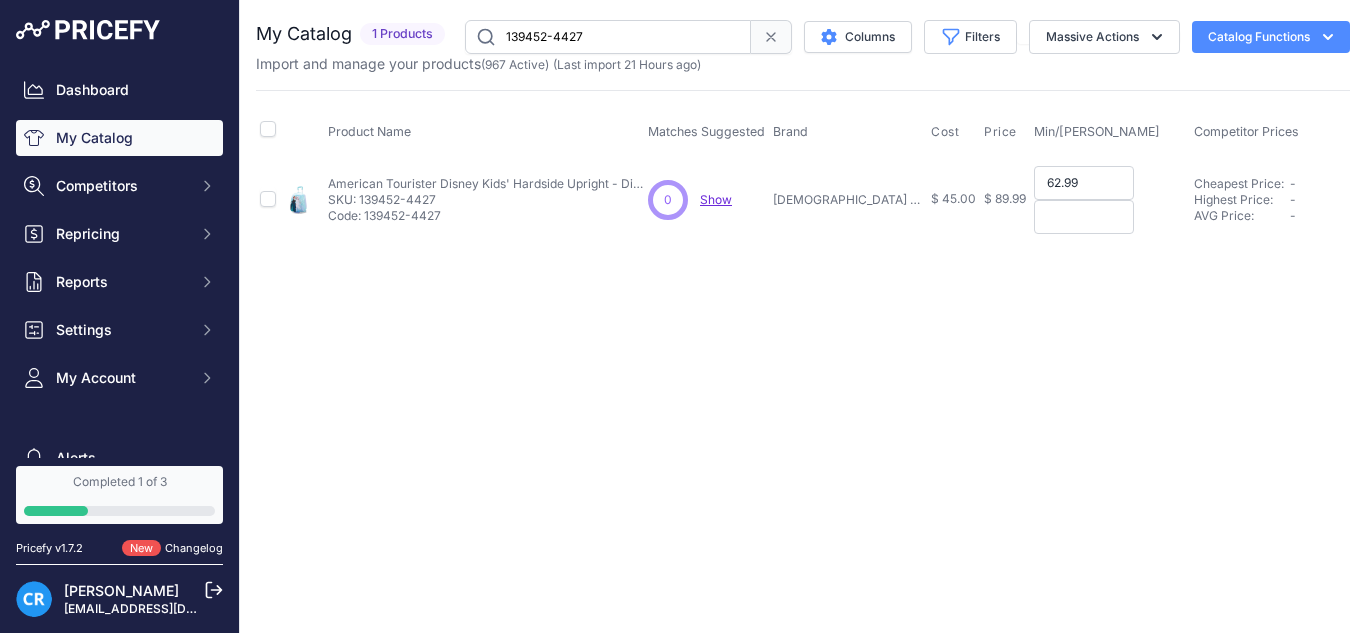 type on "62.99" 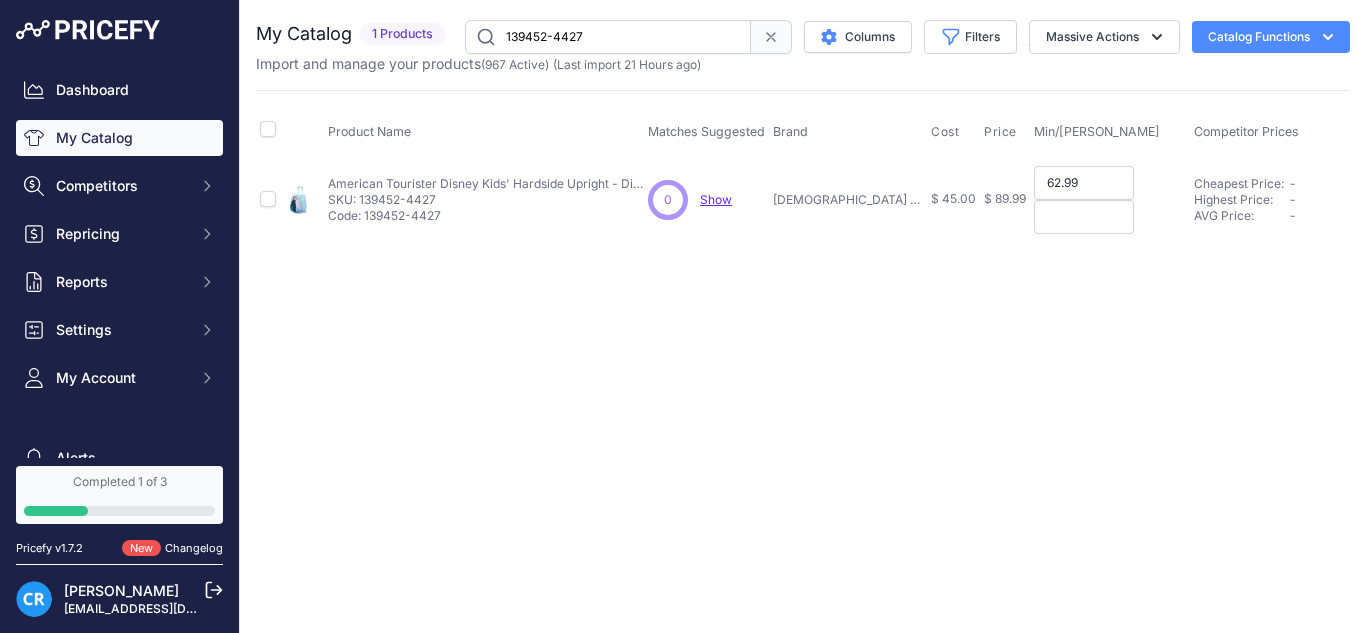 click at bounding box center (1084, 217) 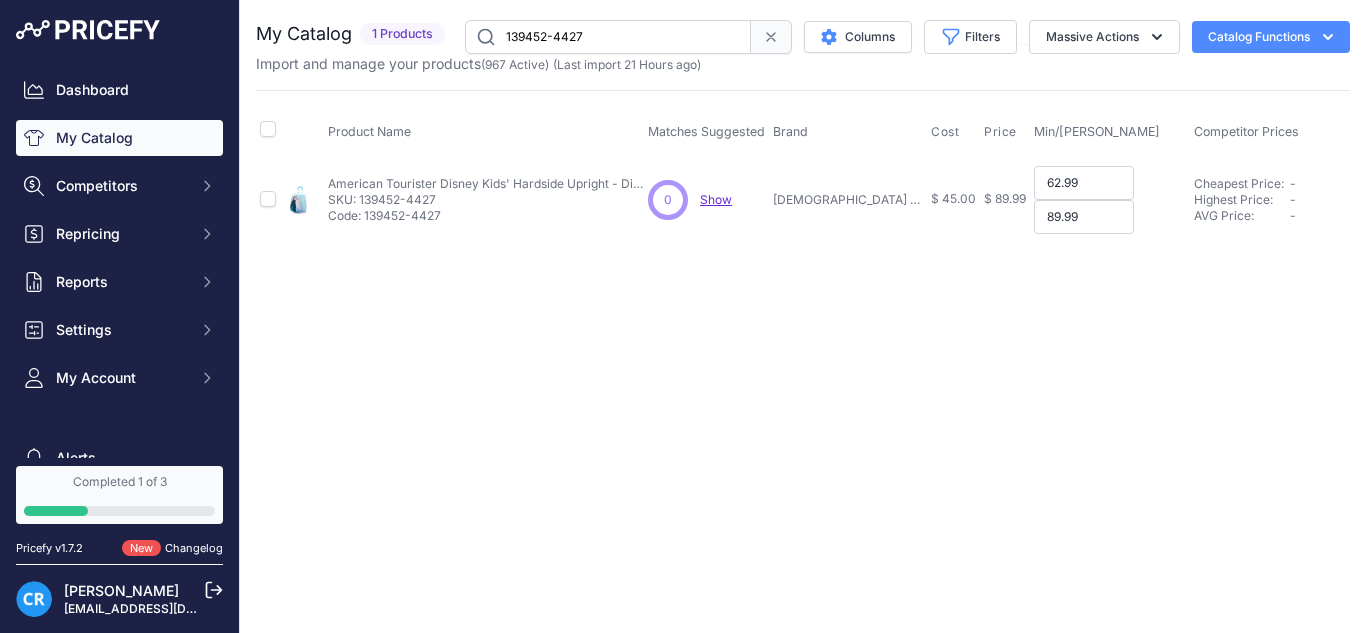 type on "89.99" 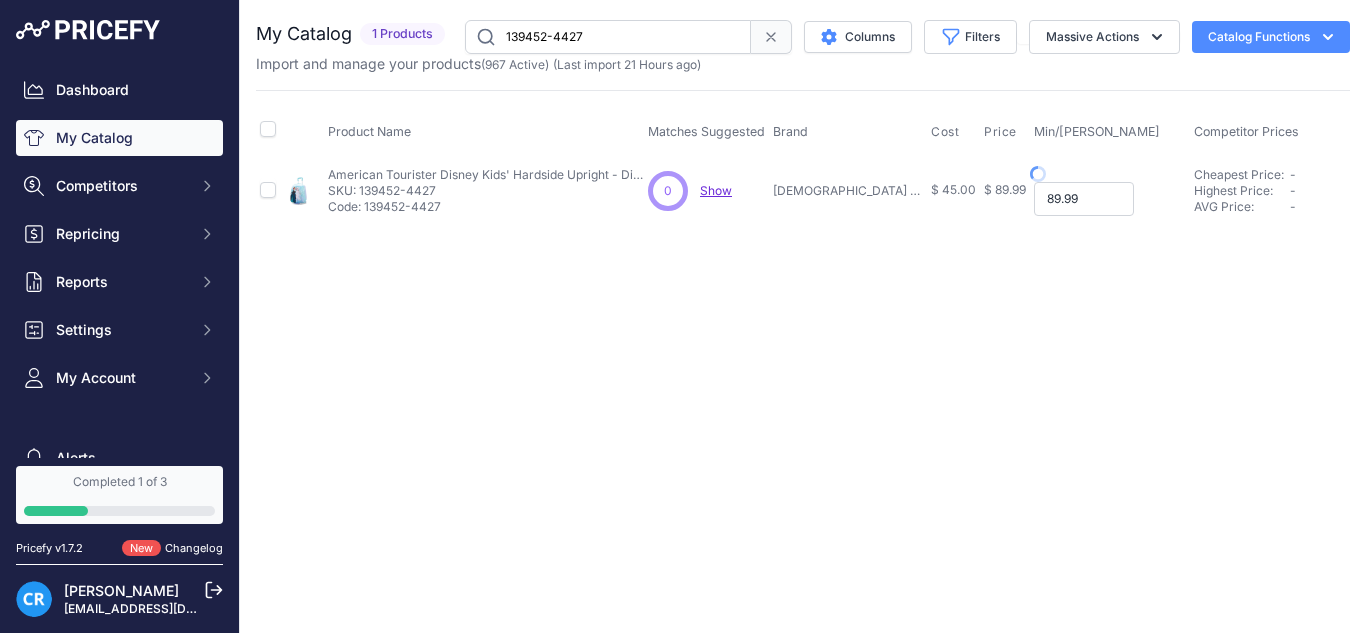 click on "89.99" at bounding box center [1084, 199] 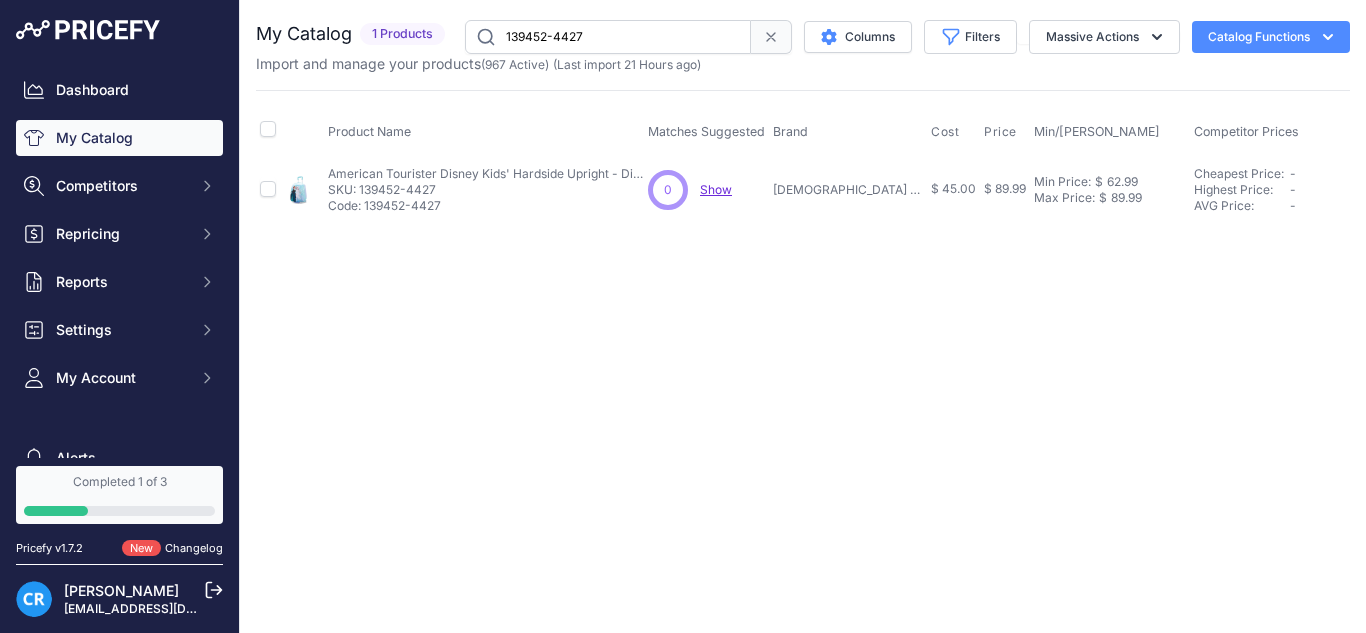 click on "139452-4427" at bounding box center (608, 37) 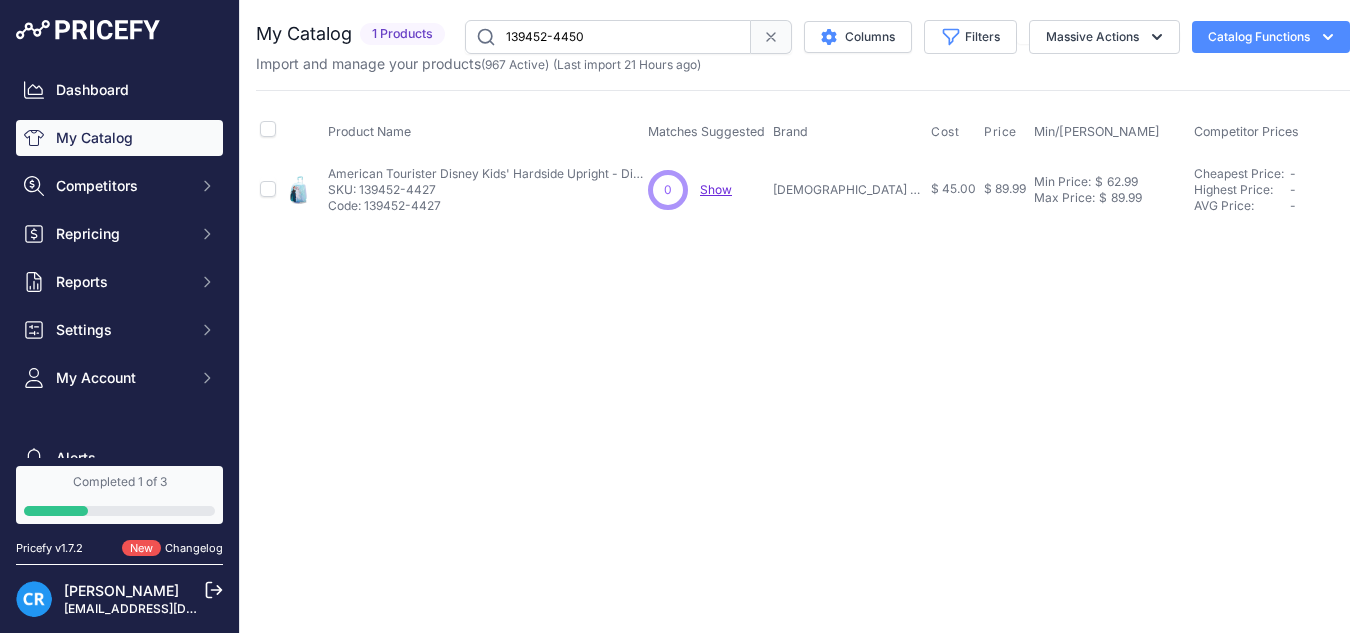 type on "139452-4450" 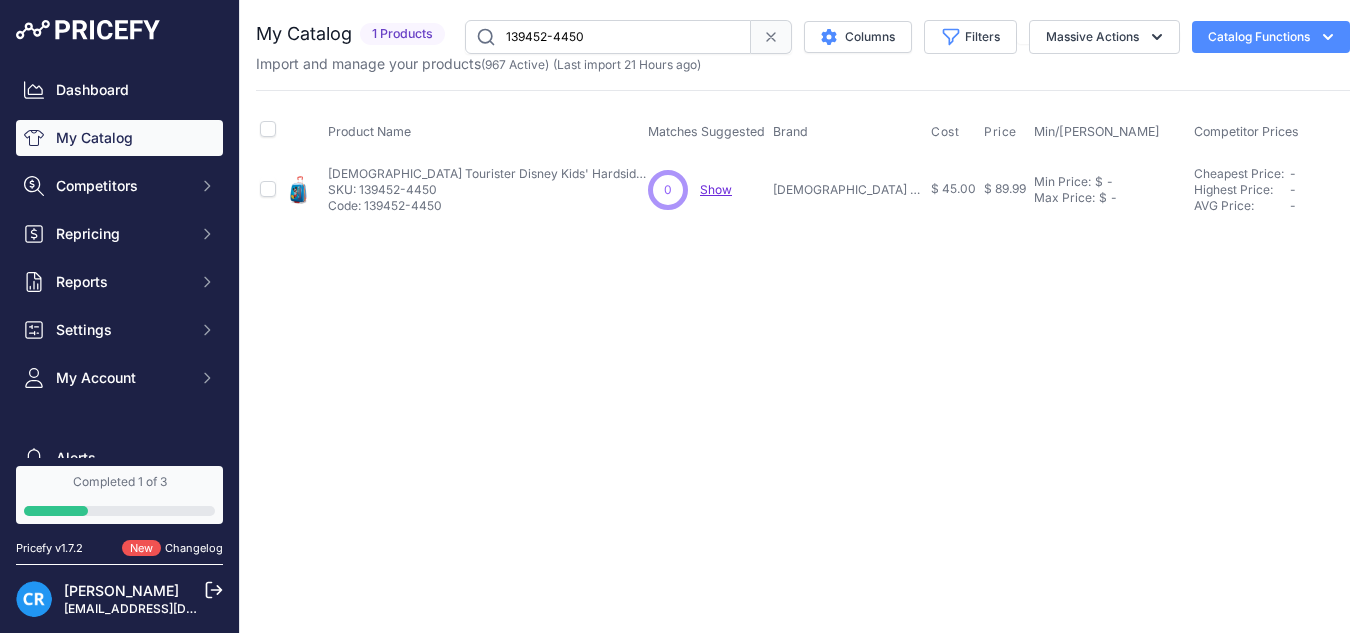 click on "Min Price:
$
-
Click to Edit Min Price
Max Price:
$
-
Click to Edit Max Price" at bounding box center (1110, 189) 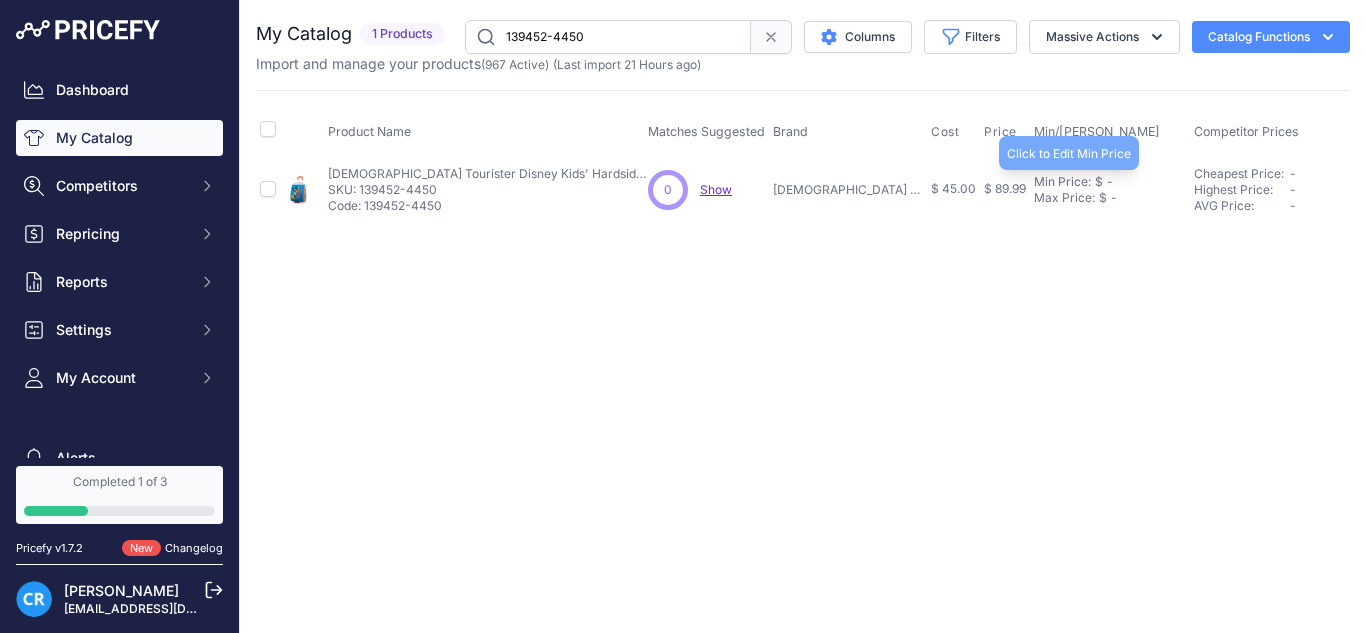 click on "Min Price:" at bounding box center (1062, 182) 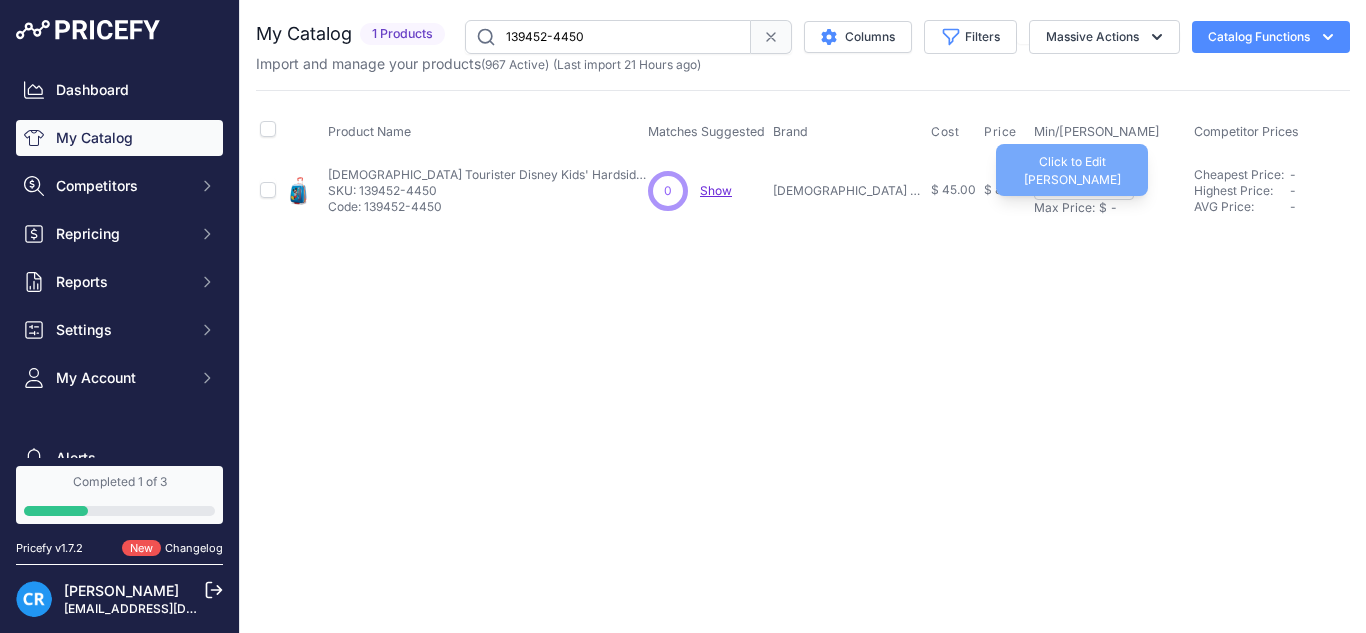 click on "Max Price:" at bounding box center (1064, 208) 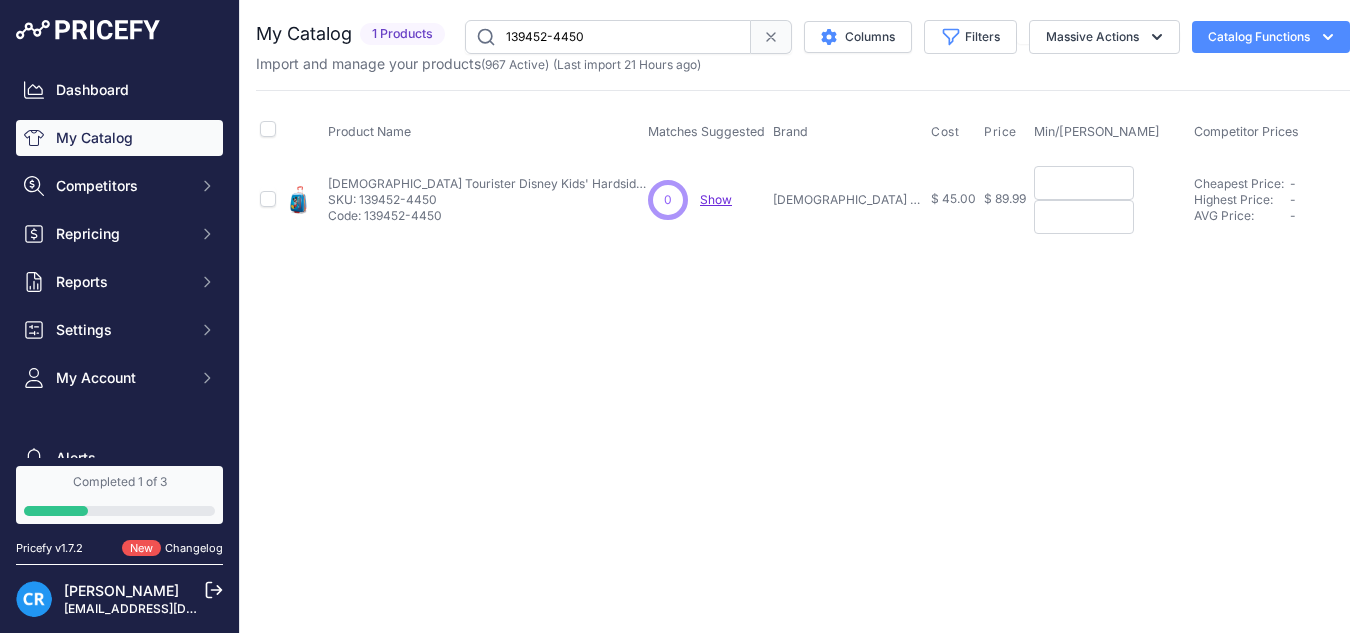 click at bounding box center (1084, 183) 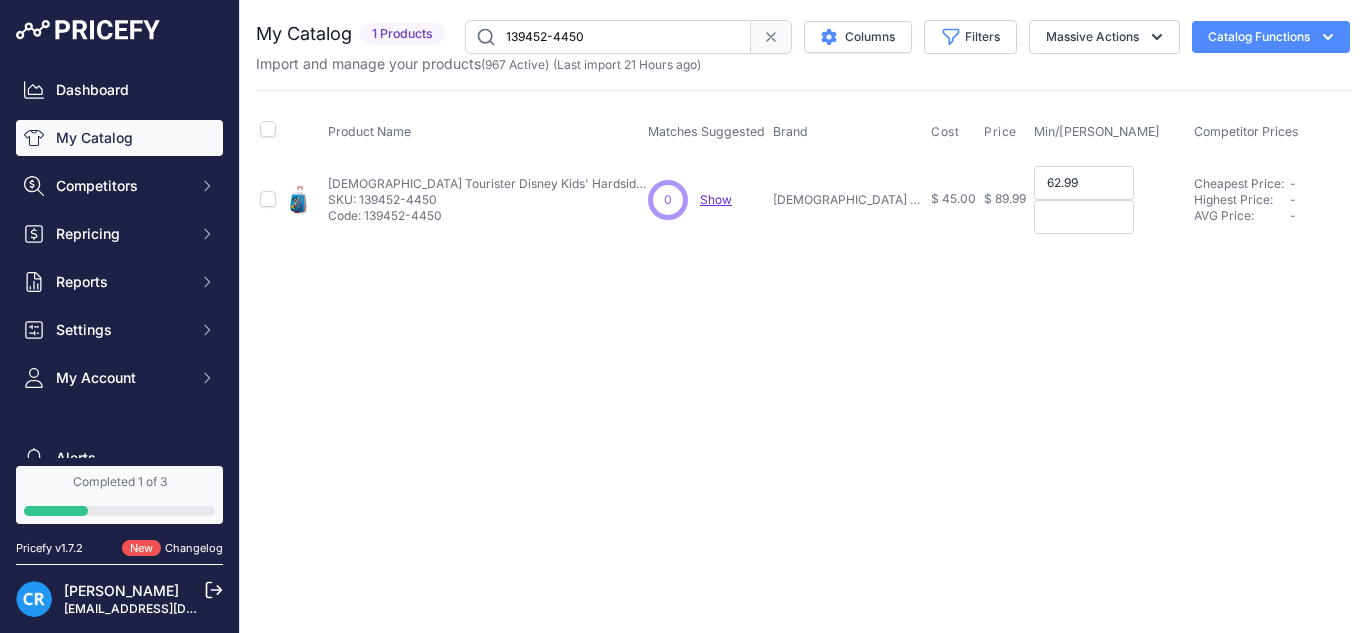 type on "62.99" 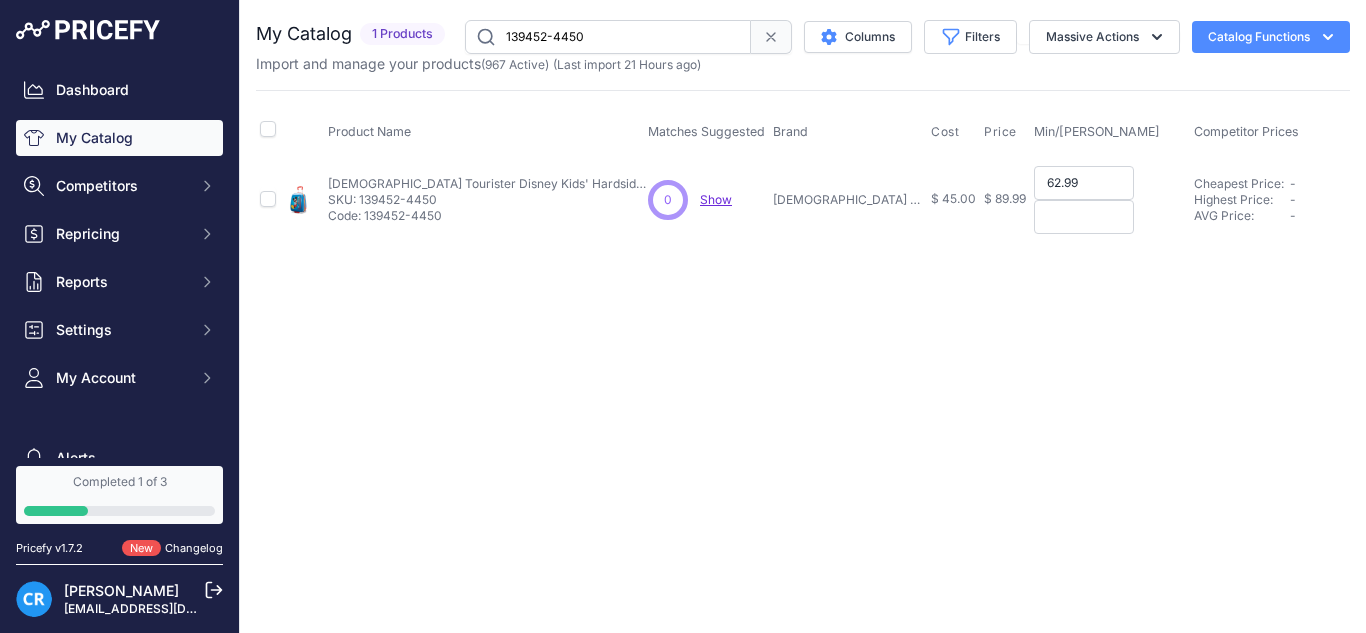click at bounding box center (1084, 217) 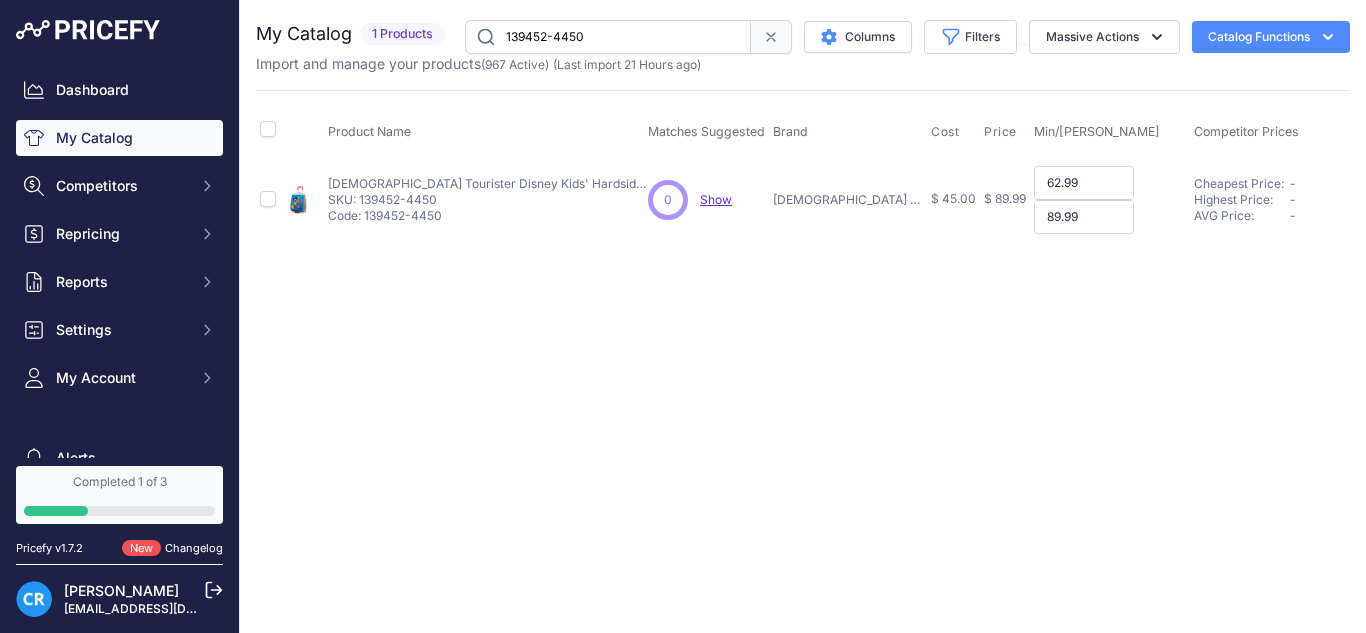 type on "89.99" 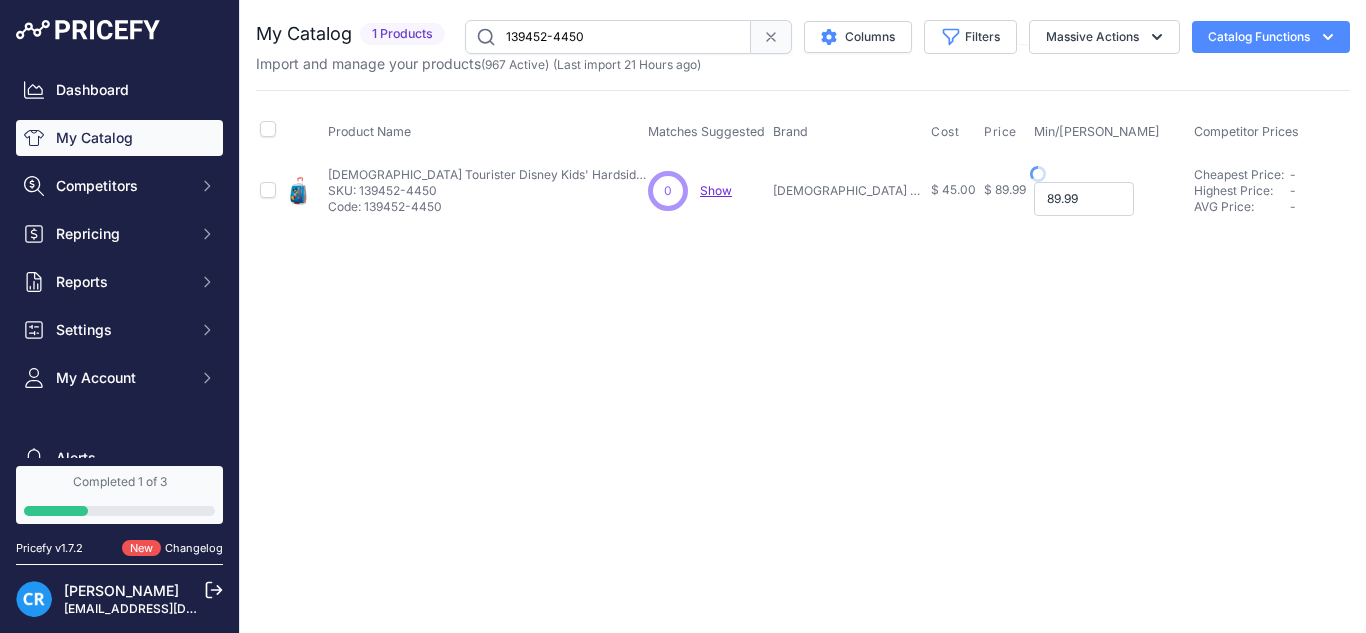 click on "89.99" at bounding box center [1084, 199] 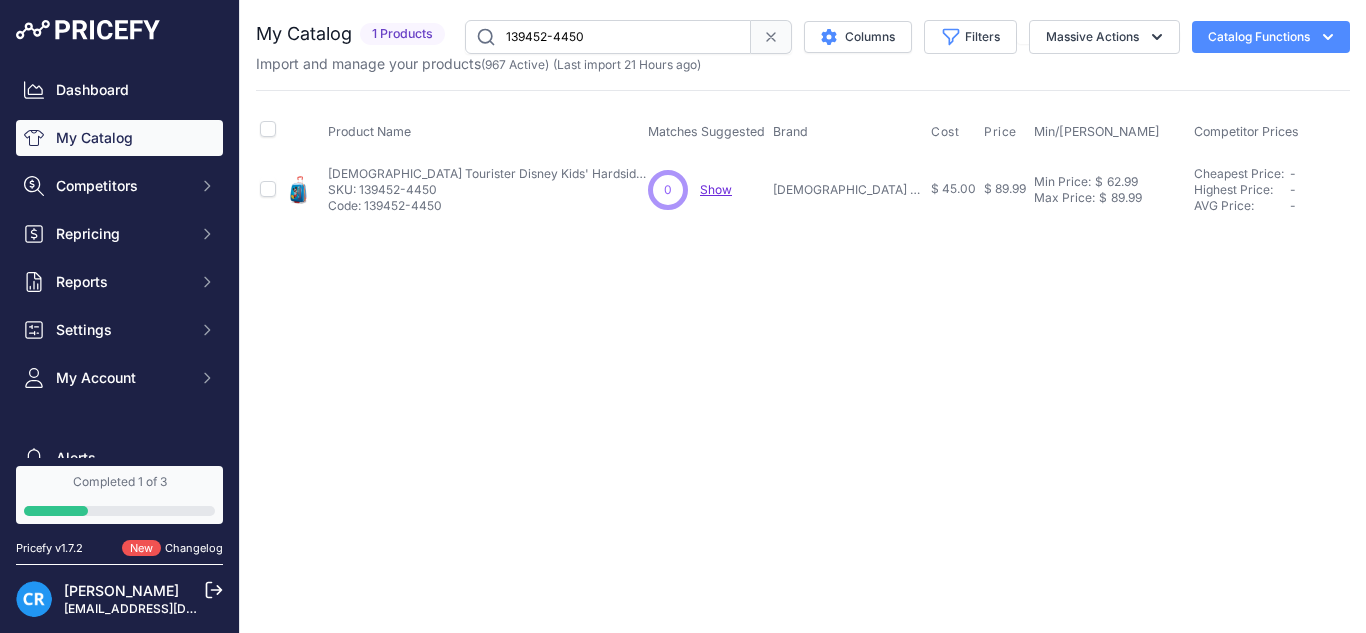 click on "Min Price:
$
62.99
-
Click to Edit Min Price
62.99
Max Price:
$
89.99
-
Click to Edit Max Price
89.99" at bounding box center [1110, 189] 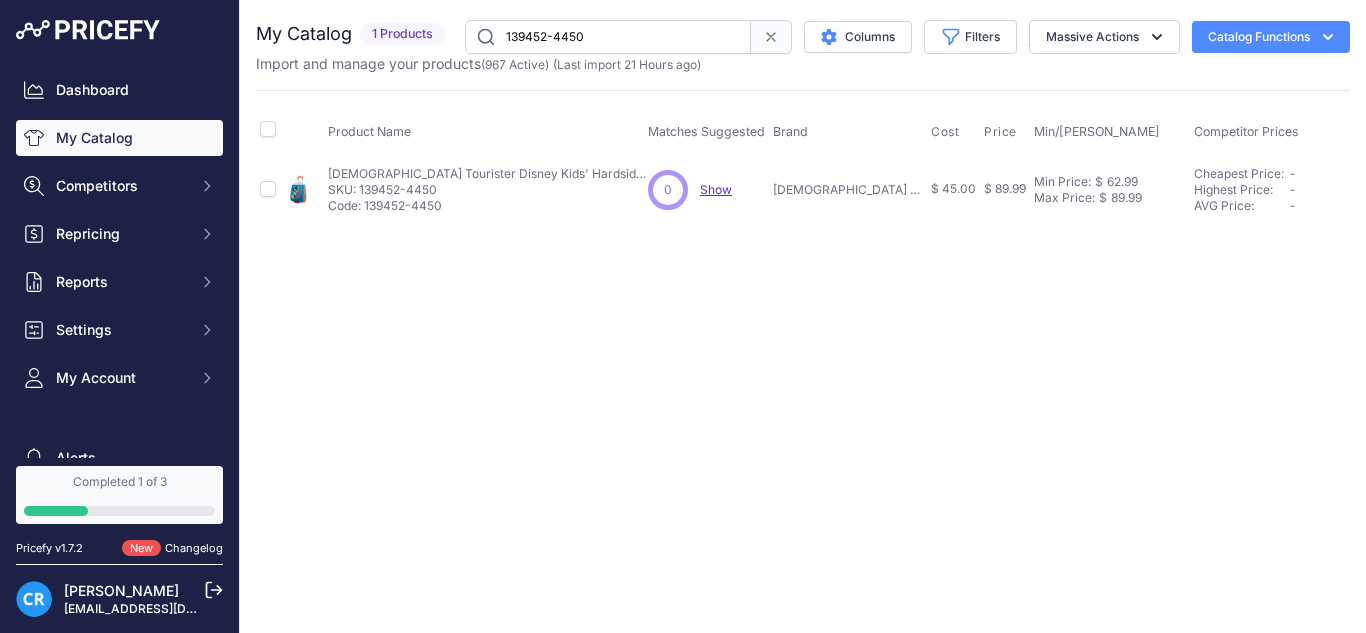 click on "139452-4450" at bounding box center (608, 37) 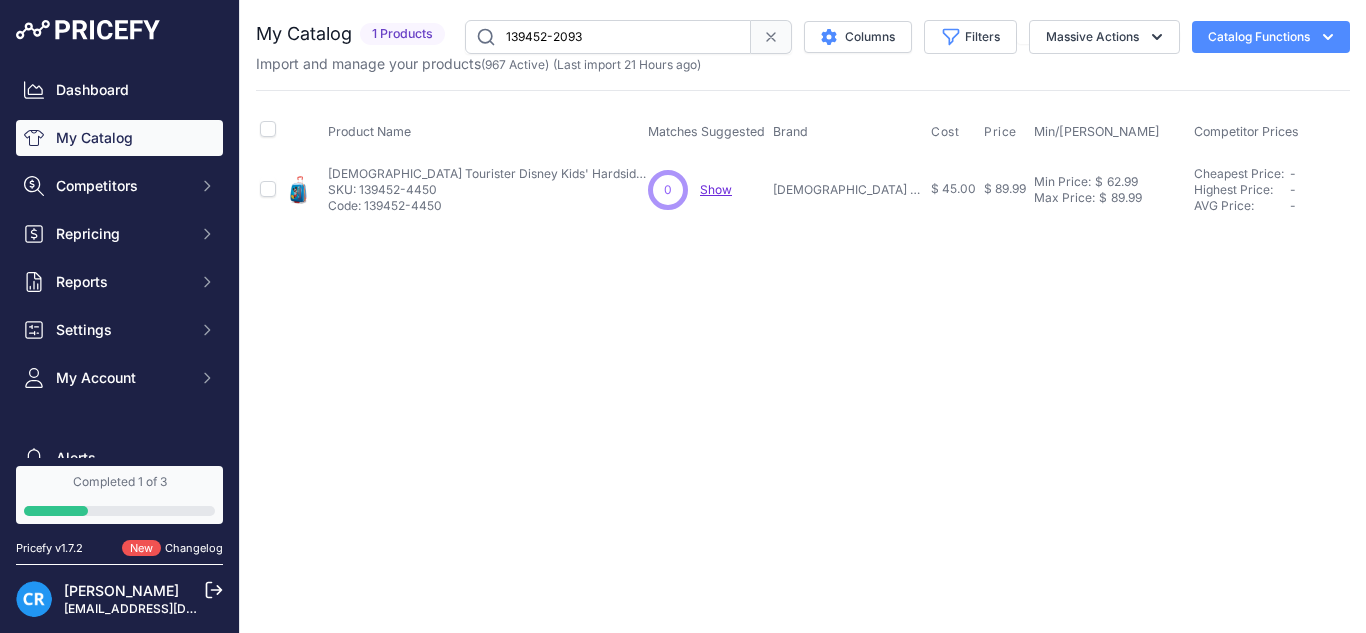 type on "139452-2093" 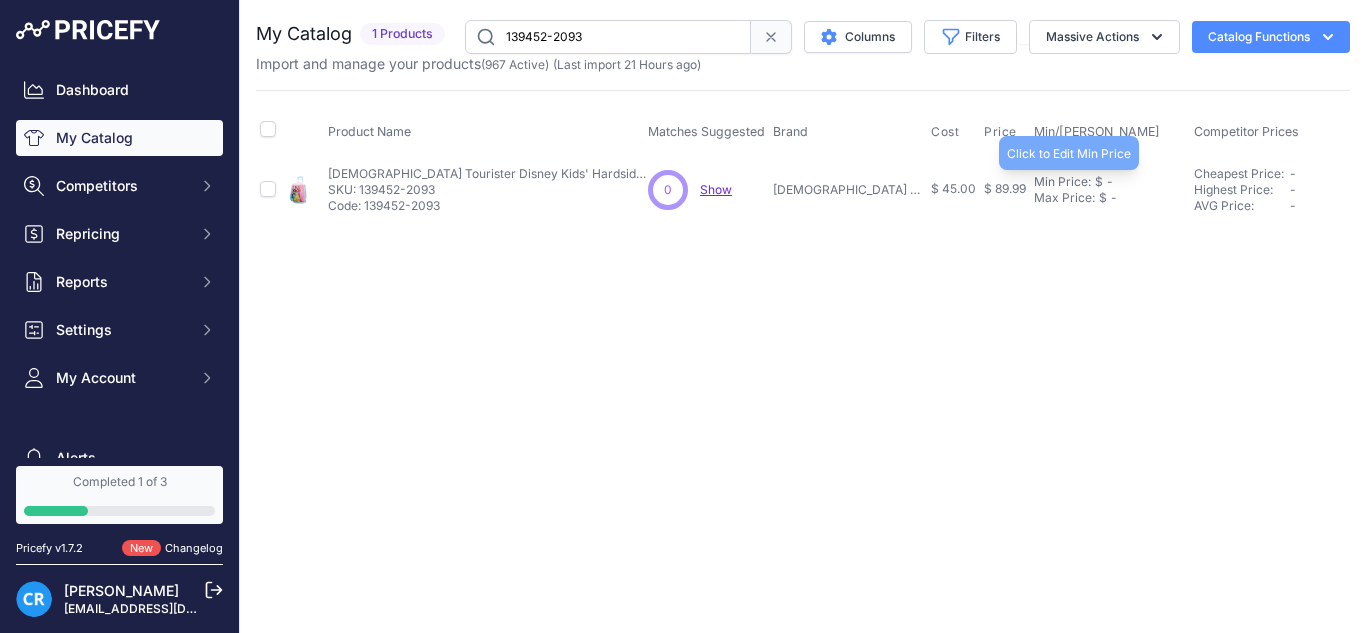 click on "Min Price:" at bounding box center (1062, 182) 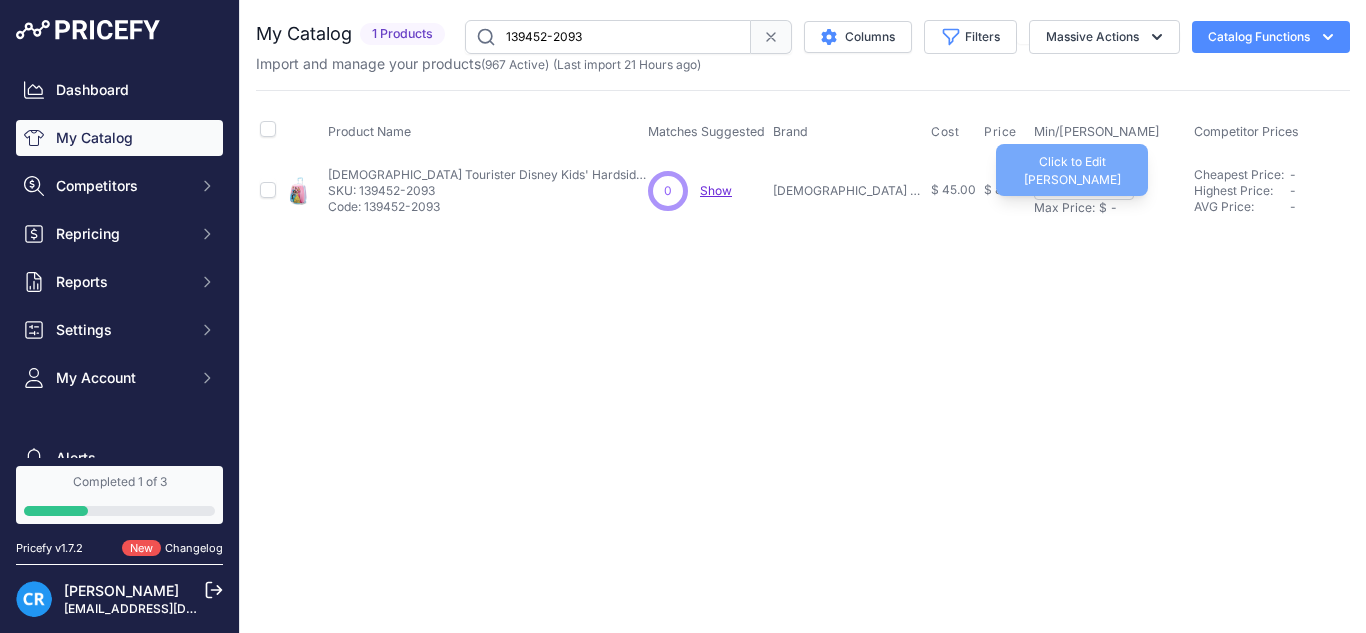 click on "Max Price:" at bounding box center [1064, 208] 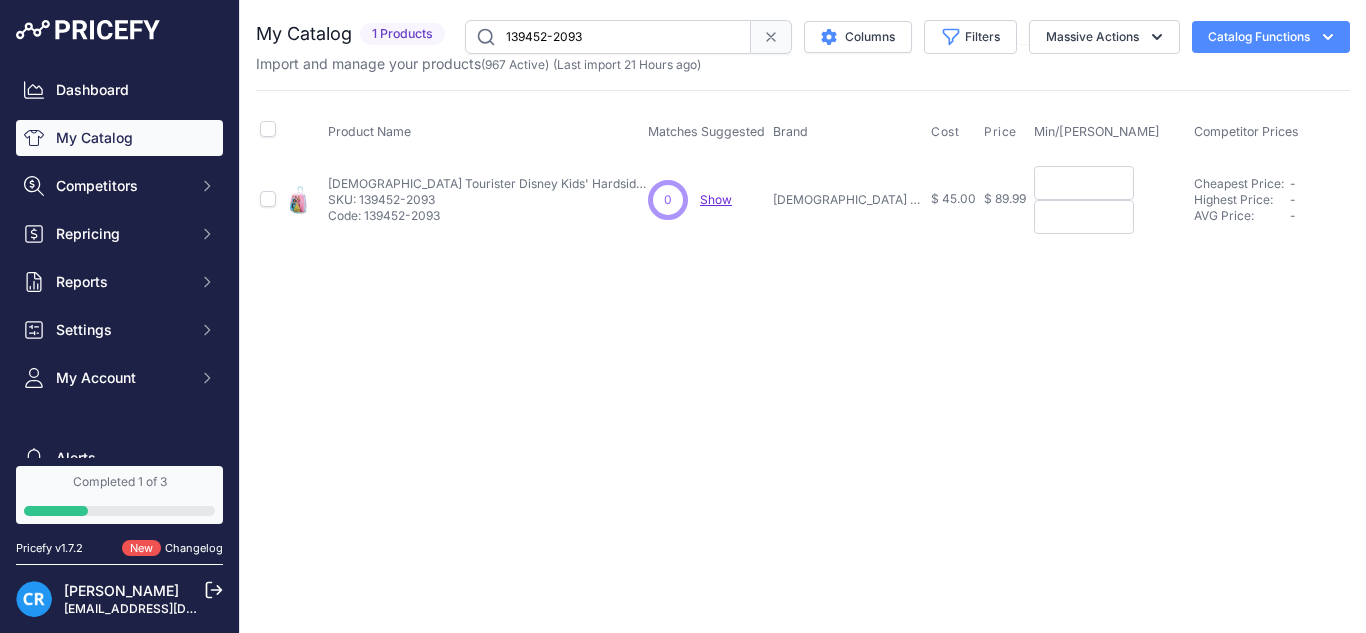 click at bounding box center [1084, 183] 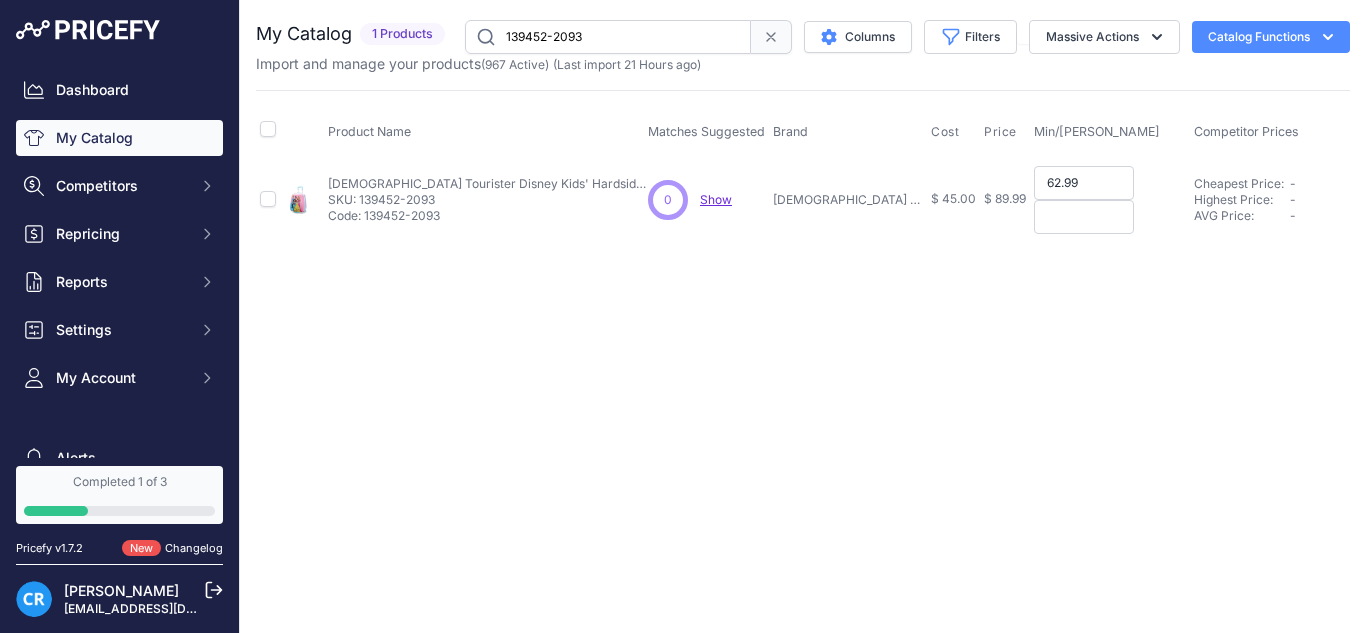 type on "62.99" 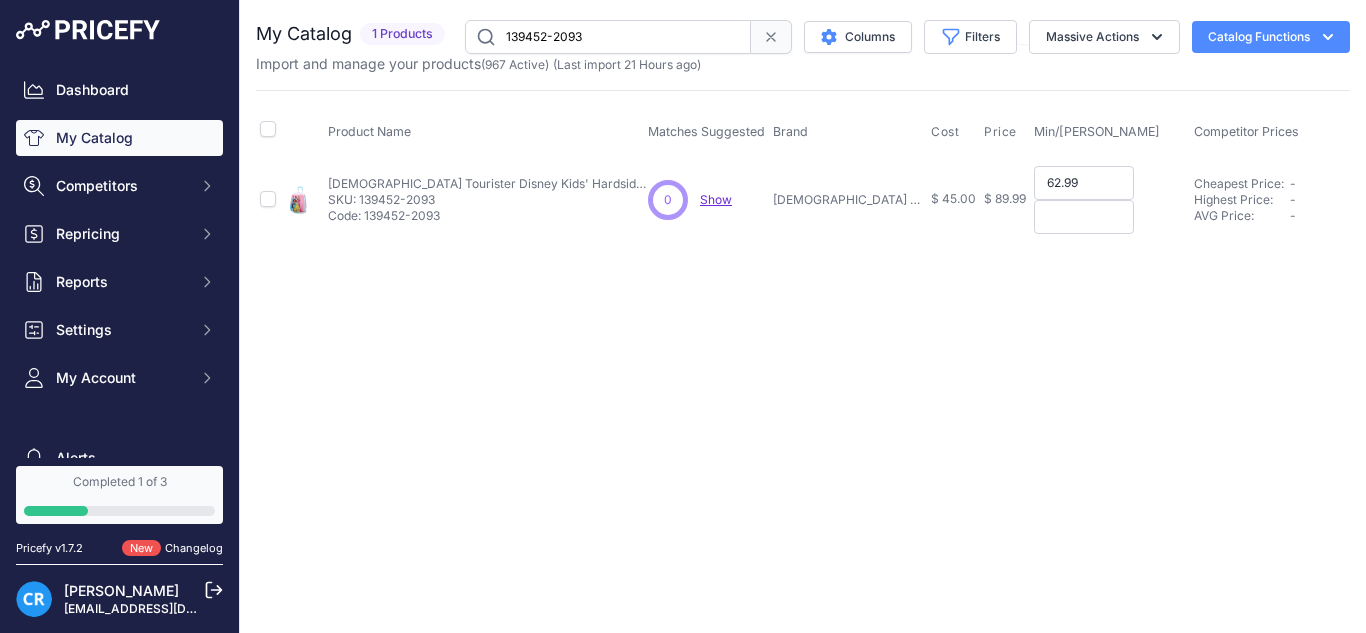 click at bounding box center (1084, 217) 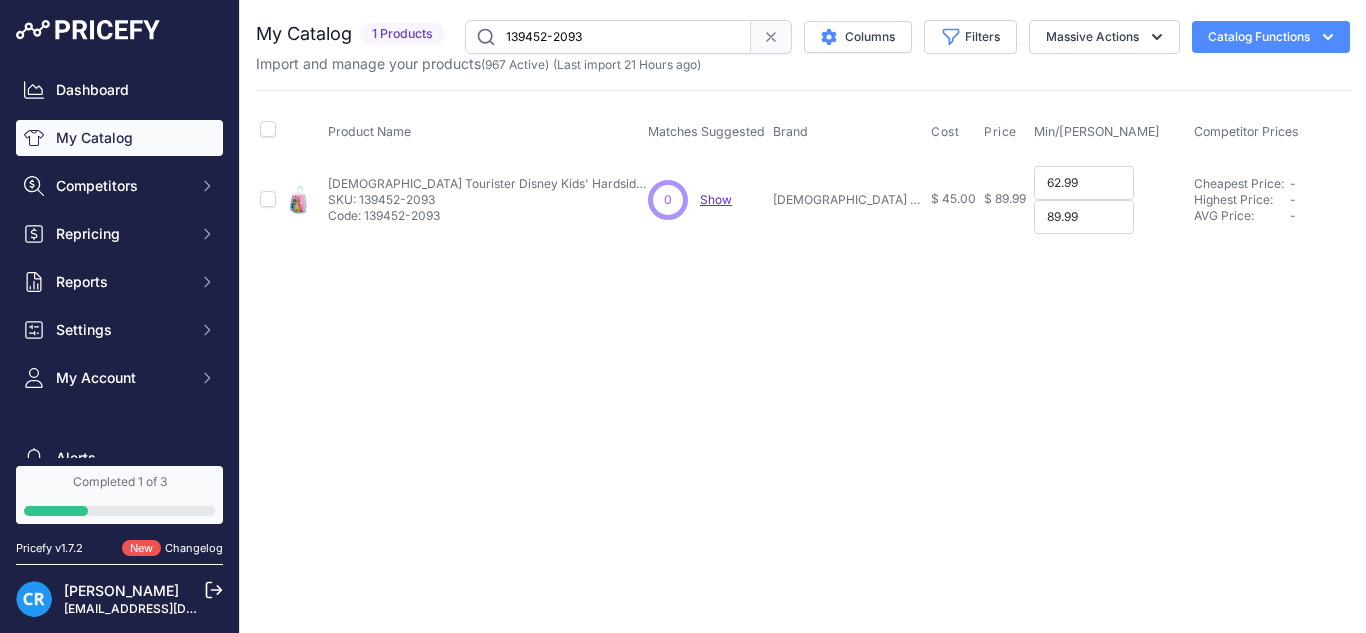 type on "89.99" 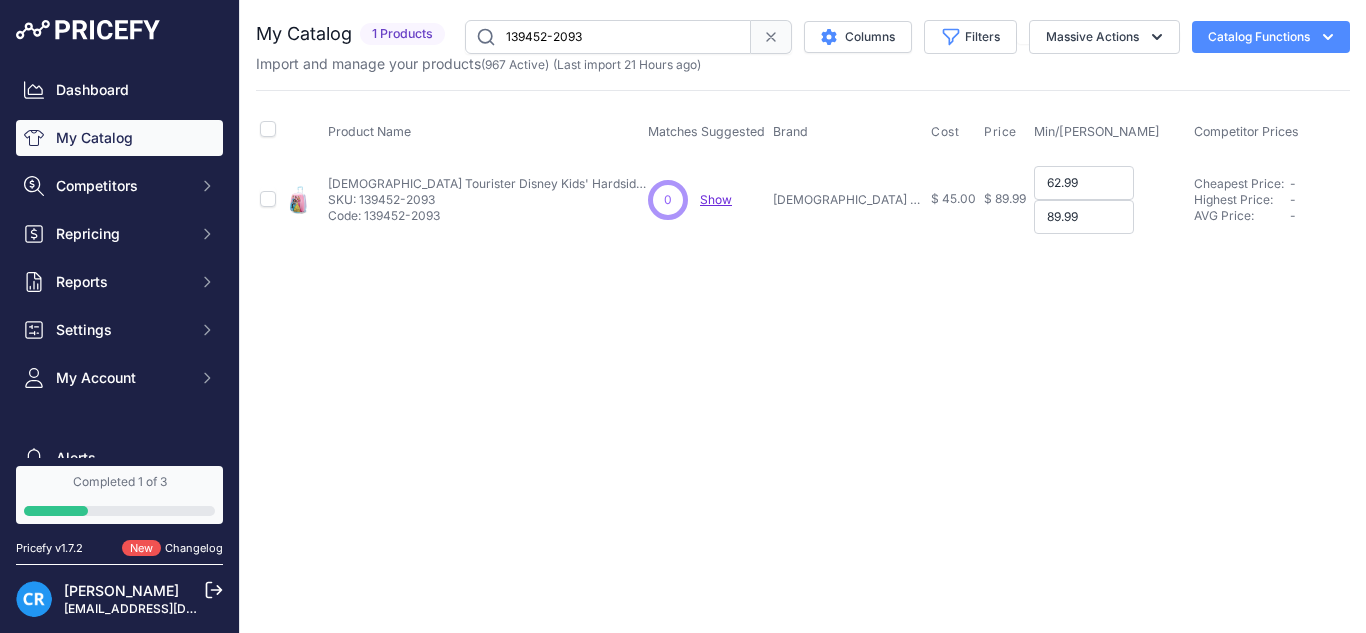 click on "62.99" at bounding box center (1084, 183) 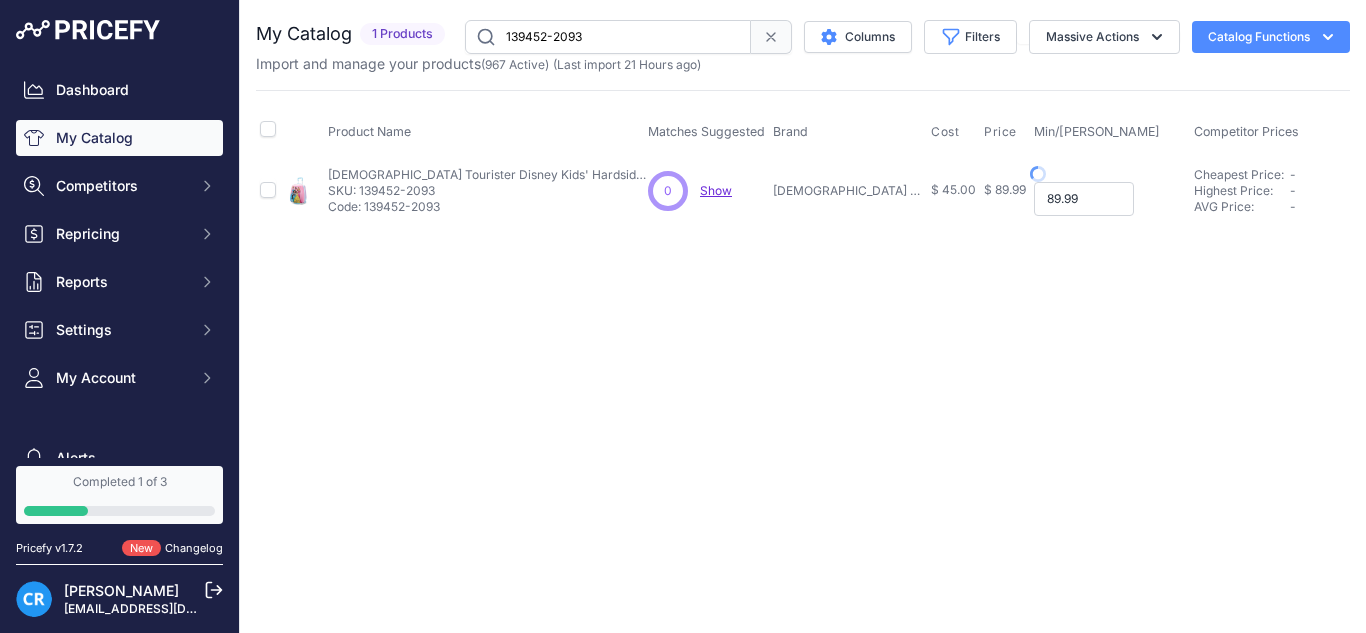 click on "89.99" at bounding box center (1084, 199) 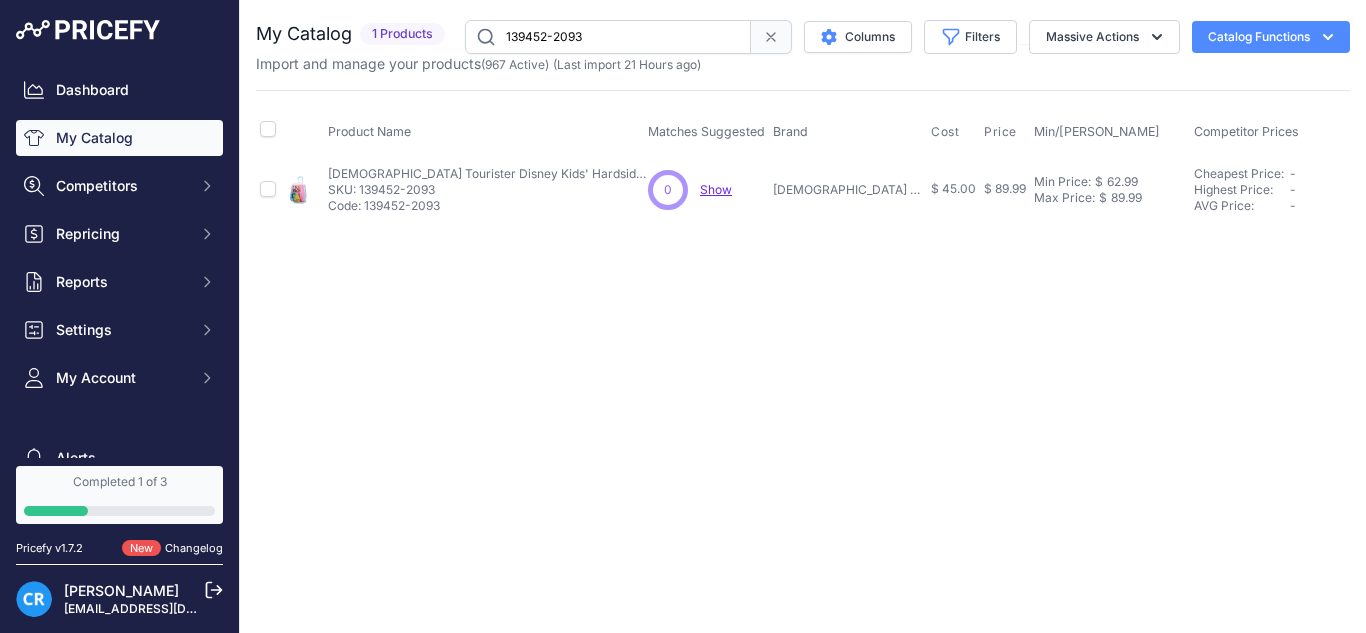 click on "You are not connected to the internet.
My Catalog" at bounding box center (803, 121) 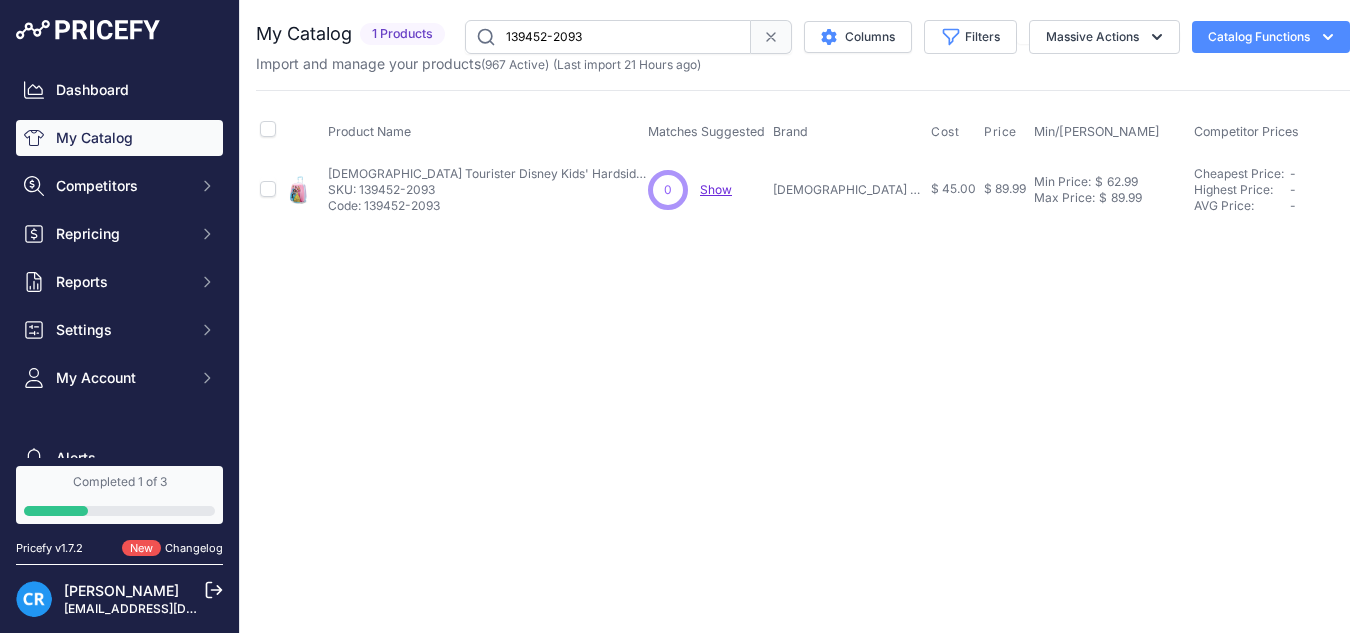 click on "139452-2093" at bounding box center (608, 37) 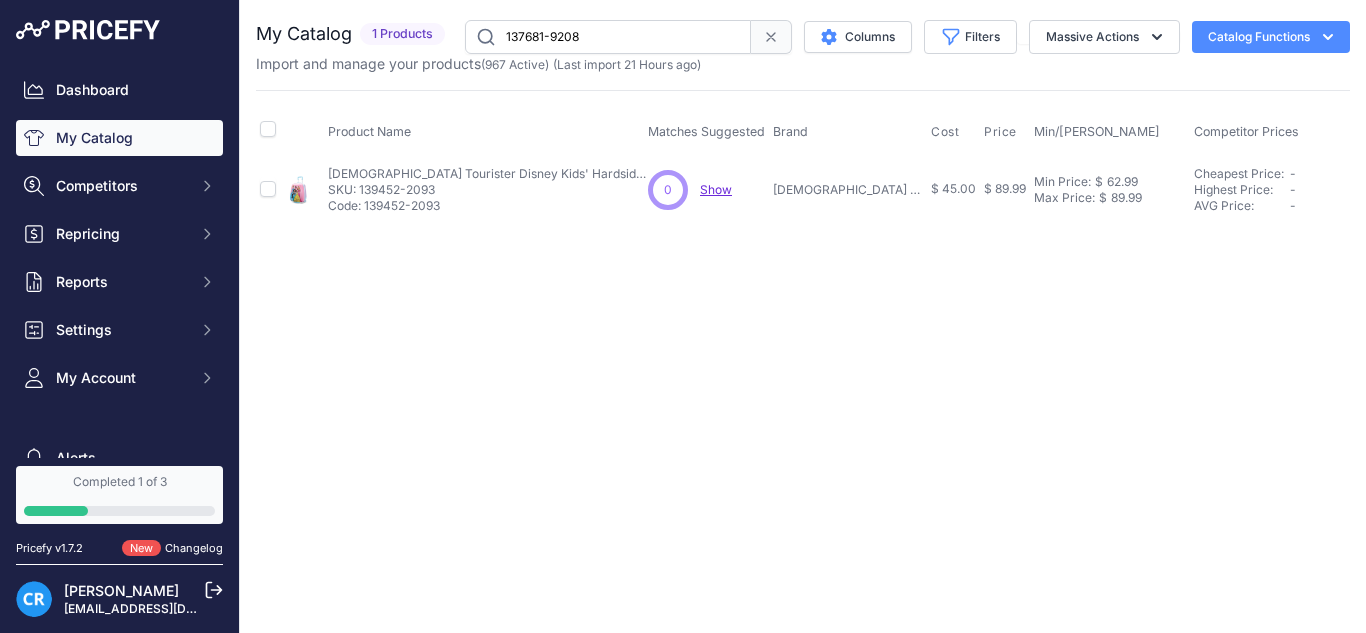 type on "137681-9208" 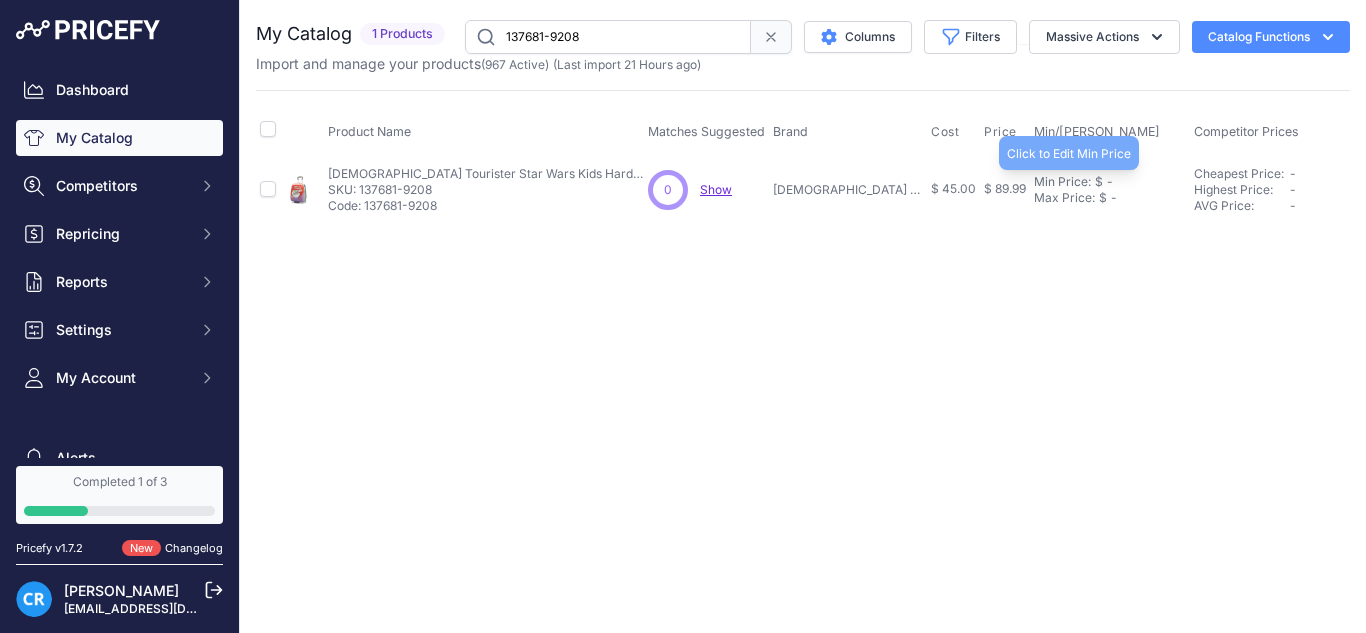 click on "Min Price:" at bounding box center (1062, 182) 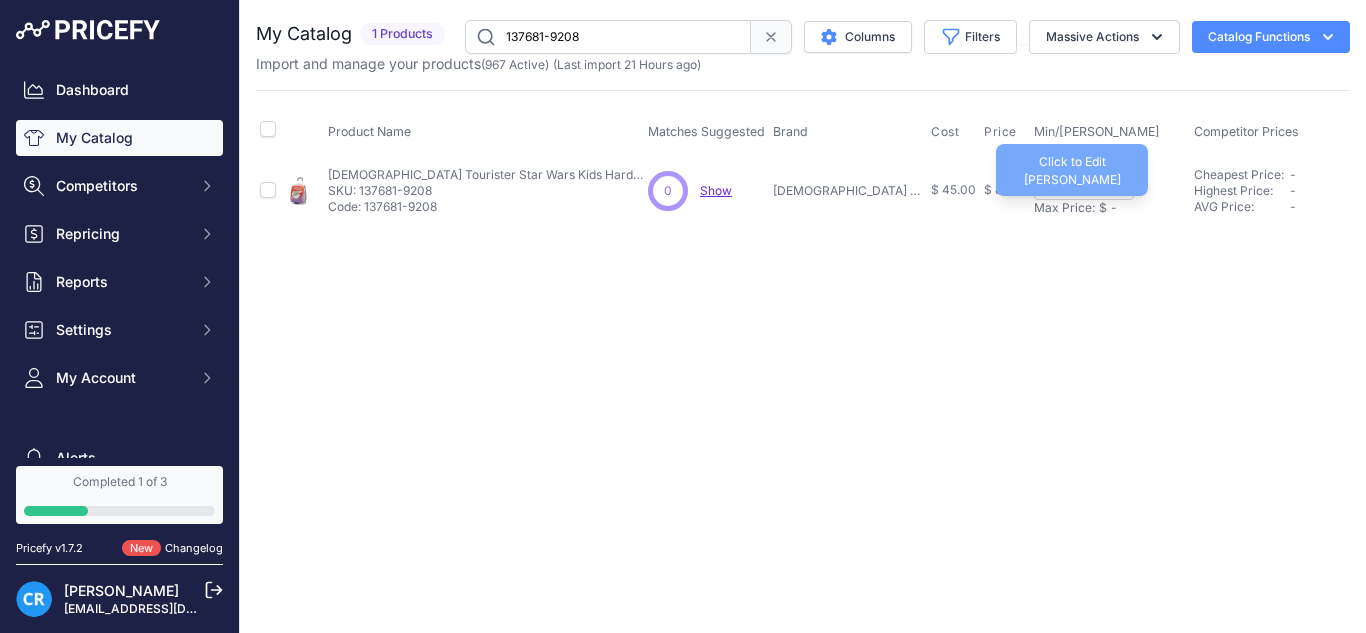 click on "Max Price:" at bounding box center [1064, 208] 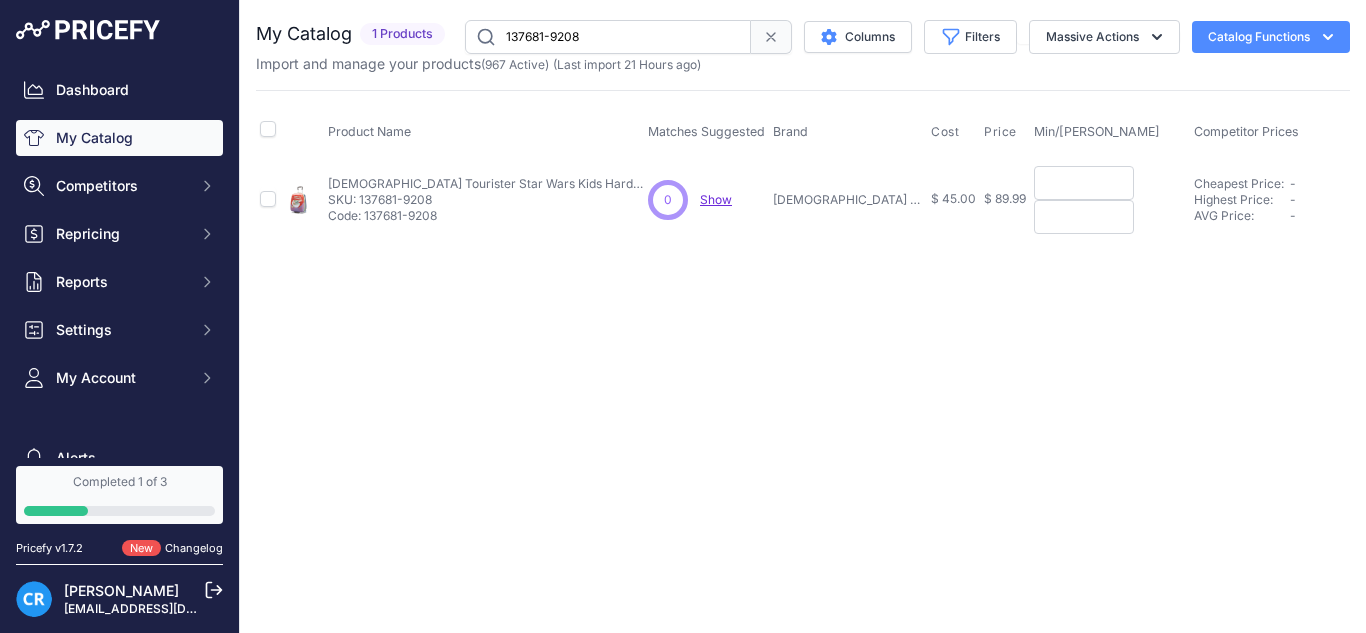 click at bounding box center [1084, 183] 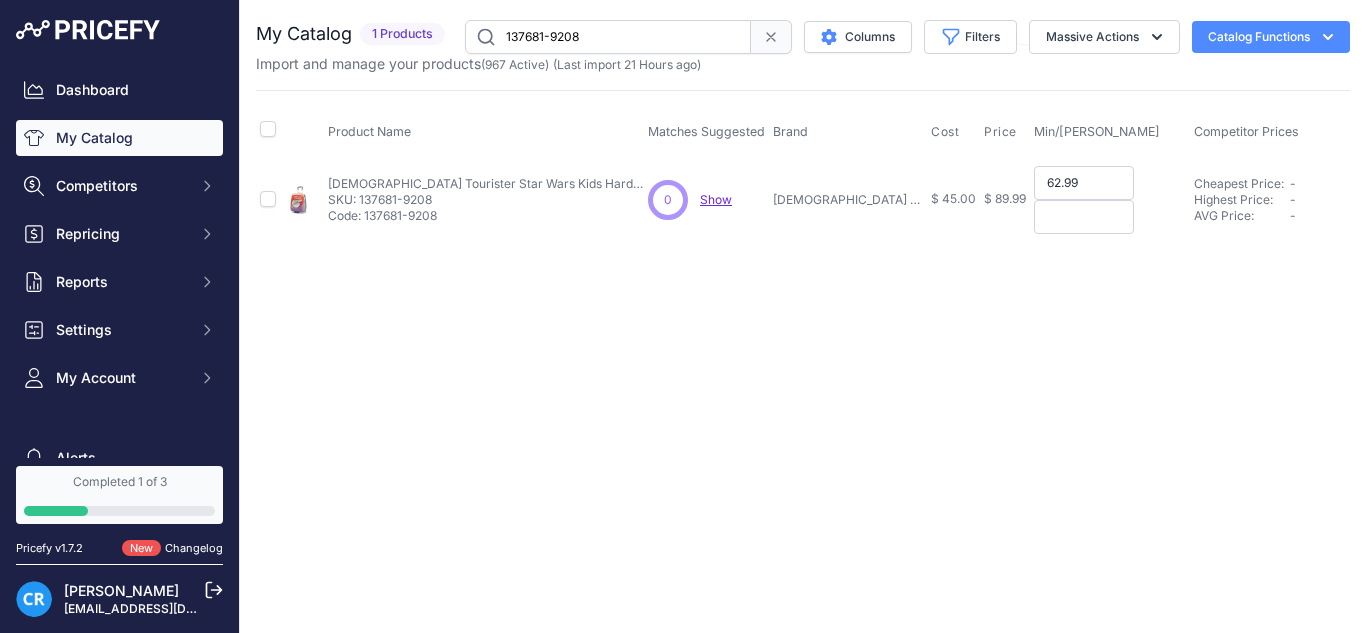 type on "62.99" 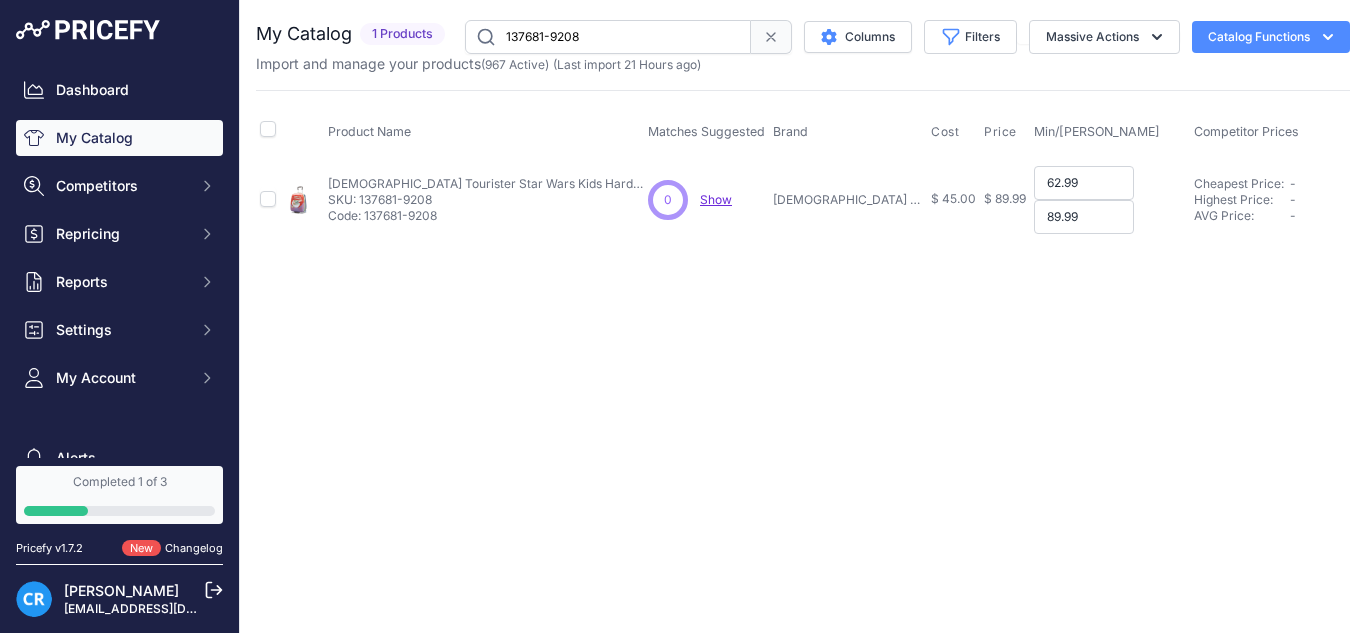 type on "89.99" 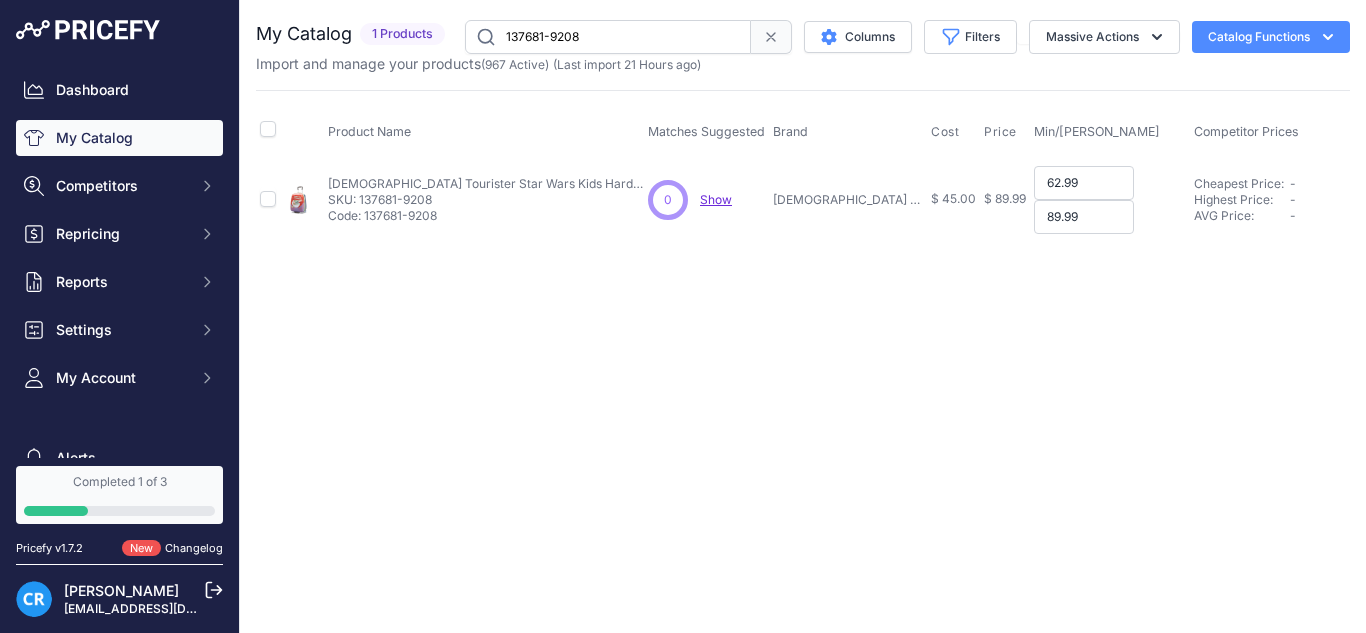 click on "62.99" at bounding box center [1084, 183] 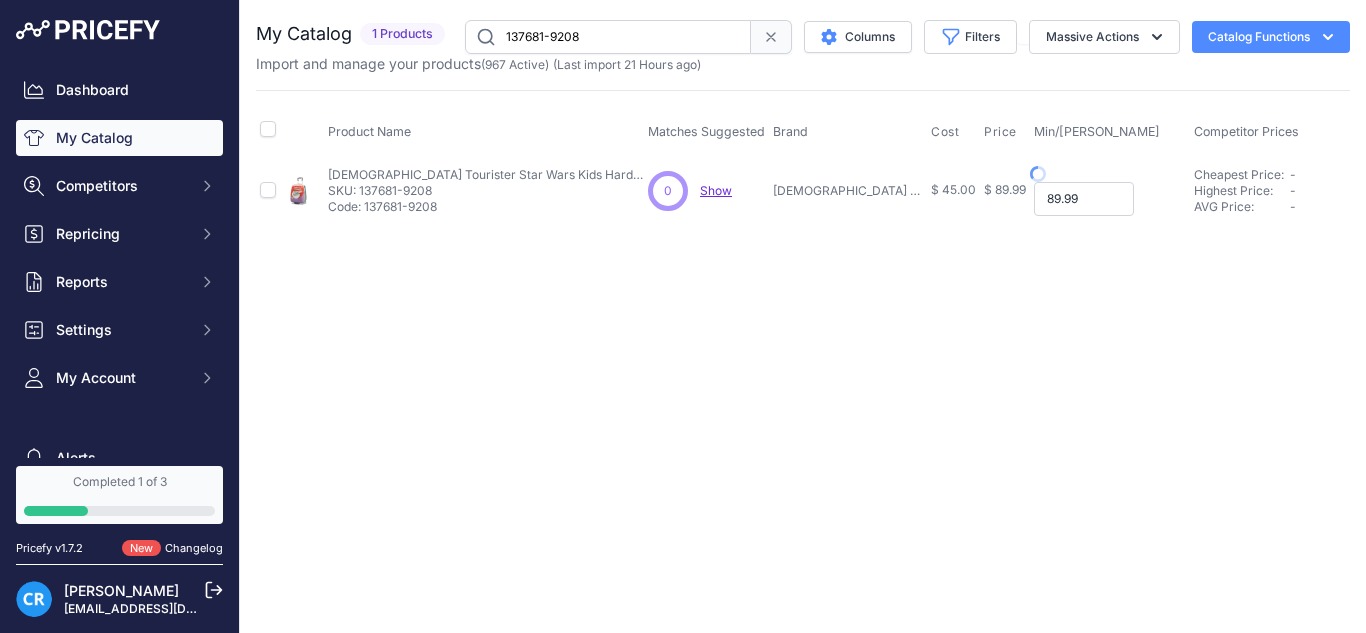 click on "89.99" at bounding box center (1084, 199) 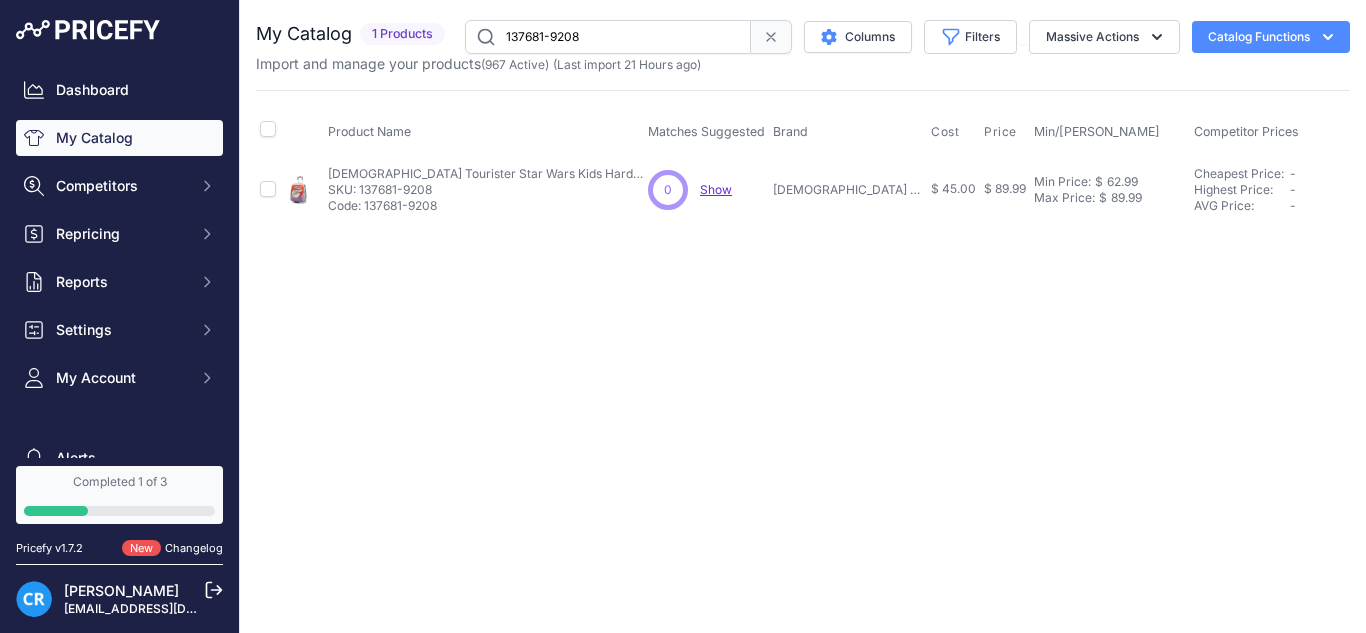 click on "Close
You are not connected to the internet." at bounding box center (803, 316) 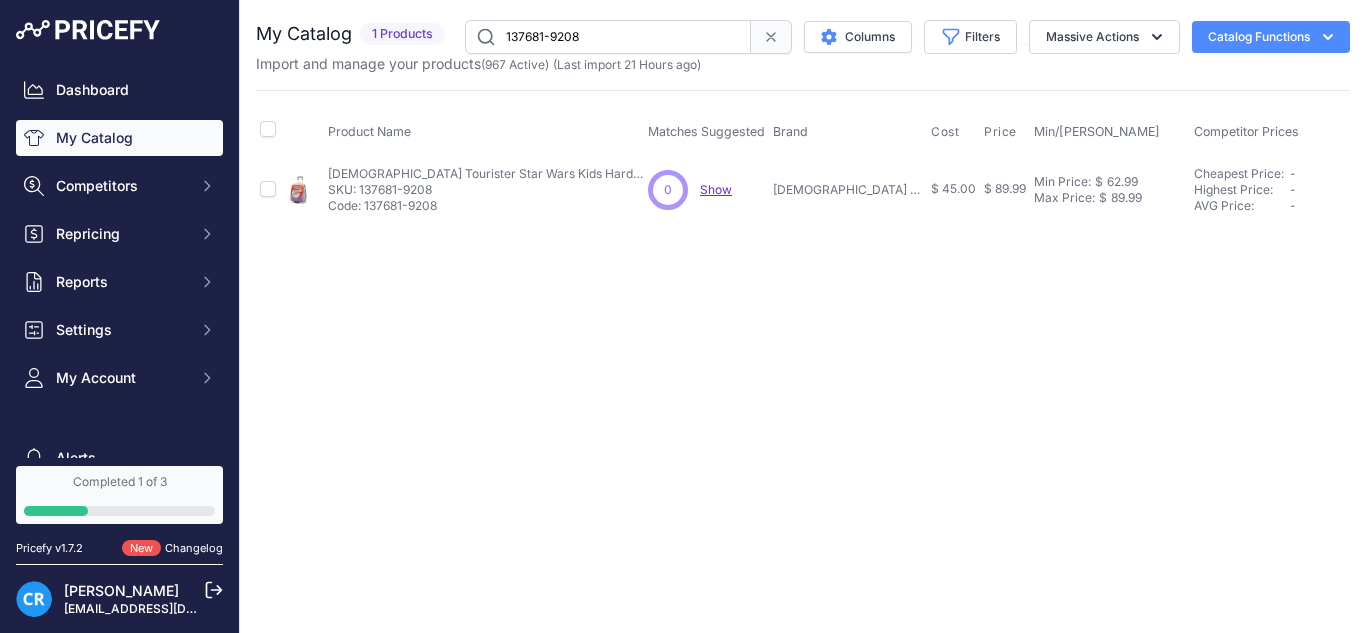 click on "137681-9208" at bounding box center [608, 37] 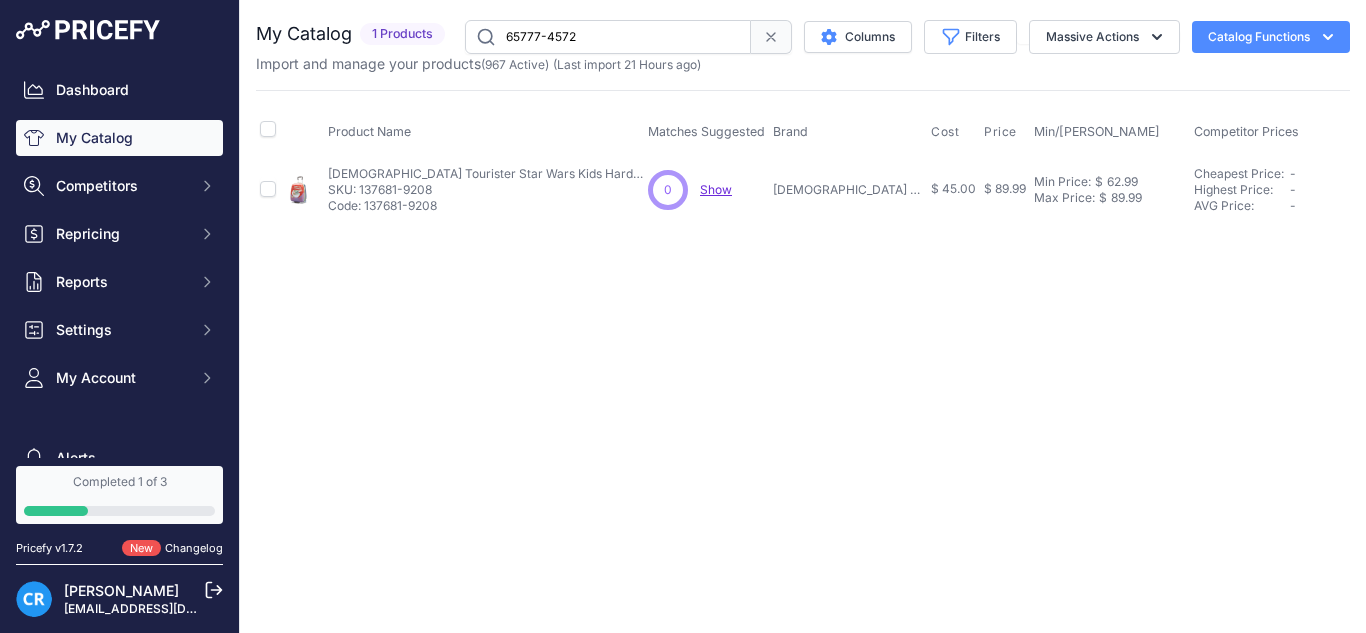 type on "65777-4572" 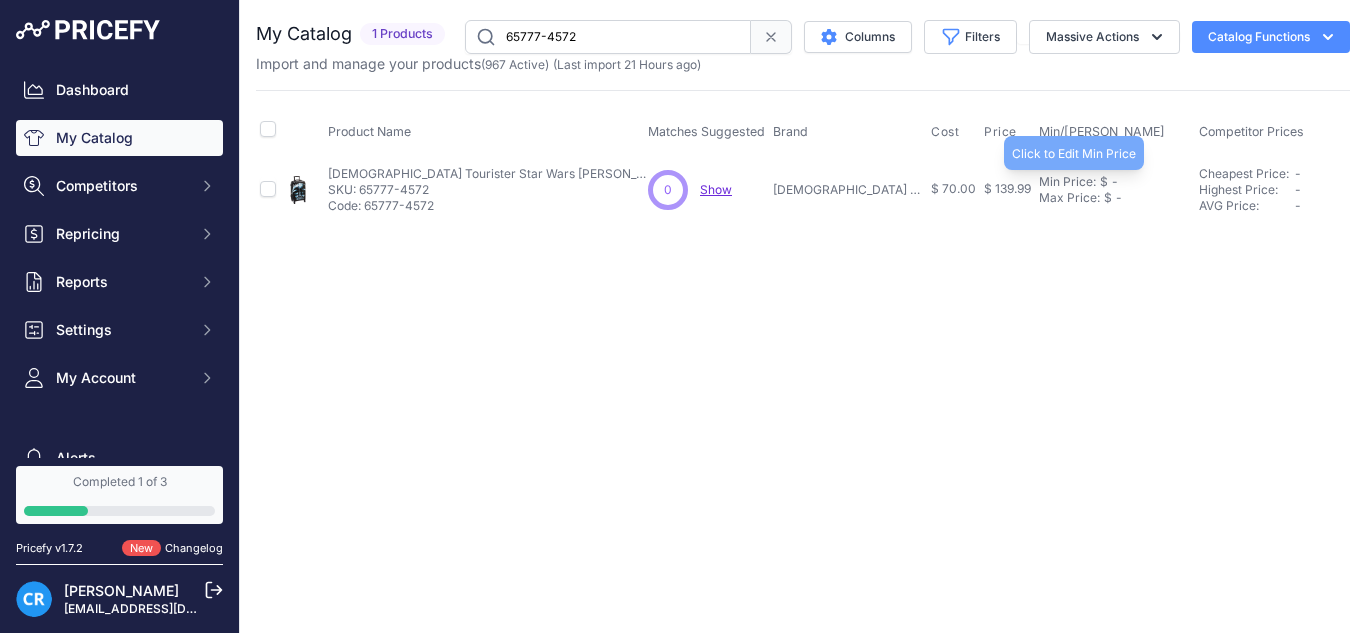 click on "Min Price:" at bounding box center (1067, 182) 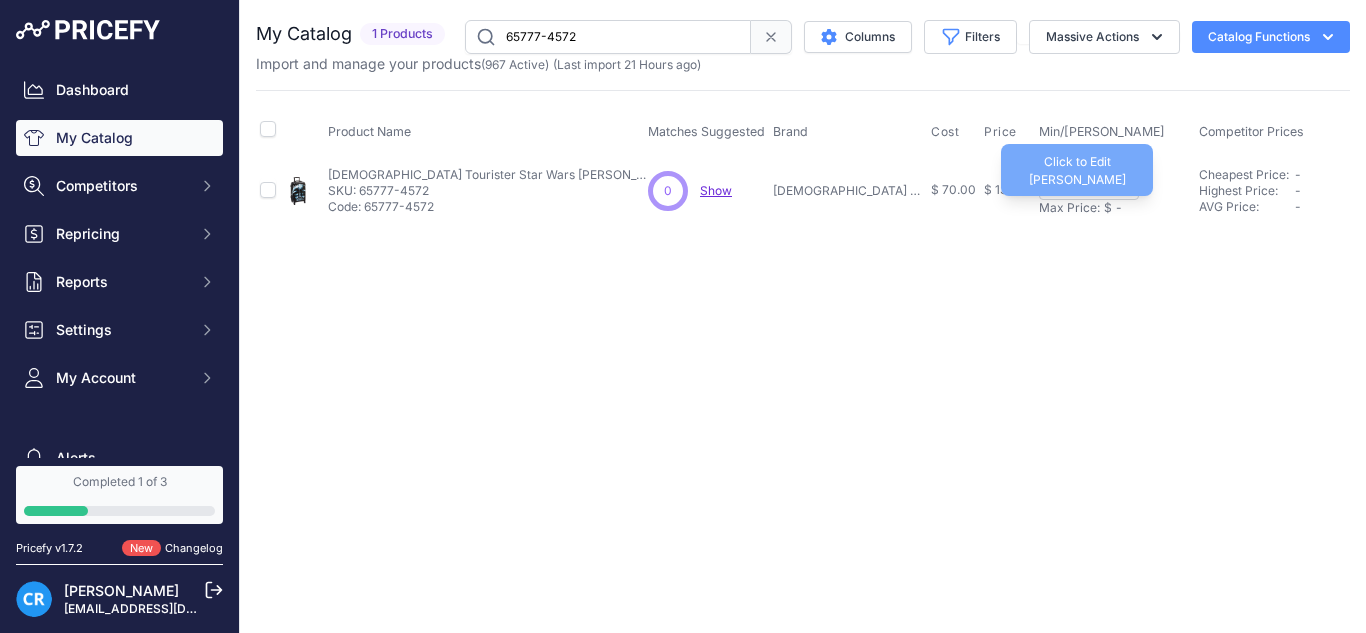 click on "Min Price:
$
-
Click to Edit Min Price
Max Price:
$
-
Click to Edit Max Price" at bounding box center (1115, 190) 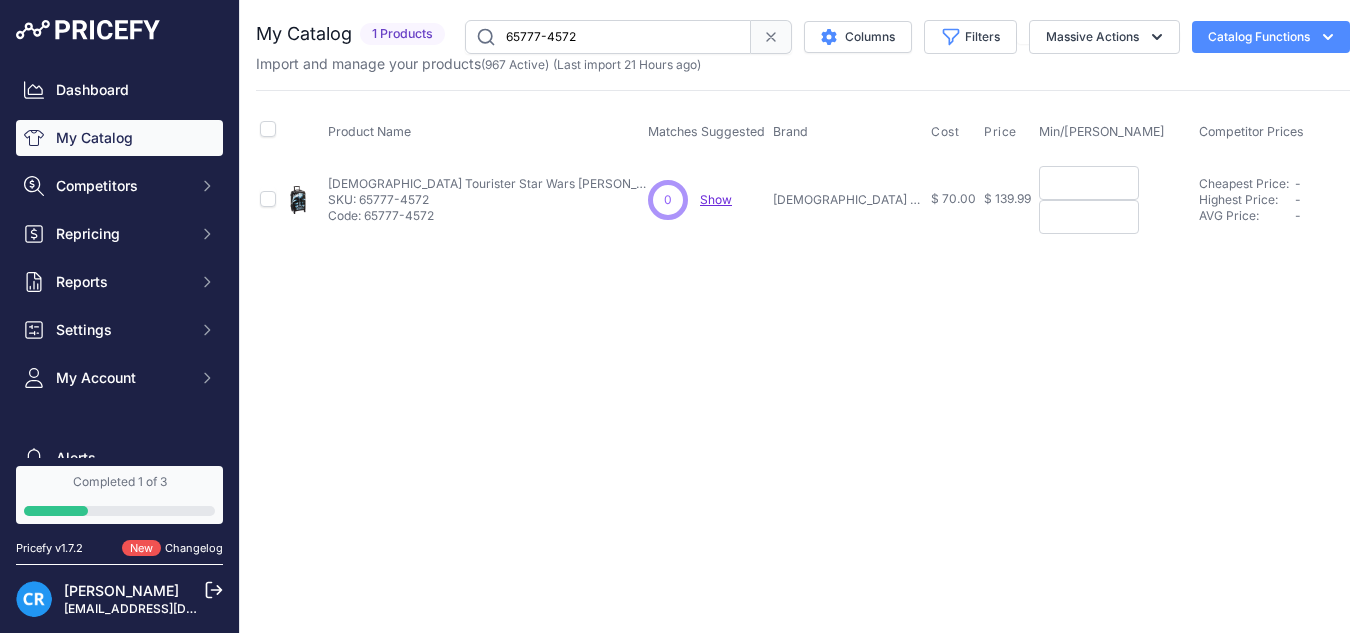 click at bounding box center [1089, 183] 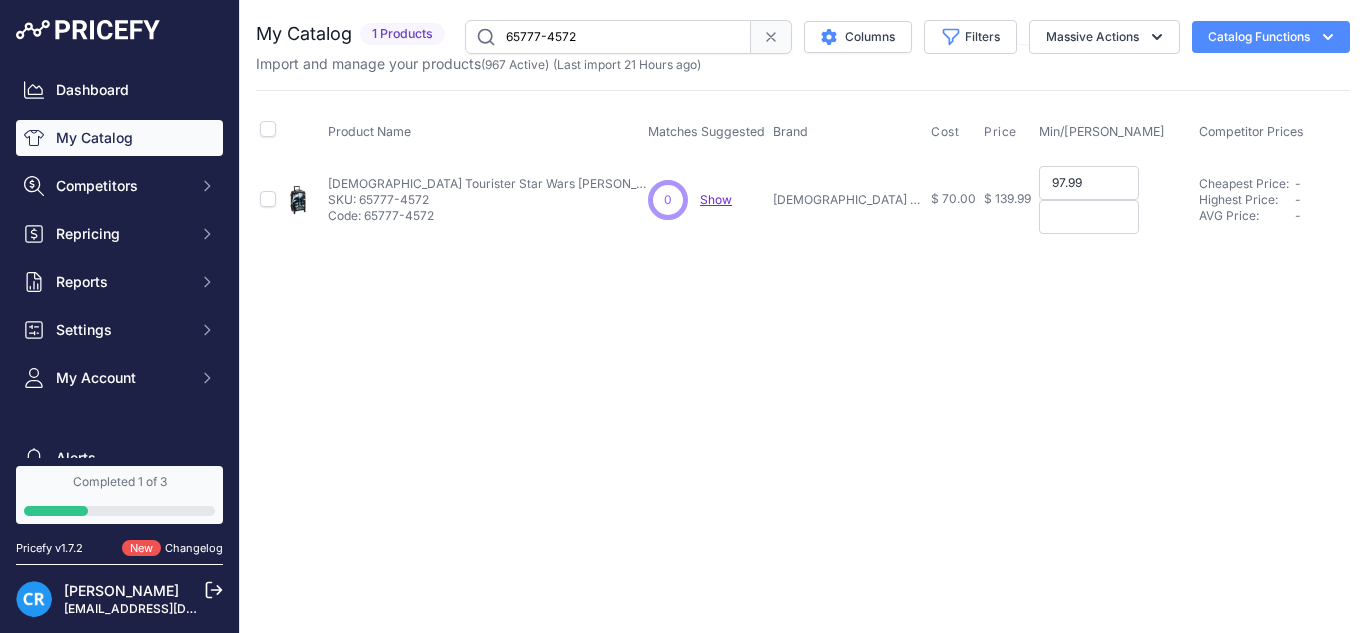 type on "97.99" 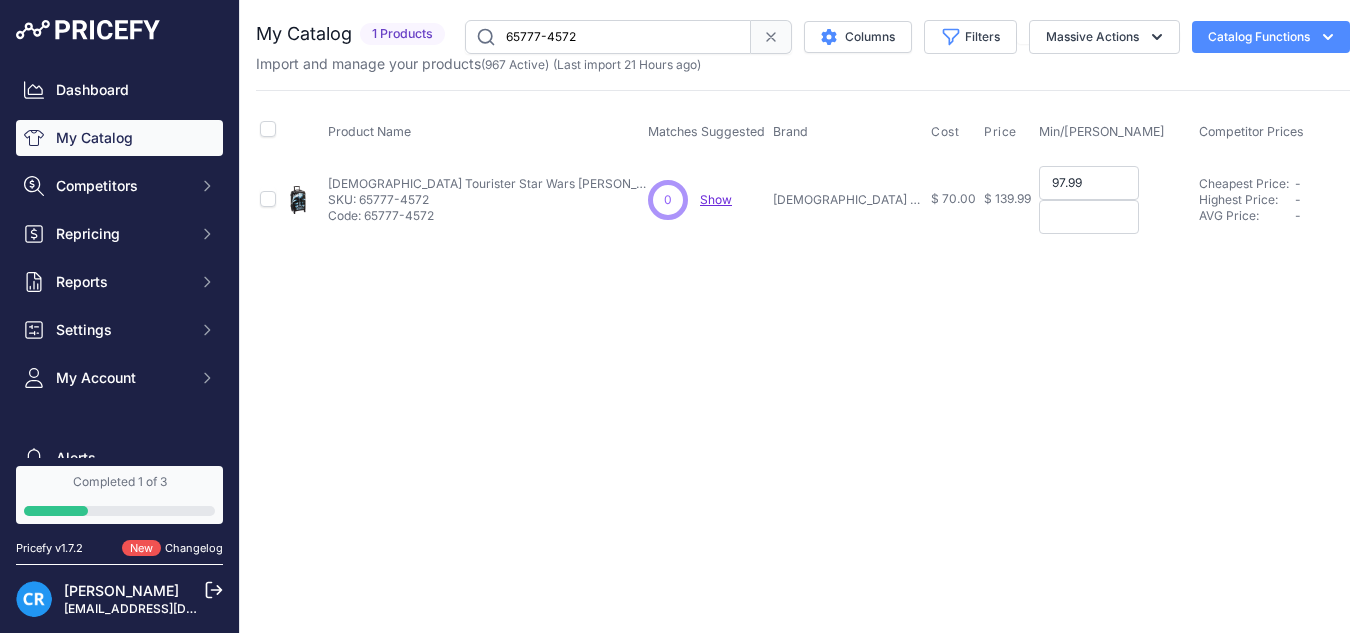 click at bounding box center [1089, 217] 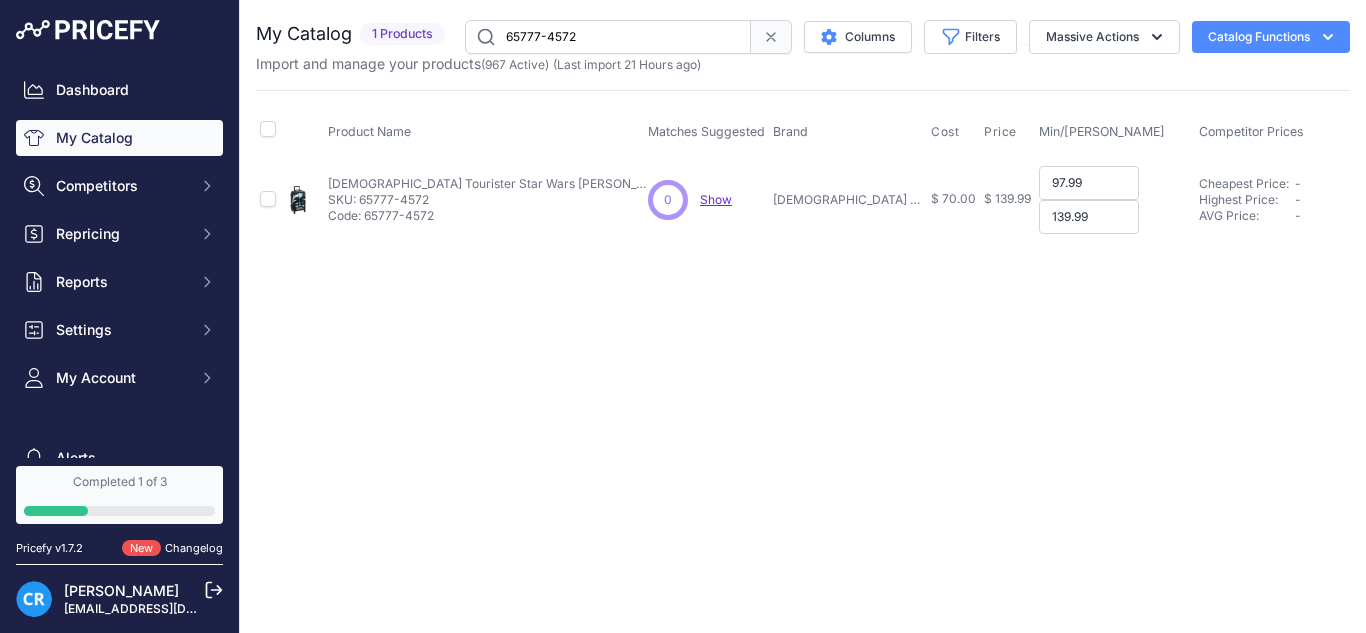 type on "139.99" 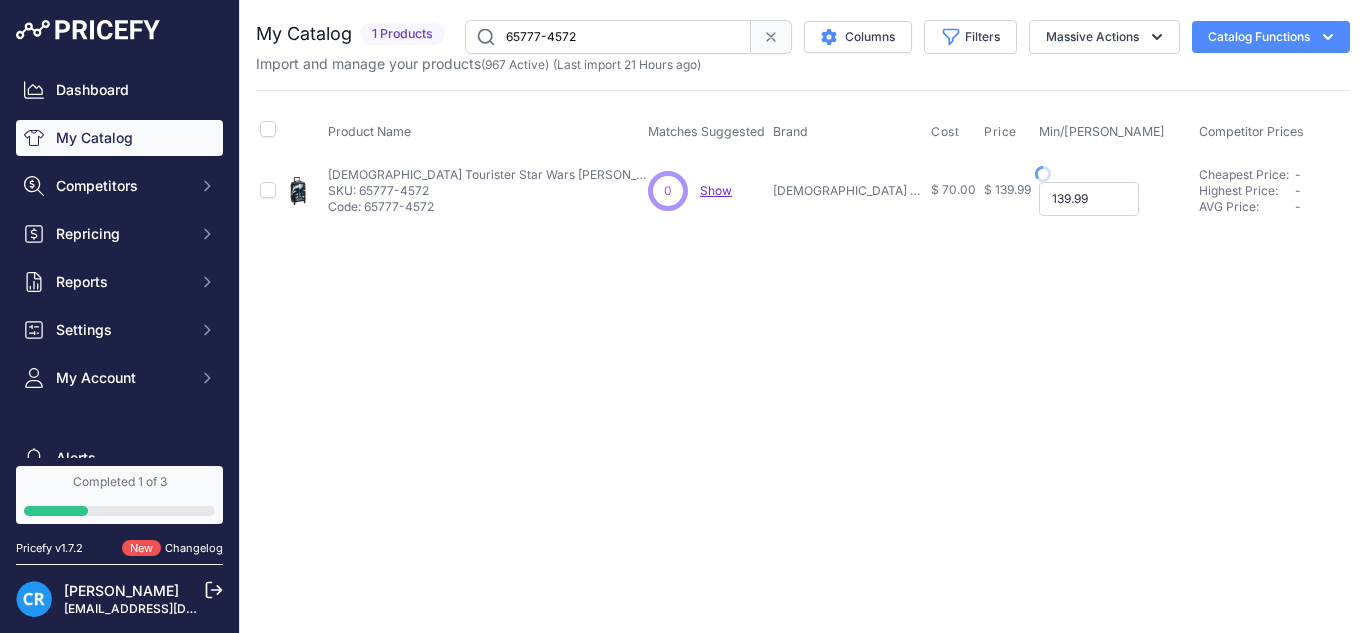click on "139.99" at bounding box center (1089, 199) 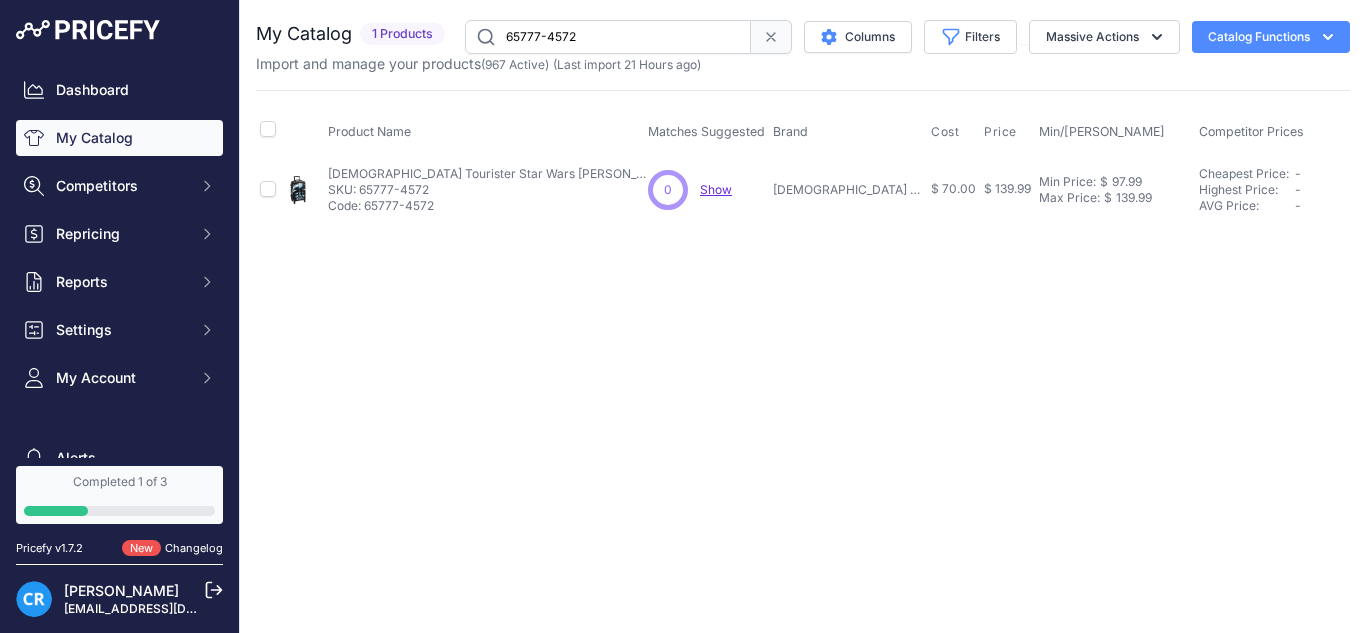 click on "65777-4572" at bounding box center (608, 37) 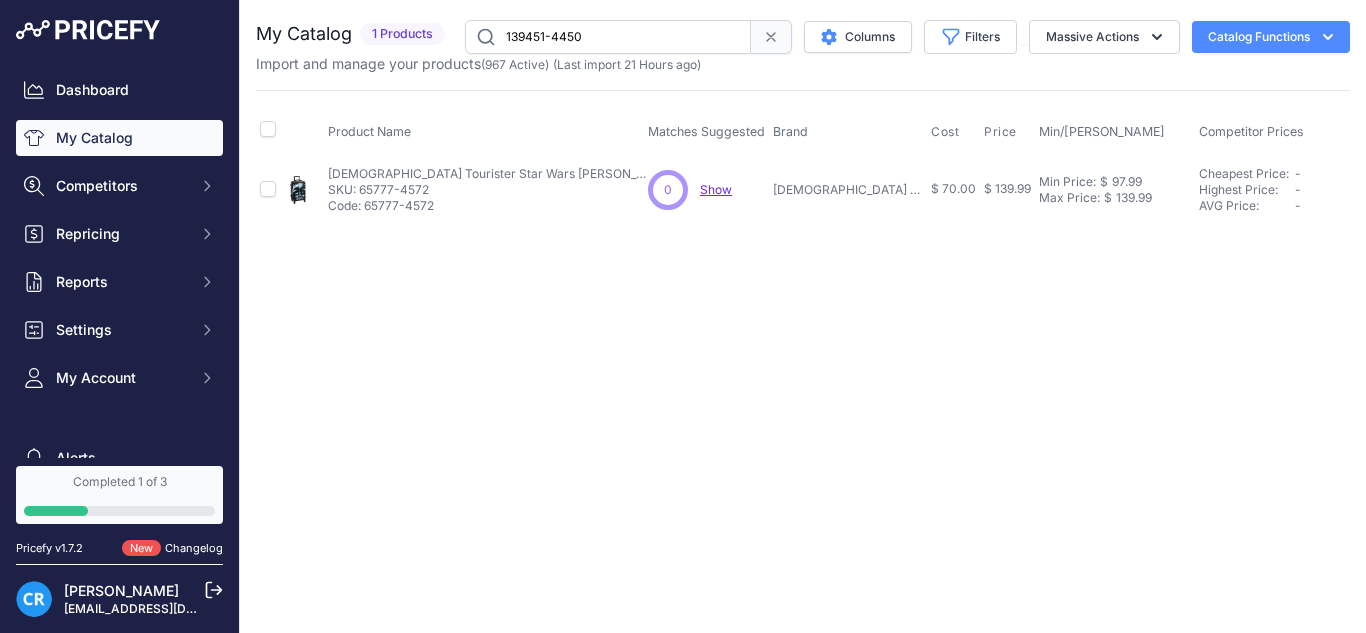 type on "139451-4450" 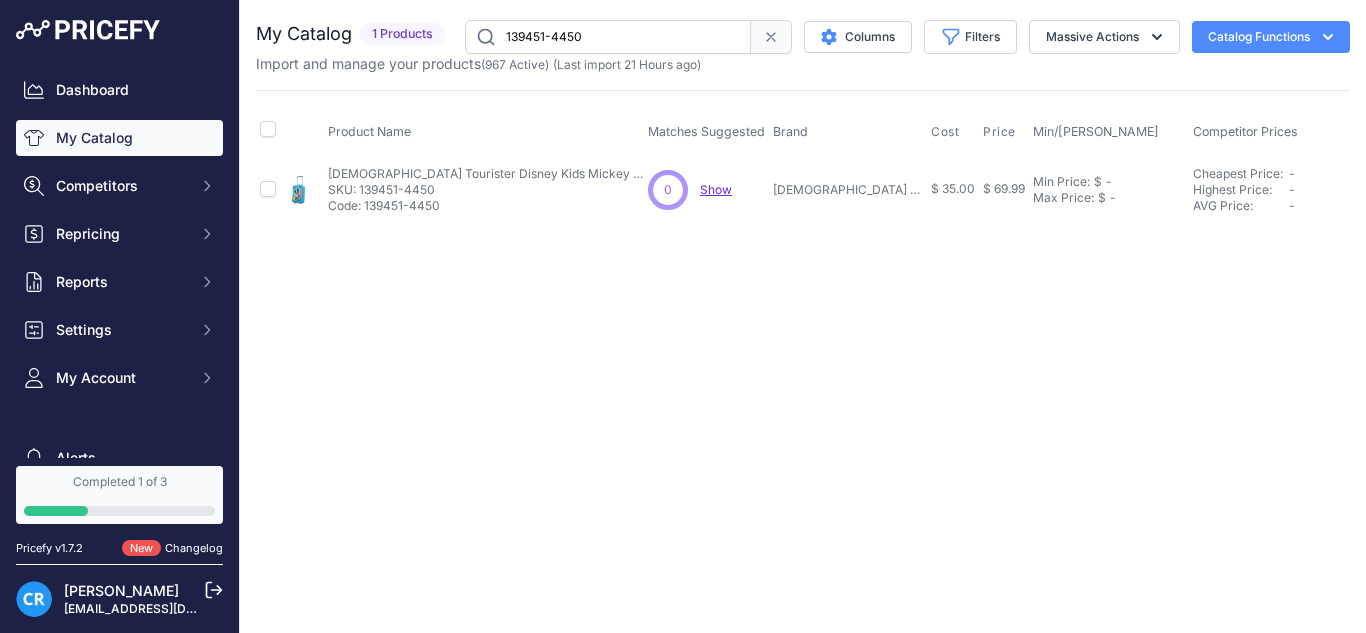 click on "SKU: 139451-4450" at bounding box center [488, 190] 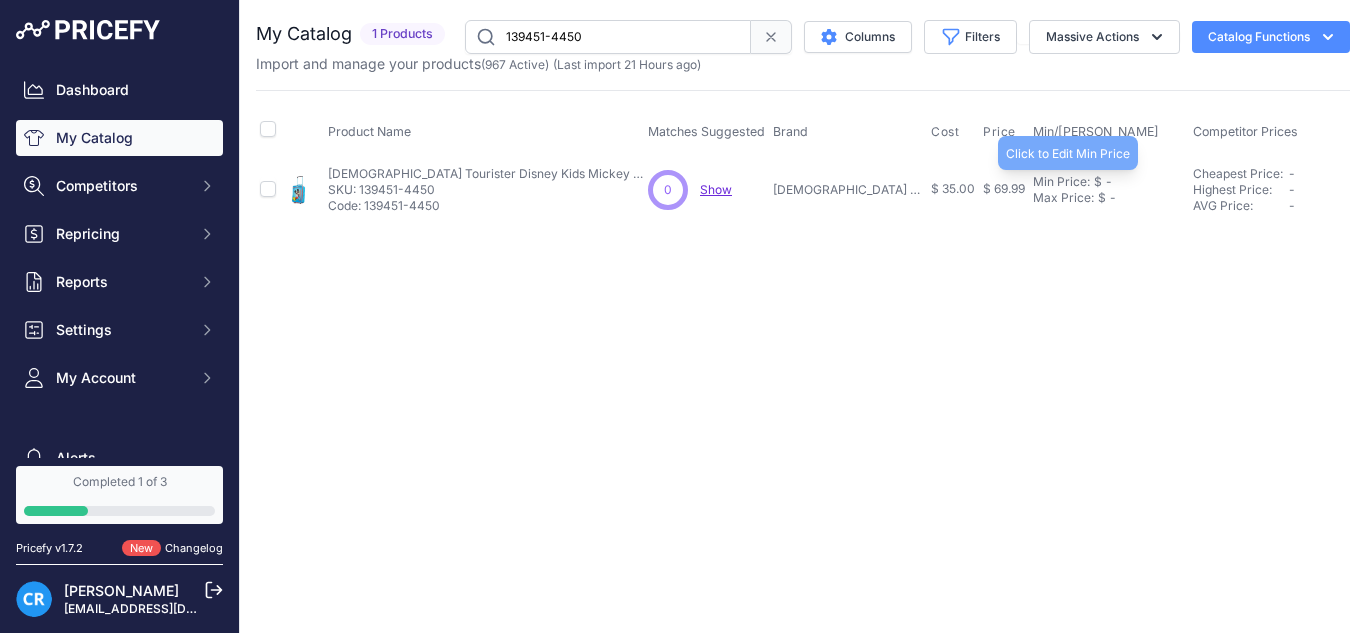 click on "Min Price:" at bounding box center (1061, 182) 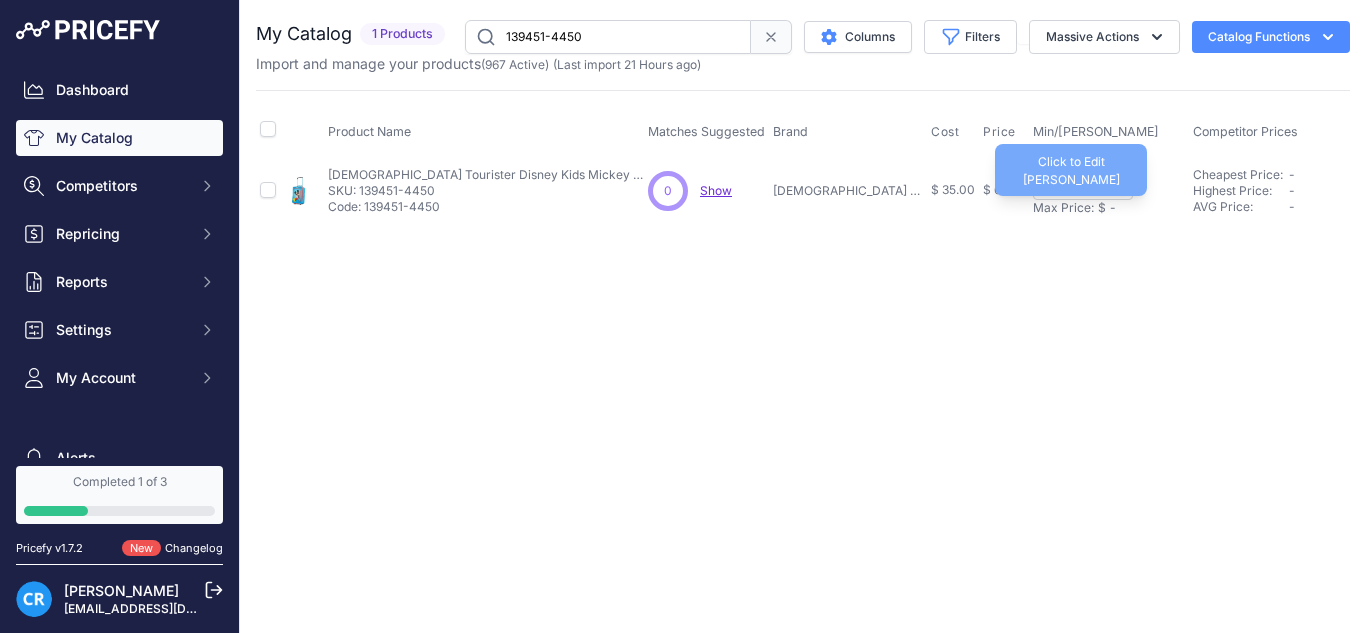 click on "Max Price:" at bounding box center (1063, 208) 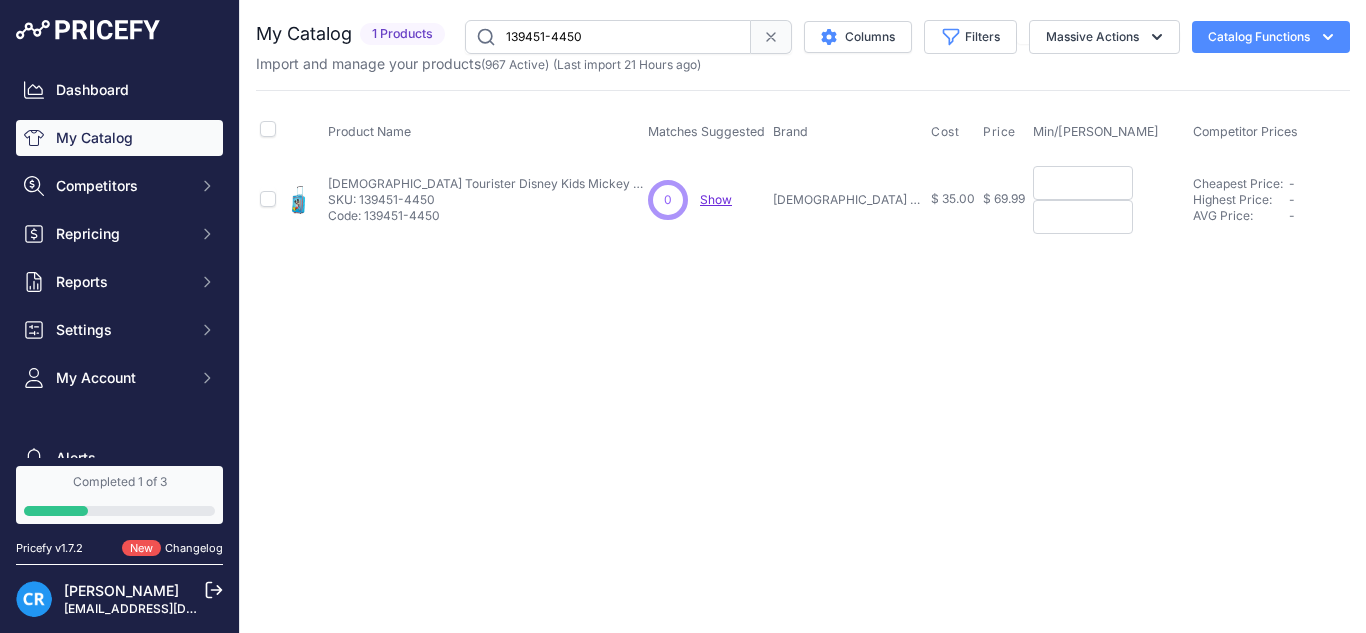 click at bounding box center (1083, 183) 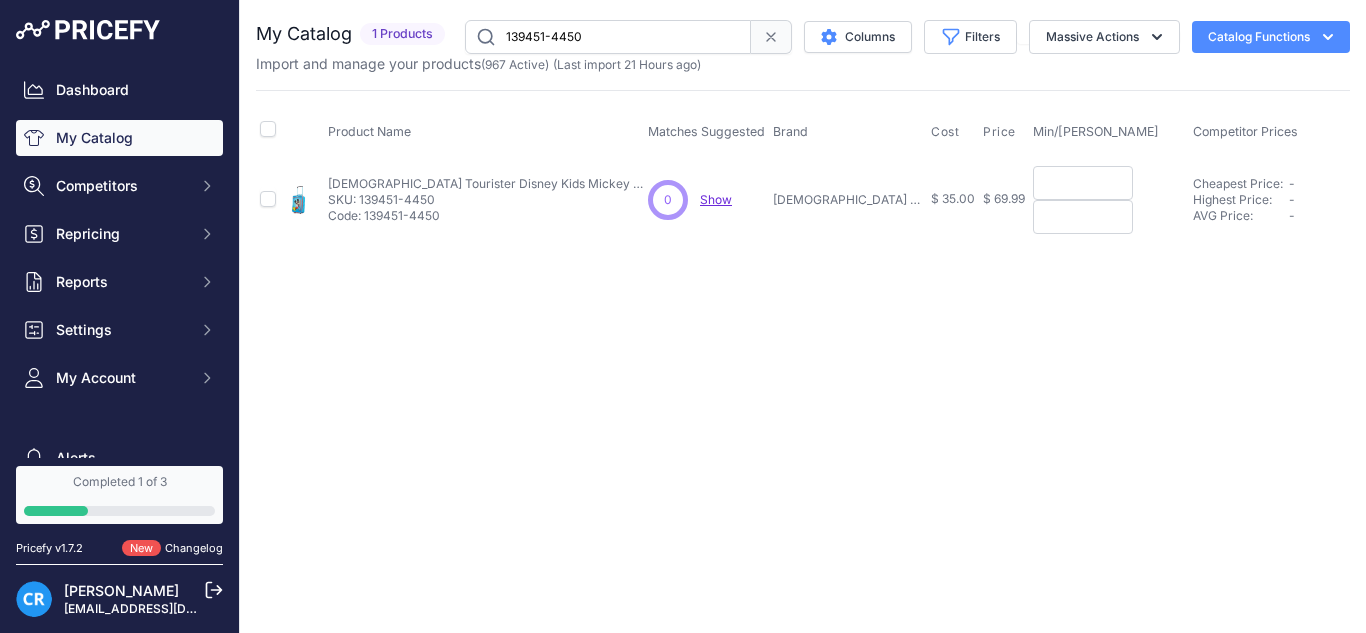 click at bounding box center (1083, 183) 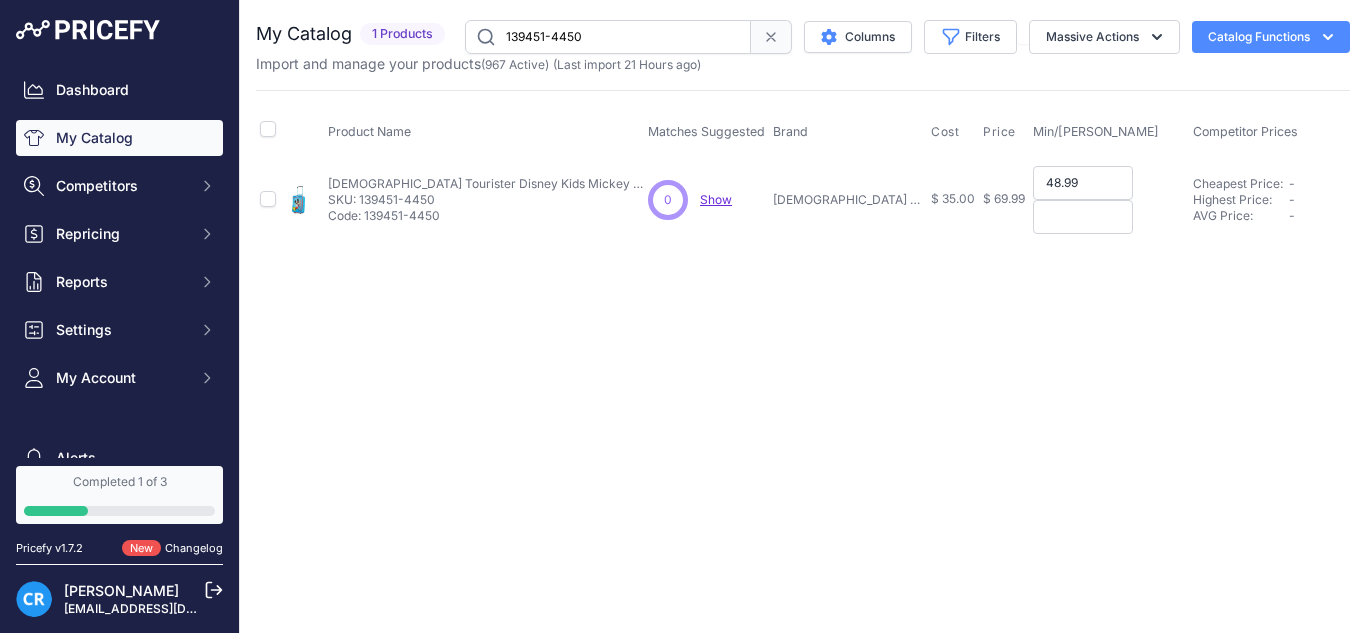 type on "48.99" 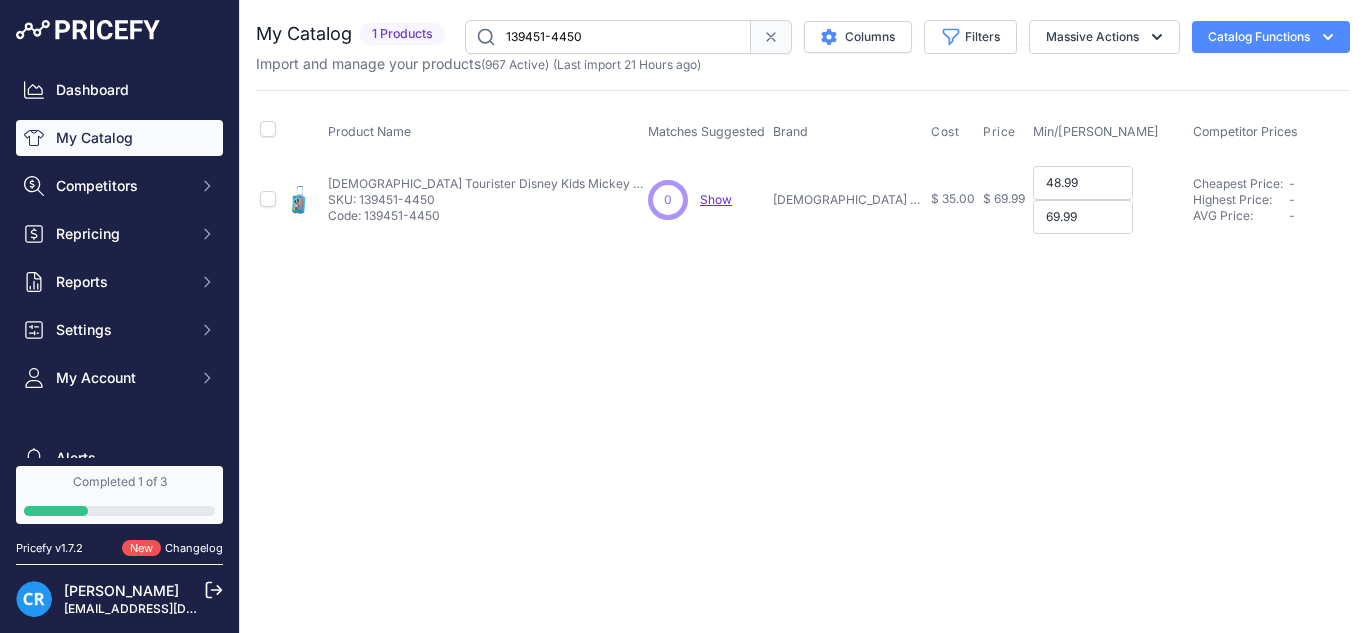 type on "69.99" 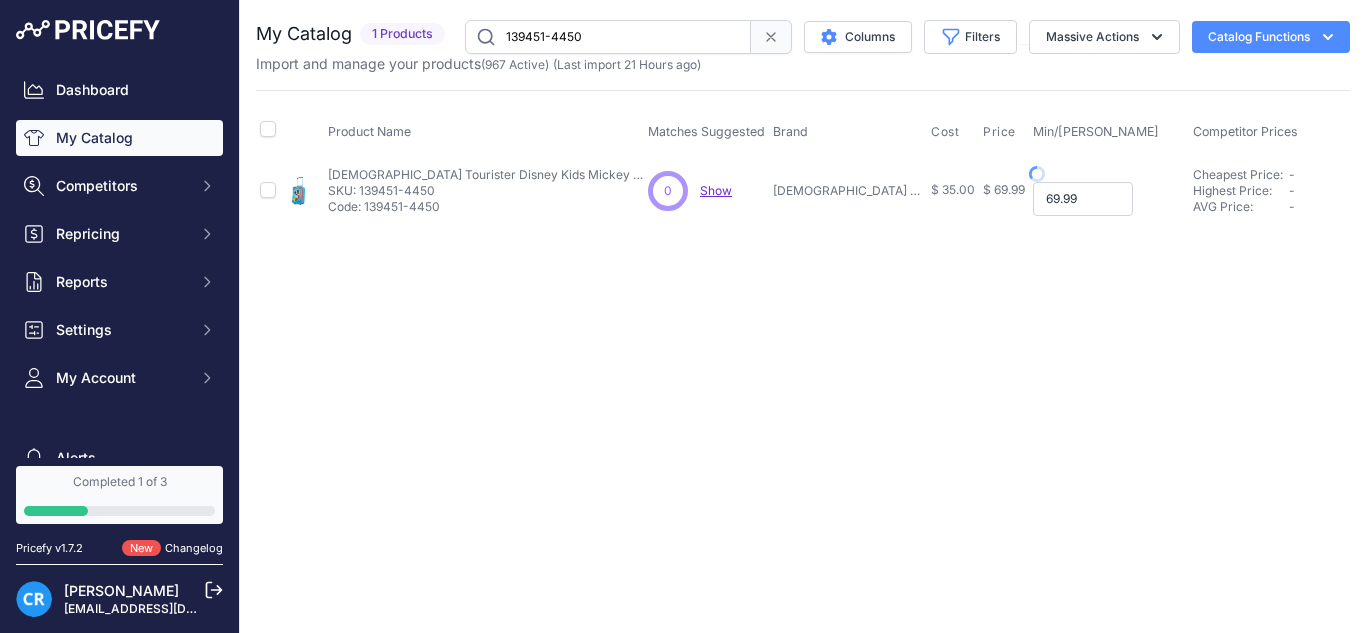 click on "69.99" at bounding box center [1083, 199] 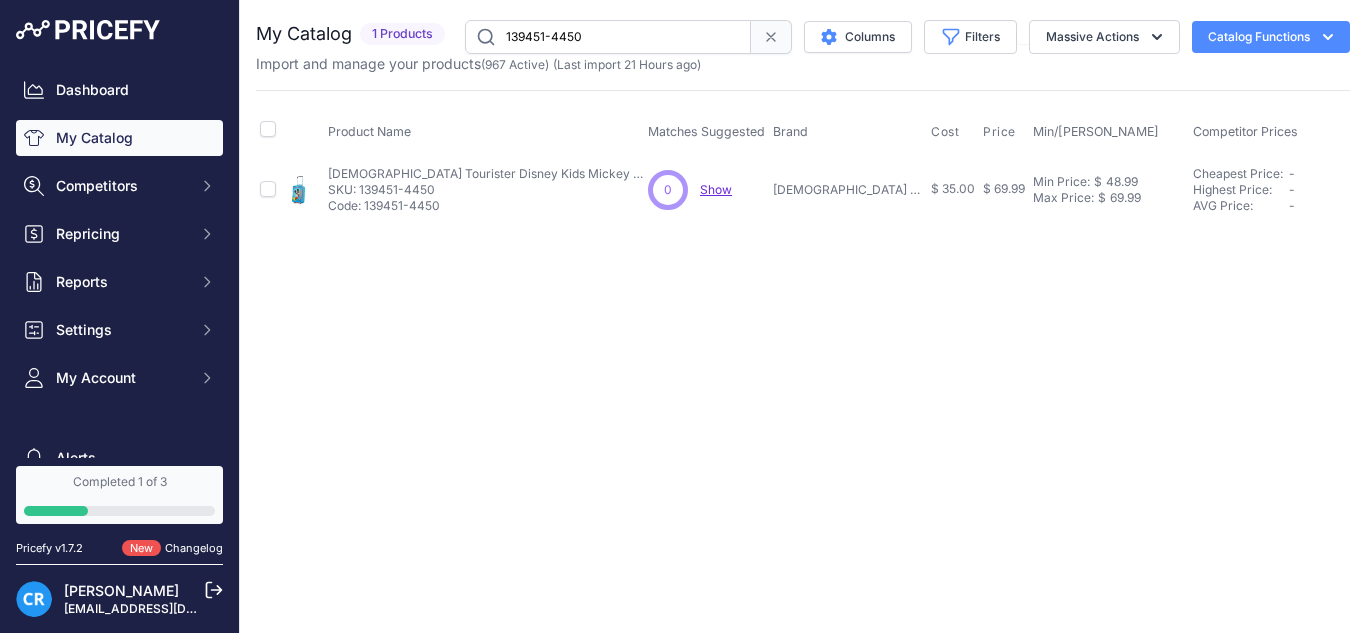 click on "139451-4450" at bounding box center [608, 37] 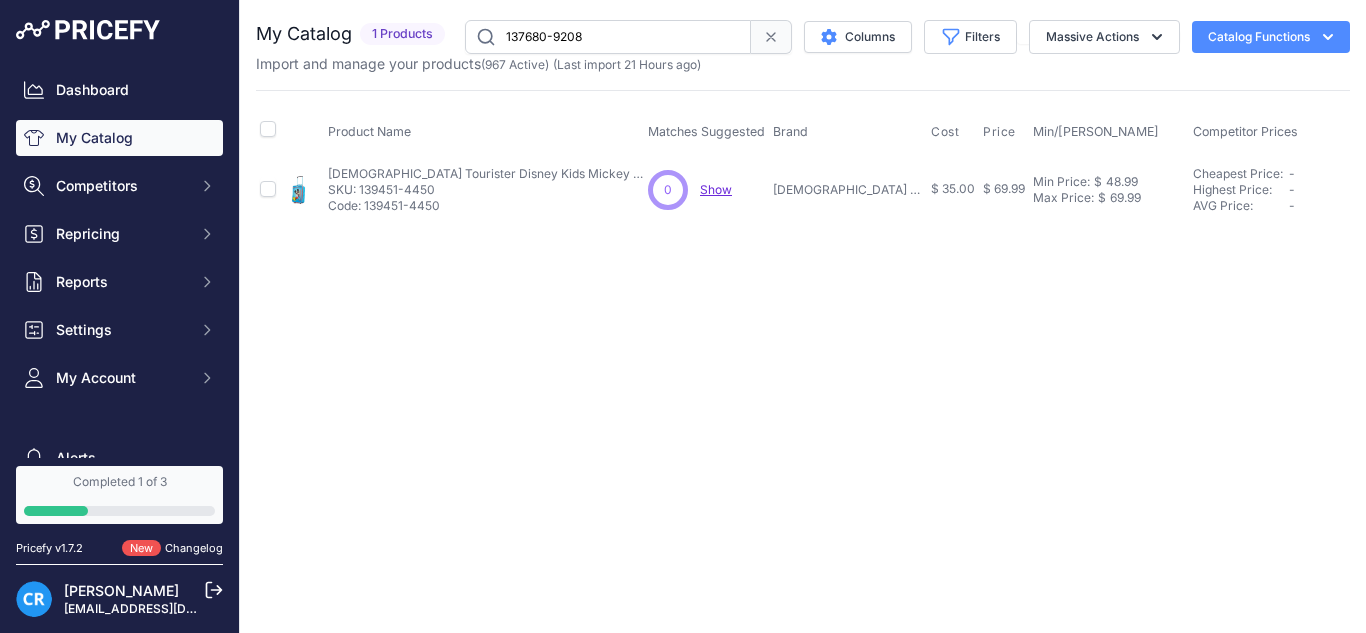 type on "137680-9208" 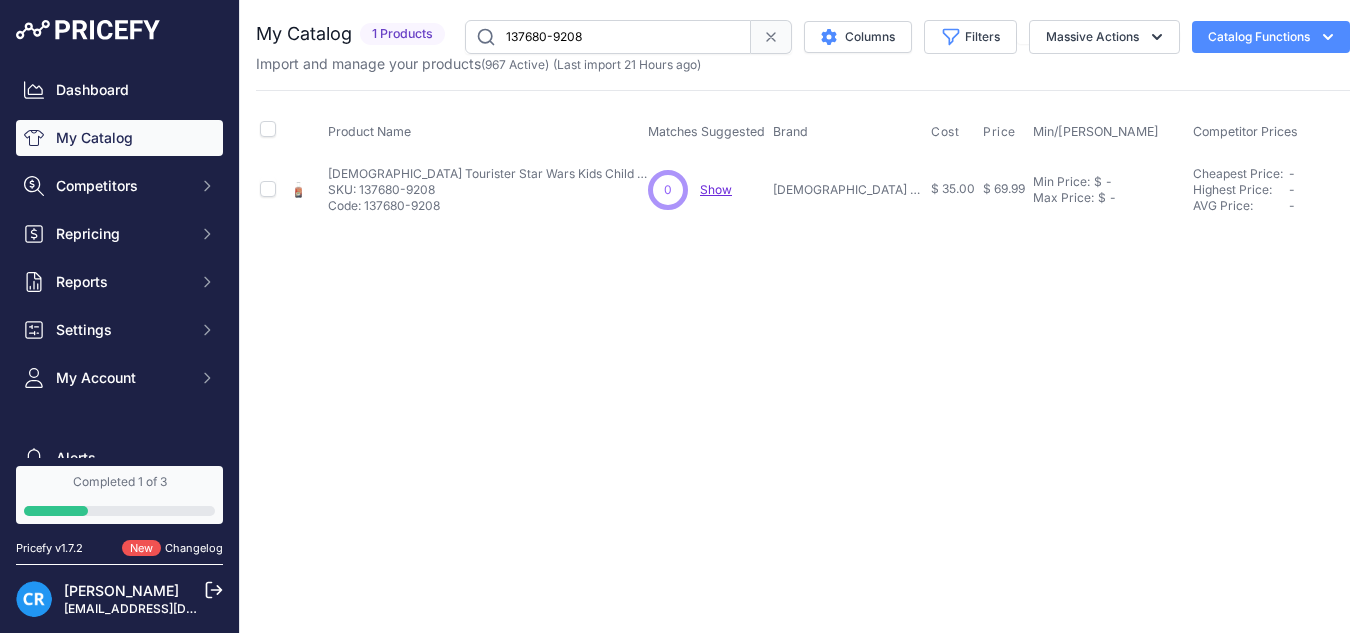 click on "$ 35.00" at bounding box center [953, 189] 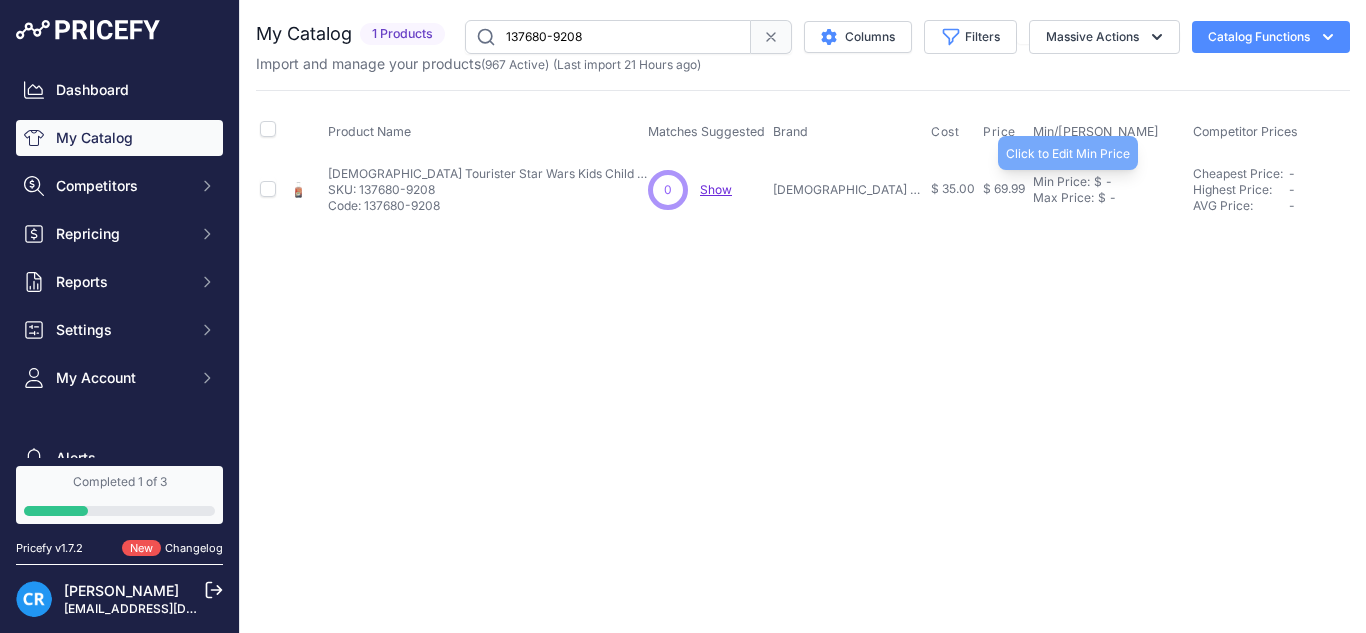 click on "$" at bounding box center (1098, 182) 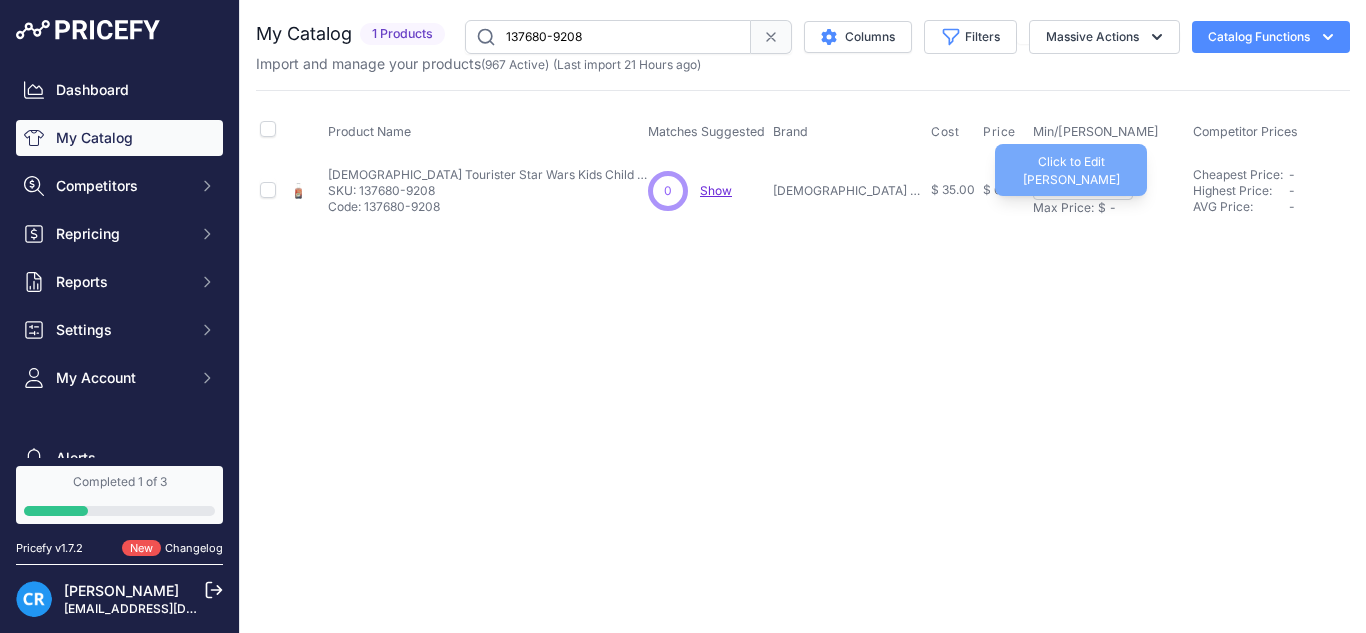 click on "Max Price:
$
-" at bounding box center [1109, 208] 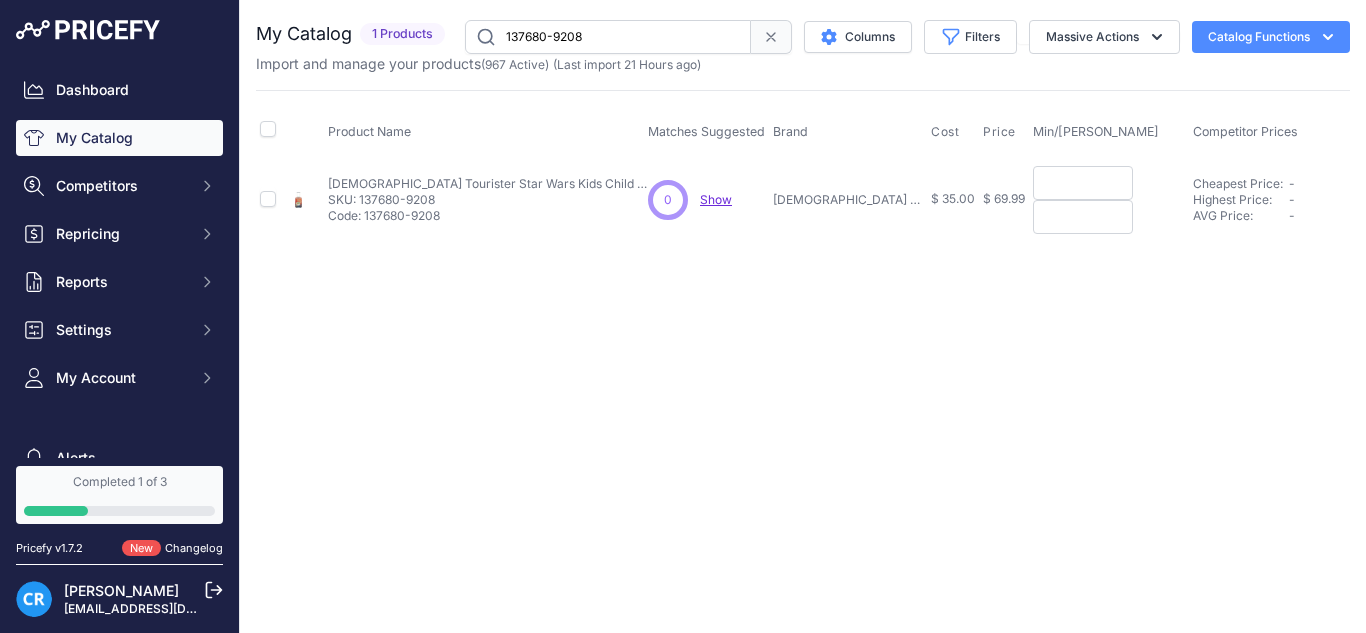 click at bounding box center (1083, 183) 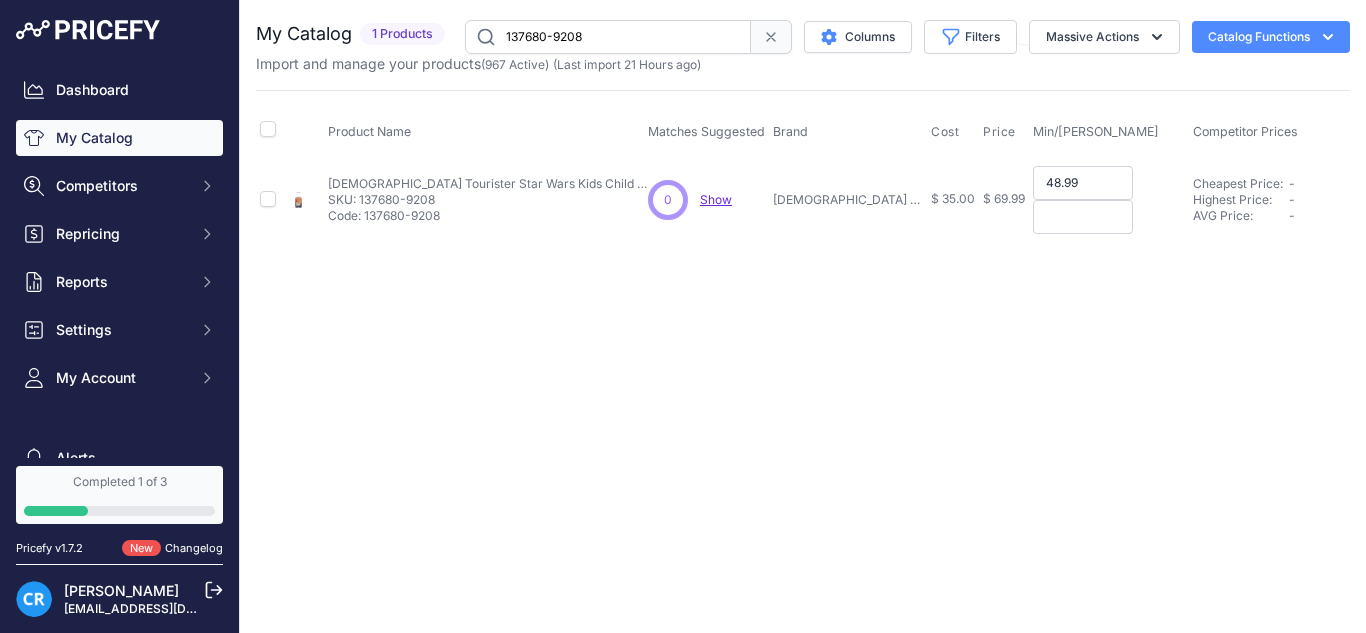 type on "48.99" 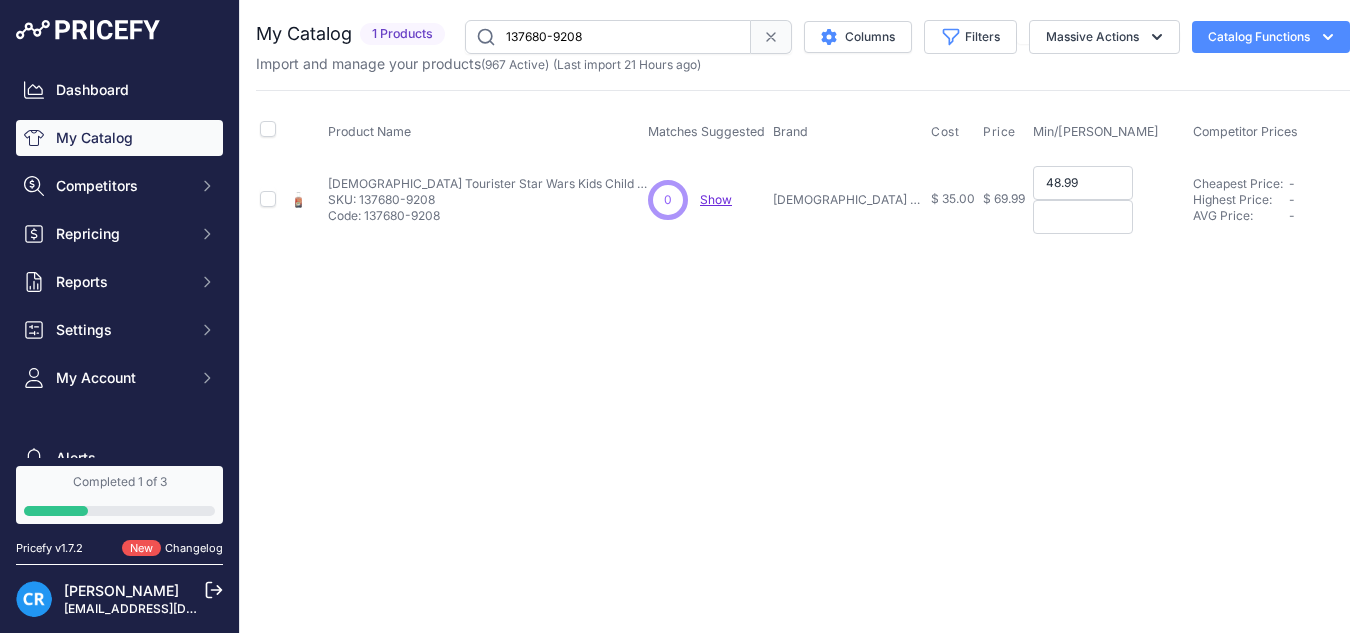 click at bounding box center [1083, 217] 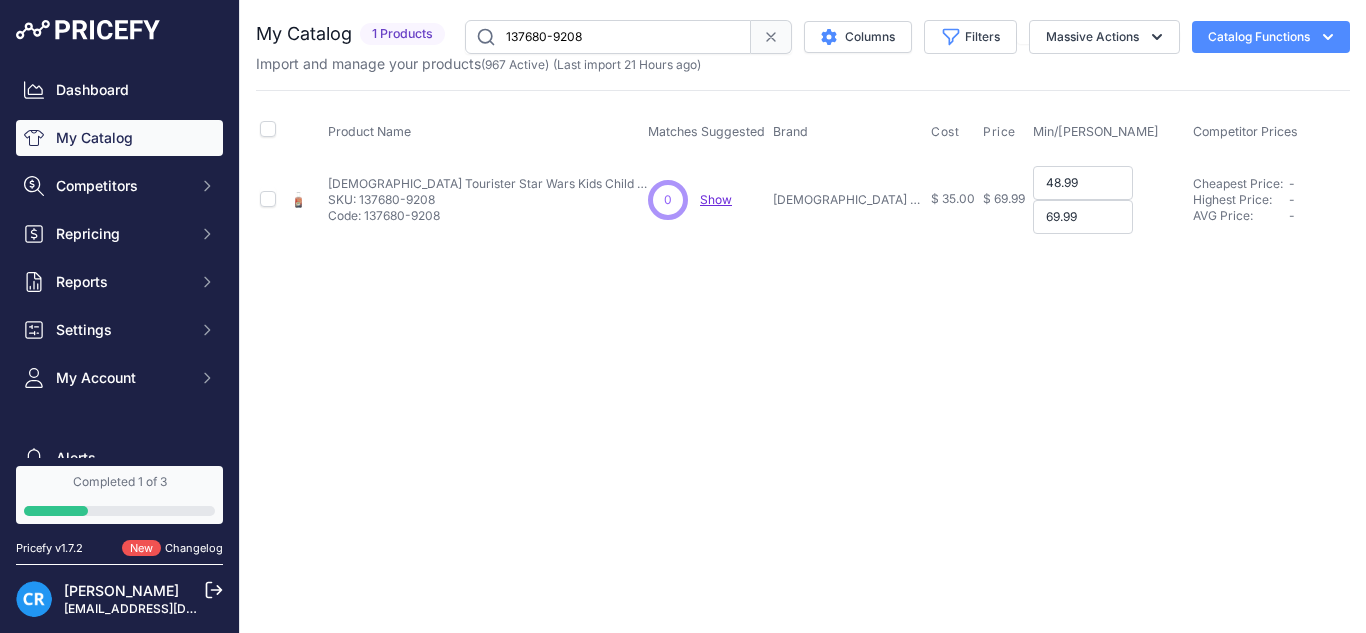 type on "69.99" 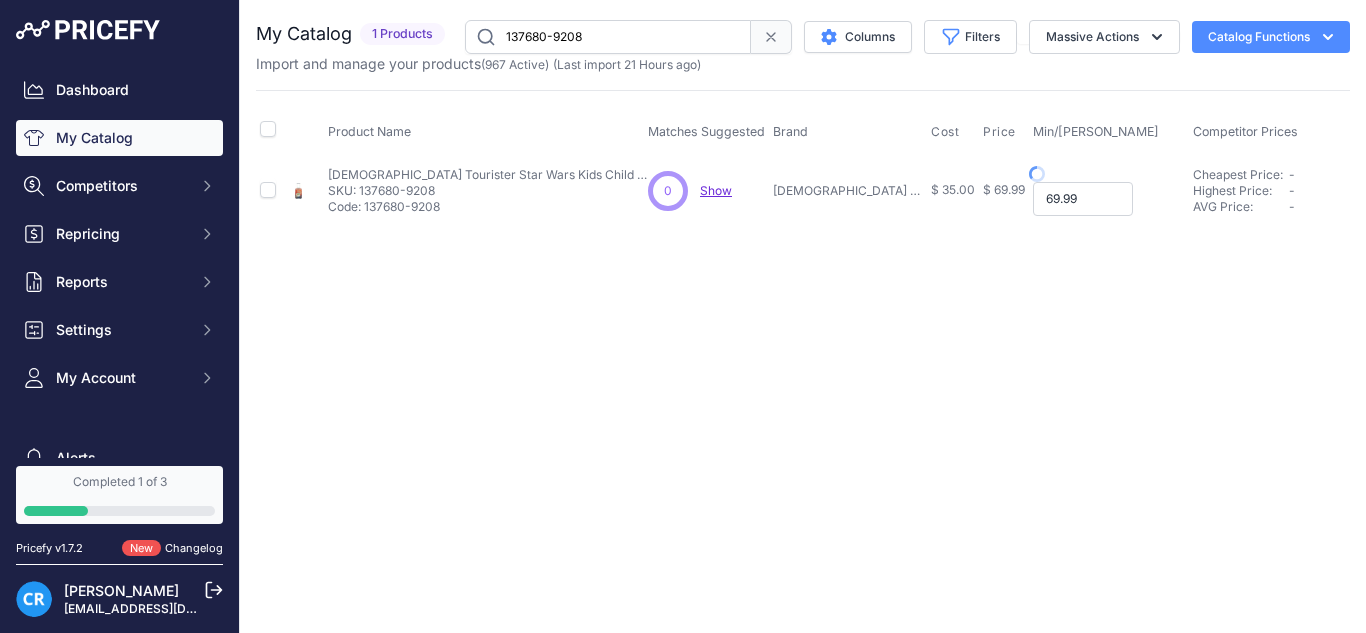 click on "69.99" at bounding box center [1083, 199] 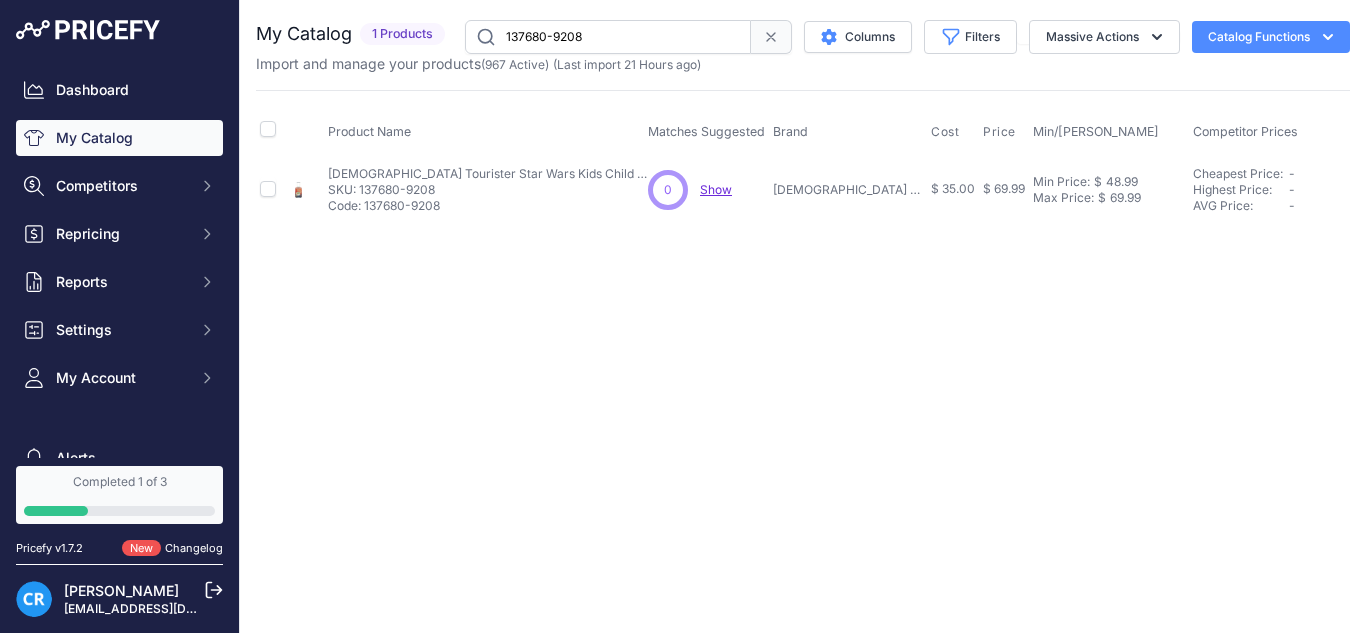 click on "137680-9208" at bounding box center (608, 37) 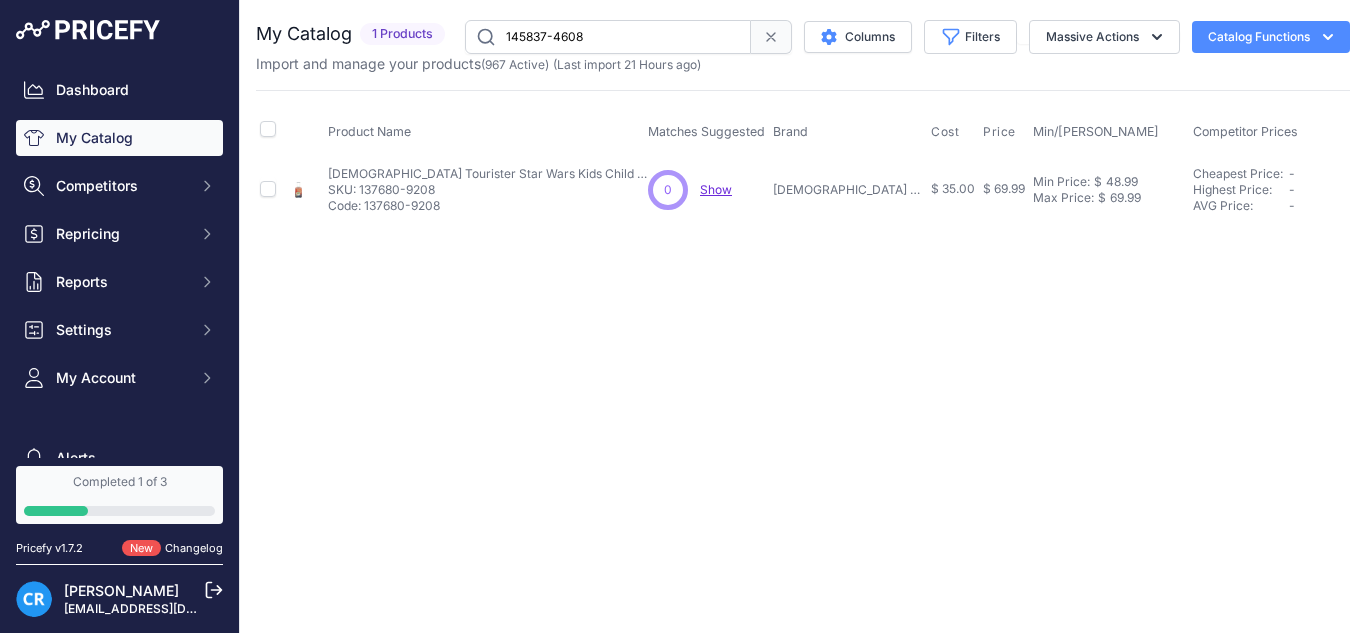 type on "145837-4608" 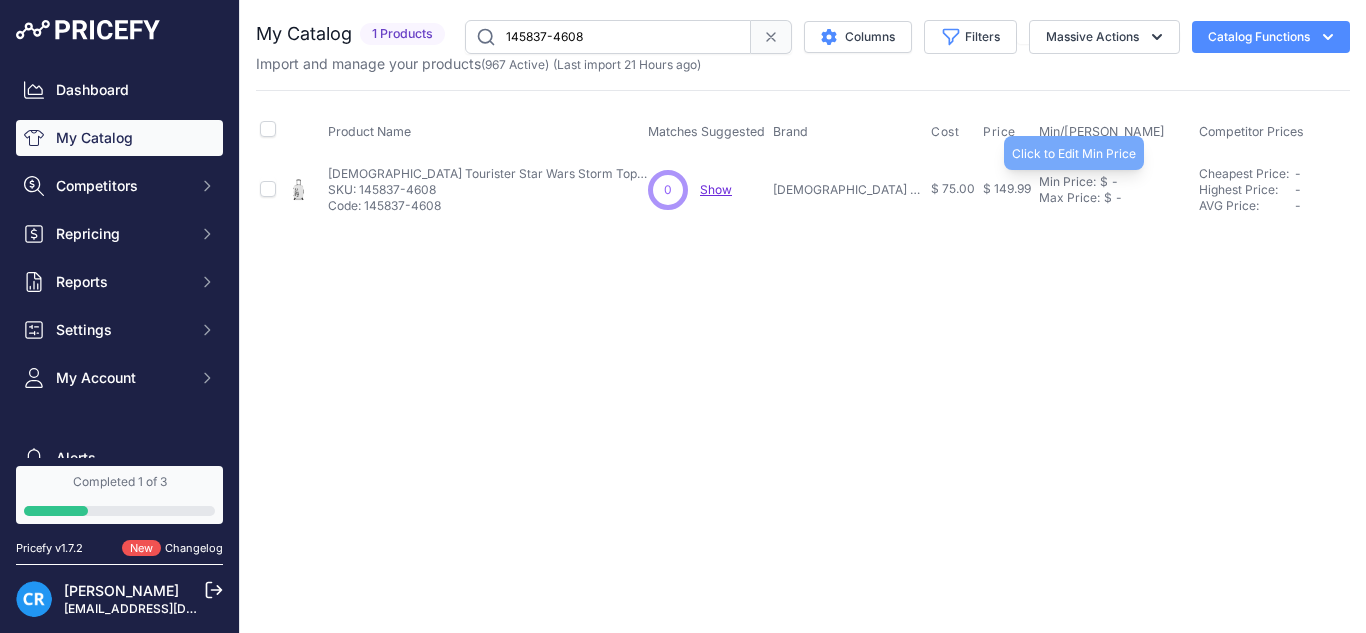 click on "Min Price:" at bounding box center [1067, 182] 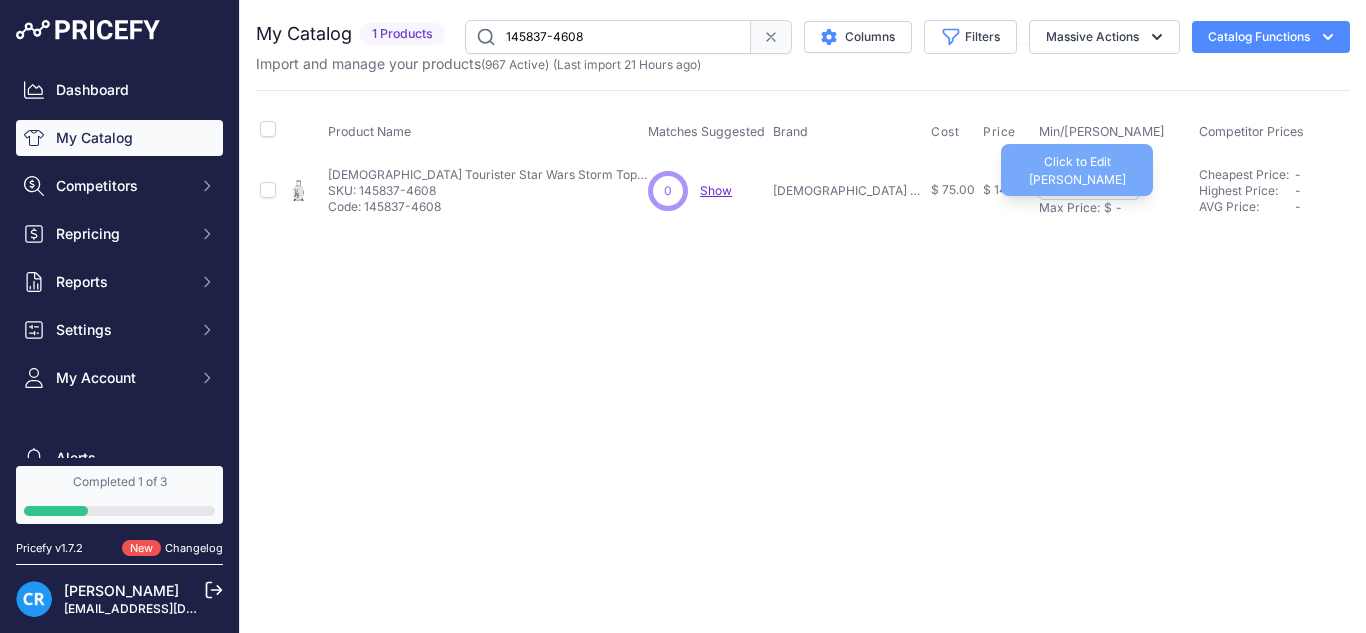 click on "Max Price:" at bounding box center [1069, 208] 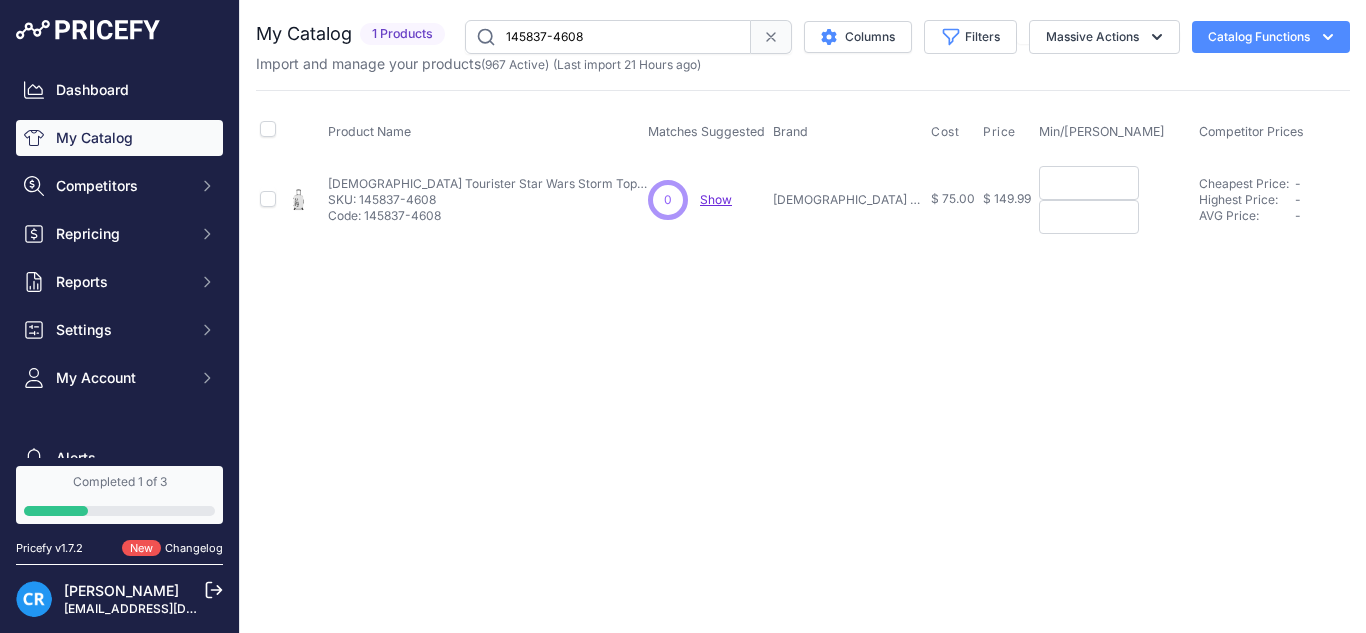 click at bounding box center (1089, 183) 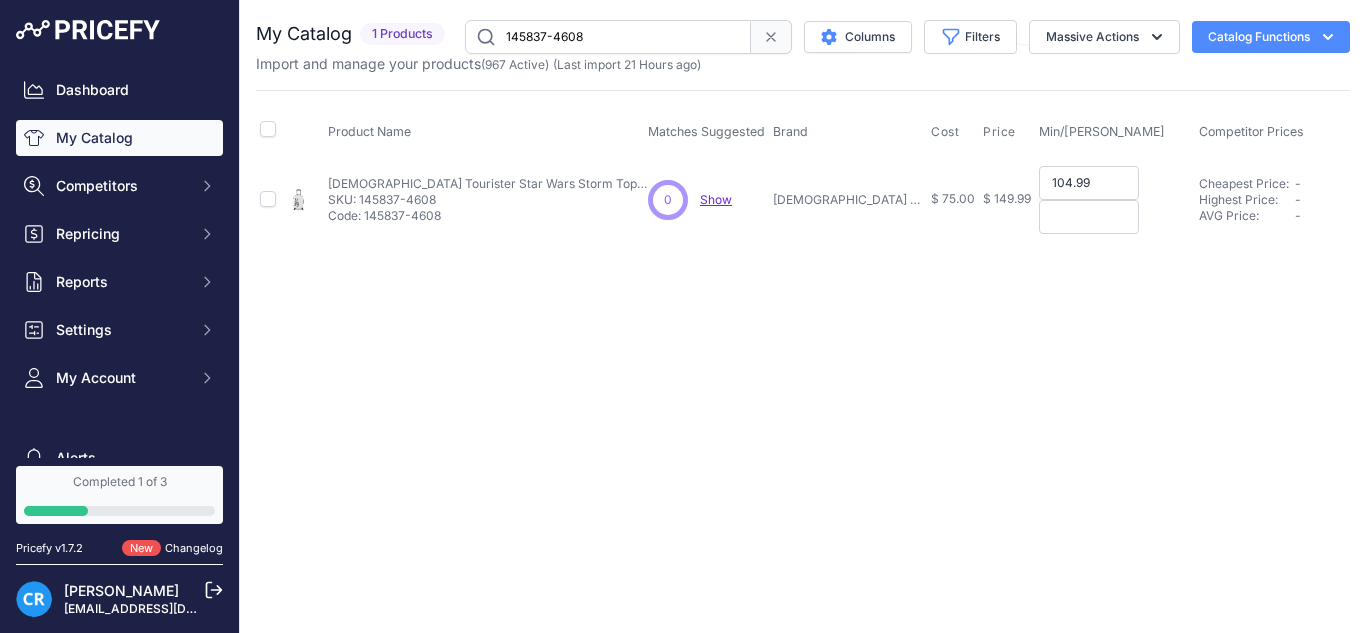 type on "104.99" 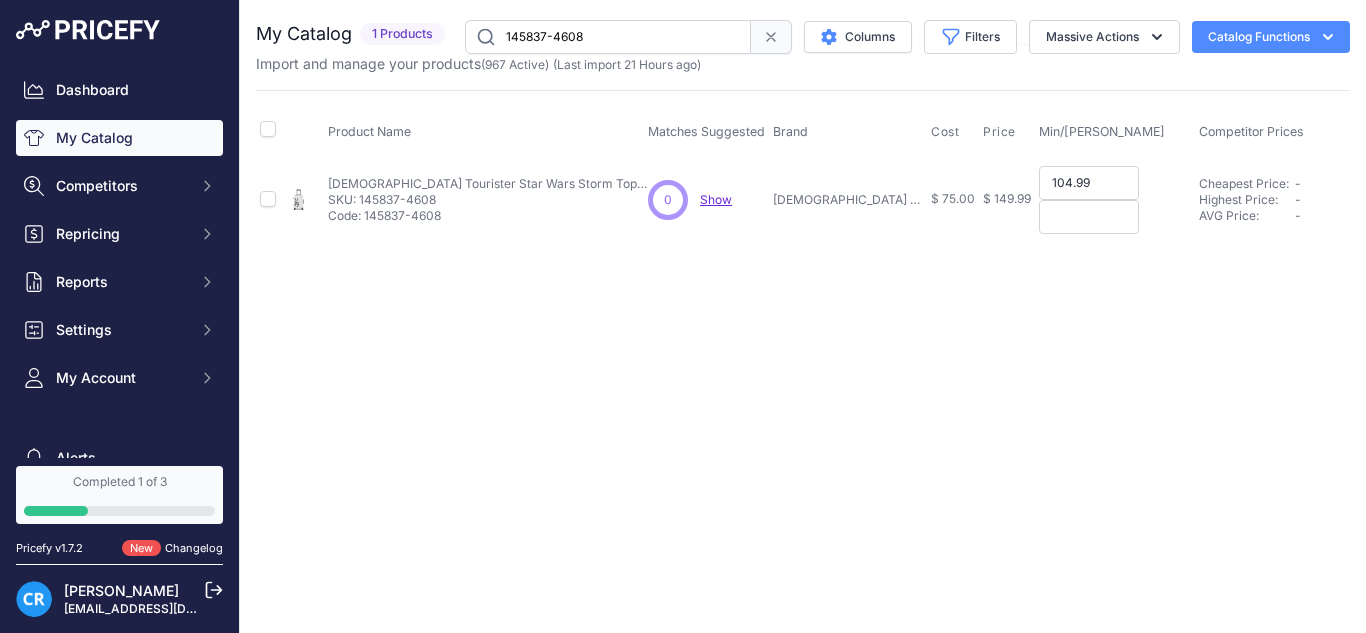 click at bounding box center (1089, 217) 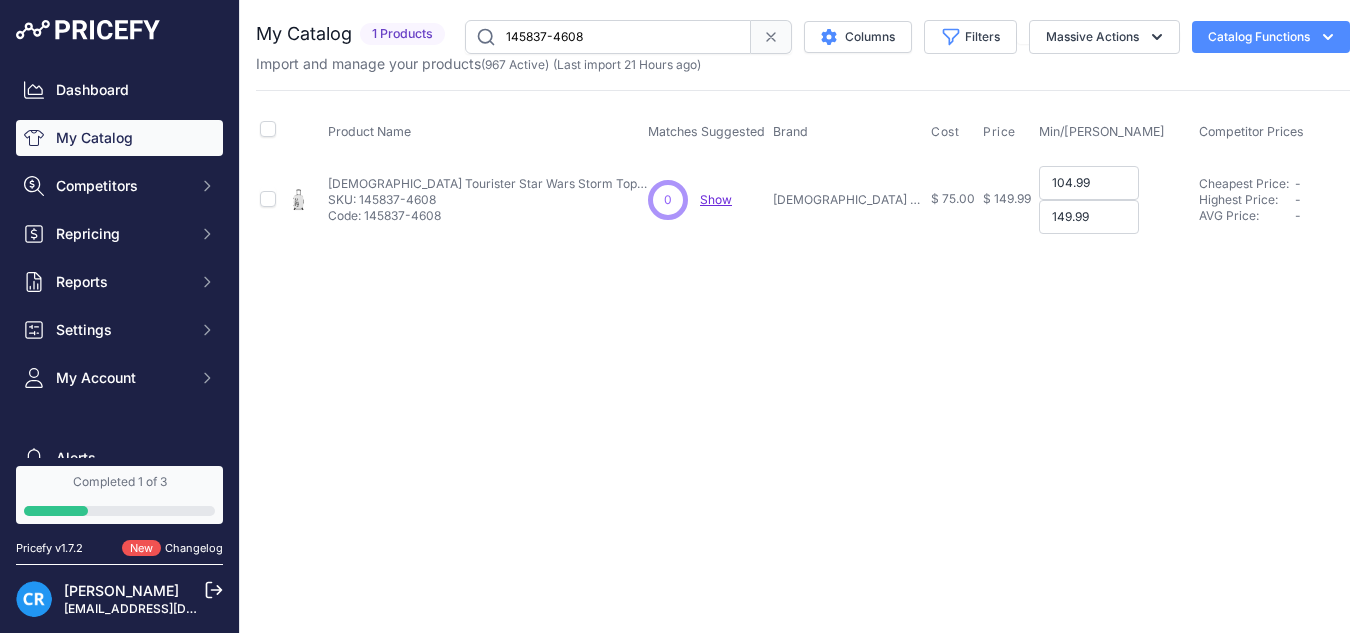 type on "149.99" 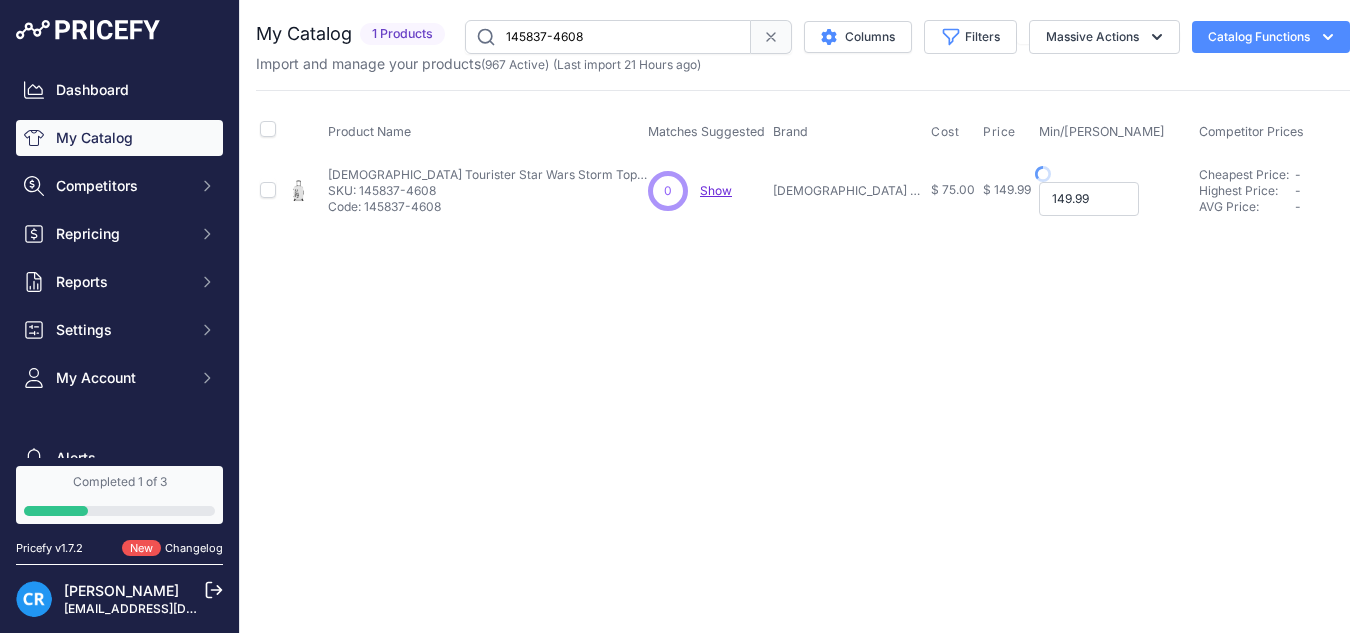 click on "149.99" at bounding box center [1089, 199] 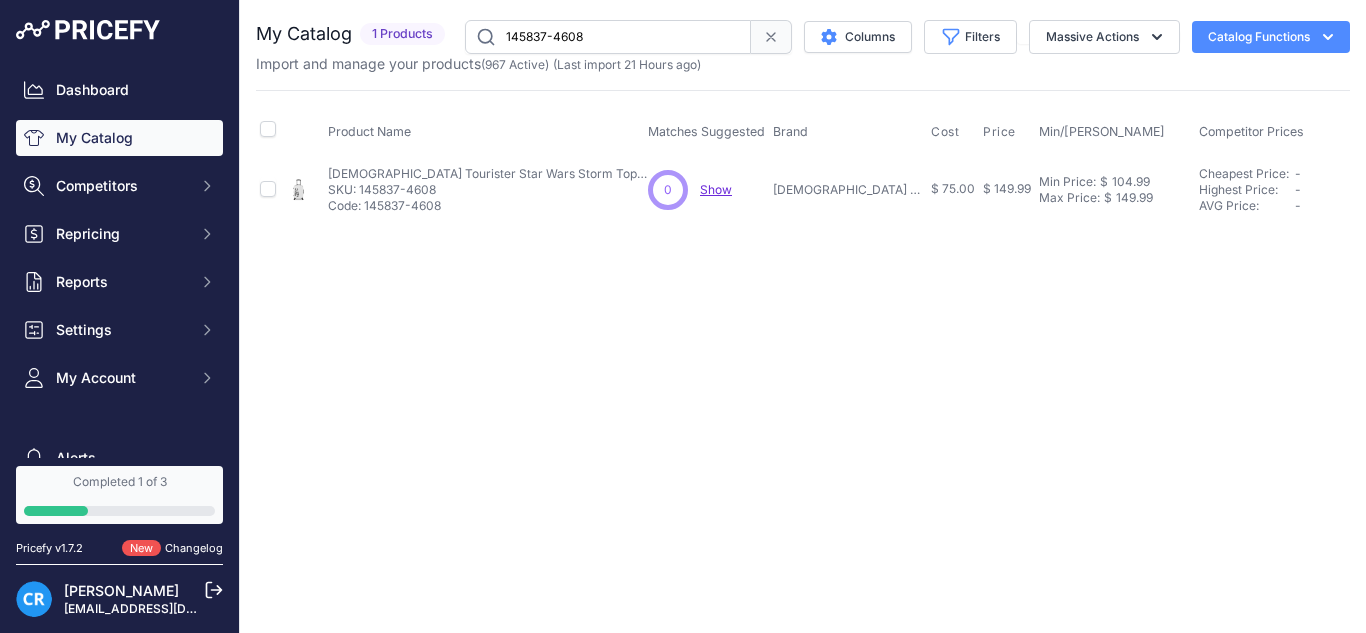 click on "You are not connected to the internet.
My Catalog" at bounding box center (803, 121) 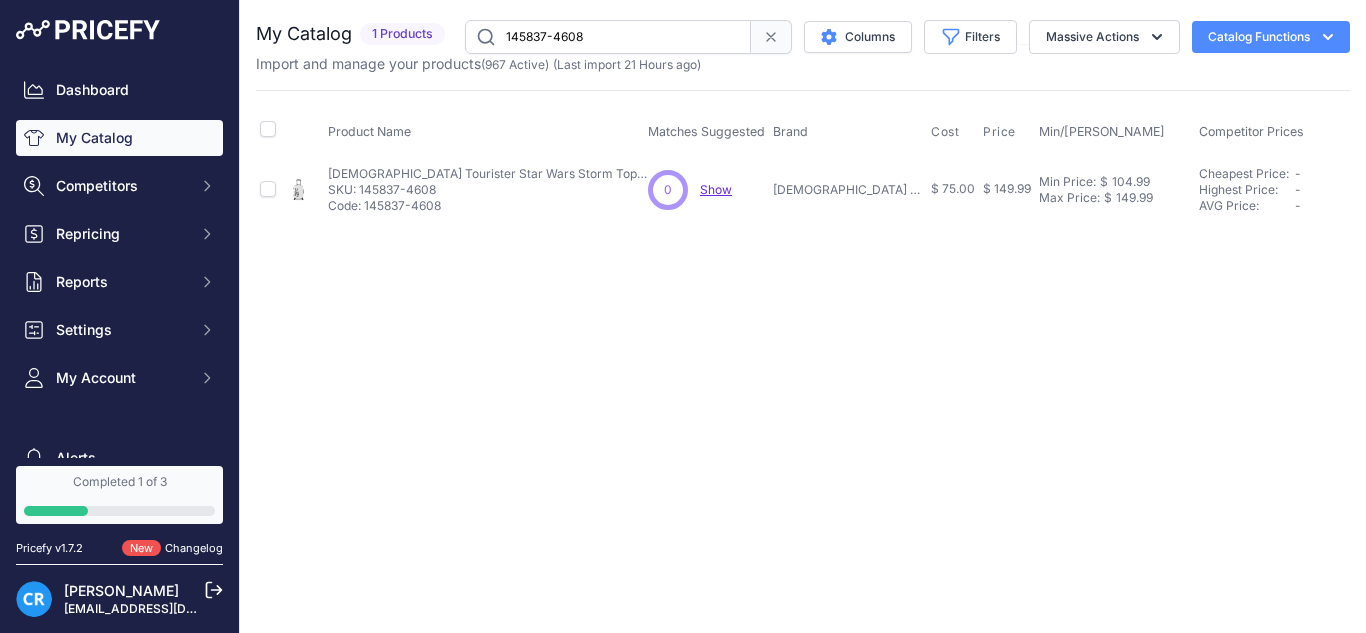 click on "145837-4608" at bounding box center [608, 37] 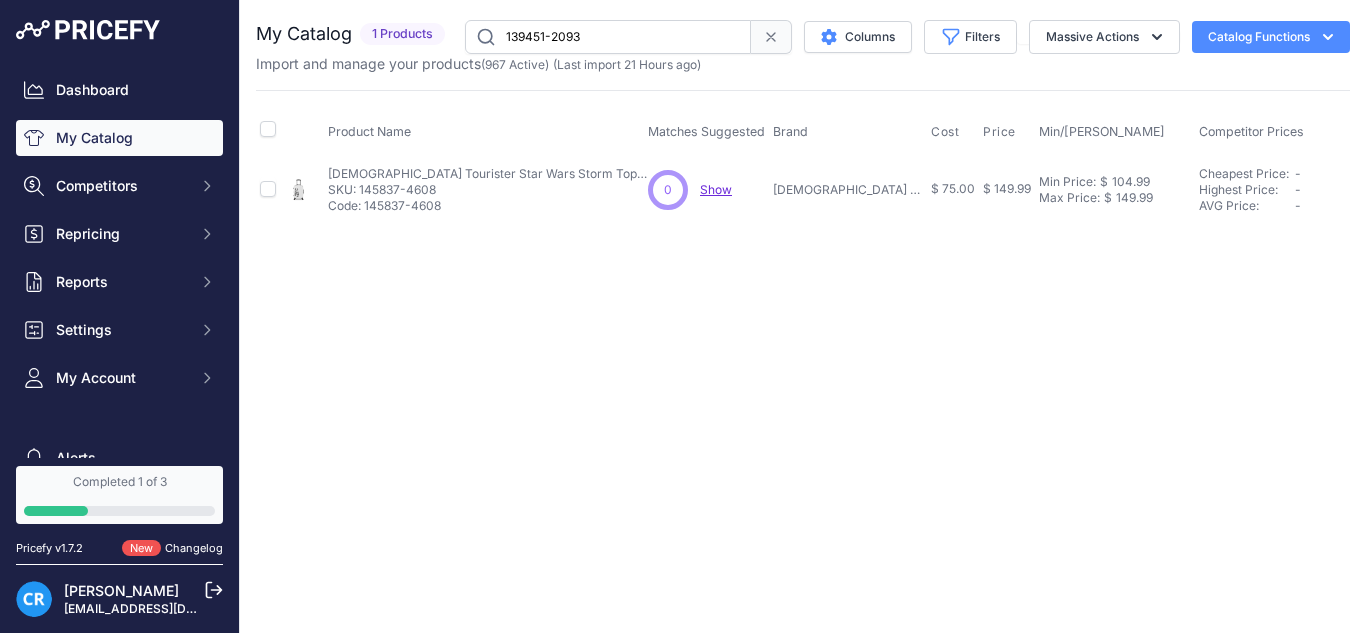 type on "139451-2093" 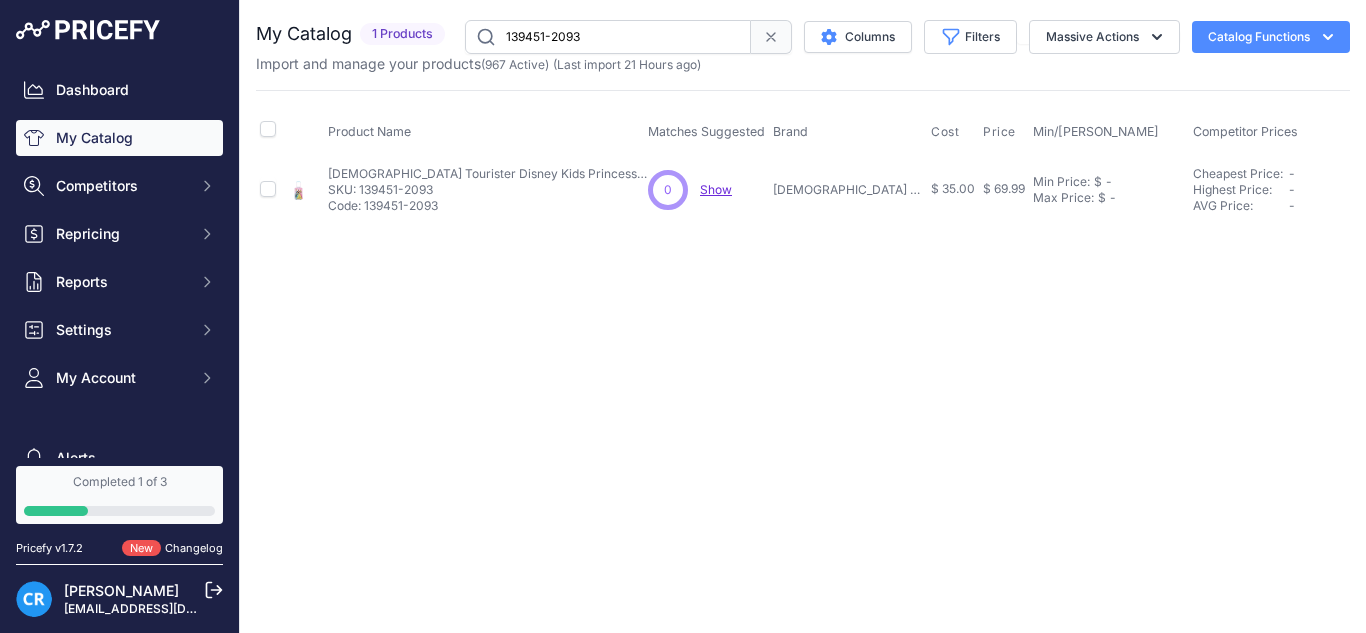 click on "$ 35.00" at bounding box center (953, 188) 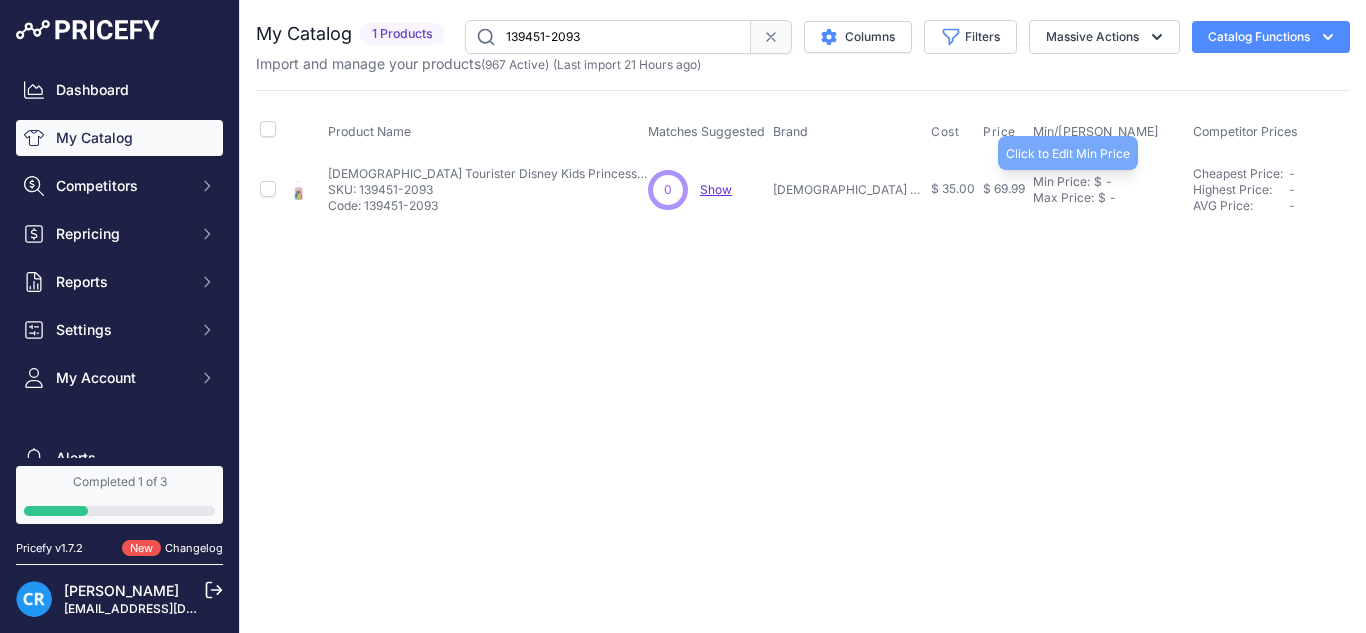 click on "Min Price:" at bounding box center (1061, 182) 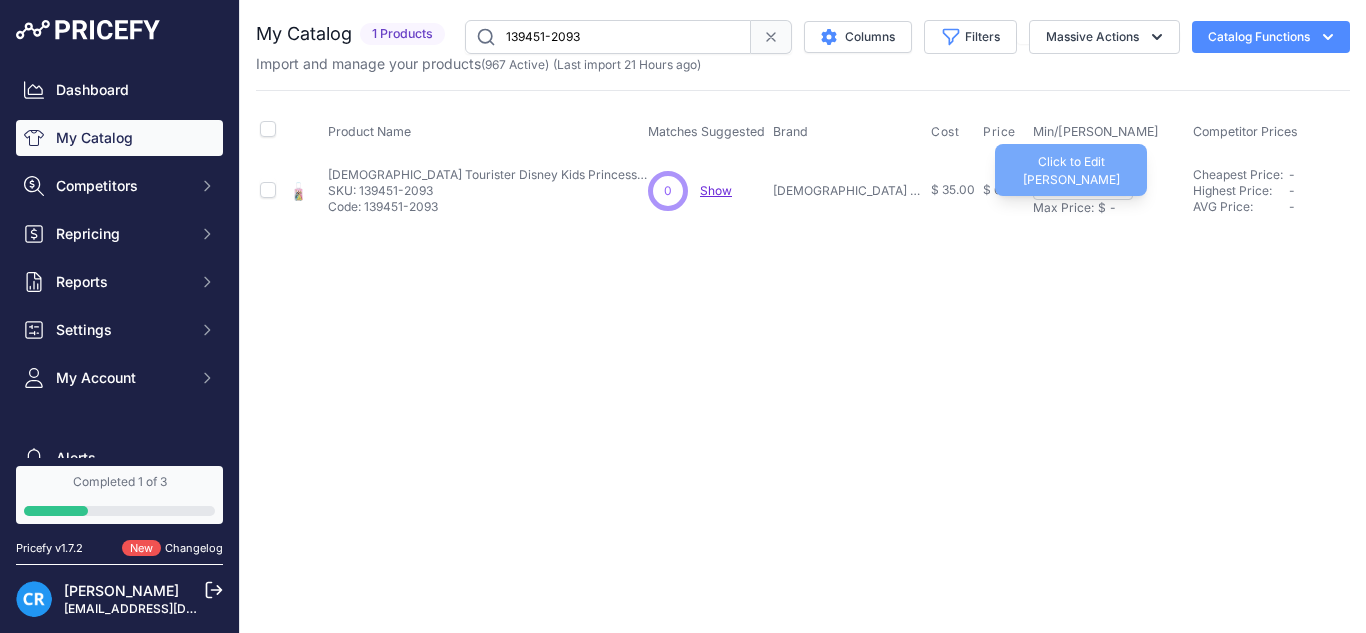 click on "Max Price:" at bounding box center (1063, 208) 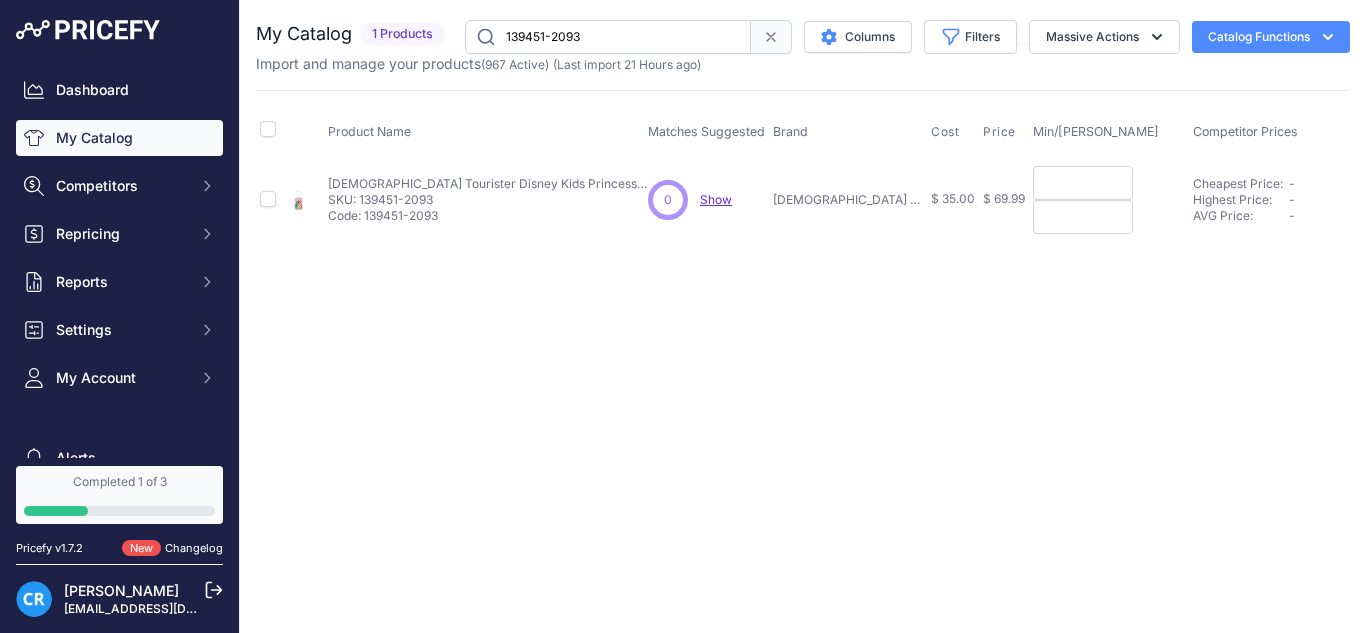 click at bounding box center (1083, 183) 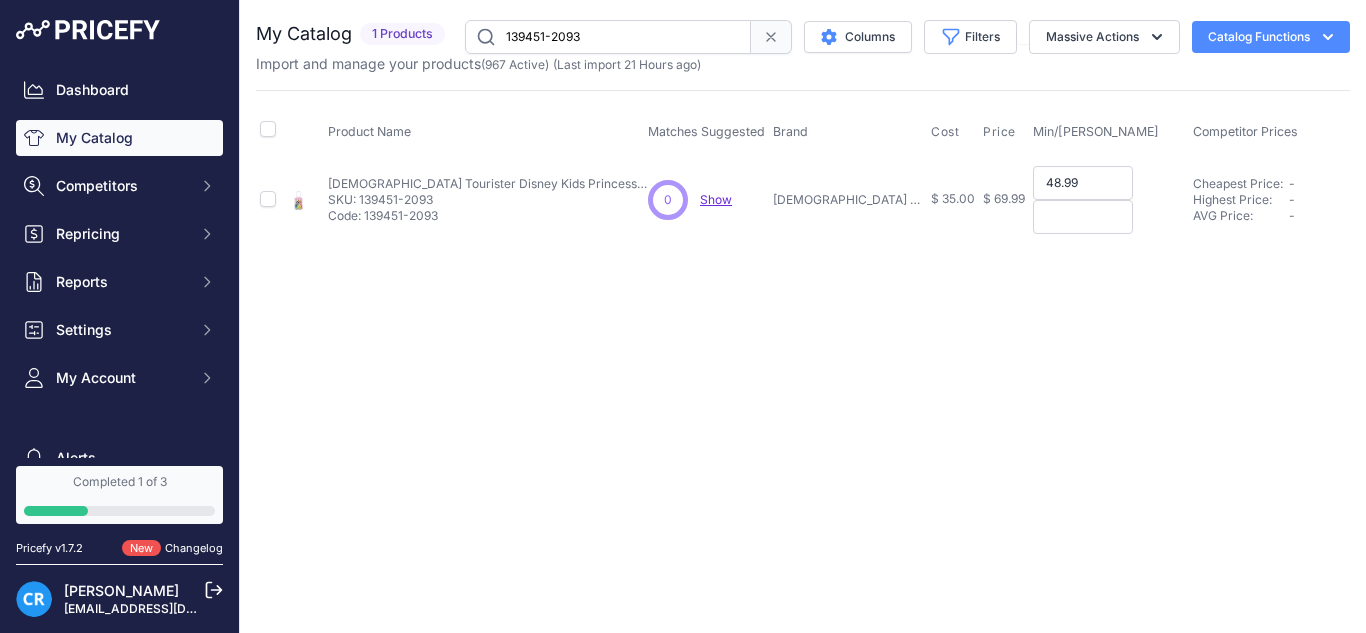 type on "48.99" 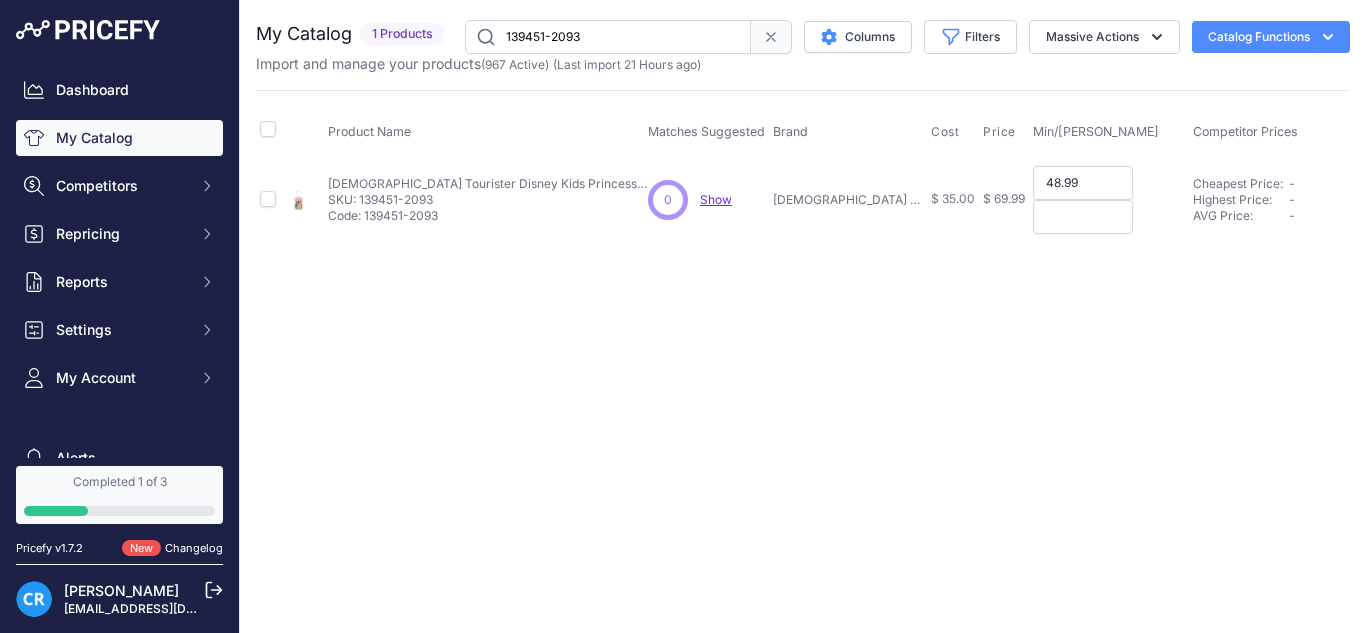 paste on "69.99" 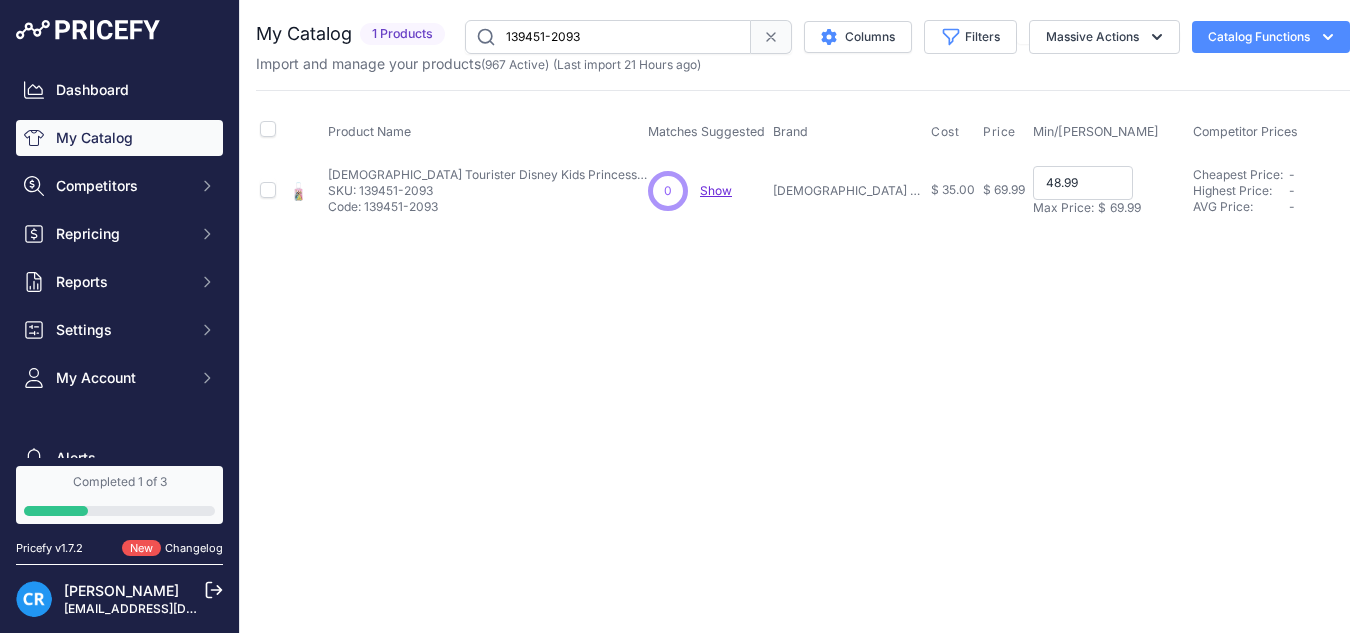 click on "48.99" at bounding box center [1083, 183] 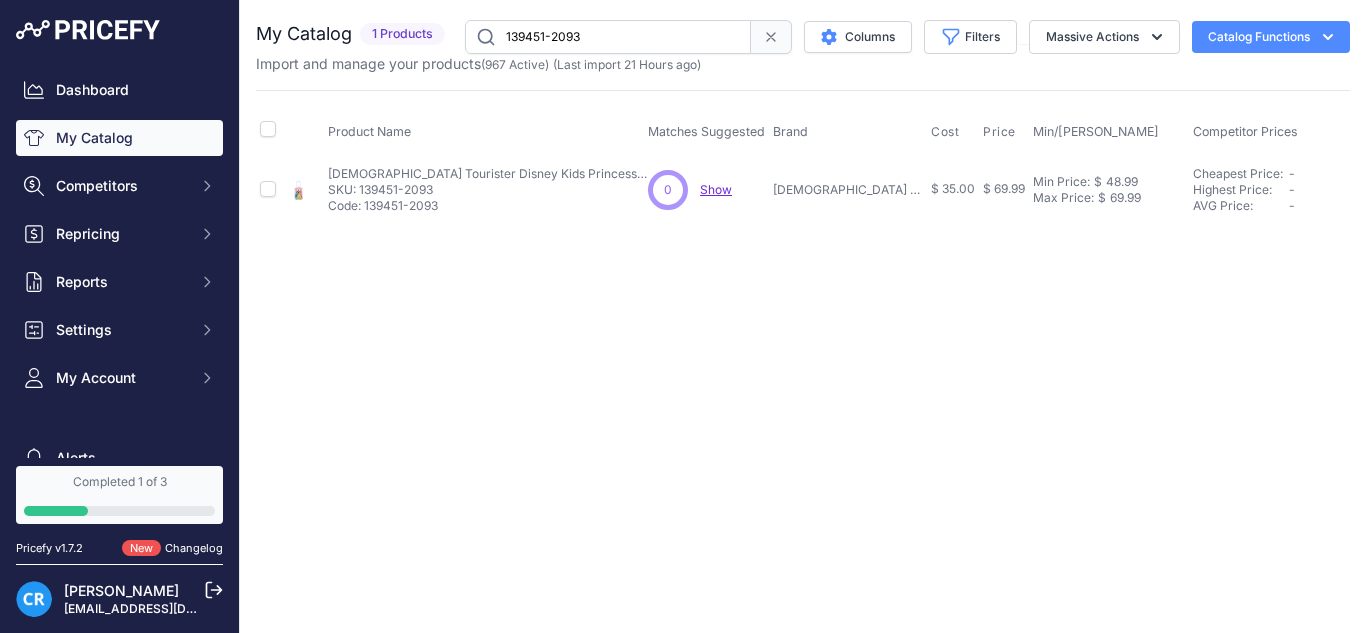 click on "139451-2093" at bounding box center [608, 37] 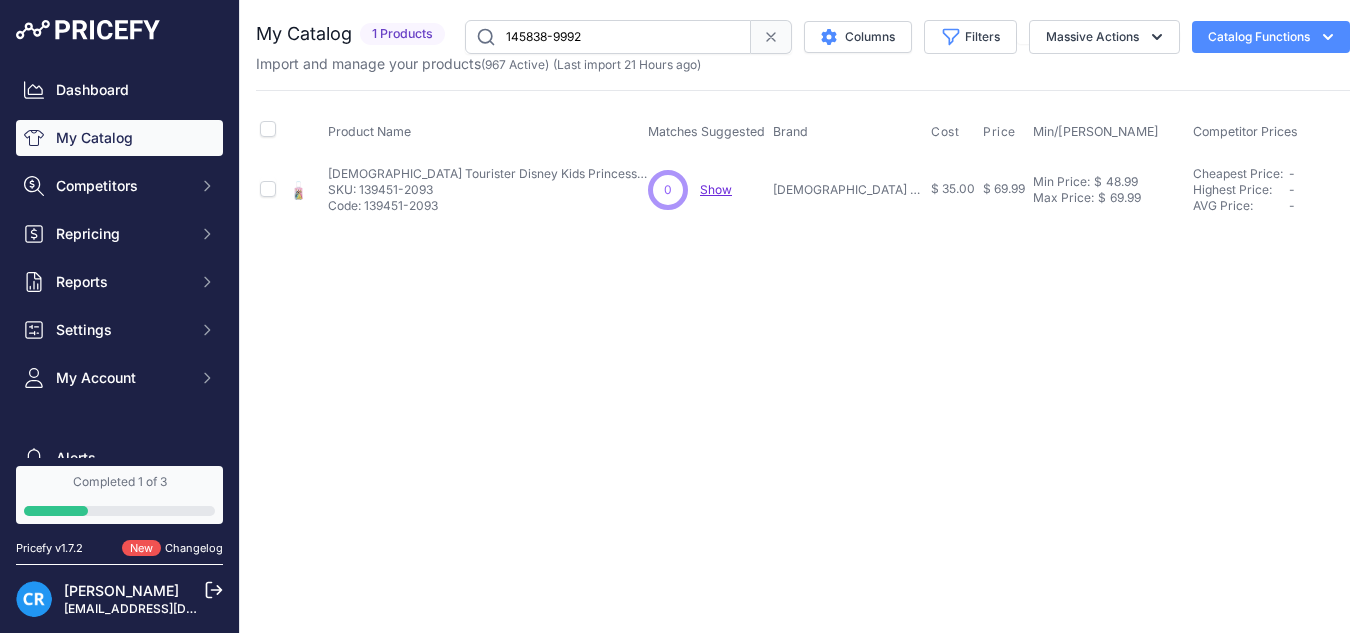 type on "145838-9992" 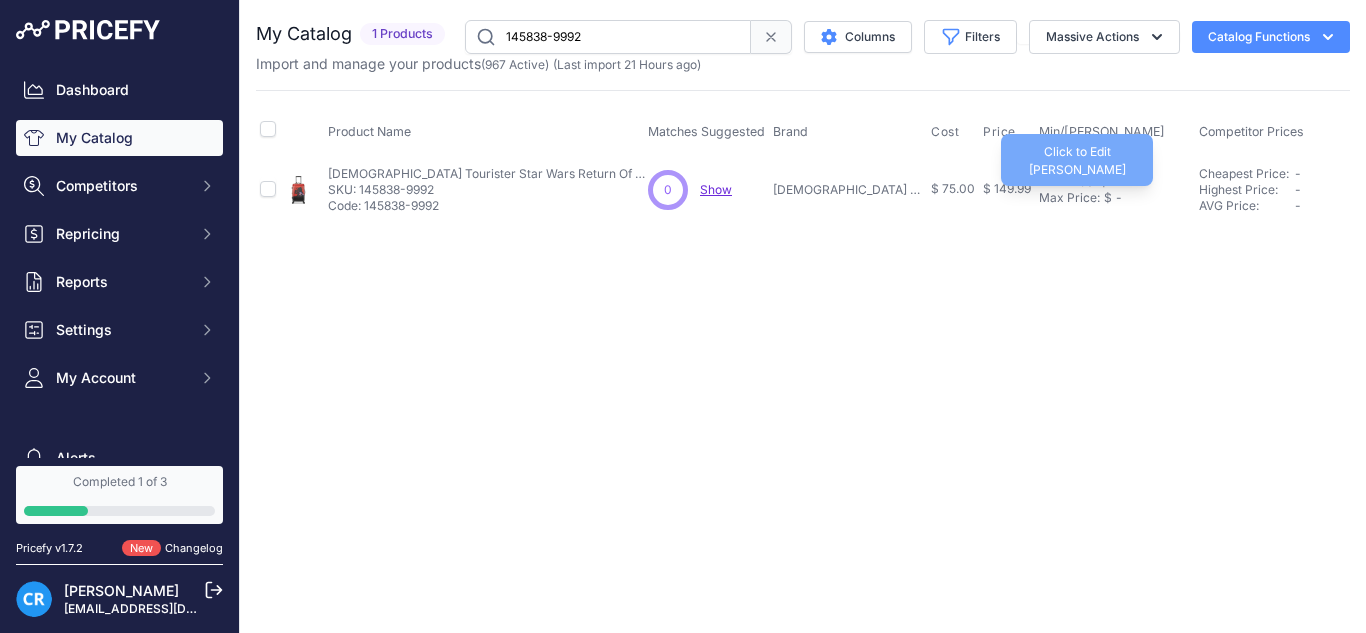 click on "Min Price:
$
-
Click to Edit Min Price
Max Price:
$
-
Click to Edit Max Price" at bounding box center (1115, 189) 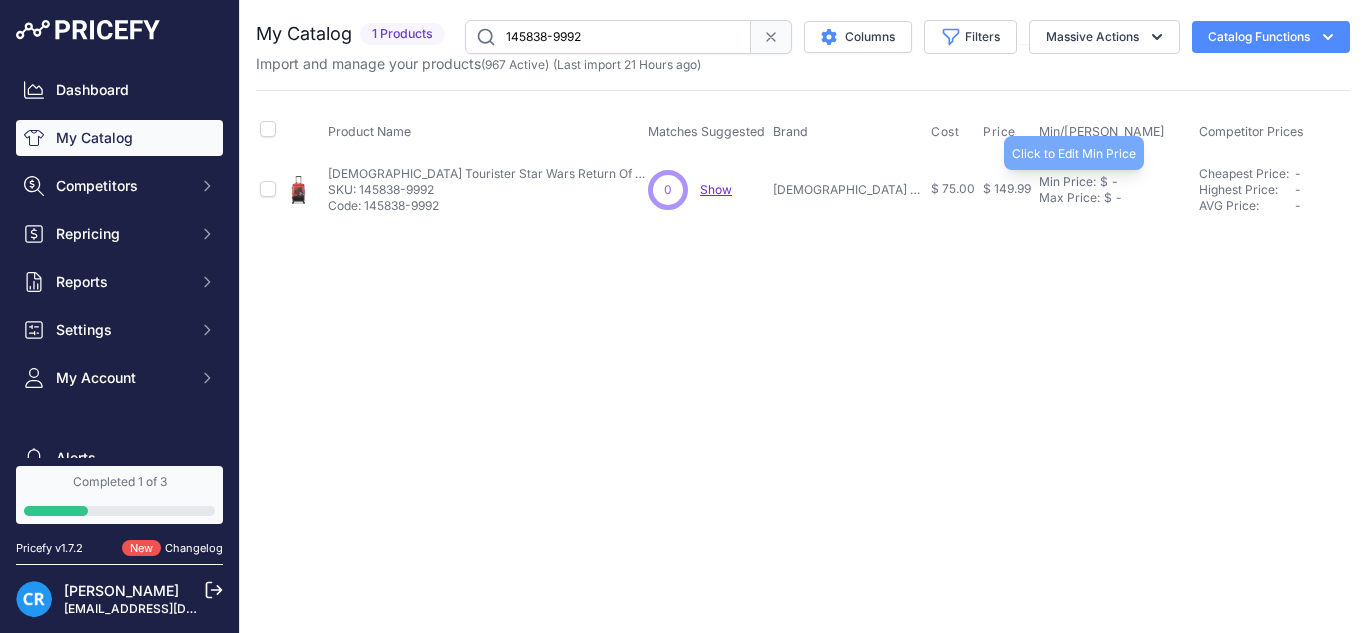 click on "Min Price:" at bounding box center (1067, 182) 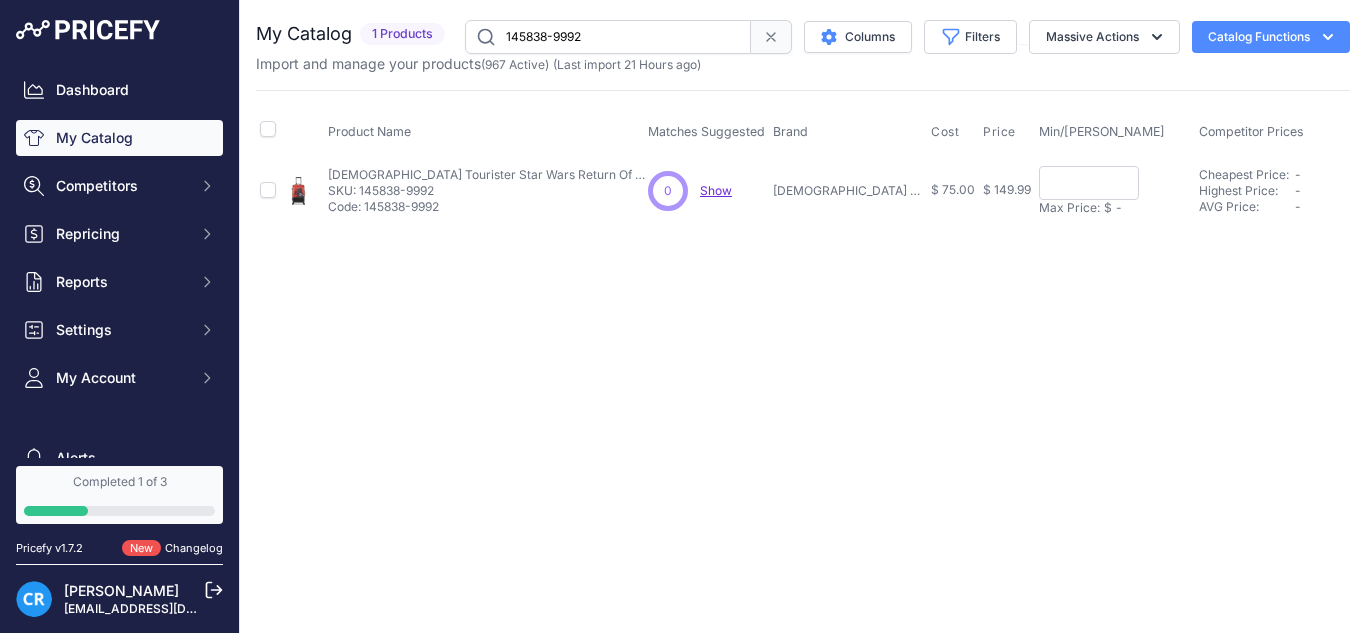 click at bounding box center [1089, 183] 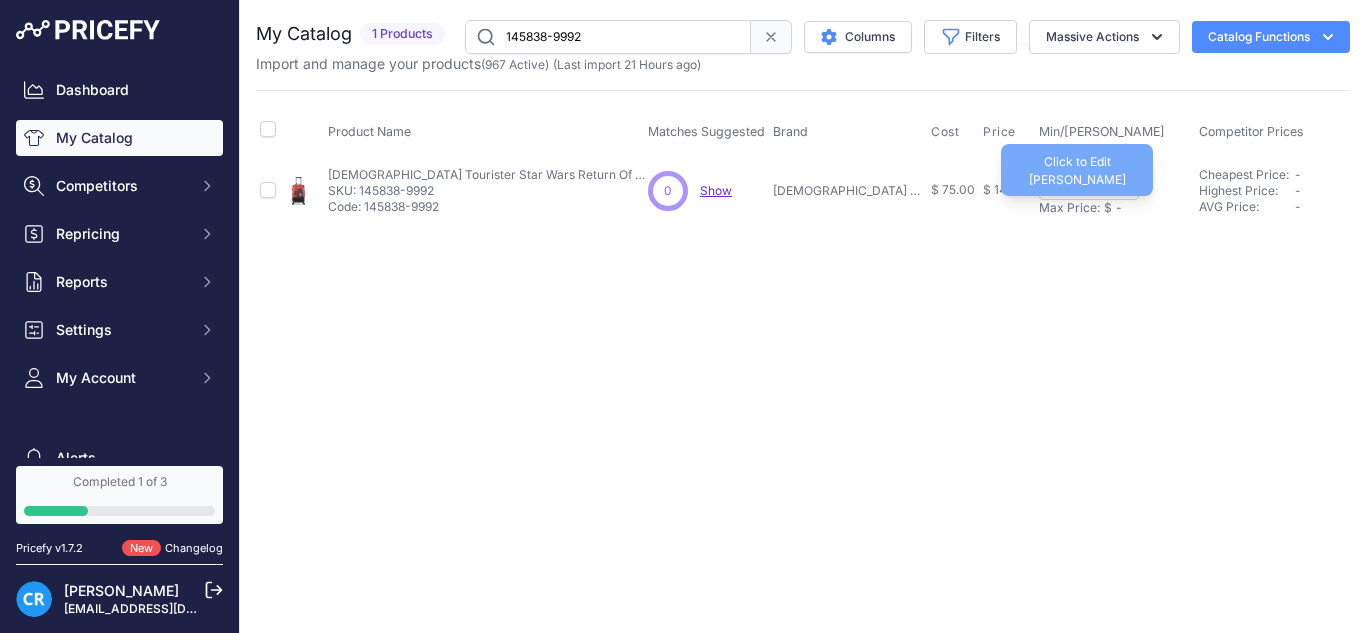 click on "Max Price:" at bounding box center (1069, 208) 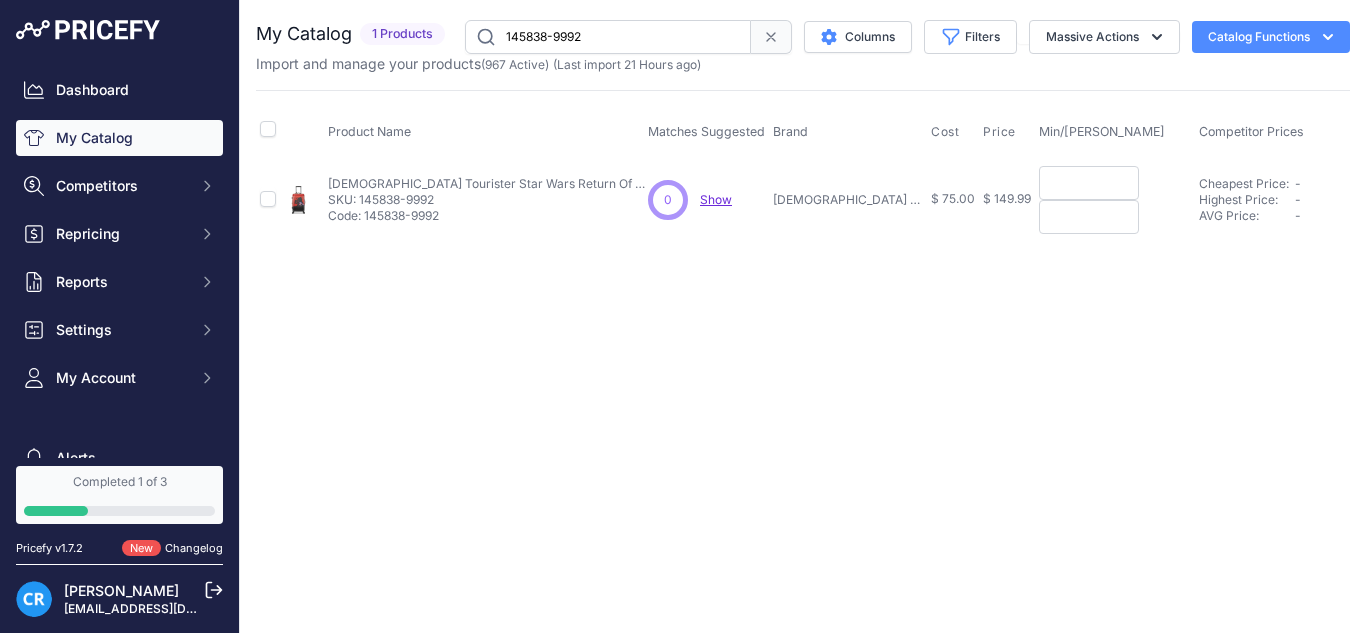 click at bounding box center (1089, 217) 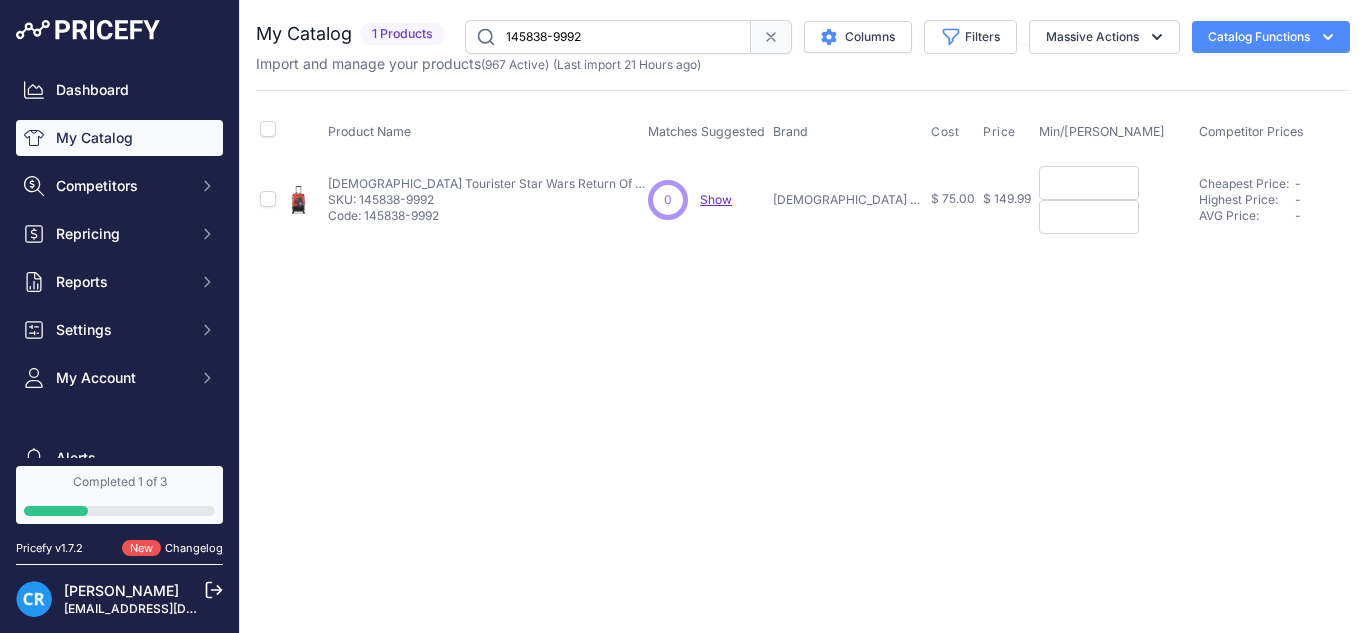 click at bounding box center [1089, 183] 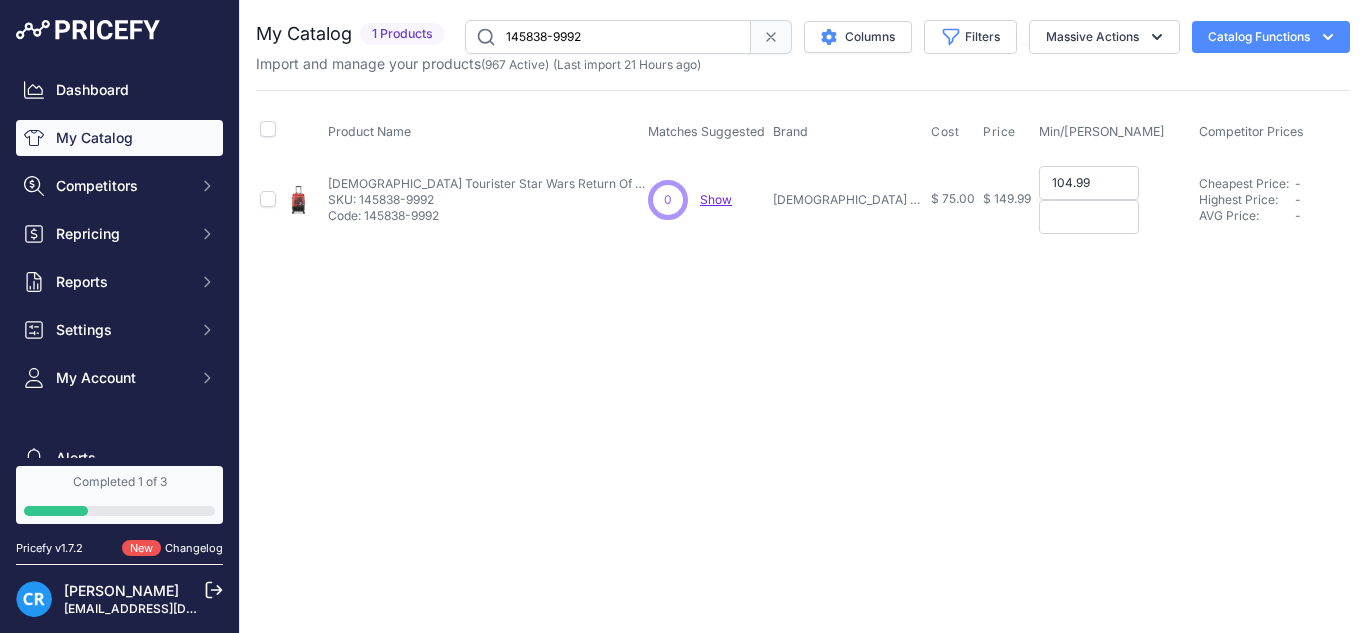 type on "104.99" 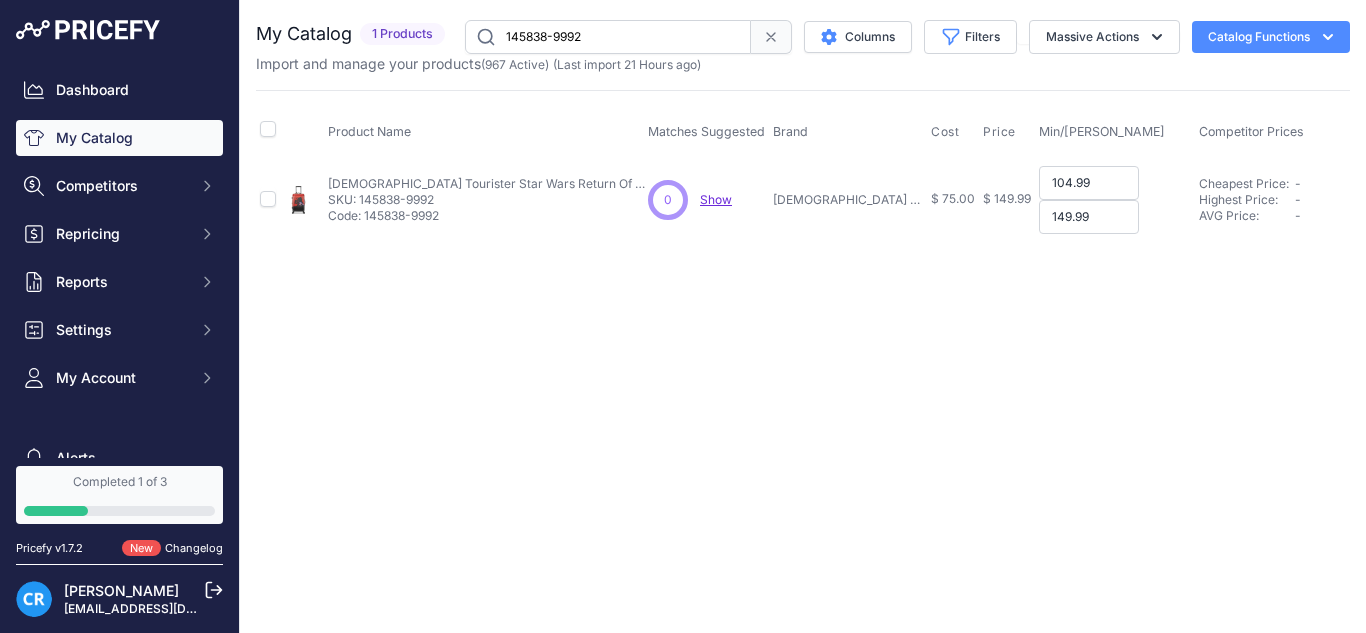 type on "149.99" 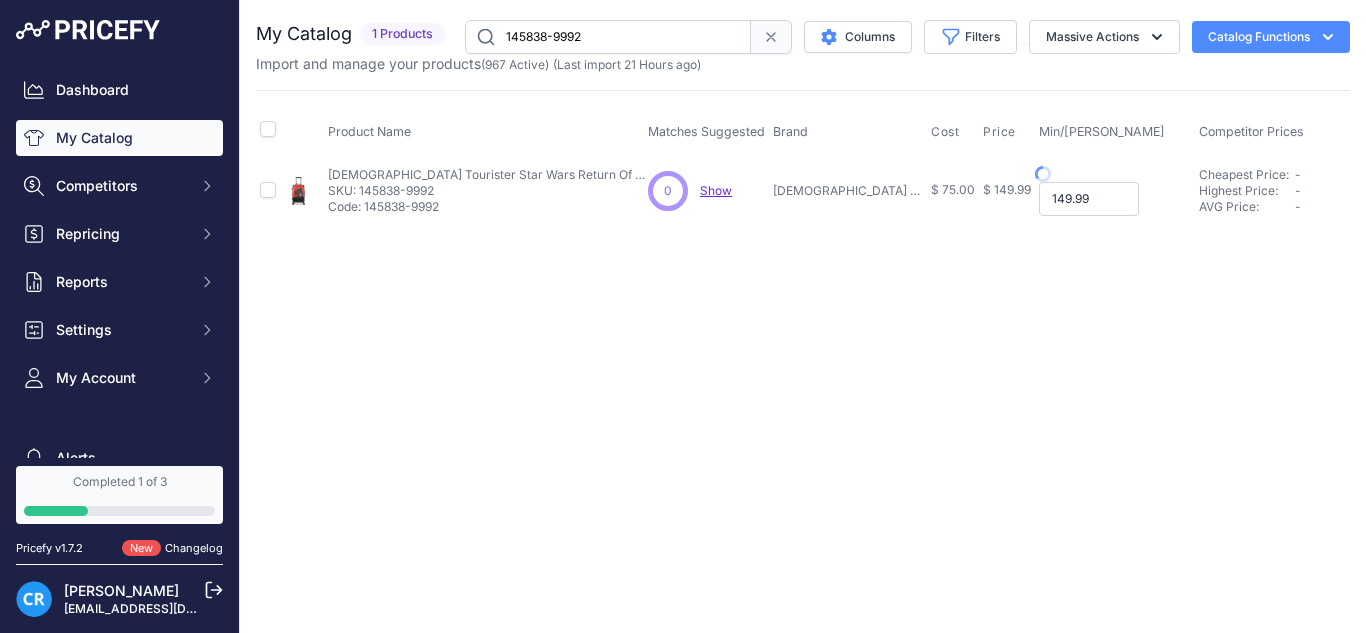 click on "You are not connected to the internet.
My Catalog" at bounding box center (803, 122) 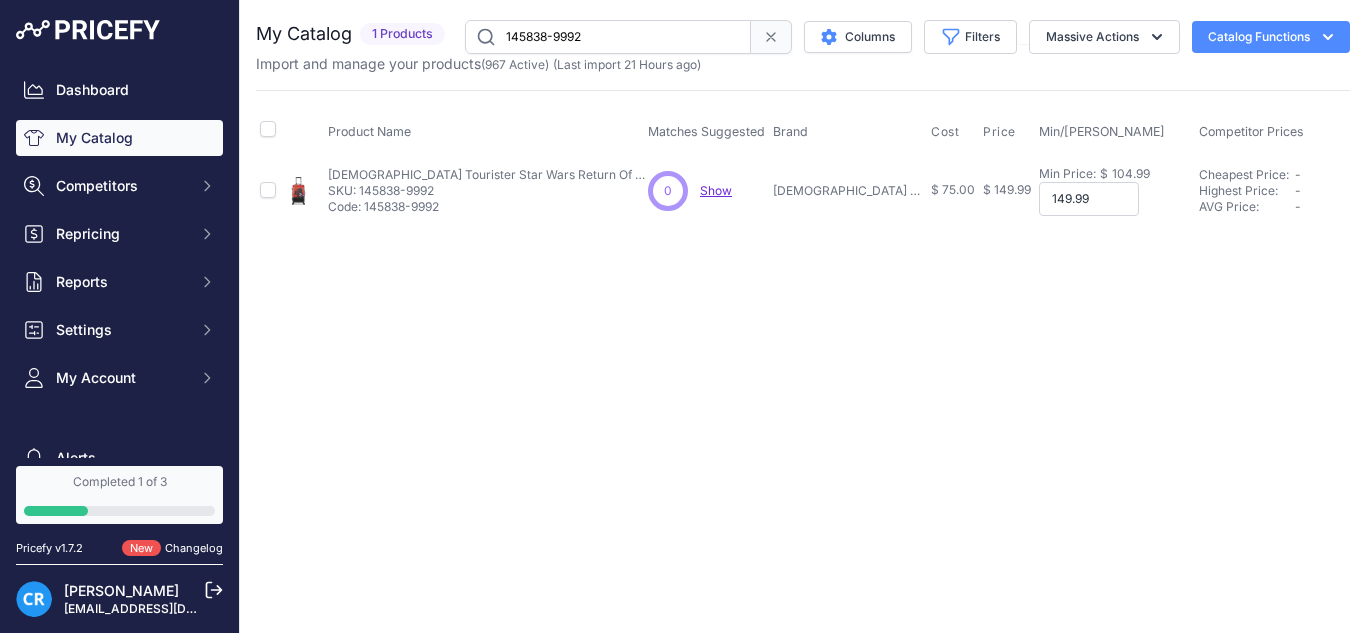 click on "149.99" at bounding box center [1089, 199] 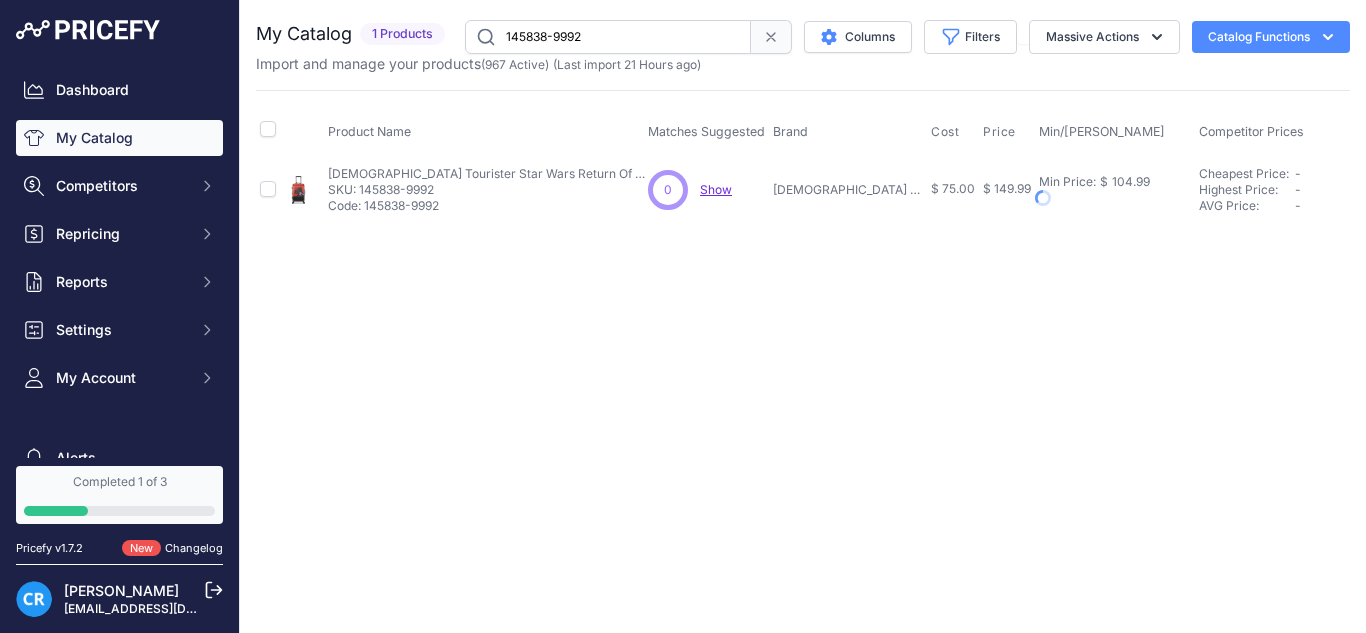 click at bounding box center (1115, 198) 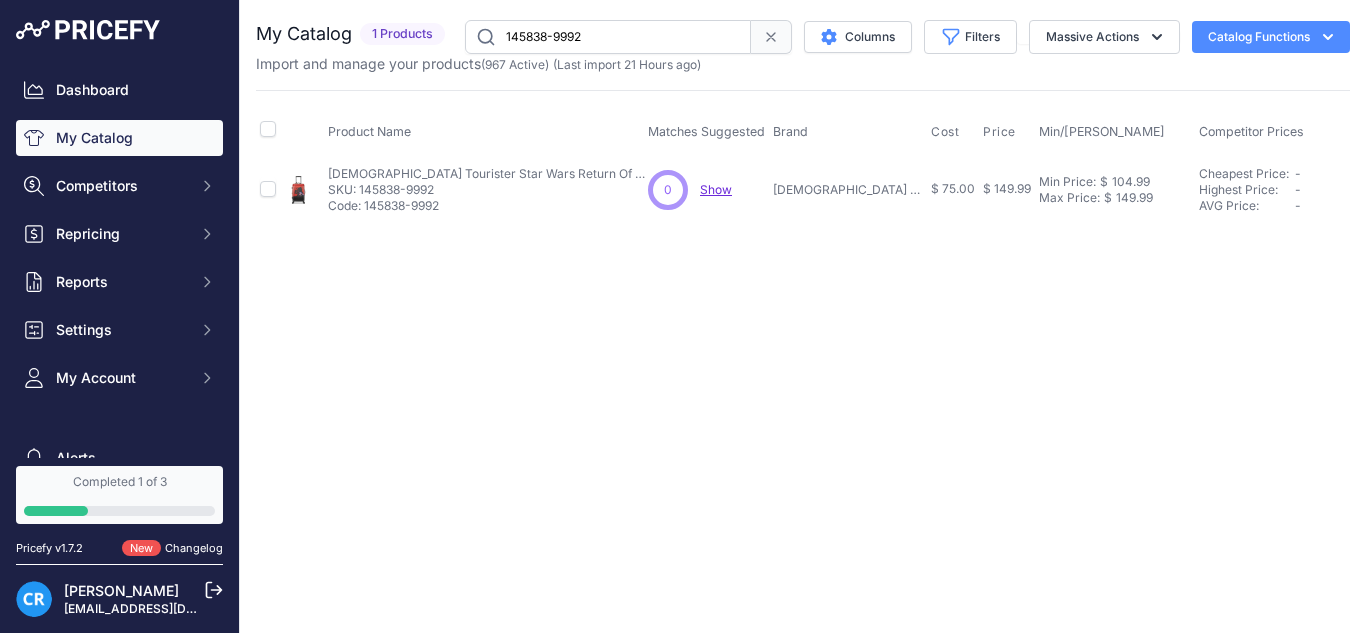 click on "145838-9992" at bounding box center [608, 37] 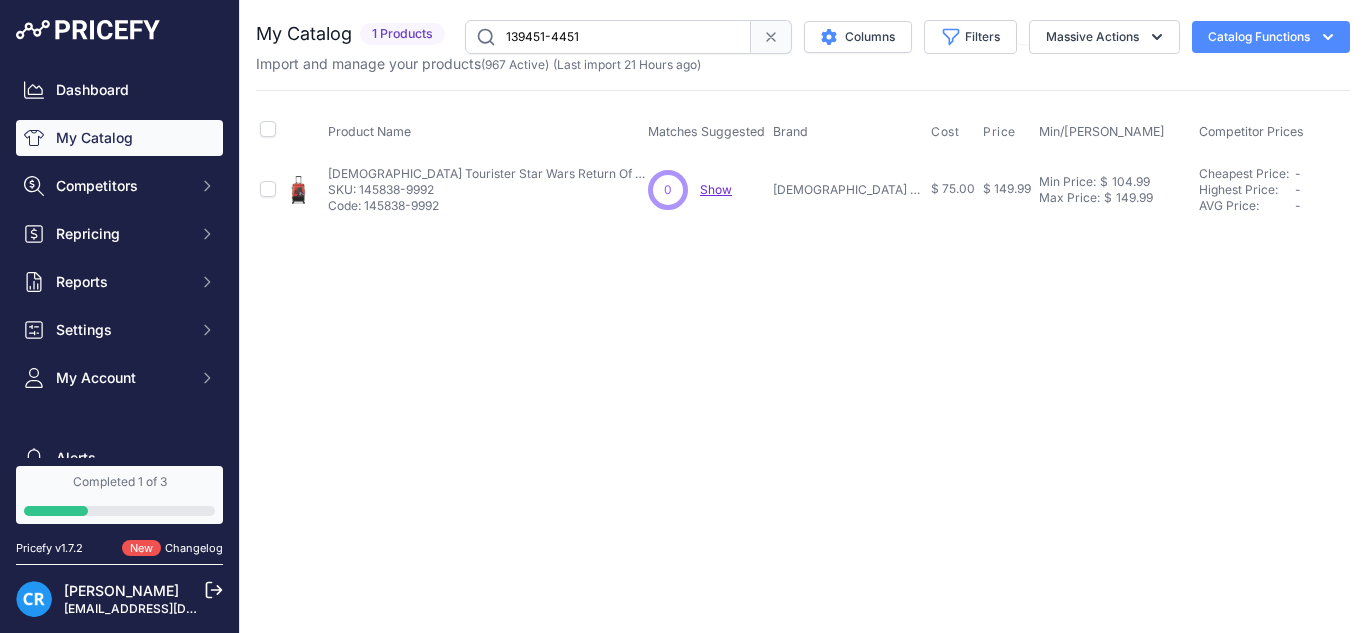 type on "139451-4451" 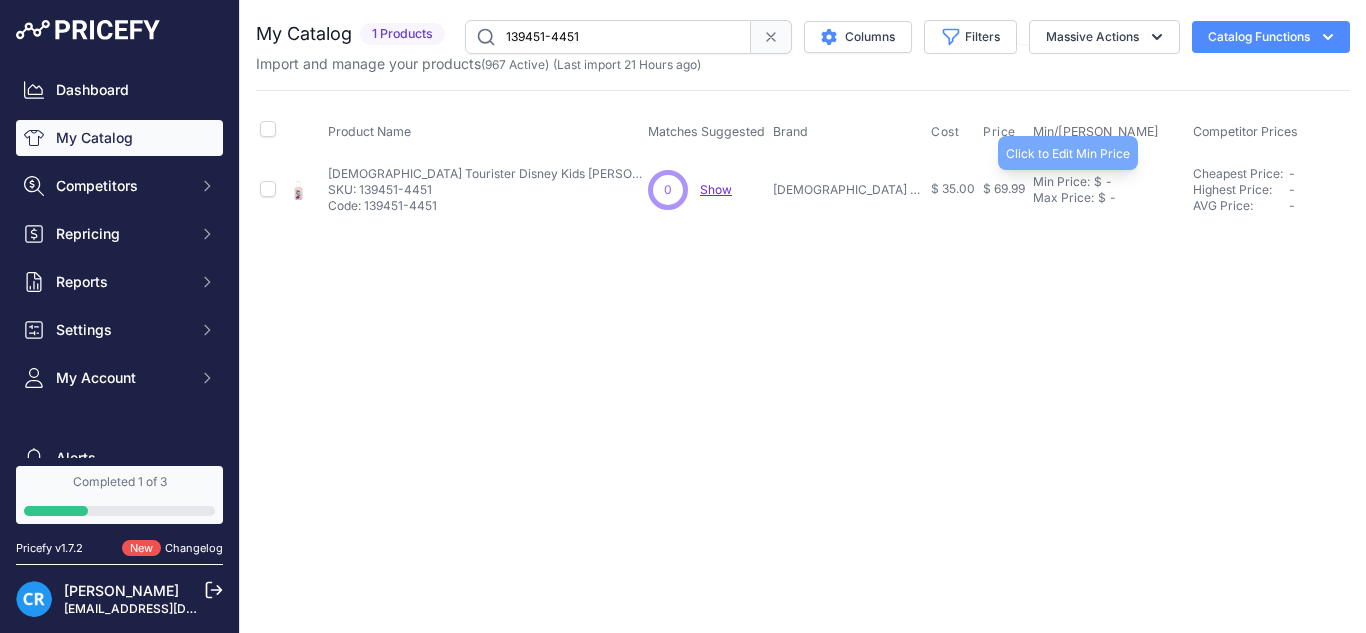 click on "Min Price:" at bounding box center (1061, 182) 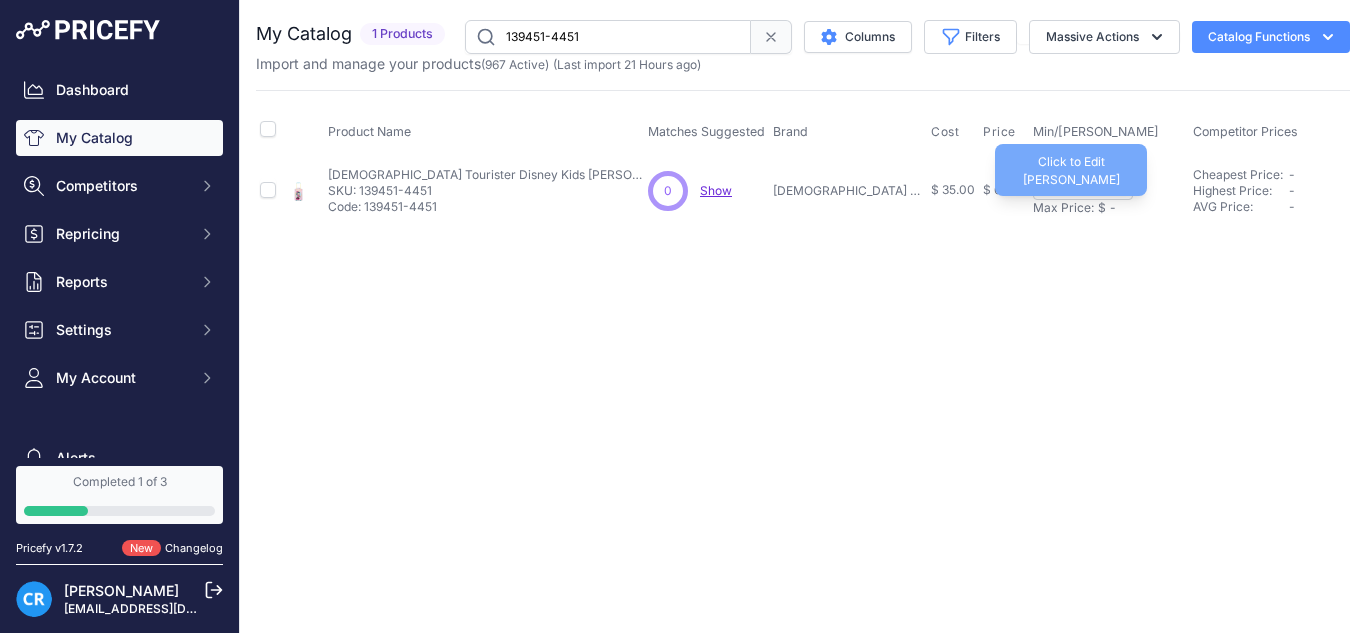 click on "Max Price:" at bounding box center (1063, 208) 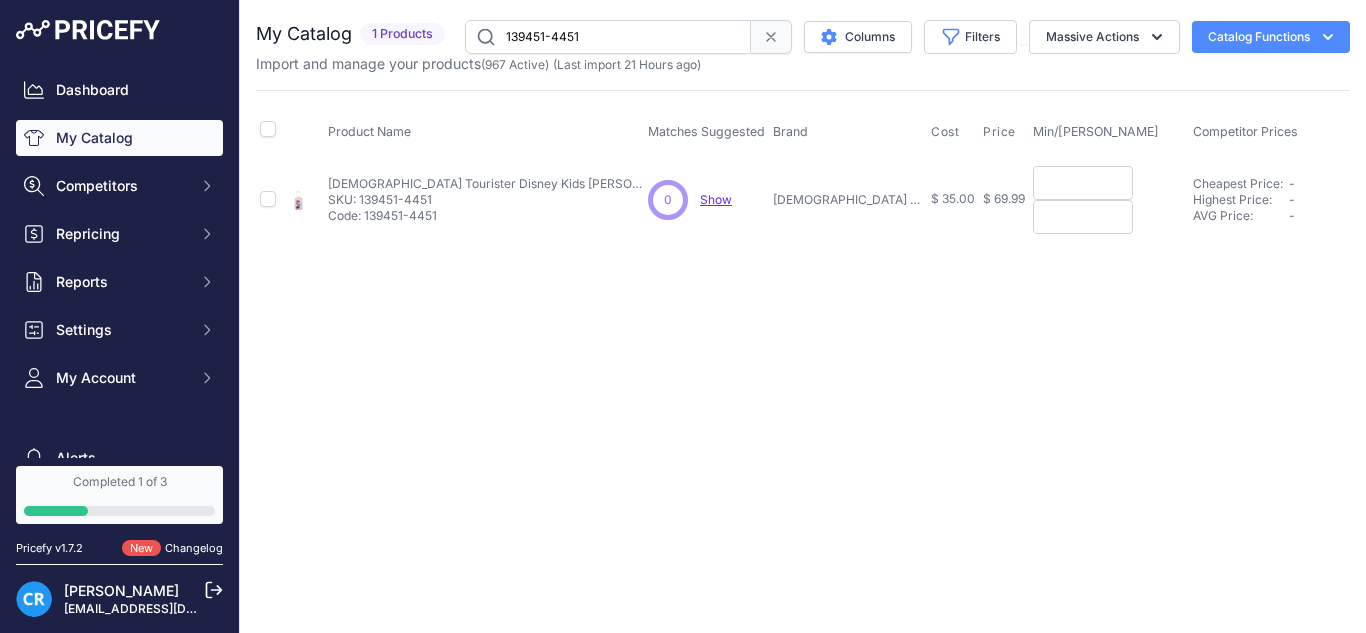 click at bounding box center (1083, 183) 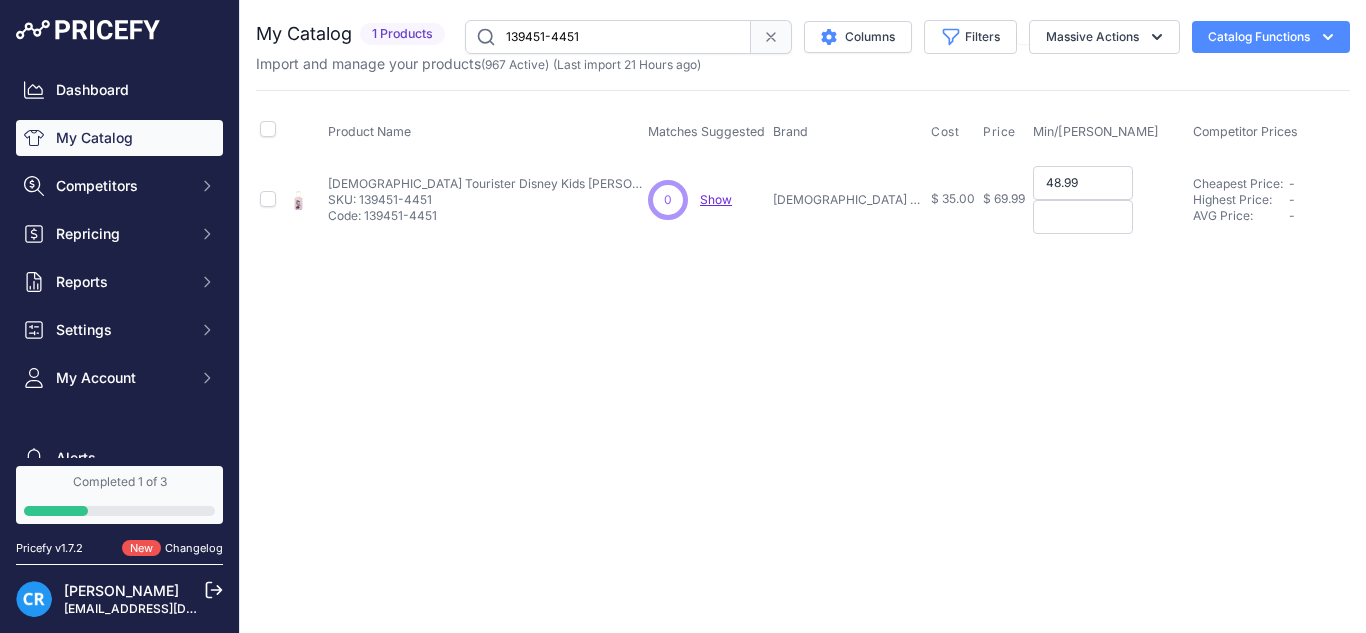 type on "48.99" 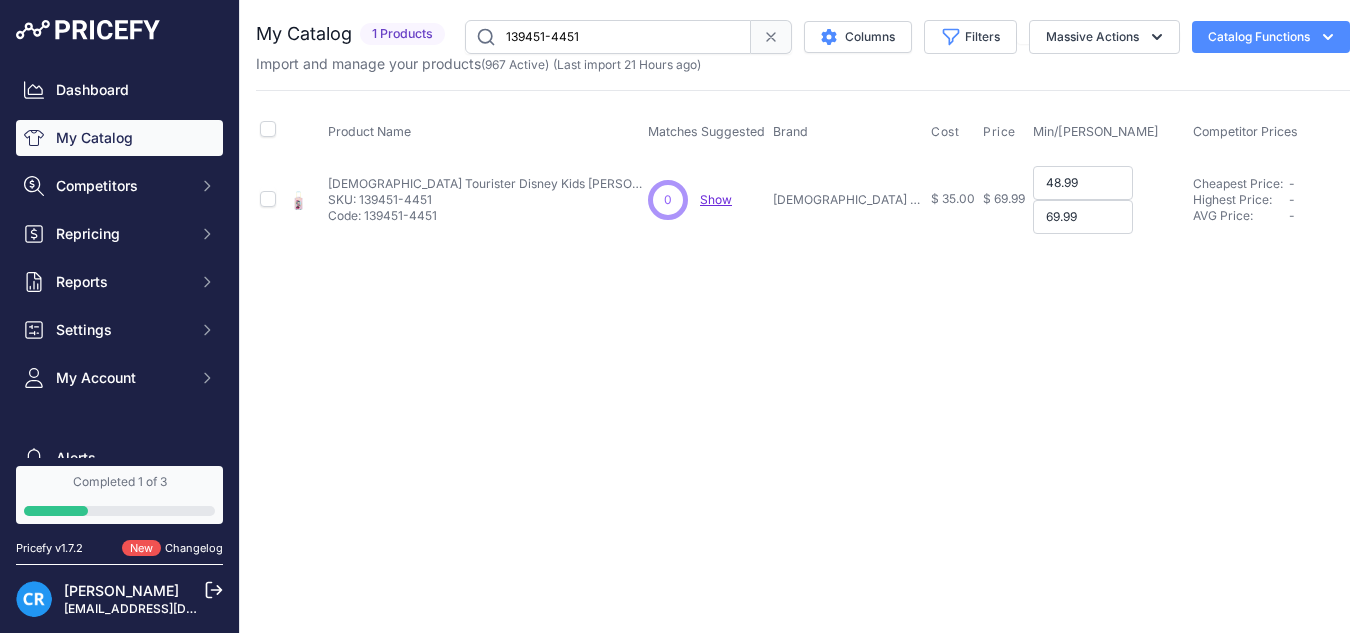 type on "69.99" 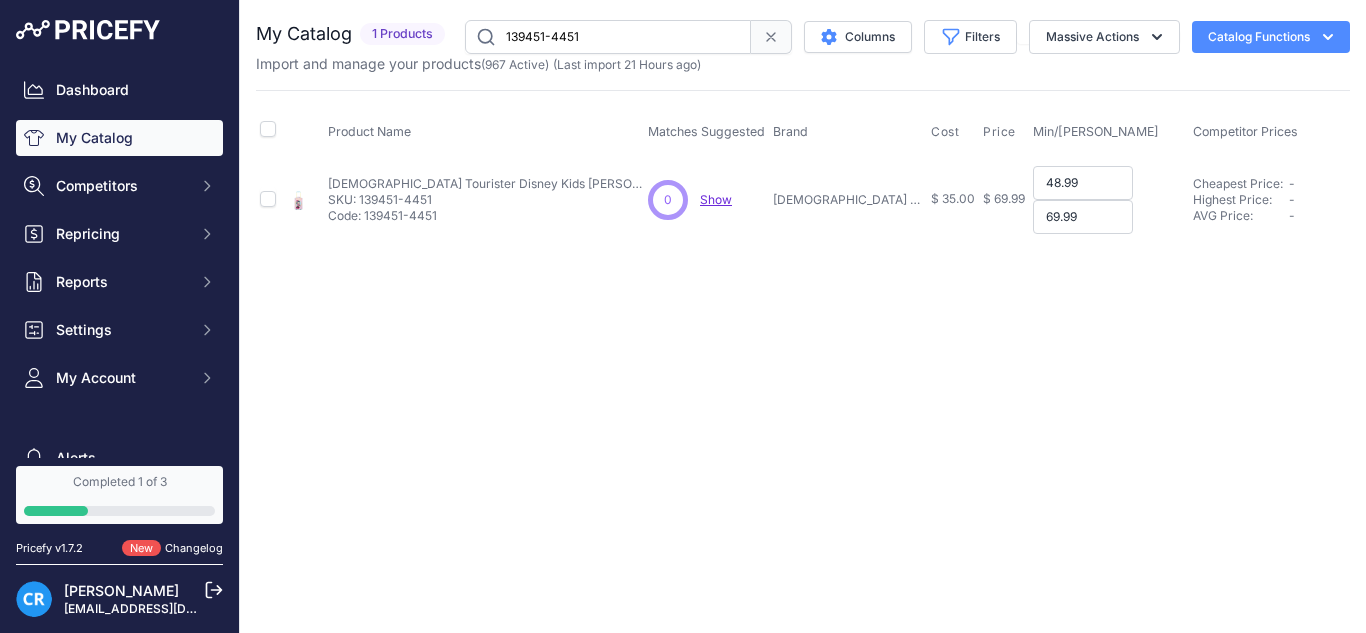 click on "48.99" at bounding box center (1083, 183) 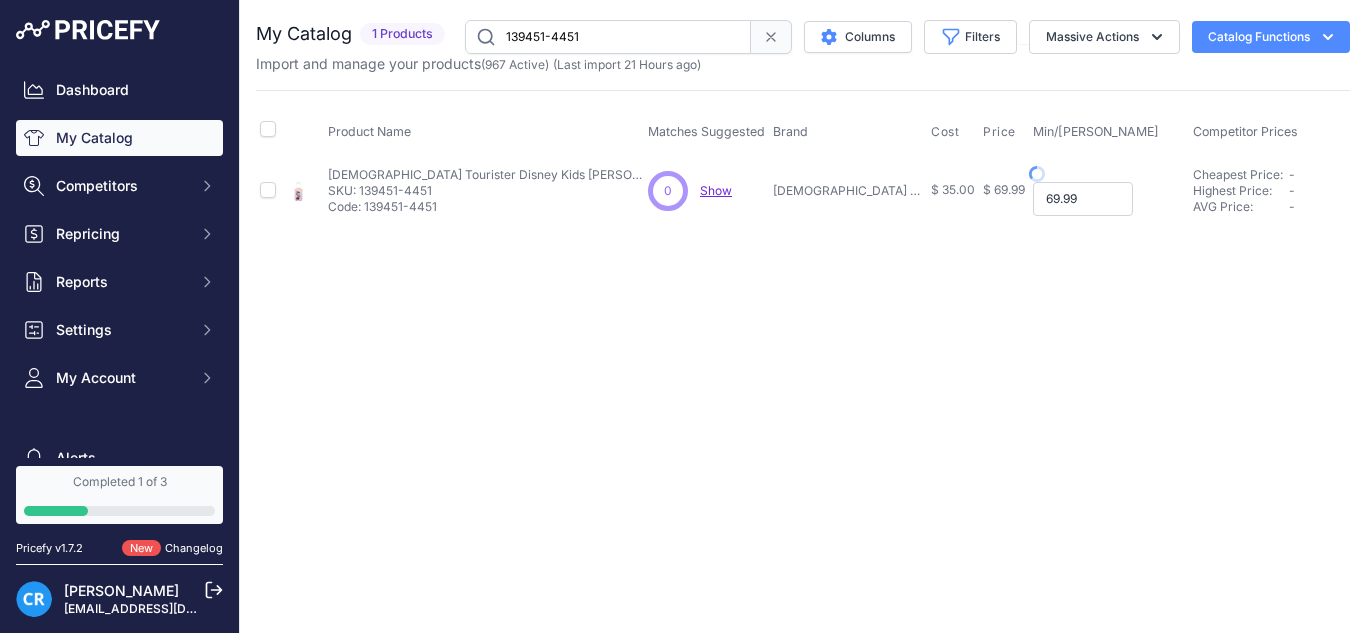 click on "69.99" at bounding box center (1083, 199) 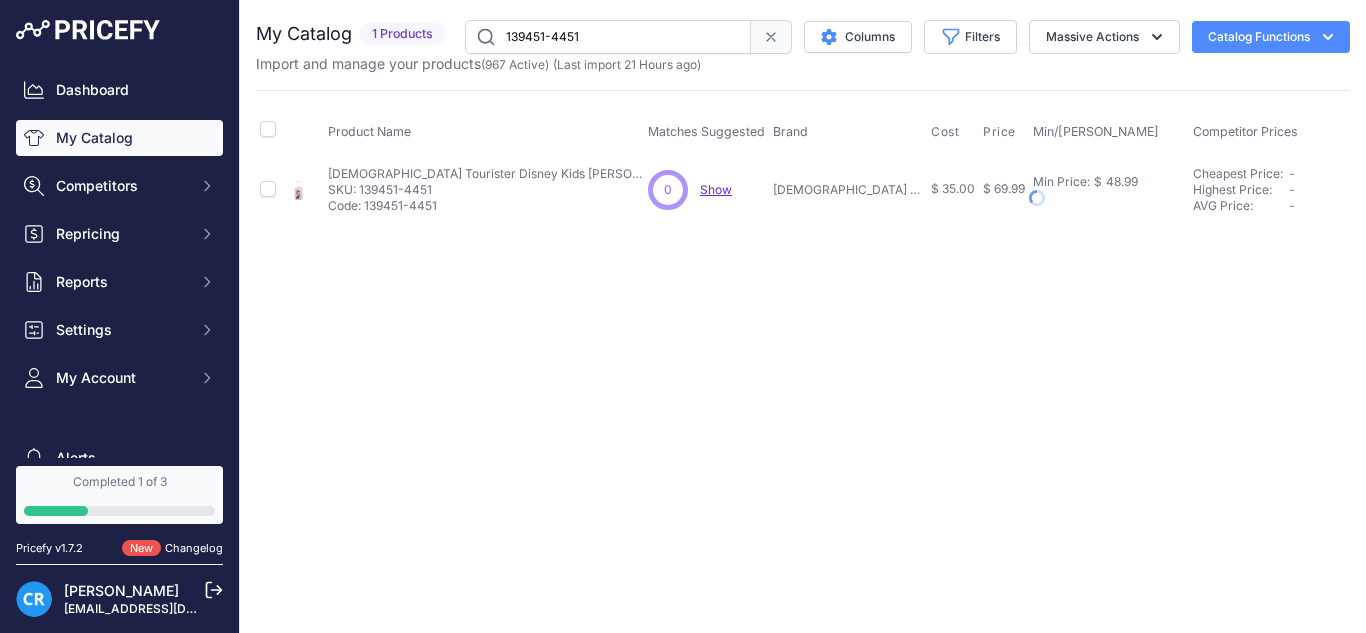 click on "You are not connected to the internet.
My Catalog" at bounding box center [803, 121] 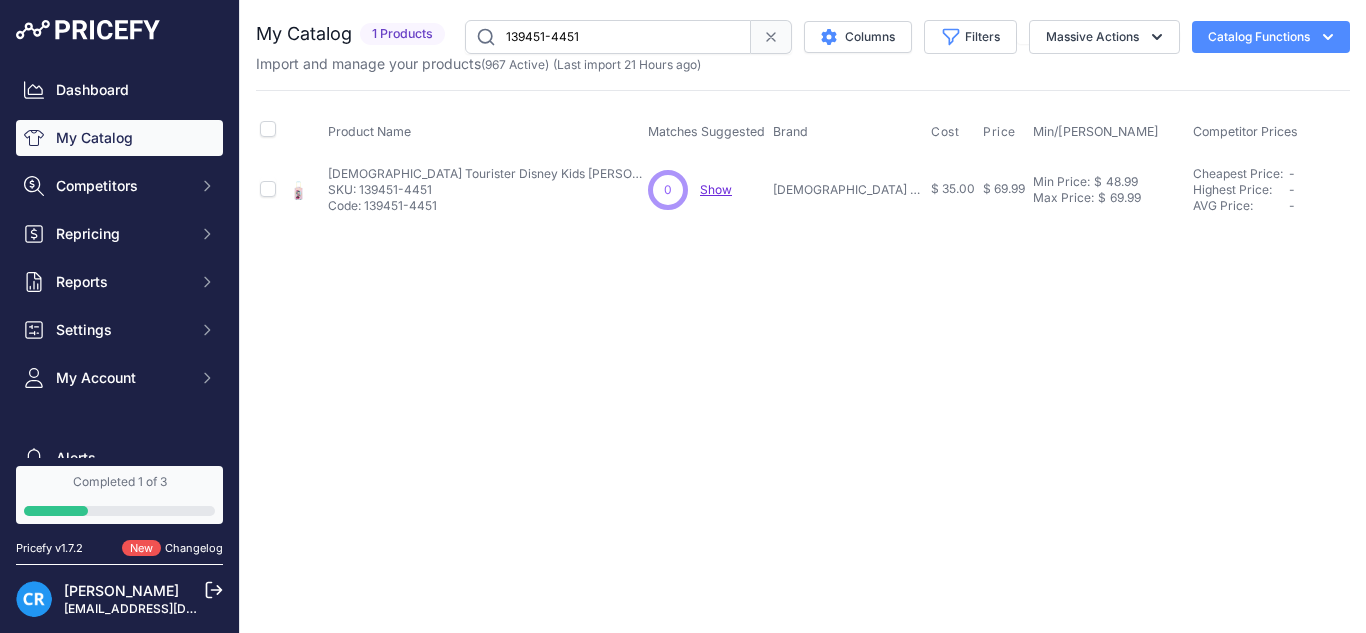 click on "139451-4451" at bounding box center (608, 37) 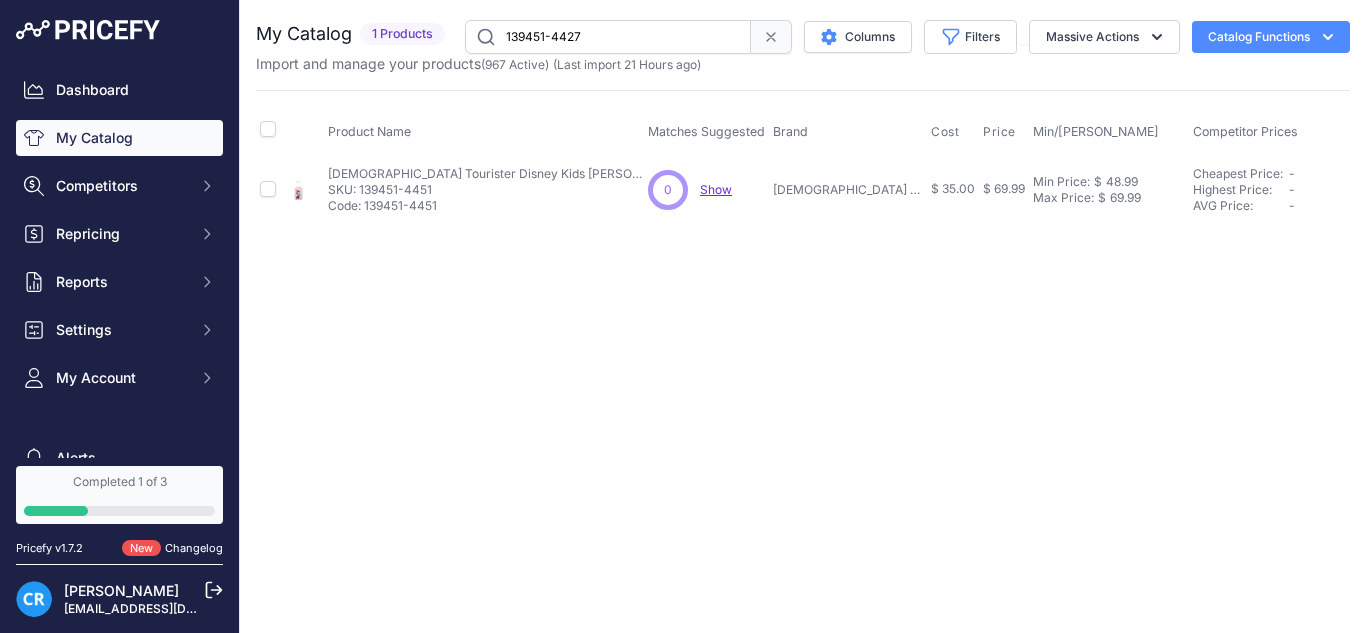 type on "139451-4427" 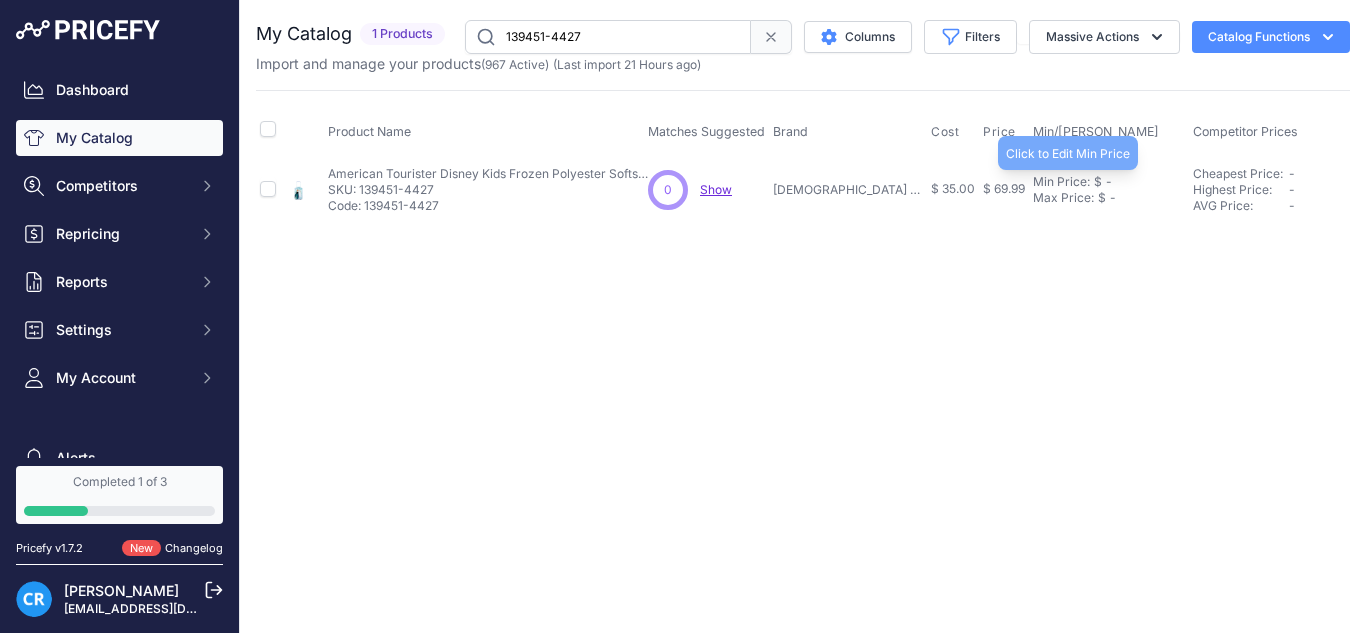 click on "-" at bounding box center (1107, 182) 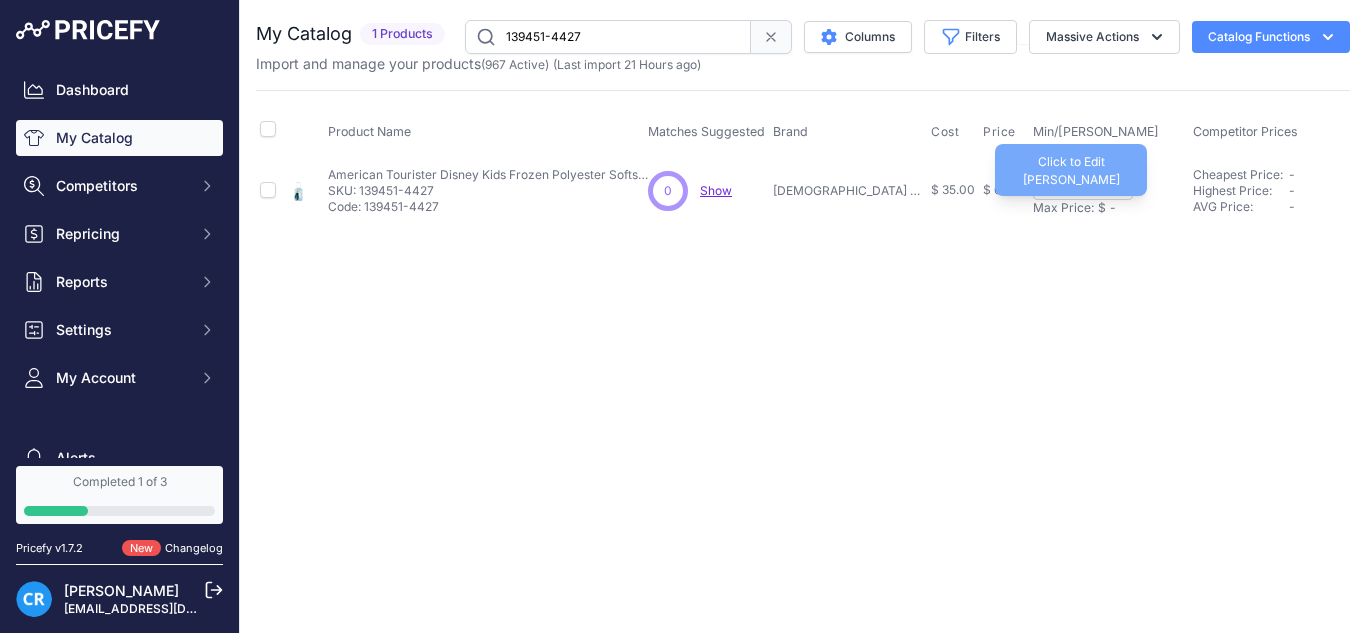 click on "Max Price:" at bounding box center [1063, 208] 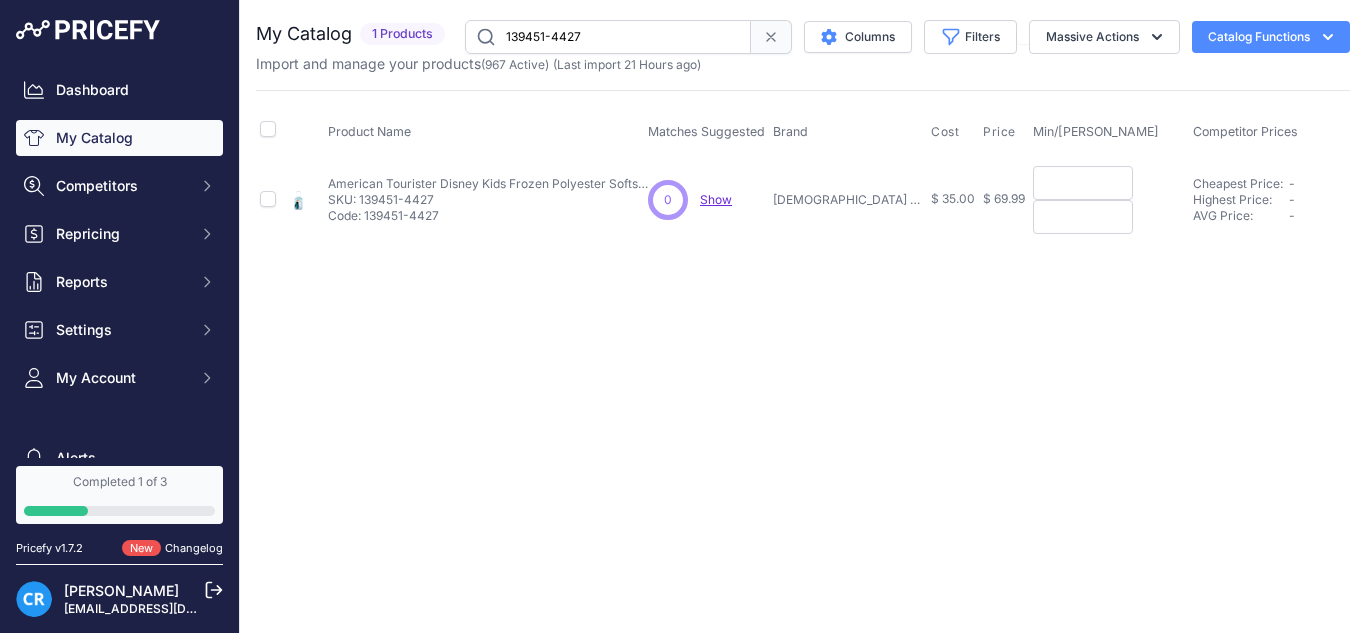 click at bounding box center (1083, 183) 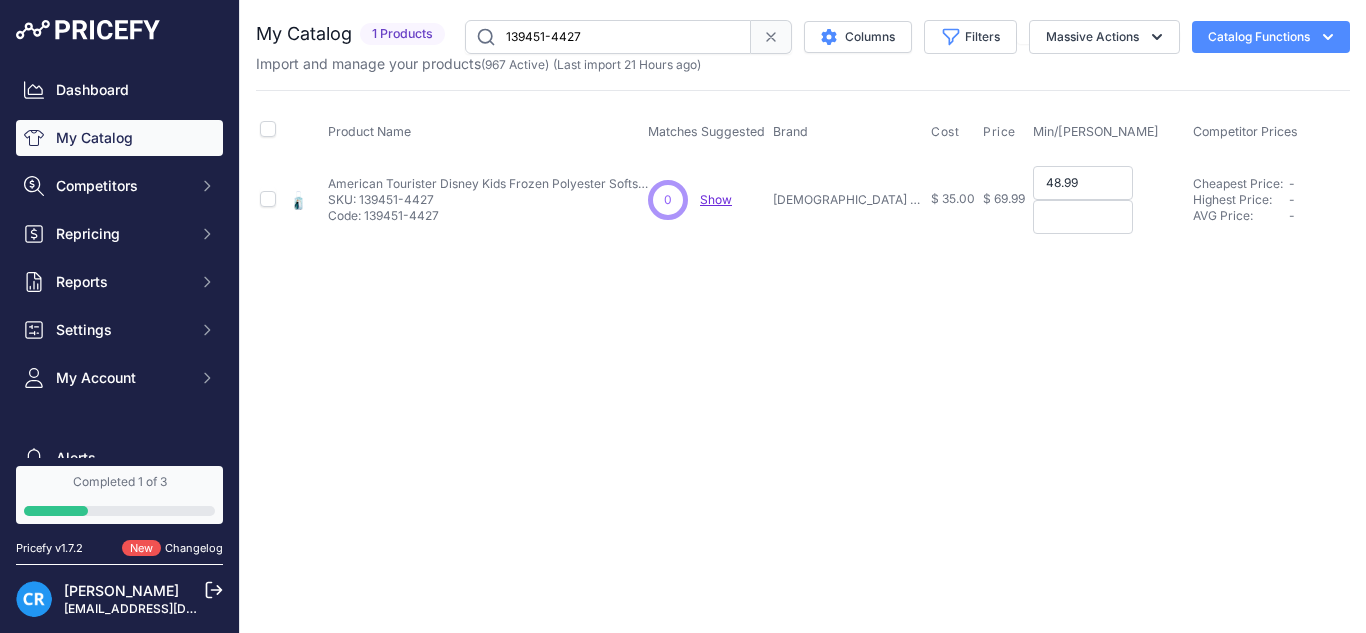 type on "48.99" 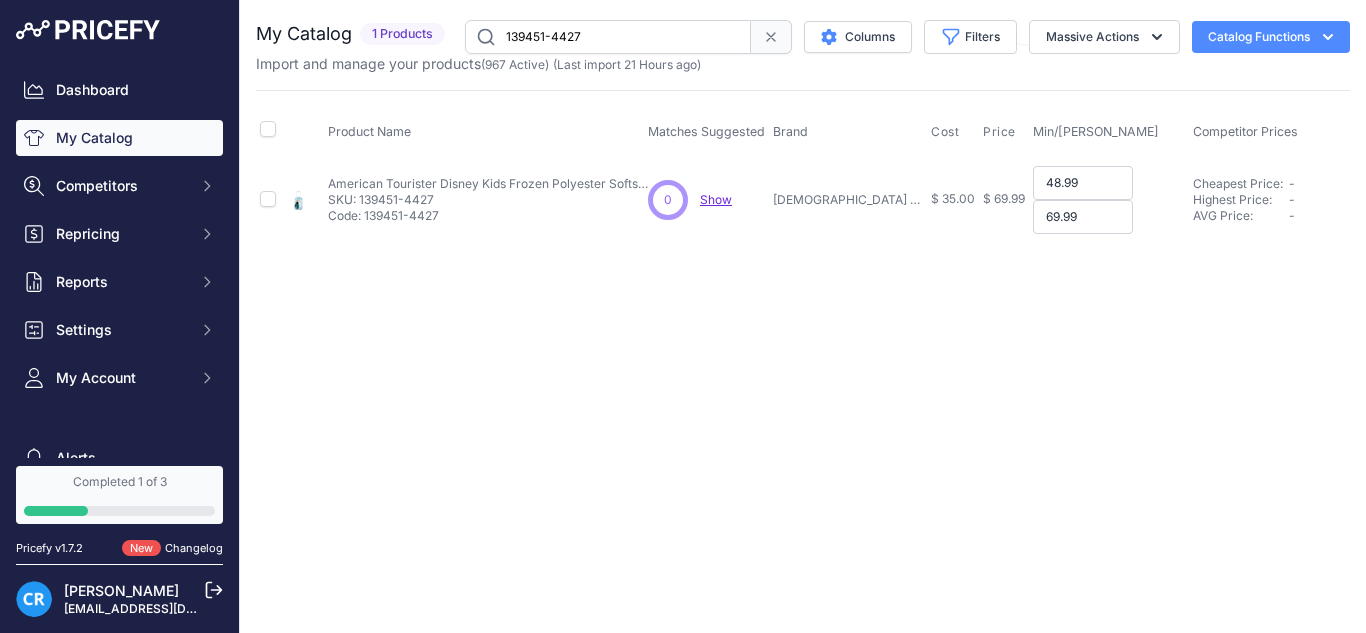 type on "69.99" 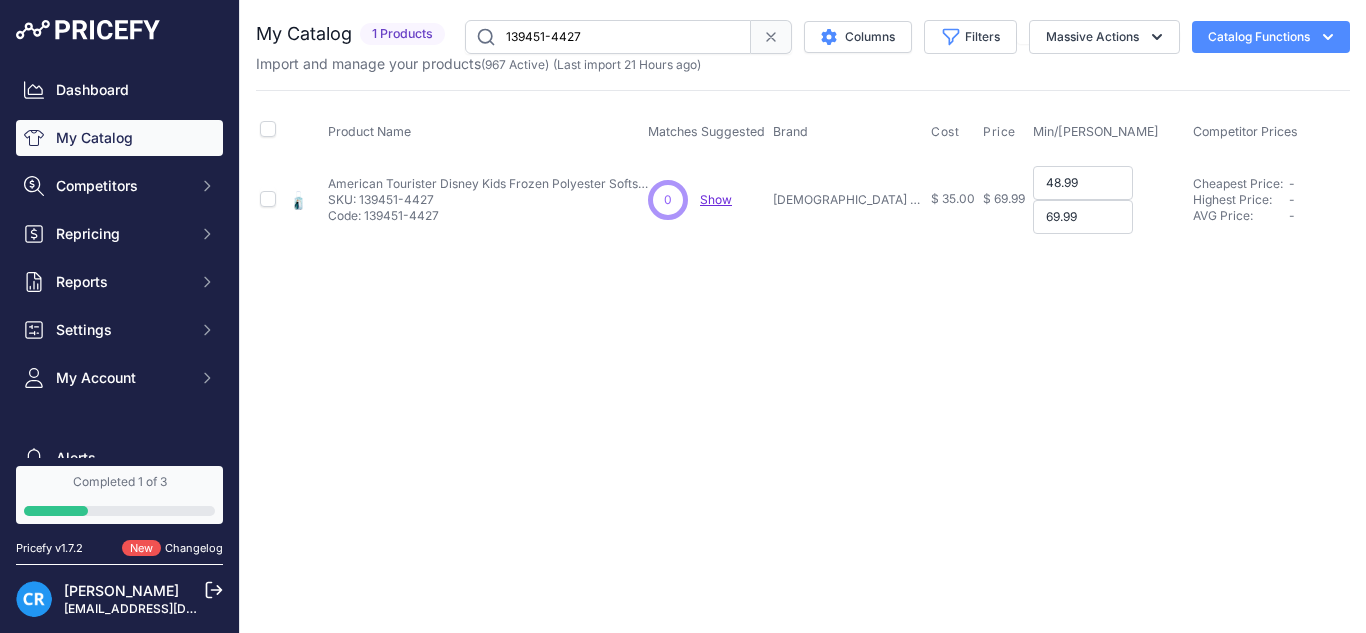 click on "48.99" at bounding box center [1083, 183] 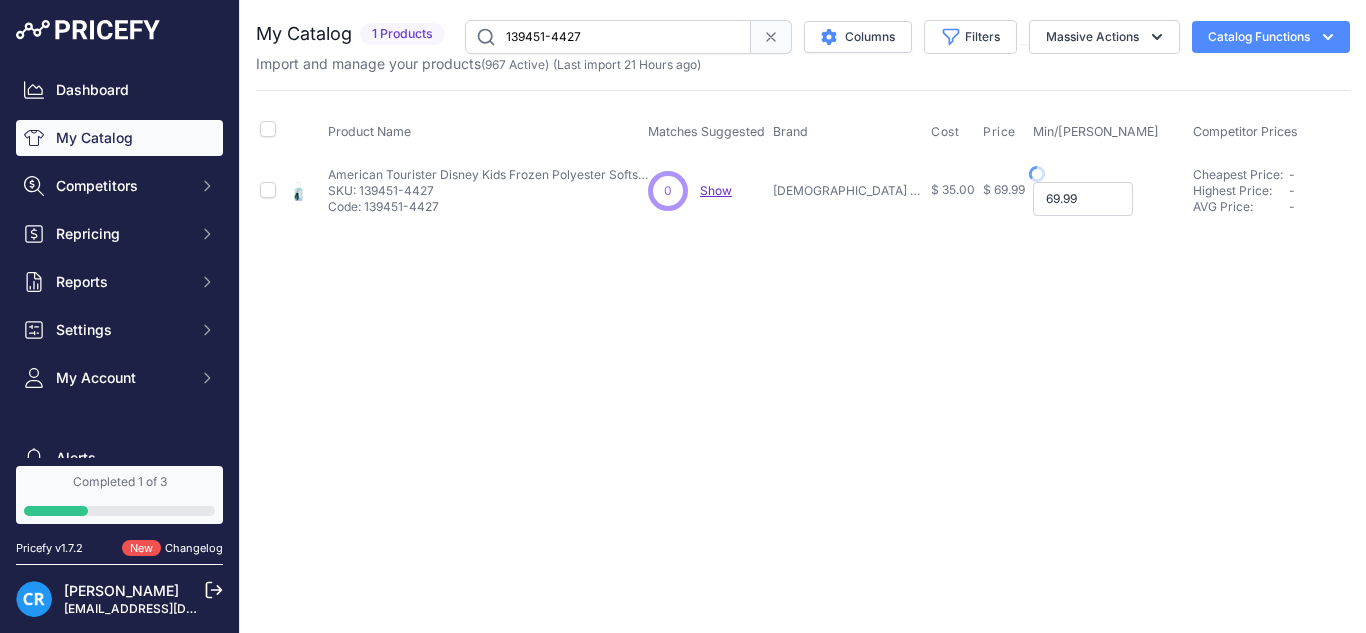 click on "Min Price:
$
48.99
-
Click to Edit Min Price
48.99
Max Price:
$
69.99
-
Click to Edit Max Price
69.99" at bounding box center (1109, 190) 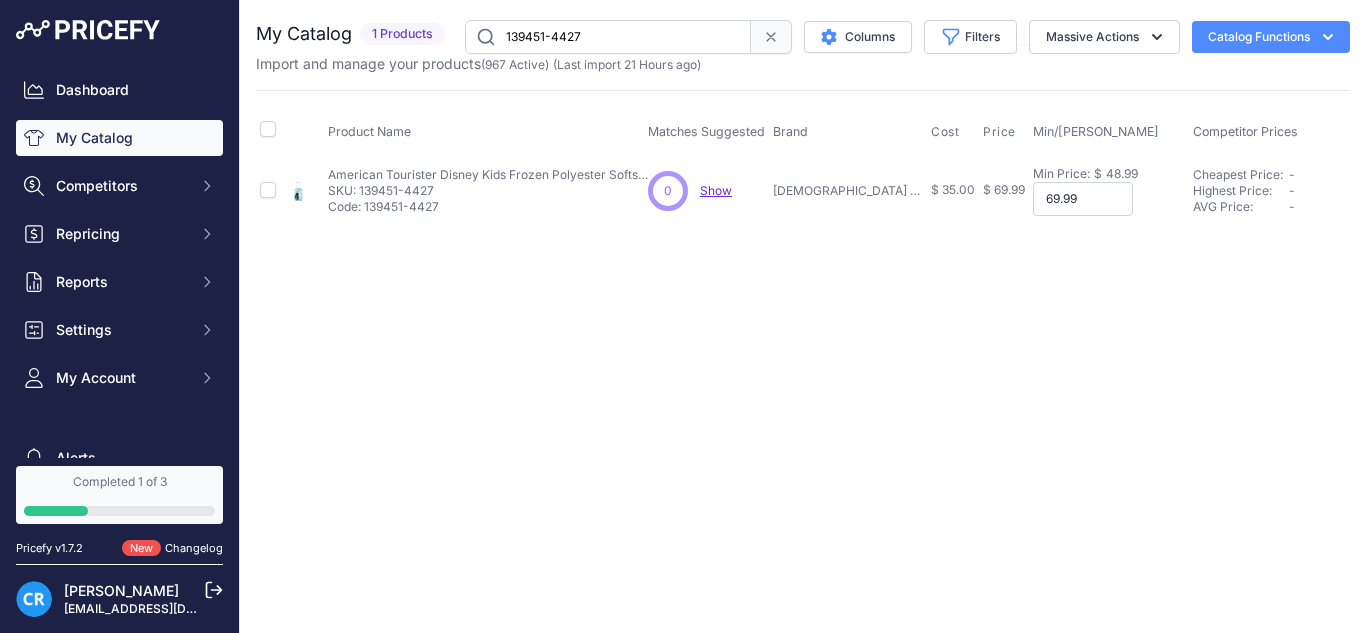click on "69.99" at bounding box center (1083, 199) 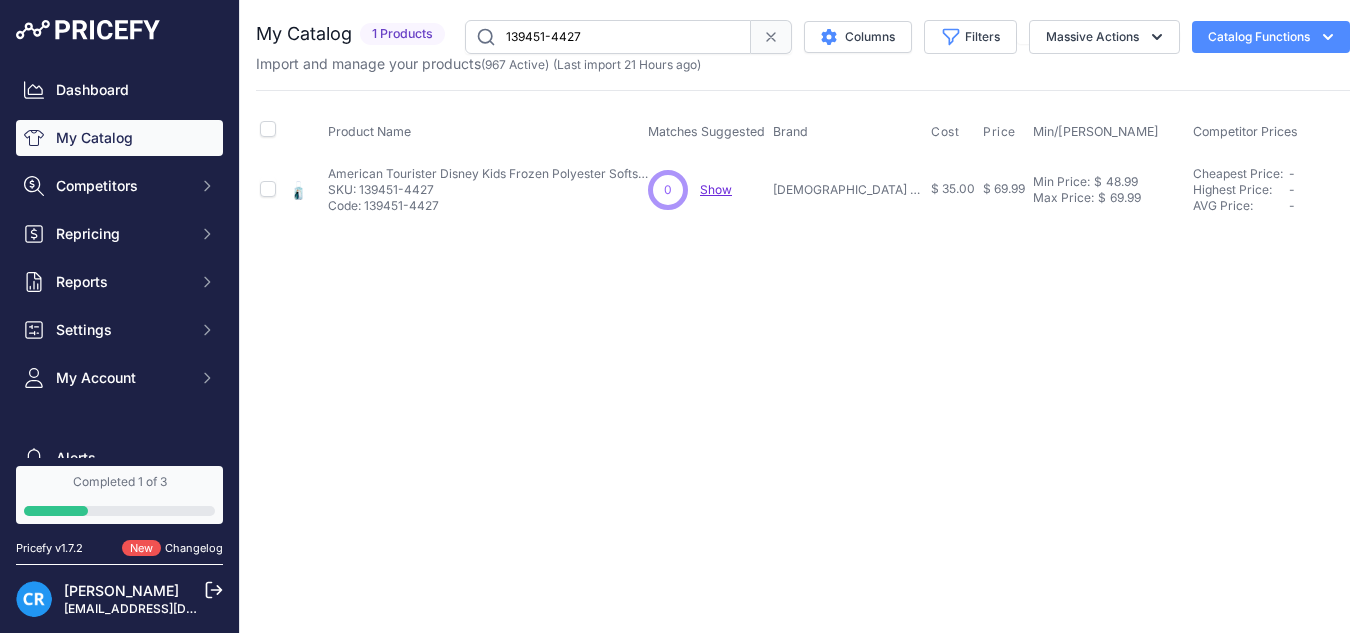 click on "Min Price:
$
48.99
-
Click to Edit Min Price
48.99
Max Price:
$
69.99
-
Click to Edit Max Price
69.99" at bounding box center [1109, 189] 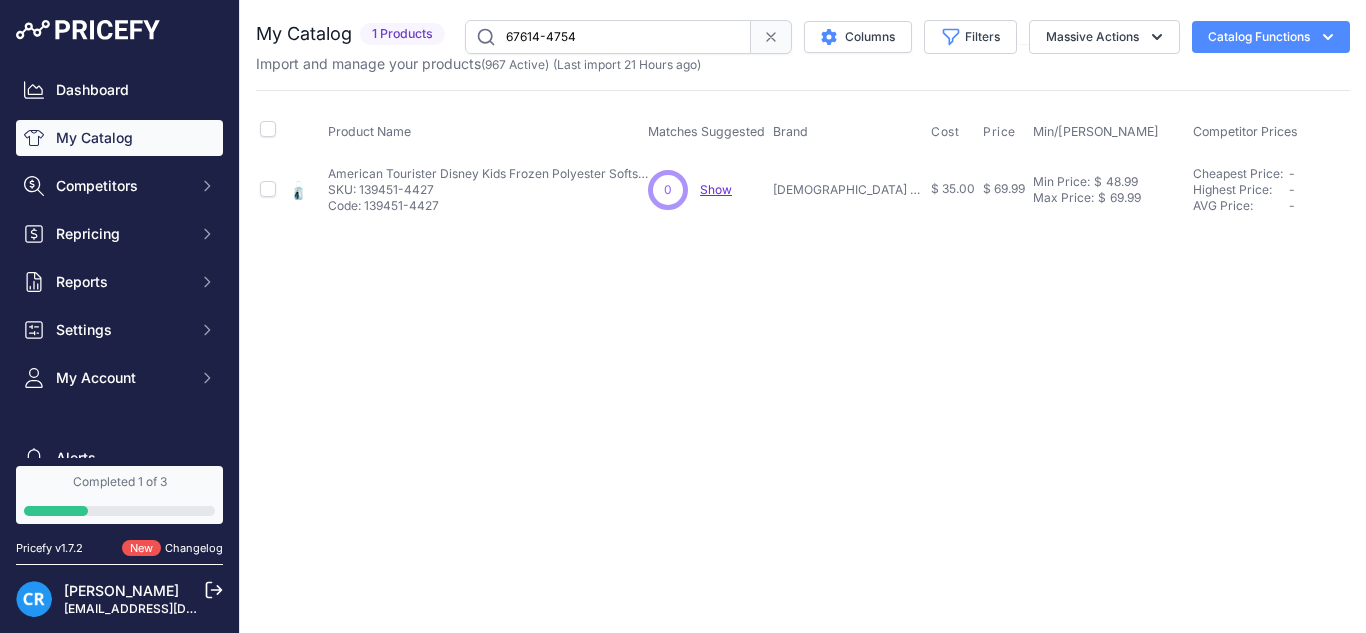 type on "67614-4754" 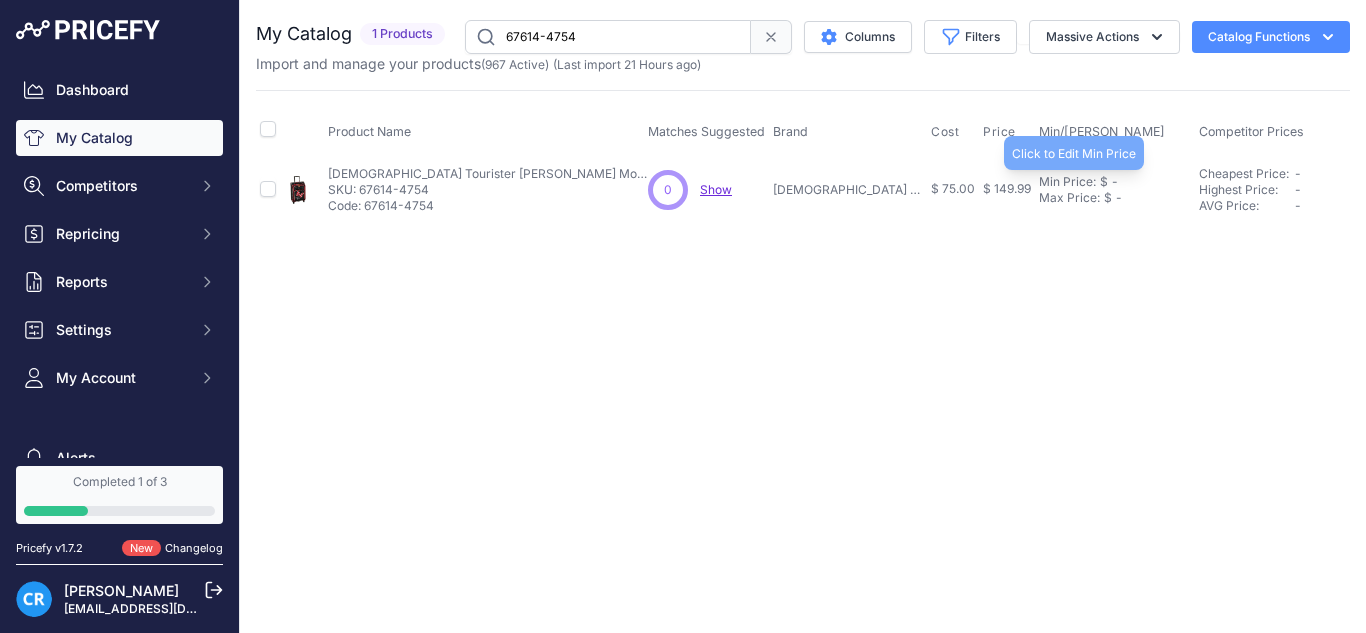 click on "Min Price:
$
-" at bounding box center [1115, 182] 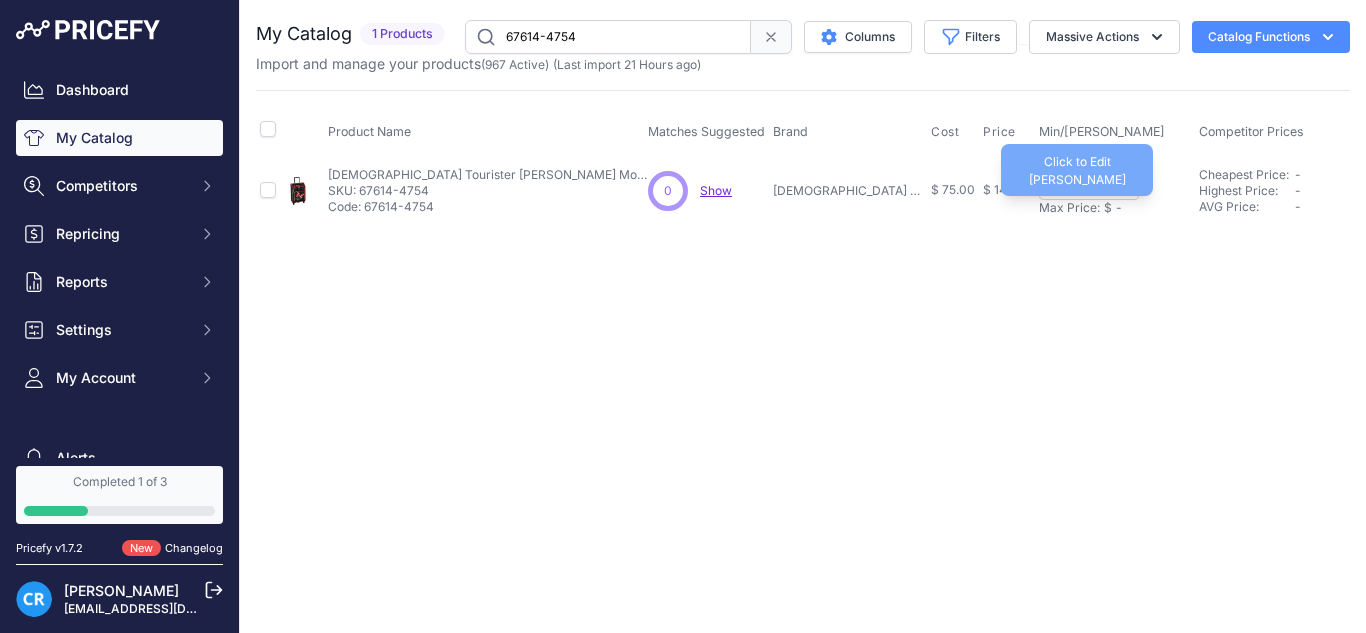 click on "Max Price:" at bounding box center (1069, 208) 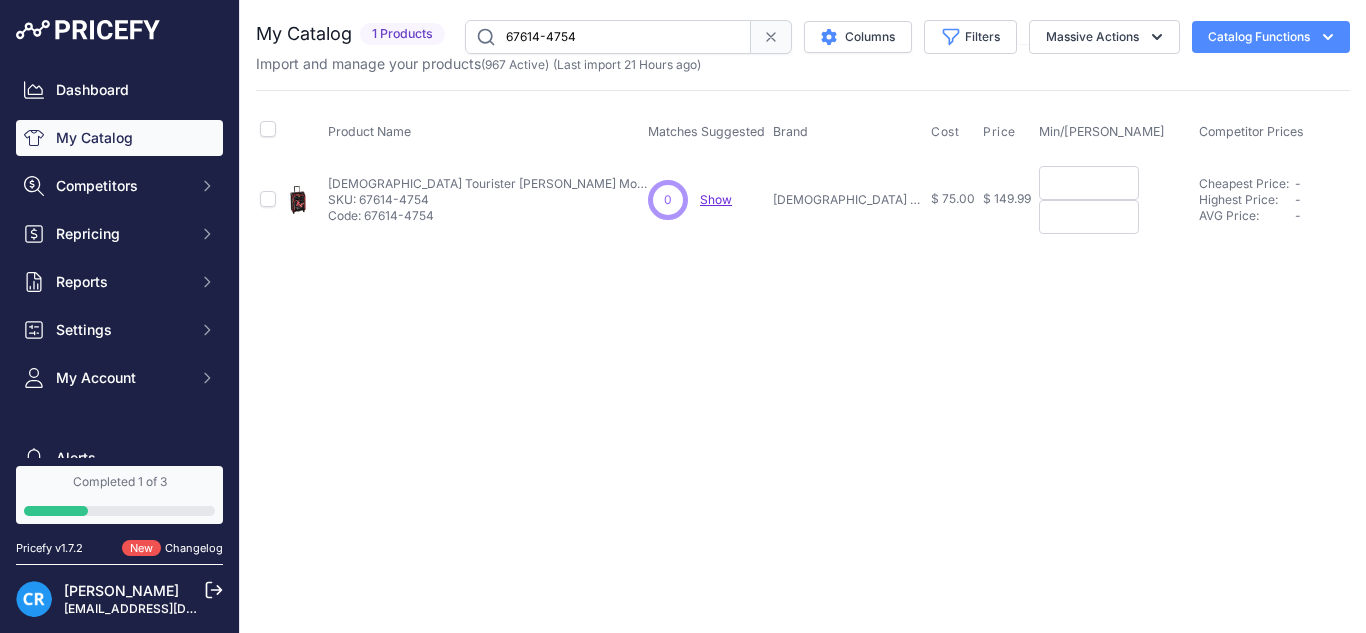 click at bounding box center (1089, 183) 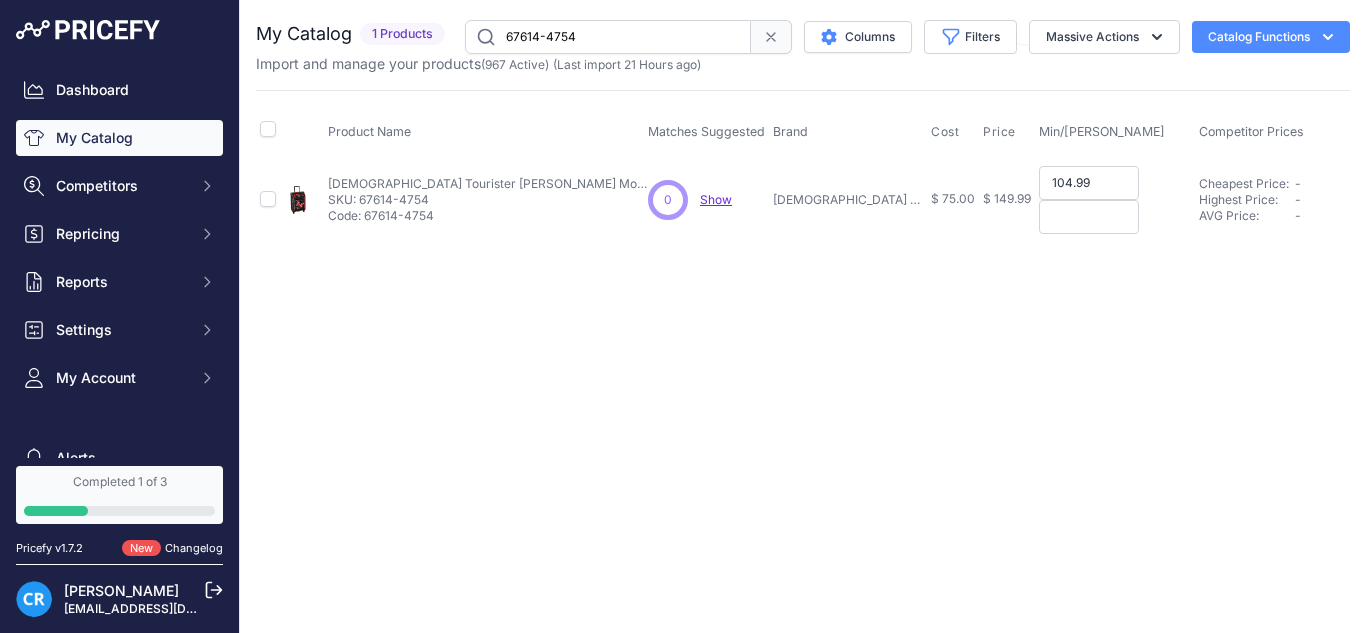 type on "104.99" 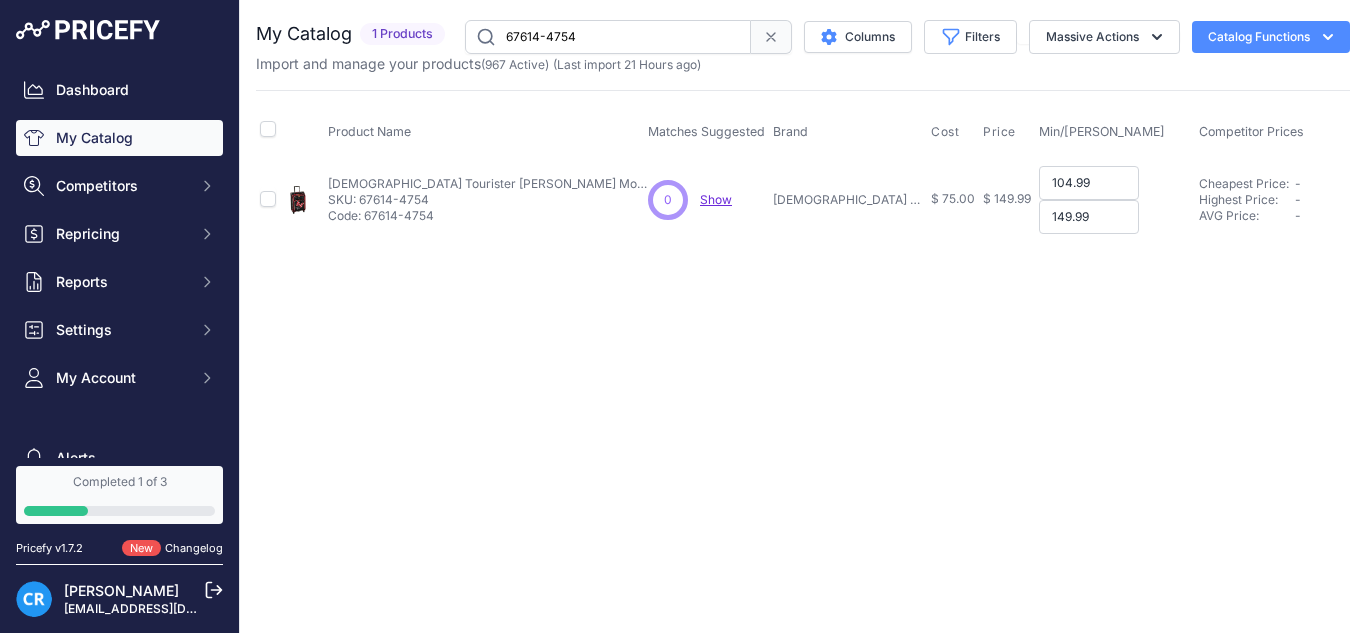 type on "149.99" 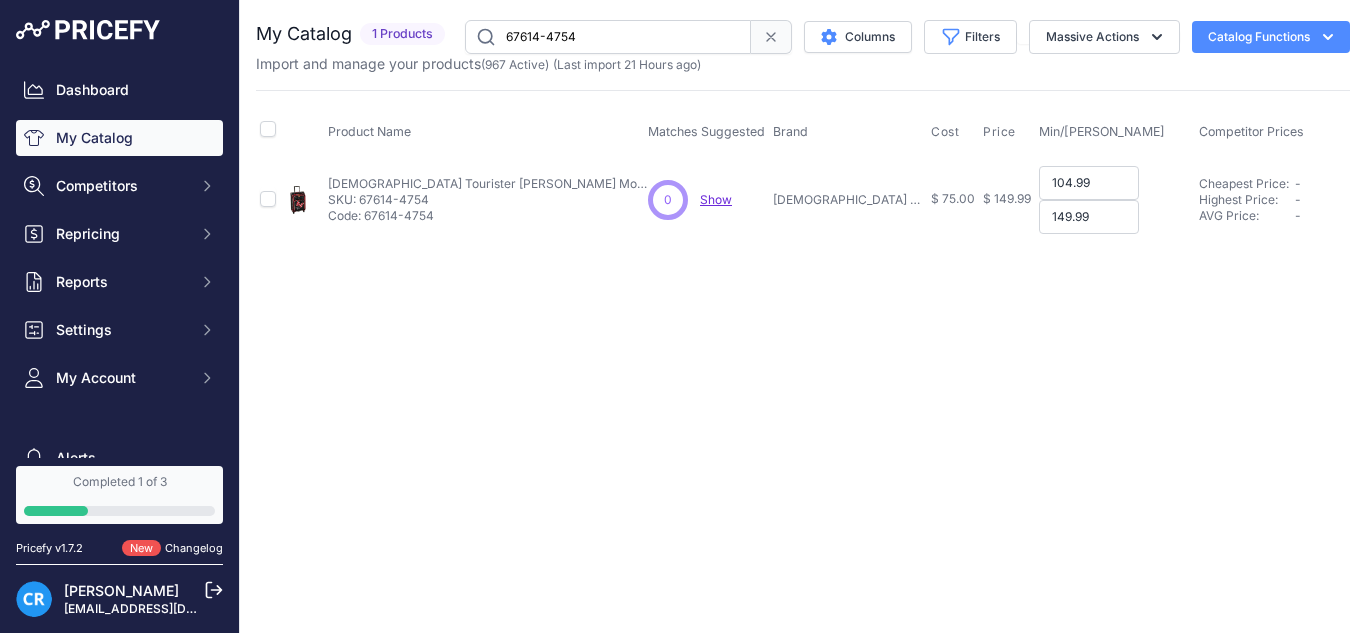 drag, startPoint x: 1071, startPoint y: 182, endPoint x: 1065, endPoint y: 196, distance: 15.231546 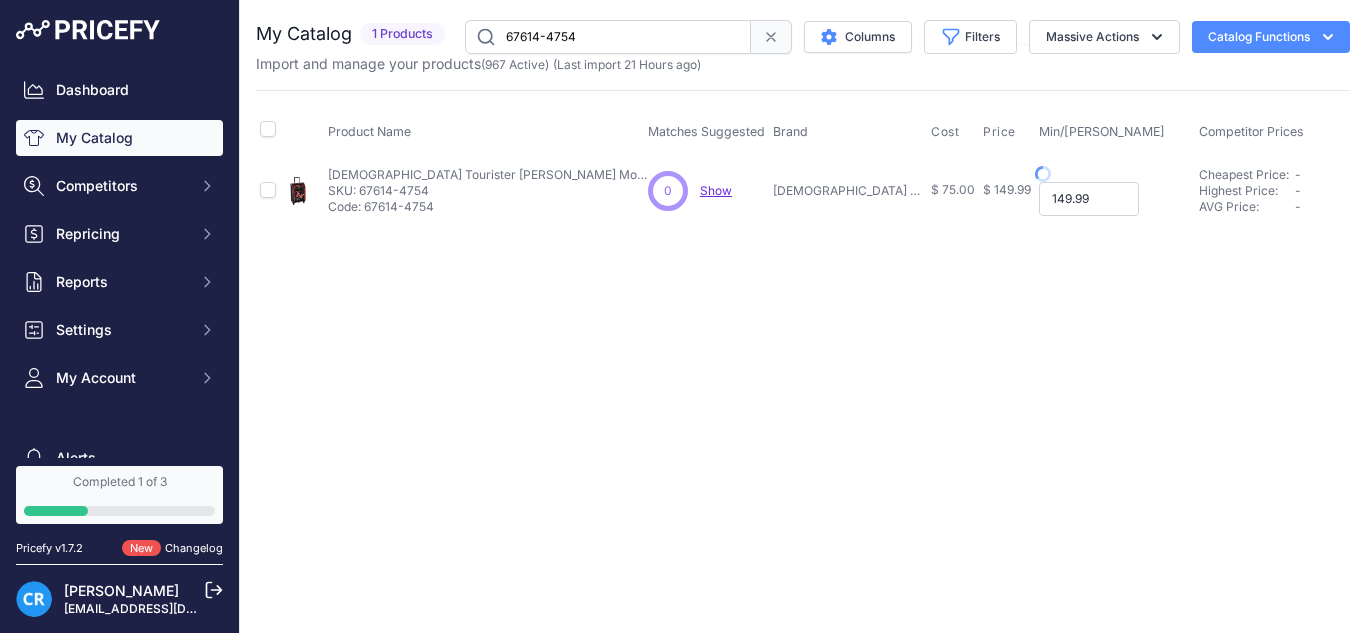 click on "149.99" at bounding box center (1089, 199) 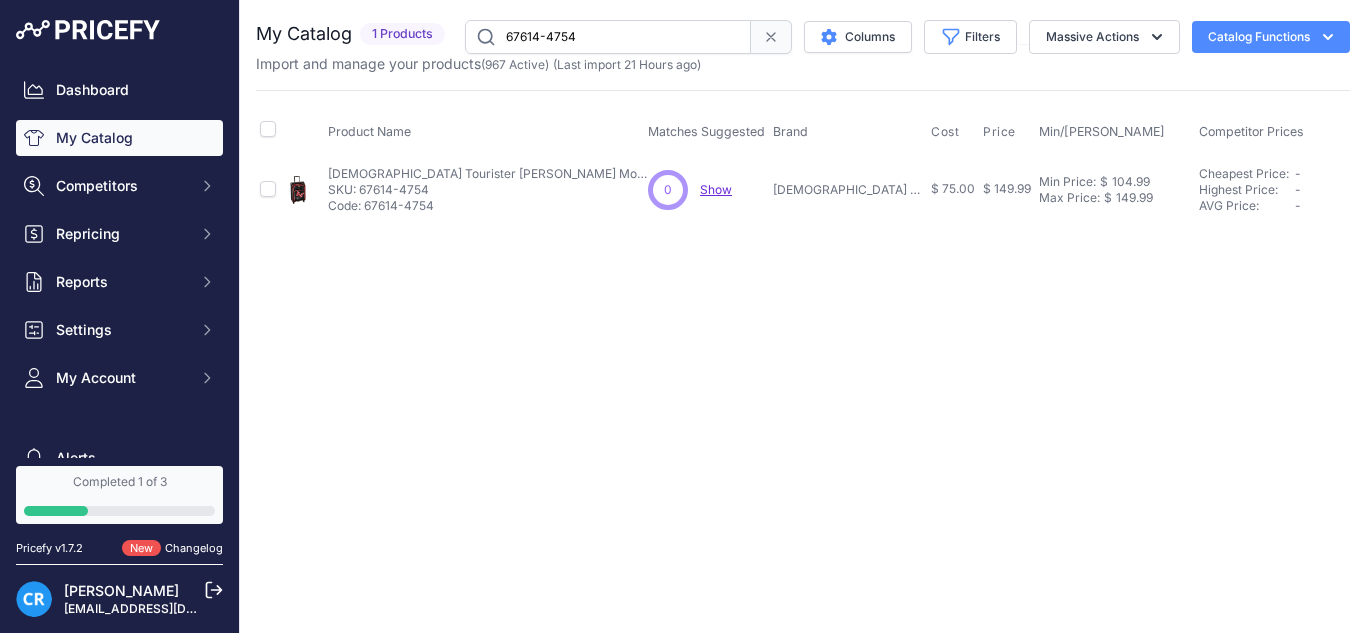 click on "You are not connected to the internet.
My Catalog" at bounding box center [803, 121] 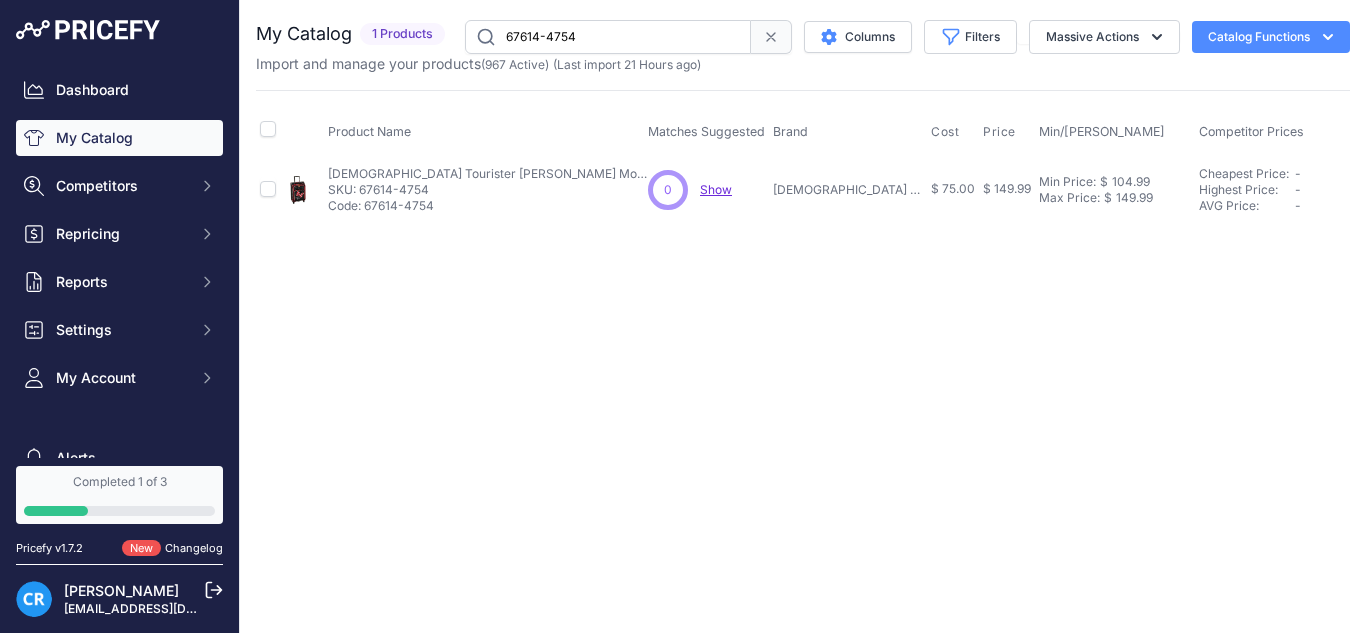 click on "67614-4754" at bounding box center [608, 37] 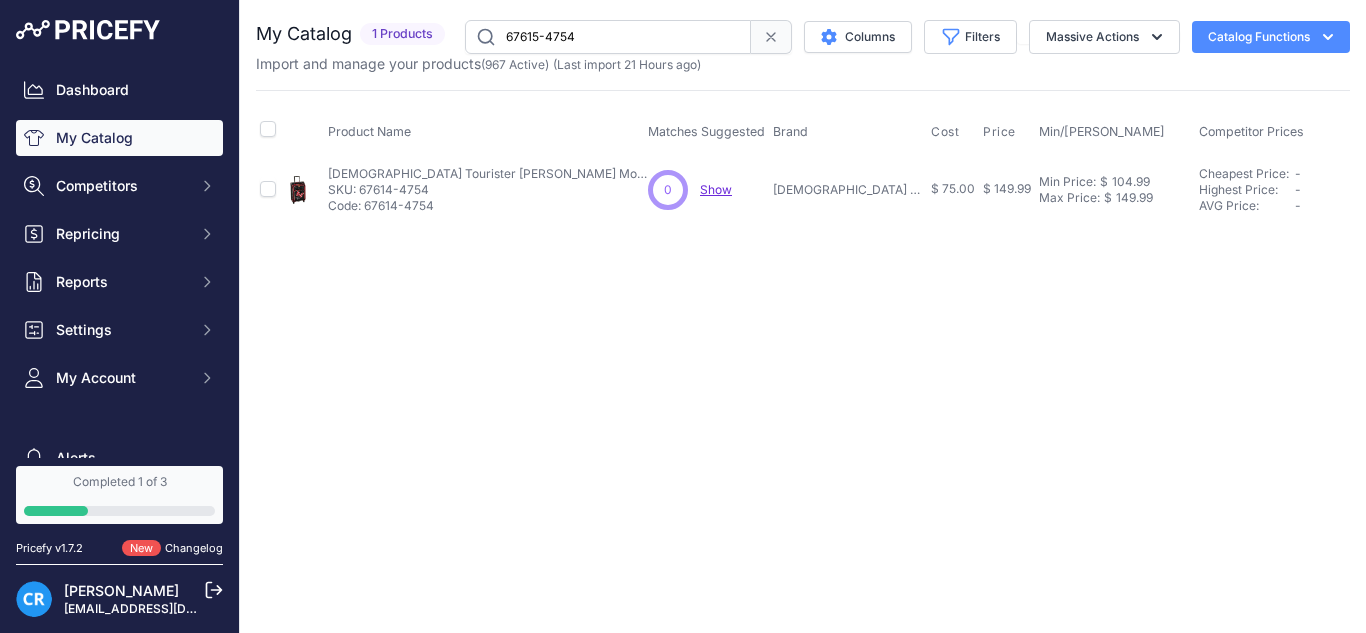 type on "67615-4754" 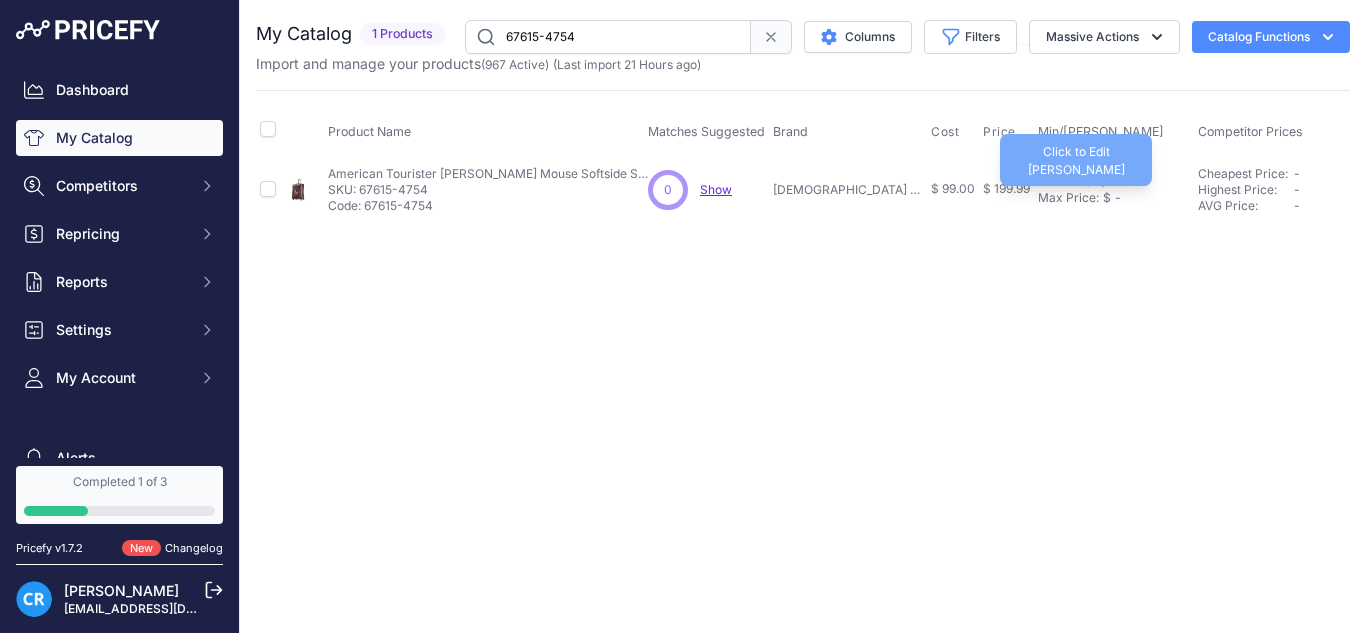 click on "Max Price:" at bounding box center [1068, 198] 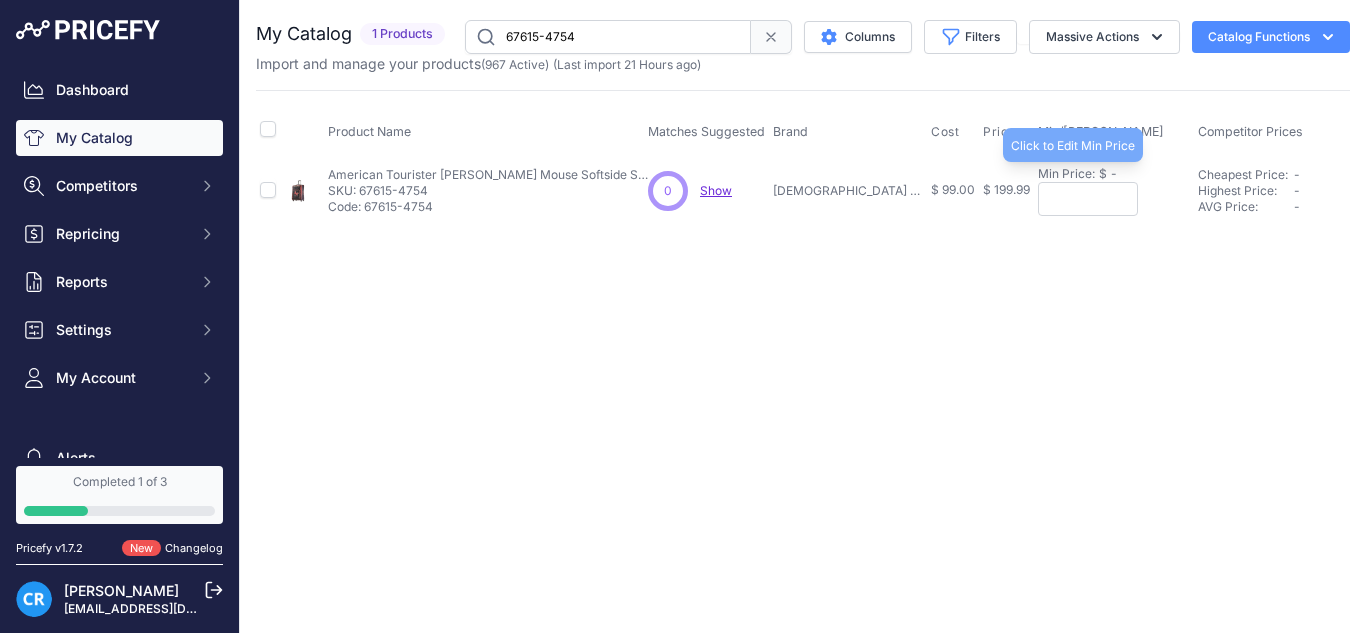 click on "Min Price:" at bounding box center (1066, 174) 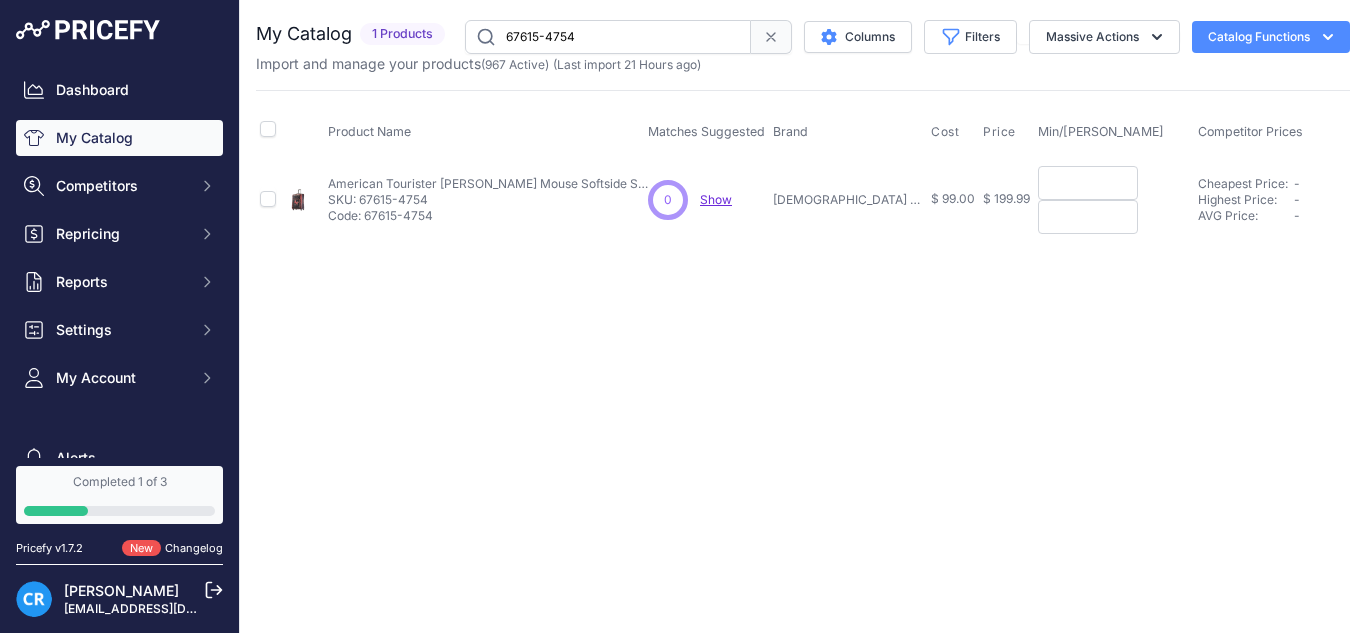 paste on "139.99" 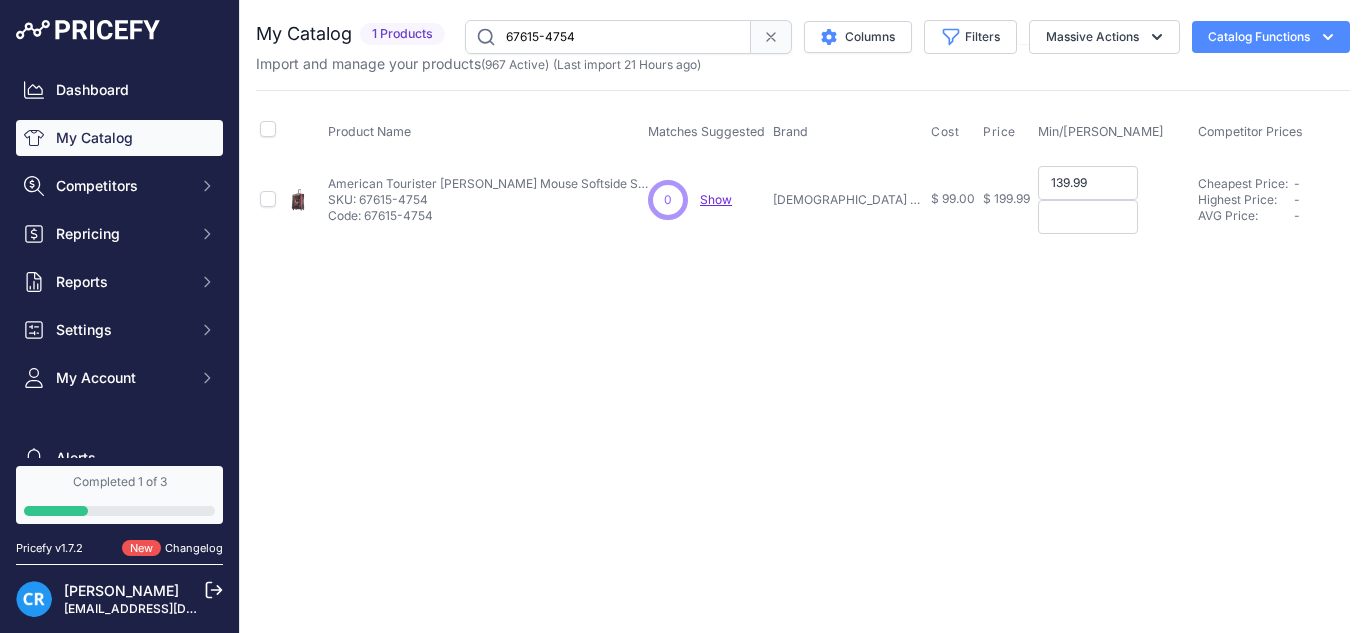 type on "139.99" 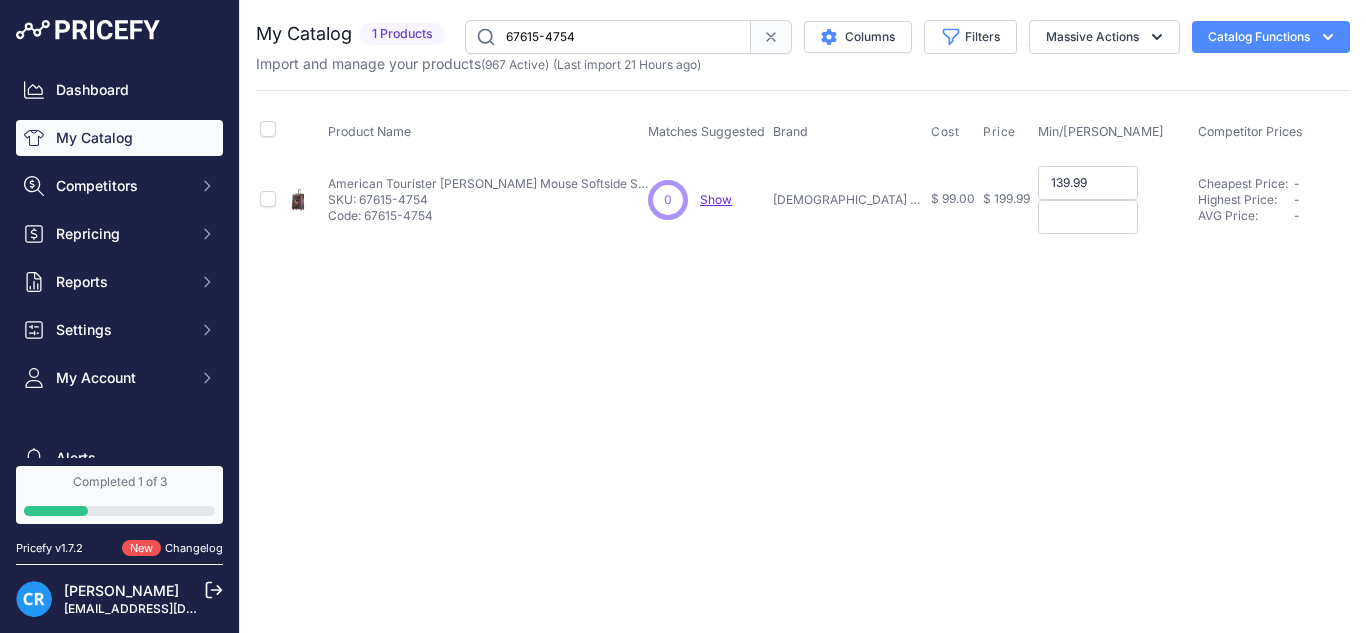 click at bounding box center (1088, 217) 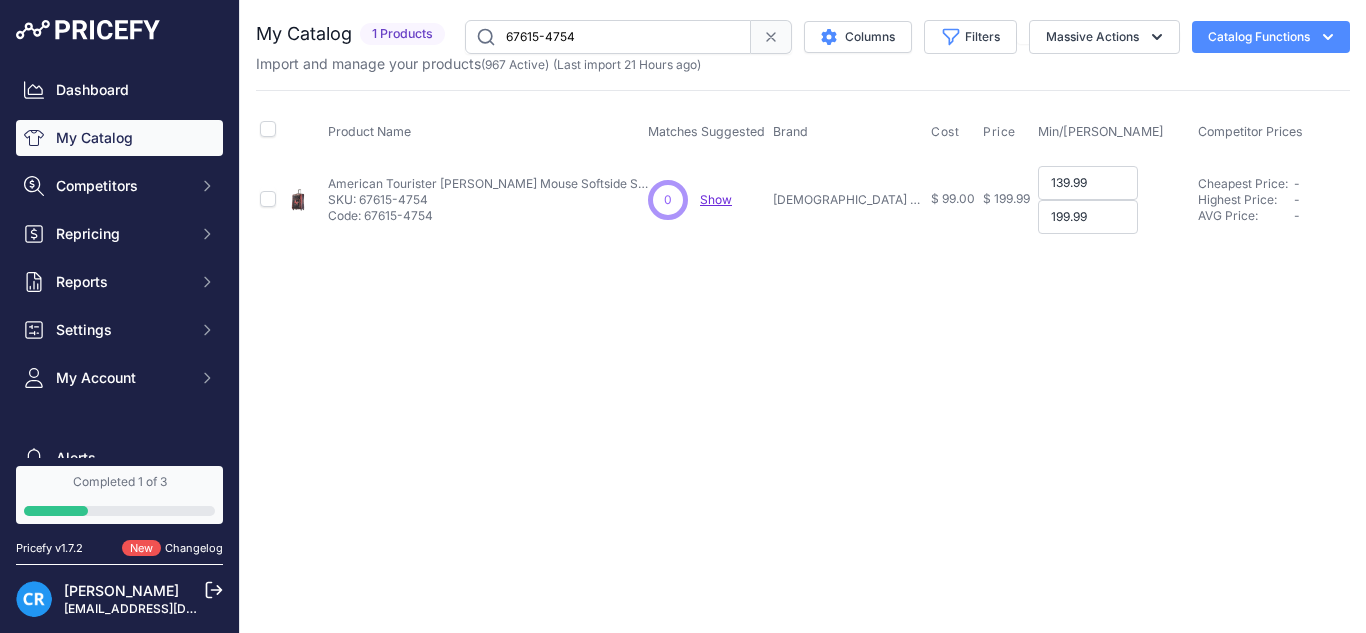 type on "199.99" 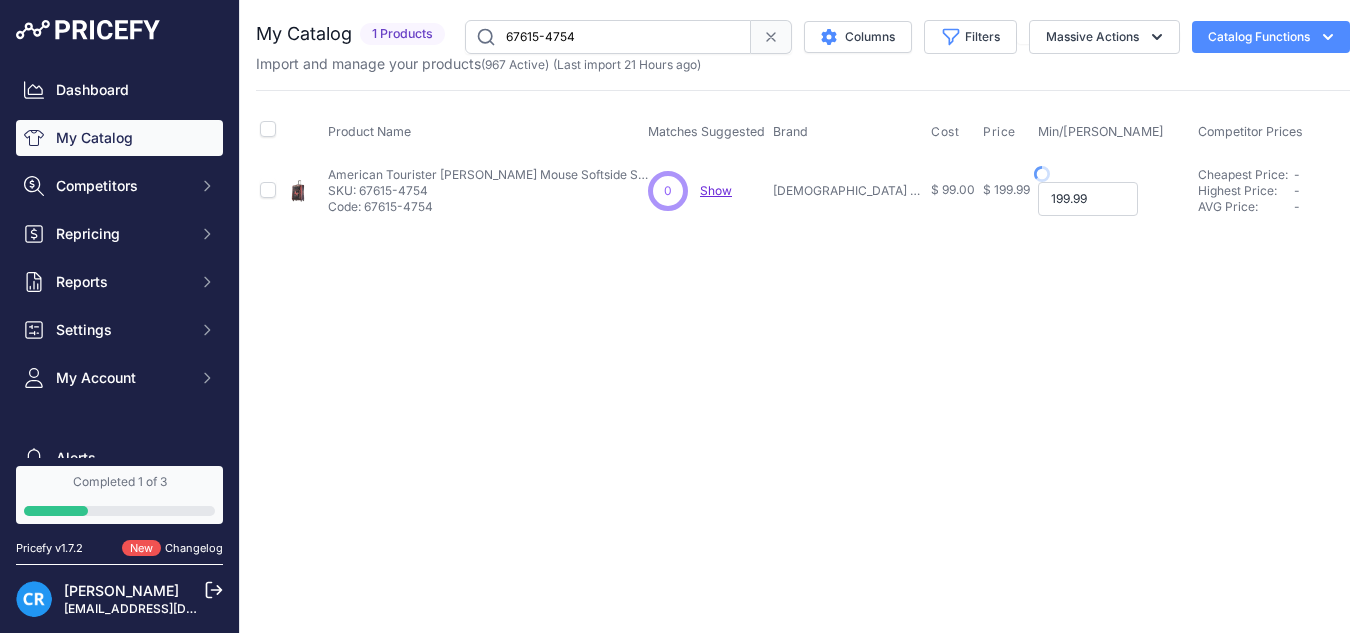 click on "199.99" at bounding box center [1088, 199] 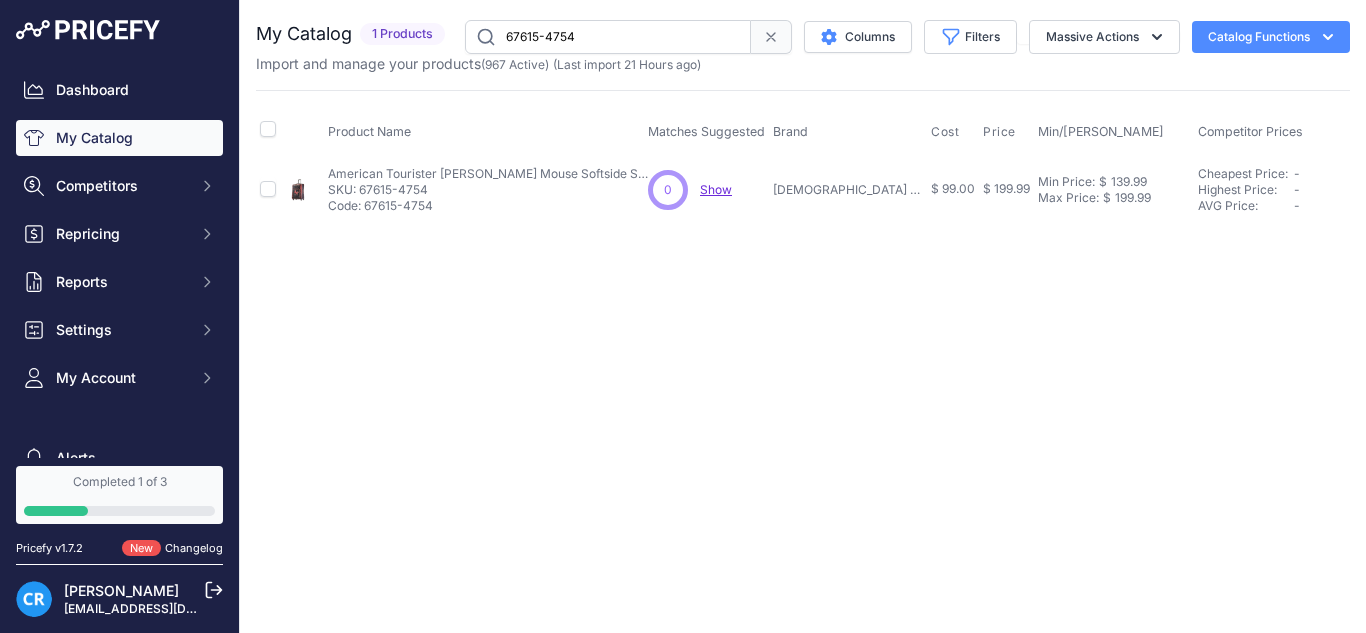 click on "Min Price:
$
139.99
-
Click to Edit Min Price
139.99
Max Price:
$
199.99
-
Click to Edit Max Price
199.99" at bounding box center (1114, 189) 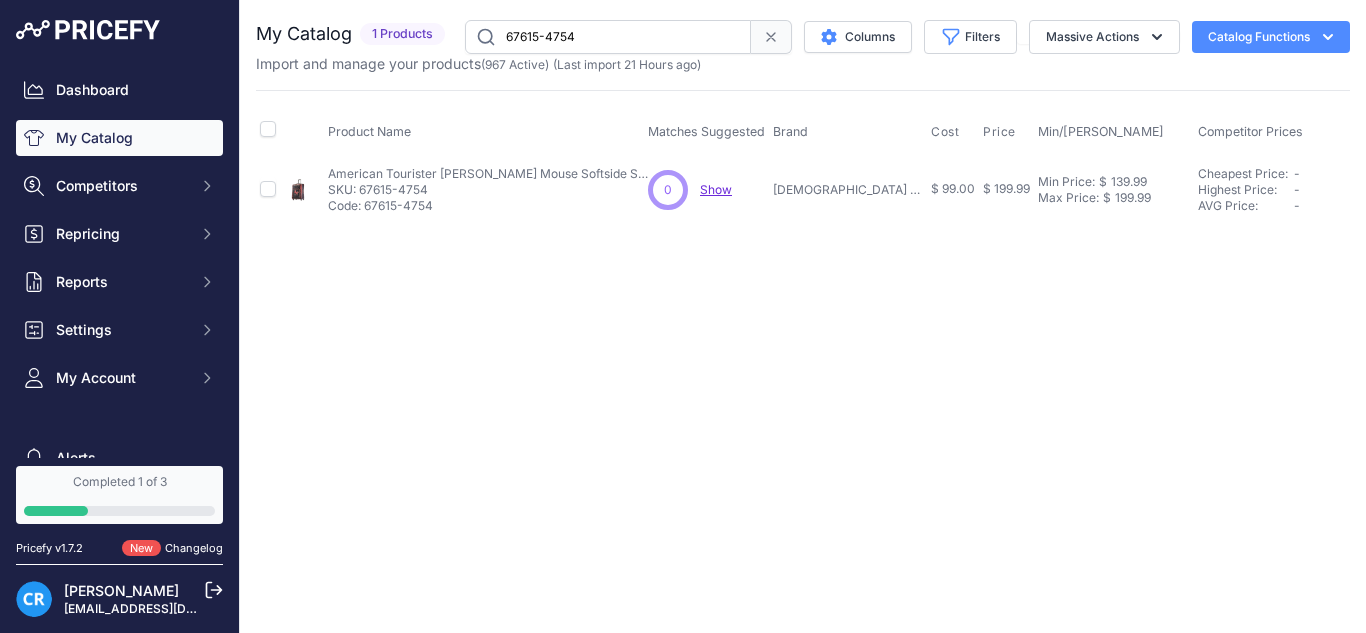 click on "67615-4754" at bounding box center (608, 37) 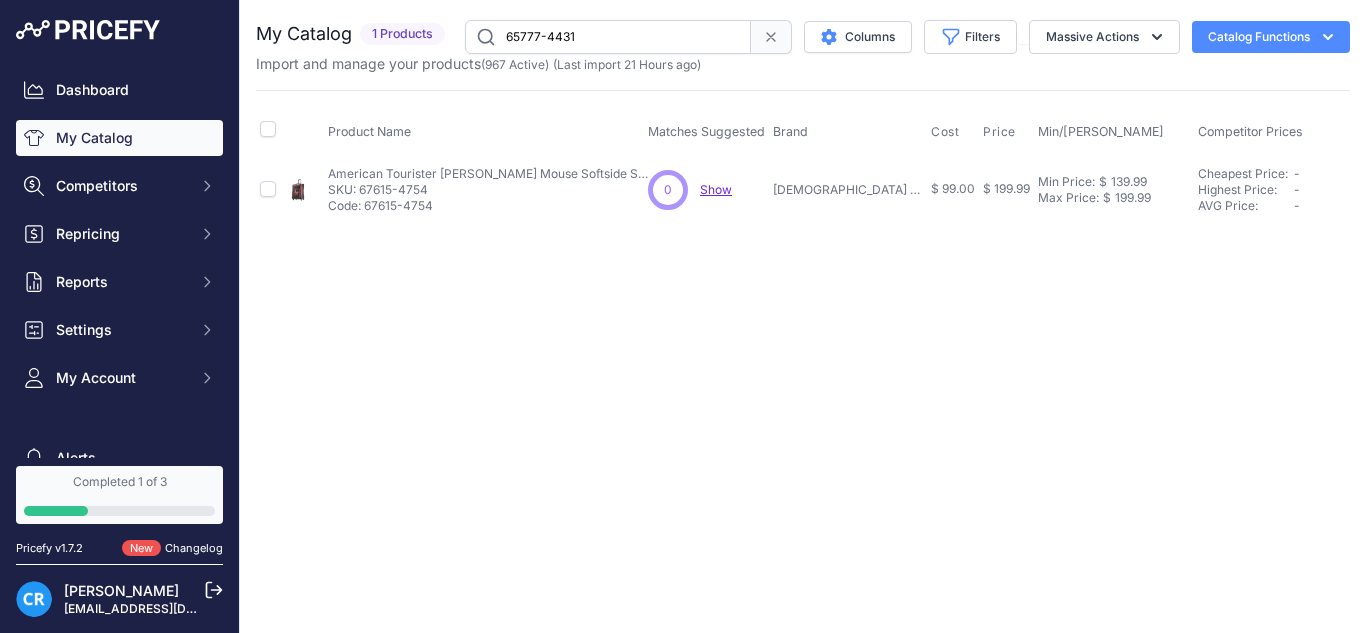 type on "65777-4431" 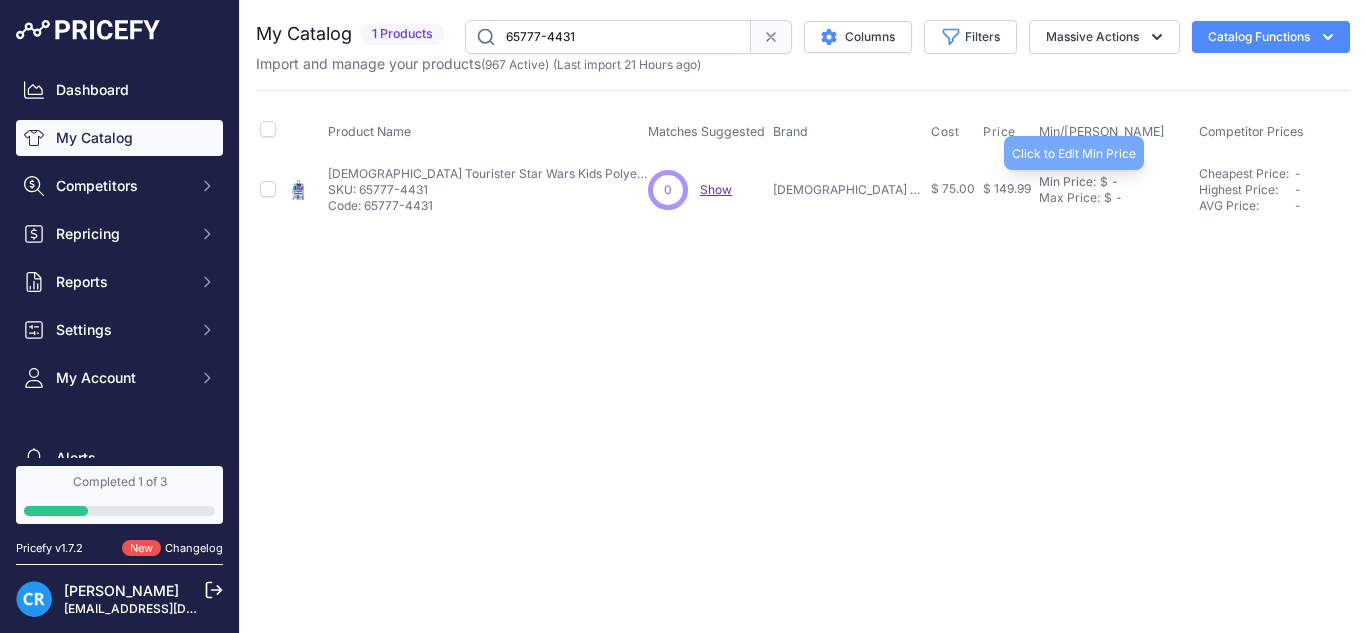 click on "Min Price:" at bounding box center [1067, 182] 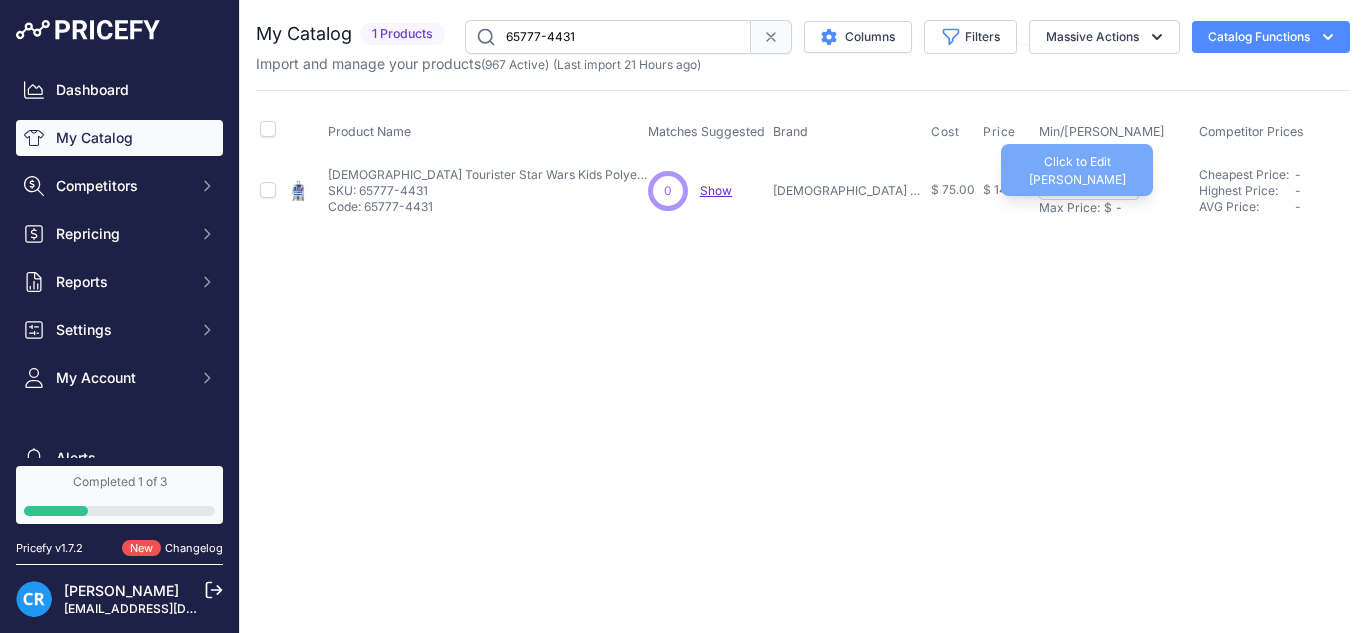 click on "Max Price:" at bounding box center [1069, 208] 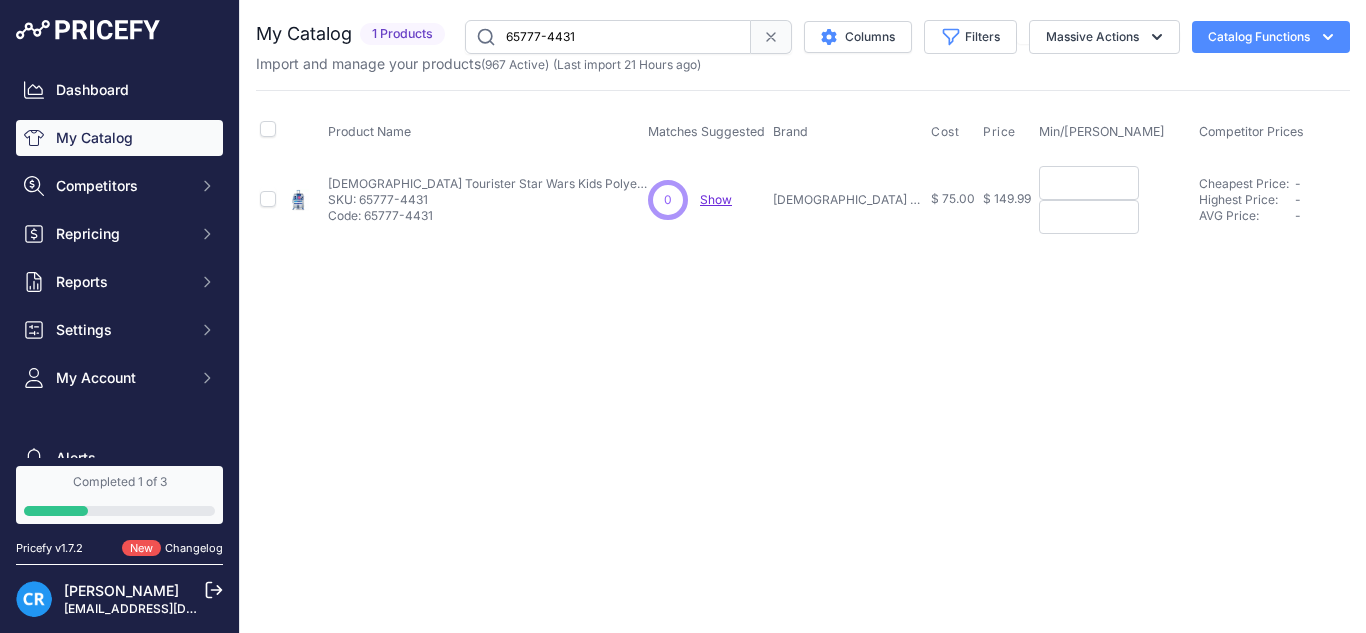 click at bounding box center [1089, 183] 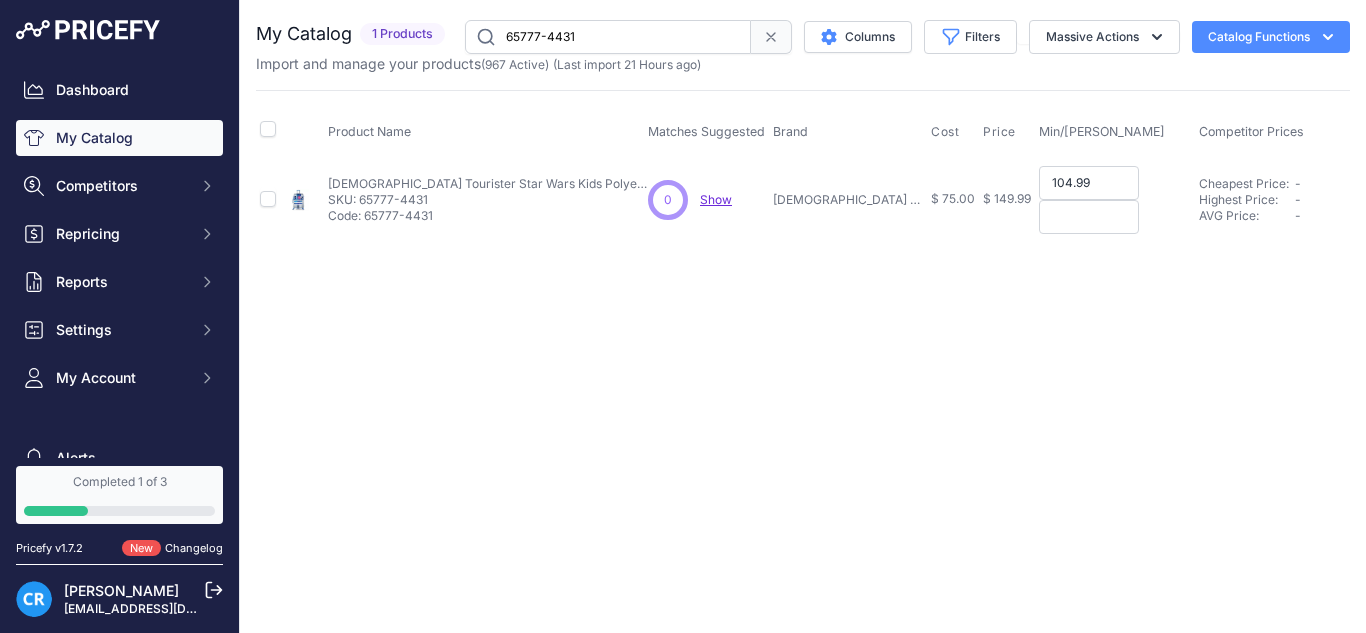 type on "104.99" 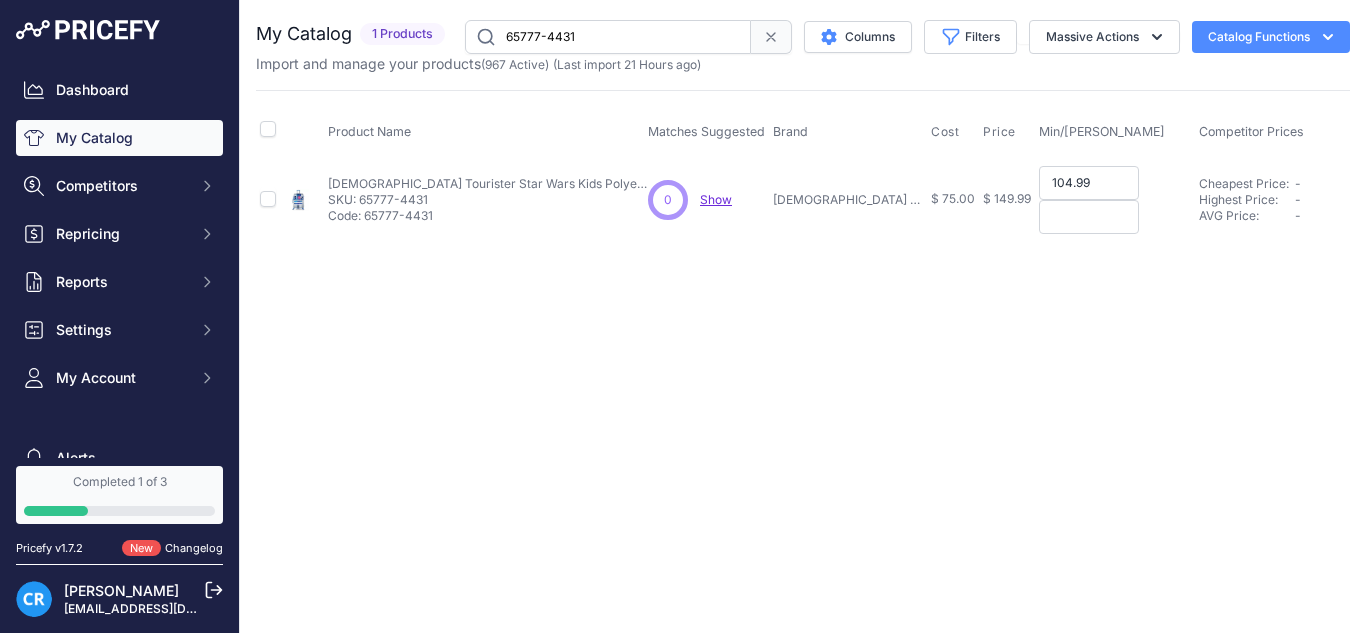 click on "Min Price:
$
104.99
-
Click to Edit Min Price
104.99
Max Price:
$
-
Click to Edit Max Price" at bounding box center [1115, 199] 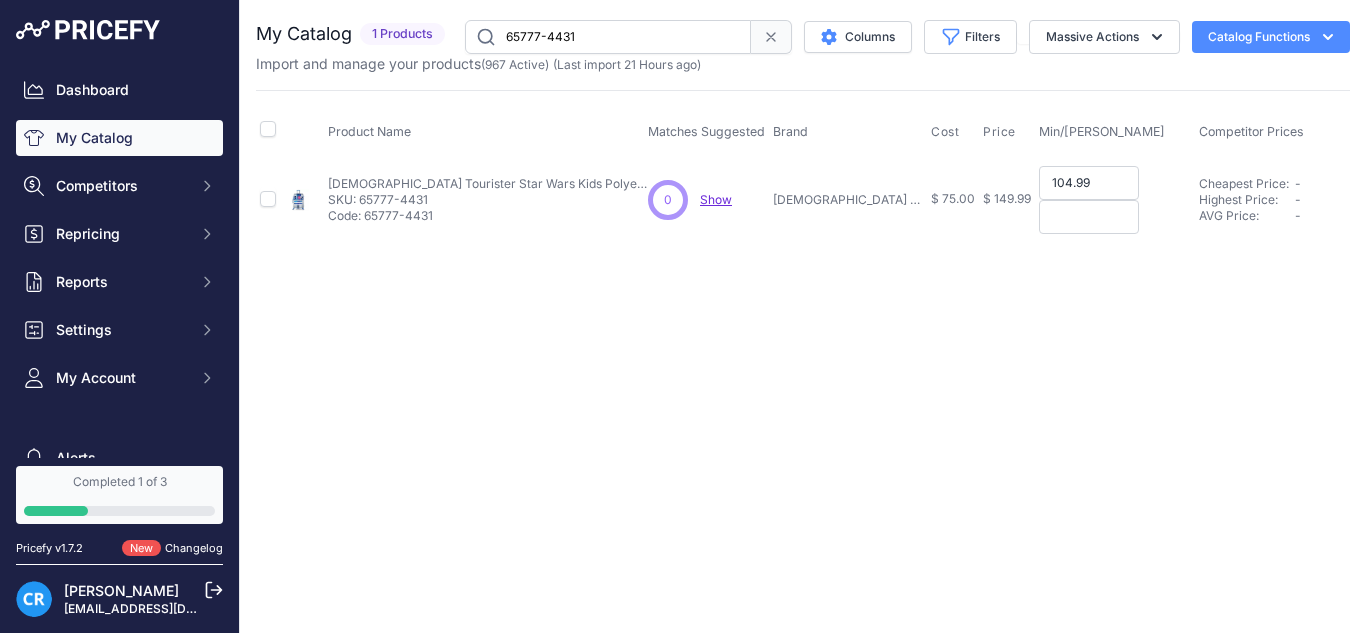 click at bounding box center [1089, 217] 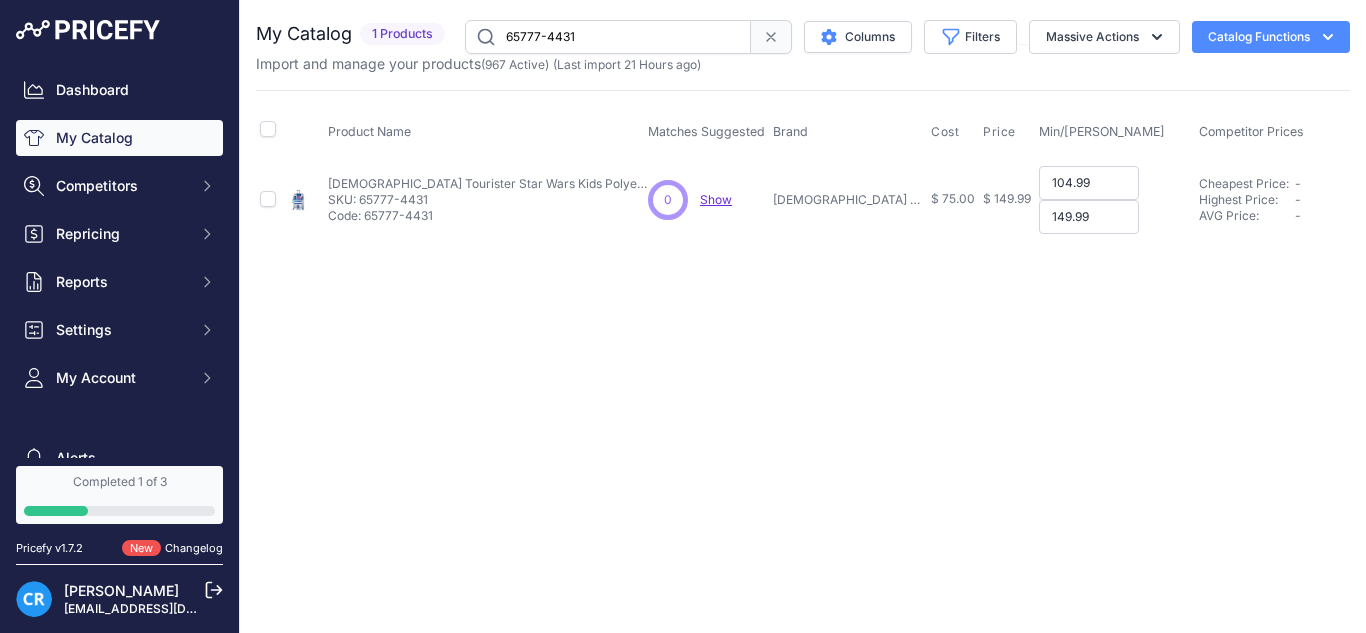 type on "149.99" 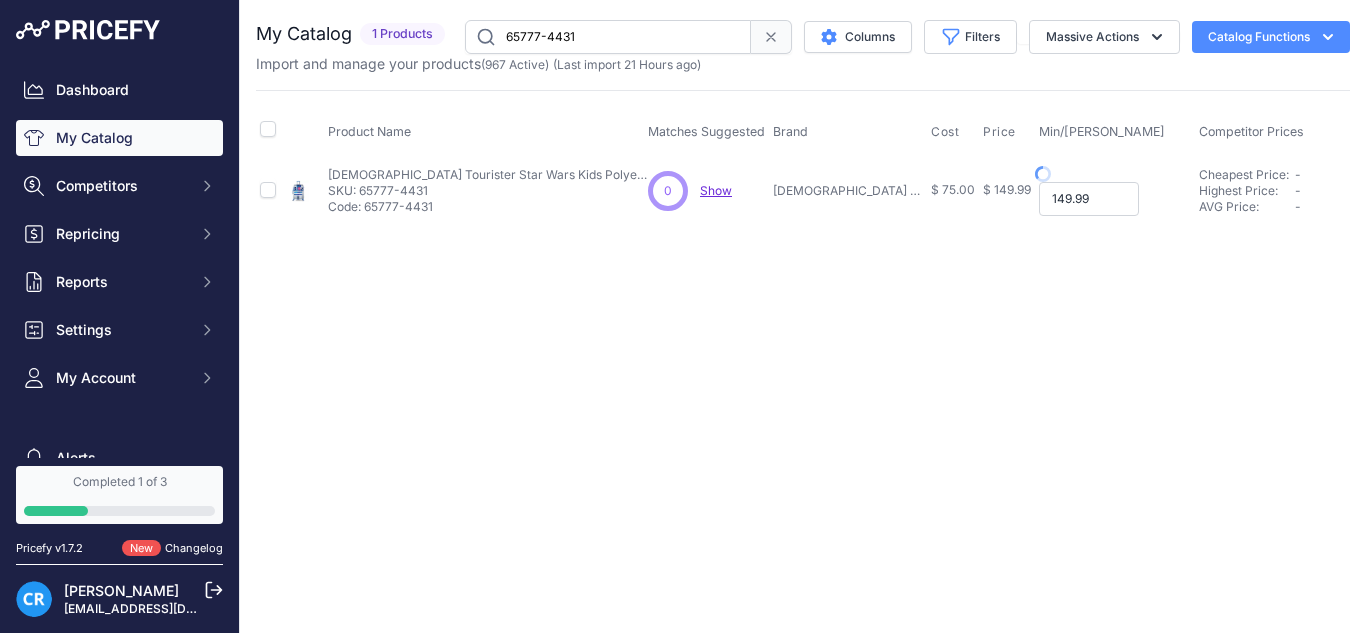 click on "149.99" at bounding box center (1089, 199) 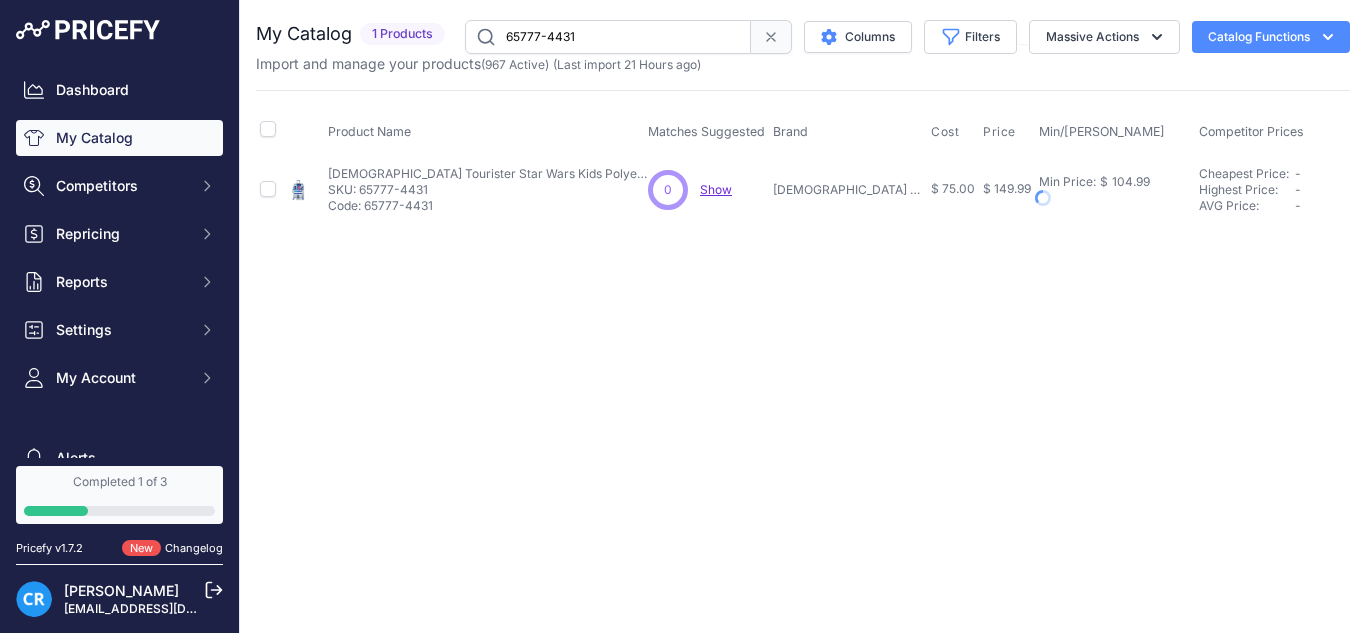 click on "Close
You are not connected to the internet." at bounding box center (803, 316) 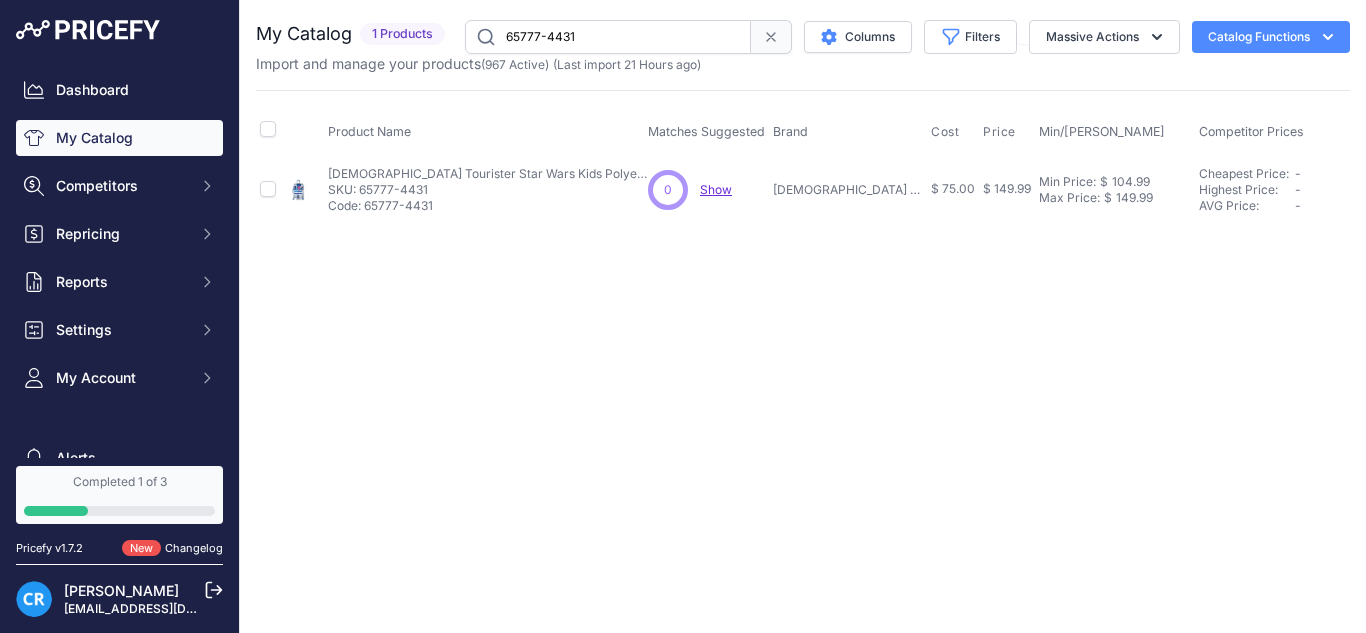 click on "65777-4431" at bounding box center (608, 37) 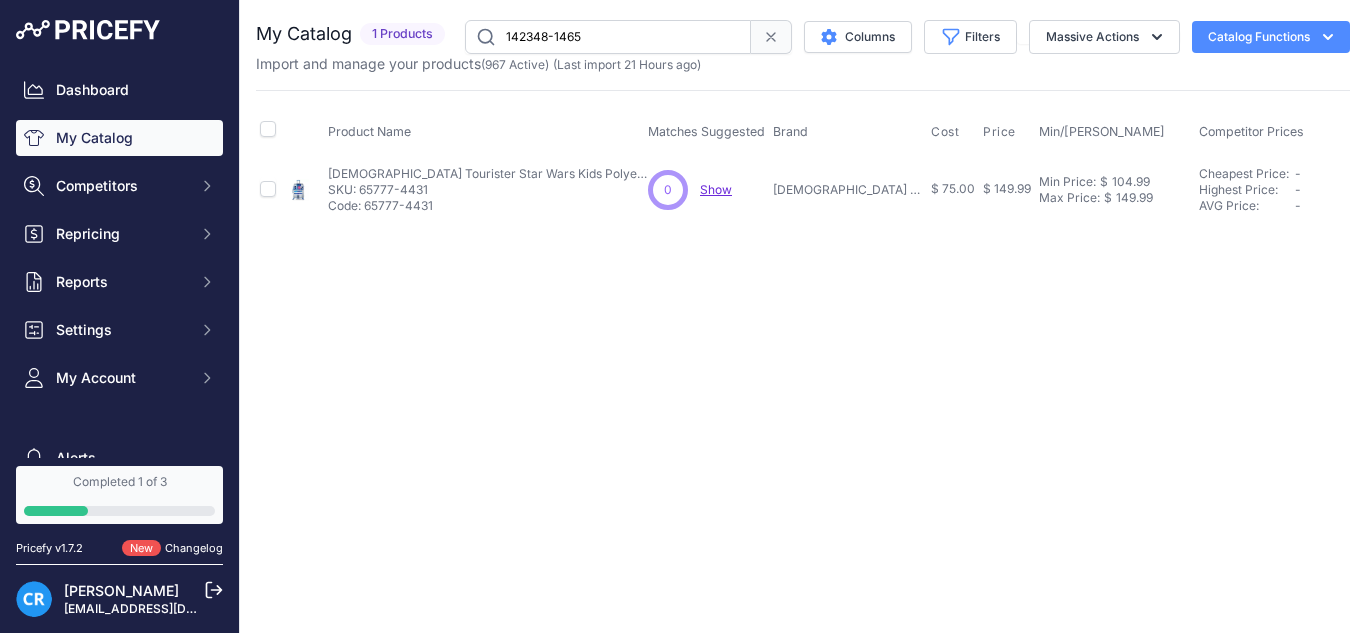 type on "142348-1465" 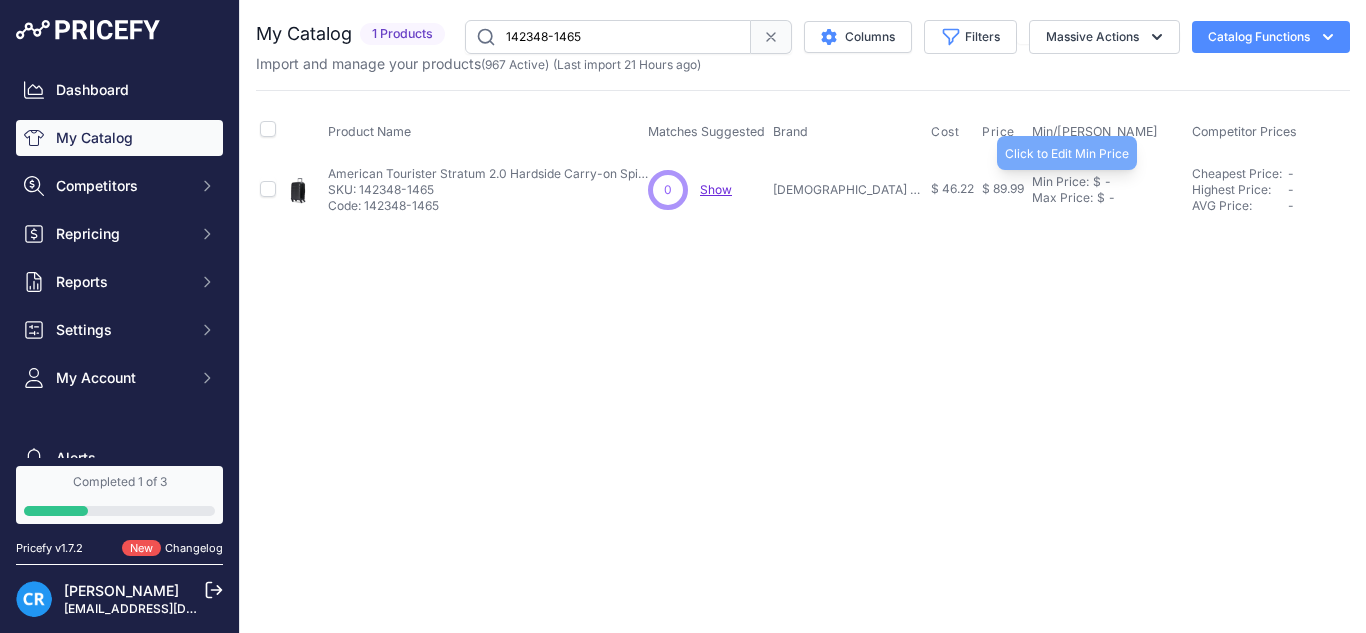 click on "Min Price:" at bounding box center (1060, 182) 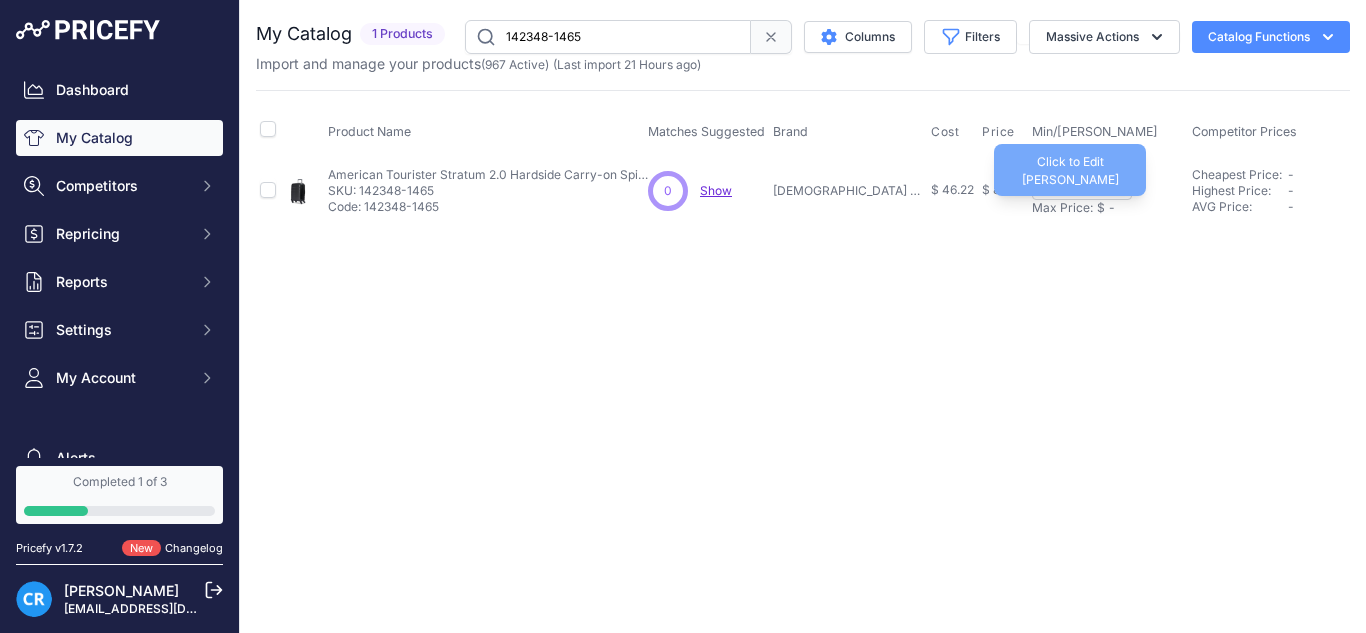 click on "Max Price:
$
-" at bounding box center [1108, 208] 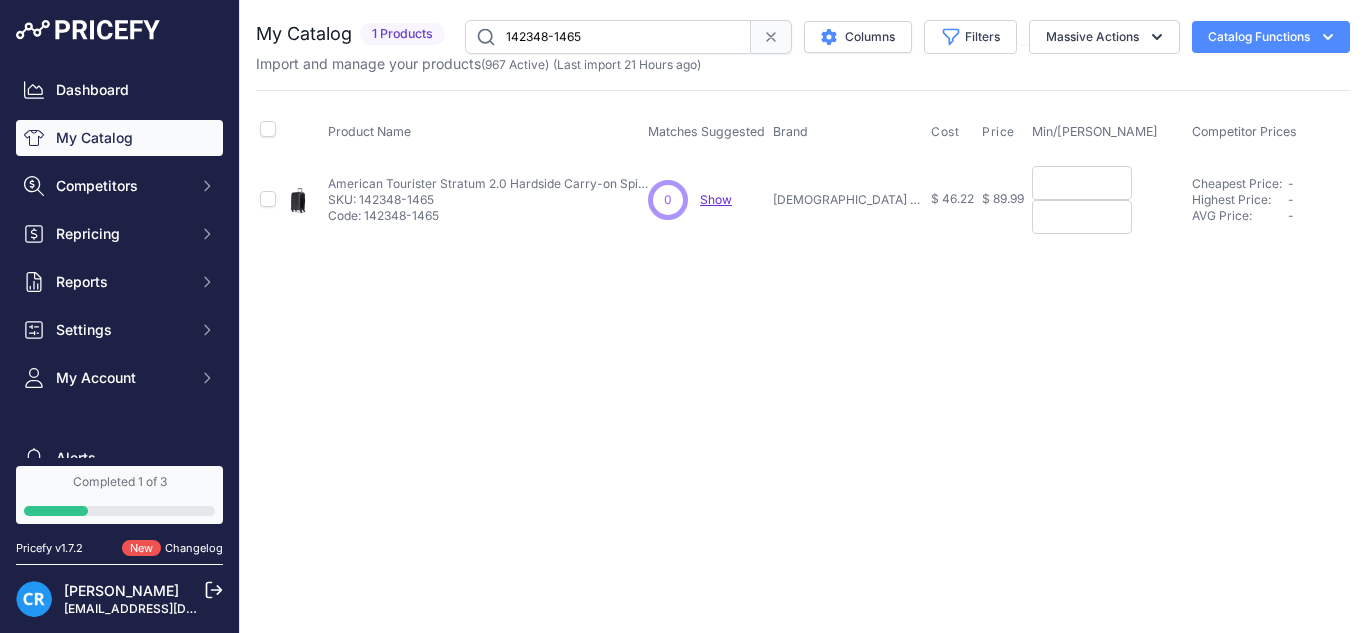 click at bounding box center [1082, 183] 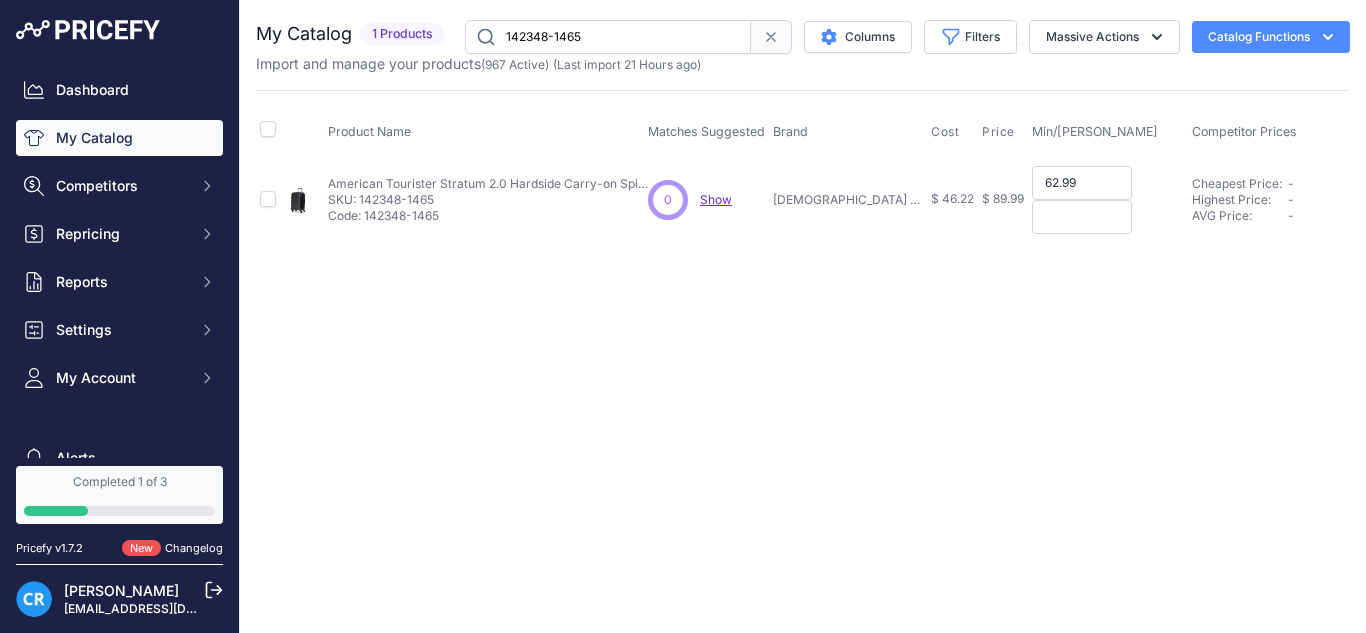 type on "62.99" 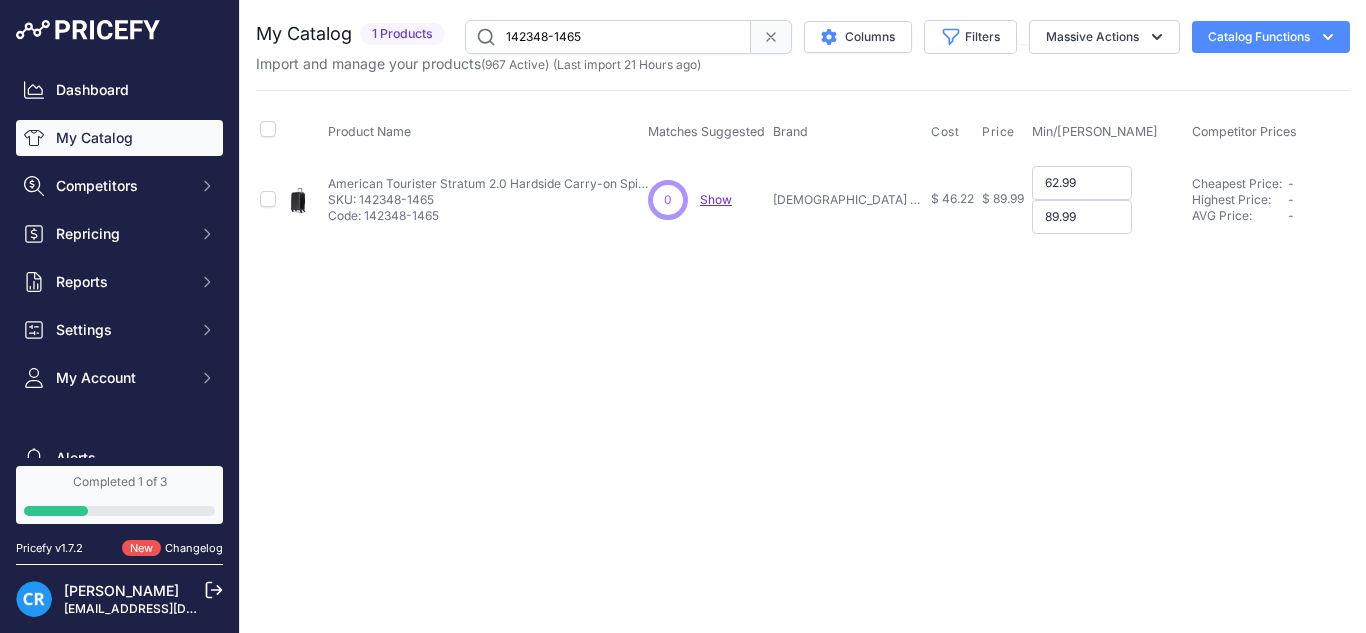 type on "89.99" 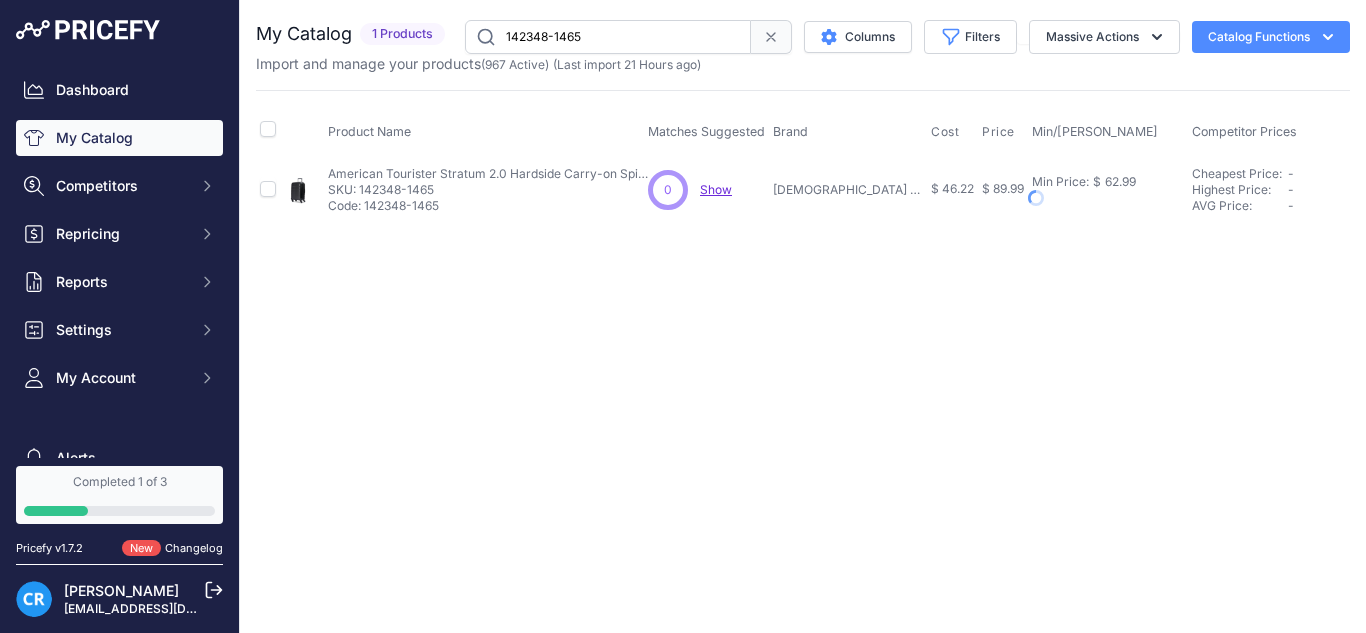 click at bounding box center (1108, 198) 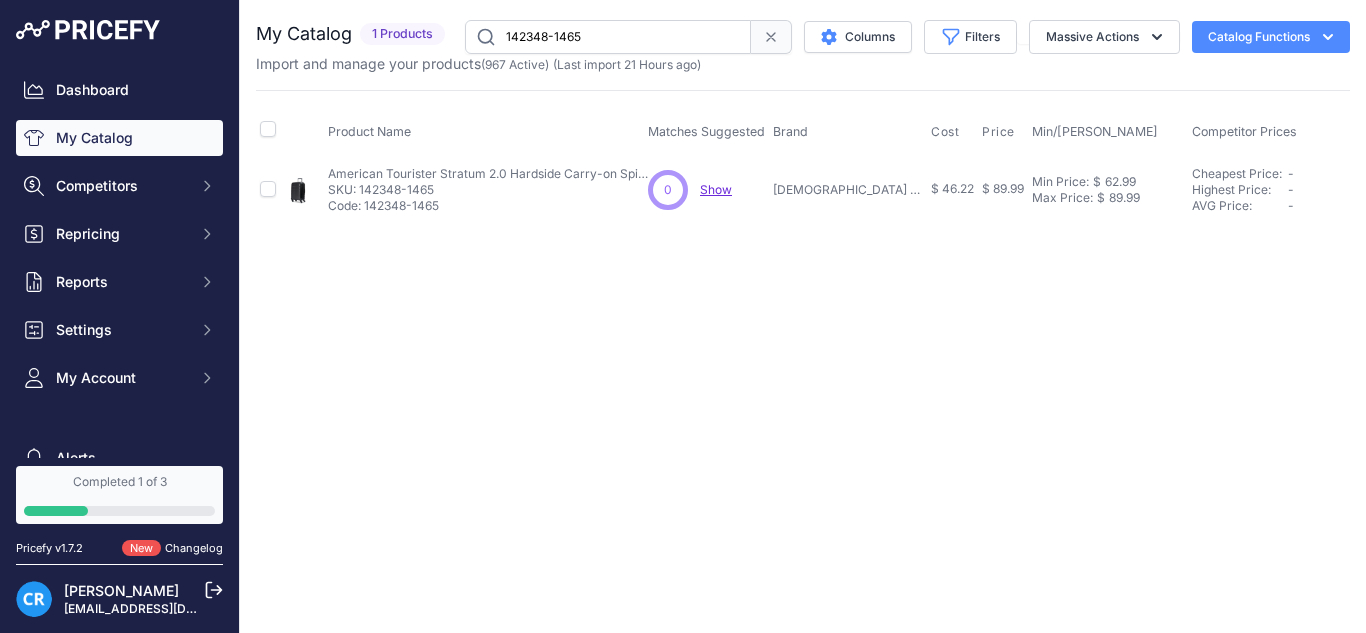 click on "You are not connected to the internet.
My Catalog" at bounding box center (803, 121) 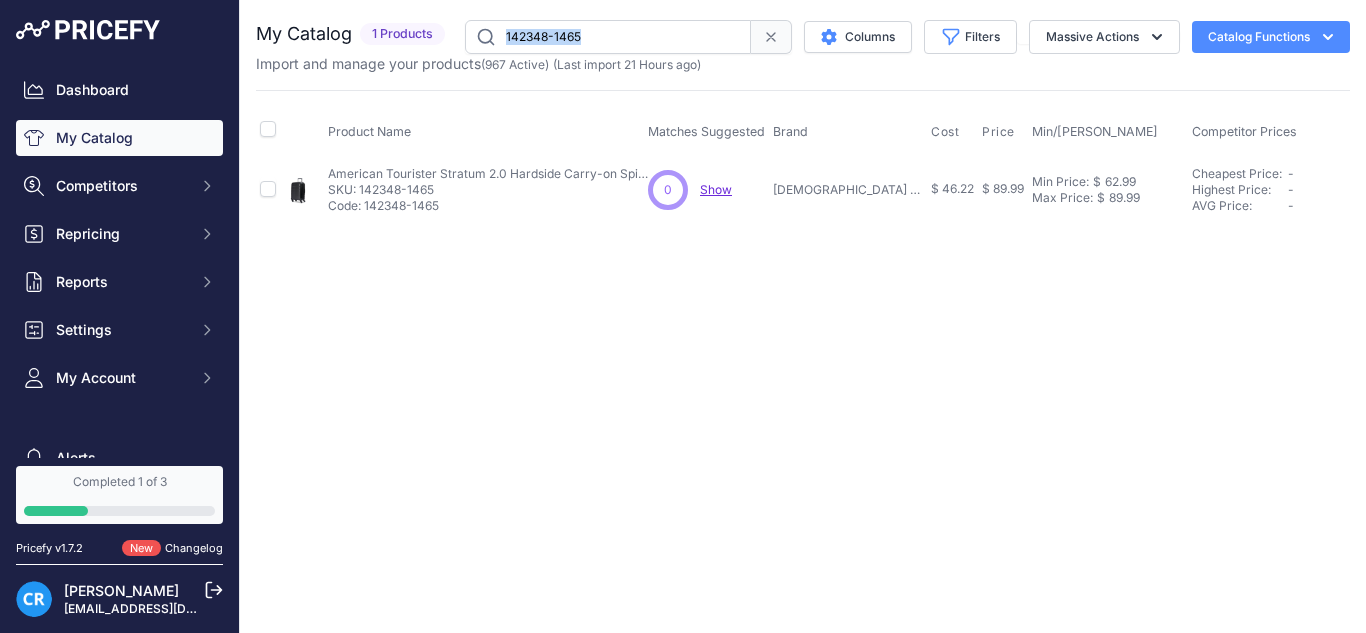 click on "You are not connected to the internet.
My Catalog" at bounding box center (803, 121) 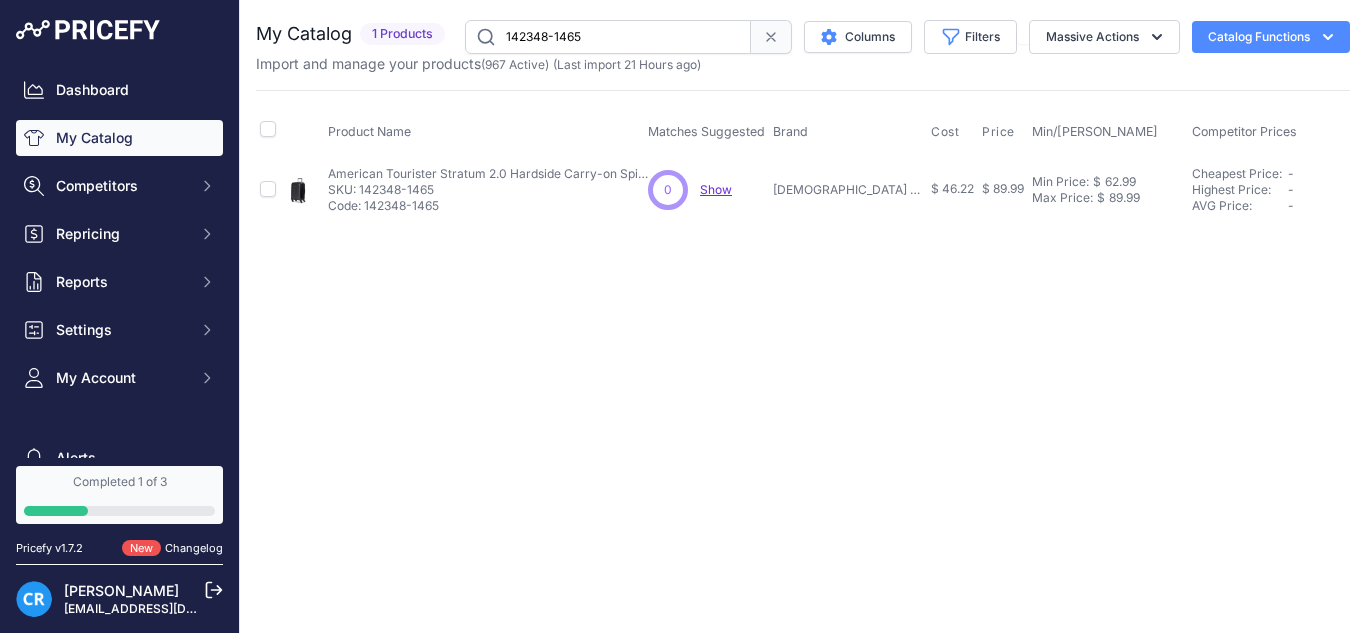 click on "142348-1465" at bounding box center (608, 37) 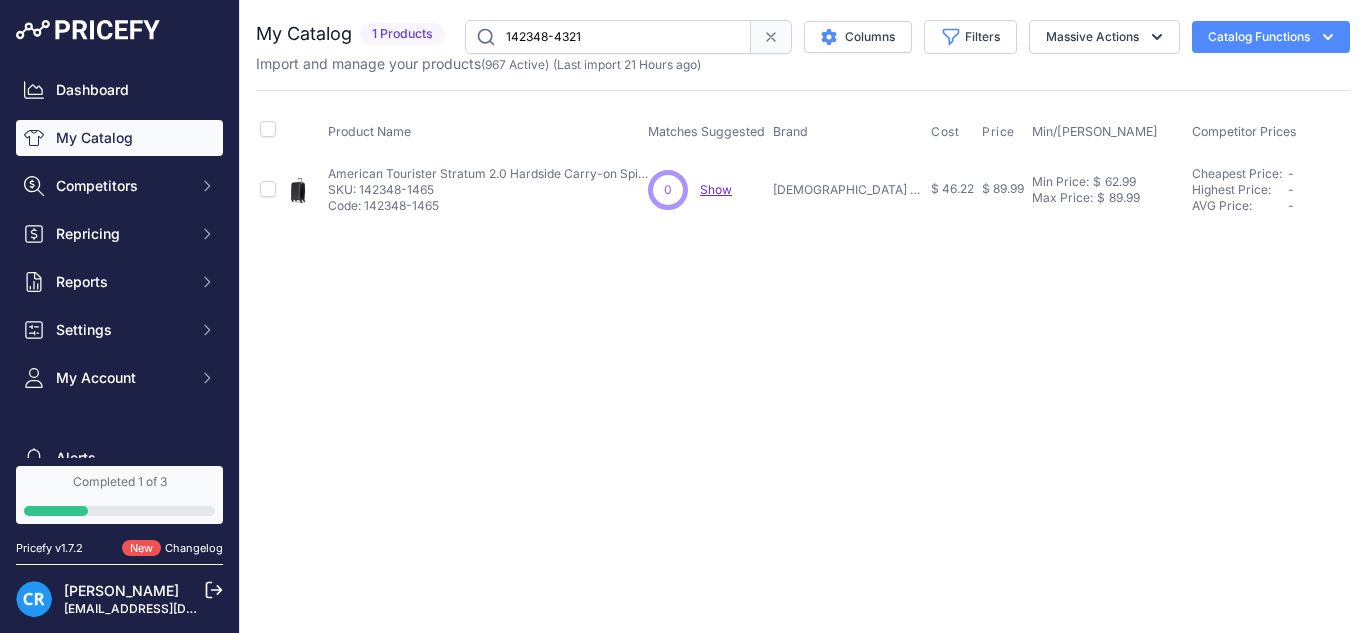 type on "142348-4321" 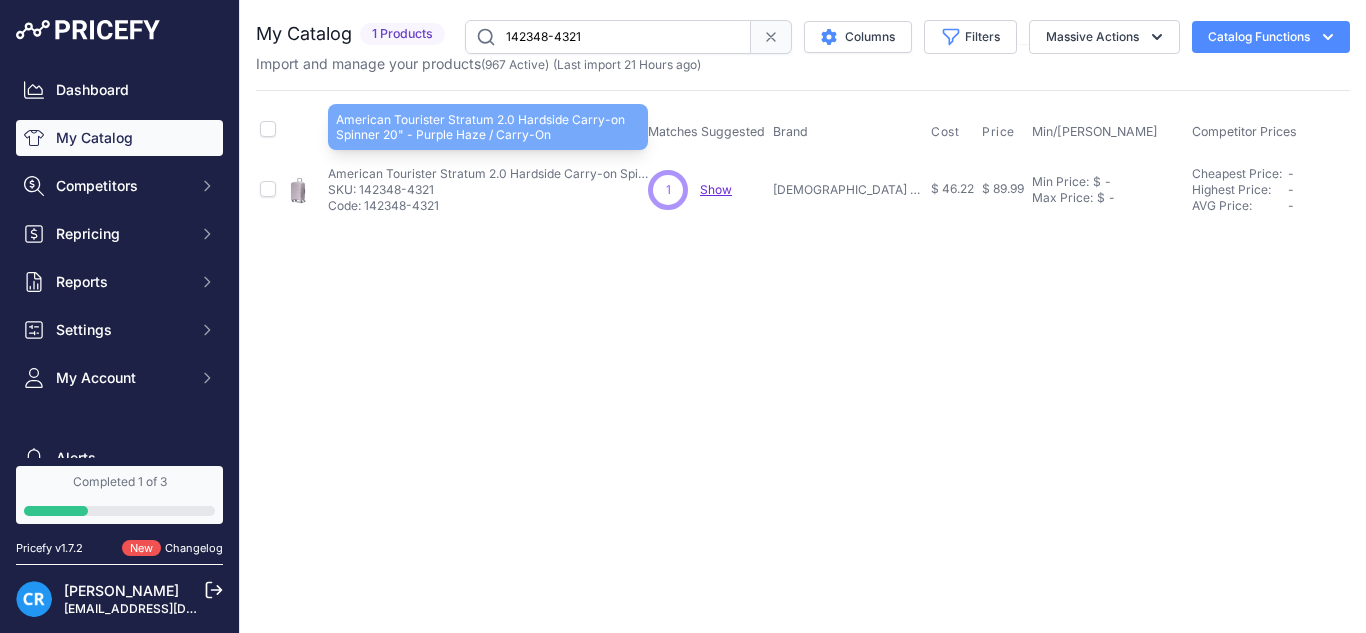click on "American Tourister Stratum 2.0 Hardside Carry-on Spinner 20" - Purple Haze / Carry-On" at bounding box center (488, 174) 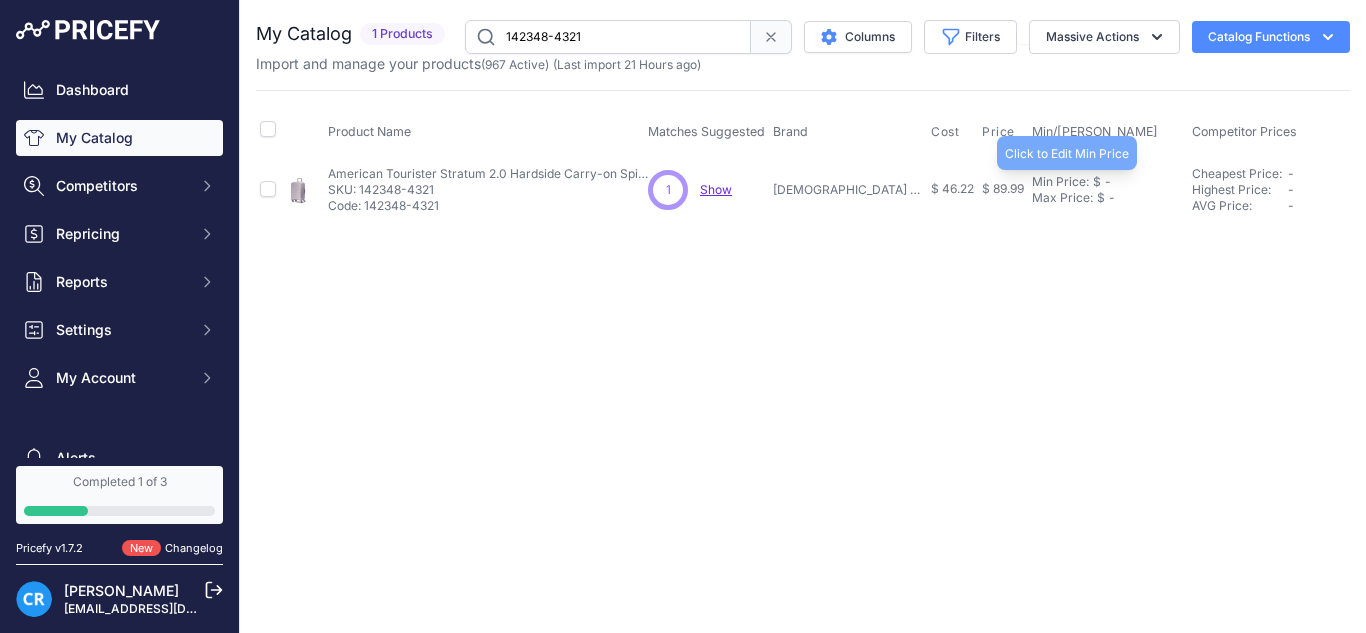 click on "Min Price:" at bounding box center (1060, 182) 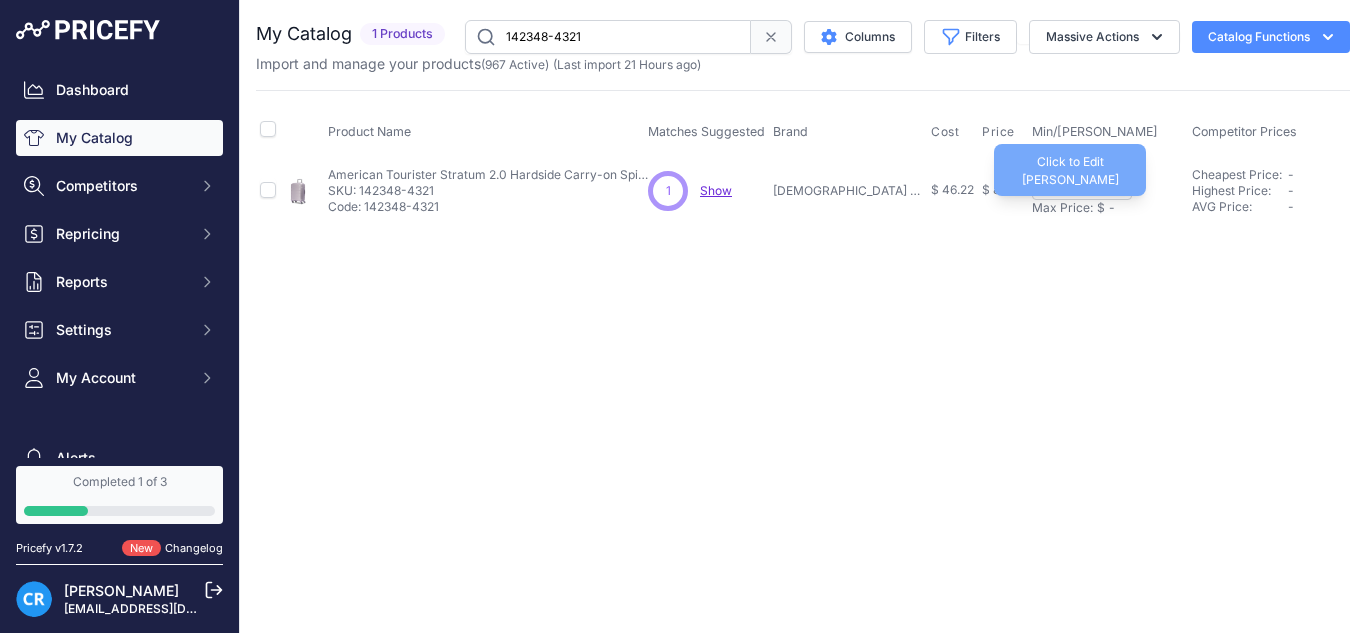 click on "Max Price:" at bounding box center (1062, 208) 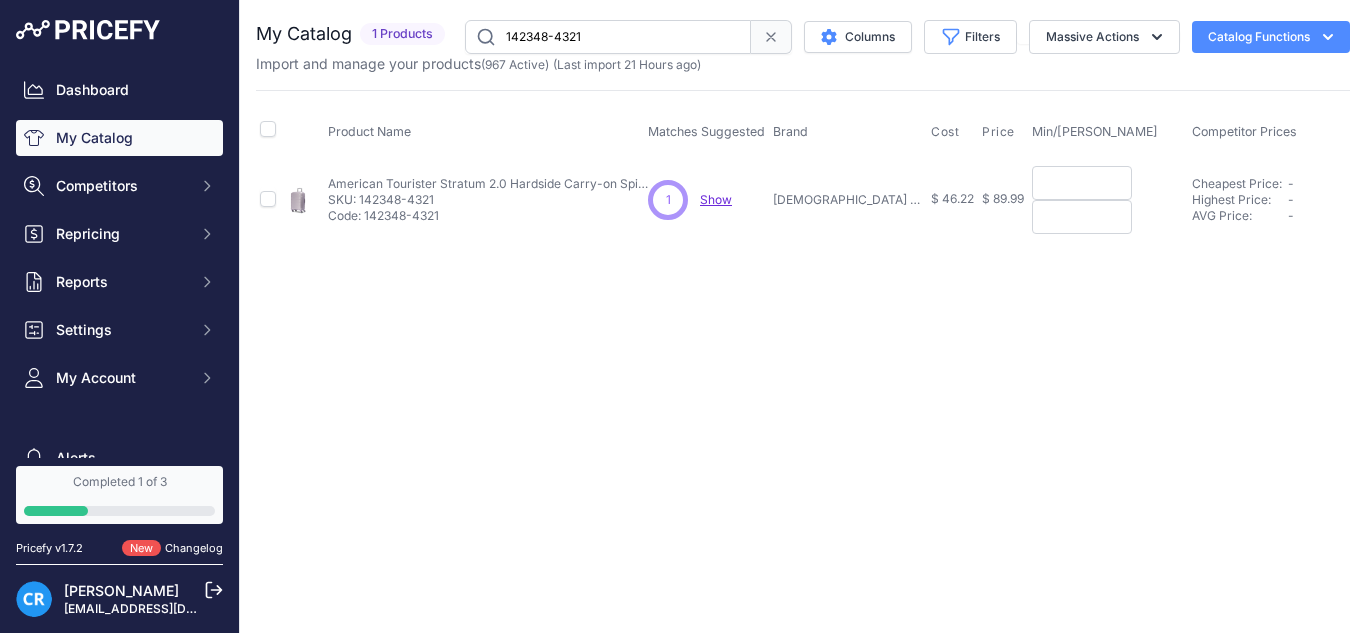 click on "Min/[PERSON_NAME]" at bounding box center [1108, 132] 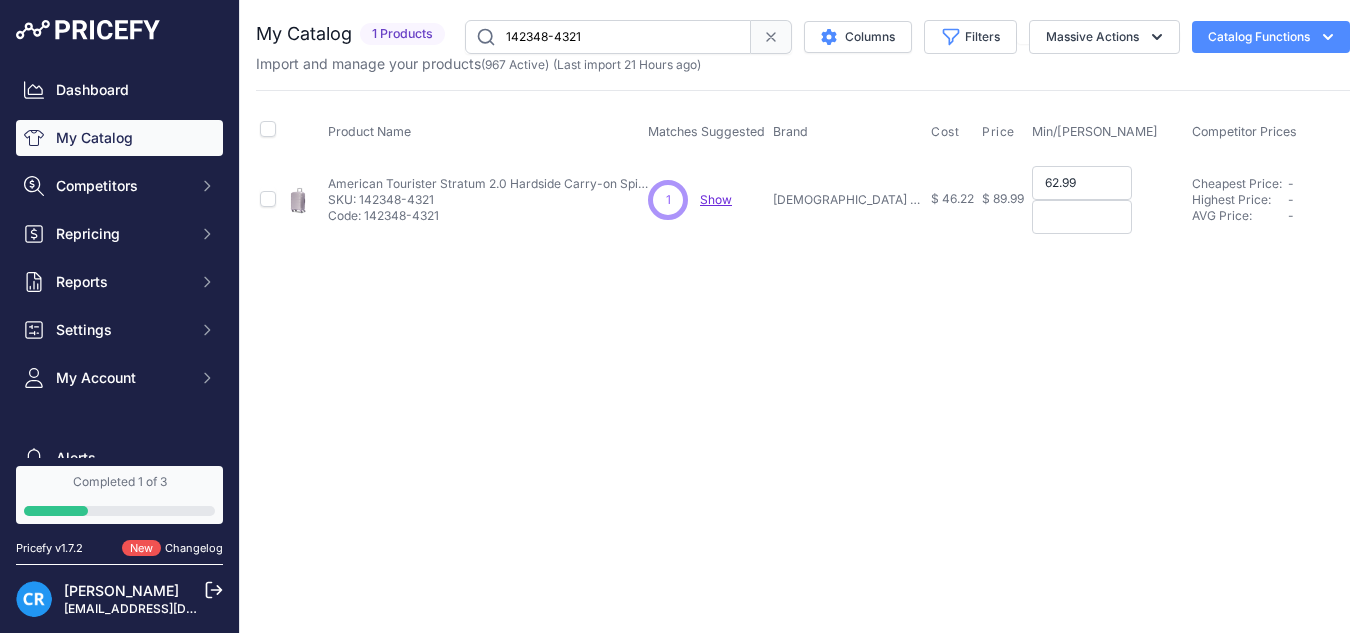 type on "62.99" 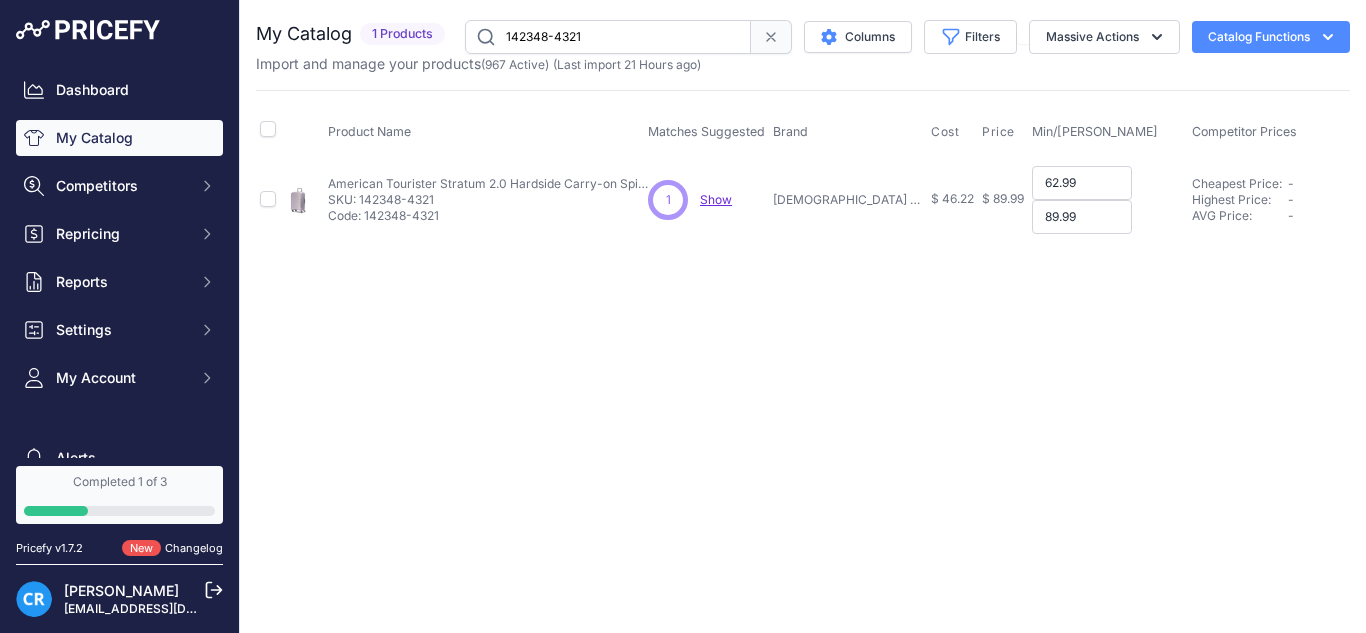 type on "89.99" 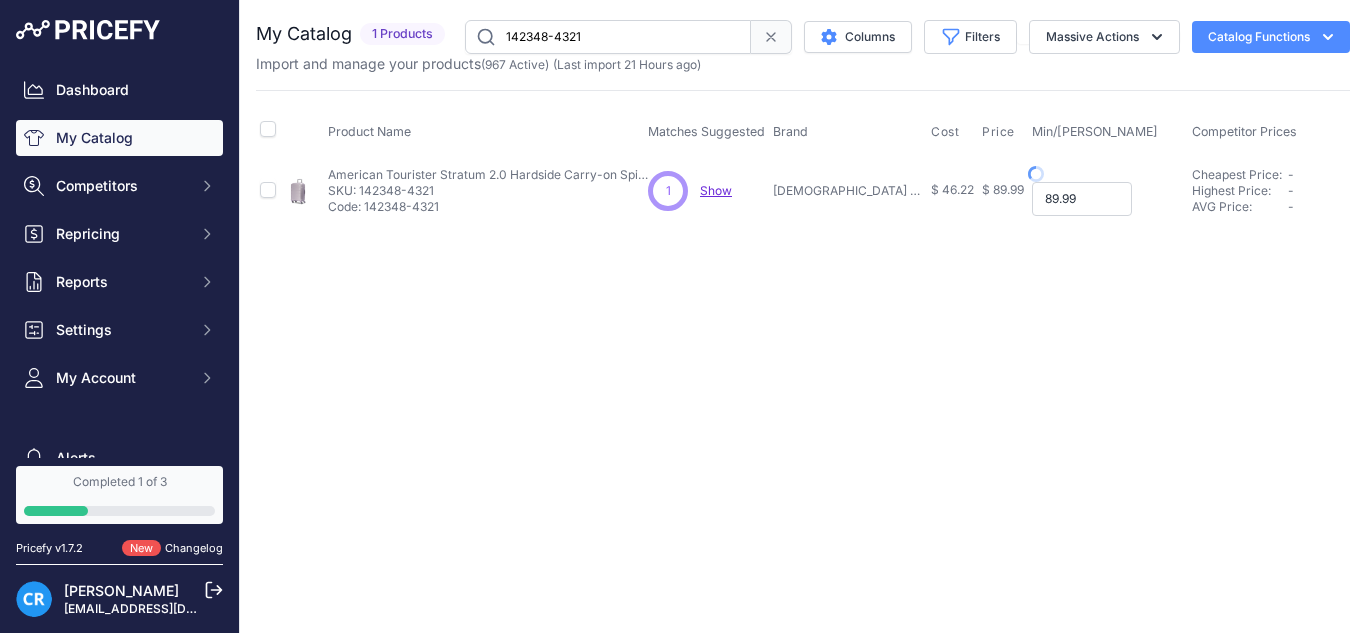 click on "89.99" at bounding box center [1082, 199] 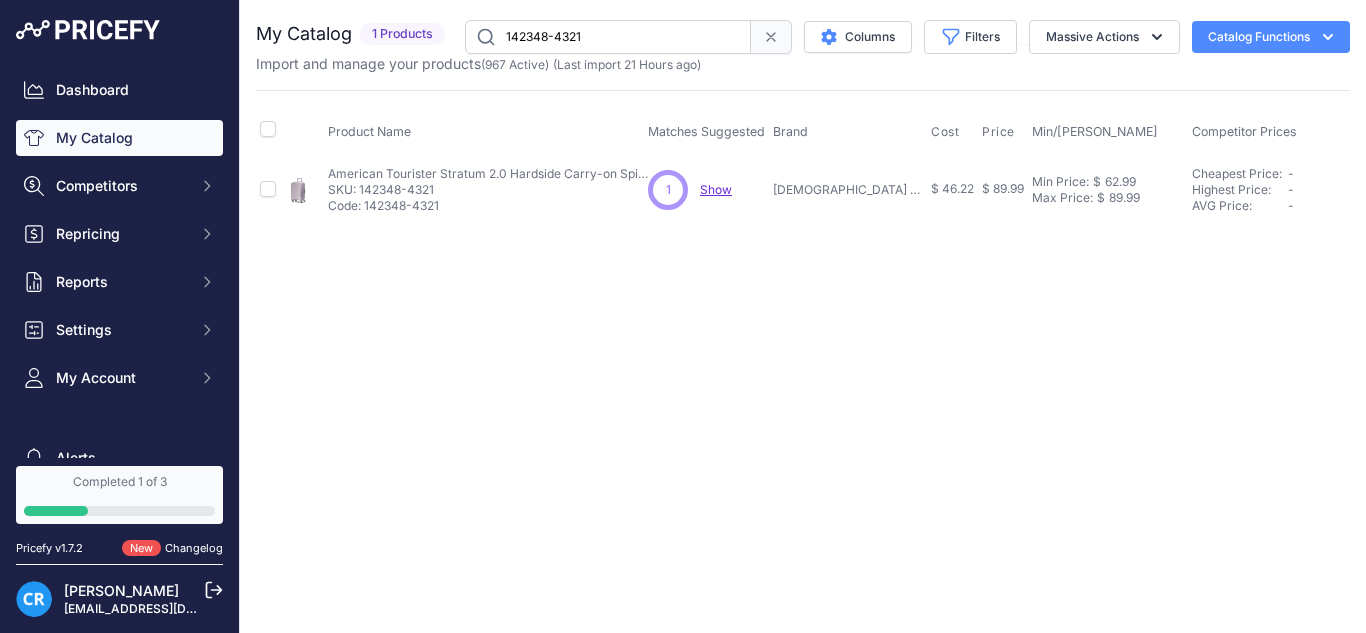 click on "142348-4321" at bounding box center (608, 37) 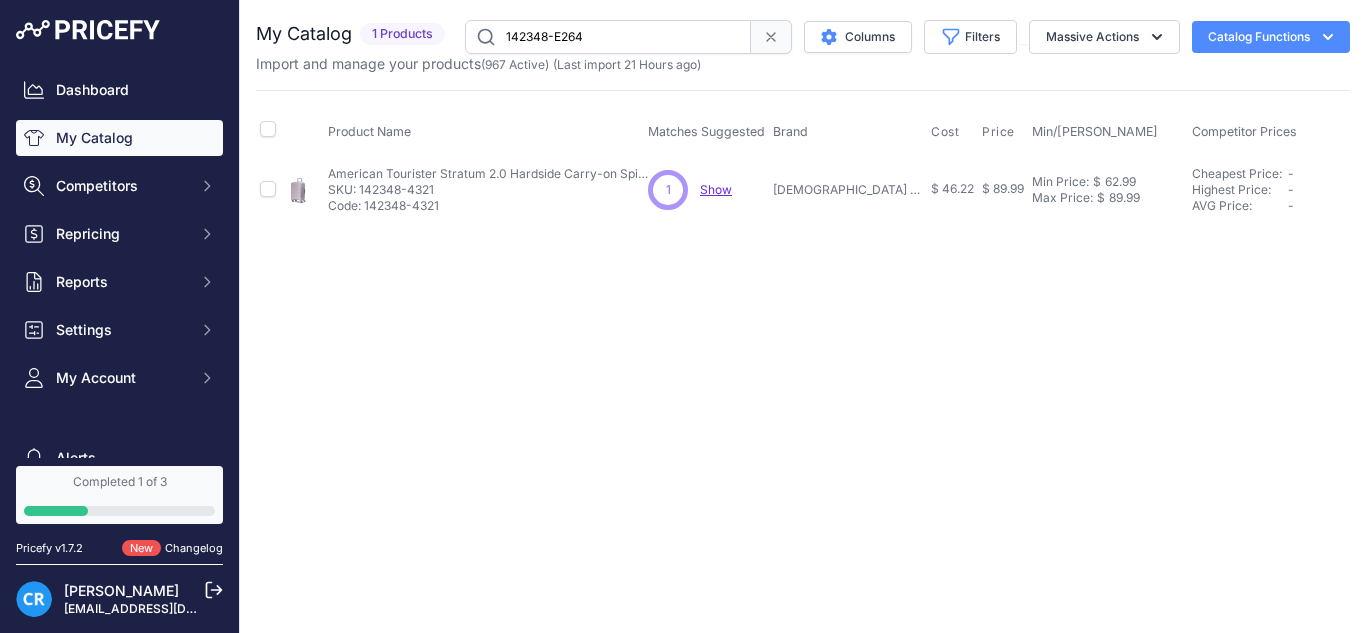 type on "142348-E264" 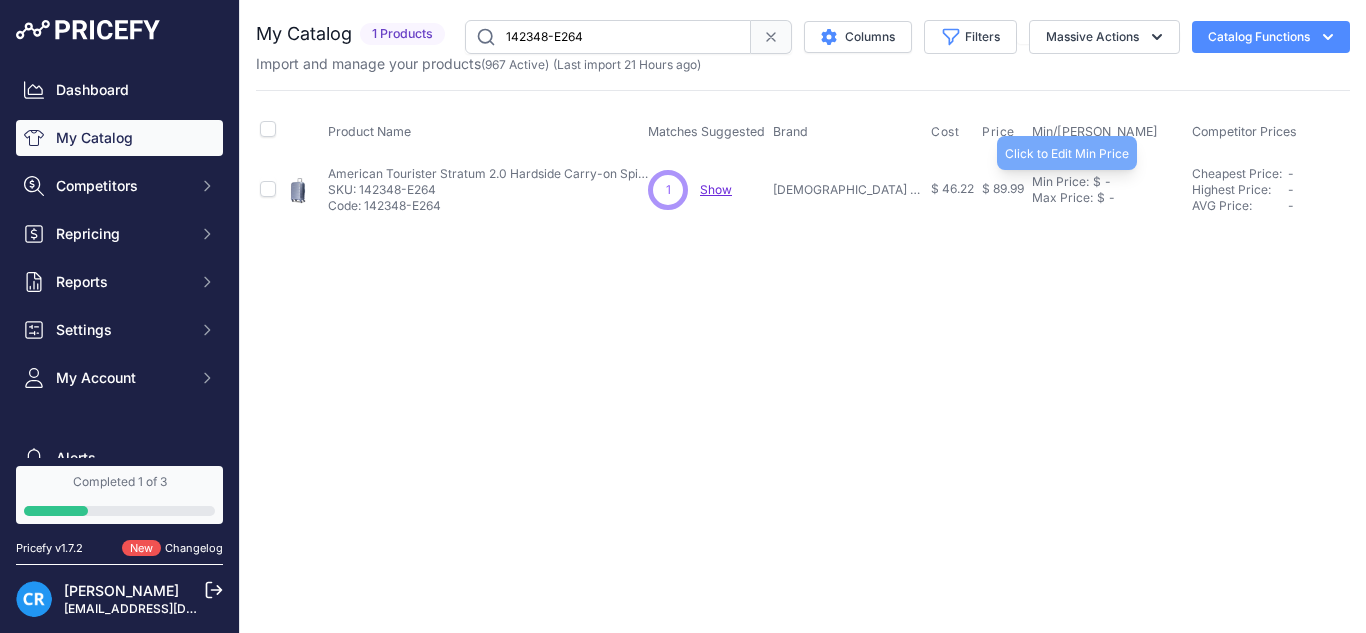 click on "Min Price:" at bounding box center (1060, 182) 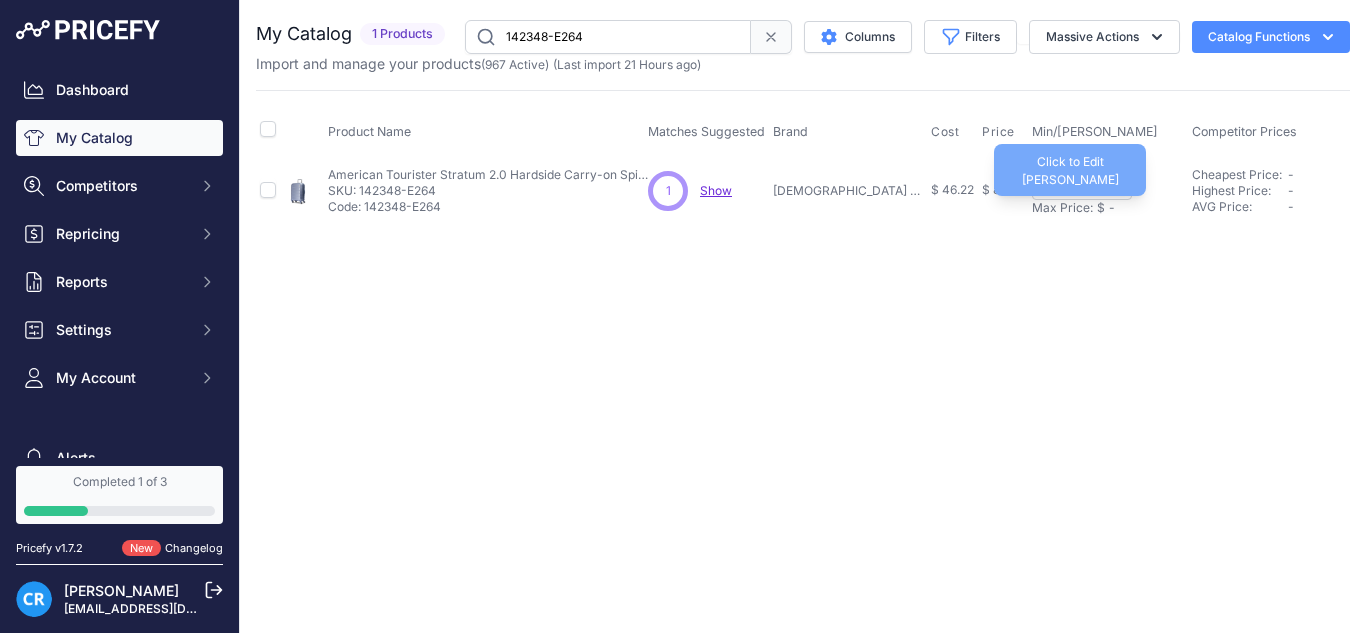 click on "$" at bounding box center (1101, 208) 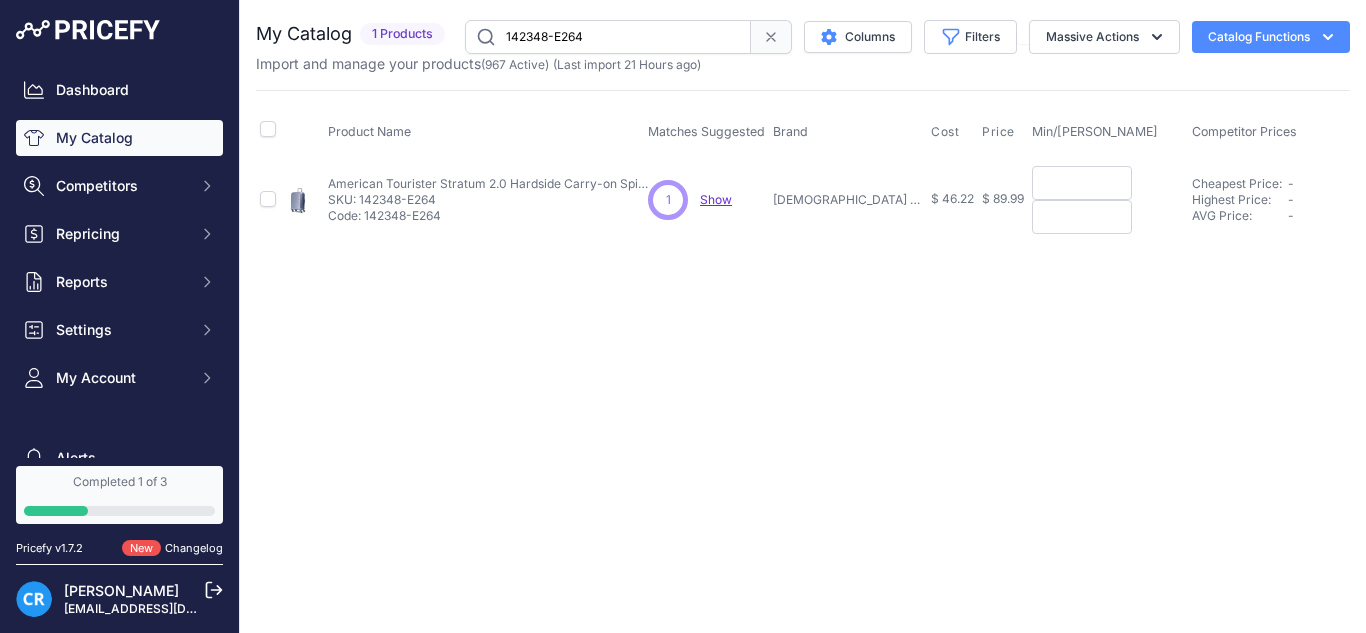 click at bounding box center [1082, 183] 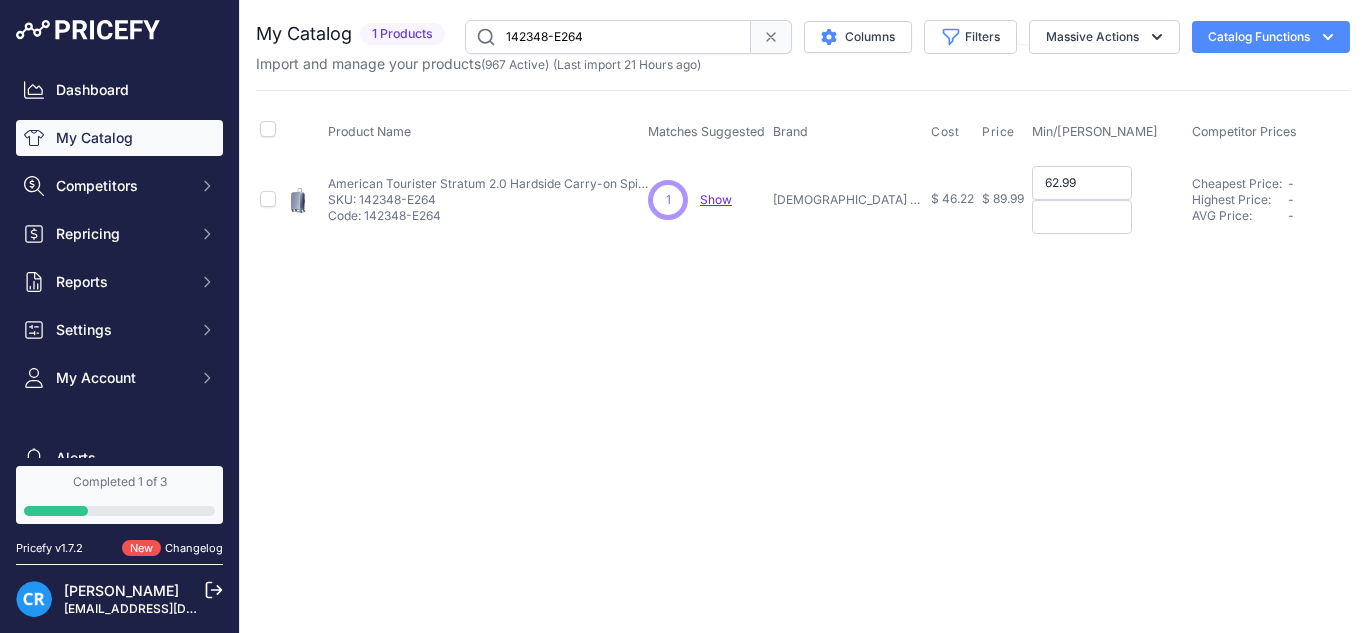 type on "62.99" 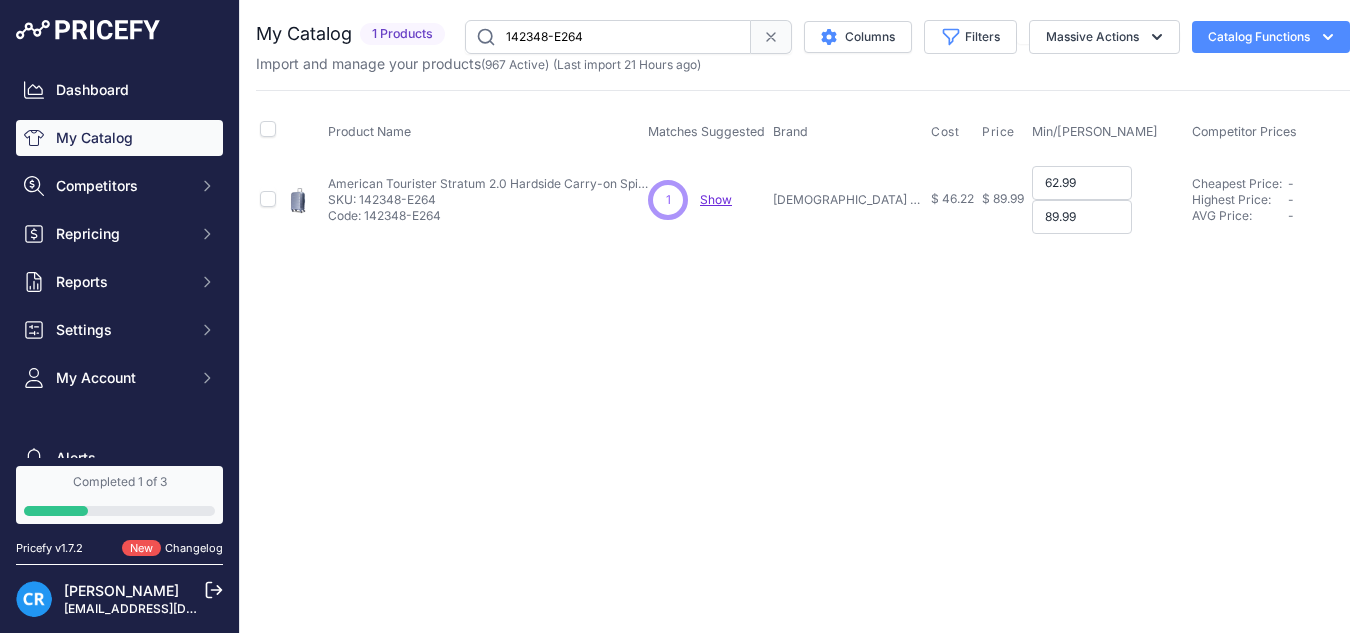 type on "89.99" 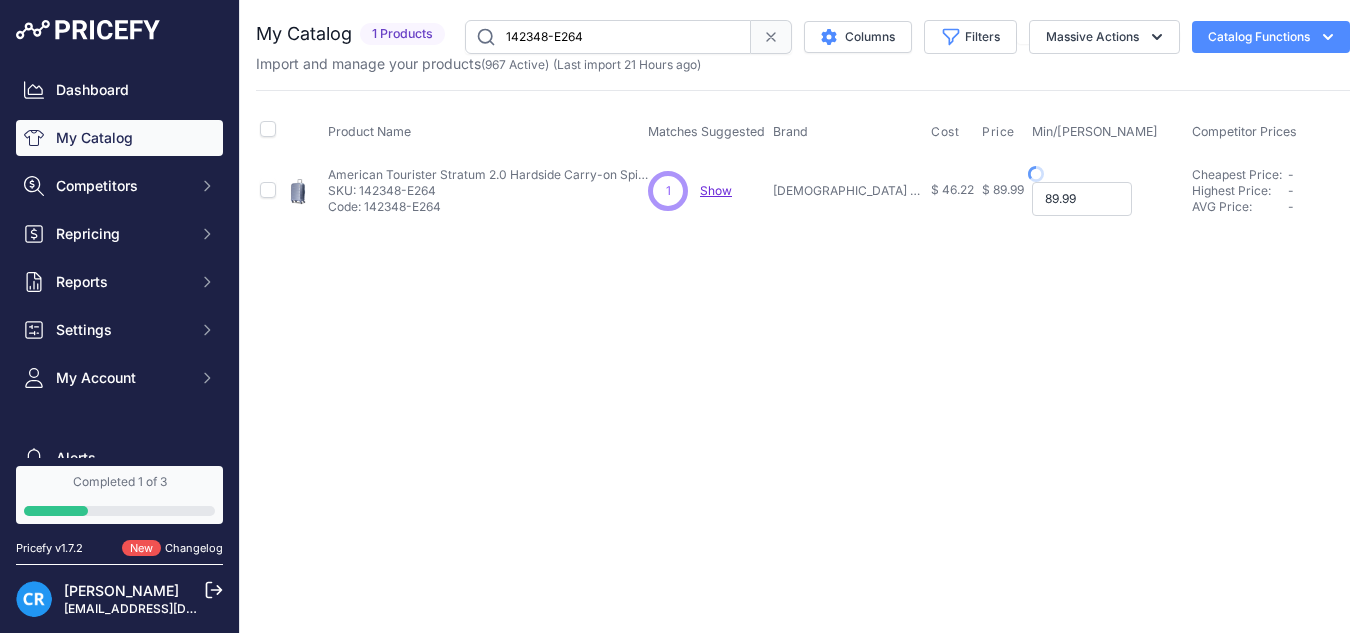 click on "89.99" at bounding box center [1082, 199] 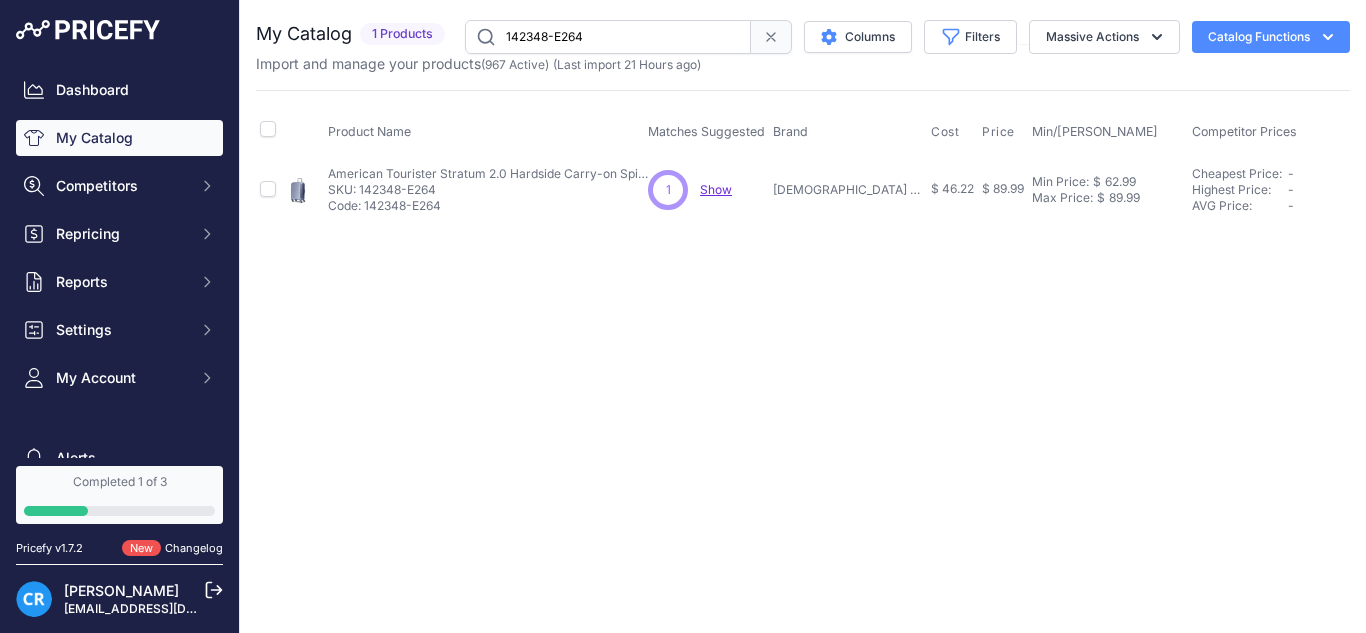 click on "142348-E264" at bounding box center (608, 37) 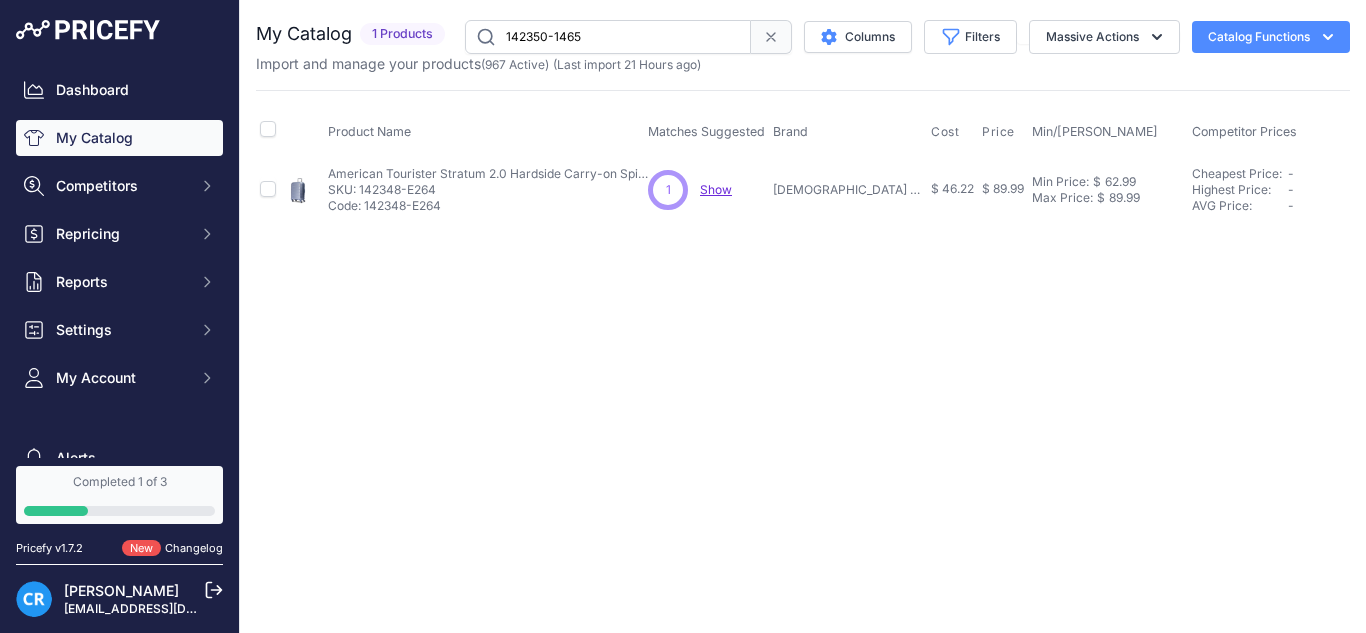 type on "142350-1465" 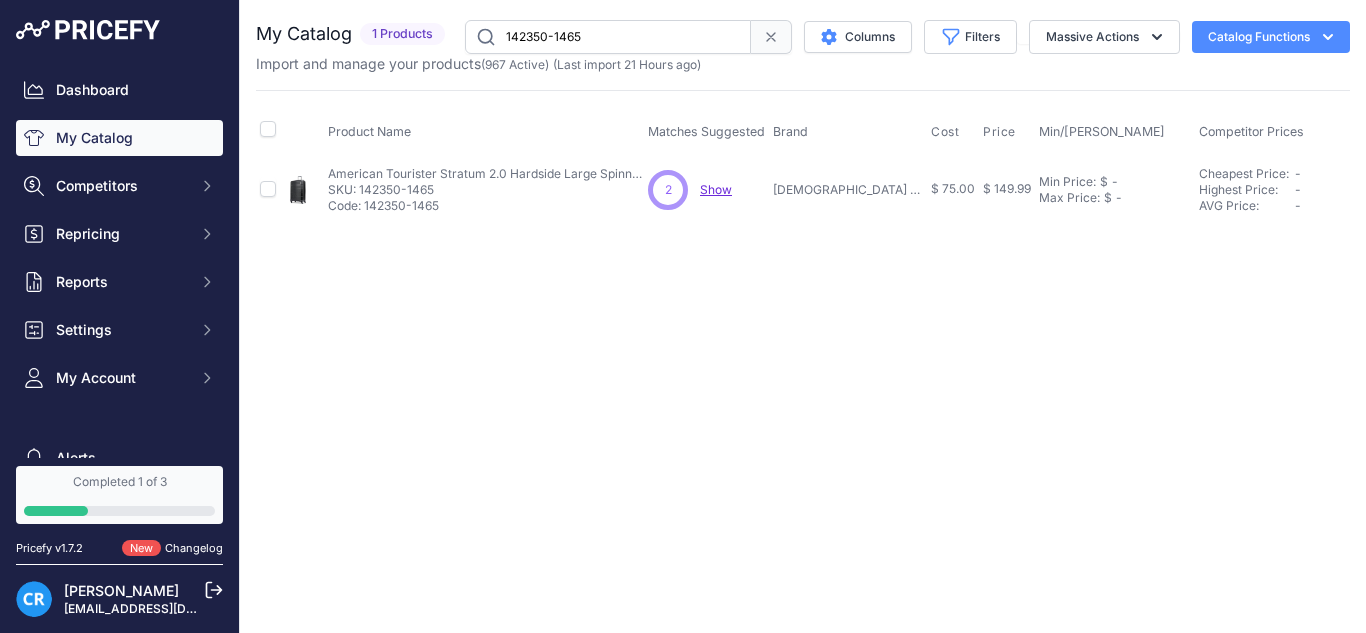 click on "Min Price:
$
-
Click to Edit Min Price
Max Price:
$
-
Click to Edit Max Price" at bounding box center [1115, 189] 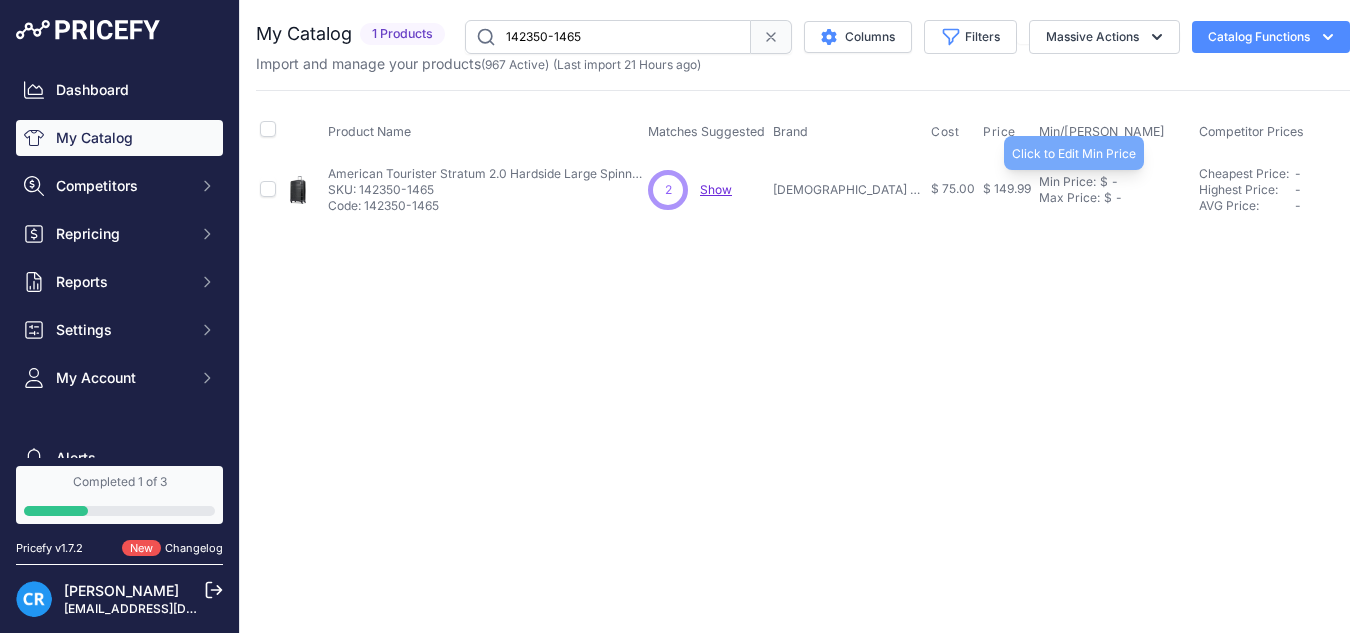 click on "Min Price:" at bounding box center [1067, 182] 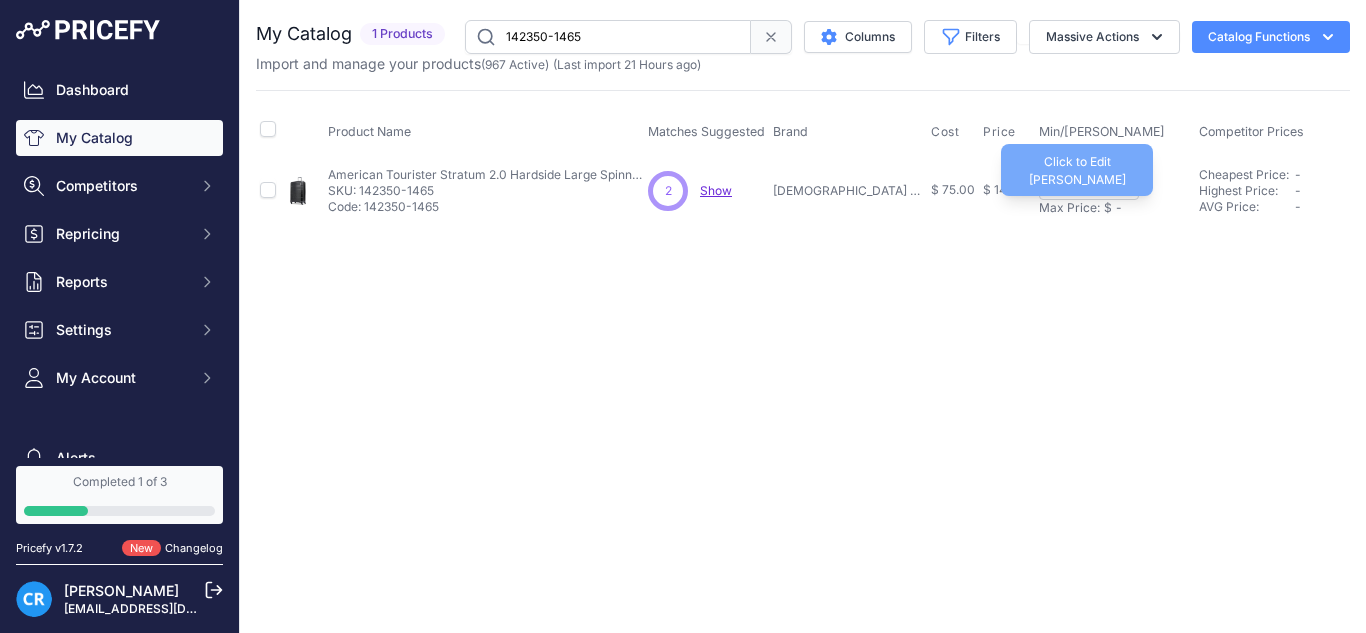 click on "$" at bounding box center [1108, 208] 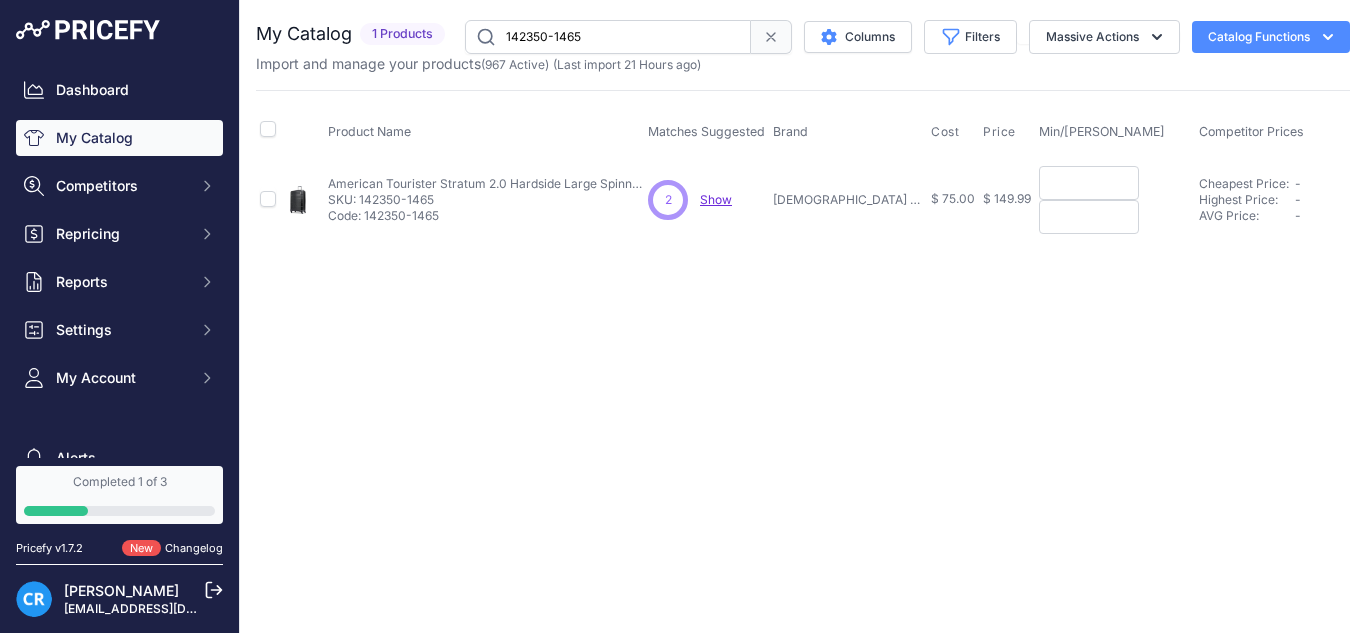 click at bounding box center [1089, 183] 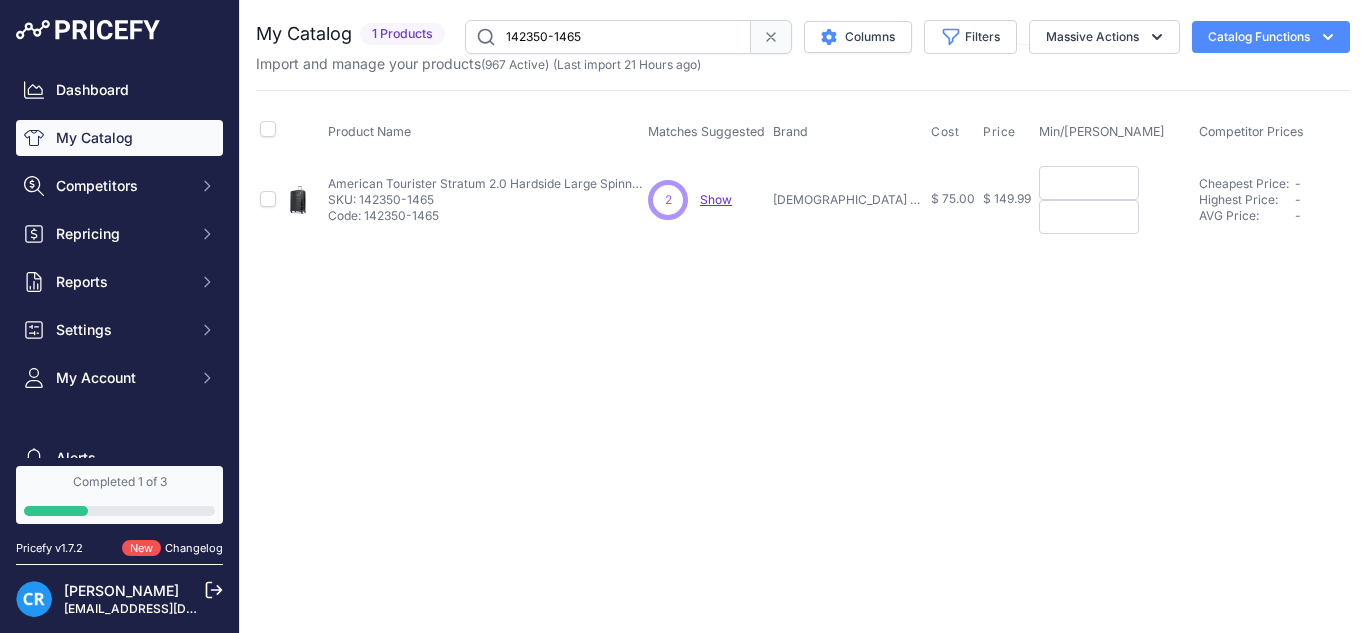 click at bounding box center (1089, 183) 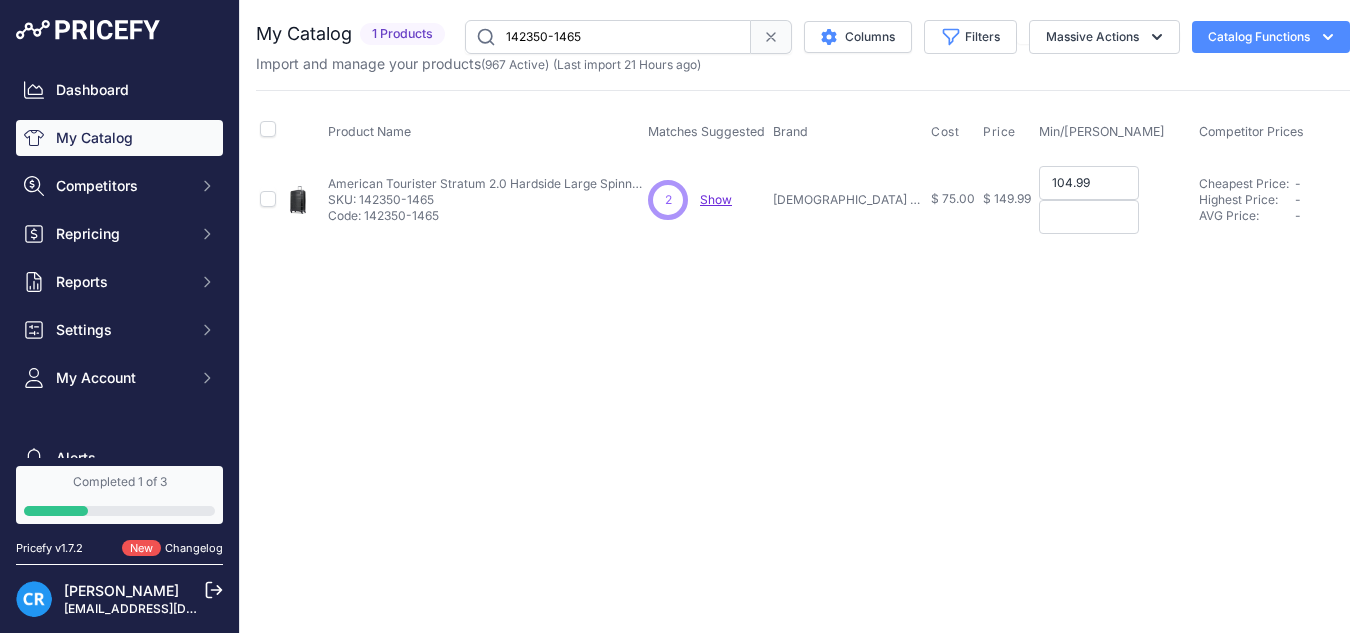 type on "104.99" 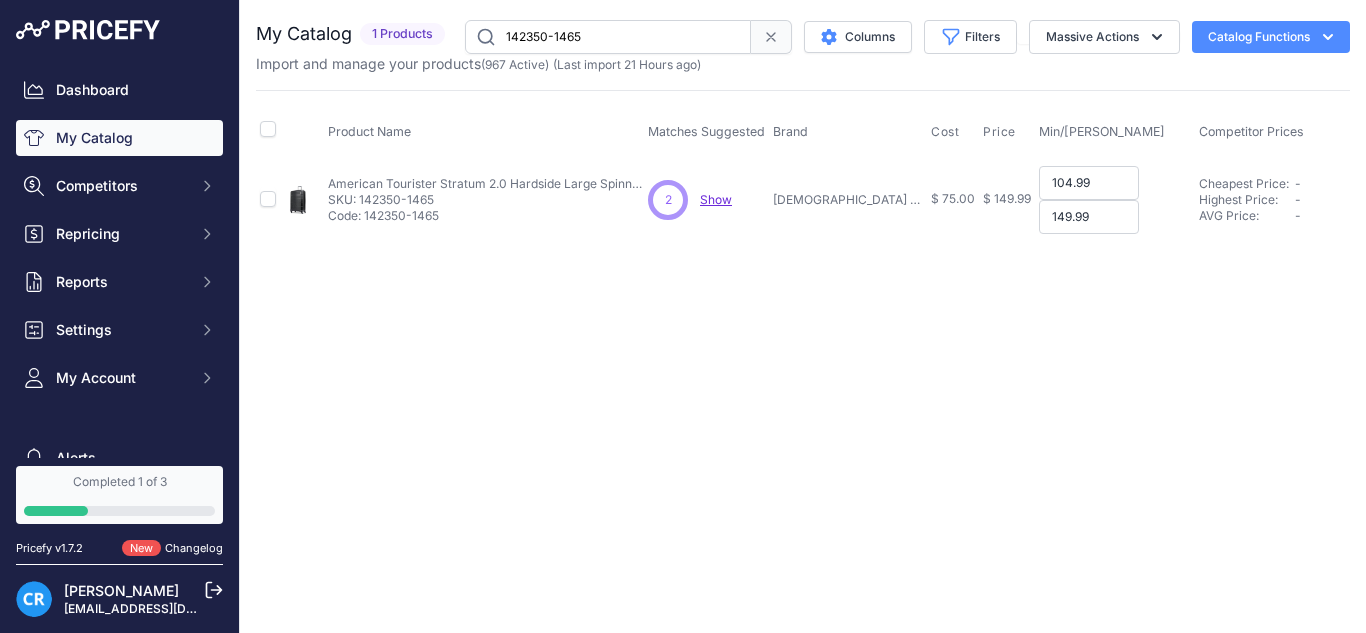 type on "149.99" 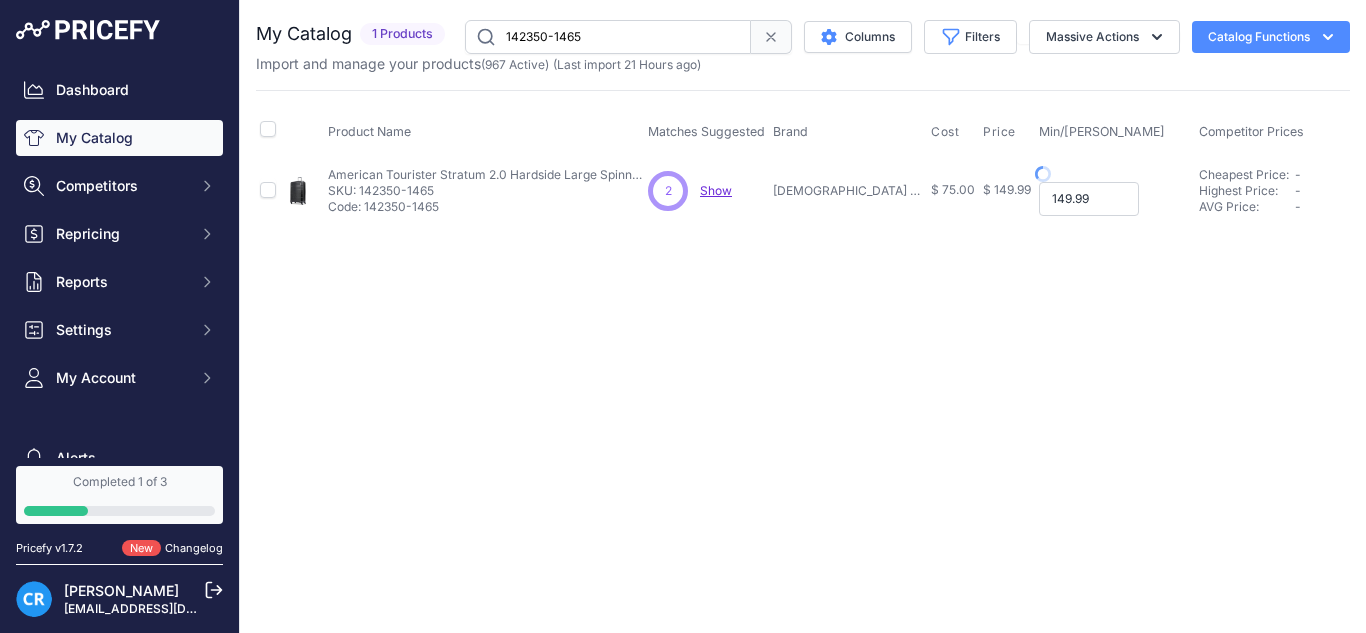 click on "149.99" at bounding box center [1089, 199] 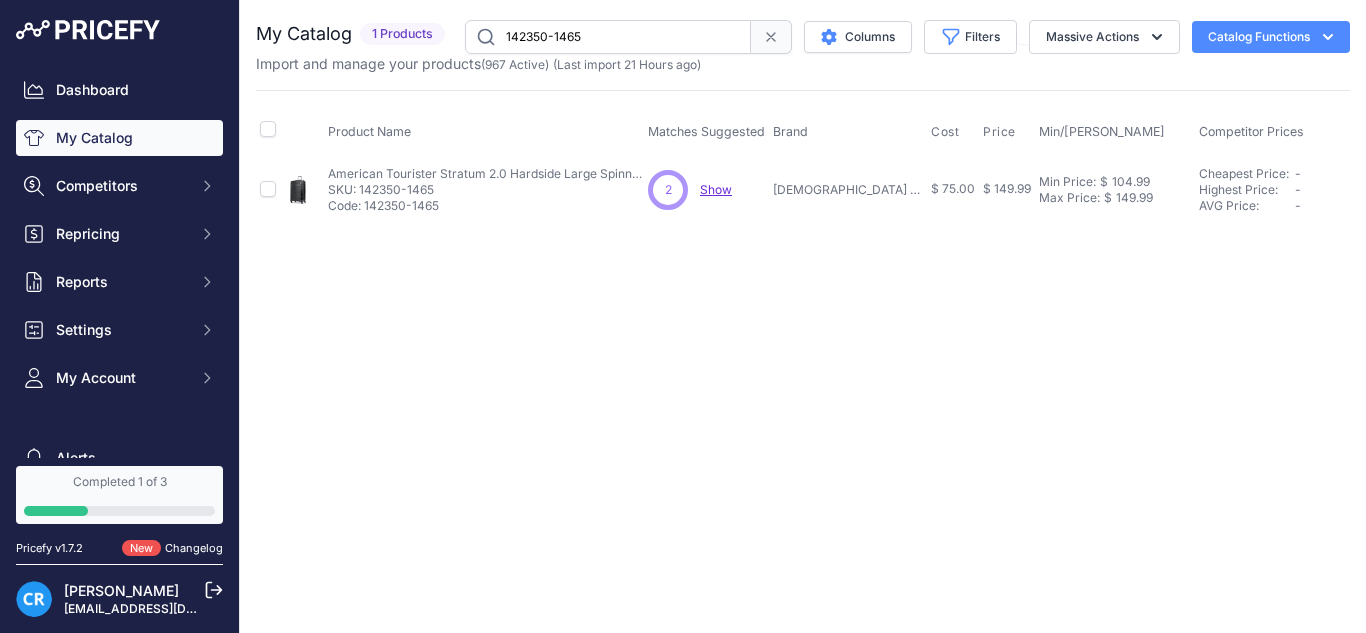 click on "142350-1465" at bounding box center [608, 37] 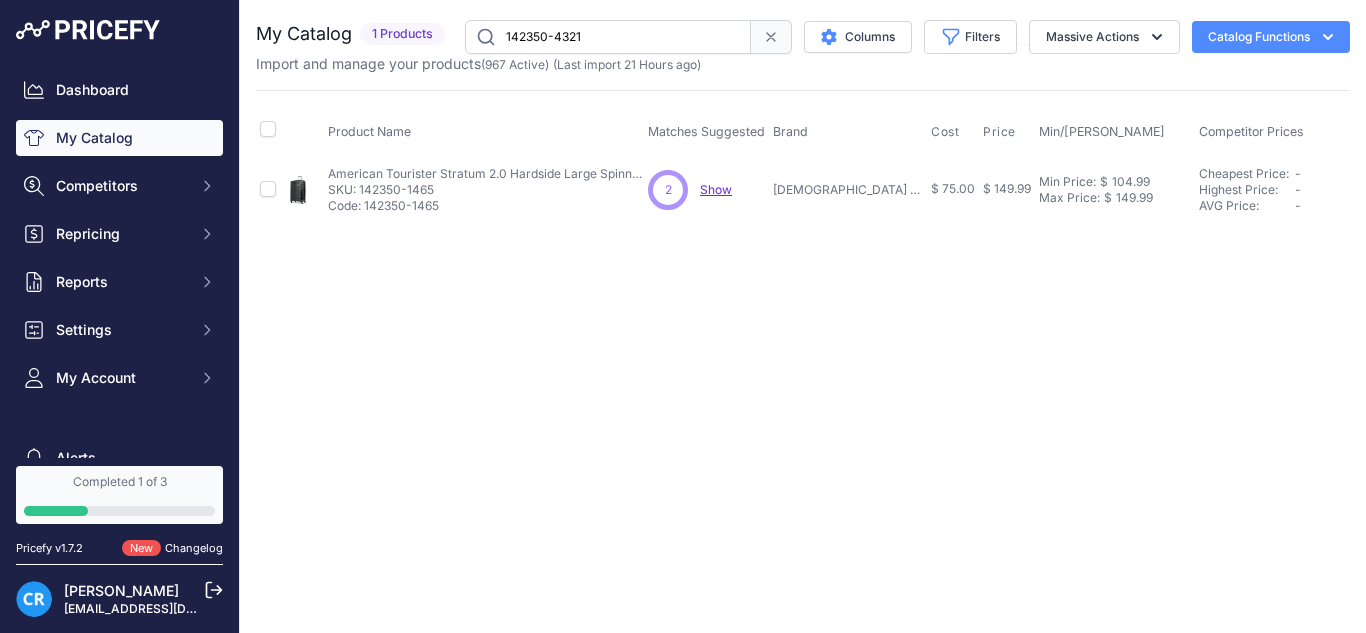 type on "142350-4321" 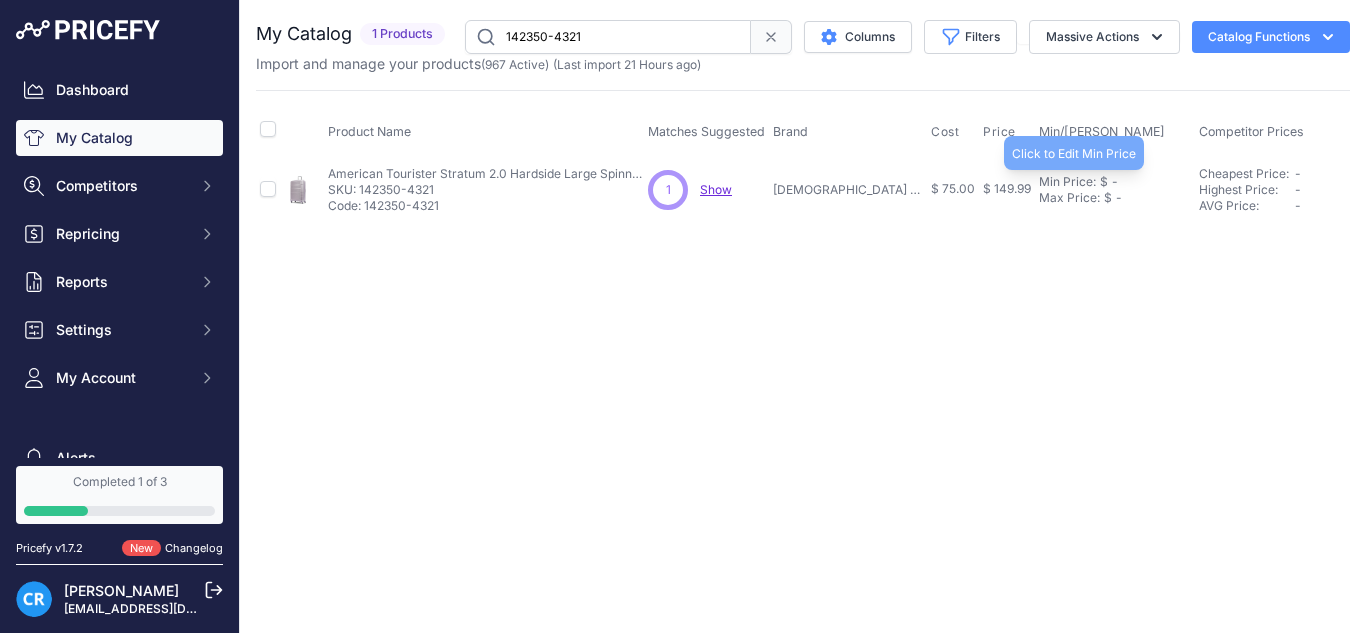 click on "Min Price:
$
-" at bounding box center (1115, 182) 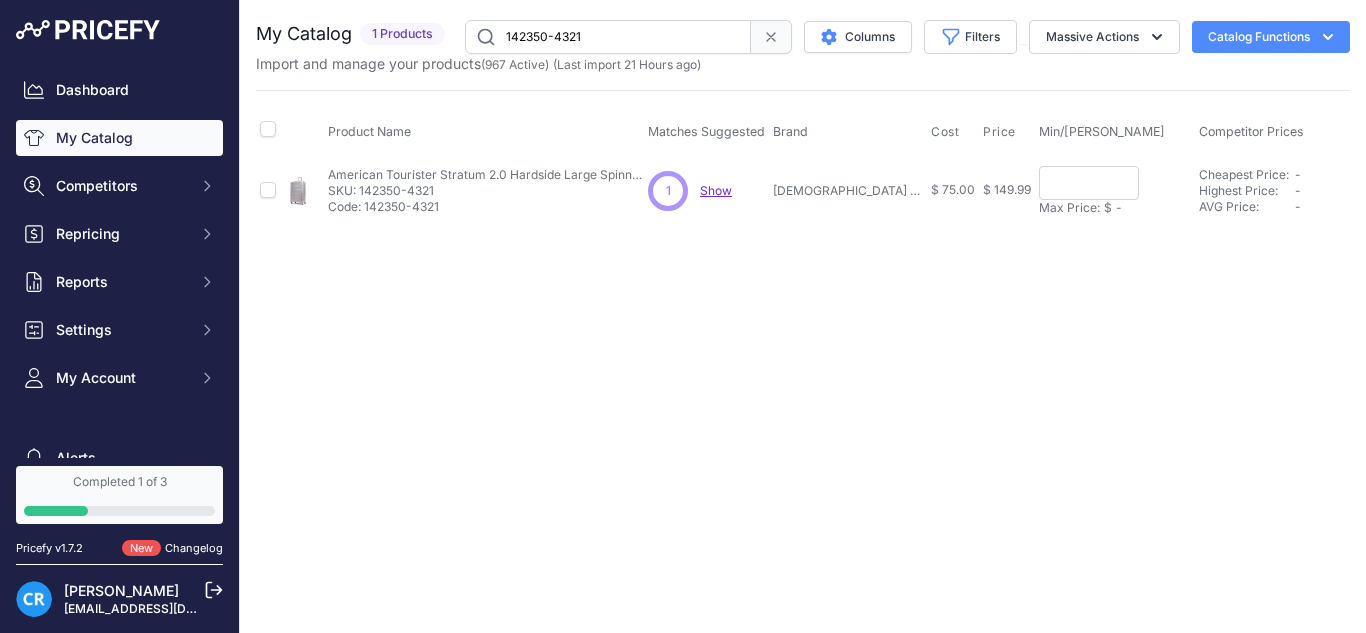 click on "$" at bounding box center (1108, 208) 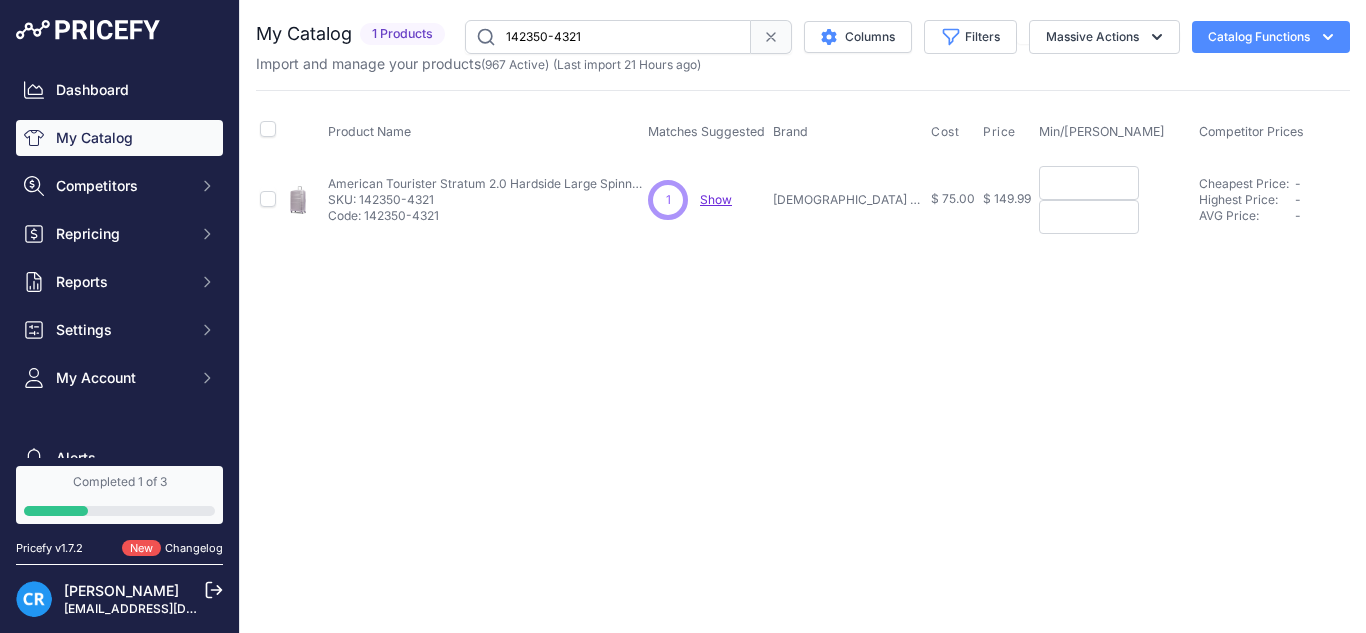 click on "$ 149.99" at bounding box center [1007, 198] 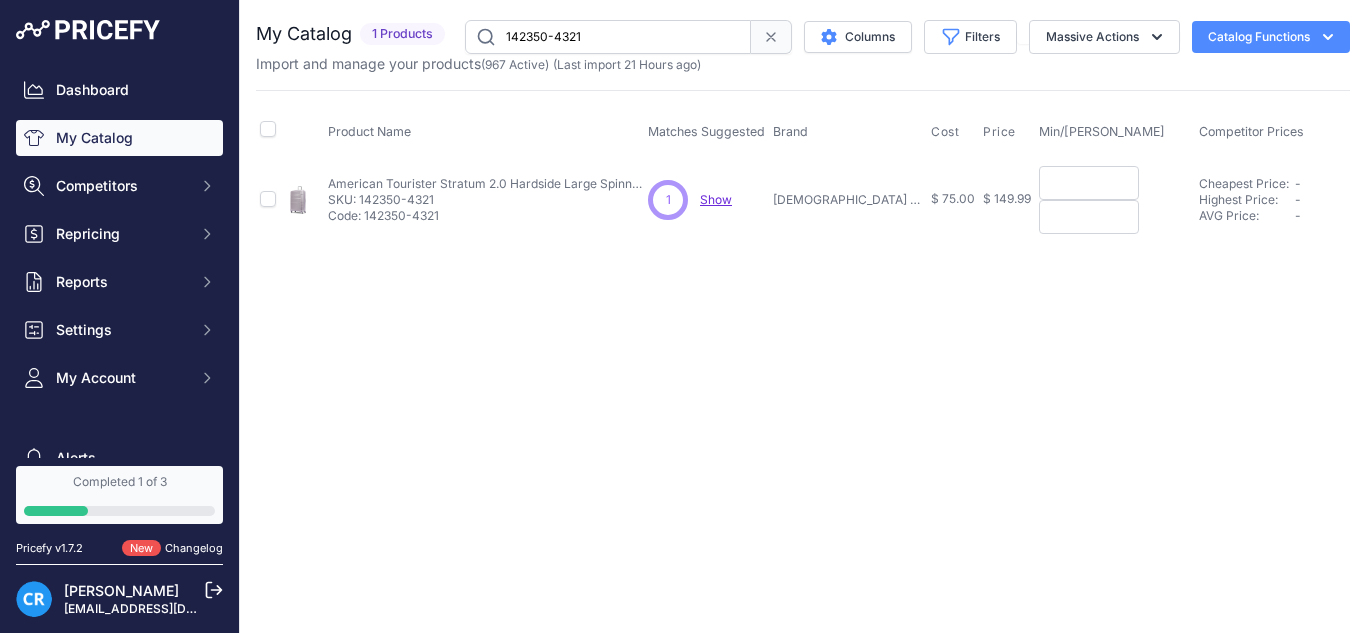 click at bounding box center [1089, 183] 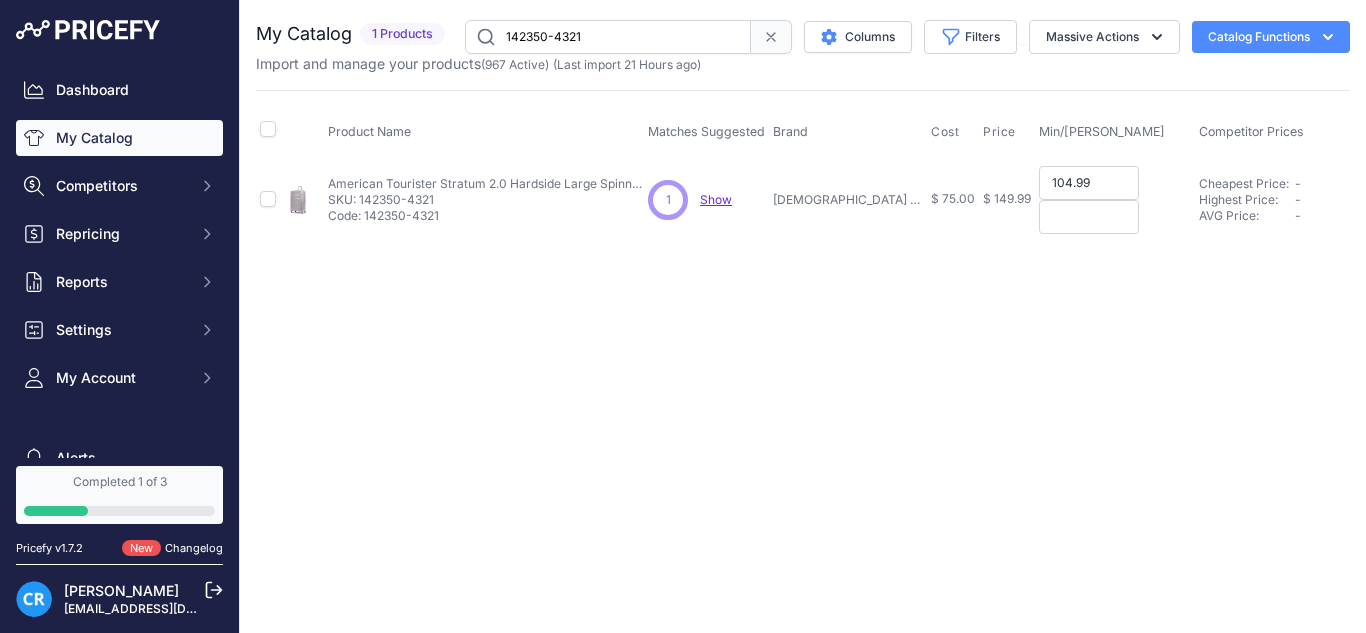 type on "104.99" 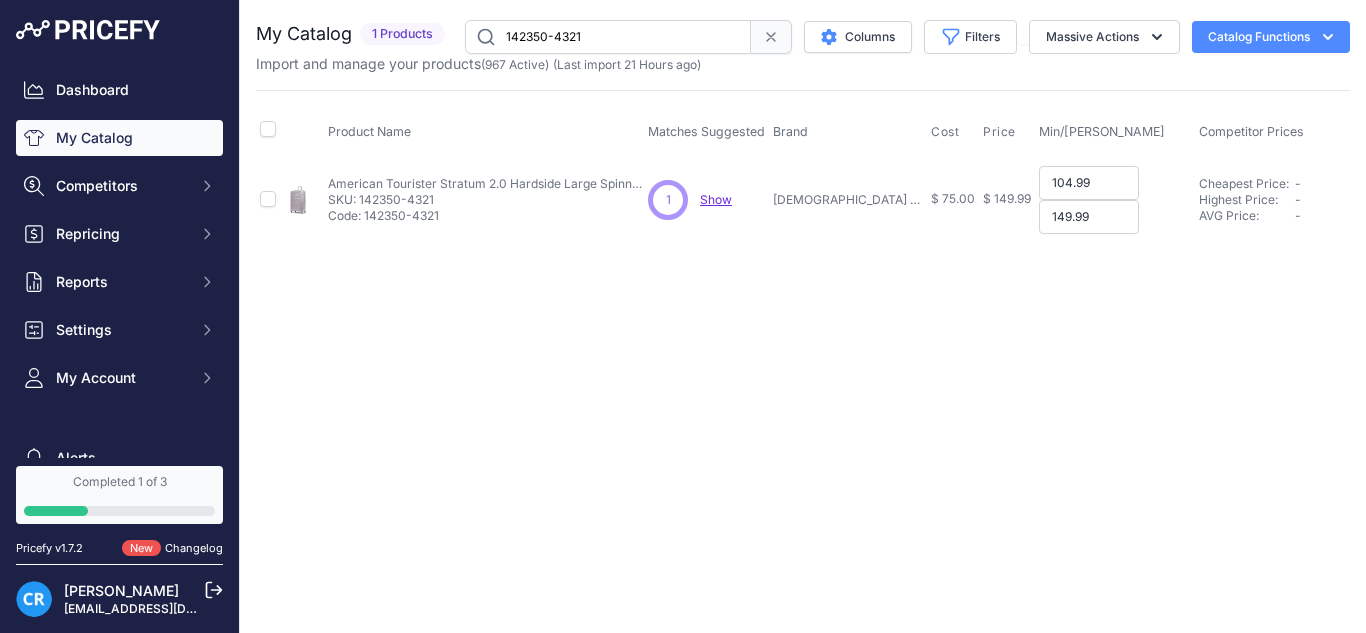type on "149.99" 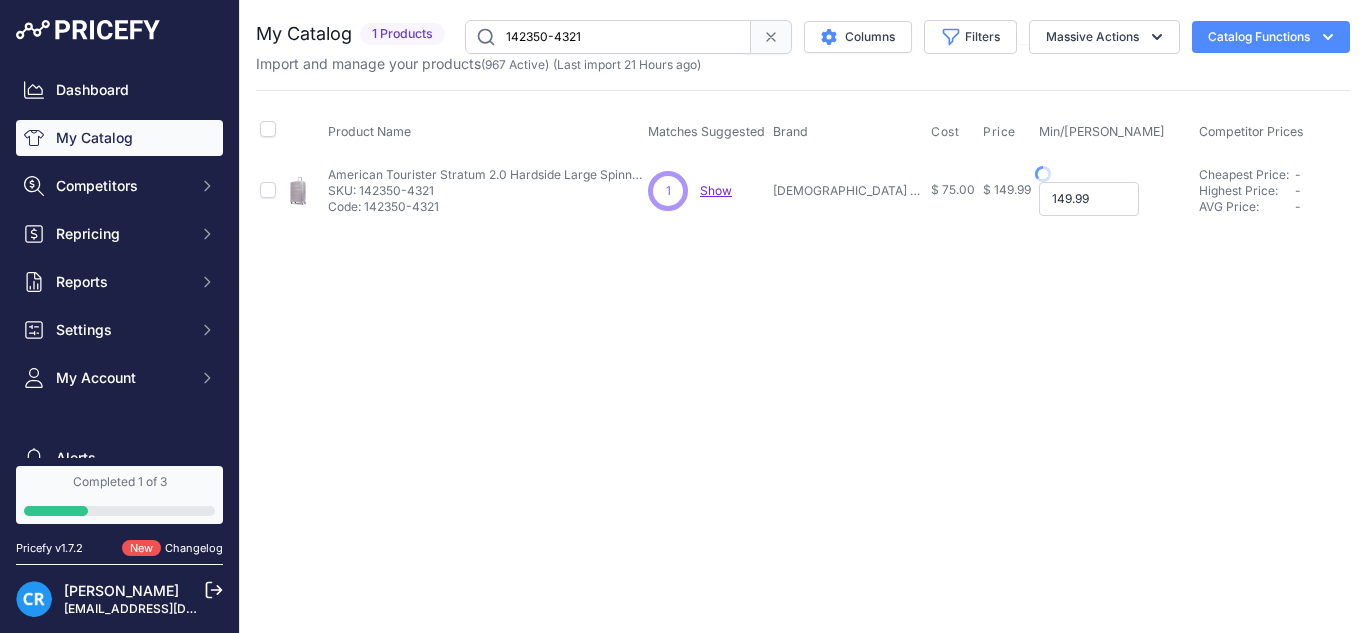 click on "149.99" at bounding box center [1089, 199] 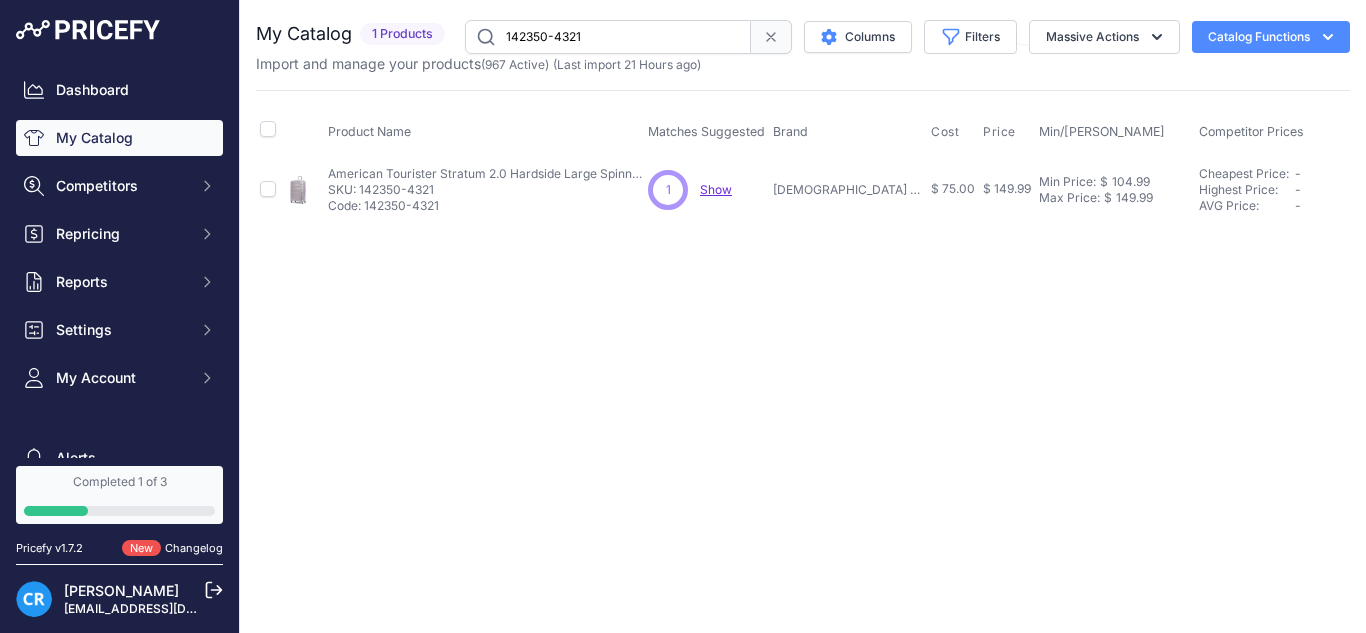 click on "142350-4321" at bounding box center [608, 37] 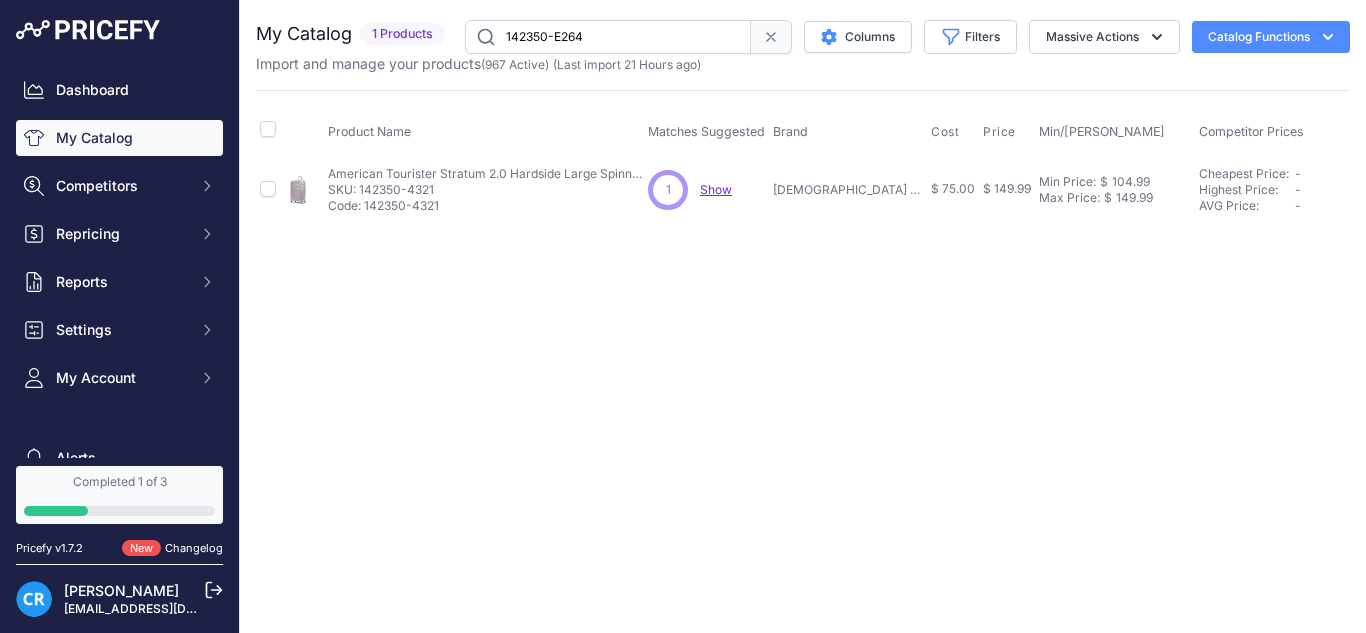 type on "142350-E264" 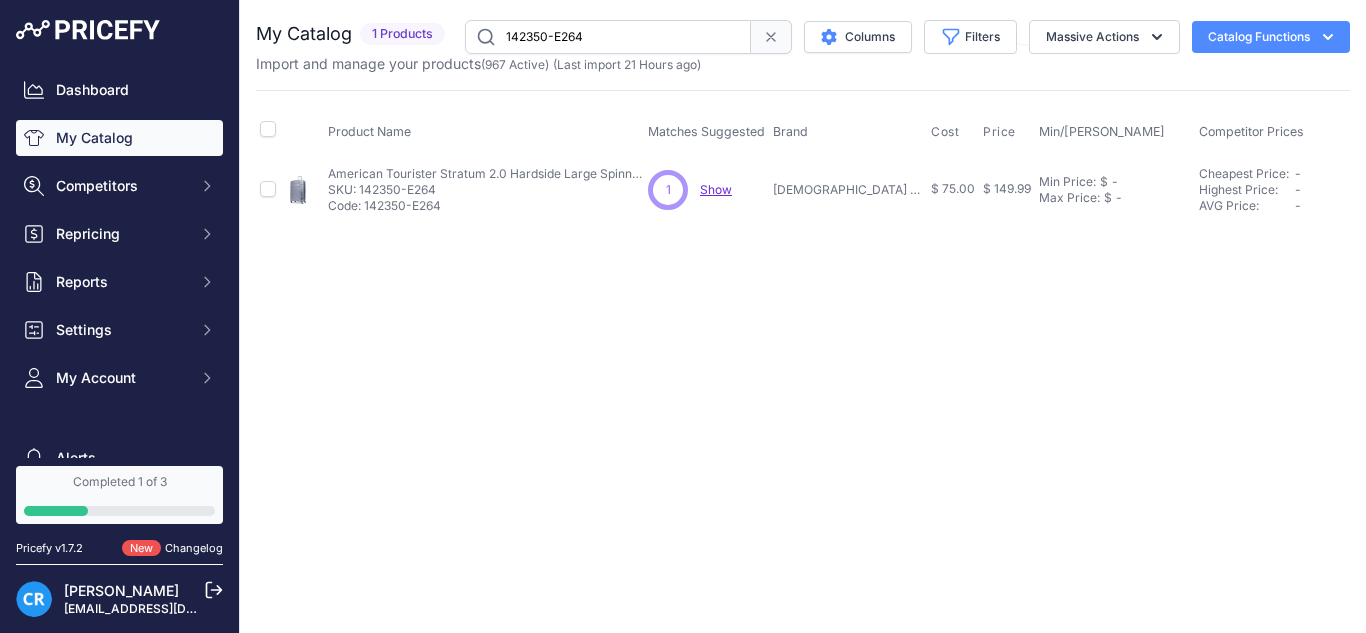 click on "Min Price:
$
-
Click to Edit Min Price
Max Price:
$
-
Click to Edit Max Price" at bounding box center [1115, 189] 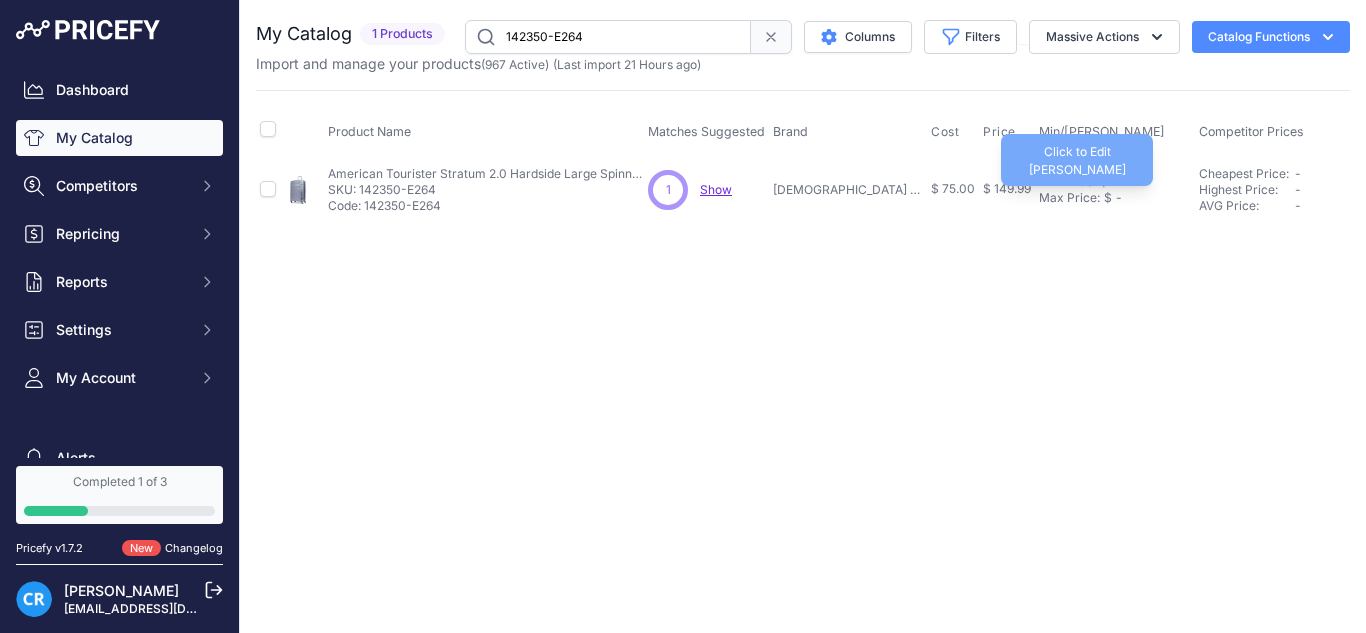 click on "Max Price:" at bounding box center [1069, 198] 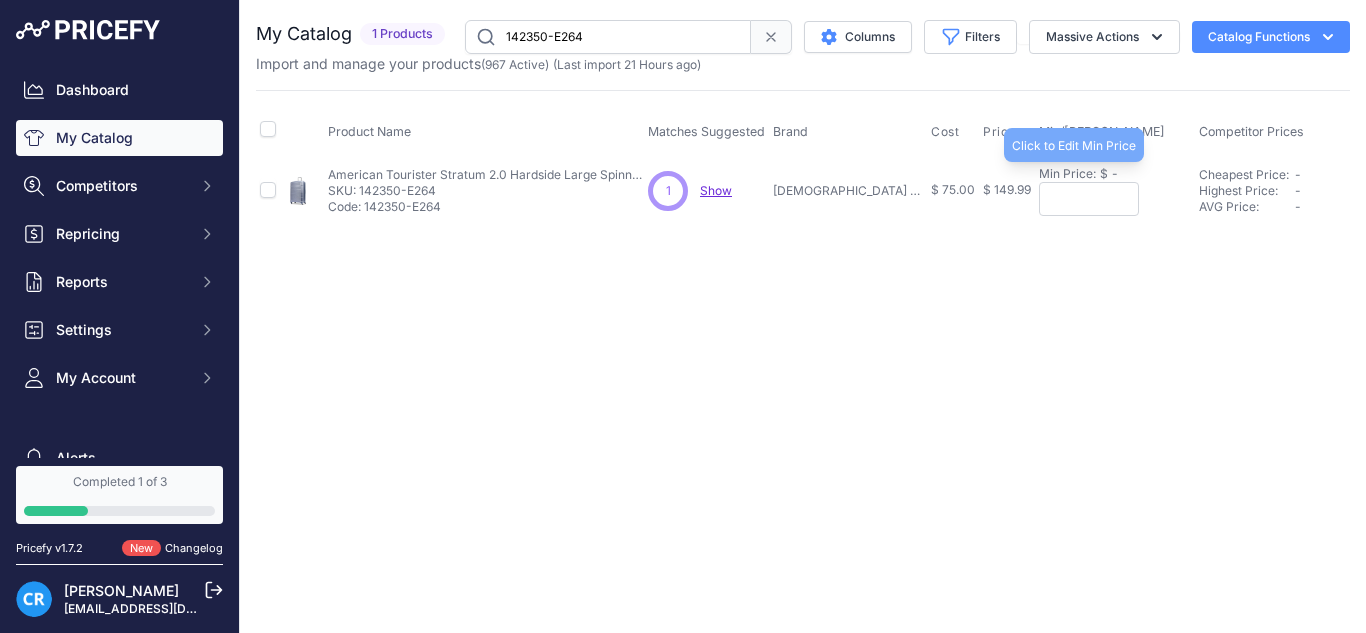click on "Min Price:" at bounding box center [1067, 174] 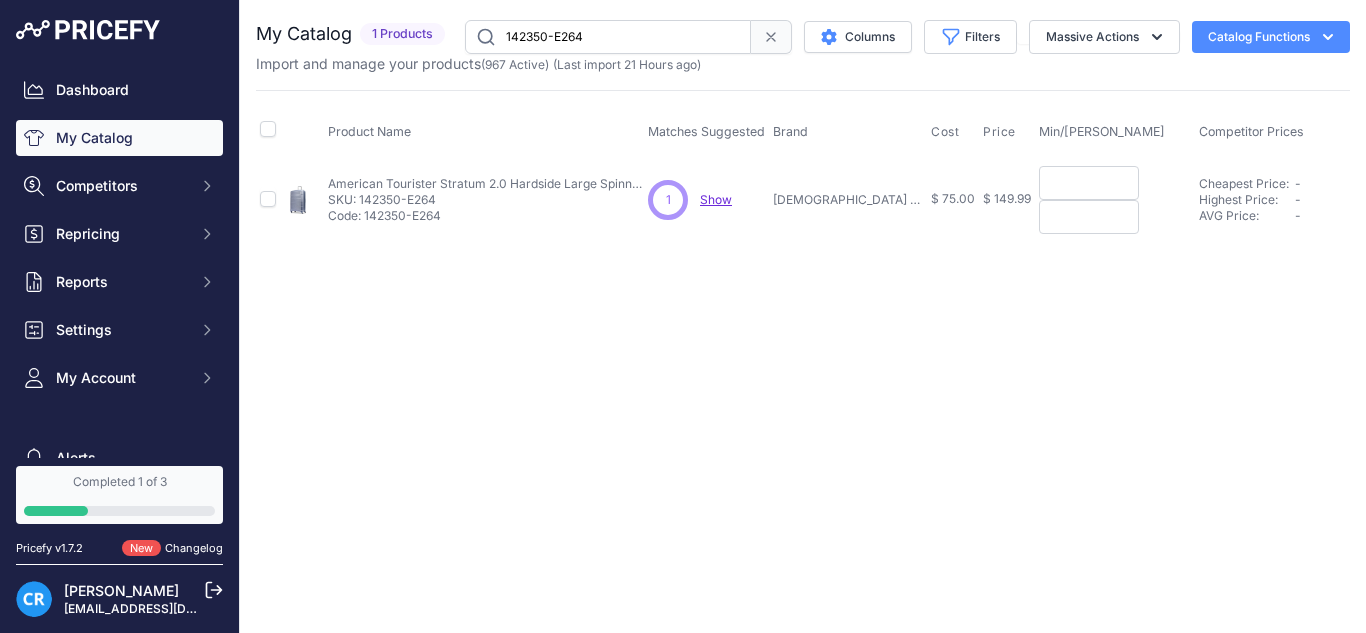 click at bounding box center [1089, 183] 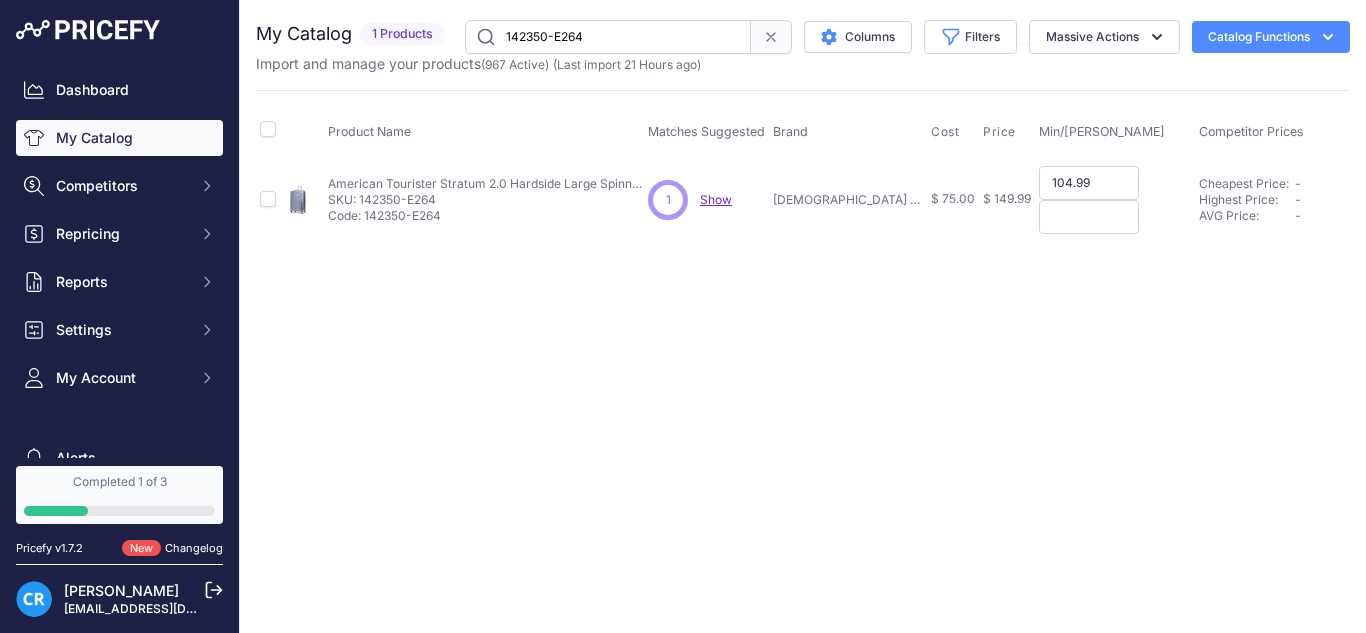 type on "104.99" 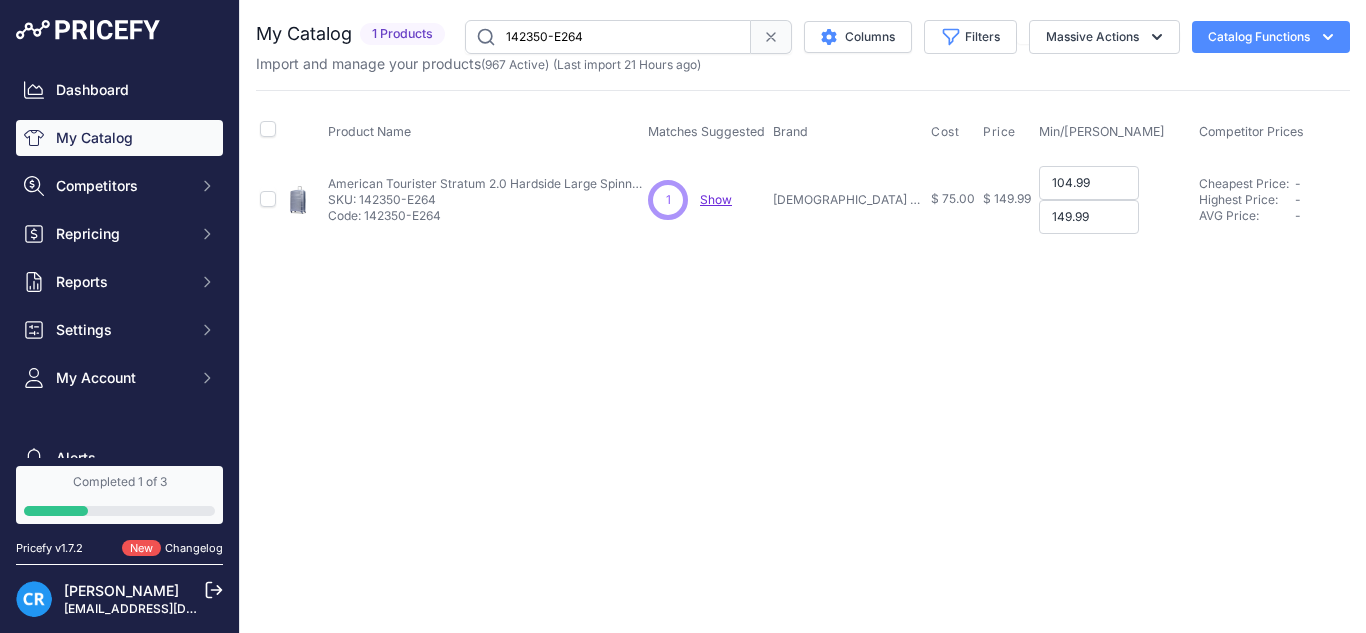 type on "149.99" 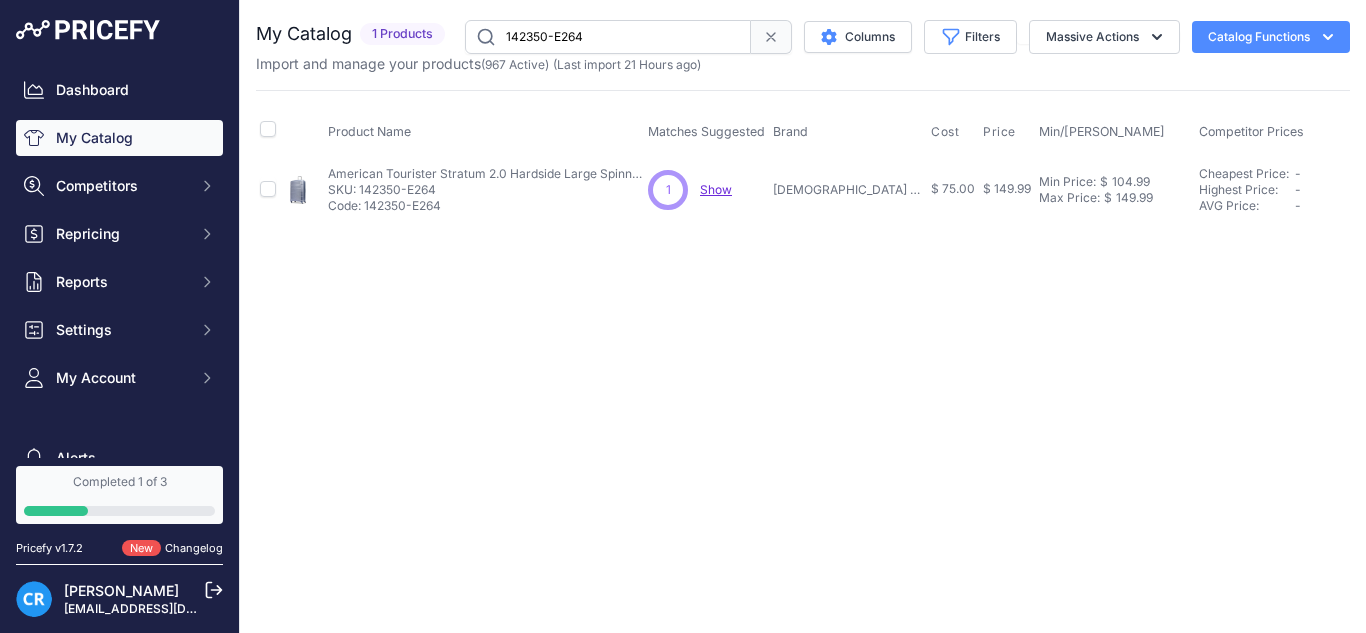 click on "142350-E264" at bounding box center (608, 37) 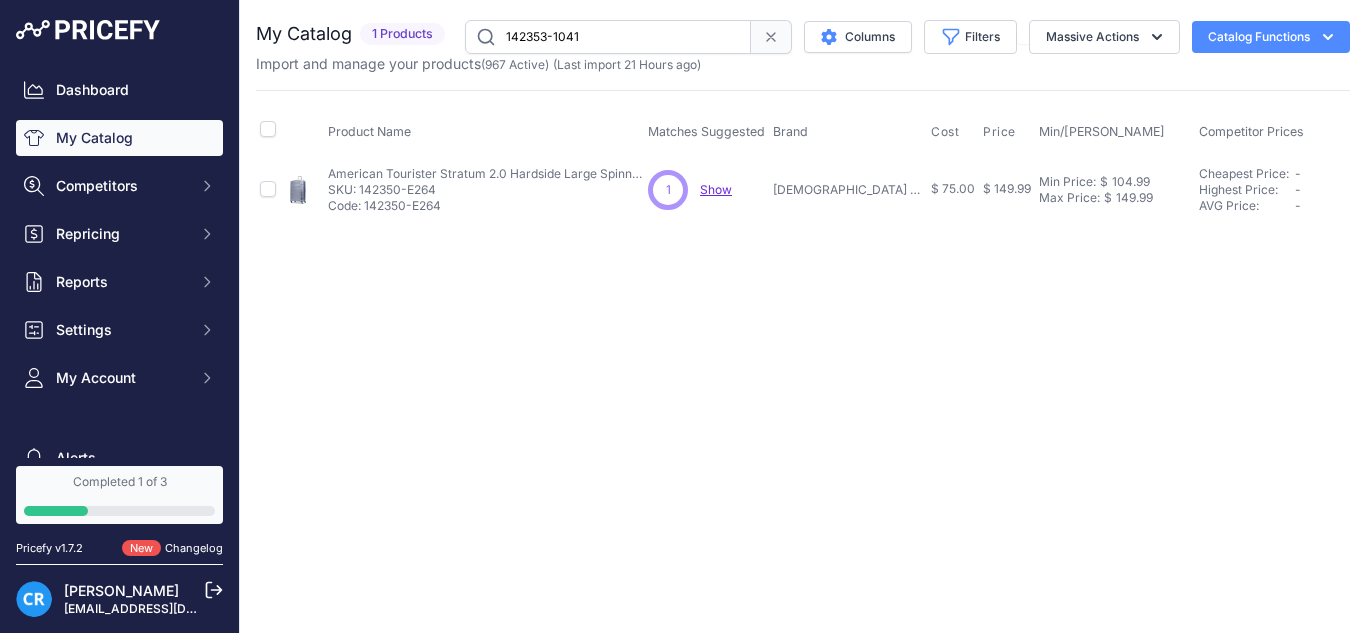 type on "142353-1041" 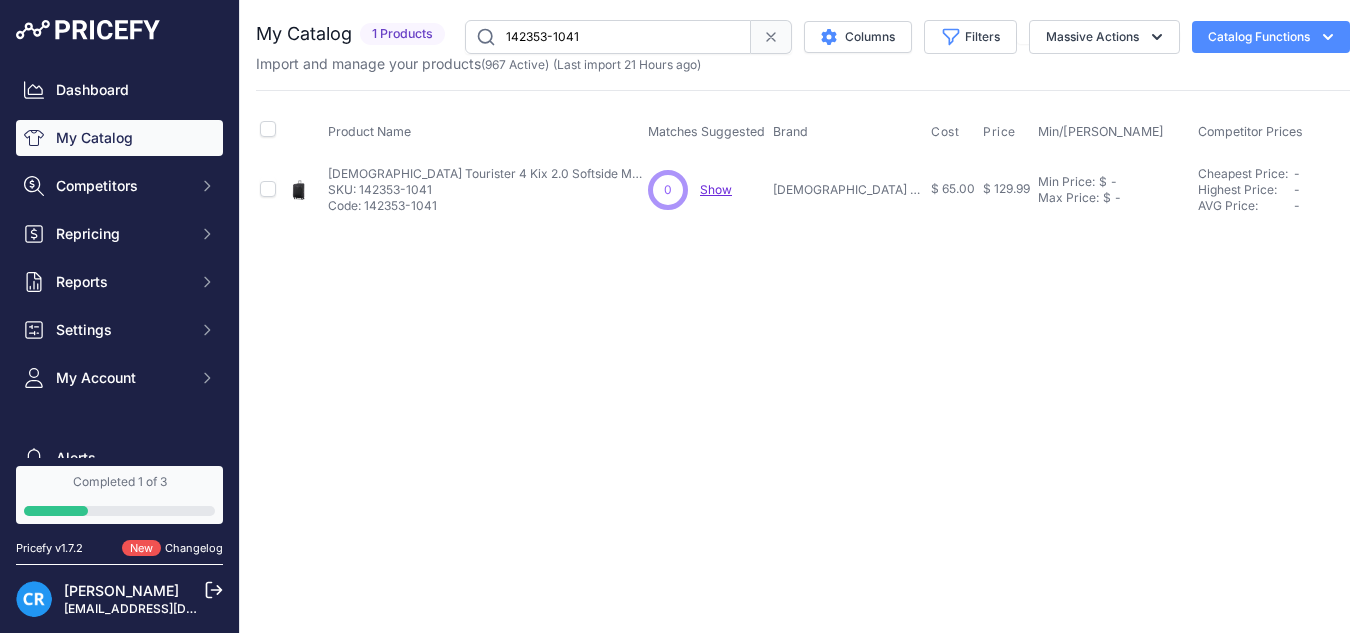 click on "Min Price:
$
-
Click to Edit Min Price
Max Price:
$
-
Click to Edit Max Price" at bounding box center [1114, 189] 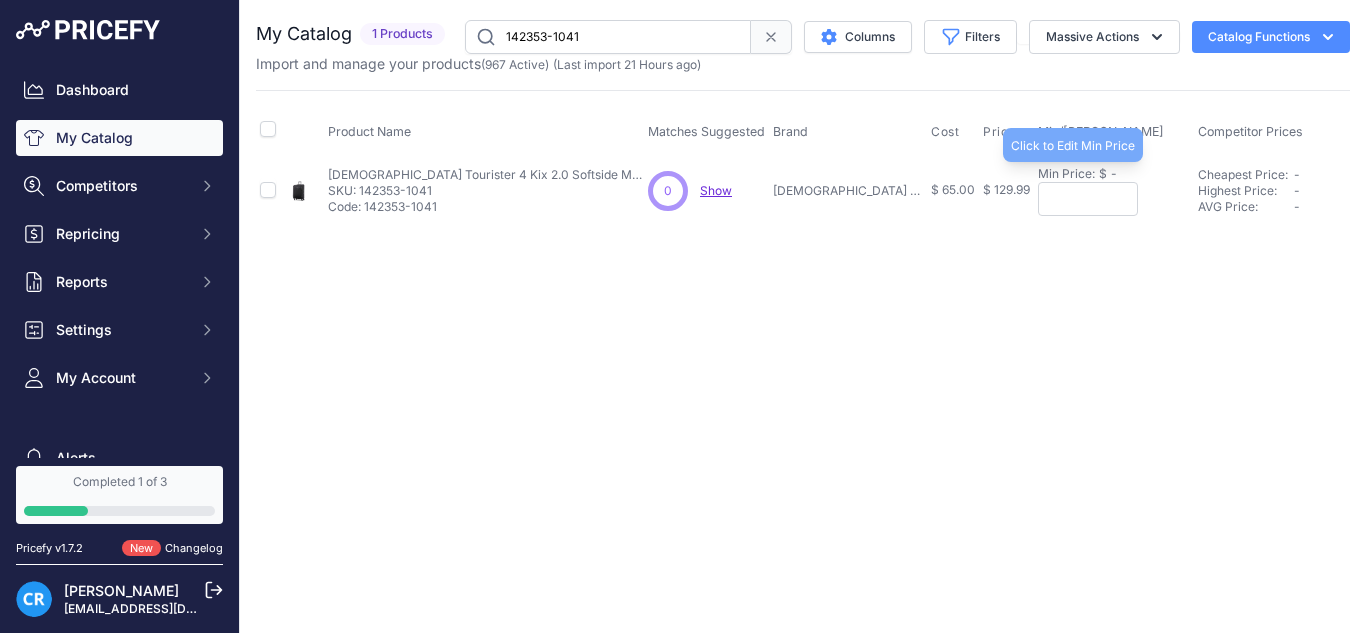 click on "Min Price:
$
-" at bounding box center (1114, 174) 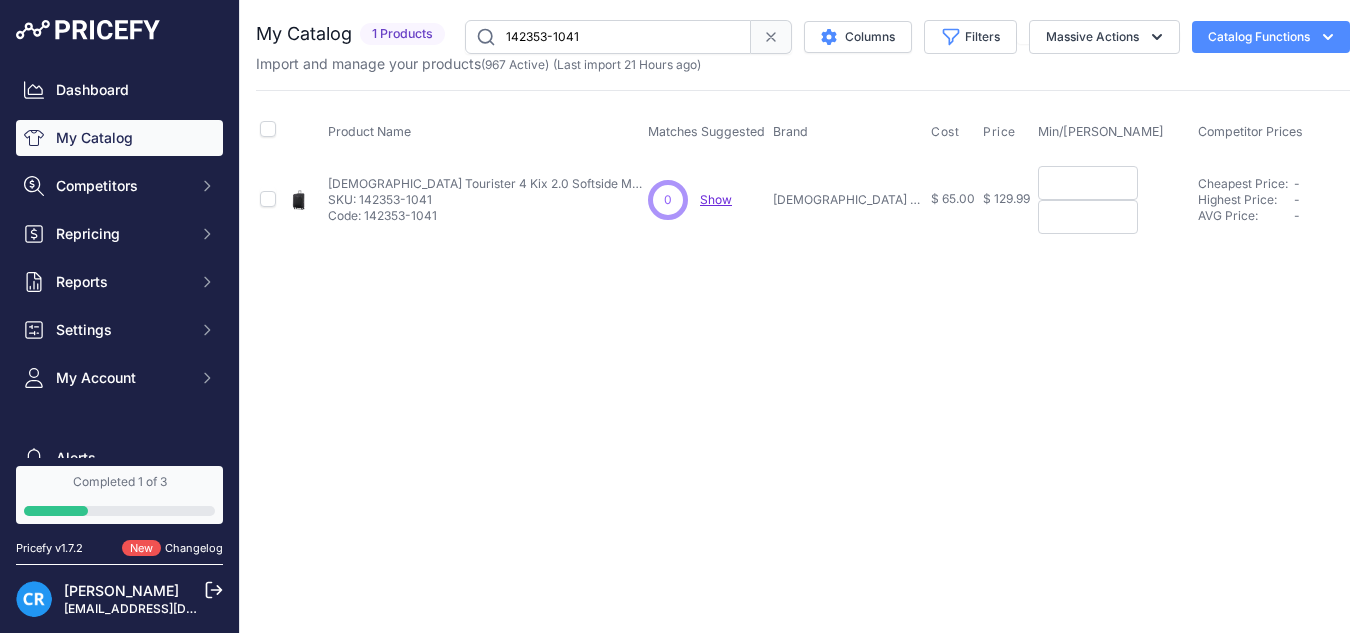 click at bounding box center (1088, 183) 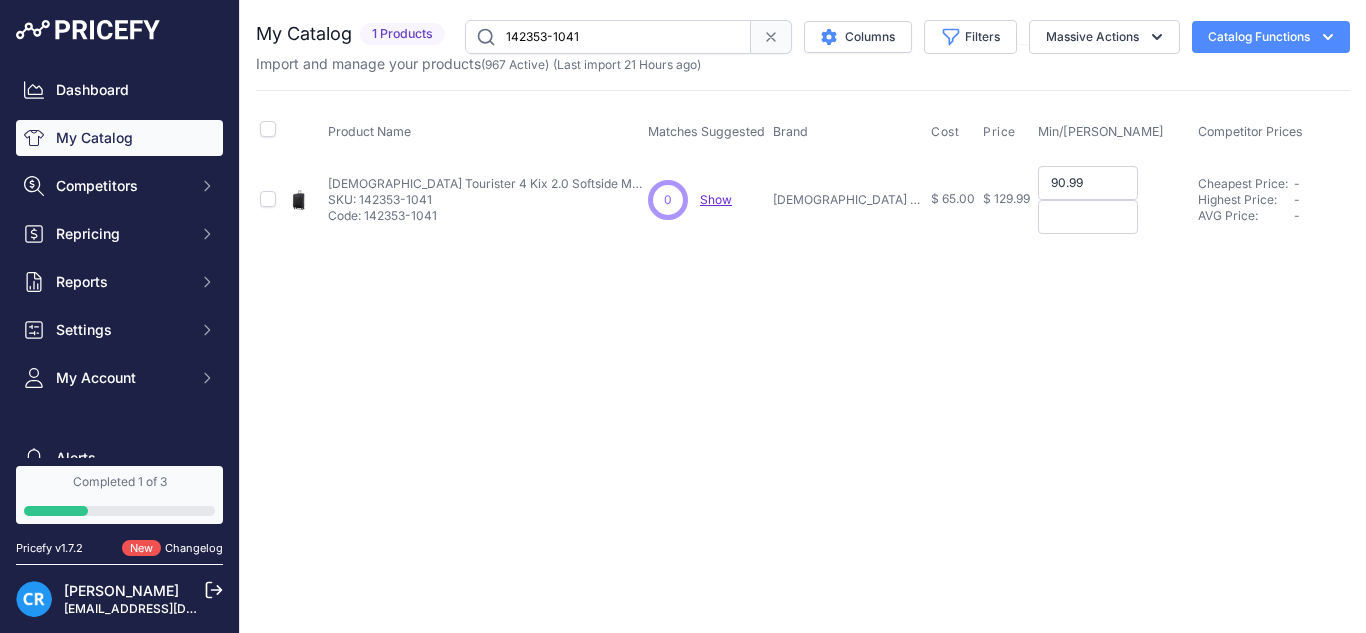 type on "90.99" 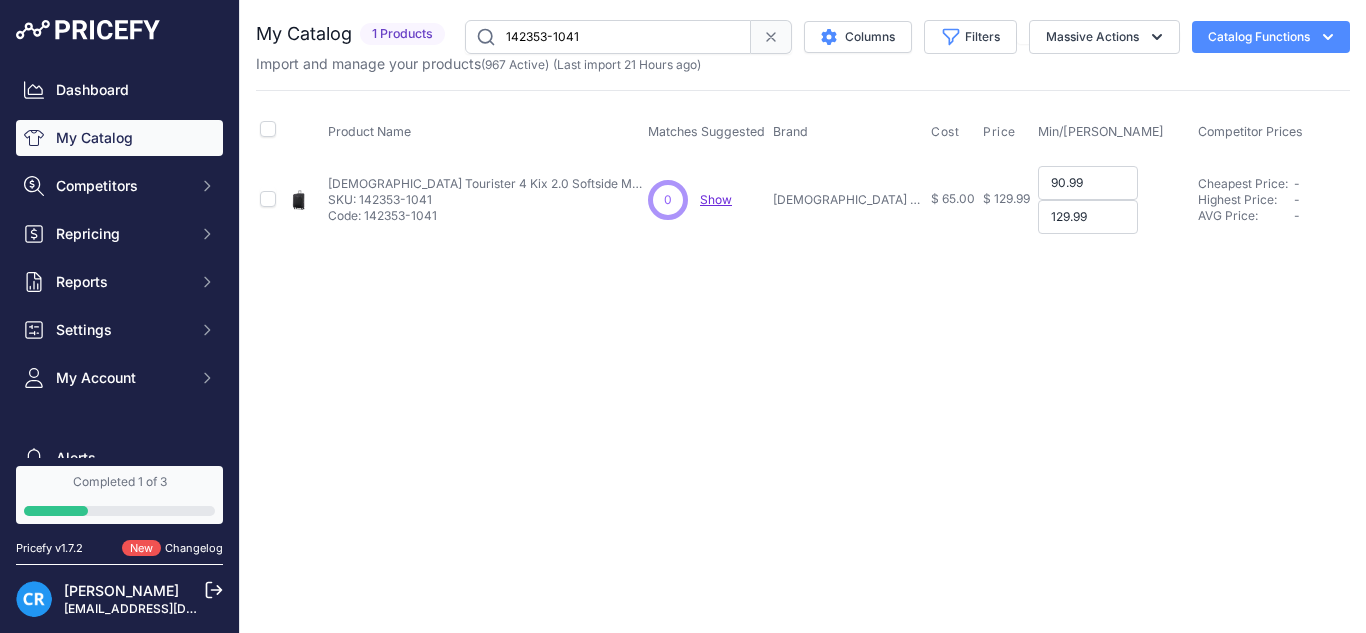 type on "129.99" 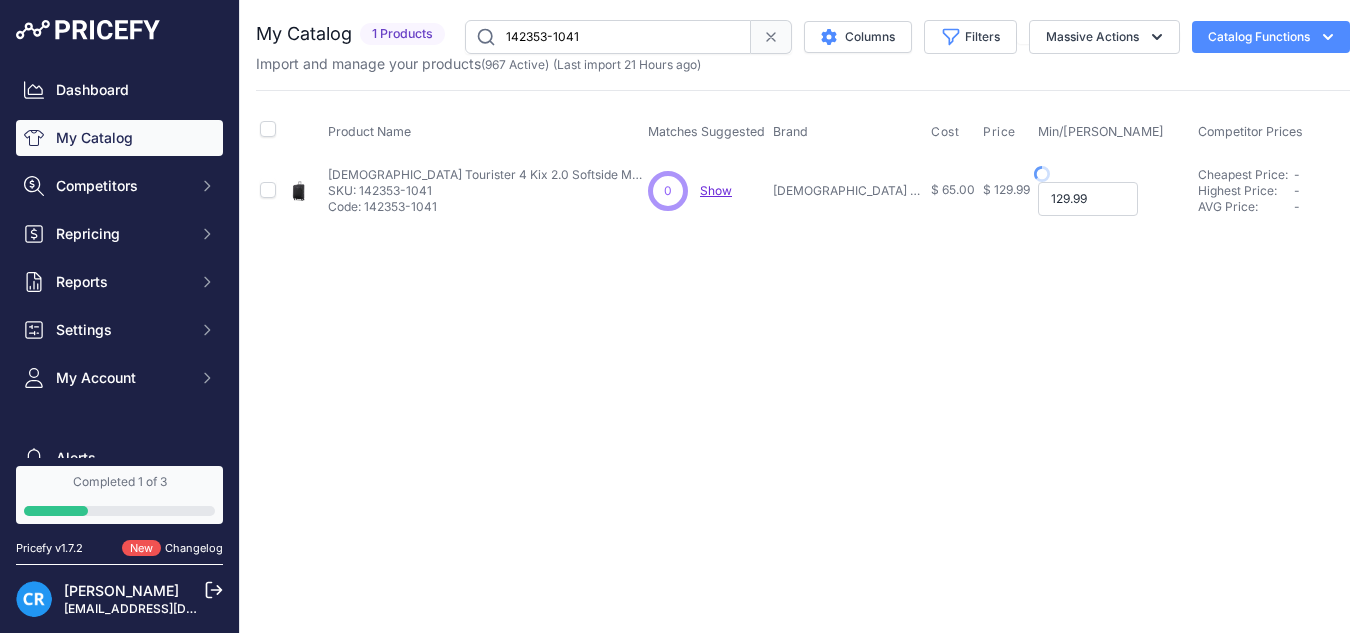 click on "129.99" at bounding box center [1088, 199] 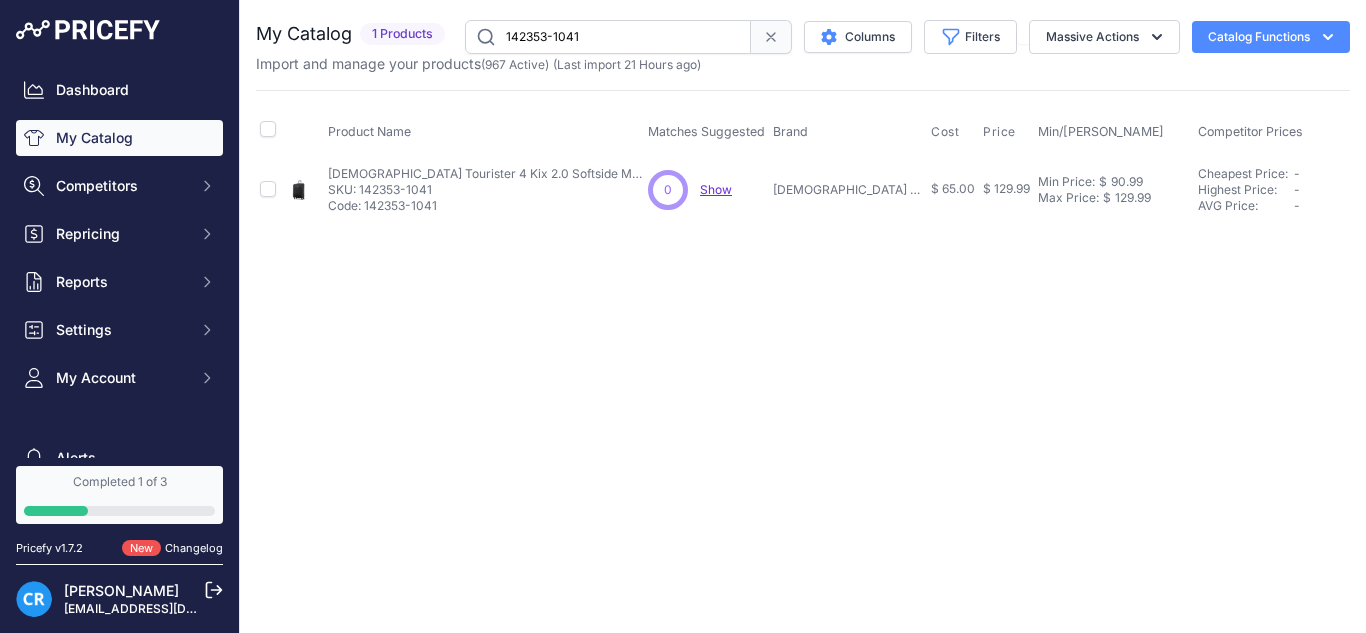 click on "142353-1041" at bounding box center (608, 37) 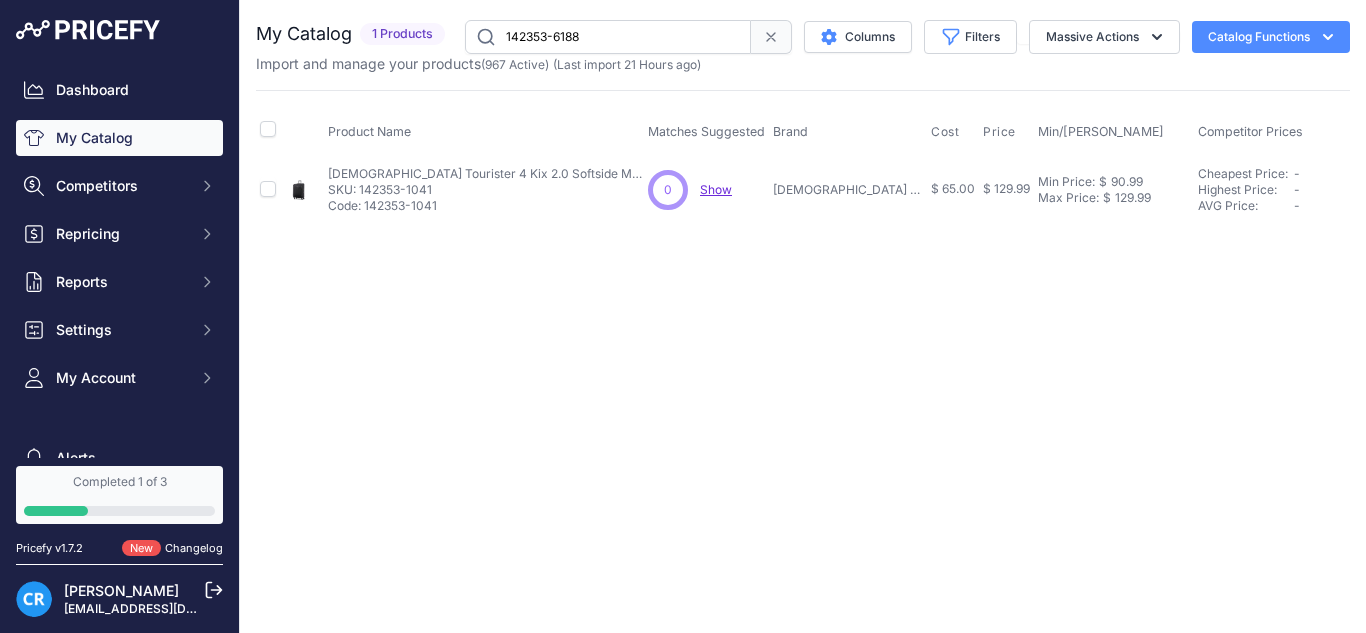 type on "142353-6188" 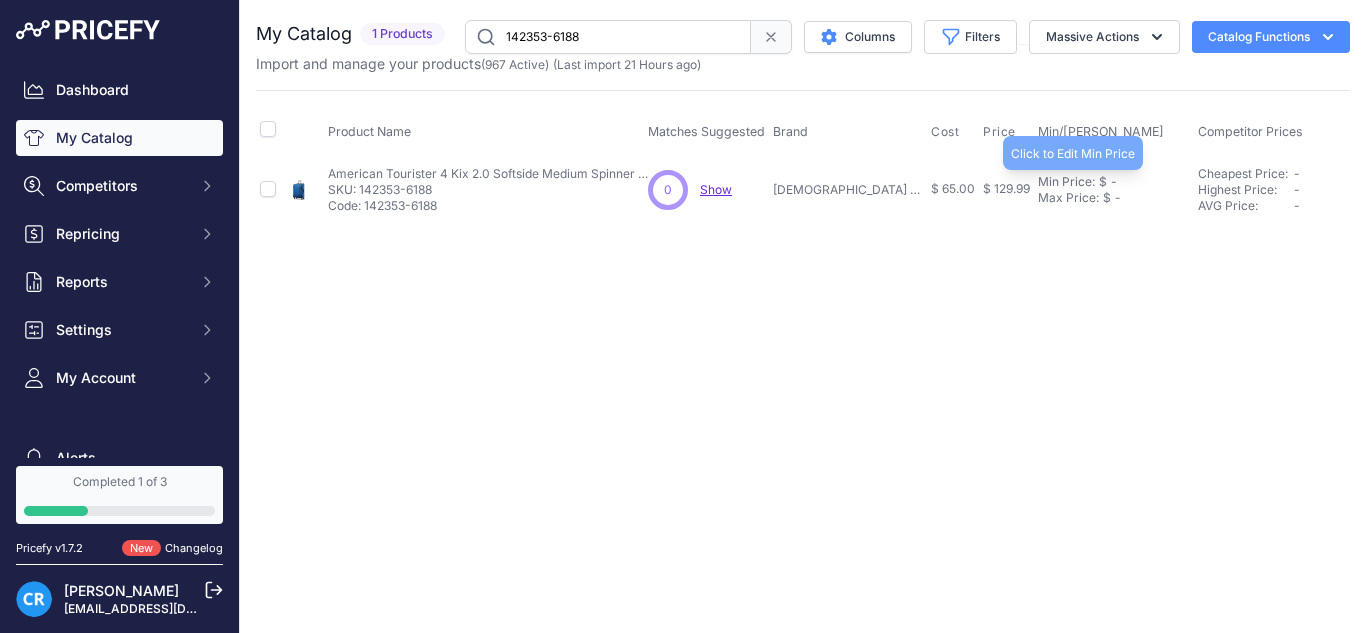 click on "$" at bounding box center (1103, 182) 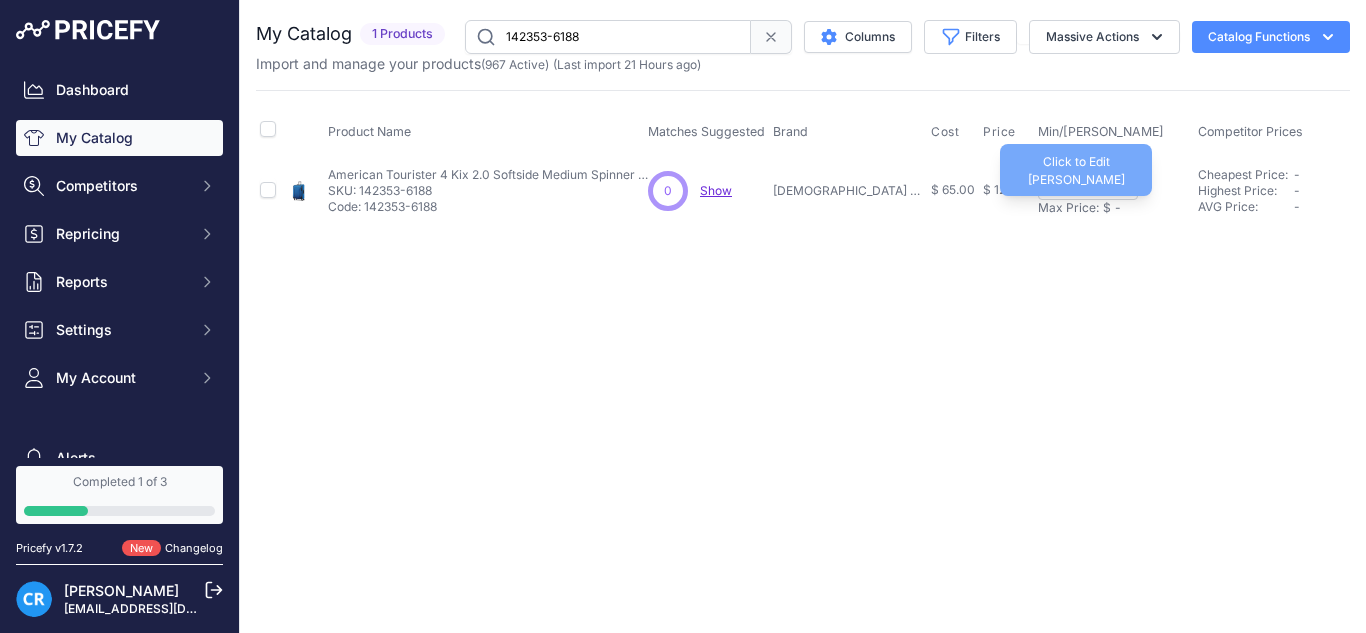 click on "Max Price:" at bounding box center [1068, 208] 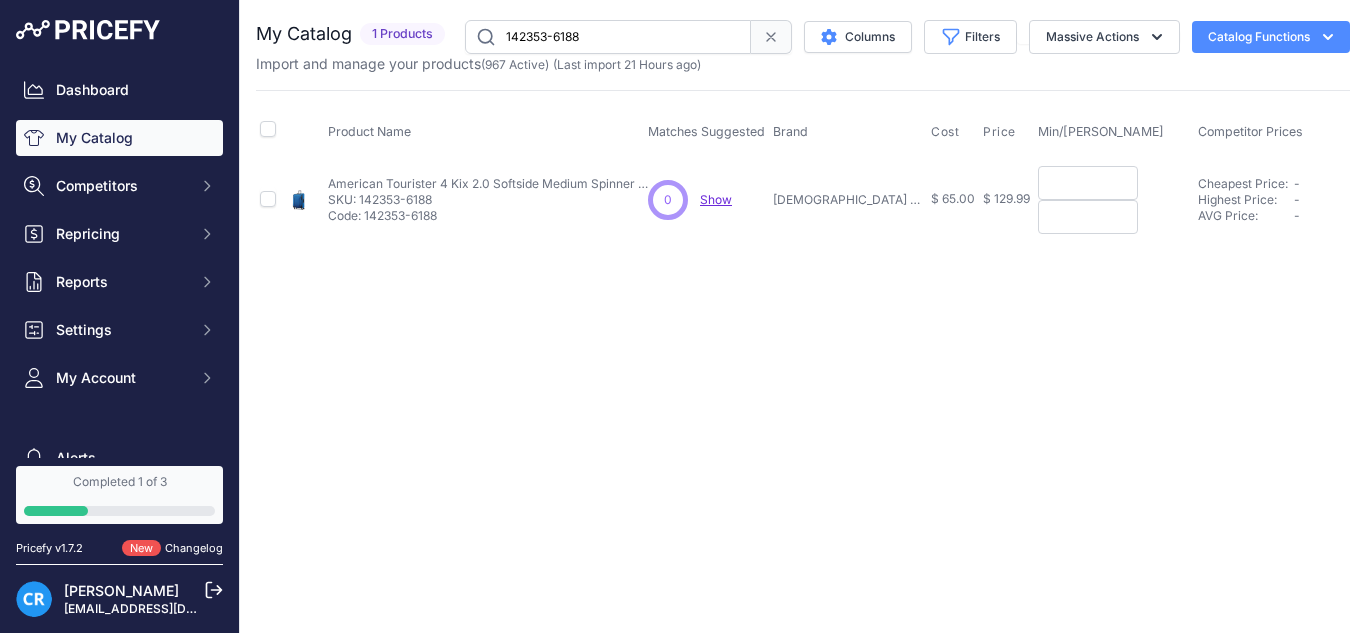 click at bounding box center [1088, 217] 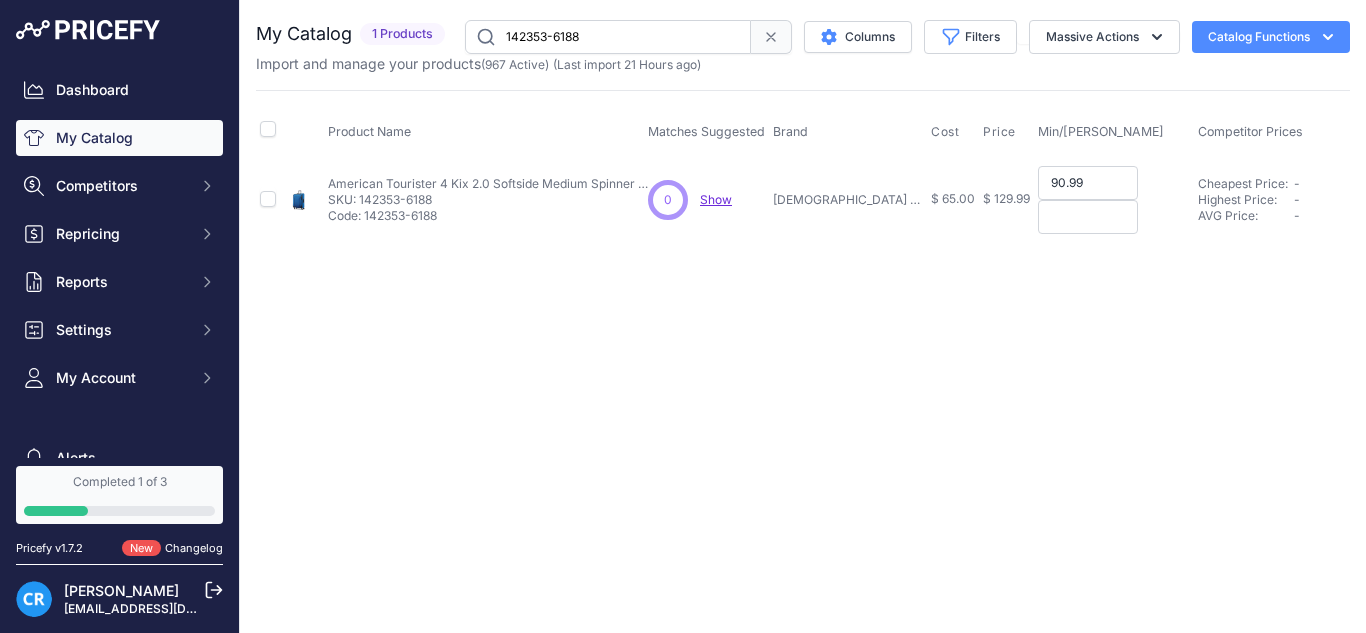 type on "90.99" 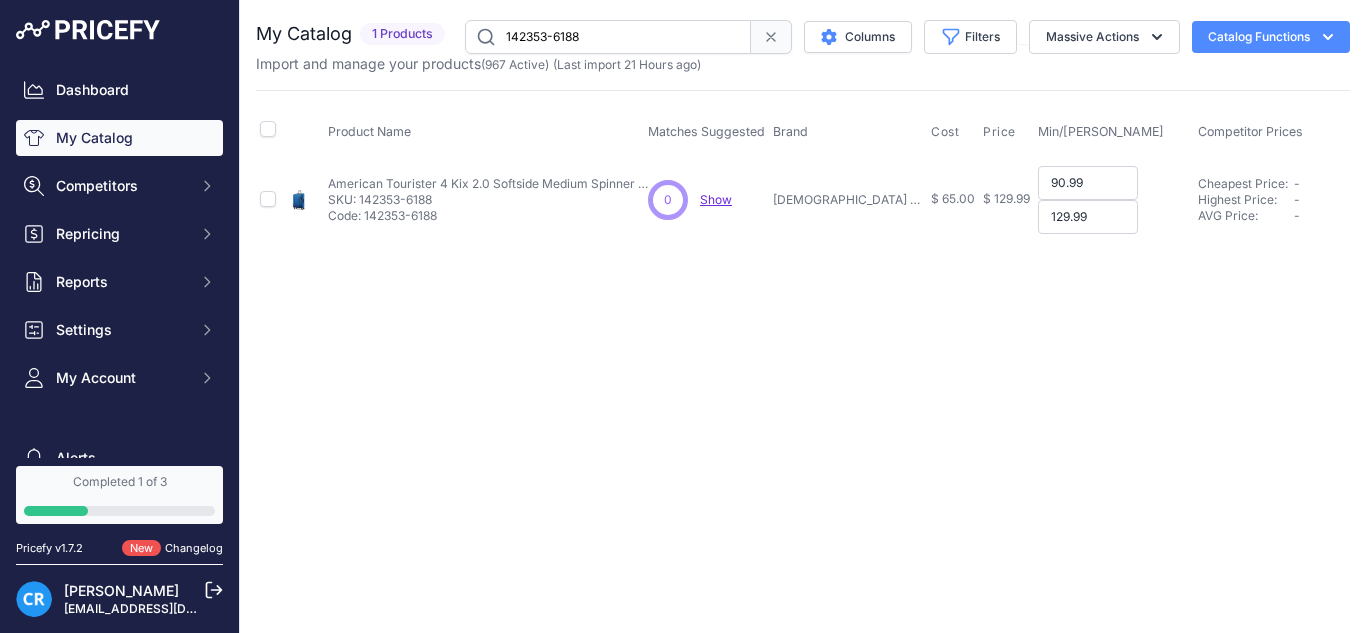 type on "129.99" 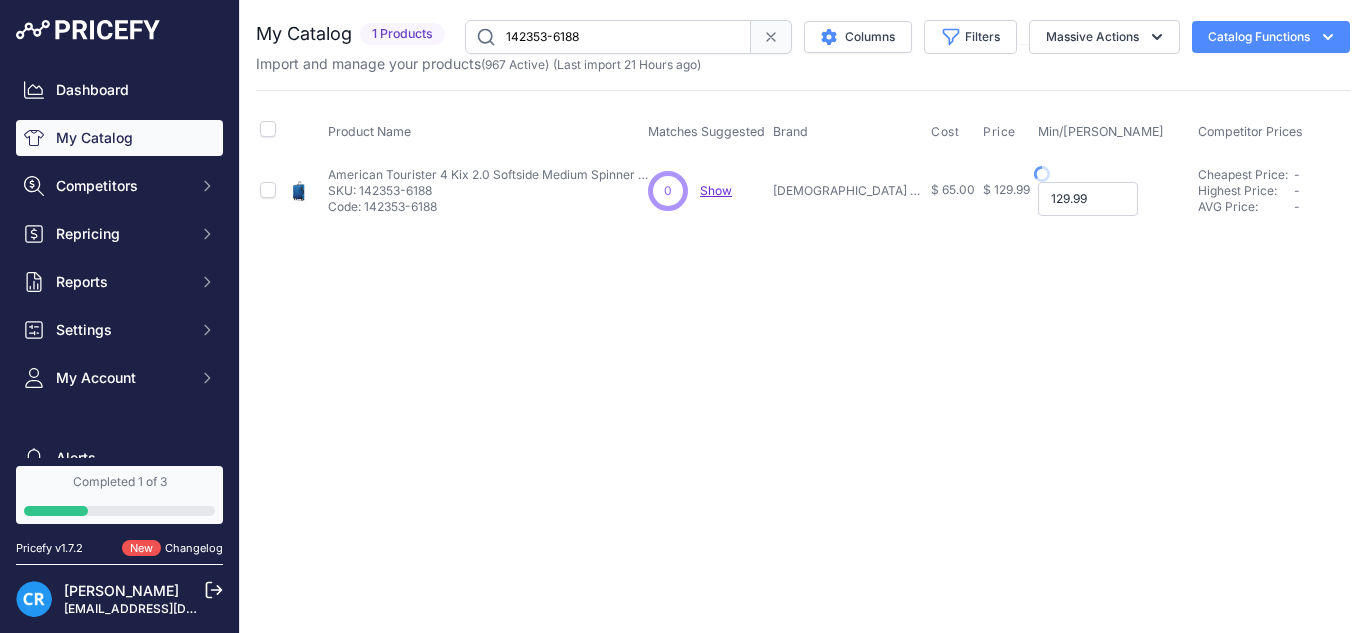 click on "129.99" at bounding box center [1088, 199] 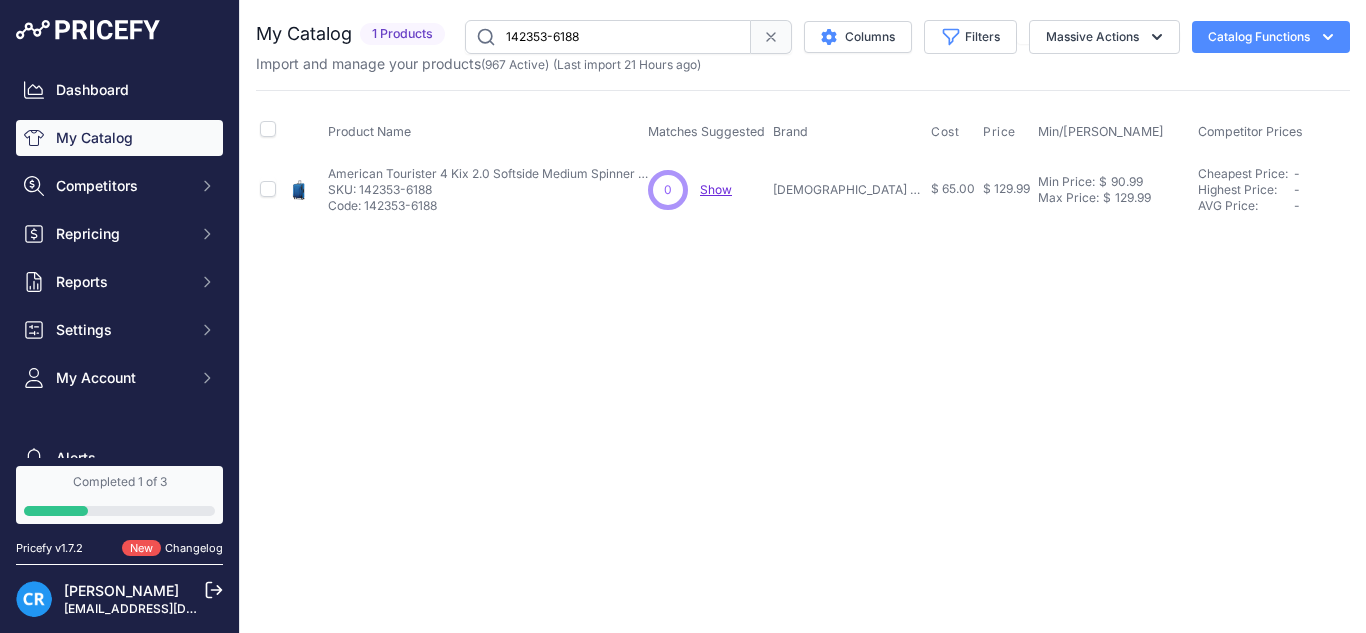 click on "142353-6188" at bounding box center [608, 37] 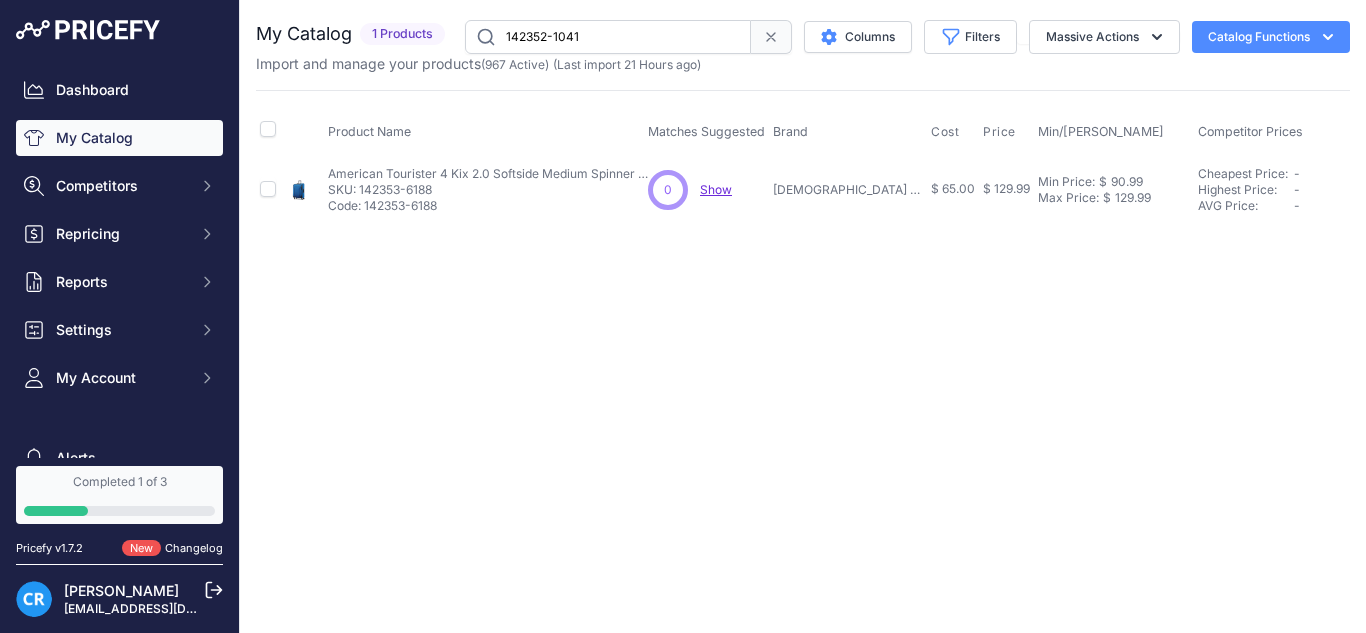 type on "142352-1041" 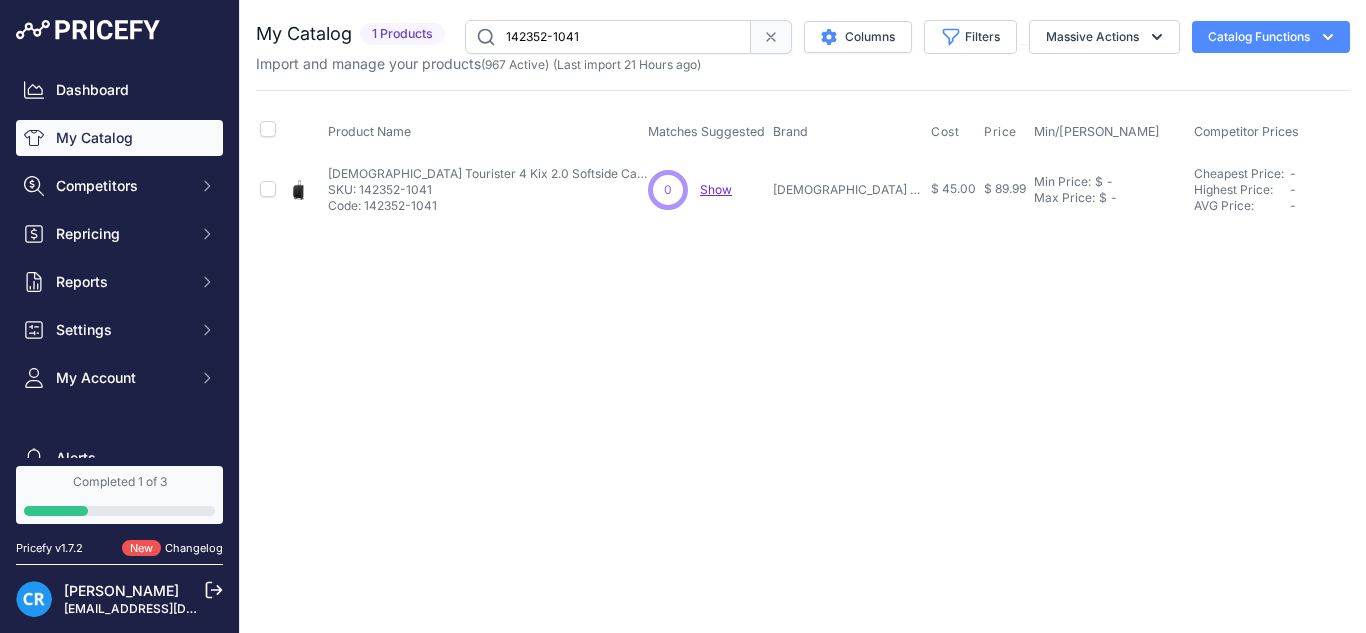 click on "Min Price:
$
-
Click to Edit Min Price
Max Price:
$
-
Click to Edit Max Price" at bounding box center (1110, 189) 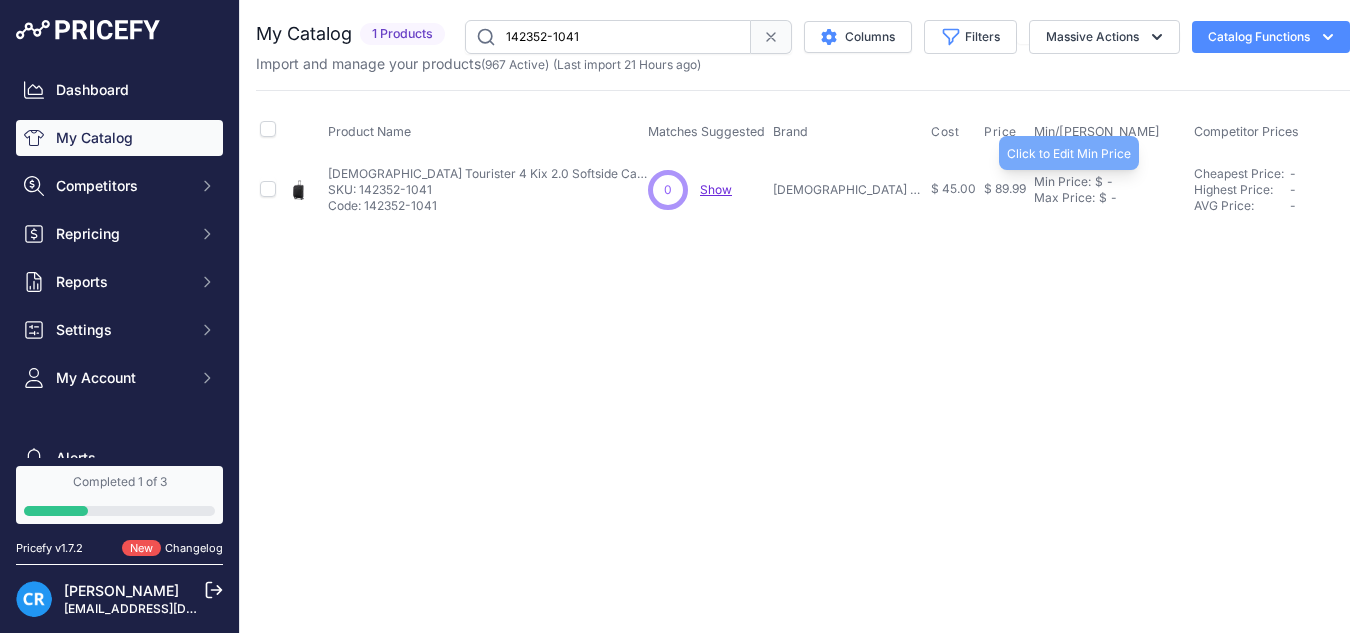 click on "Min Price:" at bounding box center (1062, 182) 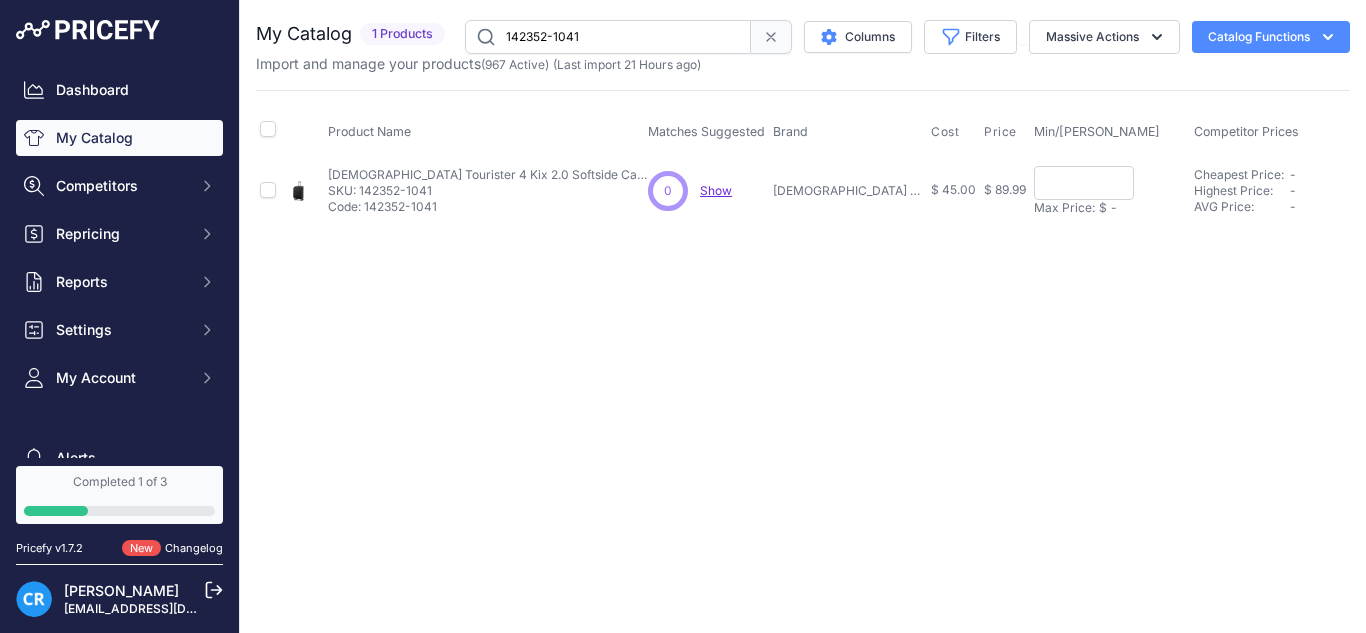 click on "Max Price:" at bounding box center [1064, 208] 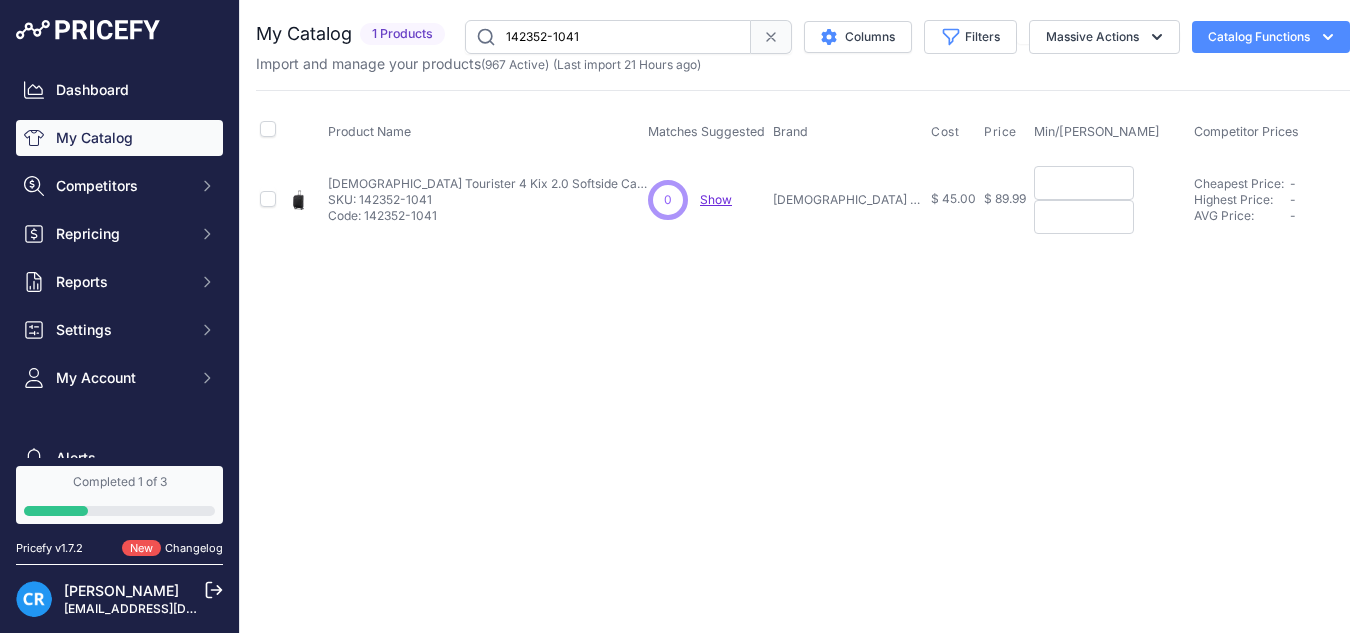 click at bounding box center (1084, 183) 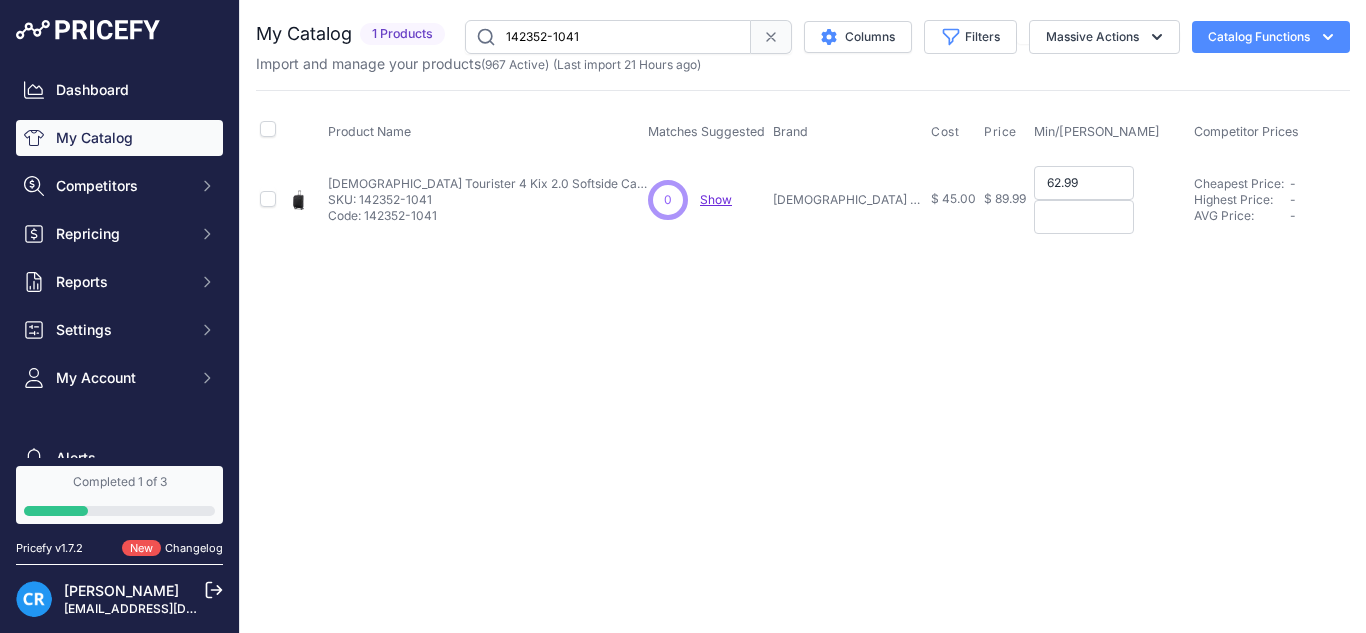 type on "62.99" 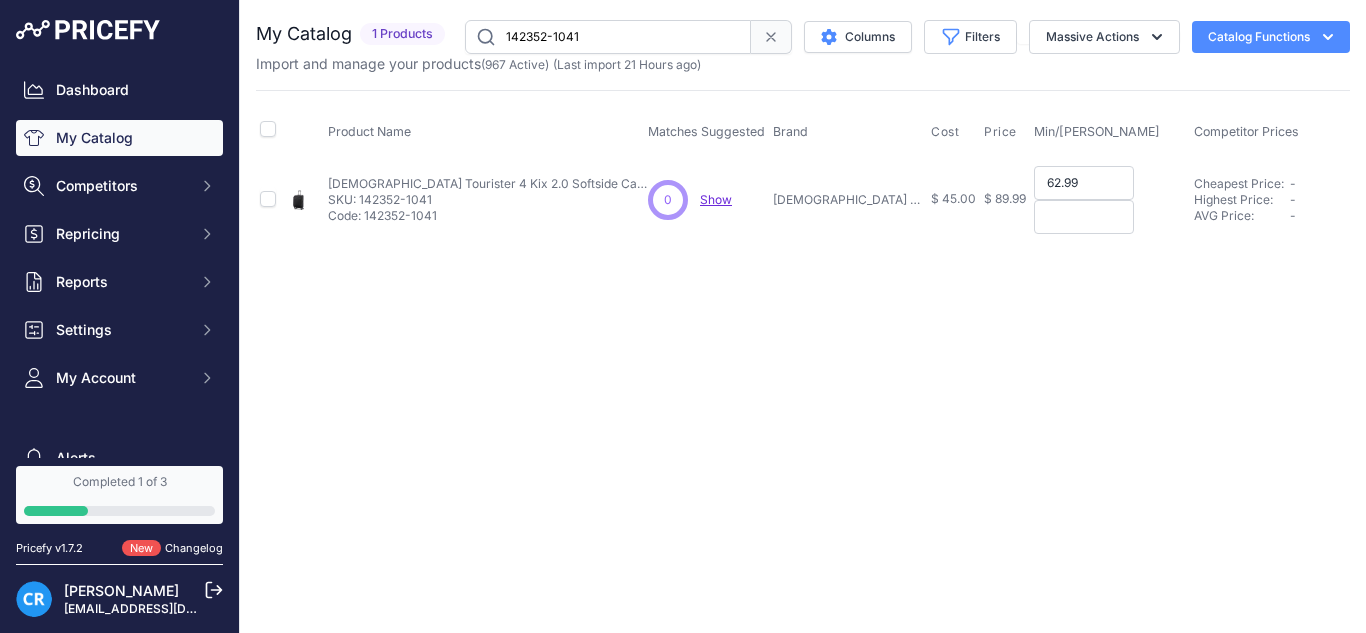 click at bounding box center [1084, 217] 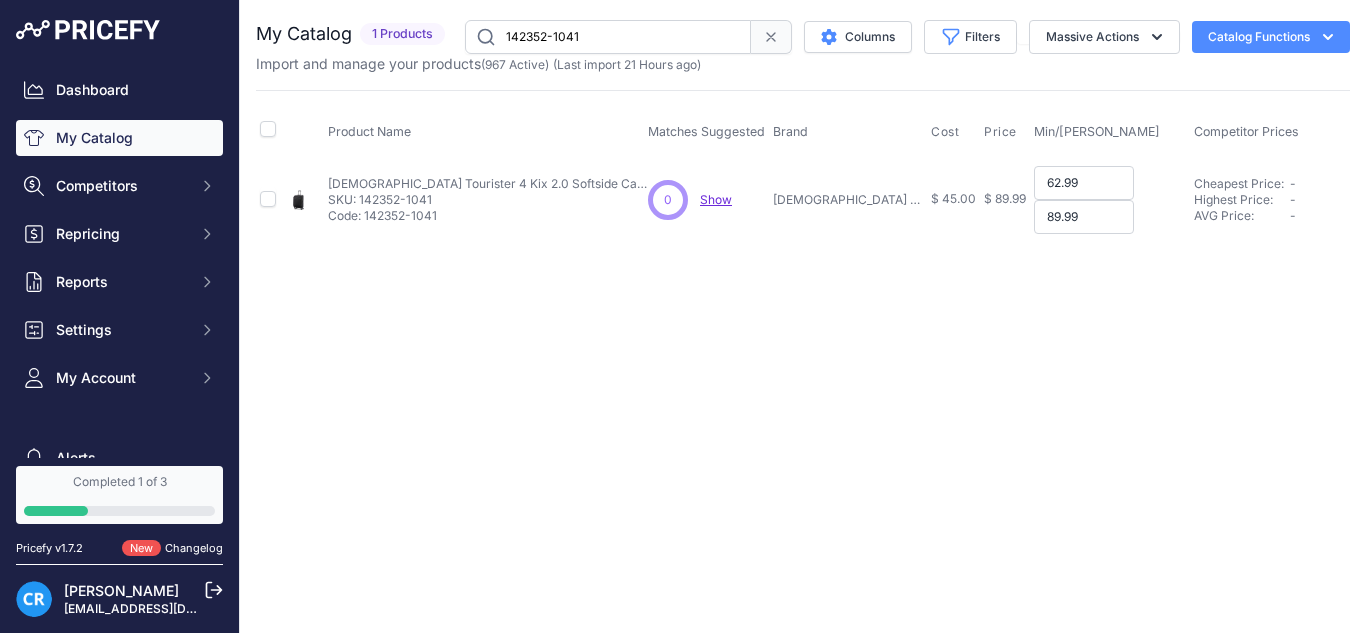 type on "89.99" 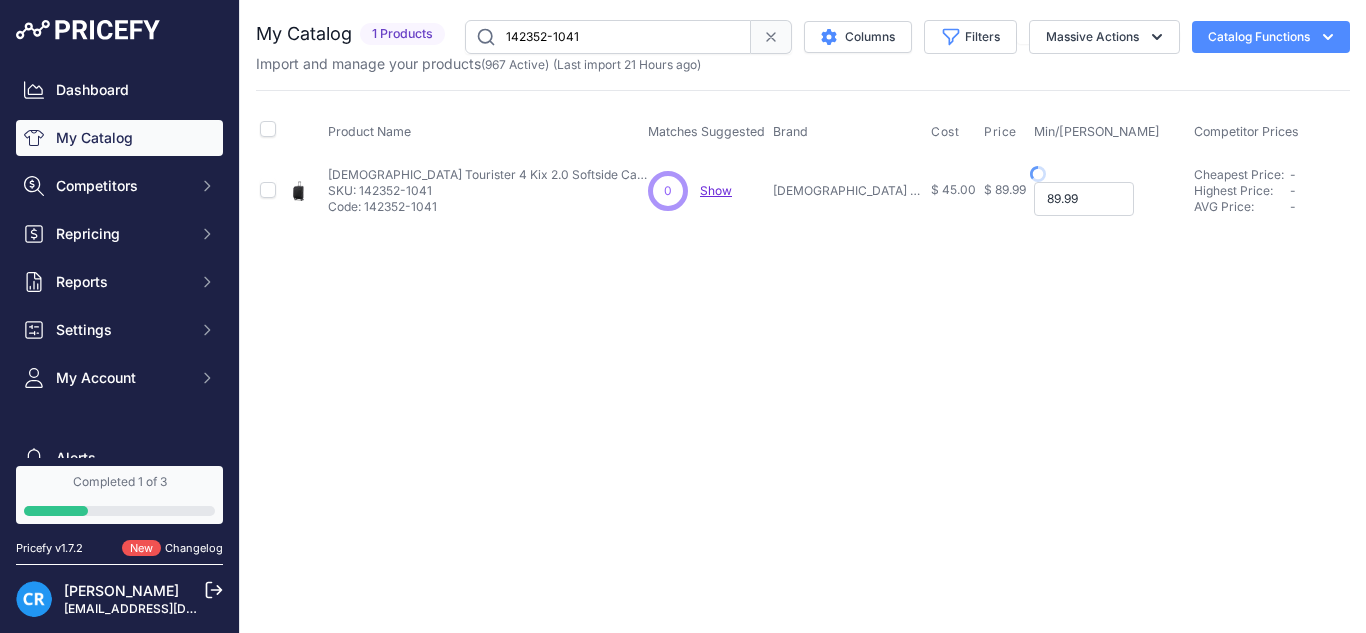 click on "89.99" at bounding box center (1084, 199) 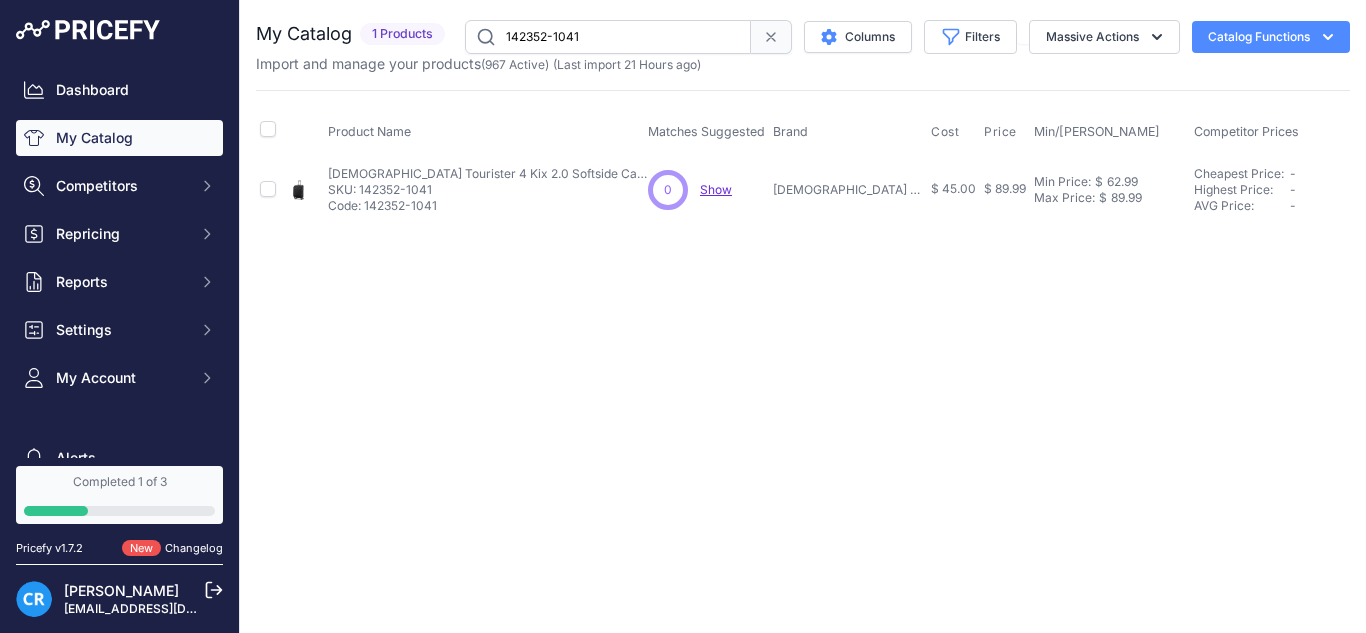 click on "142352-1041" at bounding box center [608, 37] 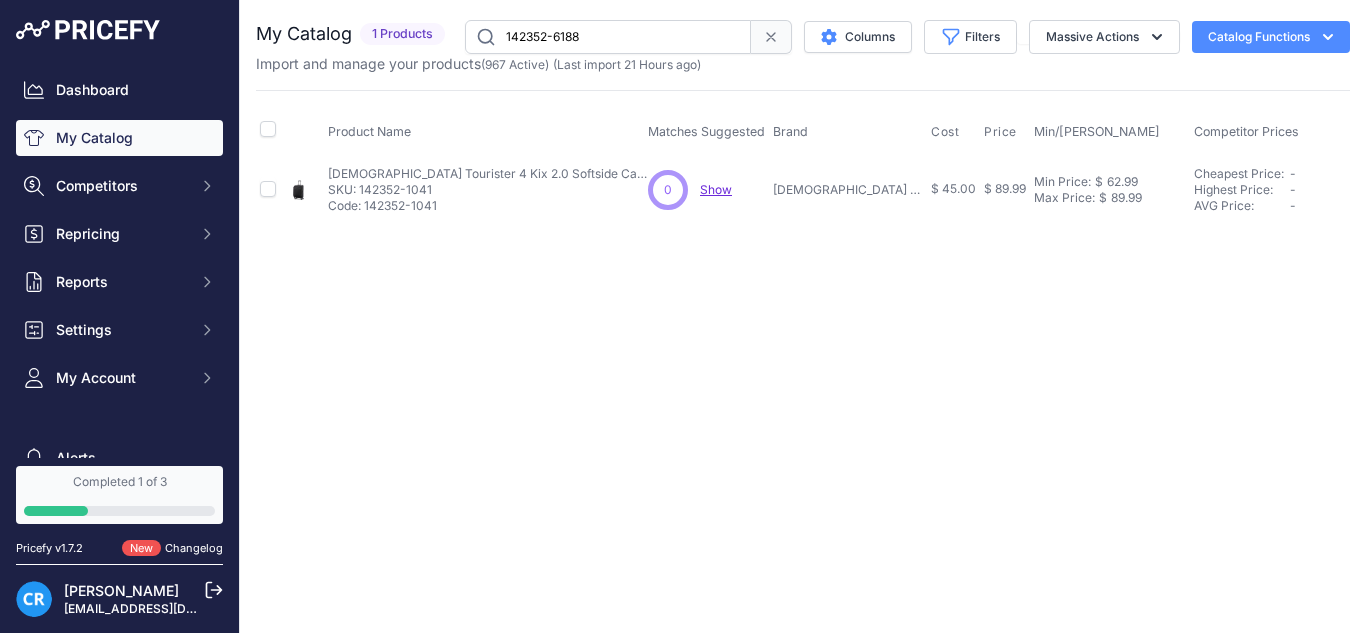type on "142352-6188" 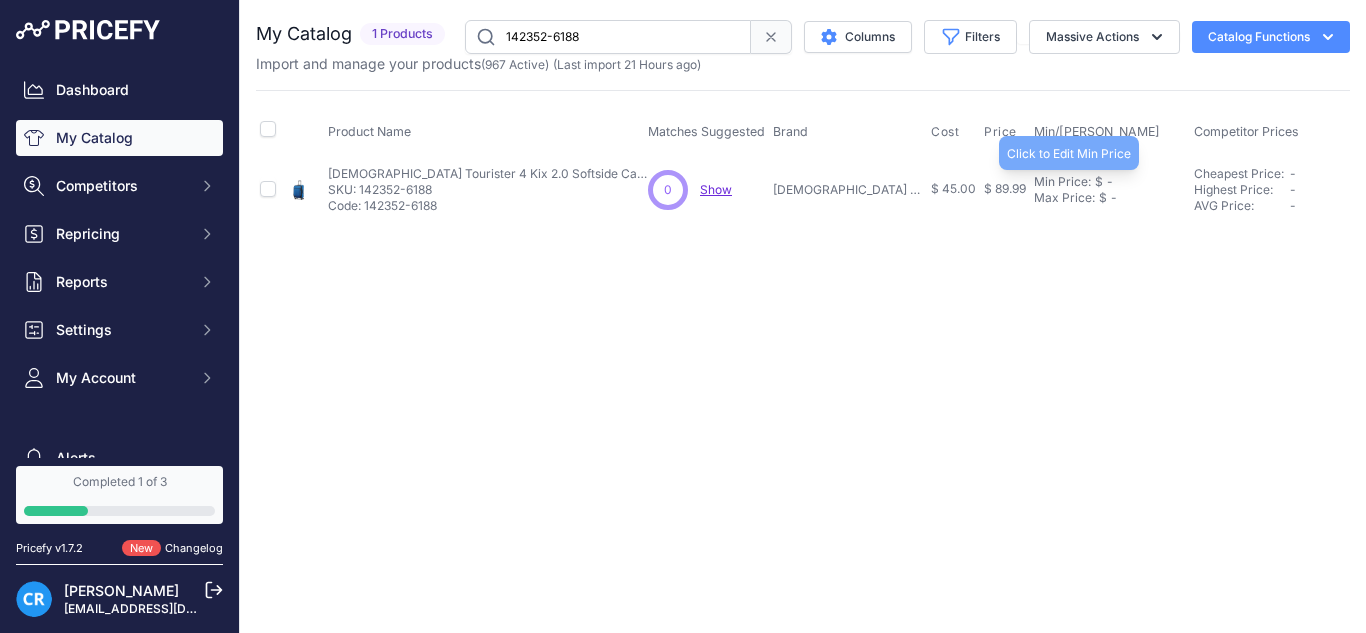click on "-" at bounding box center [1108, 182] 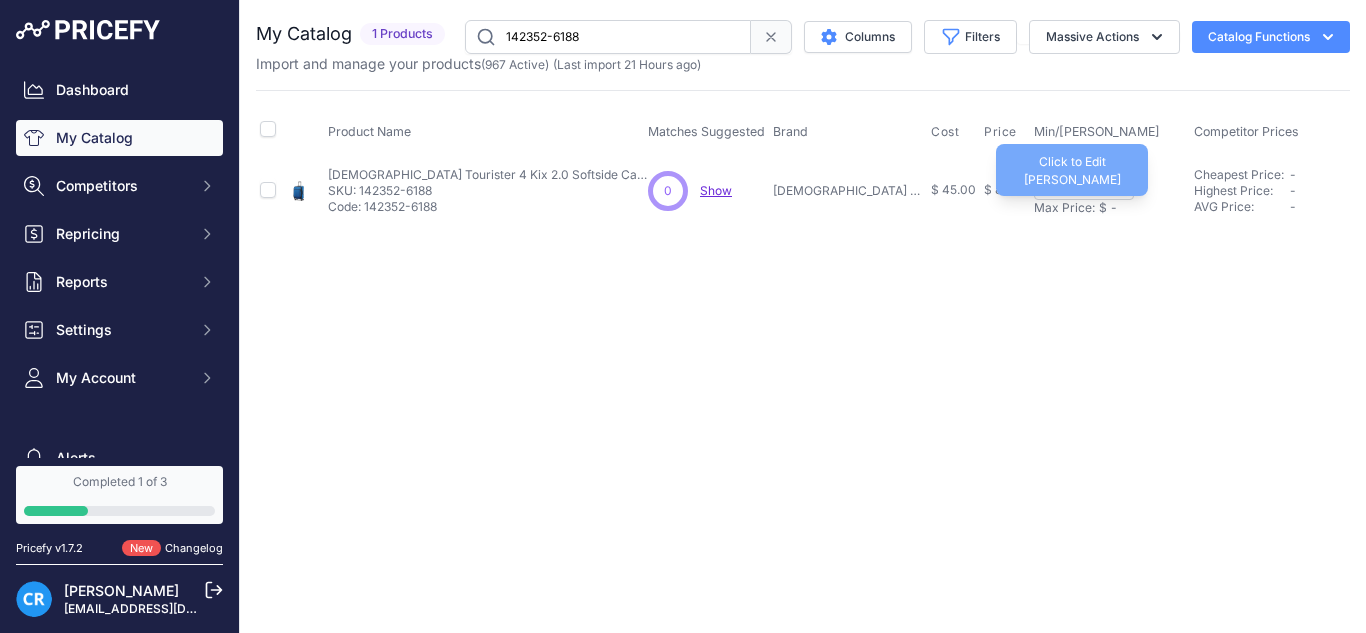 click on "Max Price:
$
-" at bounding box center (1110, 208) 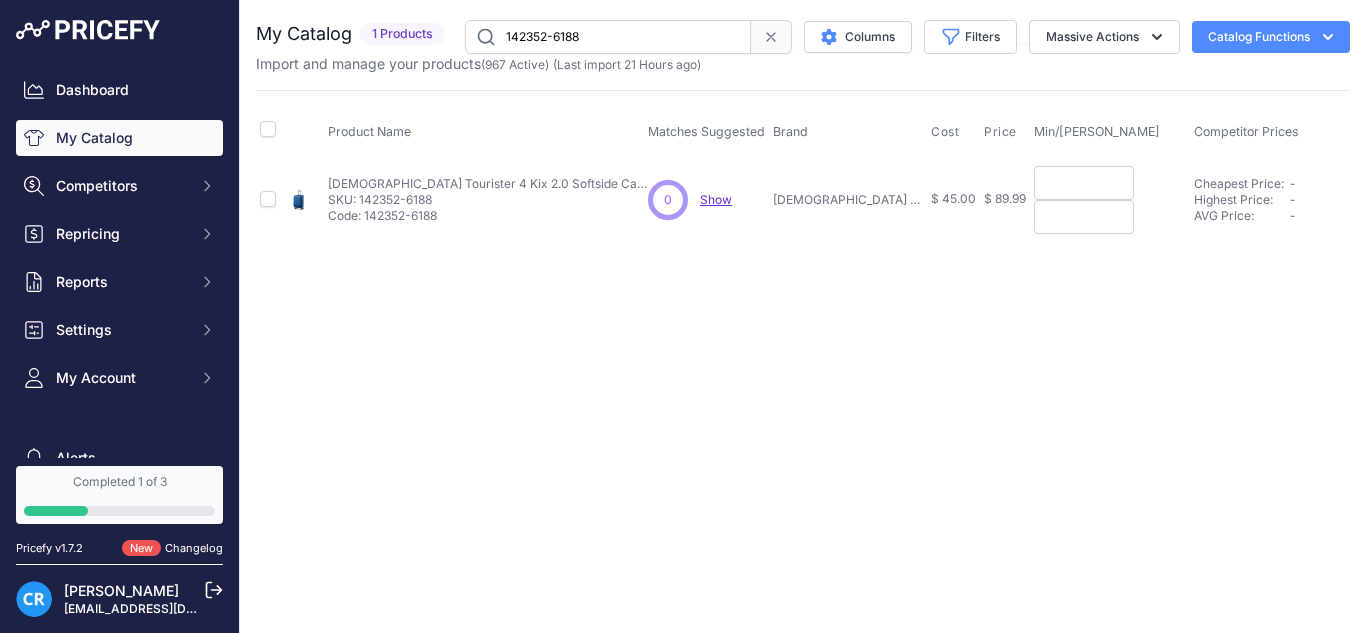 click at bounding box center [1084, 183] 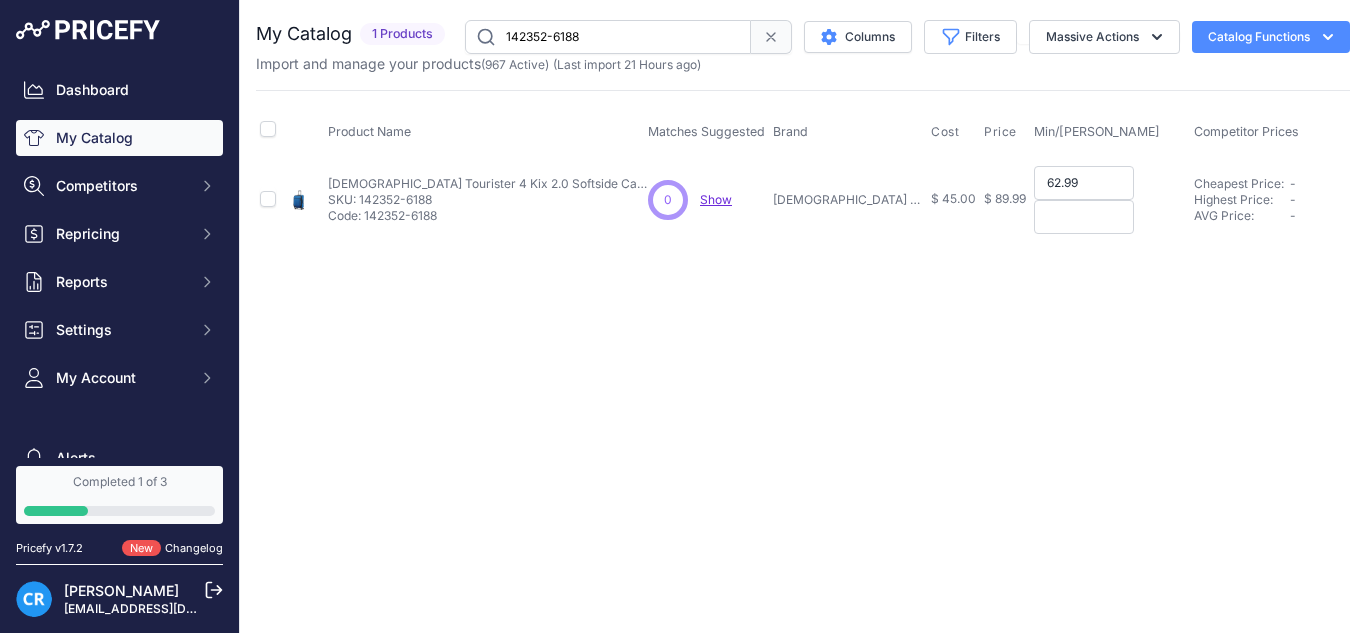 type on "62.99" 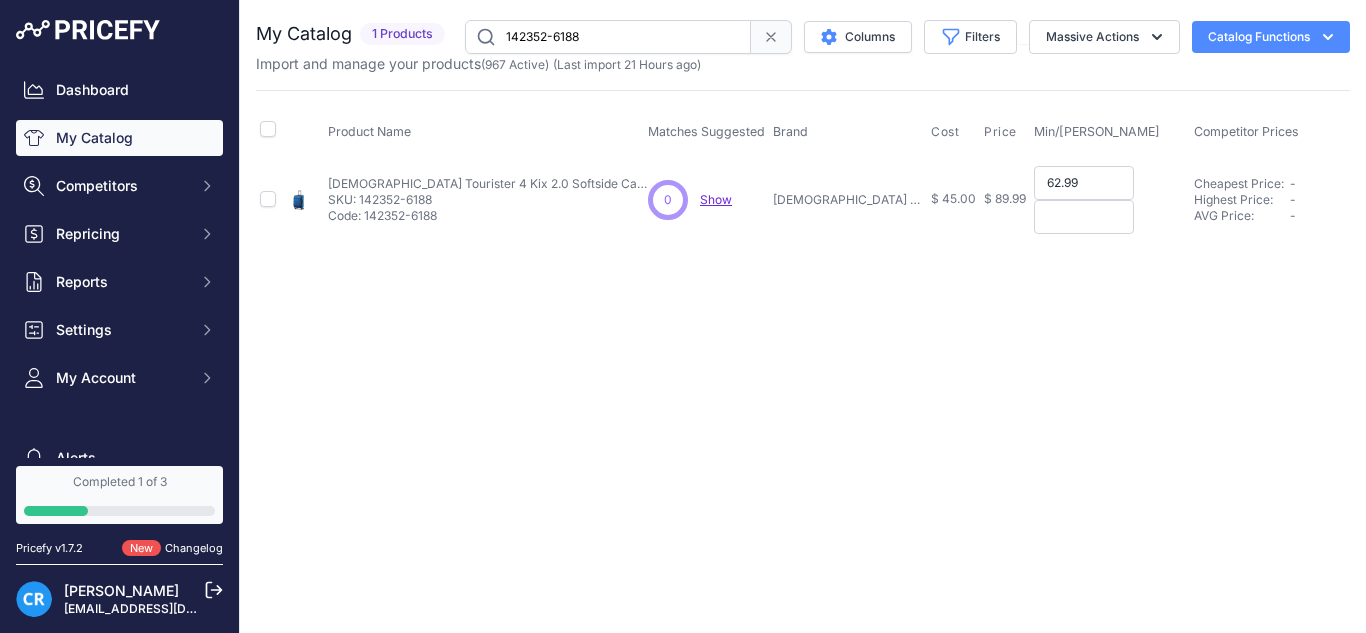 click at bounding box center (1084, 217) 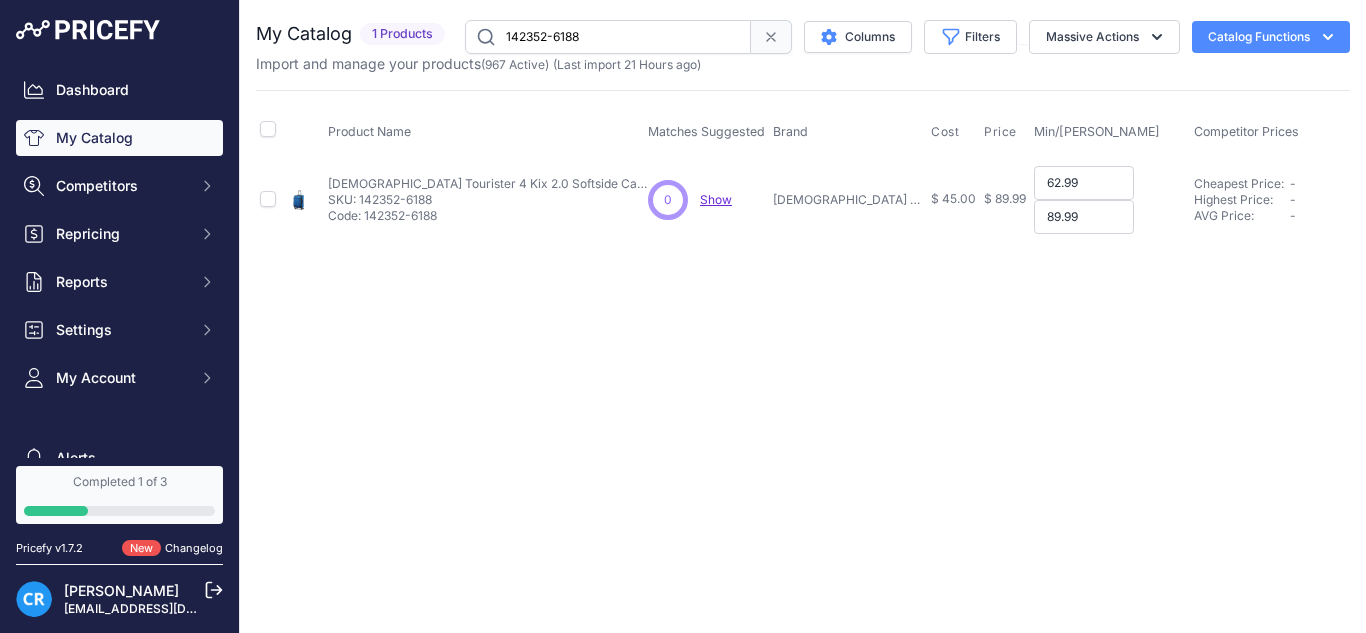 type on "89.99" 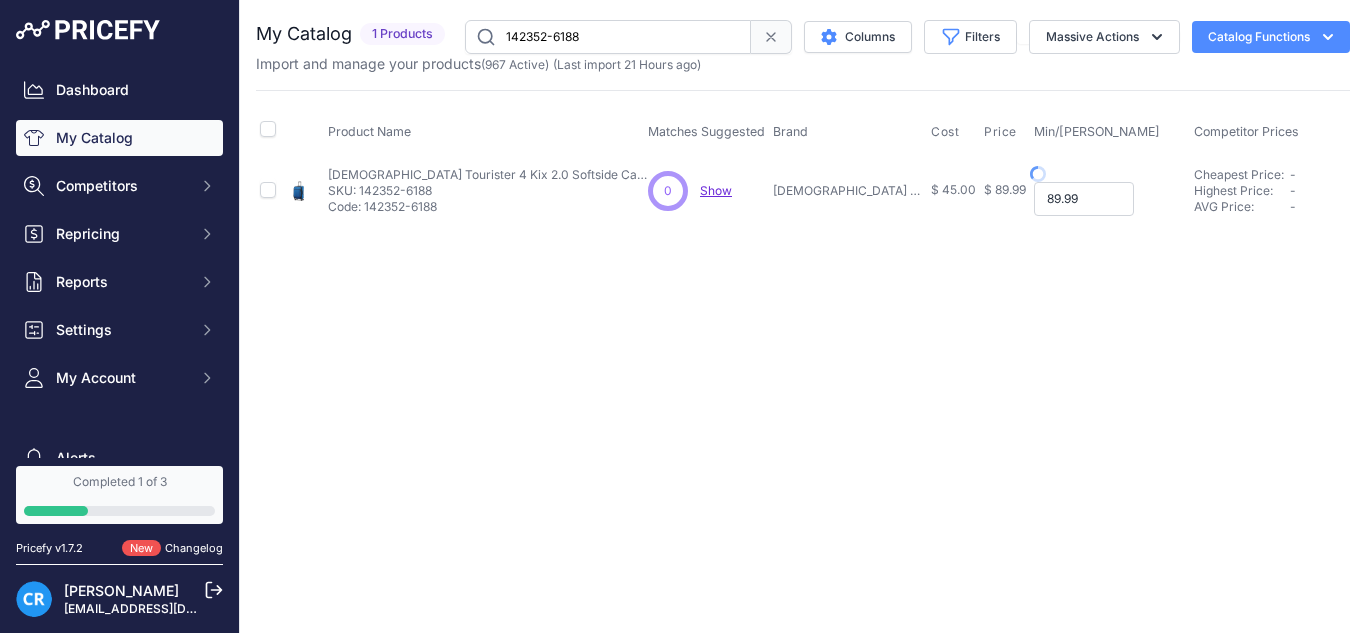 click on "89.99" at bounding box center (1084, 199) 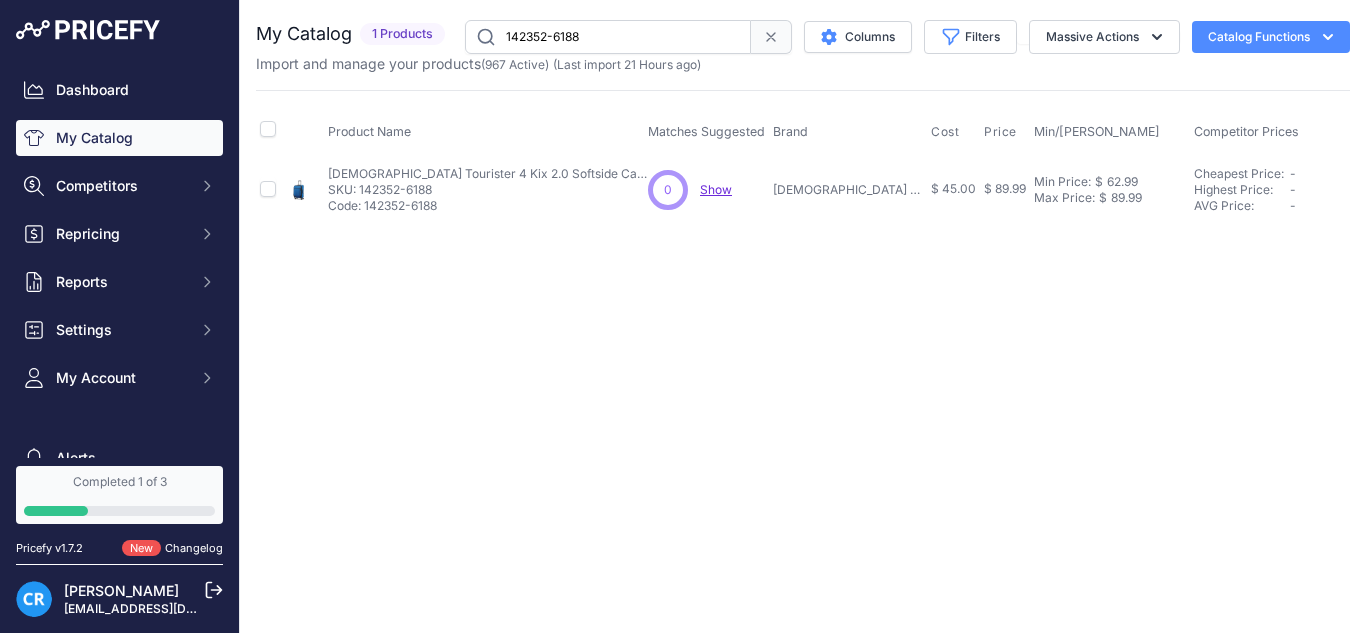 click on "142352-6188" at bounding box center [608, 37] 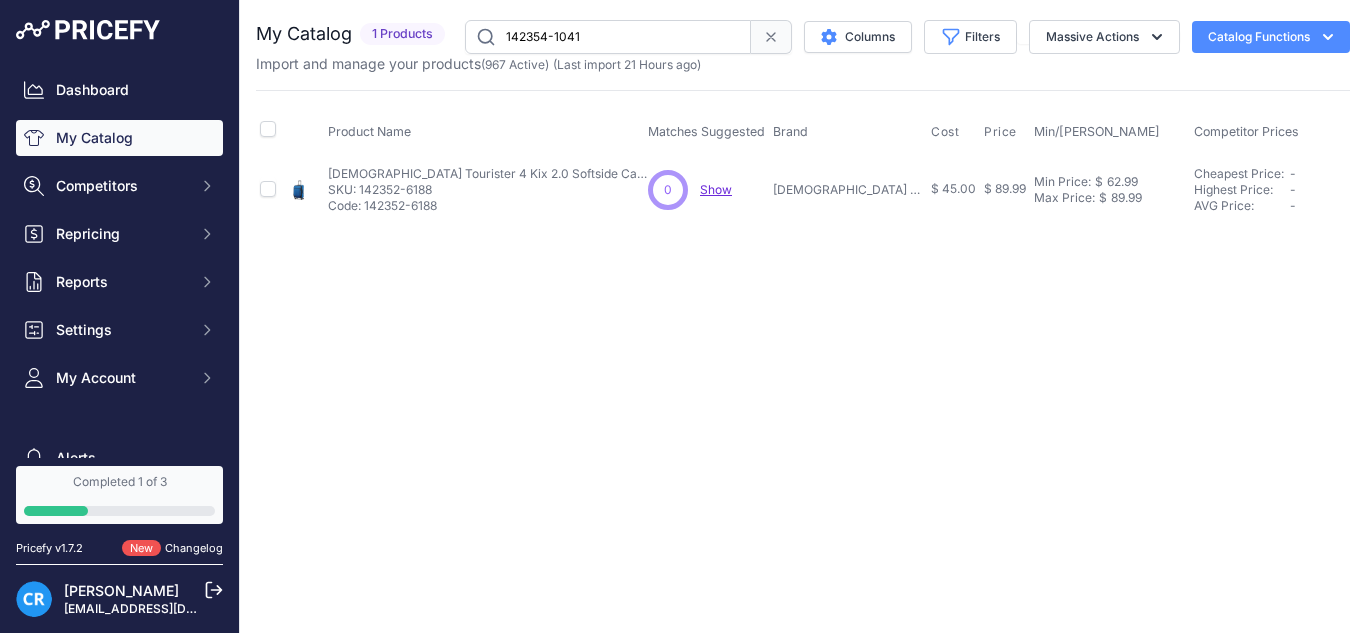 type on "142354-1041" 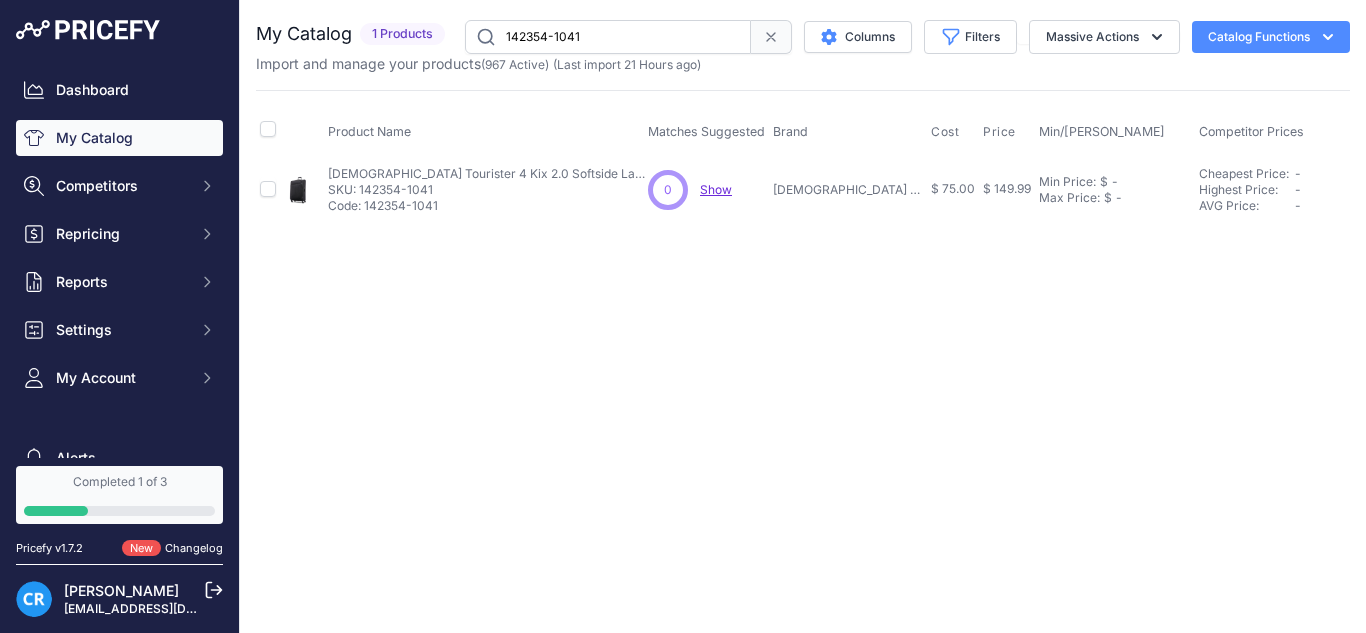 click on "Min Price:
$
-
Click to Edit Min Price
Max Price:
$
-
Click to Edit Max Price" at bounding box center [1115, 189] 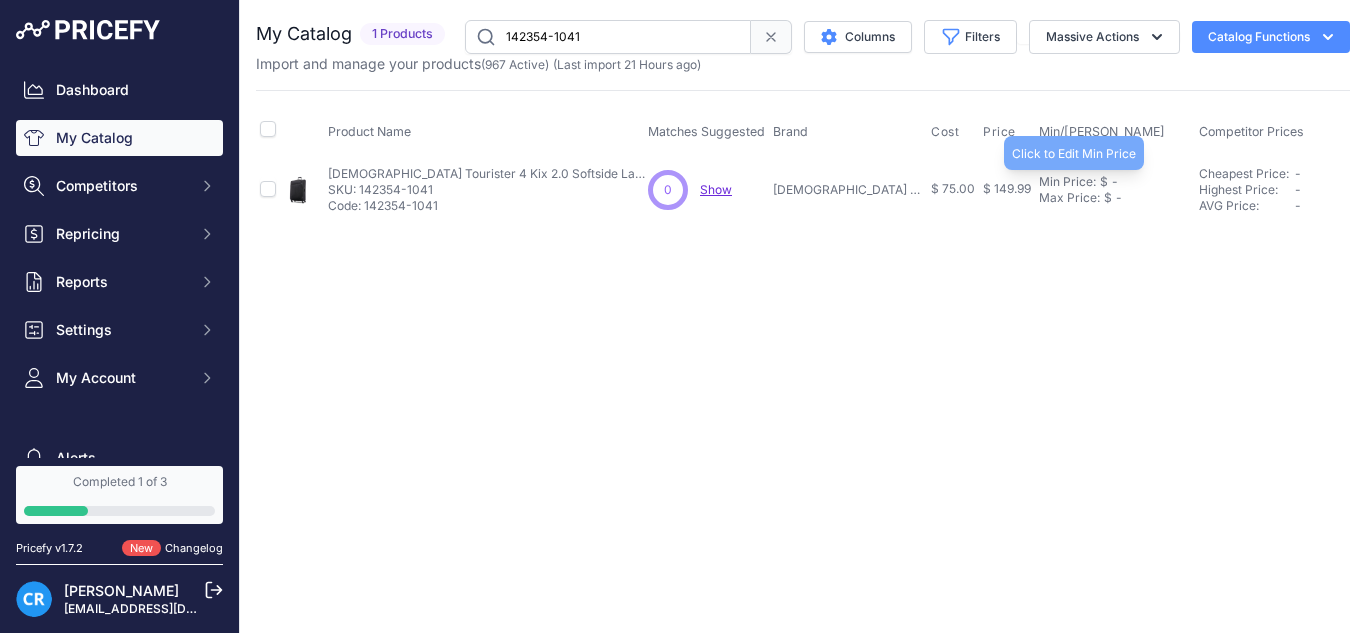 click on "Min Price:" at bounding box center (1067, 182) 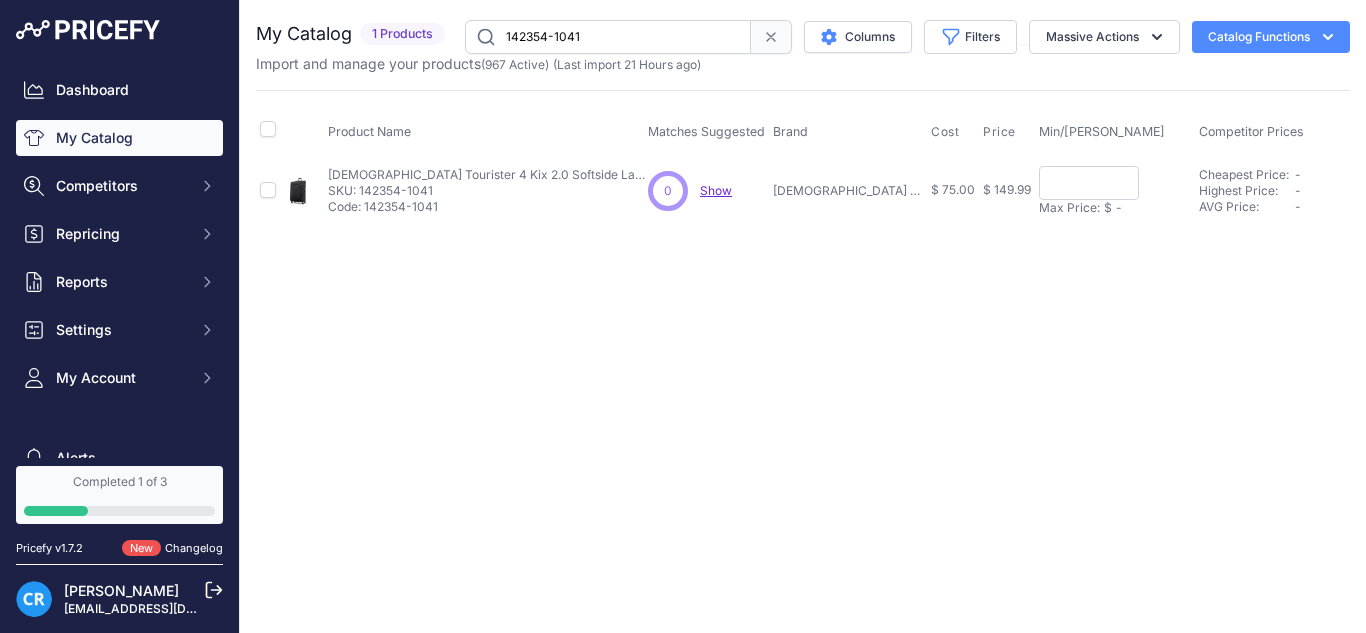click on "Max Price:" at bounding box center [1069, 208] 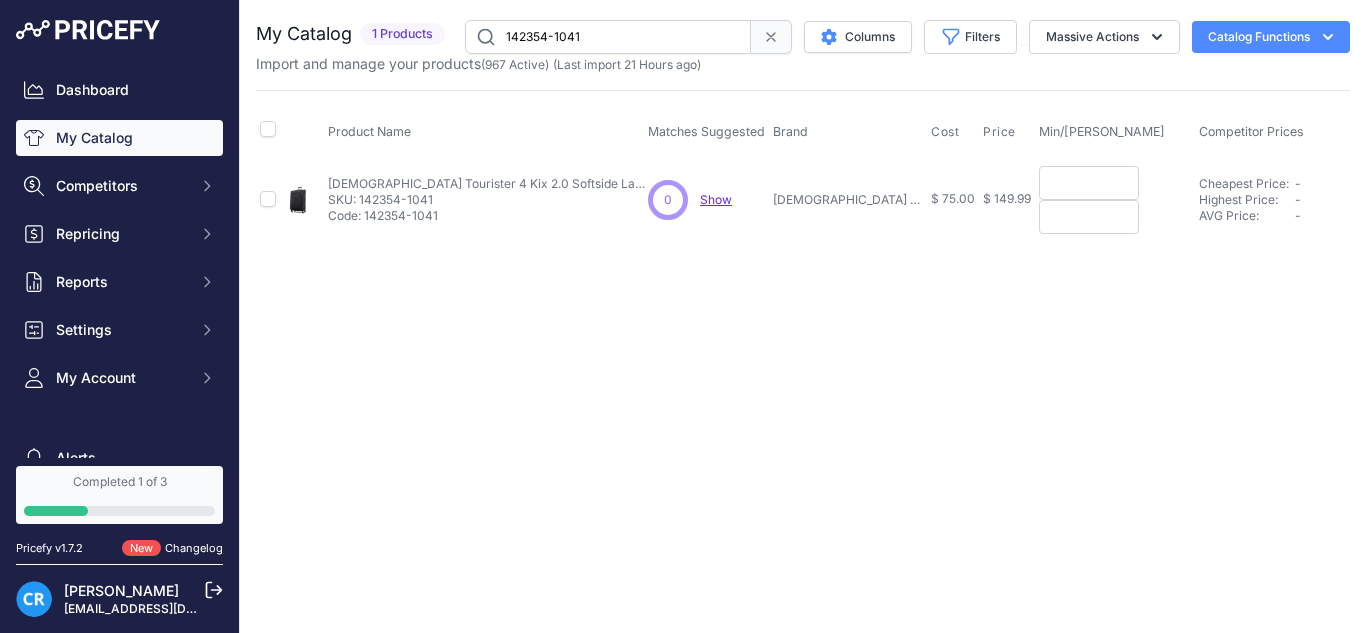 click at bounding box center (1089, 183) 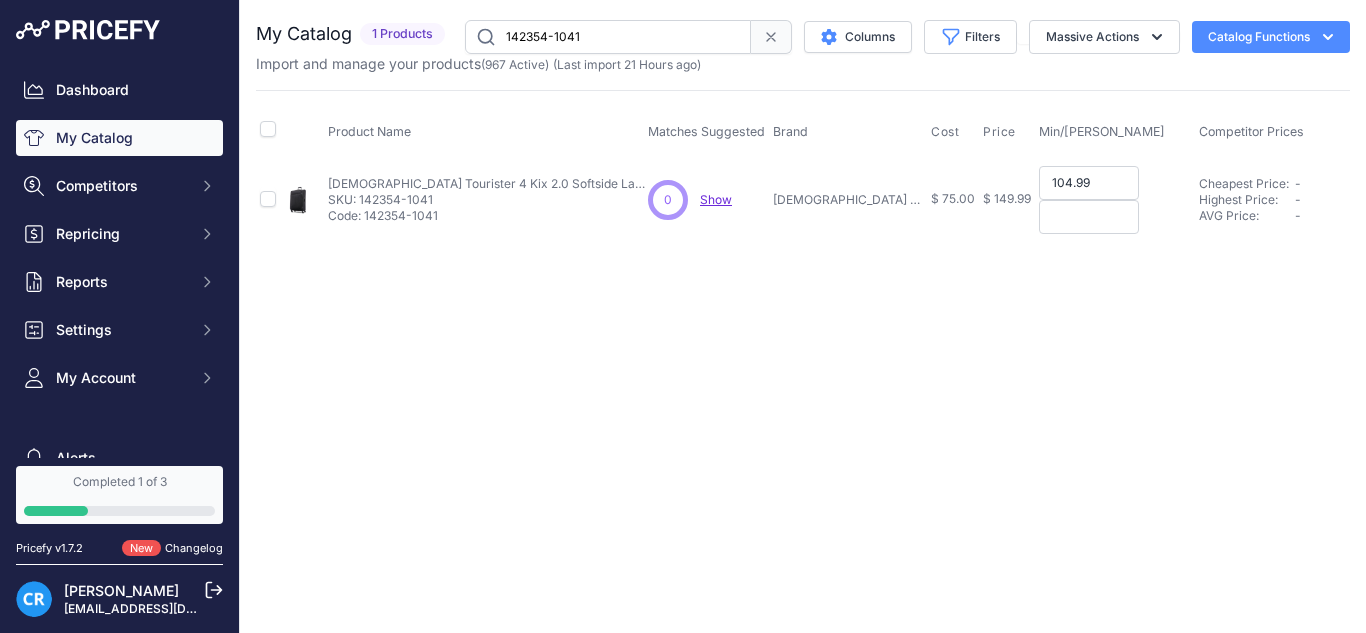 type on "104.99" 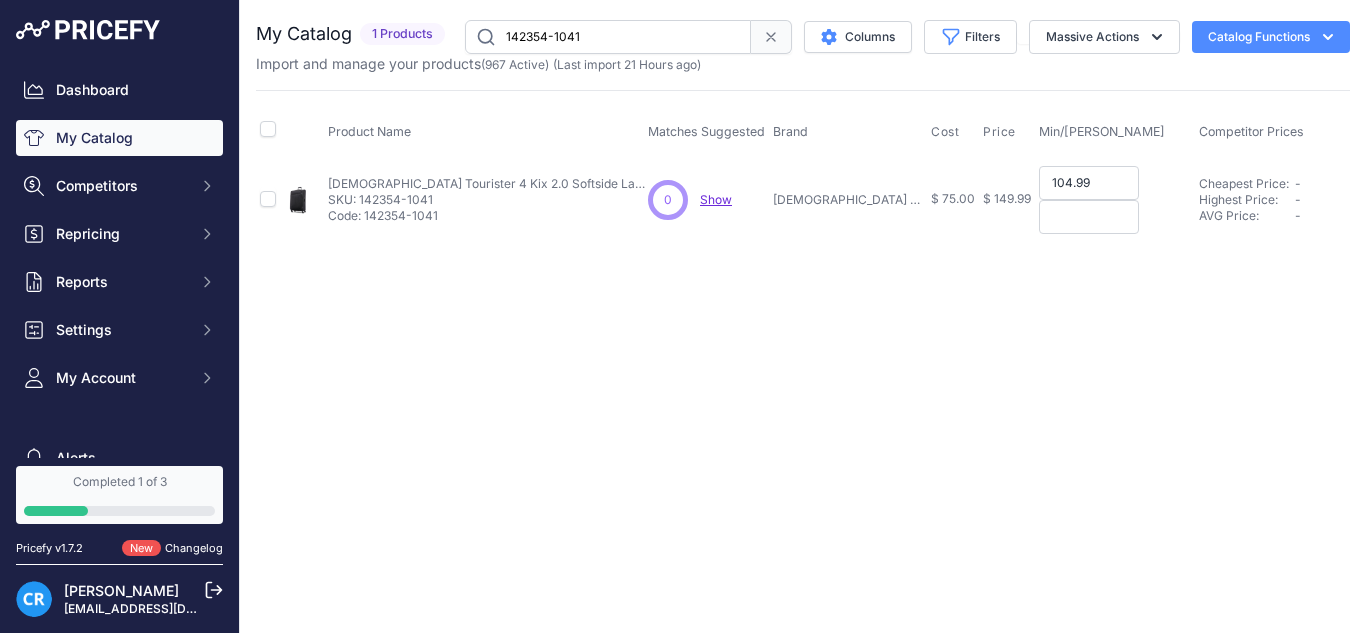 click at bounding box center [1089, 217] 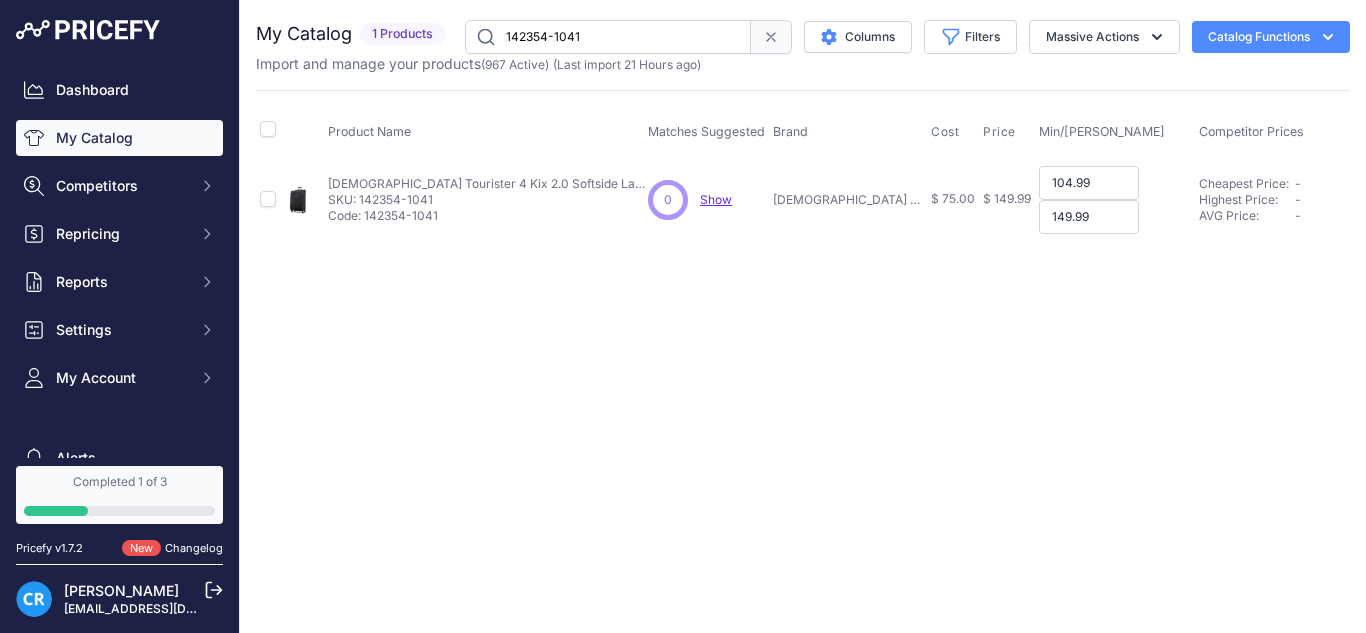type on "149.99" 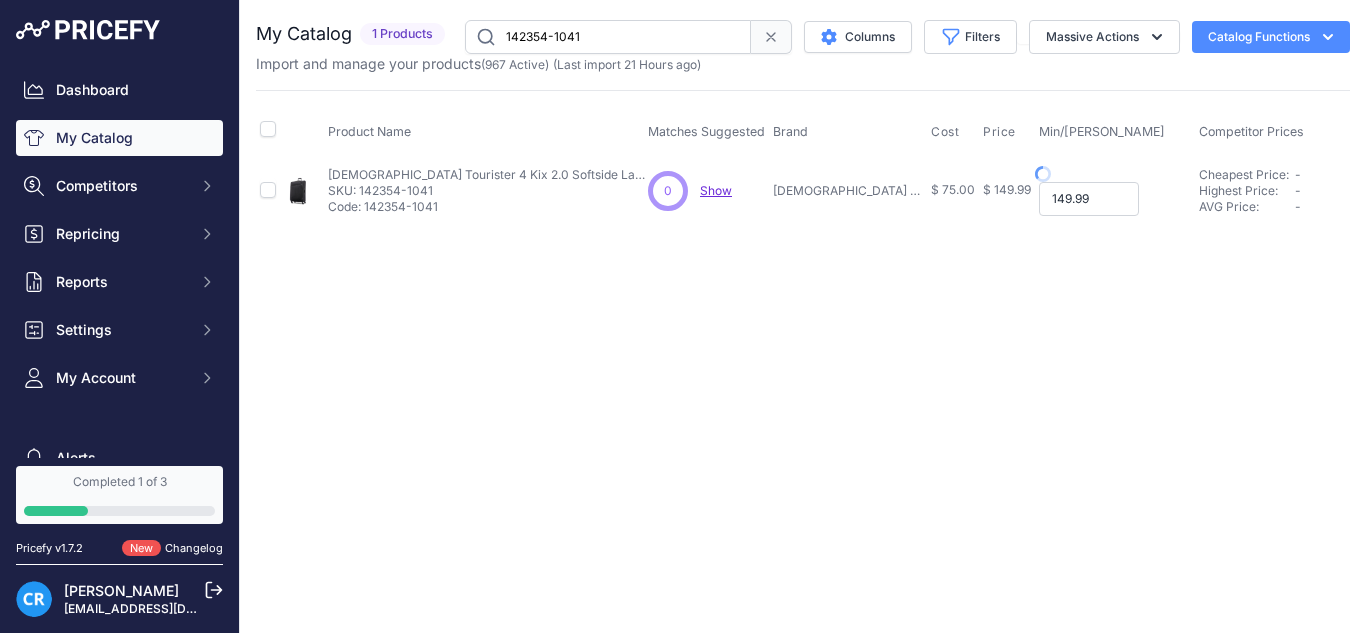 click on "149.99" at bounding box center (1089, 199) 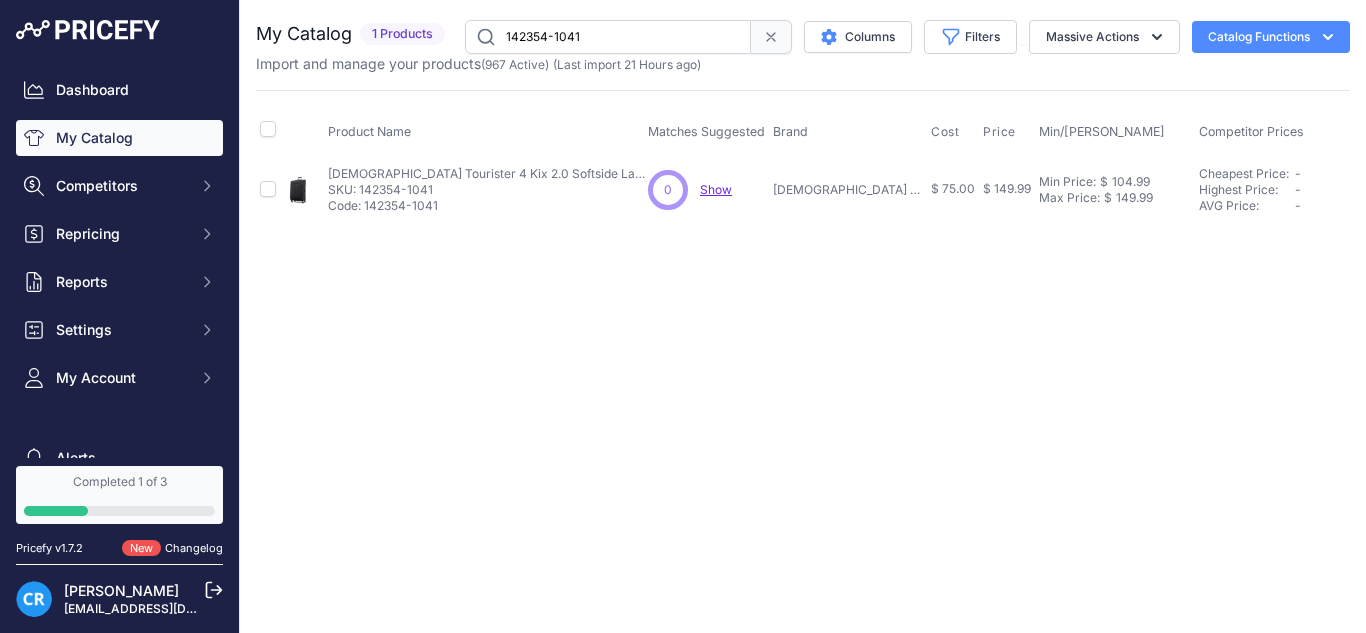 click on "142354-1041" at bounding box center [608, 37] 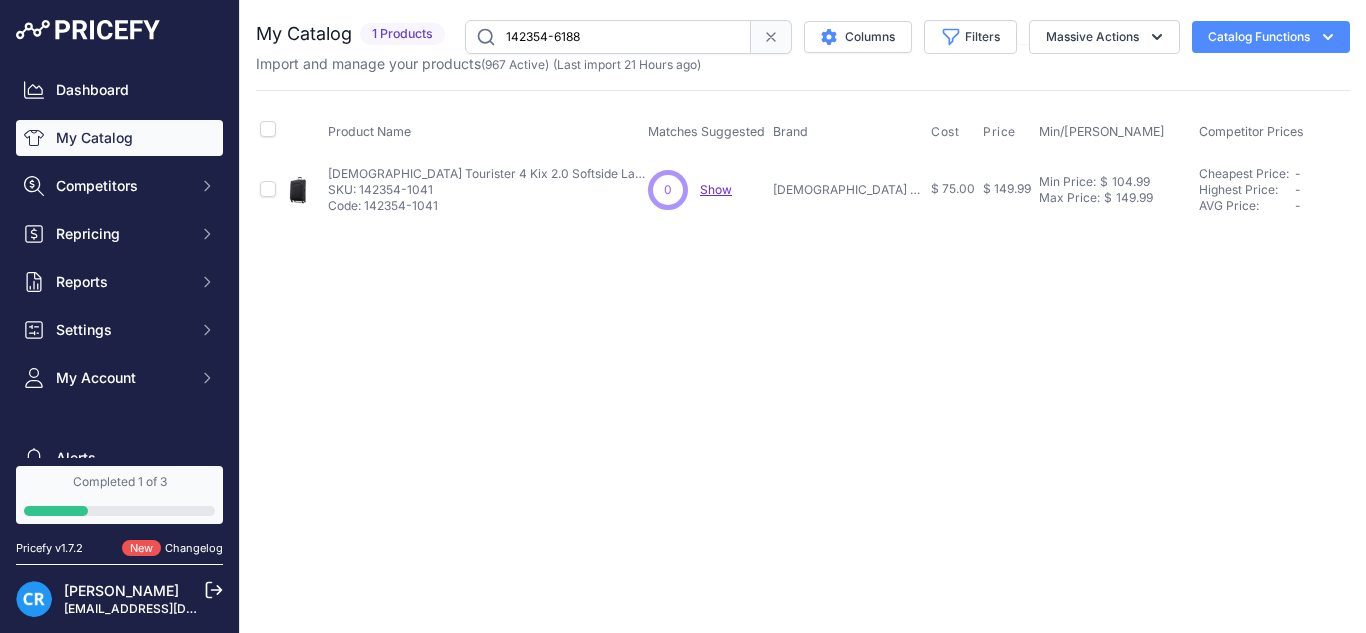 type on "142354-6188" 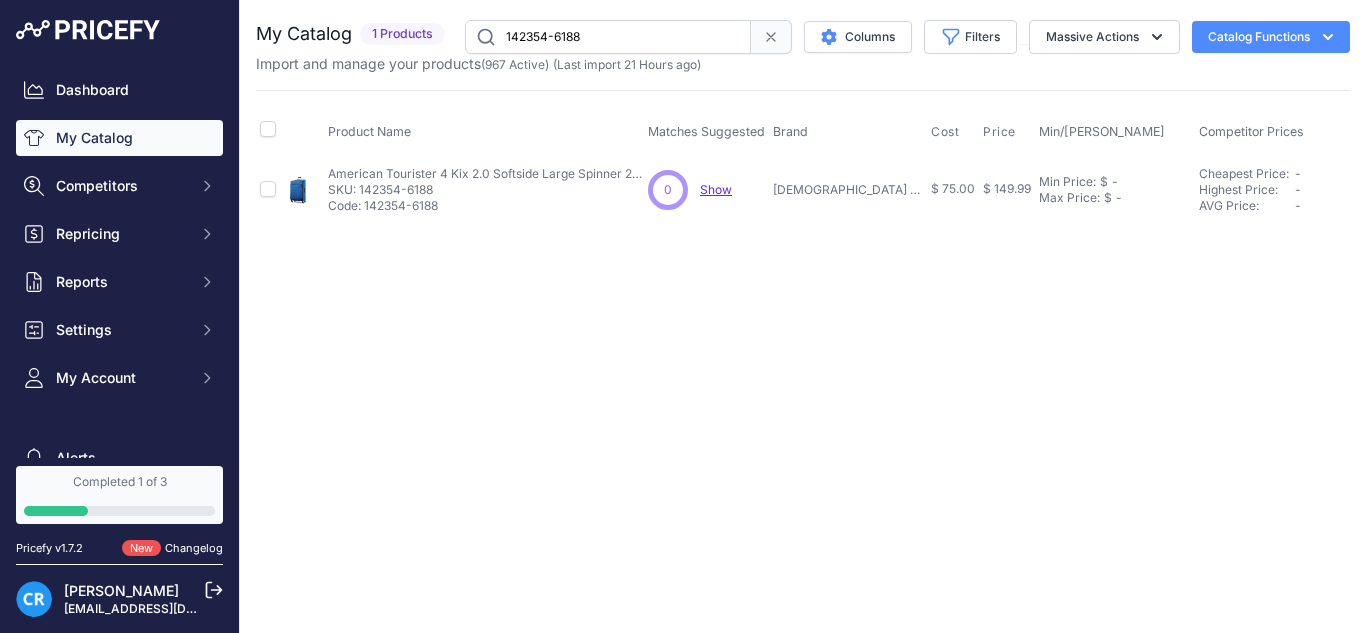 click on "Min Price:" at bounding box center (1067, 182) 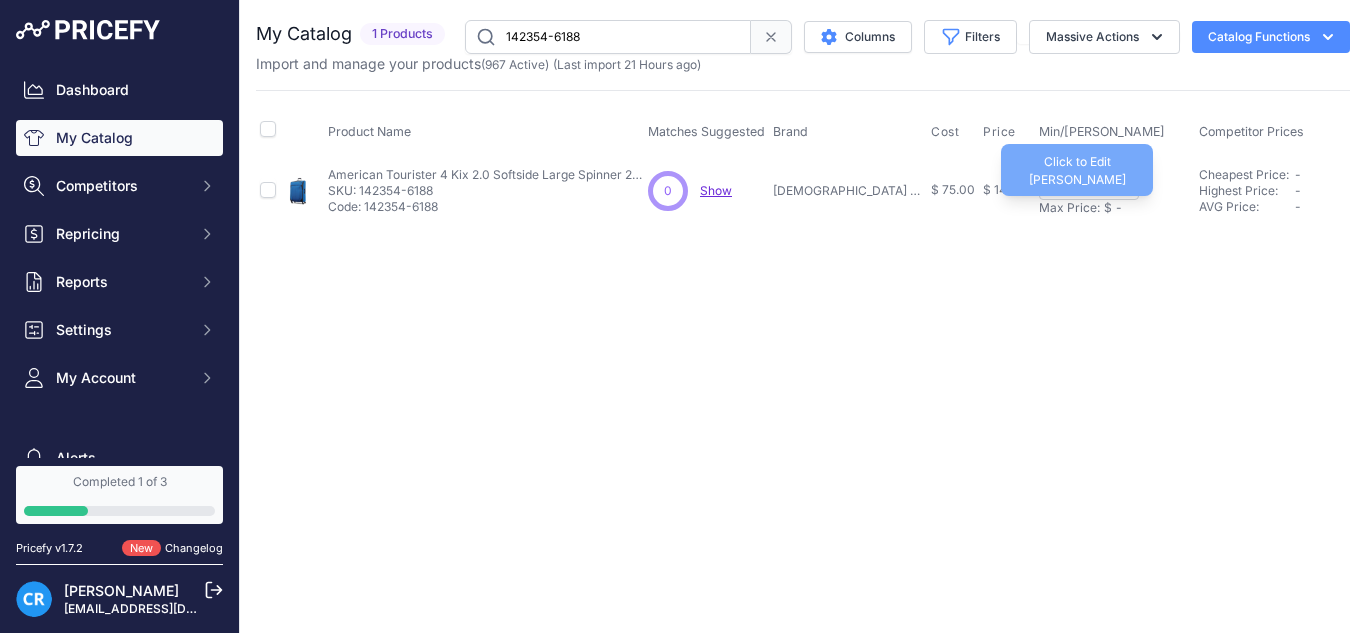 click on "Min Price:
$
-
Click to Edit Min Price
Max Price:
$
-
Click to Edit Max Price" at bounding box center (1115, 190) 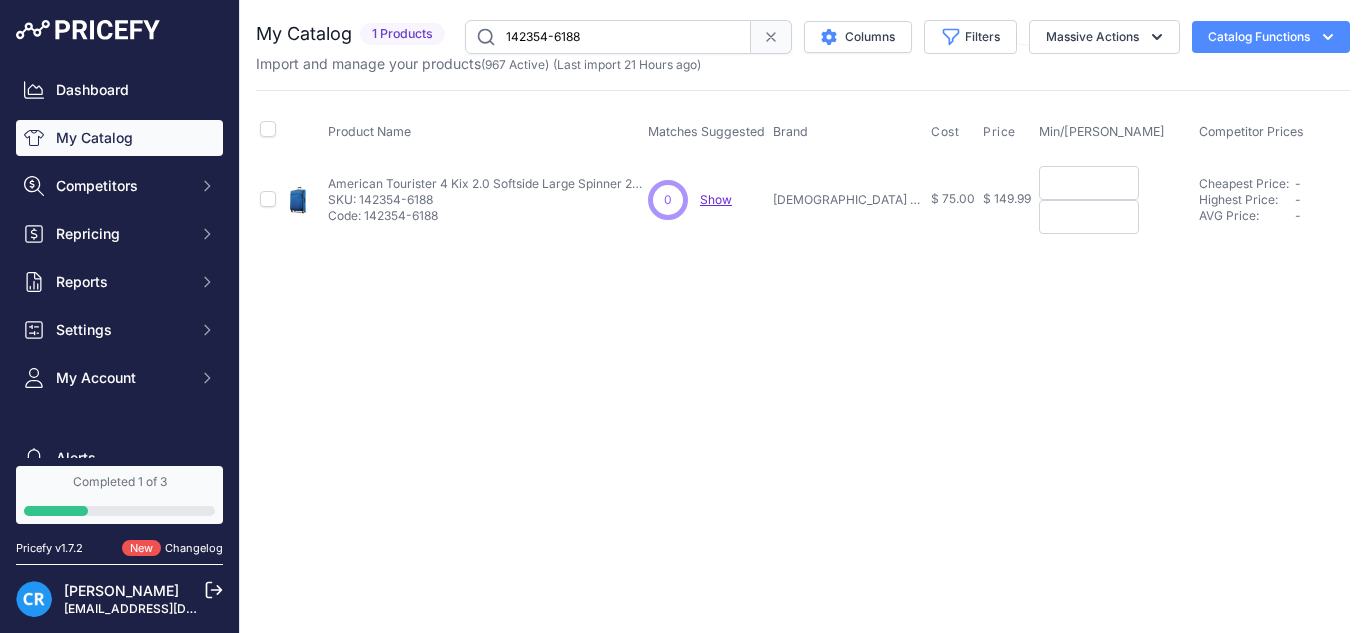 click on "Min Price:
$
-
Click to Edit Min Price
Max Price:
$
-
Click to Edit Max Price" at bounding box center (1115, 199) 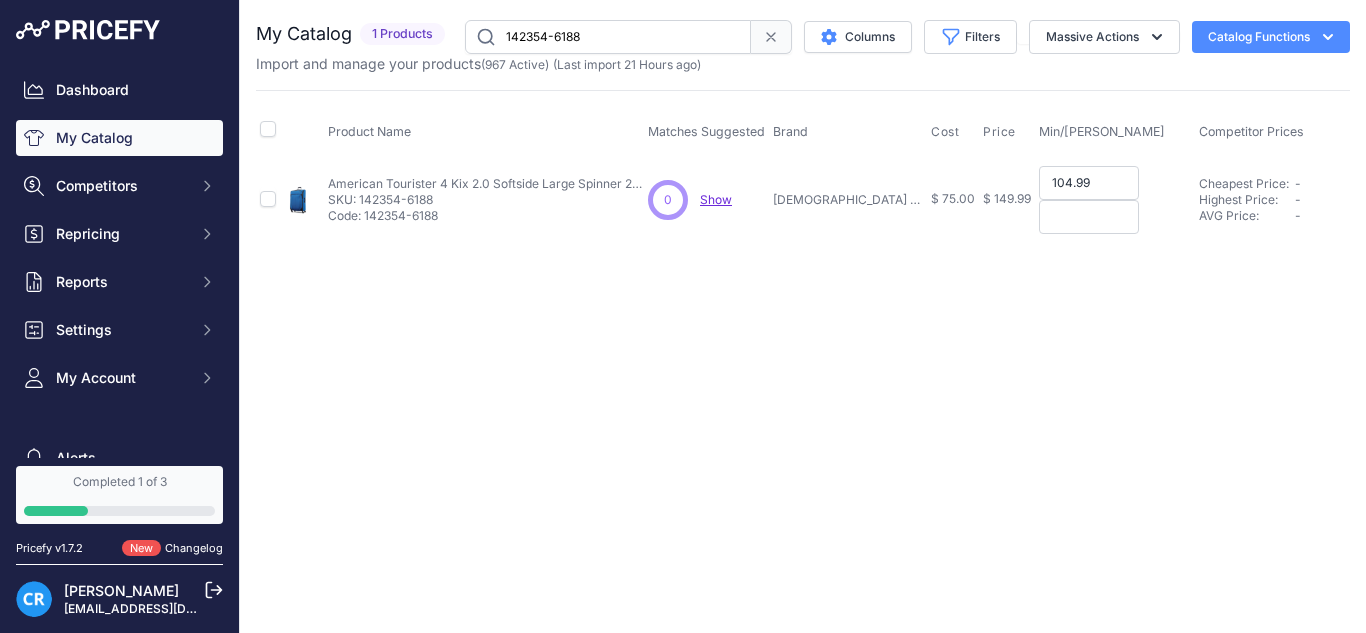 type on "104.99" 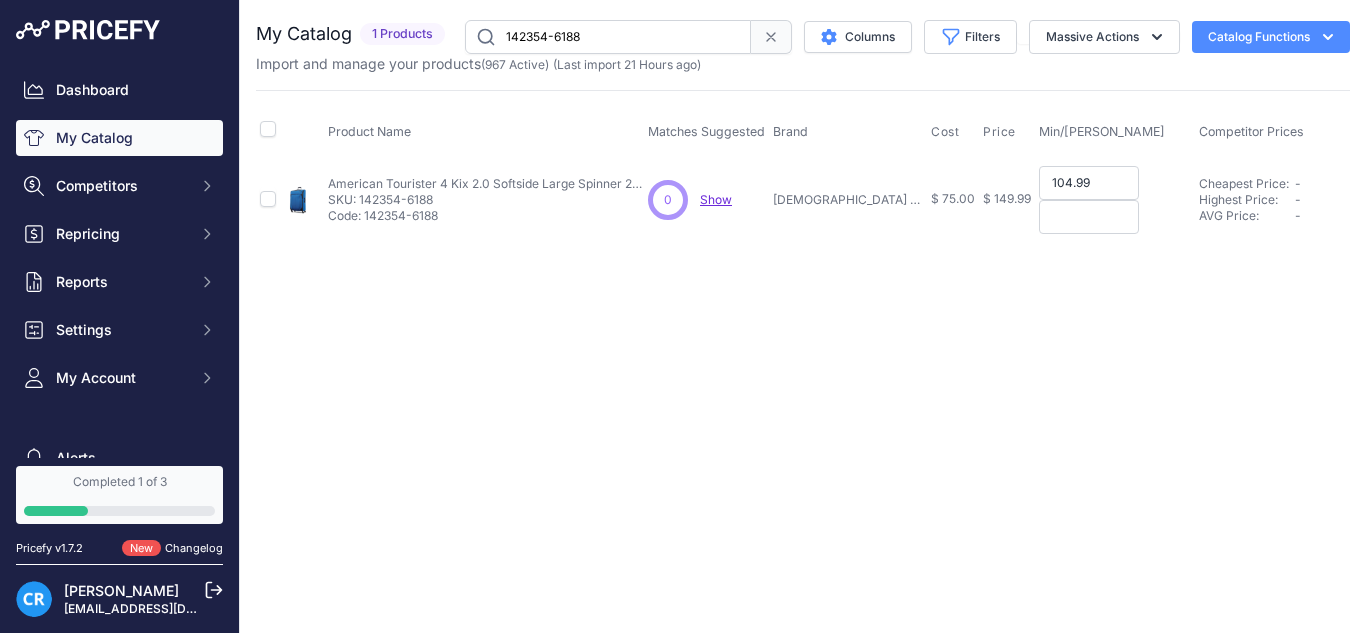 click at bounding box center [1089, 217] 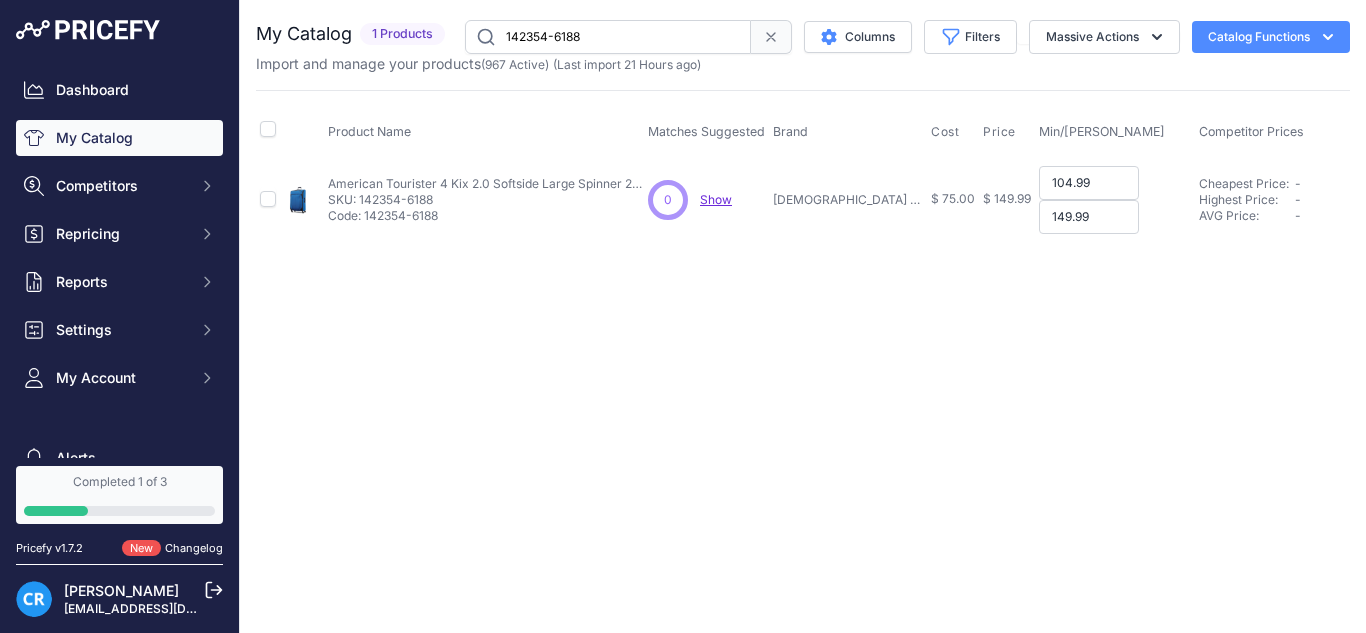 type on "149.99" 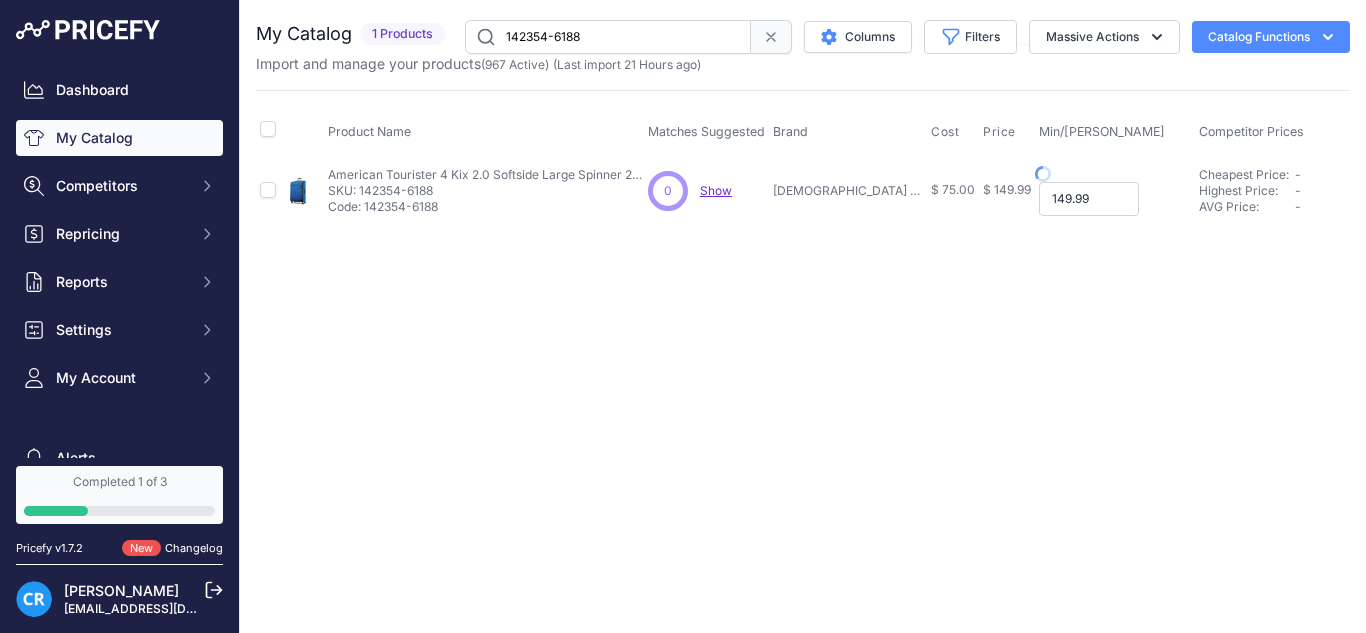 click on "149.99" at bounding box center [1089, 199] 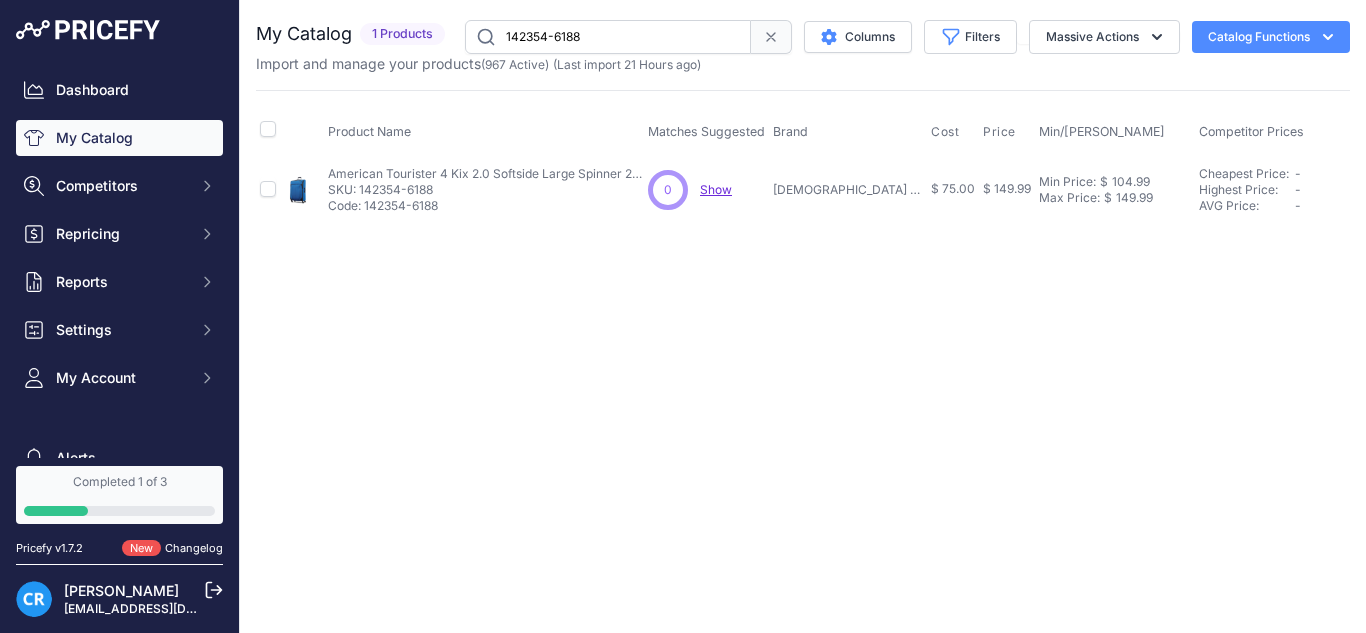 click on "142354-6188" at bounding box center (608, 37) 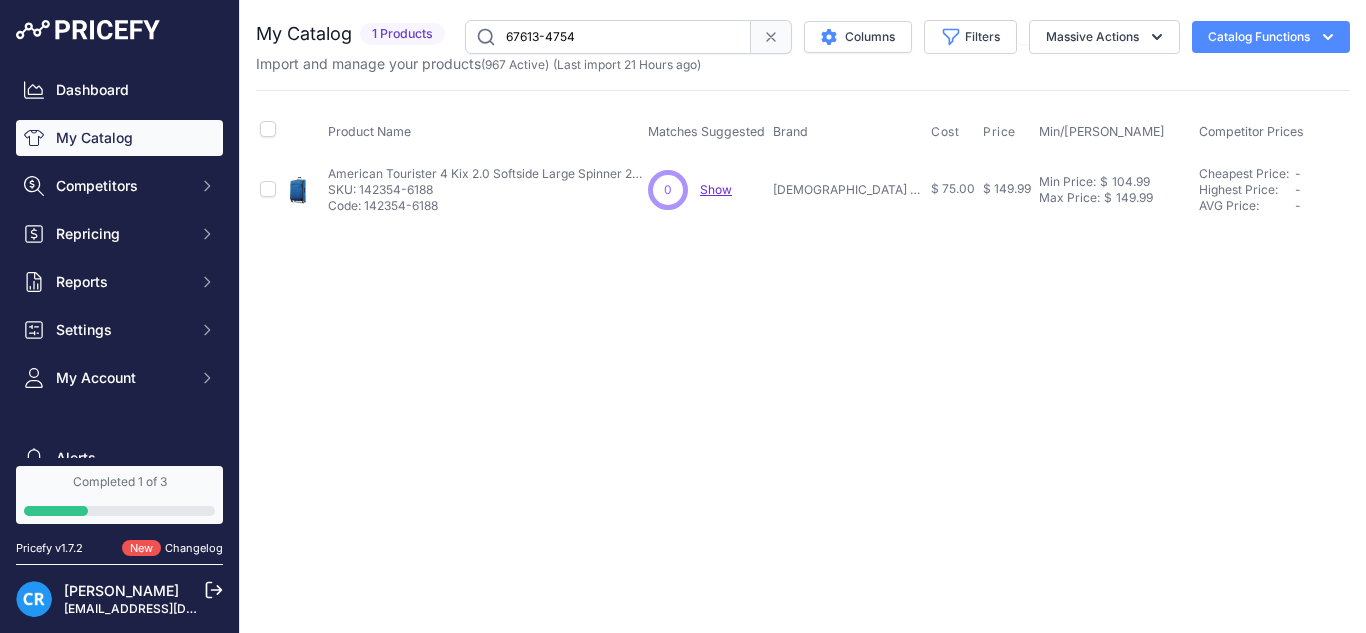 type on "67613-4754" 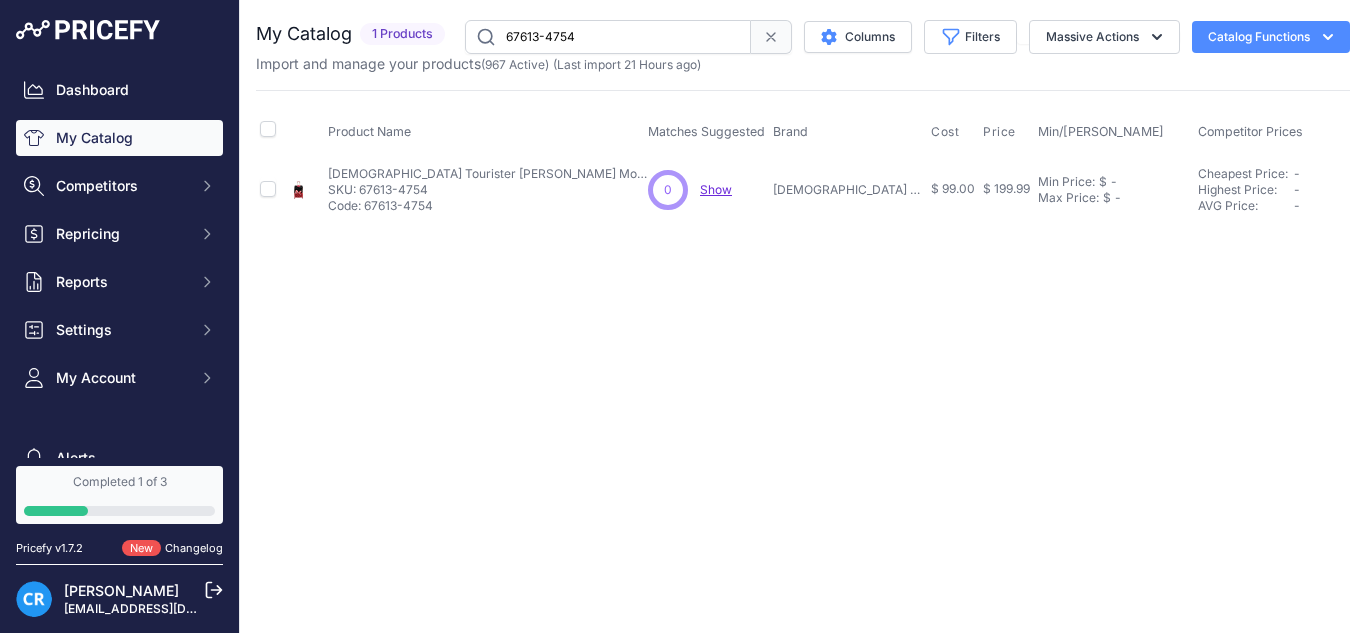click on "$" at bounding box center (1107, 198) 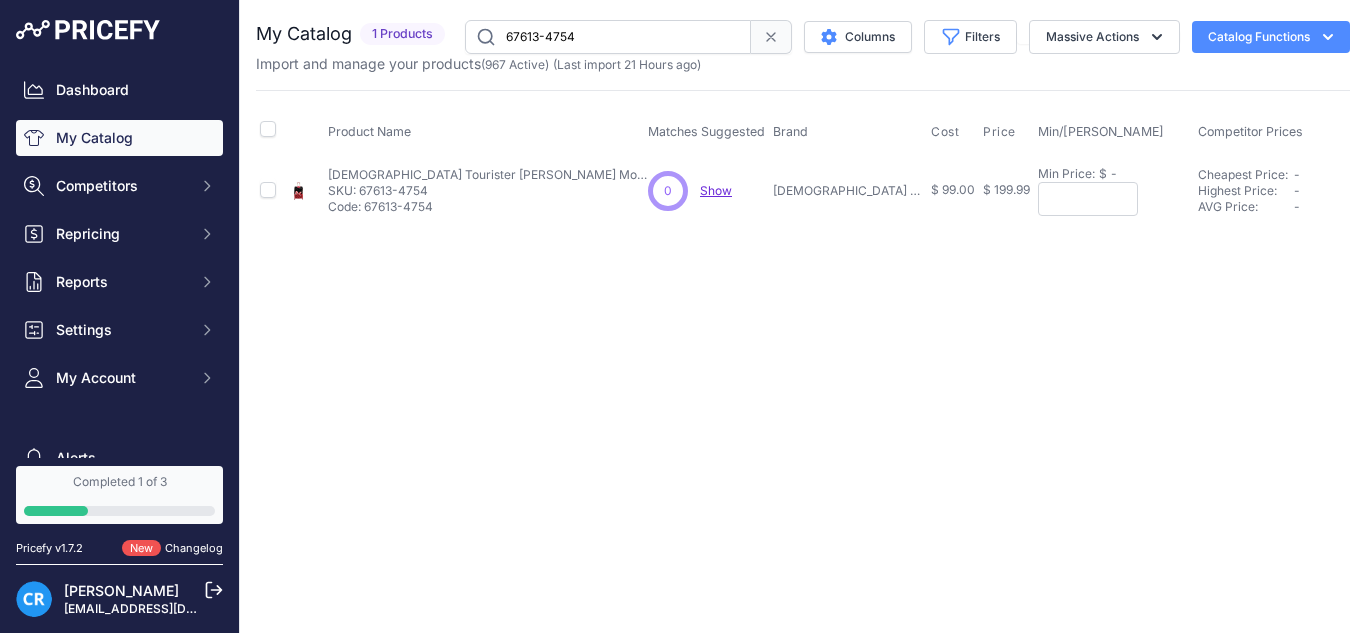 click on "Min/[PERSON_NAME]" at bounding box center [1114, 132] 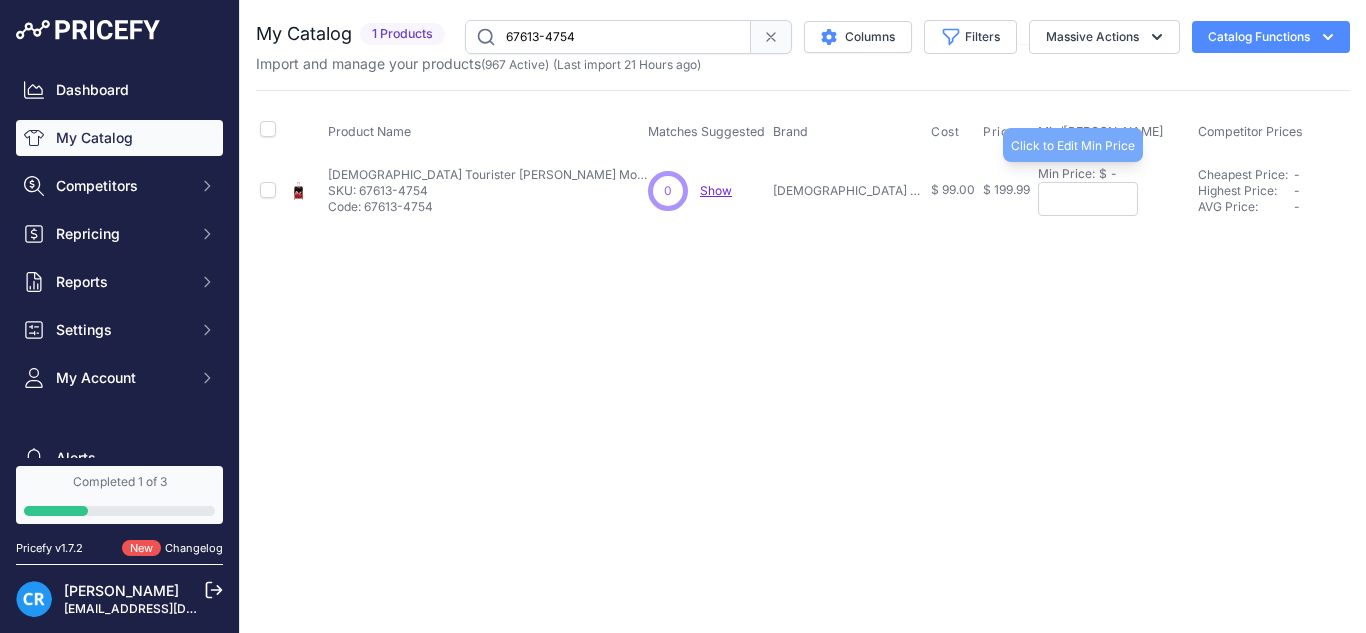 click at bounding box center [1088, 199] 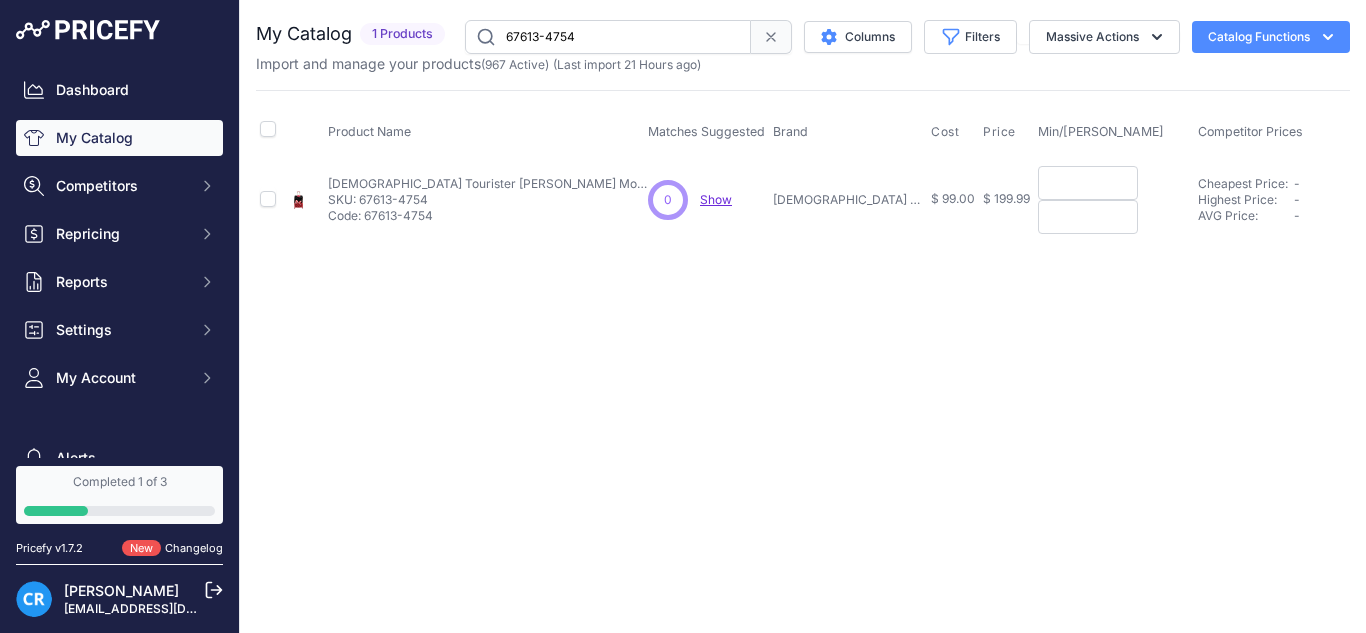 click at bounding box center [1088, 183] 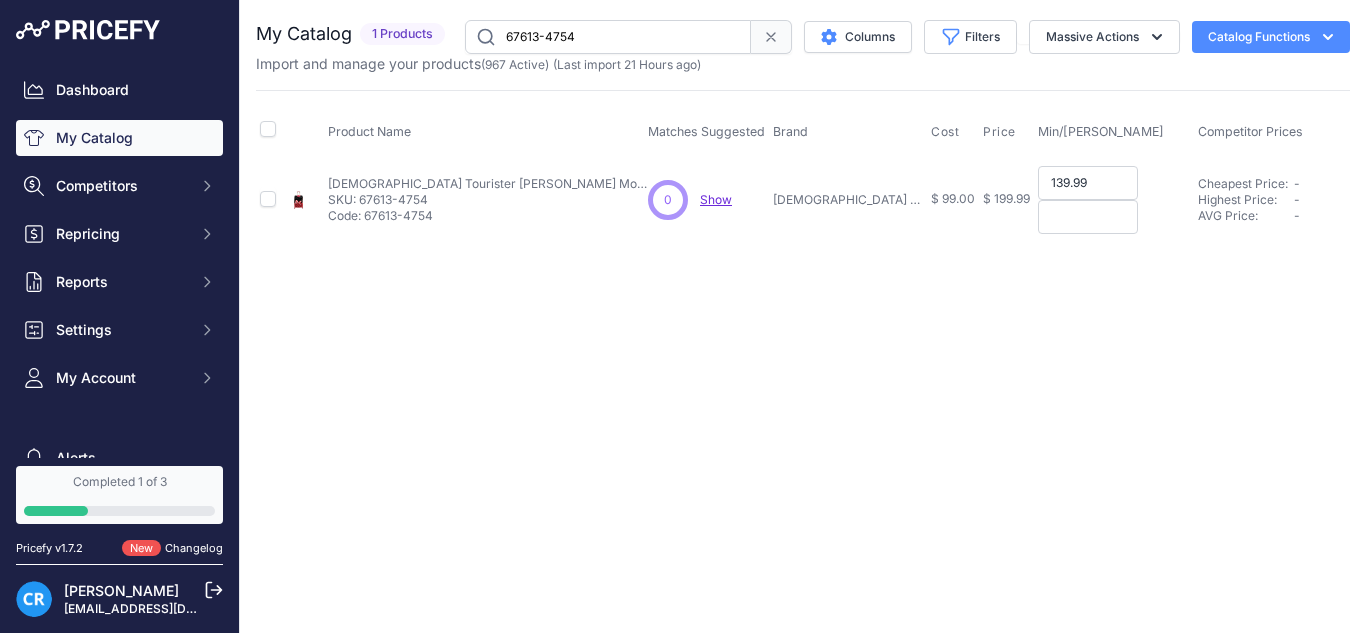 type on "139.99" 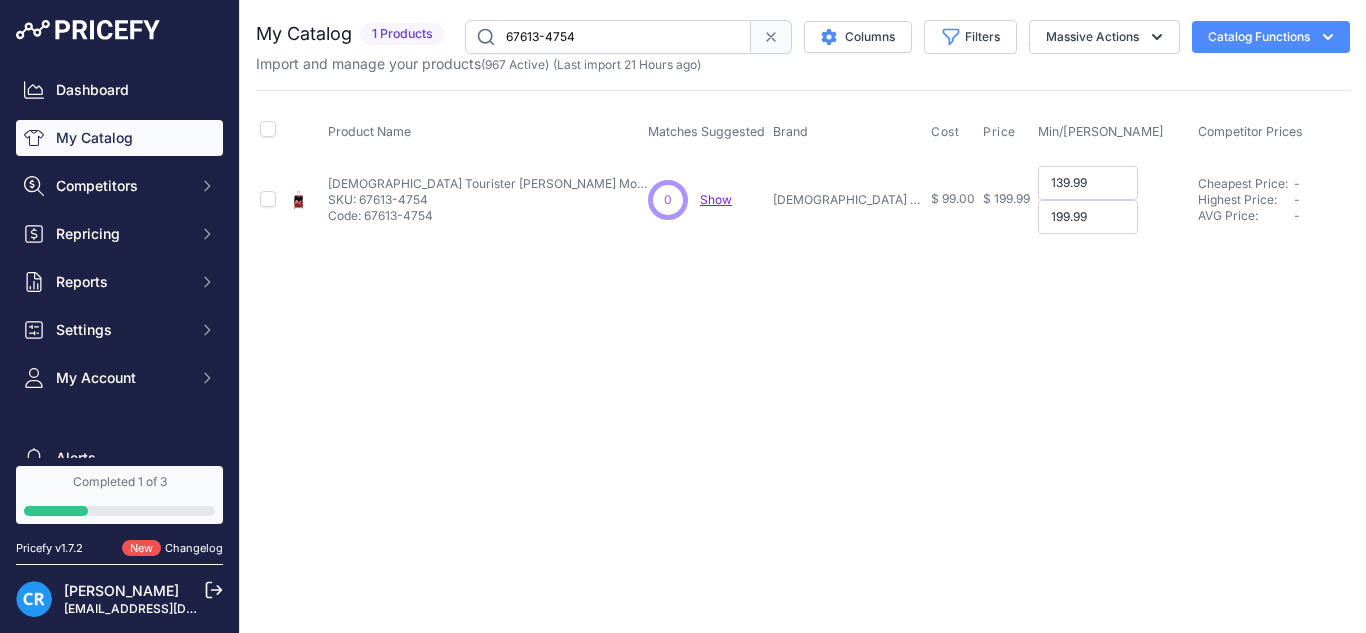 type on "199.99" 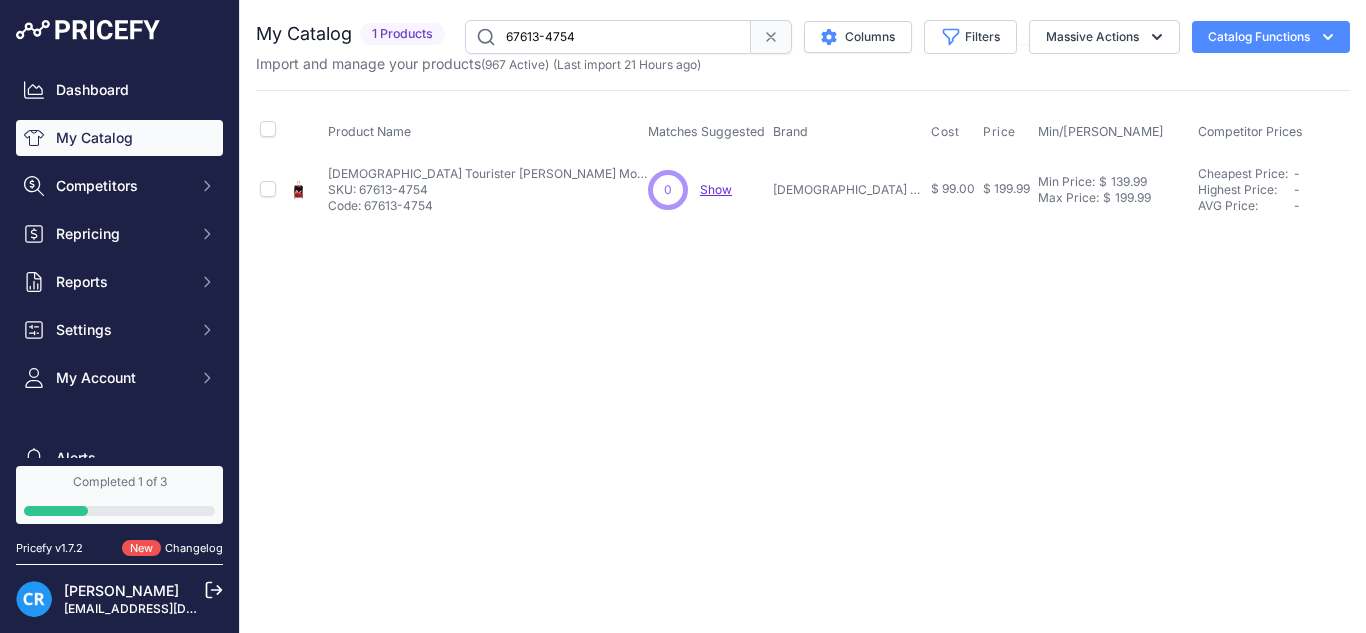 click on "67613-4754" at bounding box center (608, 37) 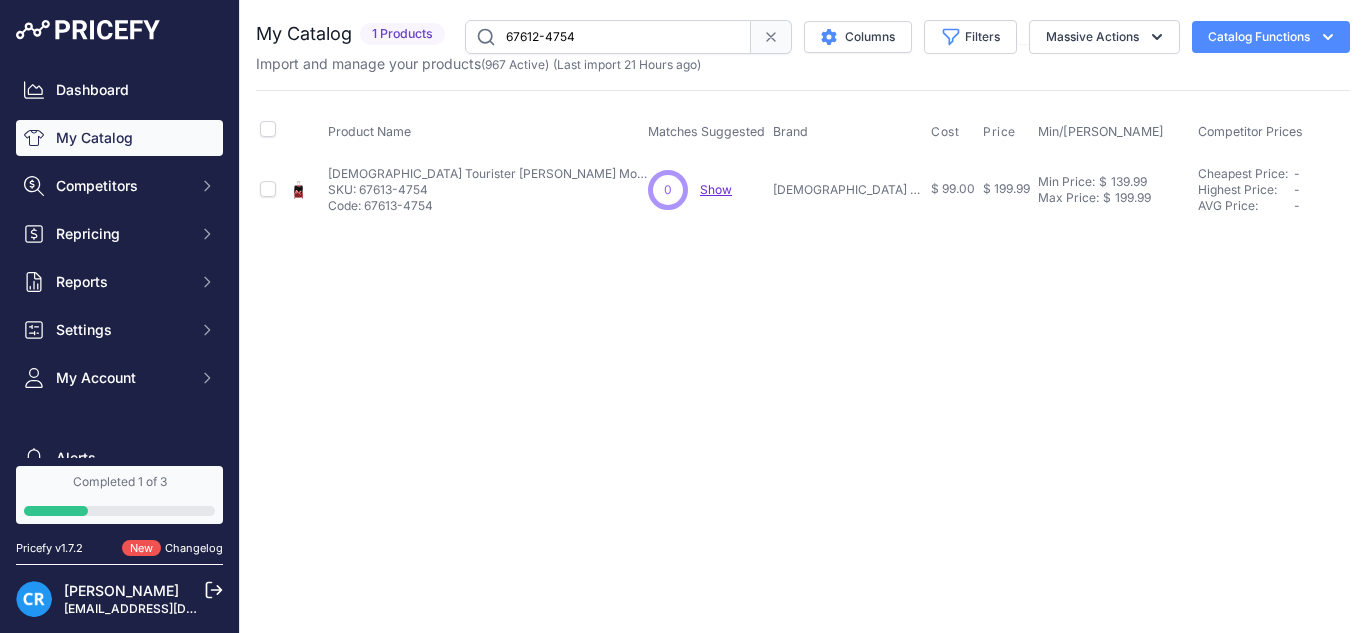 type on "67612-4754" 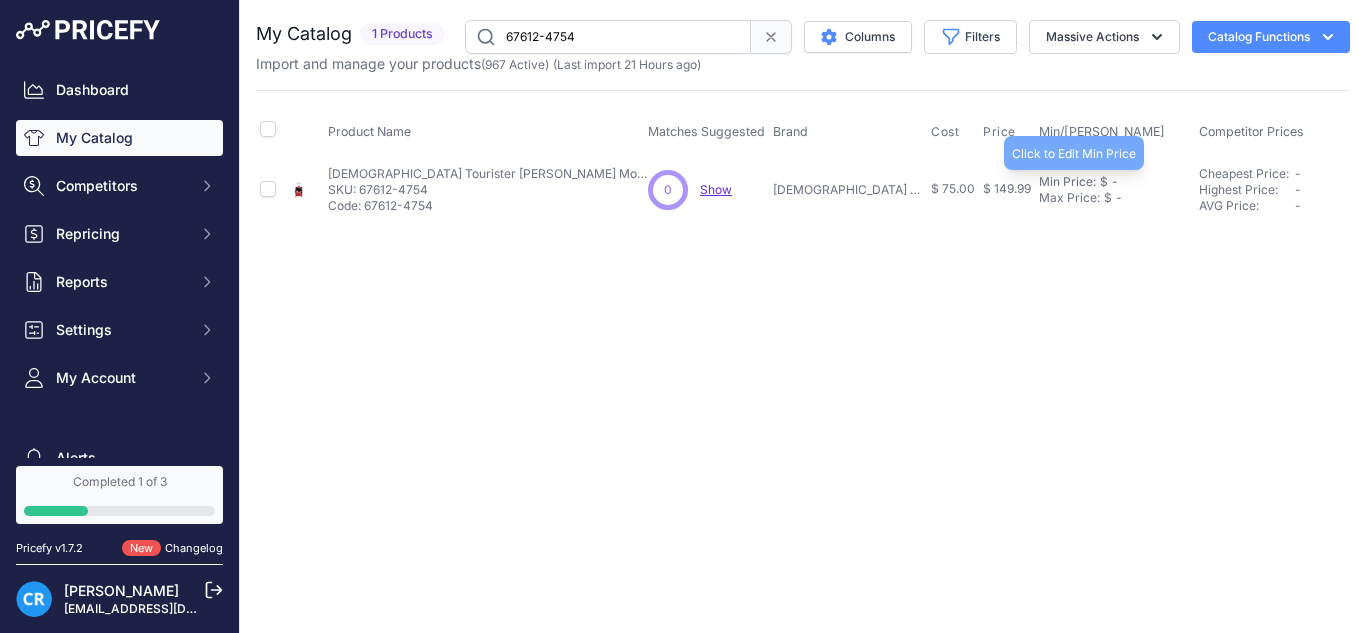 click on "$" at bounding box center [1104, 182] 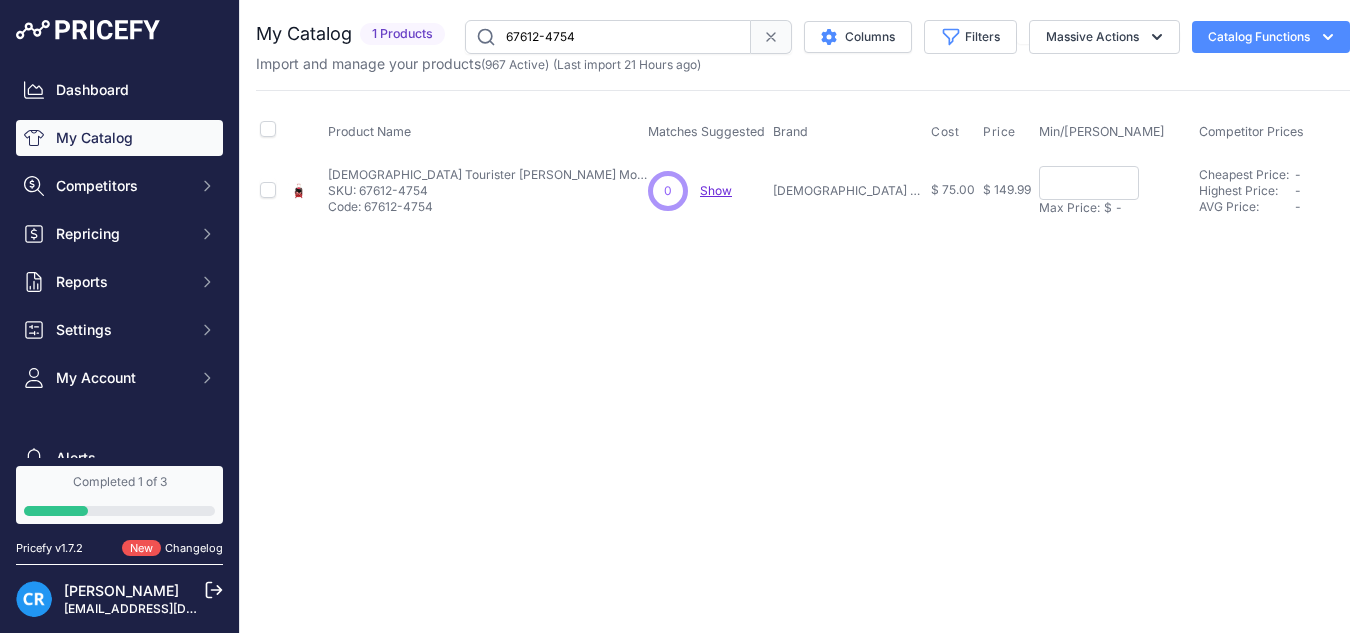 click at bounding box center (1089, 183) 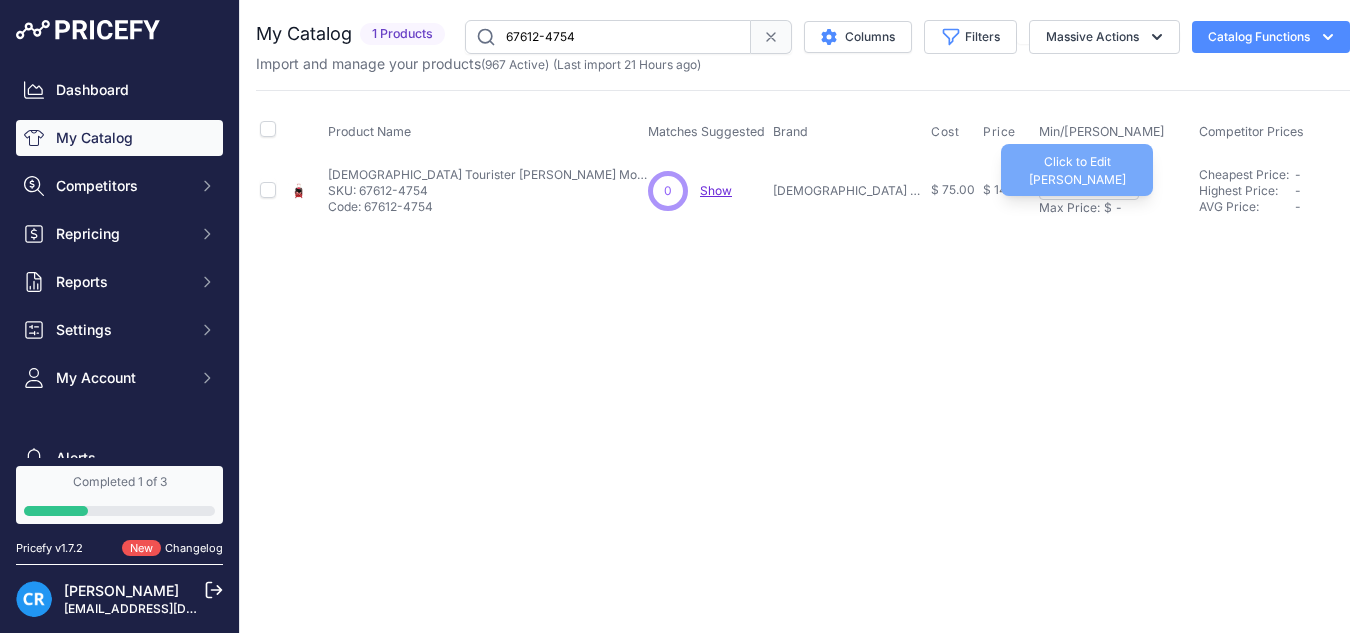 click on "Max Price:" at bounding box center [1069, 208] 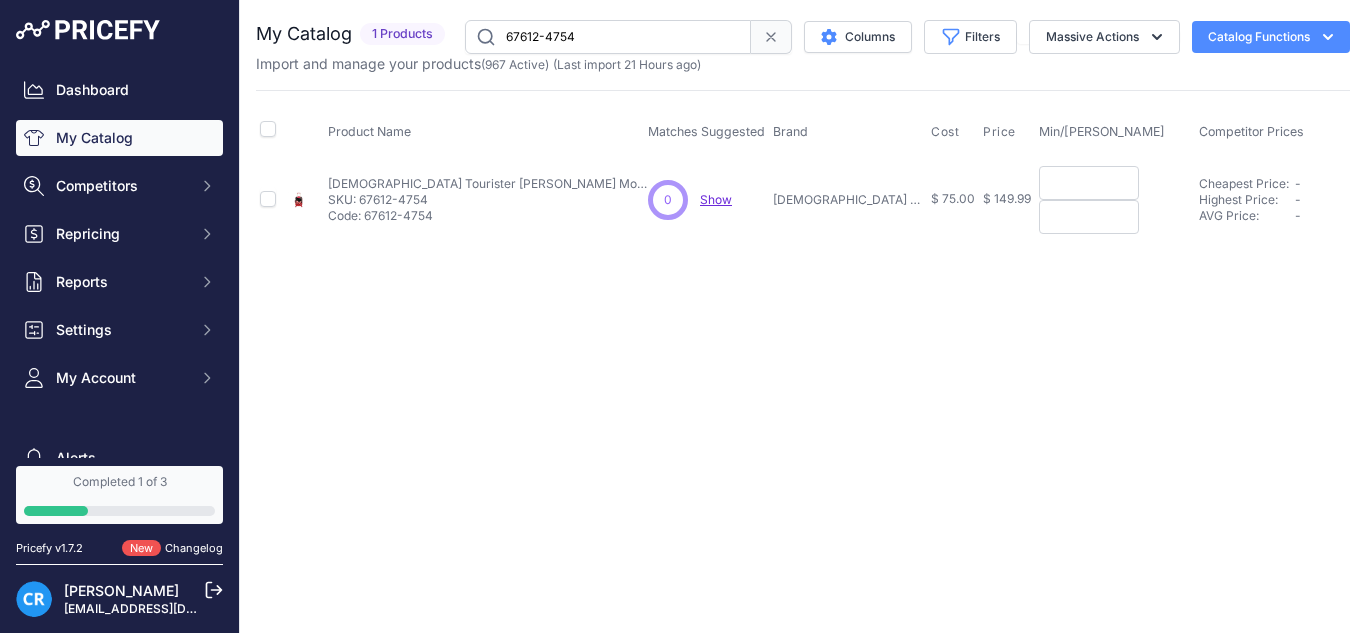 click at bounding box center (1089, 183) 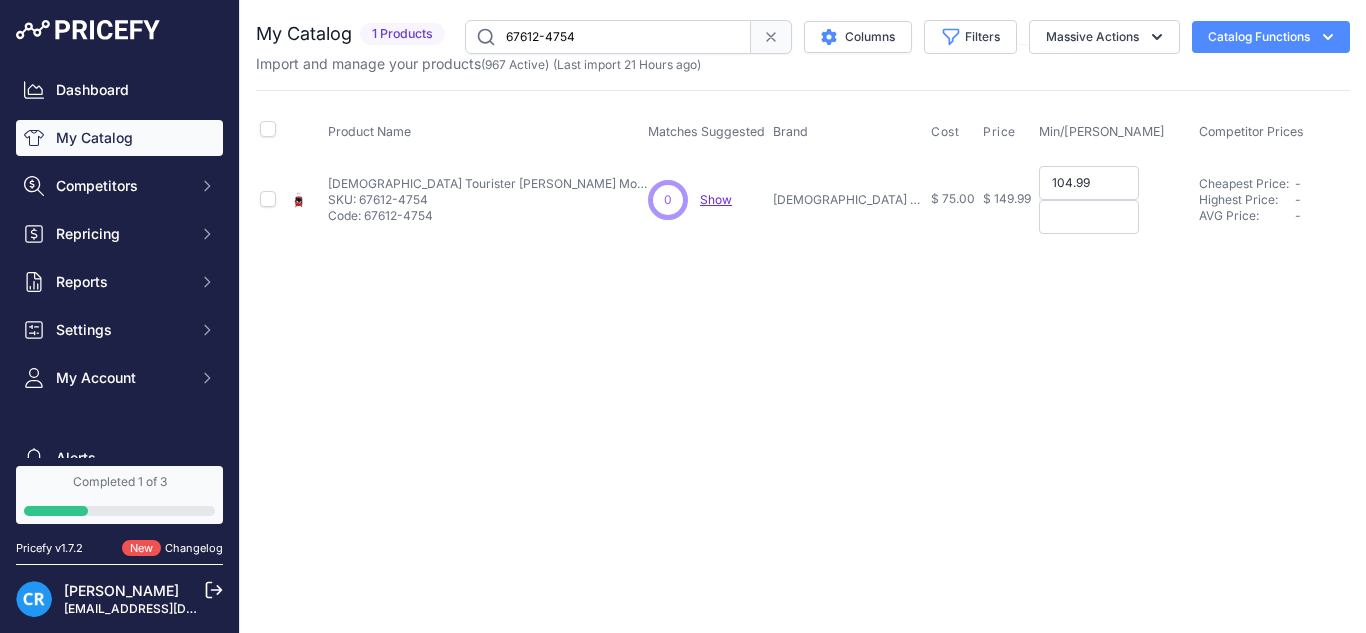 type on "104.99" 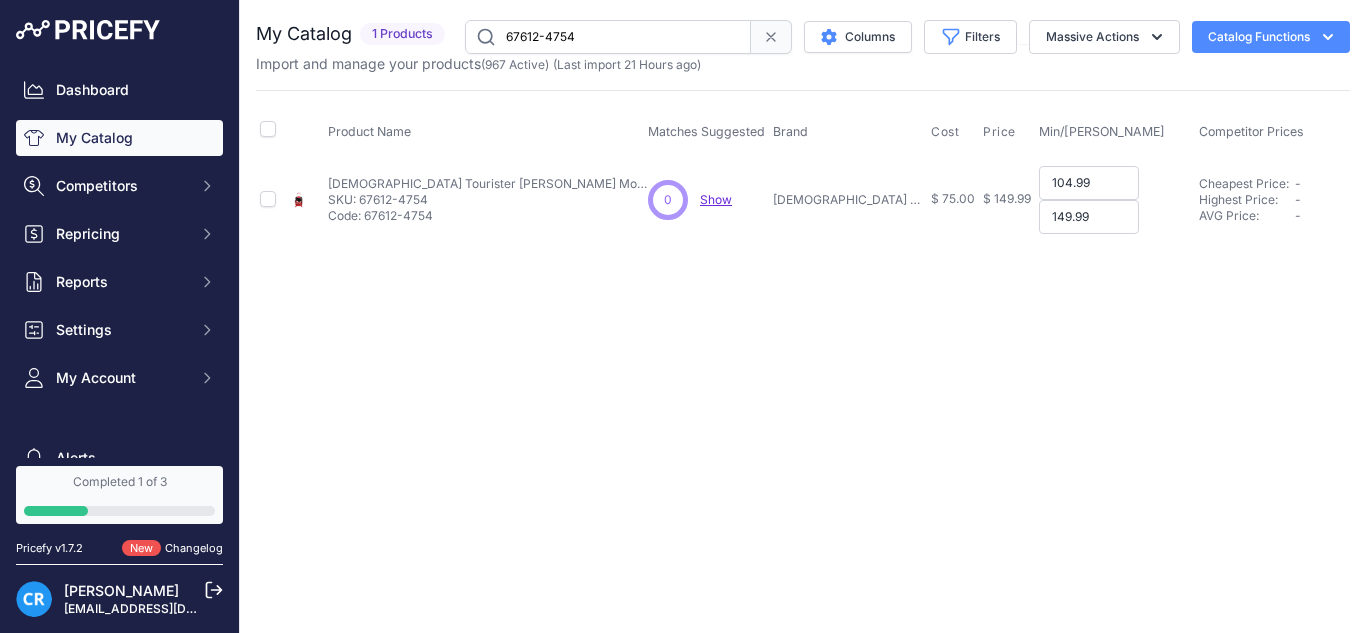 type on "149.99" 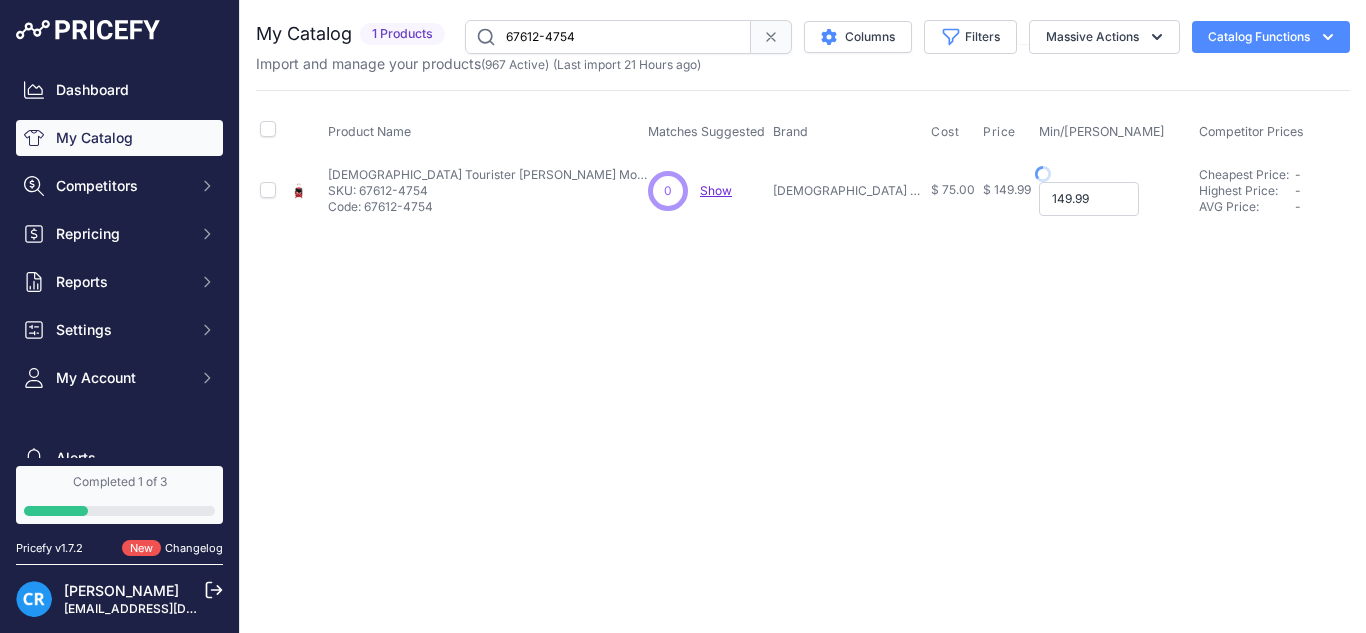 click on "149.99" at bounding box center (1089, 199) 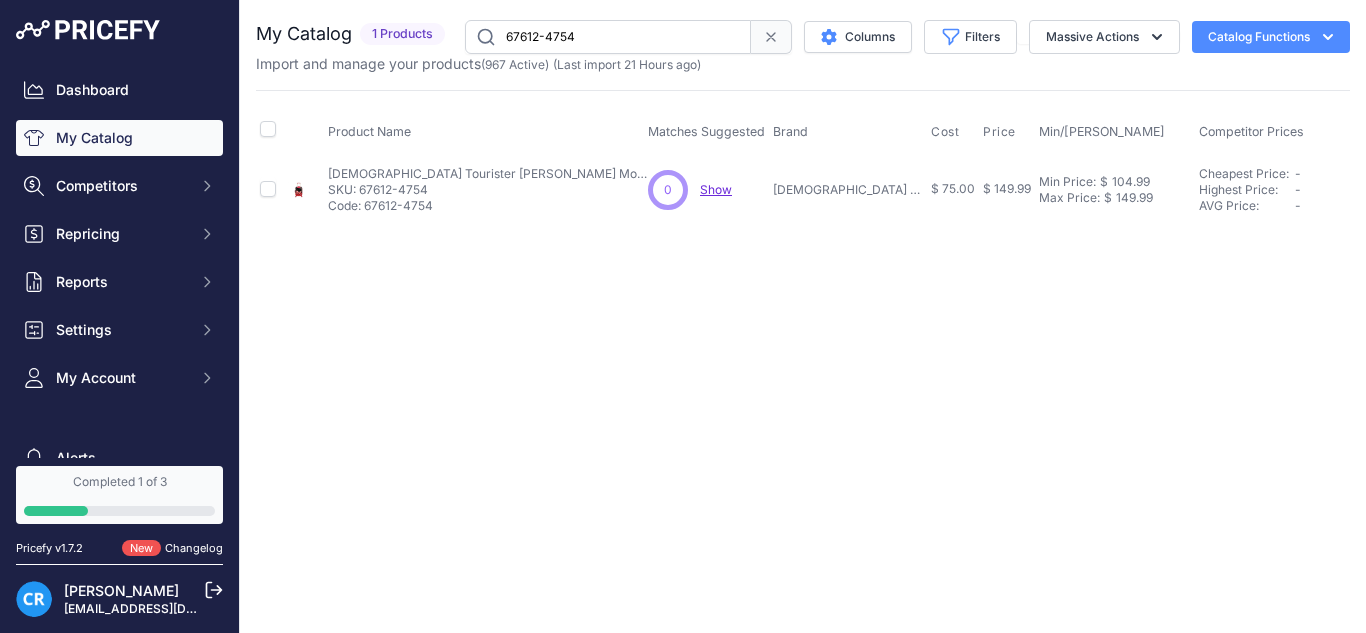 click on "67612-4754" at bounding box center (608, 37) 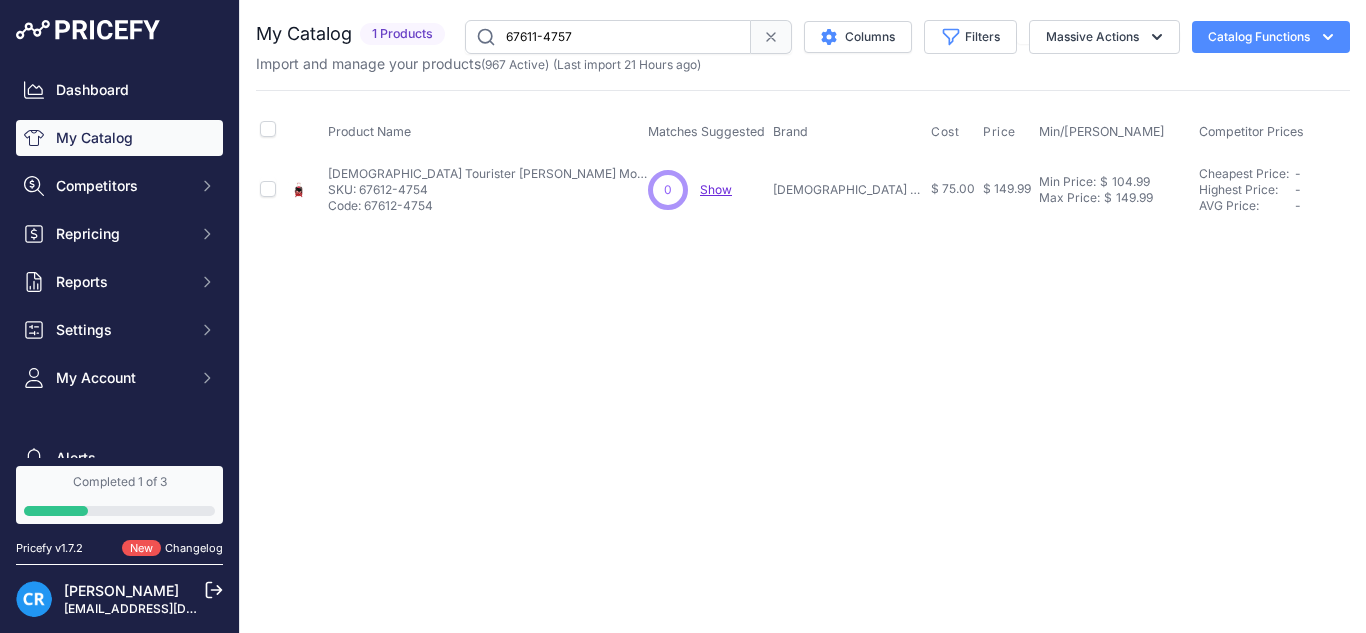 type on "67611-4757" 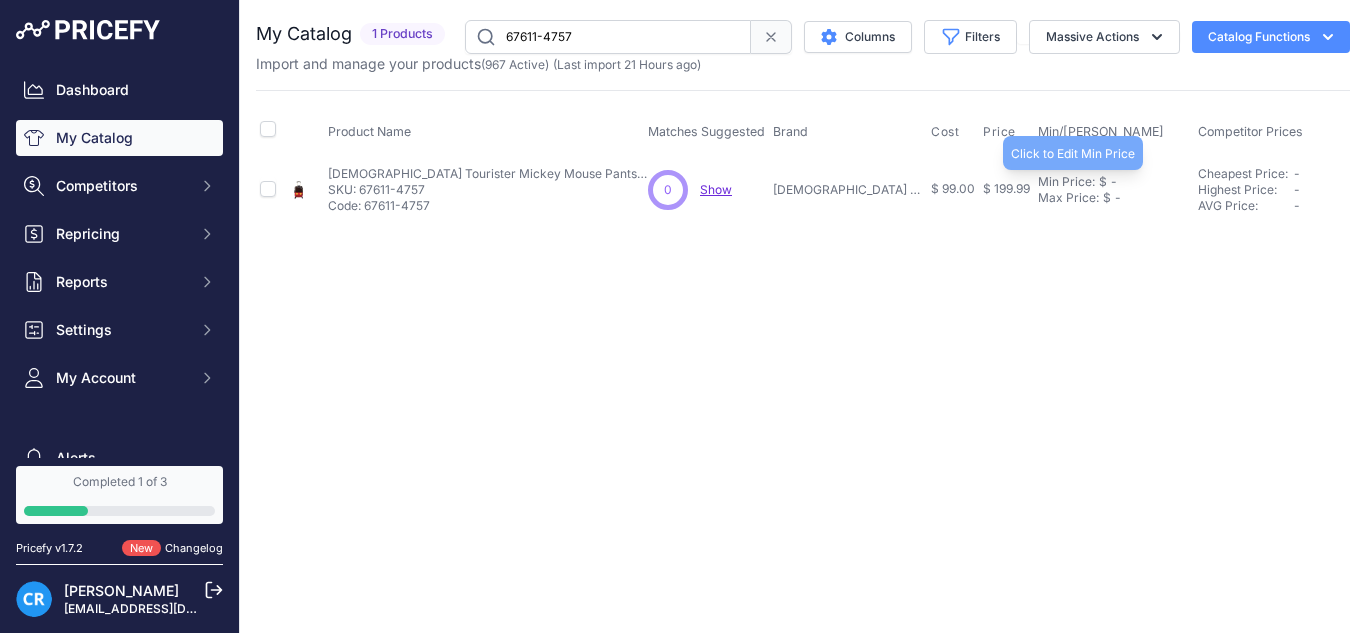 click on "$" at bounding box center [1103, 182] 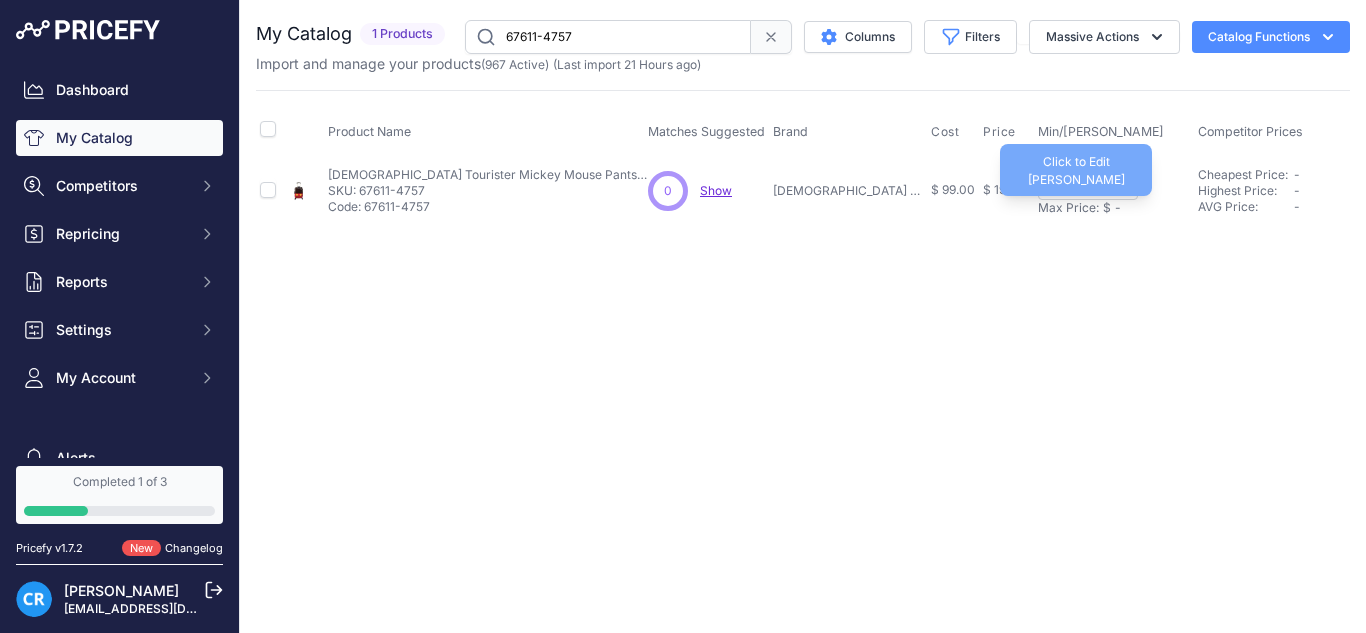 click on "Max Price:
$
-" at bounding box center [1114, 208] 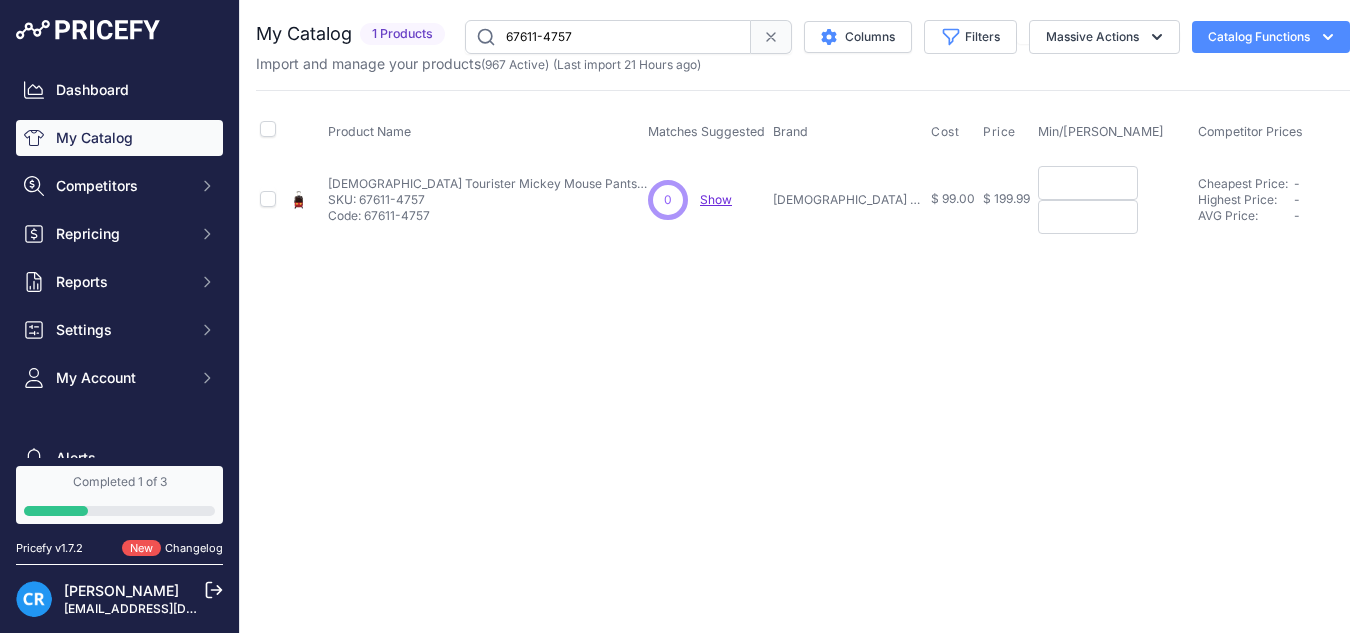 click at bounding box center (1088, 183) 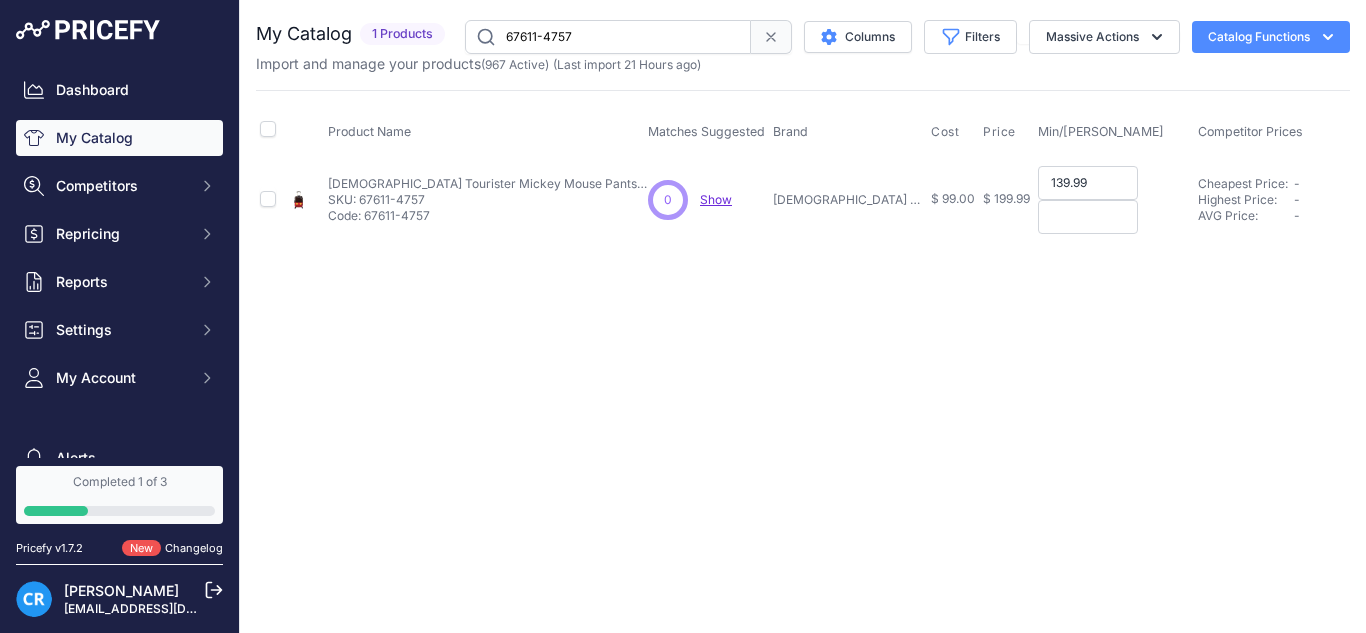 click on "139.99" at bounding box center [1088, 183] 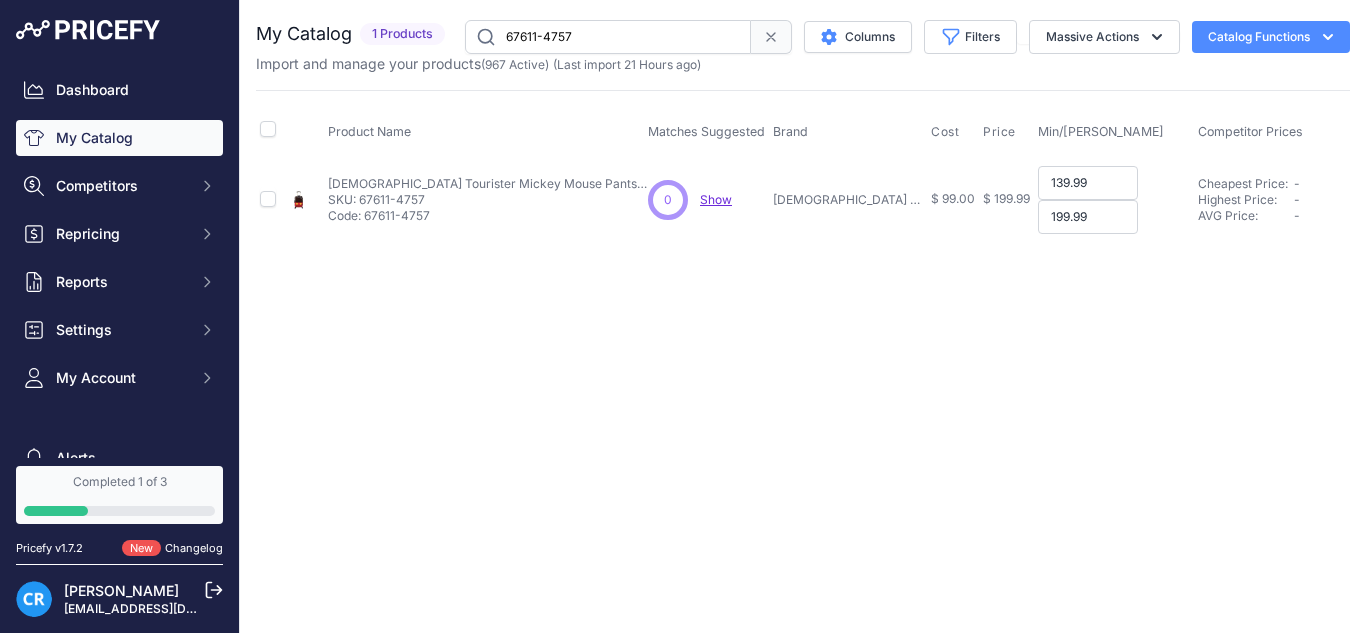 type on "199.99" 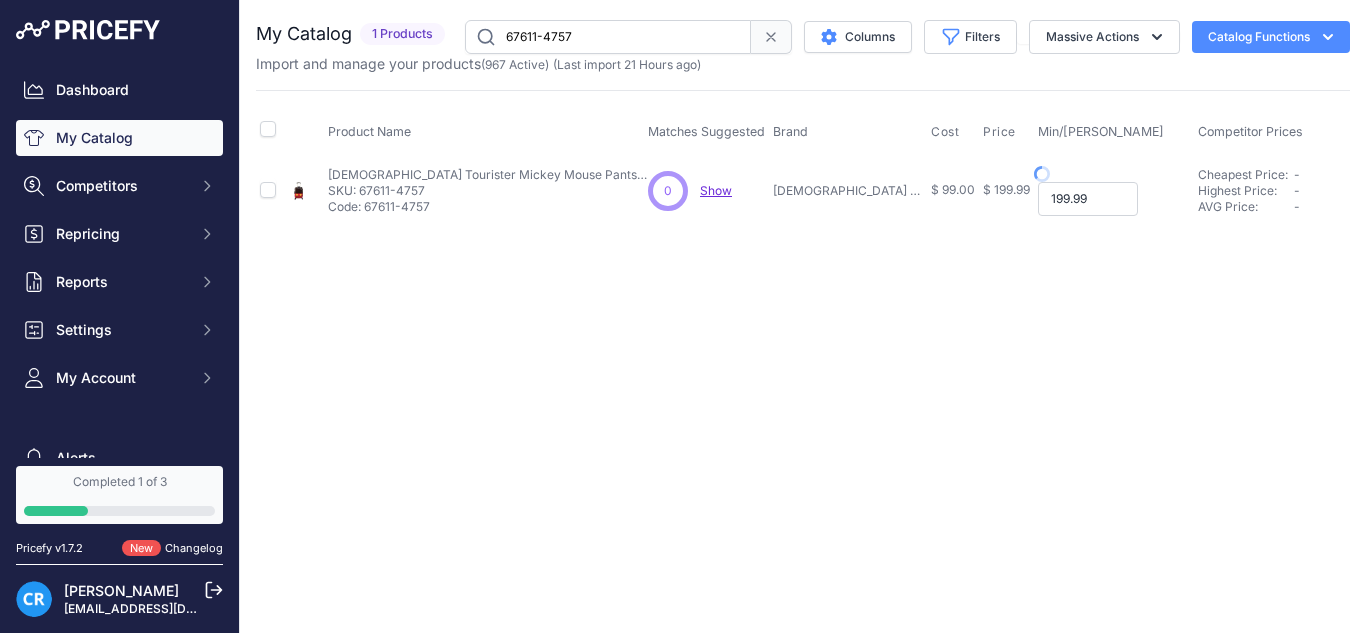click on "You are not connected to the internet.
My Catalog" at bounding box center [803, 122] 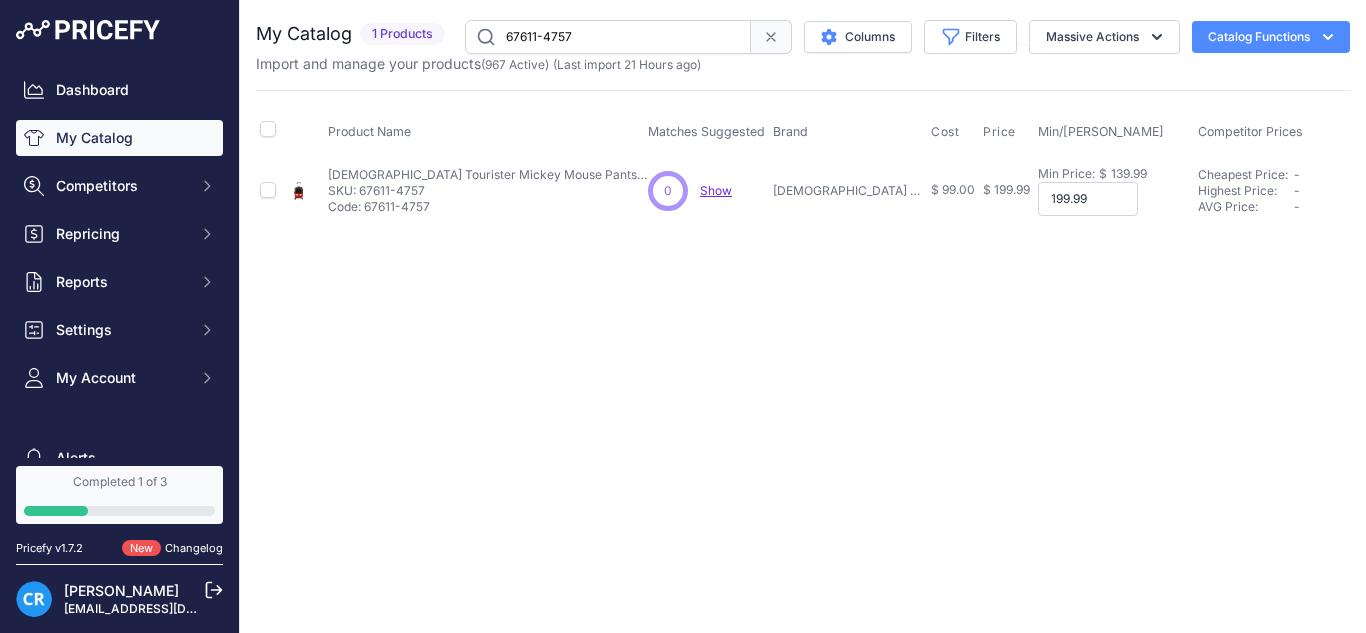 click on "199.99" at bounding box center [1088, 199] 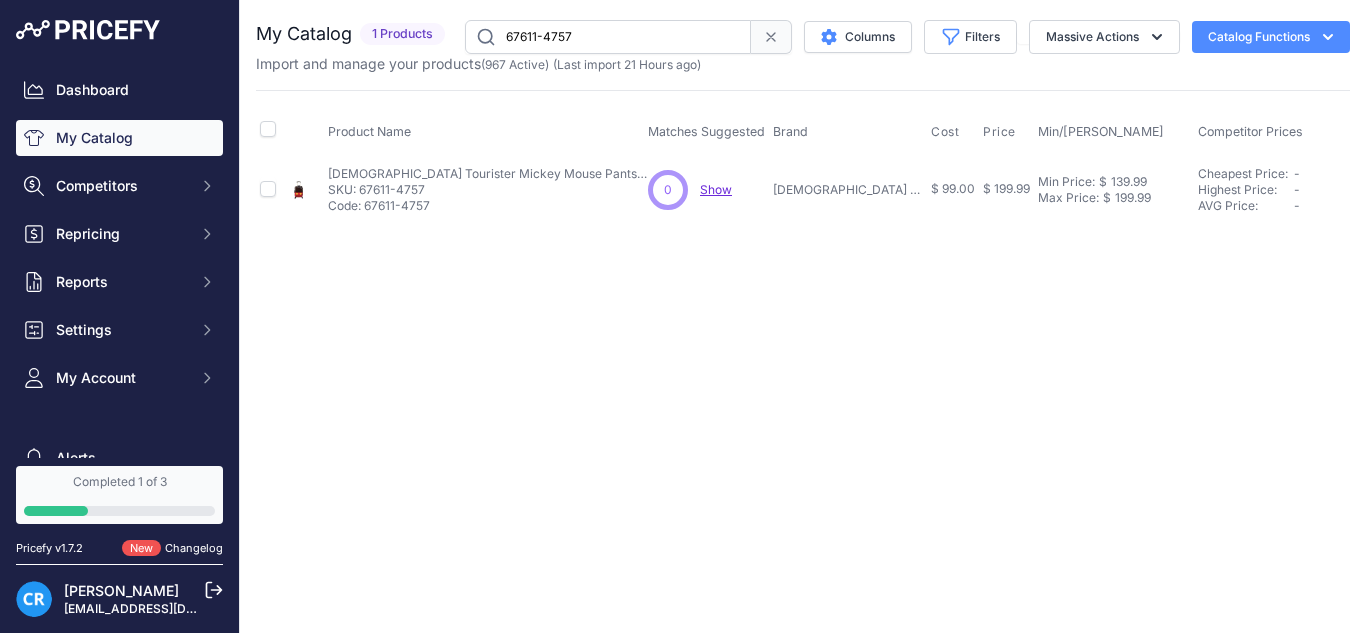 click on "67611-4757" at bounding box center [608, 37] 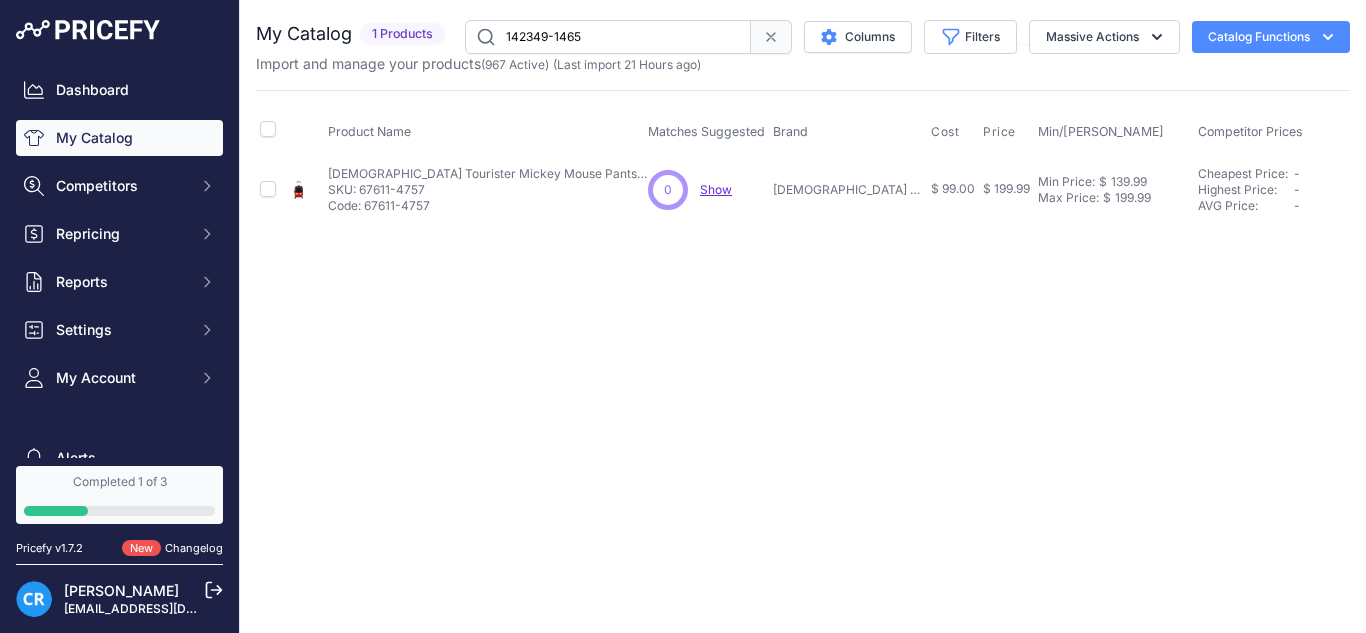 type on "142349-1465" 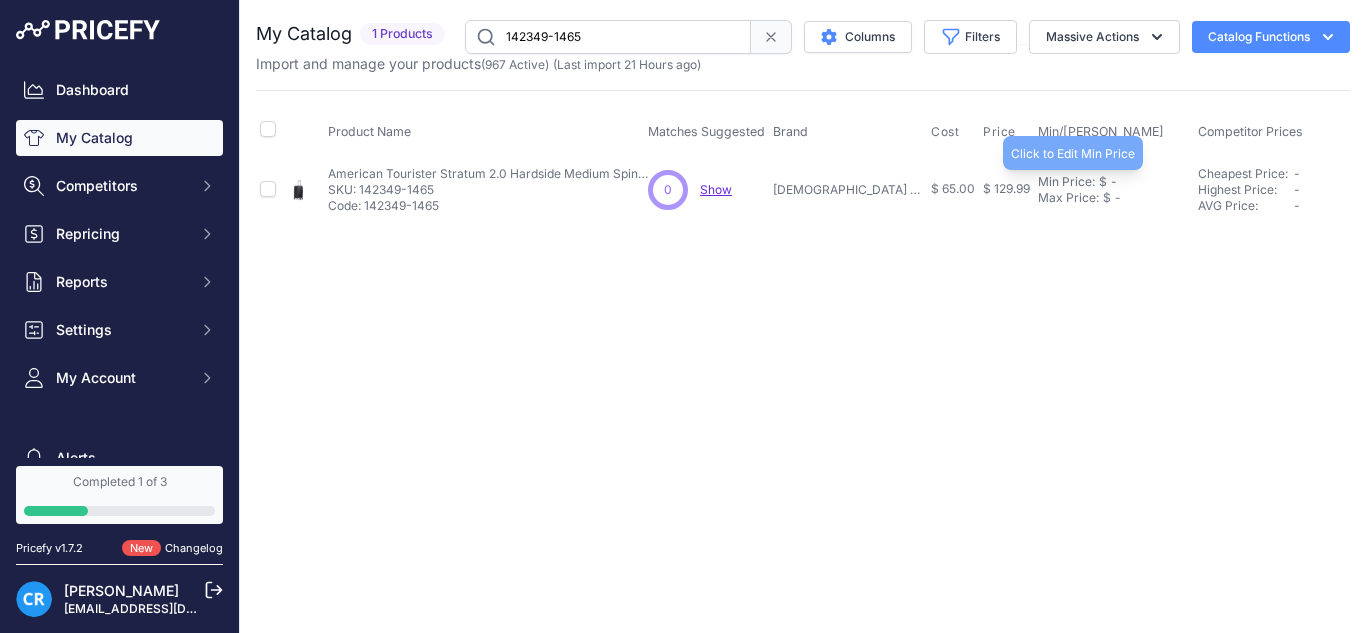 click on "Min Price:" at bounding box center (1066, 182) 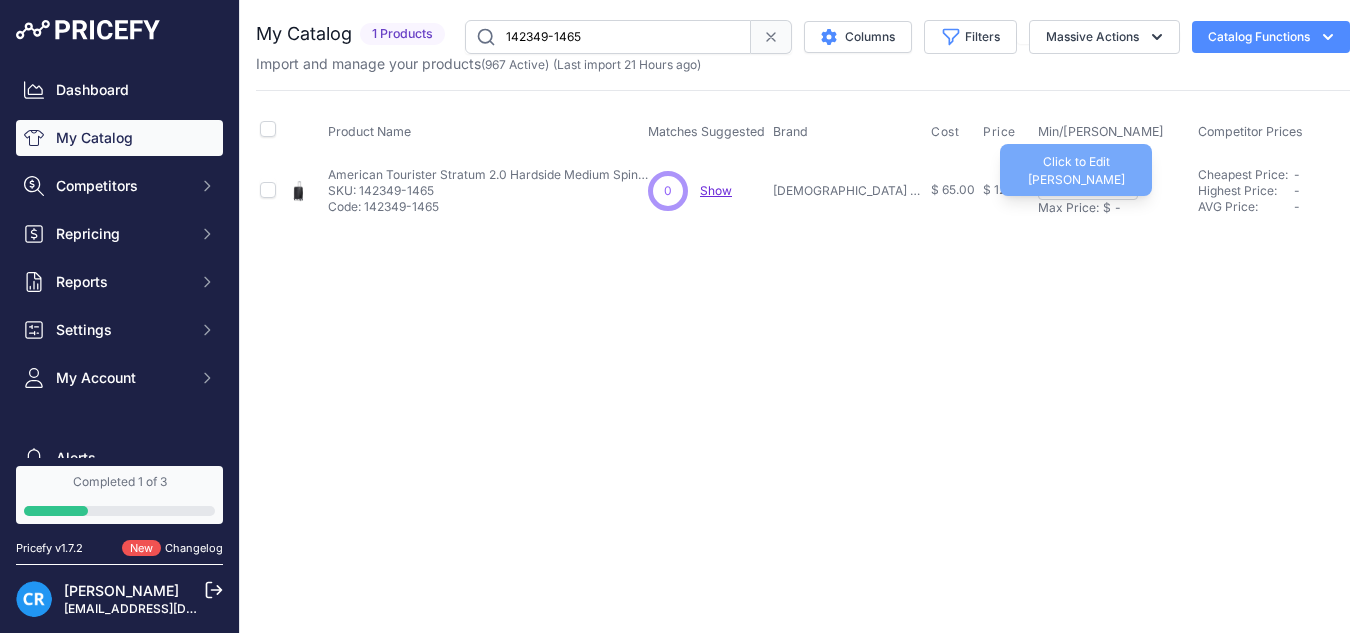 click on "Max Price:" at bounding box center (1068, 208) 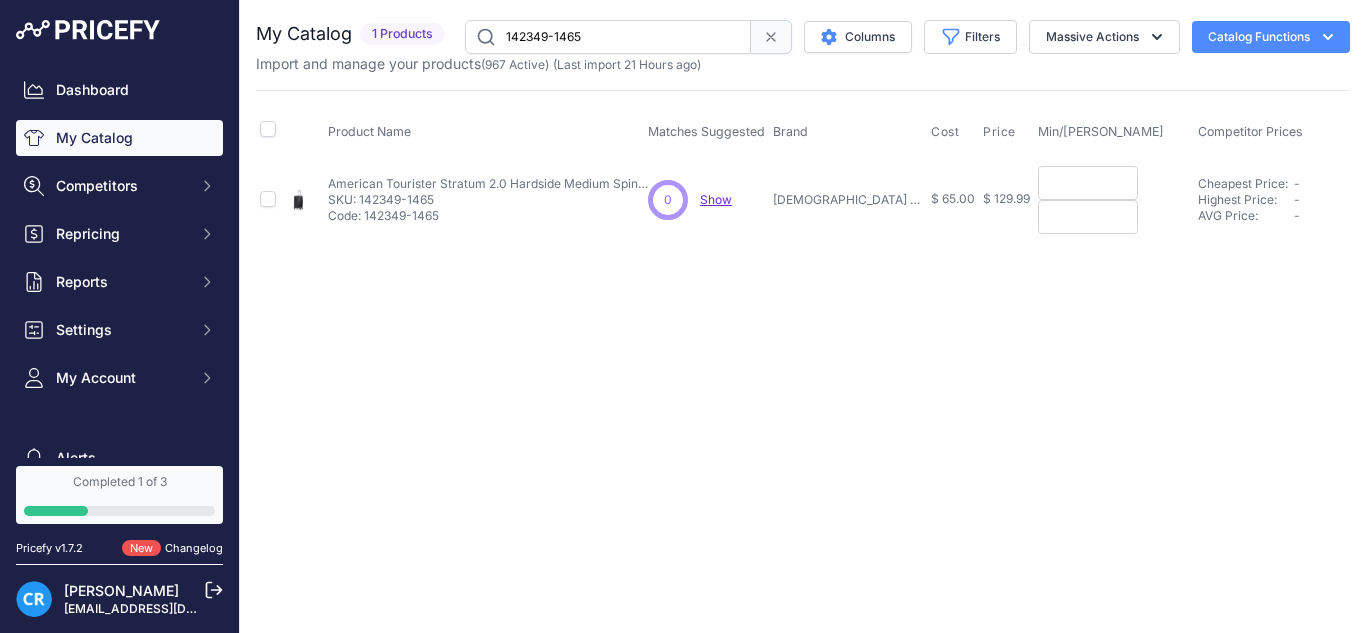 click at bounding box center [1088, 183] 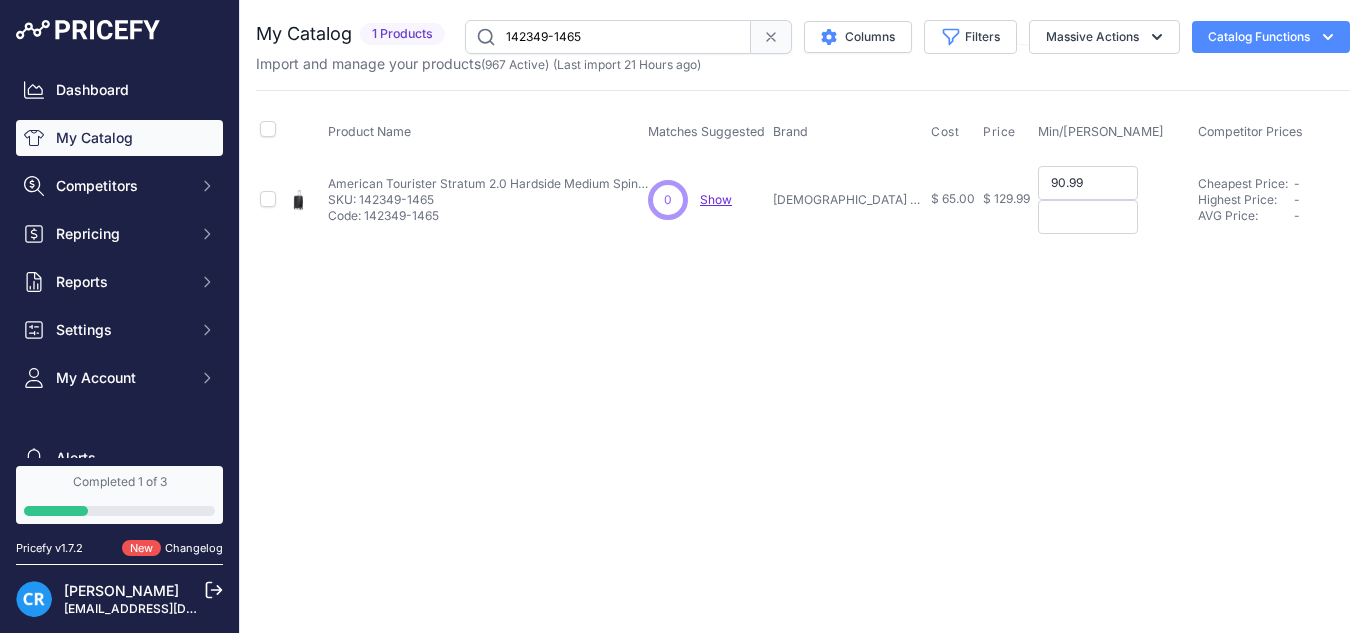 type on "90.99" 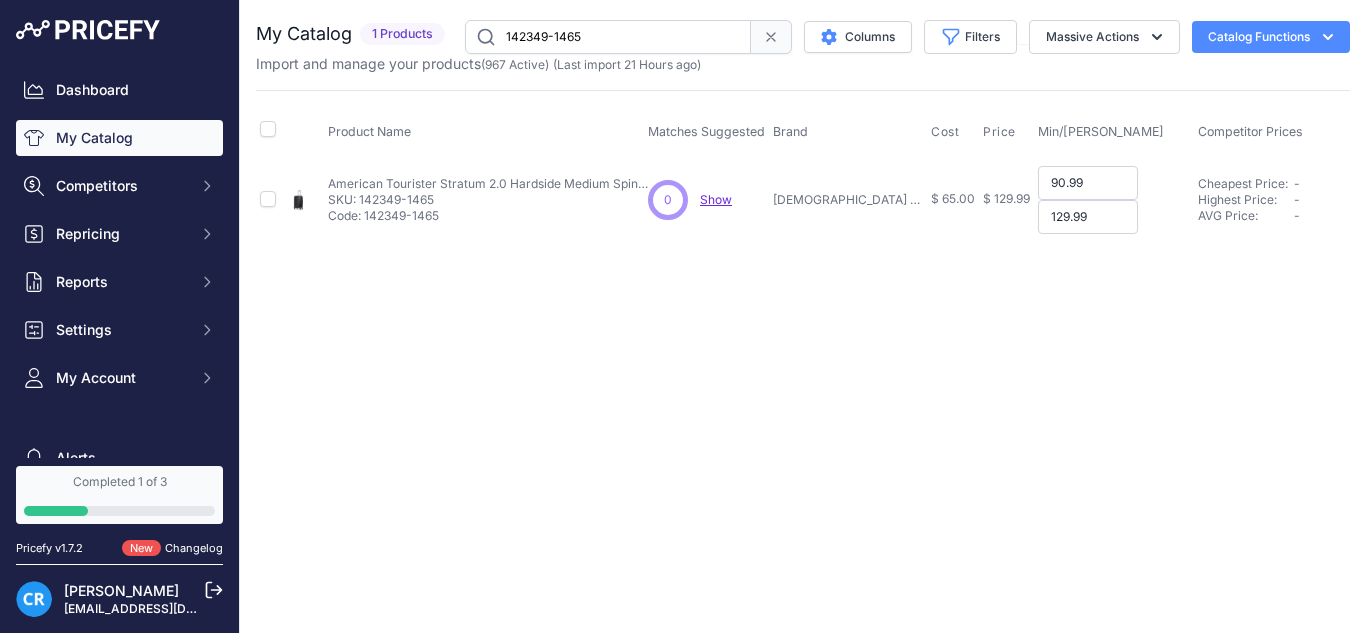 type on "129.99" 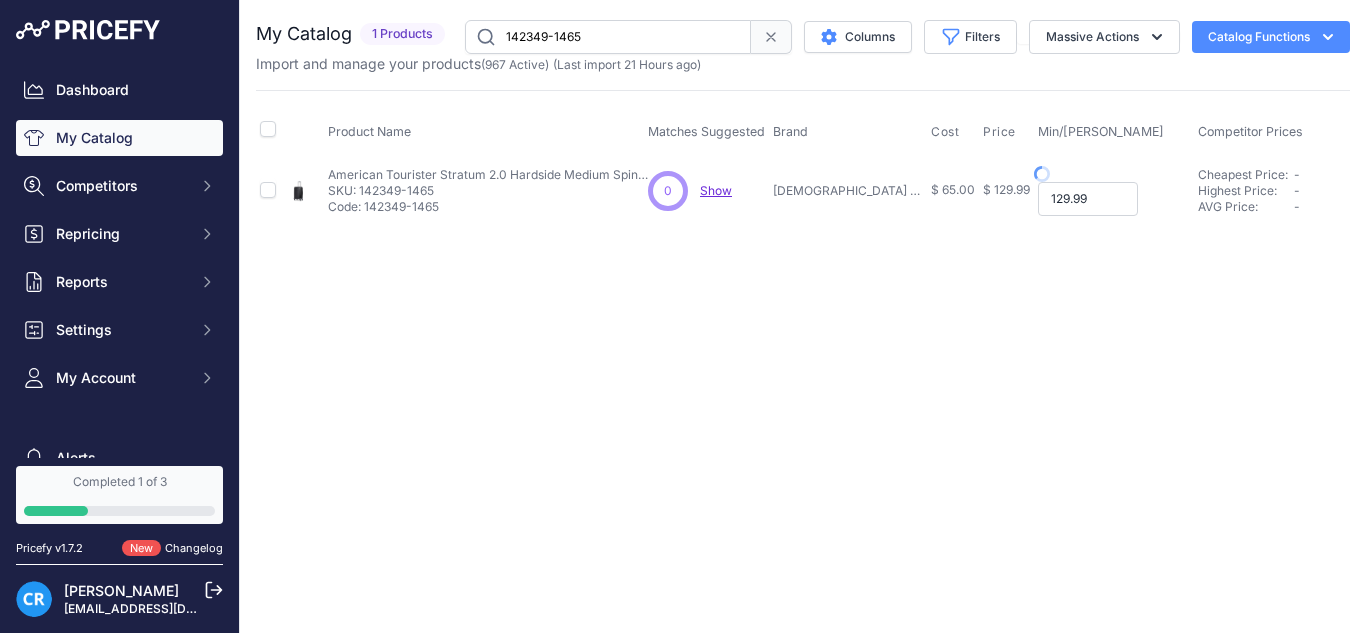 click on "129.99" at bounding box center (1088, 199) 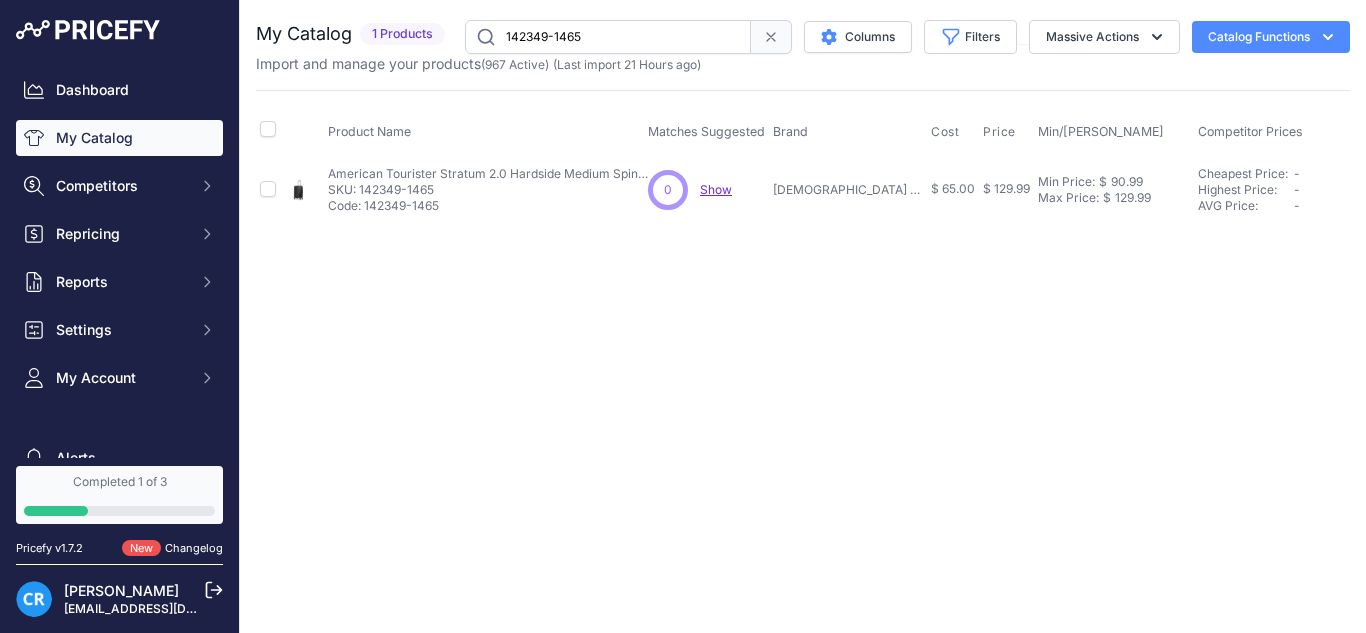 click on "142349-1465" at bounding box center (608, 37) 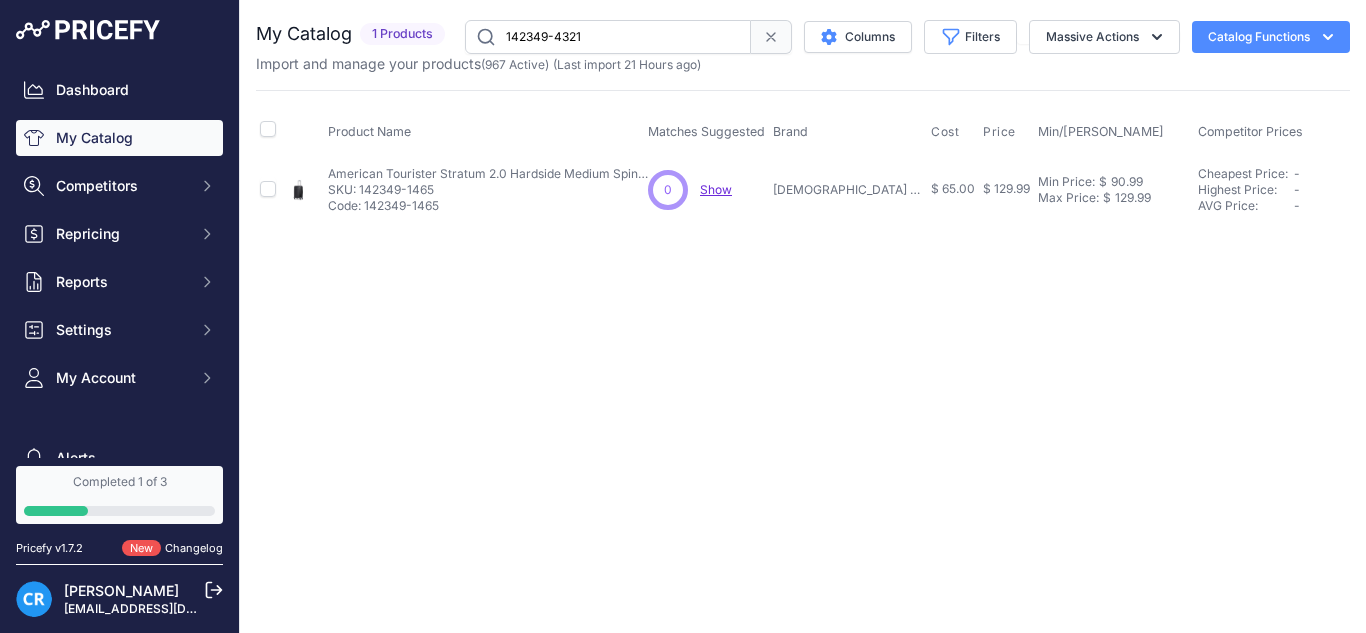 type on "142349-4321" 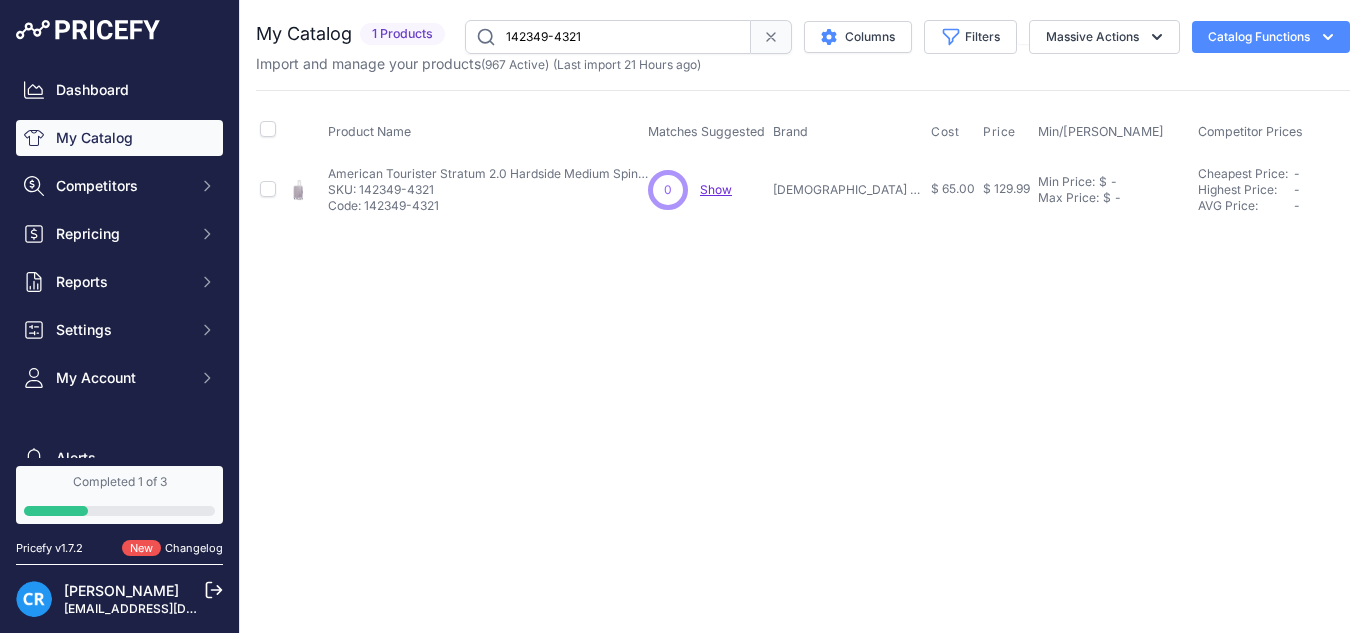 click on "Min Price:" at bounding box center [1066, 182] 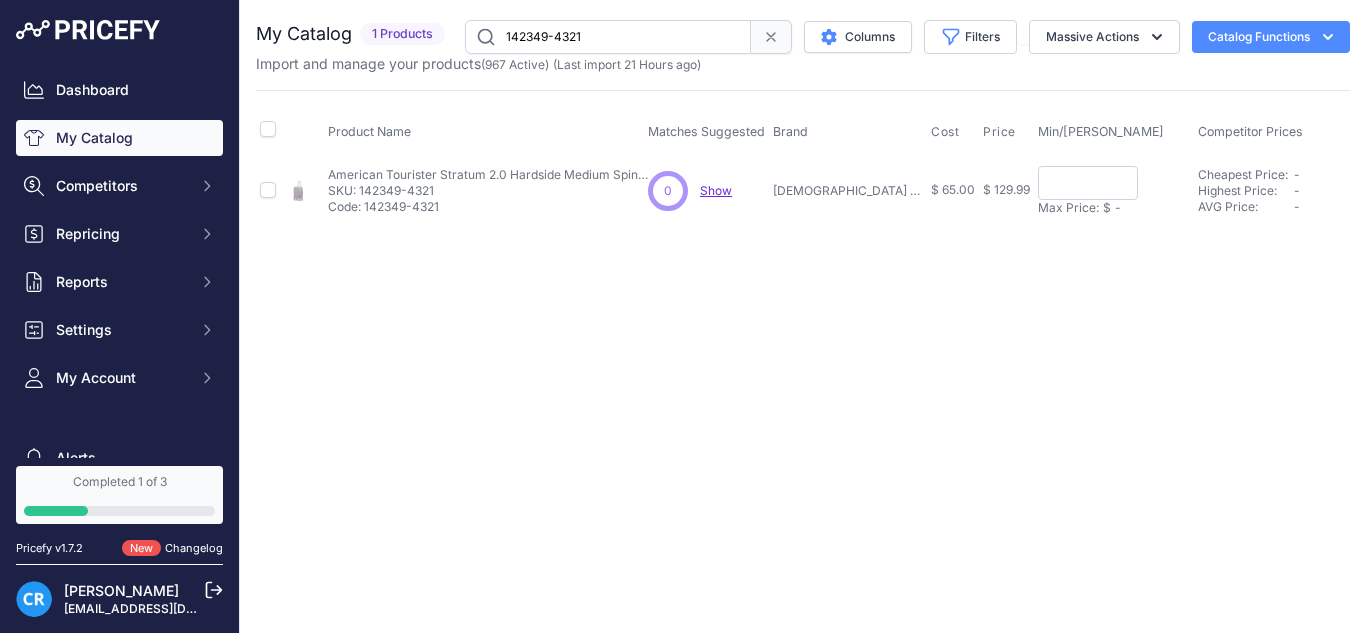 click on "Min Price:
$
-
Click to Edit Min Price
Max Price:
$
-
Click to Edit Max Price" at bounding box center (1114, 190) 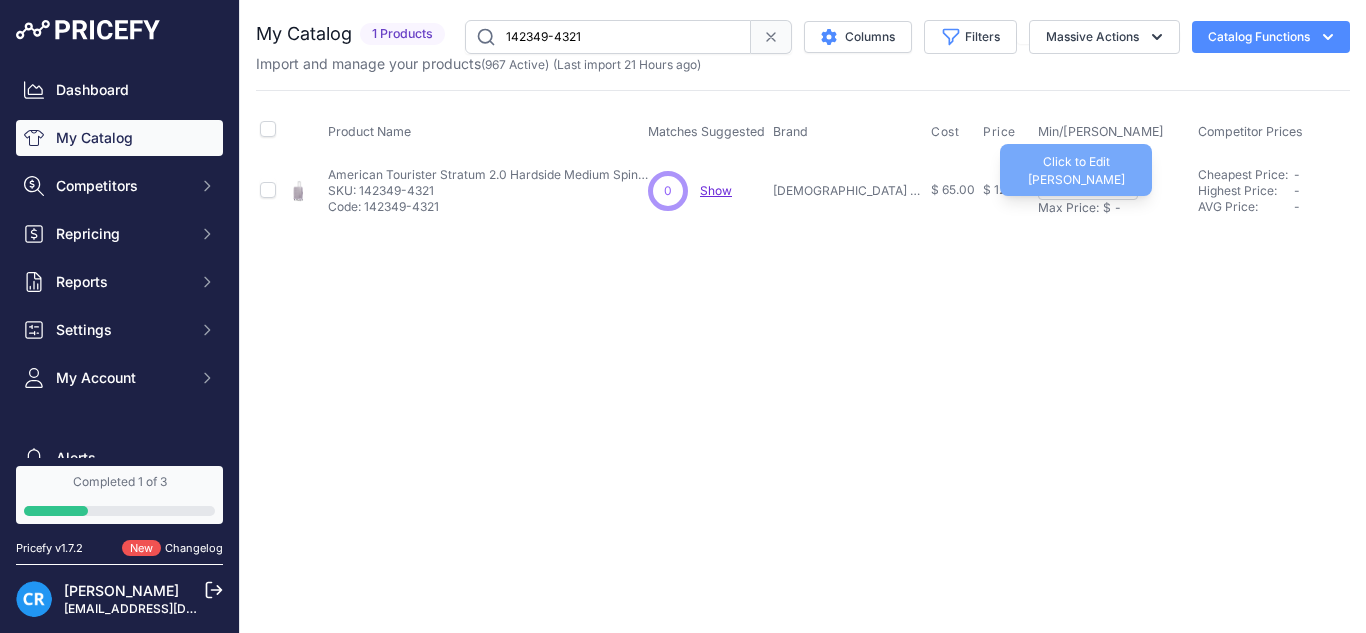 click on "Max Price:" at bounding box center [1068, 208] 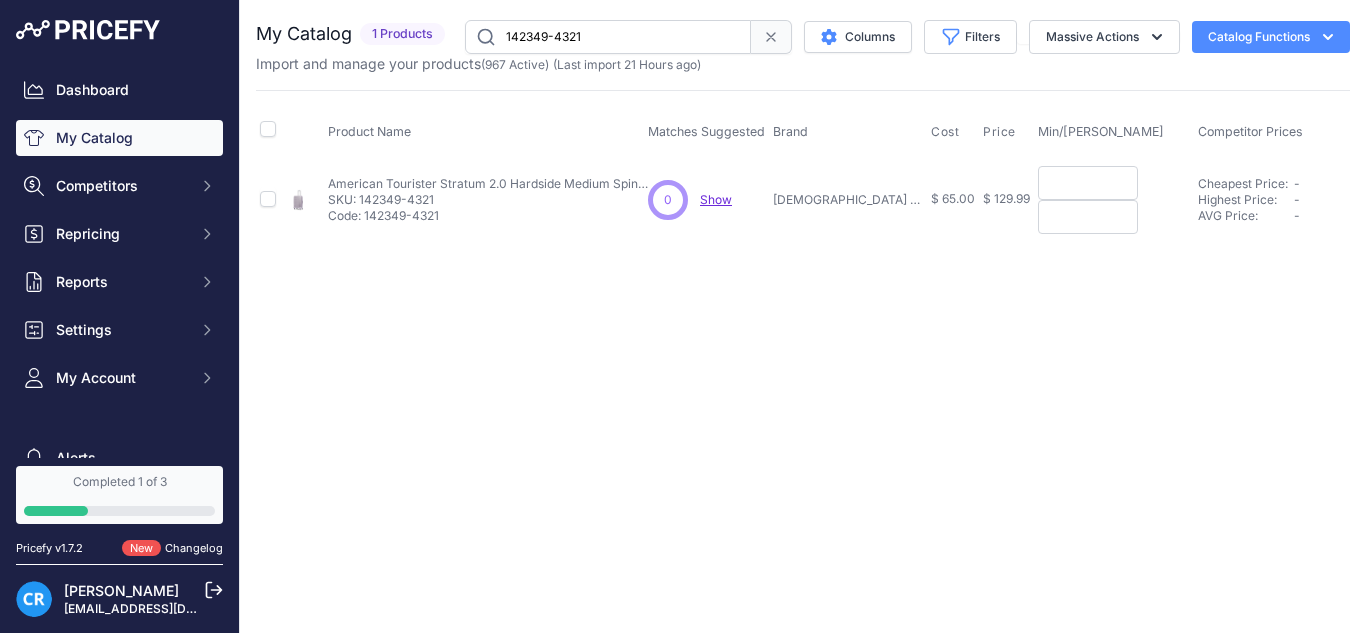 click at bounding box center (1088, 183) 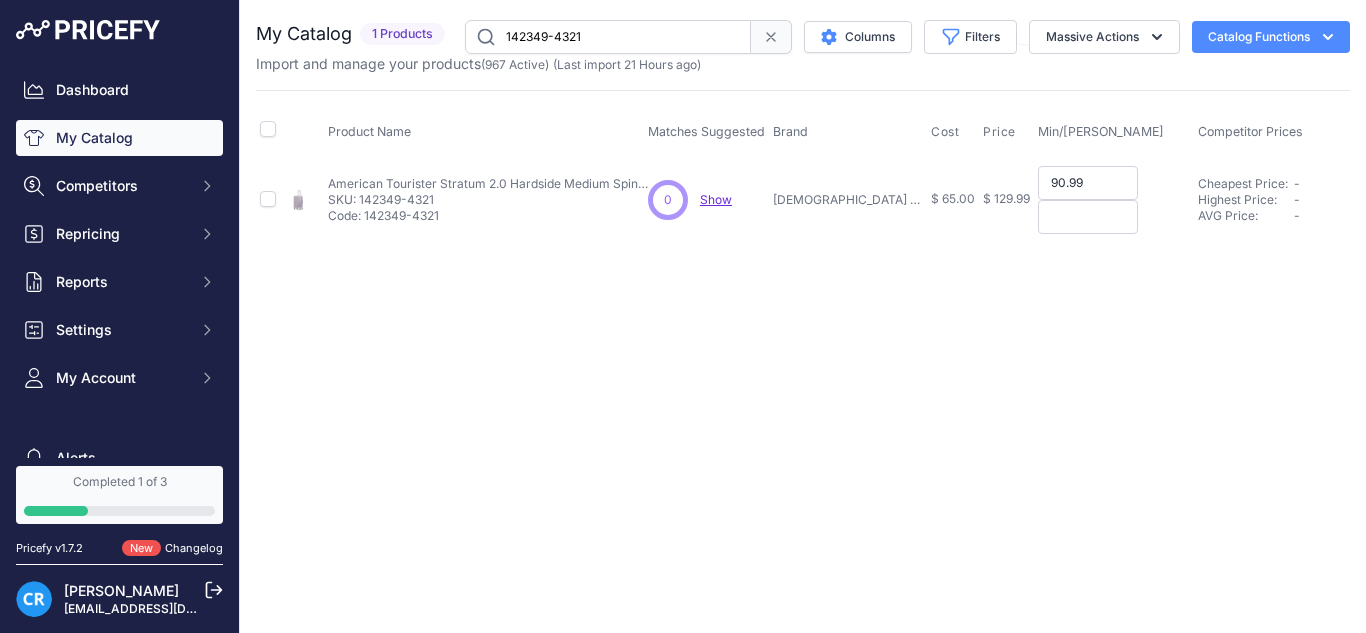 type on "90.99" 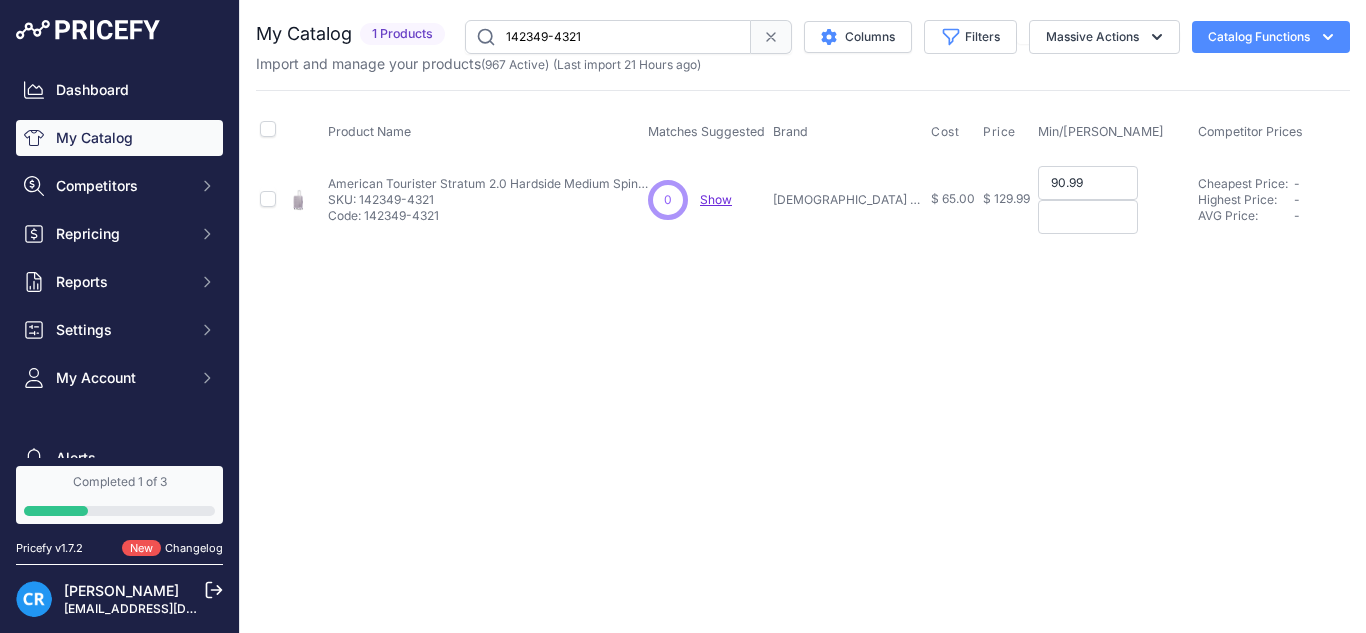 click at bounding box center (1088, 217) 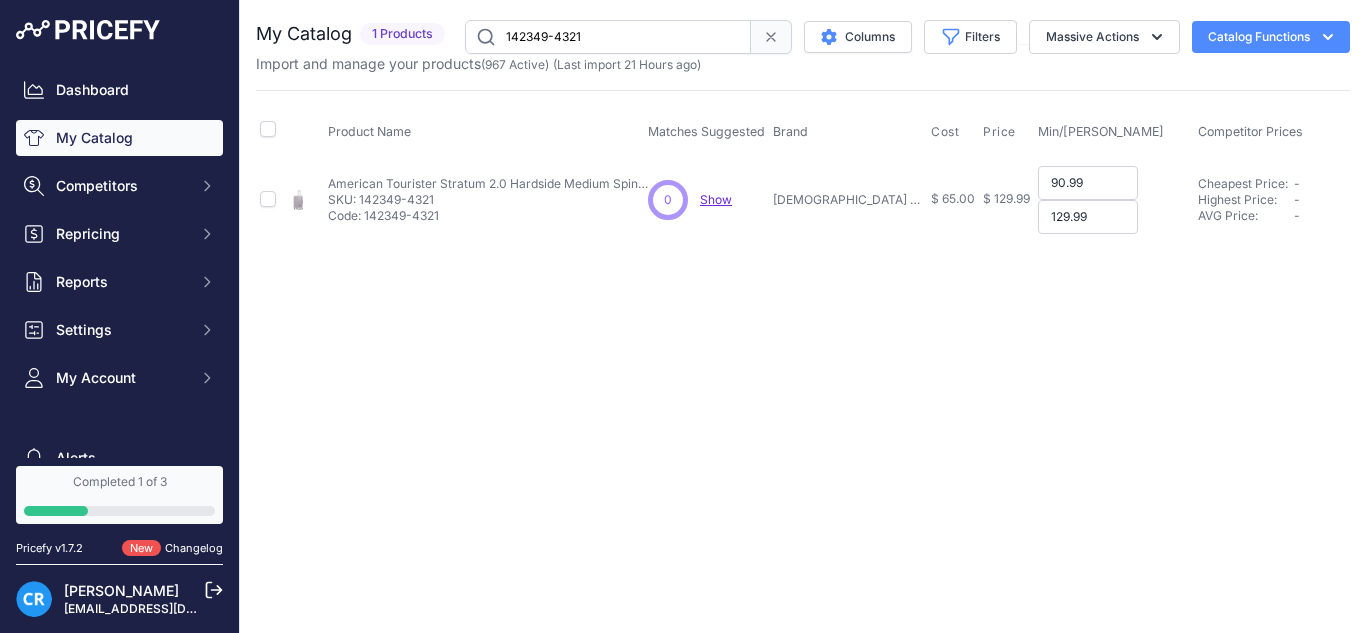 type on "129.99" 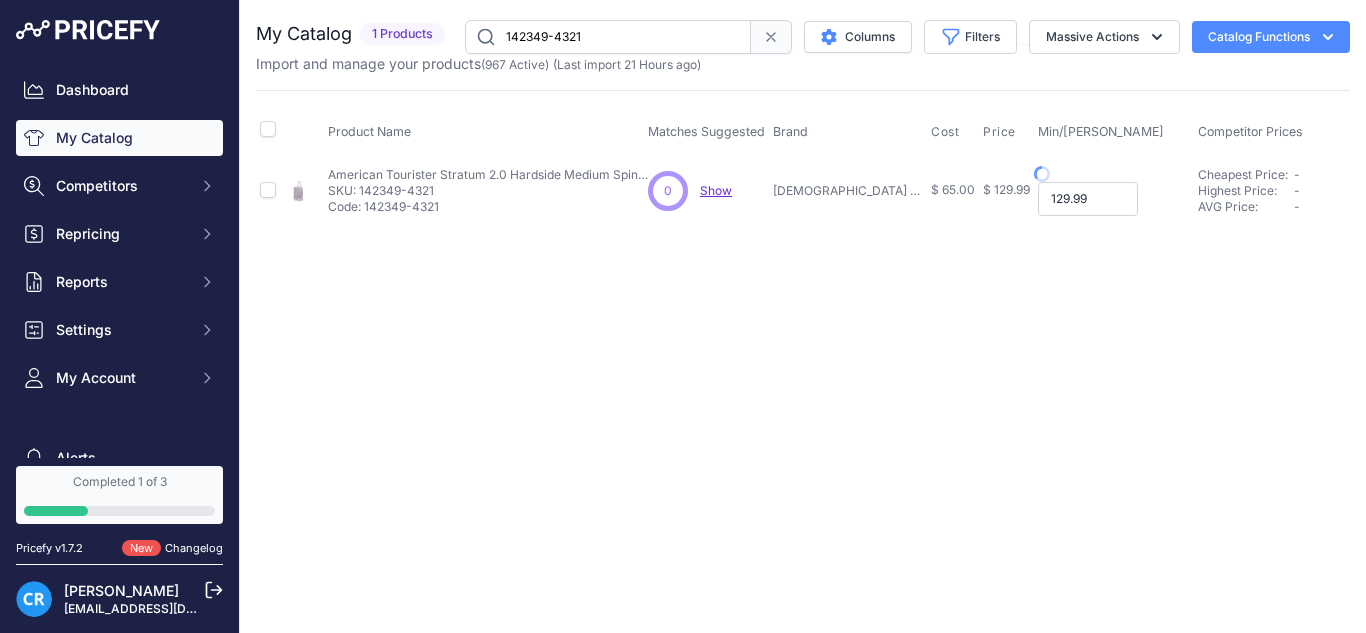 click on "129.99" at bounding box center [1088, 199] 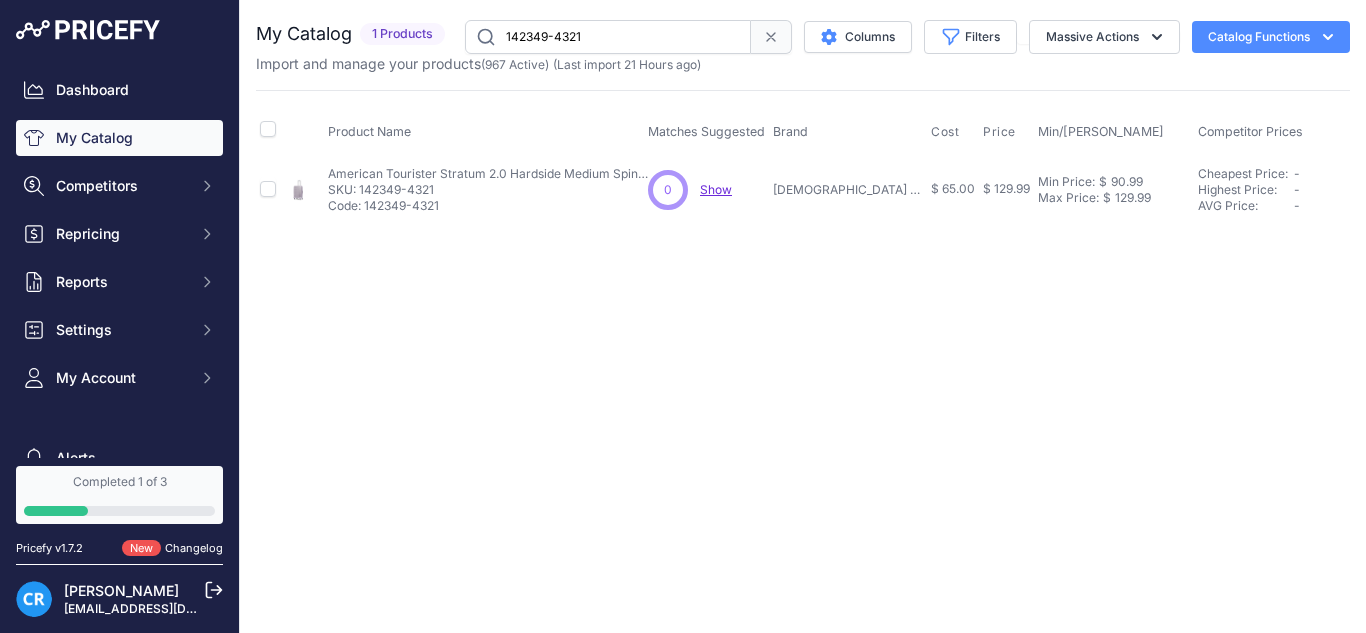 click on "142349-4321" at bounding box center (608, 37) 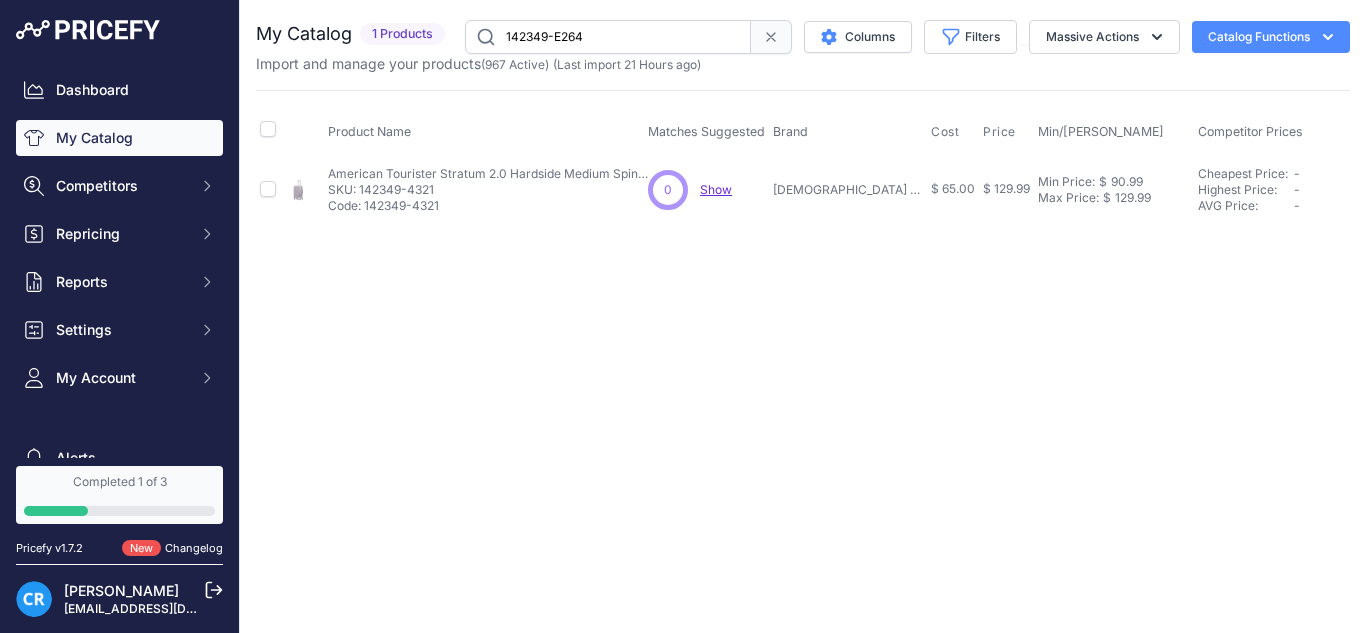 type on "142349-E264" 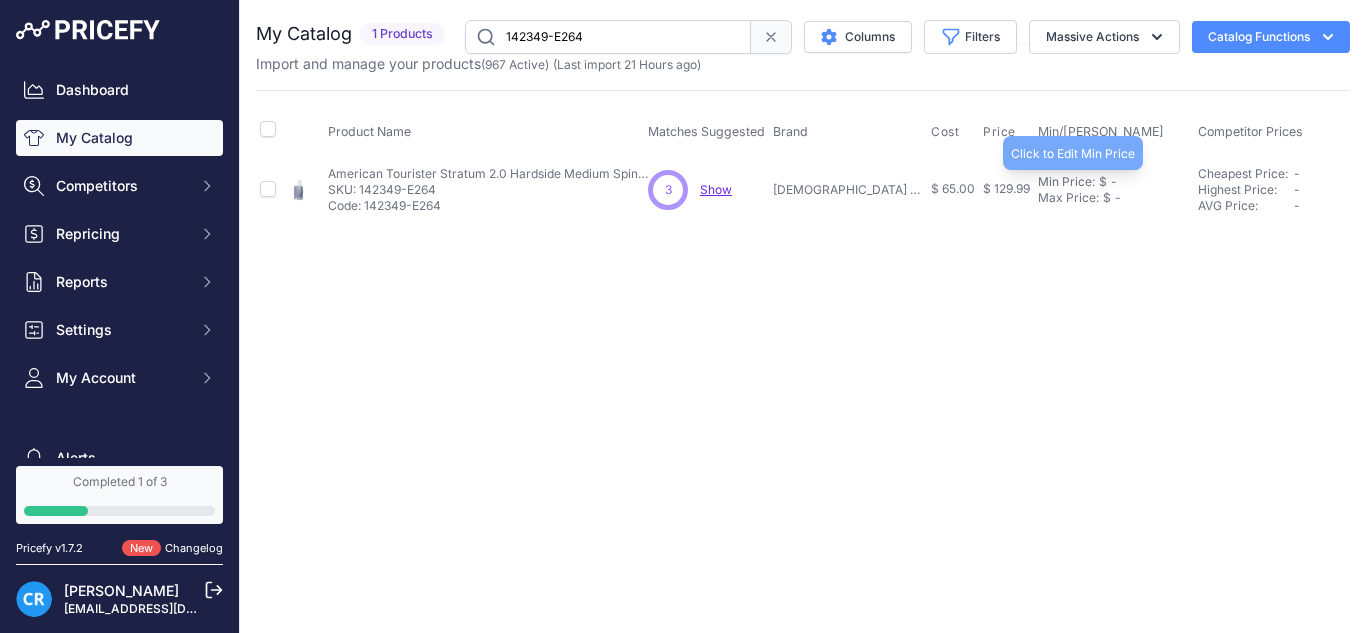 click on "Min Price:" at bounding box center [1066, 182] 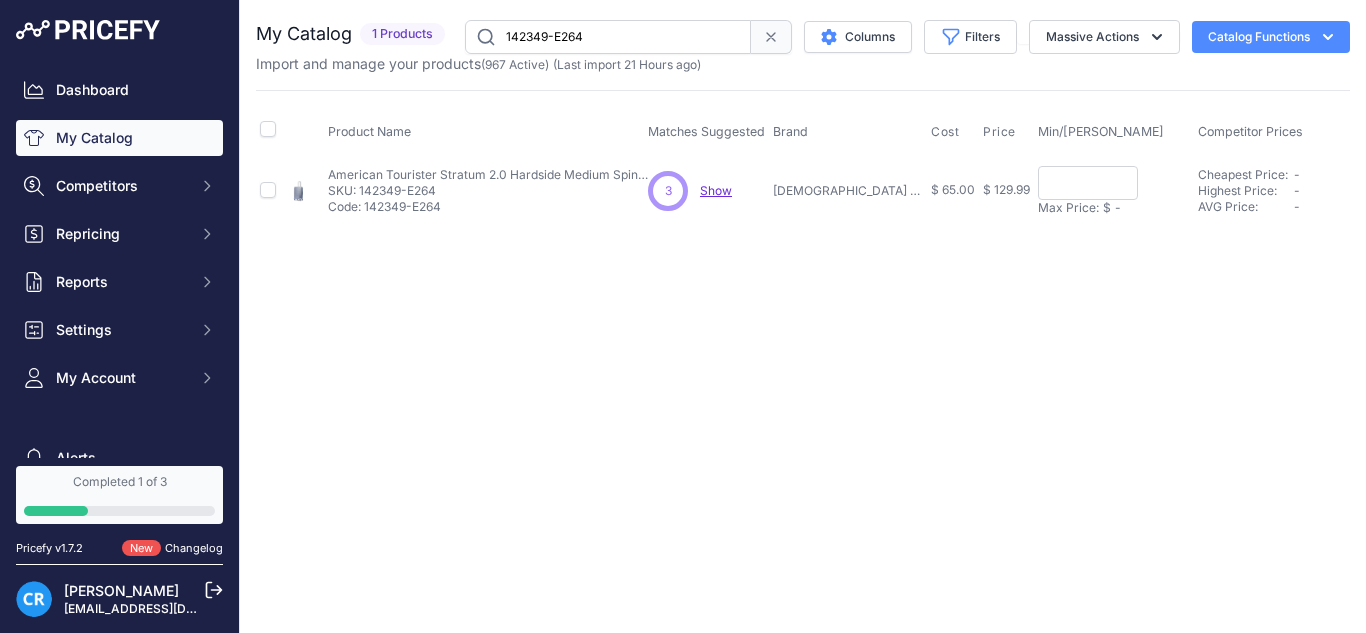 click on "Max Price:" at bounding box center (1068, 208) 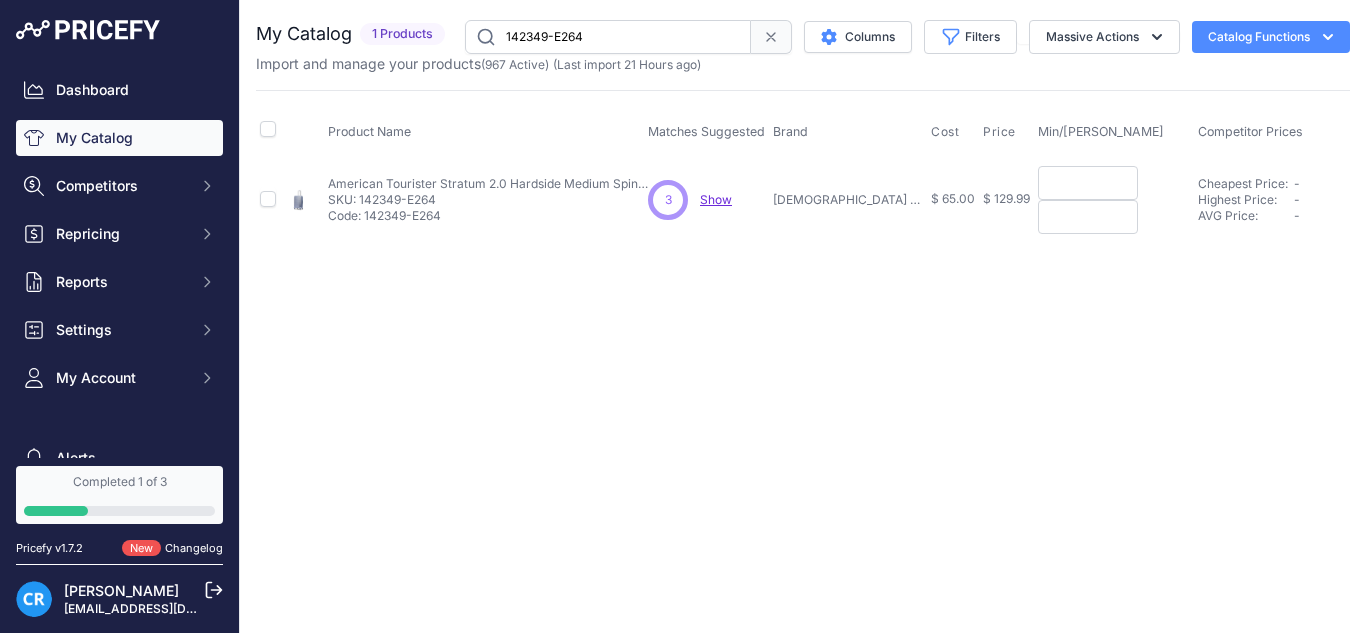 click at bounding box center [1088, 183] 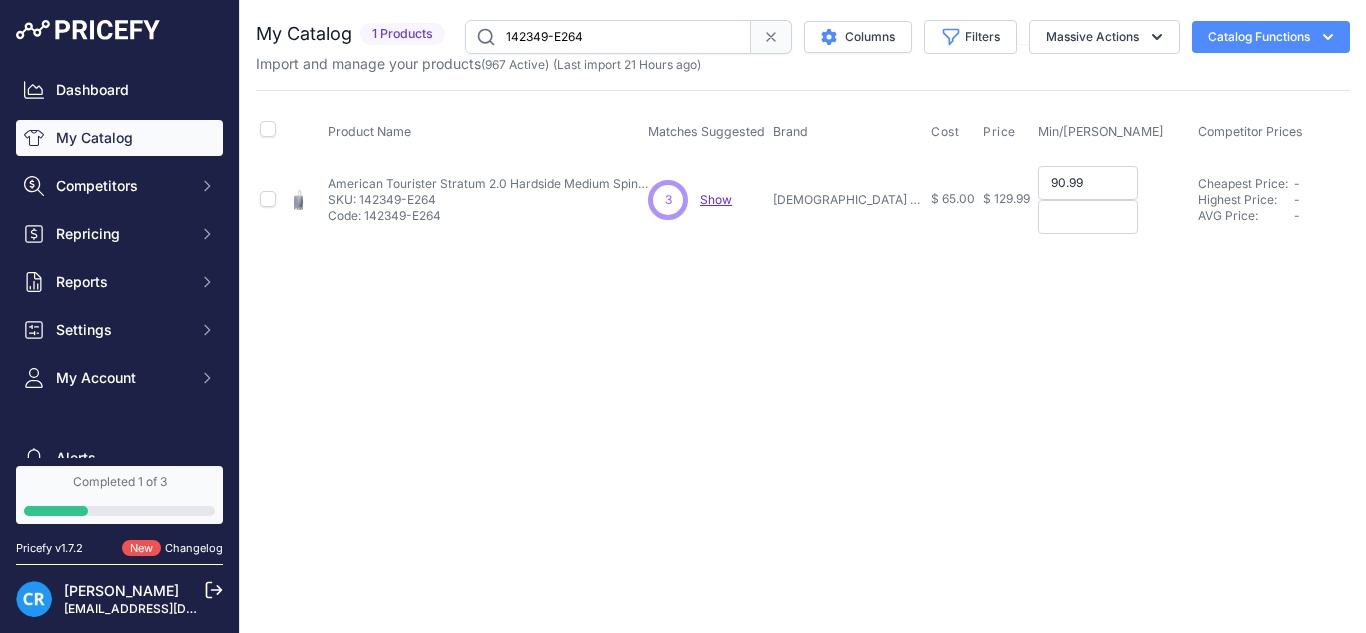 type on "90.99" 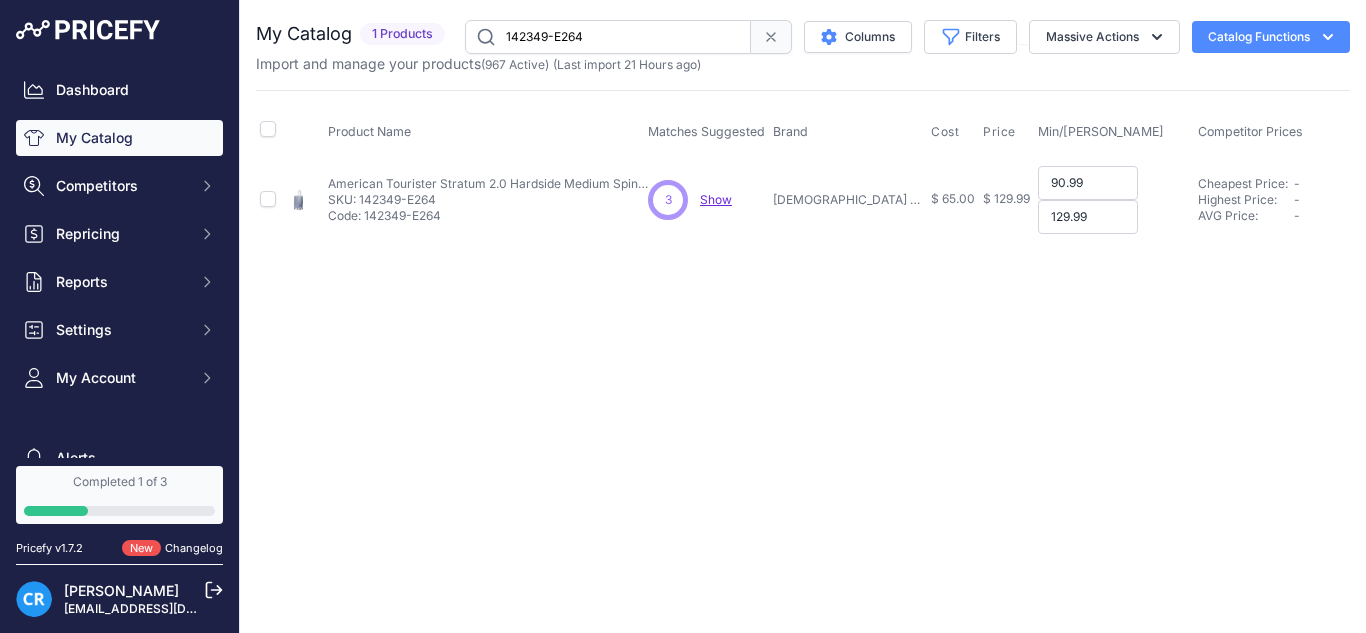 type on "129.99" 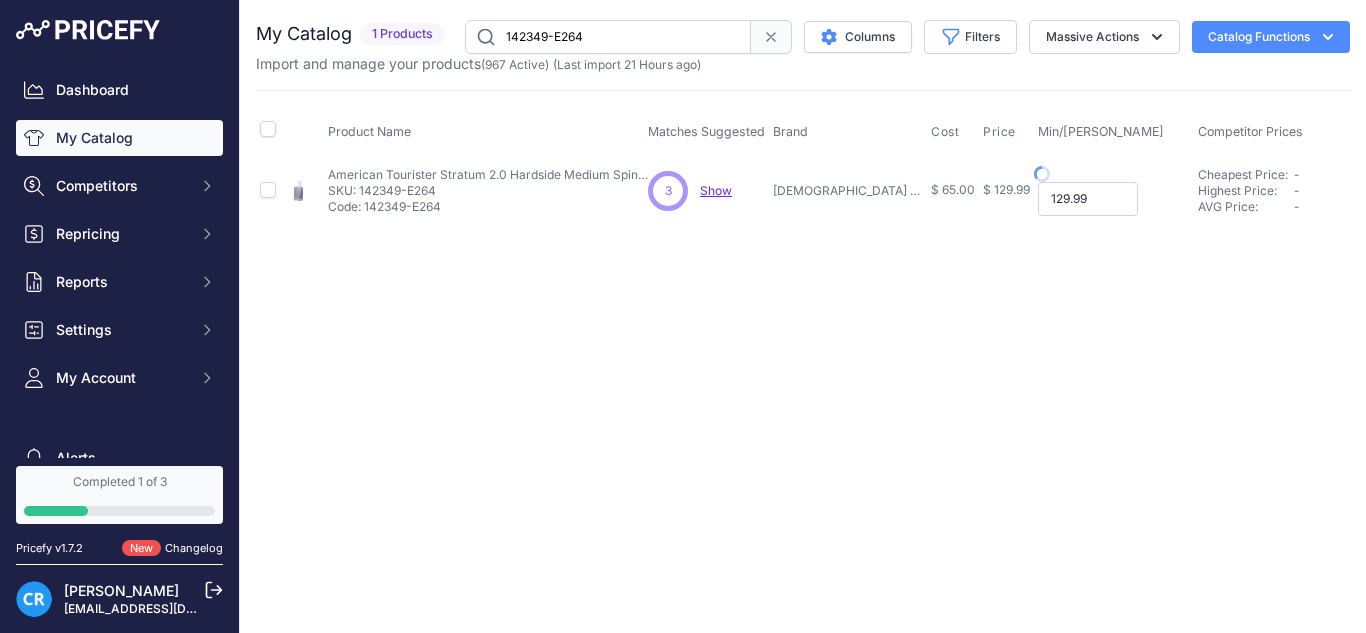 click on "129.99" at bounding box center [1088, 199] 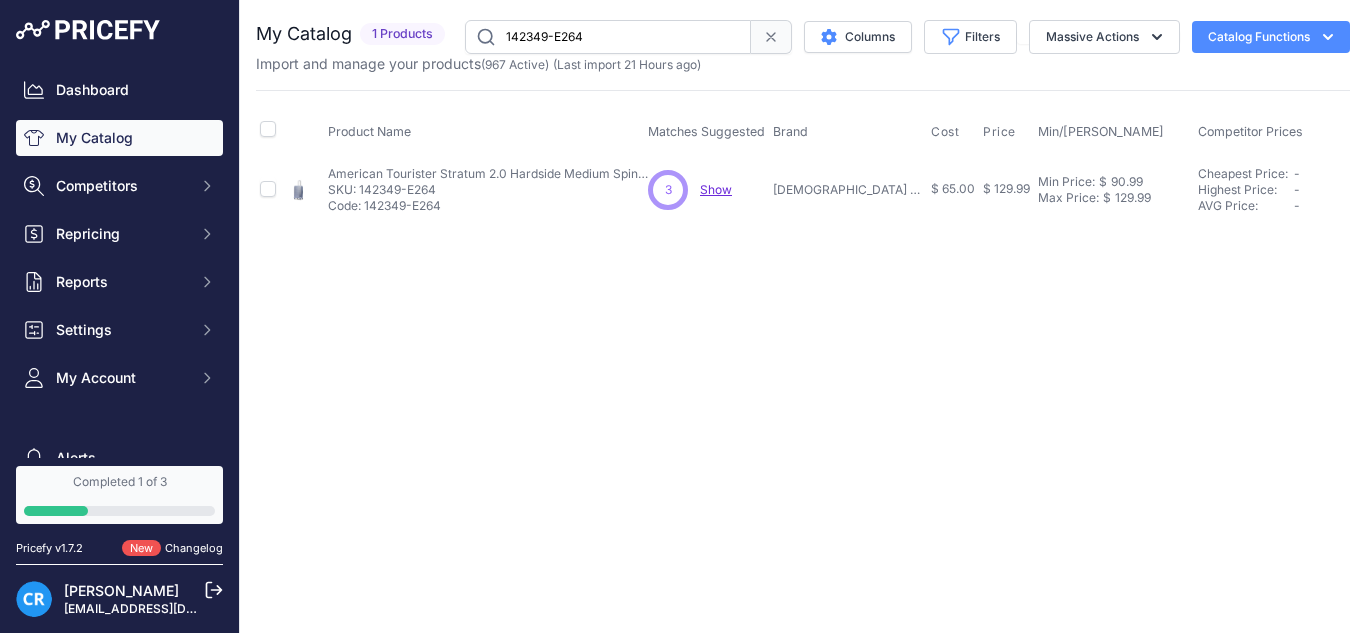 click on "142349-E264" at bounding box center [608, 37] 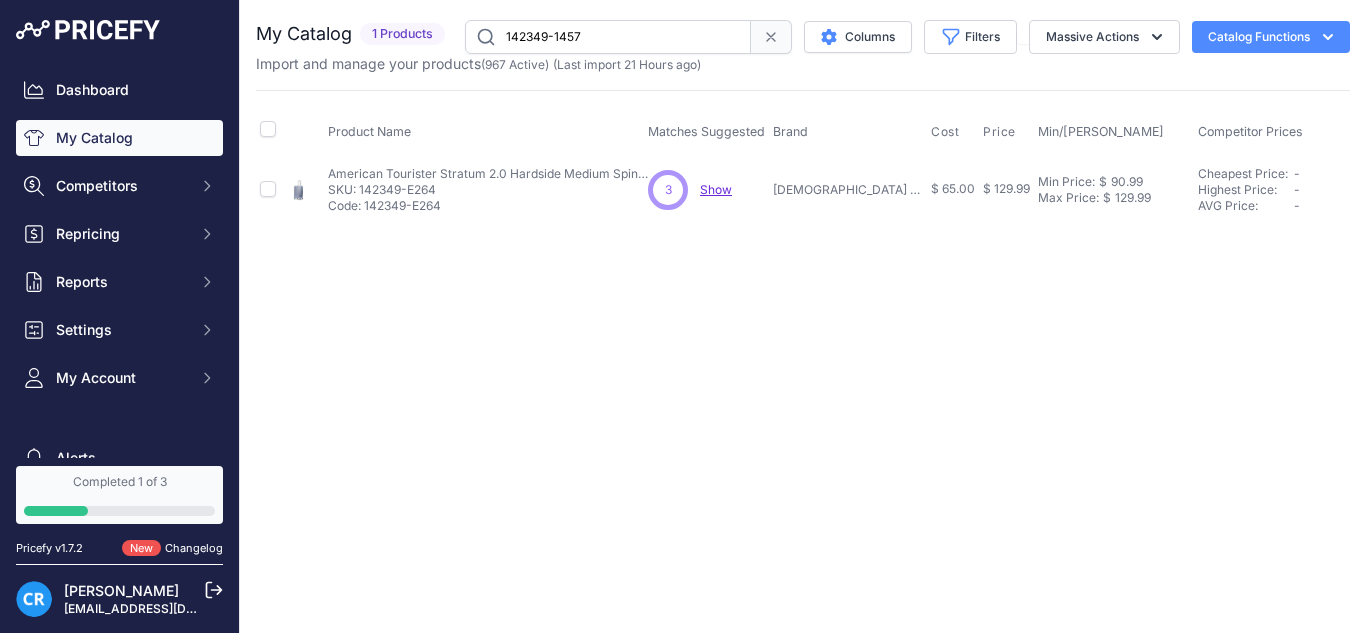 type on "142349-1457" 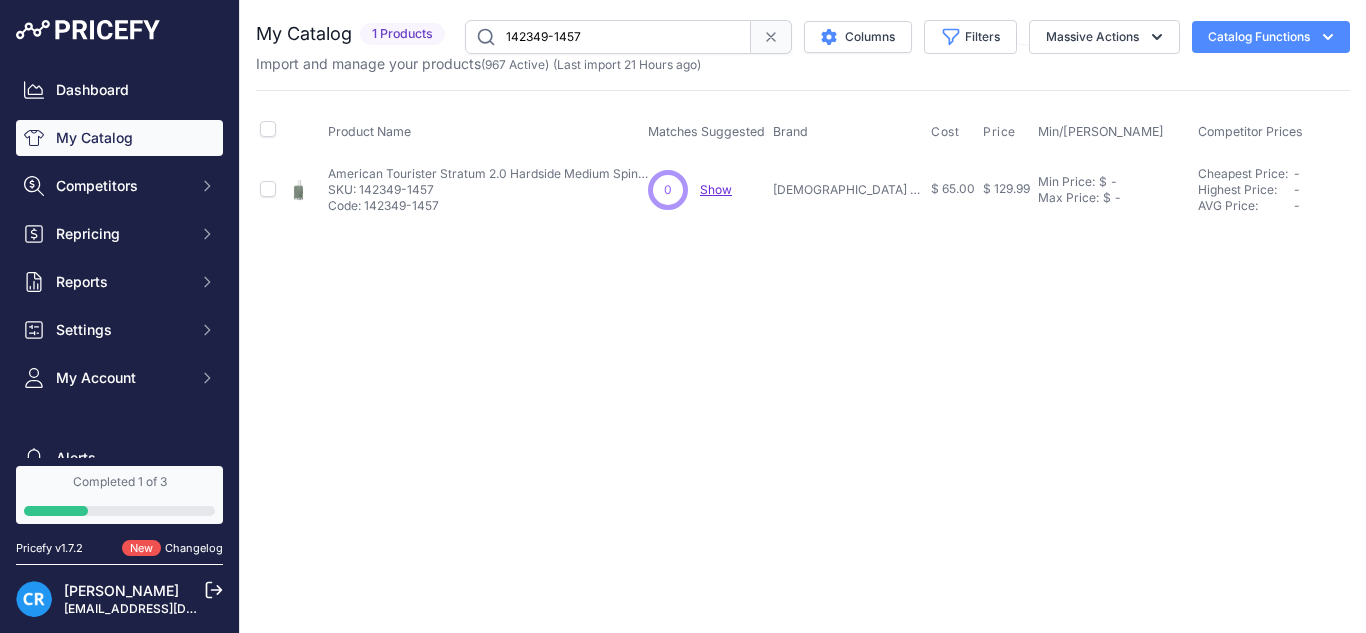 click on "Min Price:
$
-
Click to Edit Min Price
Max Price:
$
-
Click to Edit Max Price" at bounding box center [1114, 189] 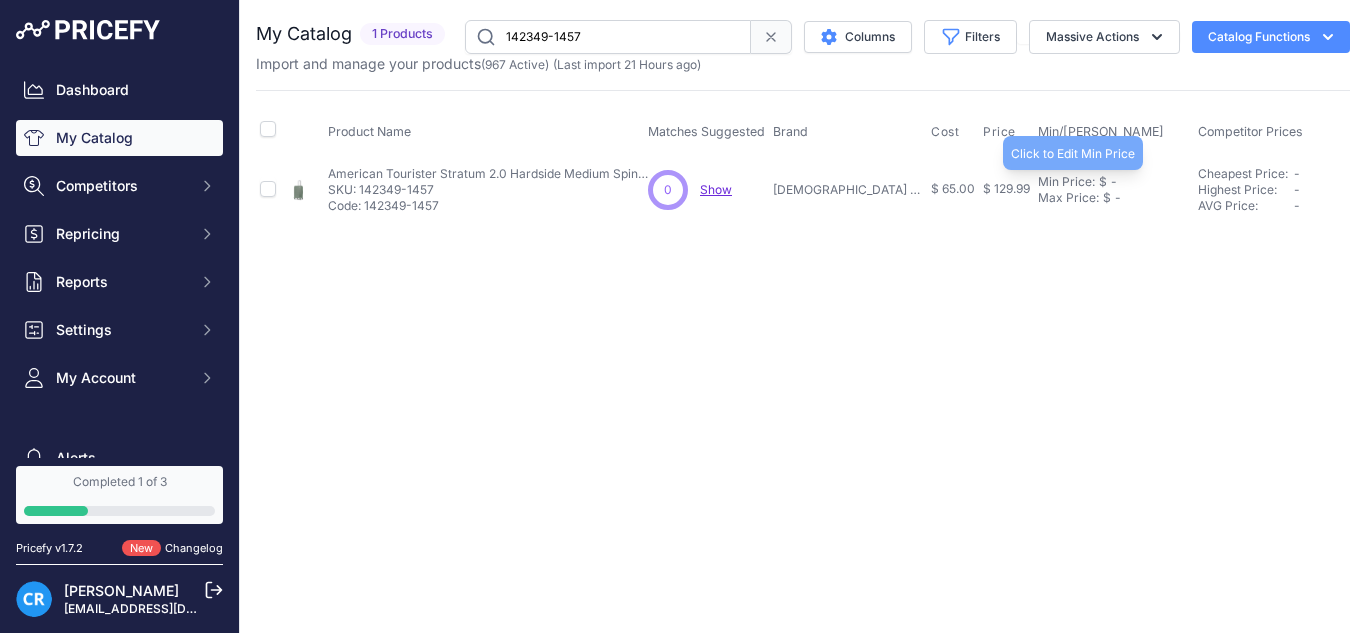 click on "Min Price:" at bounding box center [1066, 182] 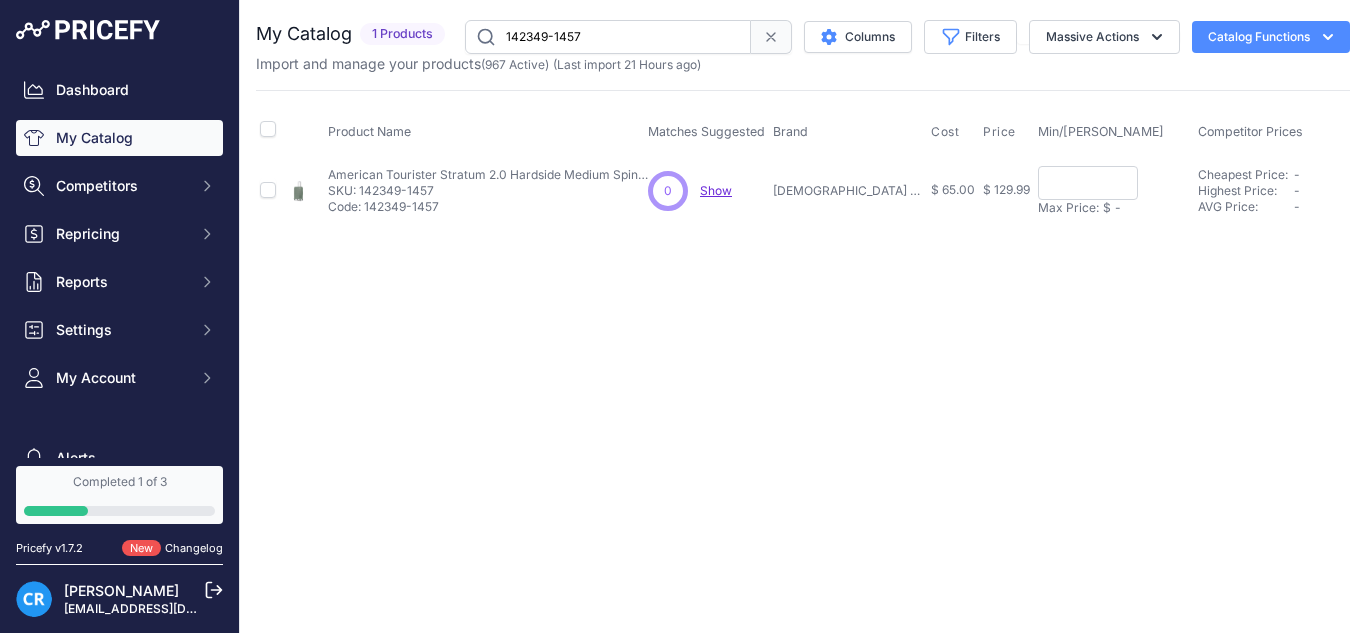click on "Min Price:
$
-
Click to Edit Min Price
Max Price:
$
-
Click to Edit Max Price" at bounding box center (1114, 190) 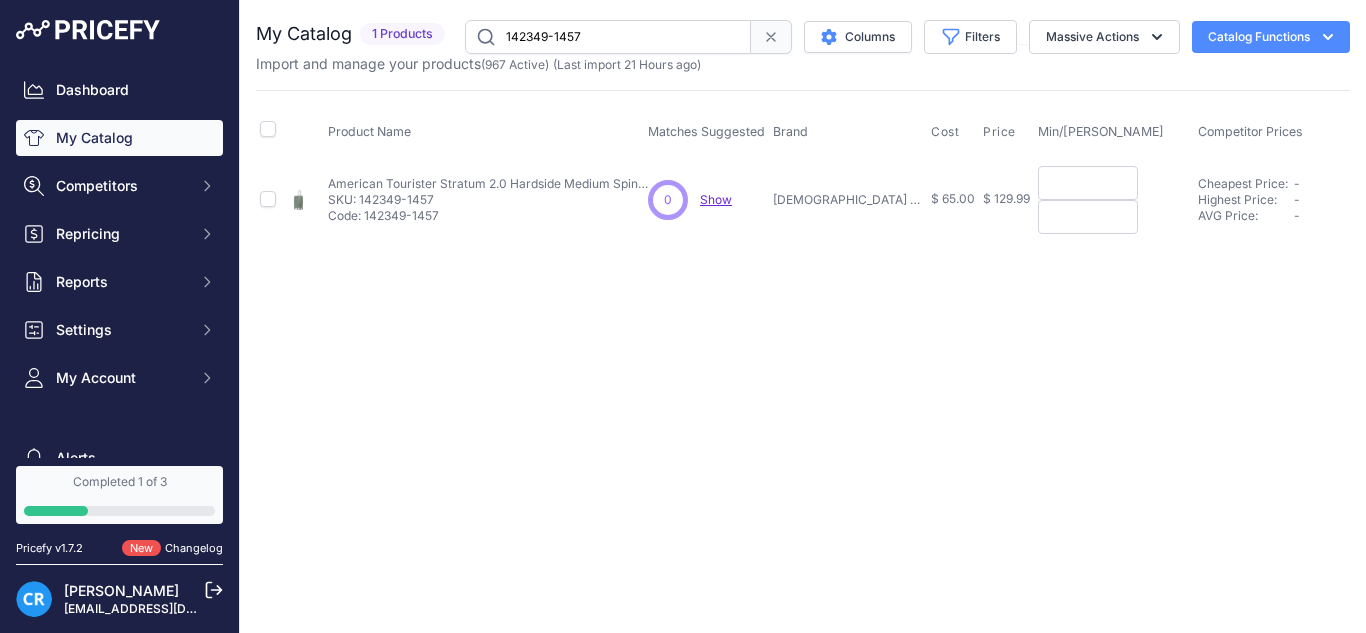 click at bounding box center (1088, 183) 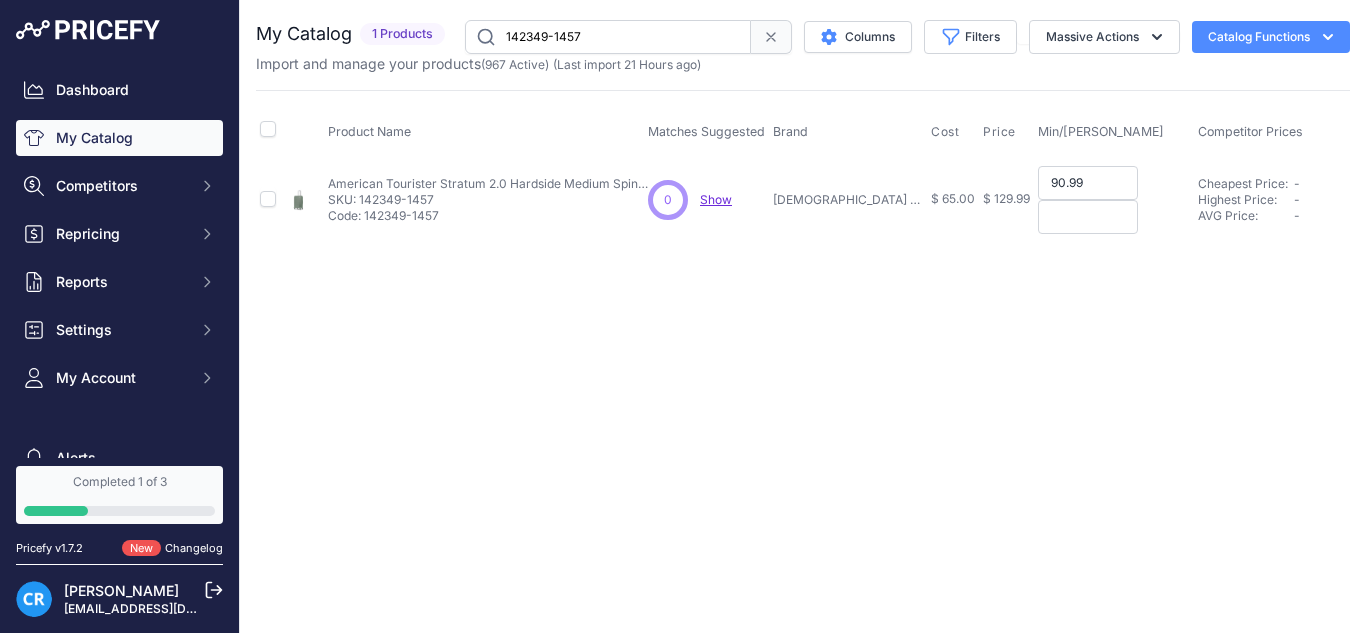 type on "90.99" 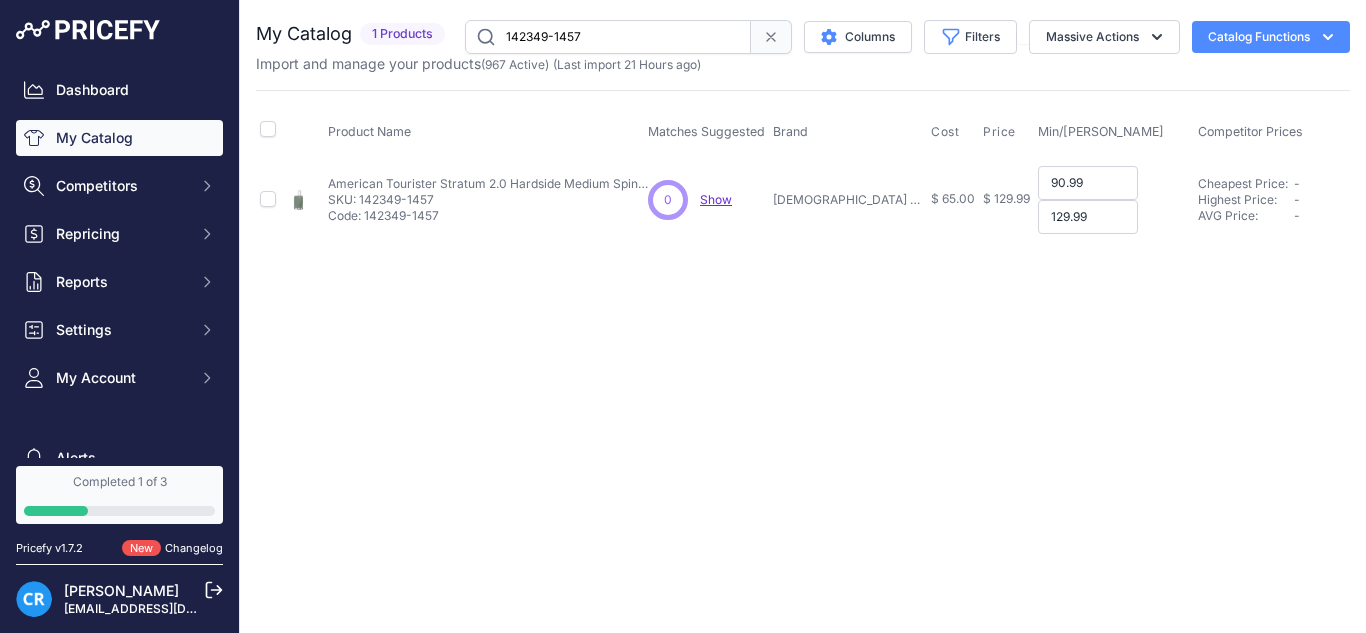 type on "129.99" 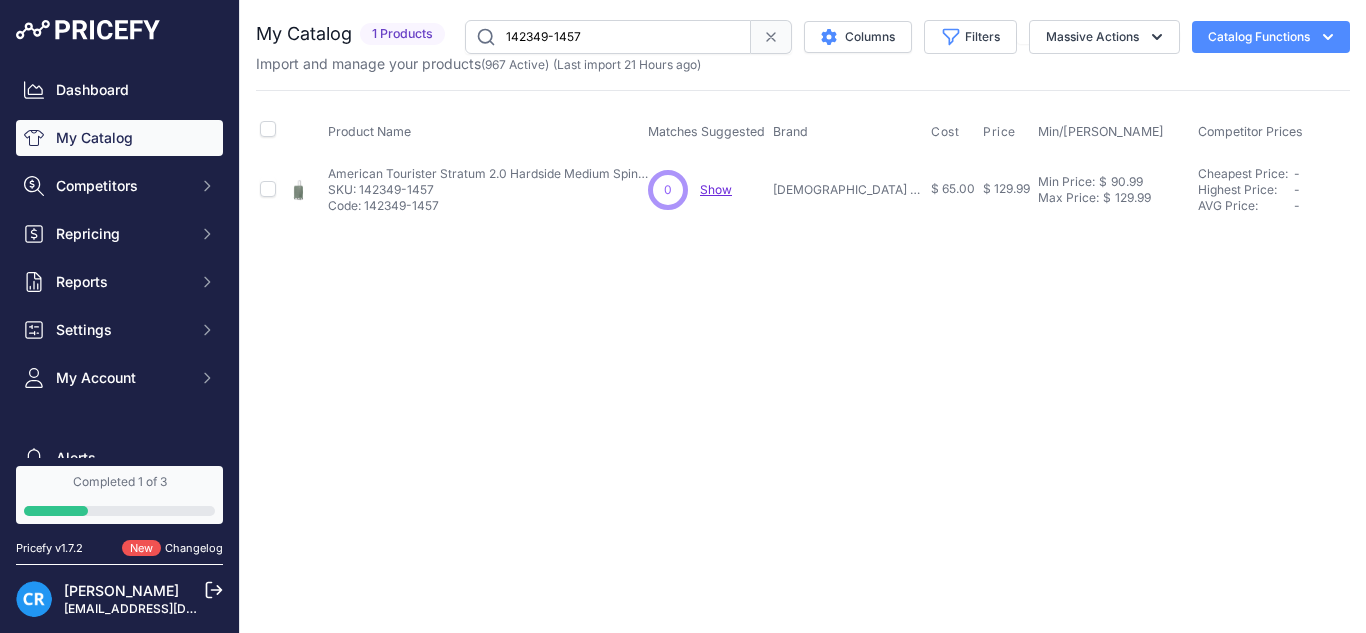 click on "142349-1457" at bounding box center [608, 37] 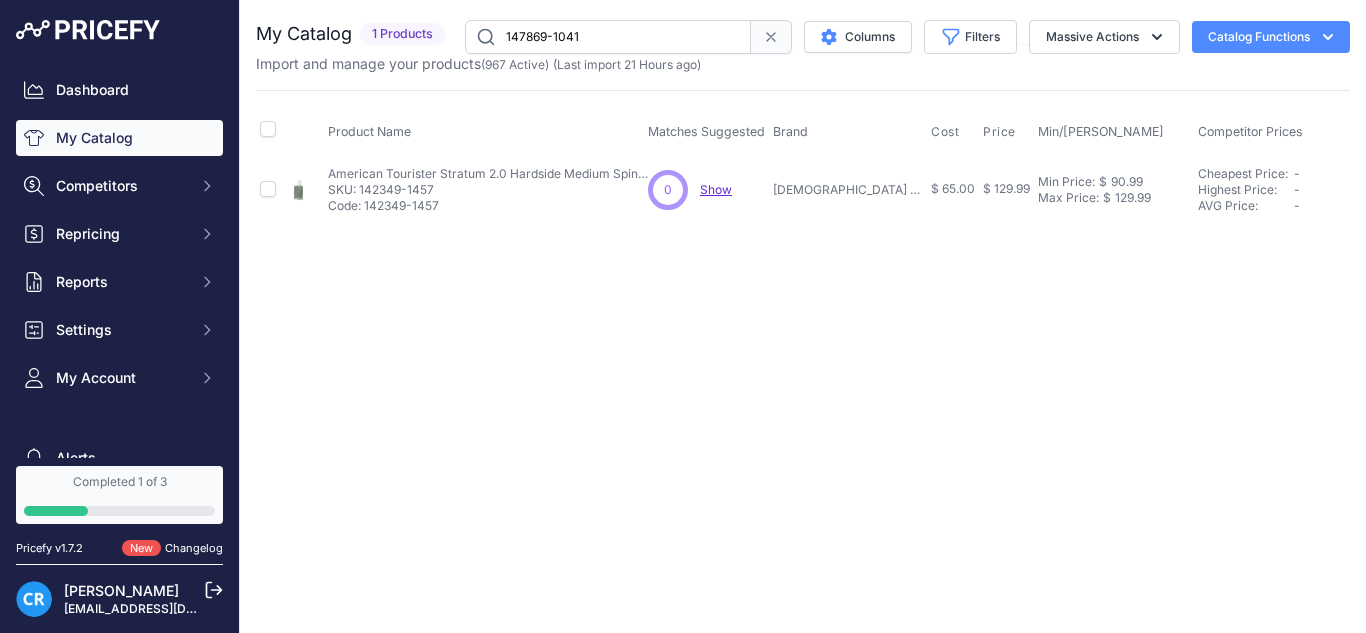 type on "147869-1041" 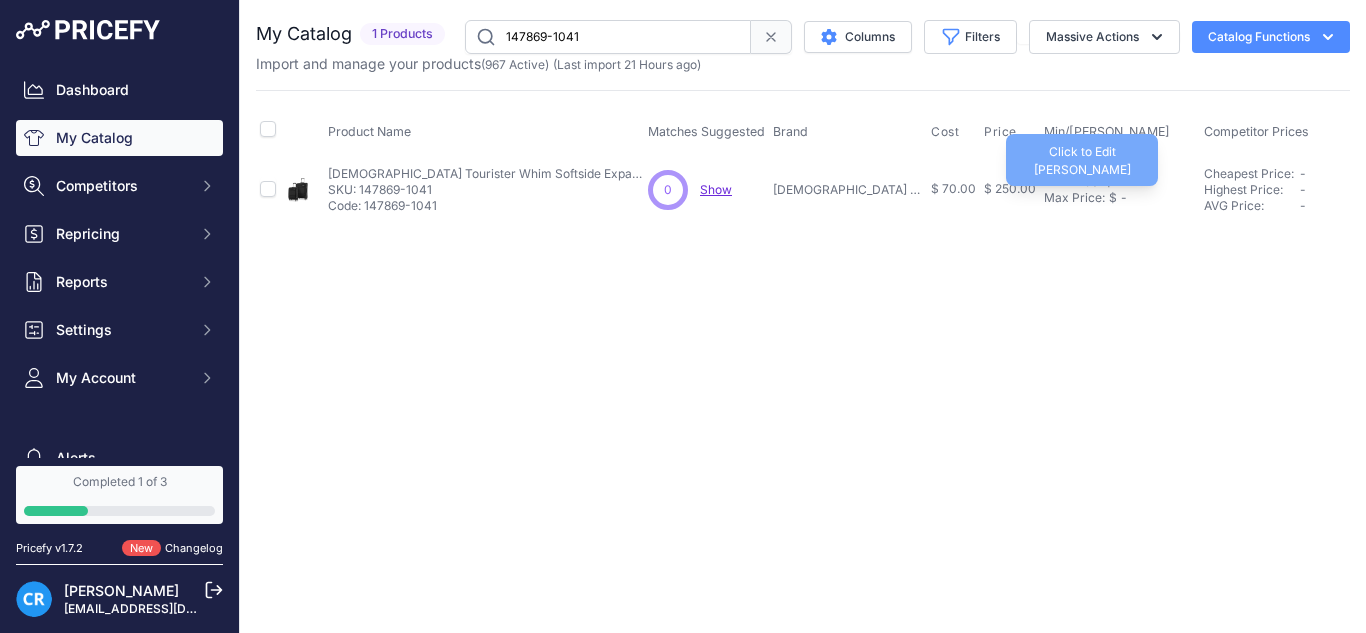 click on "Max Price:" at bounding box center [1074, 198] 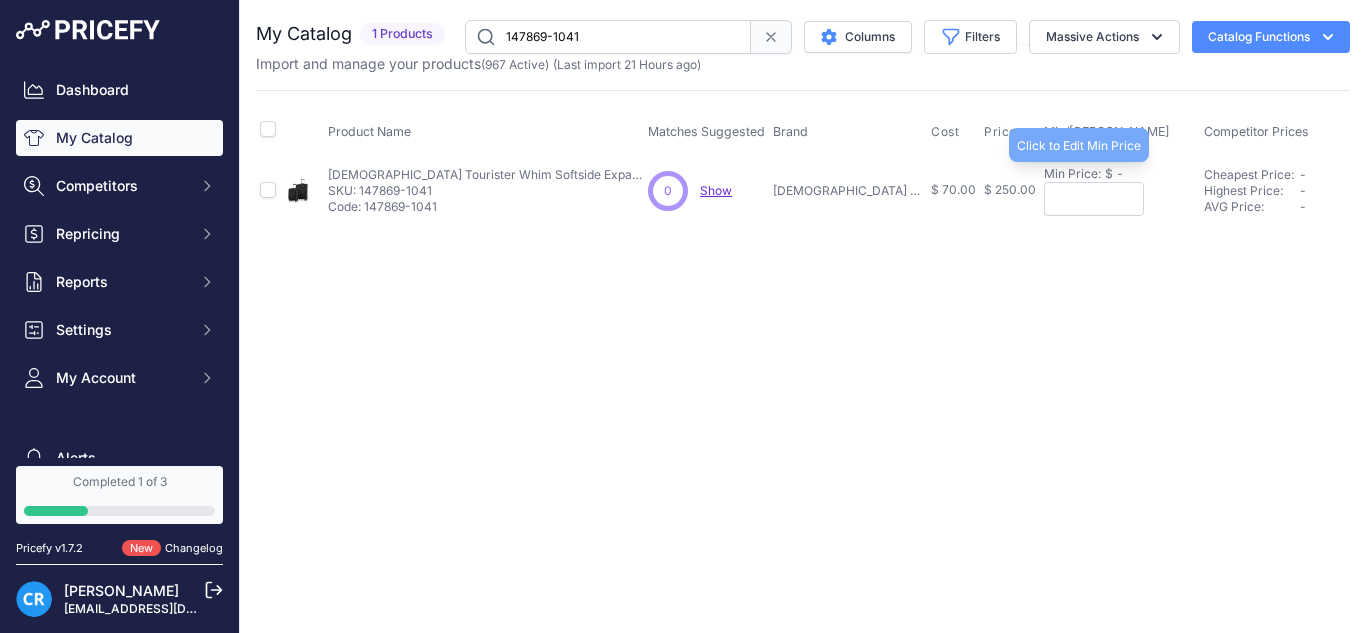 click on "Min Price:" at bounding box center [1072, 174] 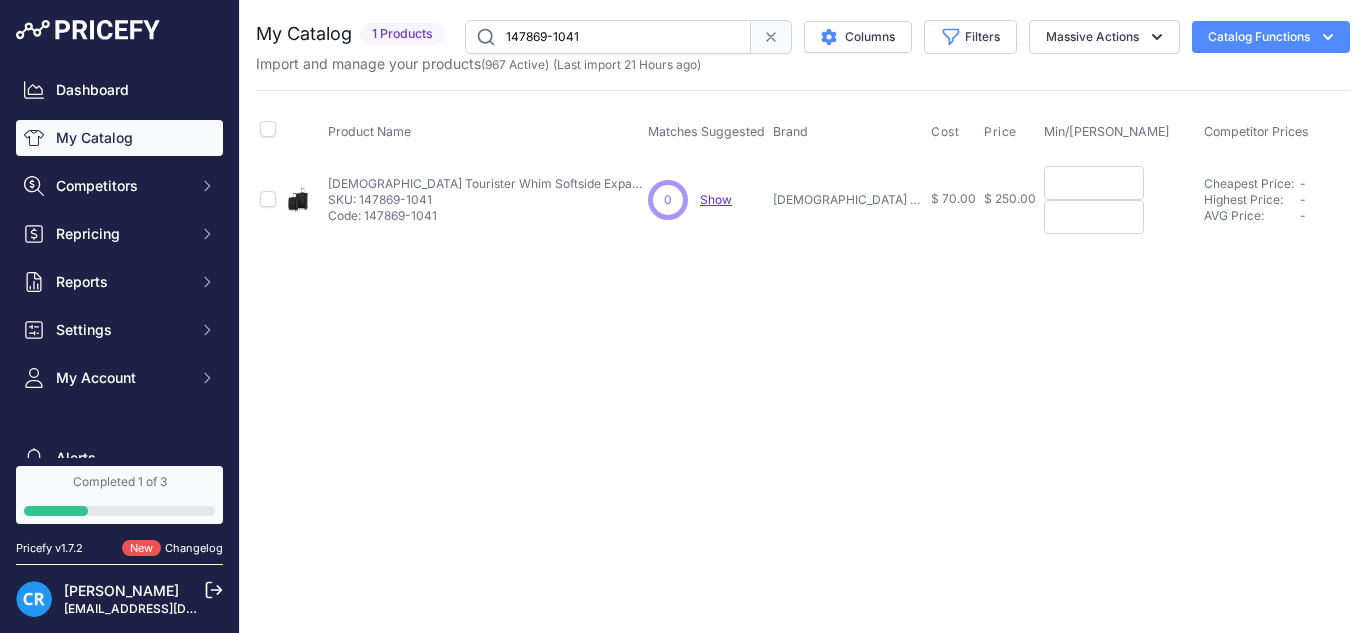 click at bounding box center (1094, 183) 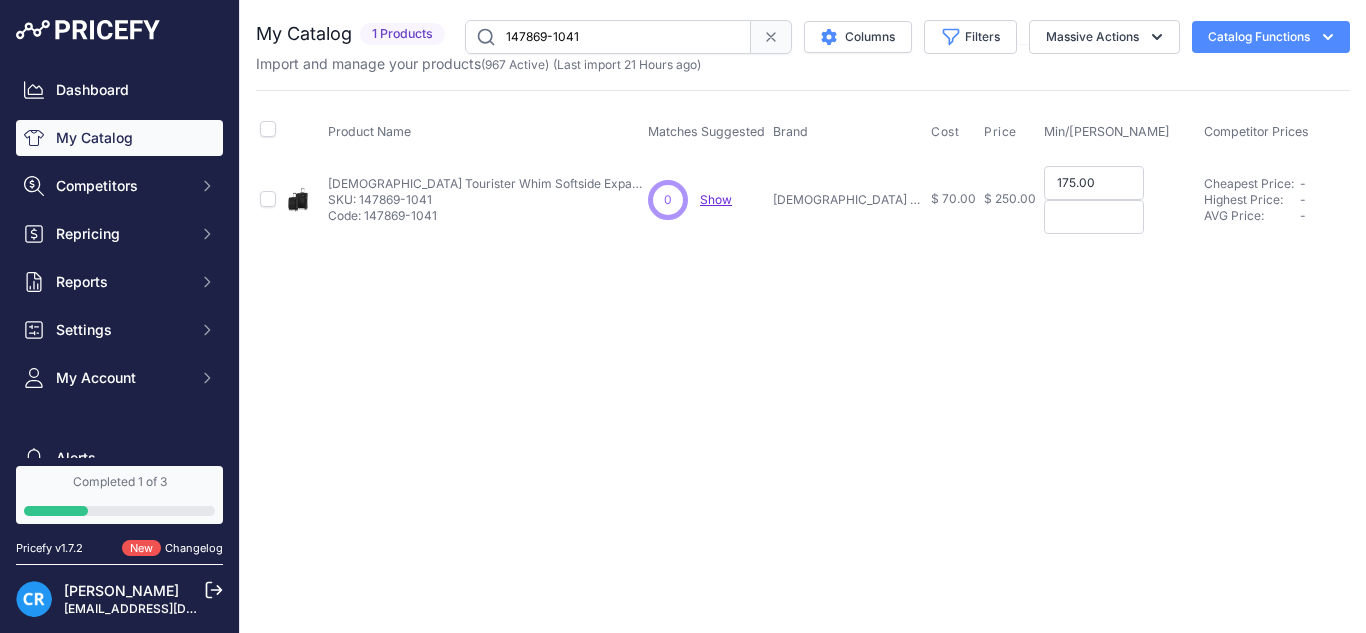 type on "175.00" 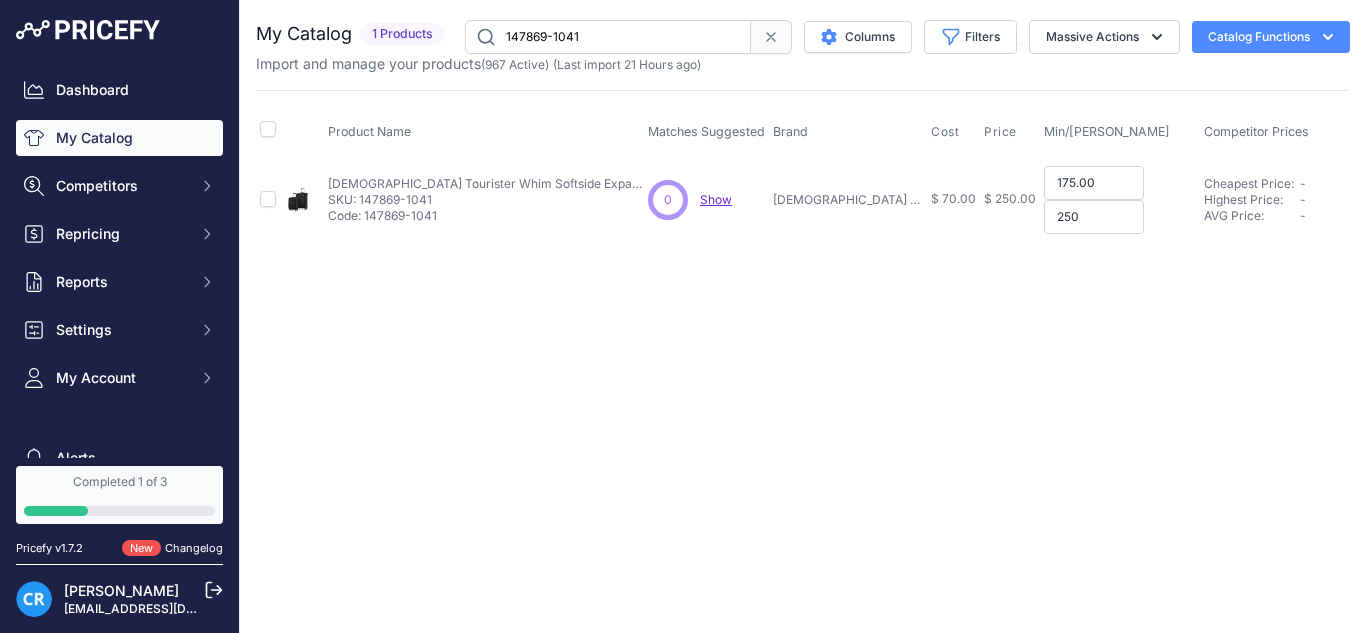 type on "250" 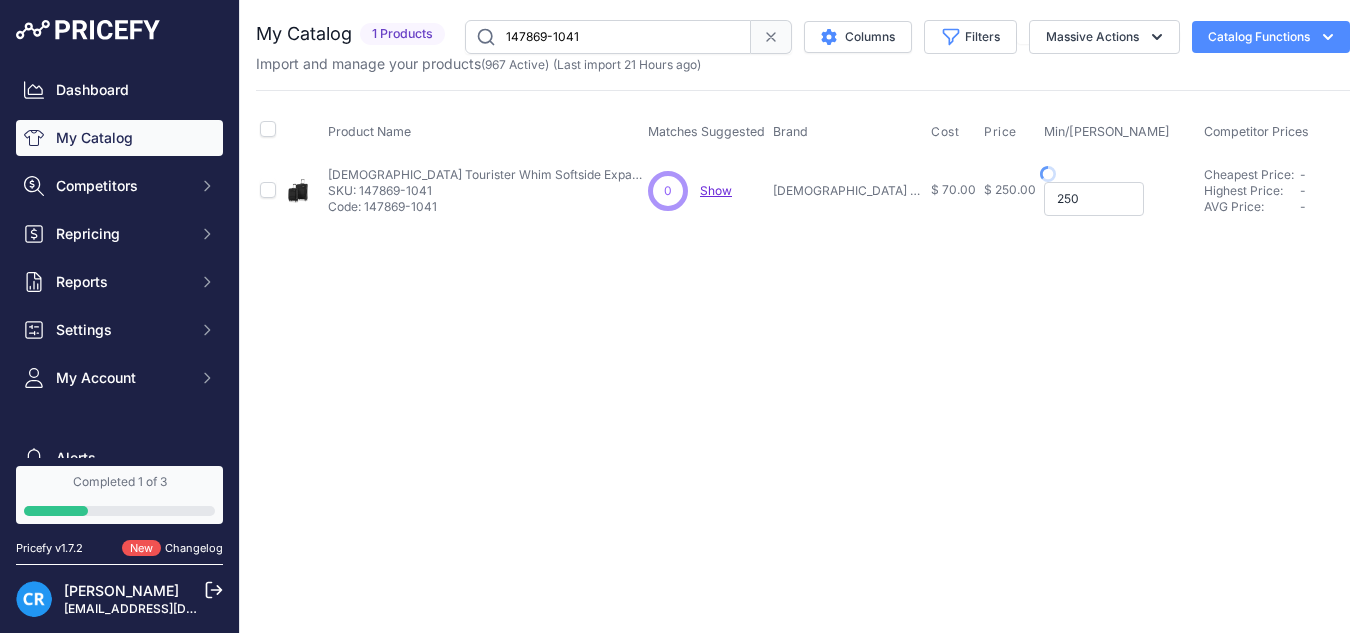 click on "250" at bounding box center [1094, 199] 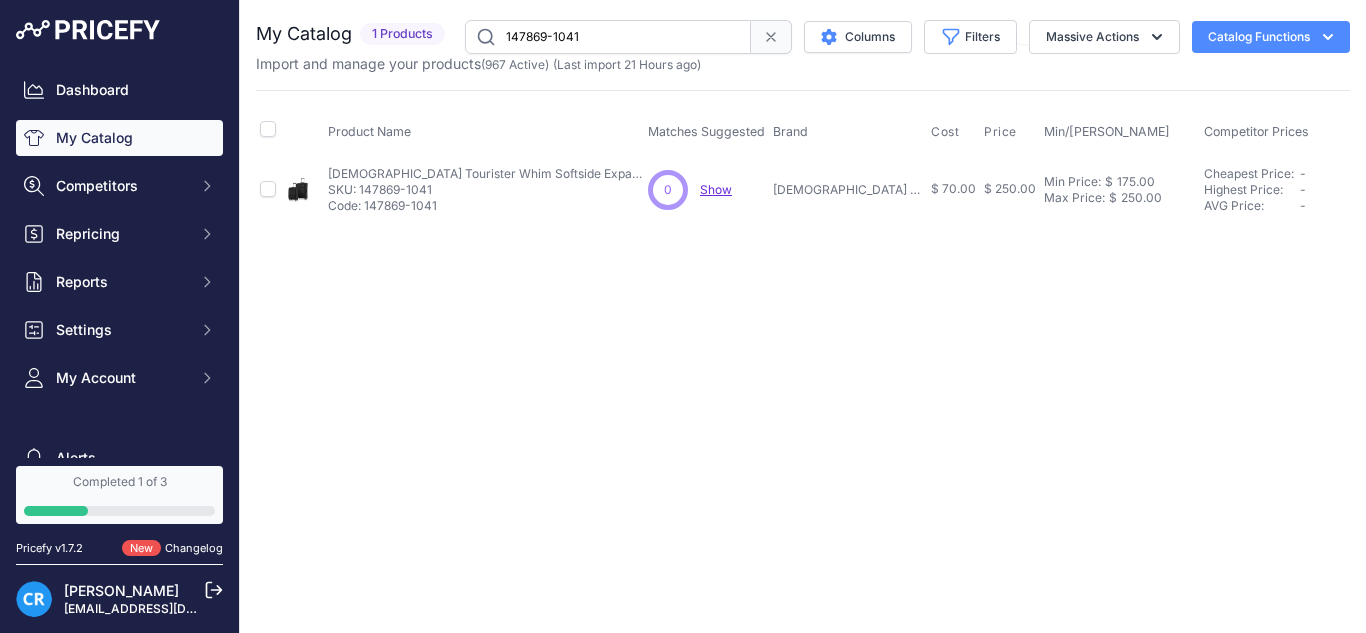 click on "147869-1041" at bounding box center (608, 37) 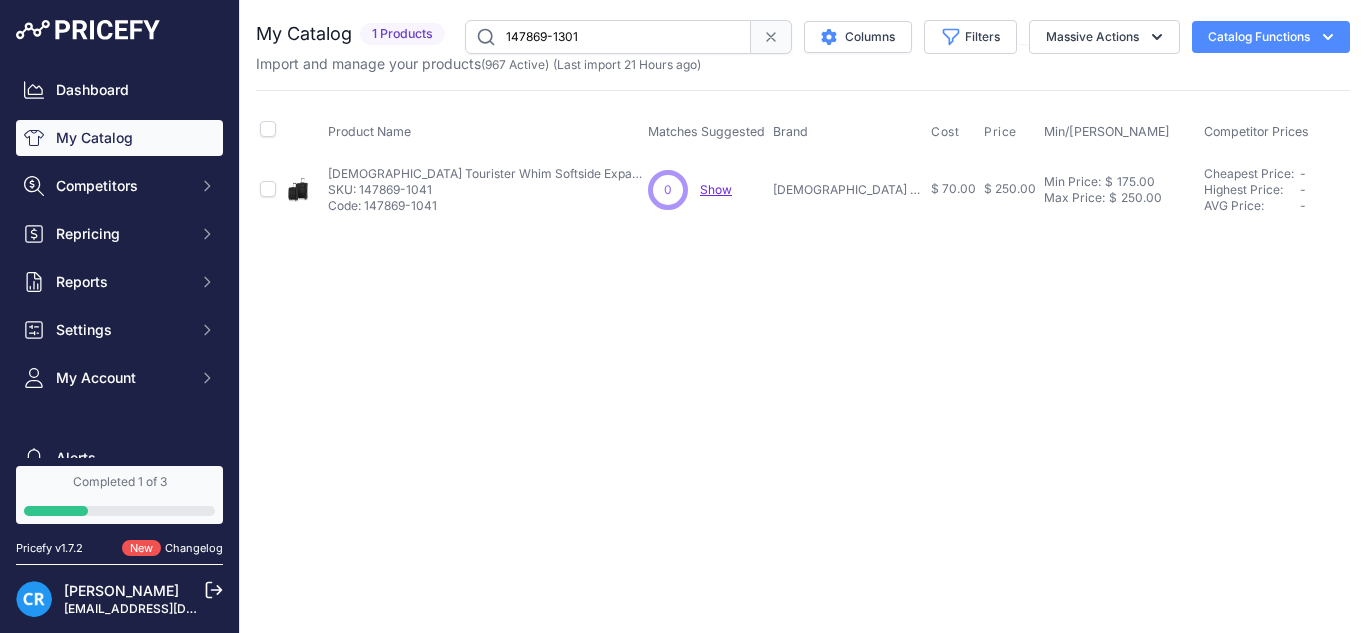 type on "147869-1301" 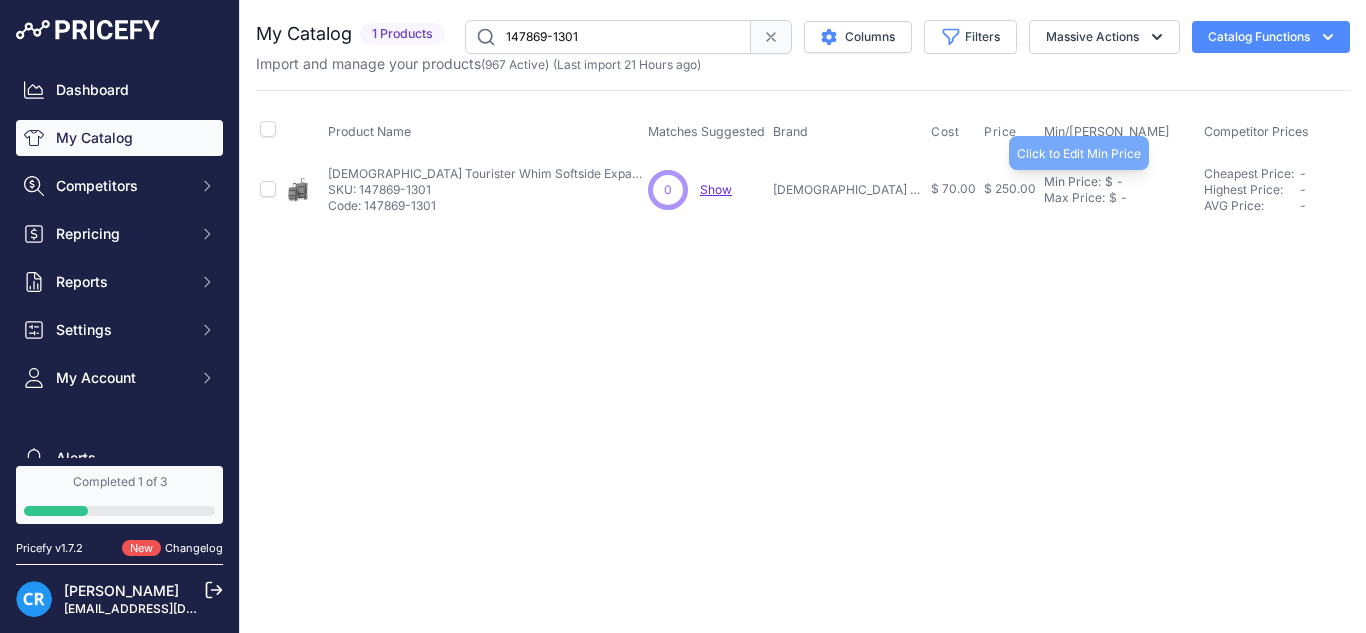 click on "Min Price:
$
-" at bounding box center (1120, 182) 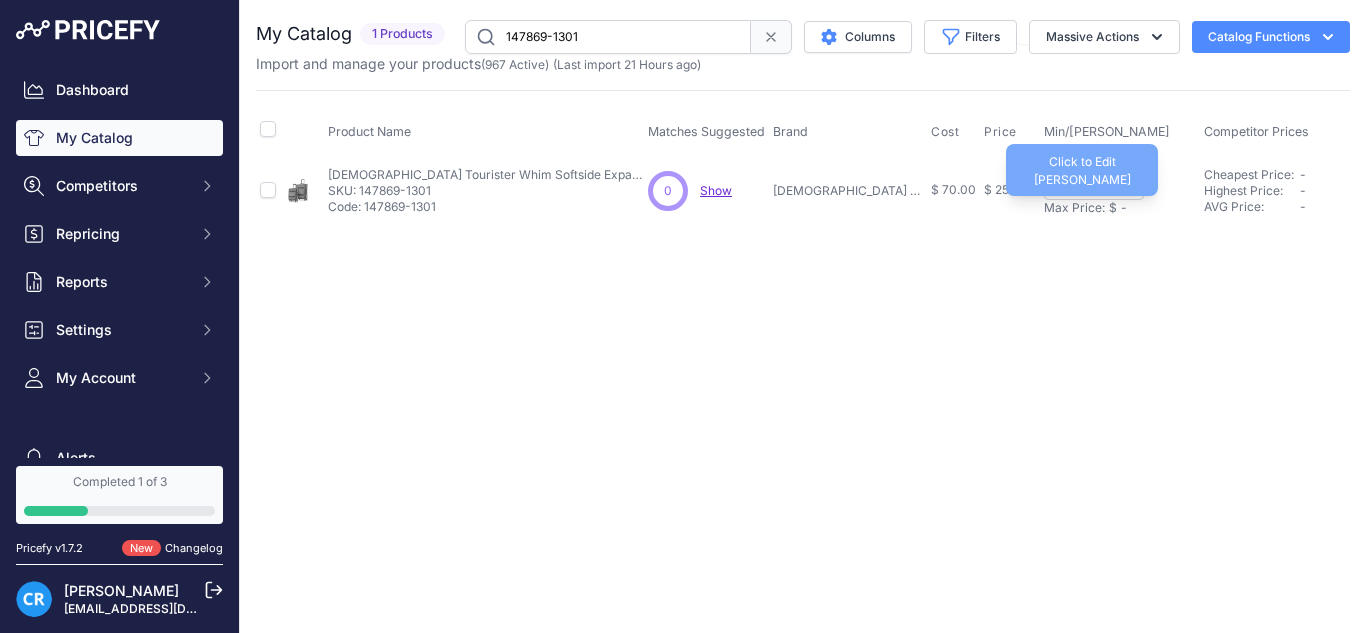 click on "Max Price:" at bounding box center (1074, 208) 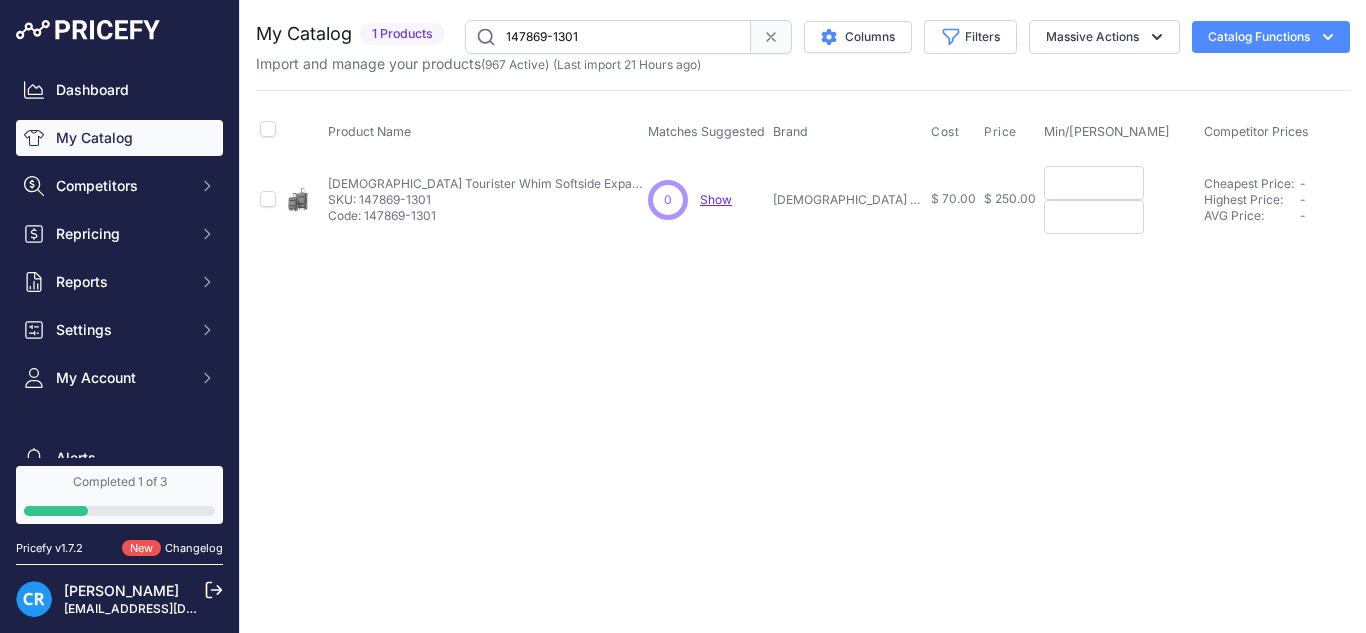 click at bounding box center [1094, 217] 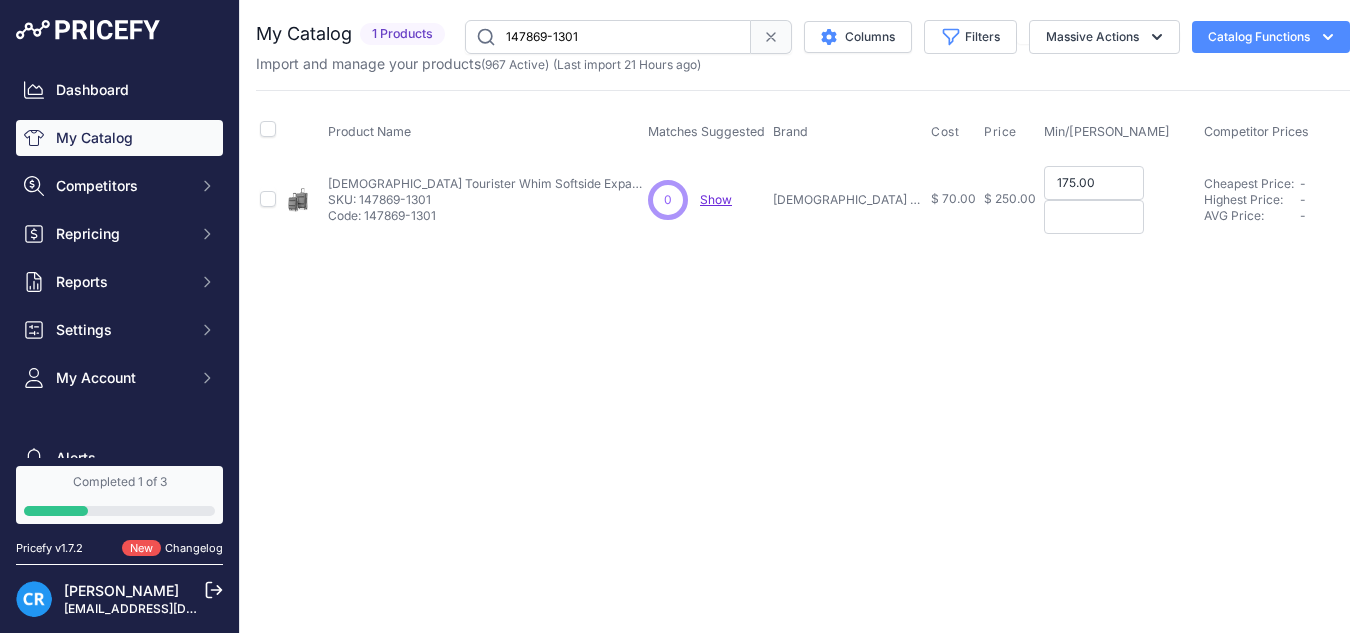type on "175.00" 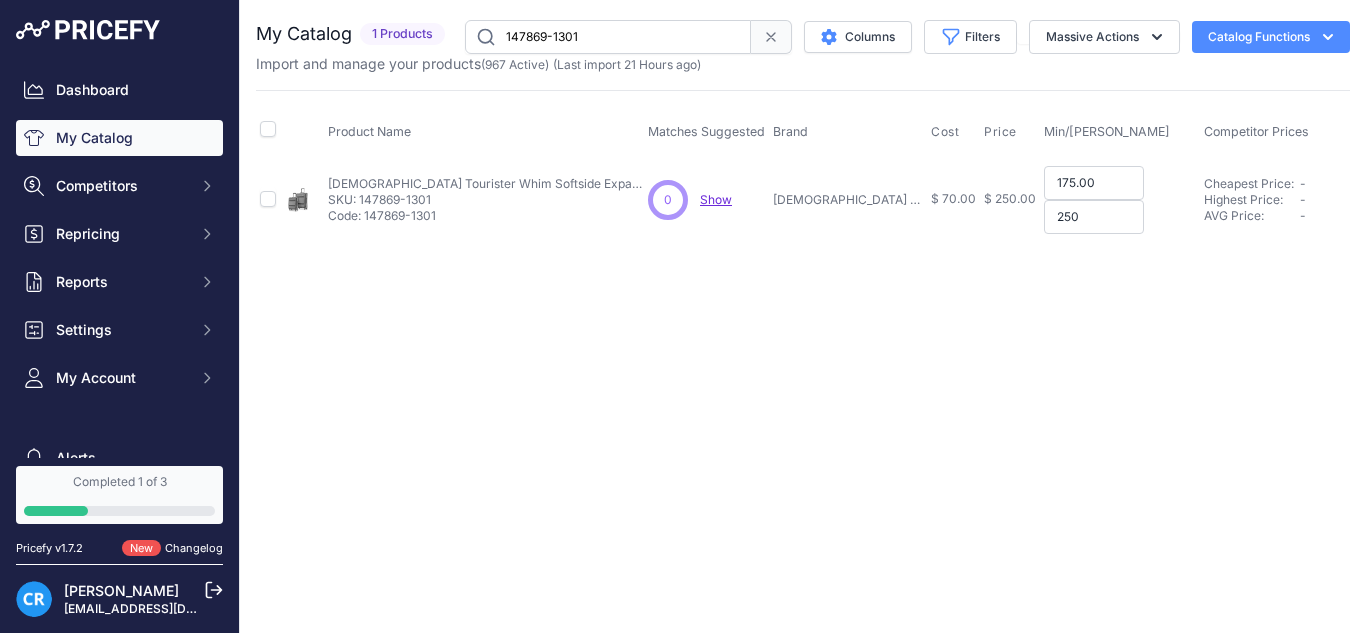 type on "250" 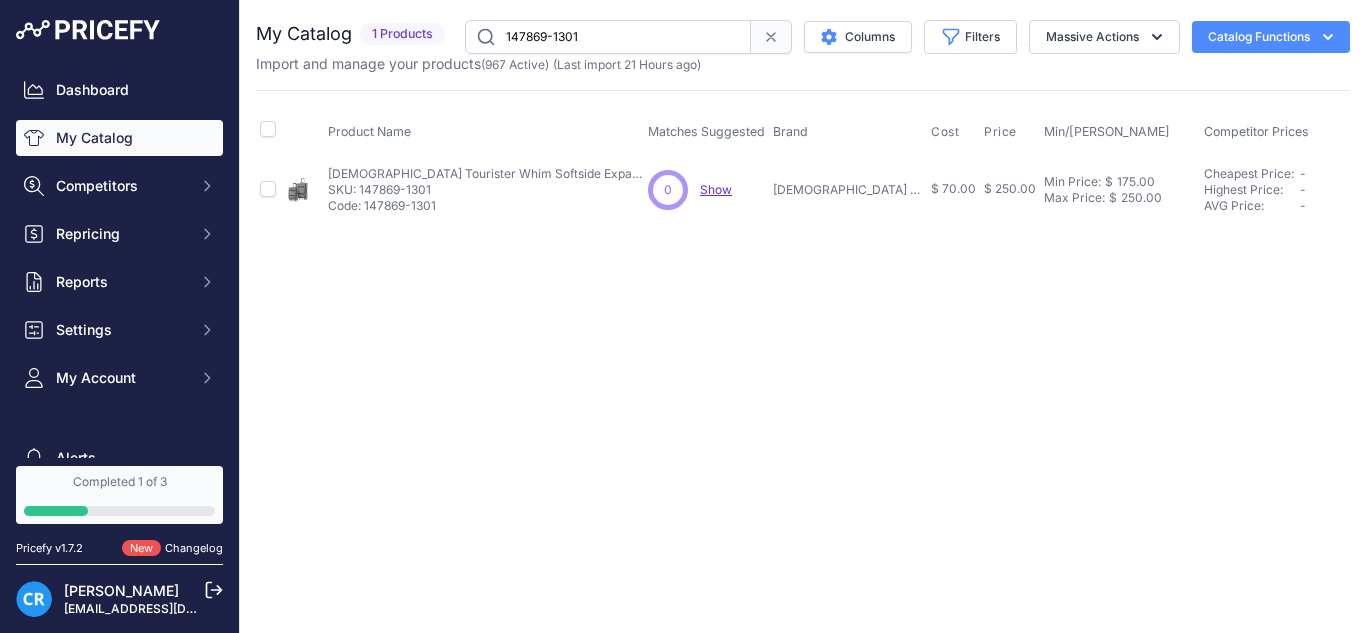 click on "147869-1301" at bounding box center (608, 37) 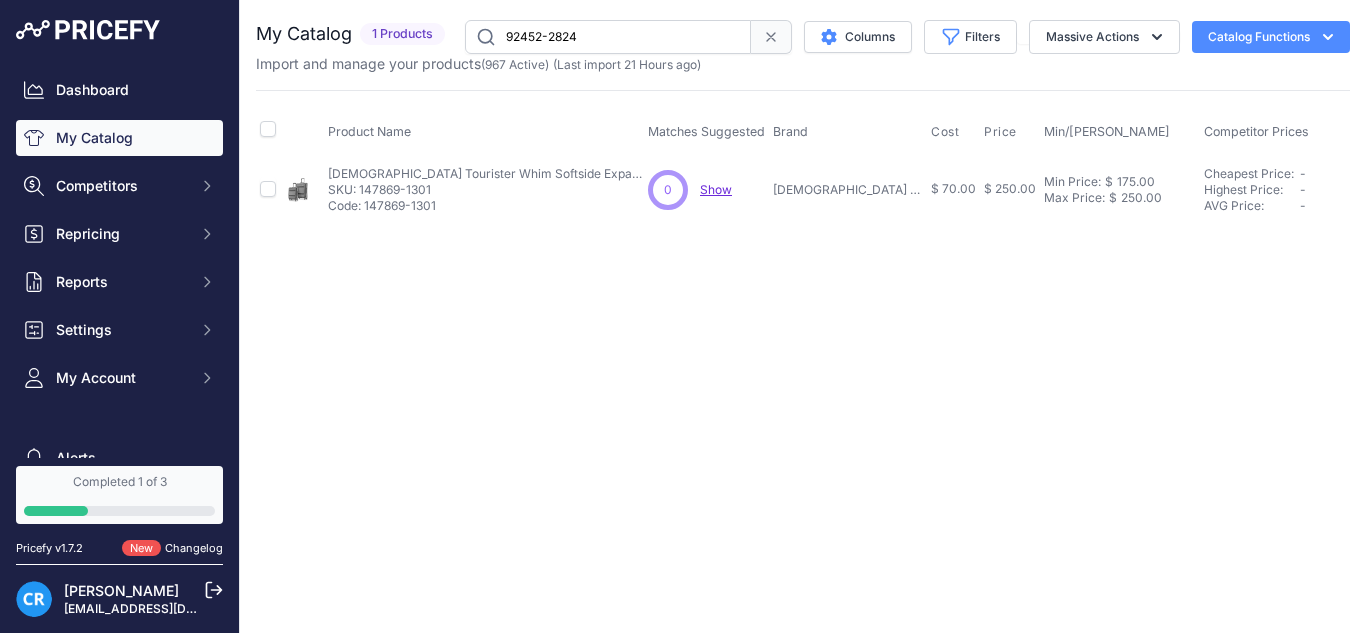 type on "92452-2824" 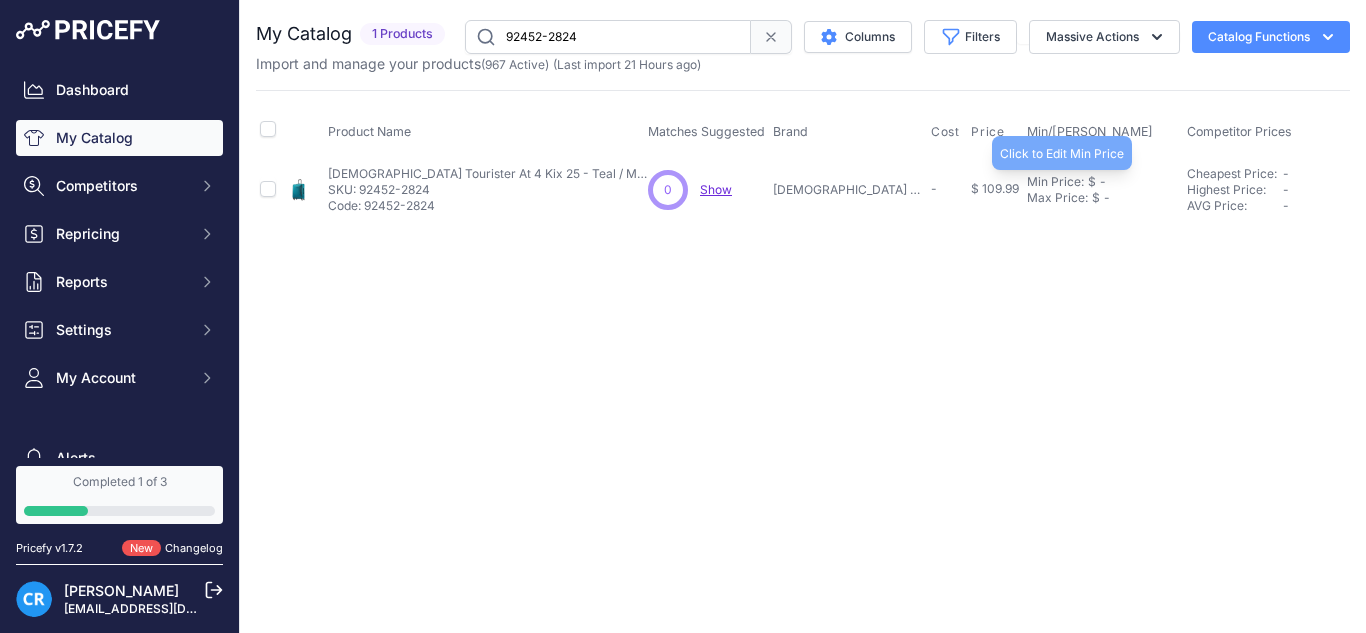 click on "Min Price:
$
-" at bounding box center (1103, 182) 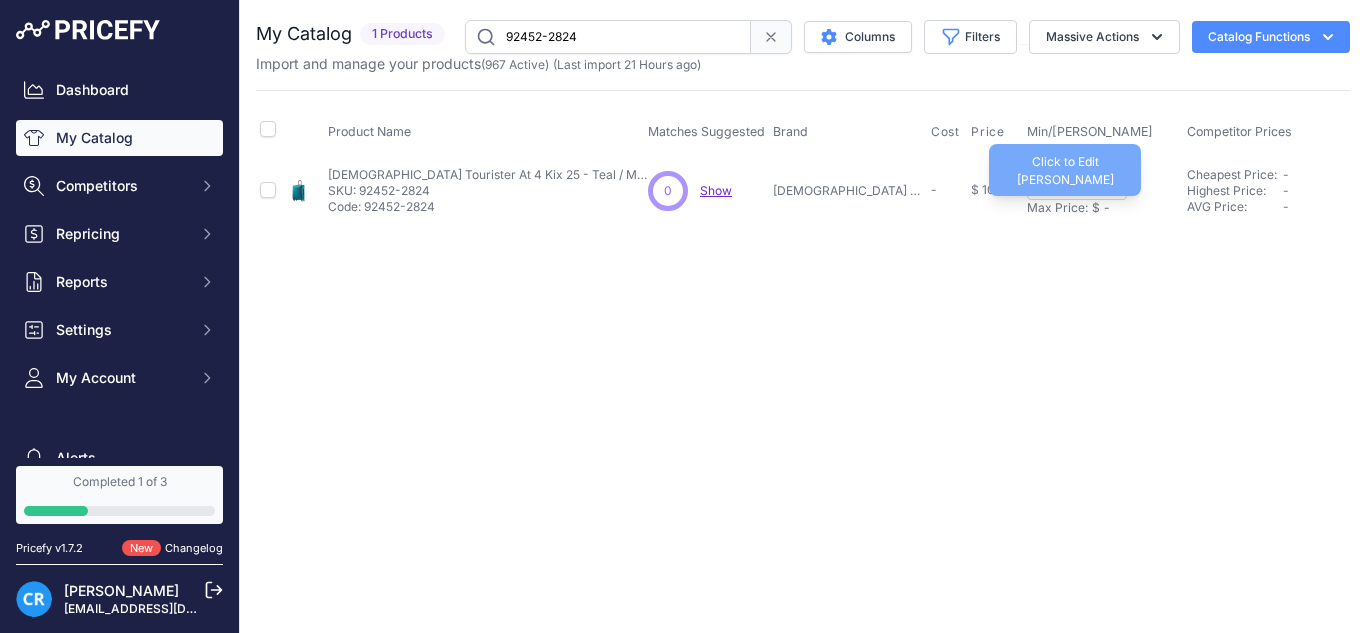 click on "Max Price:
$
-" at bounding box center [1103, 208] 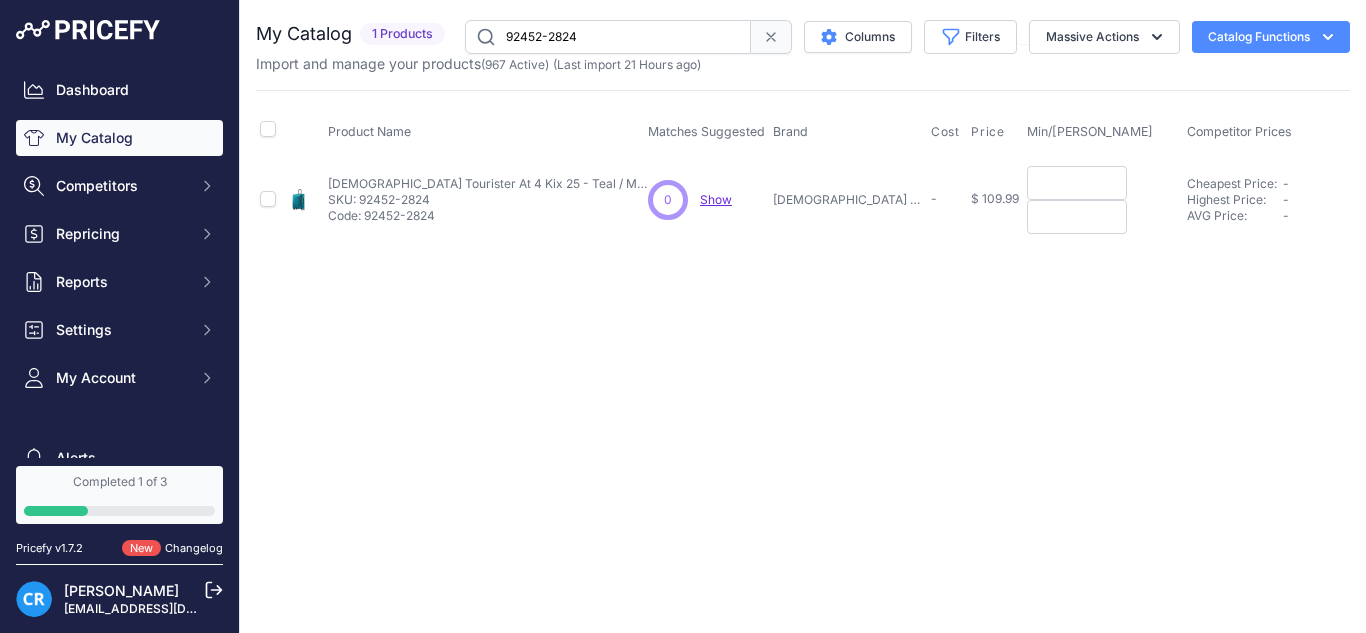 click at bounding box center (1077, 183) 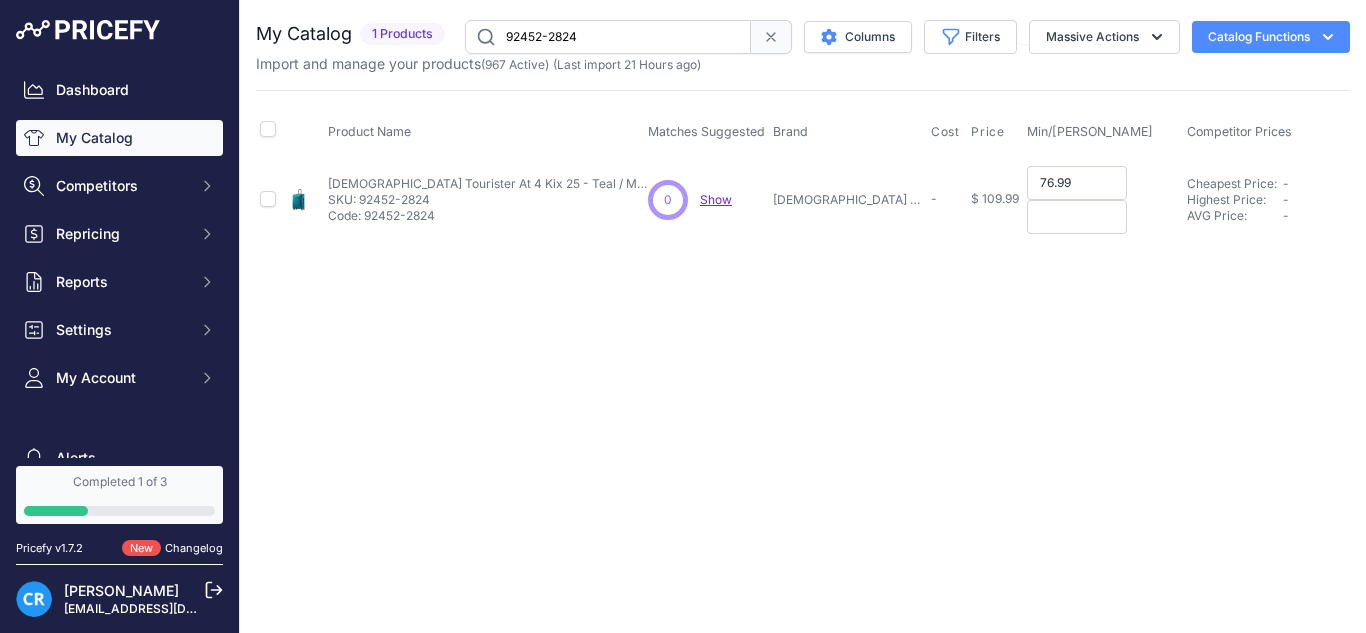 type on "76.99" 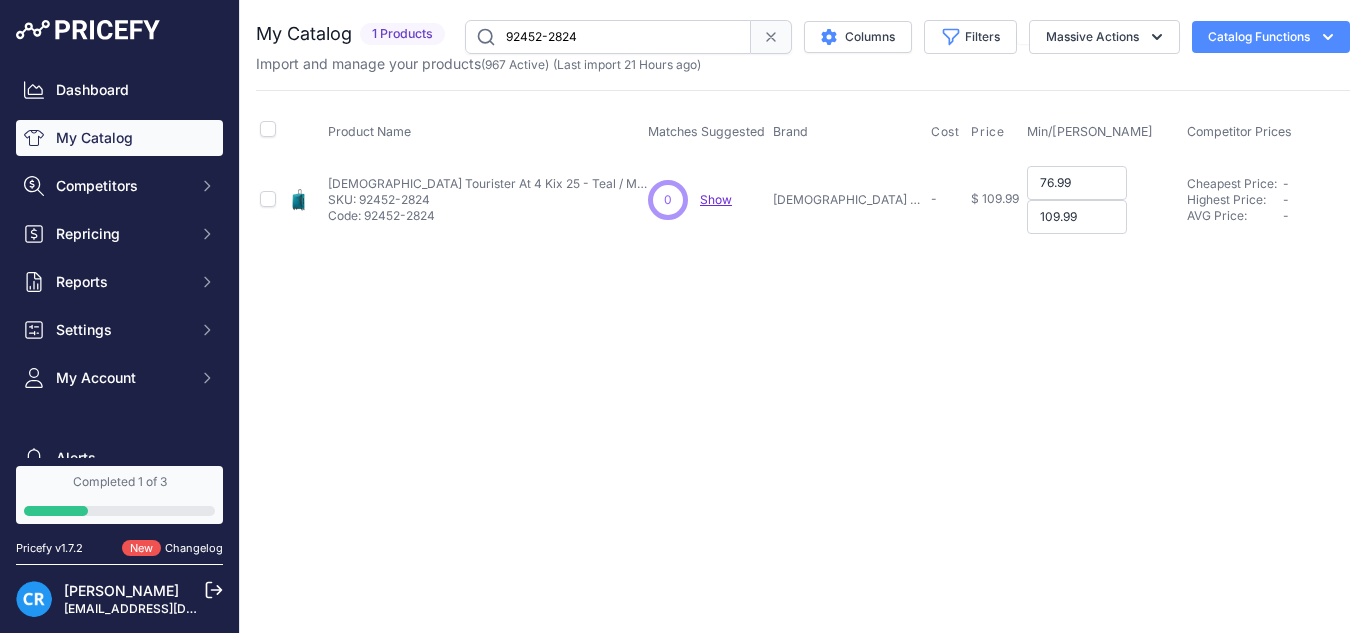 type on "109.99" 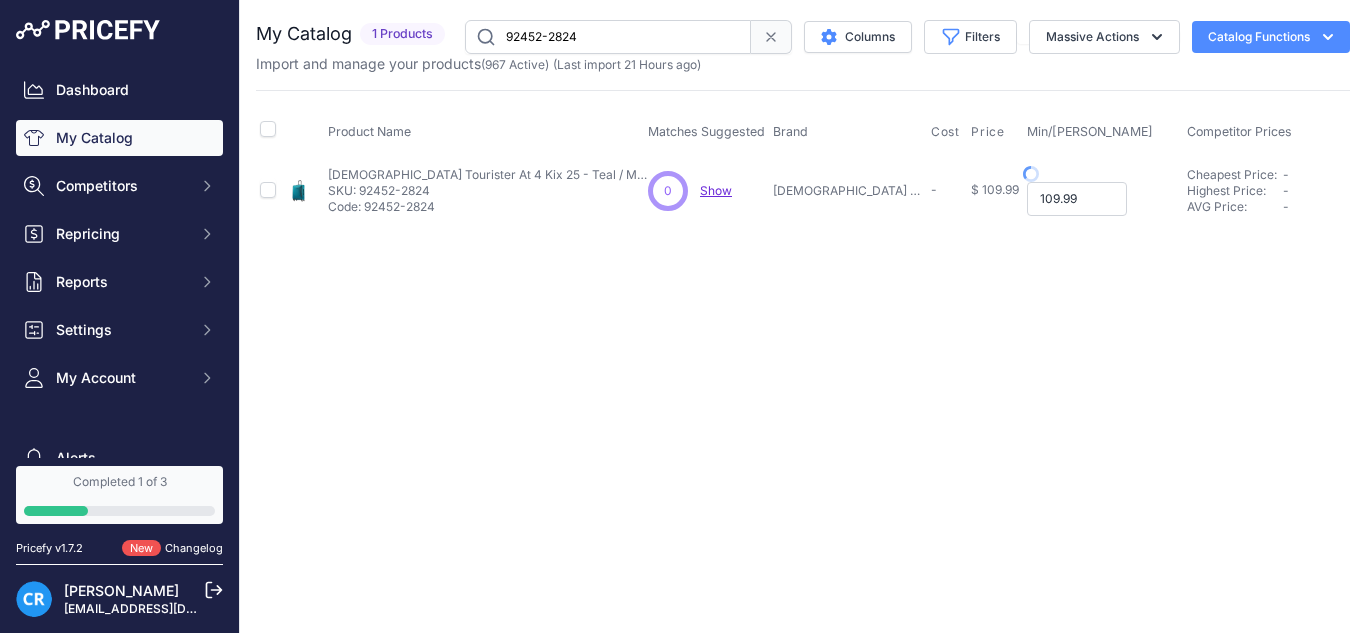 click on "Min Price:
$
76.99
-
Click to Edit Min Price
76.99
Max Price:
$
109.99
-
Click to Edit Max Price
109.99" at bounding box center (1103, 190) 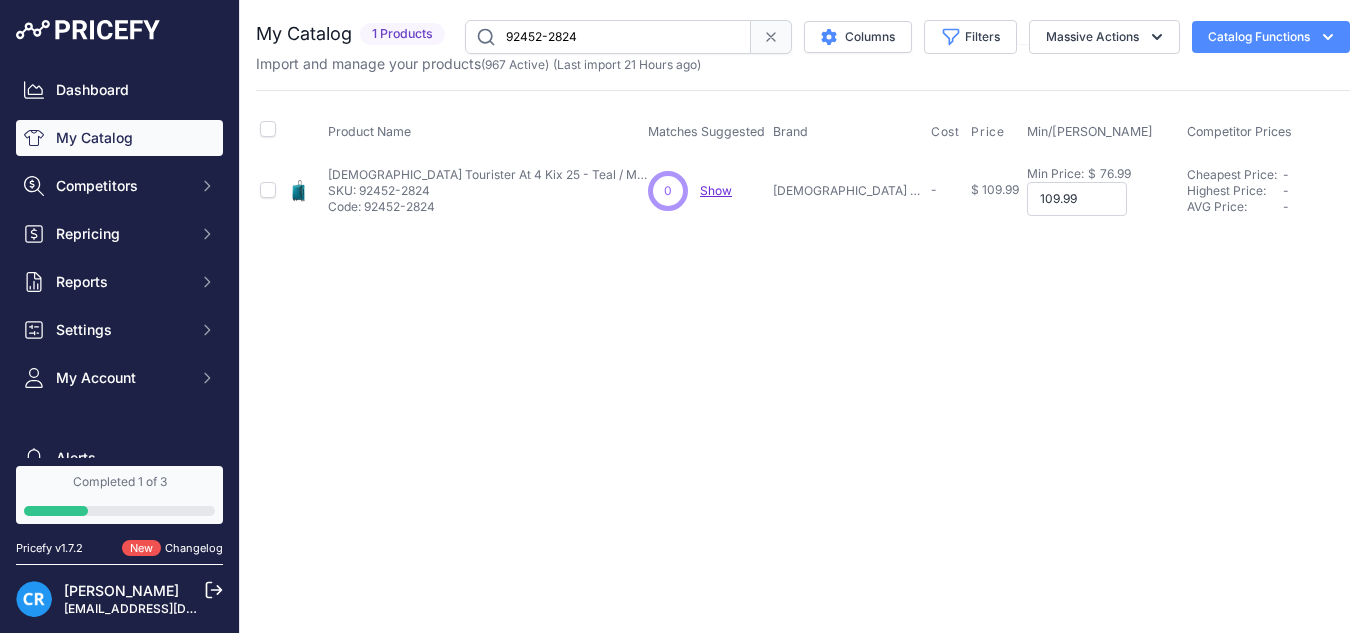 click on "109.99" at bounding box center [1077, 199] 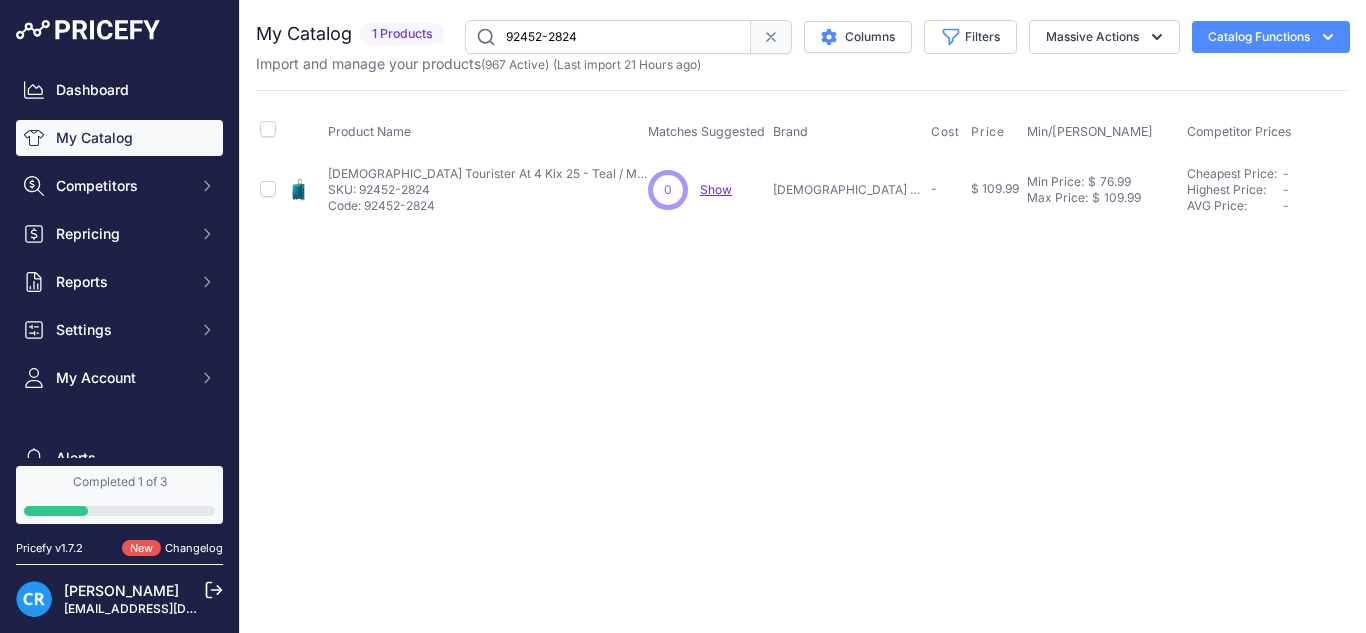 click on "92452-2824" at bounding box center (608, 37) 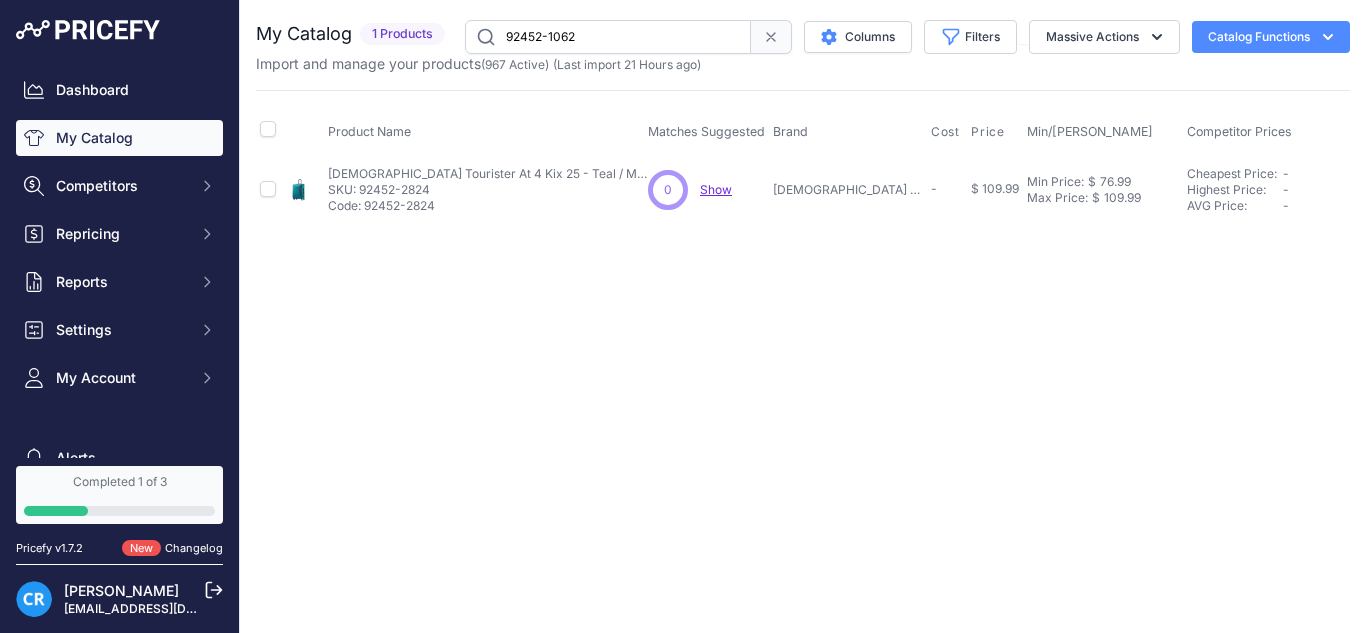 type on "92452-1062" 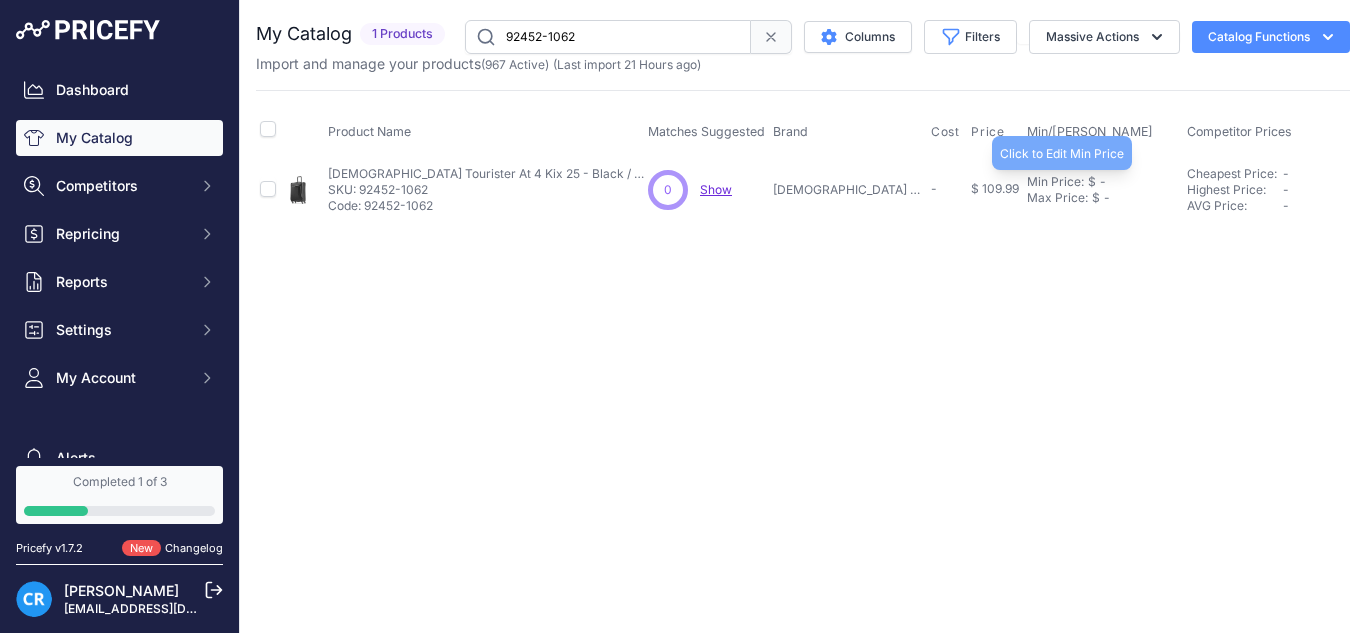 click on "Min Price:" at bounding box center (1055, 182) 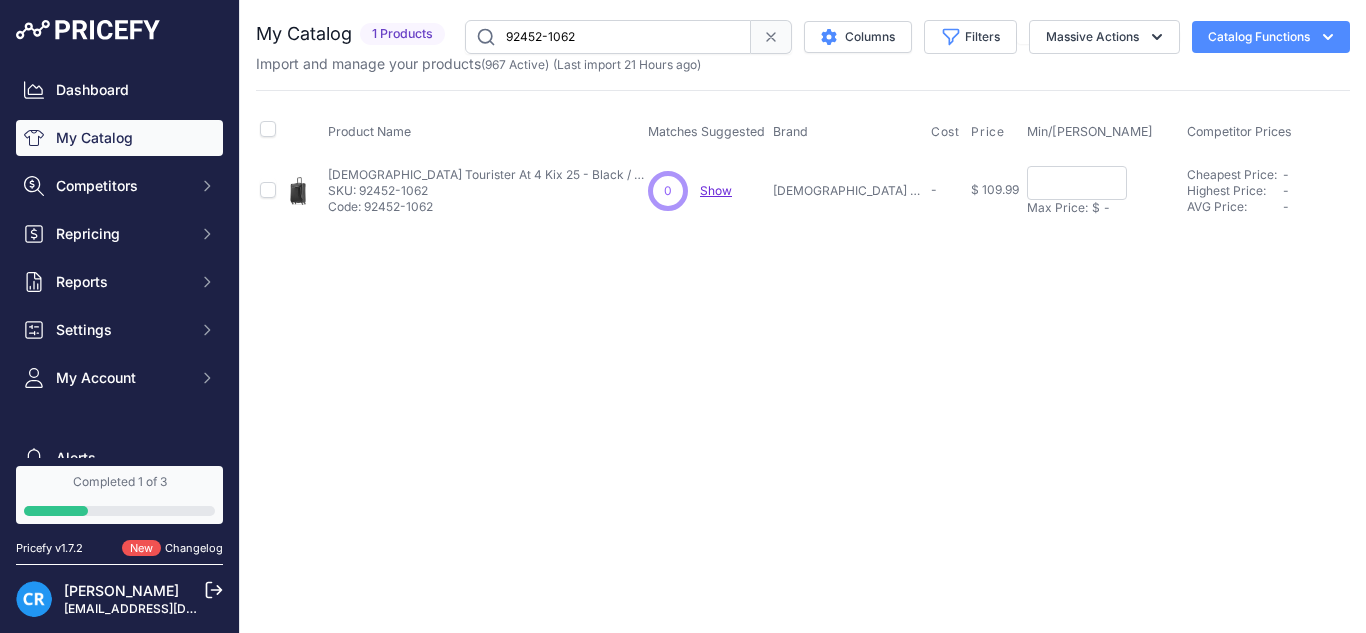 click on "Max Price:" at bounding box center (1057, 208) 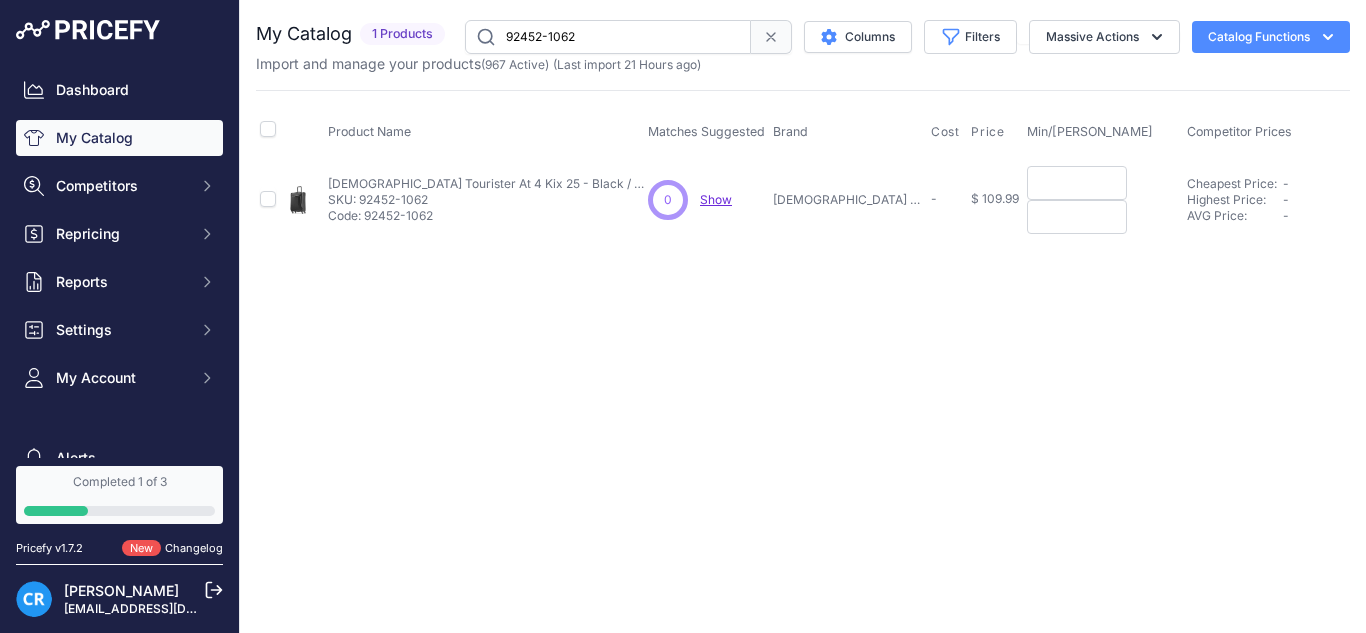 click at bounding box center [1077, 183] 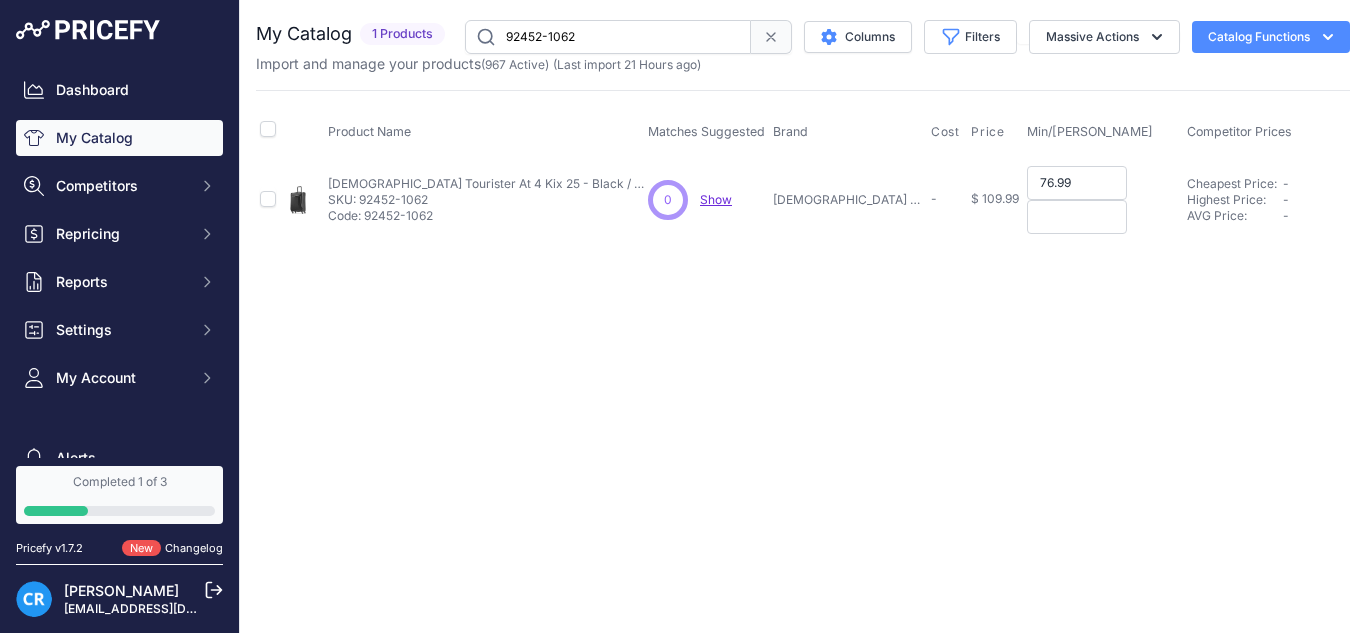type on "76.99" 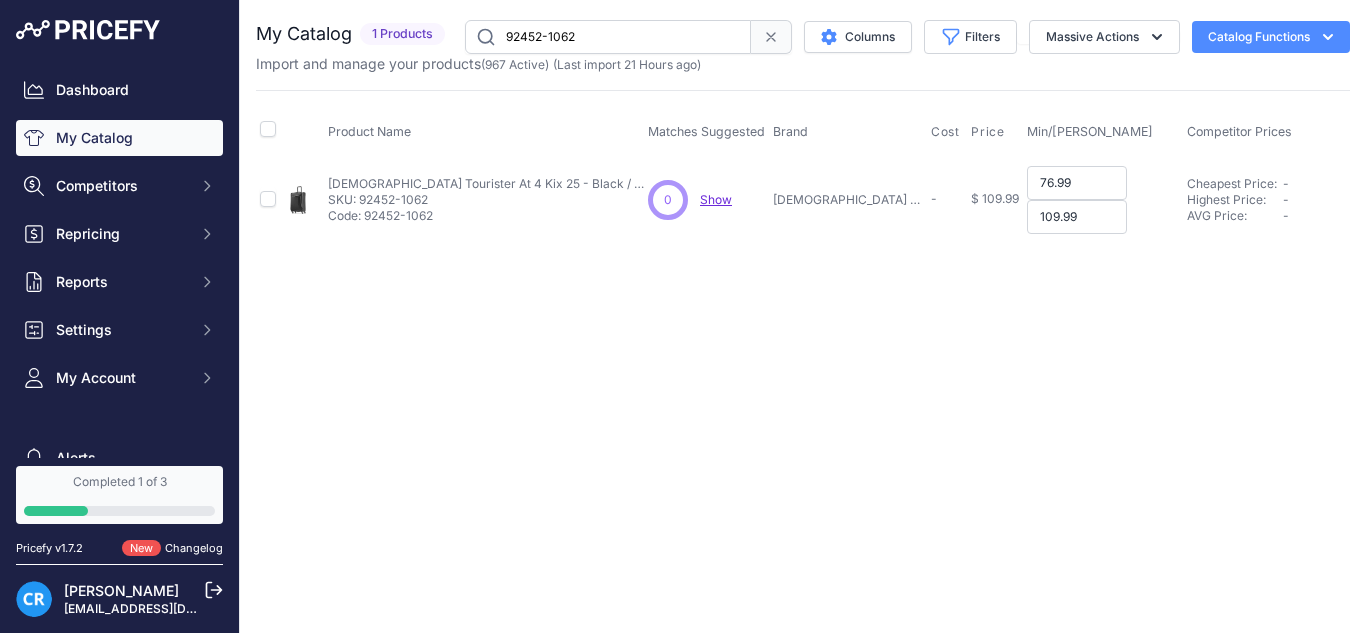 type on "109.99" 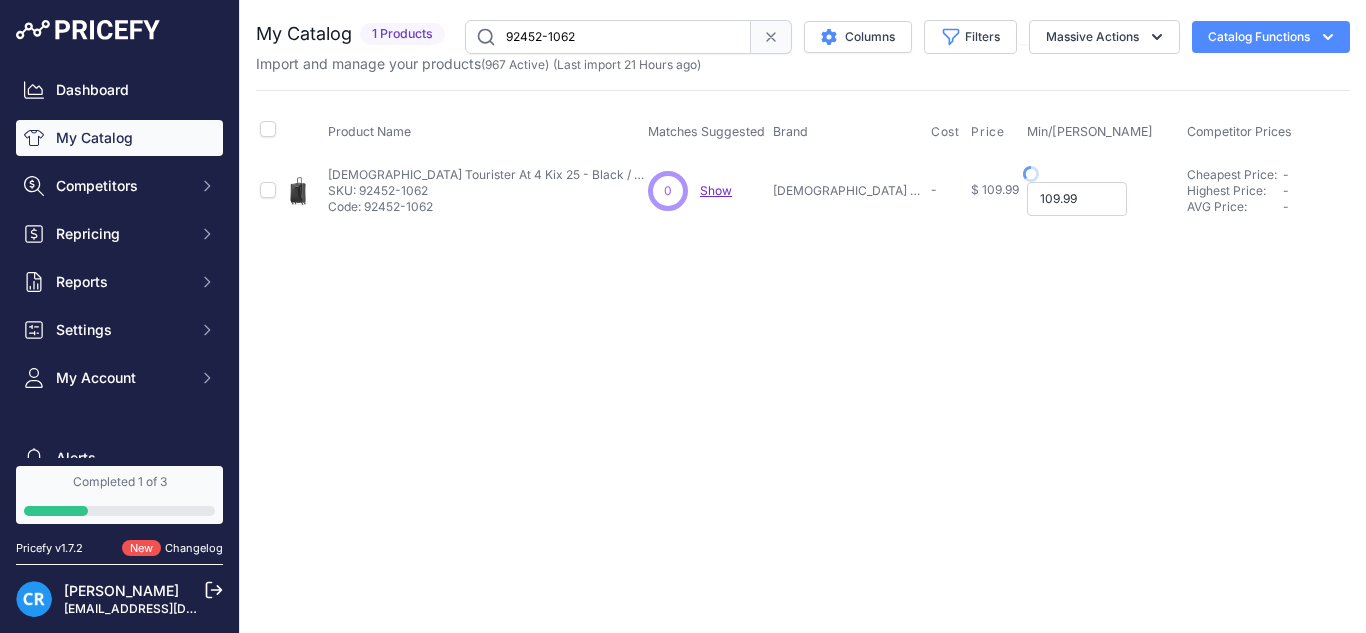 click on "109.99" at bounding box center (1077, 199) 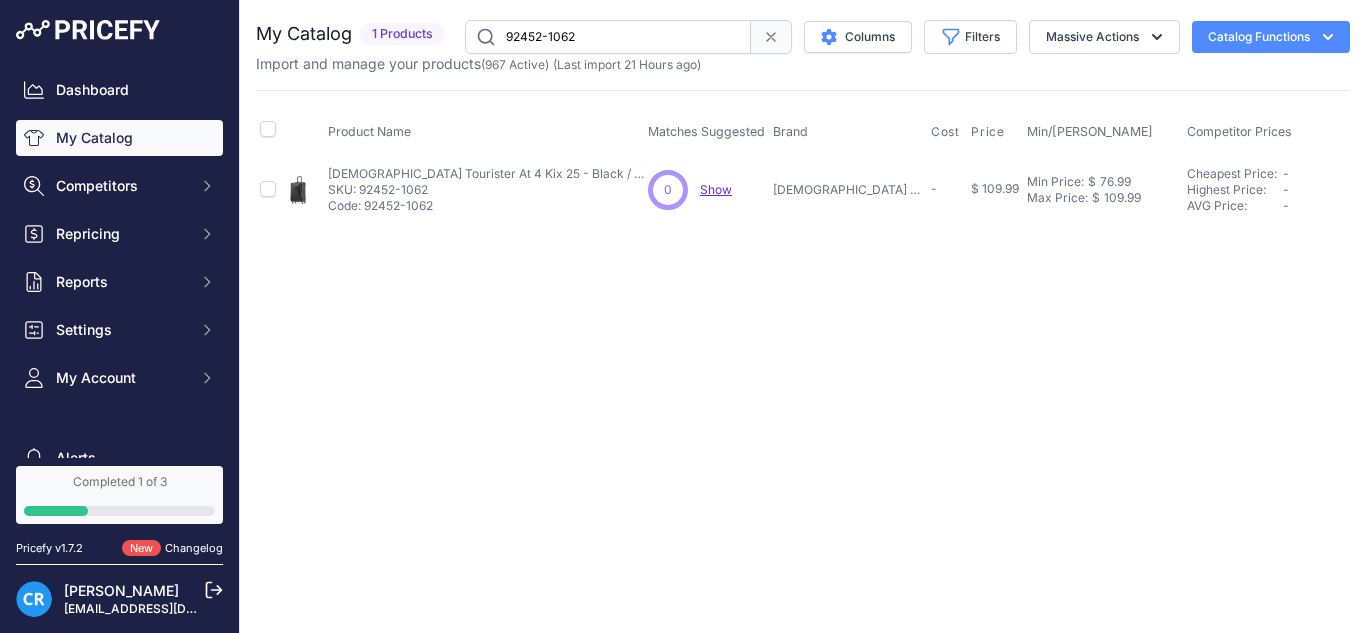 click on "92452-1062" at bounding box center [608, 37] 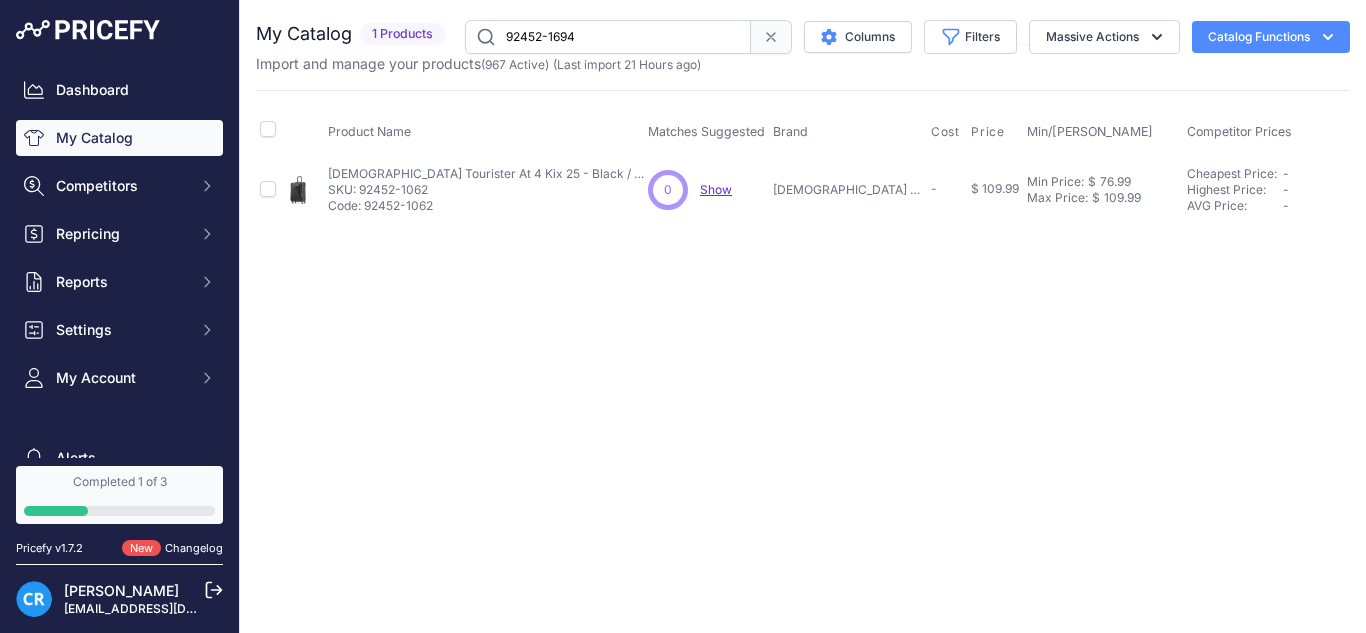 type on "92452-1694" 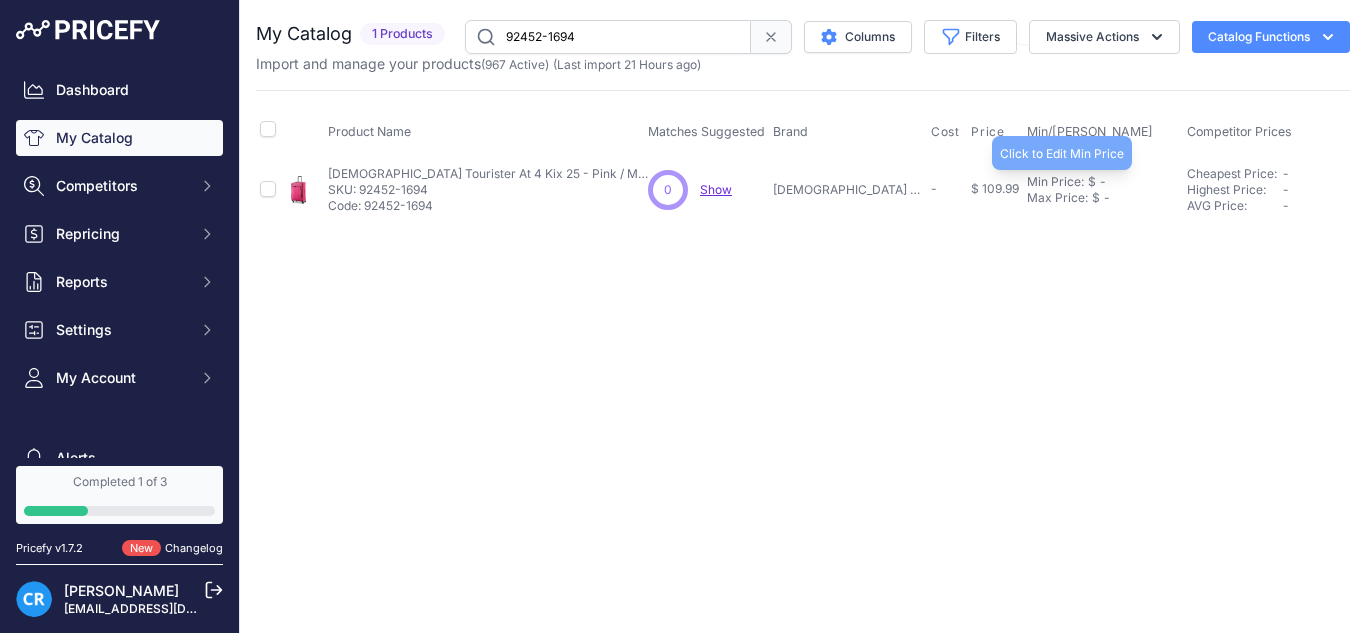 click on "Min Price:" at bounding box center [1055, 182] 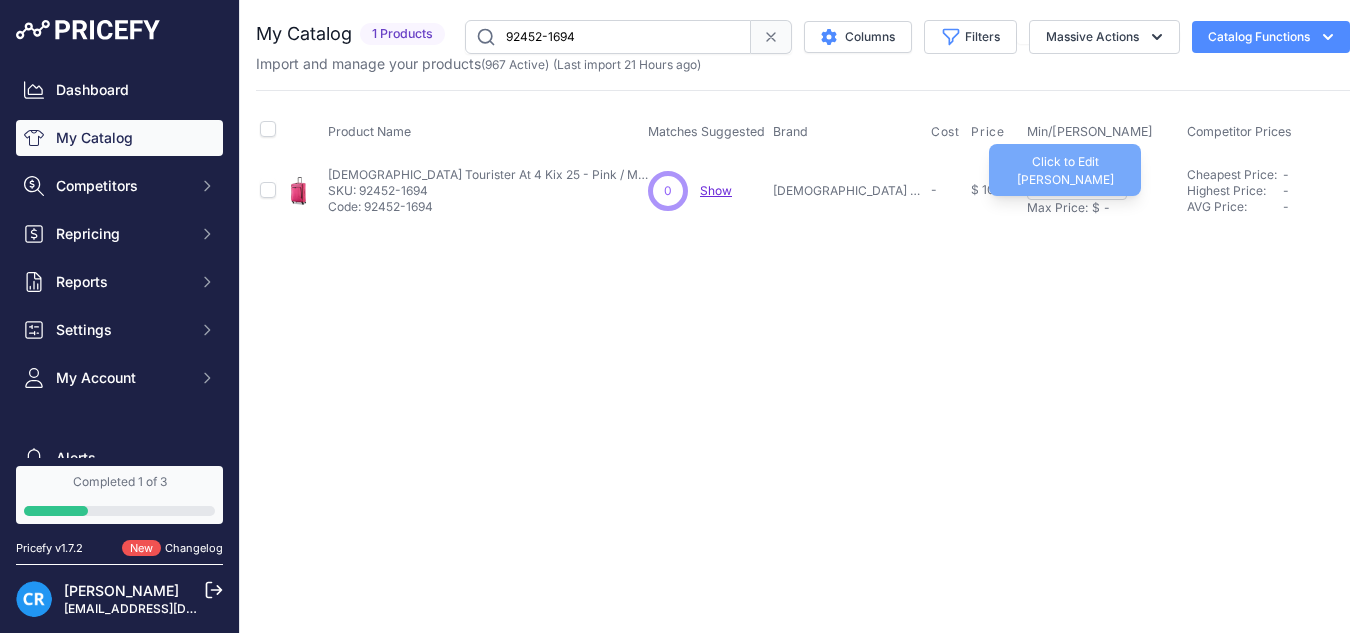 click on "Max Price:" at bounding box center [1057, 208] 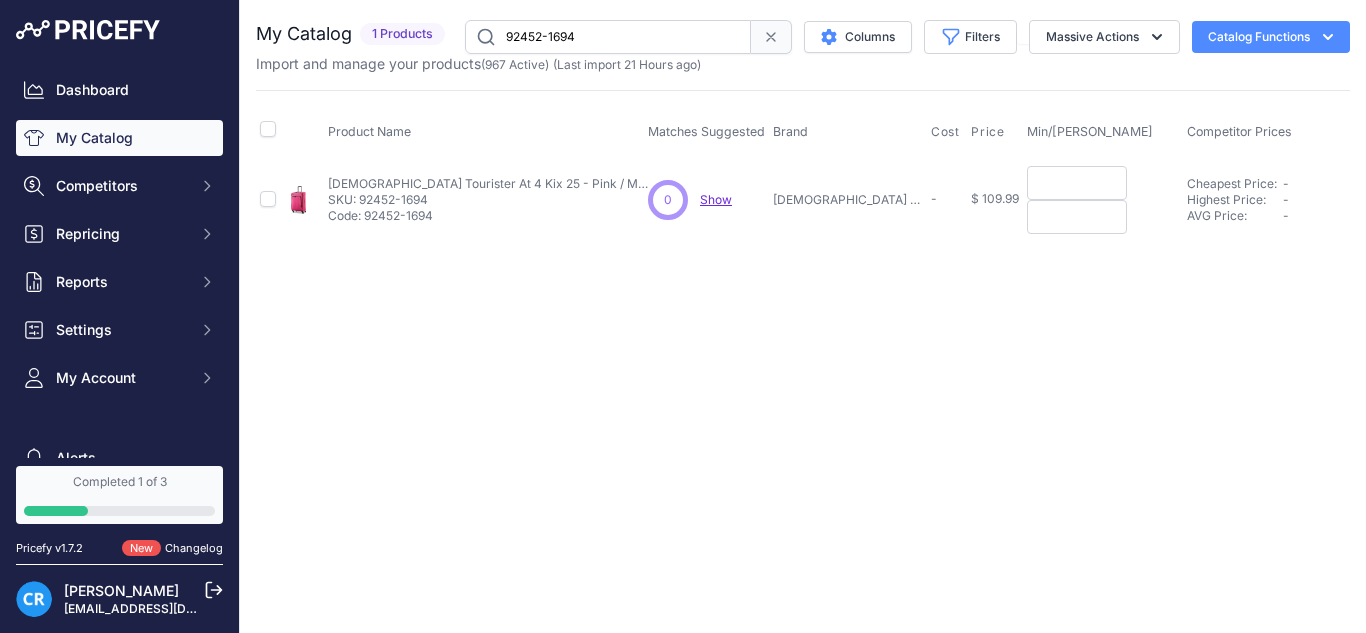 click at bounding box center [1077, 183] 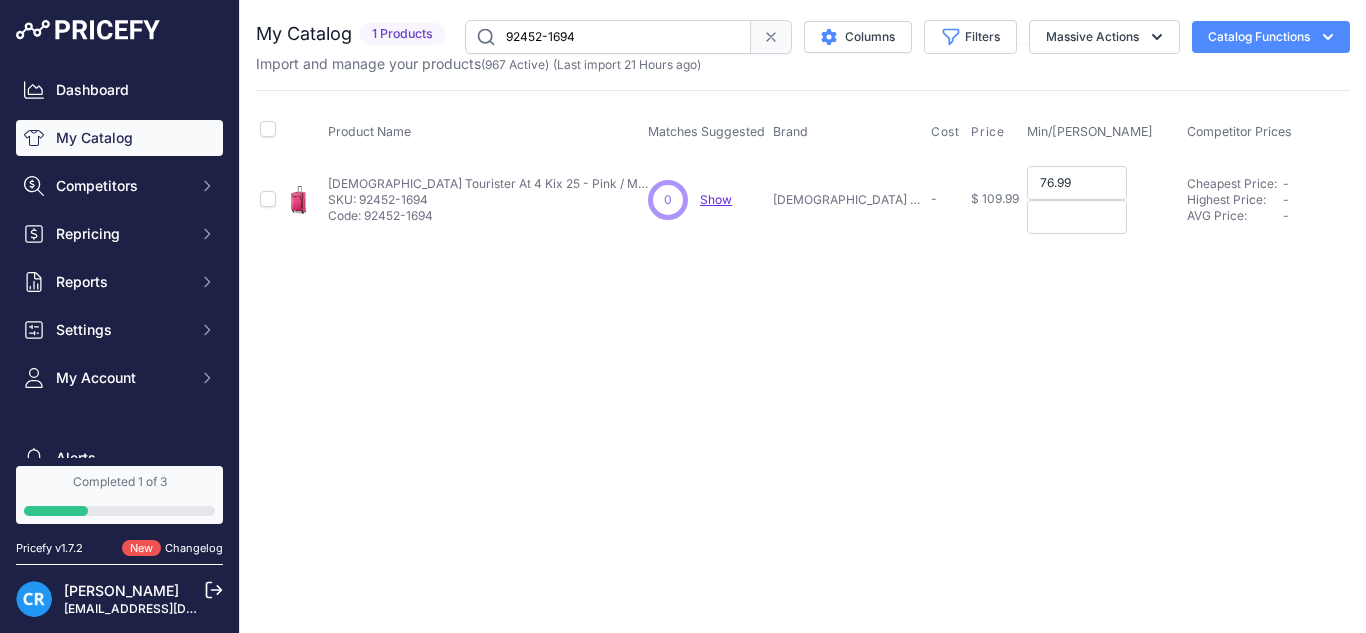 type on "76.99" 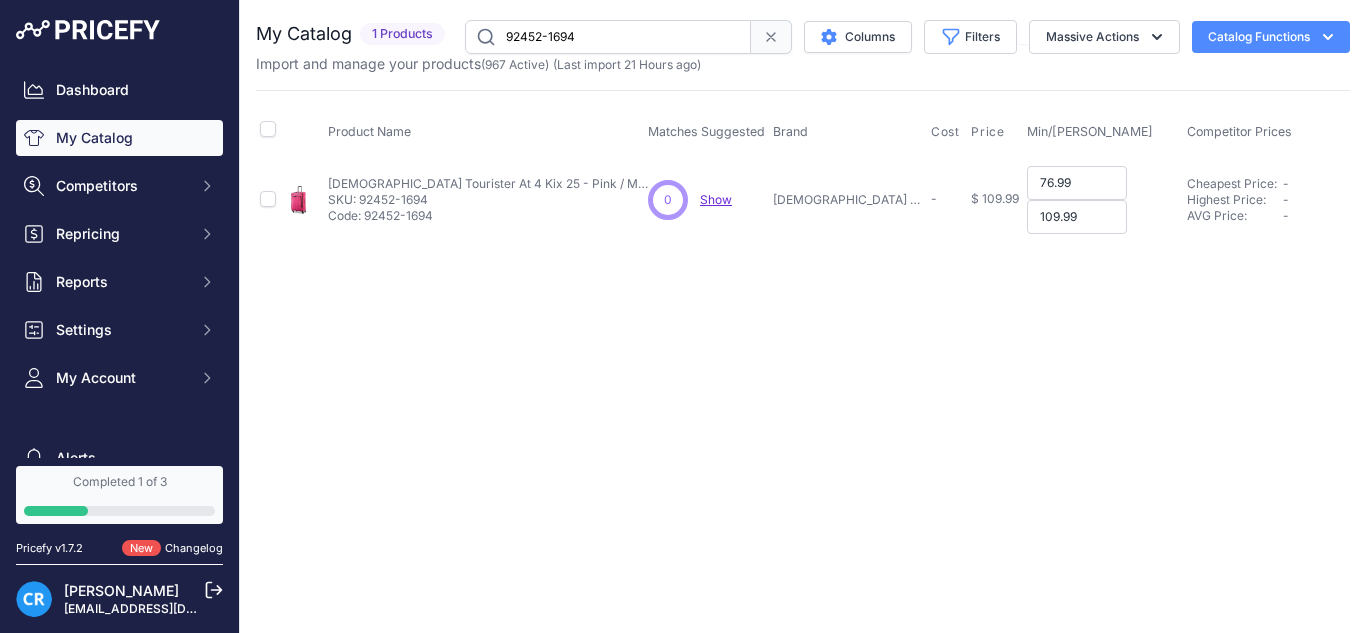 type on "109.99" 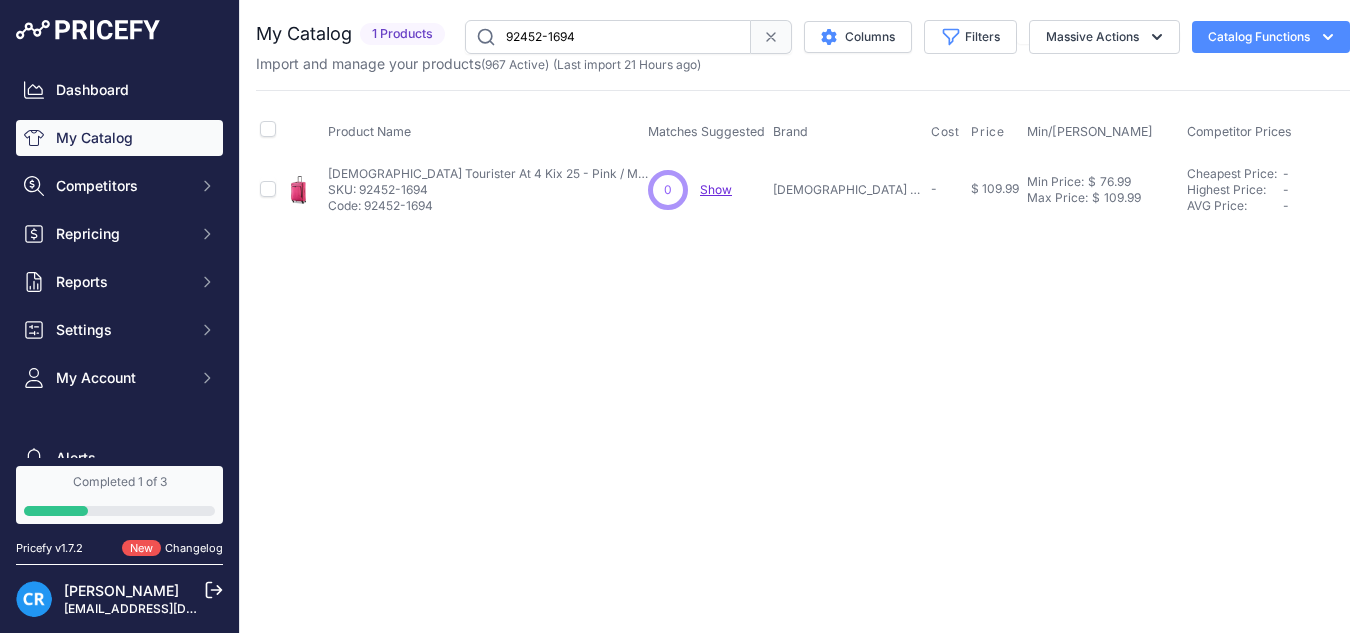 click on "92452-1694" at bounding box center [608, 37] 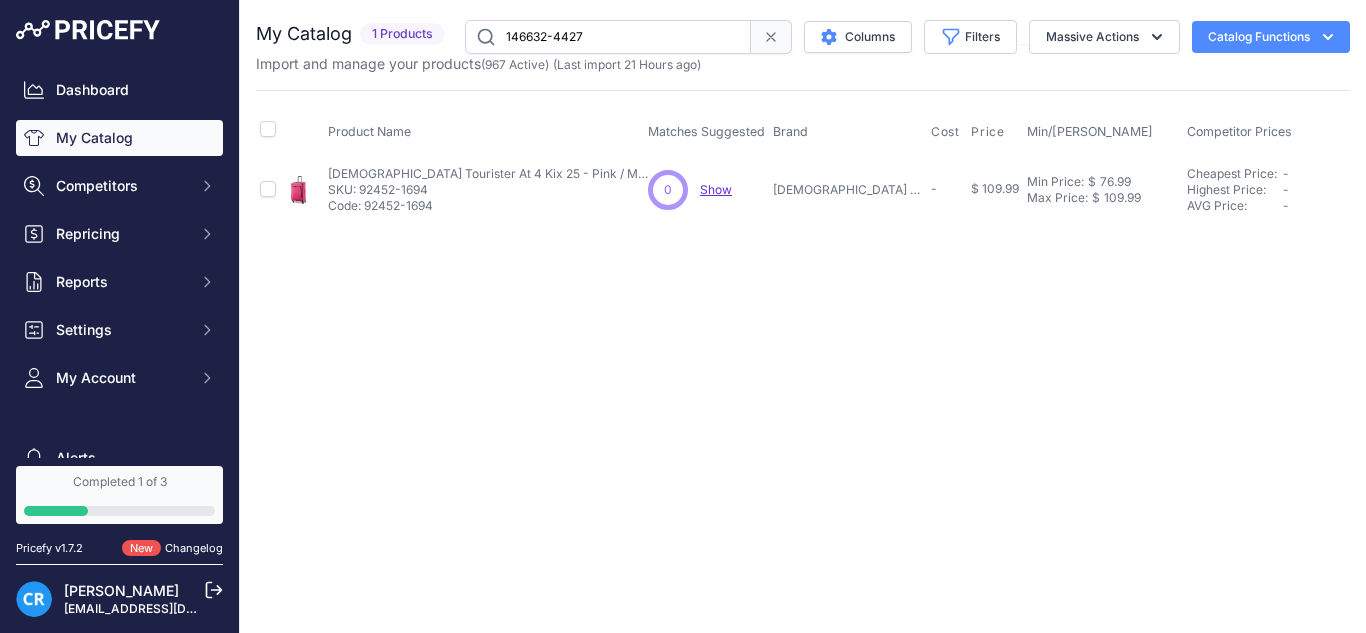 type on "146632-4427" 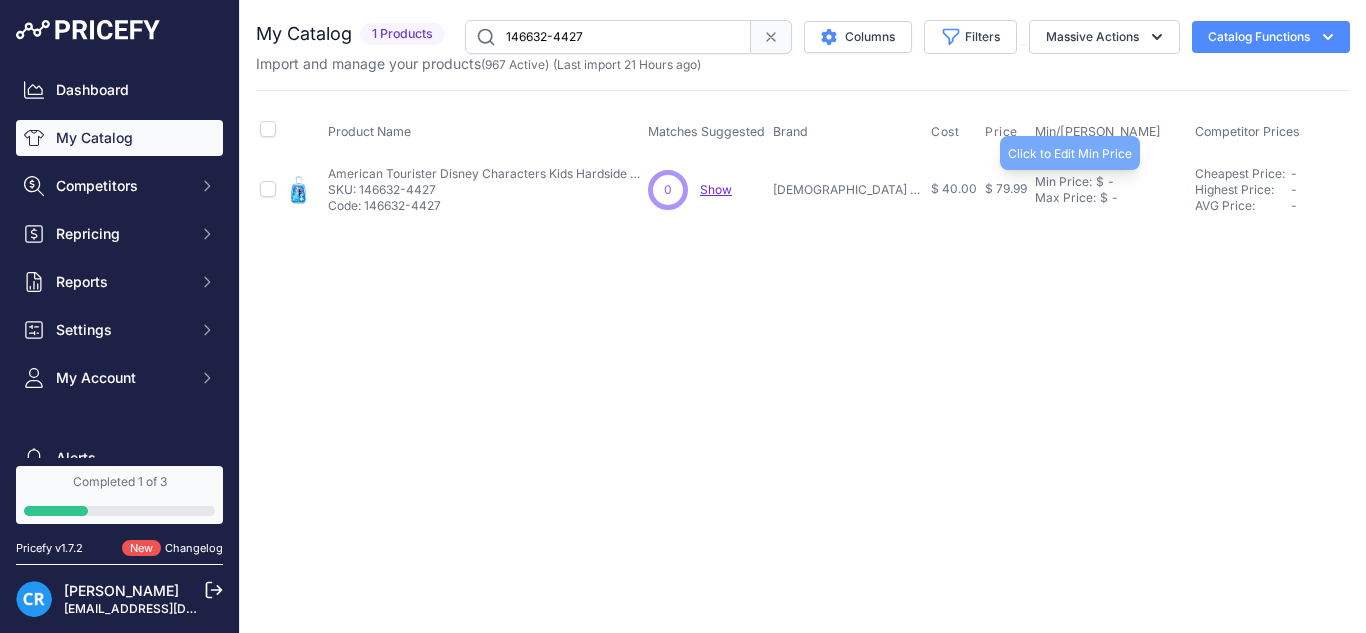 click on "Min Price:" at bounding box center [1063, 182] 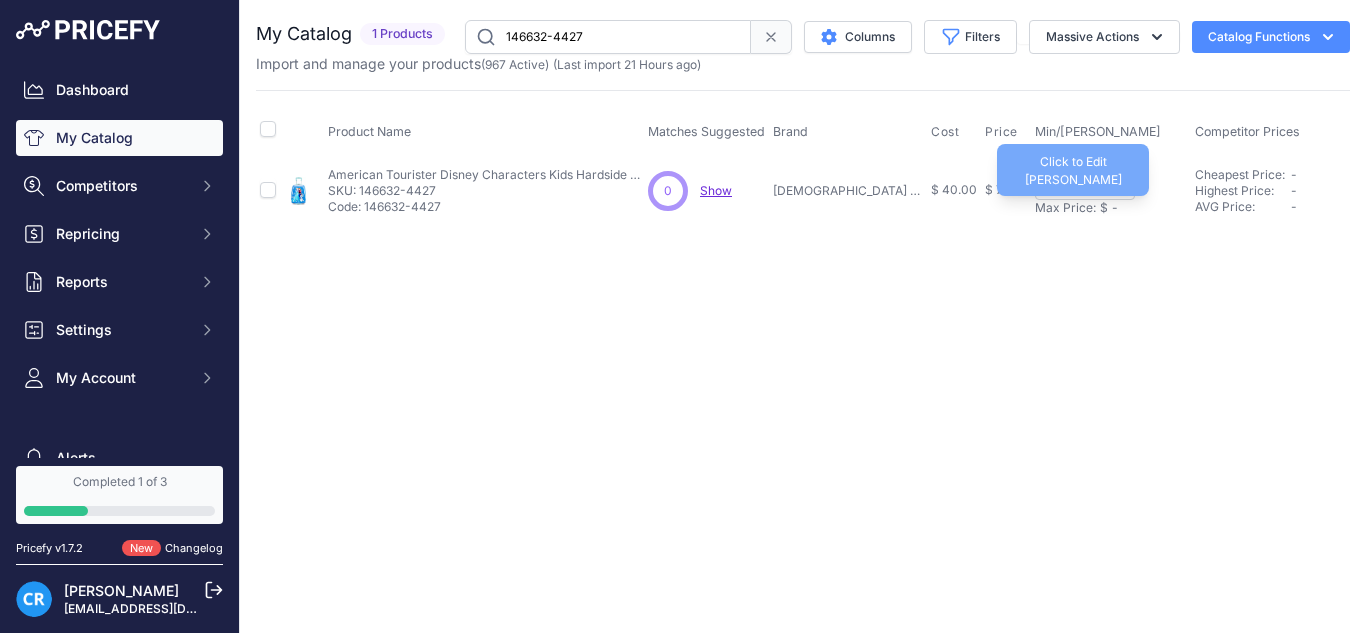click on "Max Price:" at bounding box center [1065, 208] 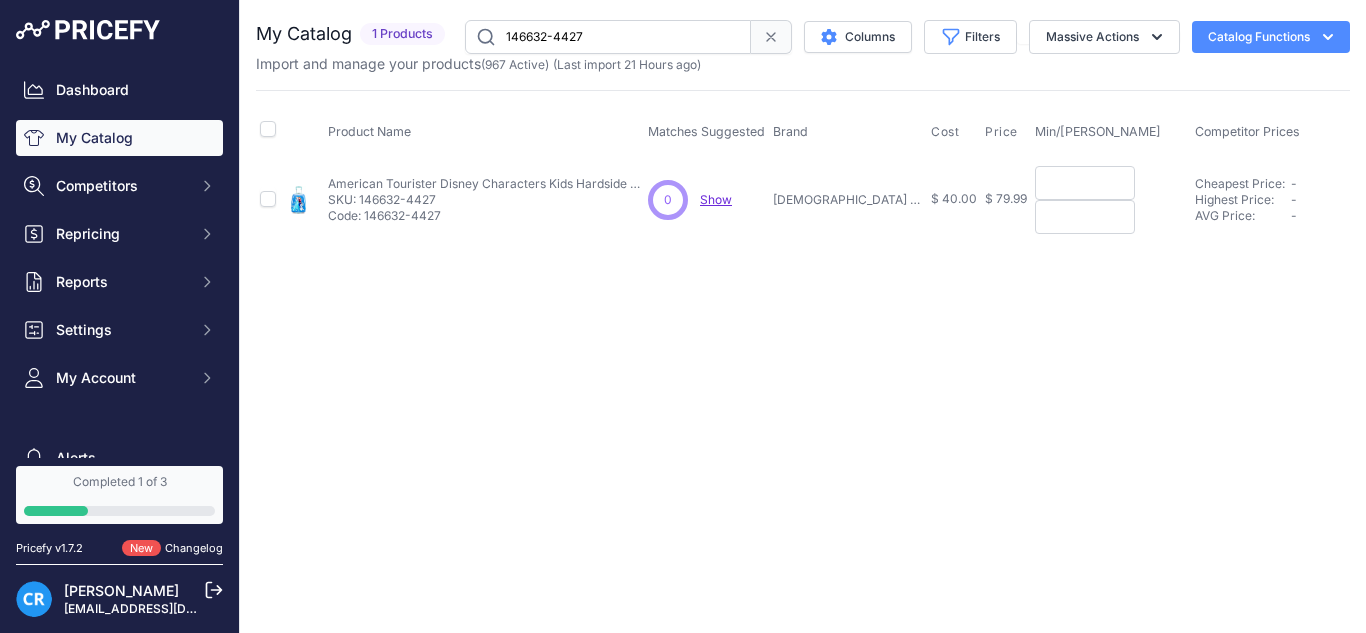 click at bounding box center [1085, 183] 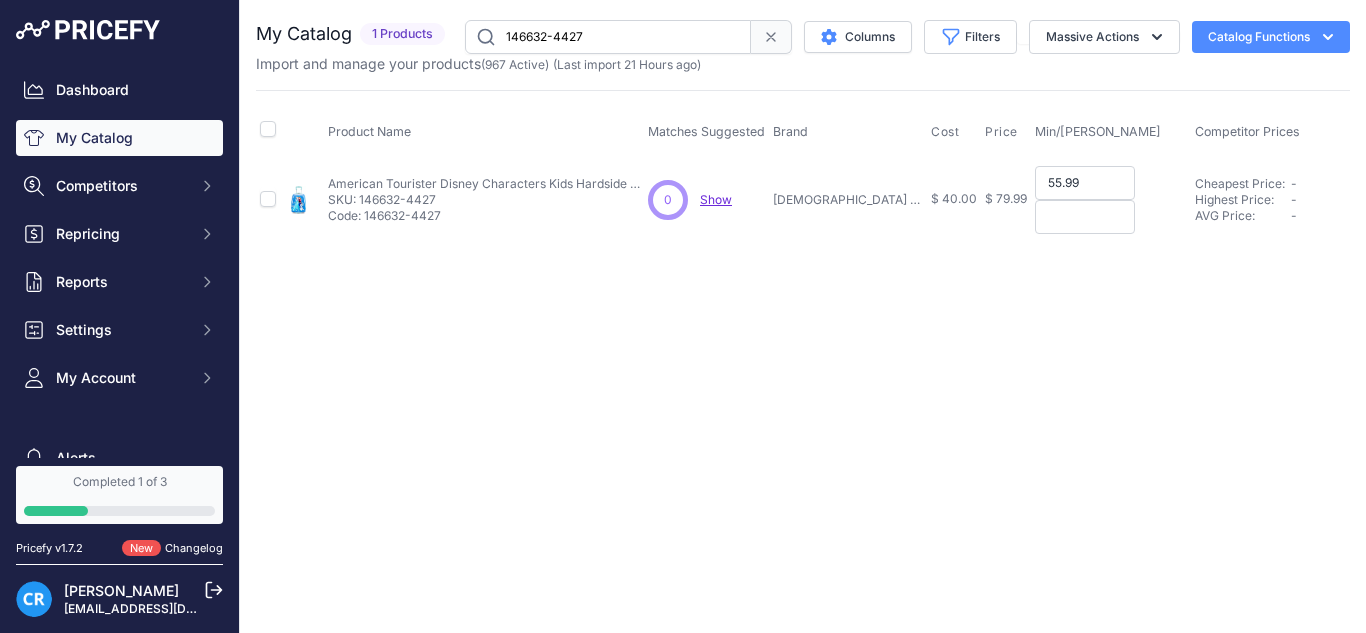 type on "55.99" 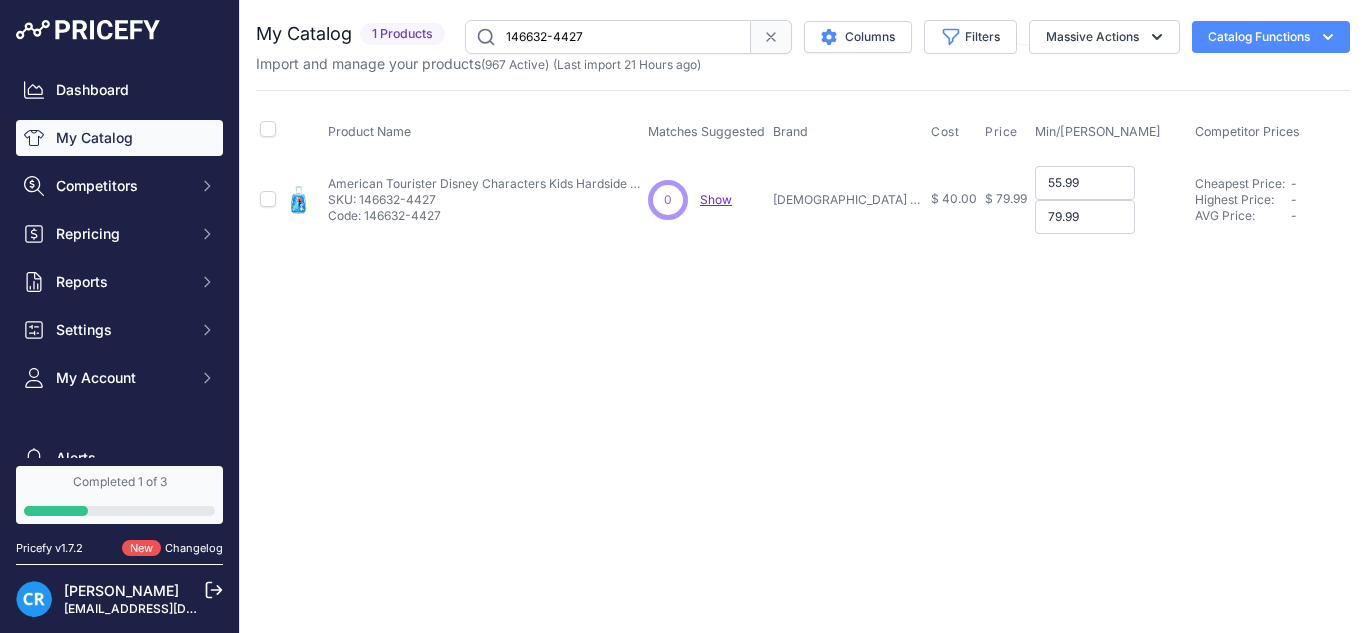 type on "79.99" 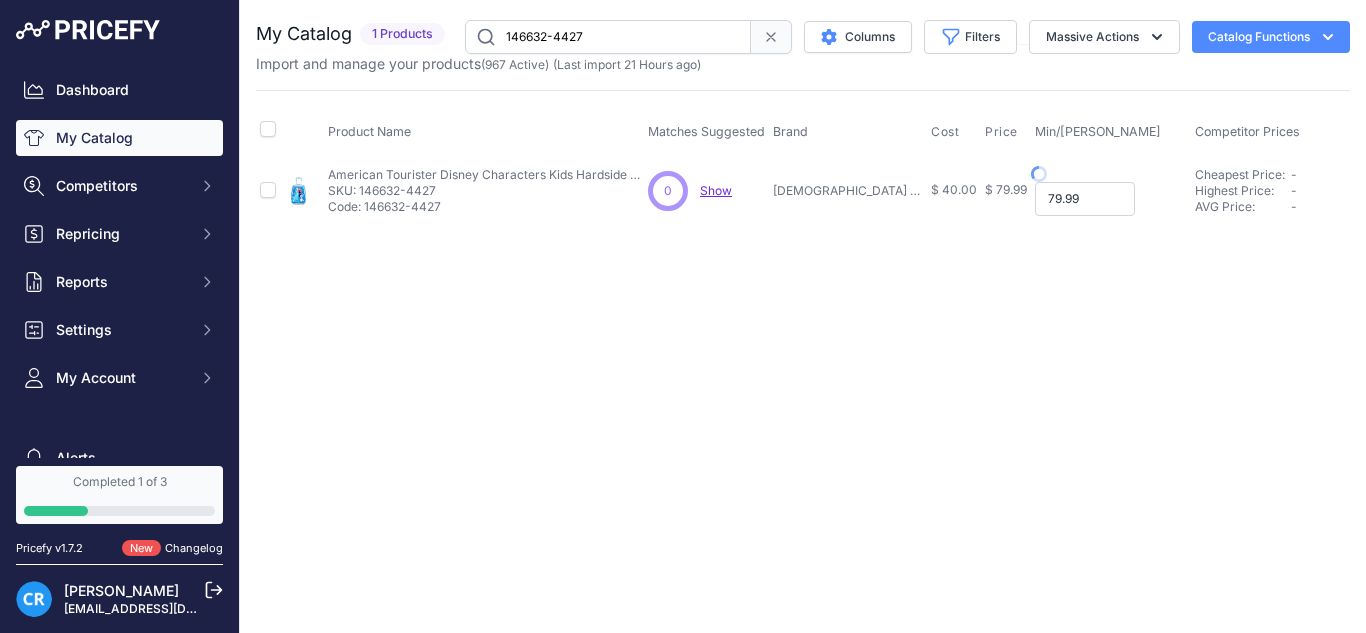 click on "79.99" at bounding box center [1085, 199] 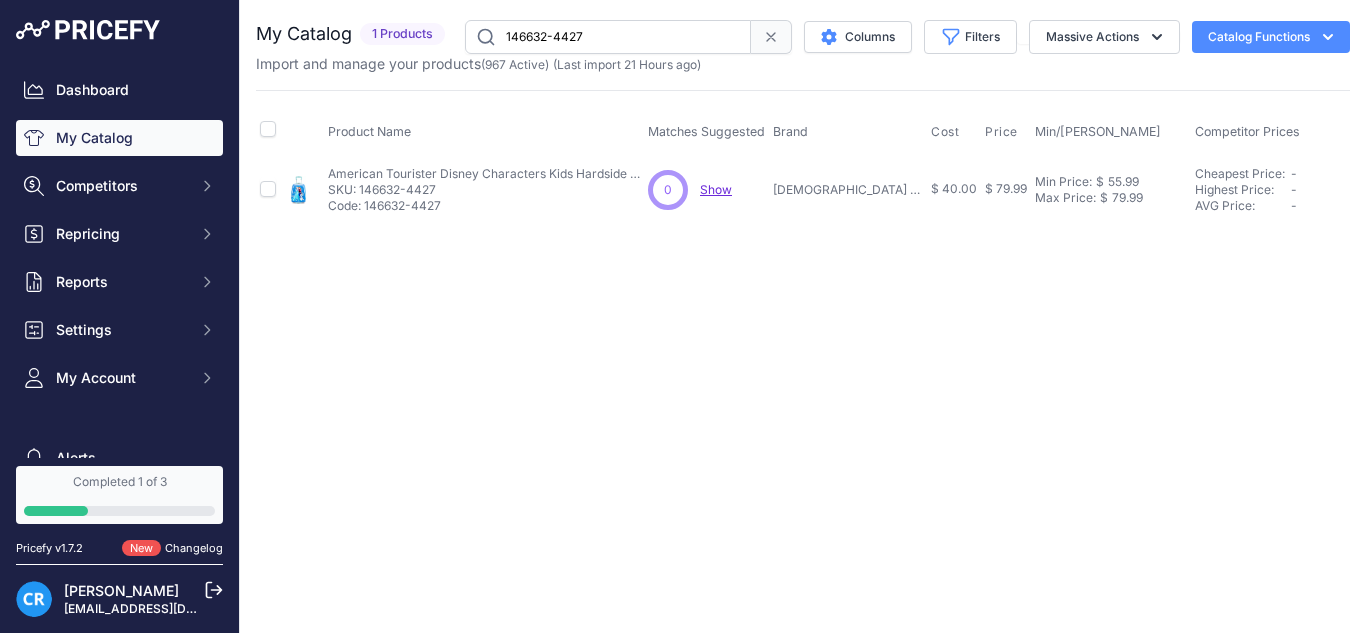 click on "146632-4427" at bounding box center (608, 37) 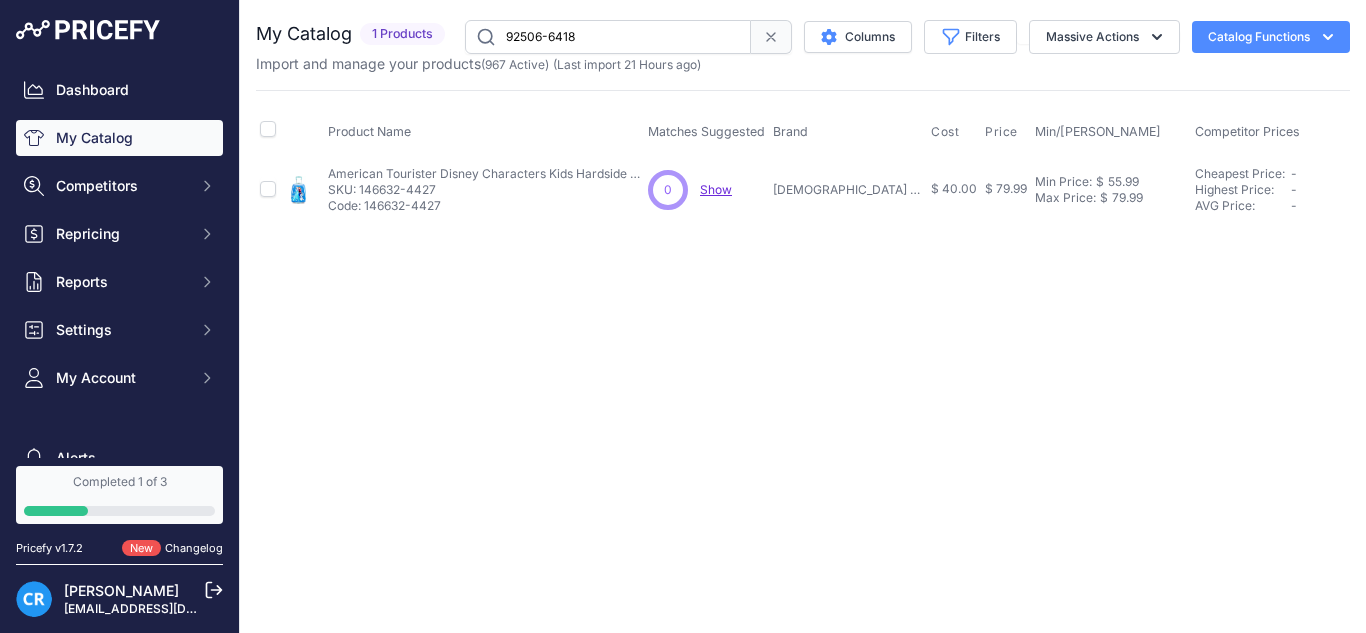 type on "92506-6418" 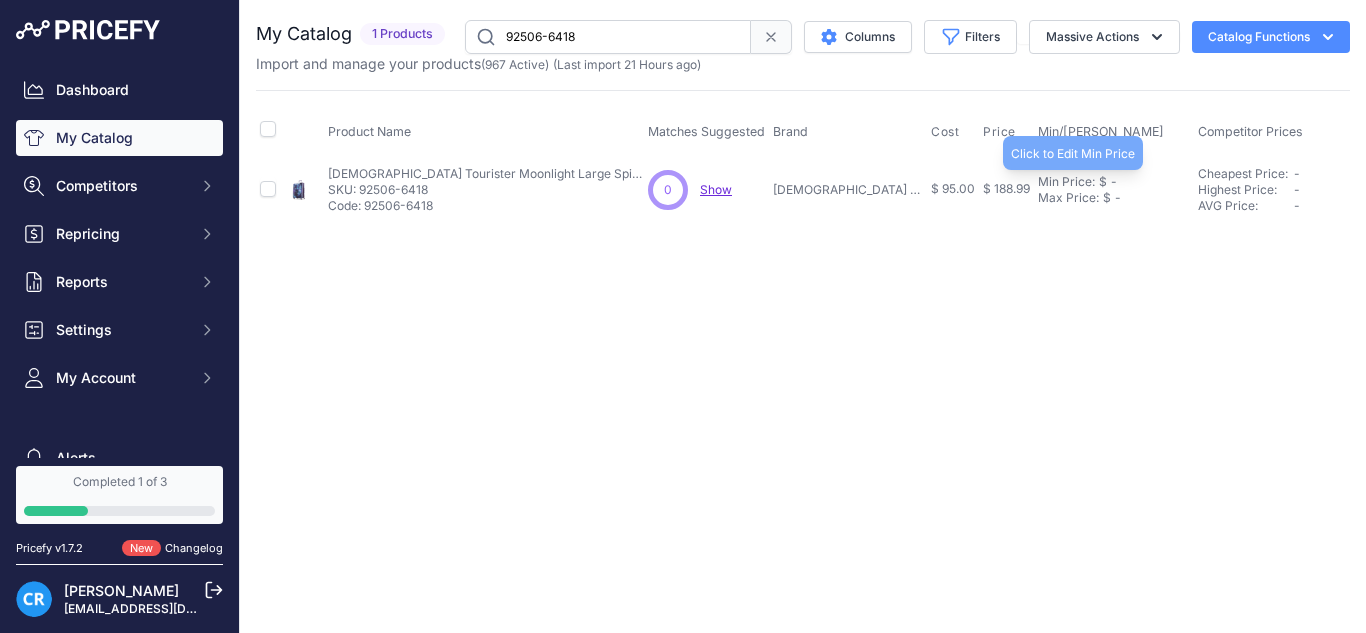 click on "Min Price:" at bounding box center [1066, 182] 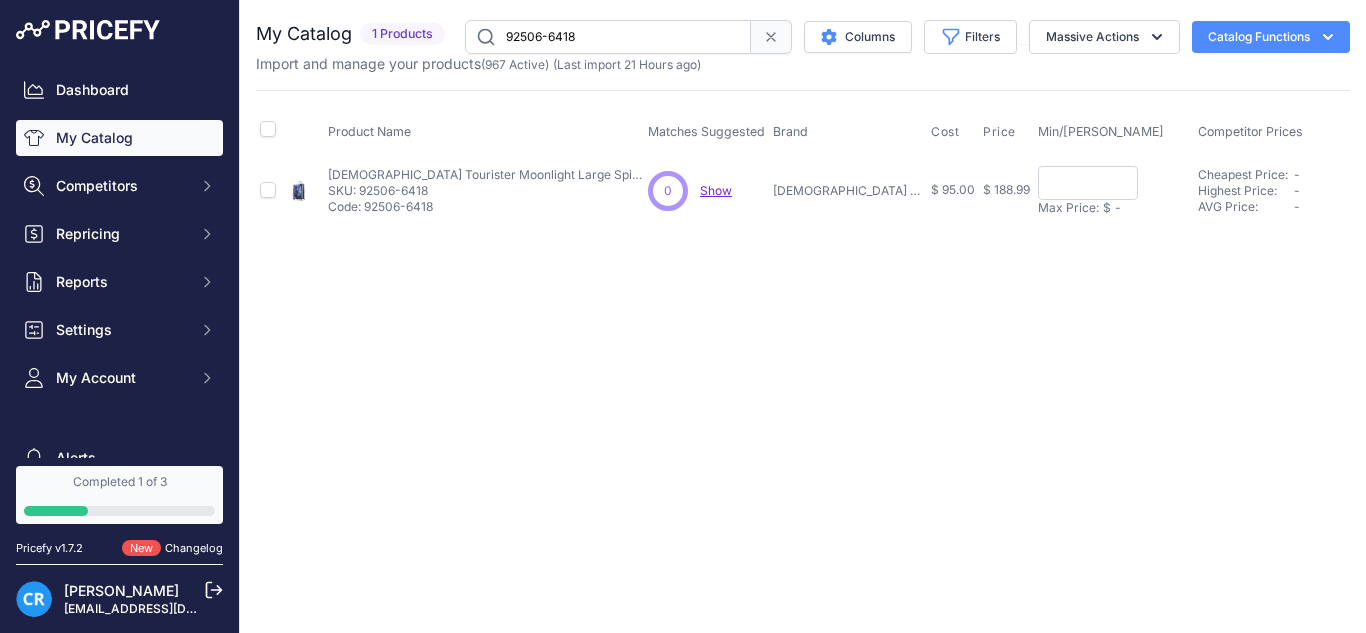 click on "Min Price:
$
-
Click to Edit Min Price
Max Price:
$
-
Click to Edit Max Price" at bounding box center [1114, 190] 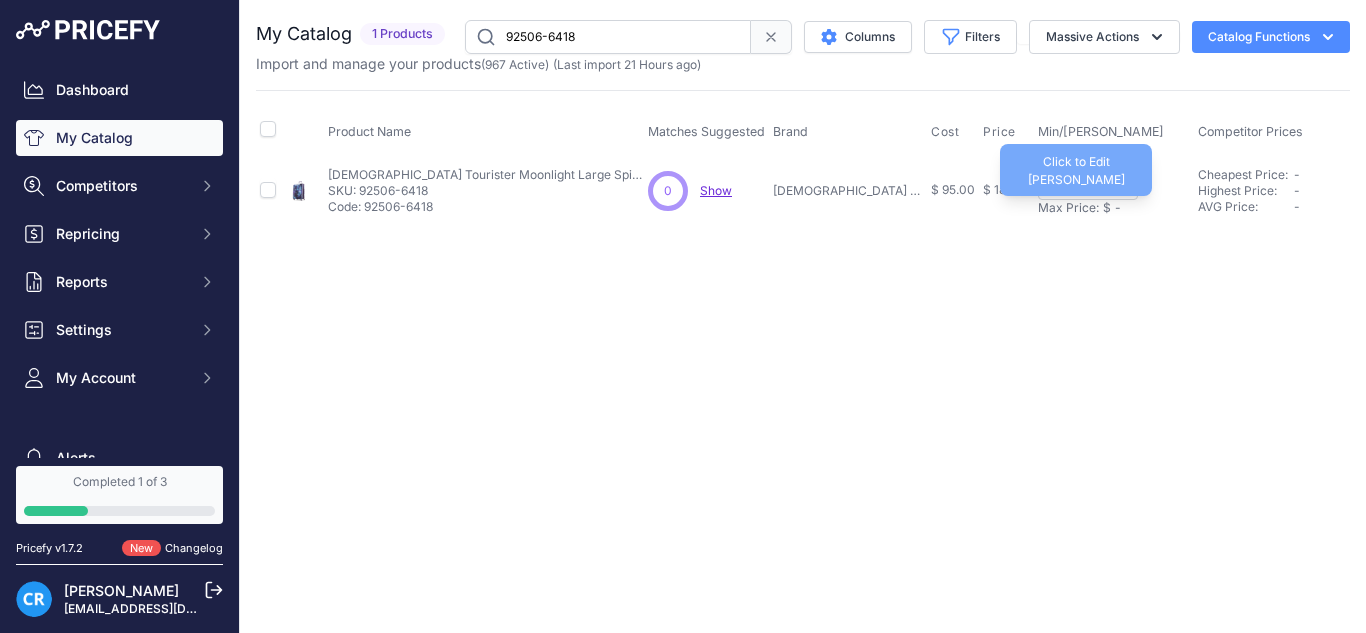 click on "Max Price:" at bounding box center [1068, 208] 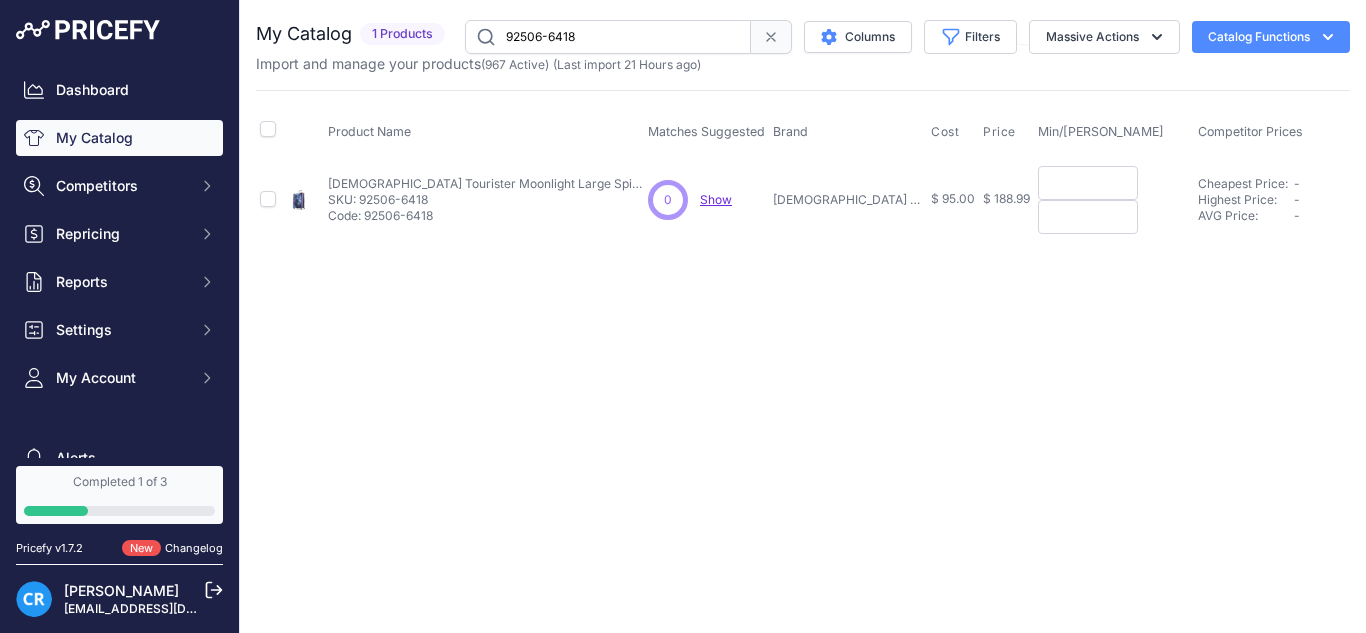 click at bounding box center (1088, 183) 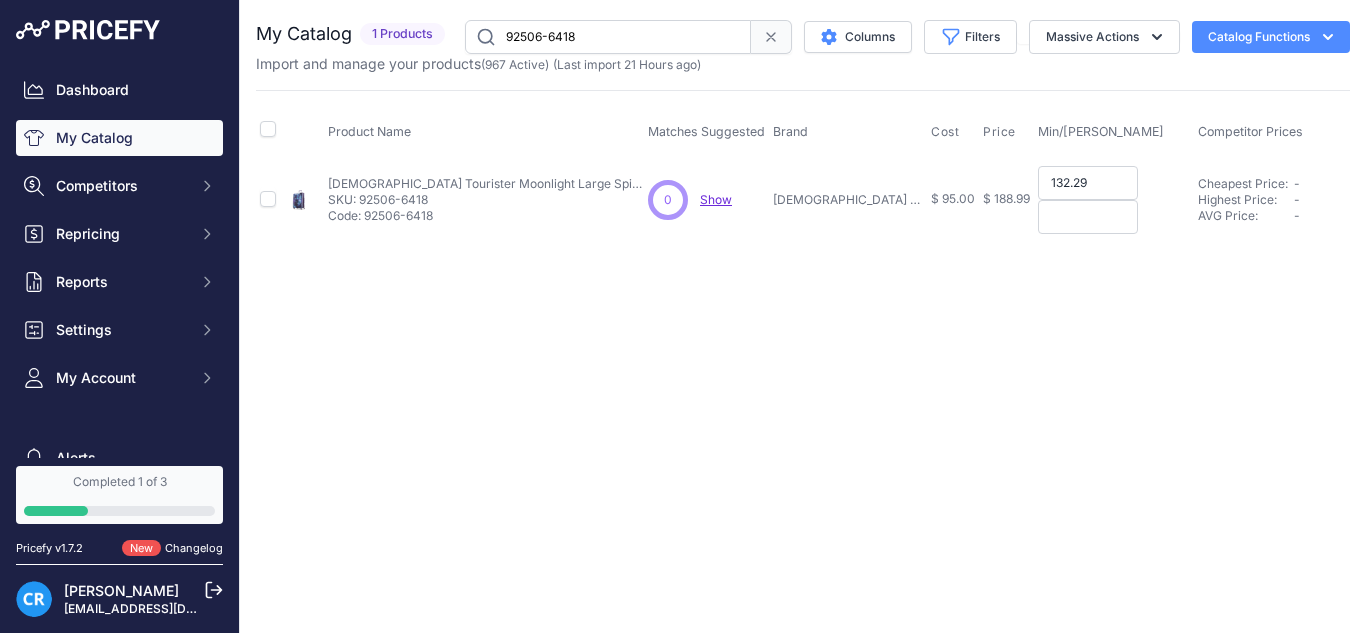 type on "132.29" 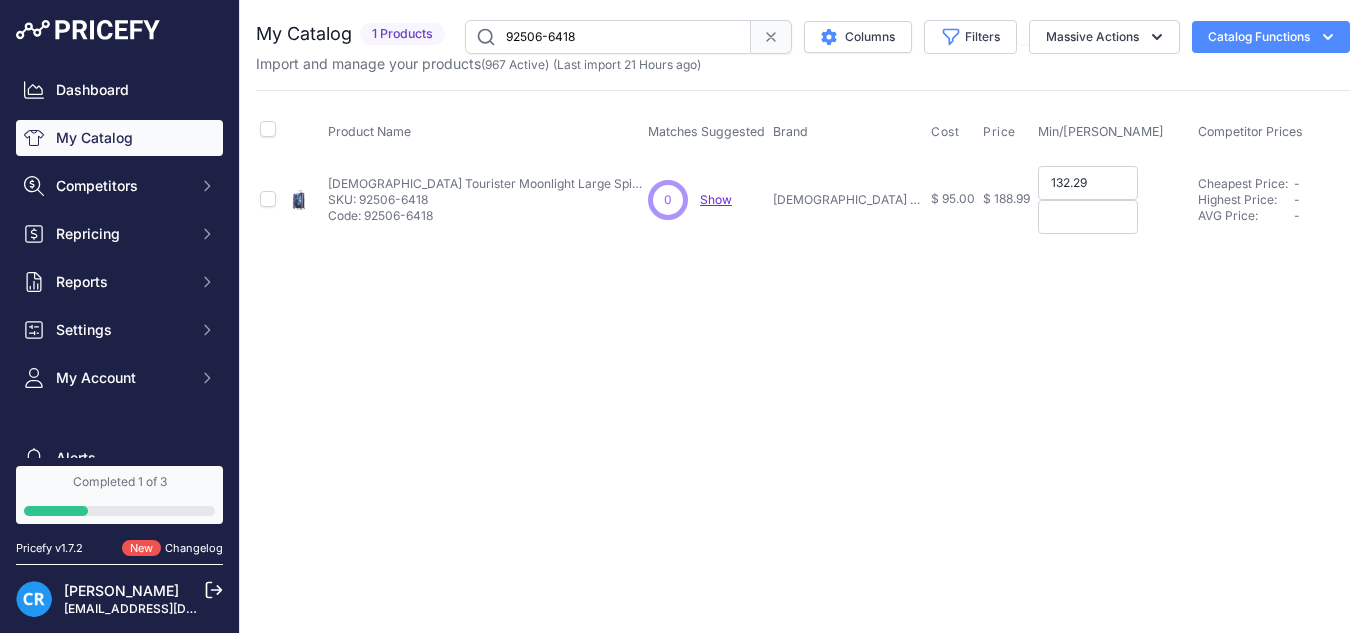 click at bounding box center (1088, 217) 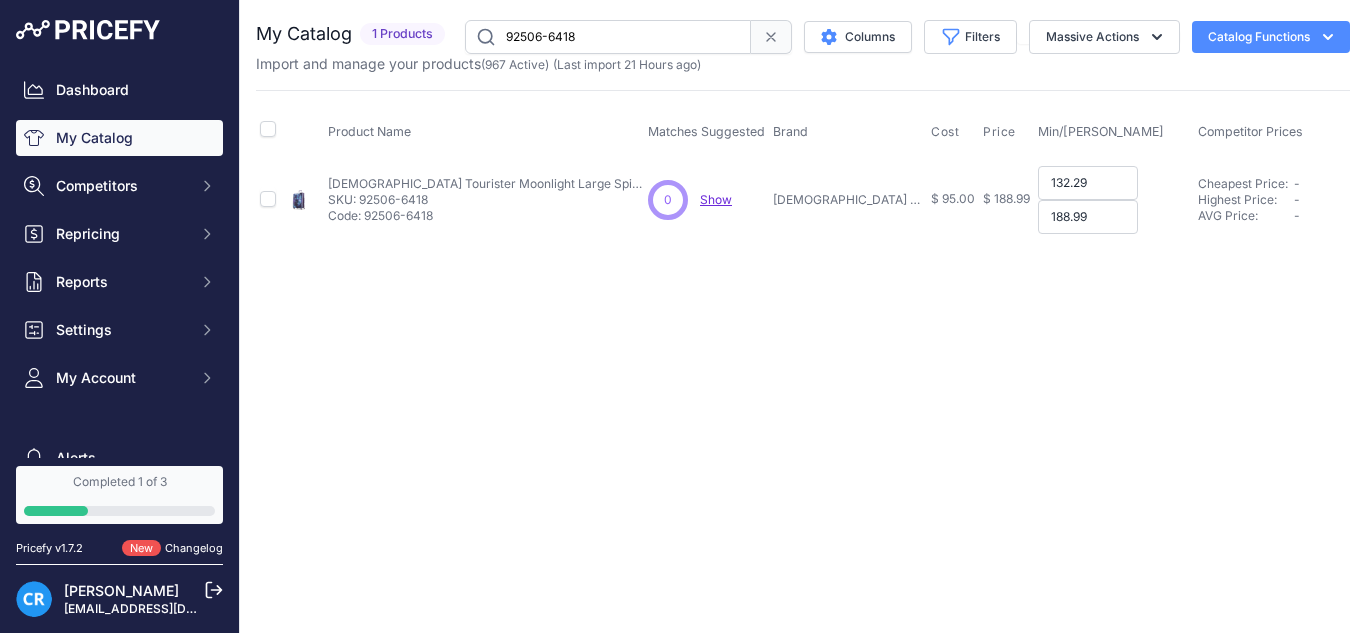 type on "188.99" 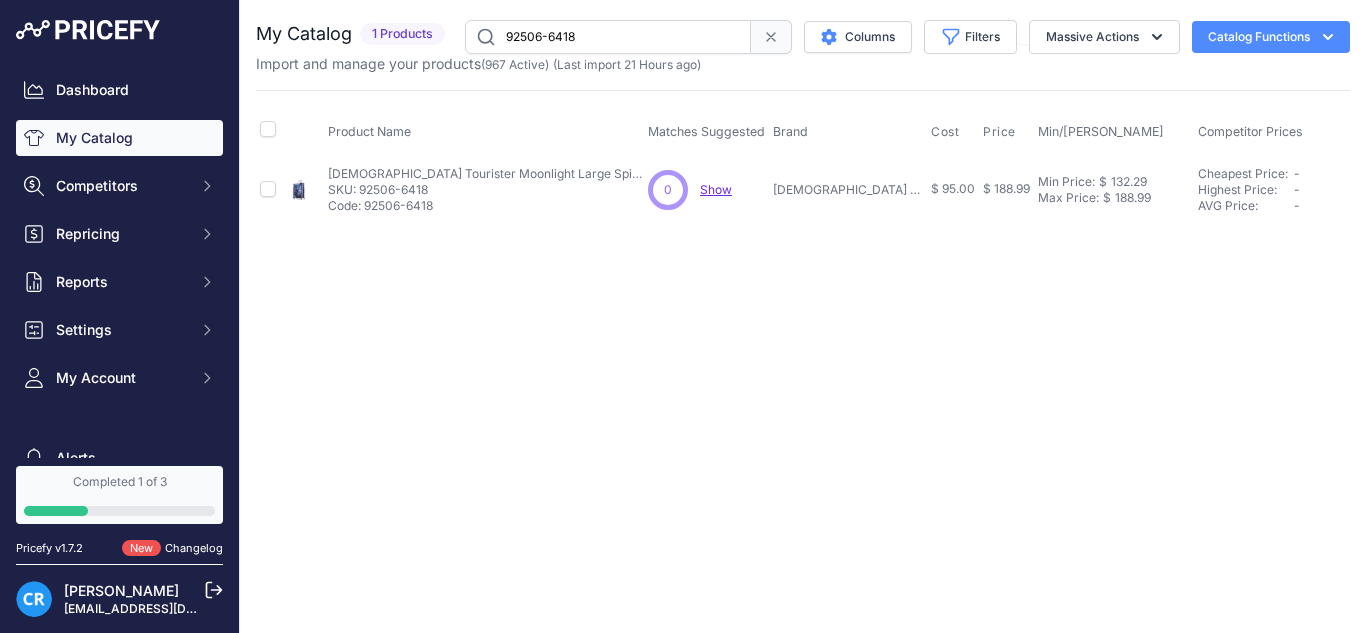 click on "92506-6418" at bounding box center [608, 37] 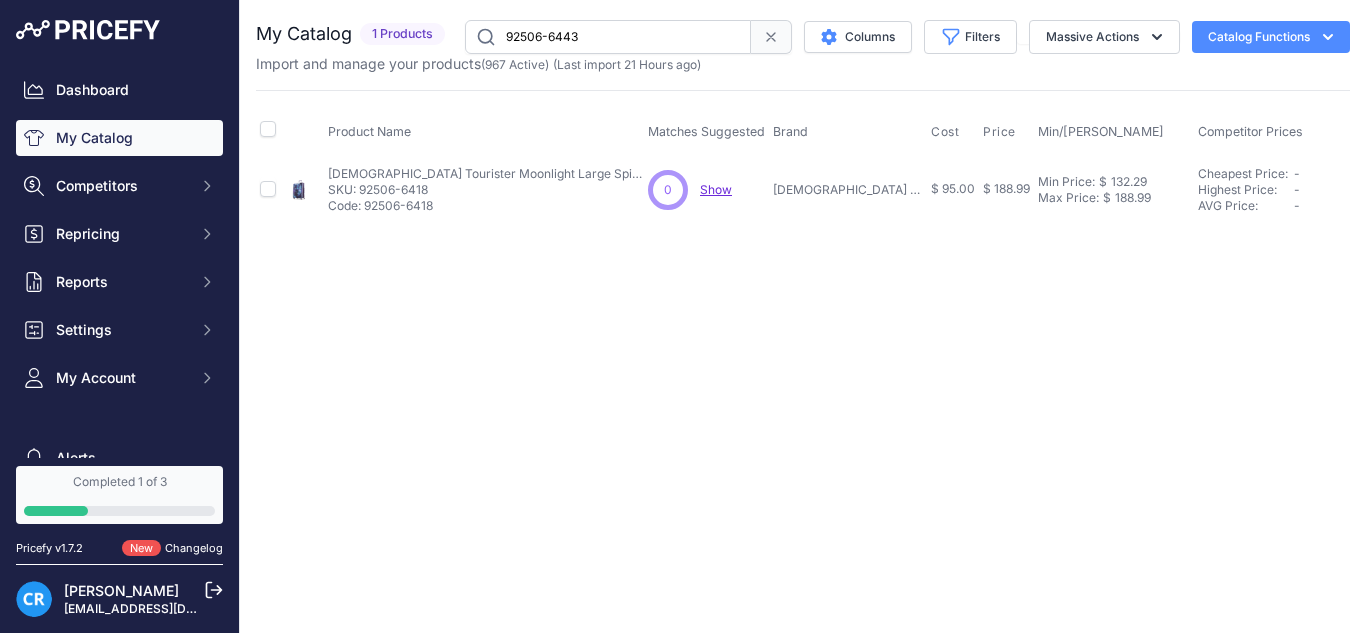 type on "92506-6443" 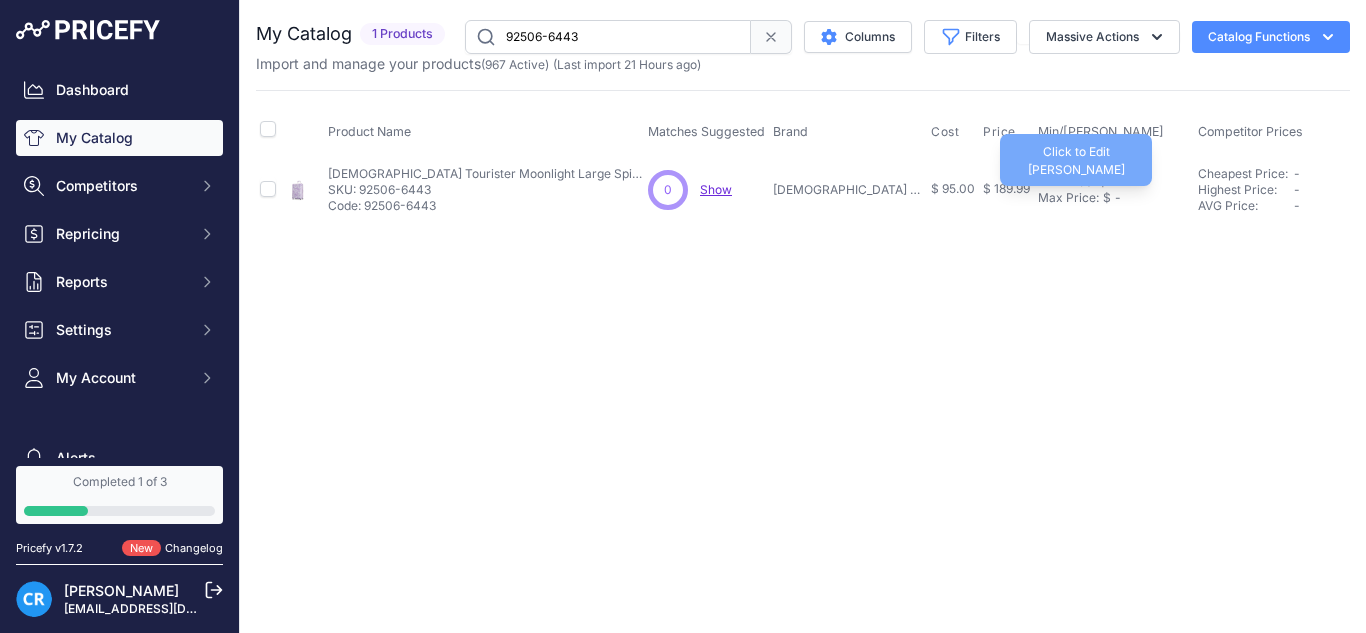 click on "Min Price:" at bounding box center [1066, 182] 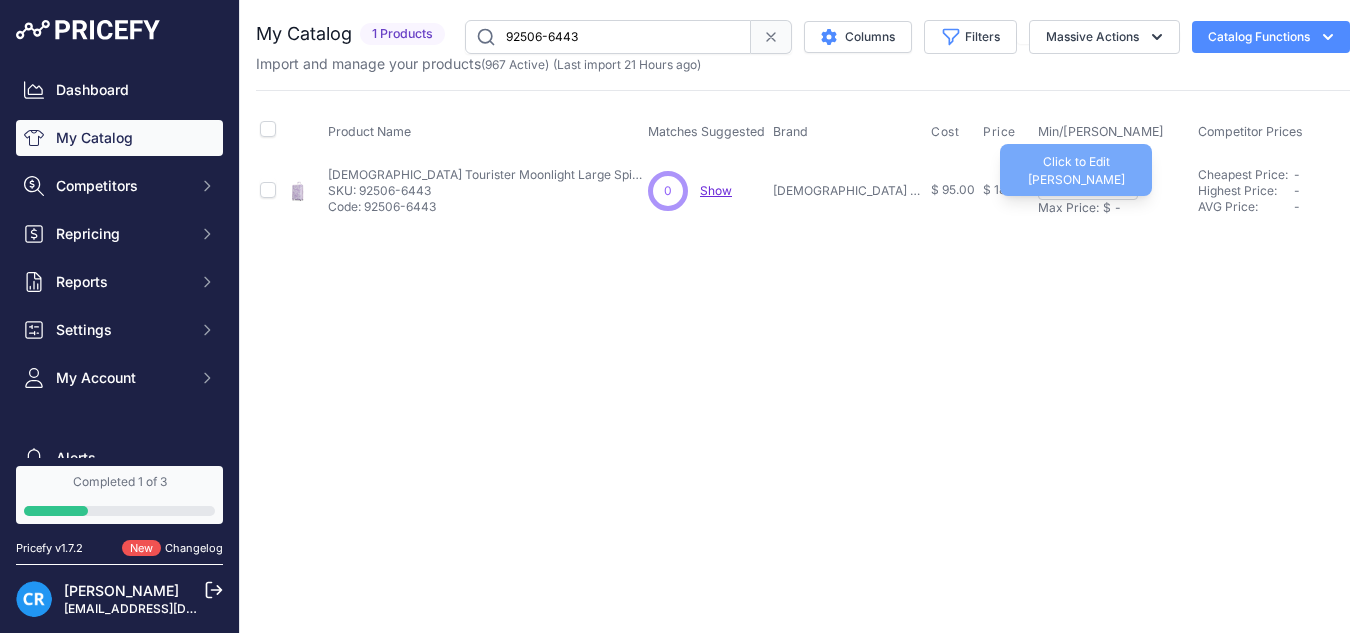 click on "Max Price:" at bounding box center (1068, 208) 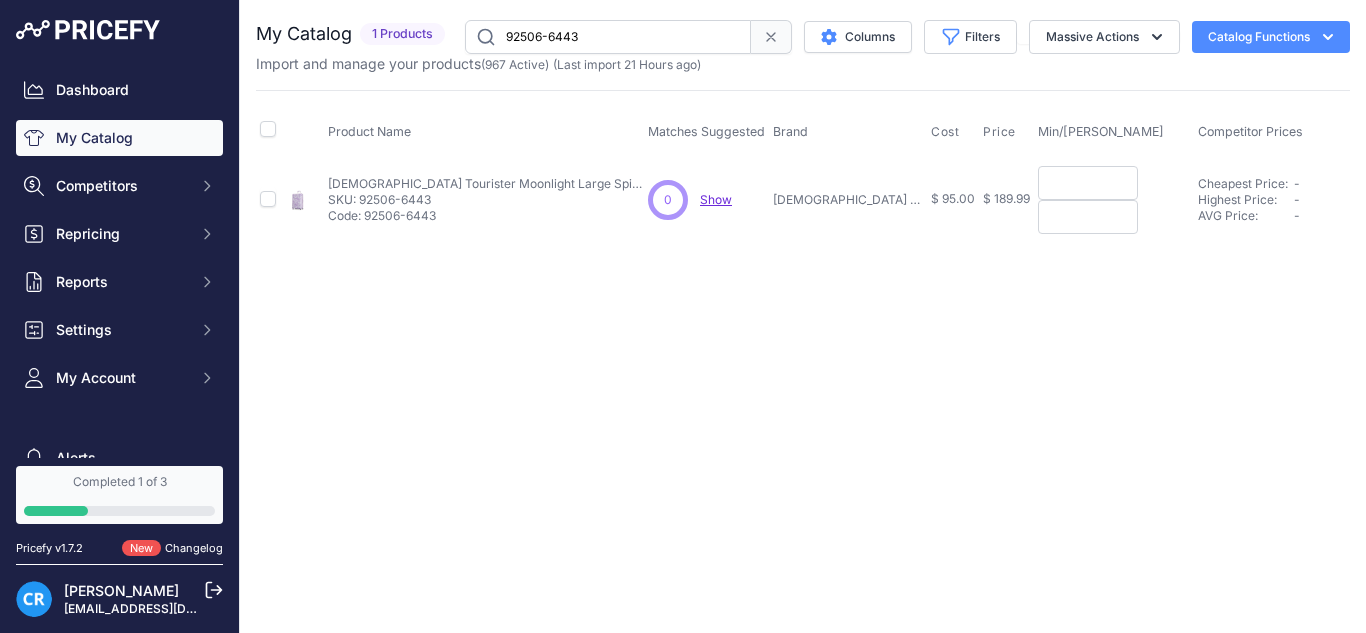 click at bounding box center [1088, 183] 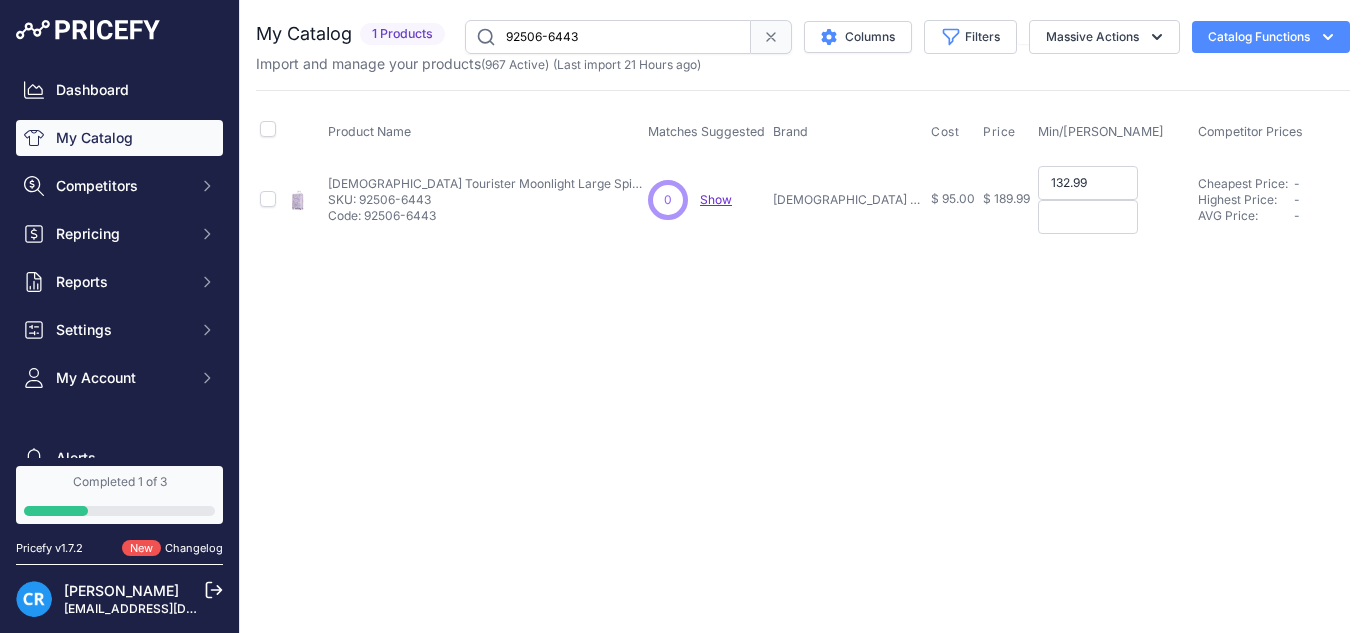 type on "132.99" 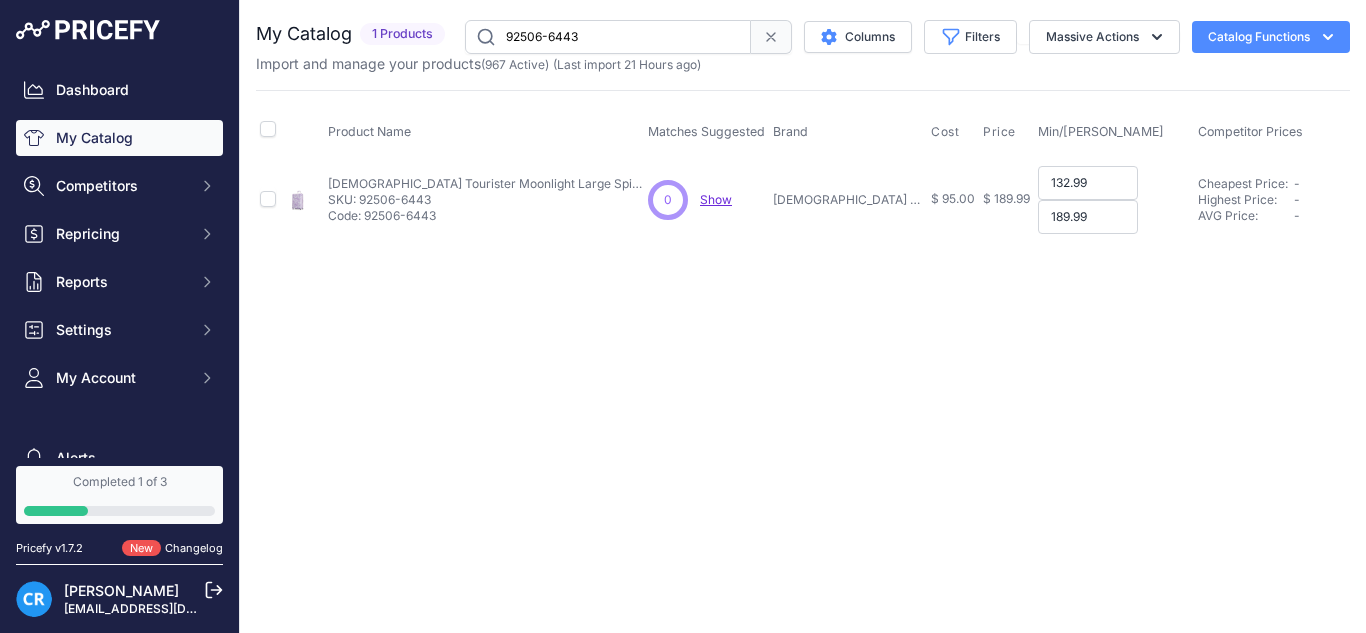 type on "189.99" 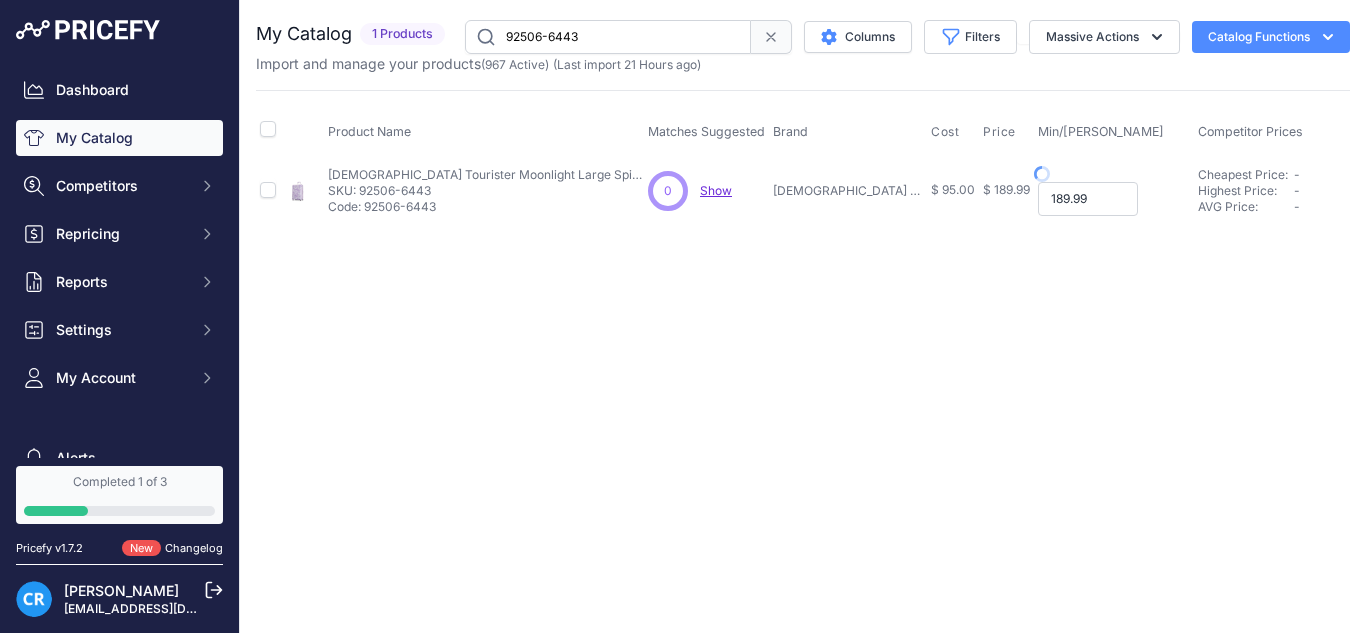 click on "189.99" at bounding box center [1088, 199] 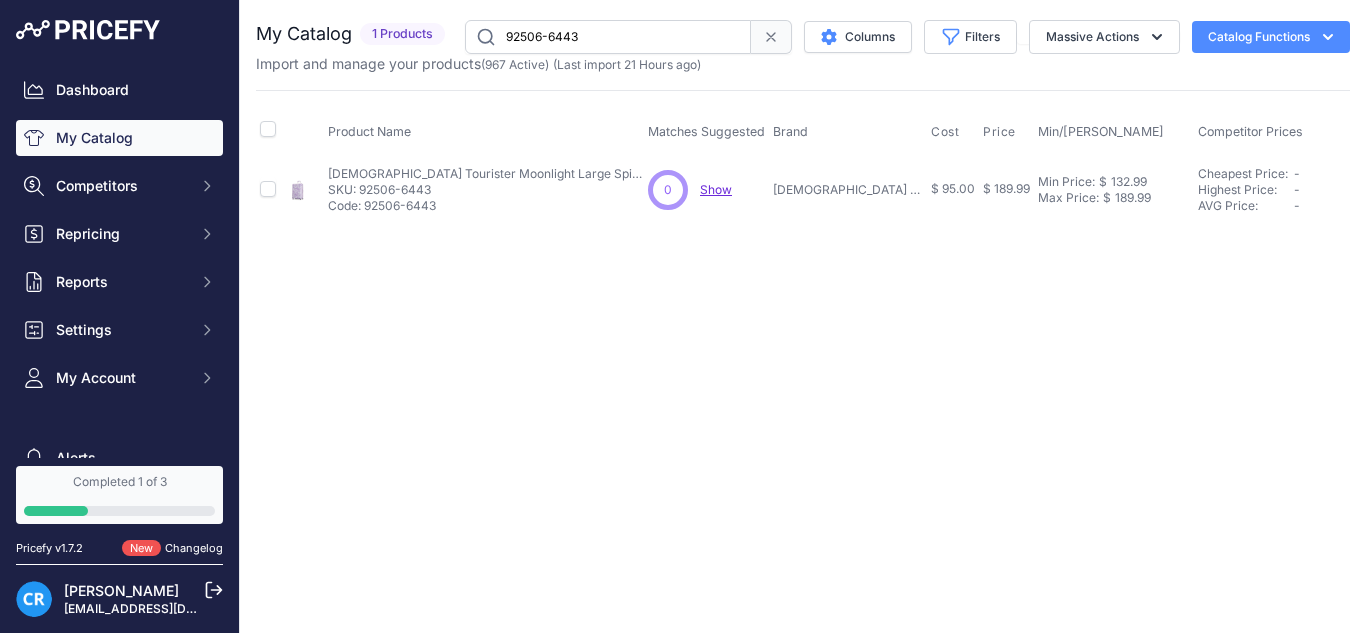 click on "92506-6443" at bounding box center (608, 37) 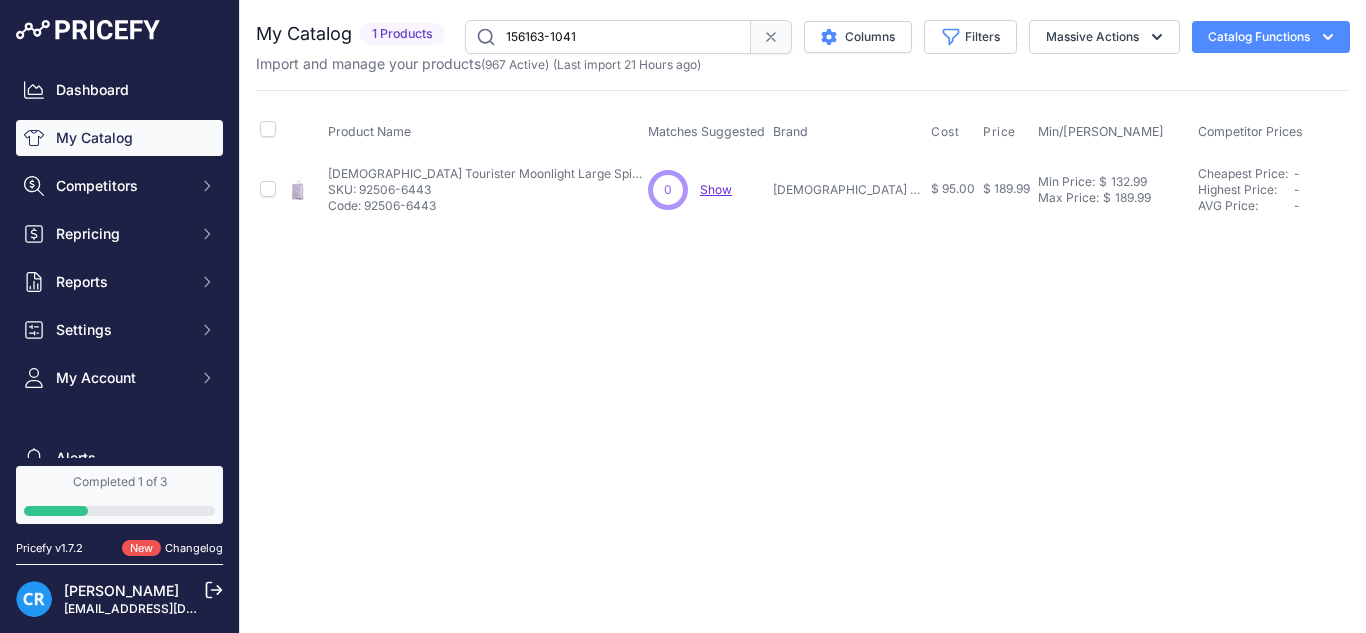type on "156163-1041" 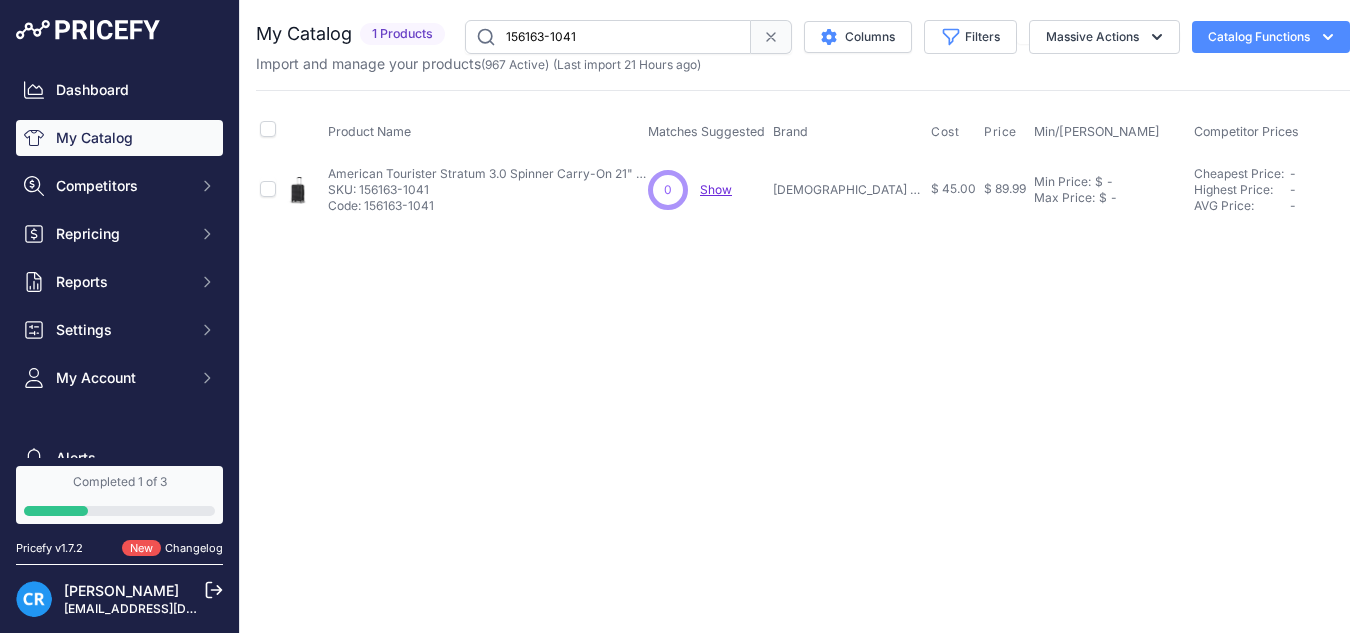 click on "Min Price:
$
-
Click to Edit Min Price
Max Price:
$
-
Click to Edit Max Price" at bounding box center [1110, 189] 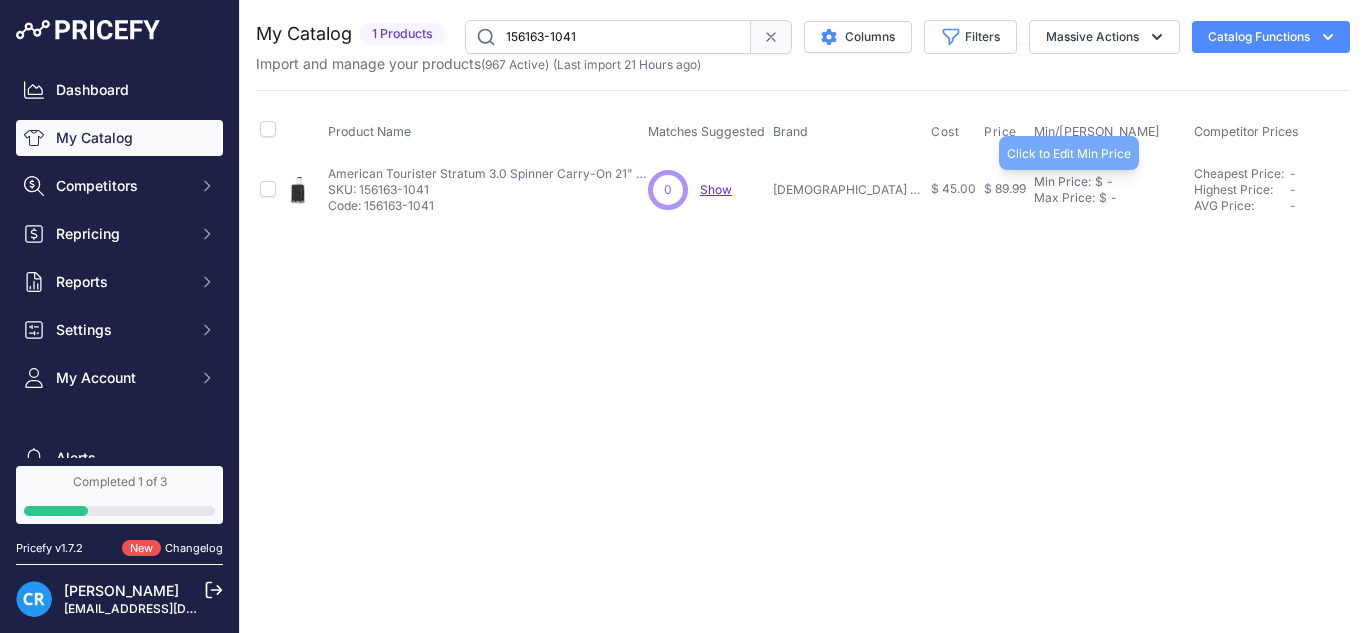 click on "Min Price:" at bounding box center (1062, 182) 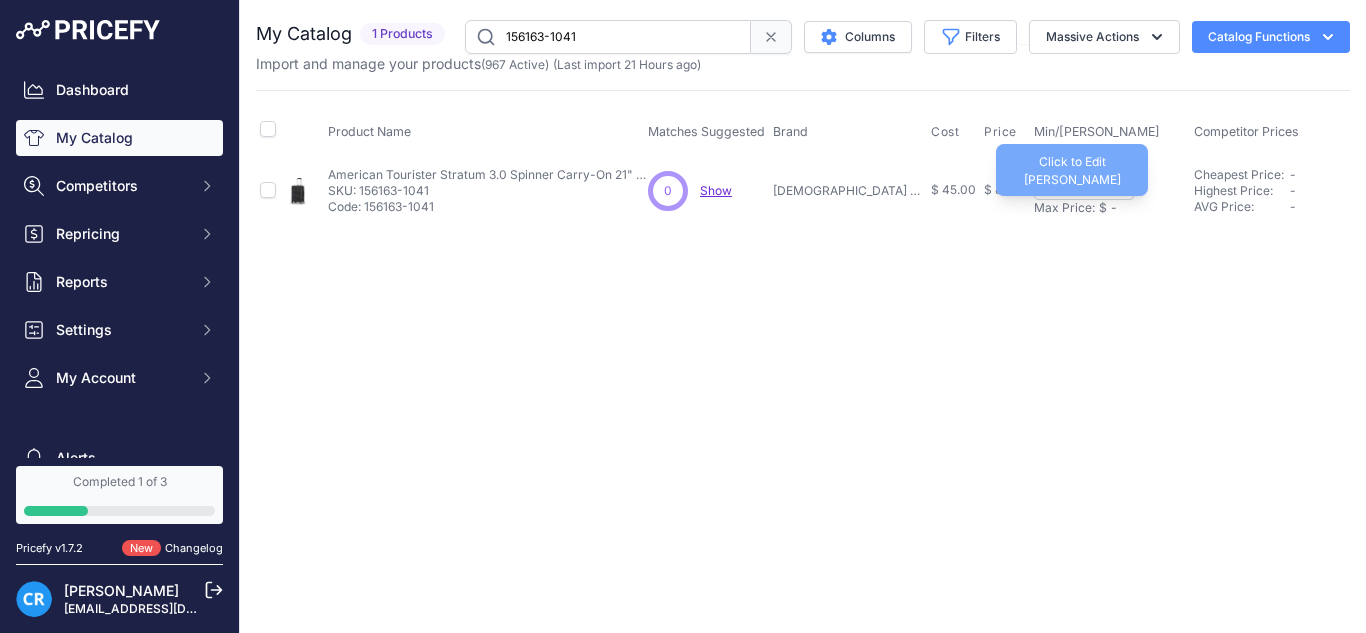 click on "Max Price:" at bounding box center (1064, 208) 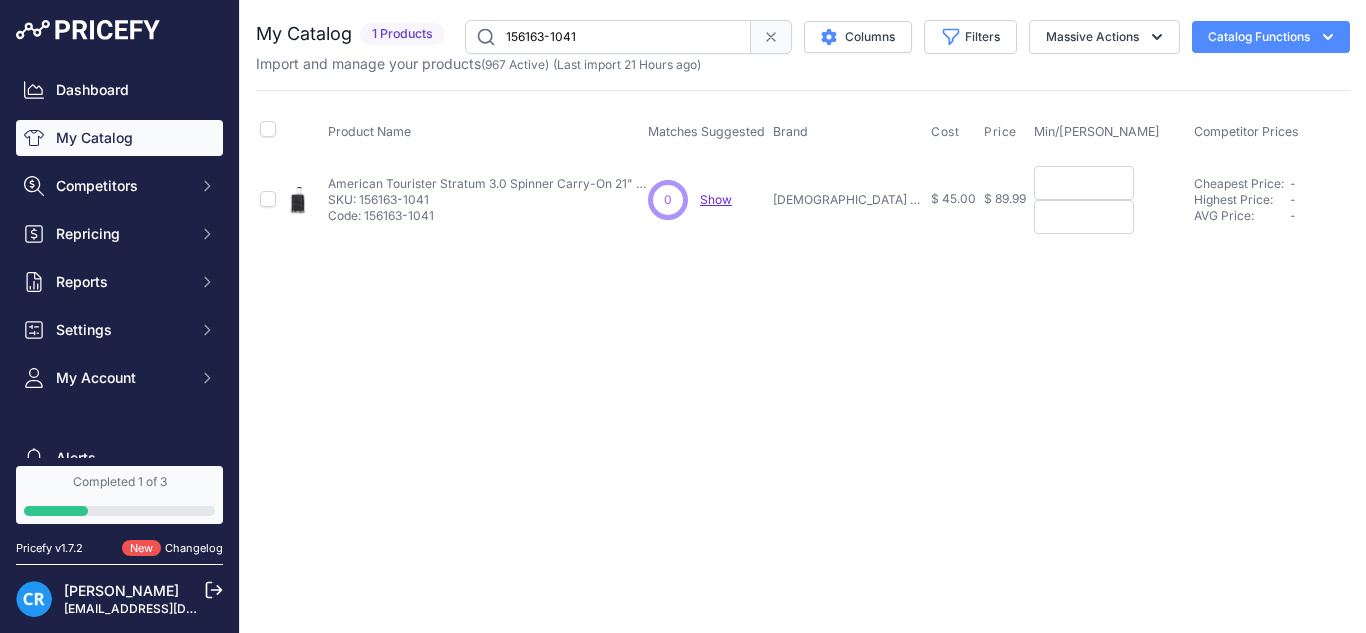 click at bounding box center (1084, 183) 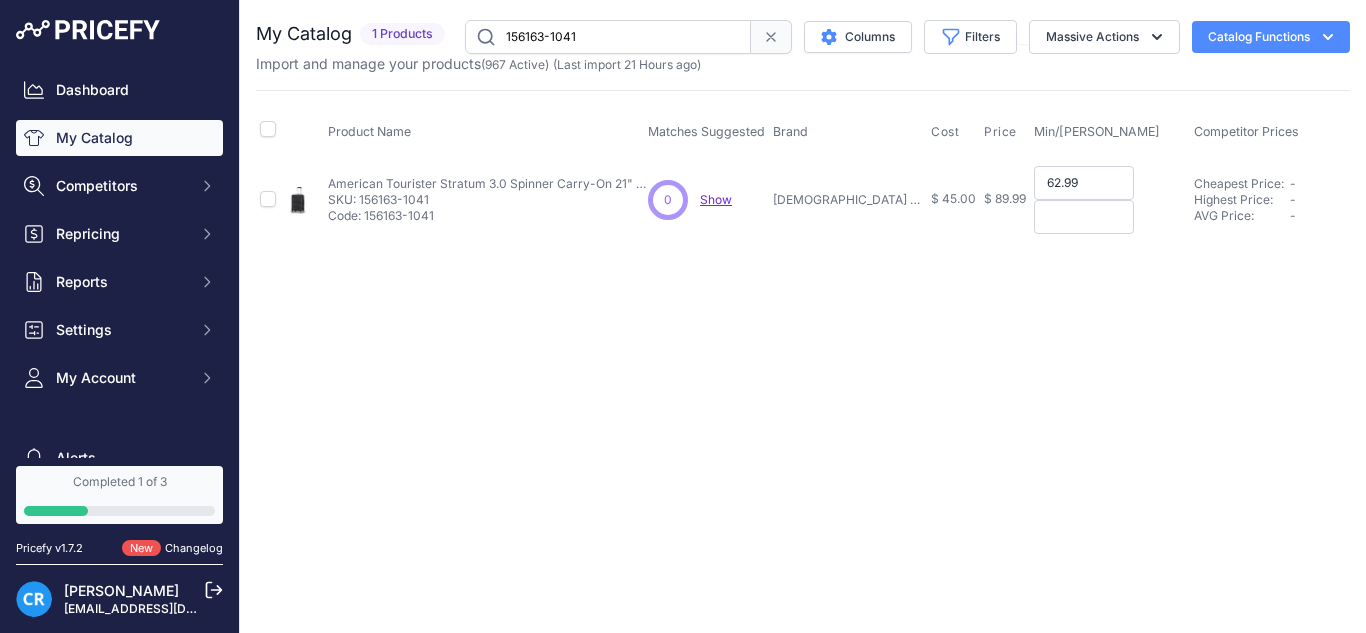 type on "62.99" 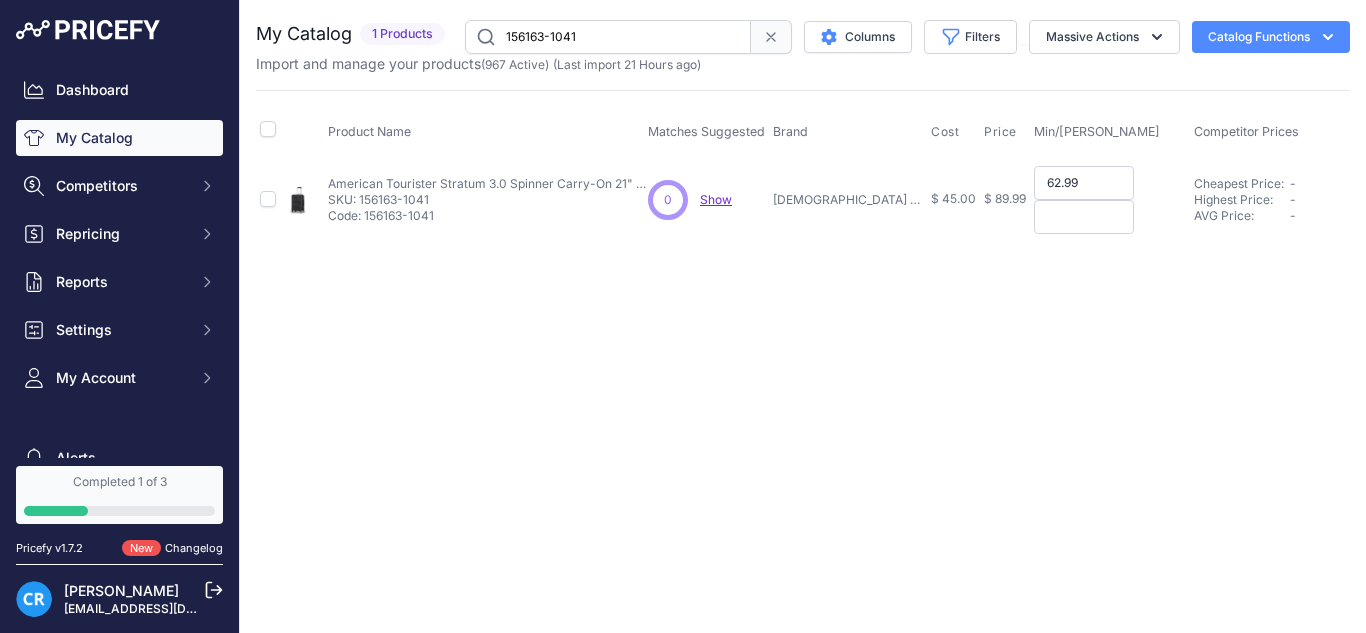 click on "62.99" at bounding box center (1084, 183) 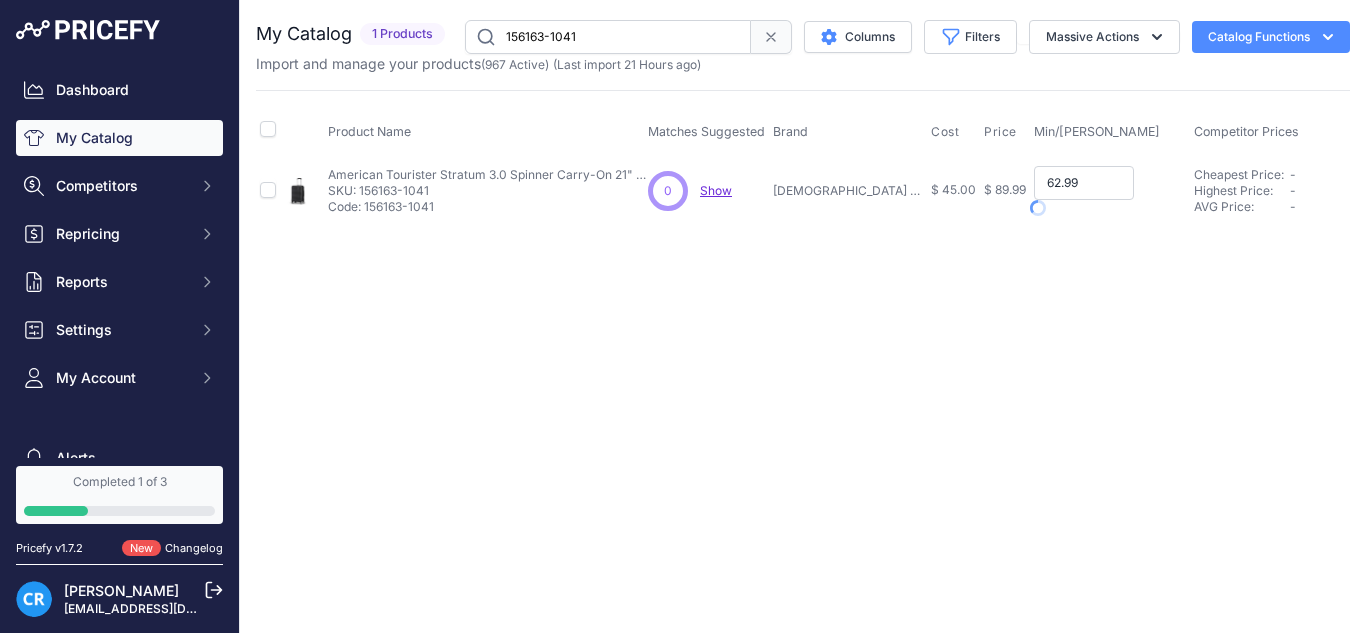 click on "62.99" at bounding box center (1084, 183) 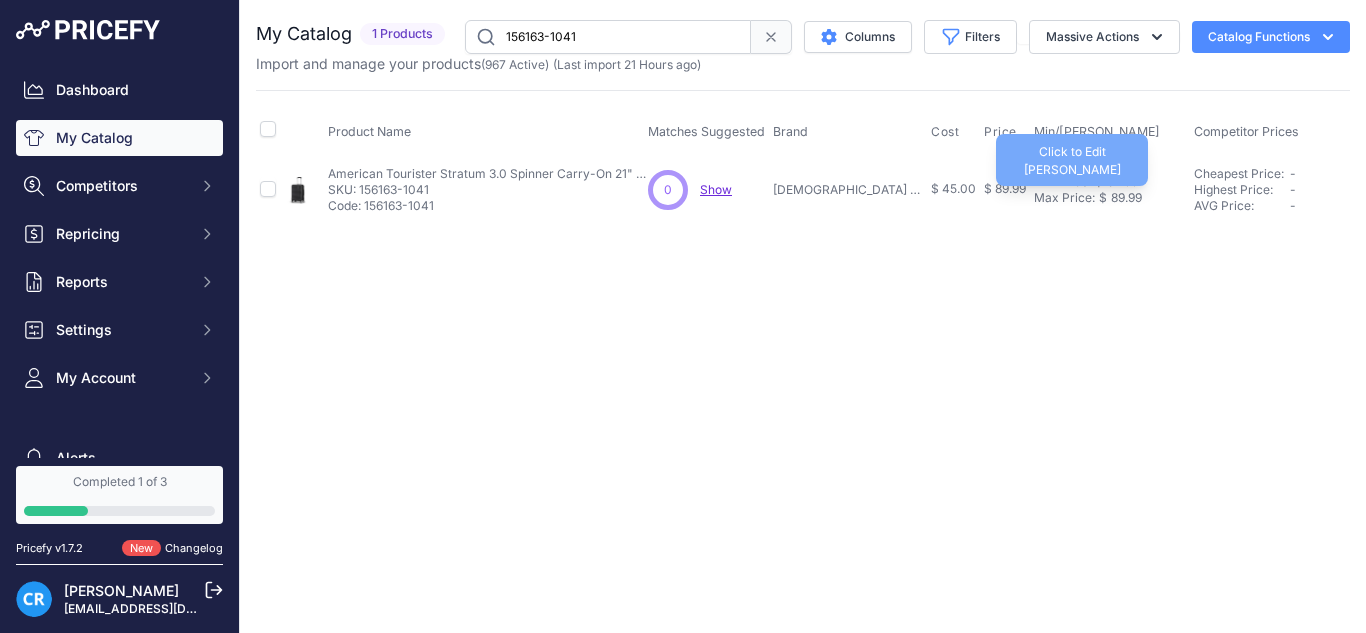 click on "Close
You are not connected to the internet." at bounding box center [803, 316] 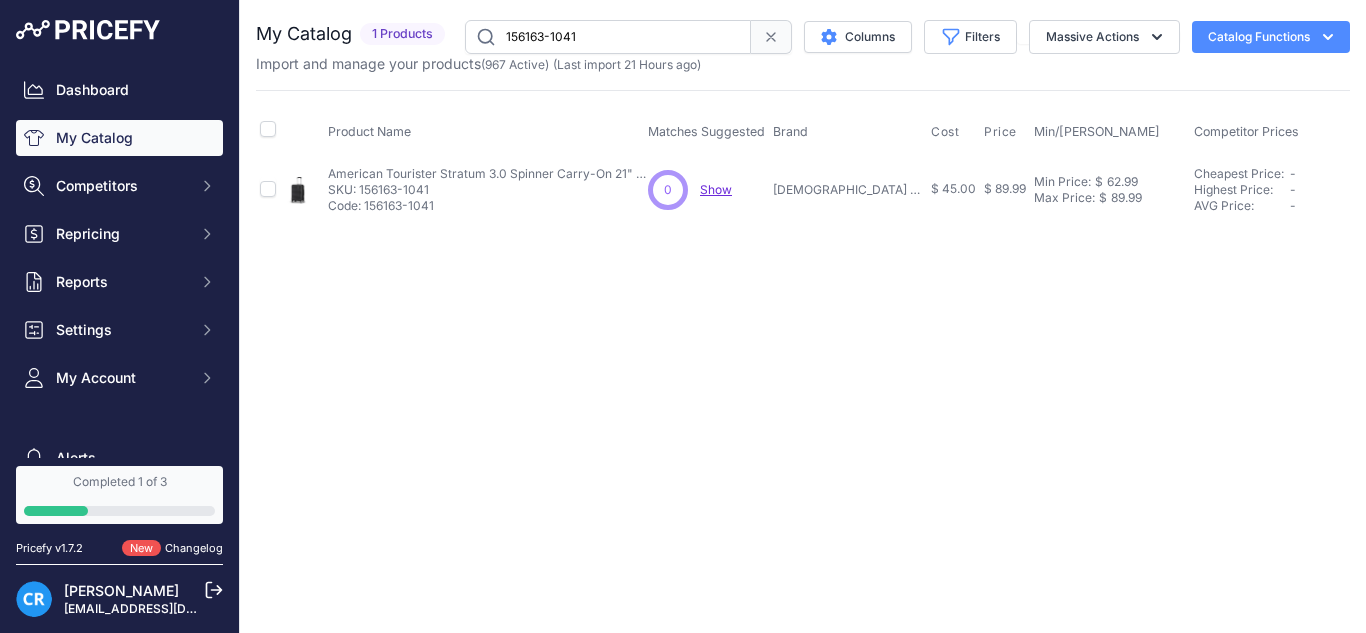 click on "156163-1041" at bounding box center [608, 37] 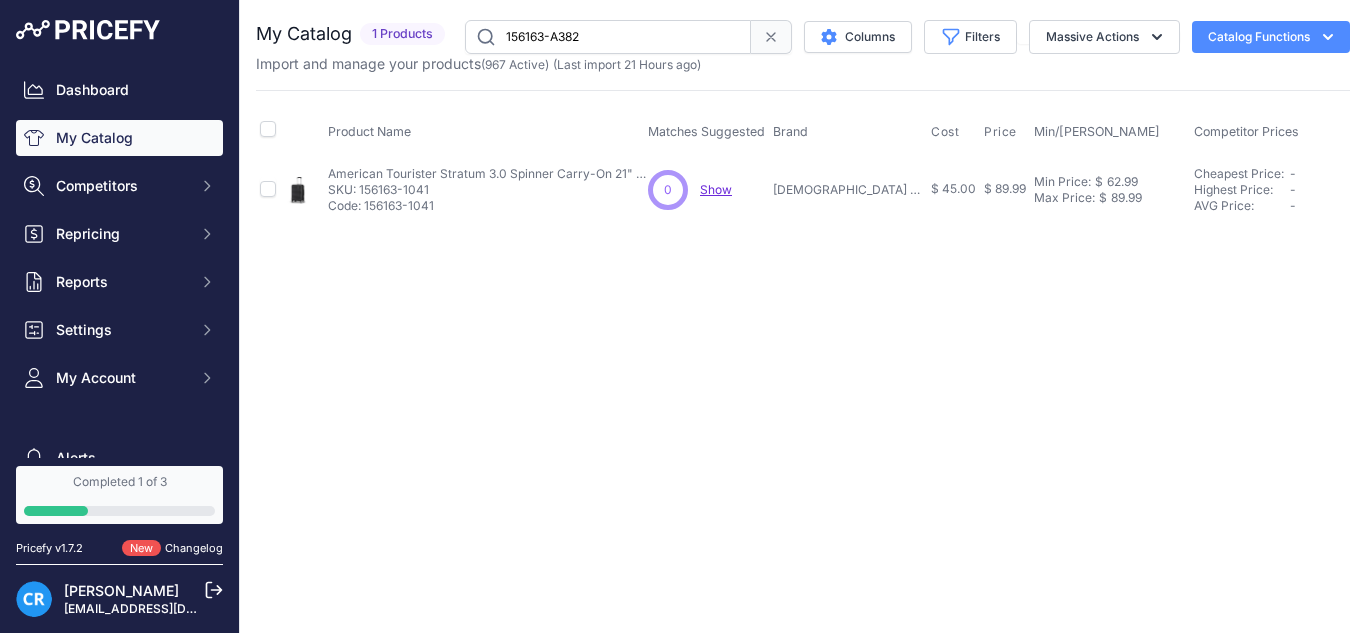 type on "156163-A382" 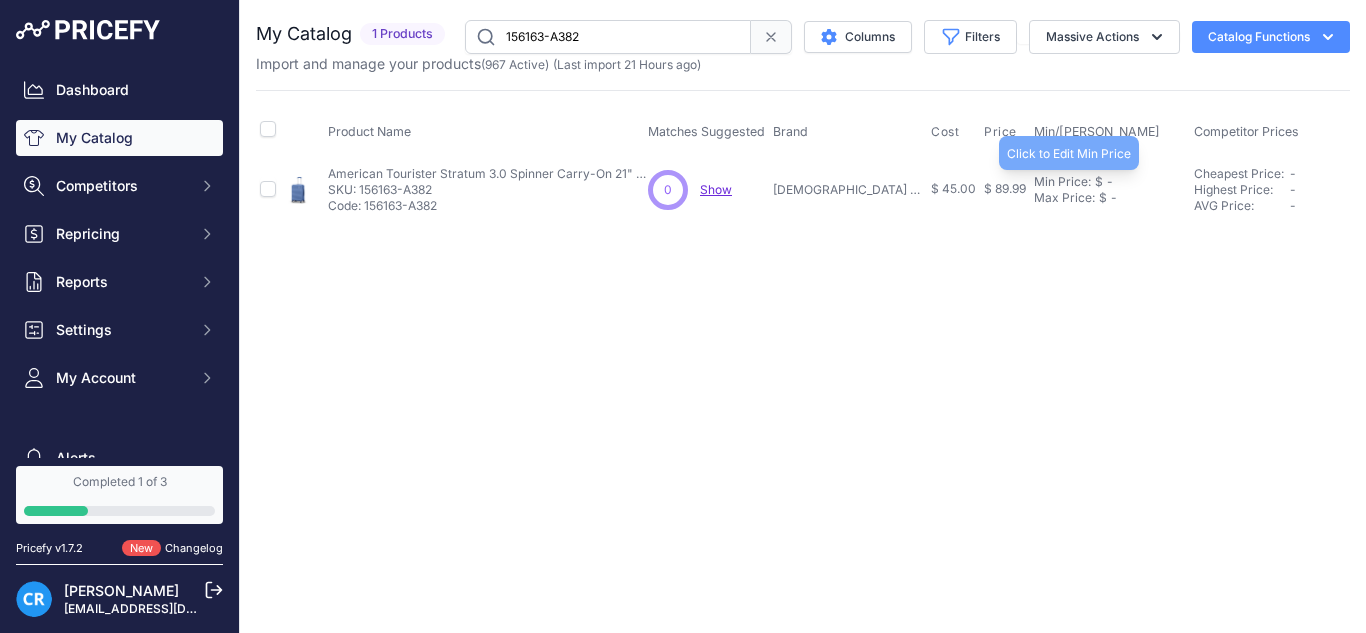 click on "Min Price:" at bounding box center (1062, 182) 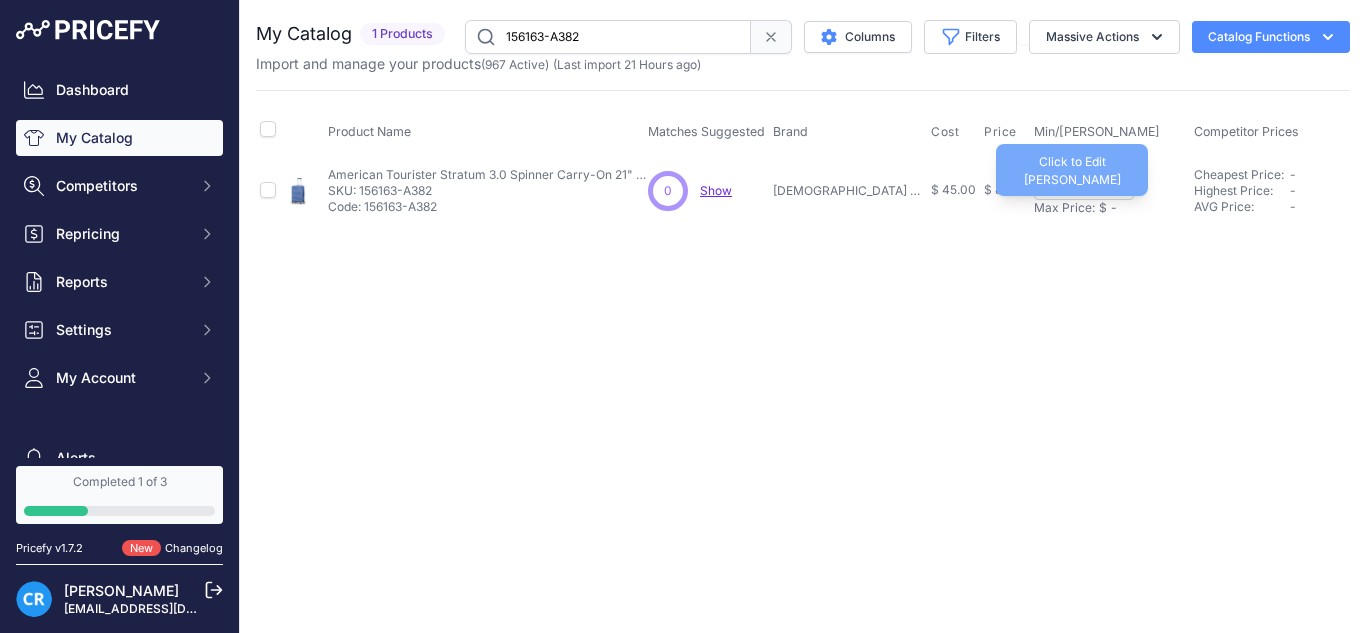 drag, startPoint x: 1045, startPoint y: 203, endPoint x: 1044, endPoint y: 215, distance: 12.0415945 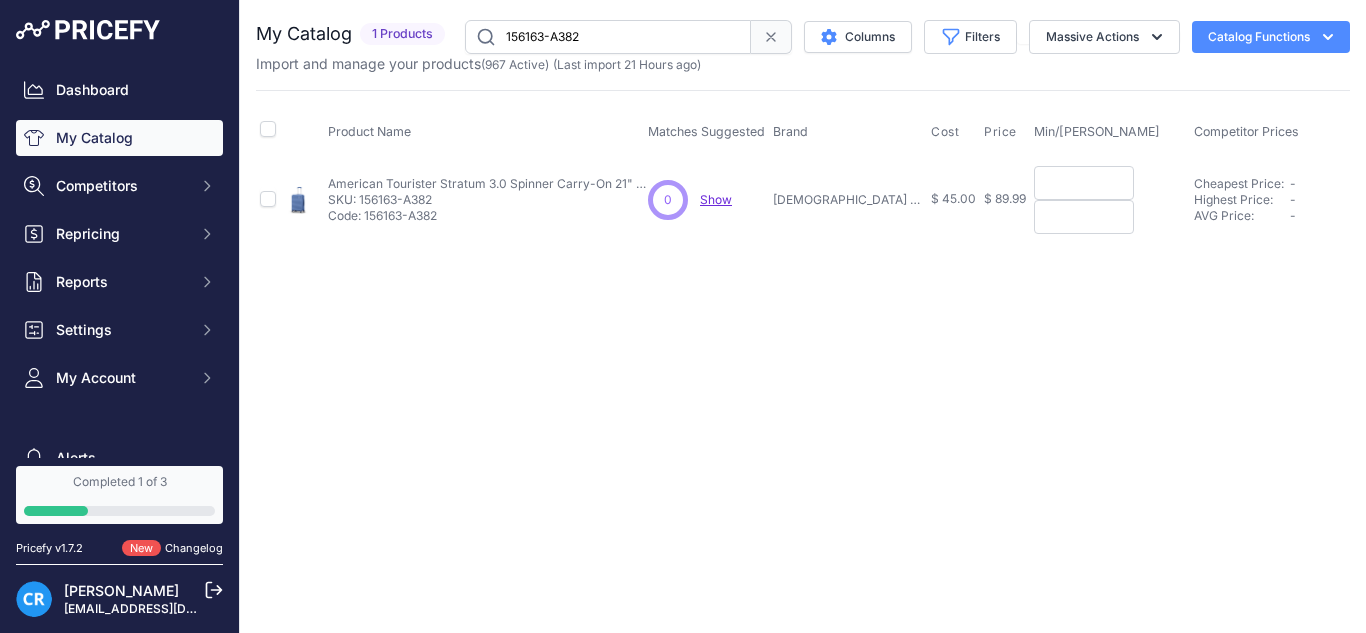 click at bounding box center [1084, 183] 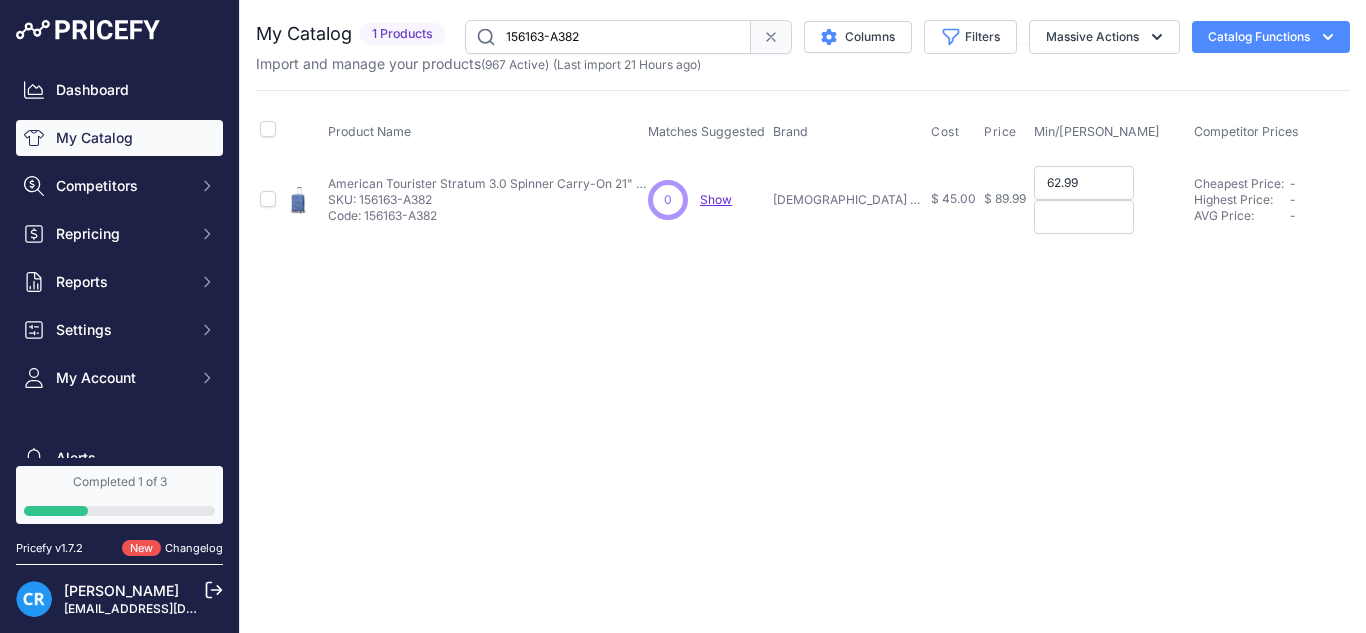 type on "62.99" 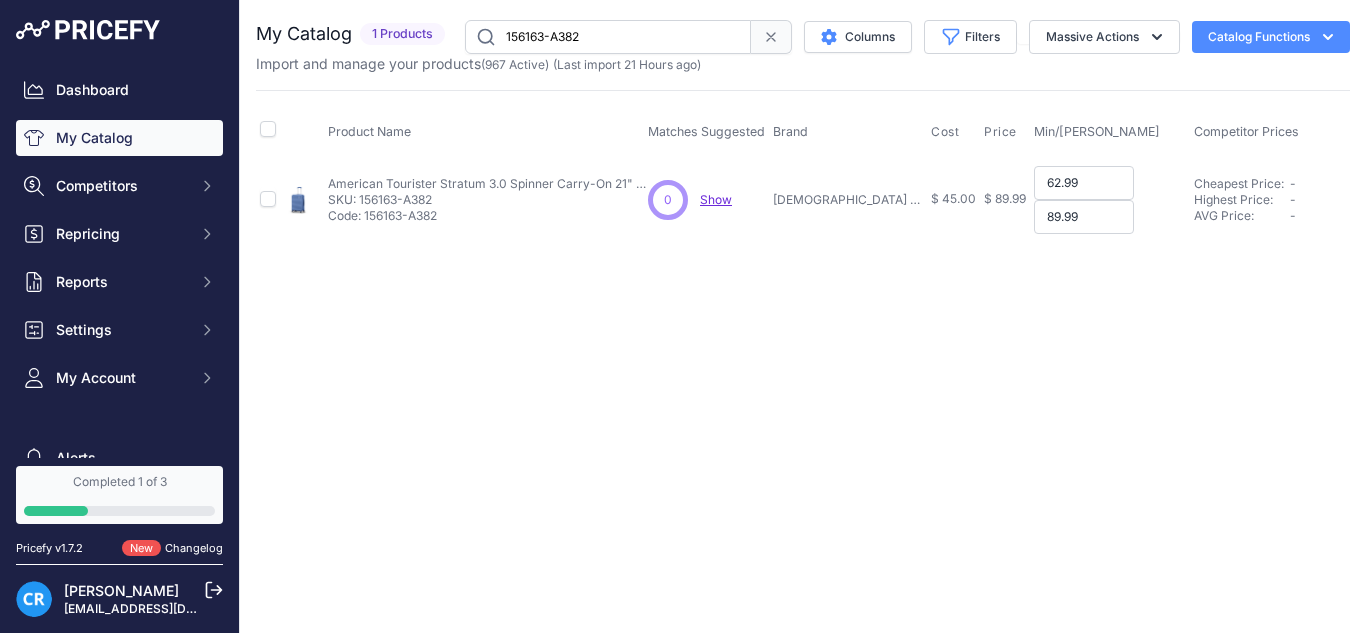 type on "89.99" 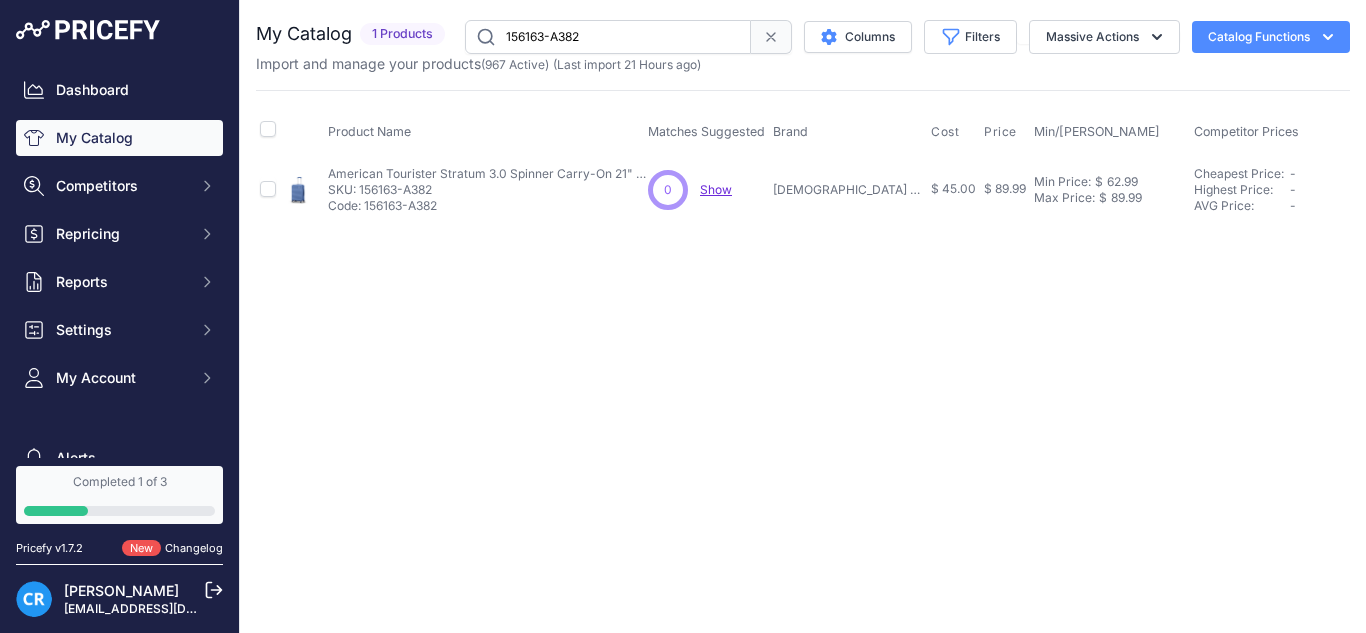 click on "156163-A382" at bounding box center (608, 37) 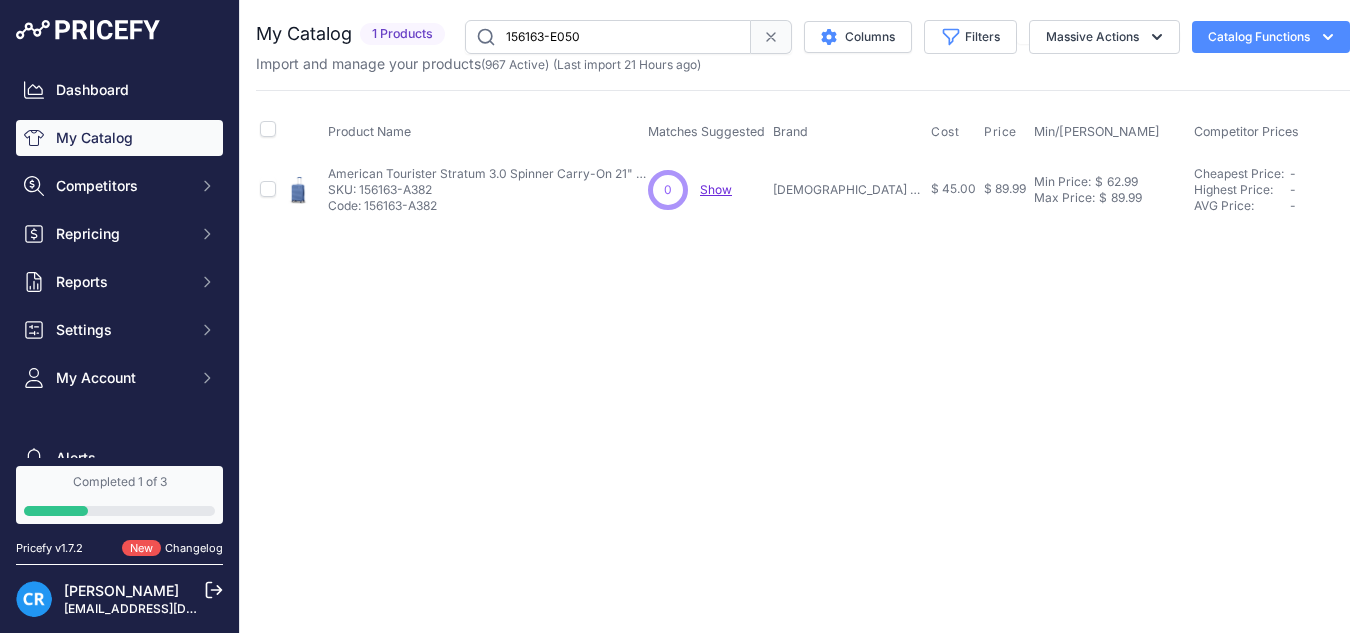 type on "156163-E050" 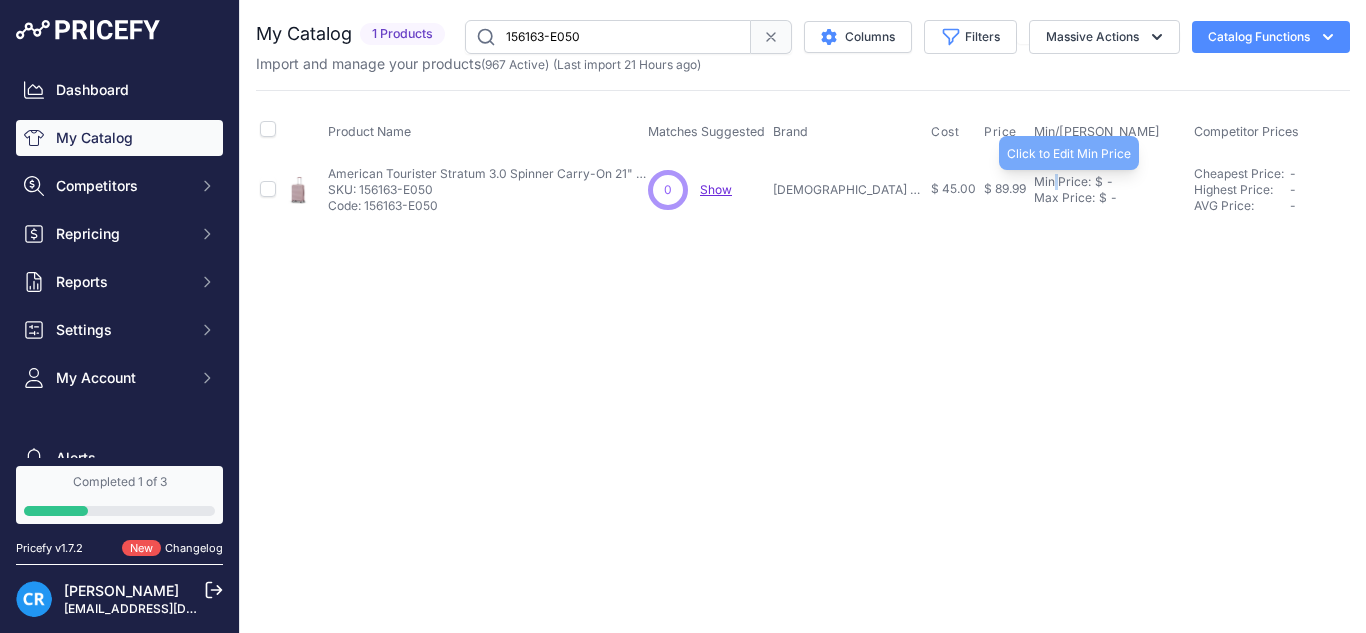 click on "Min Price:" at bounding box center [1062, 182] 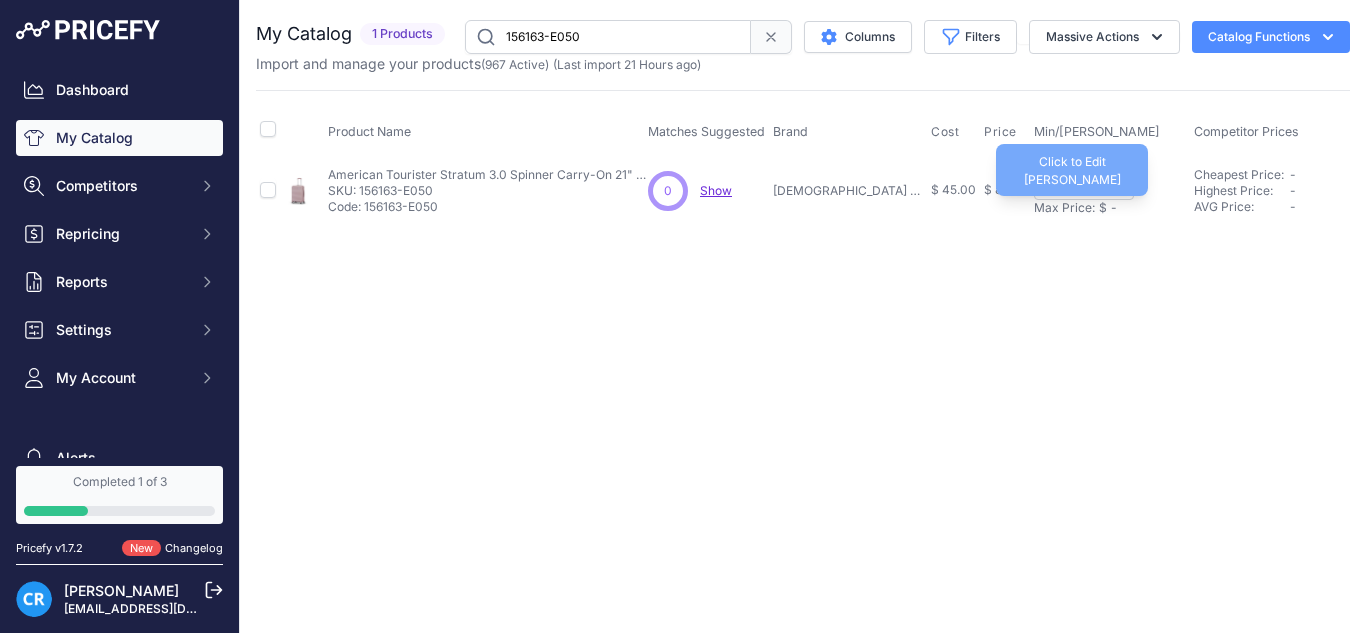 click on "Max Price:" at bounding box center [1064, 208] 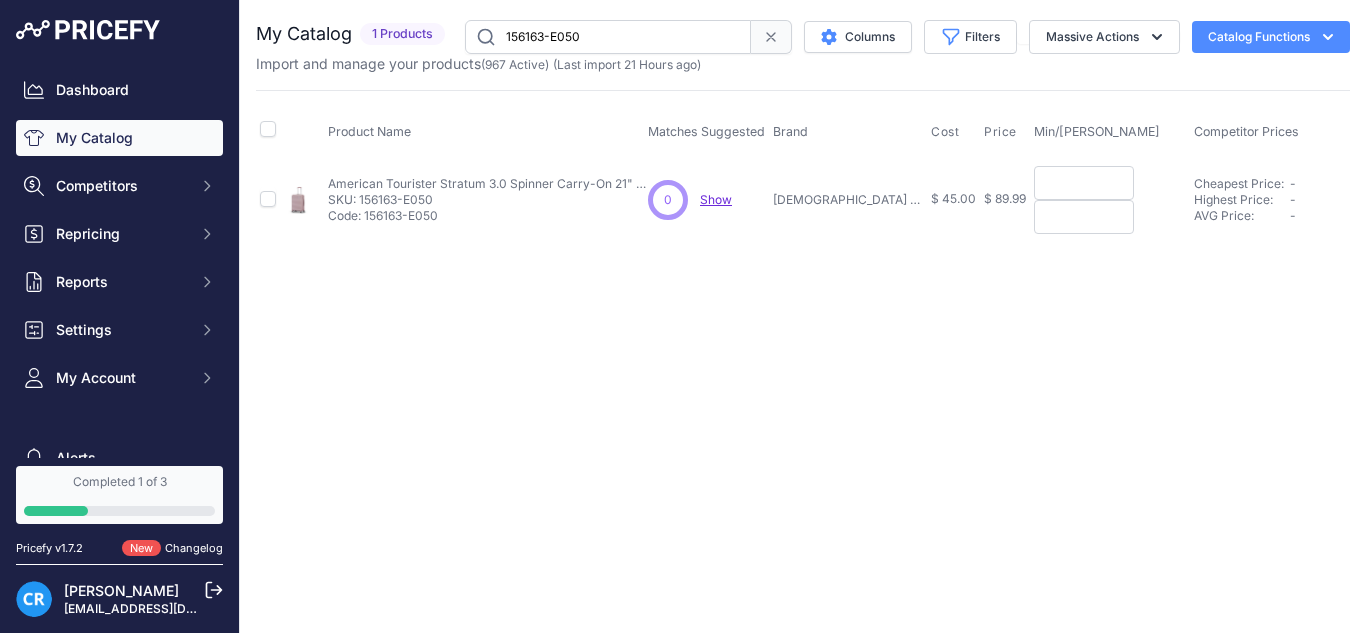 click at bounding box center (1084, 183) 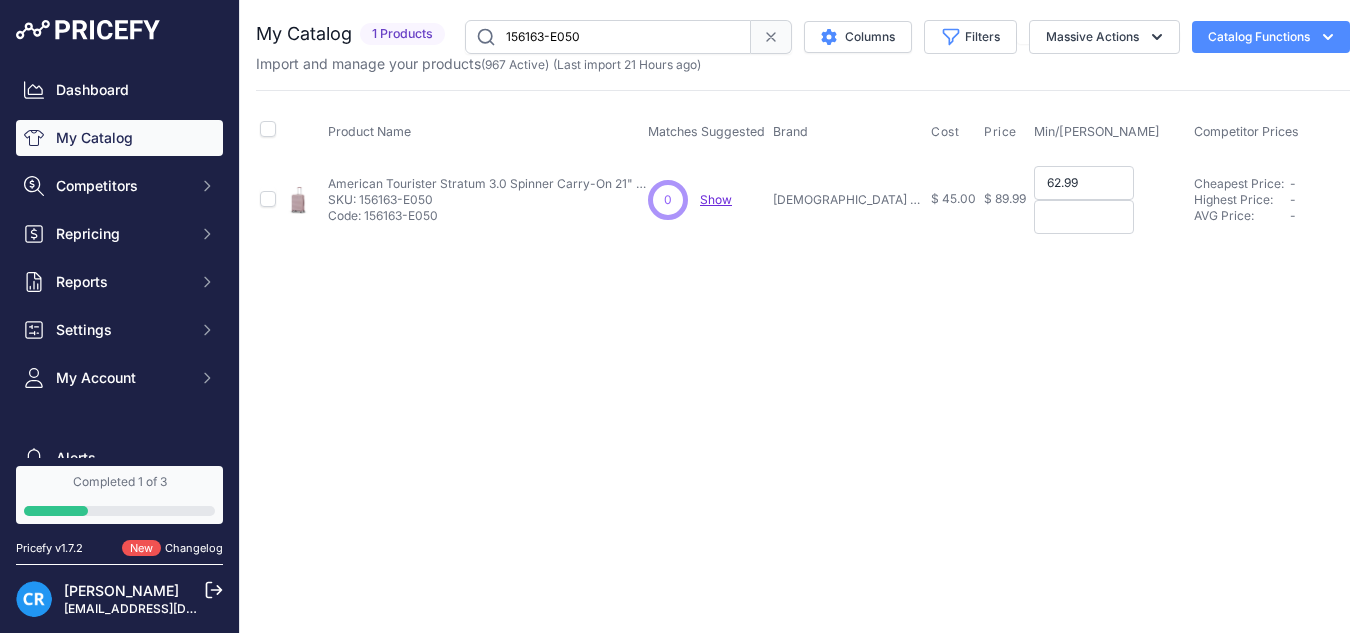 type on "62.99" 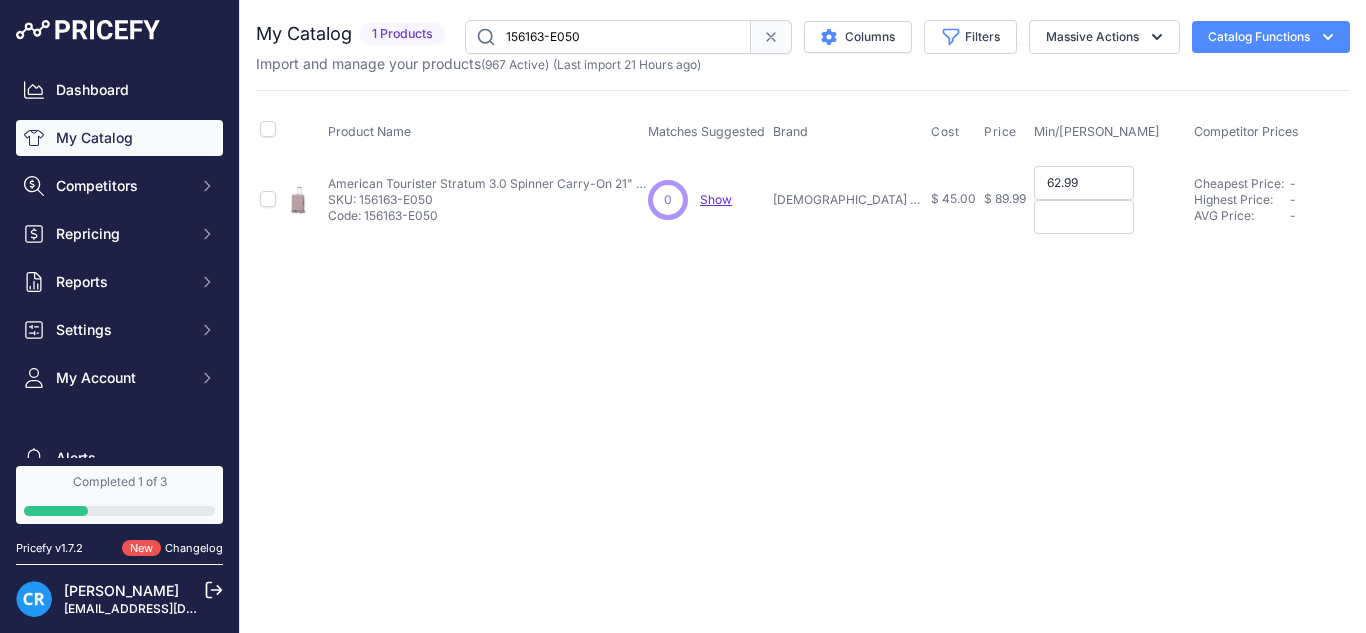 click at bounding box center [1084, 217] 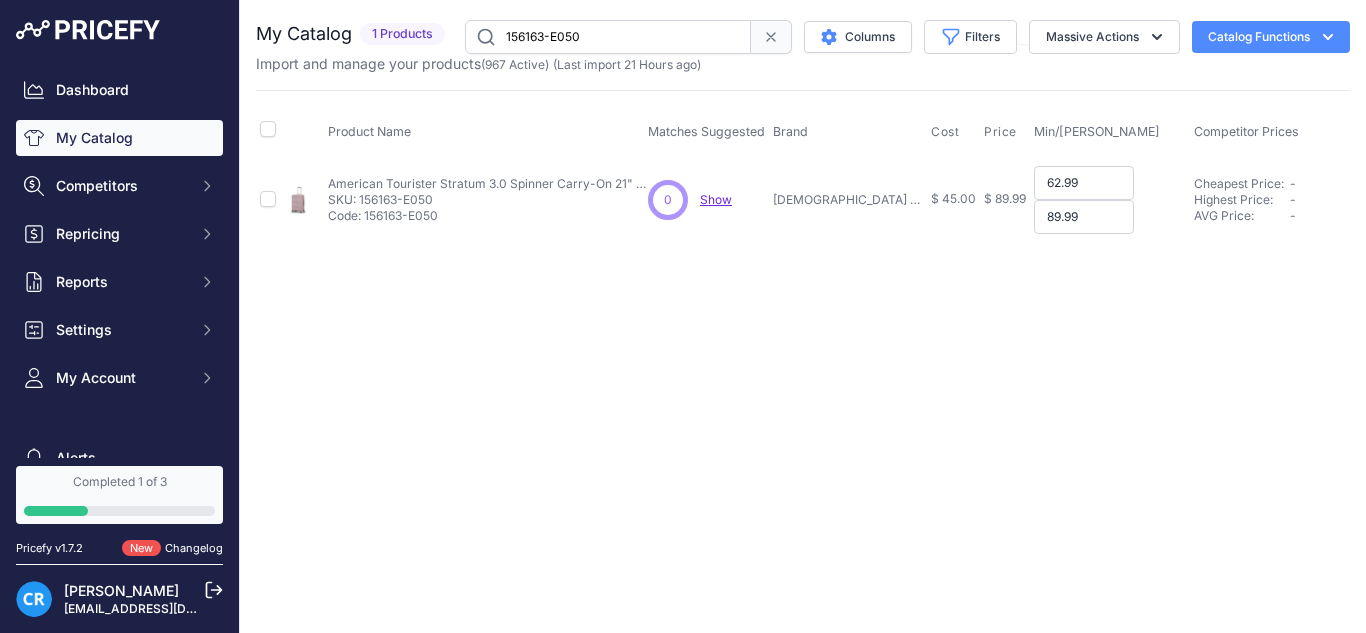 type on "89.99" 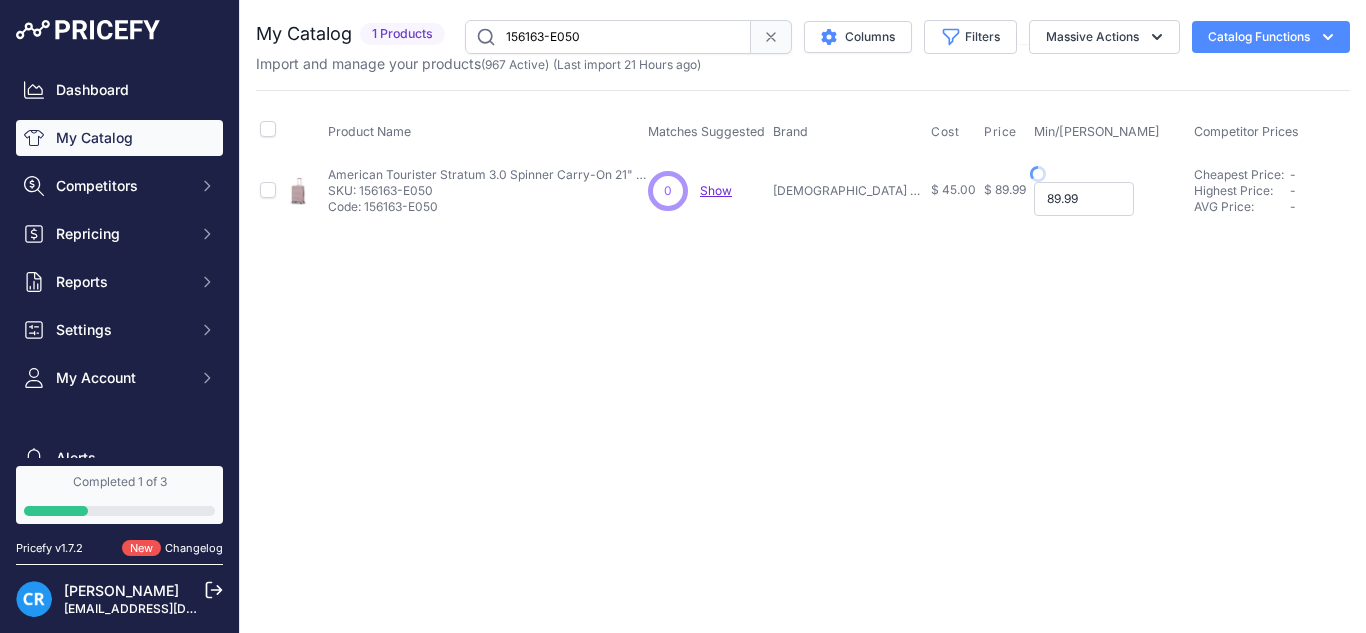 click on "89.99" at bounding box center (1084, 199) 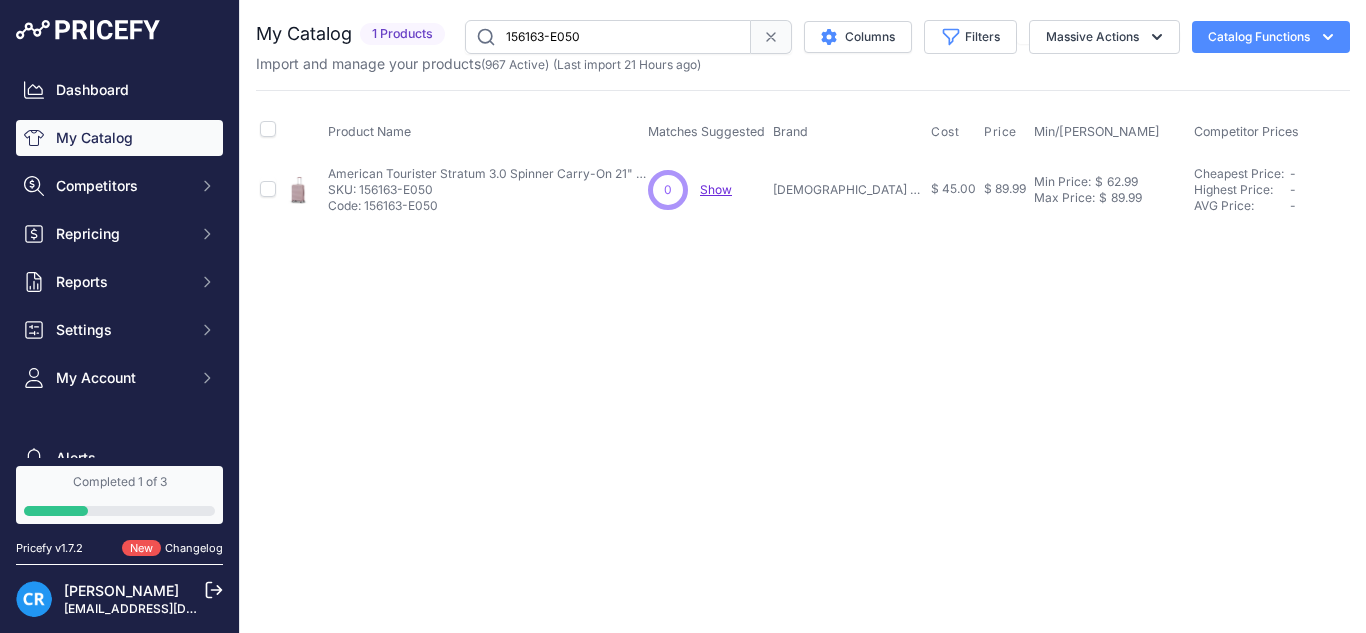 click on "156163-E050" at bounding box center [608, 37] 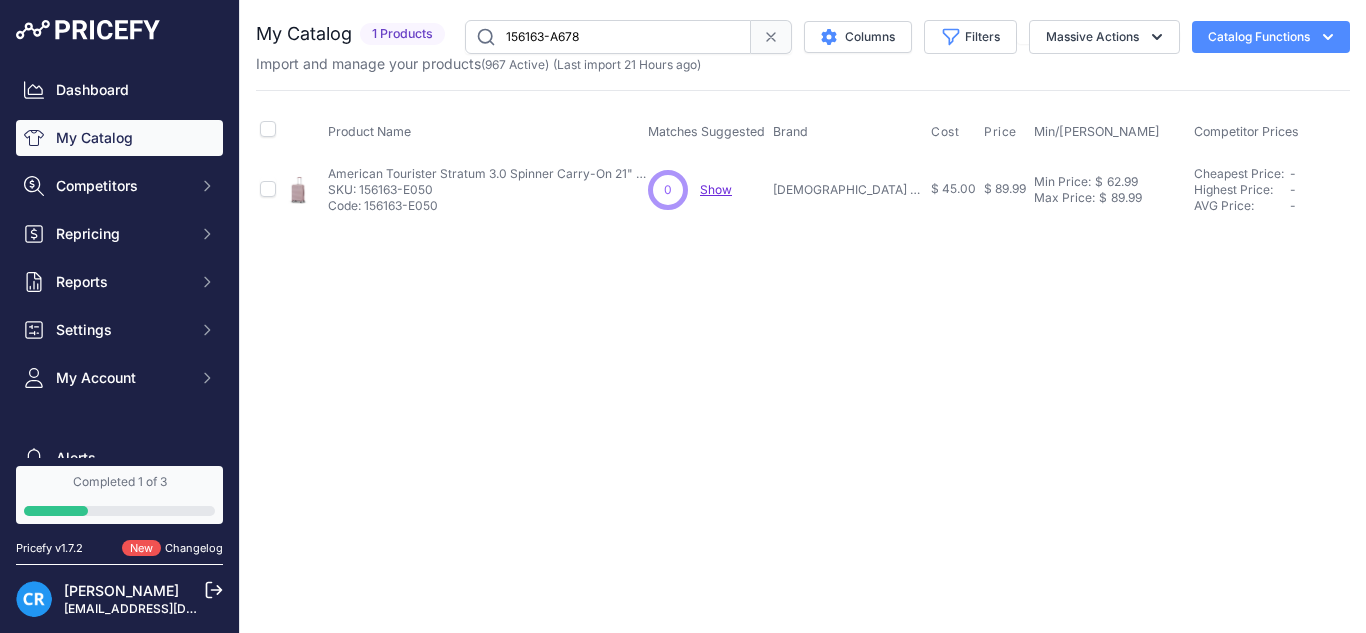 type on "156163-A678" 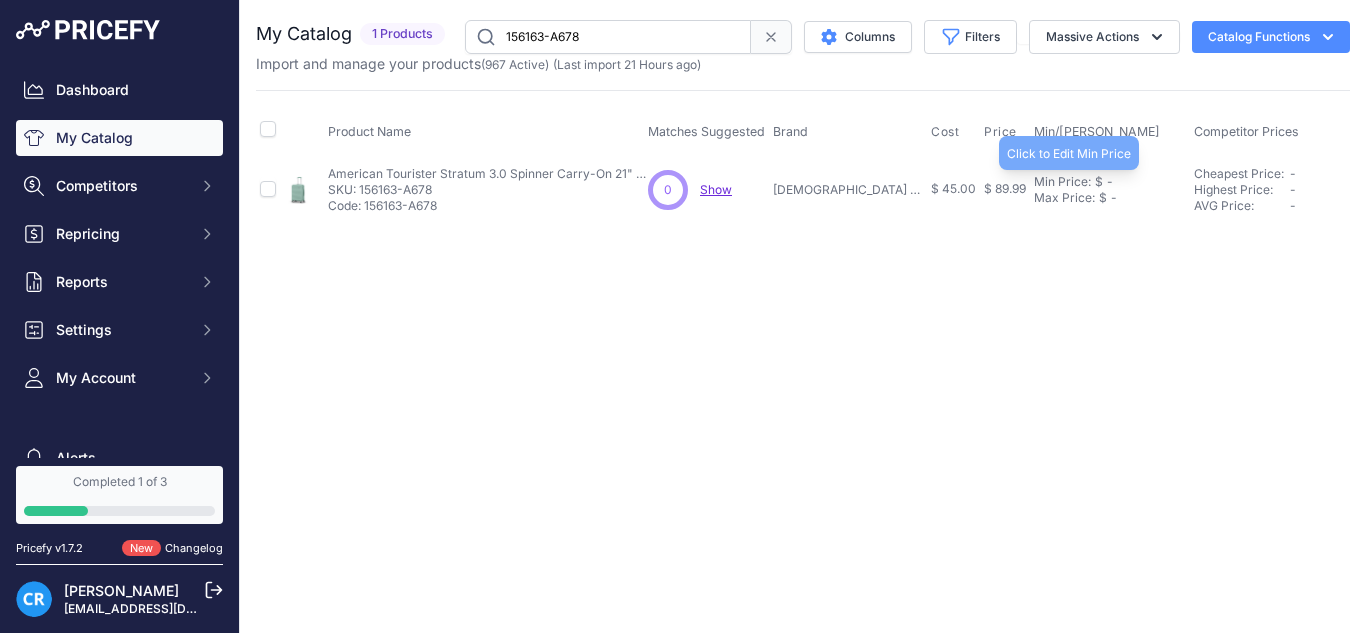 click on "Min Price:" at bounding box center [1062, 182] 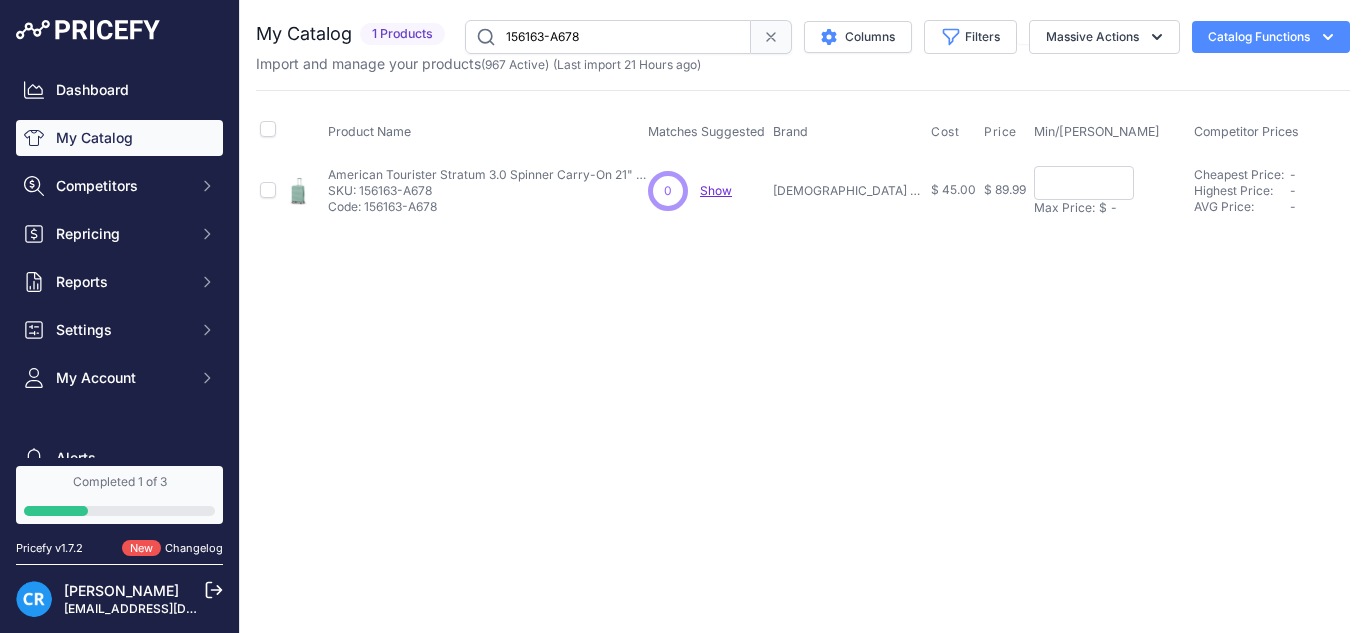 click at bounding box center (1084, 183) 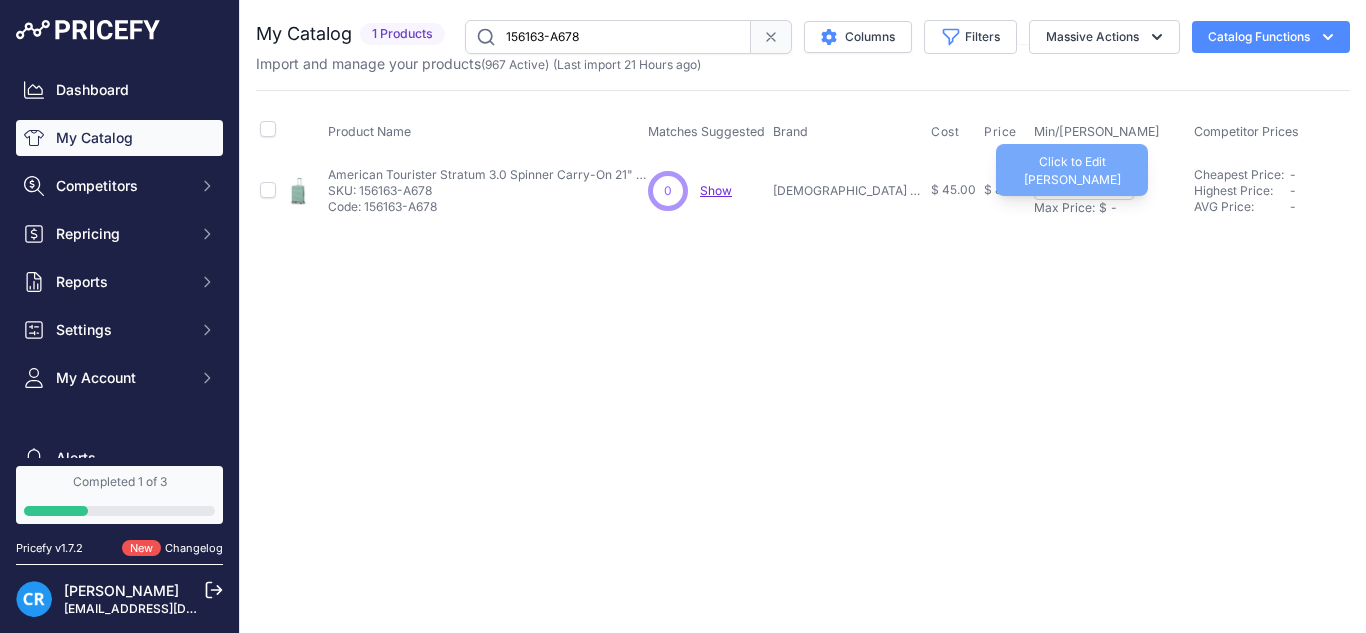 click on "Max Price:" at bounding box center (1064, 208) 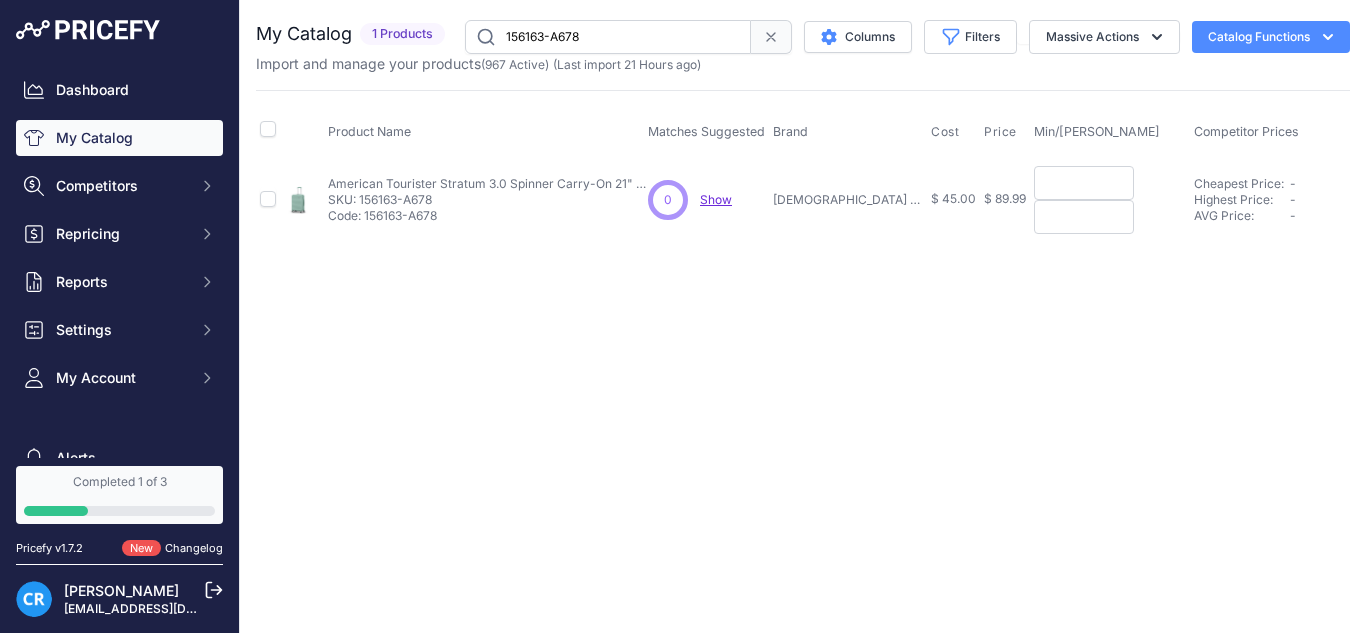 click at bounding box center [1084, 183] 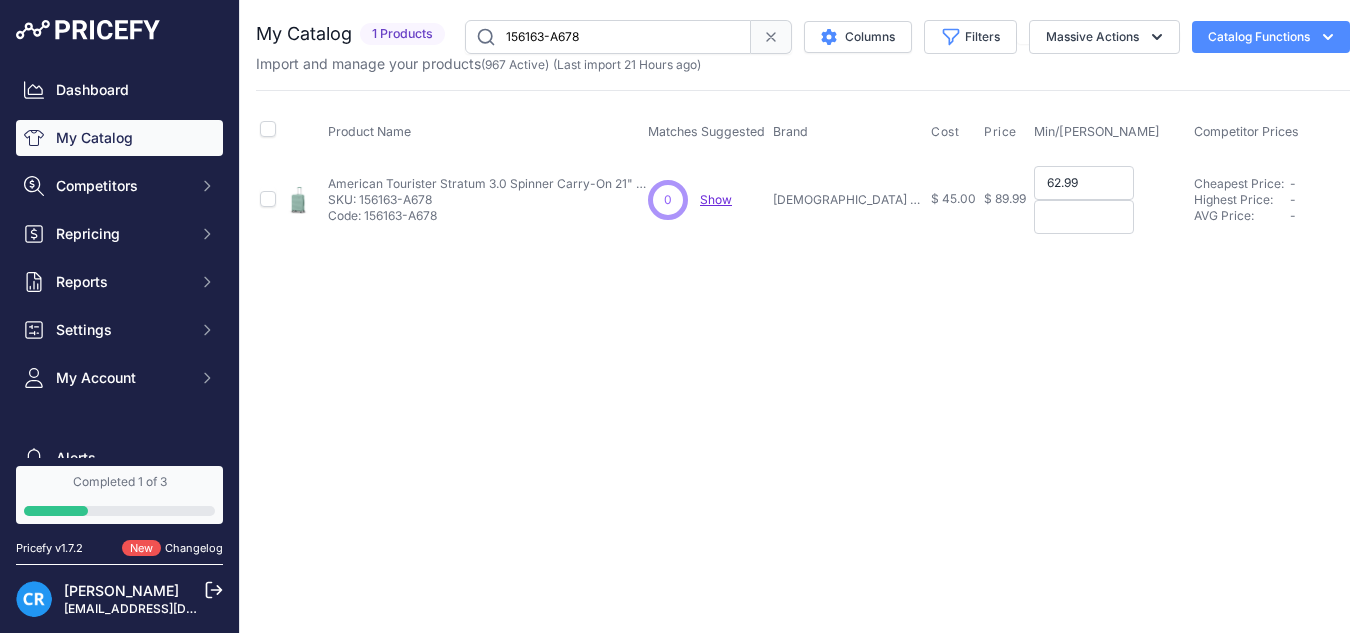 type on "62.99" 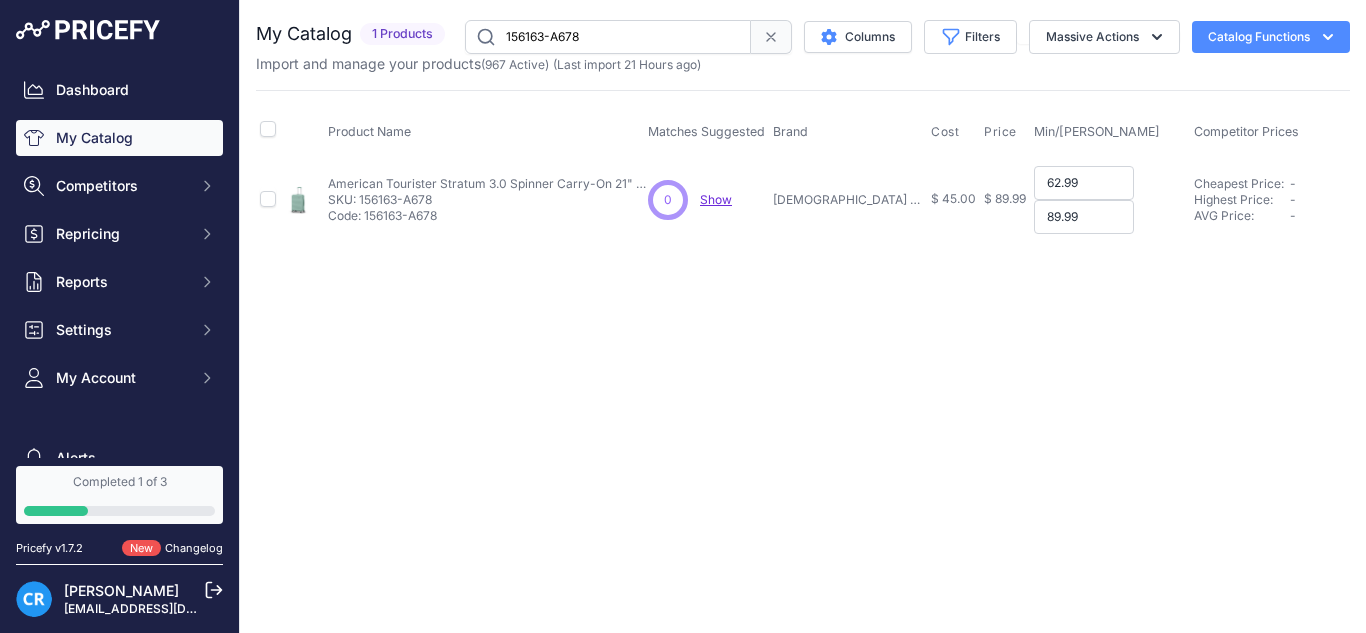 type on "89.99" 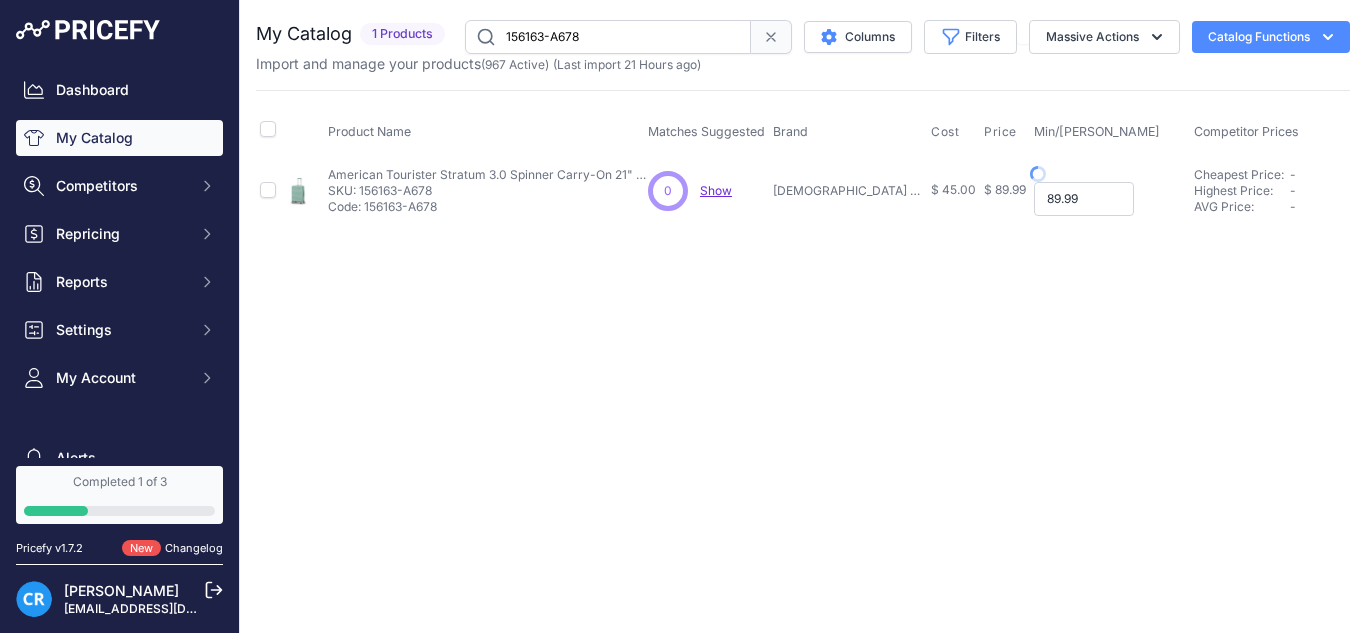 click on "89.99" at bounding box center (1084, 199) 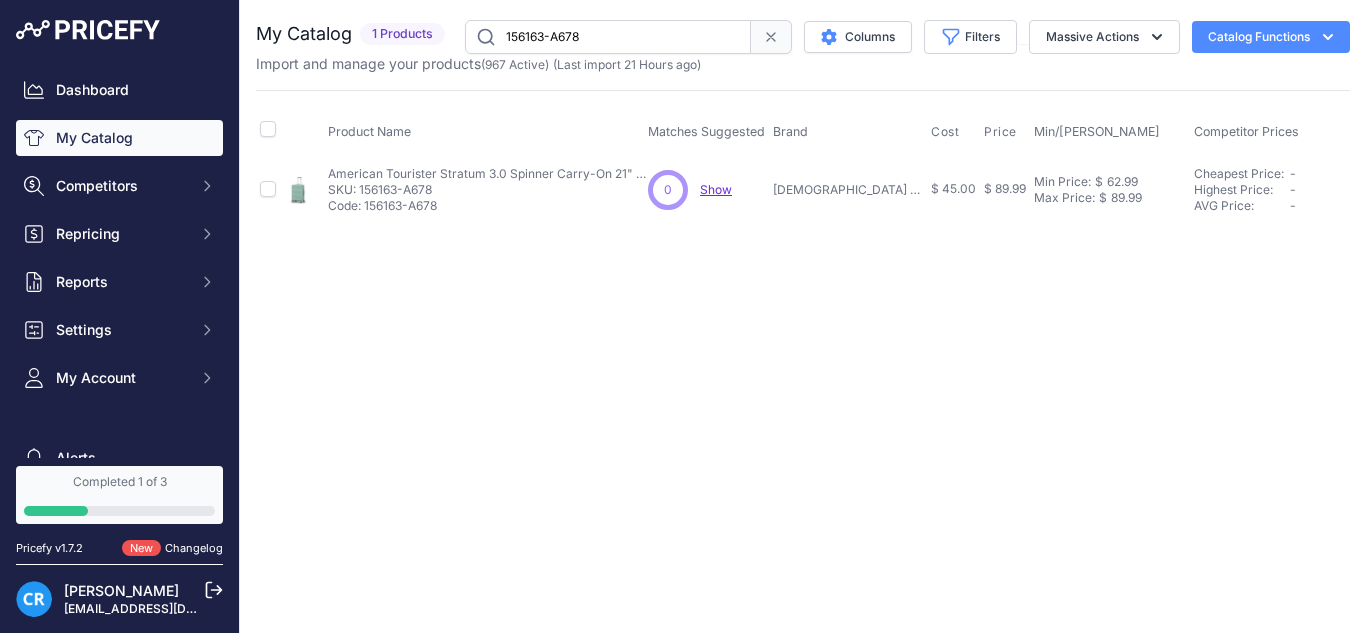click on "156163-A678" at bounding box center (608, 37) 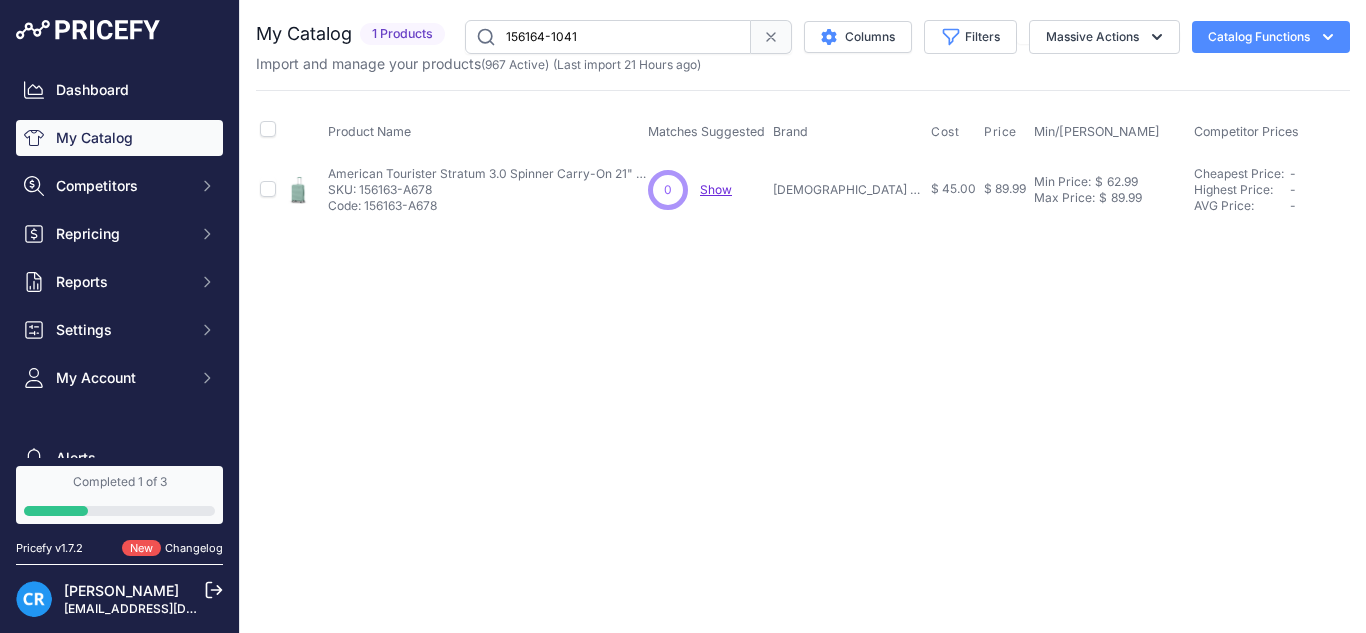 type on "156164-1041" 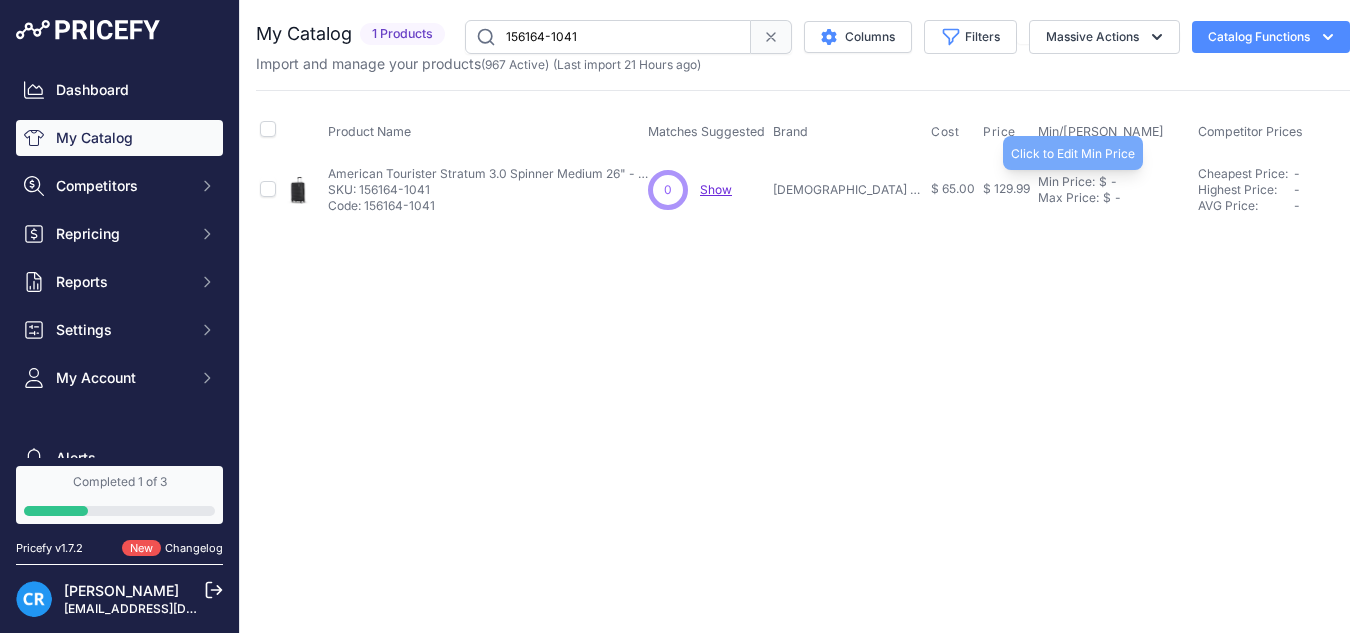 click on "Min Price:" at bounding box center (1066, 182) 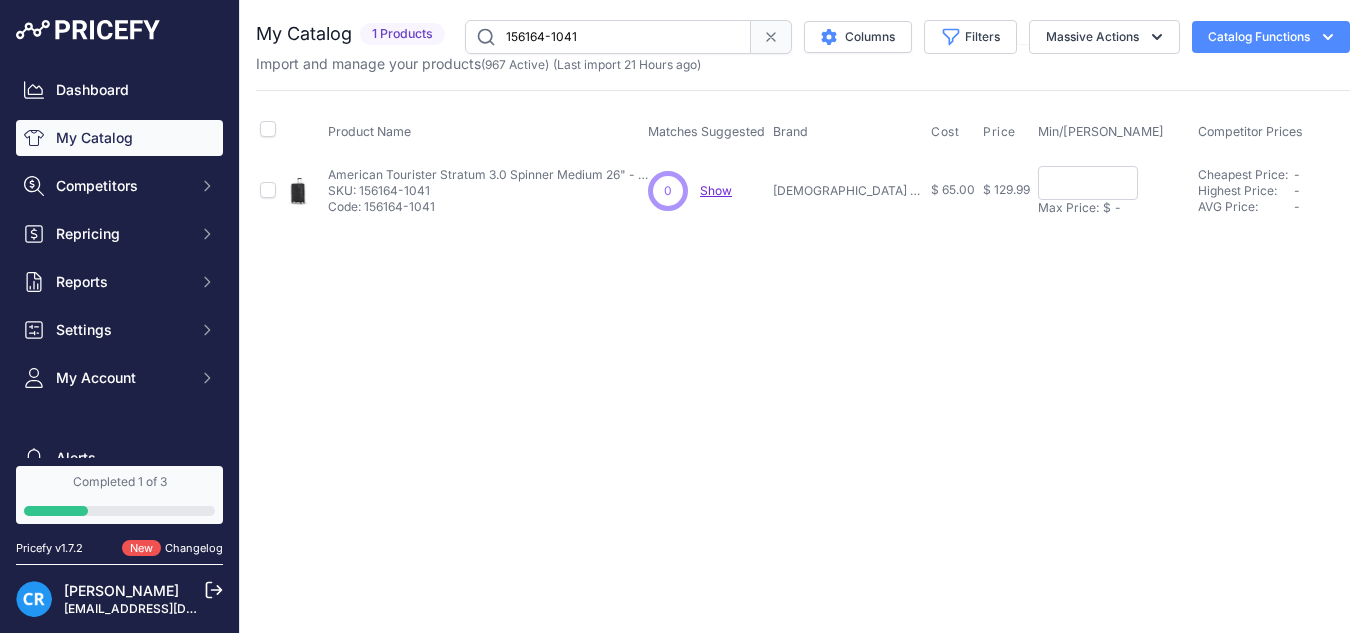 click on "Max Price:" at bounding box center (1068, 208) 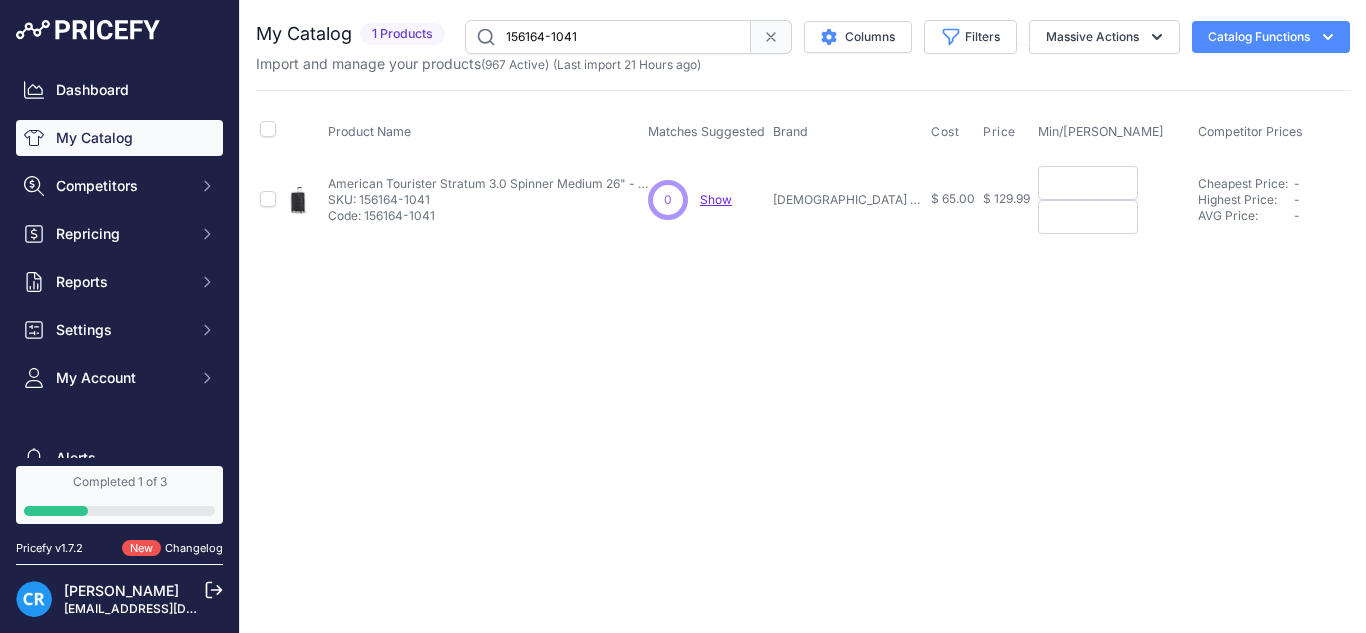 click at bounding box center [1088, 183] 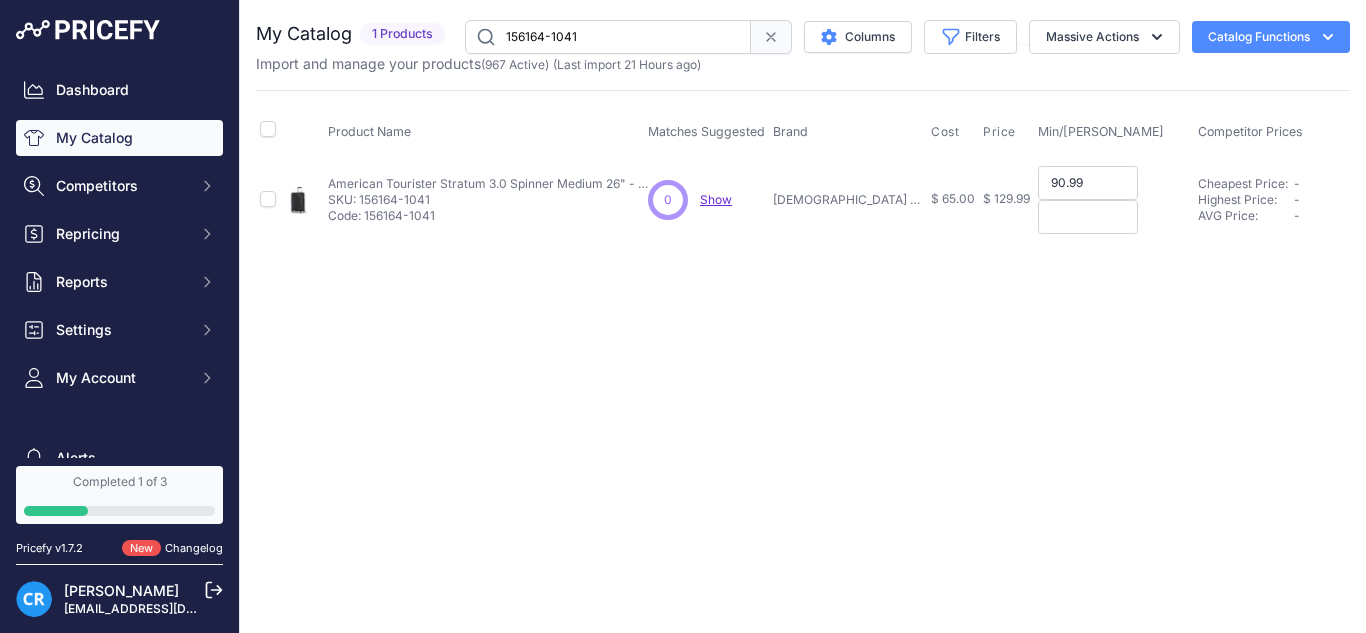 type on "90.99" 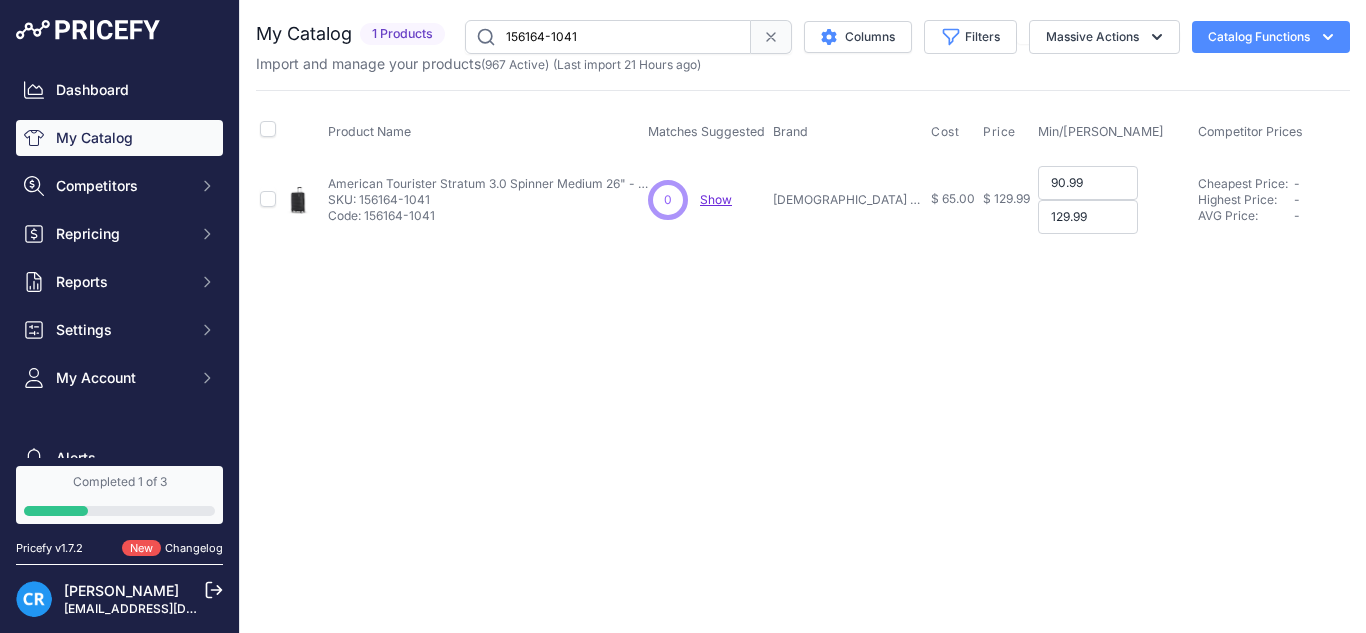 type on "129.99" 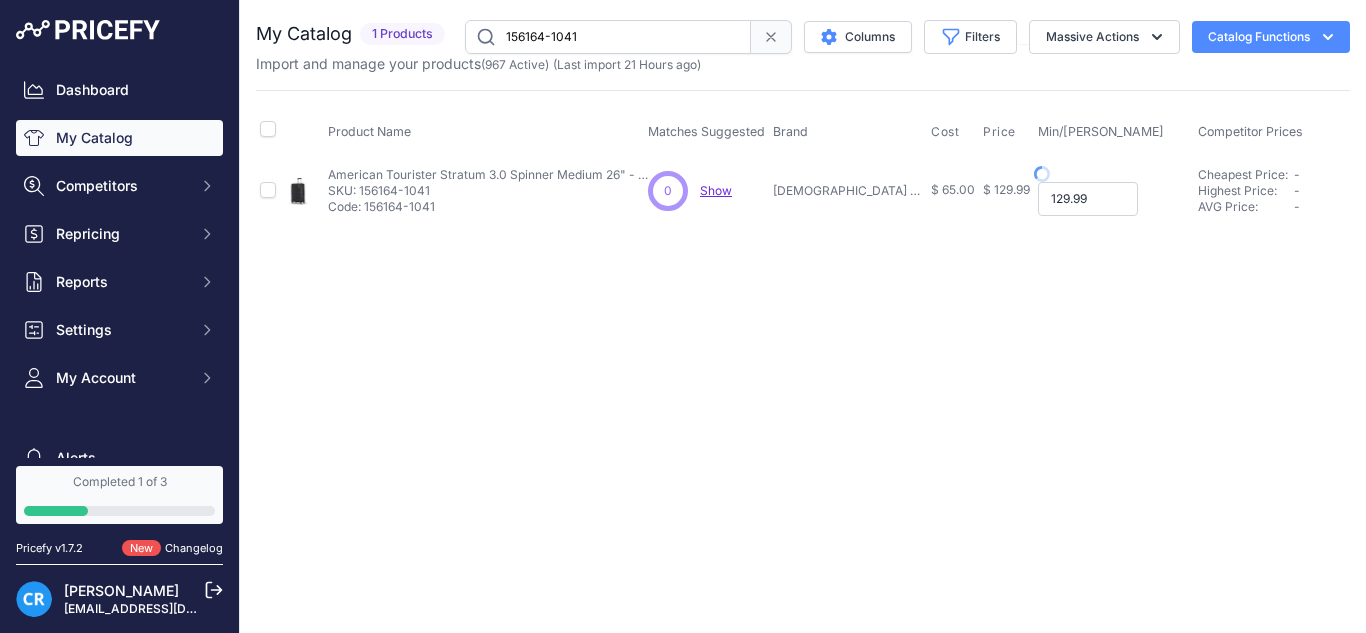 click on "Min Price:
$
90.99
-
Click to Edit Min Price
90.99
Max Price:
$
129.99
-
Click to Edit Max Price
129.99" at bounding box center (1114, 190) 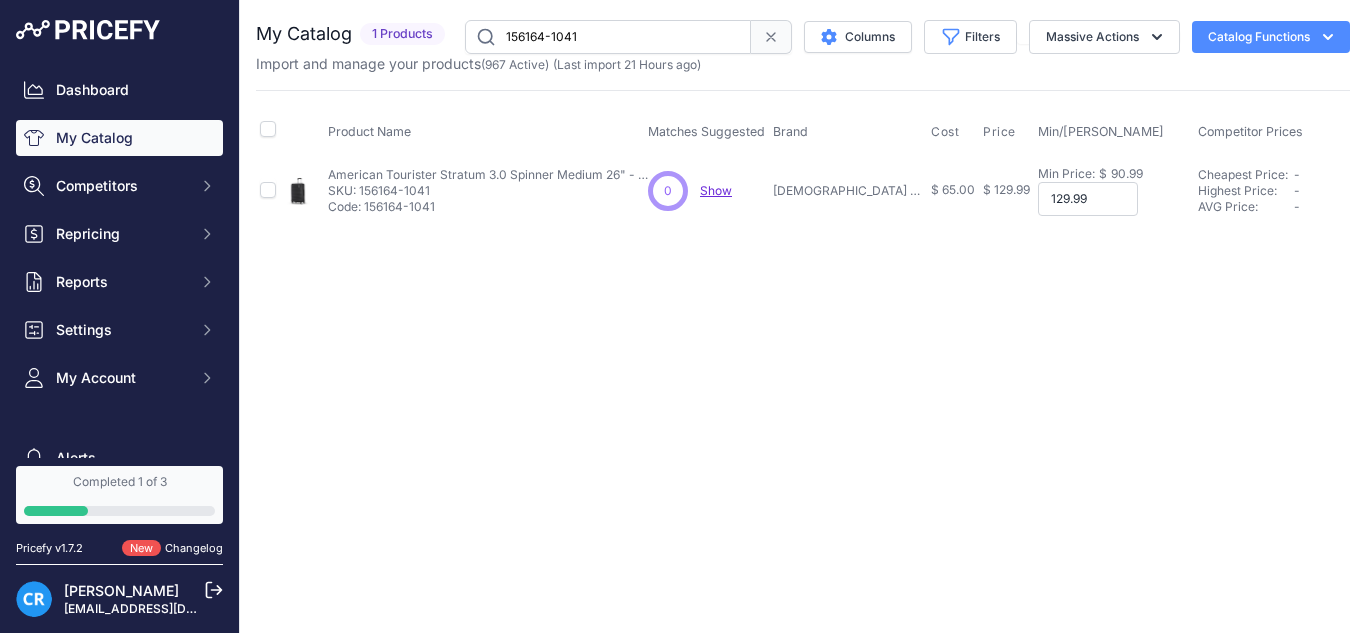 click on "129.99" at bounding box center (1088, 199) 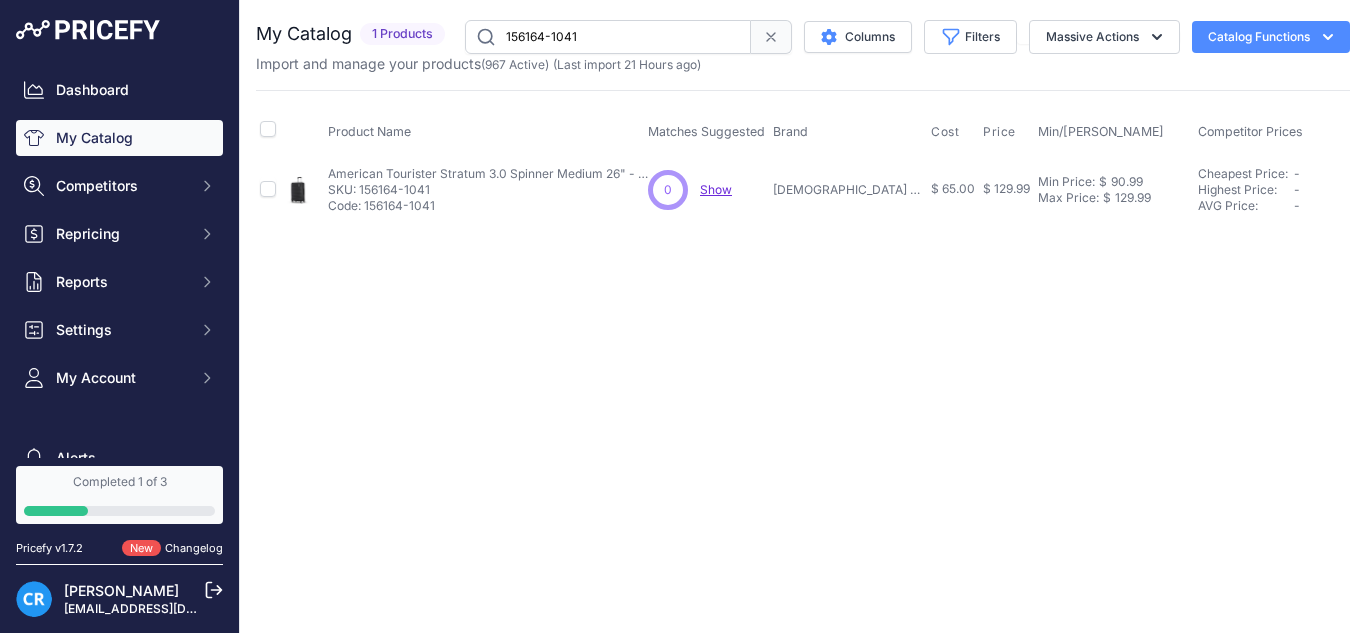 click on "156164-1041" at bounding box center (608, 37) 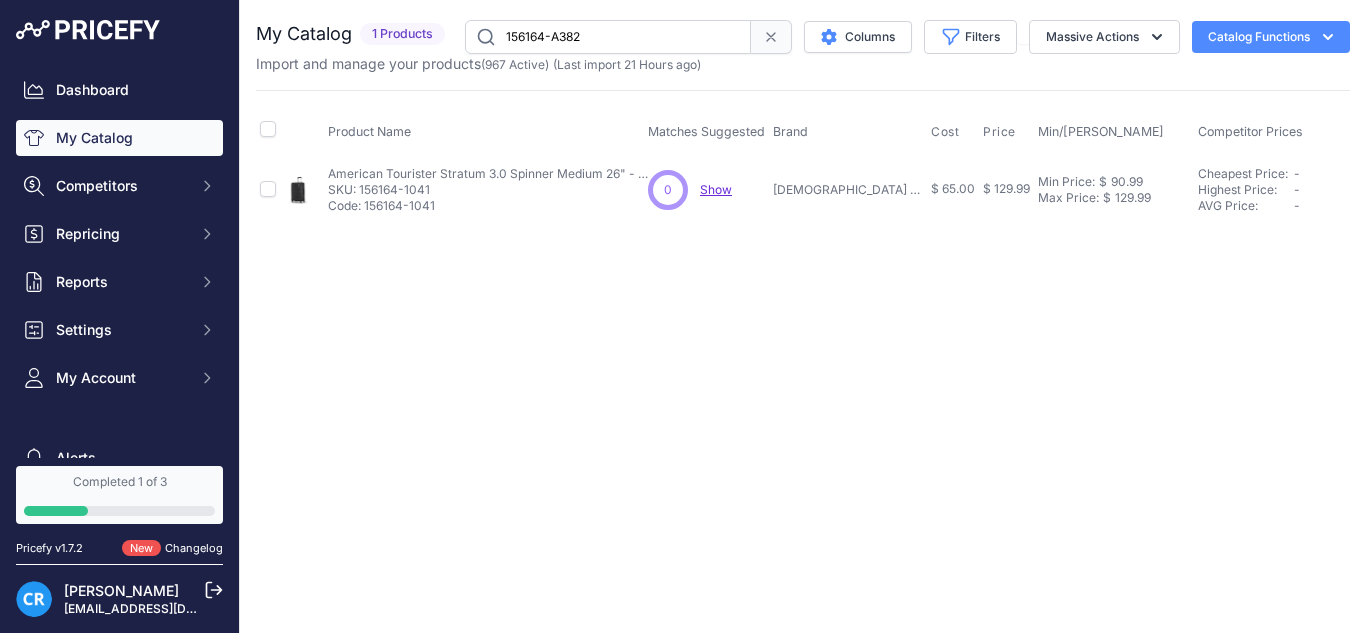 type on "156164-A382" 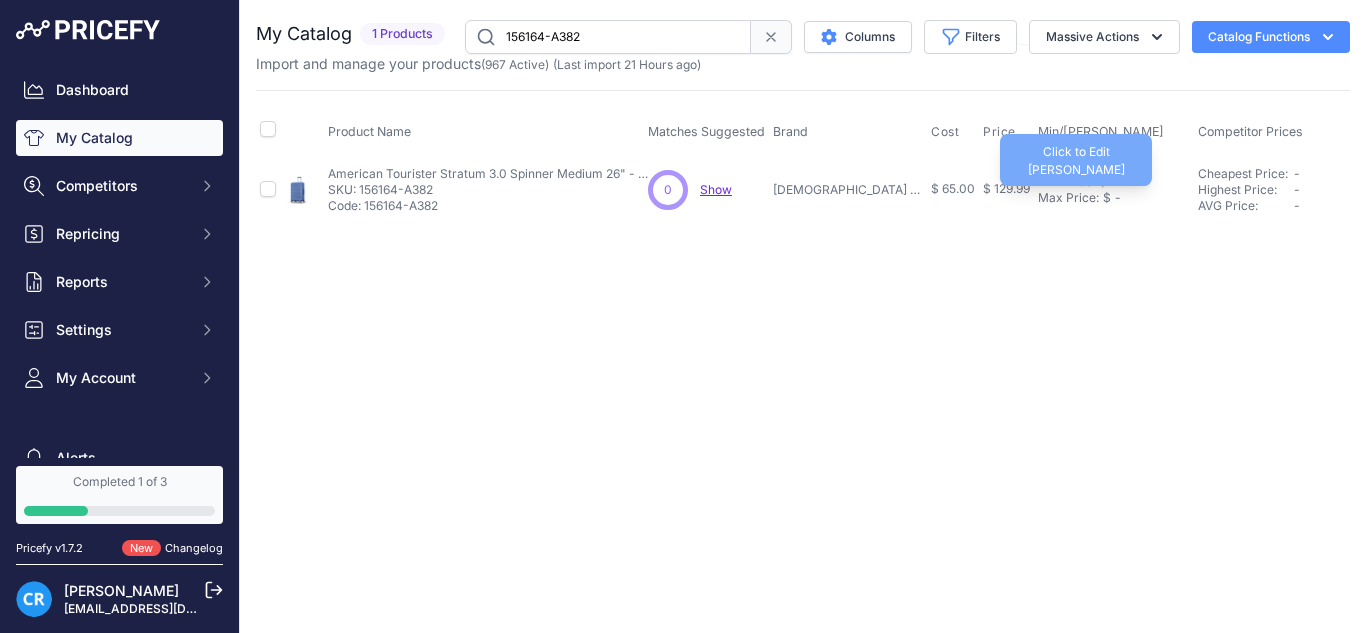 click on "Max Price:" at bounding box center (1068, 198) 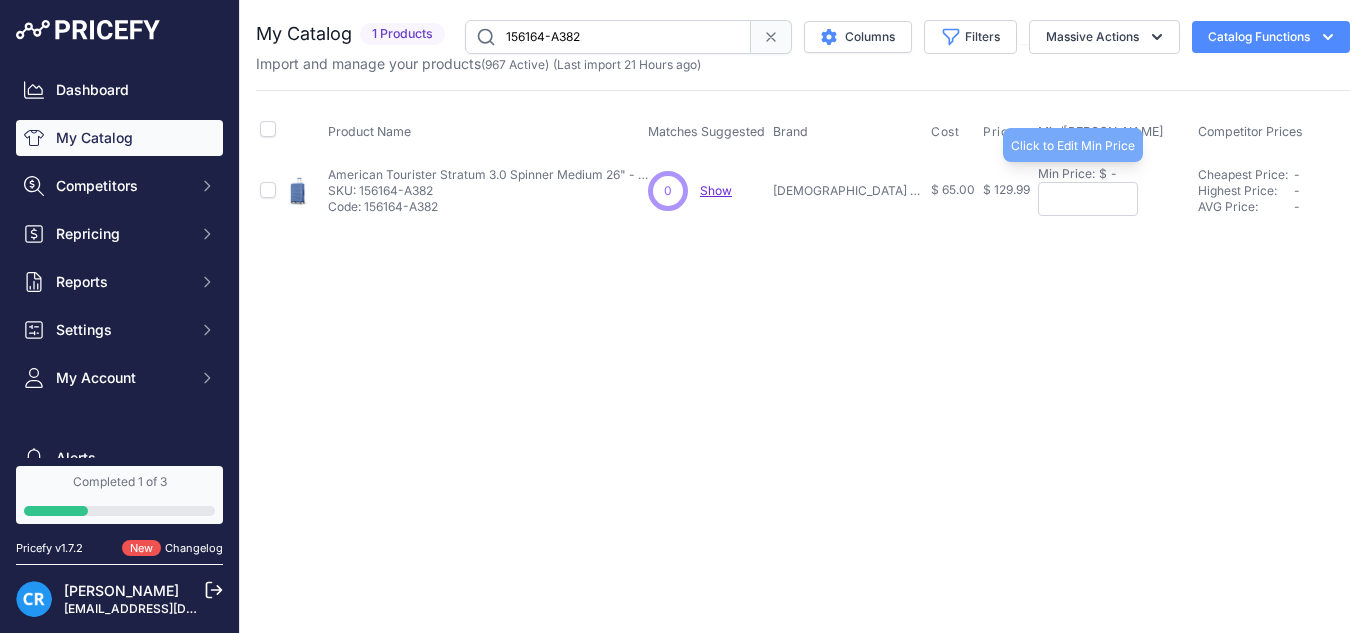 click on "Min Price:" at bounding box center [1066, 174] 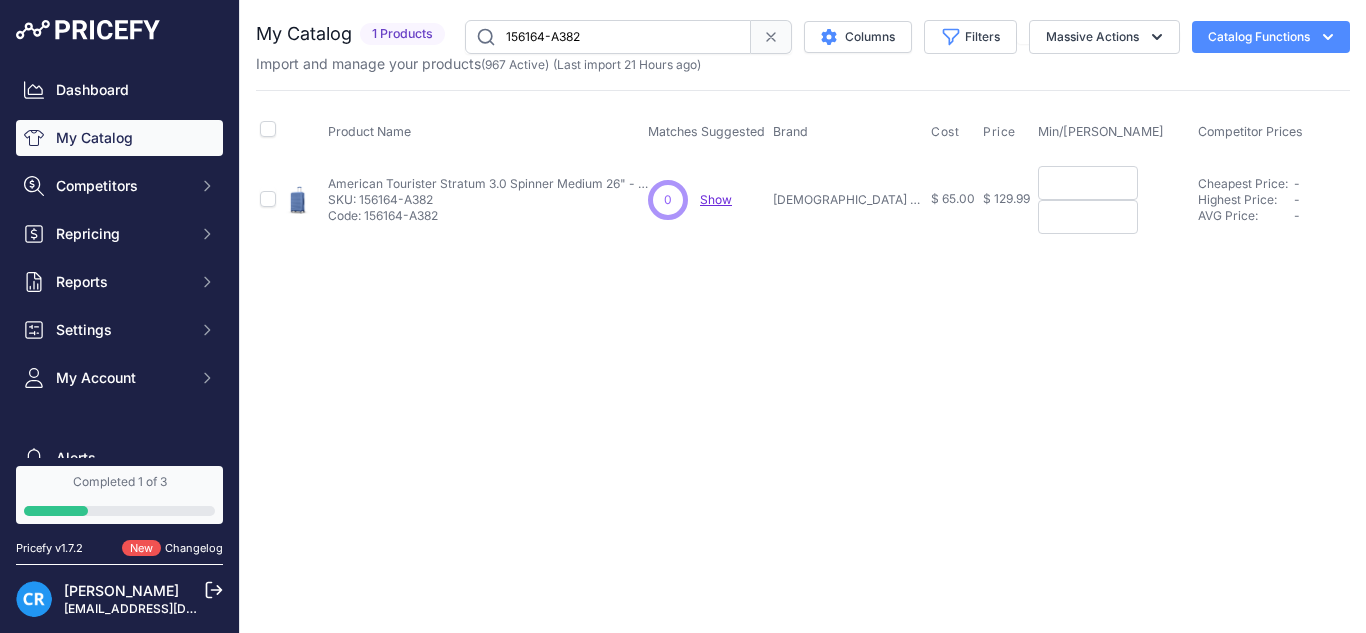 click at bounding box center [1088, 183] 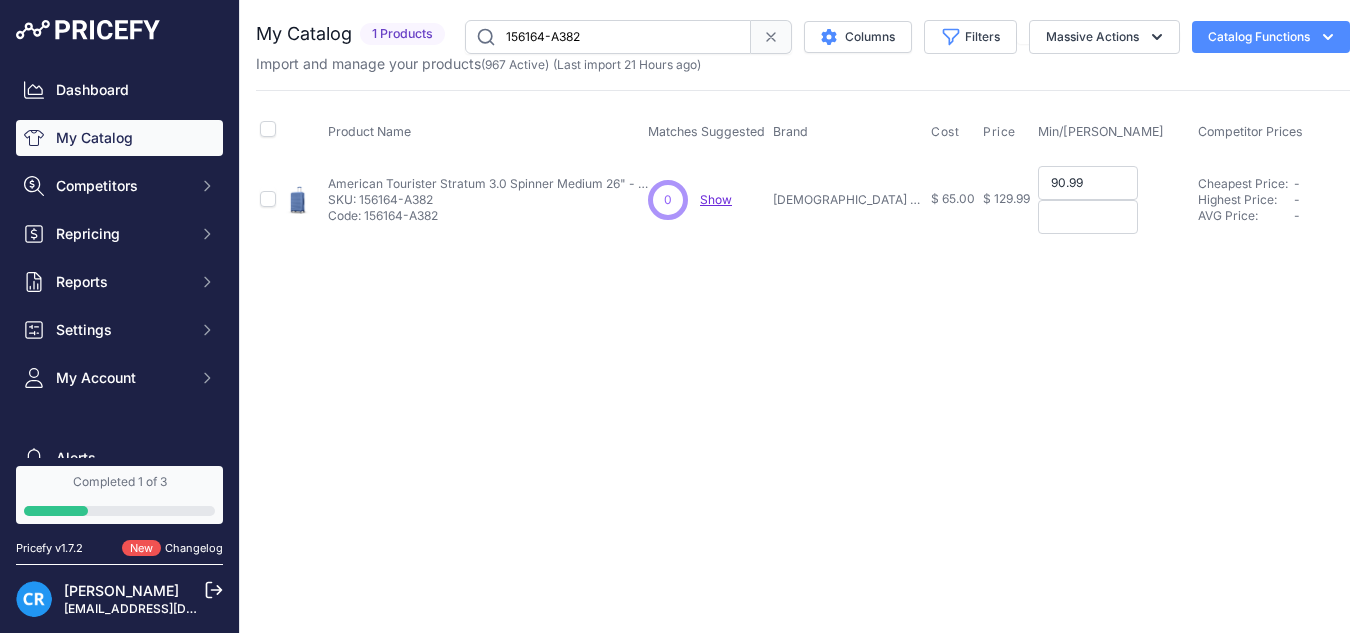 type on "90.99" 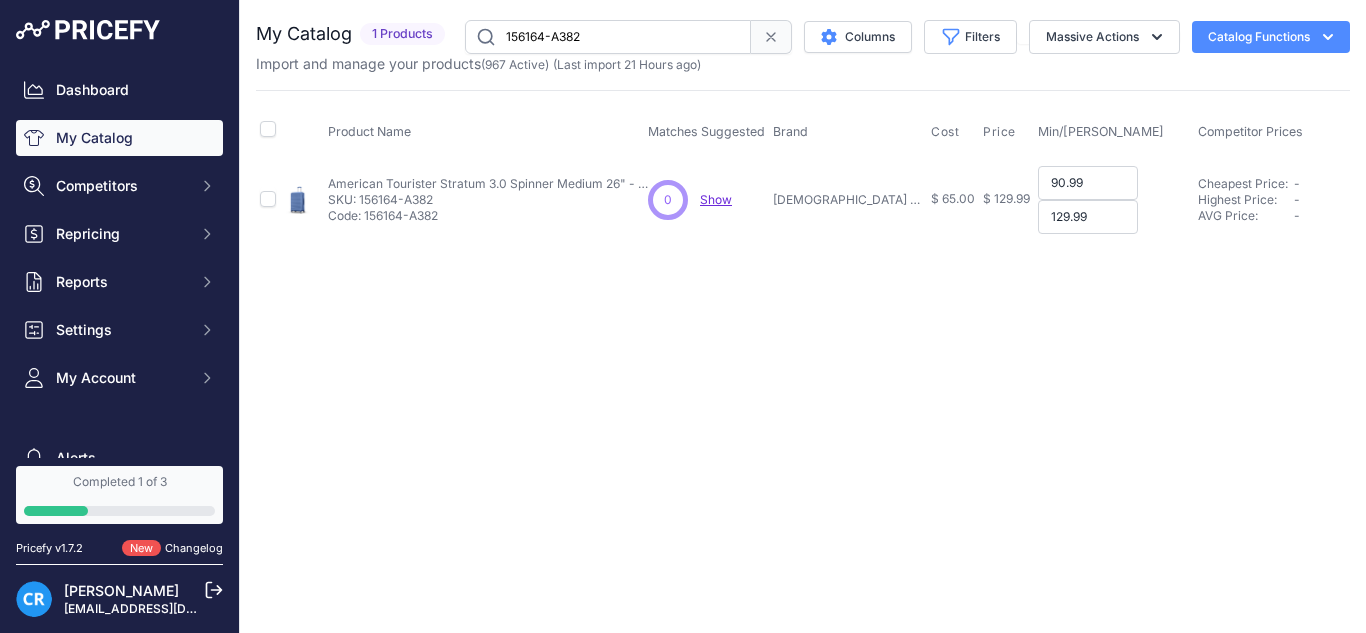 type on "129.99" 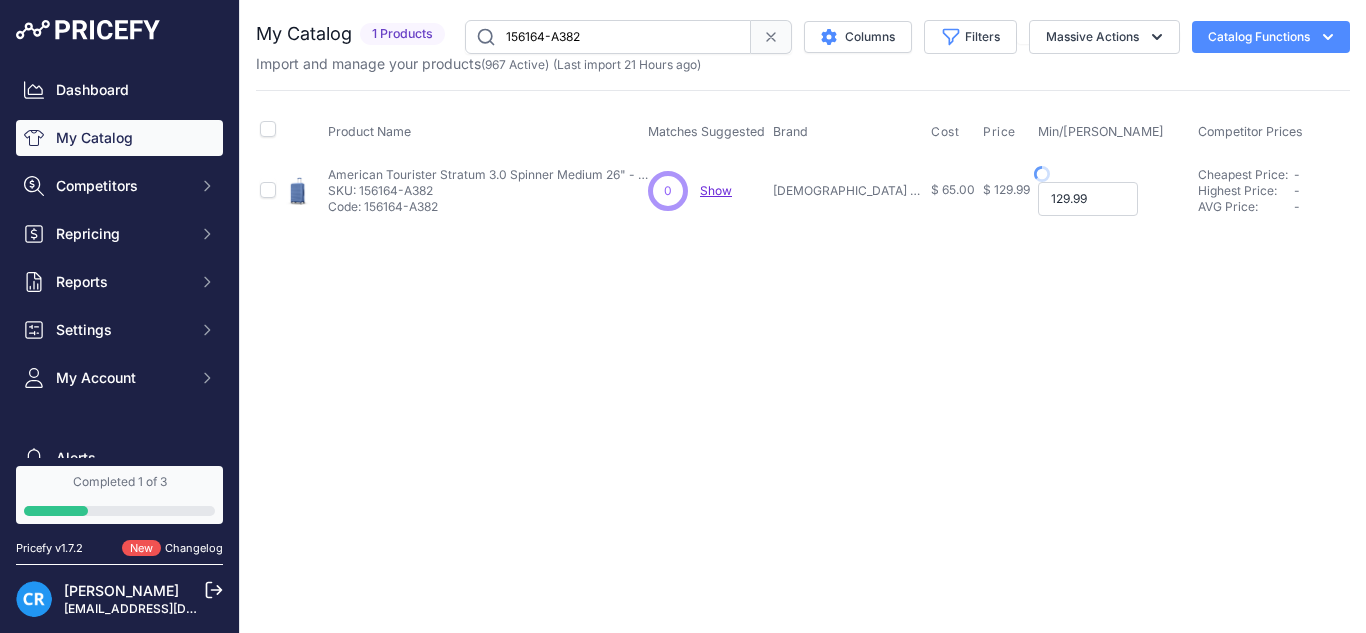 click on "Min Price:
$
90.99
-
Click to Edit Min Price
90.99
Max Price:
$
129.99
-
Click to Edit Max Price
129.99" at bounding box center [1114, 191] 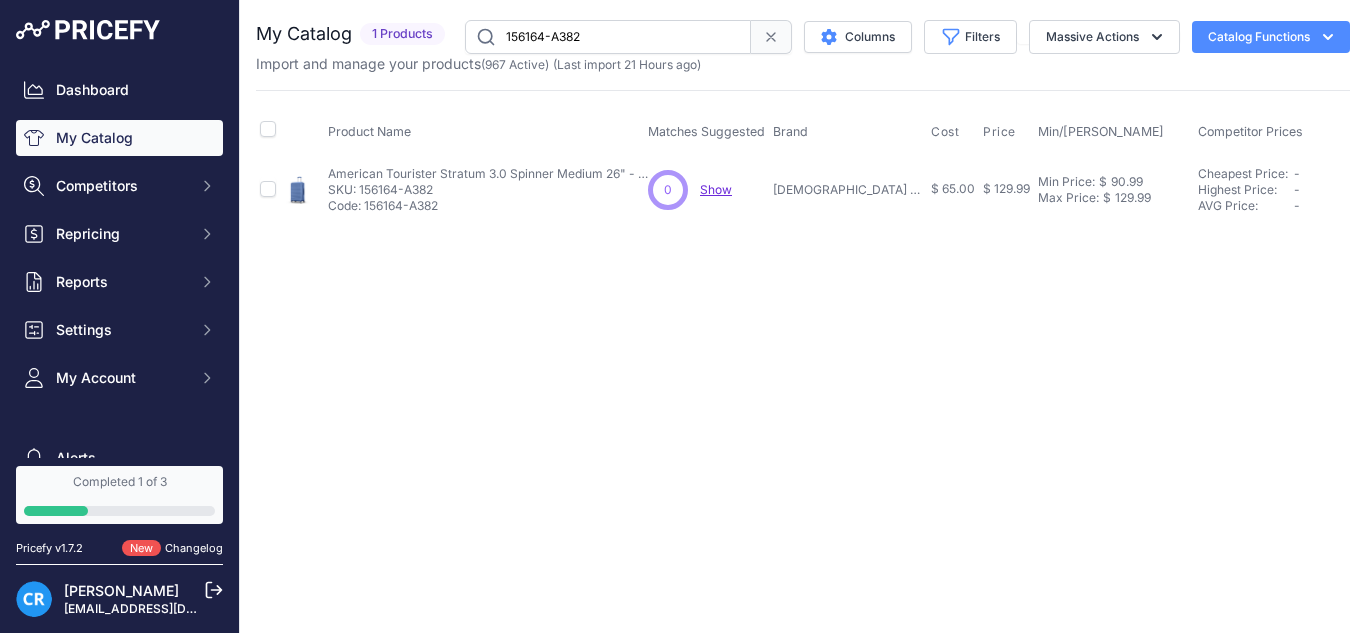 click on "156164-A382" at bounding box center (608, 37) 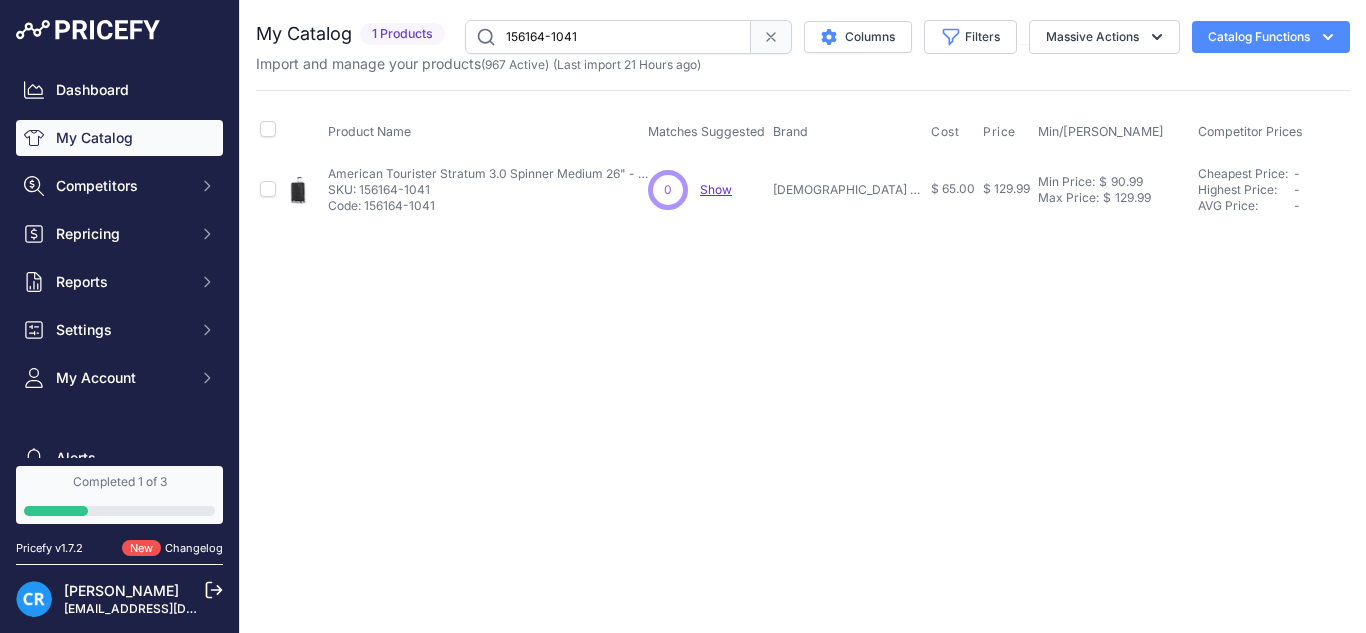 click on "156164-1041" at bounding box center [608, 37] 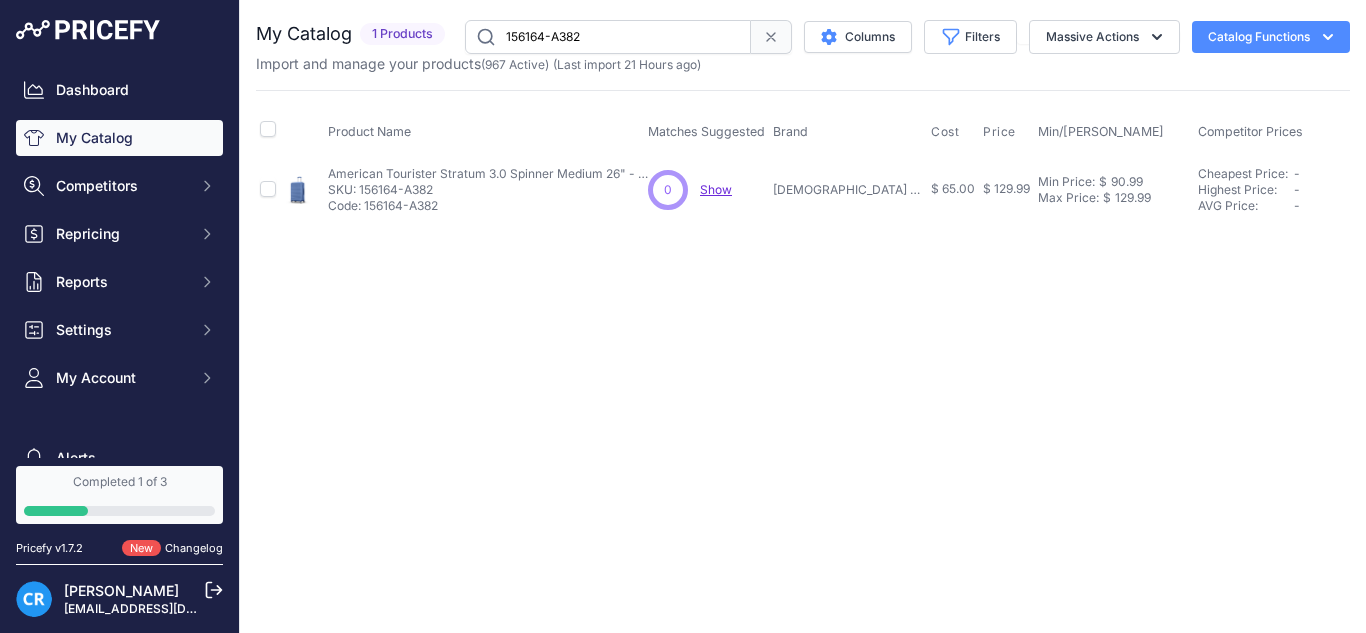 click on "156164-A382" at bounding box center [608, 37] 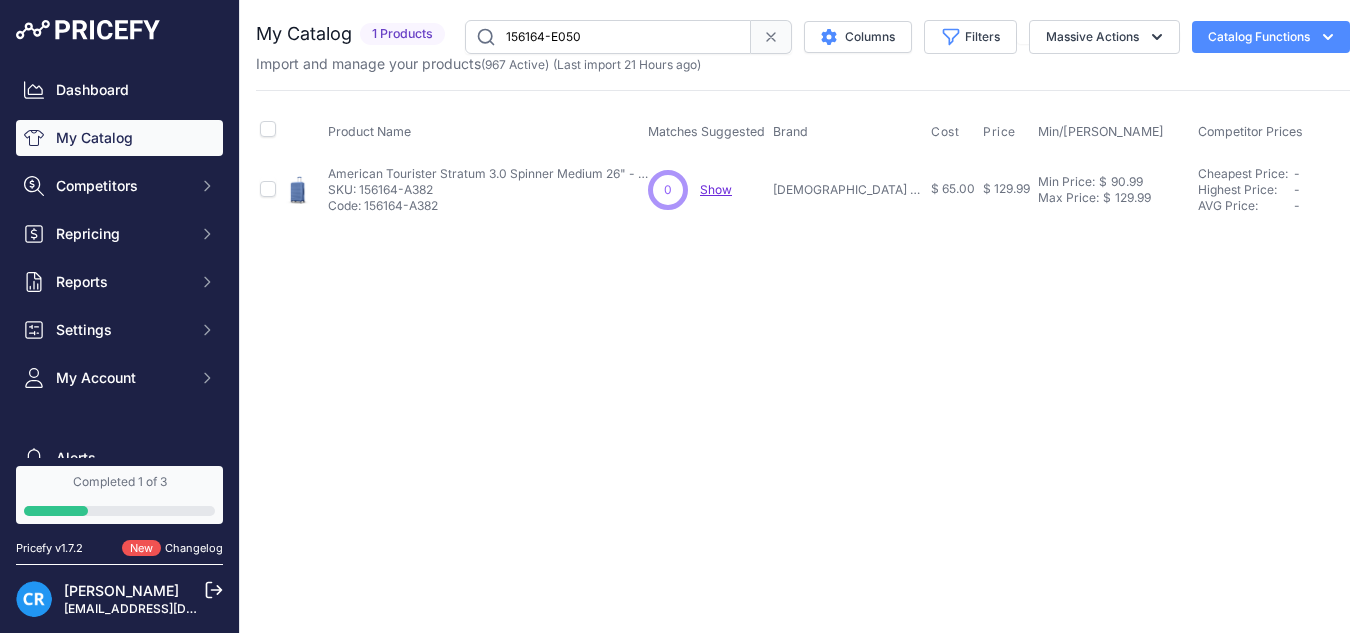type on "156164-E050" 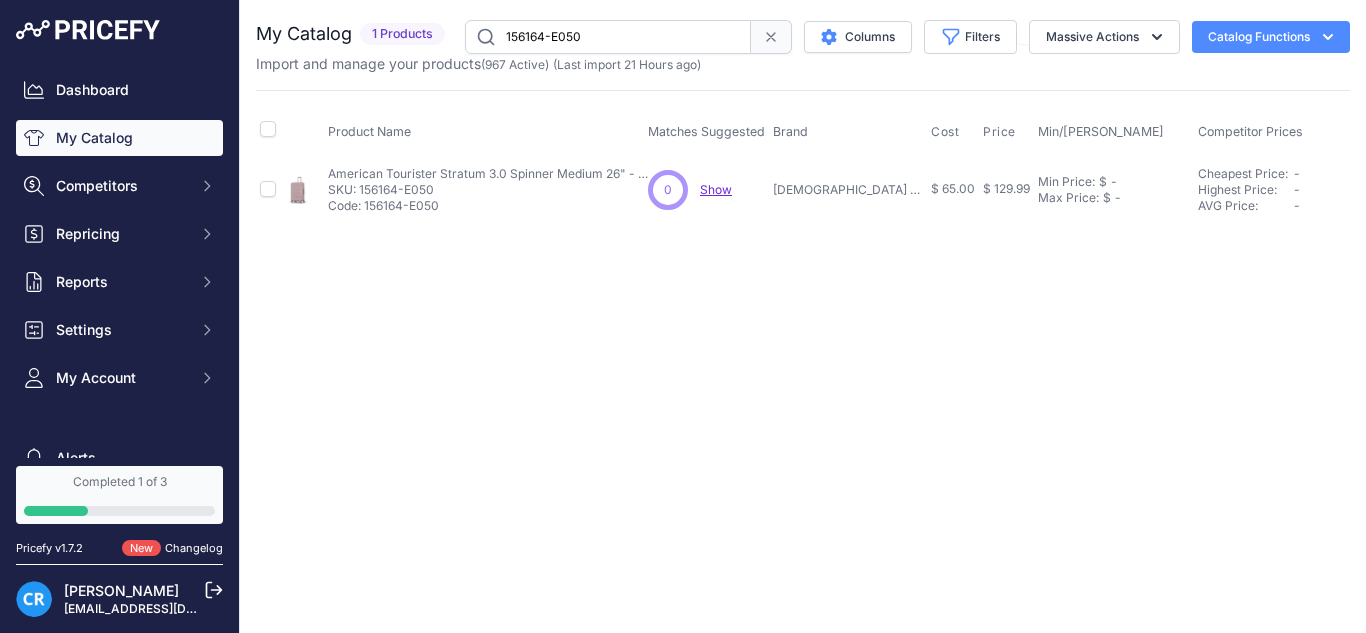 click on "Min Price:
$
-
Click to Edit Min Price
Max Price:
$
-
Click to Edit Max Price" at bounding box center [1114, 189] 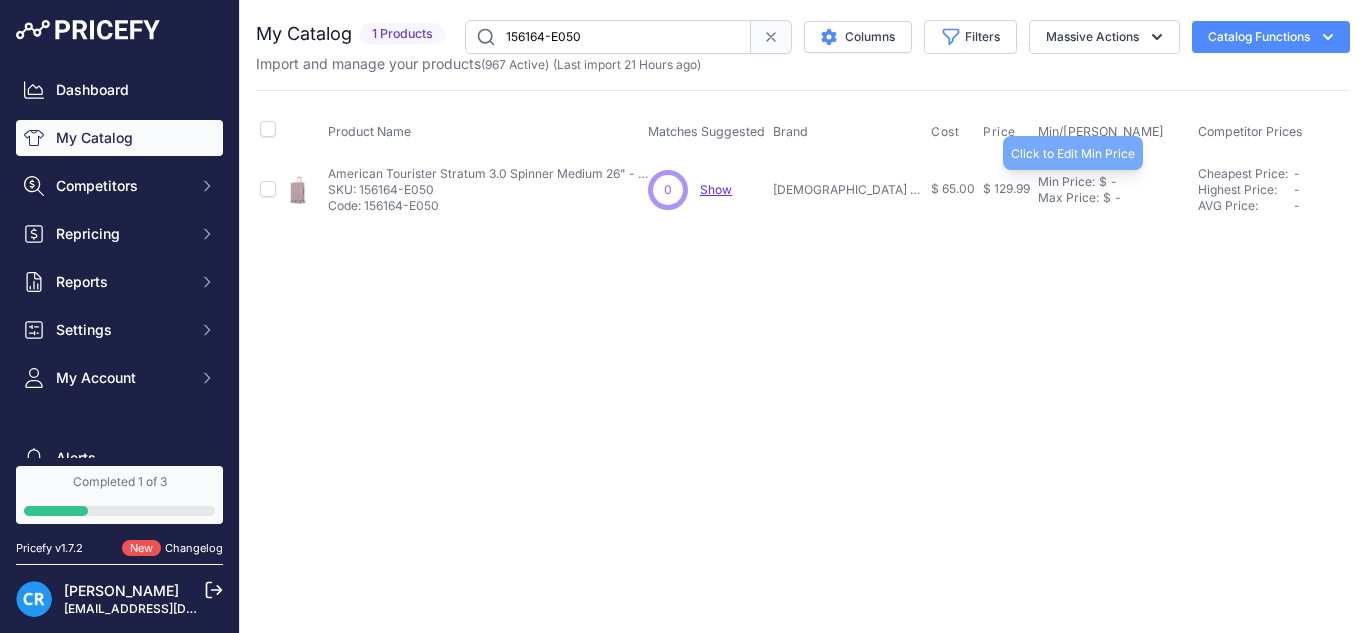 click on "Min Price:" at bounding box center [1066, 182] 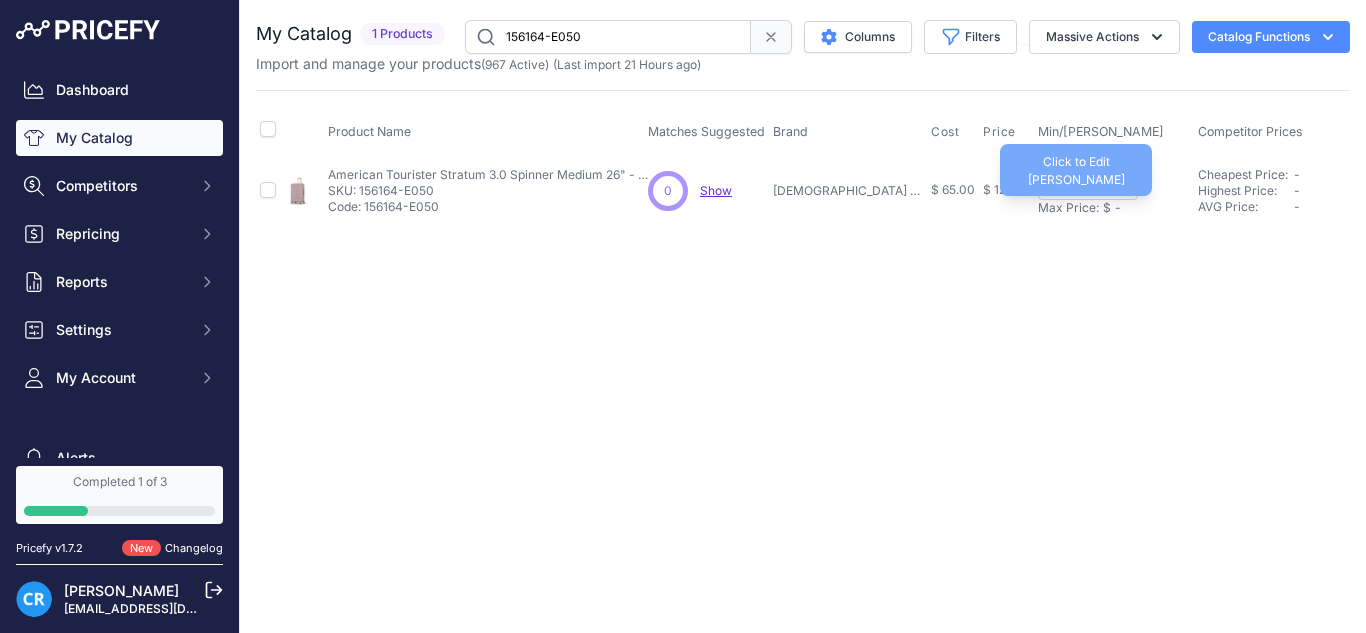 click on "Max Price:" at bounding box center [1068, 208] 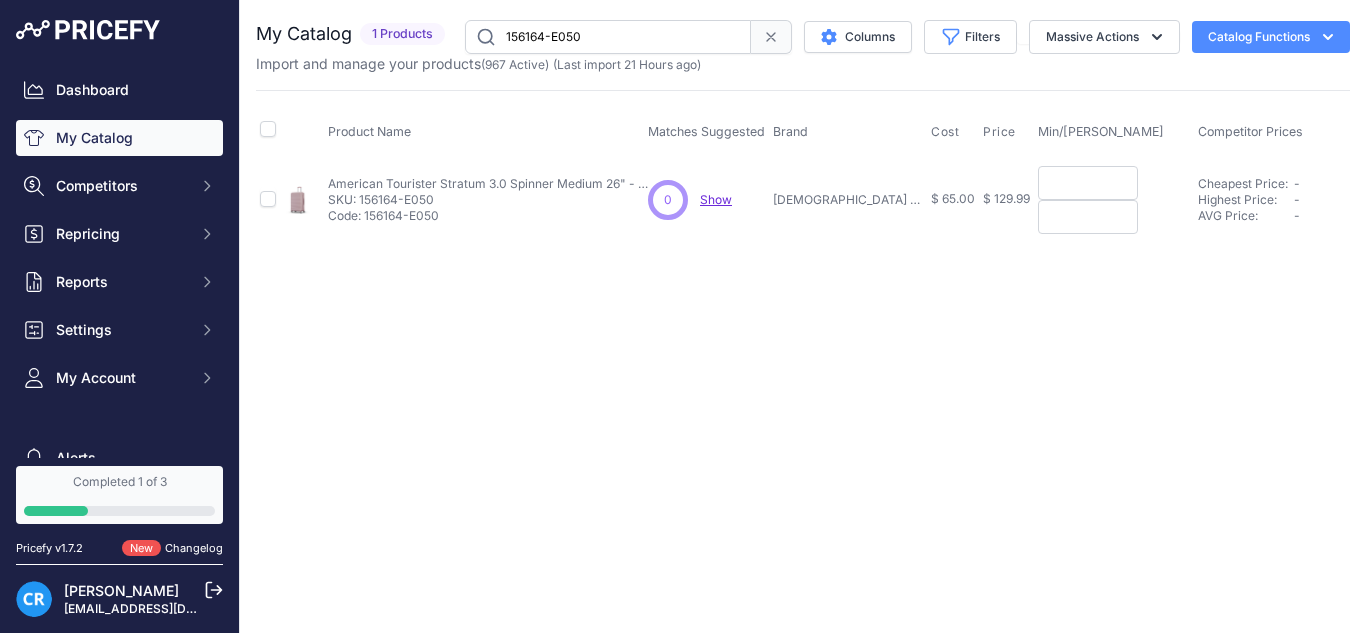 click at bounding box center (1088, 183) 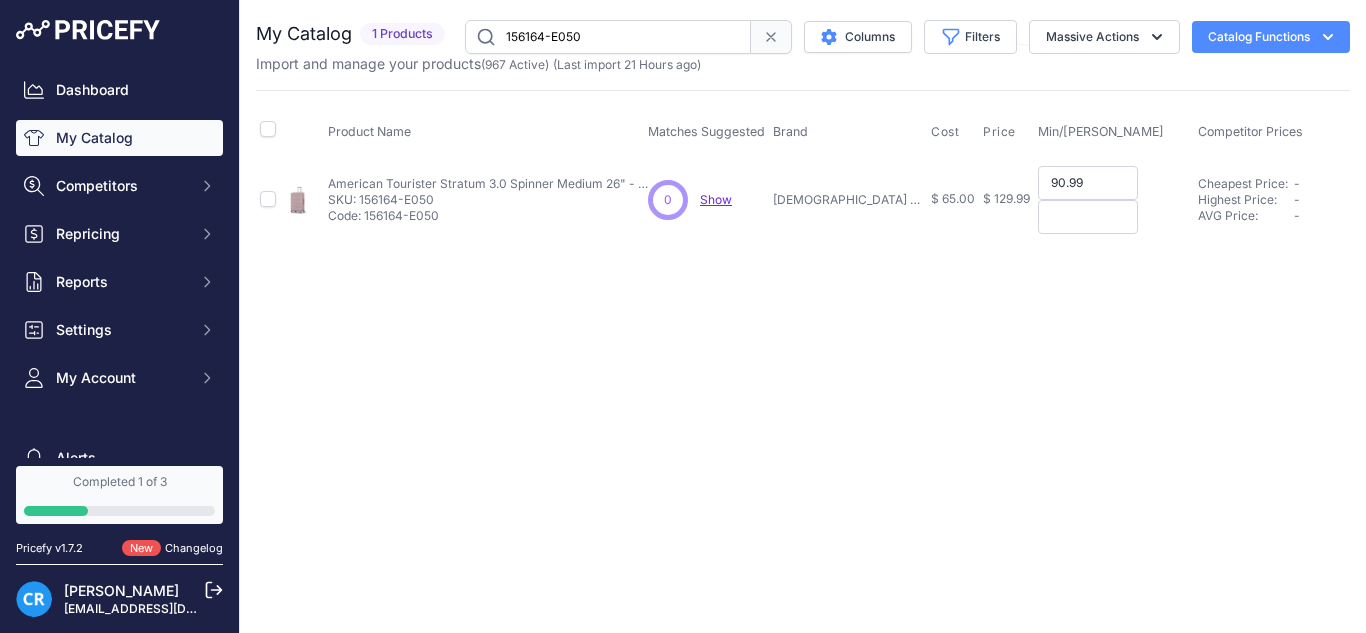 type on "90.99" 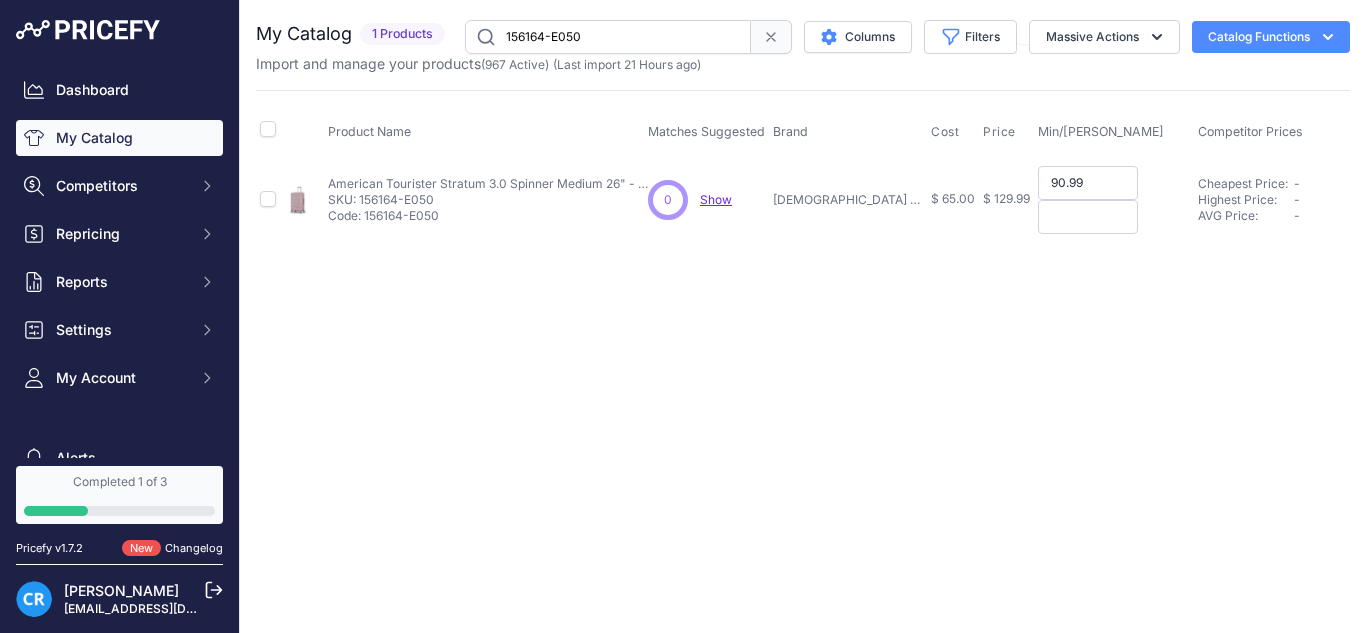 click at bounding box center (1088, 217) 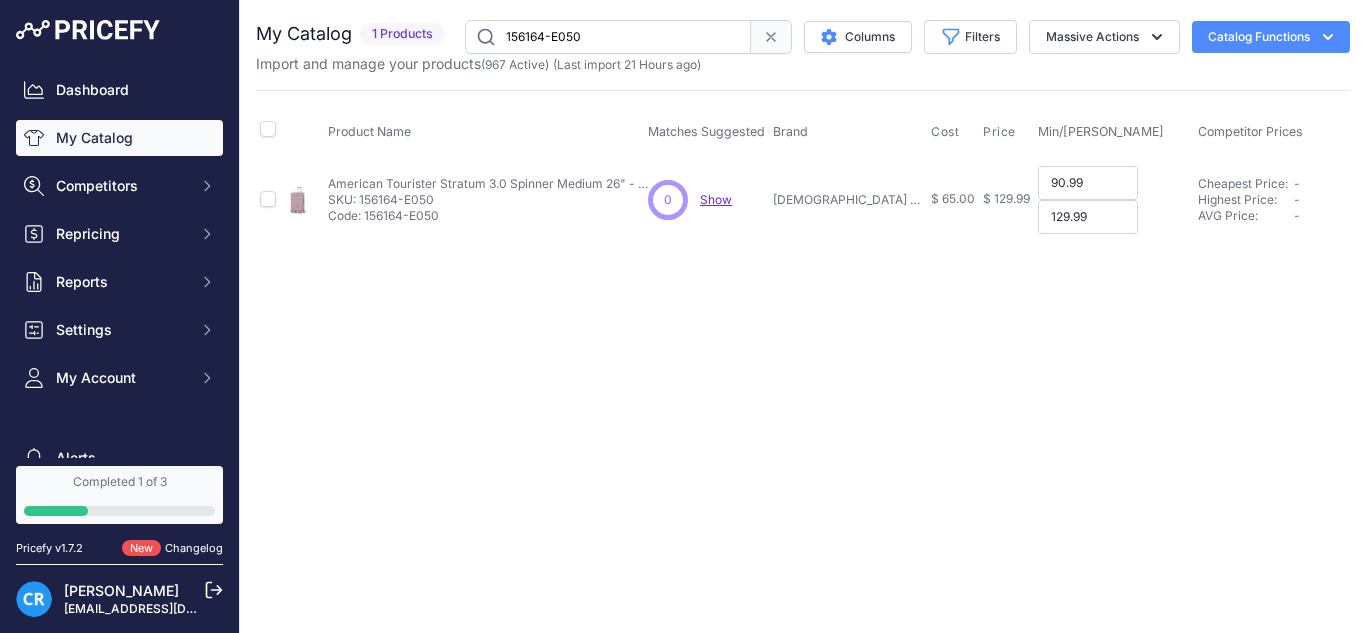 type on "129.99" 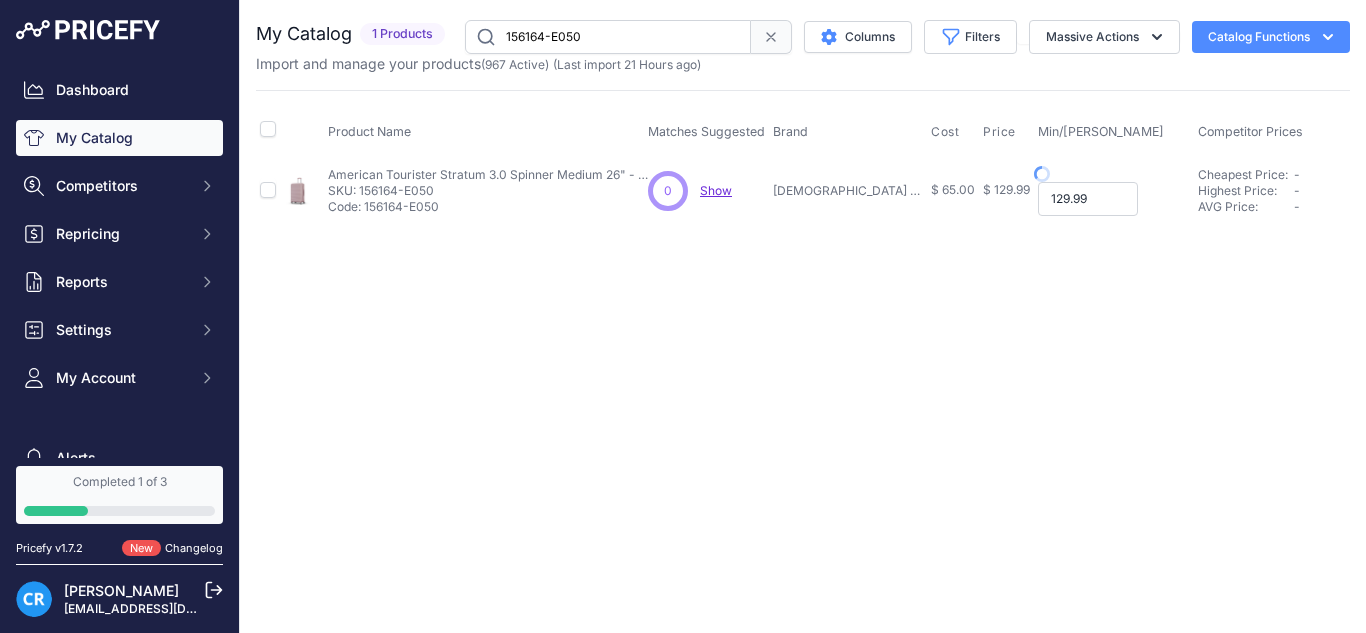 click on "129.99" at bounding box center (1088, 199) 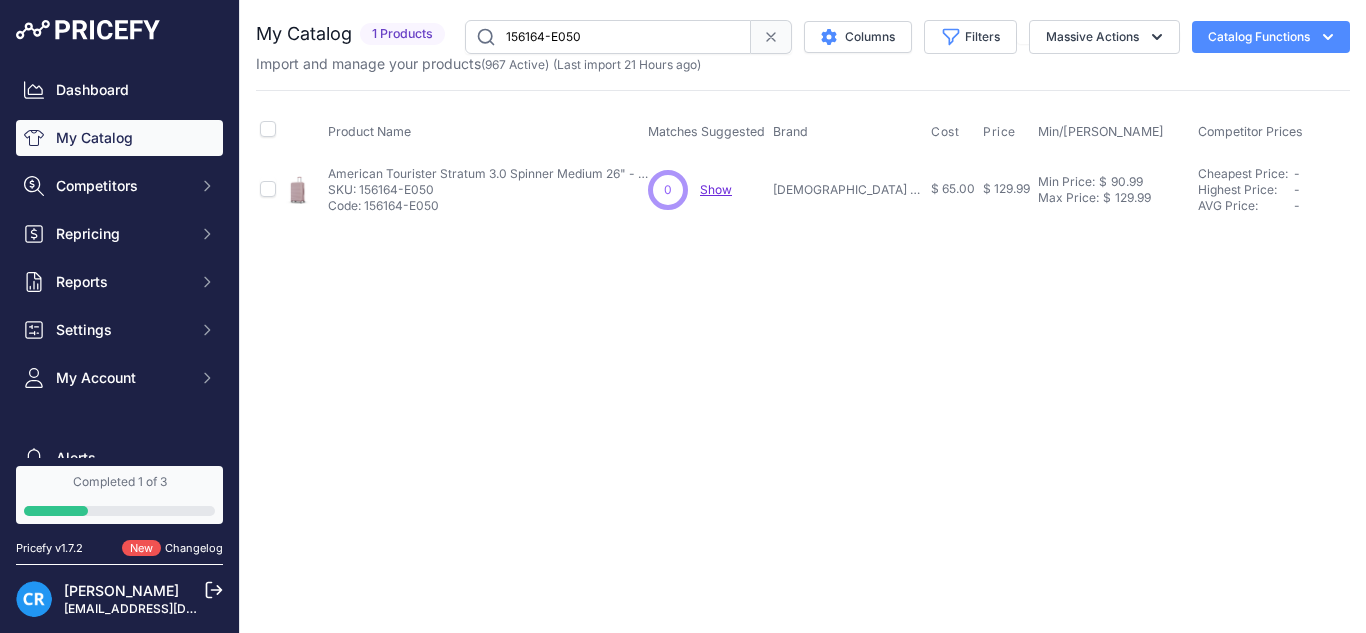 click on "156164-E050" at bounding box center (608, 37) 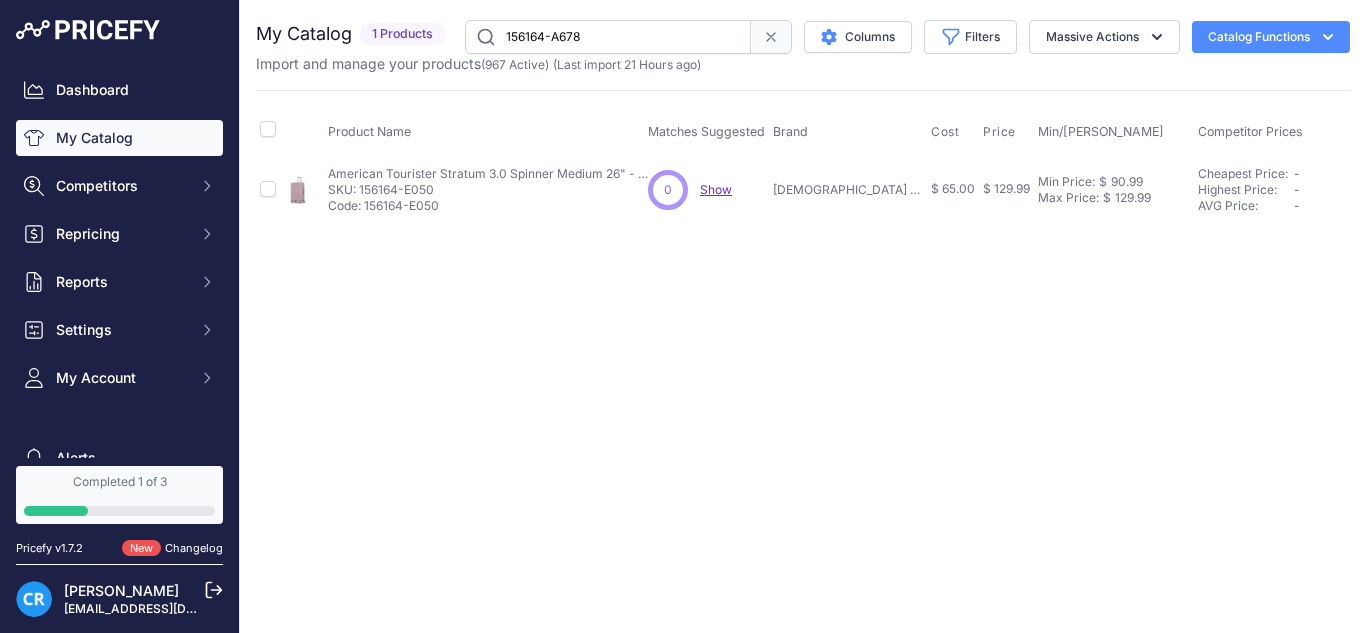 type on "156164-A678" 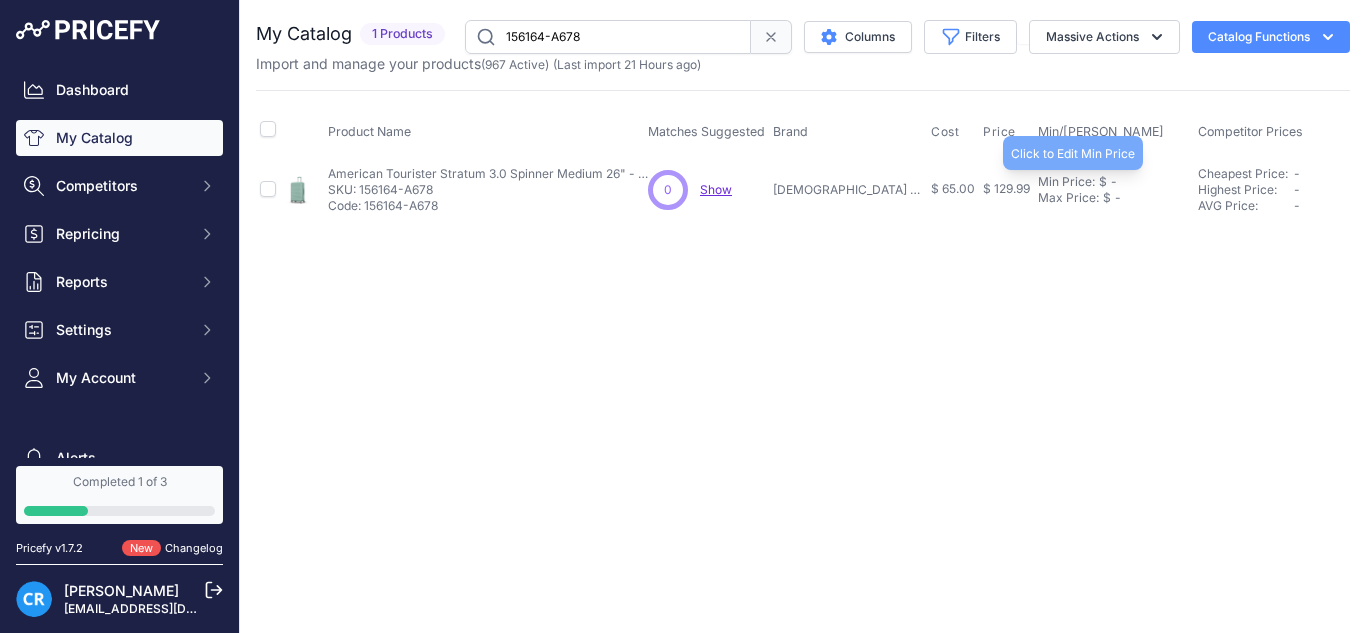 click on "Min Price:
$
-" at bounding box center [1114, 182] 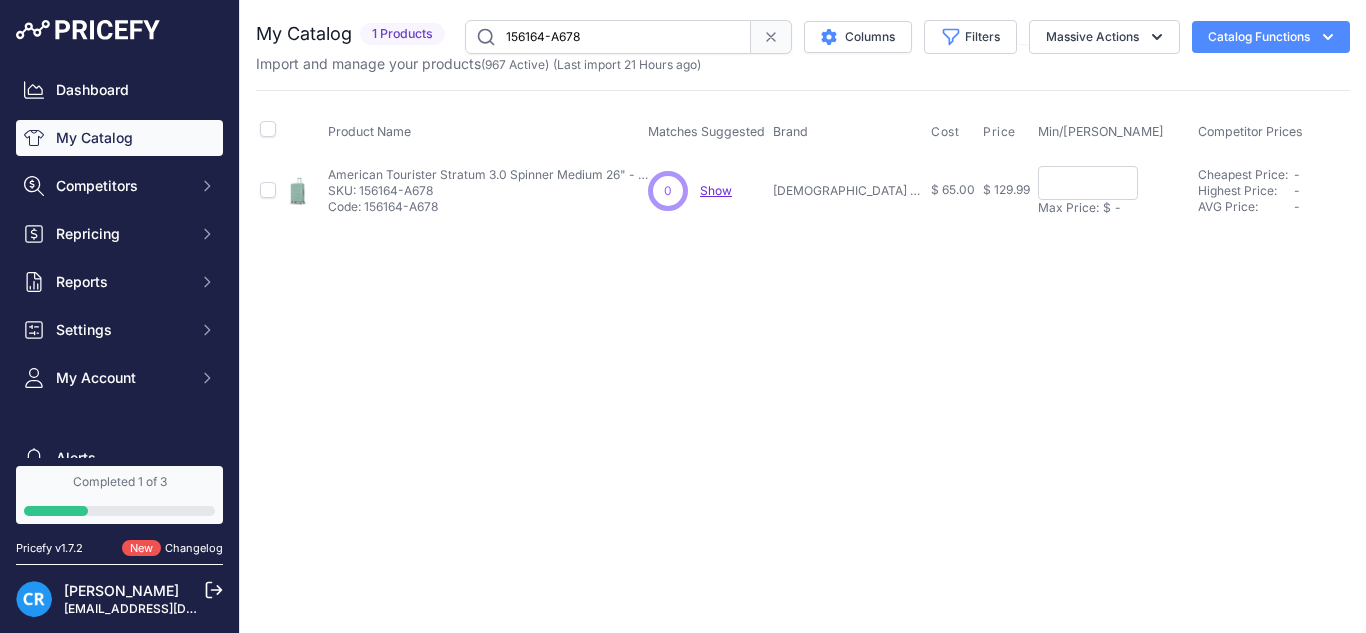 click on "Min Price:
$
-
Click to Edit Min Price
Max Price:
$
-
Click to Edit Max Price" at bounding box center [1114, 190] 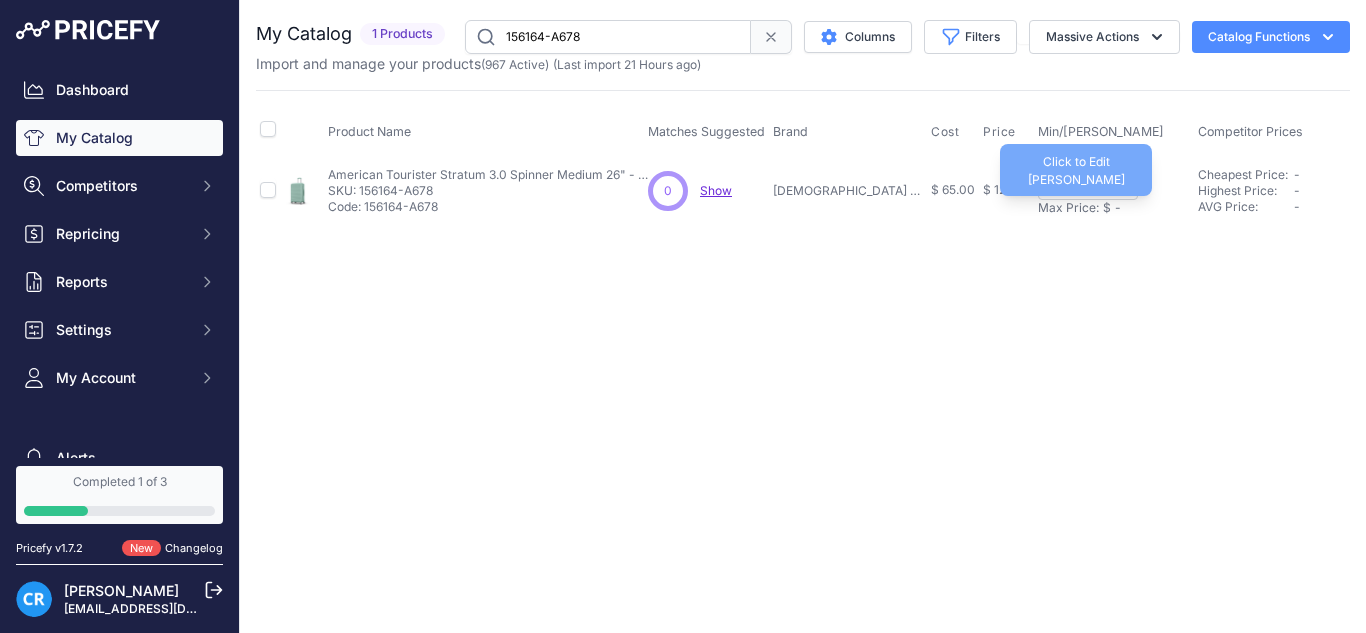 click on "Max Price:" at bounding box center [1068, 208] 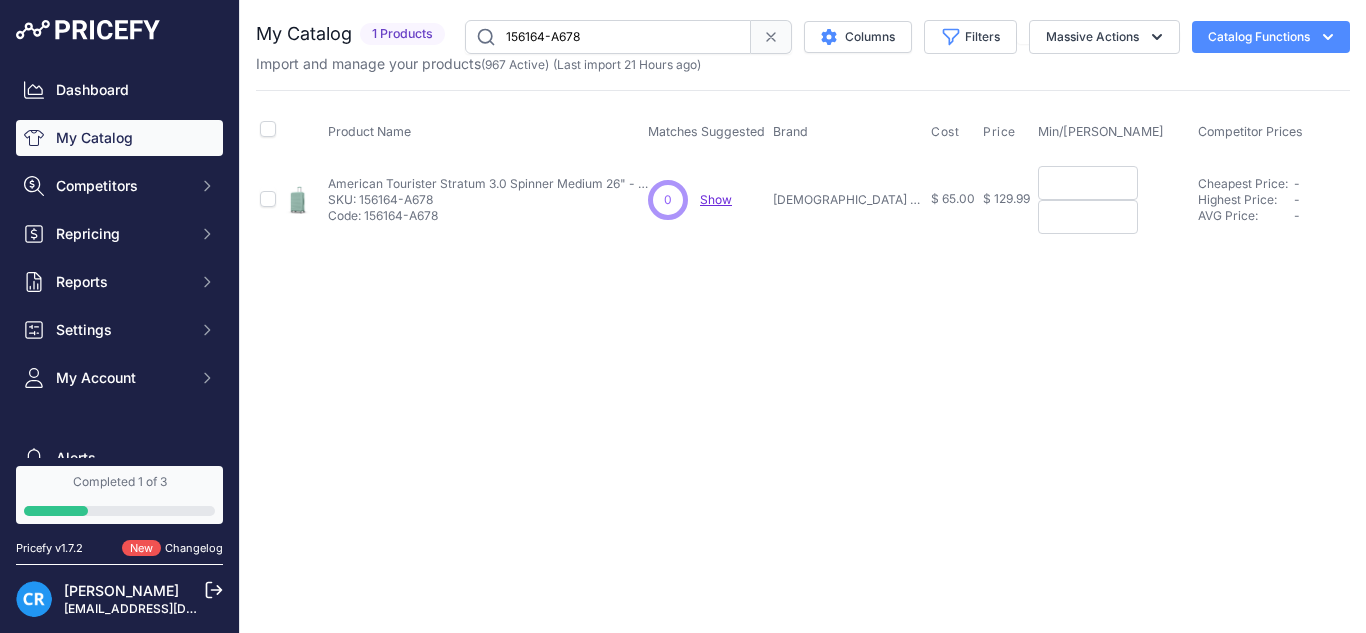 click at bounding box center [1088, 183] 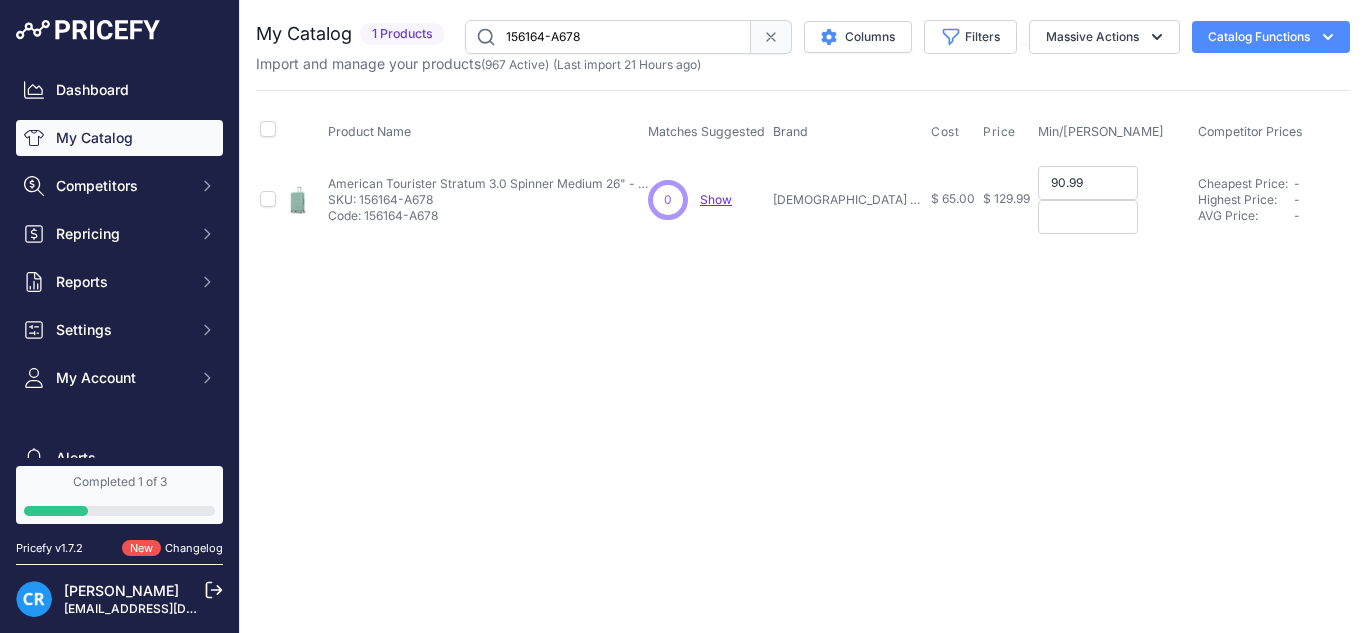 type on "90.99" 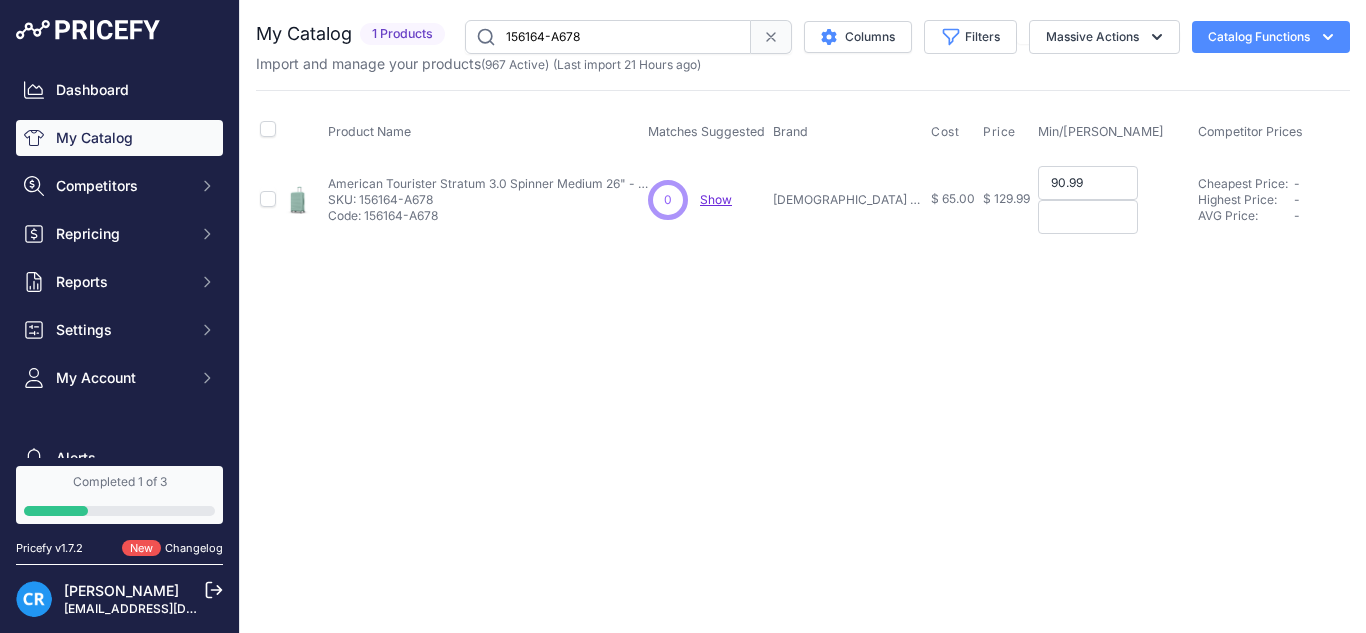 click on "90.99" at bounding box center (1088, 183) 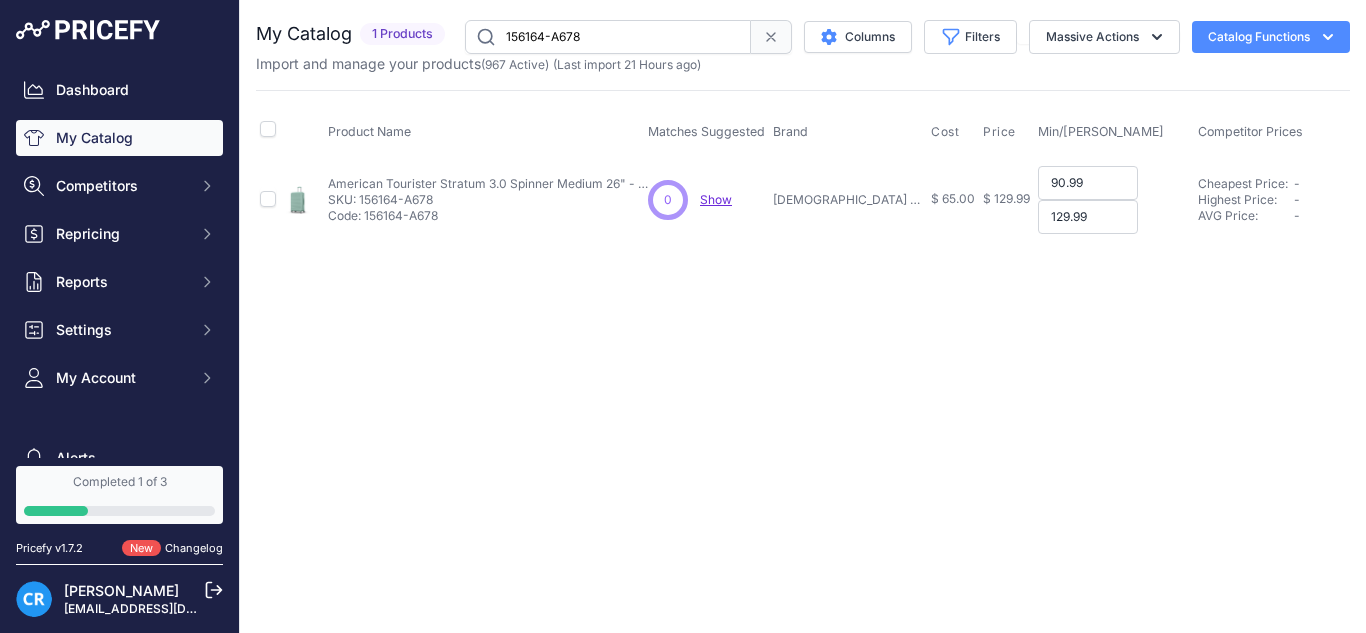 type on "129.99" 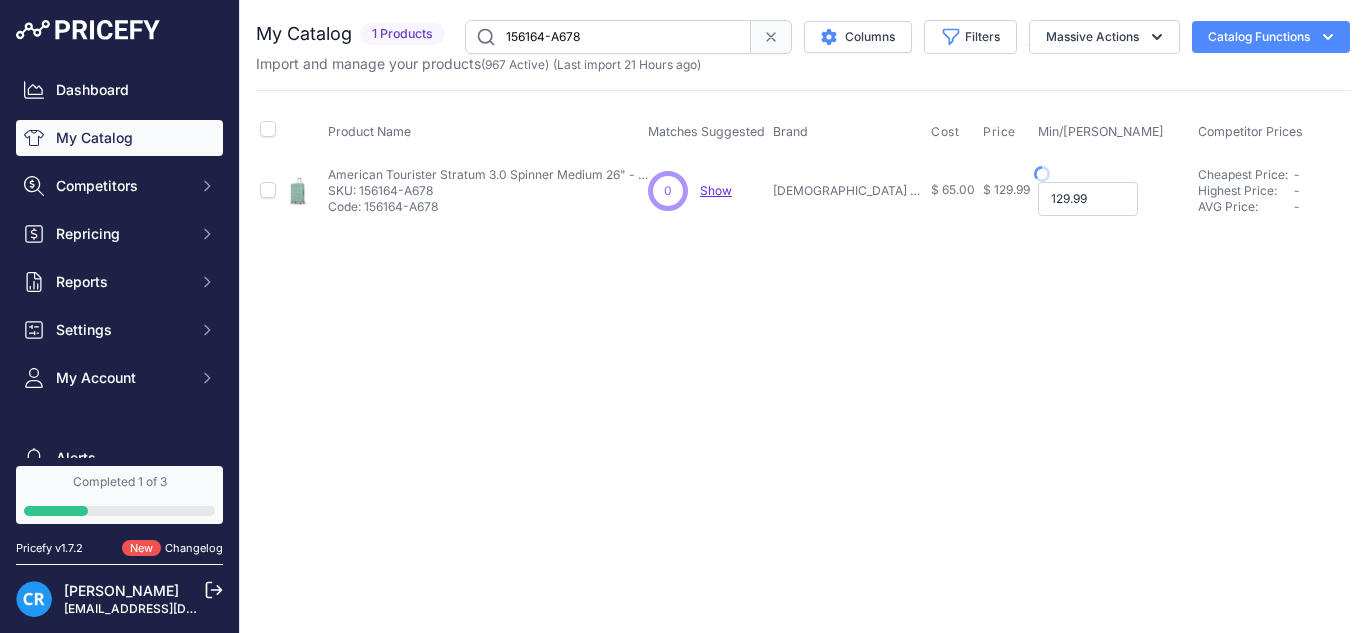 click on "129.99" at bounding box center [1088, 199] 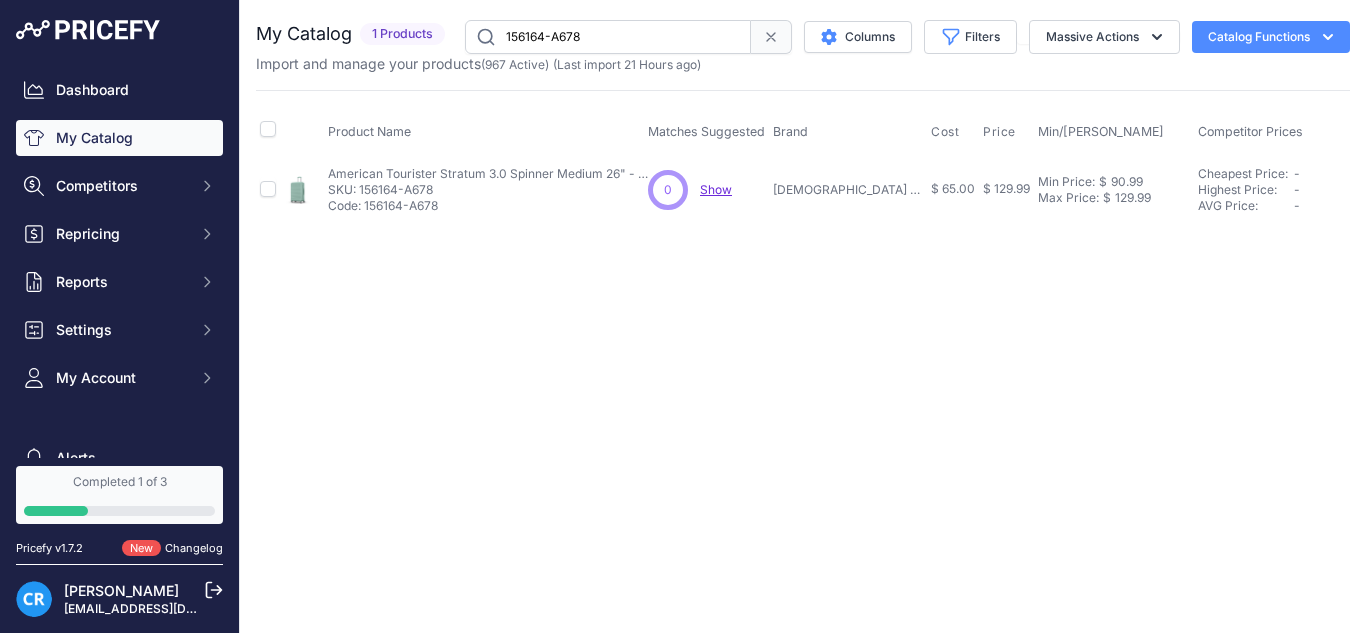click on "156164-A678" at bounding box center (608, 37) 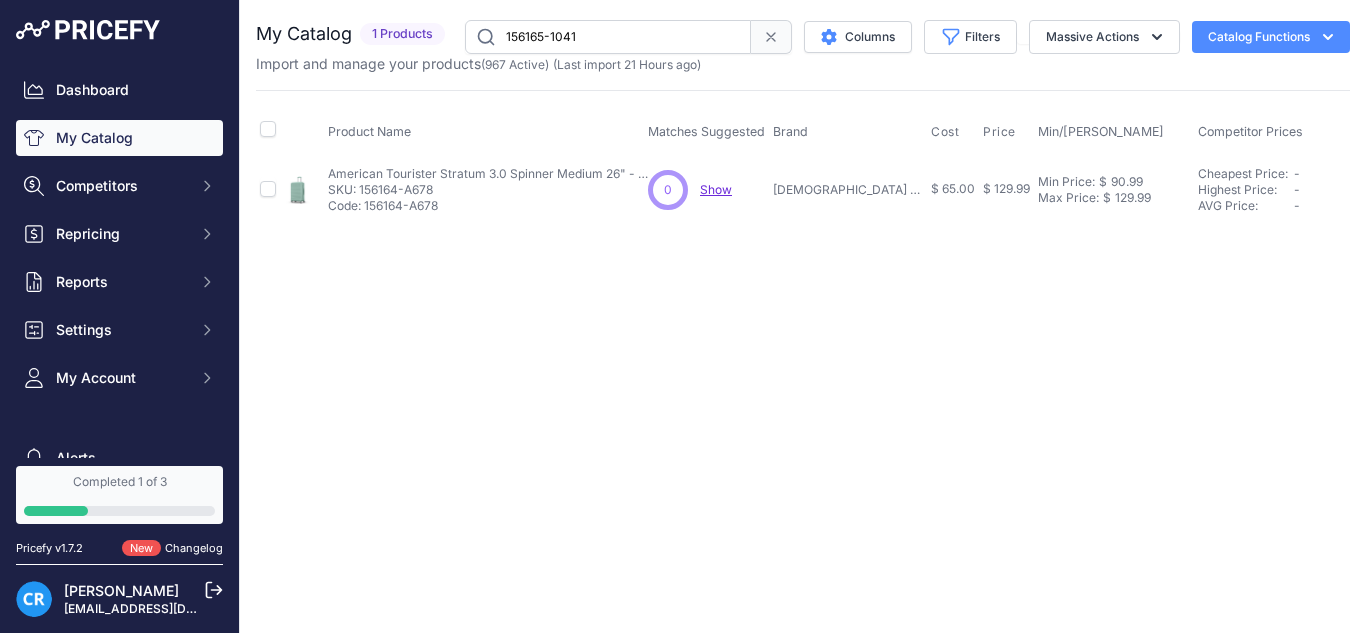 type on "156165-1041" 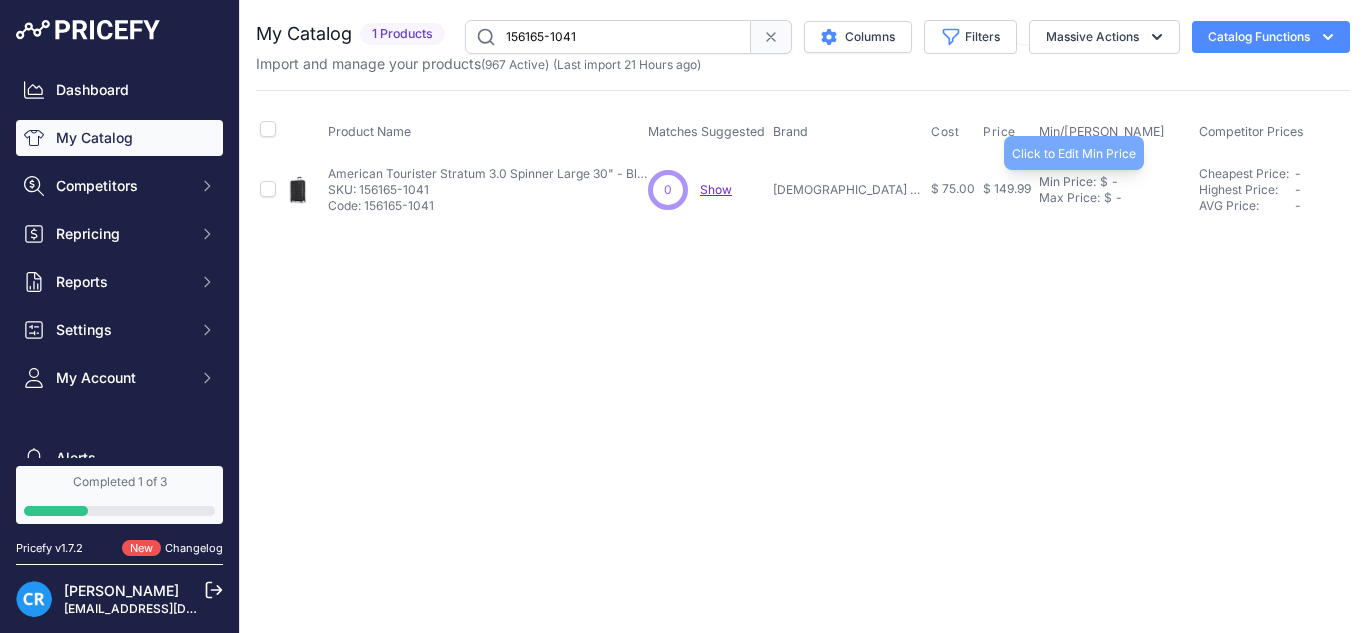 click on "Min Price:" at bounding box center (1067, 182) 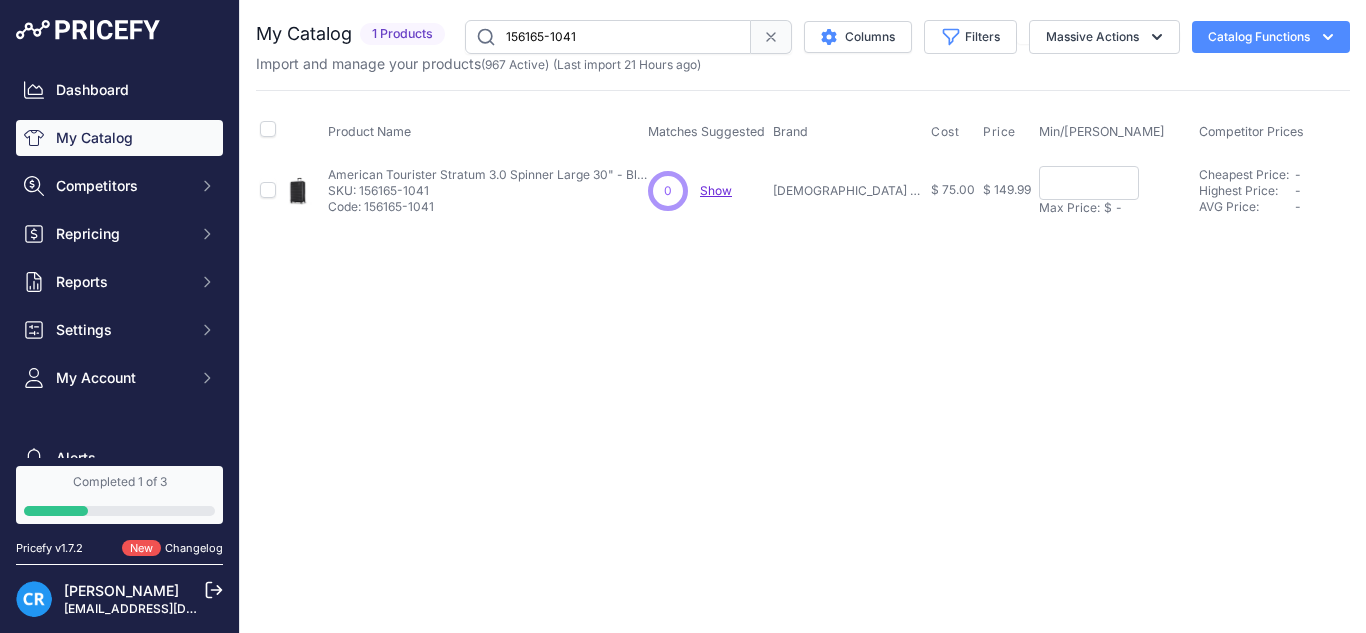click on "Max Price:" at bounding box center [1069, 208] 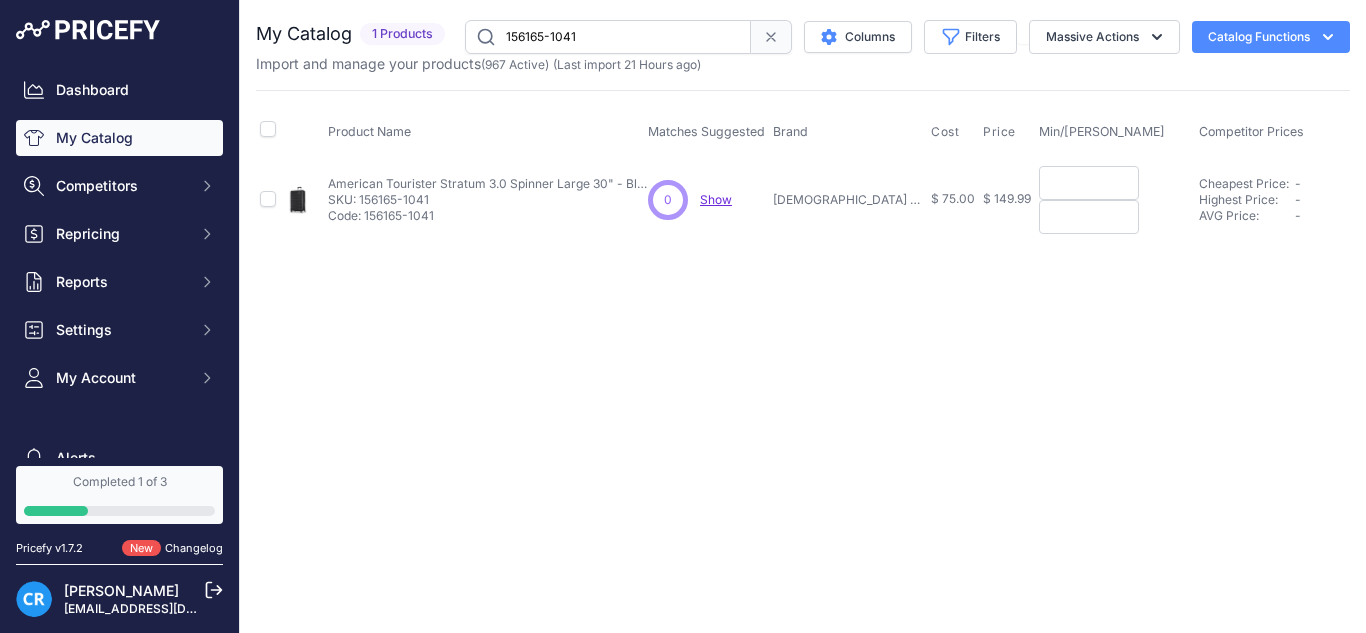 click at bounding box center (1089, 183) 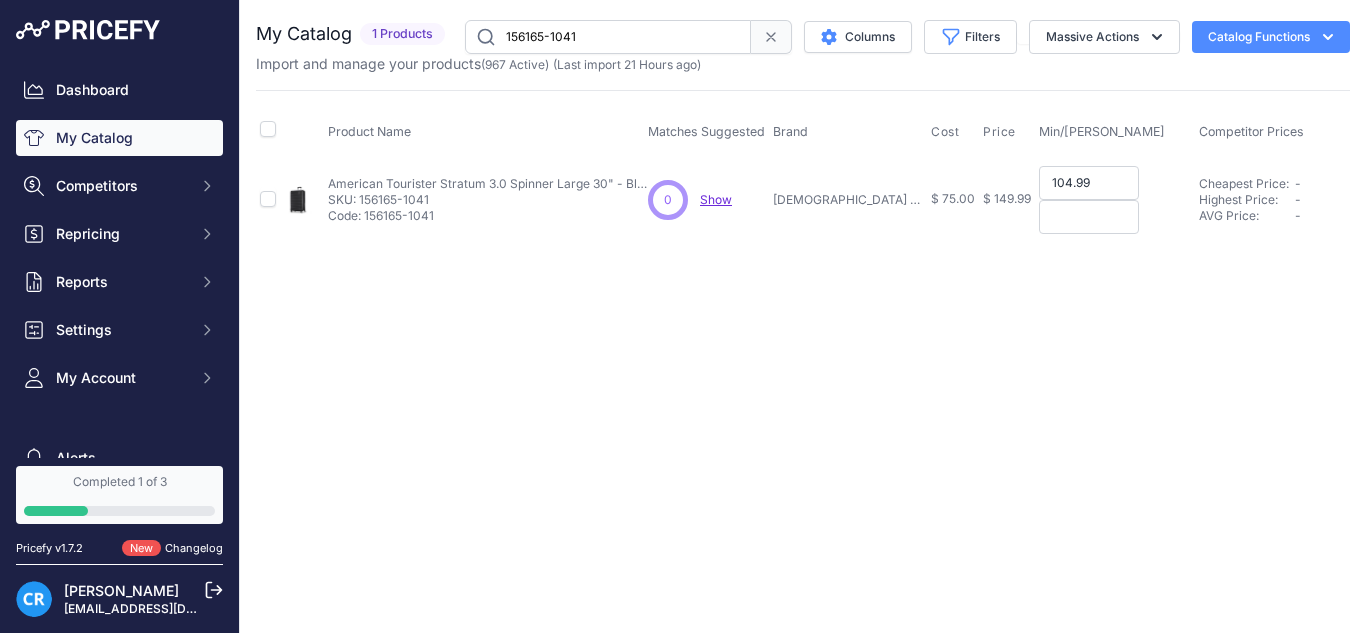 type on "104.99" 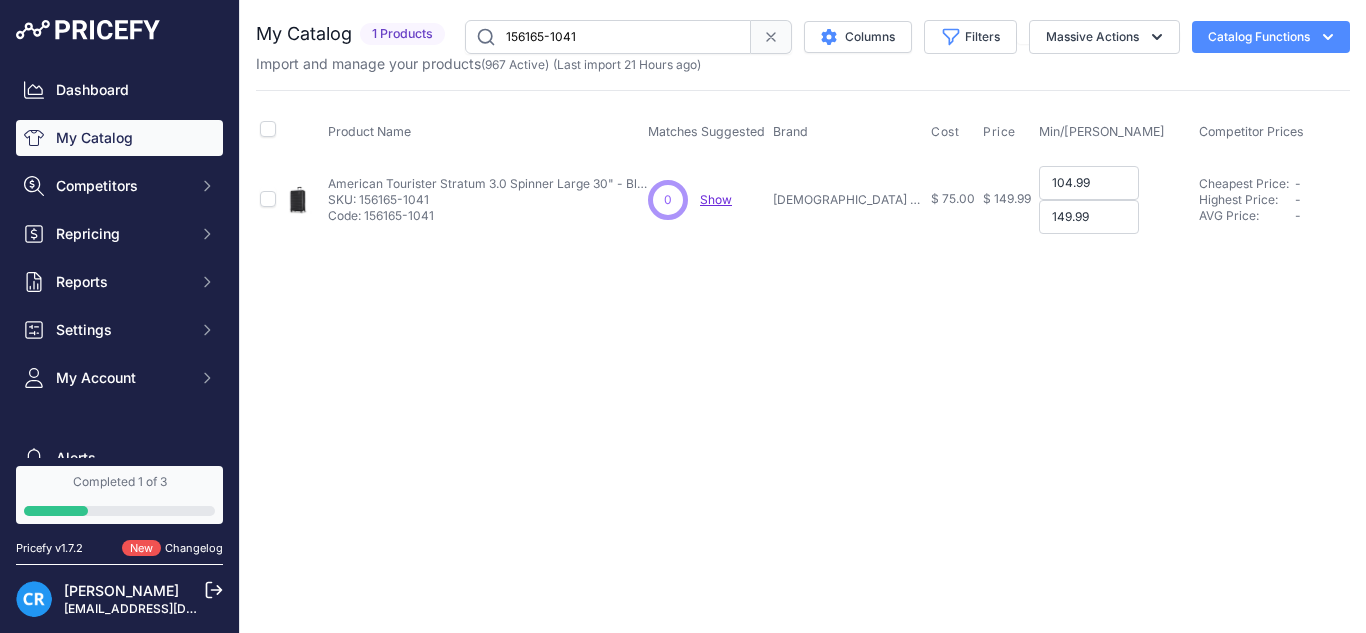 type on "149.99" 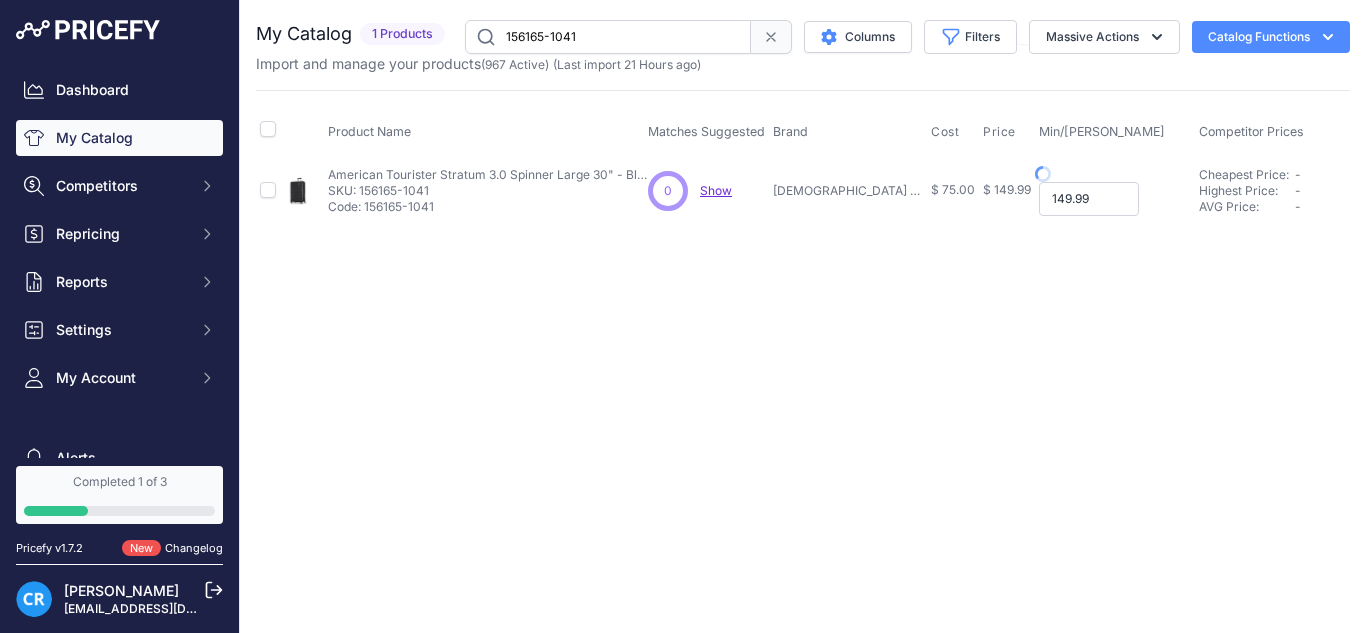 click on "149.99" at bounding box center (1089, 199) 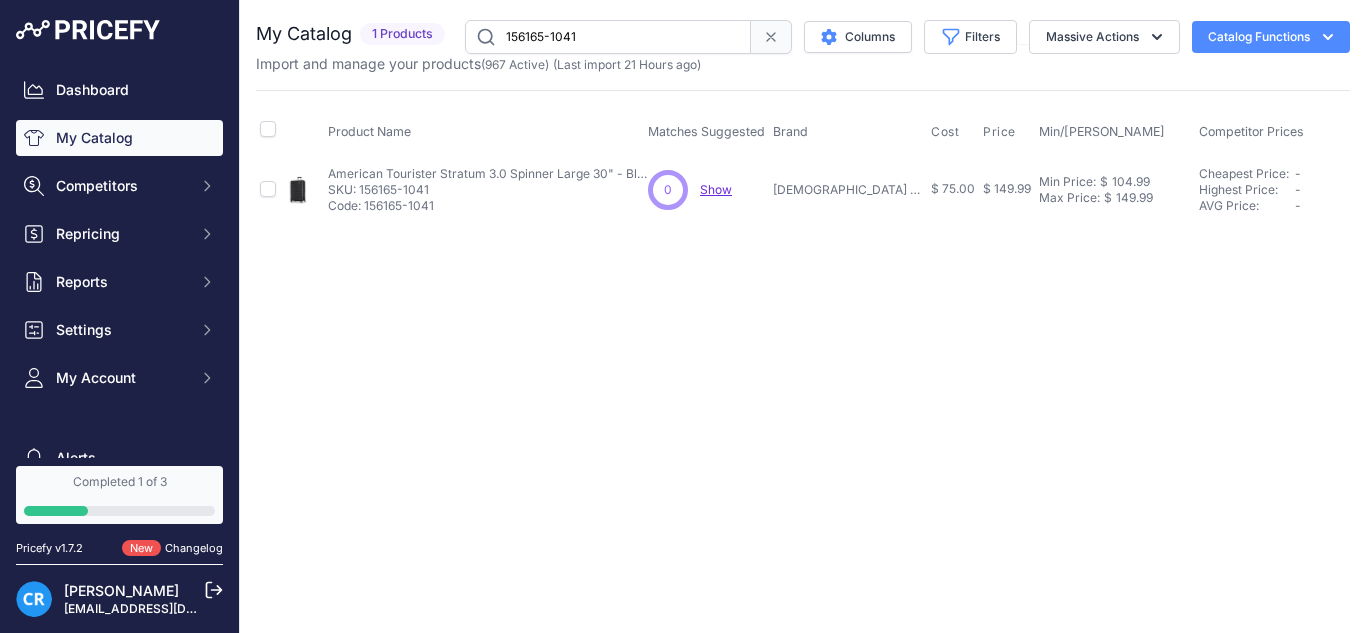 click on "156165-1041" at bounding box center [608, 37] 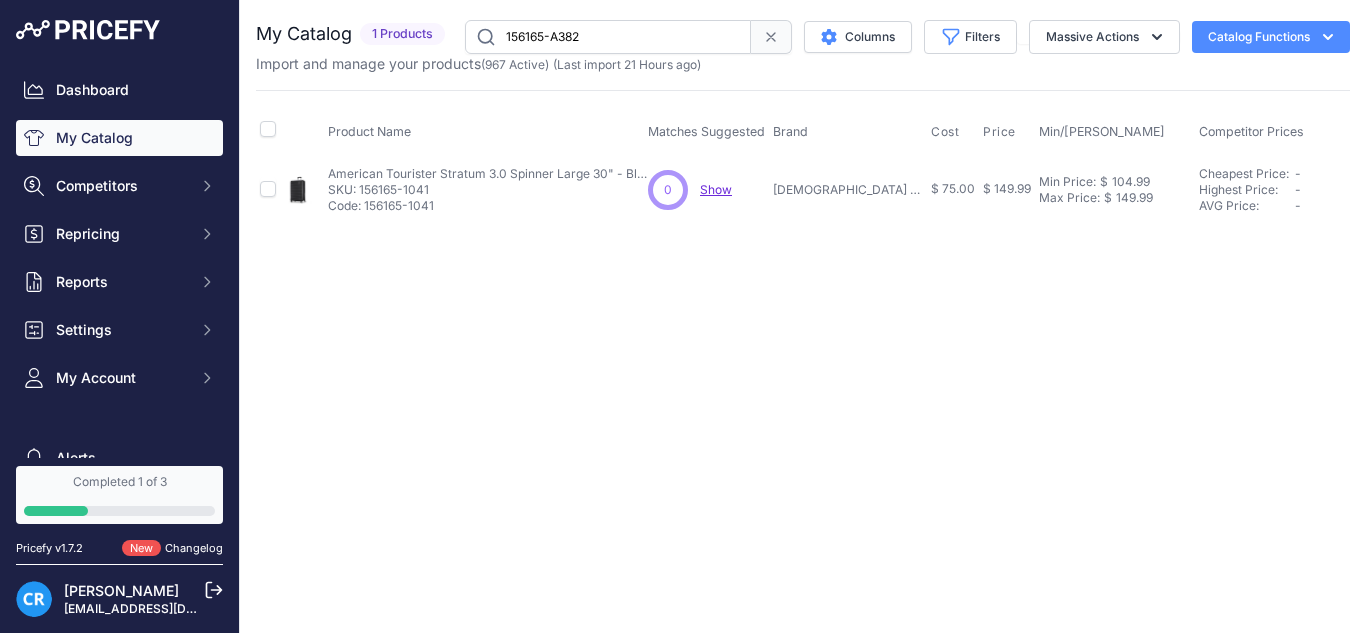 type on "156165-A382" 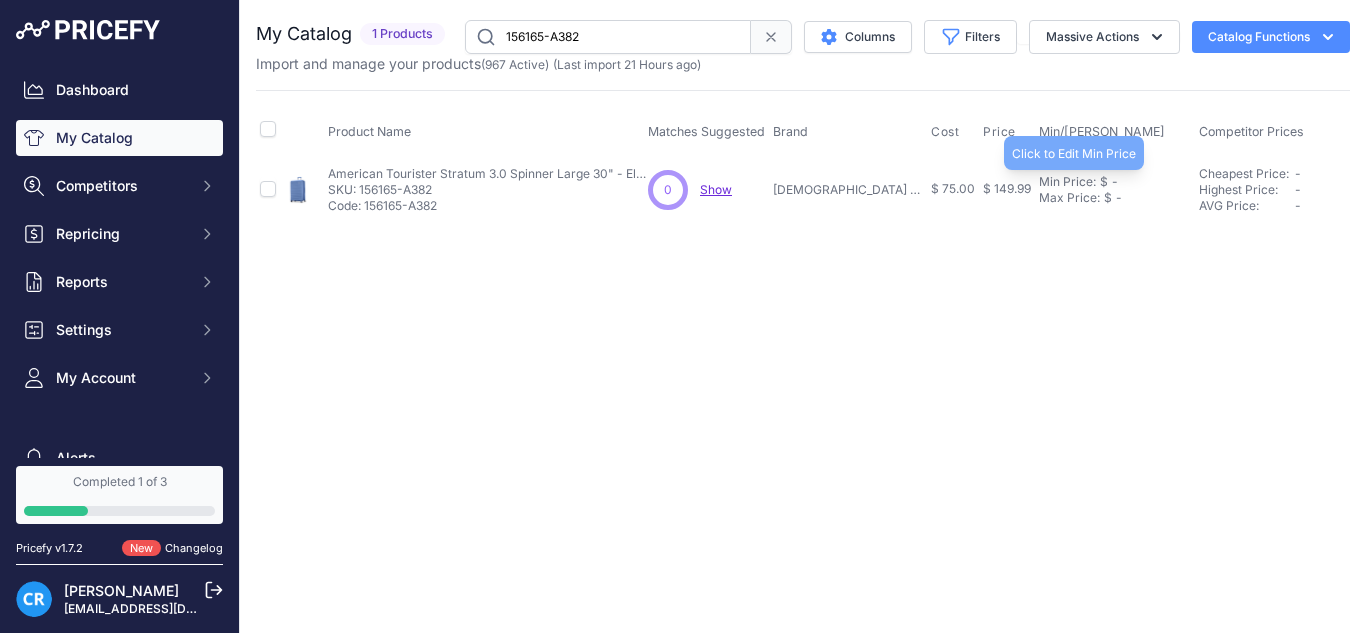 click on "Min Price:" at bounding box center [1067, 182] 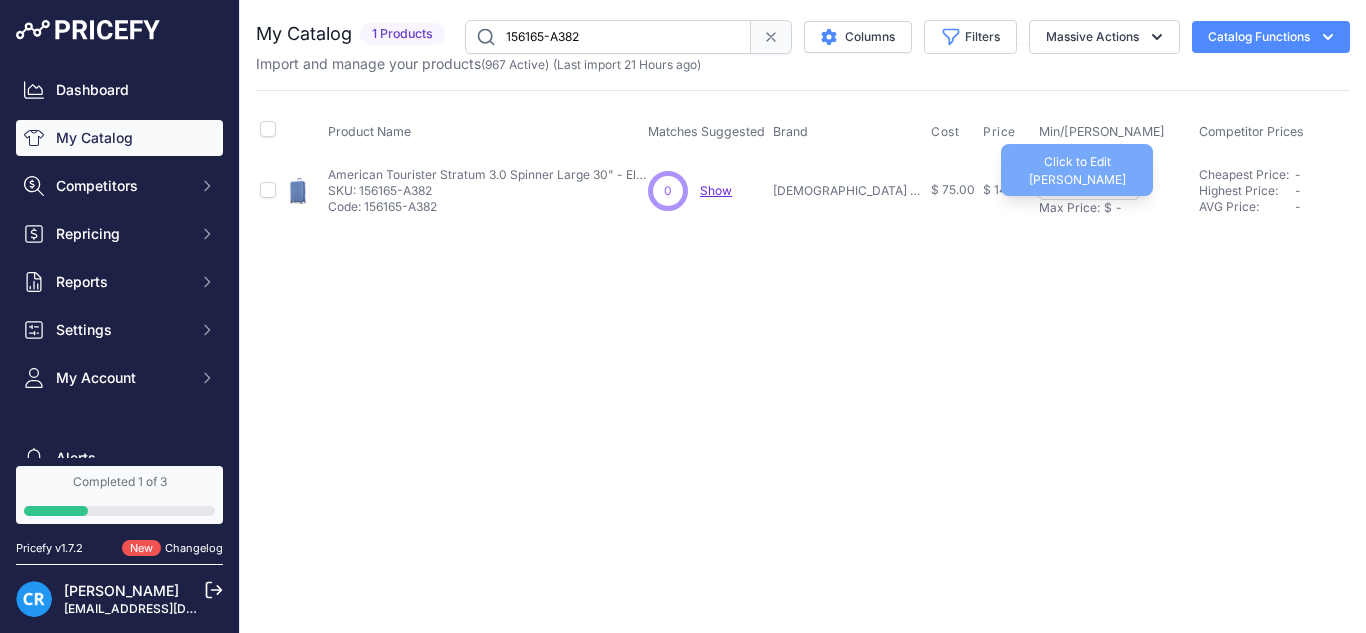 click on "Max Price:" at bounding box center [1069, 208] 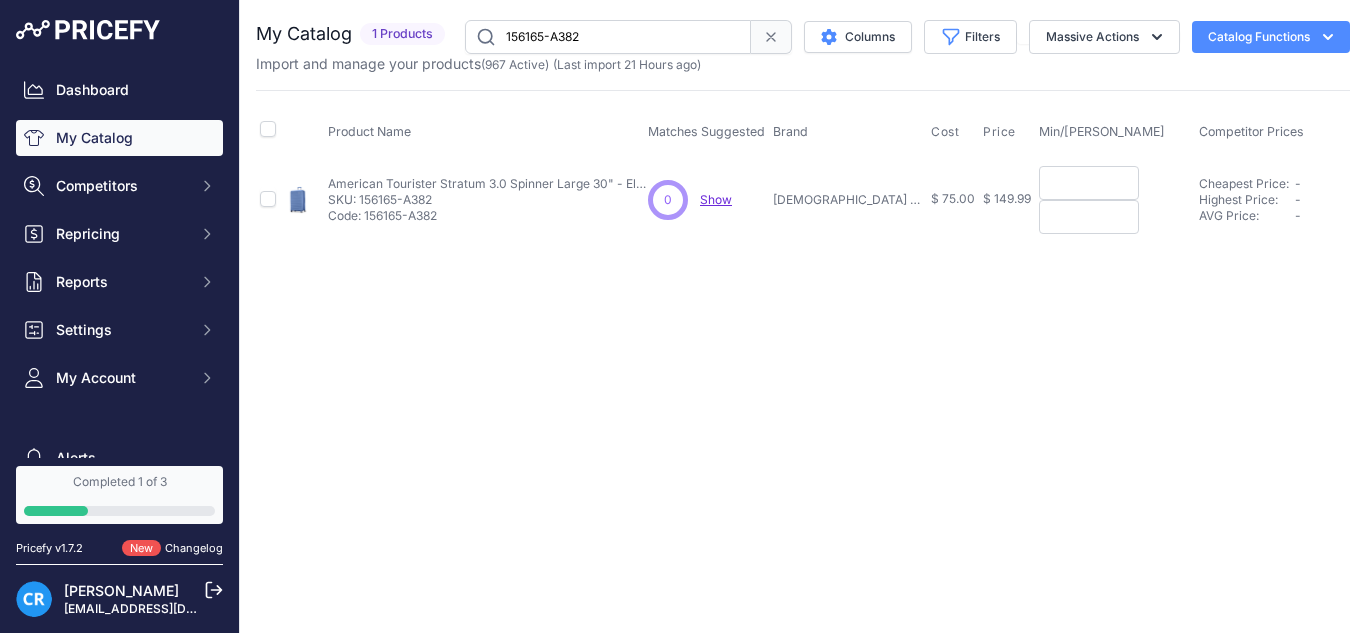 click at bounding box center [1089, 183] 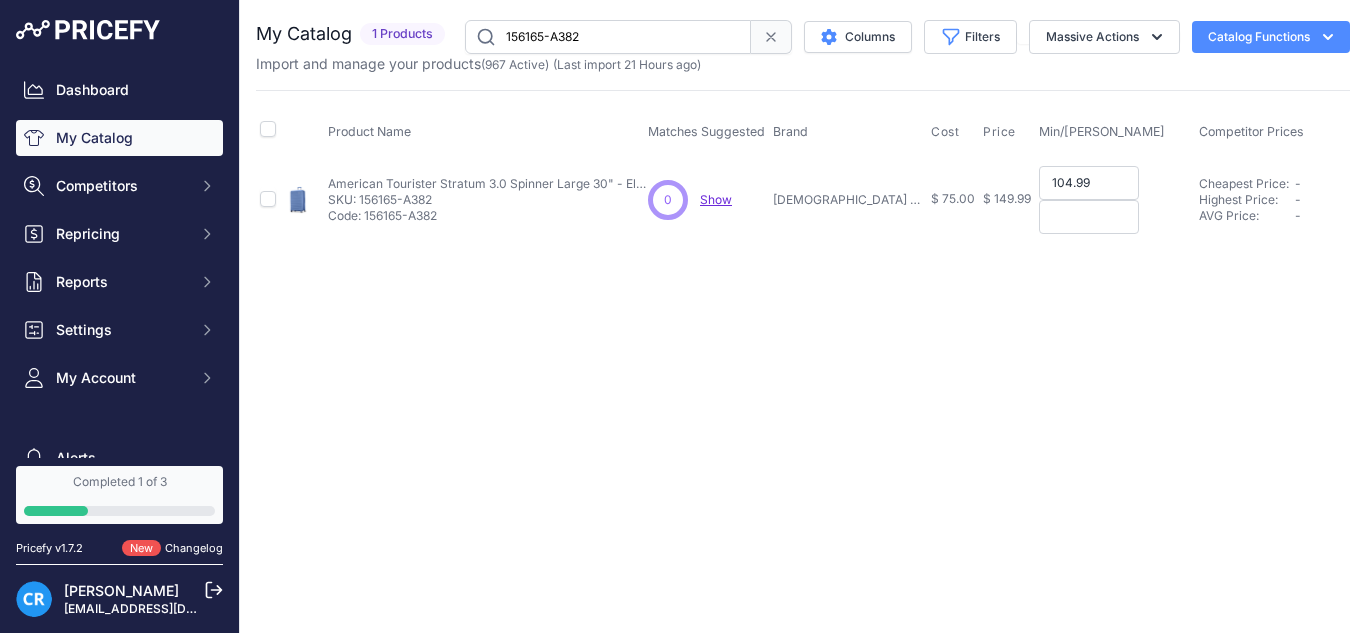 type on "104.99" 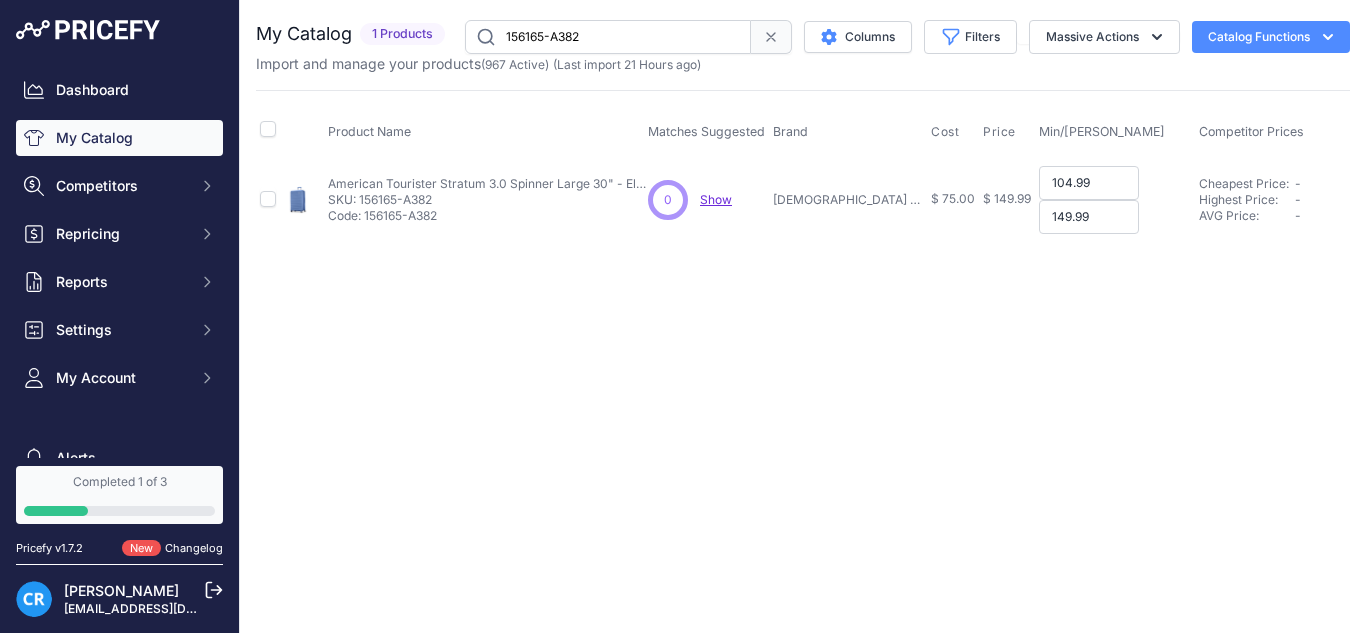 type on "149.99" 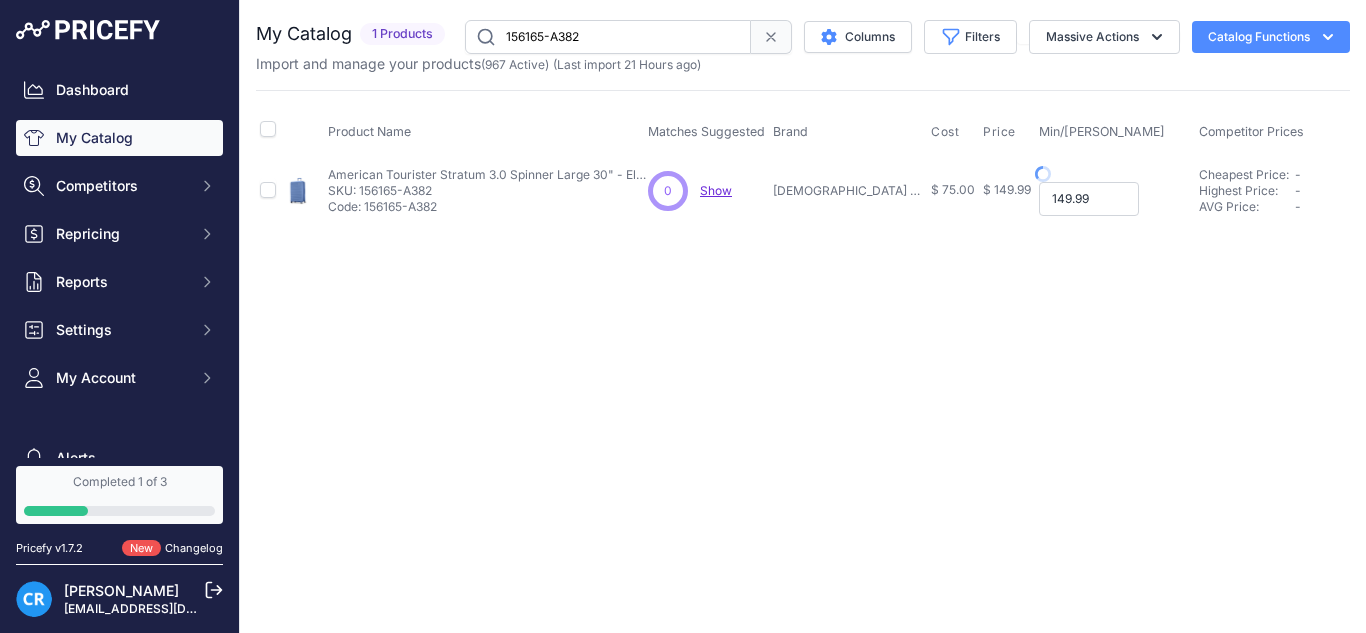 click on "149.99" at bounding box center [1089, 199] 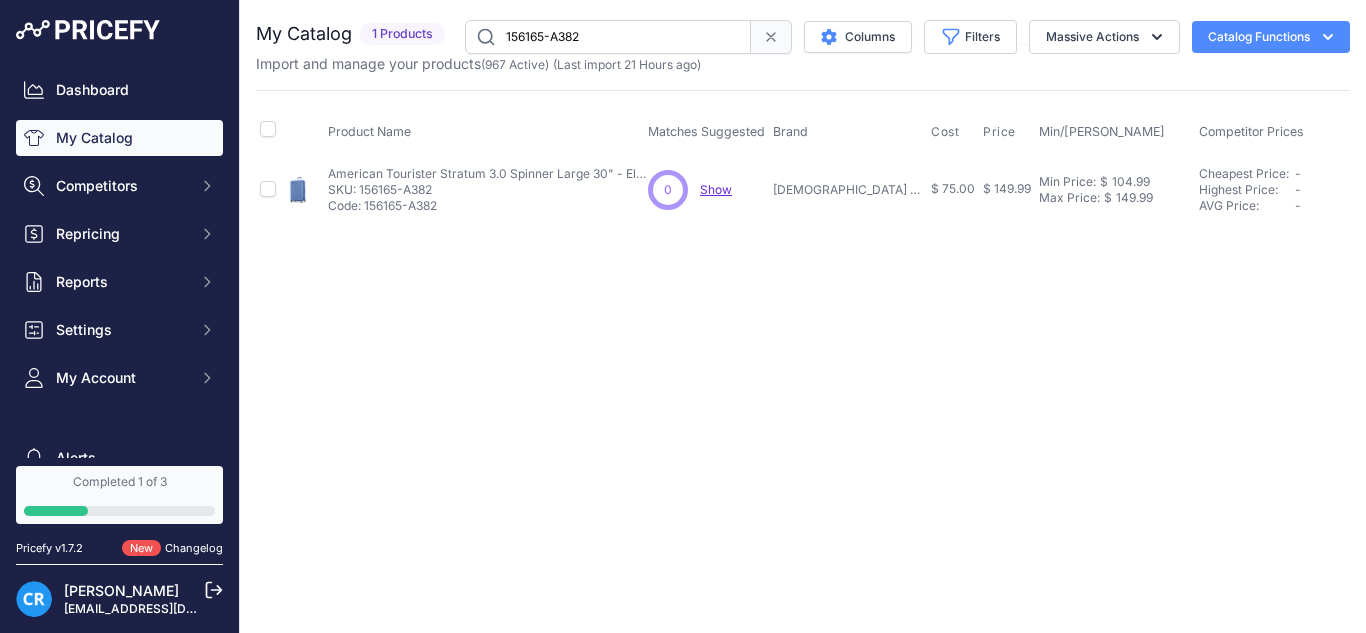 click on "156165-A382" at bounding box center (608, 37) 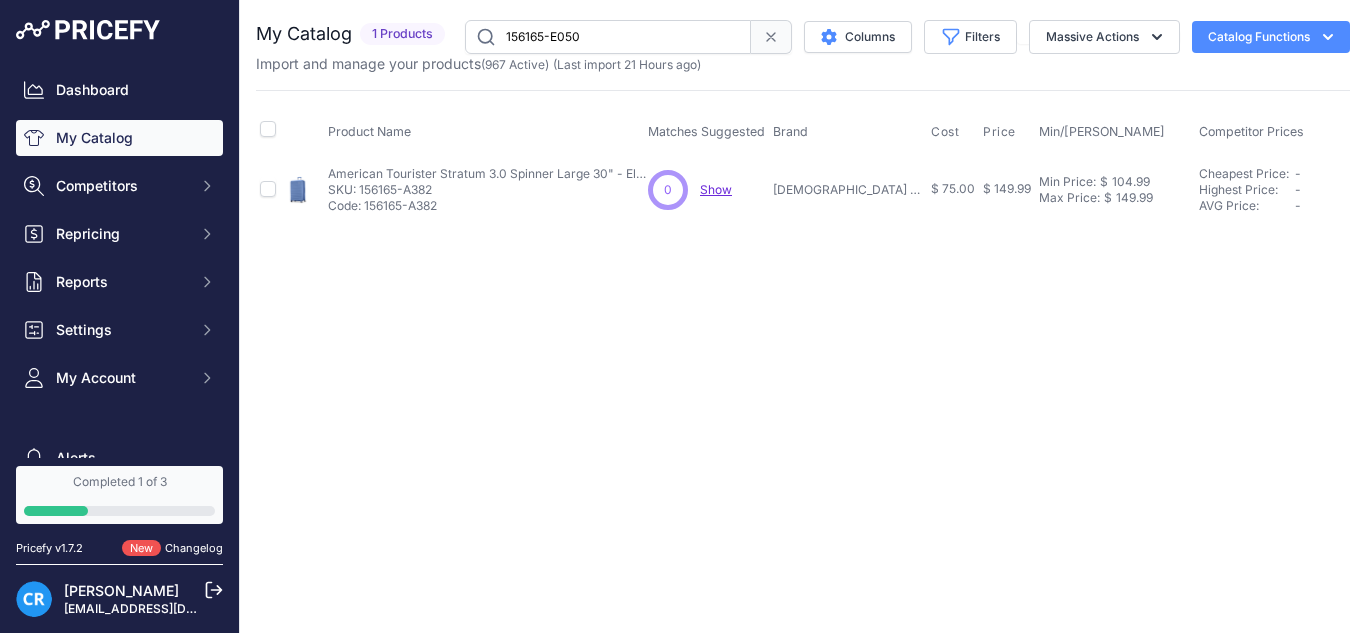 type on "156165-E050" 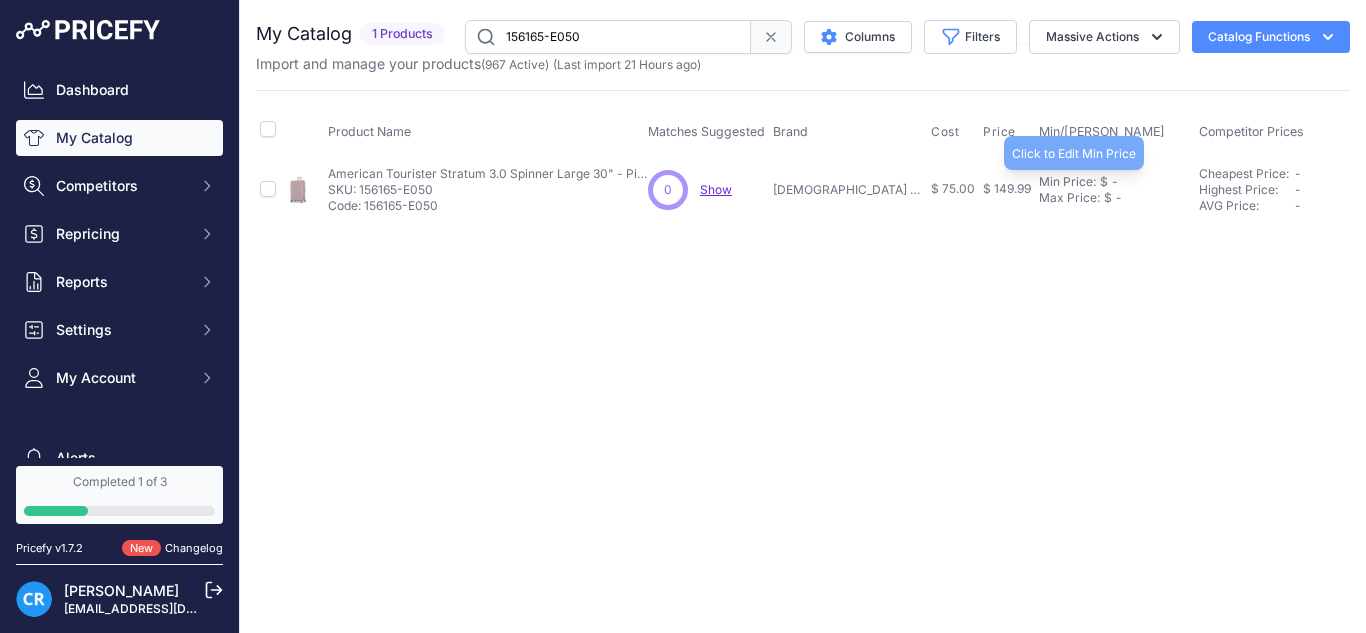 click on "Min Price:" at bounding box center [1067, 182] 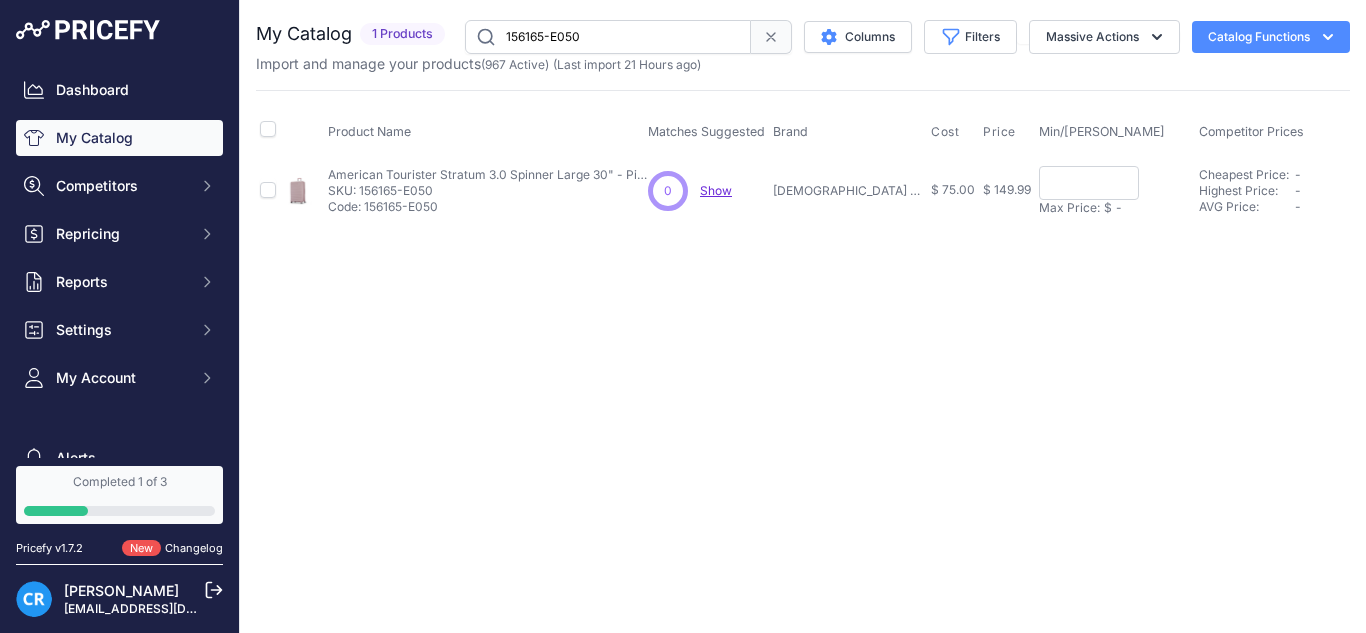 click on "Max Price:" at bounding box center [1069, 208] 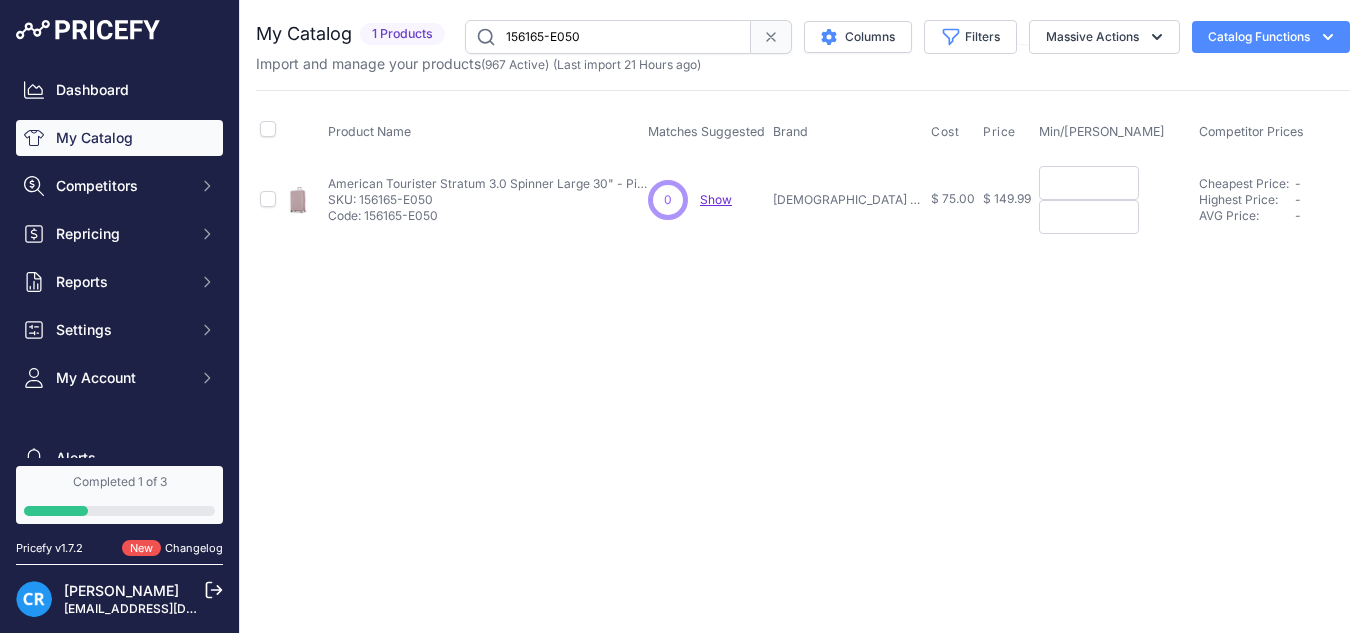 click at bounding box center [1089, 183] 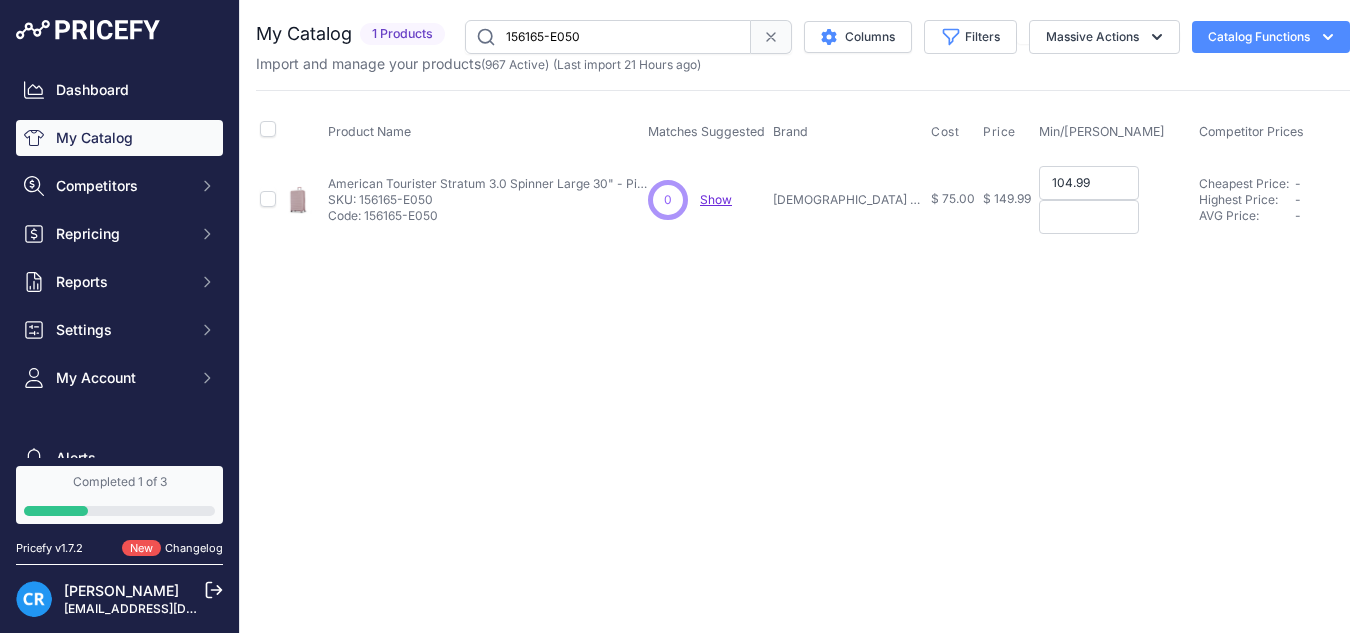 type on "104.99" 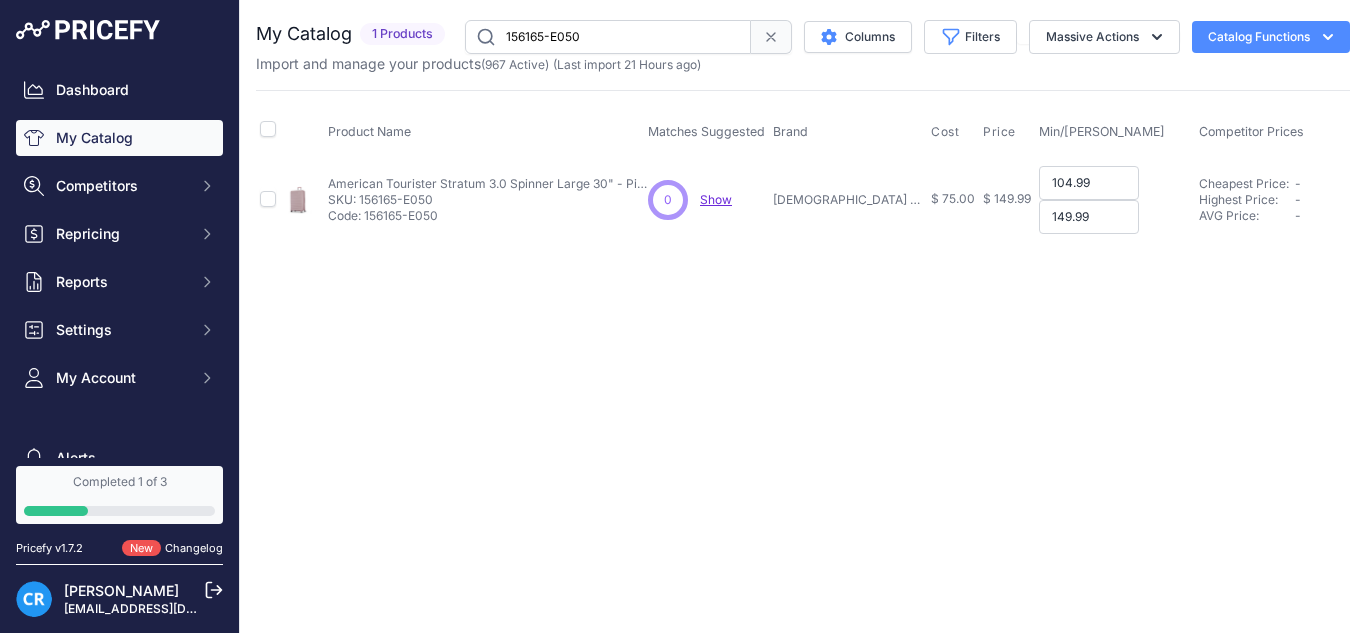 type on "149.99" 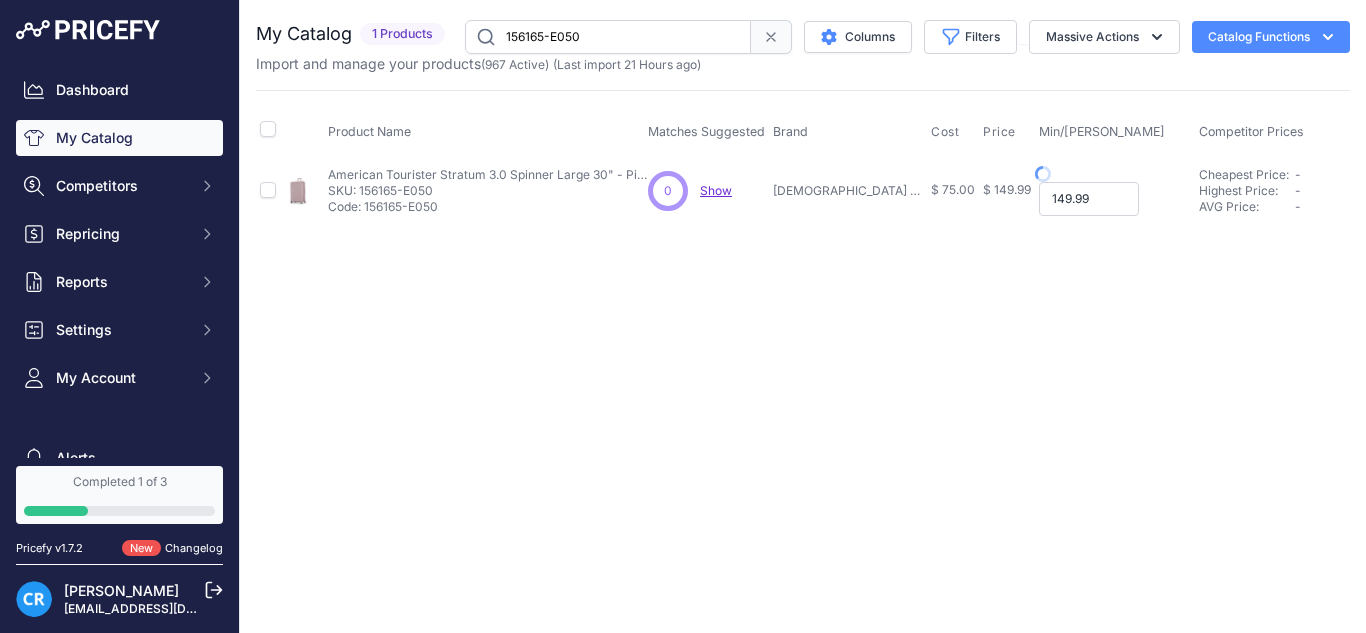 click on "149.99" at bounding box center (1089, 199) 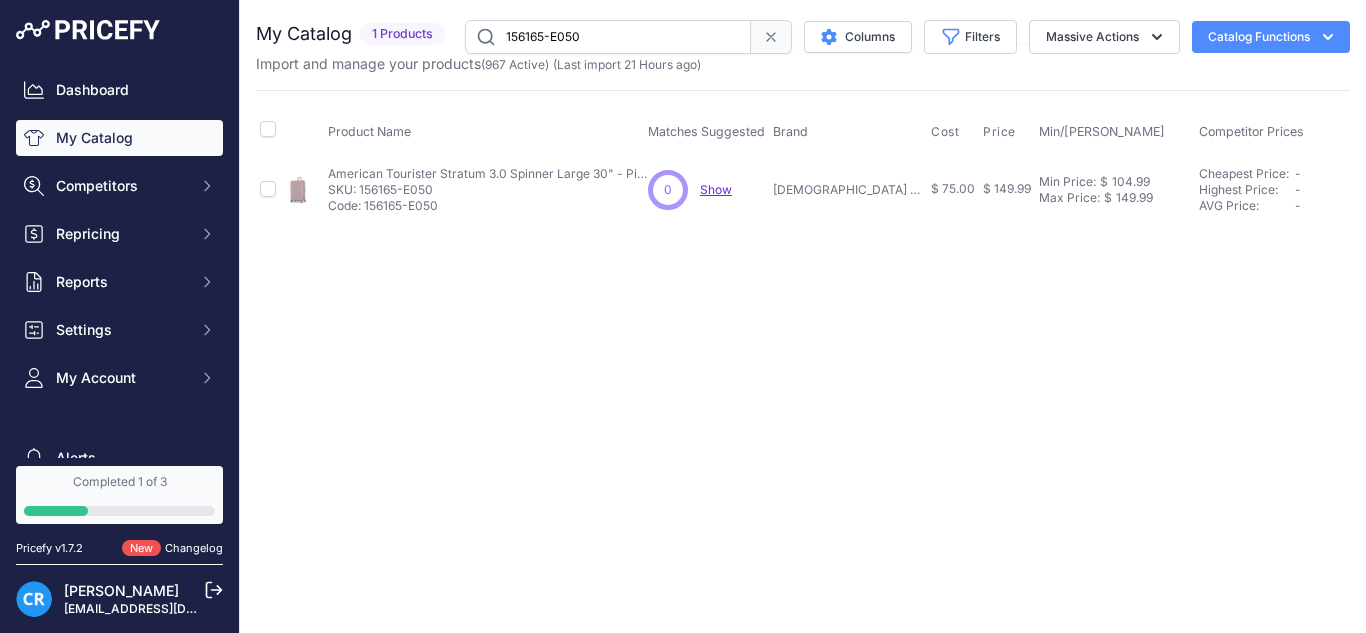 click on "156165-E050" at bounding box center (608, 37) 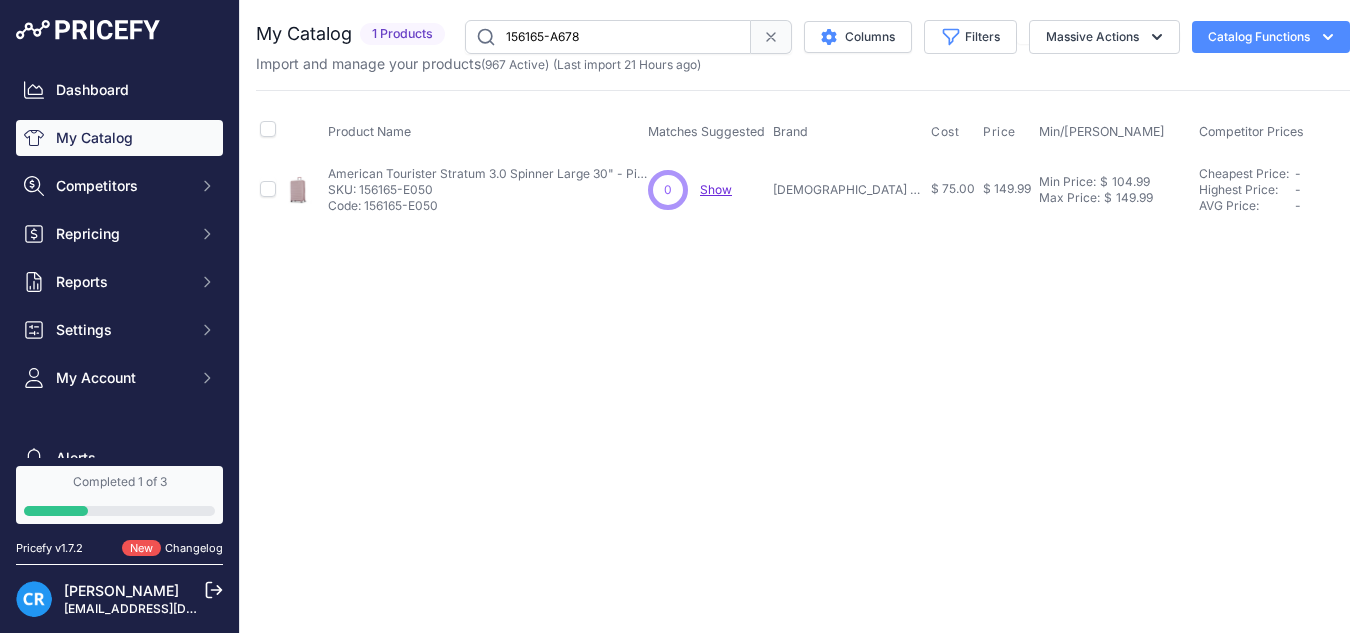 type on "156165-A678" 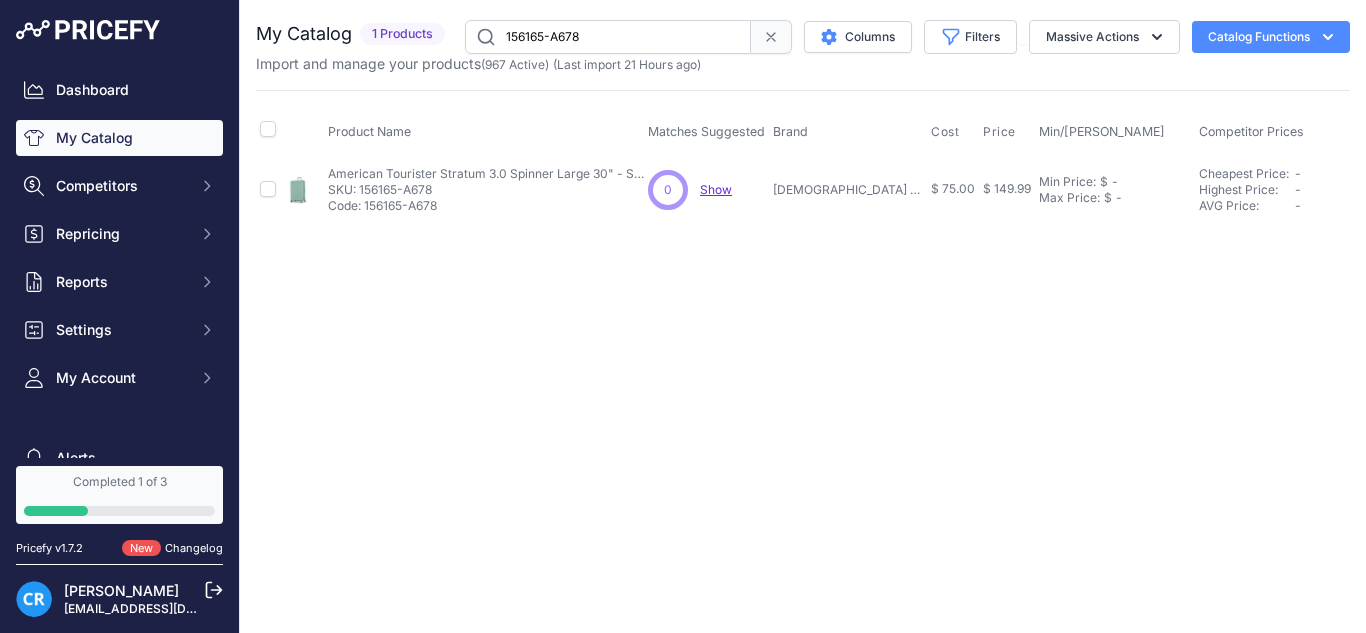 click on "Min Price:
$
-
Click to Edit Min Price
Max Price:
$
-
Click to Edit Max Price" at bounding box center [1115, 189] 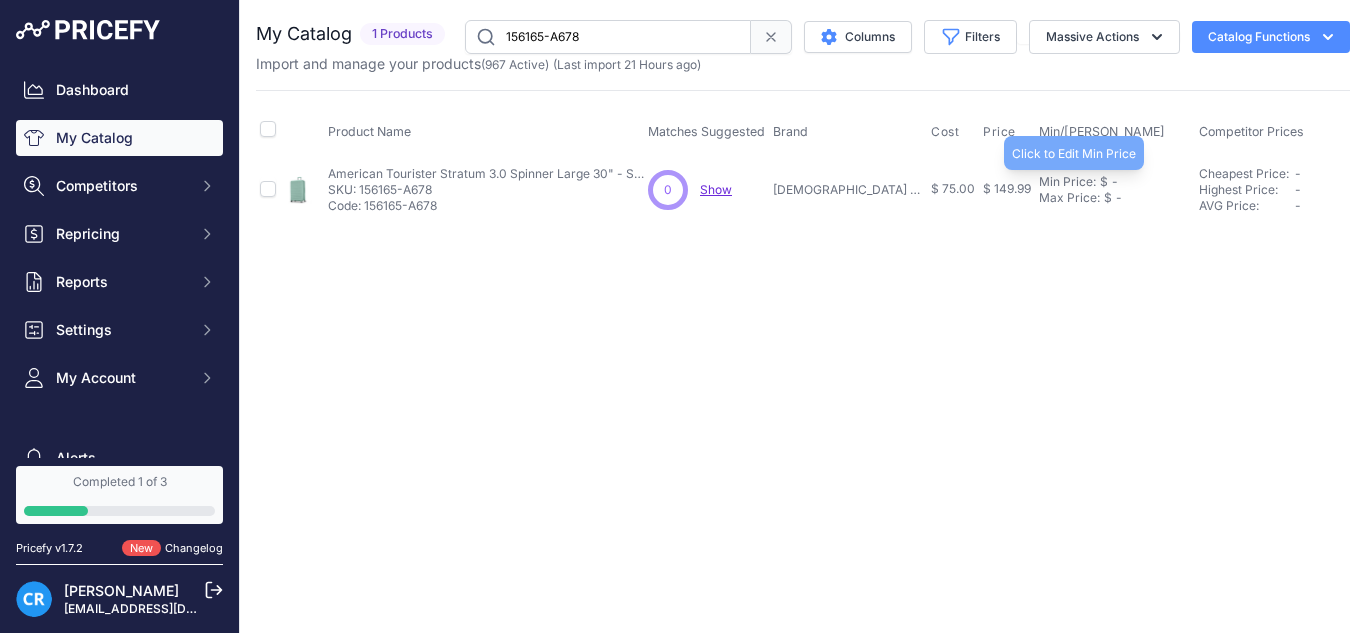 click on "Min Price:" at bounding box center [1067, 182] 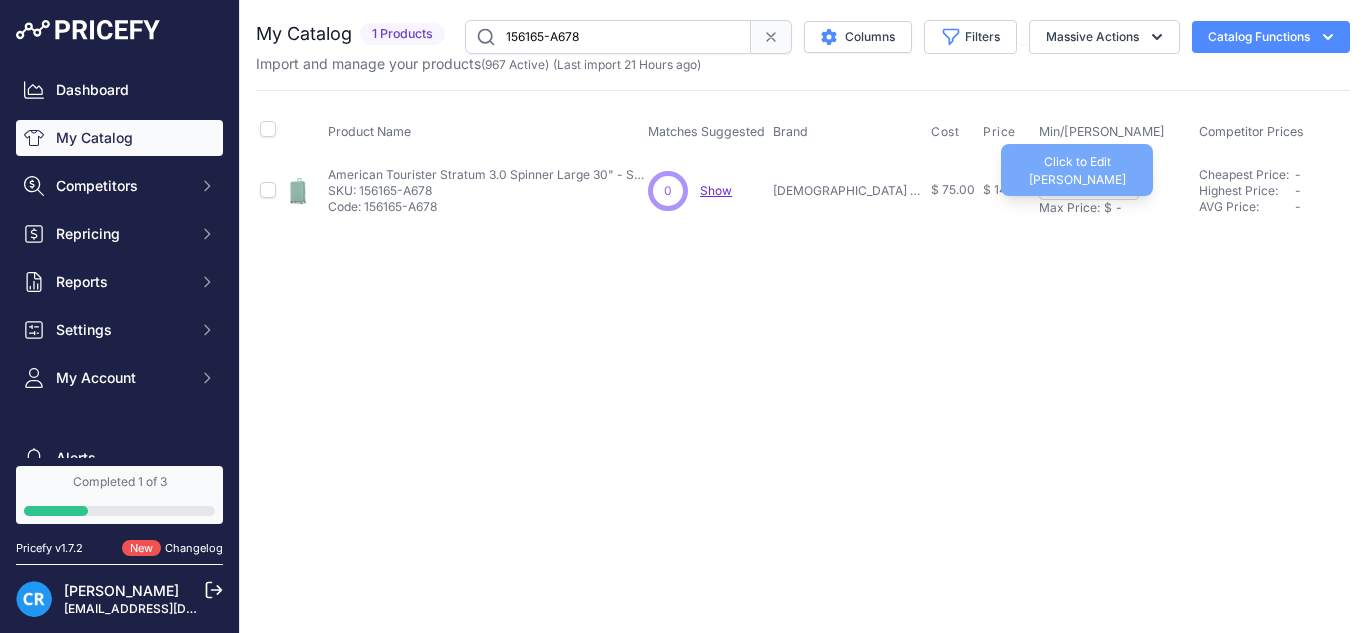 click on "Max Price:" at bounding box center (1069, 208) 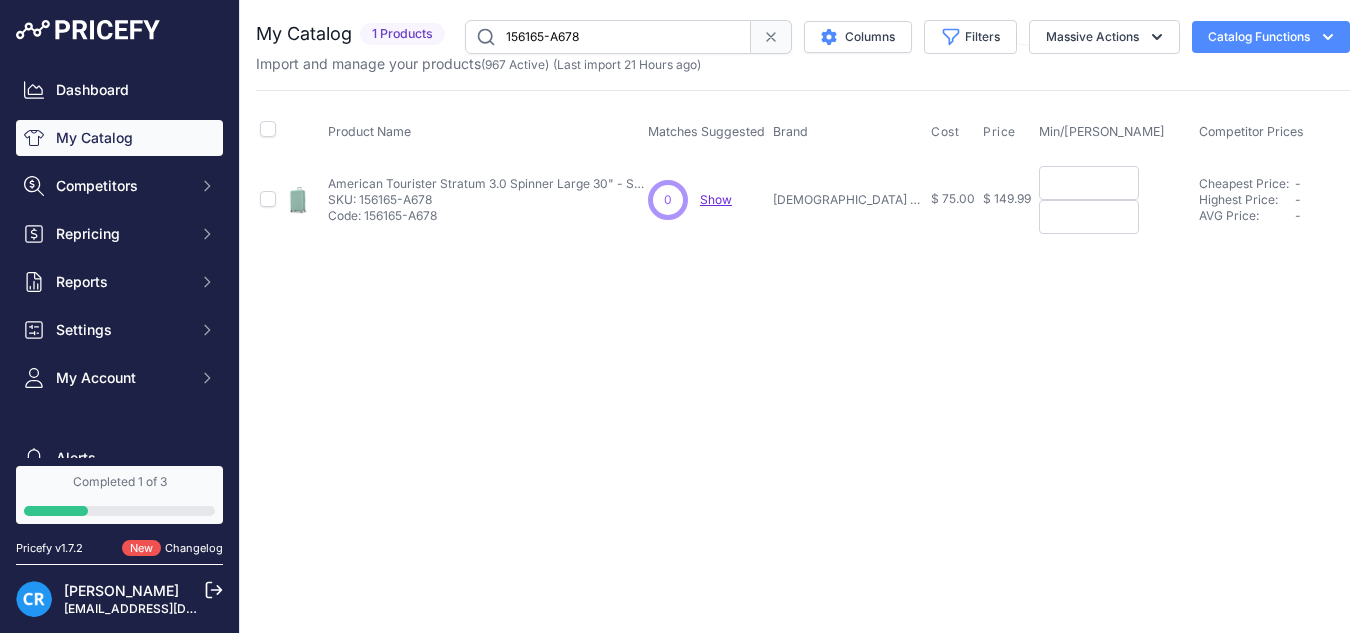 click at bounding box center [1089, 183] 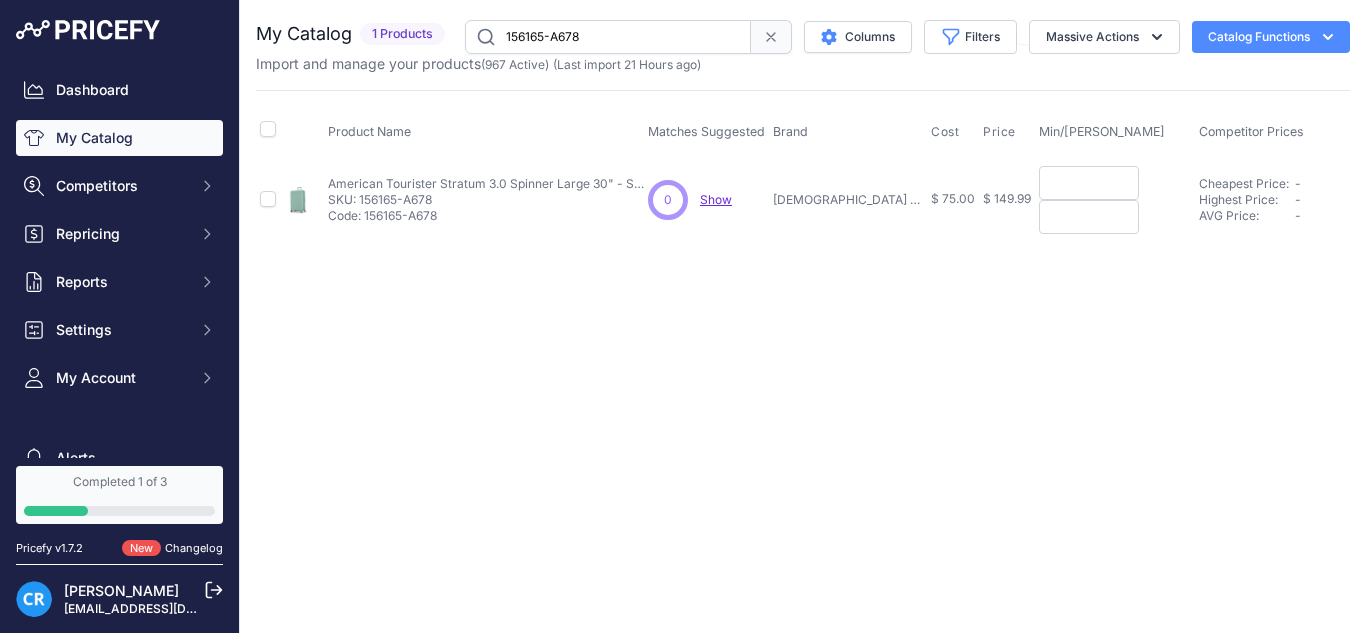 click at bounding box center [1089, 183] 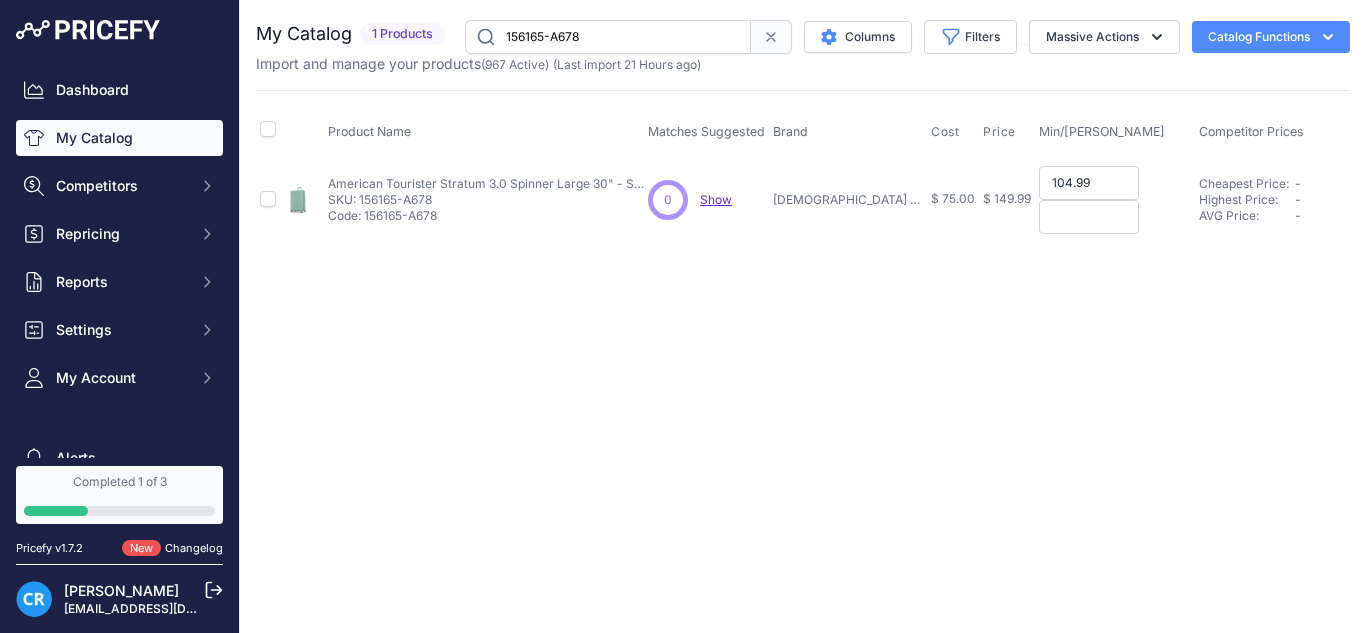 type on "104.99" 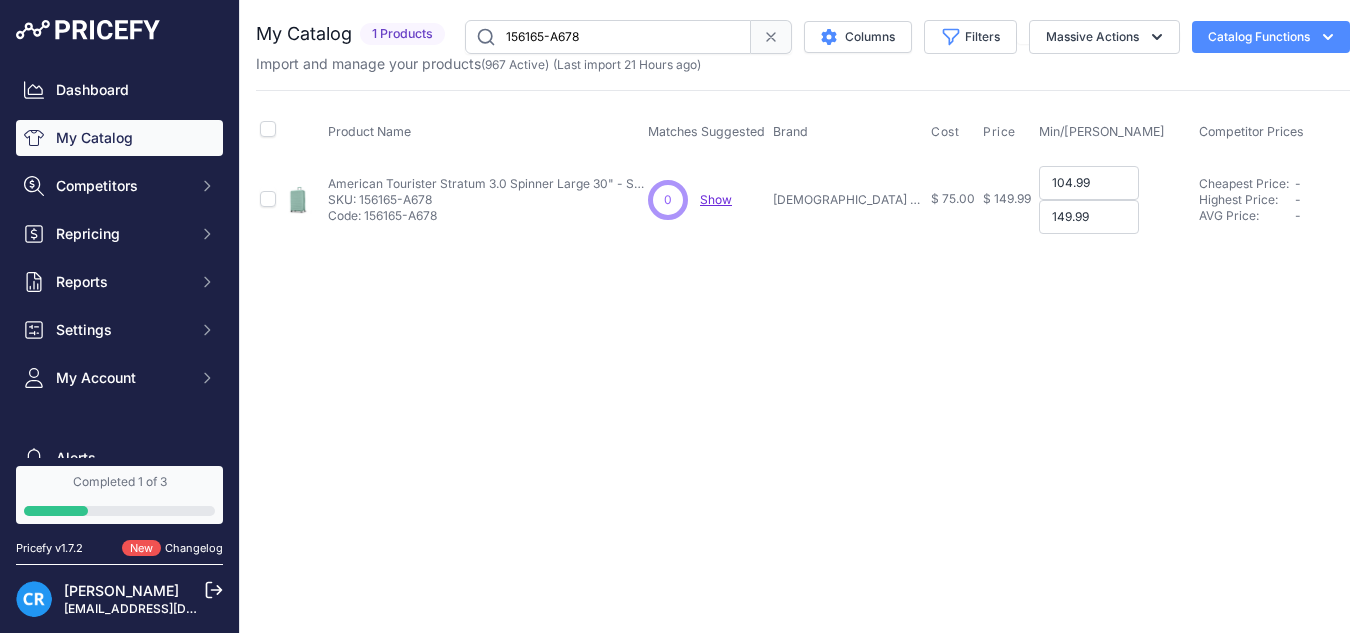 click on "Min Price:
$
104.99
-
Click to Edit Min Price
104.99
Max Price:
$
-
Click to Edit Max Price
149.99" at bounding box center [1115, 200] 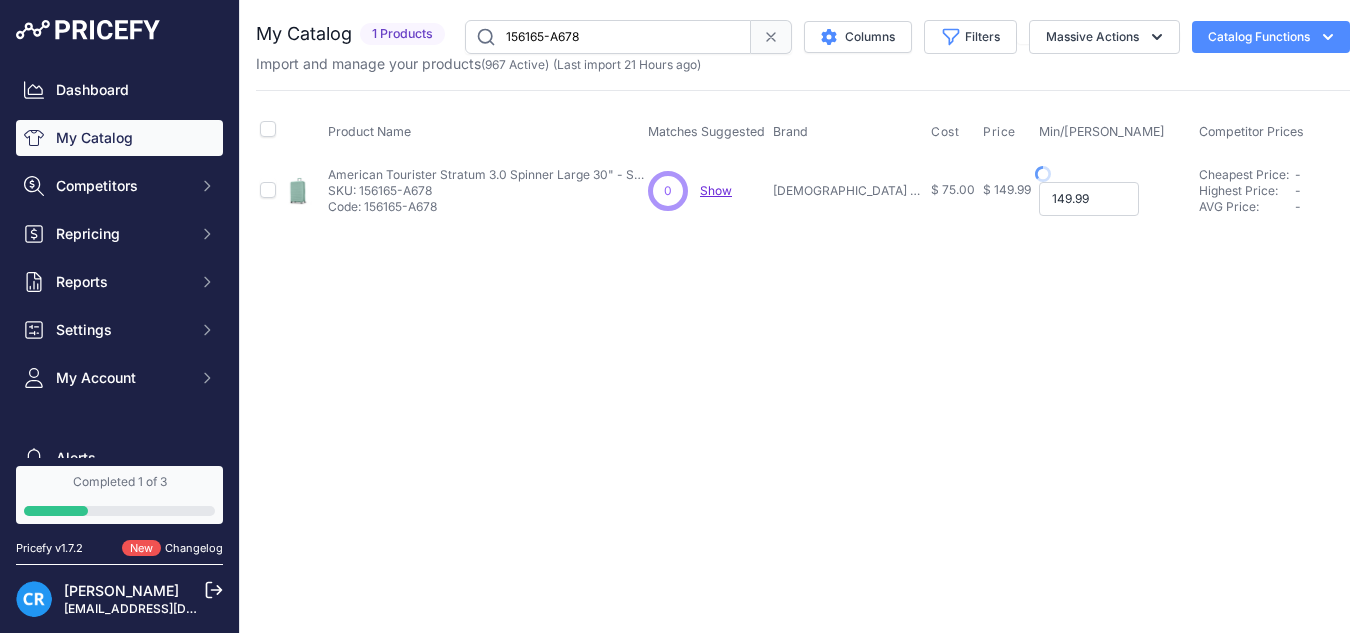 click on "149.99" at bounding box center (1089, 199) 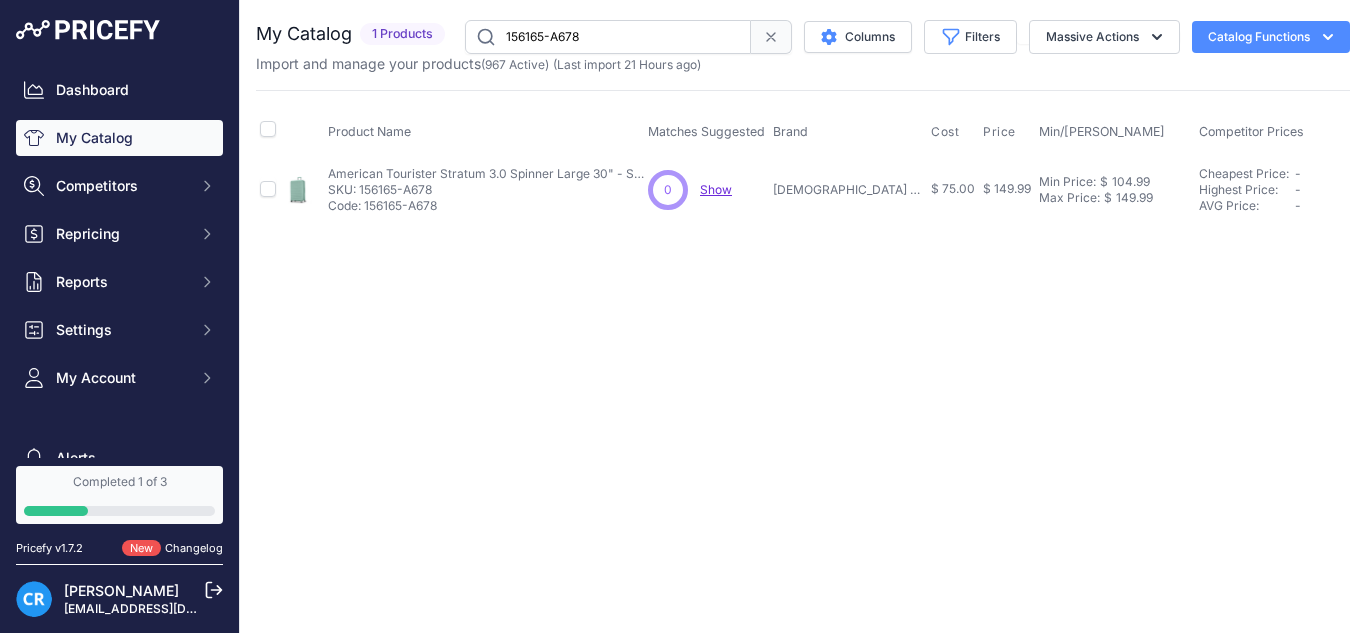 click on "156165-A678" at bounding box center (608, 37) 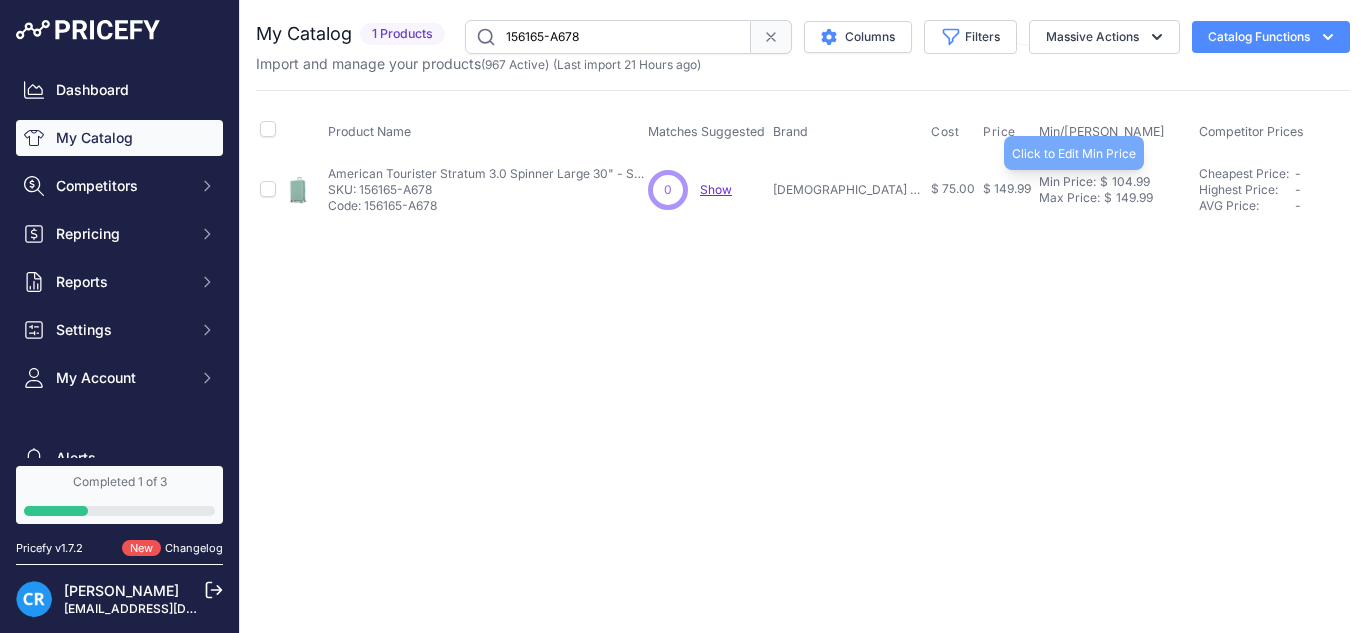 click on "104.99" at bounding box center [1129, 182] 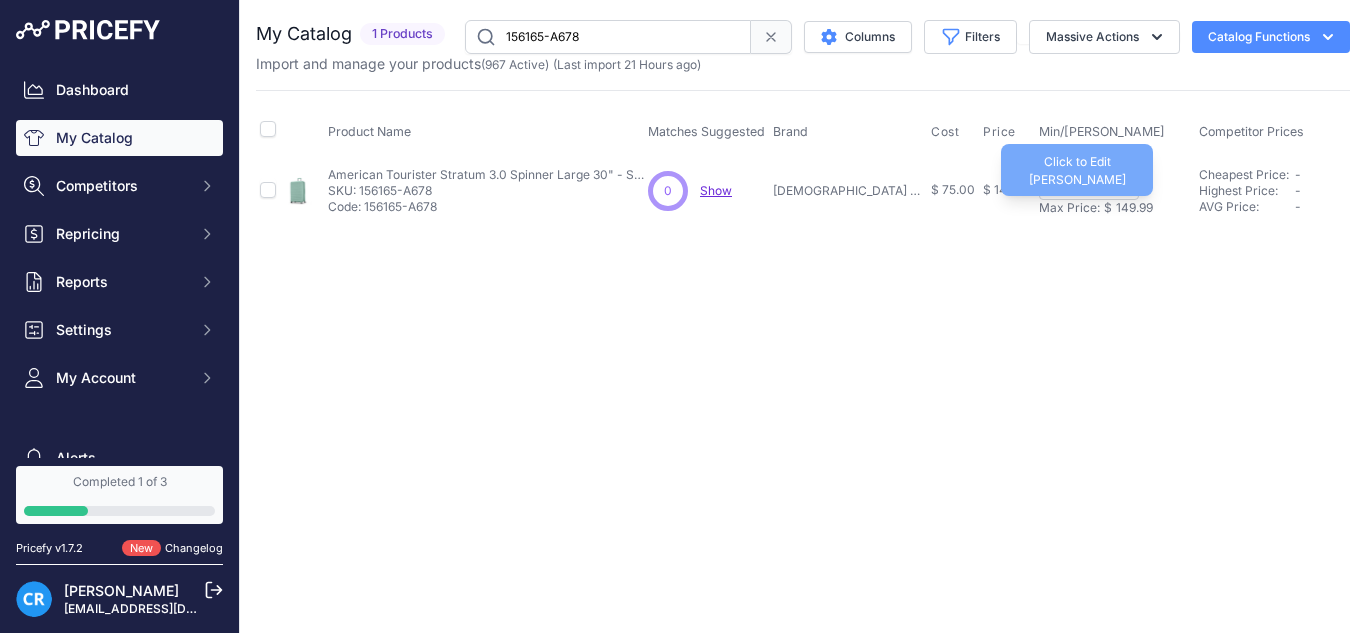 click on "149.99" at bounding box center (1132, 208) 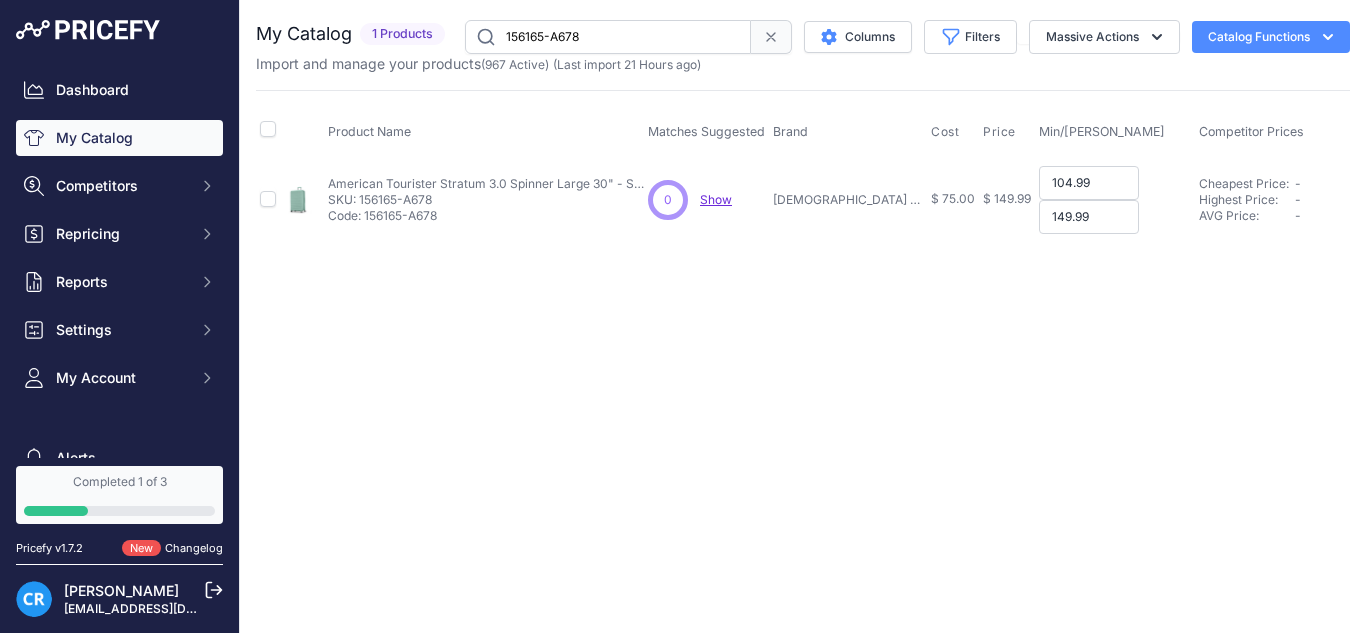 click on "104.99" at bounding box center [1089, 183] 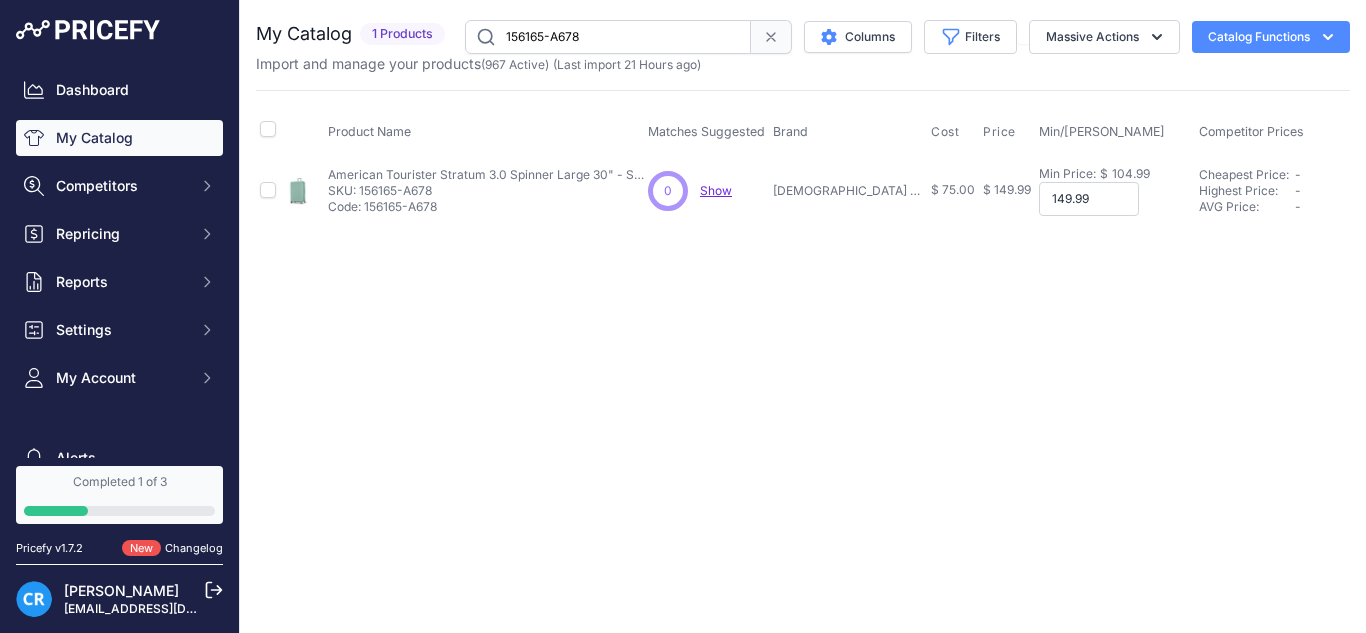 click on "$" at bounding box center [1104, 174] 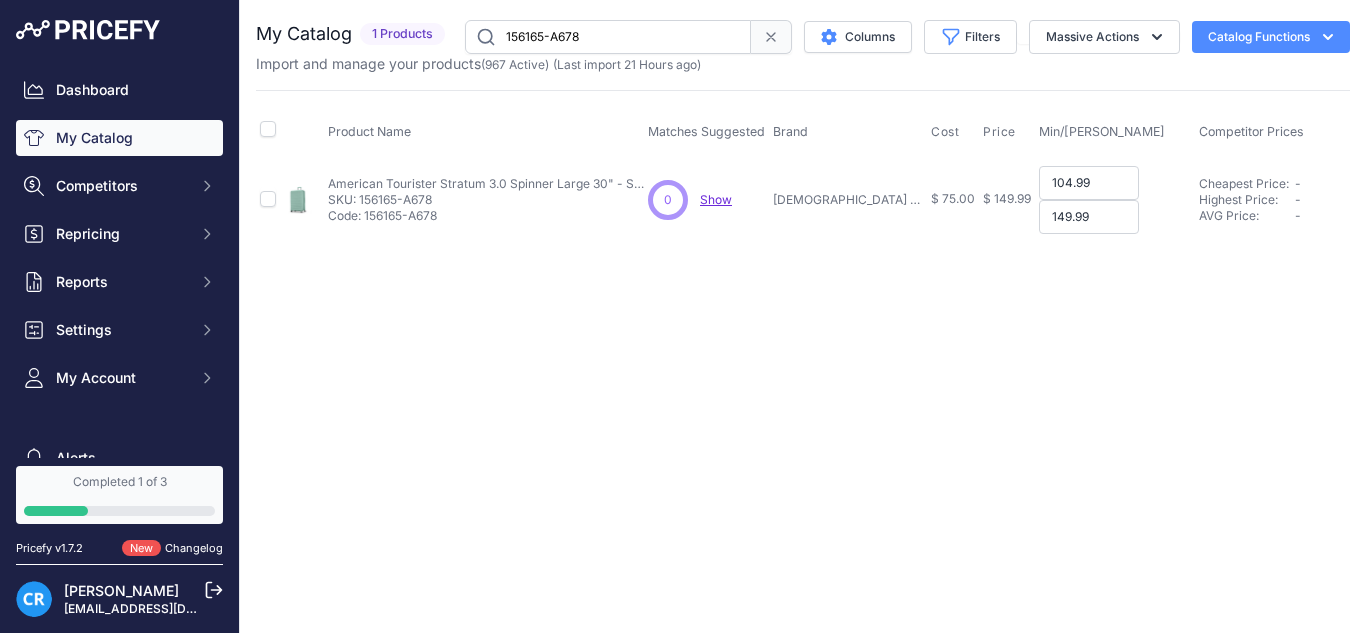 click on "149.99" at bounding box center [1089, 217] 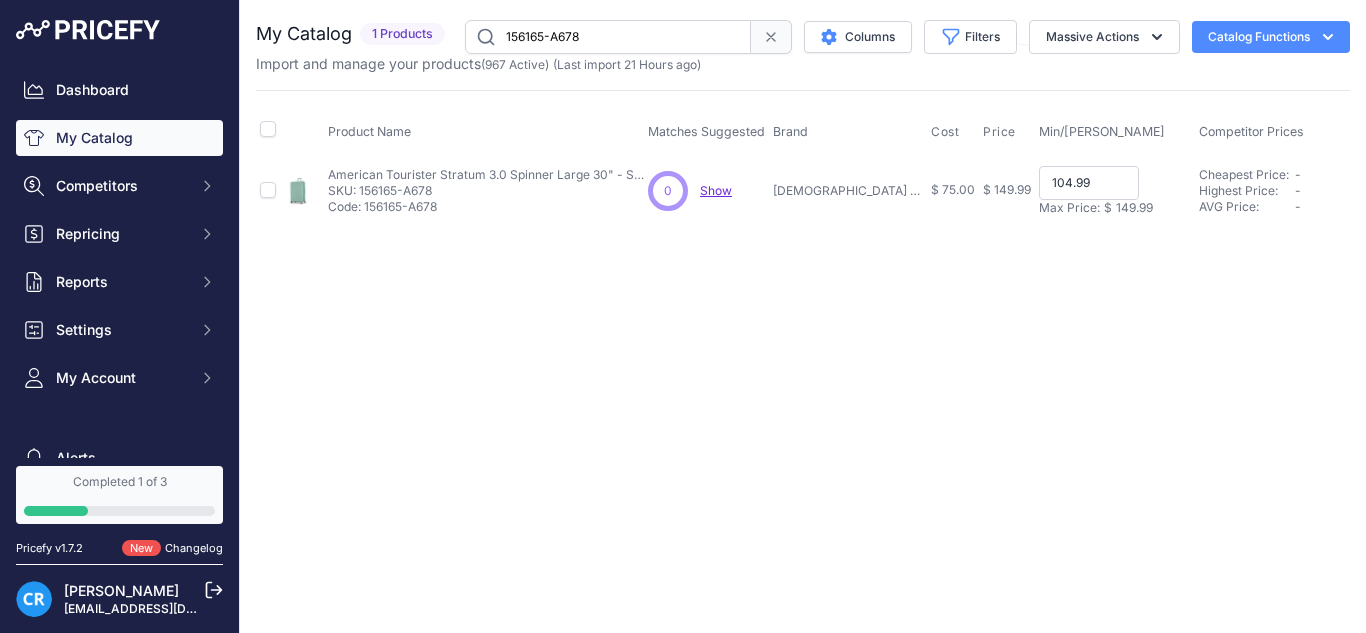 click on "104.99" at bounding box center [1089, 183] 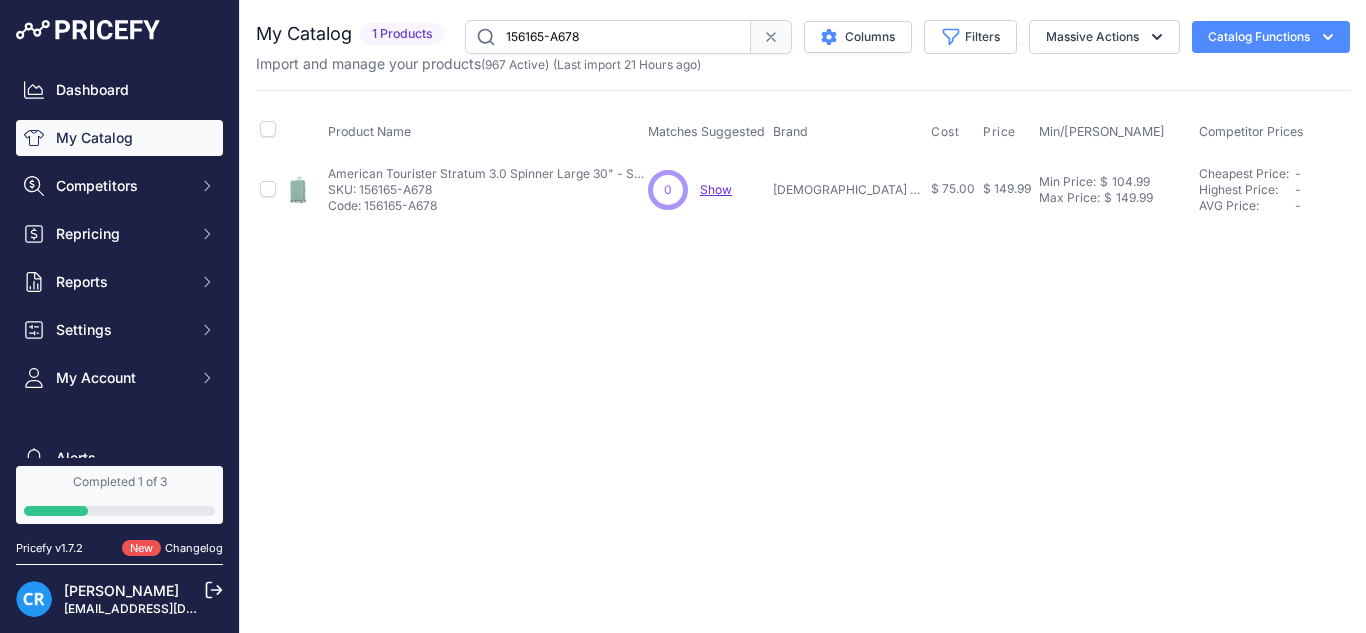 click on "Close
You are not connected to the internet." at bounding box center [803, 316] 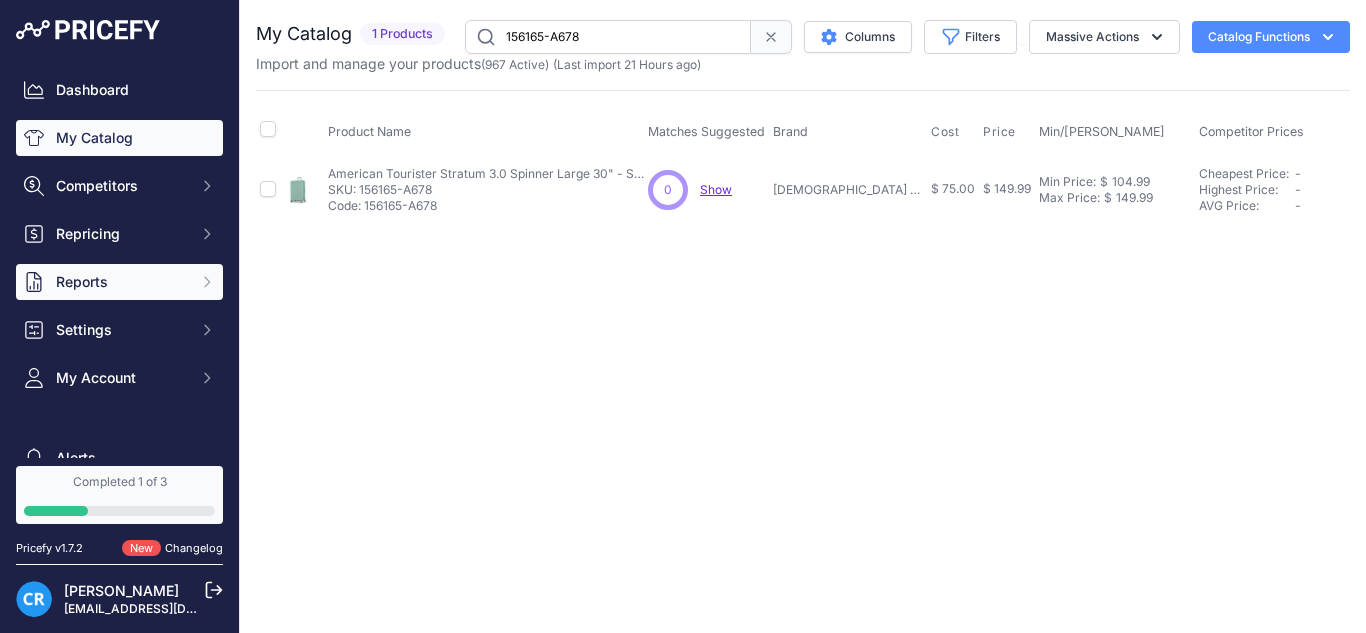 click on "Reports" at bounding box center (121, 282) 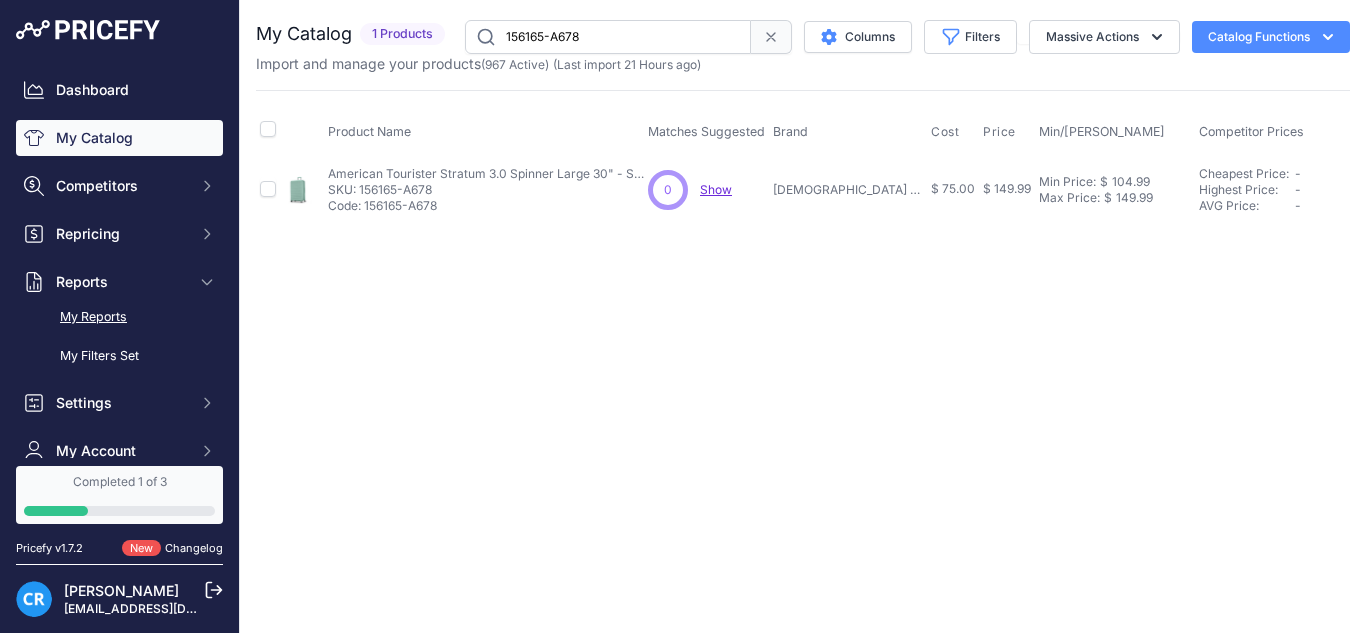 click on "My Reports" at bounding box center (119, 317) 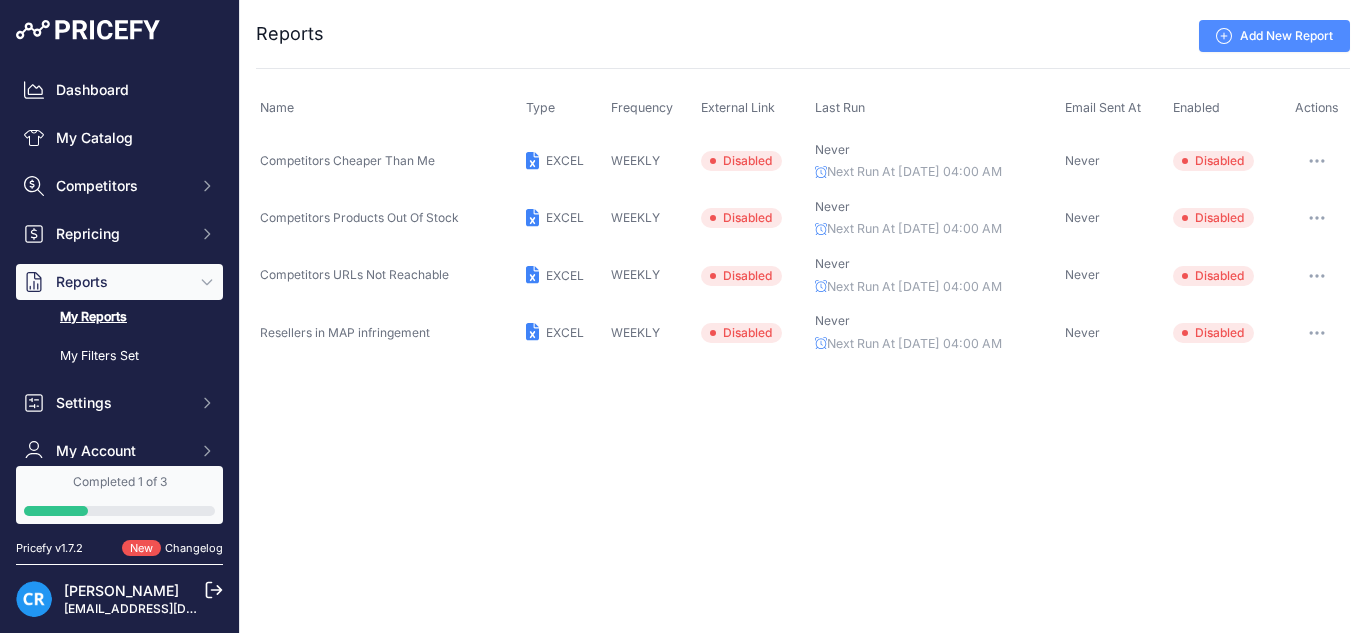 scroll, scrollTop: 0, scrollLeft: 0, axis: both 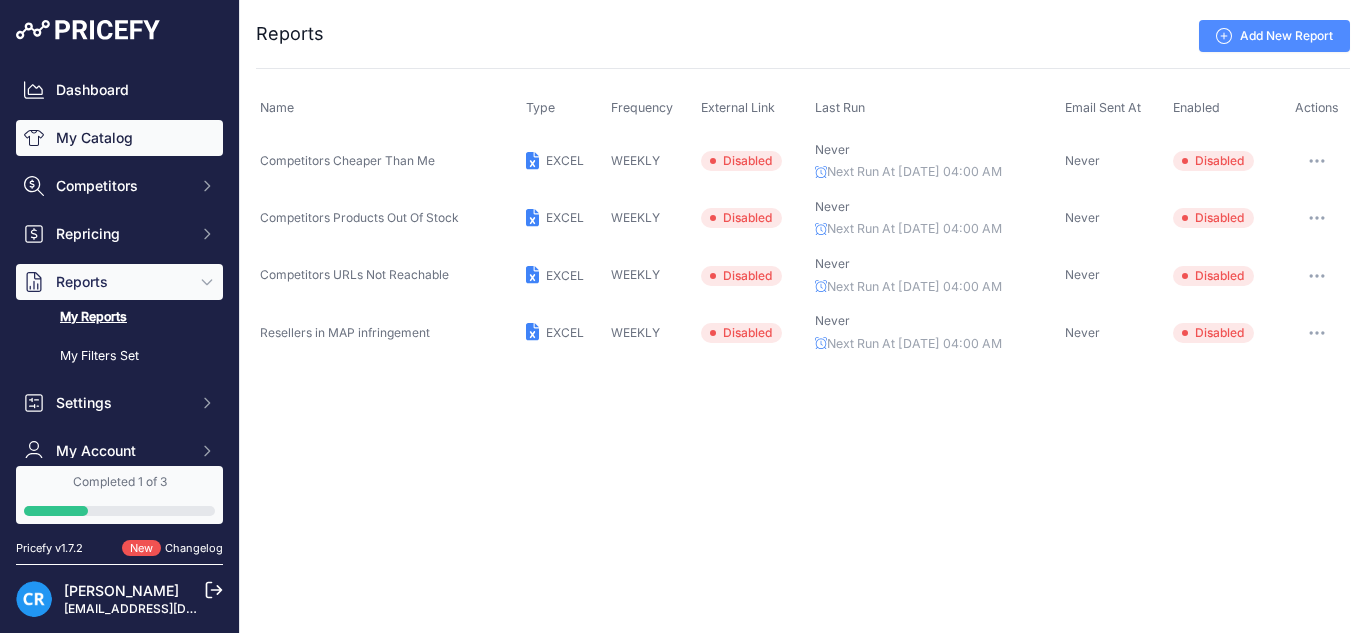 click on "My Catalog" at bounding box center [119, 138] 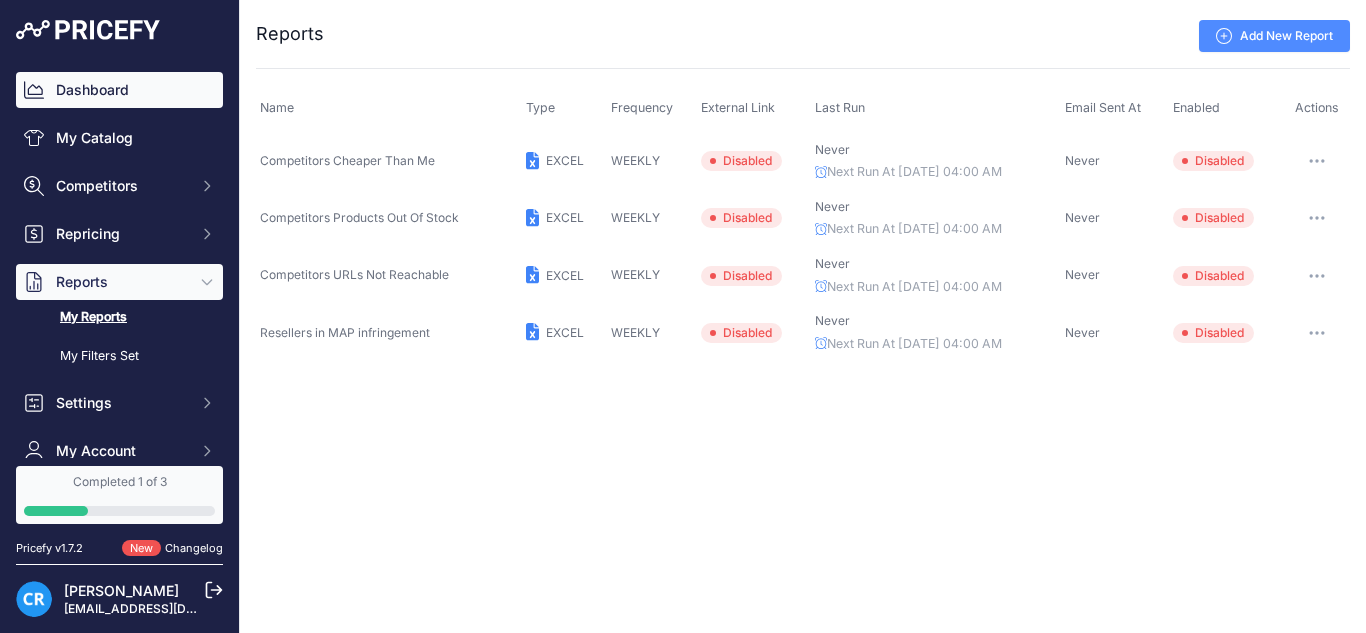click on "Dashboard" at bounding box center (119, 90) 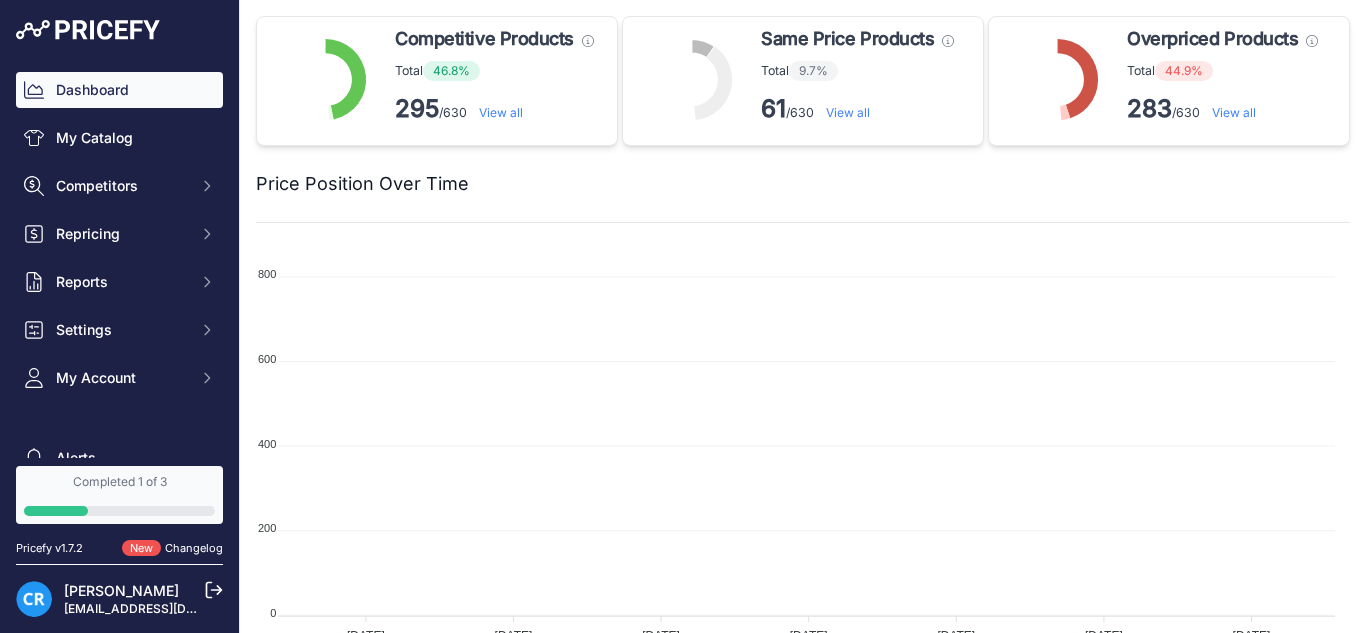 scroll, scrollTop: 0, scrollLeft: 0, axis: both 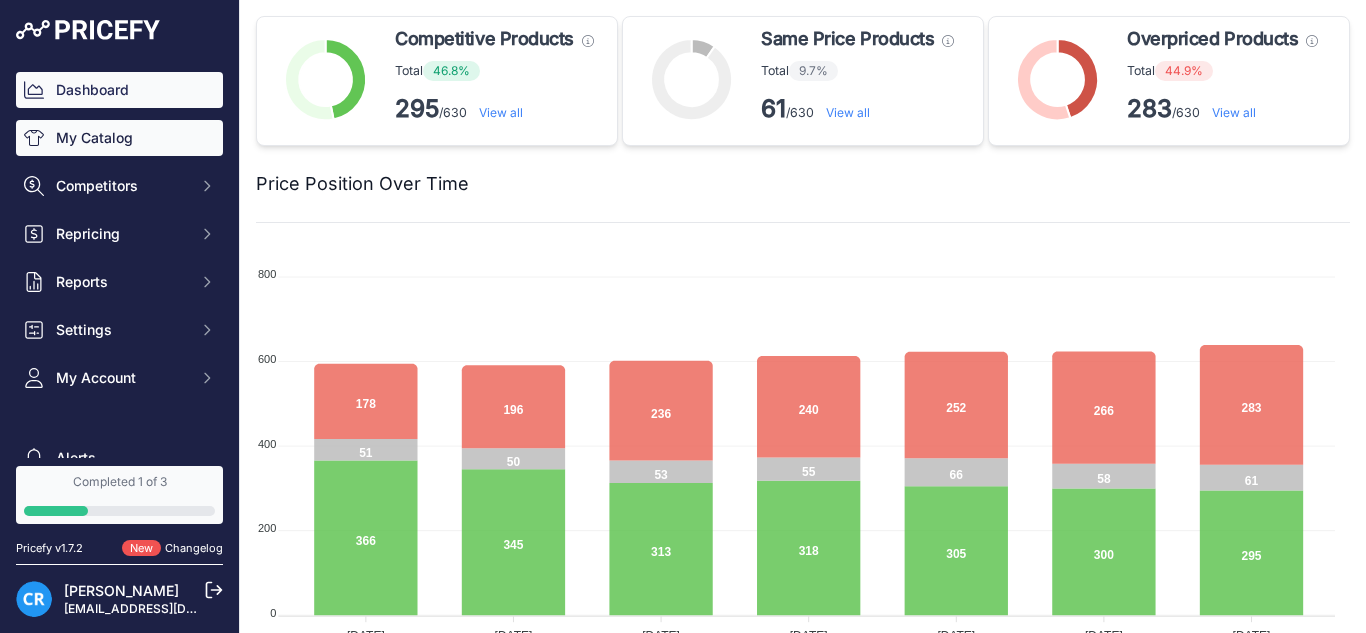 click on "My Catalog" at bounding box center [119, 138] 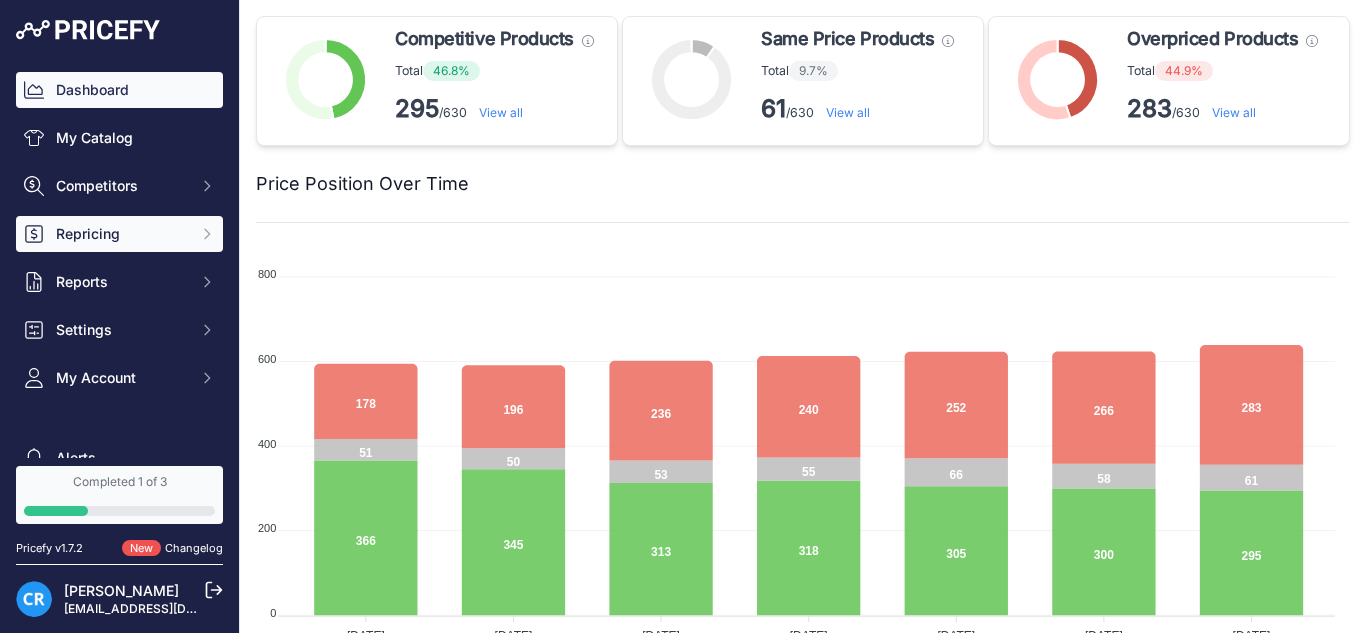 click on "Repricing" at bounding box center (121, 234) 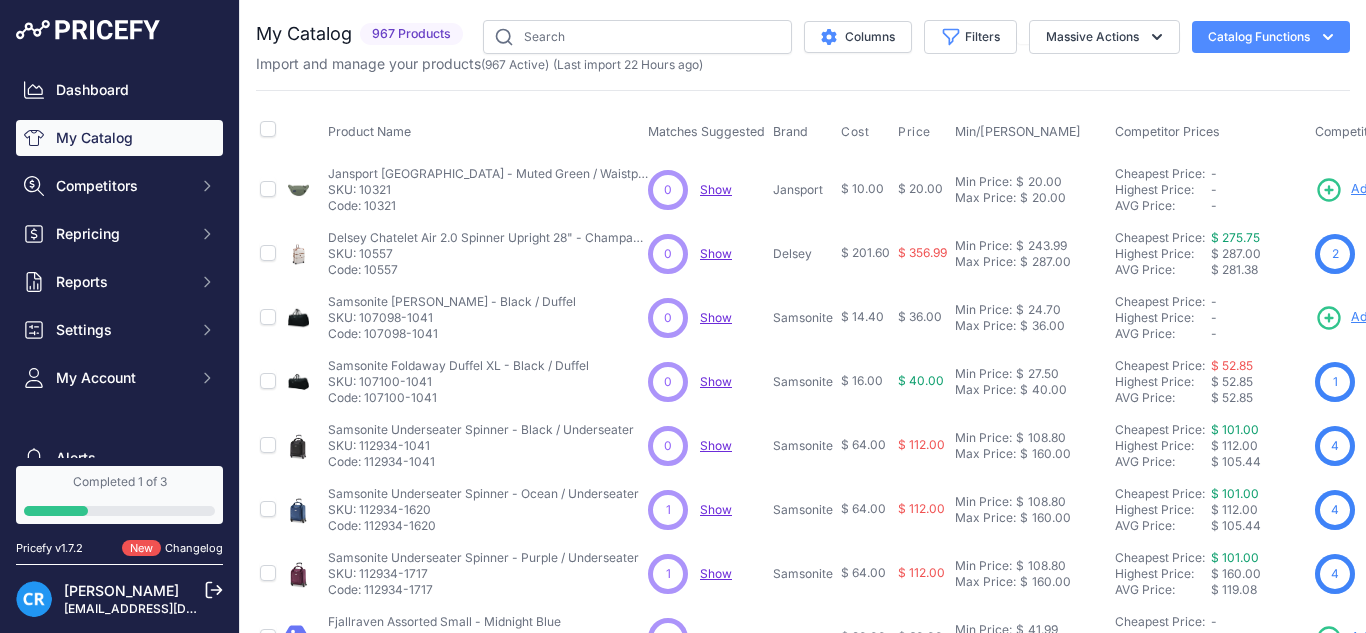 scroll, scrollTop: 0, scrollLeft: 0, axis: both 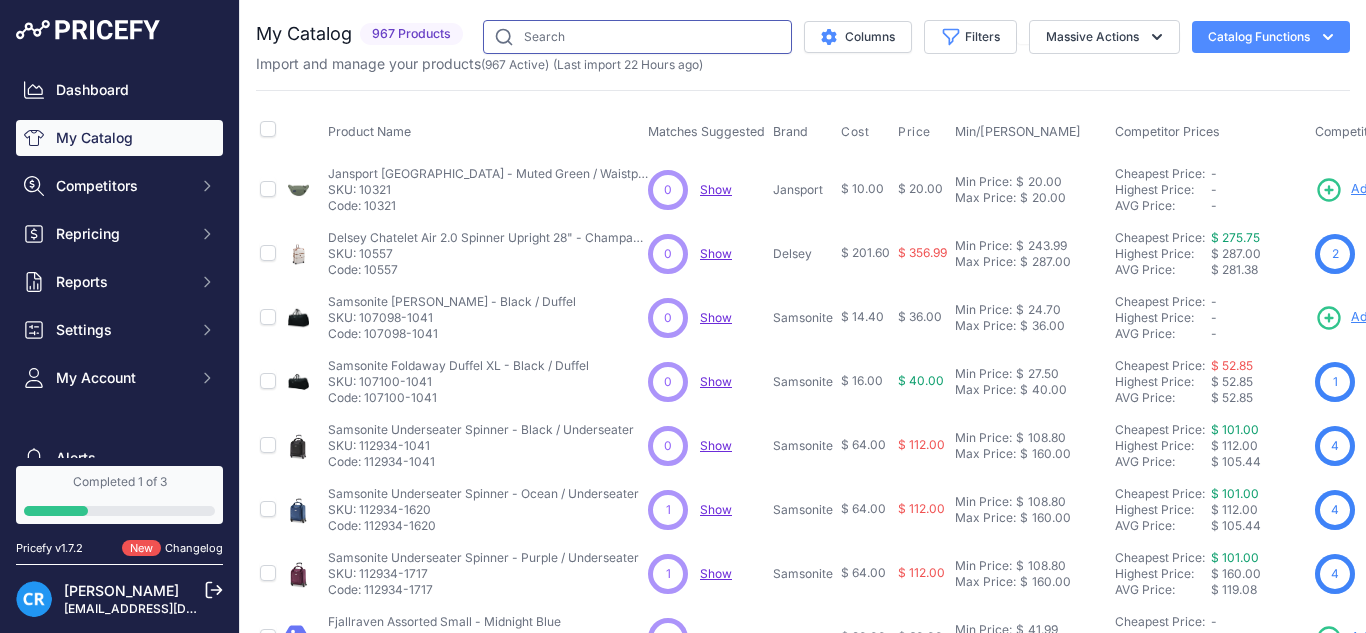 click at bounding box center [637, 37] 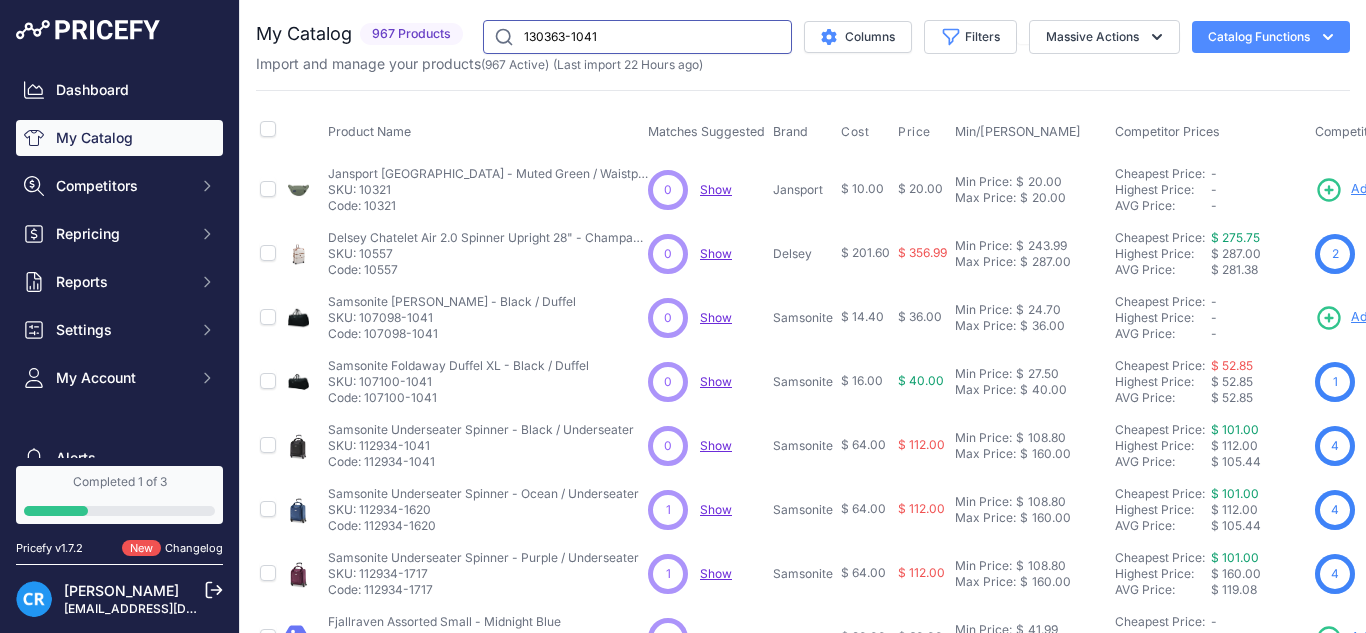 type on "130363-1041" 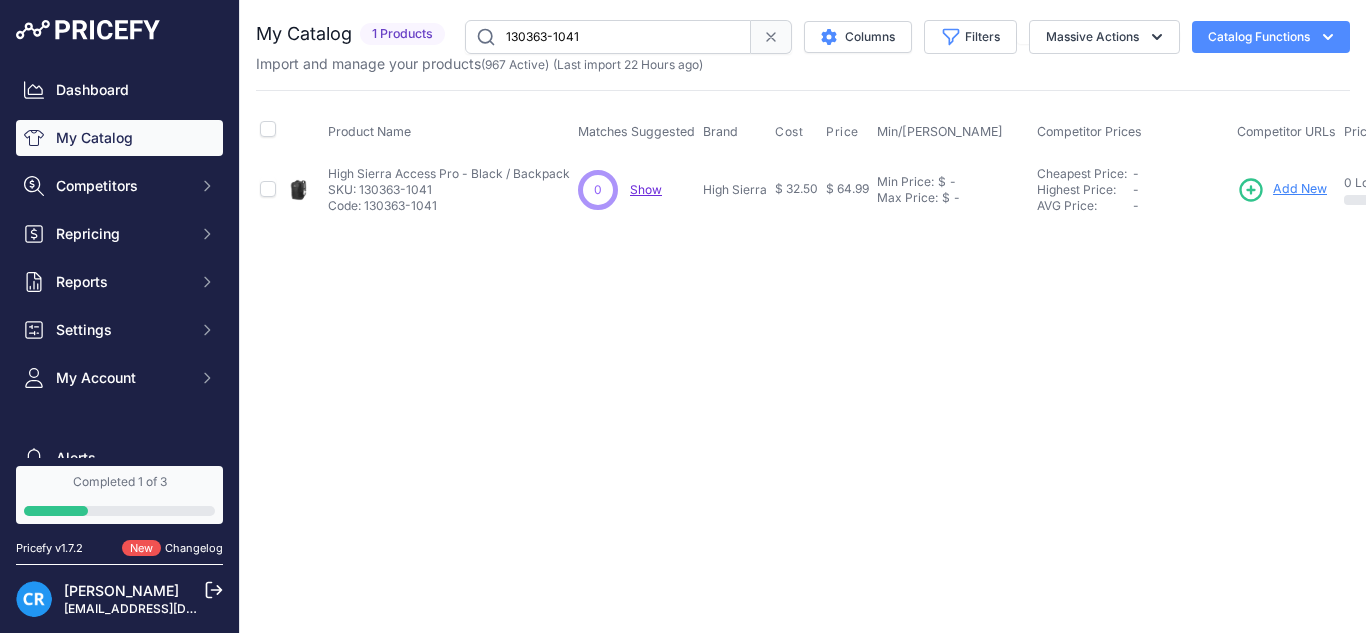 click on "Min Price:
$
-" at bounding box center [953, 182] 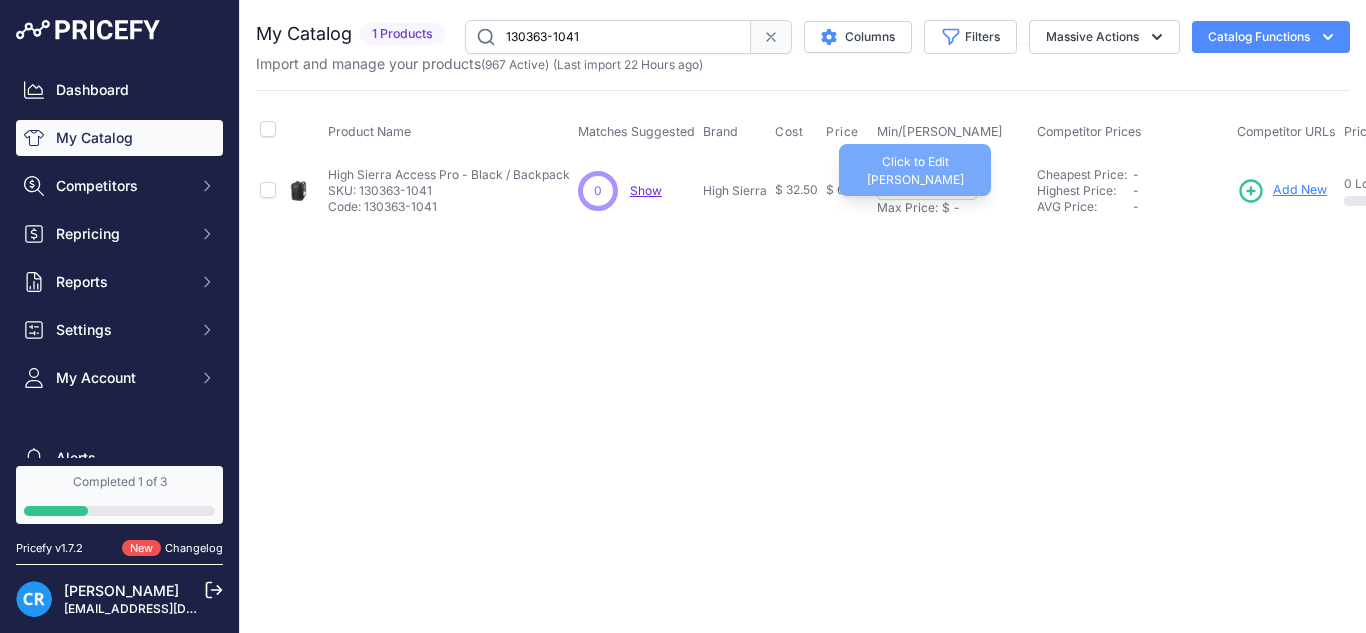 click on "Max Price:" at bounding box center (907, 208) 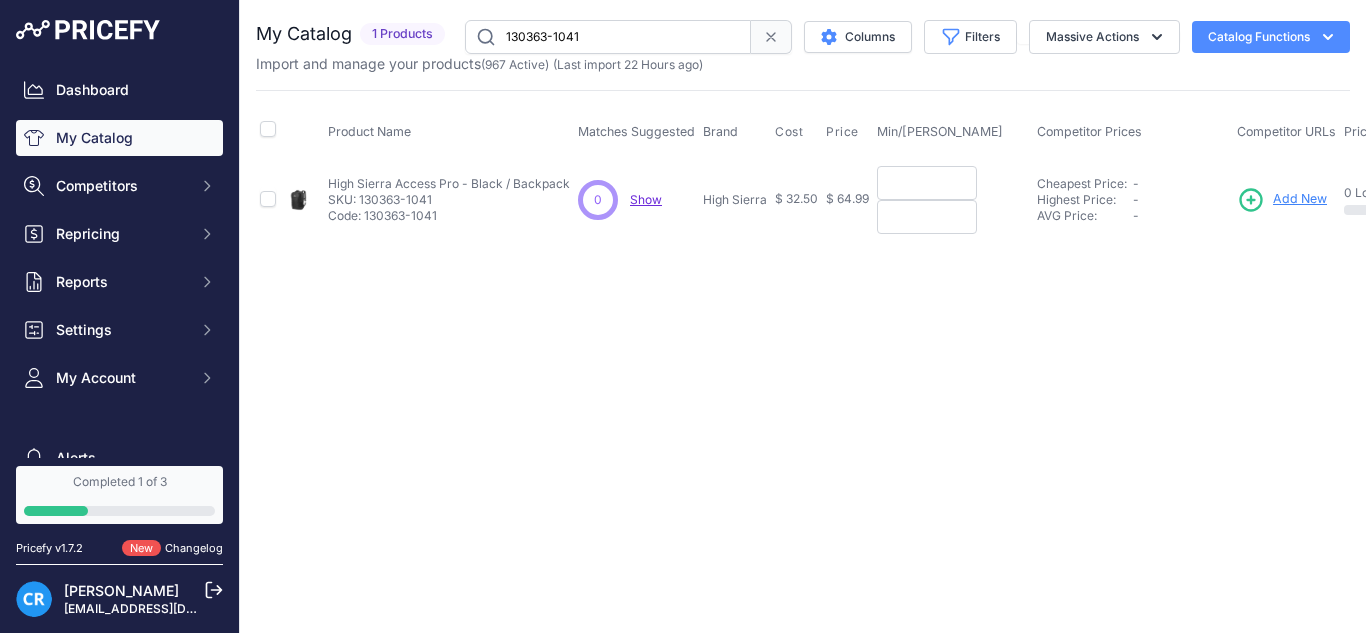 click at bounding box center [927, 183] 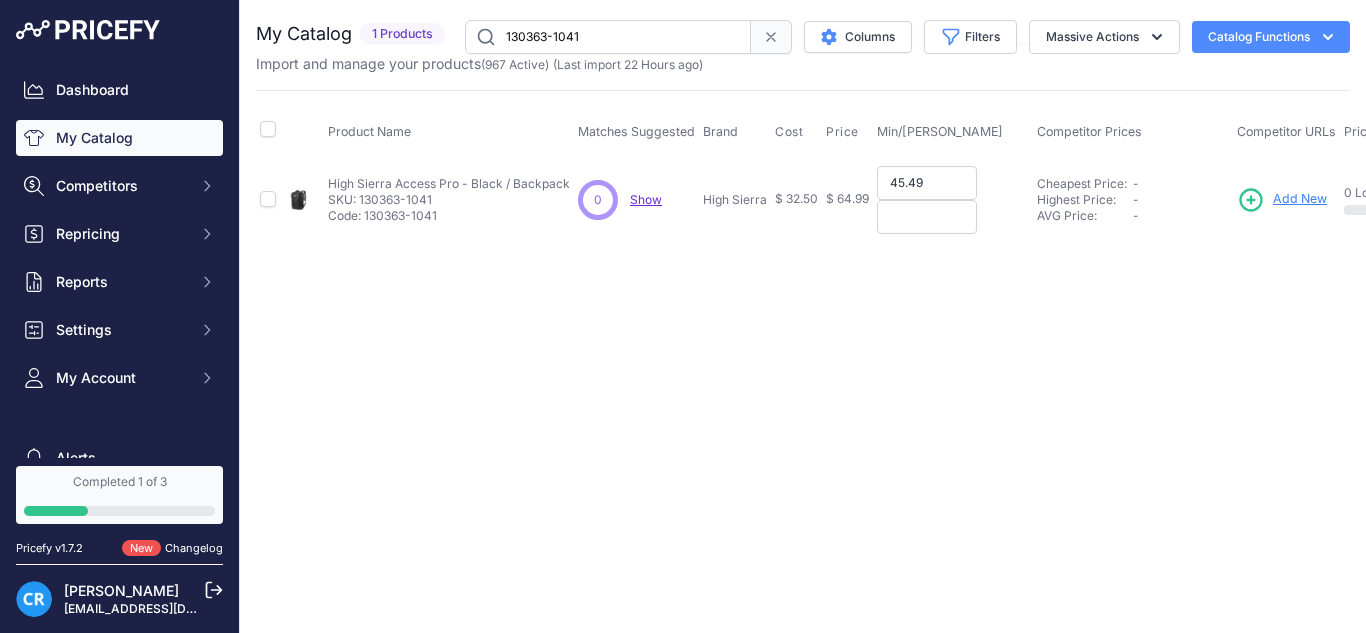 type on "45.49" 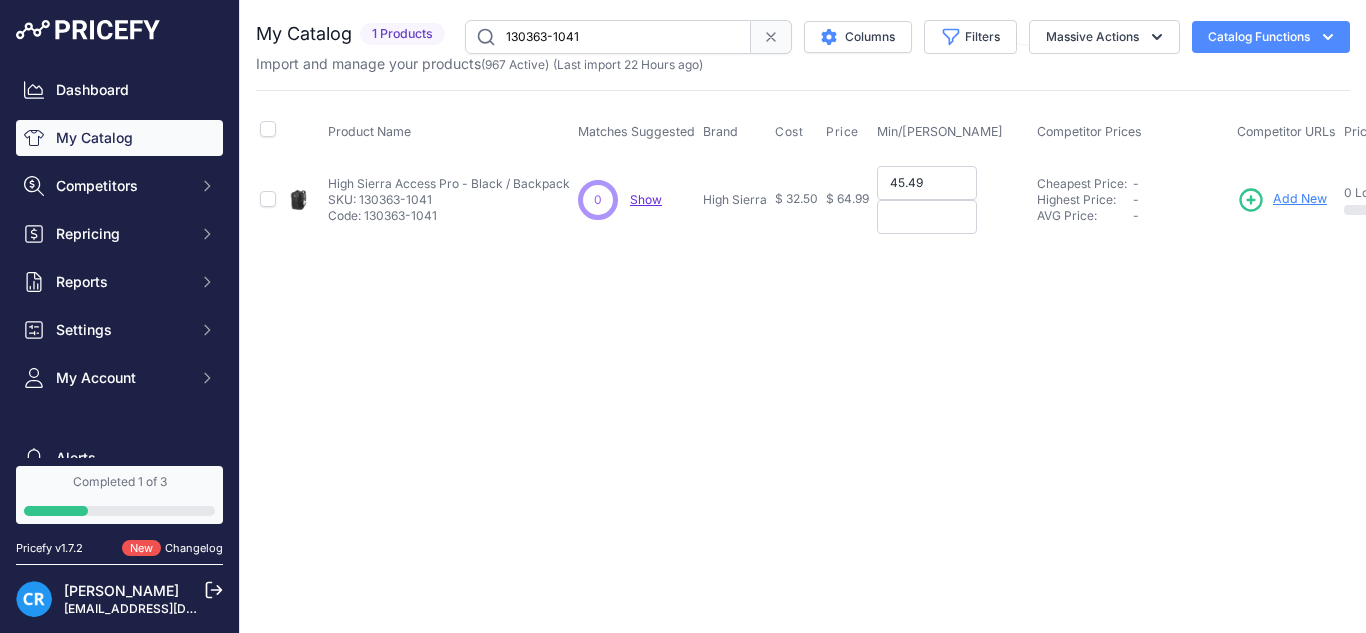 click at bounding box center [927, 217] 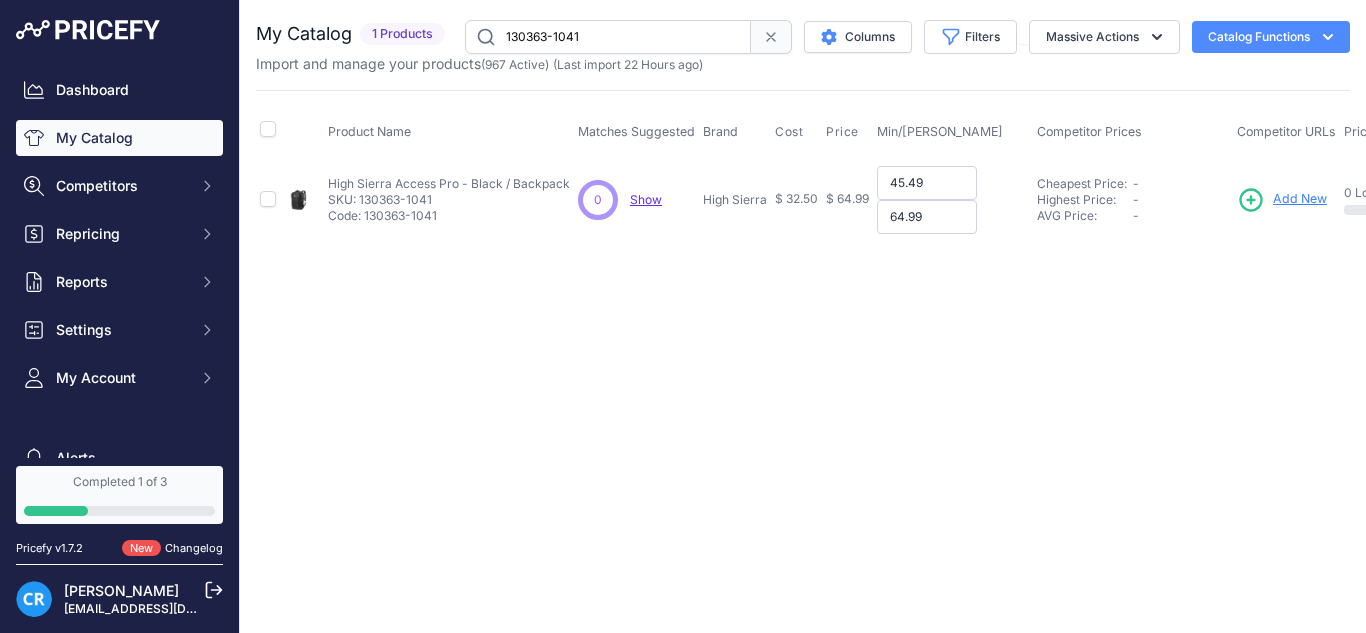 type on "64.99" 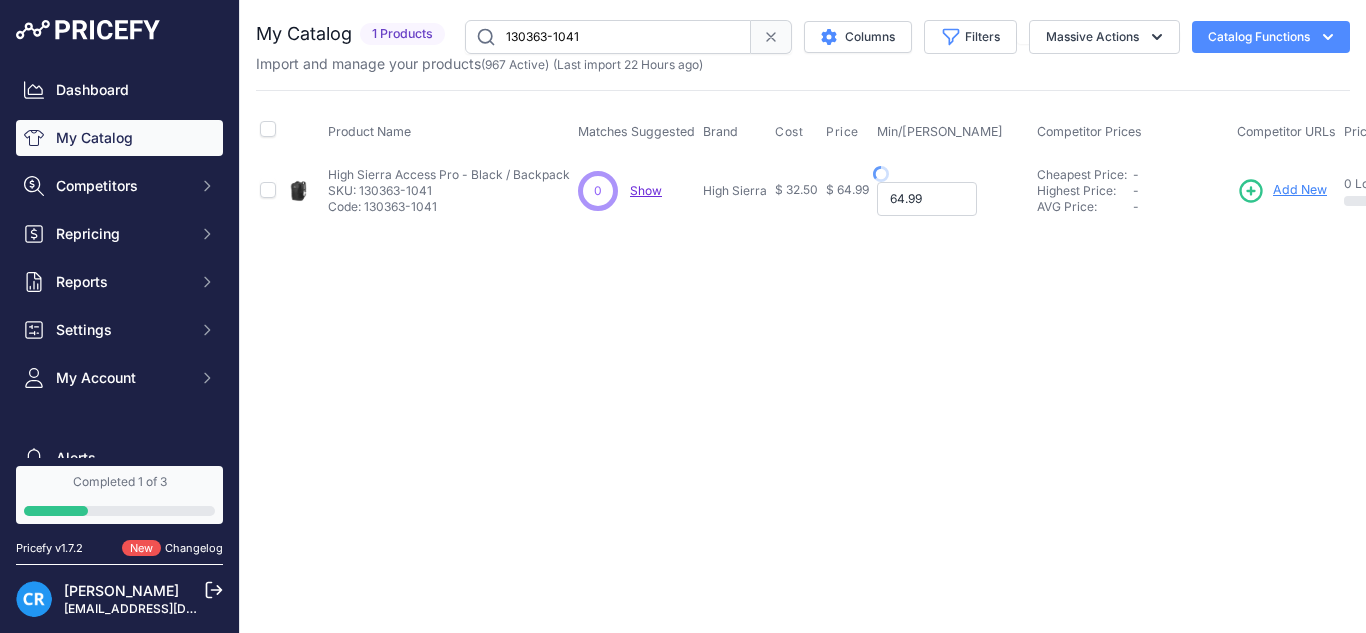 click on "64.99" at bounding box center (927, 199) 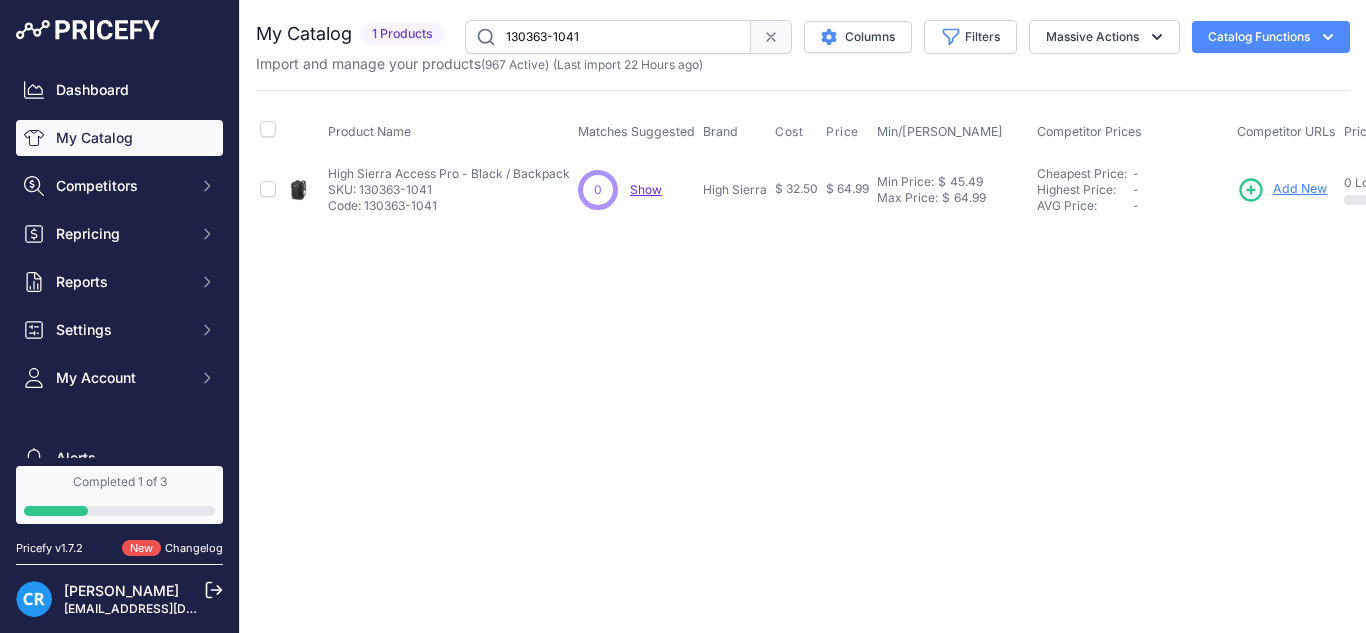 click on "130363-1041" at bounding box center [608, 37] 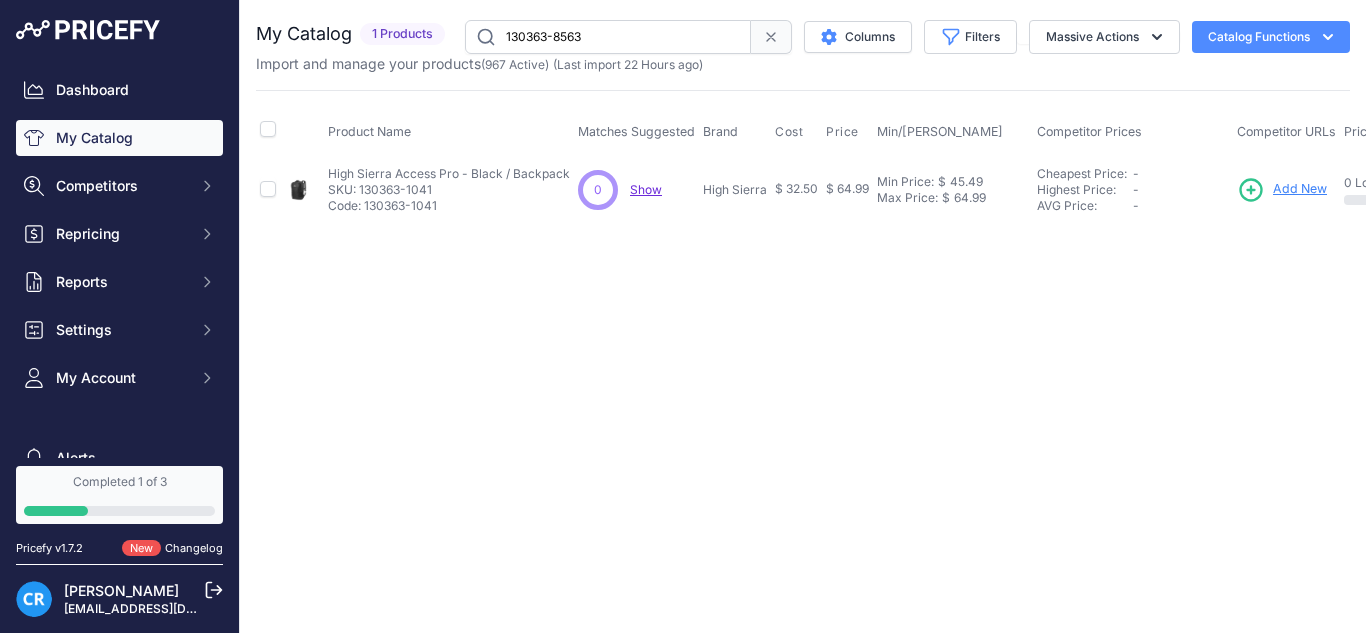 type on "130363-8563" 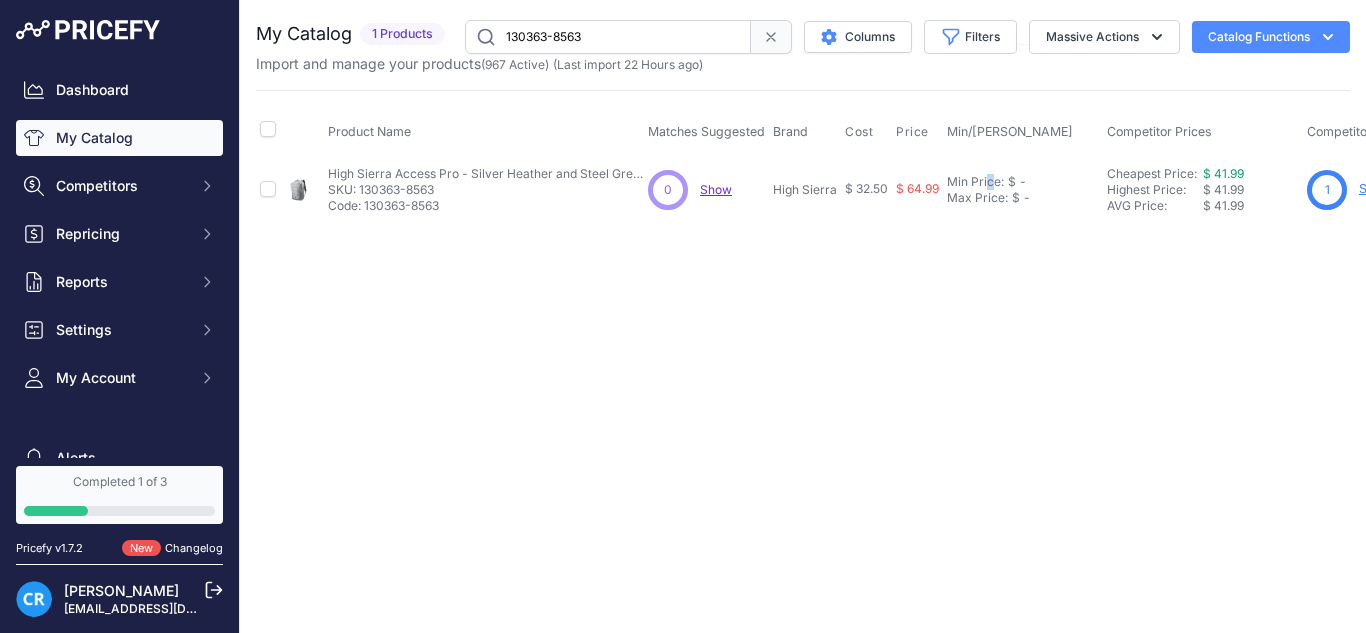 click on "Min Price:
$
-
Click to Edit Min Price
Max Price:
$
-
Click to Edit Max Price" at bounding box center [1023, 189] 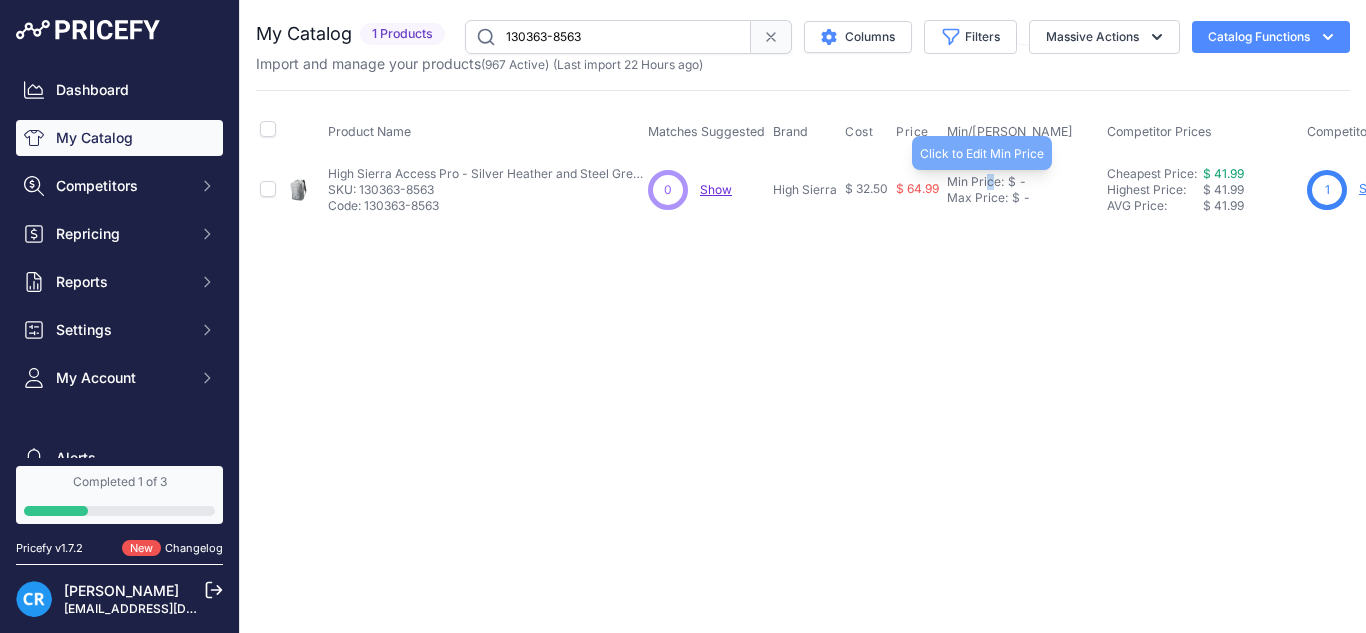 click on "Min Price:" at bounding box center (975, 182) 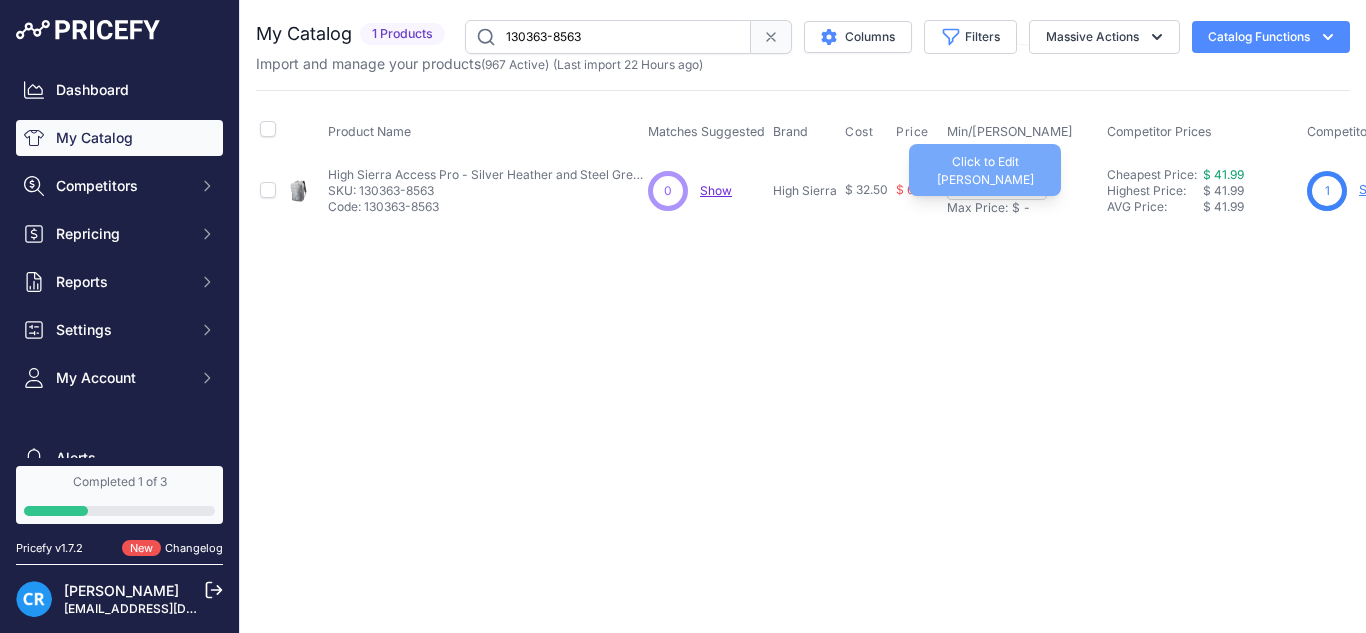 drag, startPoint x: 999, startPoint y: 209, endPoint x: 1003, endPoint y: 199, distance: 10.770329 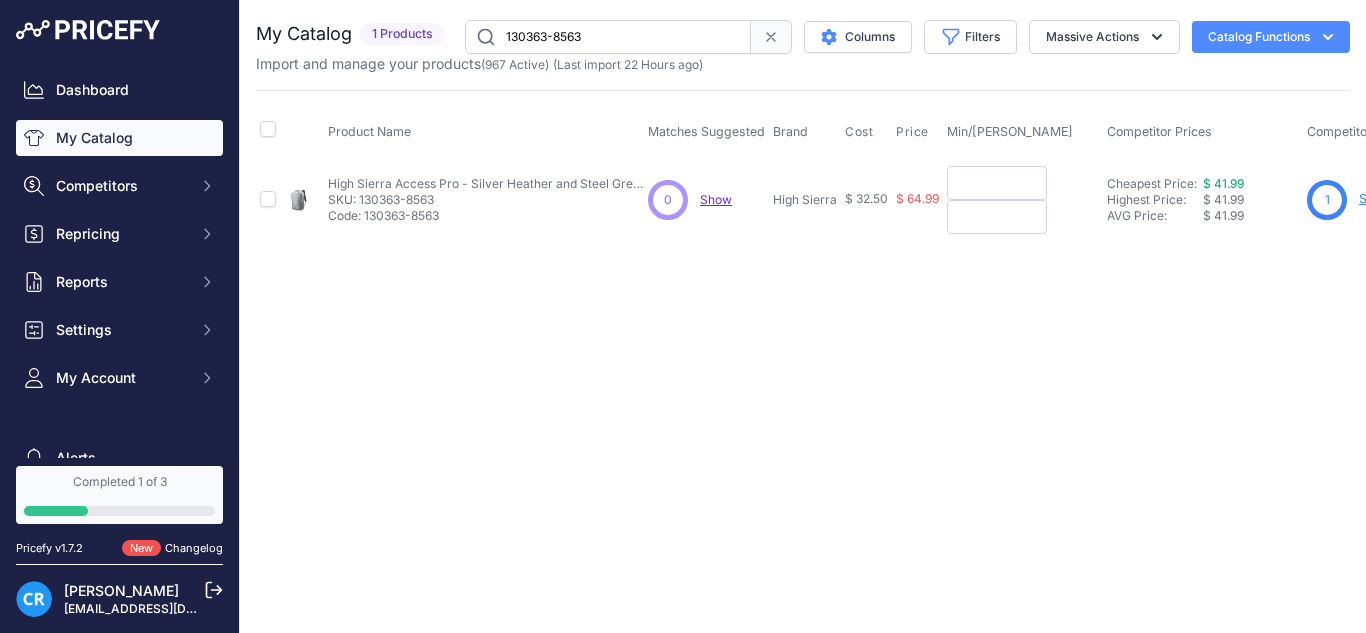 click at bounding box center (997, 183) 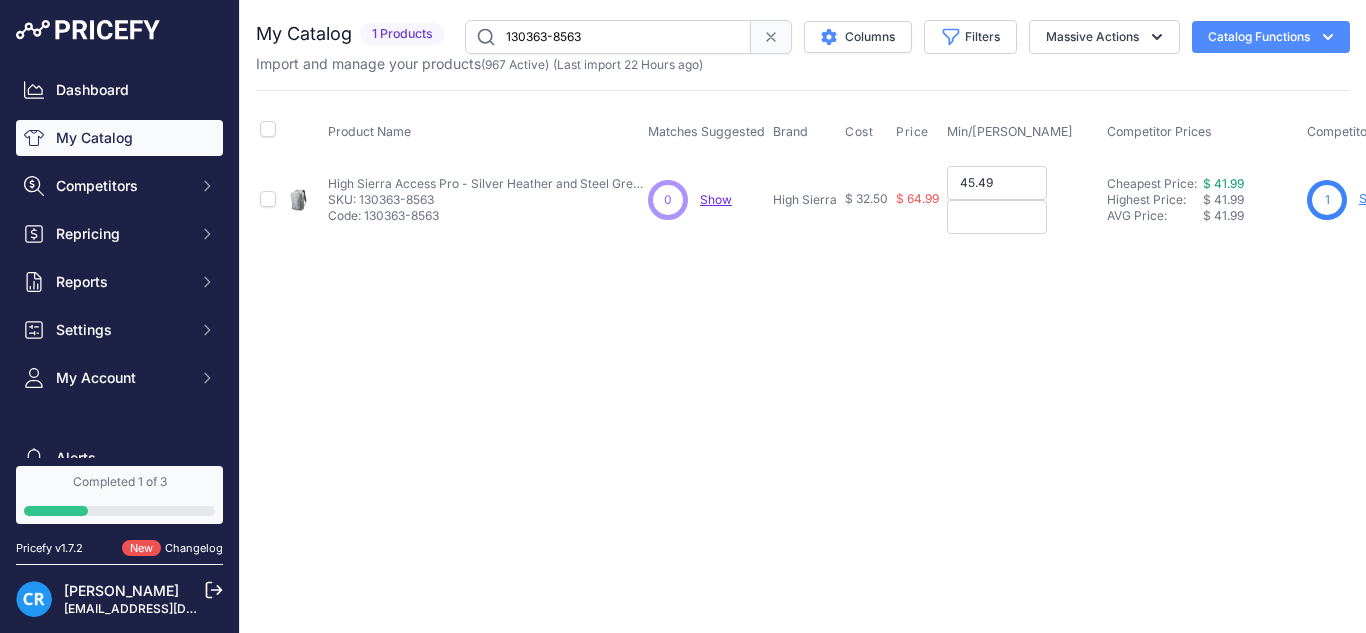 type on "45.49" 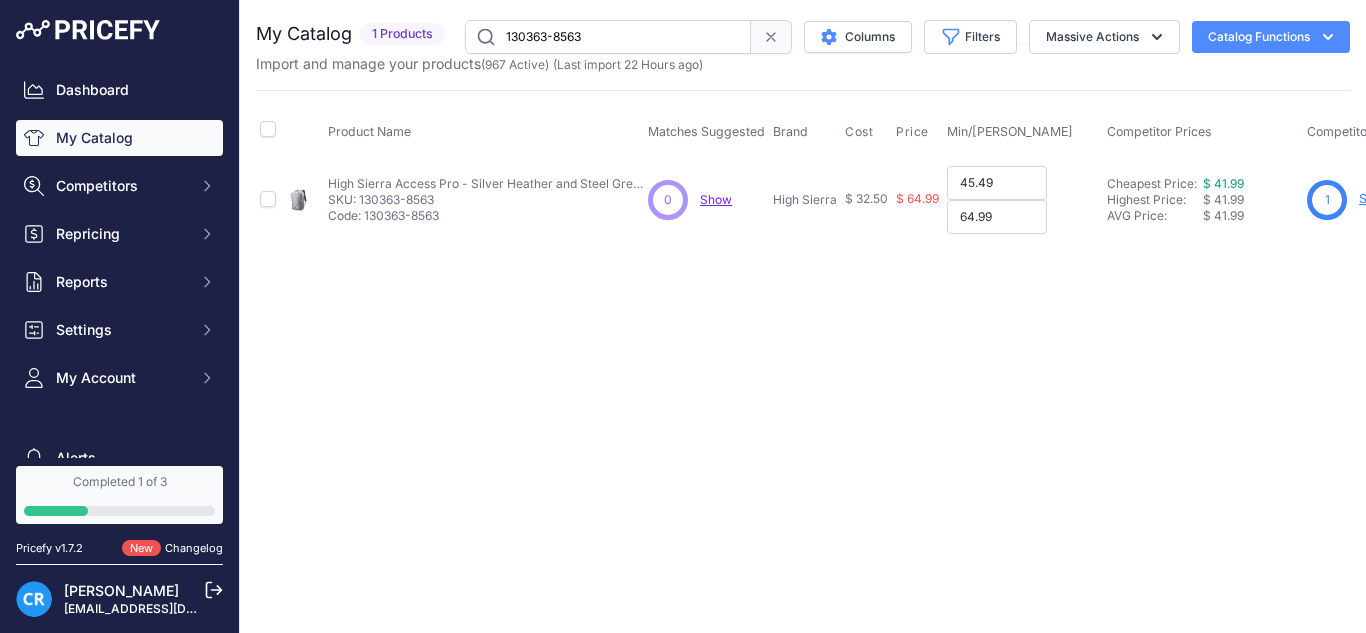 type on "64.99" 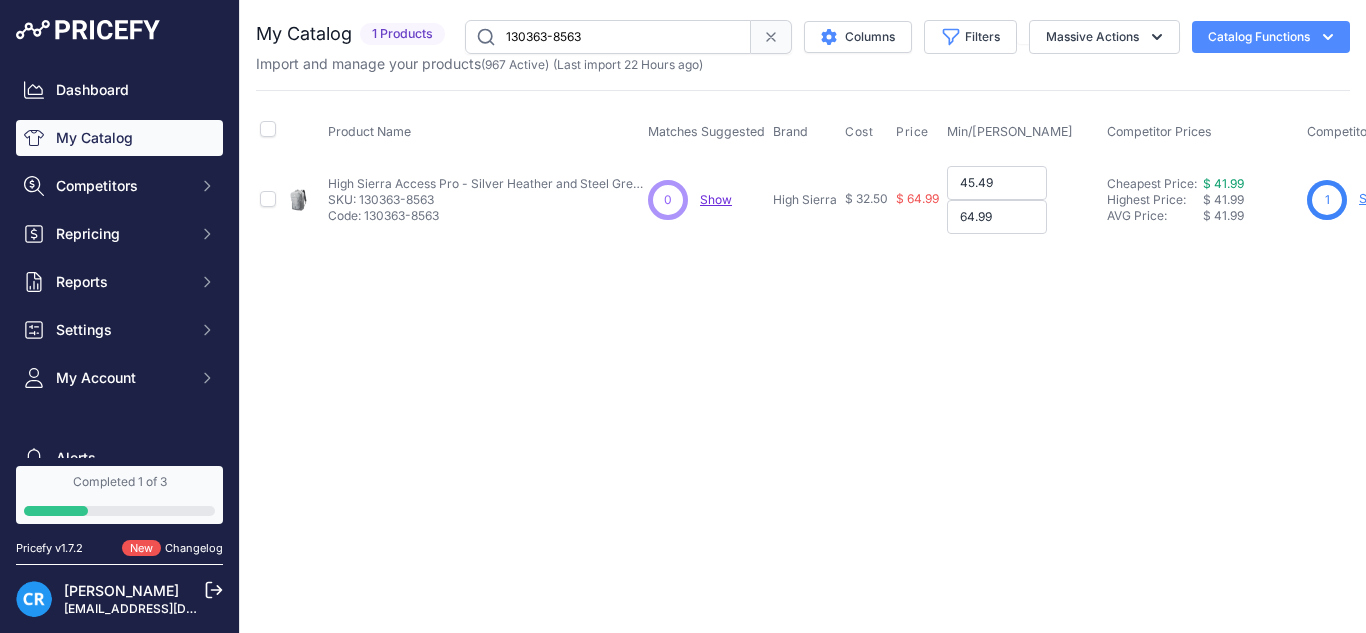 click on "45.49" at bounding box center [997, 183] 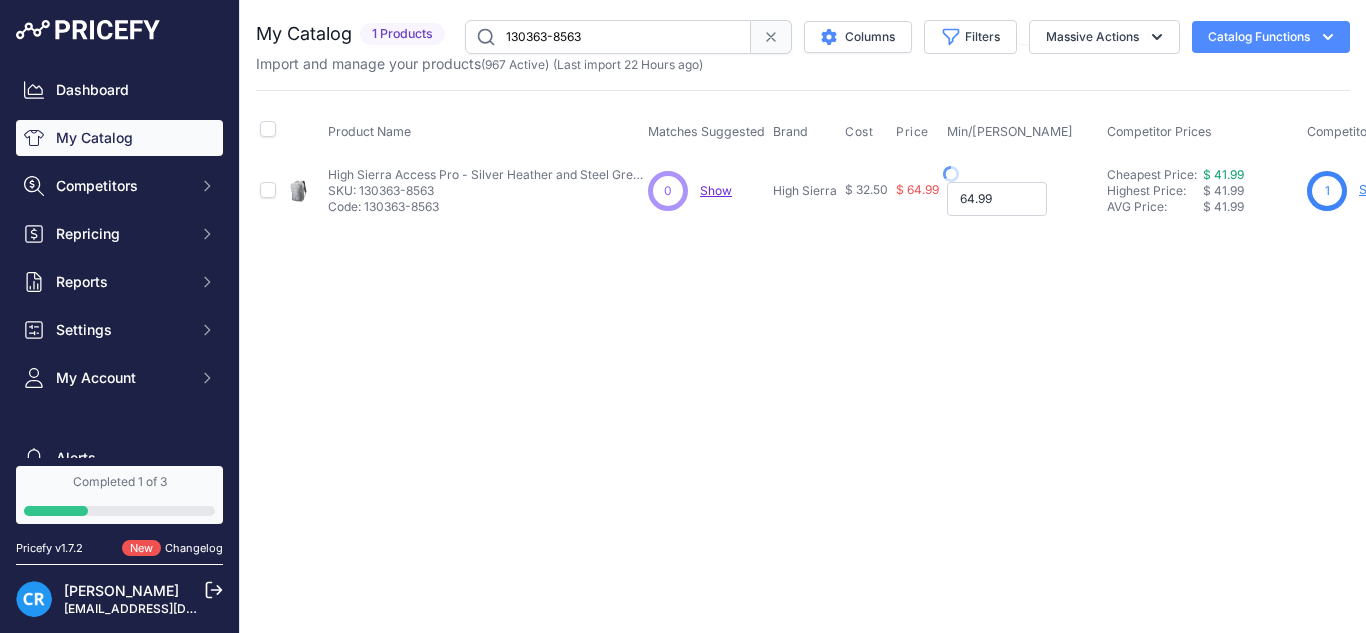 click on "64.99" at bounding box center (997, 199) 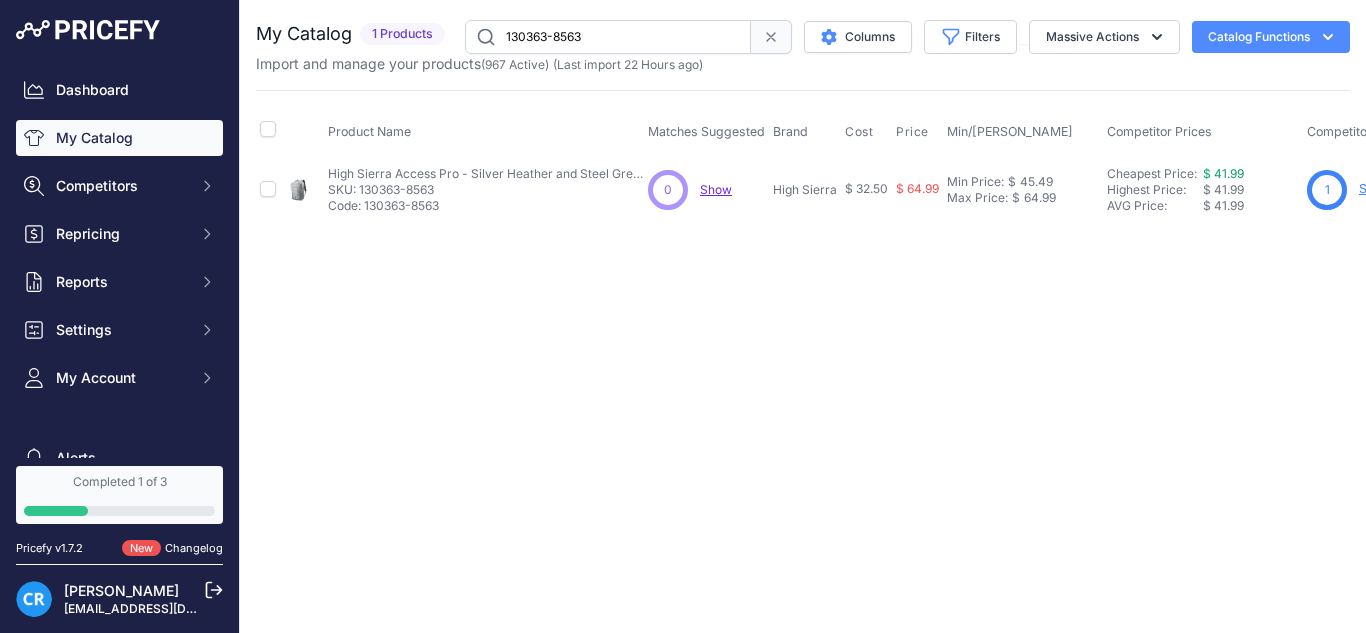 click on "130363-8563" at bounding box center (608, 37) 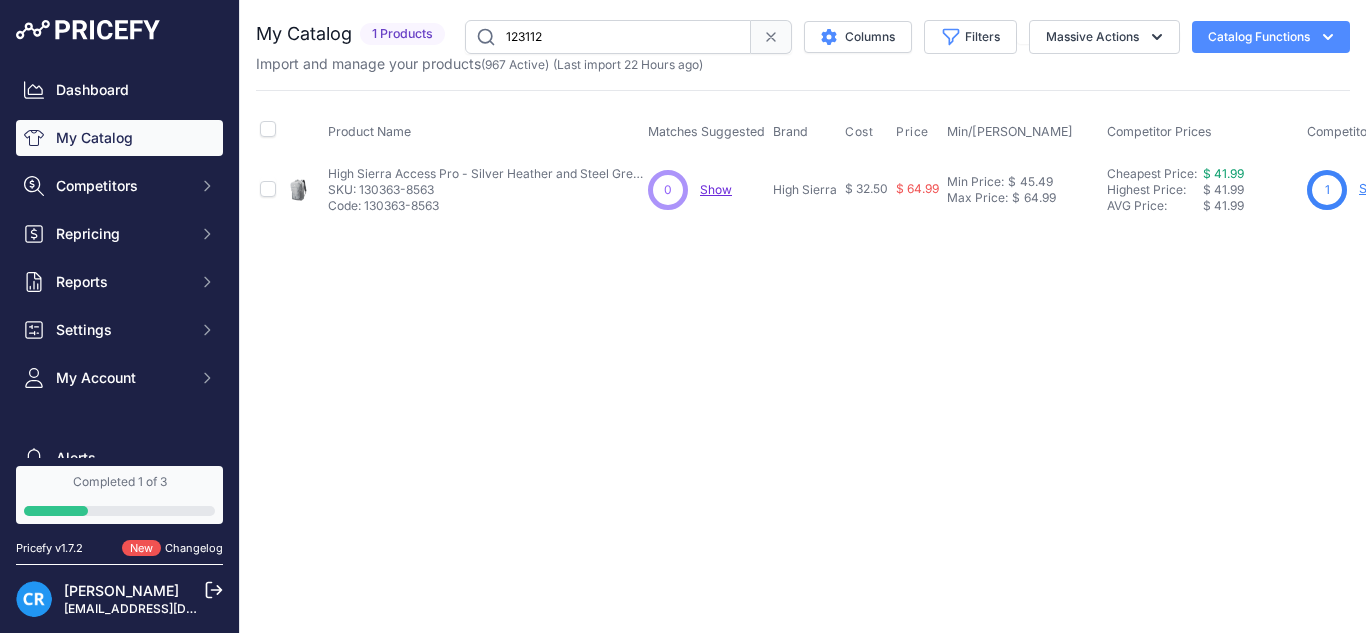 type on "123112" 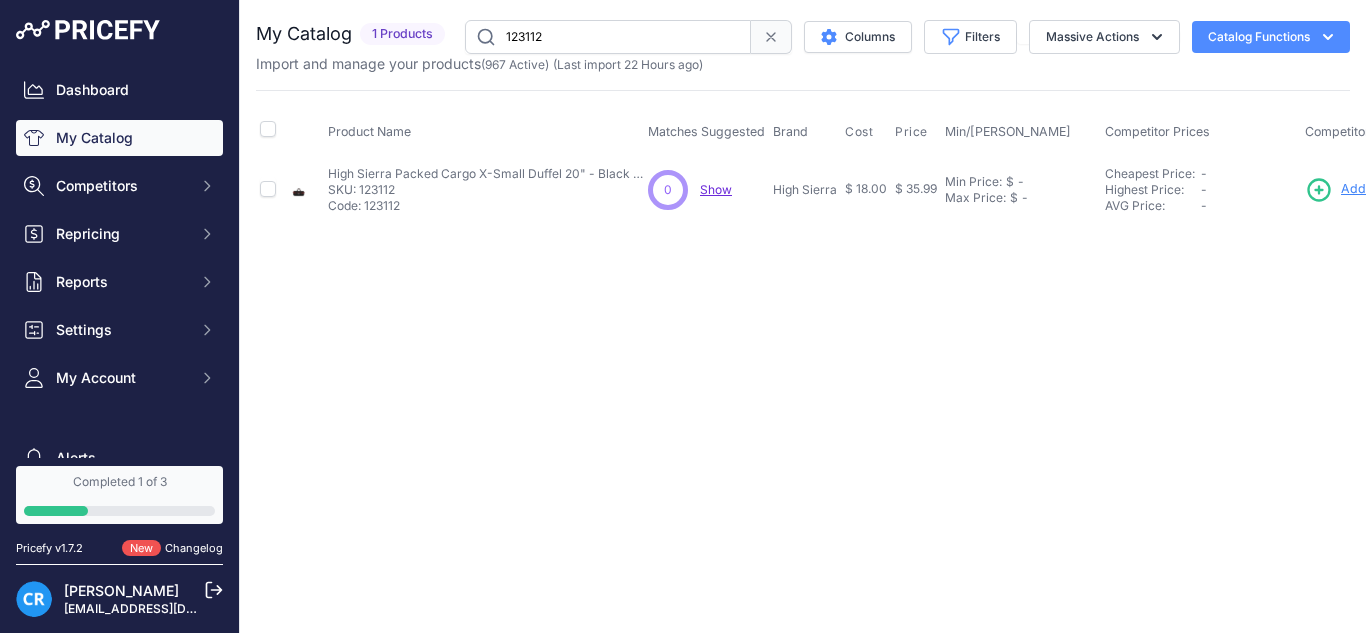 click on "Min Price:
$
-
Click to Edit Min Price
Max Price:
$
-
Click to Edit Max Price" at bounding box center (1021, 189) 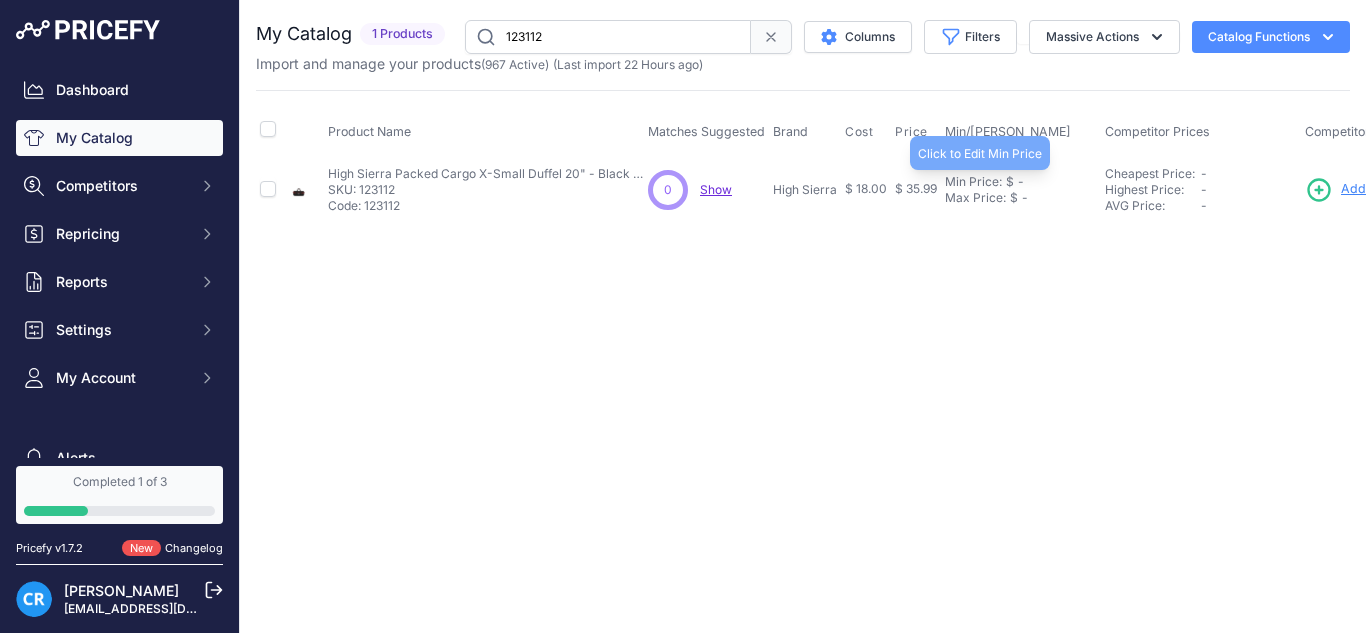 click on "Max Price:" at bounding box center (975, 198) 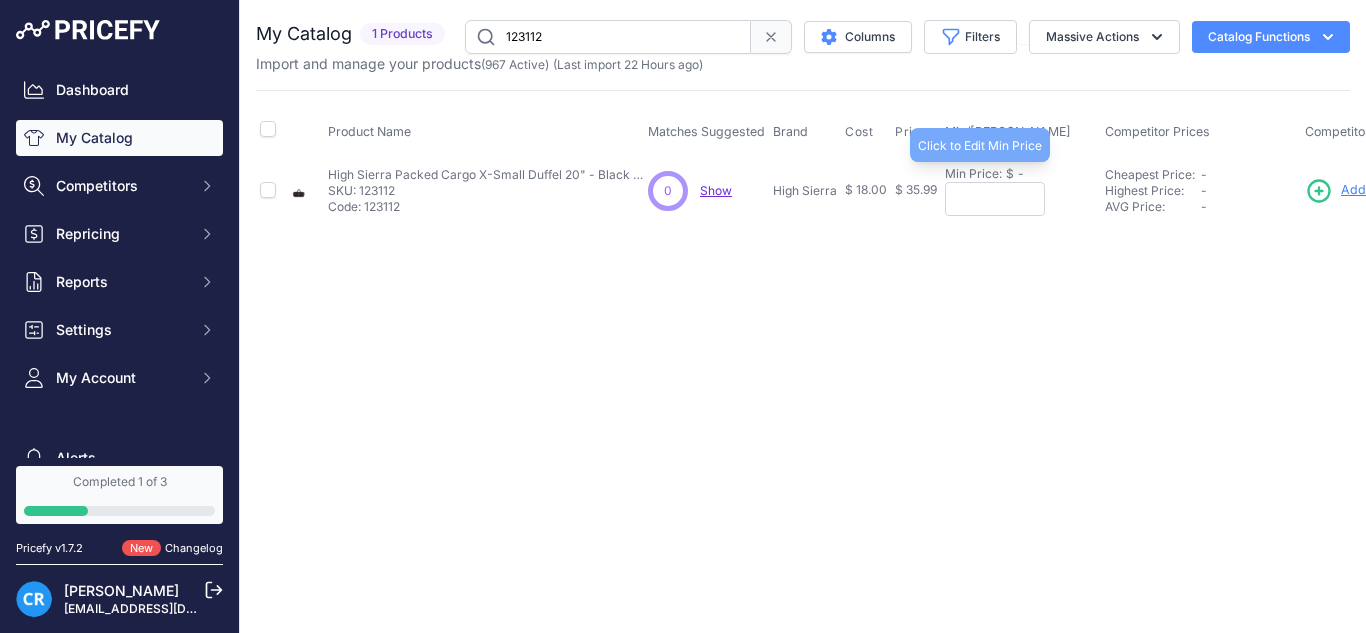 click on "Min Price:" at bounding box center [973, 174] 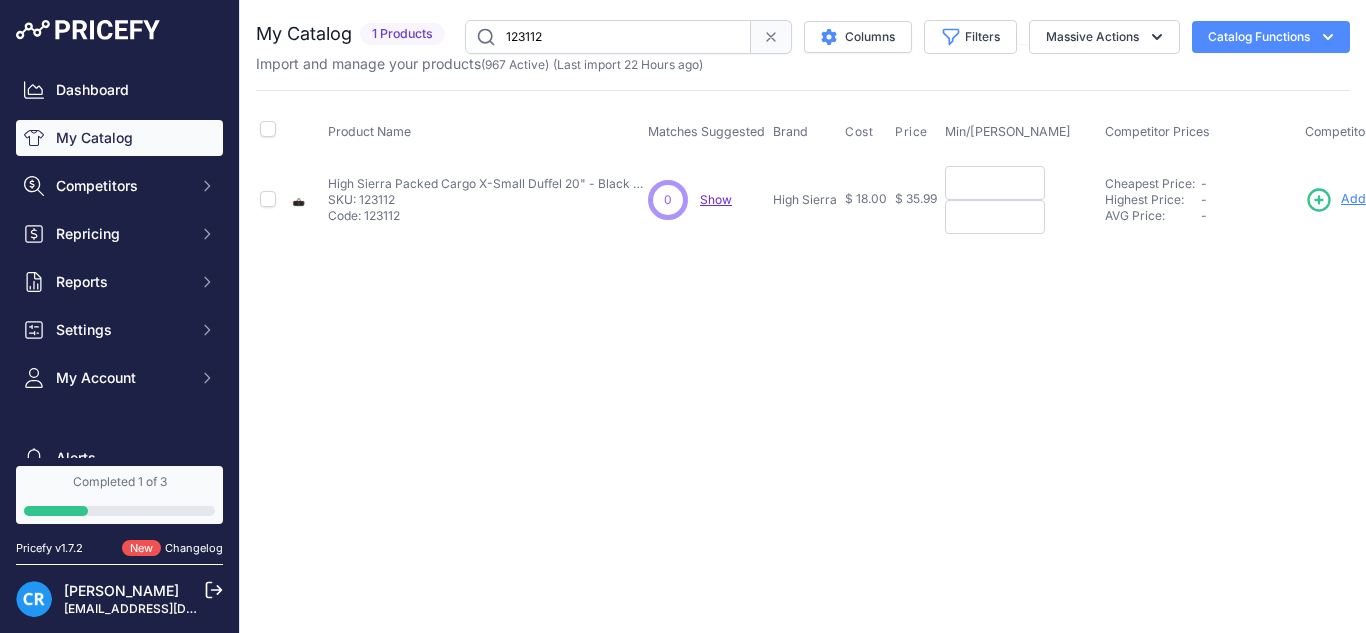 paste on "25.19" 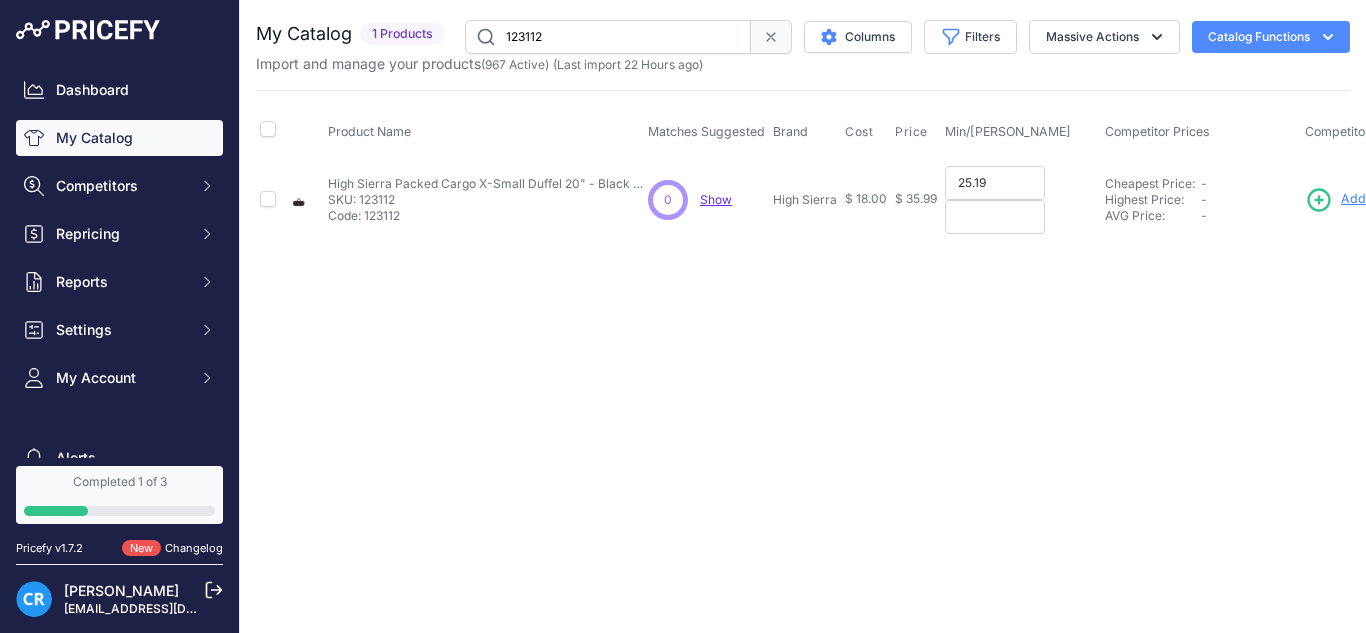 type on "25.19" 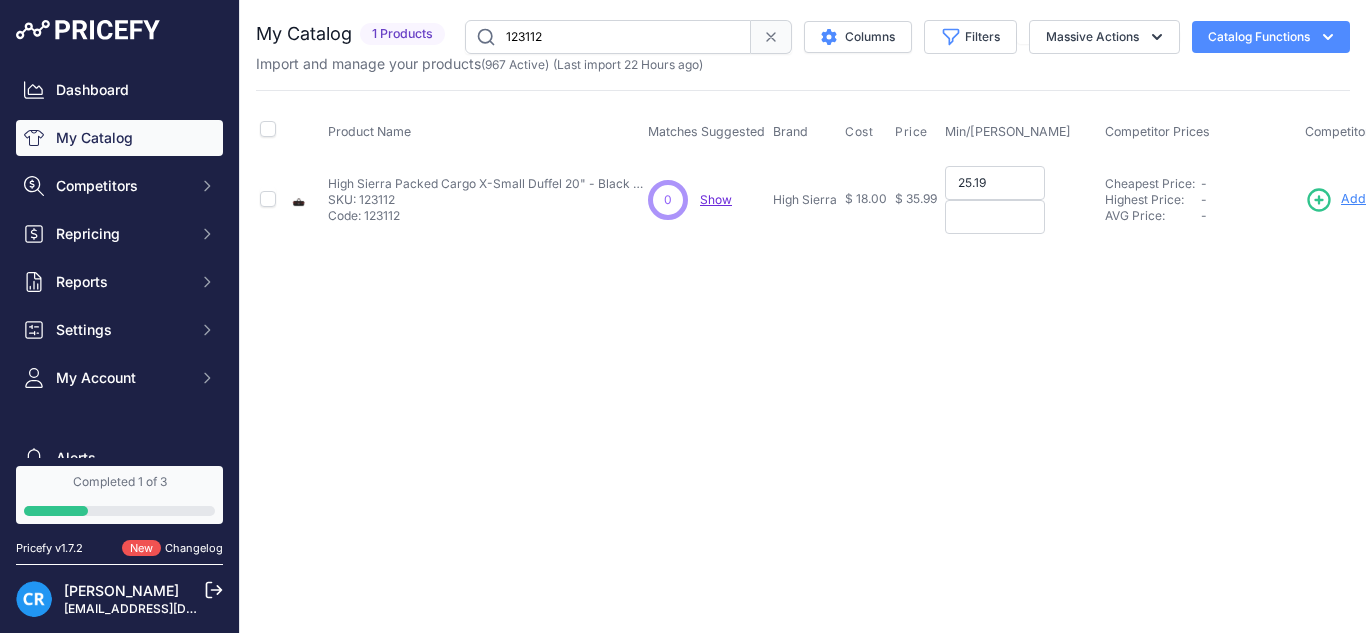 click on "You are not connected to the internet.
My Catalog" at bounding box center (803, 131) 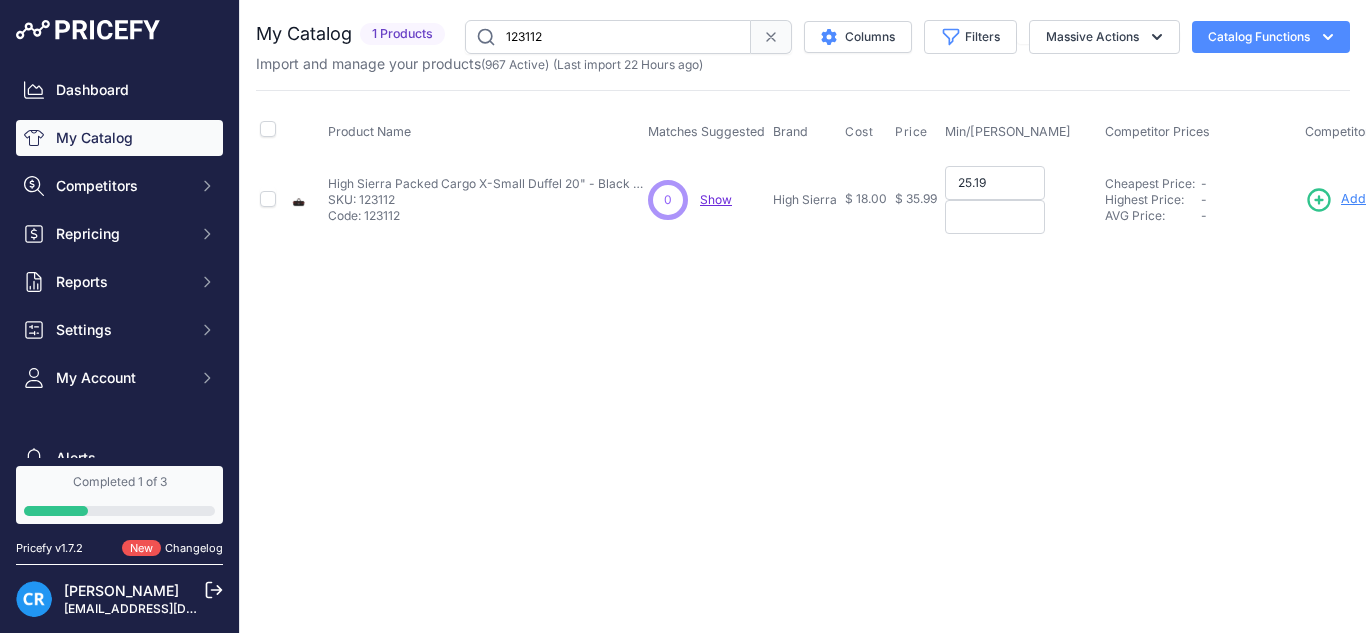 click at bounding box center [995, 217] 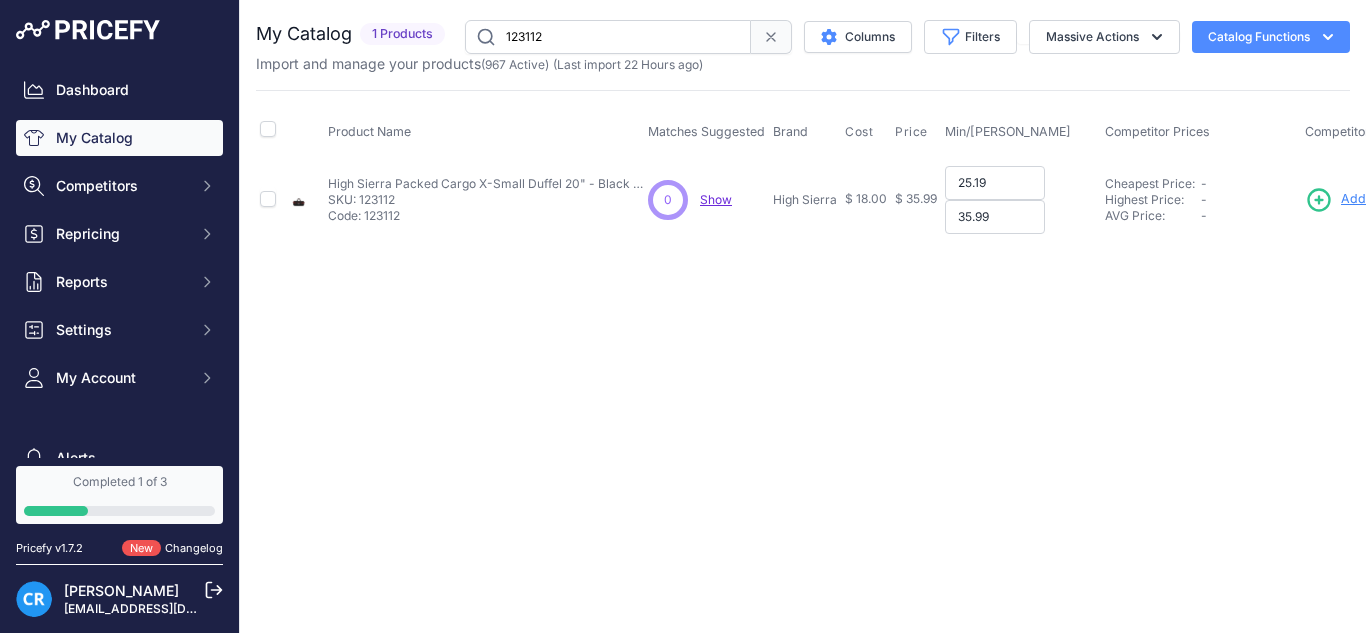 type on "35.99" 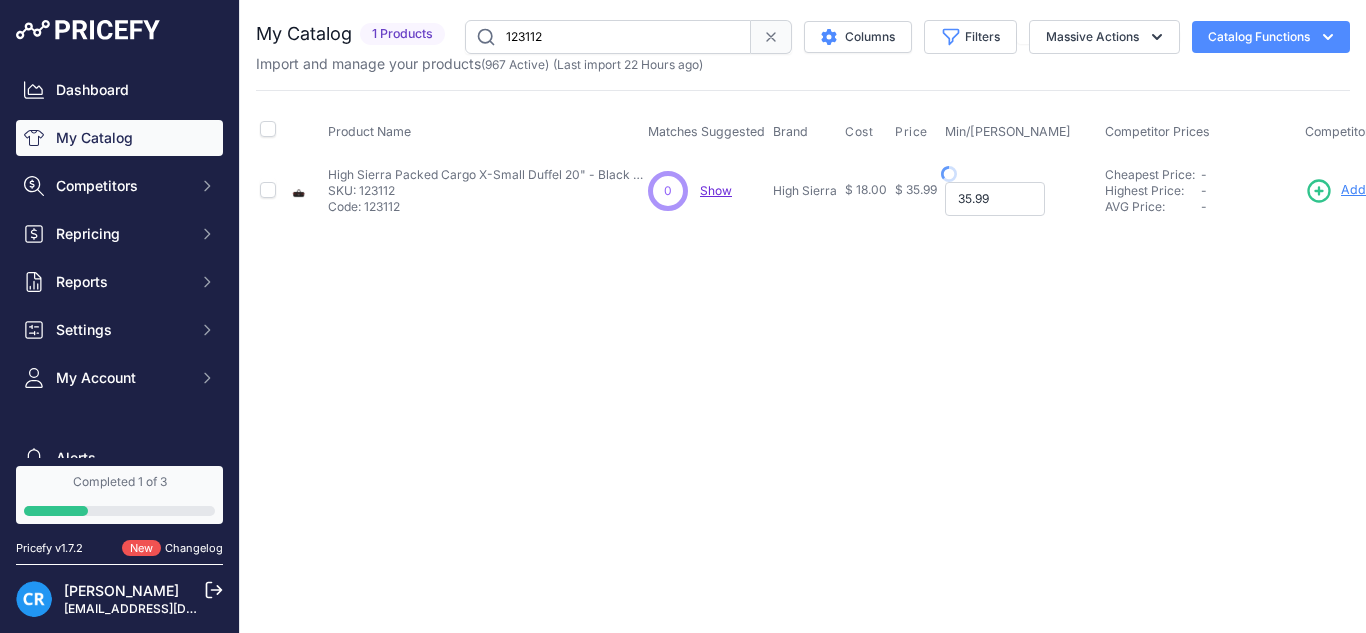 click on "35.99" at bounding box center (995, 199) 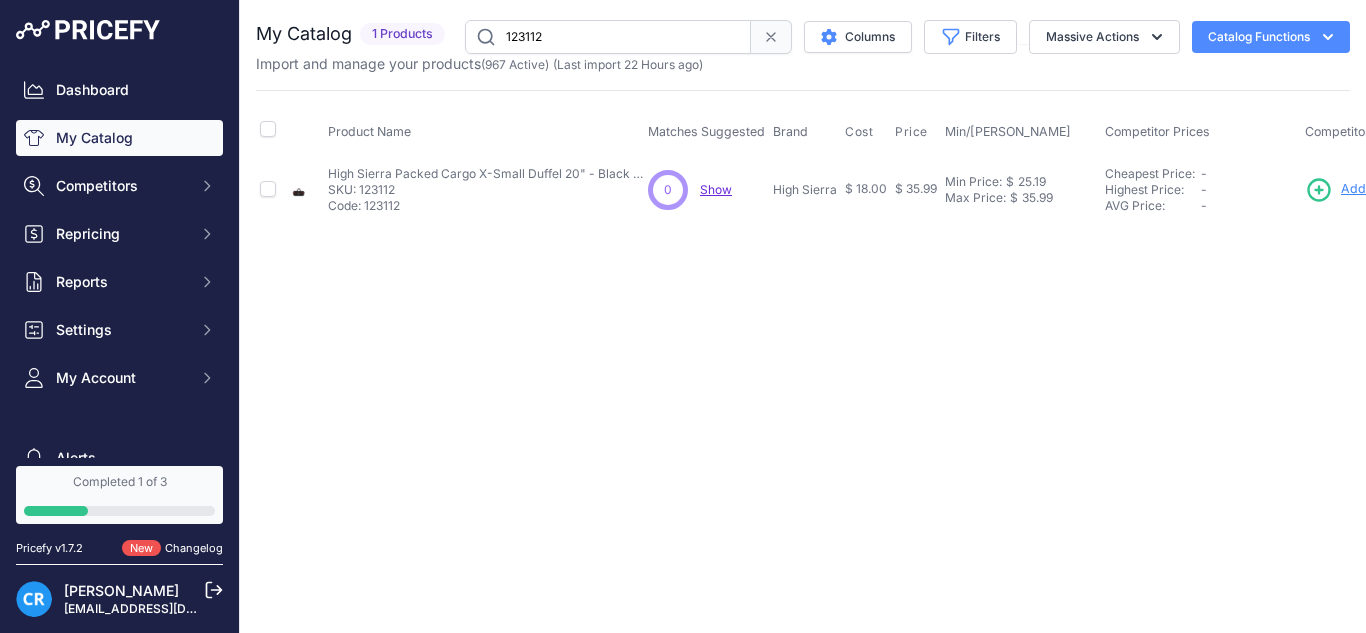 click on "123112" at bounding box center (608, 37) 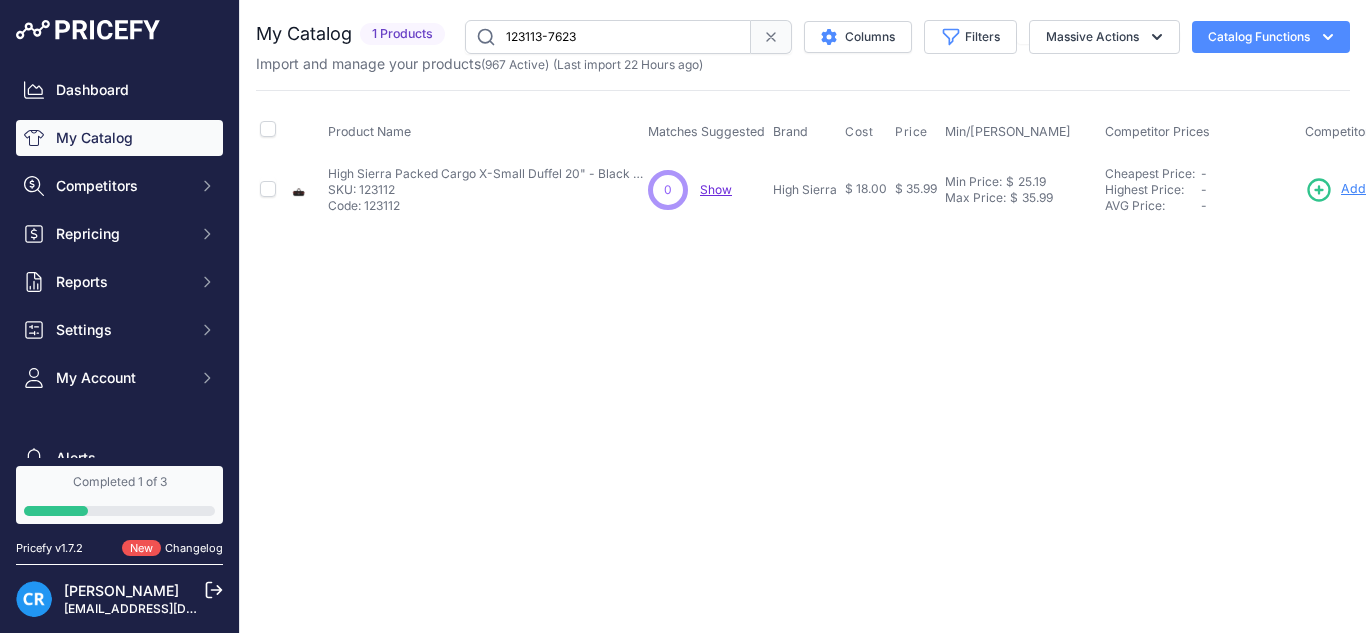 type on "123113-7623" 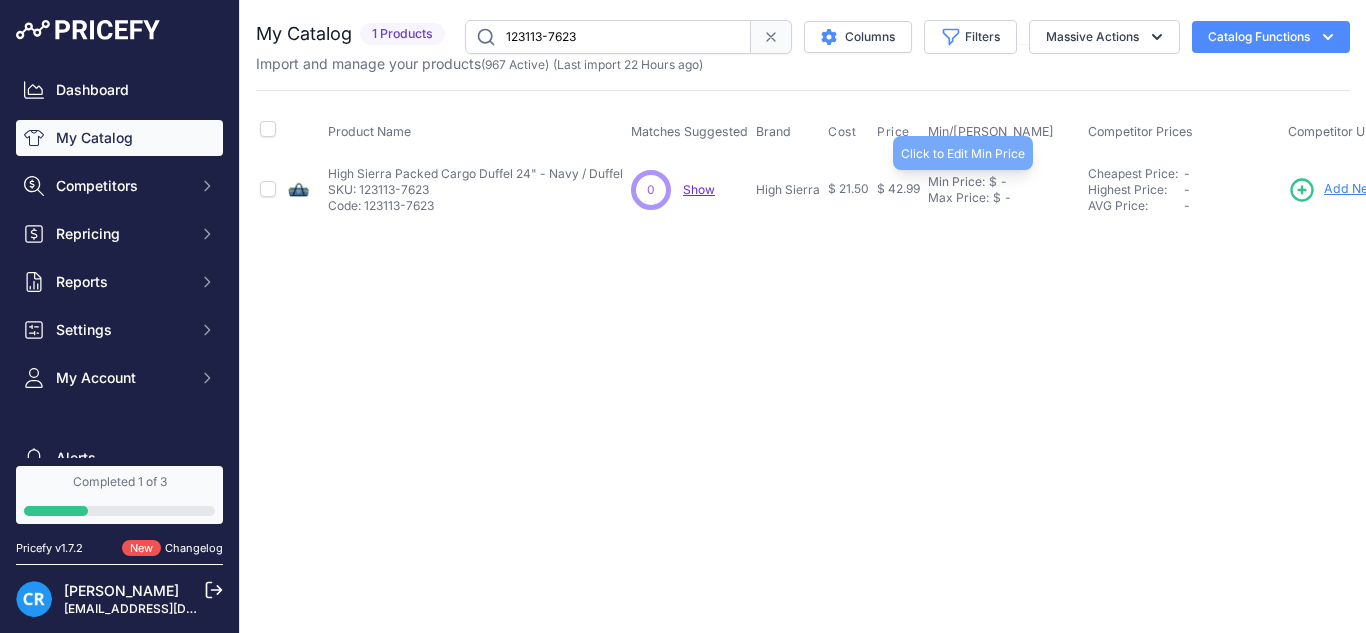 click on "Min Price:" at bounding box center (956, 182) 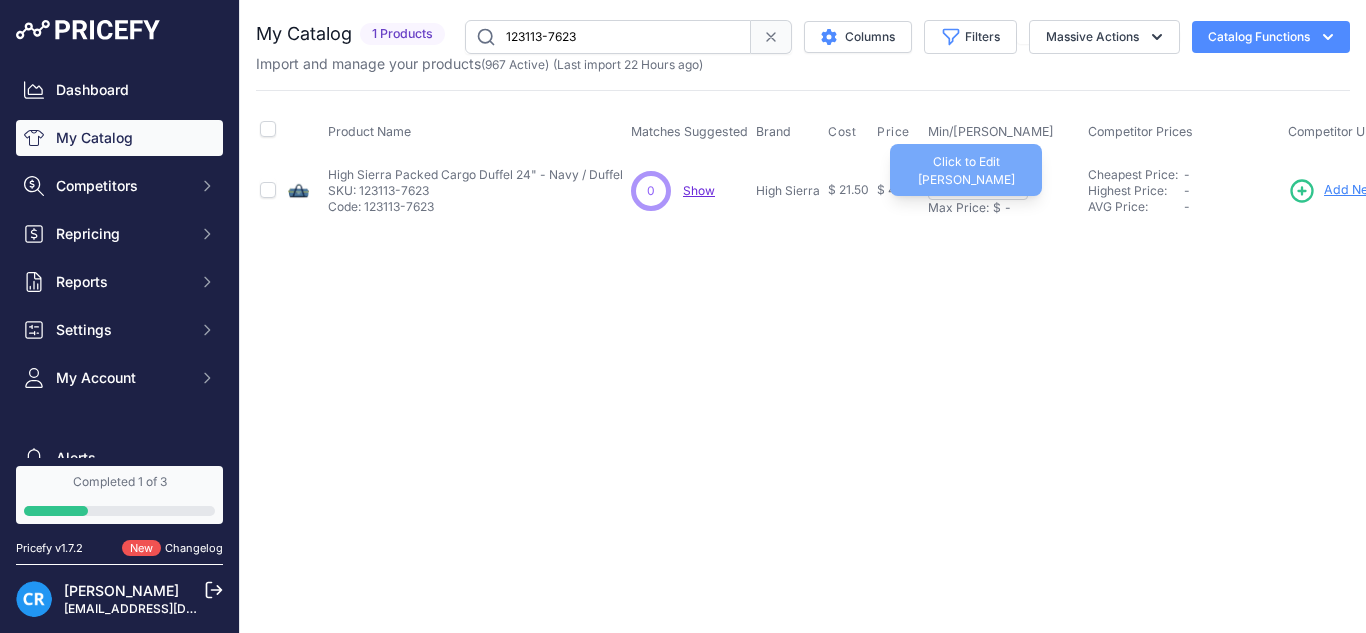 click on "Max Price:" at bounding box center [958, 208] 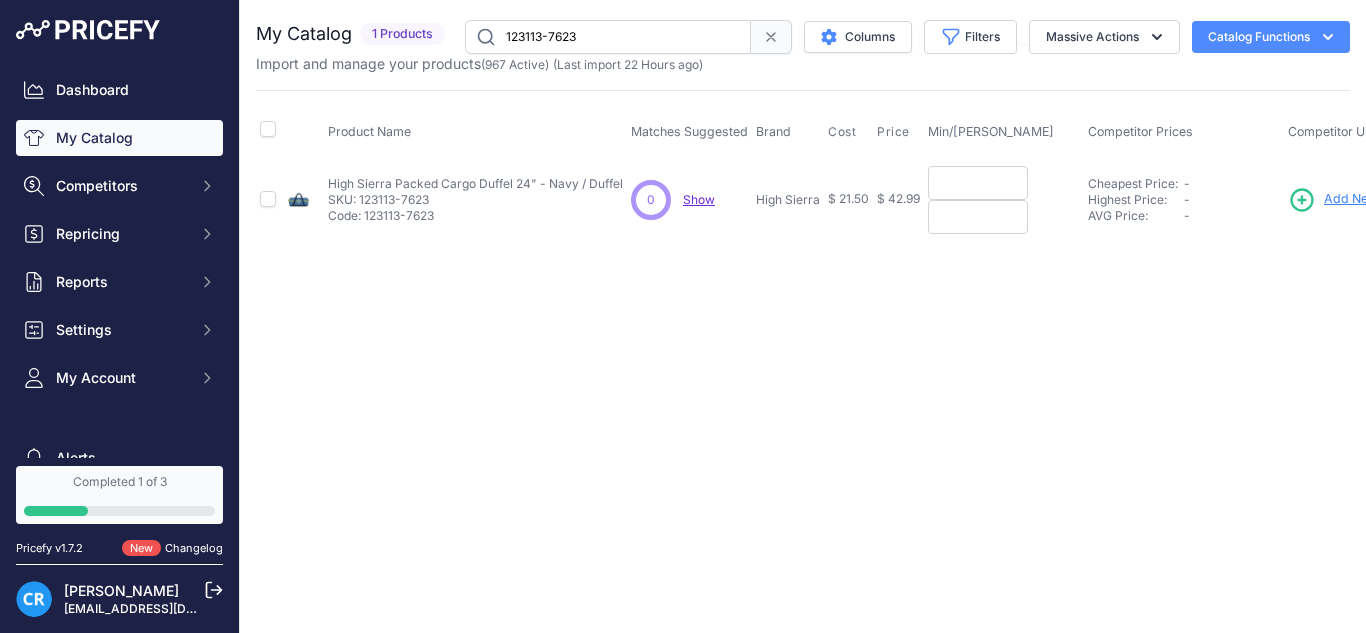 click at bounding box center (978, 183) 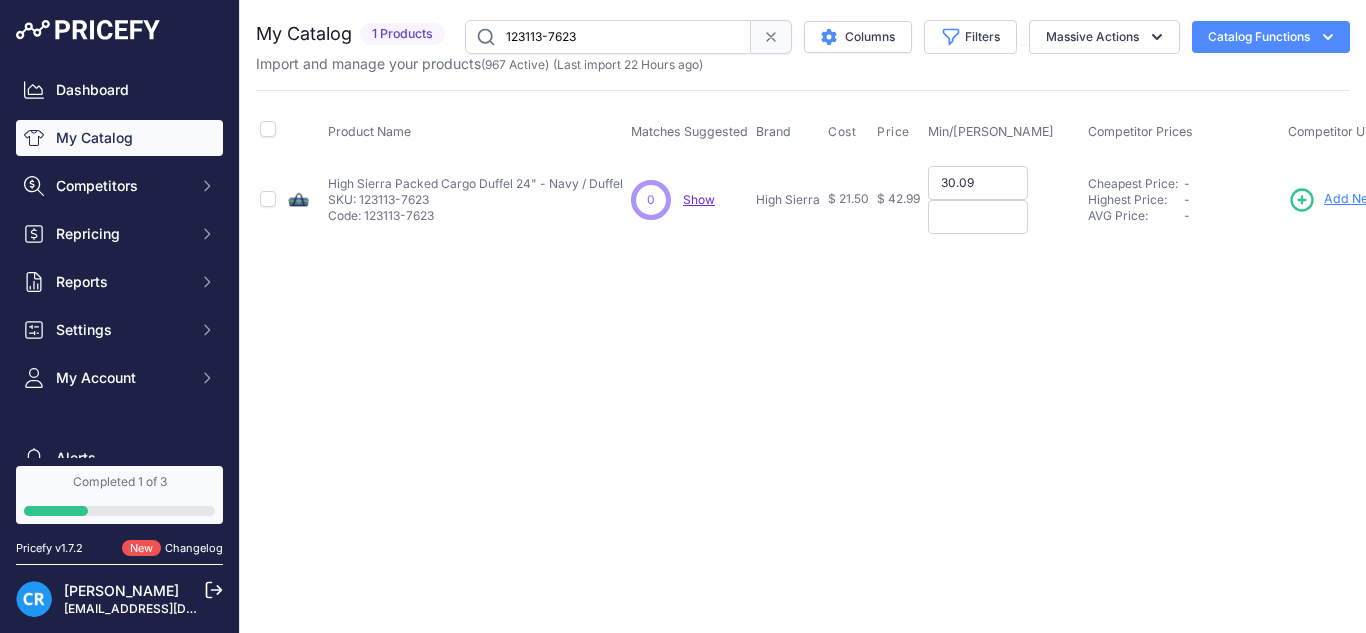type on "30.09" 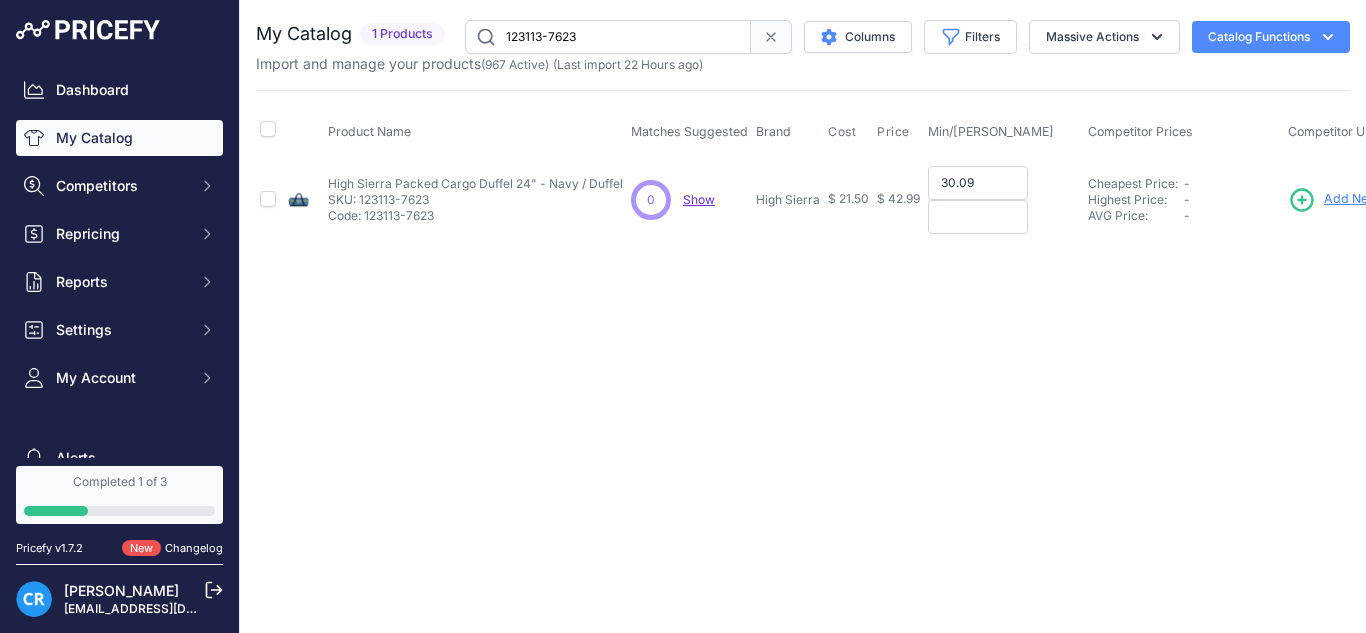 click at bounding box center (978, 217) 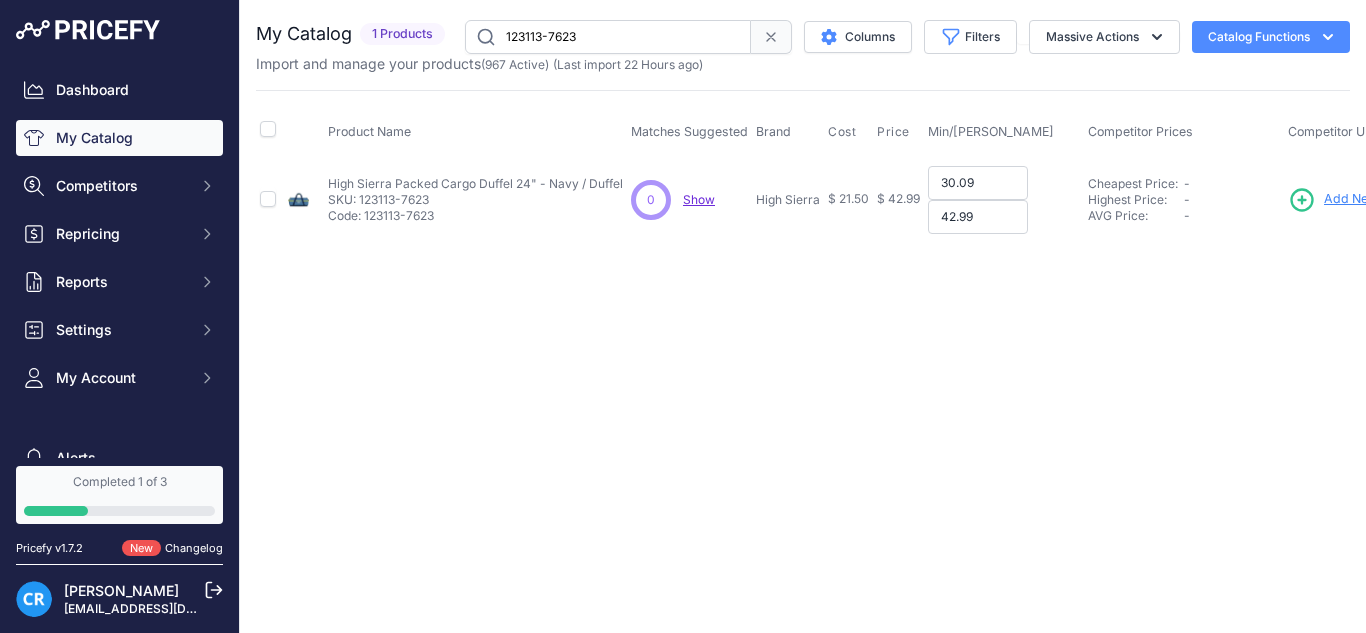 type on "42.99" 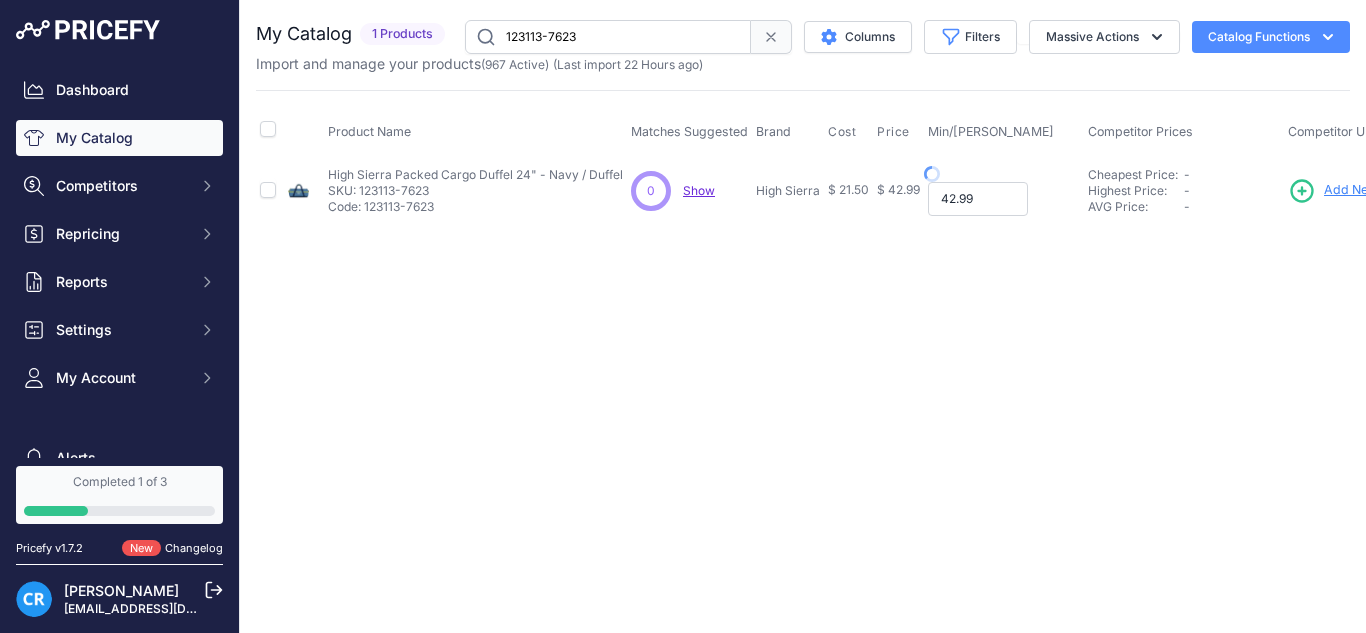 click on "Min Price:
$
30.09
-
Click to Edit Min Price
30.09
Max Price:
$
42.99
-
Click to Edit Max Price
42.99" at bounding box center (1004, 191) 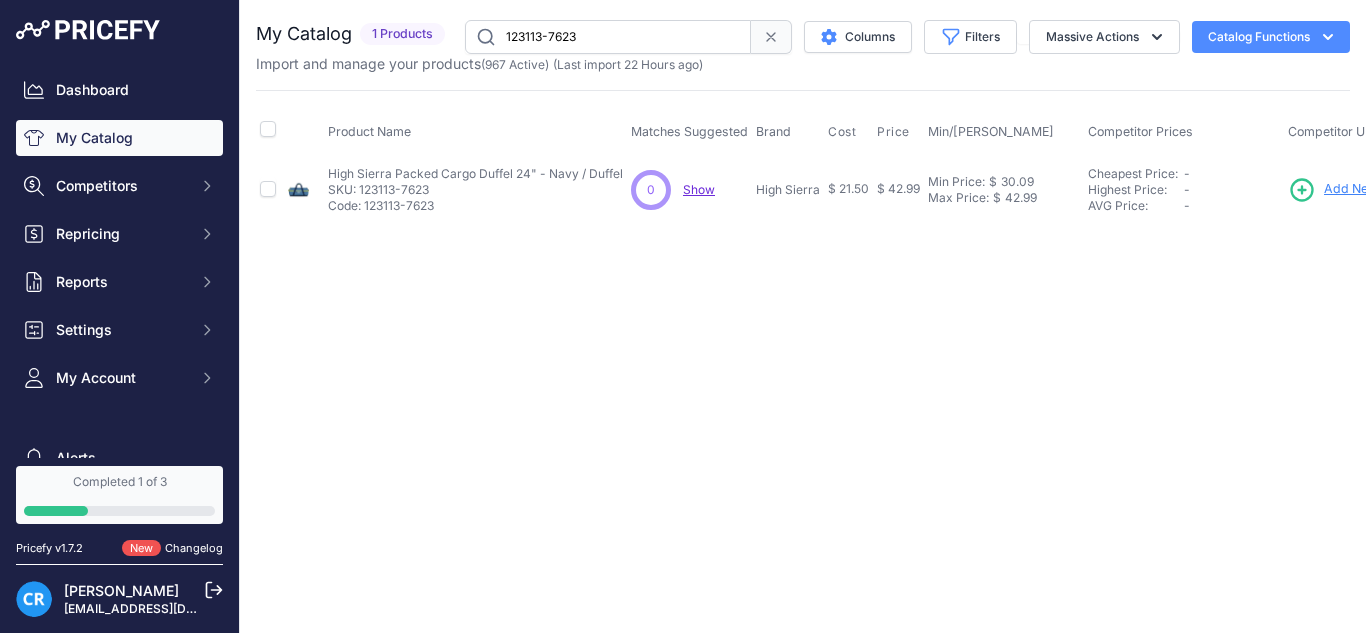 click on "123113-7623" at bounding box center [608, 37] 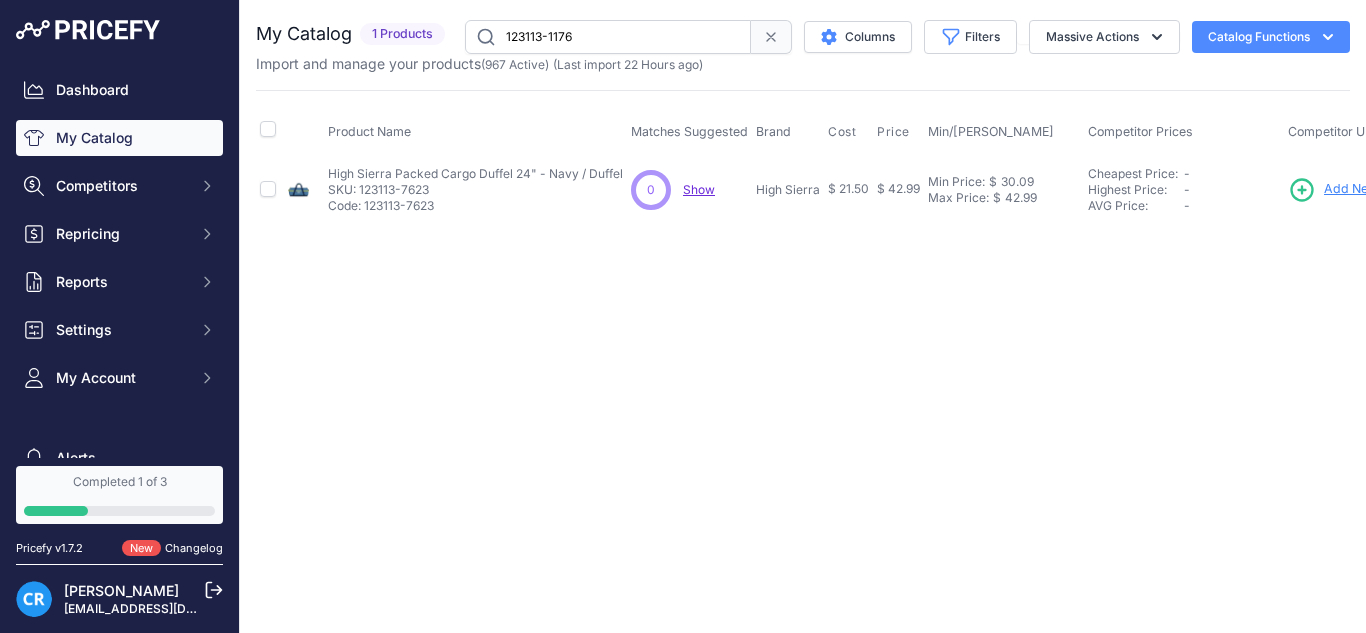 type on "123113-1176" 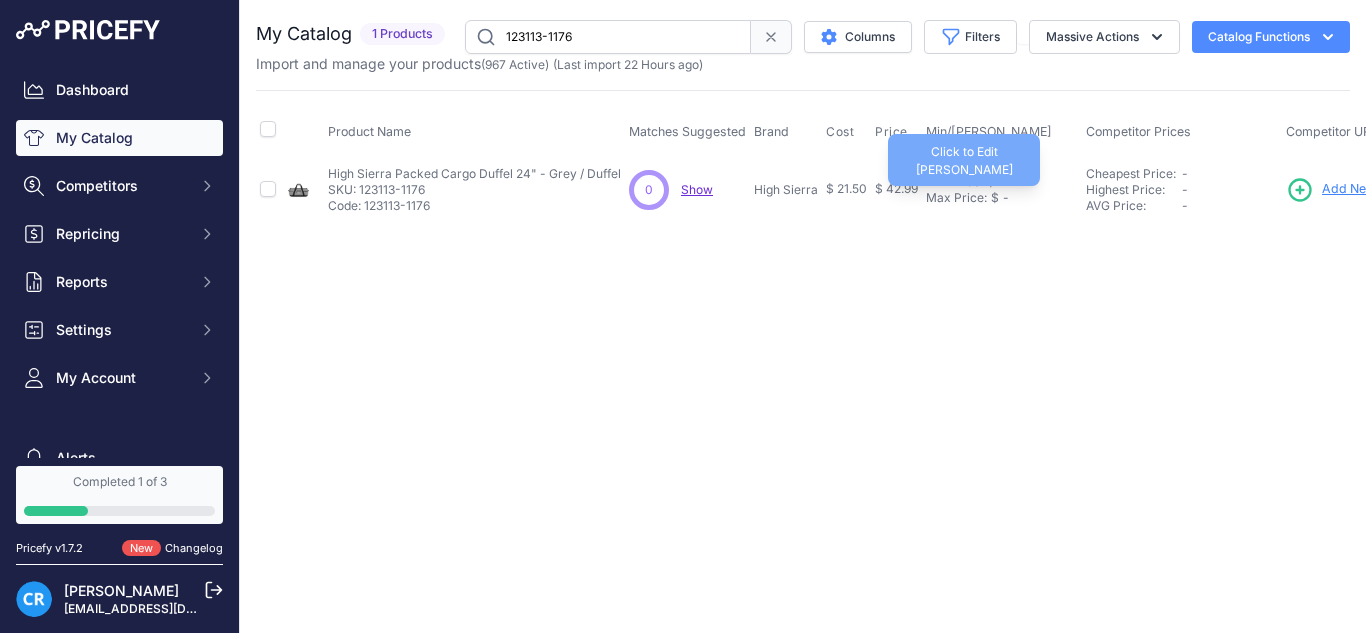 click on "Min Price:
$
-
Click to Edit Min Price
Max Price:
$
-
Click to Edit Max Price" at bounding box center [1002, 189] 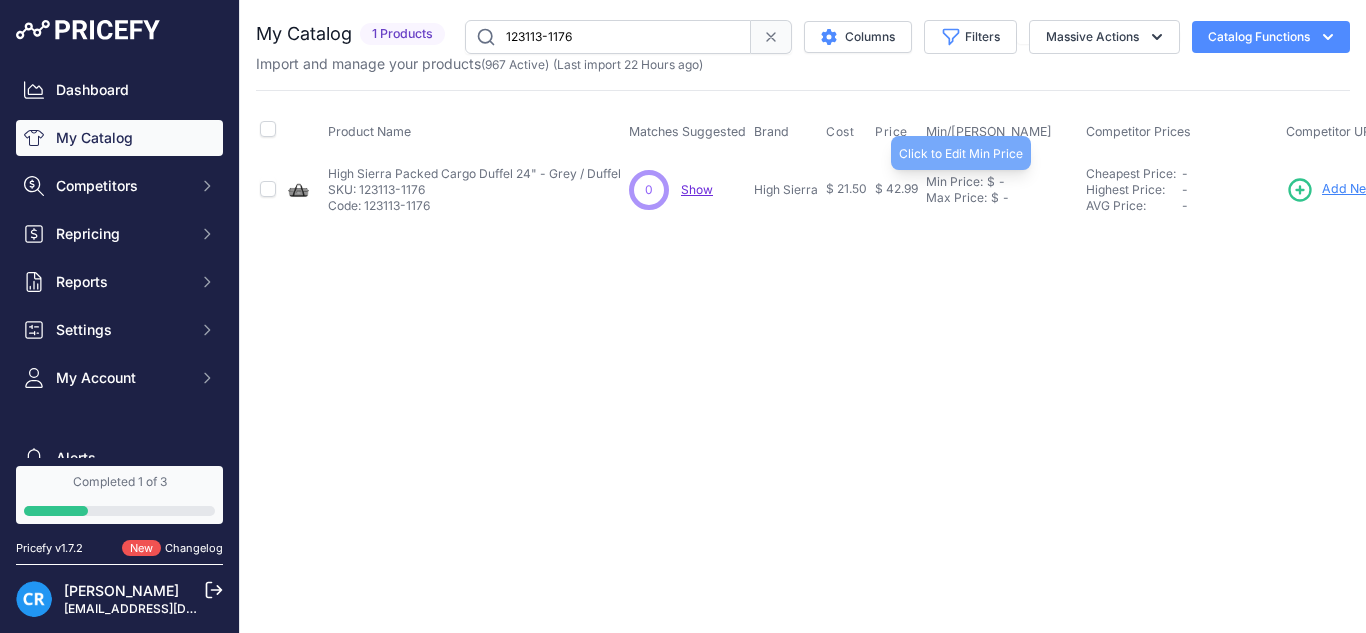 click on "$" at bounding box center [991, 182] 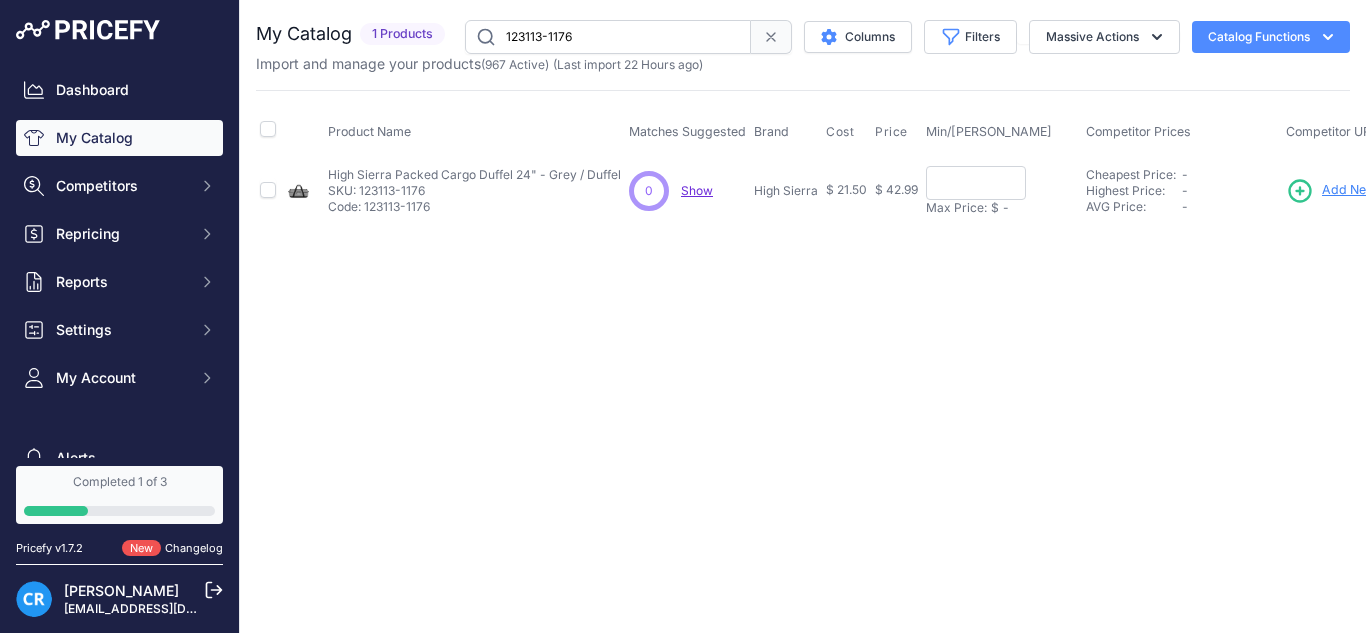 drag, startPoint x: 985, startPoint y: 197, endPoint x: 980, endPoint y: 212, distance: 15.811388 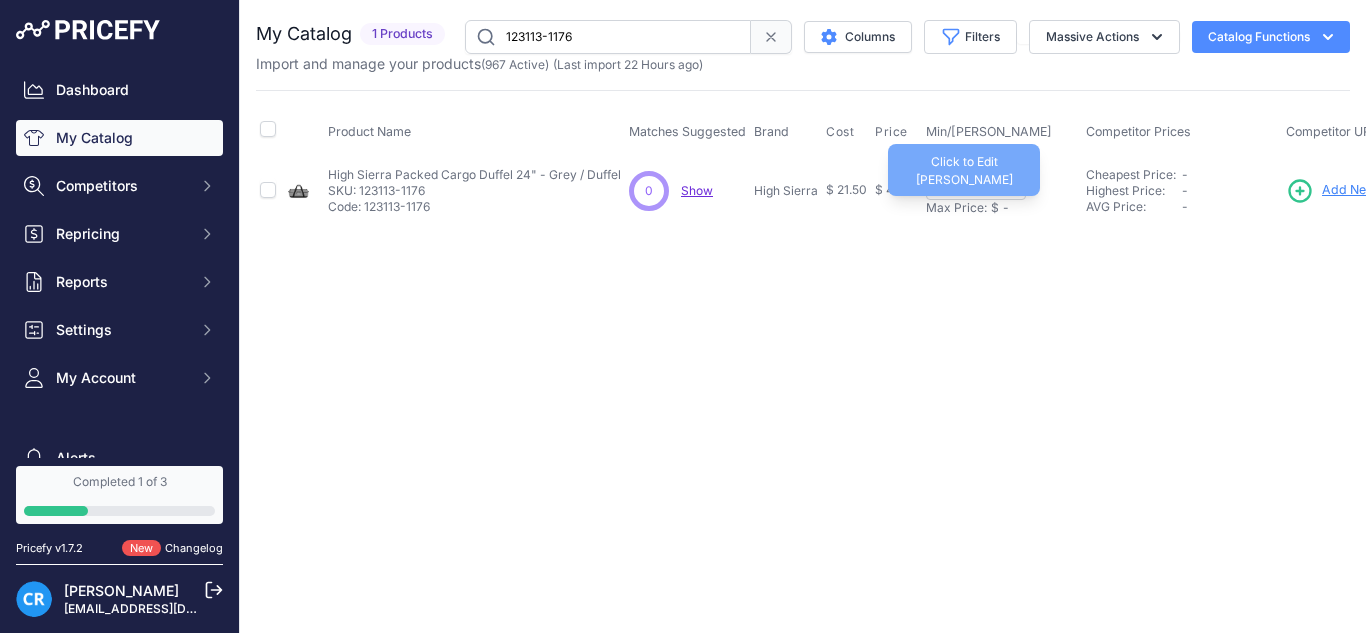 click on "Max Price:" at bounding box center [956, 208] 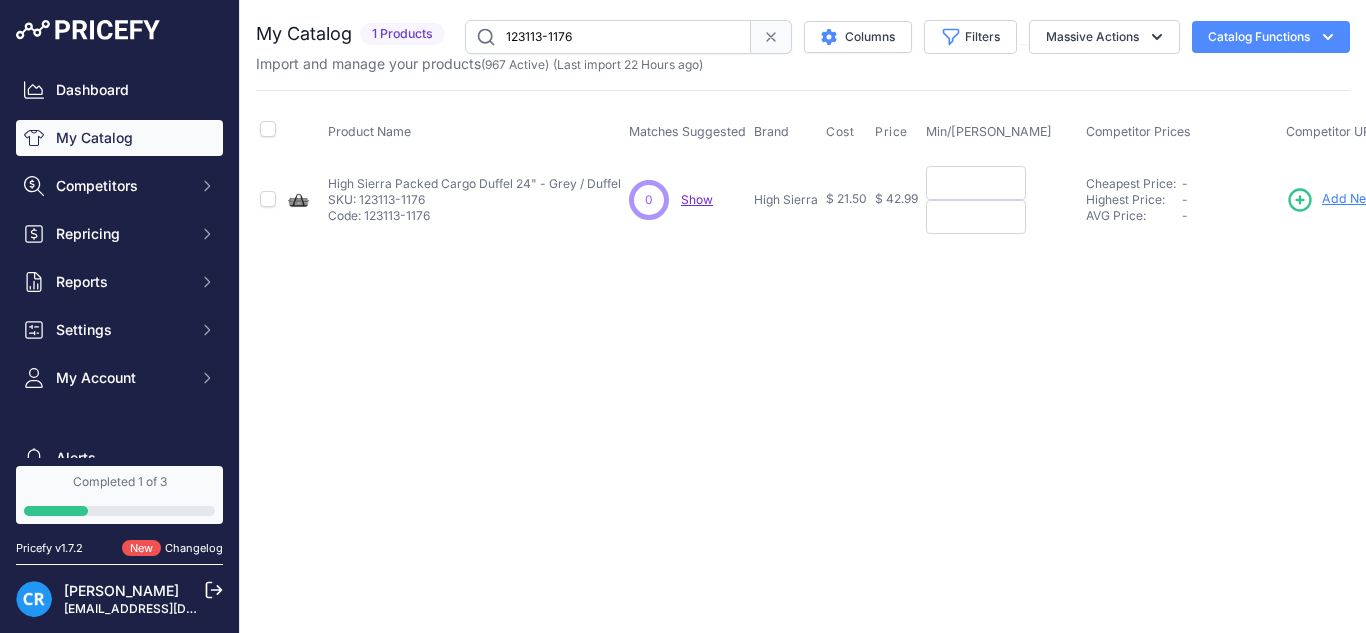 click at bounding box center [976, 183] 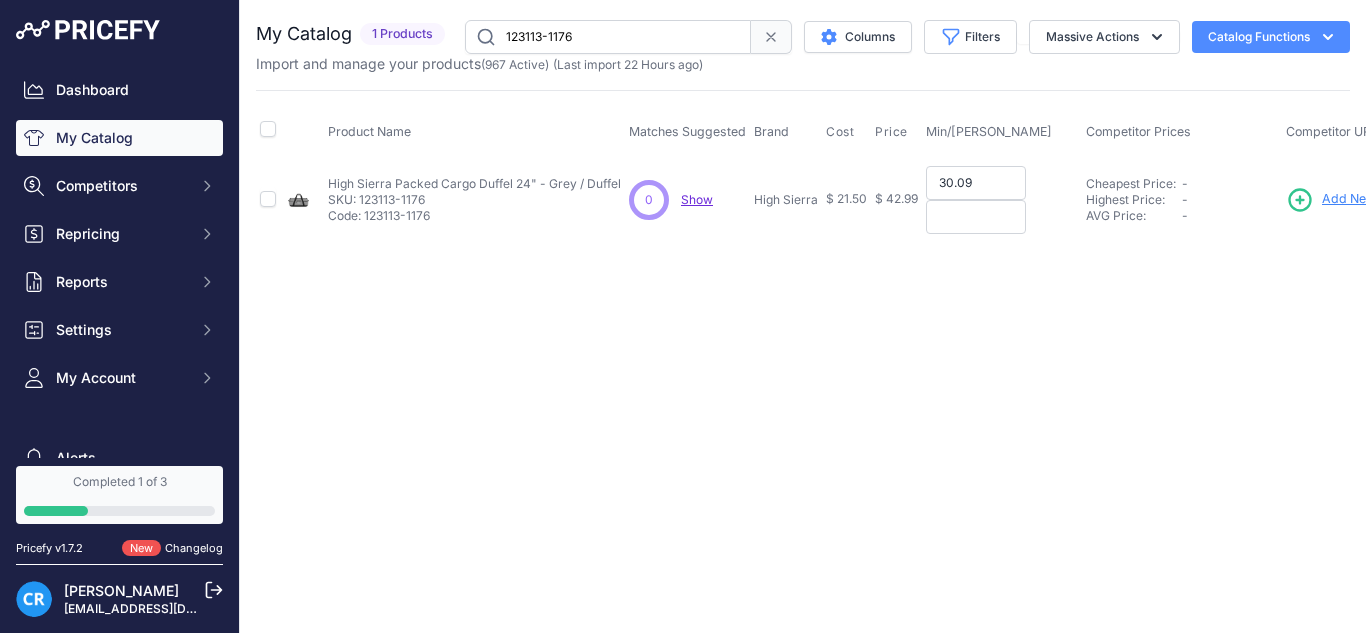 type on "30.09" 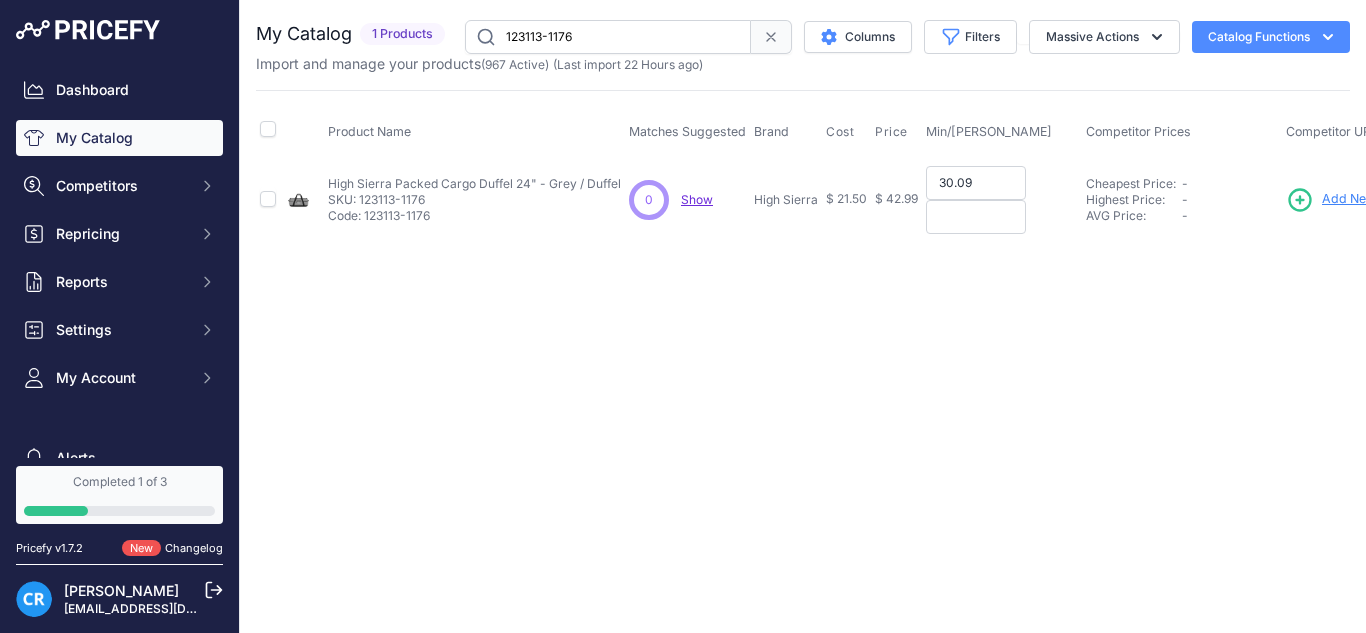 click at bounding box center (976, 217) 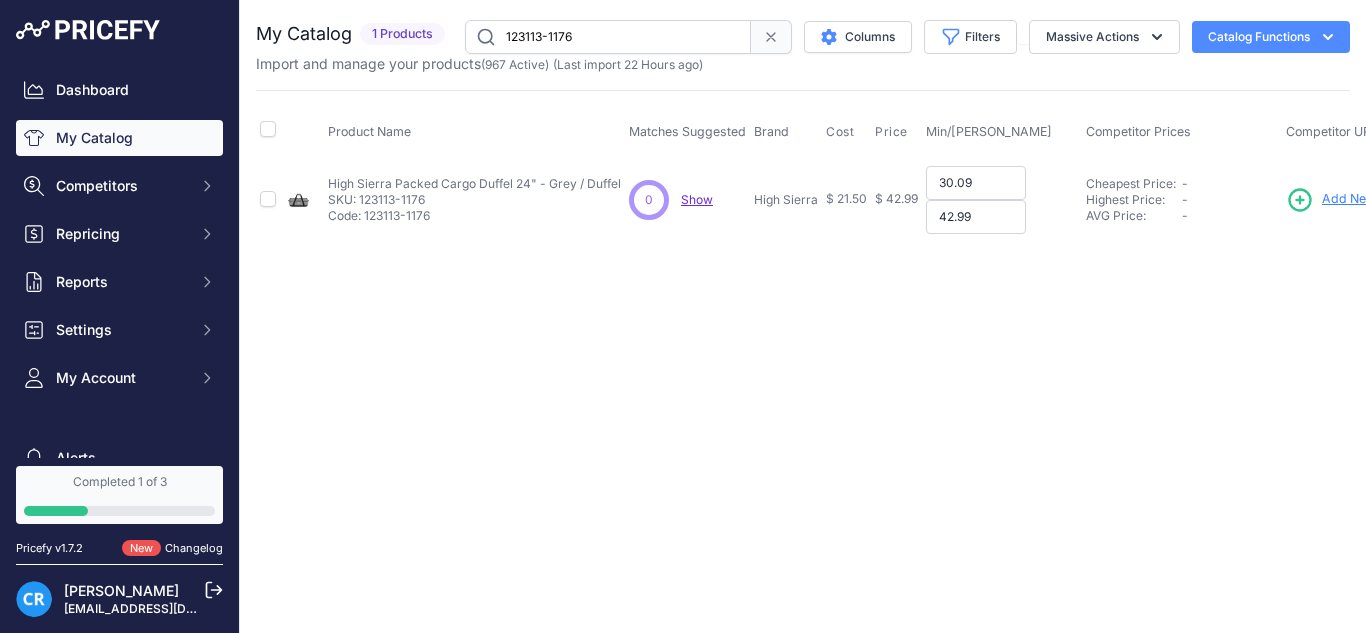 type on "42.99" 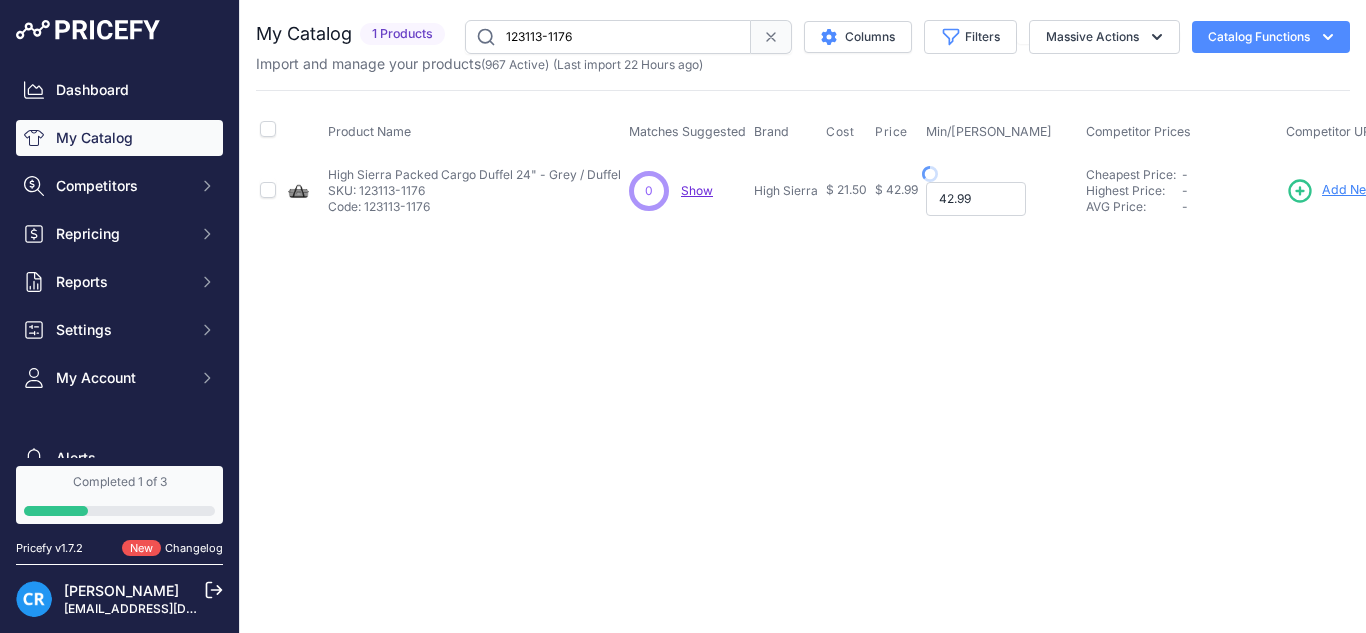 click on "42.99" at bounding box center [976, 199] 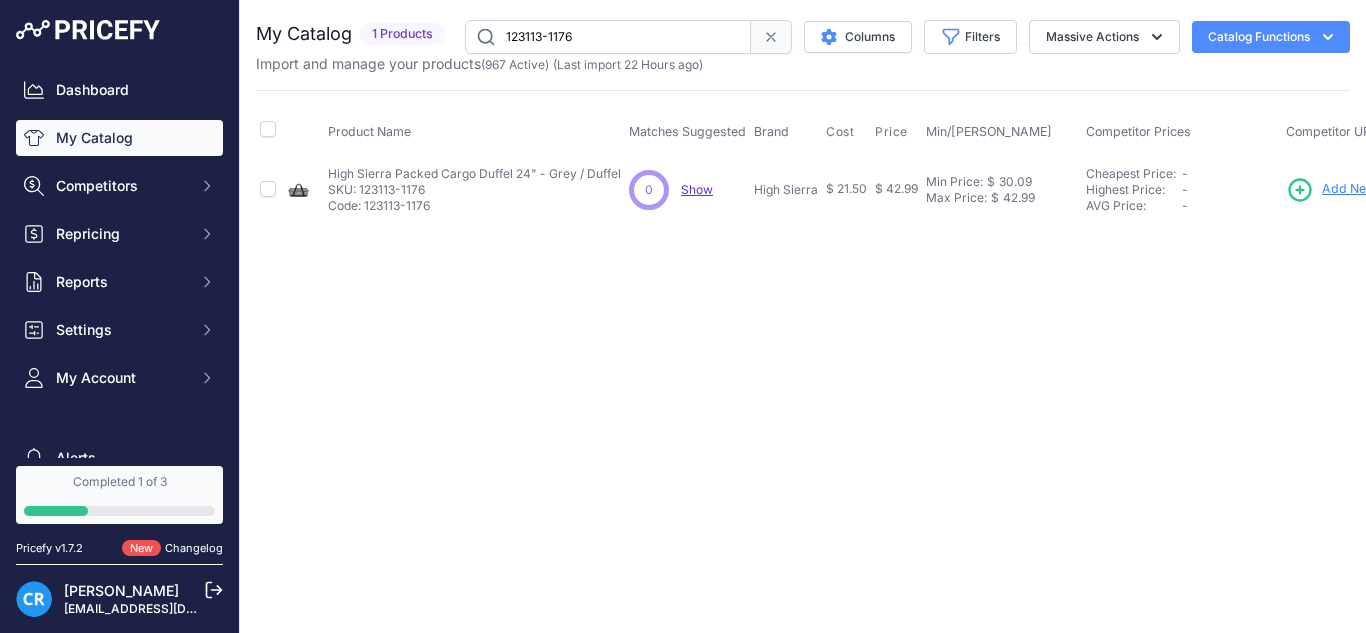 click on "123113-1176" at bounding box center (608, 37) 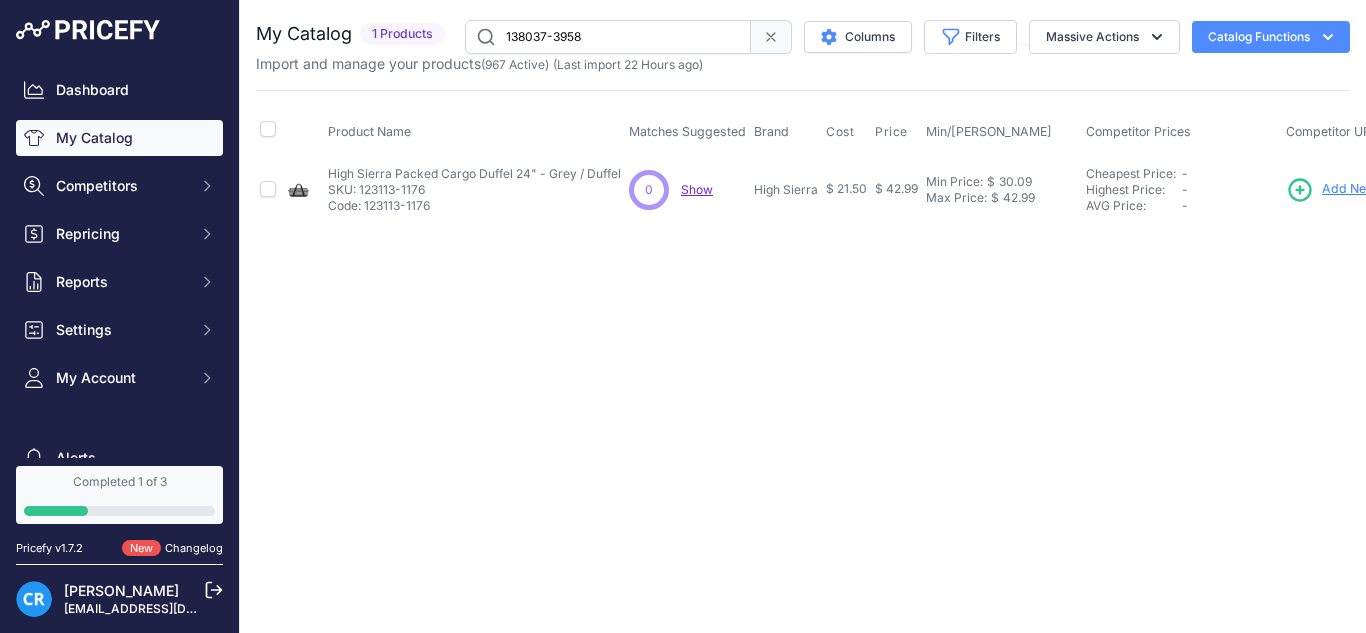 type on "138037-3958" 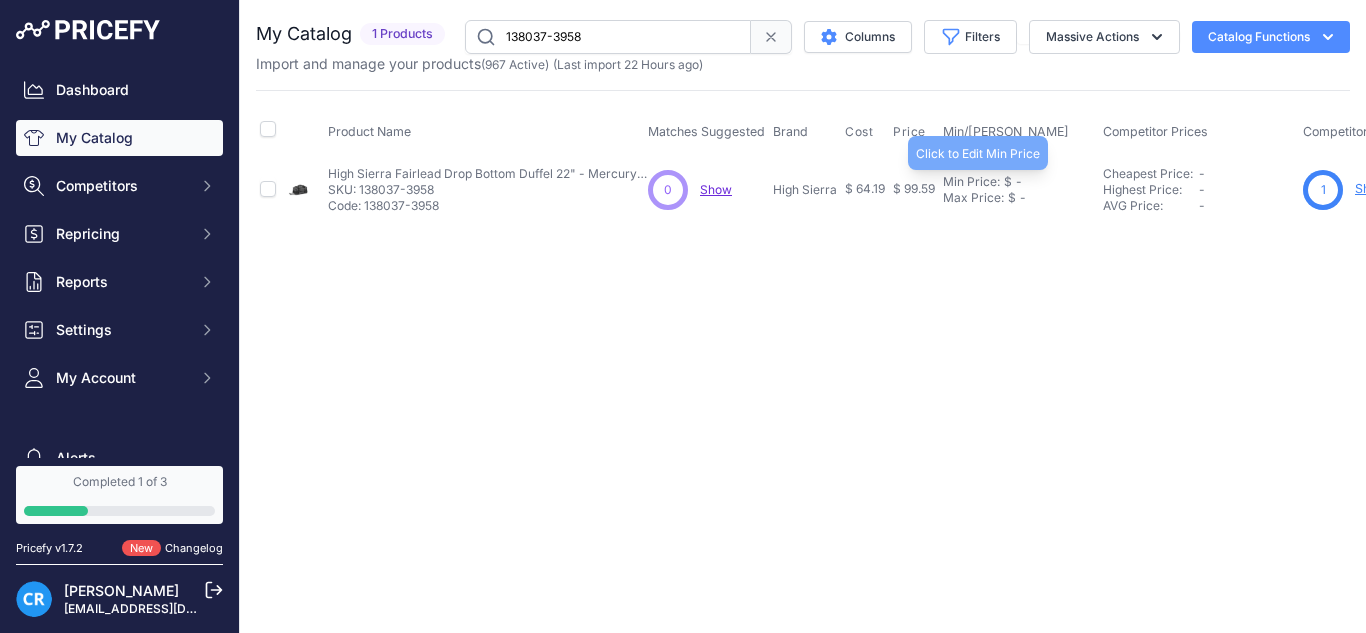 click on "Min Price:" at bounding box center (971, 182) 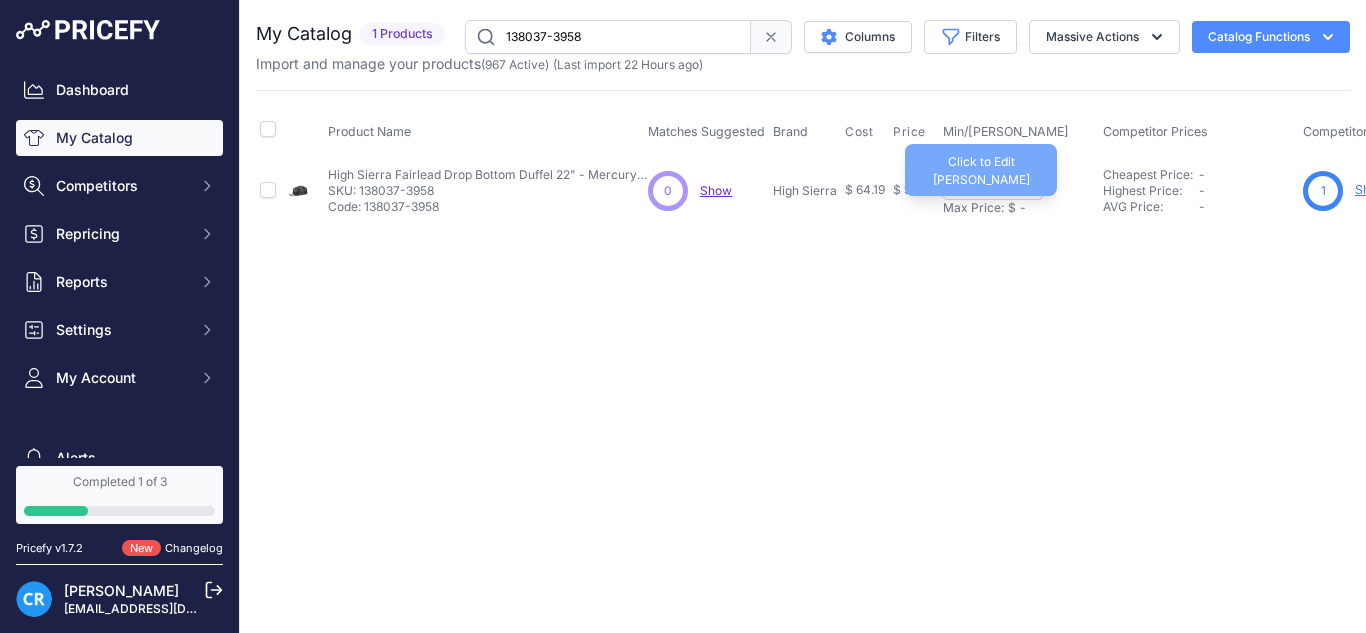 click on "Max Price:" at bounding box center [973, 208] 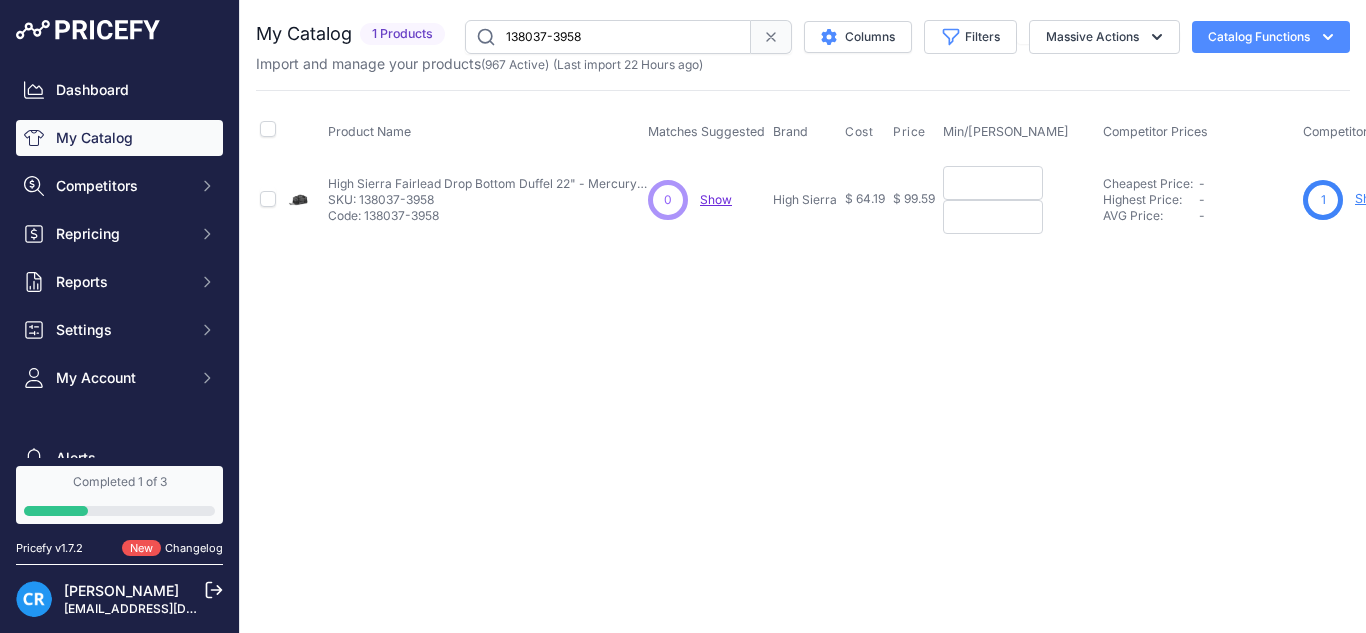 click at bounding box center [993, 183] 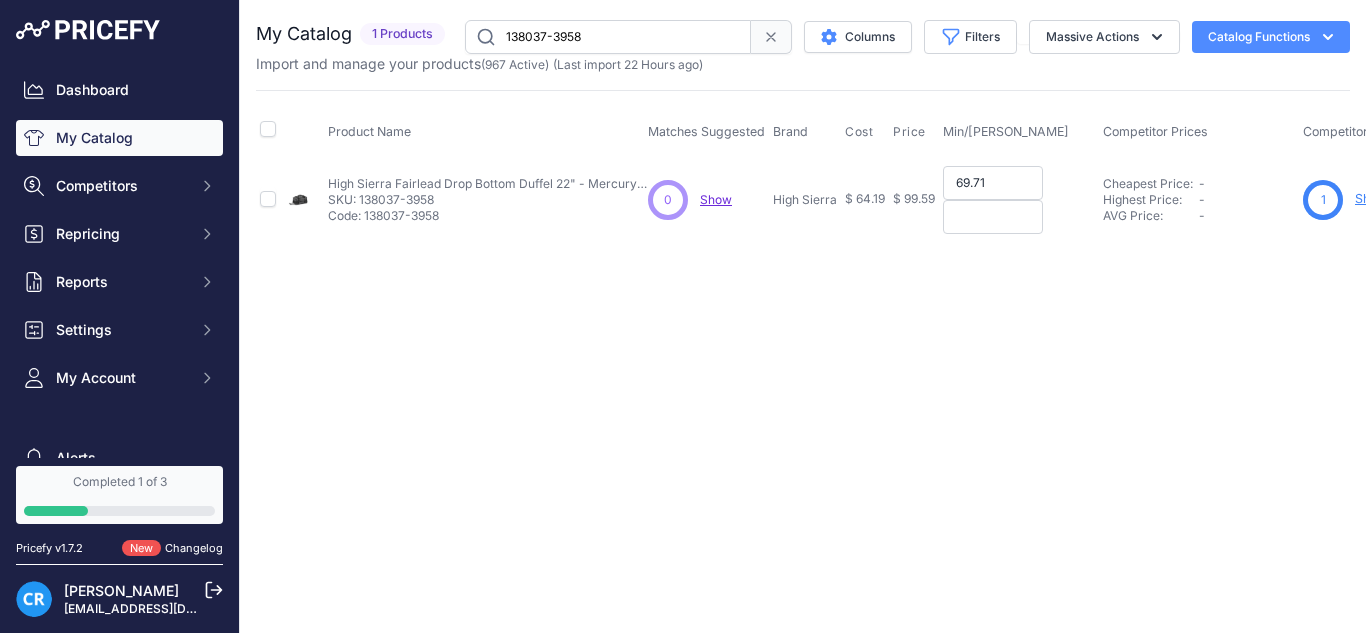 type on "69.71" 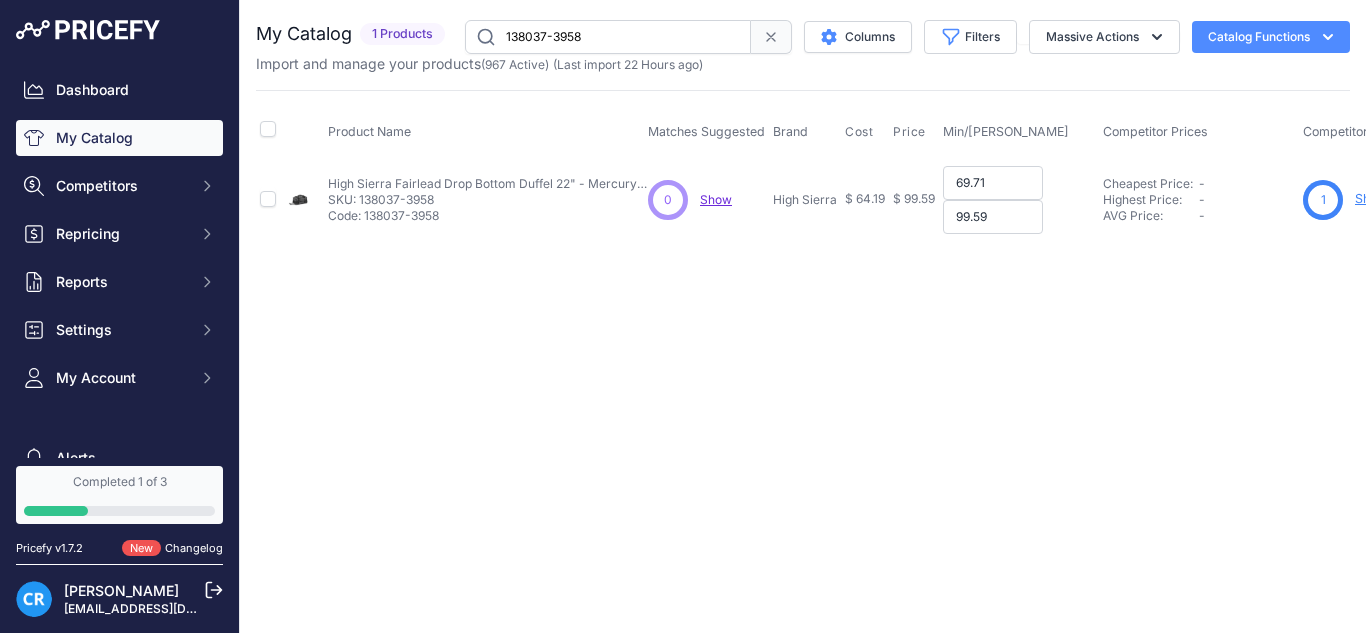 type on "99.59" 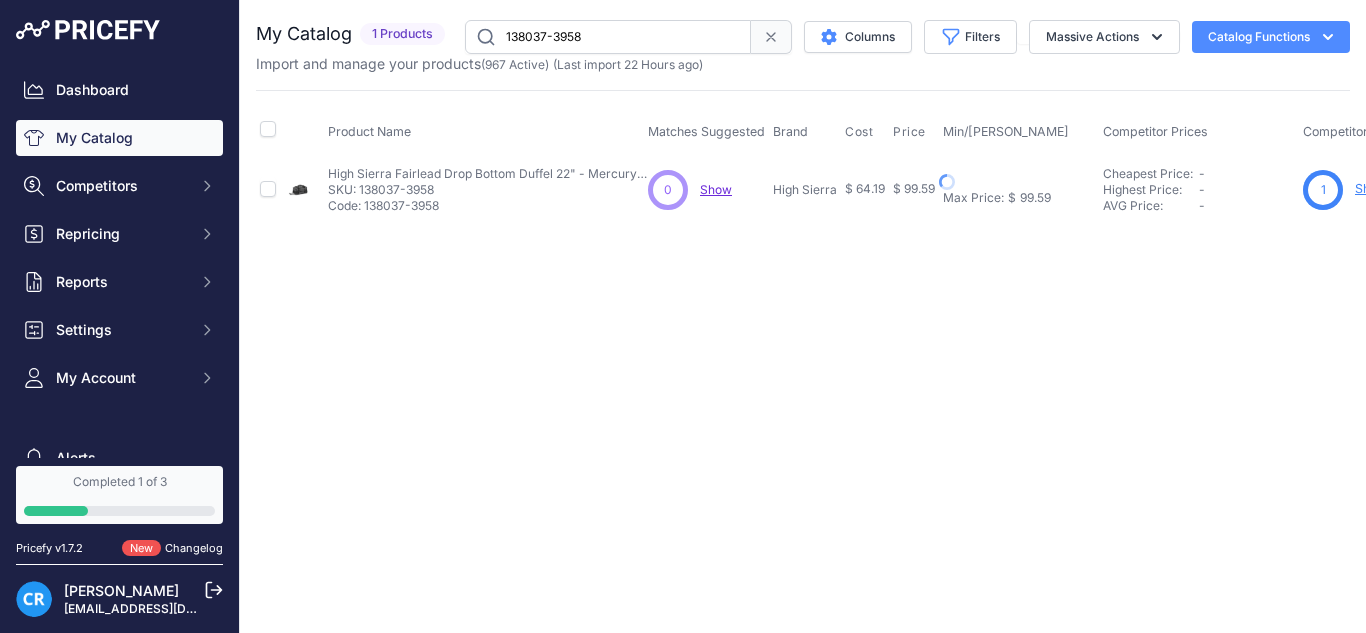 click on "Min Price:
$
69.71
-
Click to Edit Min Price
69.71
Max Price:
$
99.59
-
Click to Edit Max Price
99.59" at bounding box center (1019, 190) 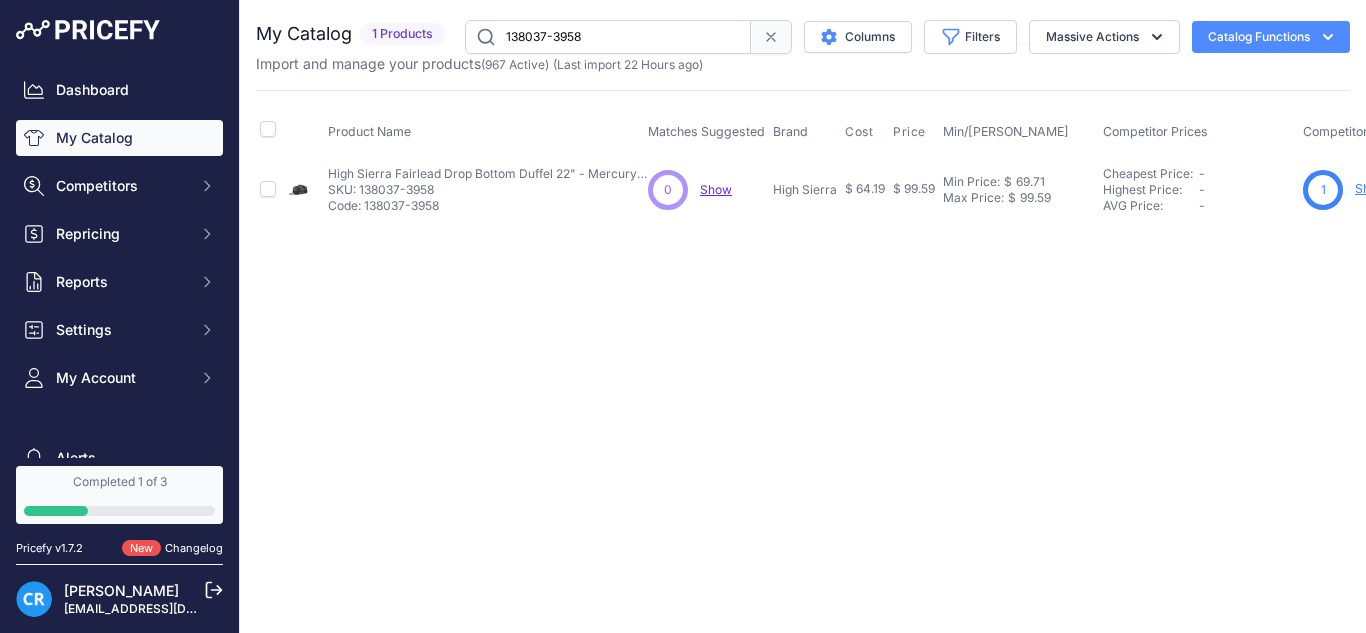 click on "138037-3958" at bounding box center [608, 37] 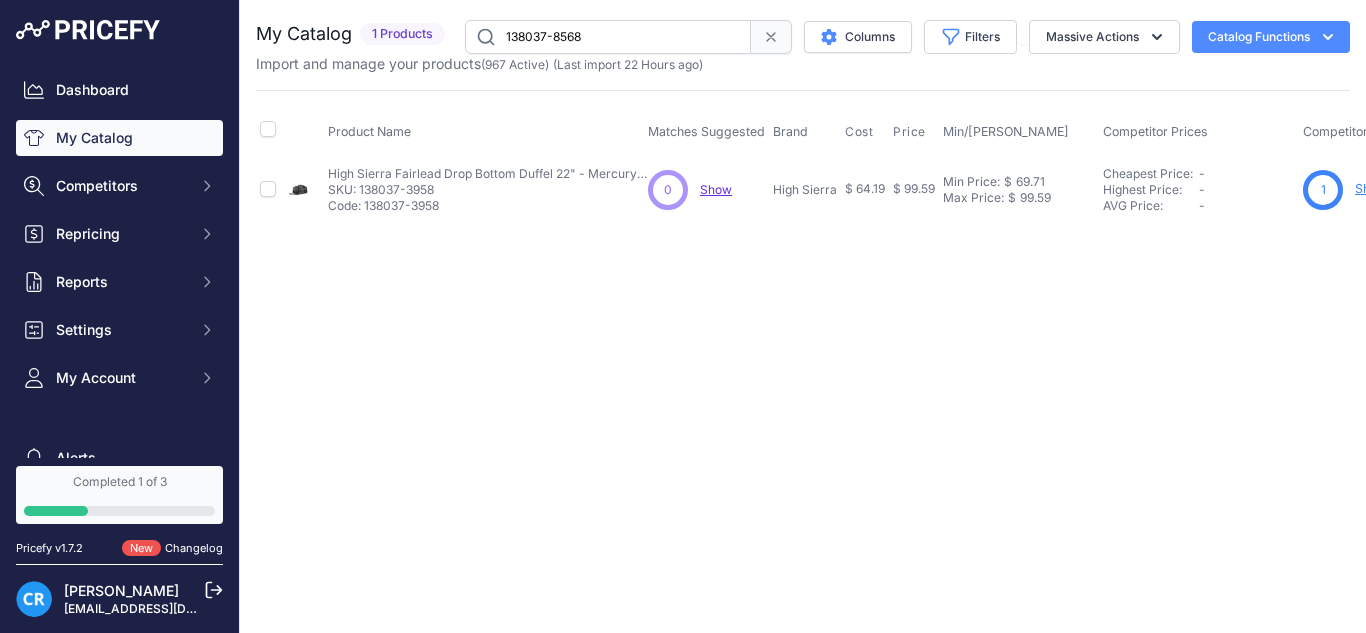 type on "138037-8568" 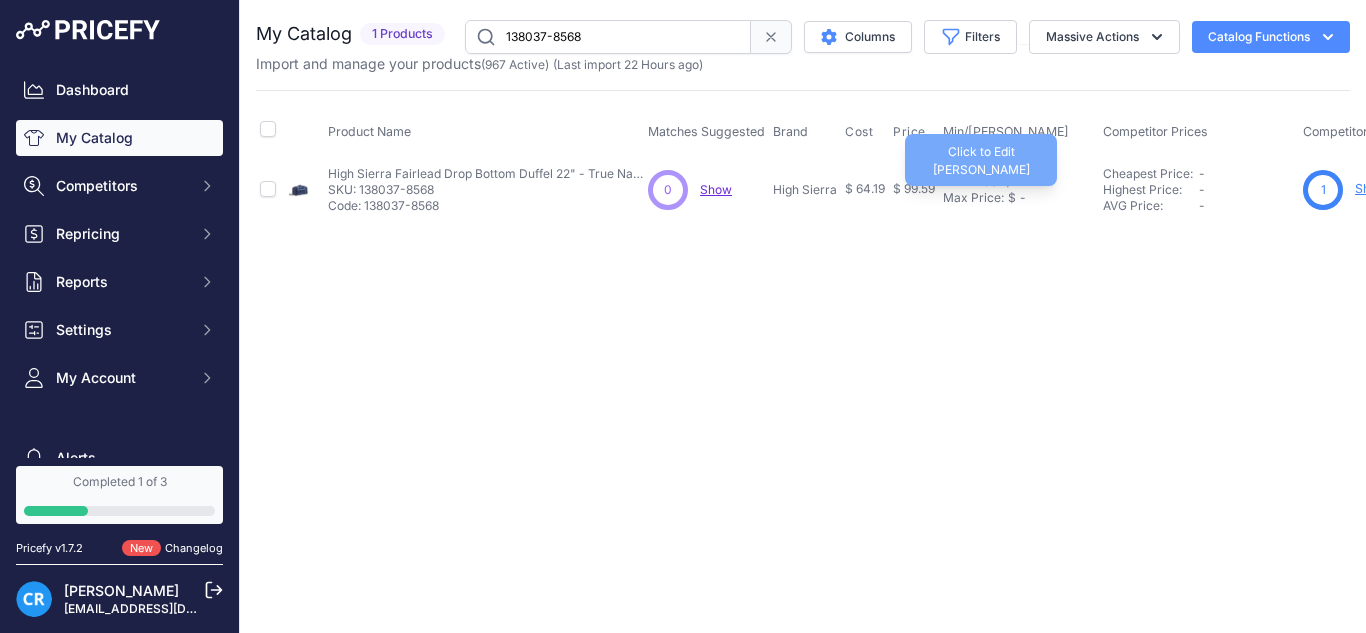 click on "Min Price:" at bounding box center (971, 182) 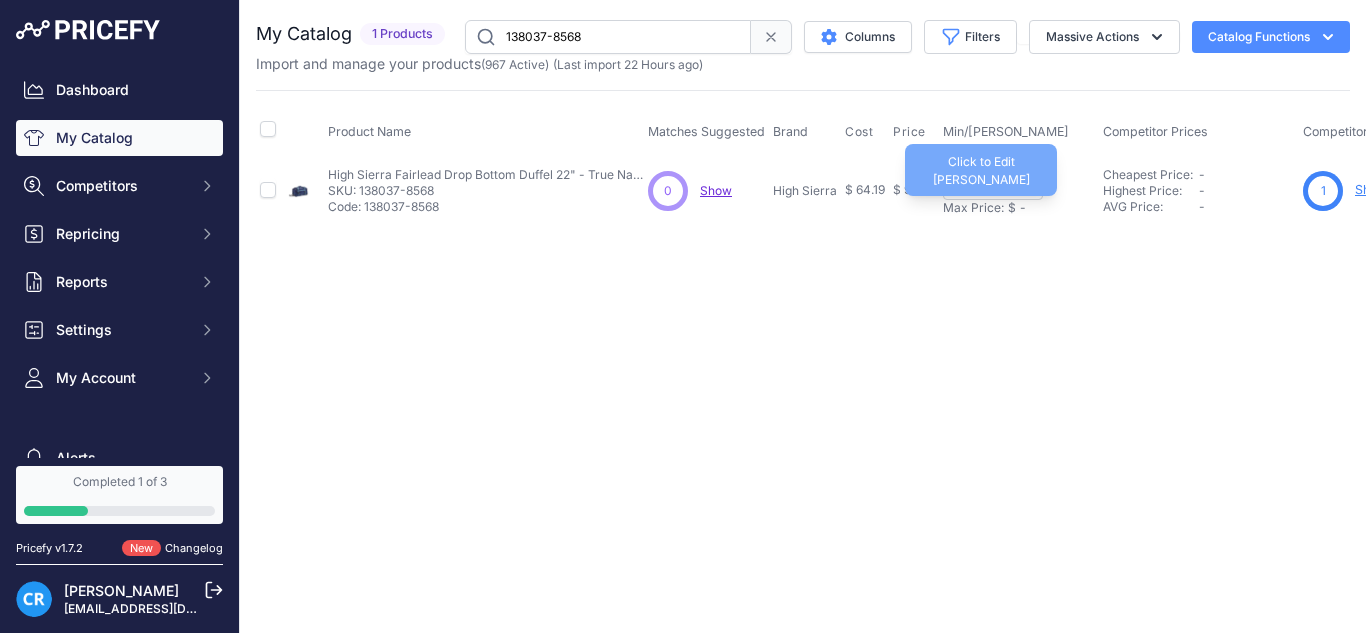 click on "Max Price:" at bounding box center (973, 208) 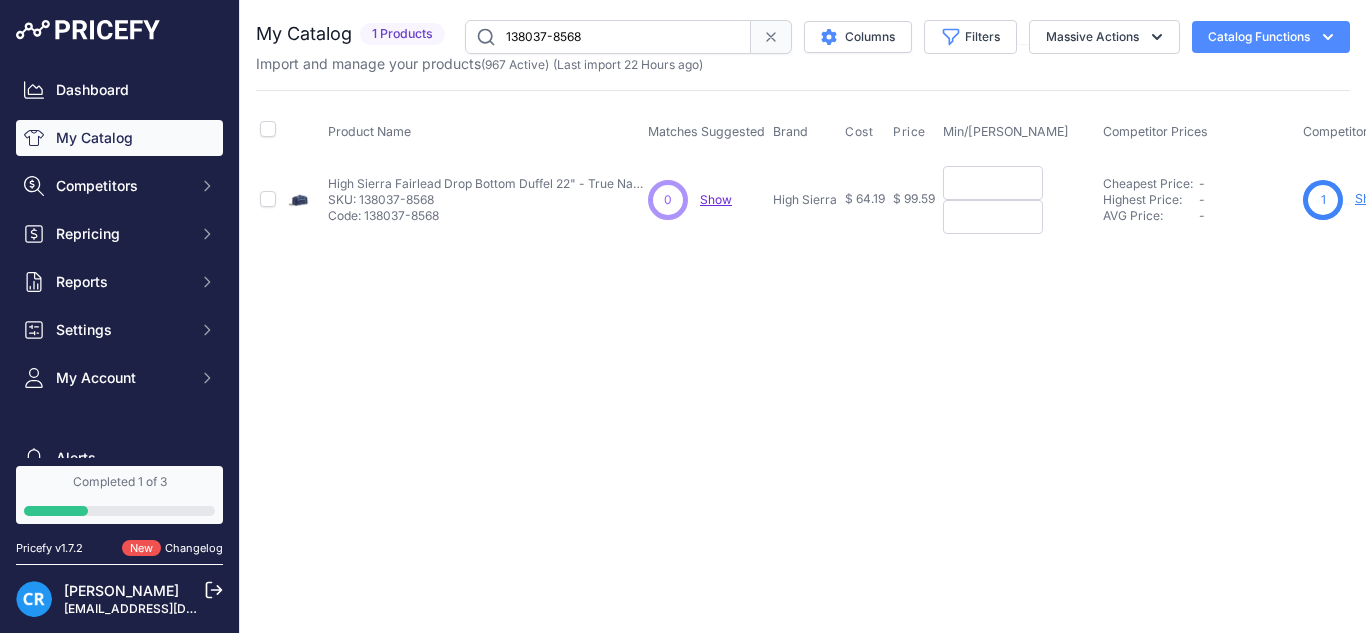 click at bounding box center [993, 183] 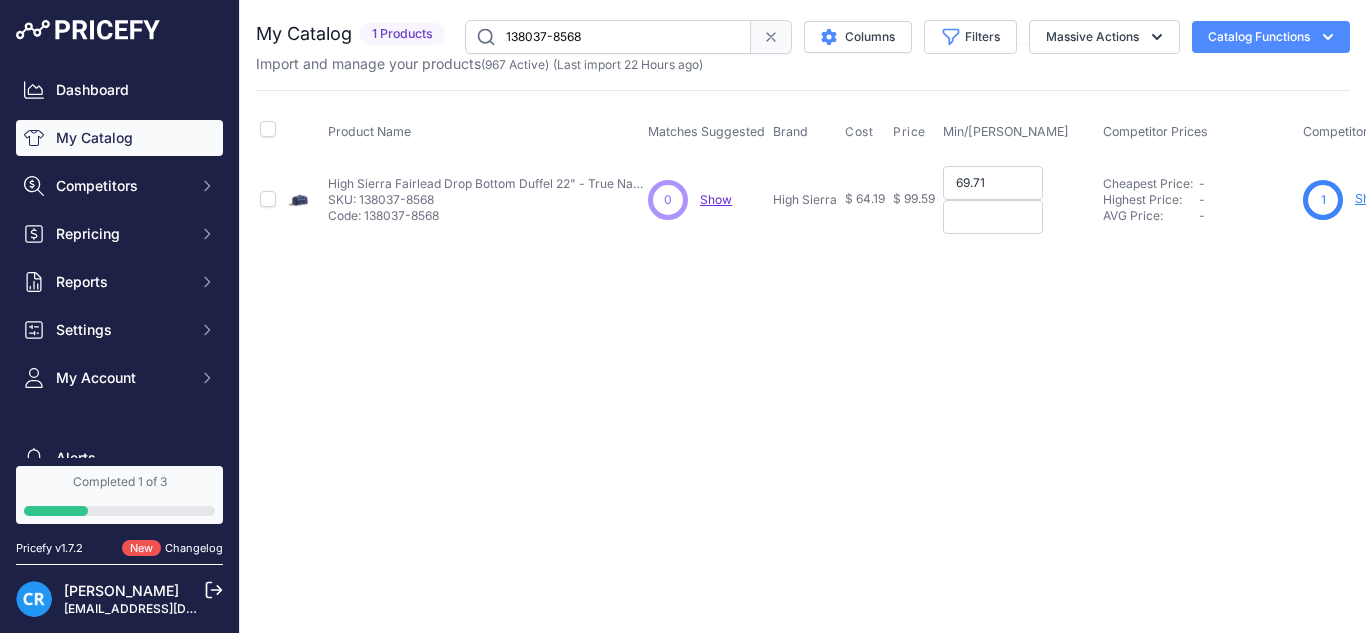 type on "69.71" 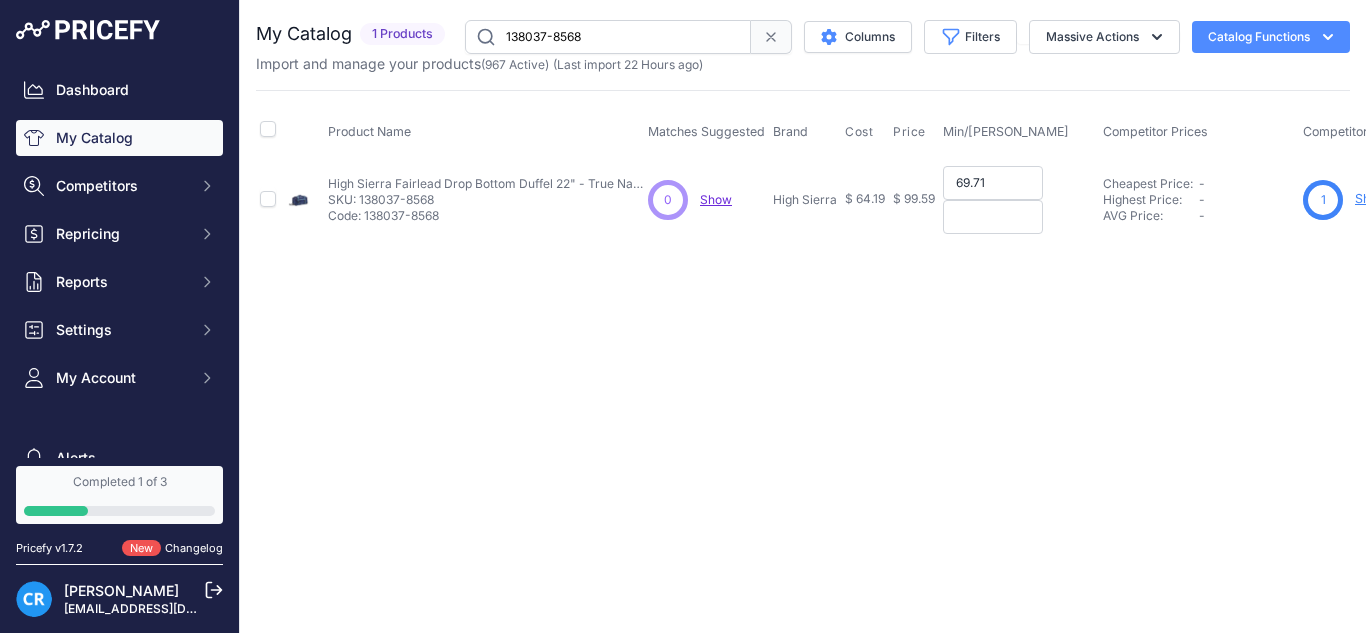 click at bounding box center (993, 217) 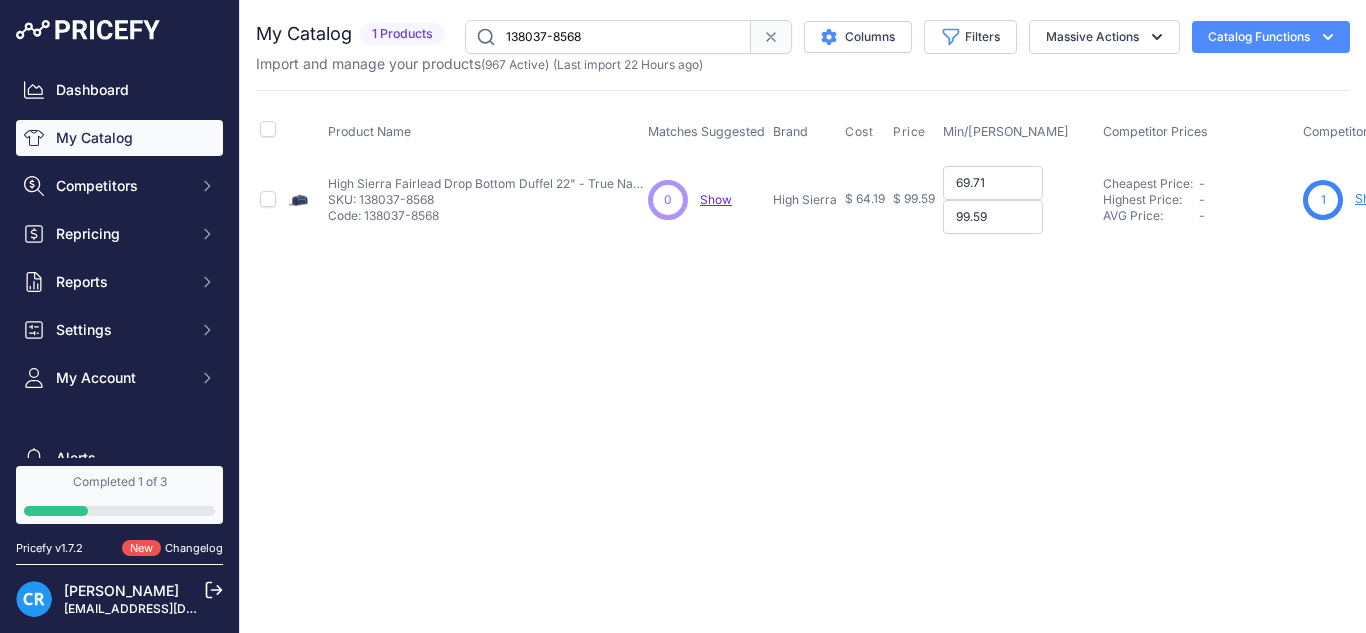 type on "99.59" 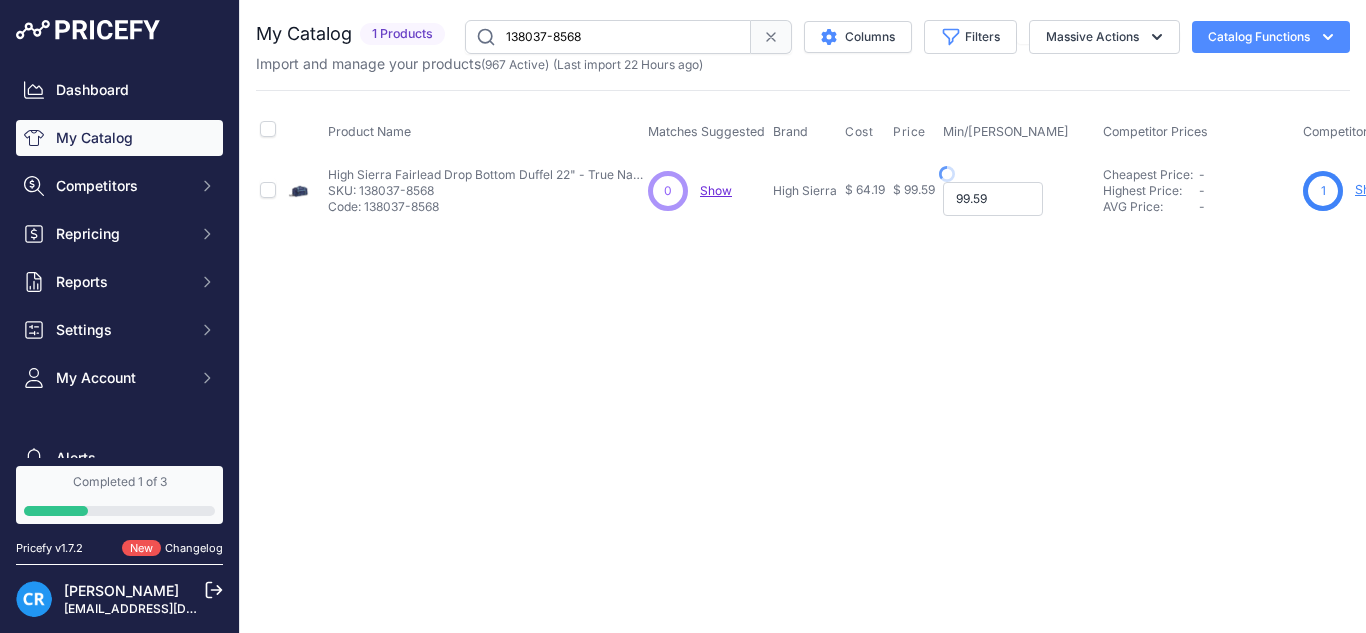 click on "99.59" at bounding box center [993, 199] 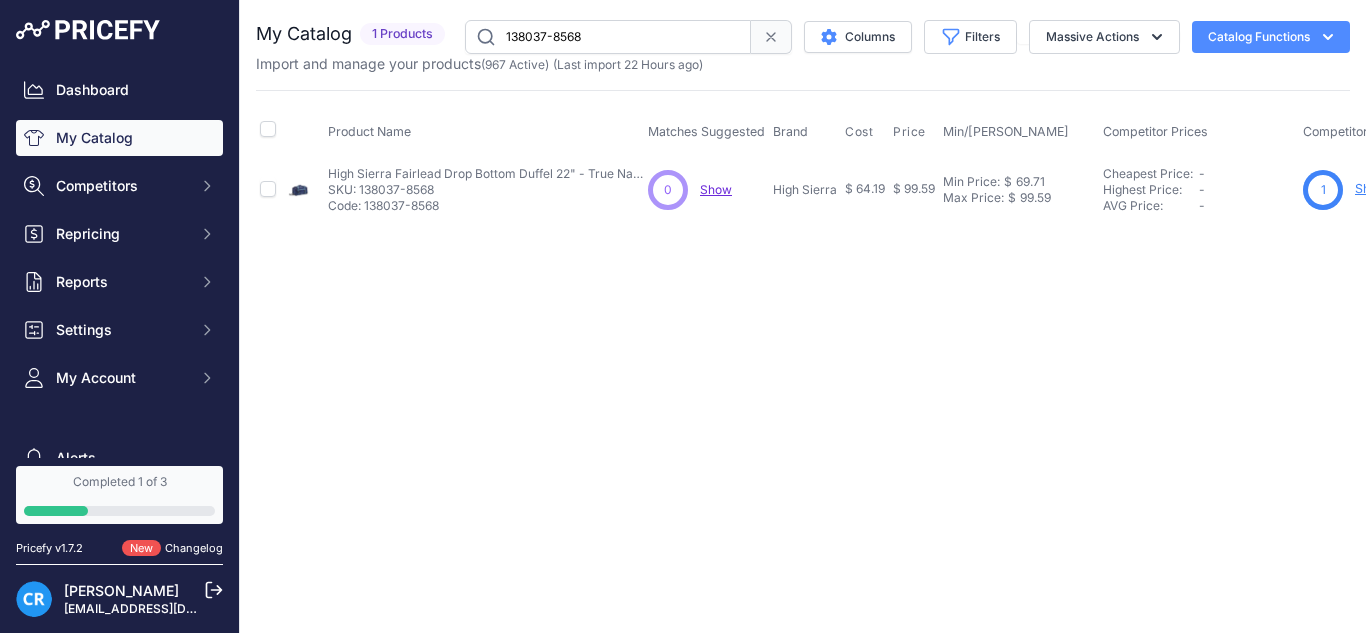 click on "138037-8568" at bounding box center [608, 37] 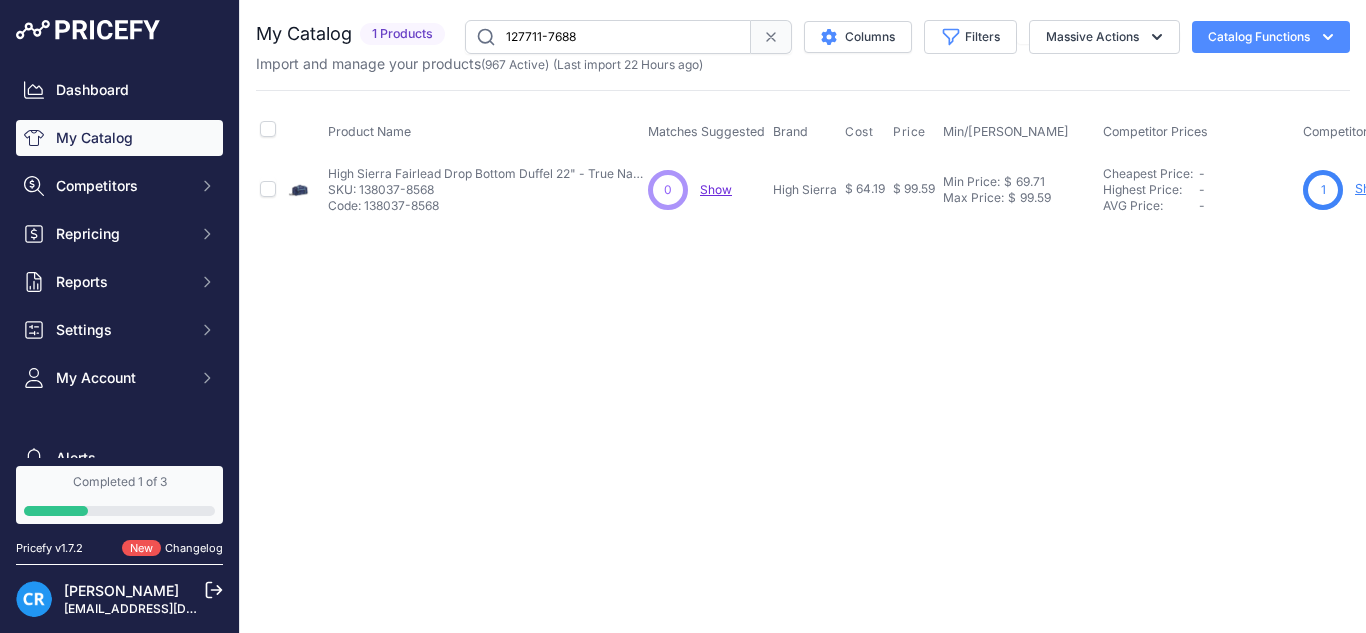 type on "127711-7688" 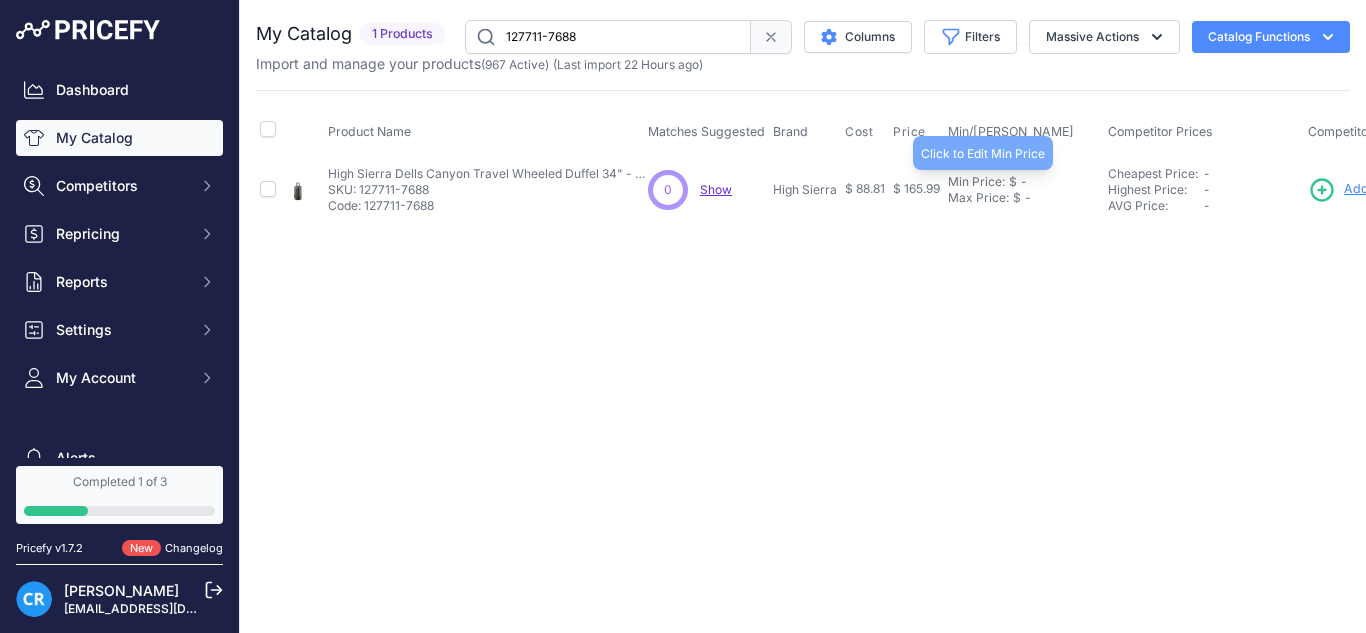 click on "Min Price:" at bounding box center (976, 182) 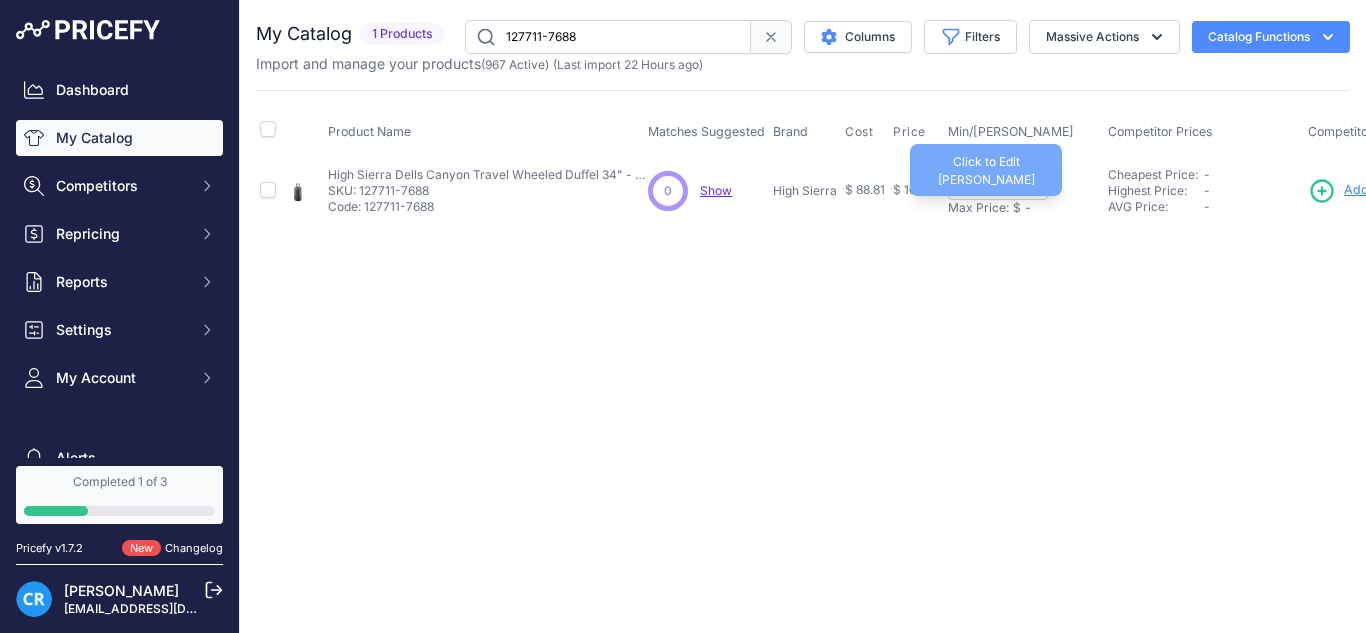 click on "Max Price:" at bounding box center [978, 208] 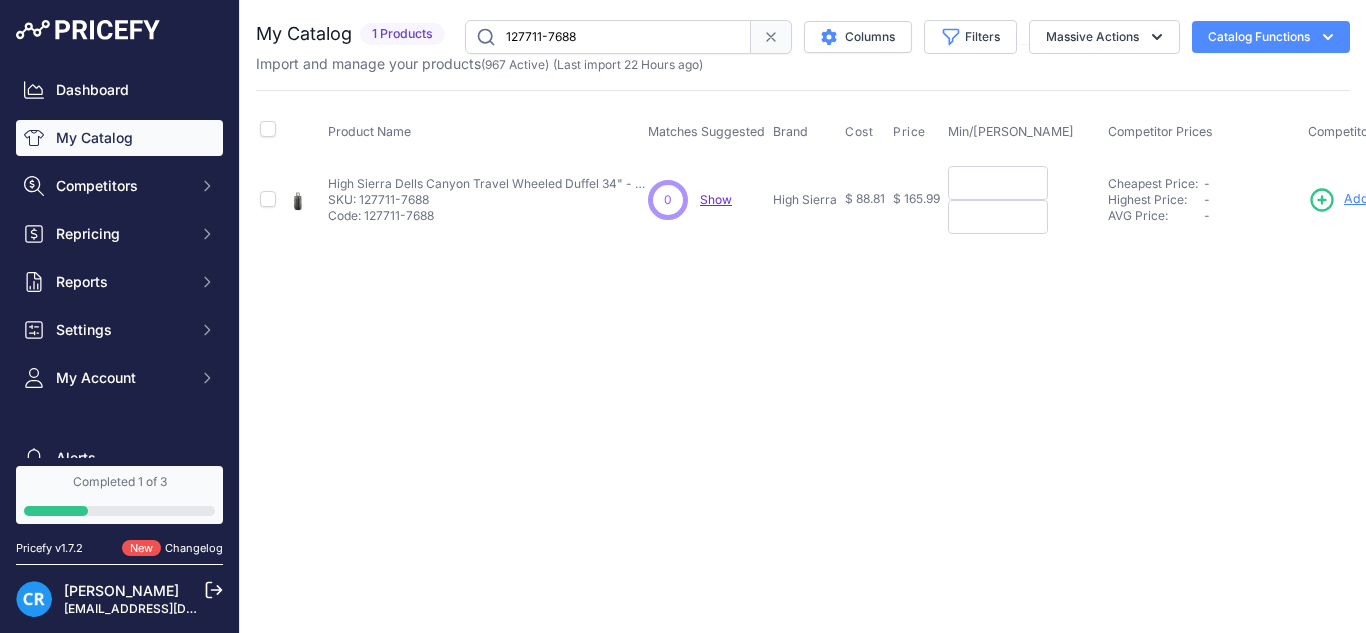 click at bounding box center [998, 183] 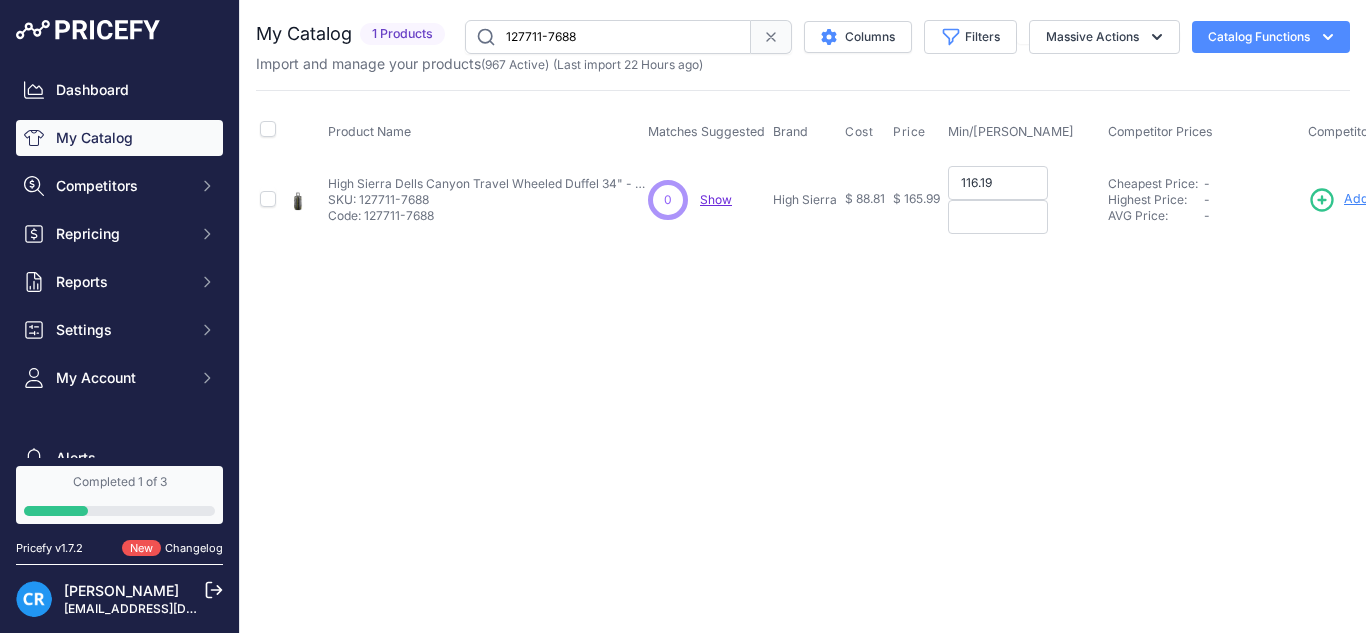 type on "116.19" 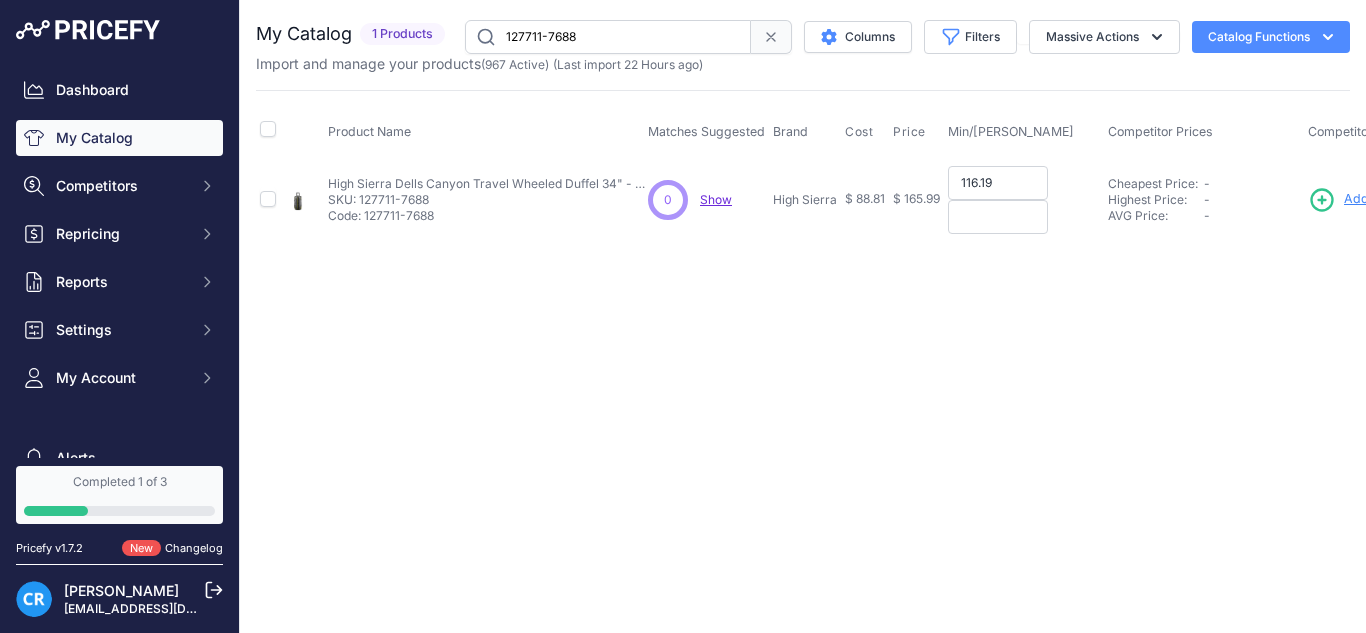 click at bounding box center (998, 217) 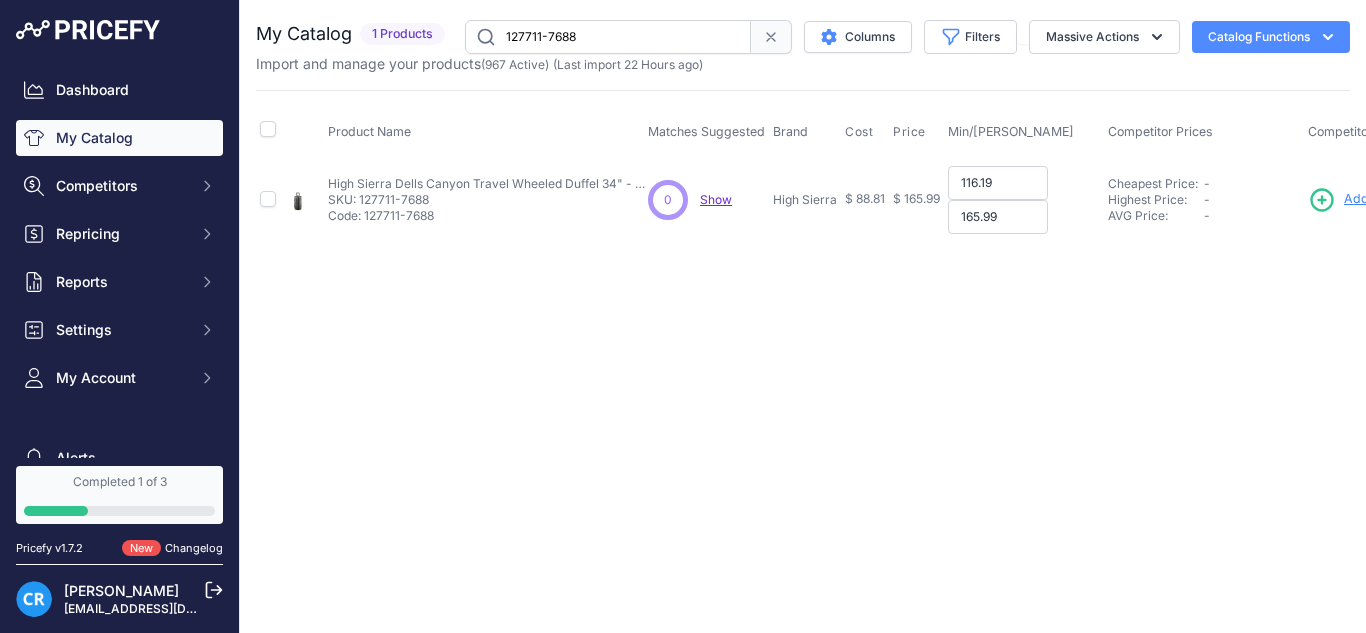 type on "165.99" 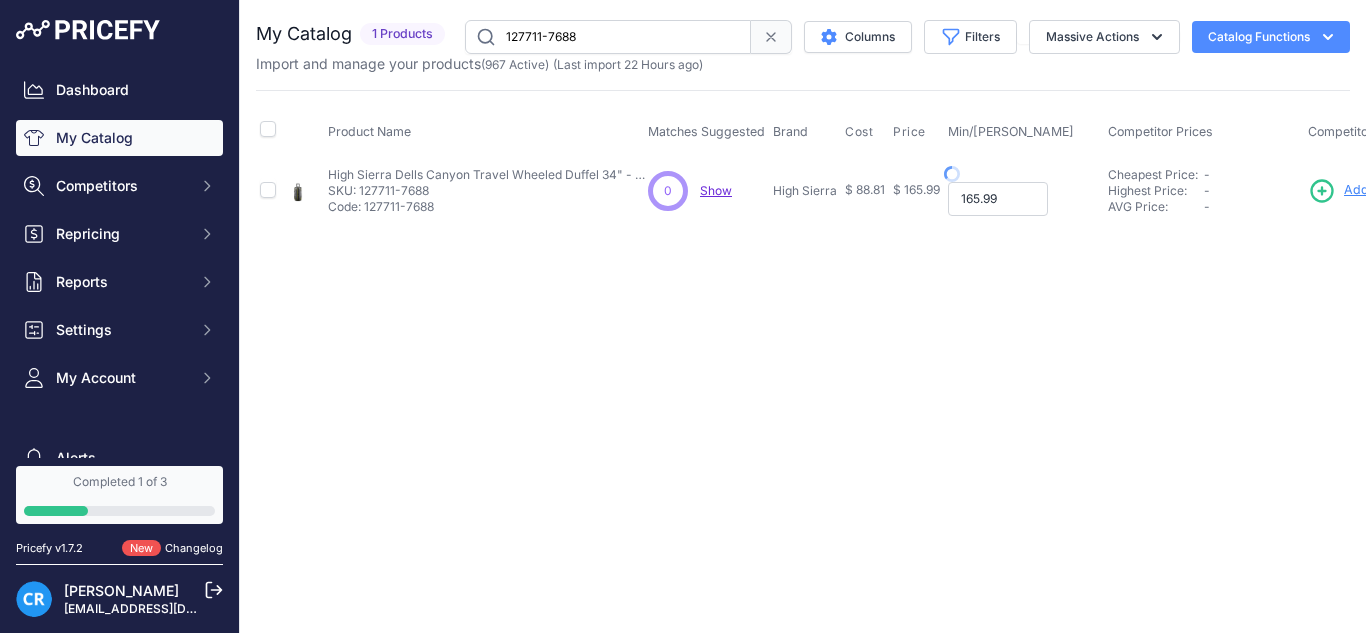 click on "165.99" at bounding box center (998, 199) 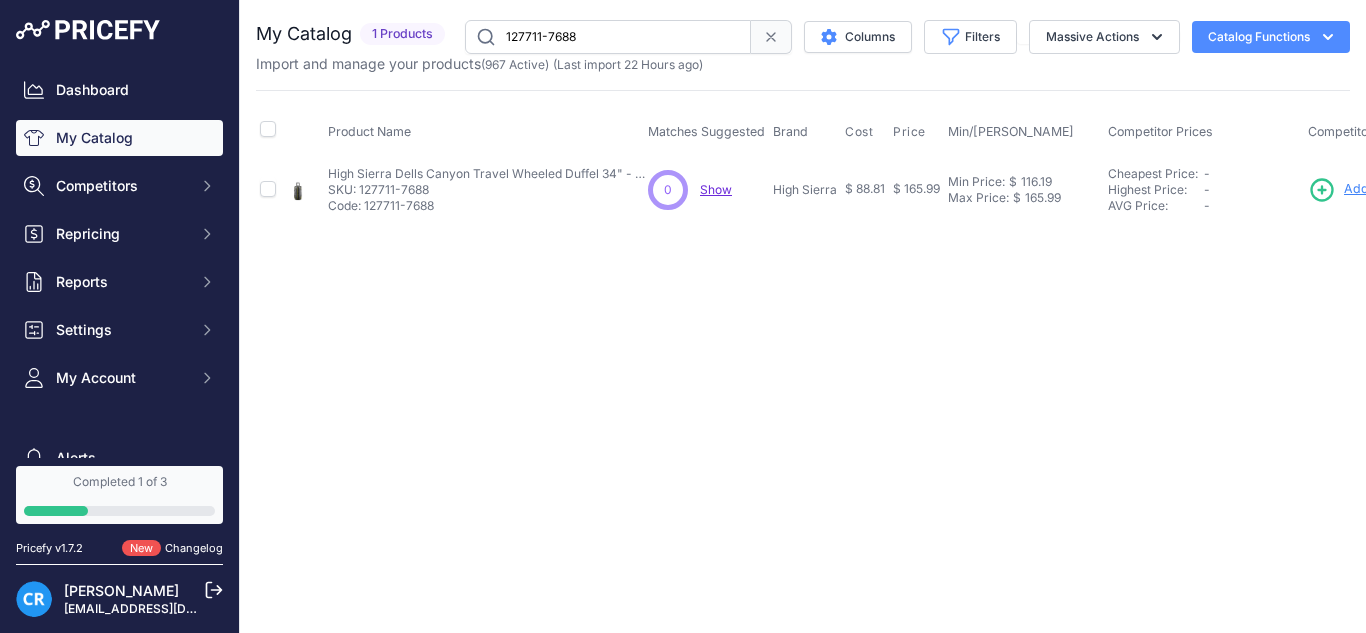 click on "127711-7688" at bounding box center [608, 37] 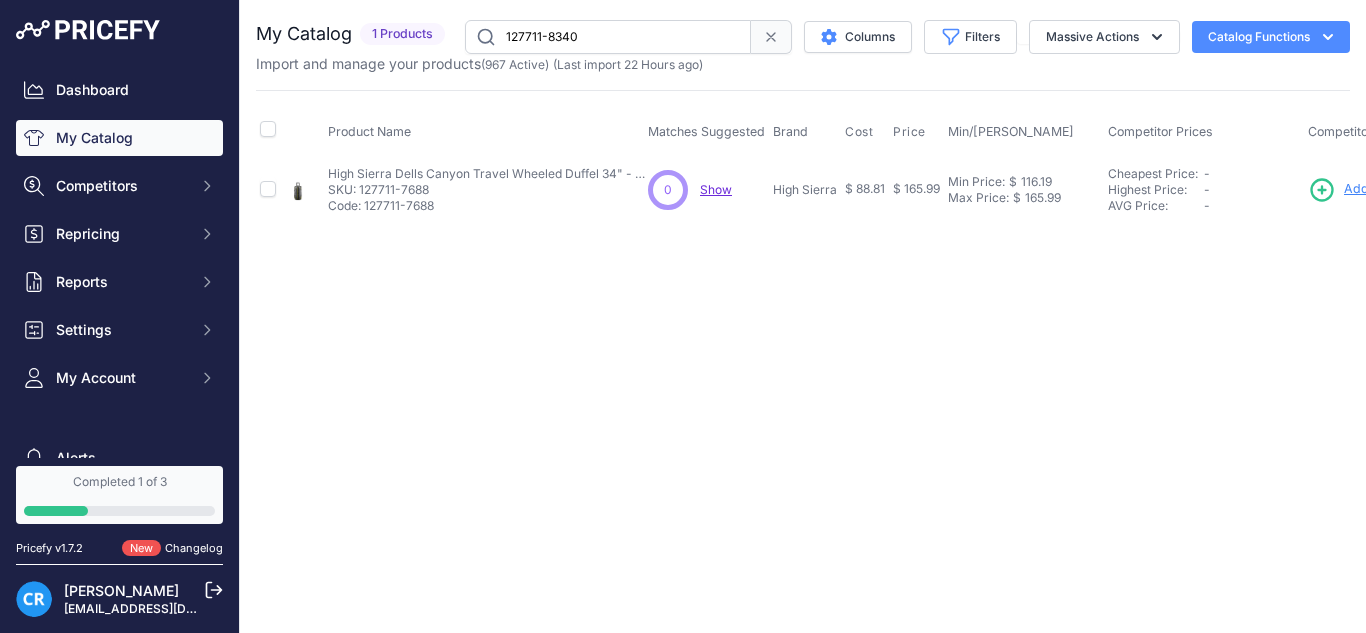 type on "127711-8340" 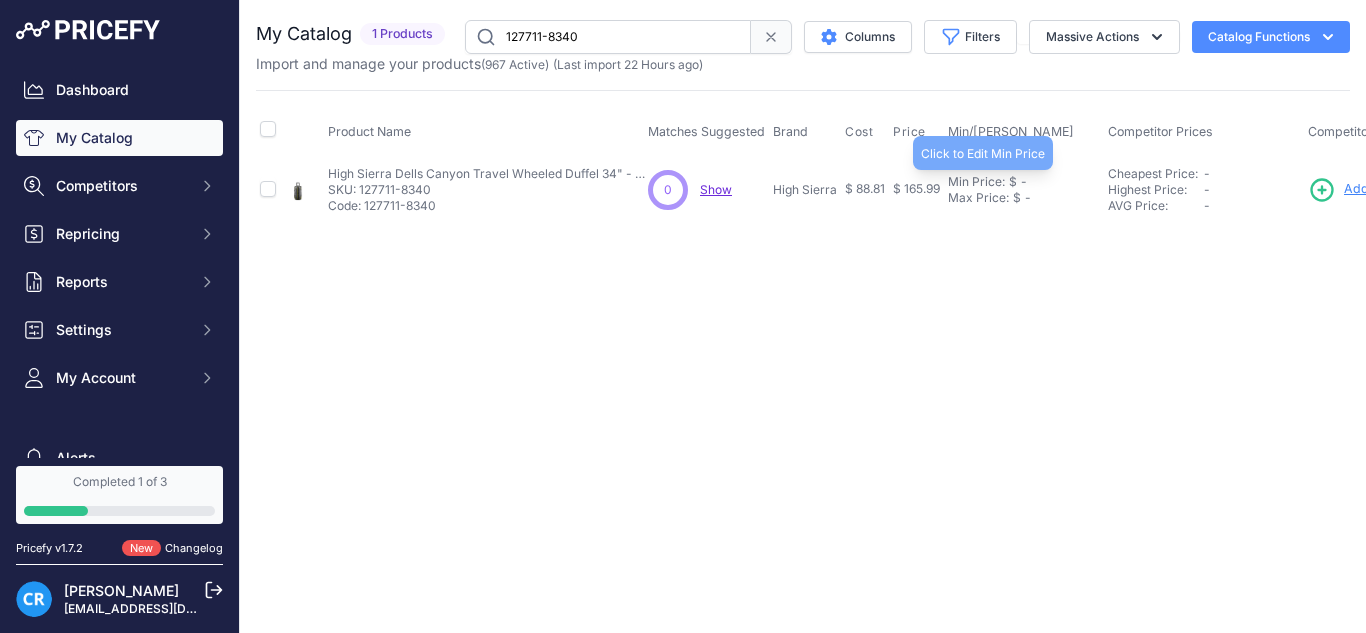 click on "Min Price:" at bounding box center [976, 182] 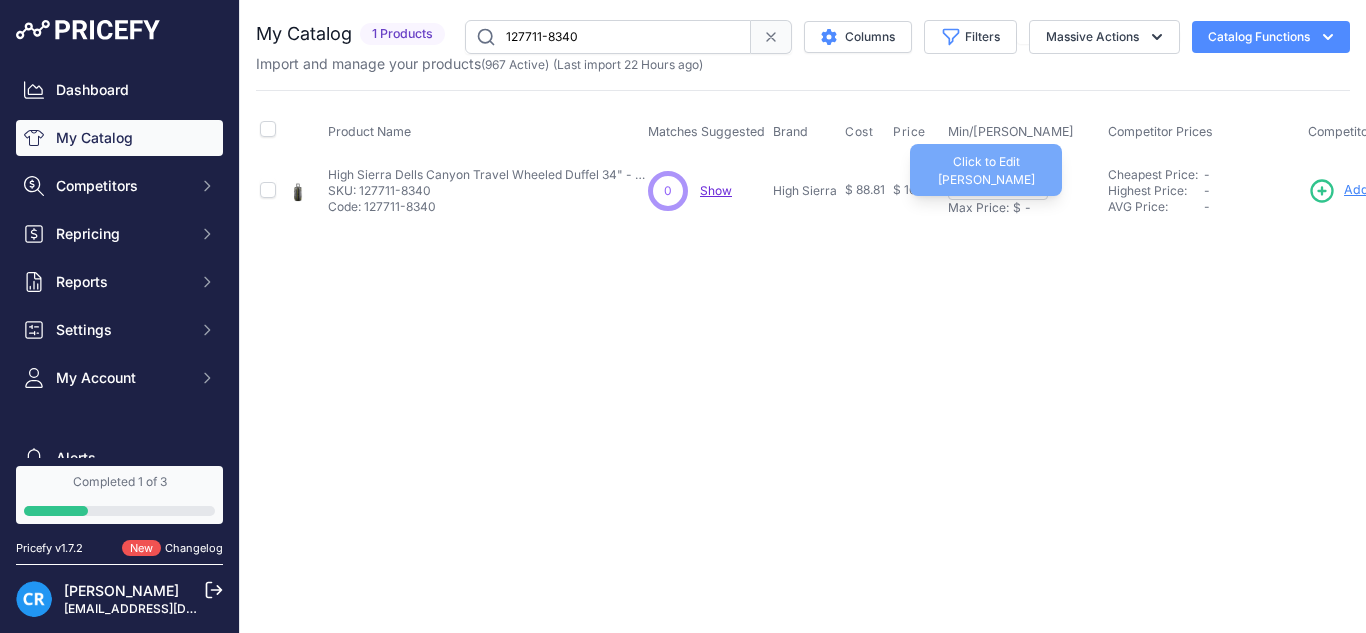 click on "Max Price:" at bounding box center [978, 208] 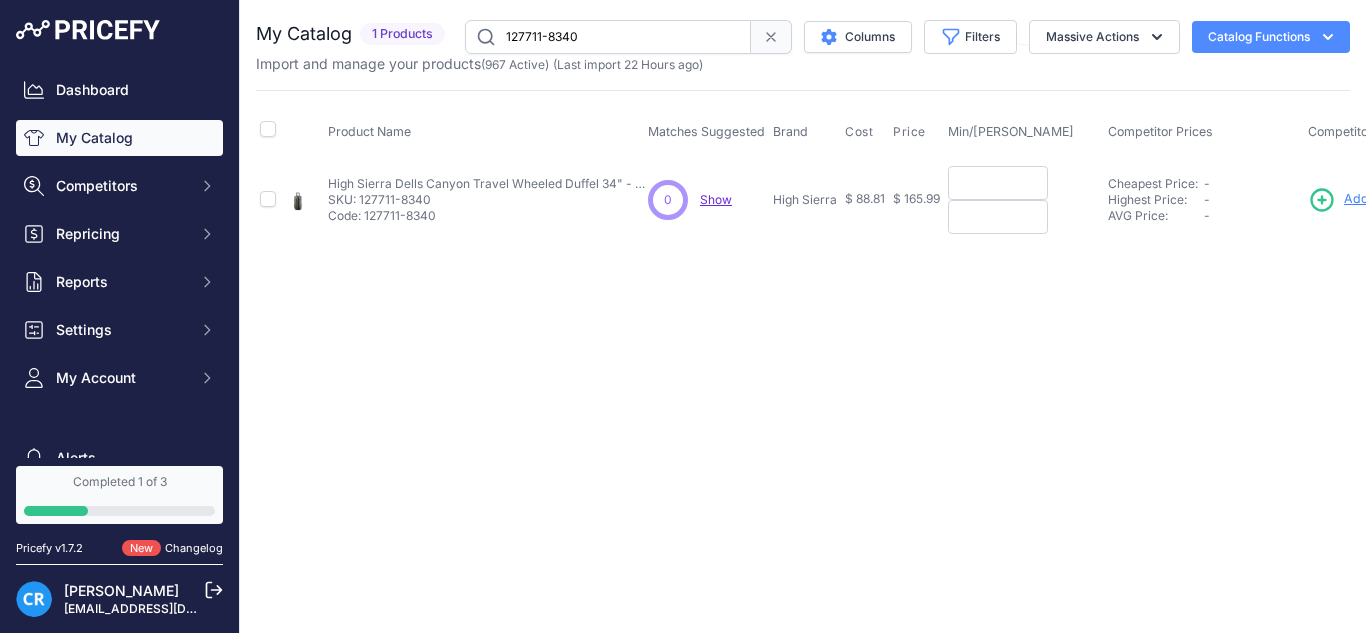 click at bounding box center (998, 183) 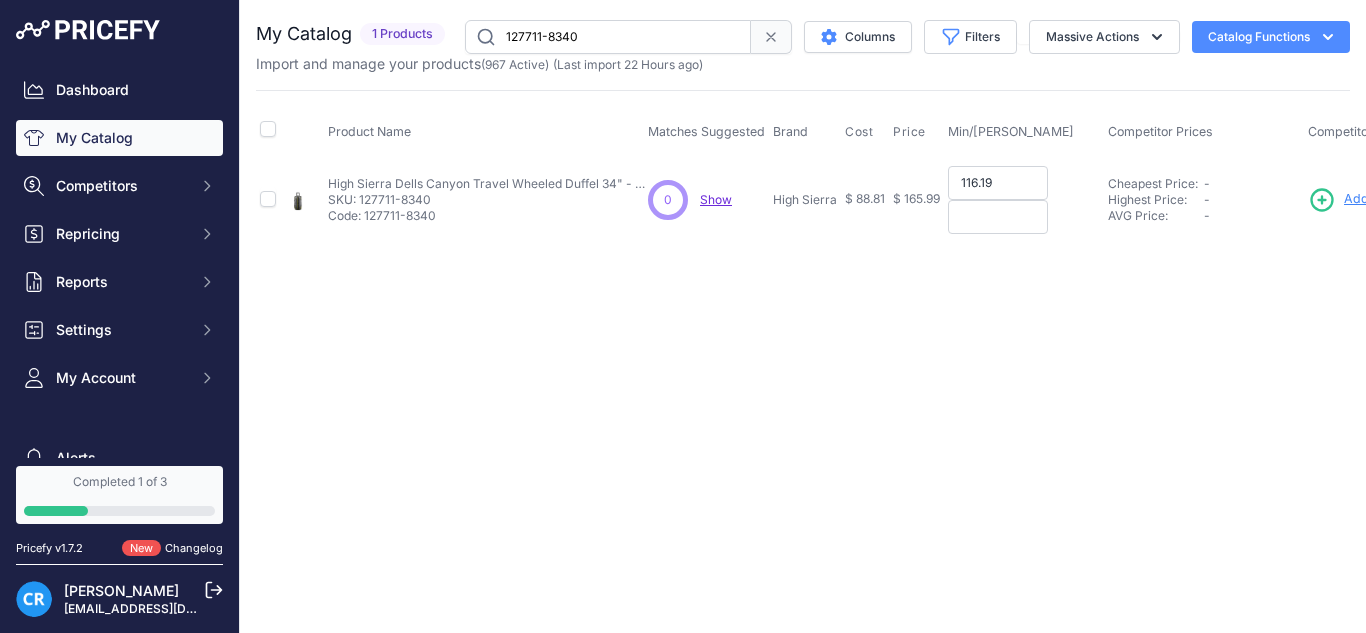 type on "116.19" 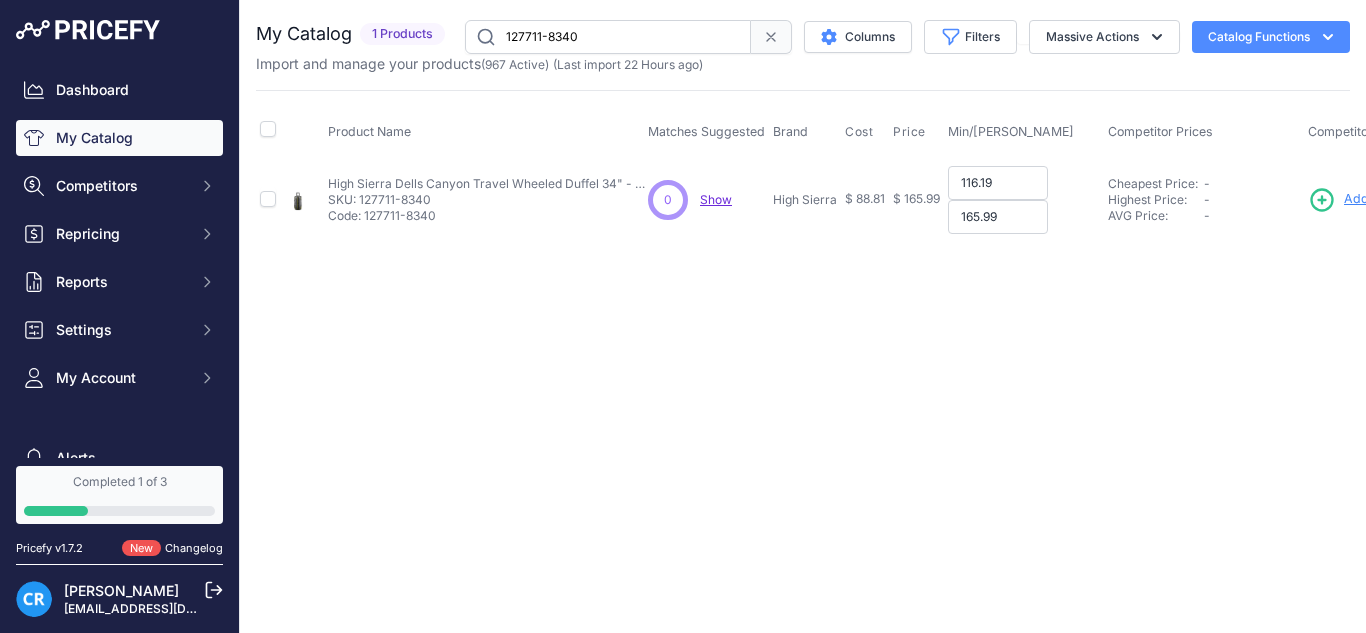 type on "165.99" 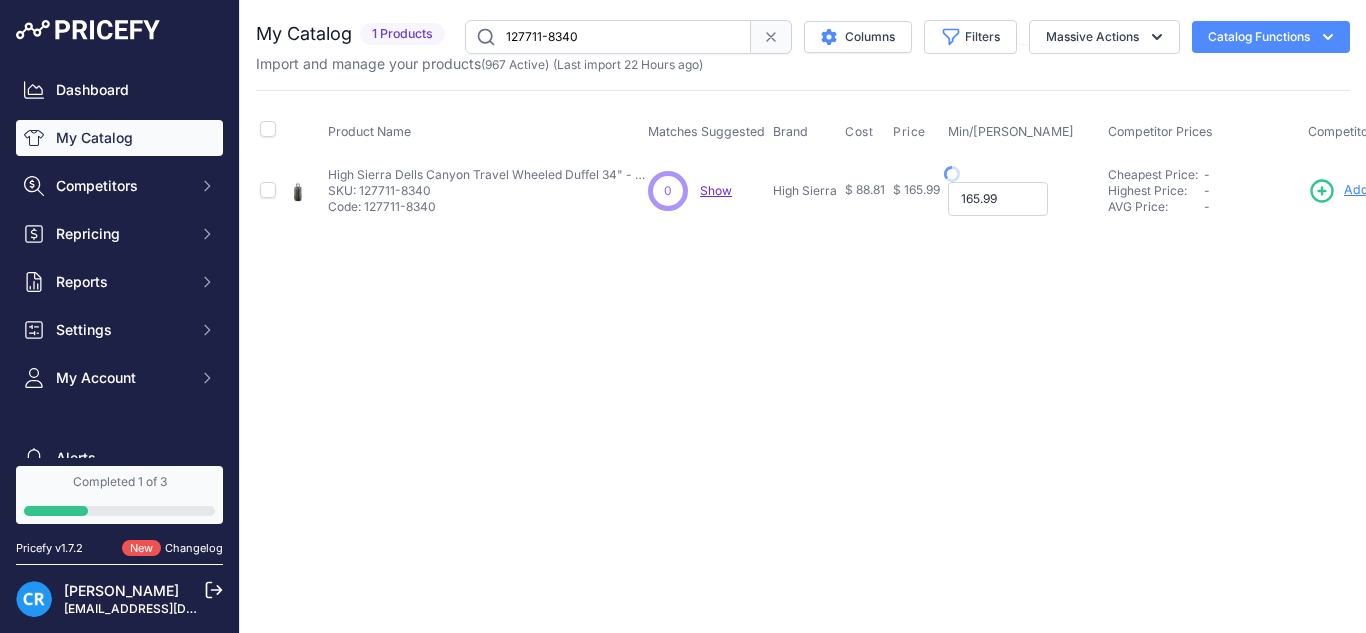click on "165.99" at bounding box center [998, 199] 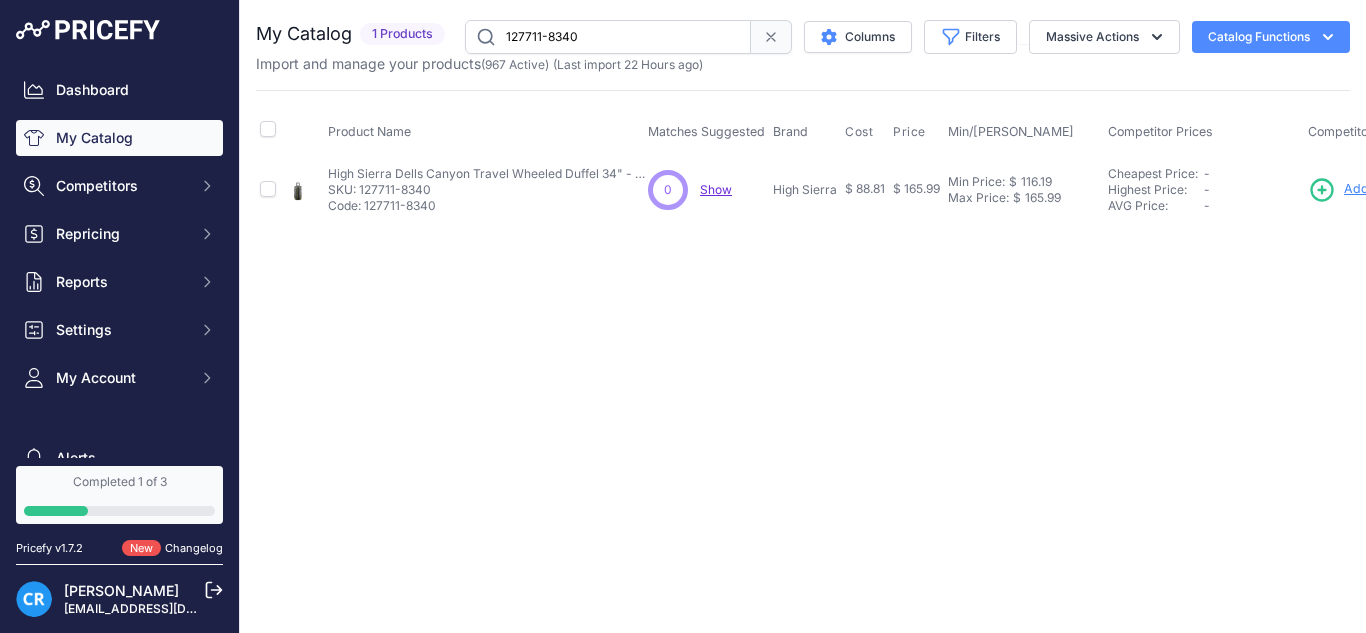 click on "127711-8340" at bounding box center (608, 37) 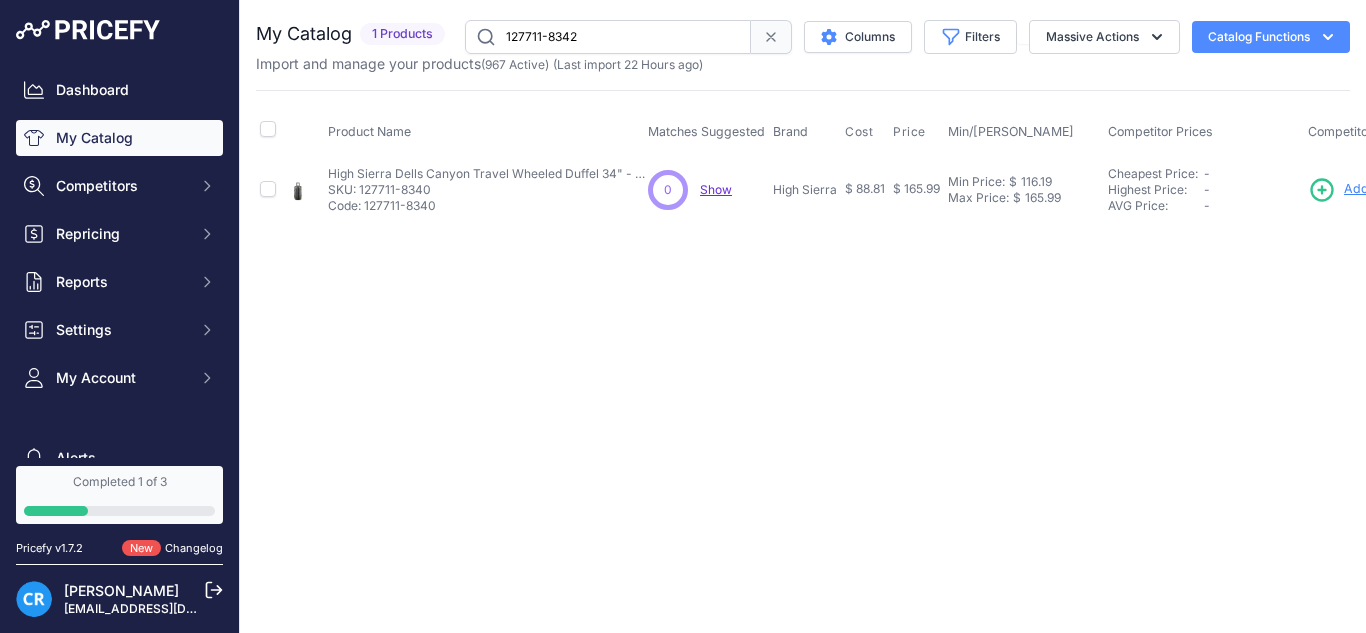 type on "127711-8342" 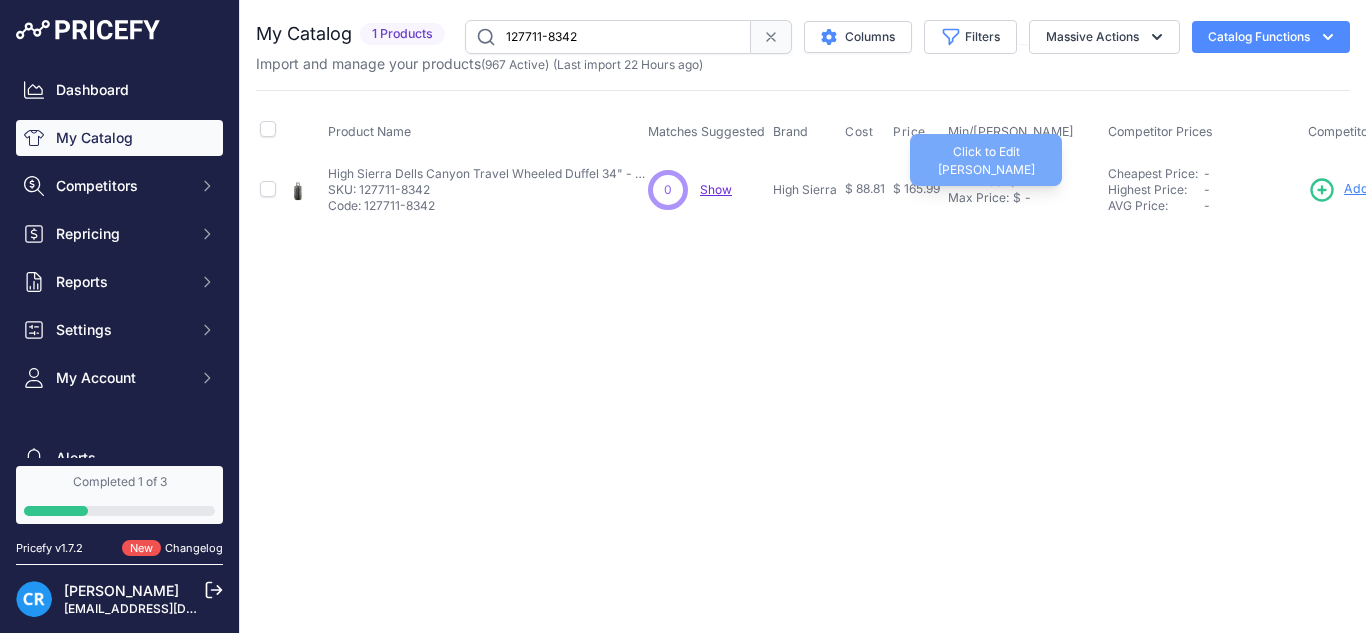 click on "$" at bounding box center (1017, 198) 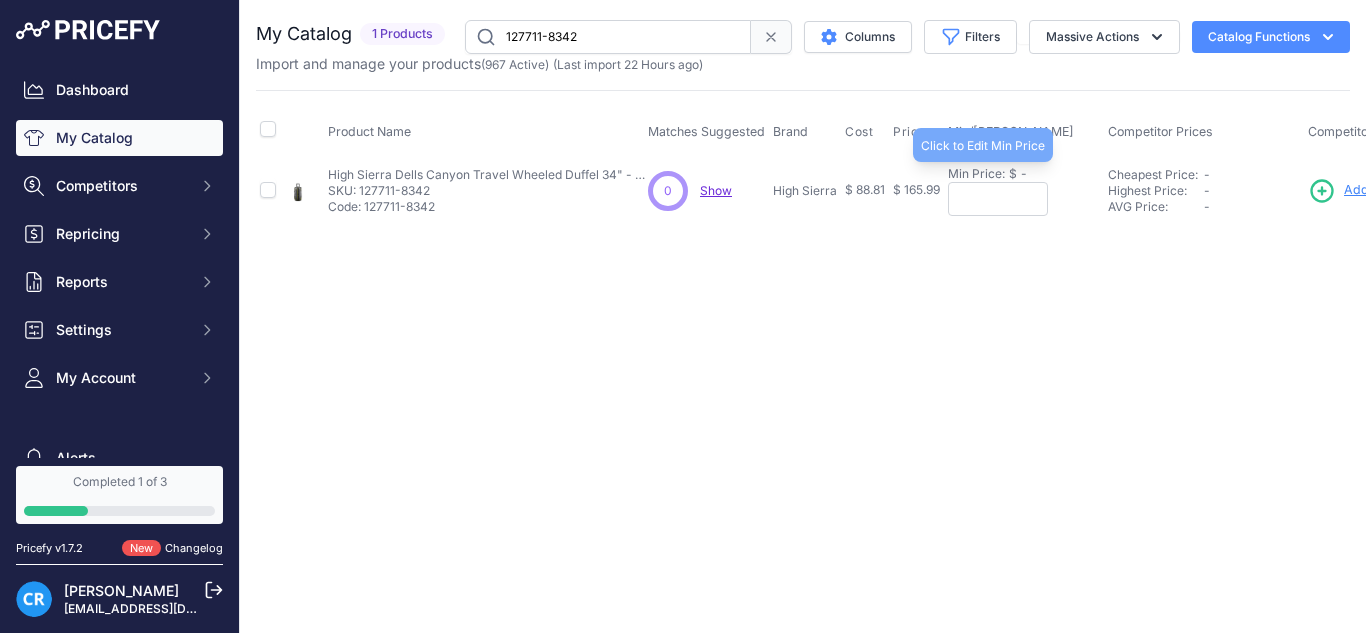 click on "$" at bounding box center (1013, 174) 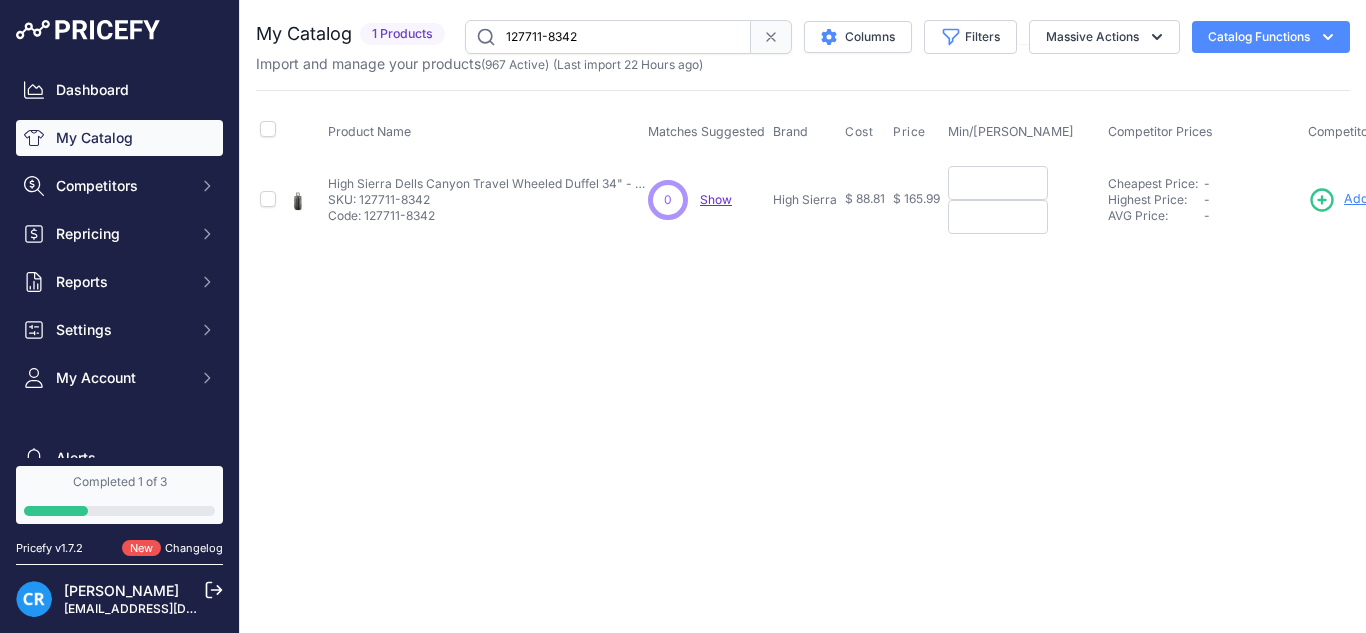paste on "116.19" 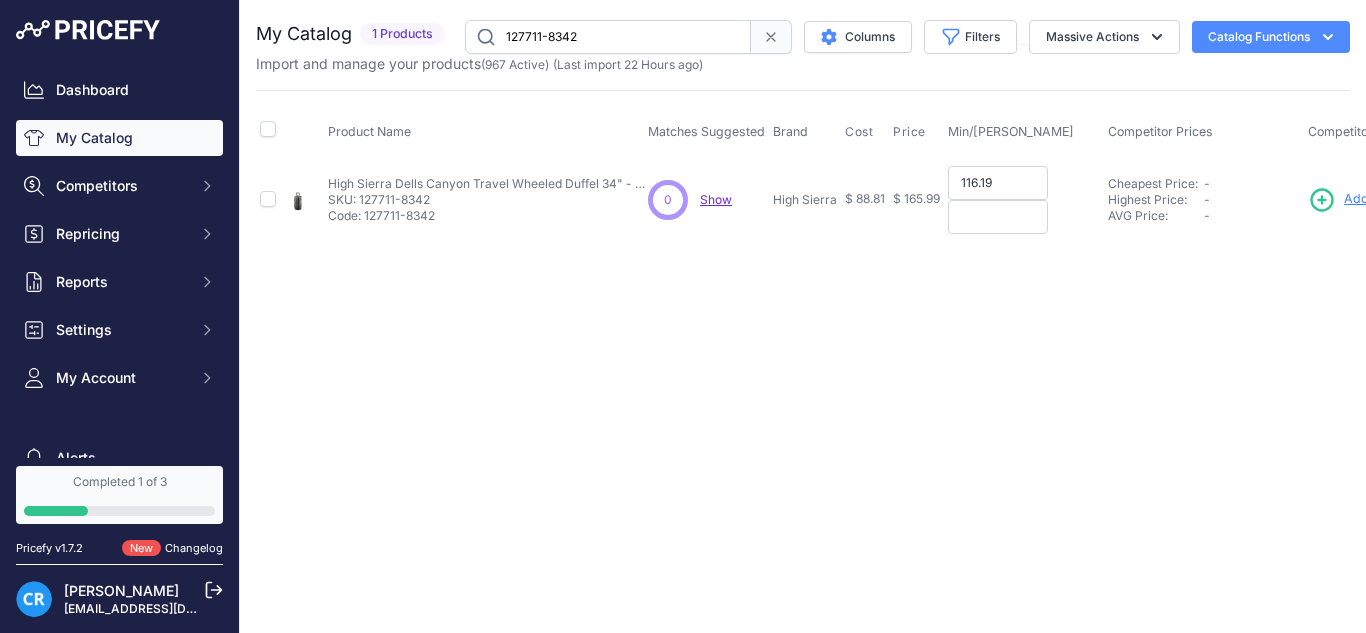 type on "116.19" 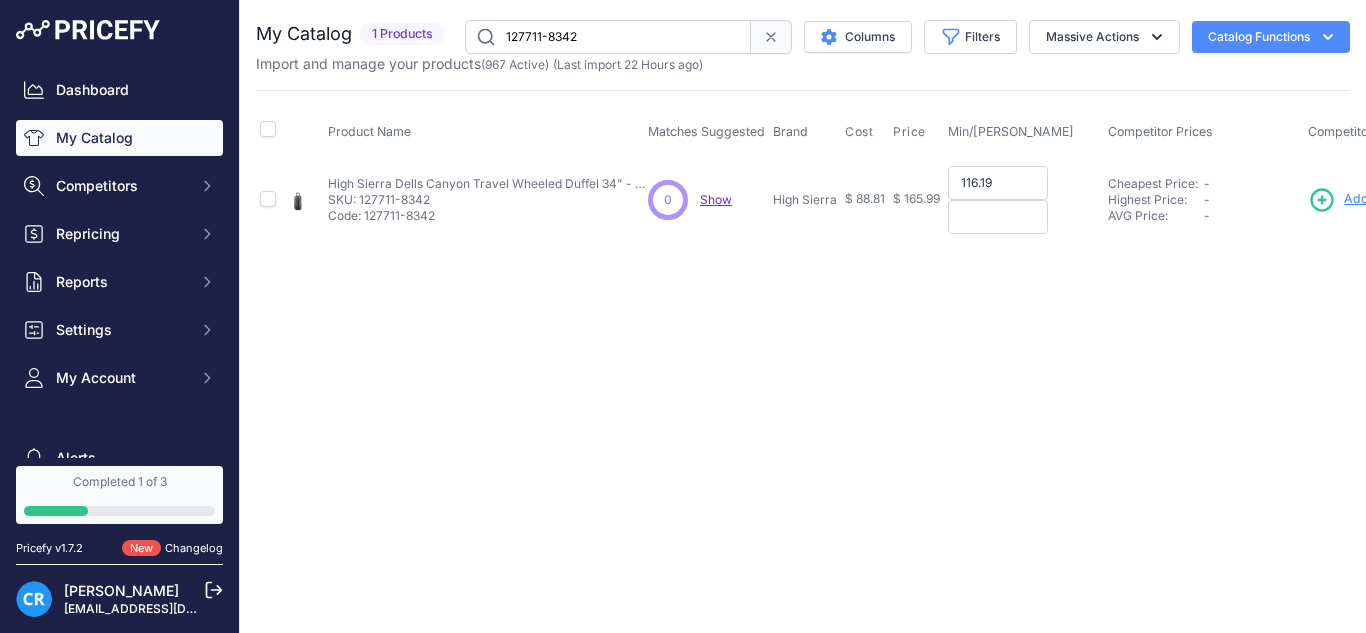 click at bounding box center (998, 217) 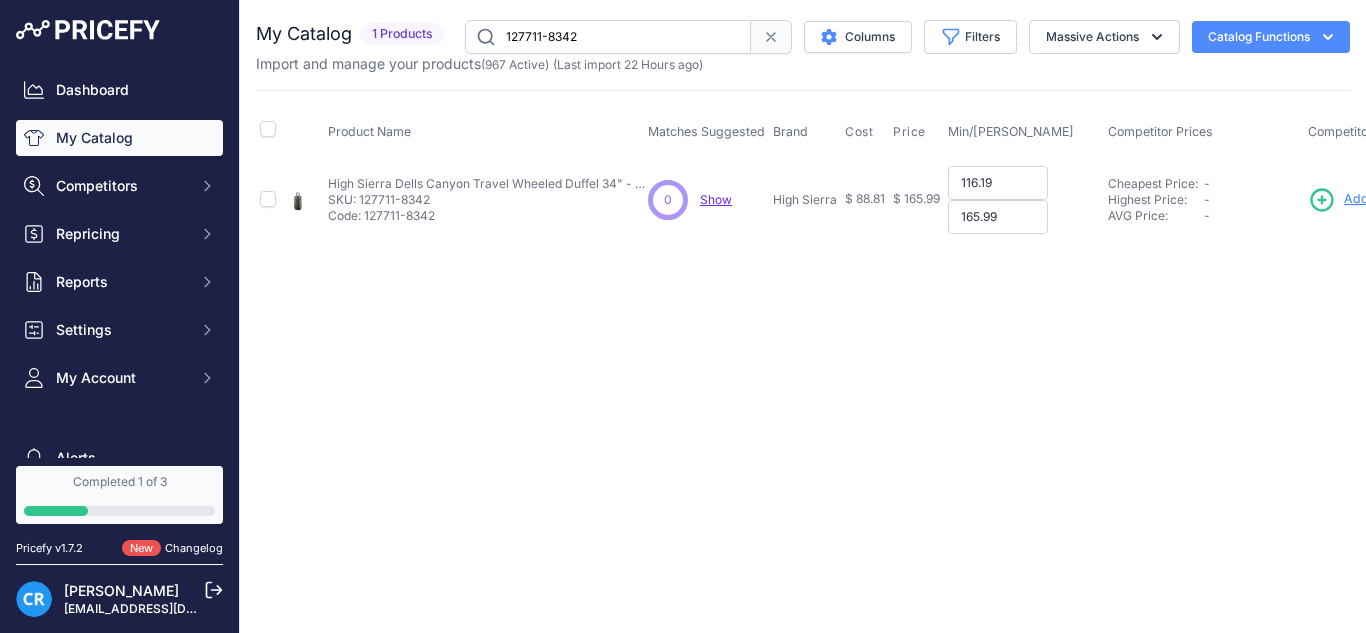 type on "165.99" 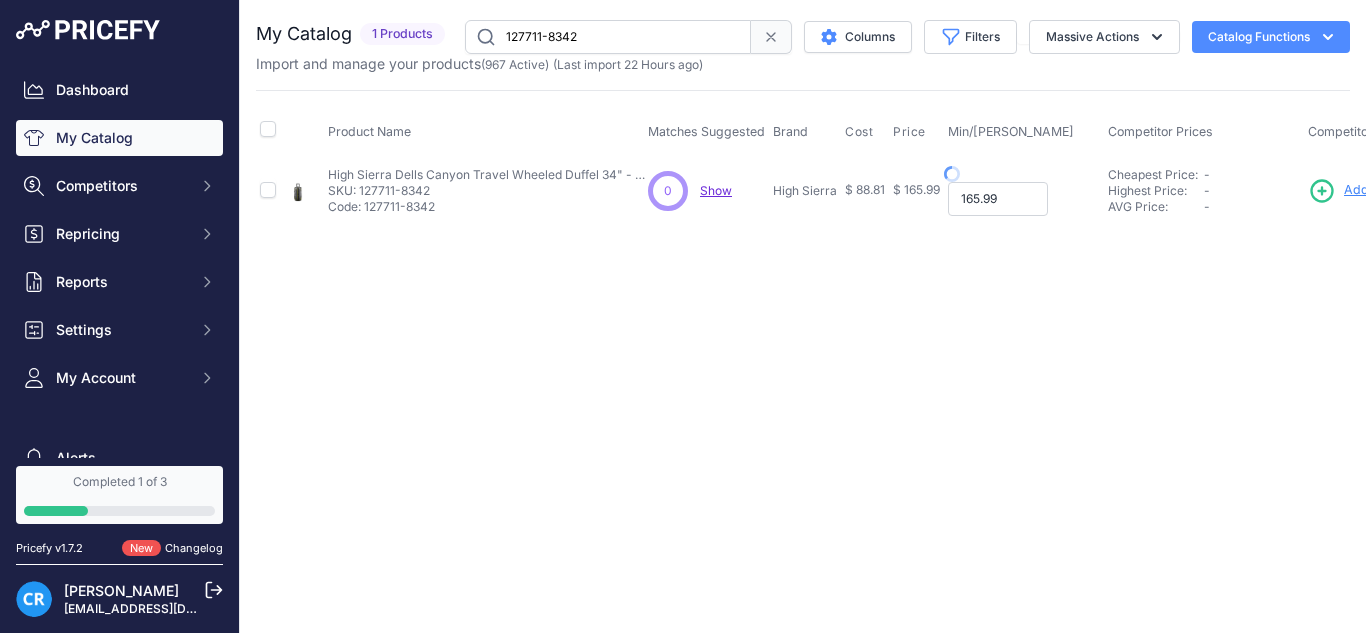 click on "Min Price:
$
116.19
-
Click to Edit Min Price
116.19
Max Price:
$
165.99
-
Click to Edit Max Price
165.99" at bounding box center (1024, 191) 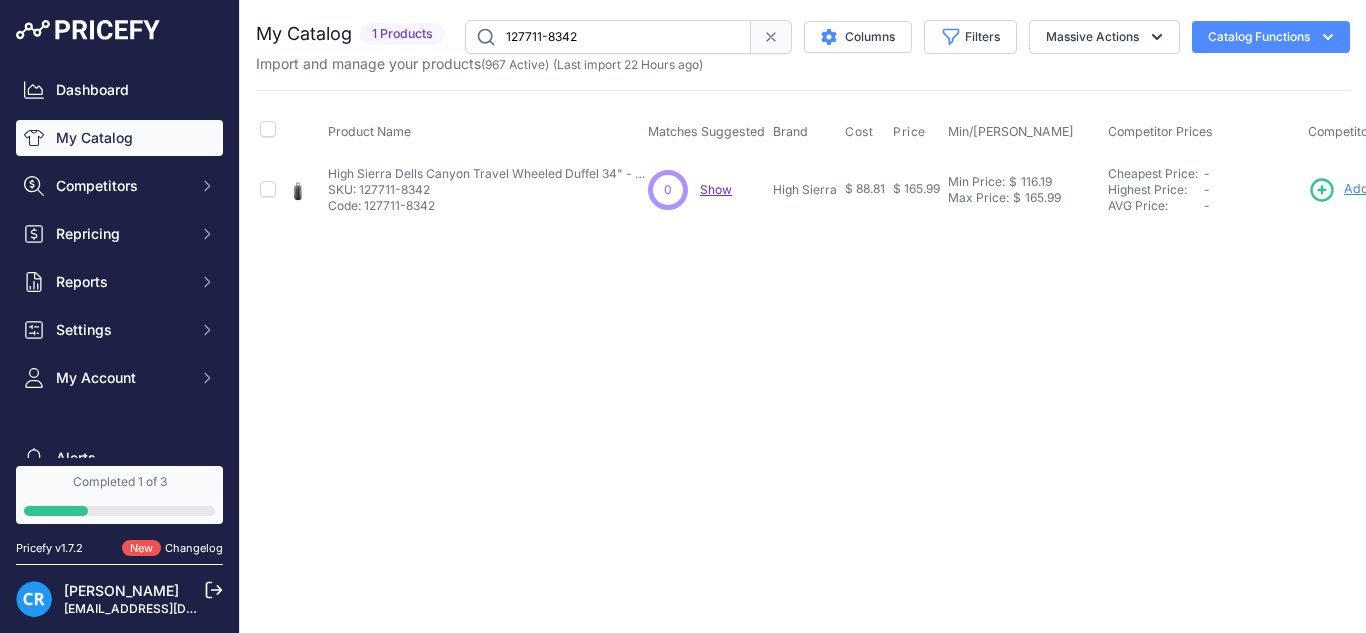 click on "127711-8342" at bounding box center (608, 37) 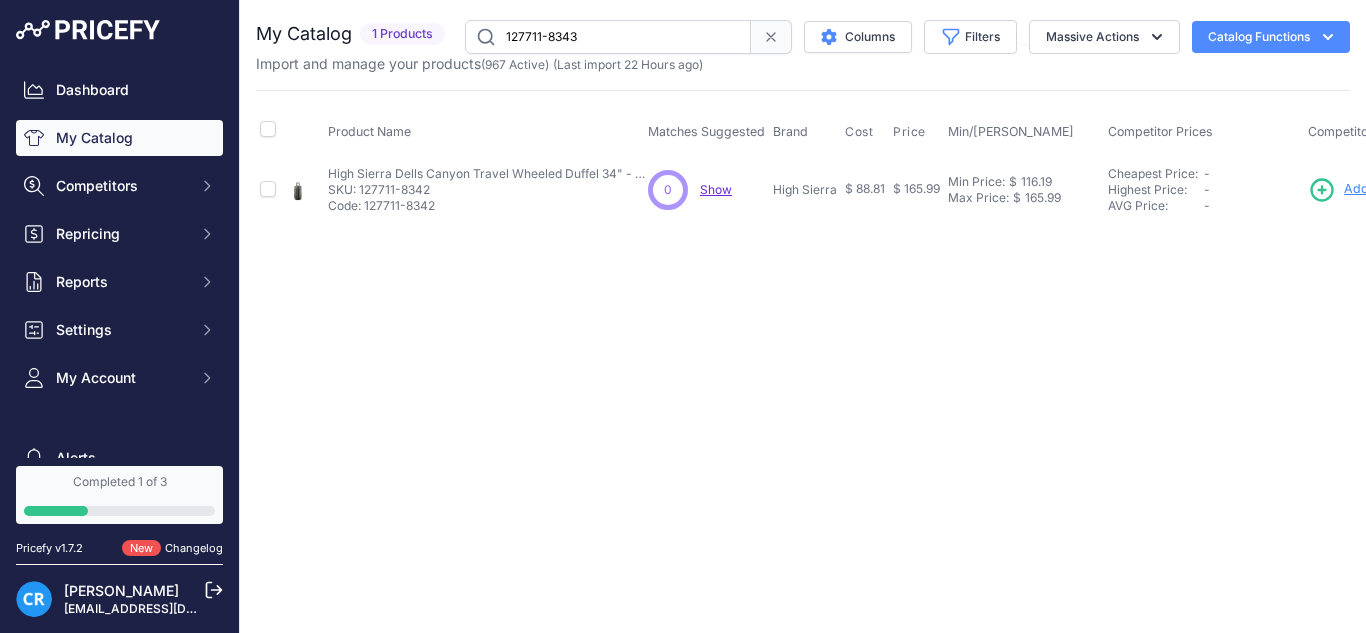 type on "127711-8343" 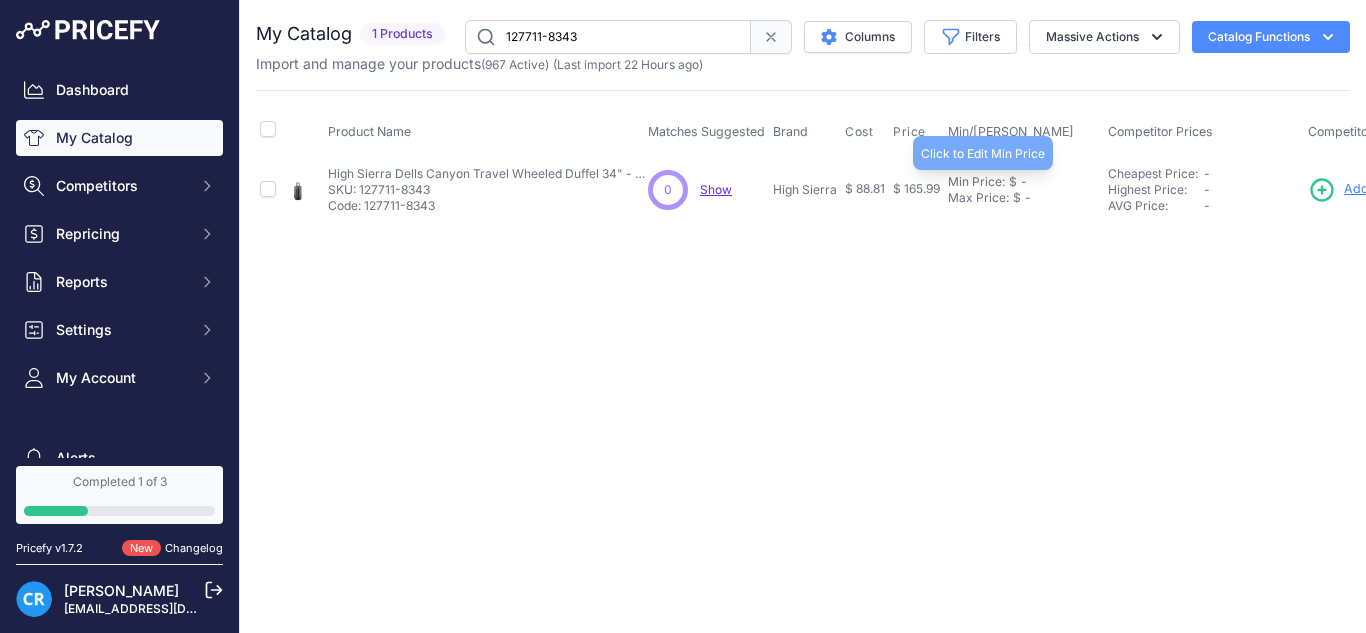 click on "Min Price:" at bounding box center [976, 182] 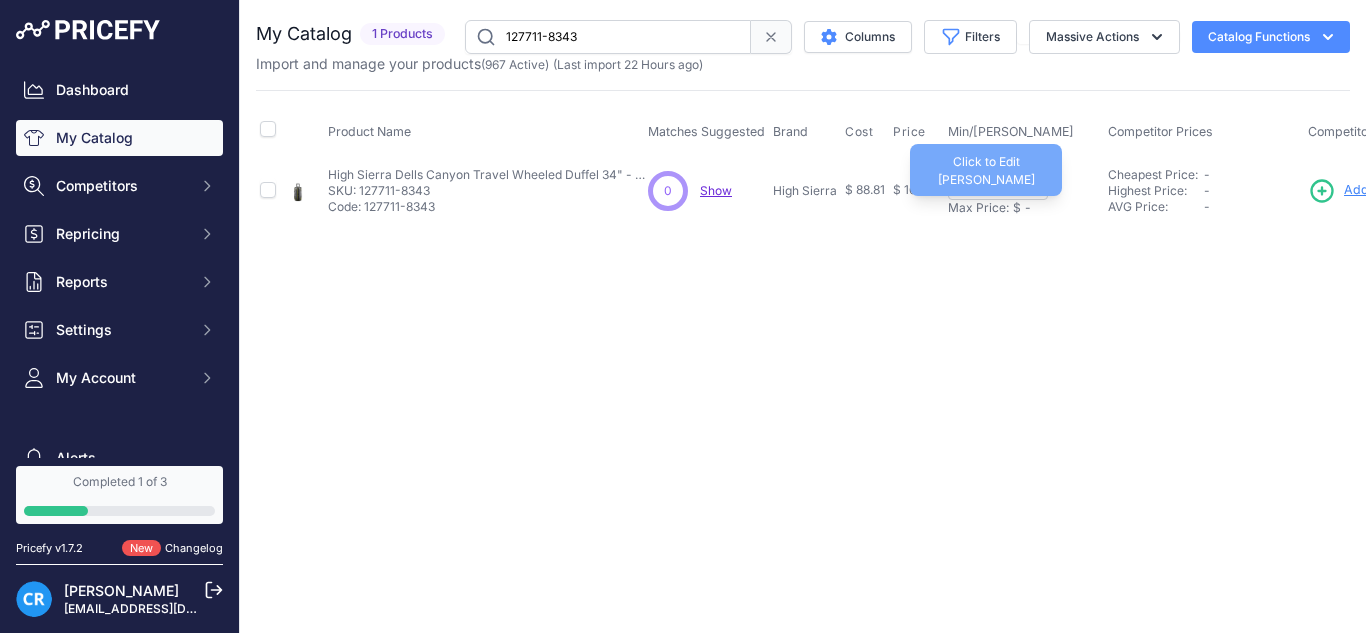 click on "Max Price:" at bounding box center [978, 208] 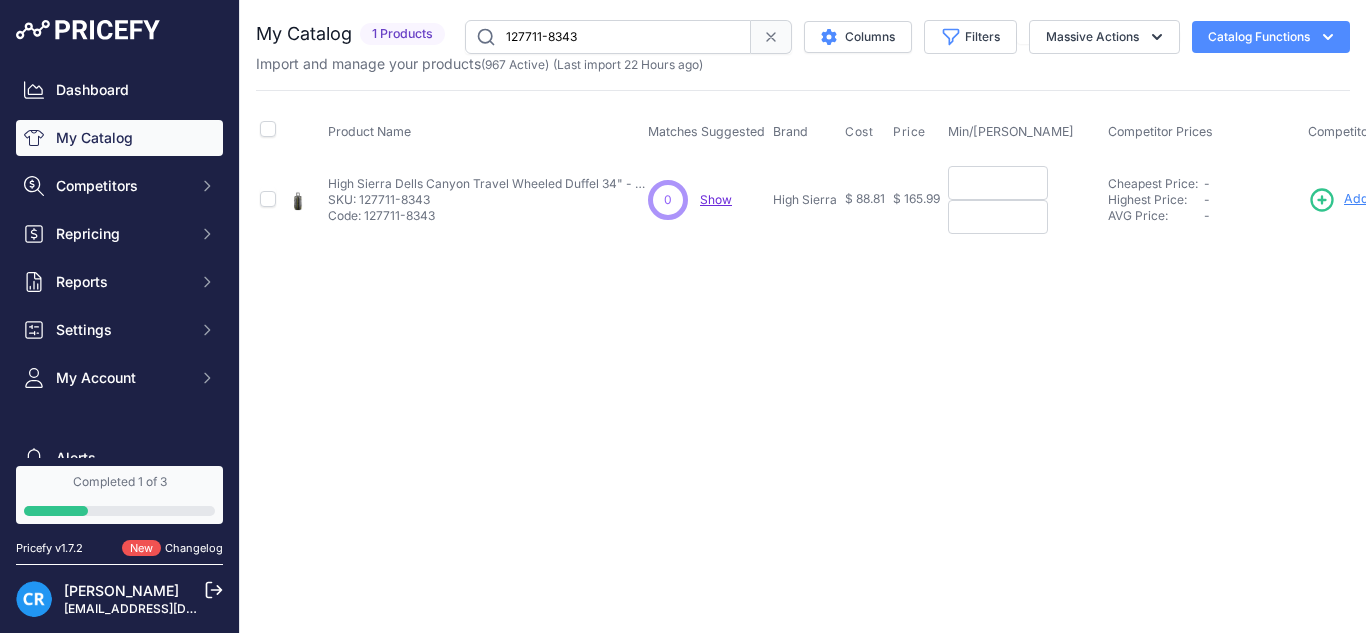 click on "Min/[PERSON_NAME]" at bounding box center (1024, 132) 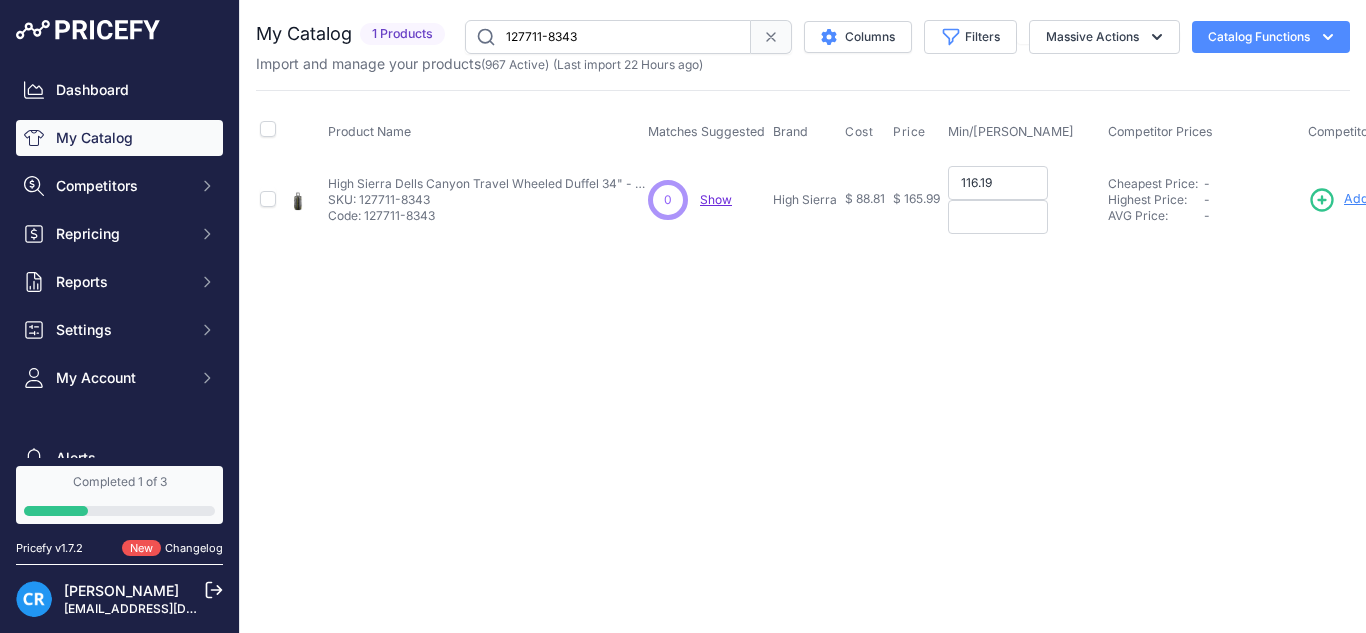type on "116.19" 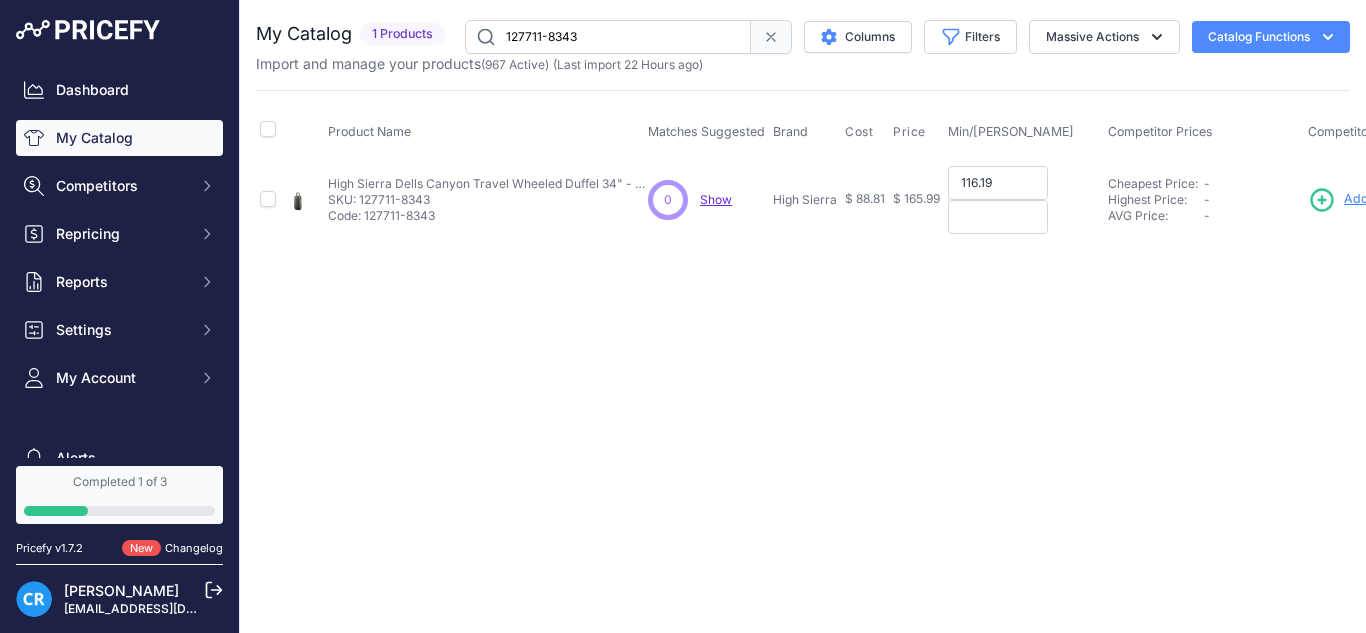 click at bounding box center (998, 217) 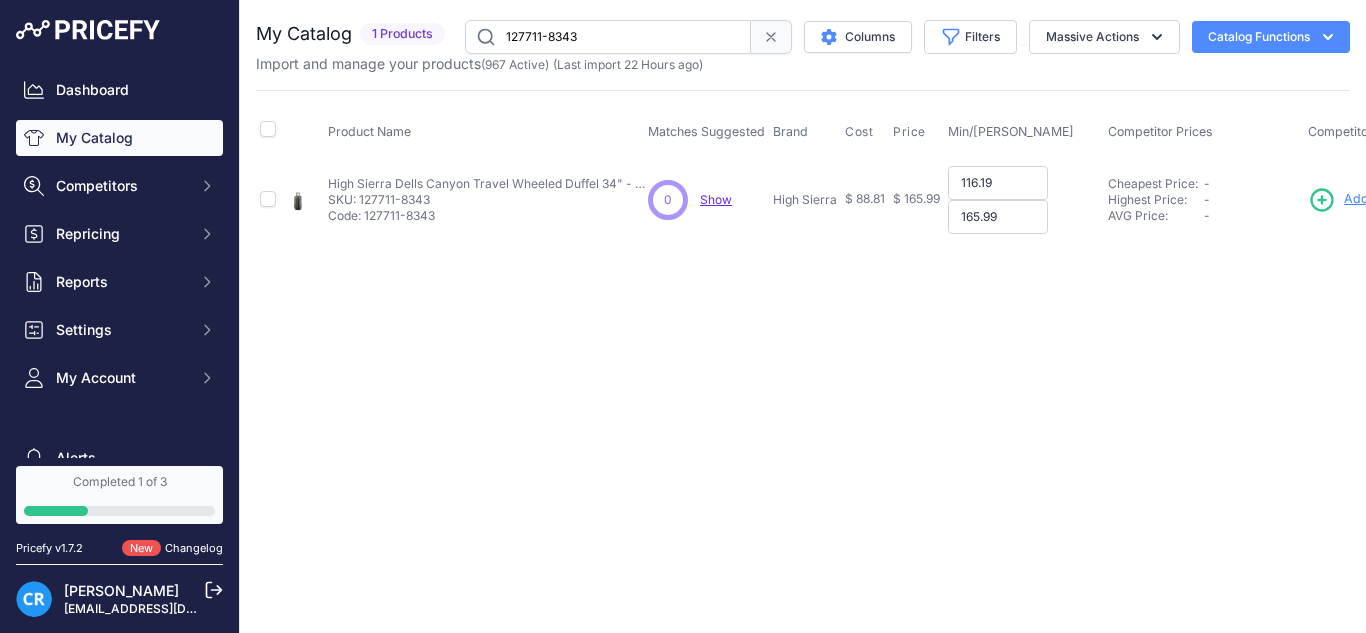 type on "165.99" 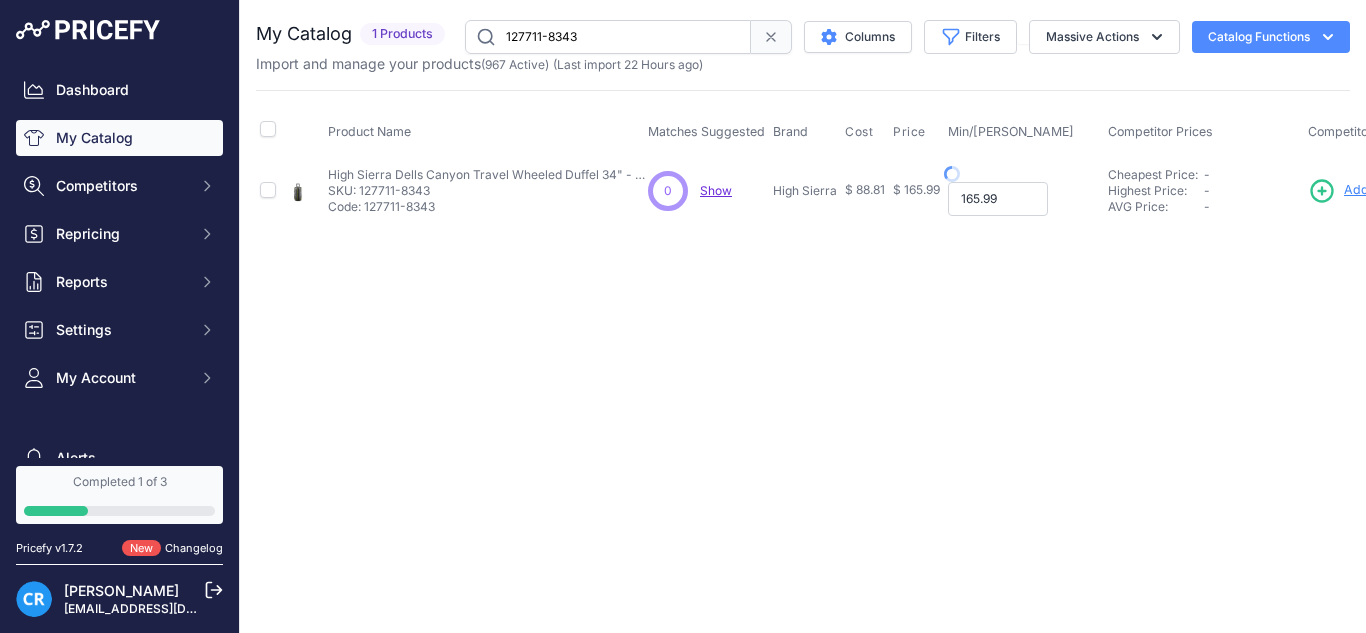click on "Min Price:
$
116.19
-
Click to Edit Min Price
116.19
Max Price:
$
165.99
-
Click to Edit Max Price
165.99" at bounding box center (1024, 190) 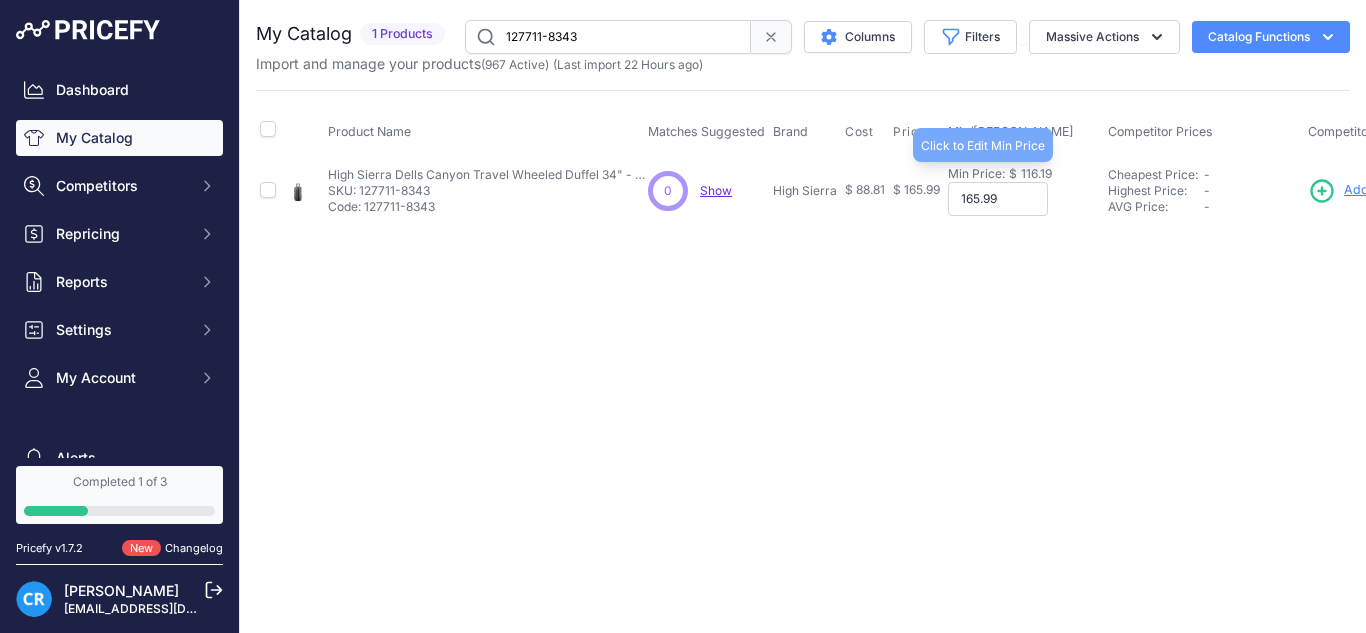 click on "Min Price:
$
116.19
-
Click to Edit Min Price
116.19
Max Price:
$
165.99
-
Click to Edit Max Price
165.99" at bounding box center (1024, 190) 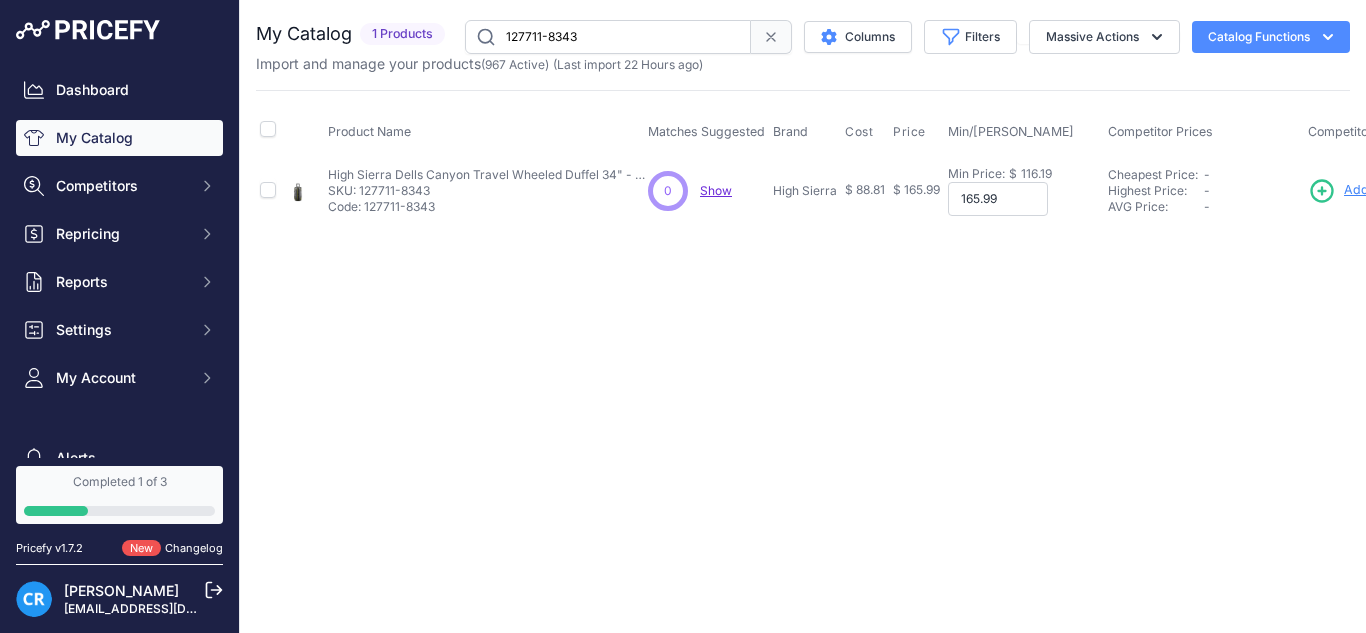 click on "165.99" at bounding box center (998, 199) 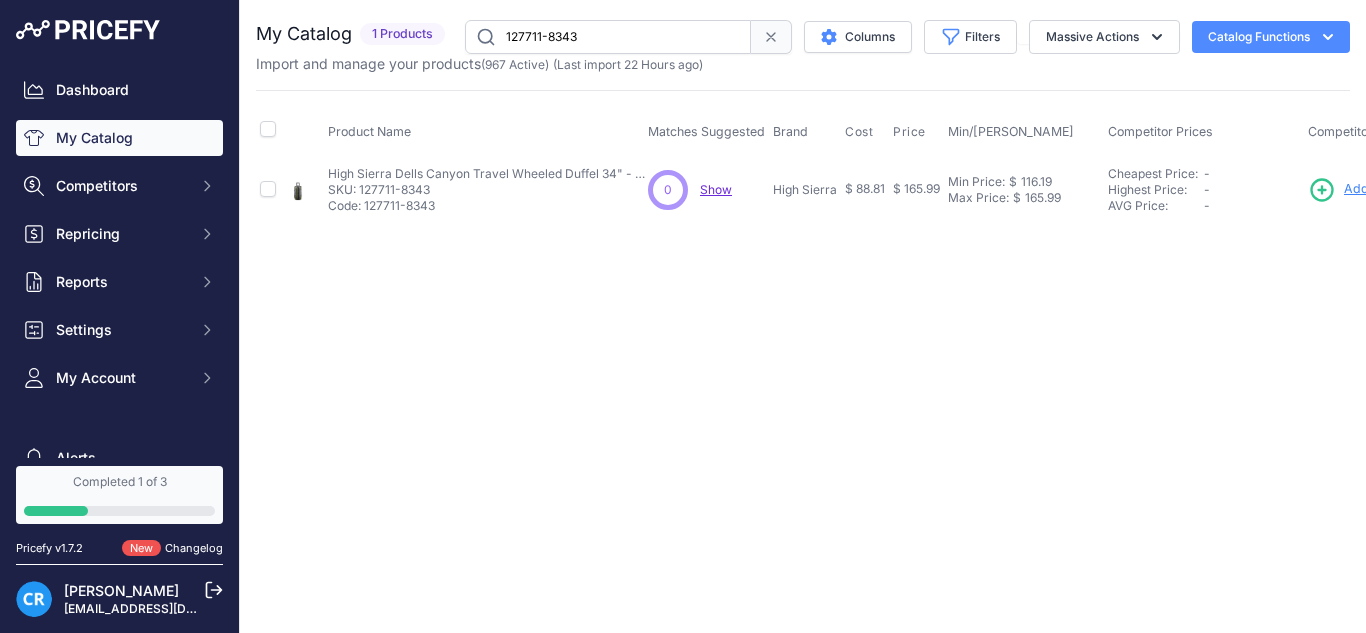 click on "127711-8343" at bounding box center [608, 37] 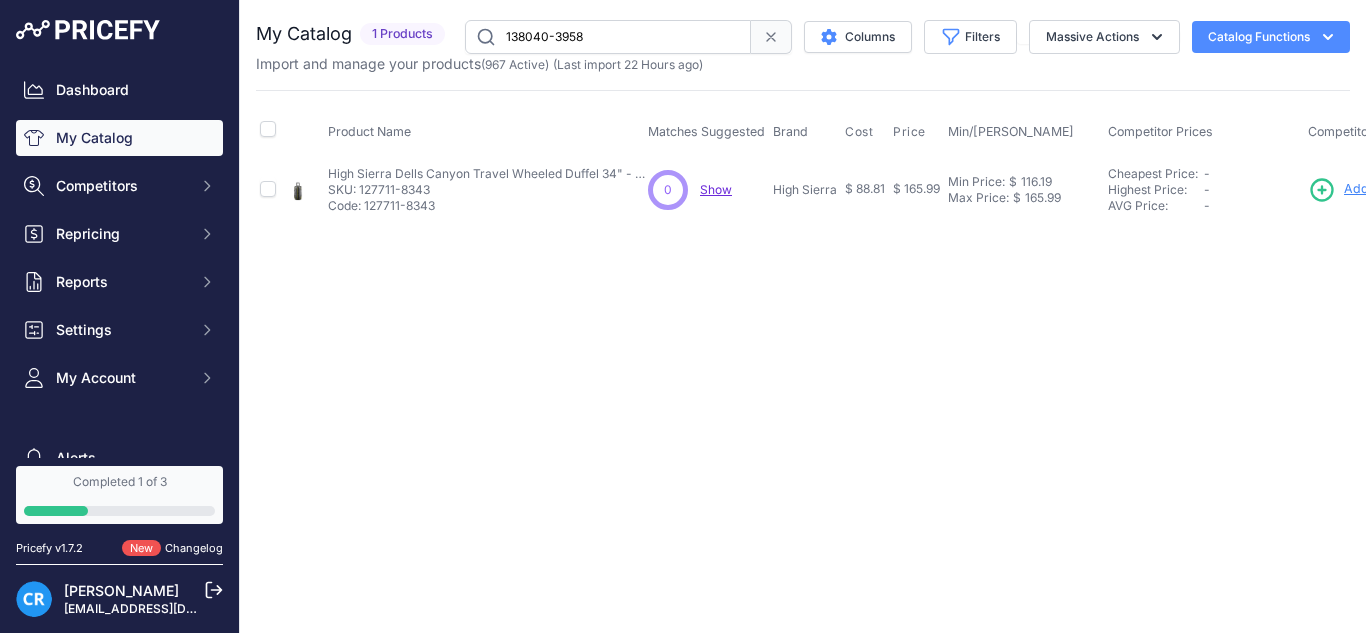 type on "138040-3958" 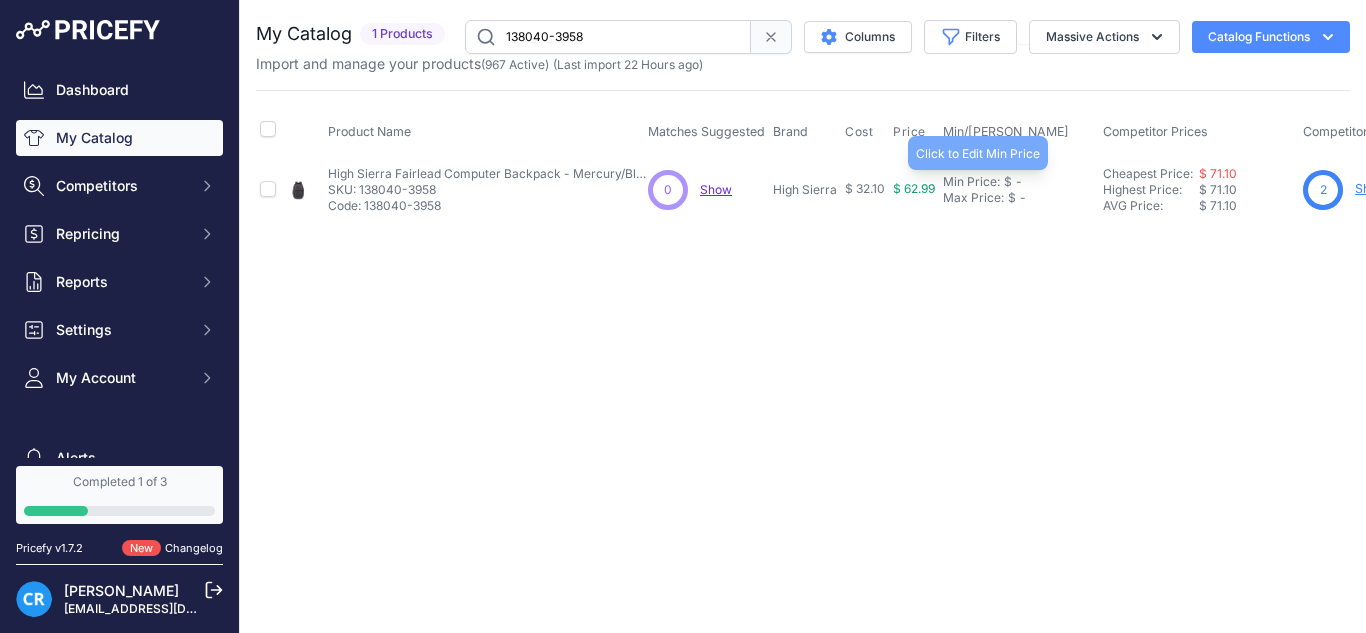 click on "Min Price:" at bounding box center (971, 182) 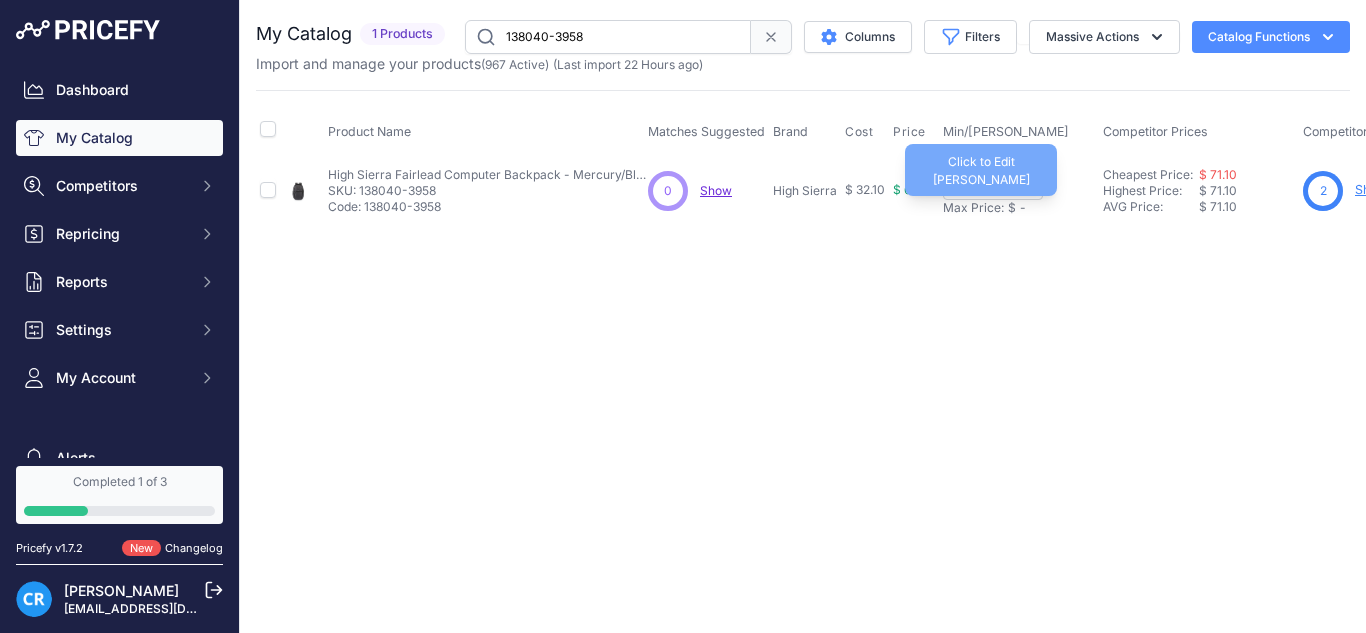click on "Max Price:" at bounding box center [973, 208] 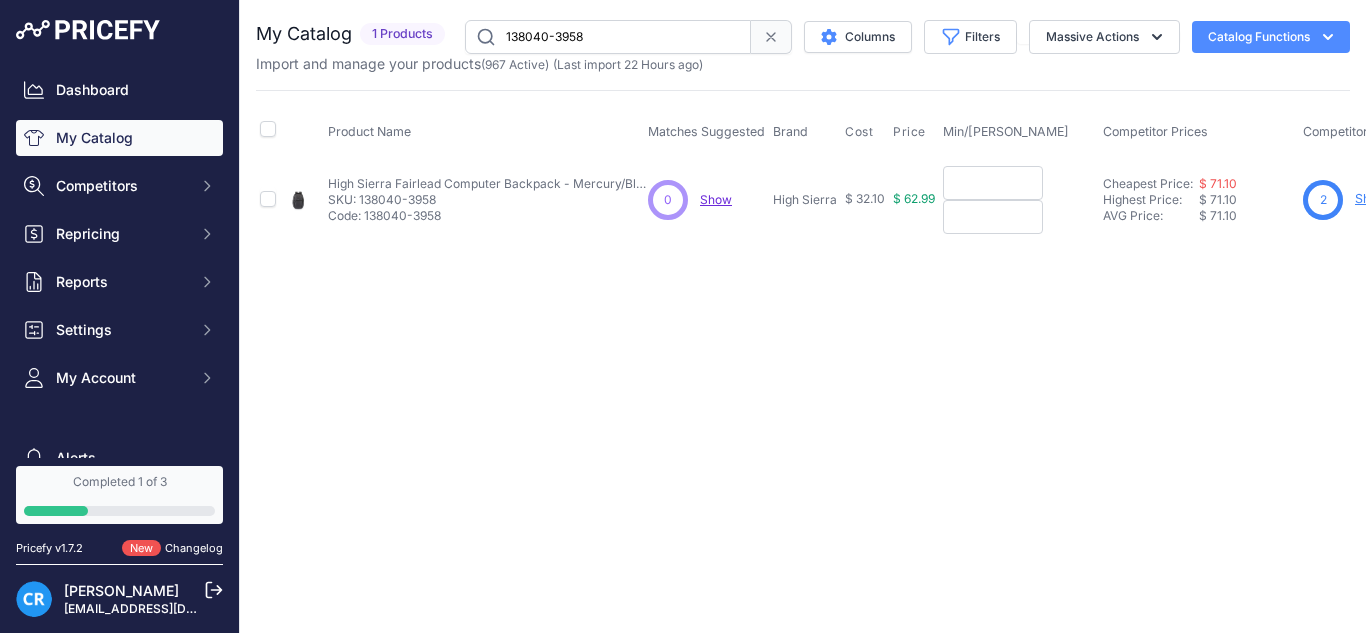 click at bounding box center [993, 183] 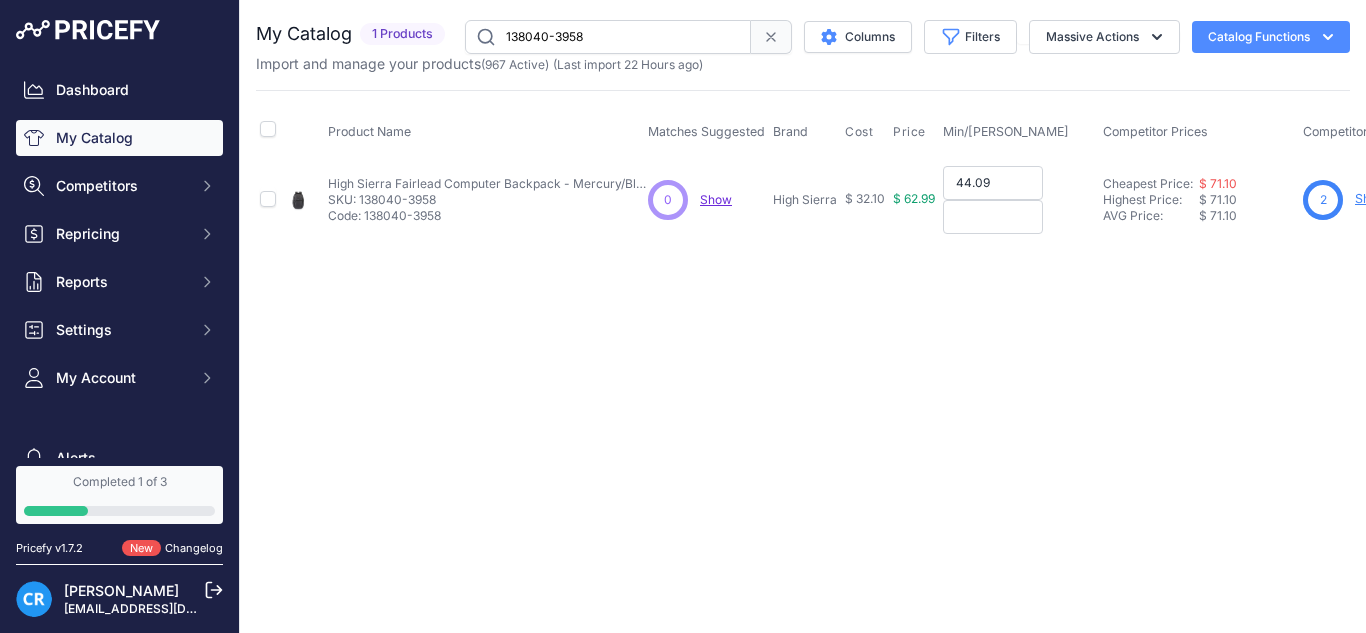 type on "44.09" 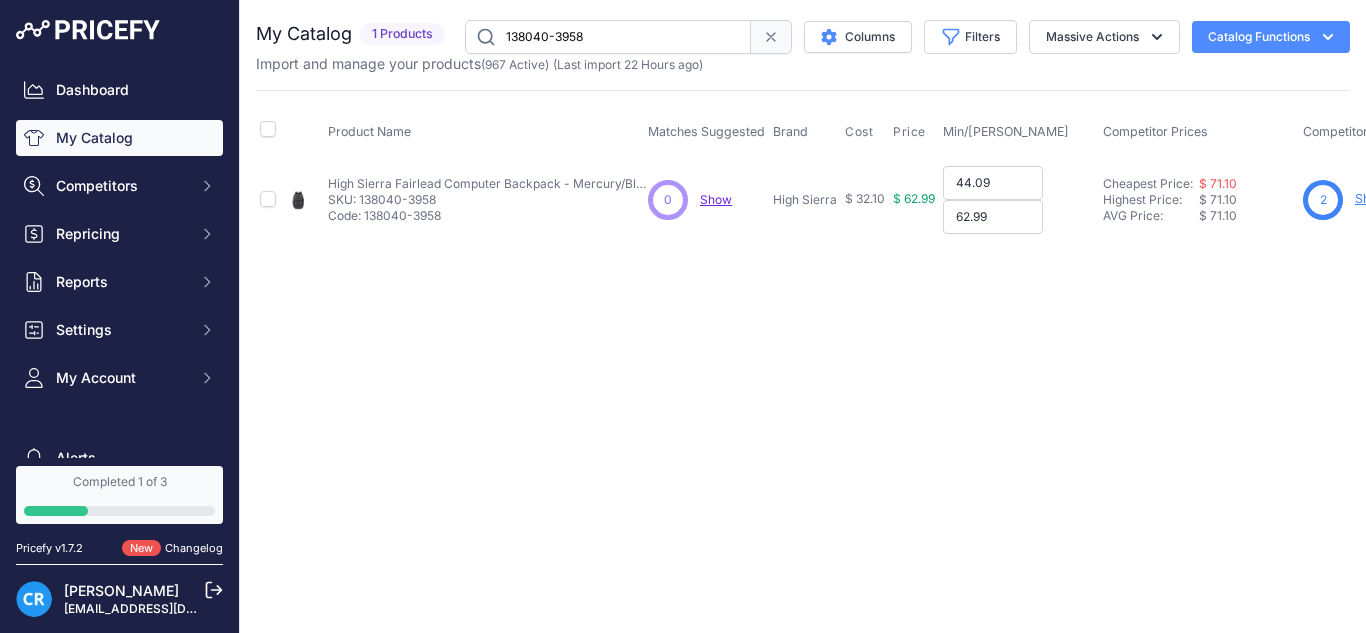 type on "62.99" 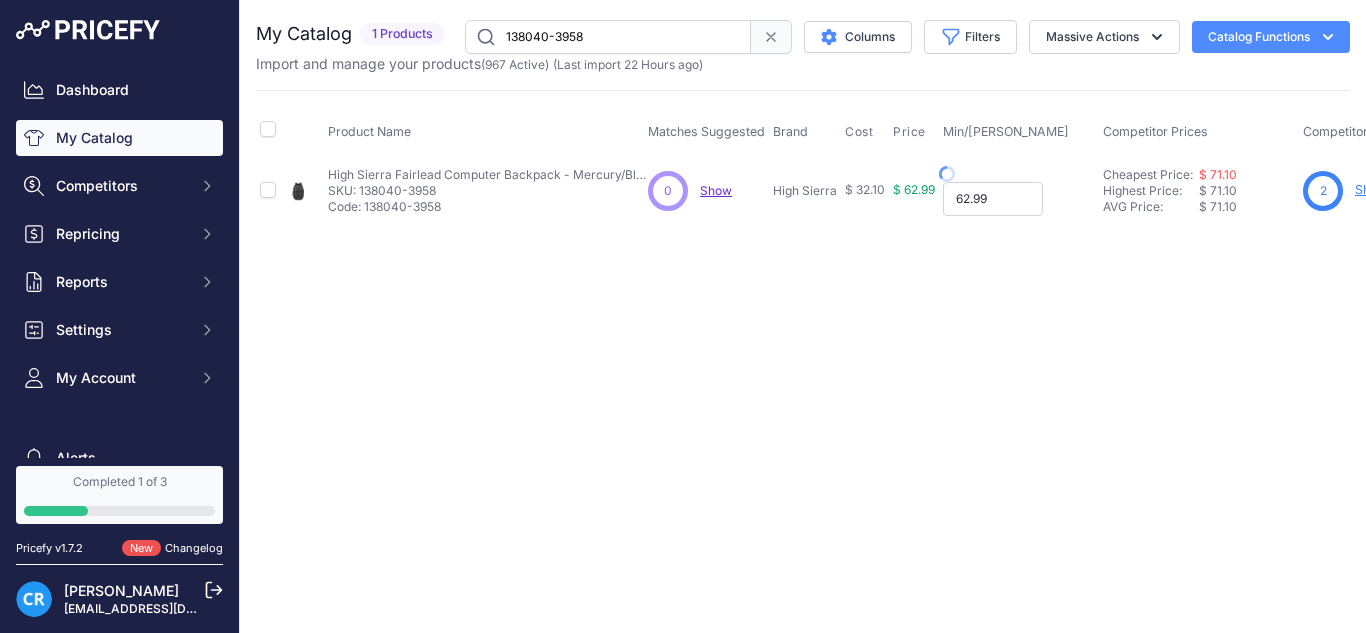 click on "62.99" at bounding box center (993, 199) 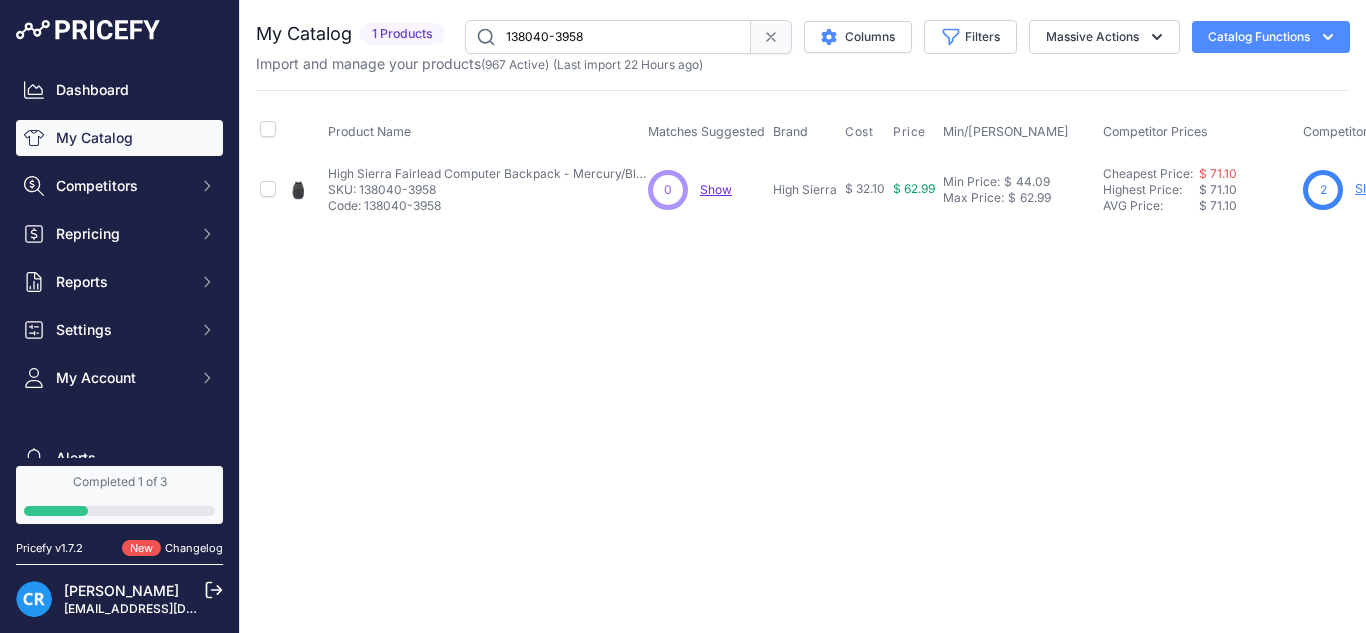 click on "138040-3958" at bounding box center [608, 37] 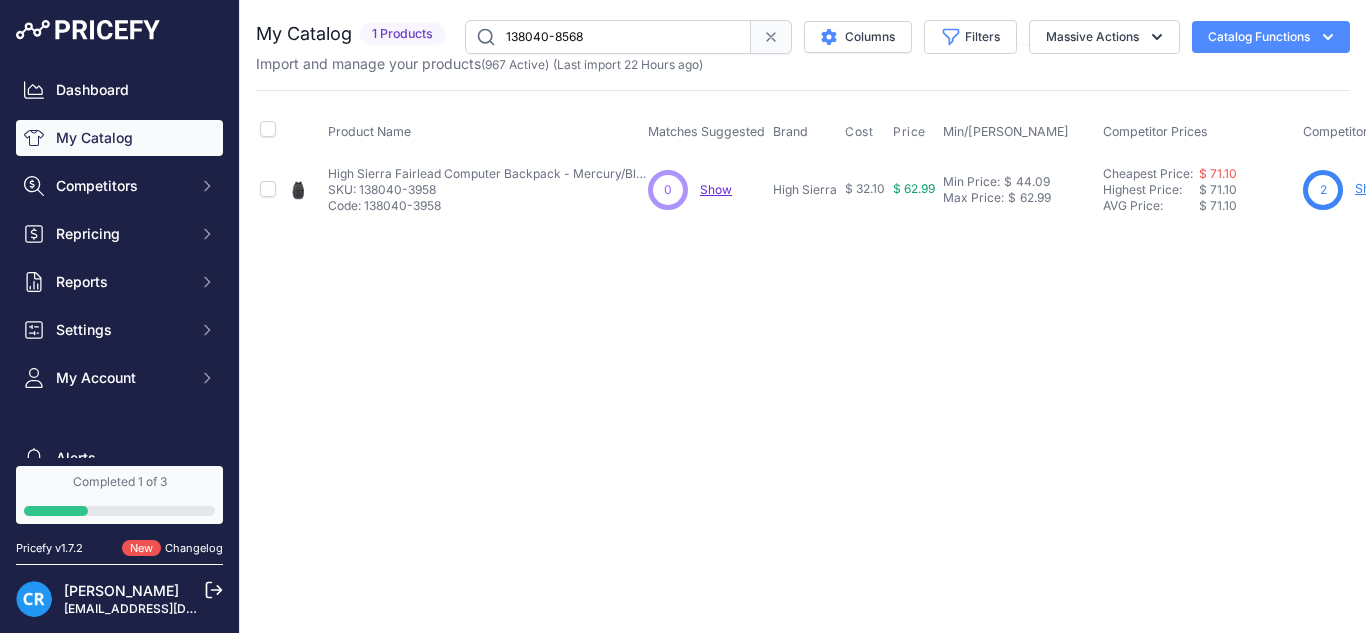 type on "138040-8568" 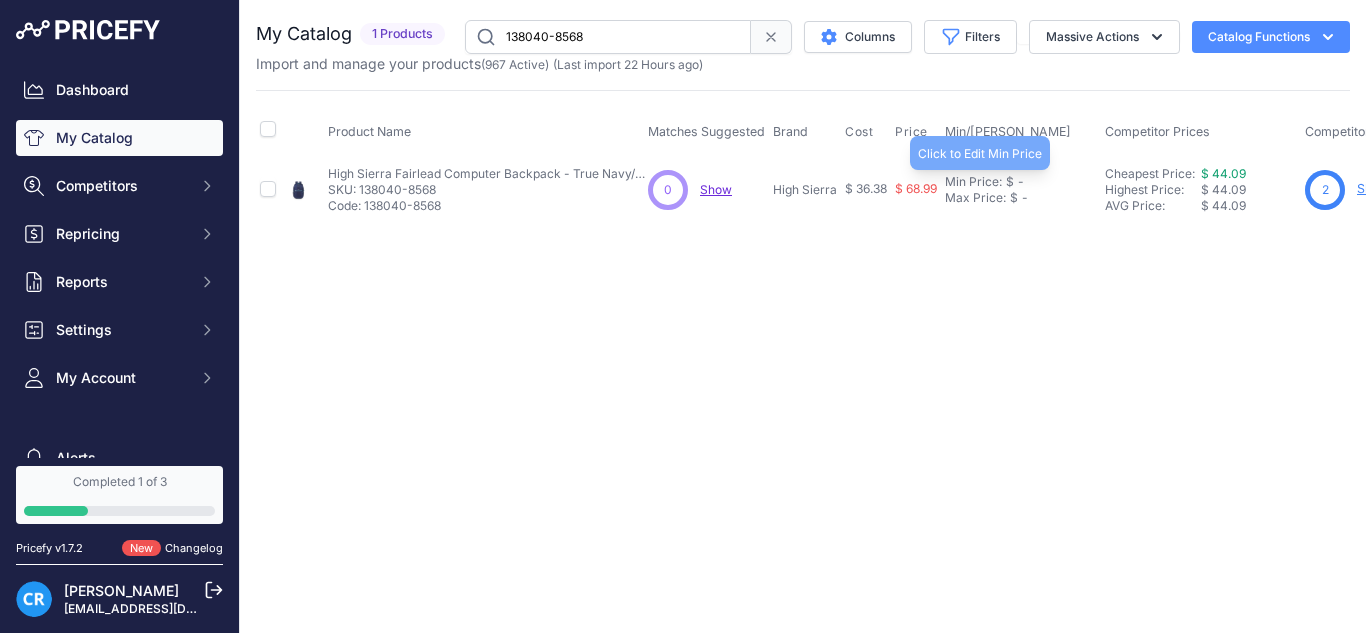 click on "Min Price:
$
-" at bounding box center [1021, 182] 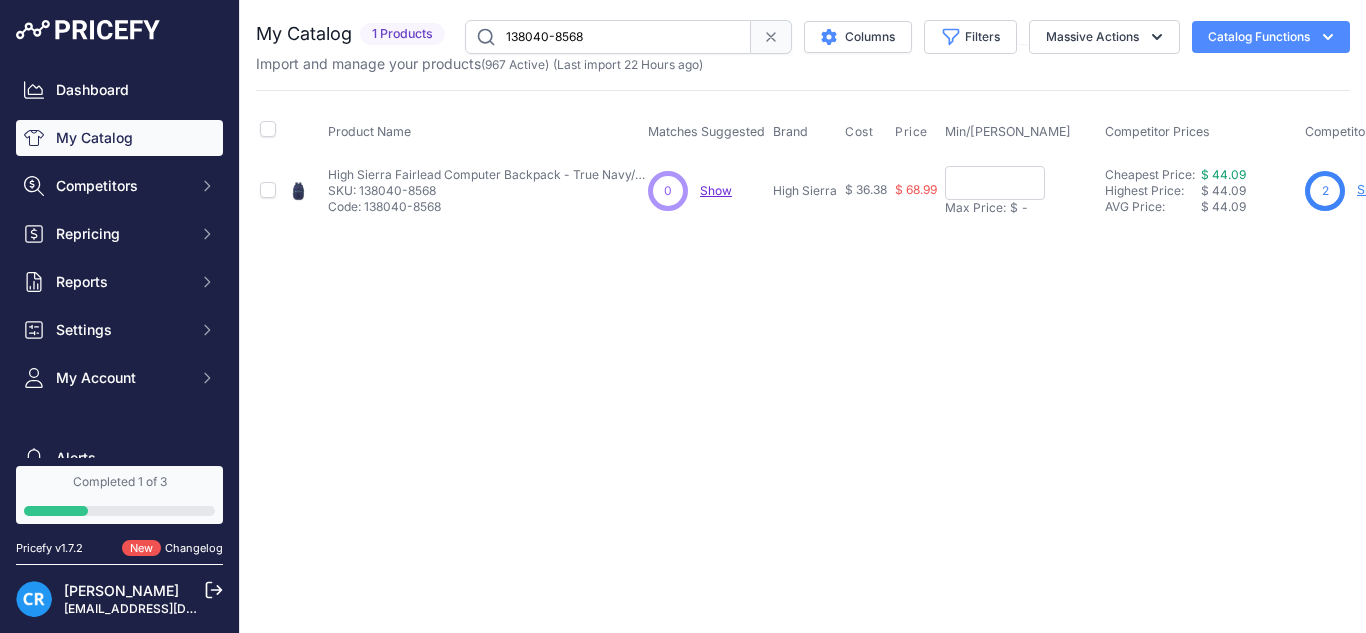 click at bounding box center (995, 183) 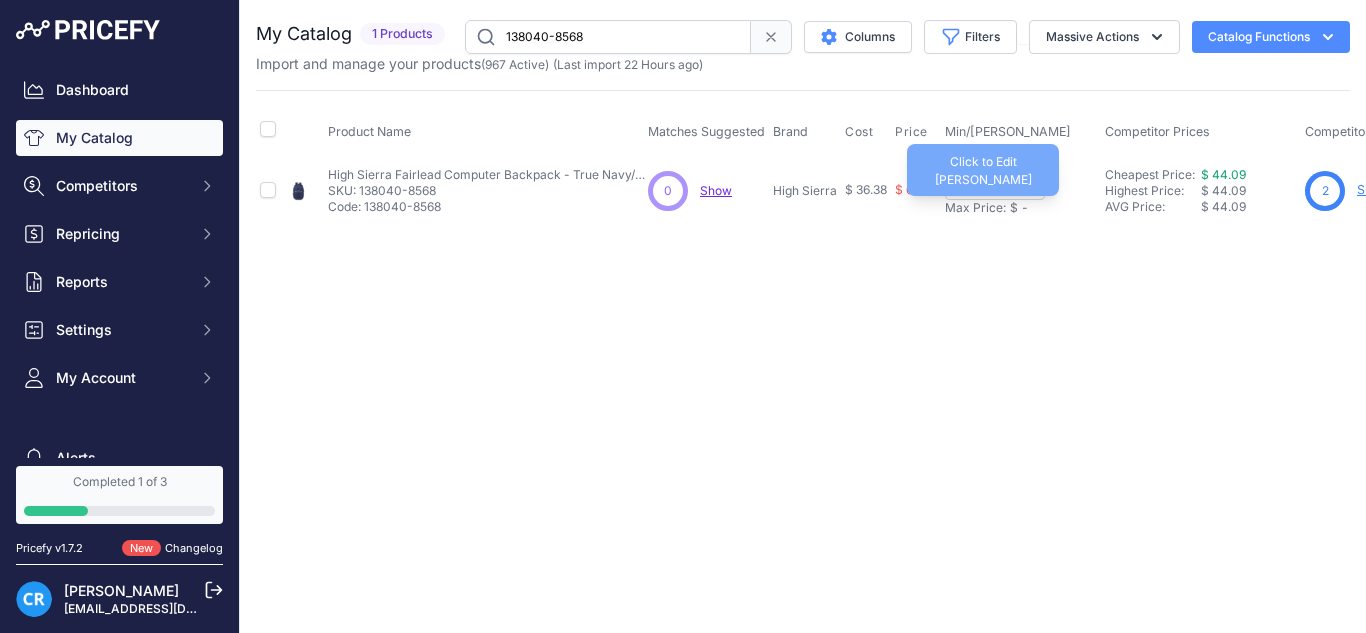 click on "Max Price:" at bounding box center (975, 208) 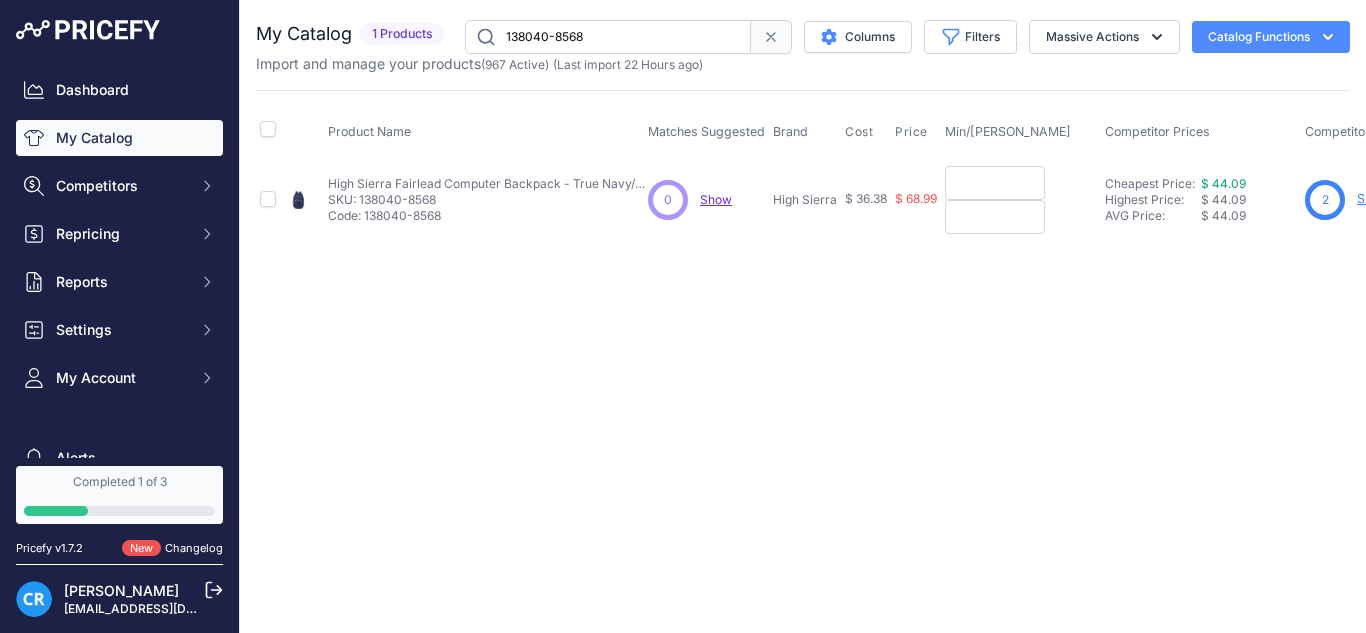 click at bounding box center (995, 183) 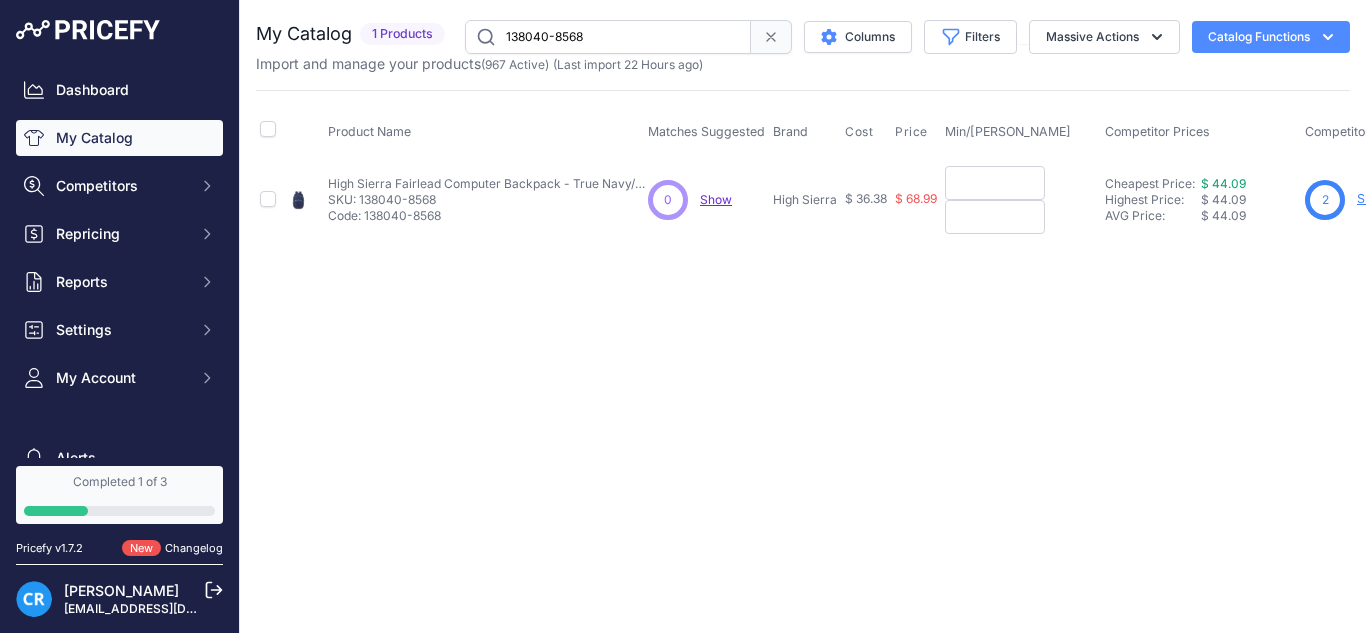 click at bounding box center [995, 183] 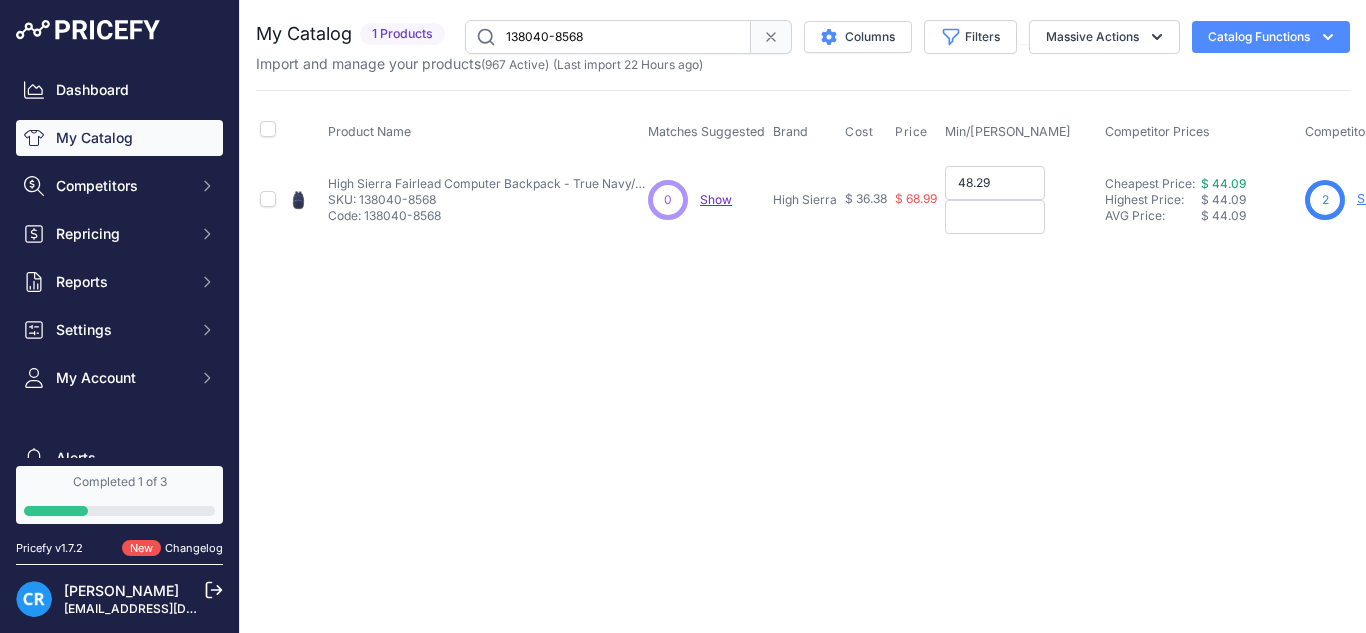 type on "48.29" 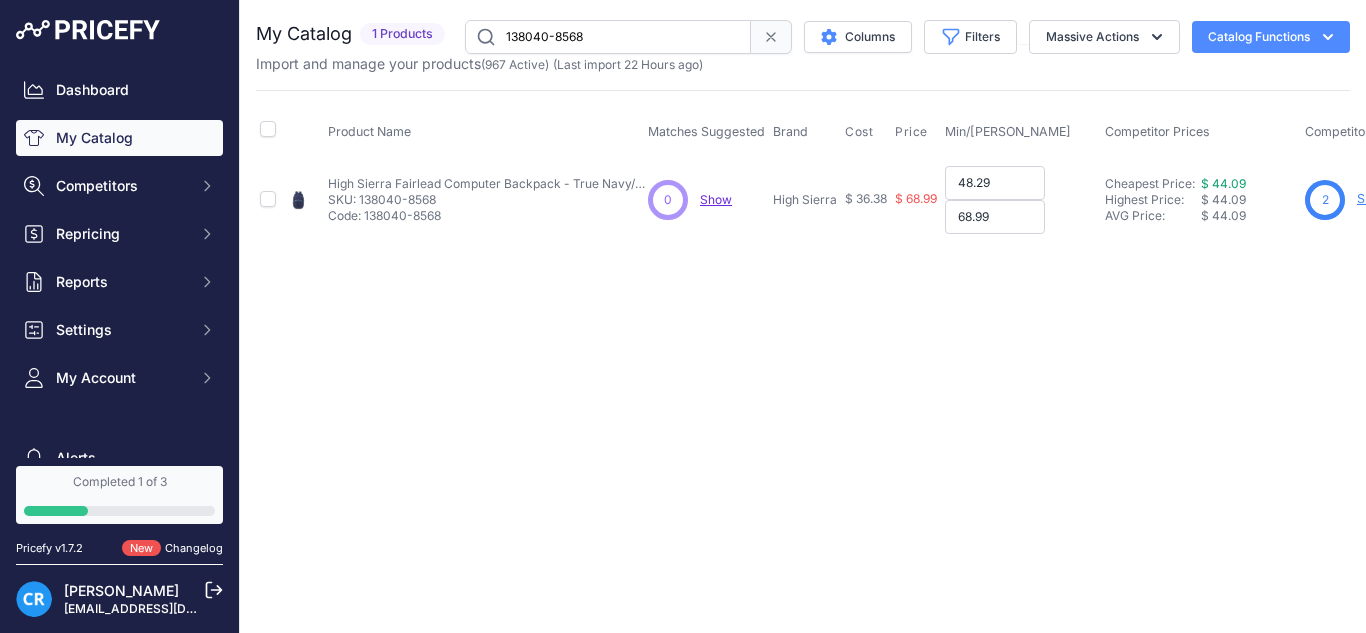 type on "68.99" 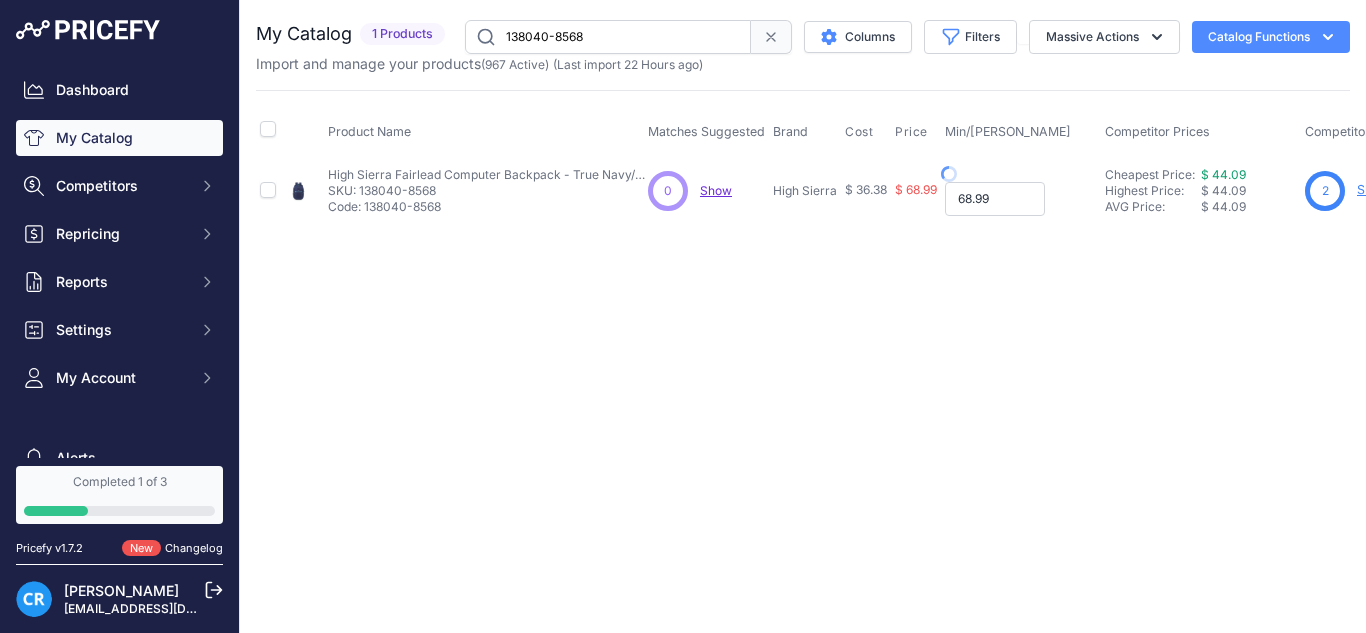 click on "68.99" at bounding box center [995, 199] 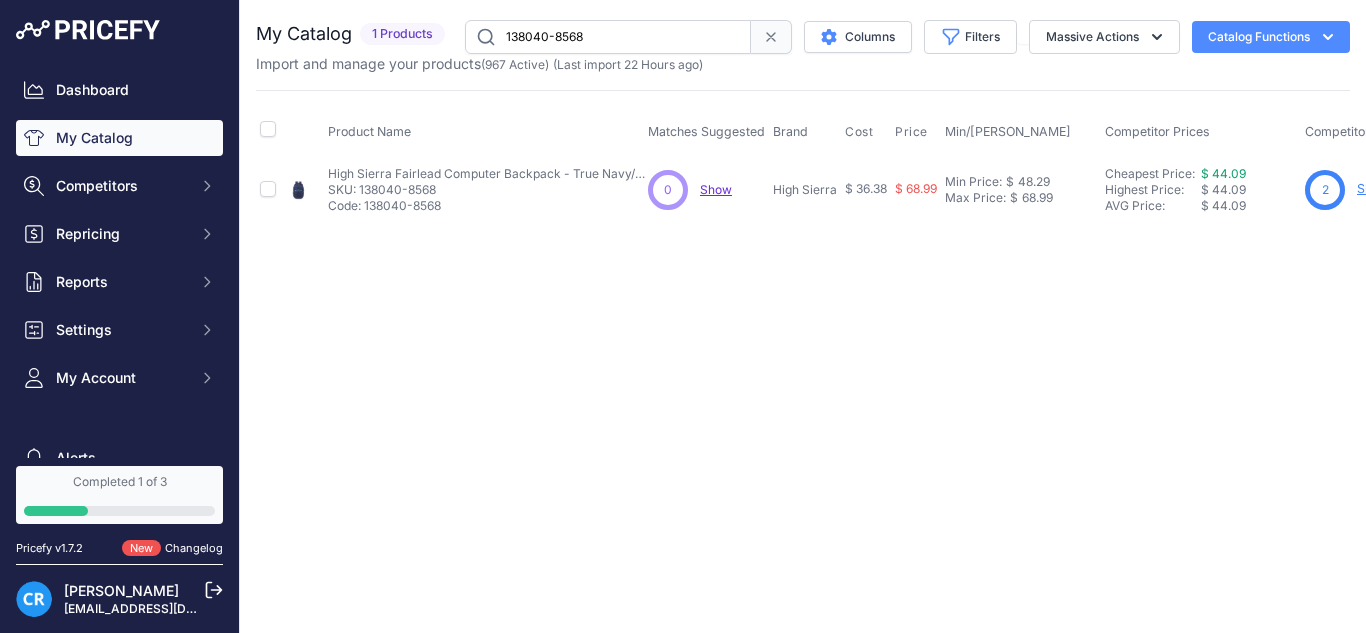 click on "138040-8568" at bounding box center (608, 37) 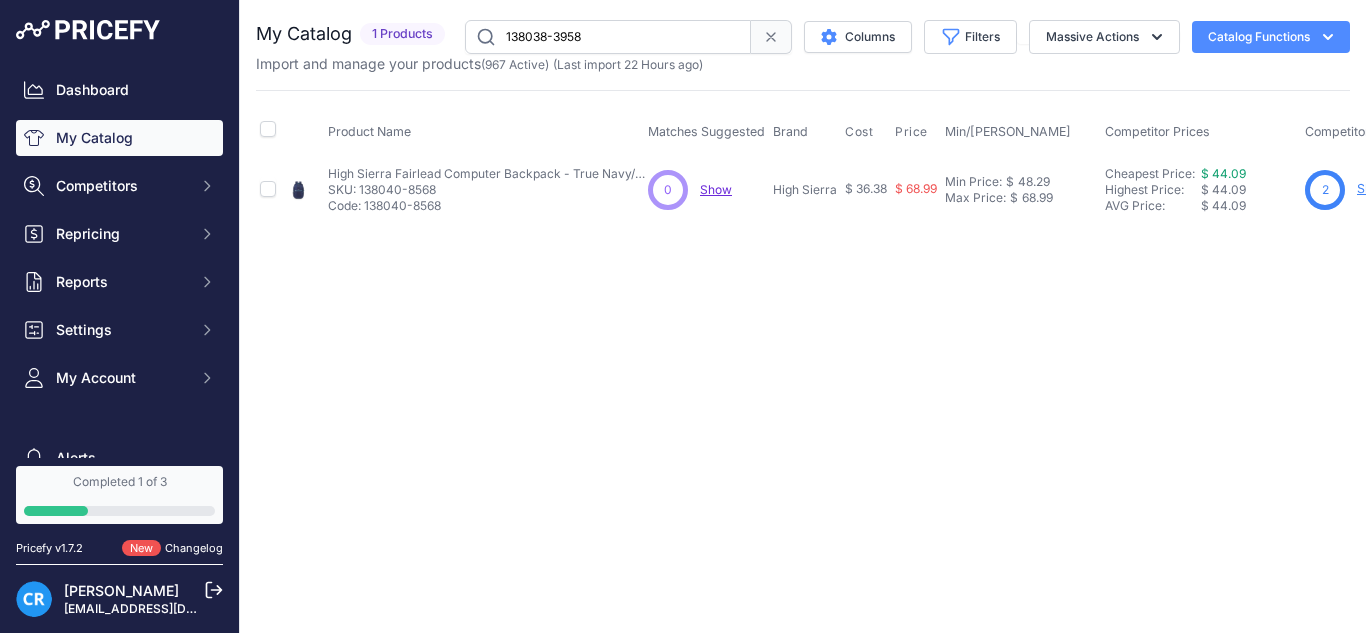 type on "138038-3958" 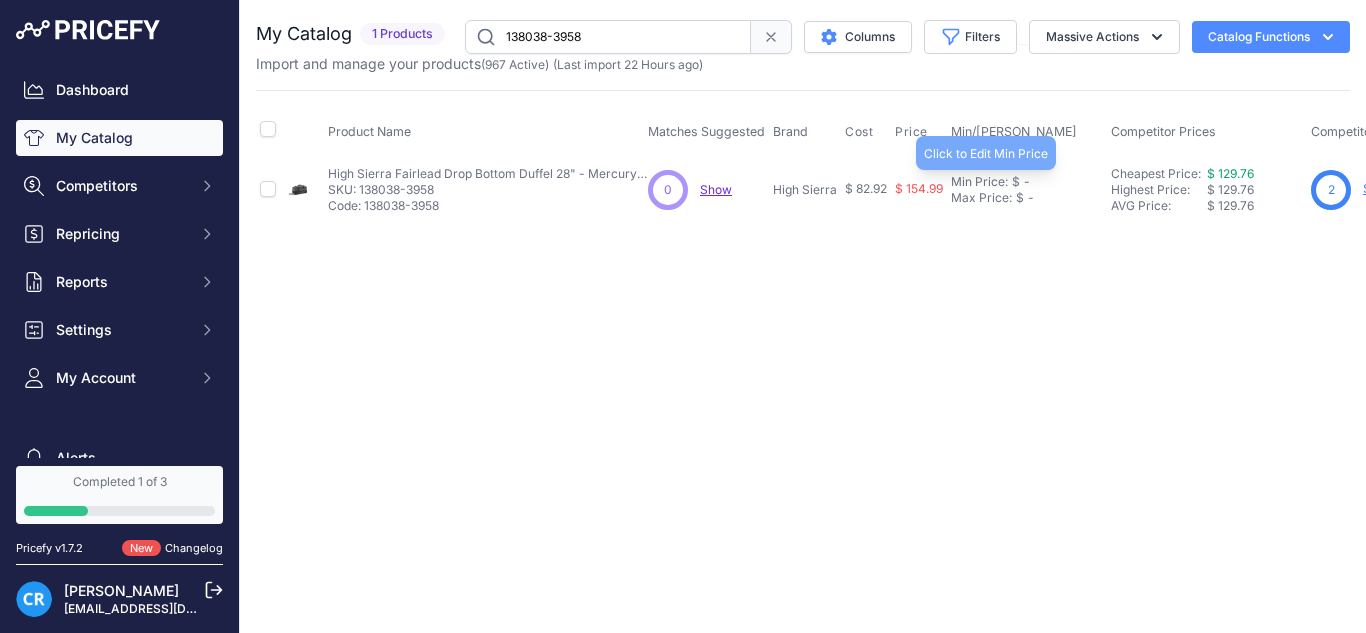 click on "Min Price:" at bounding box center (979, 182) 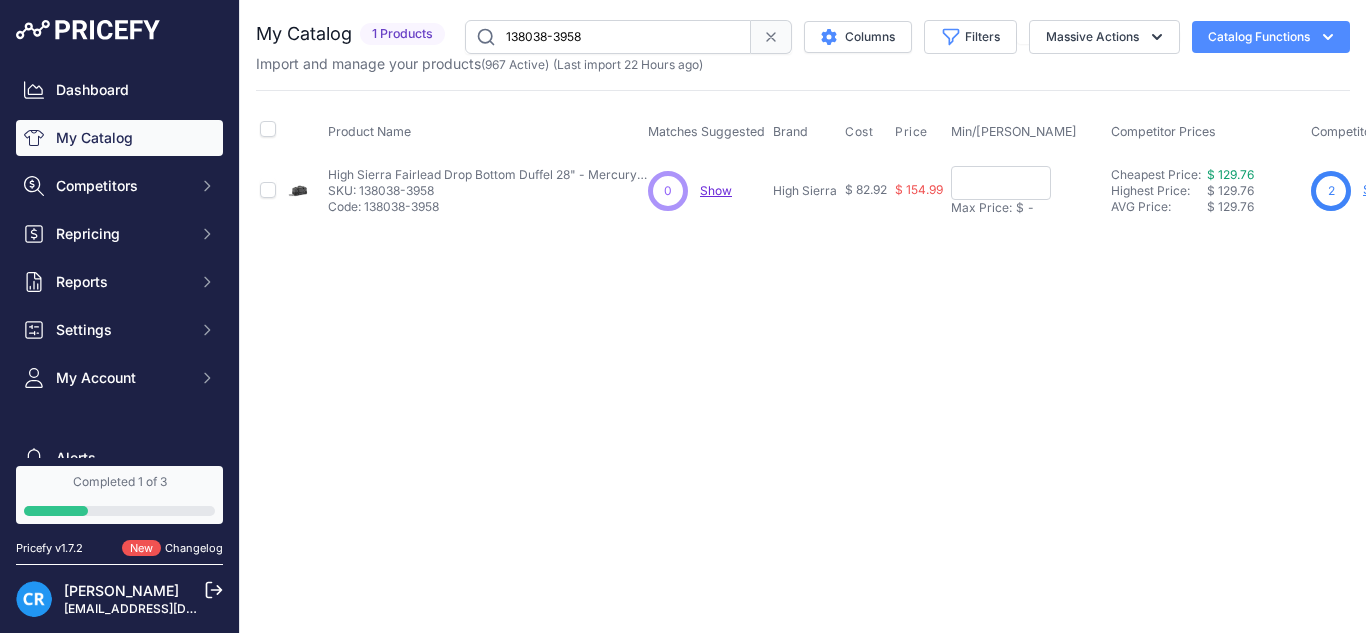 click at bounding box center [1001, 183] 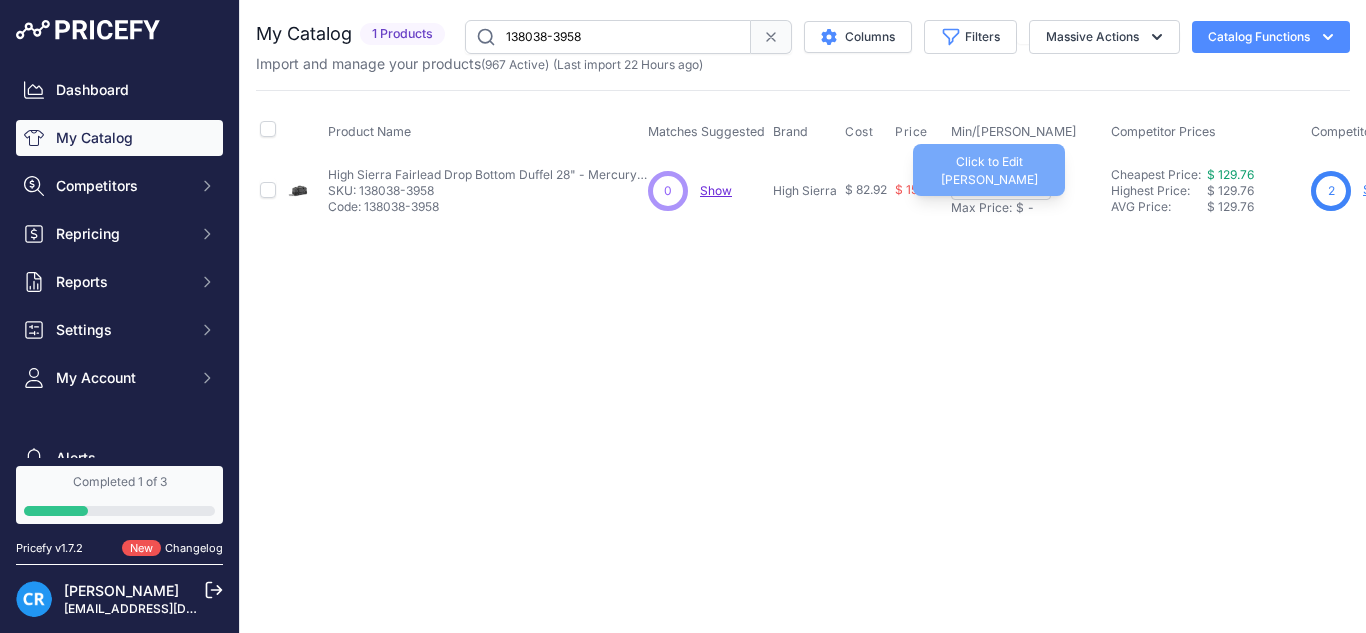 click on "Max Price:" at bounding box center (981, 208) 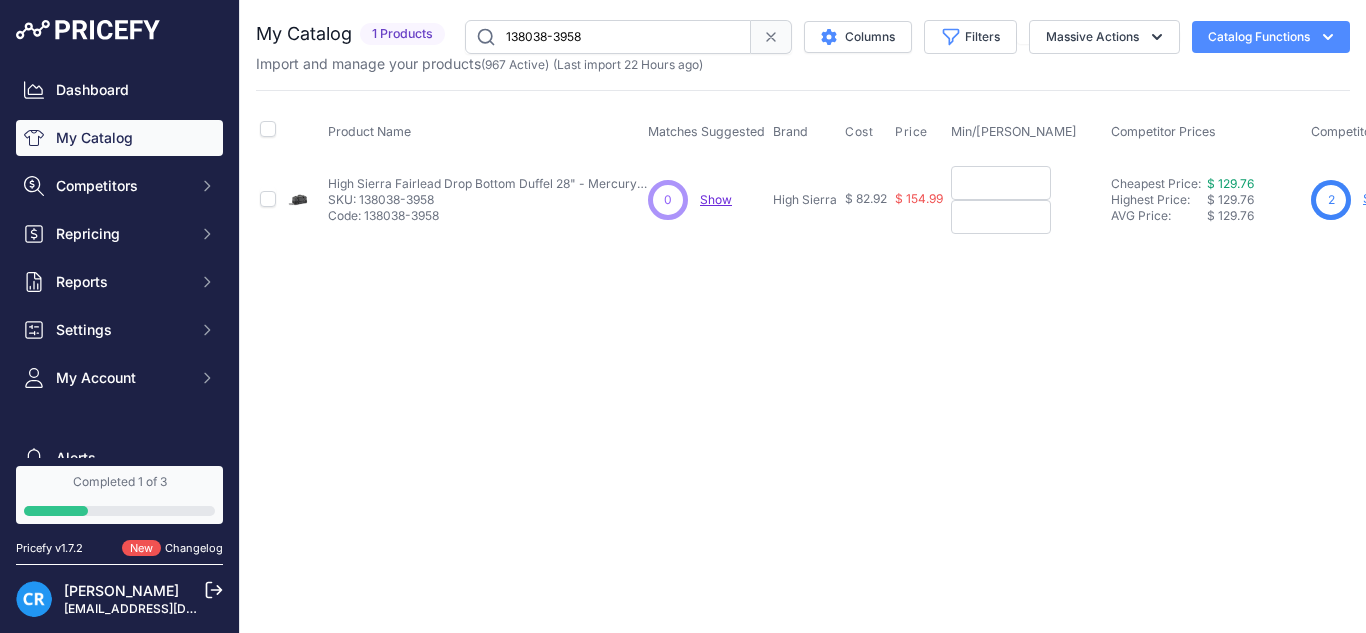 click at bounding box center [1001, 183] 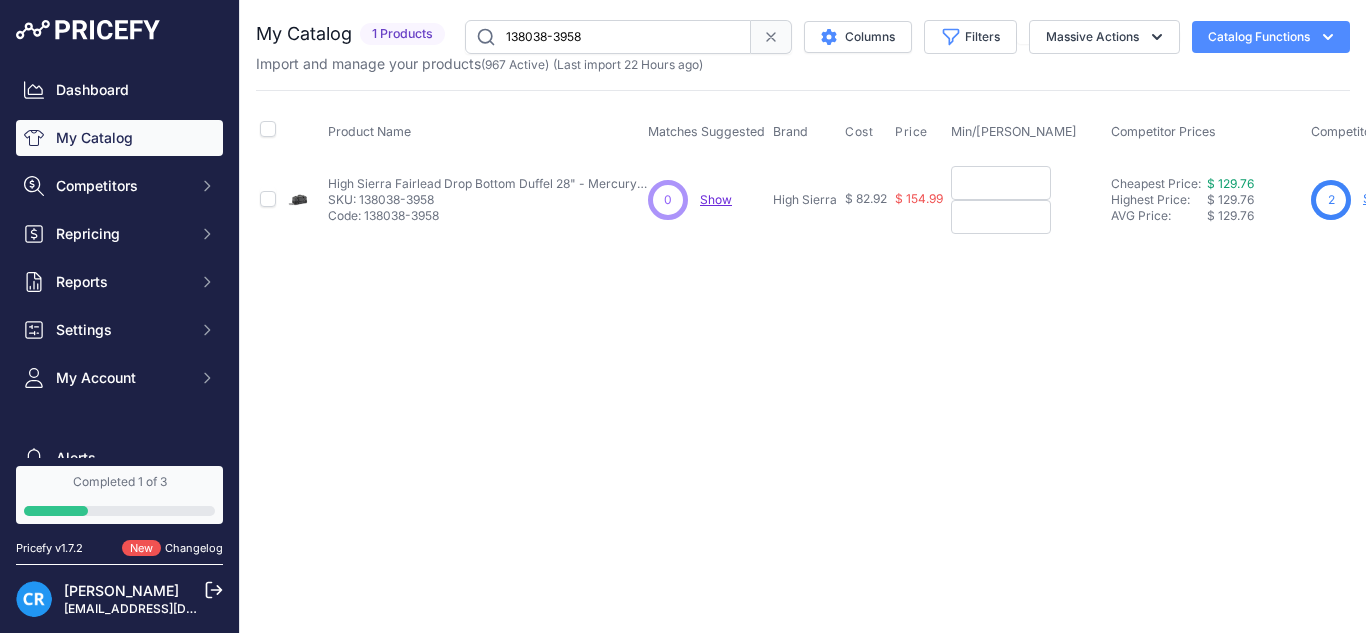 click at bounding box center (1001, 183) 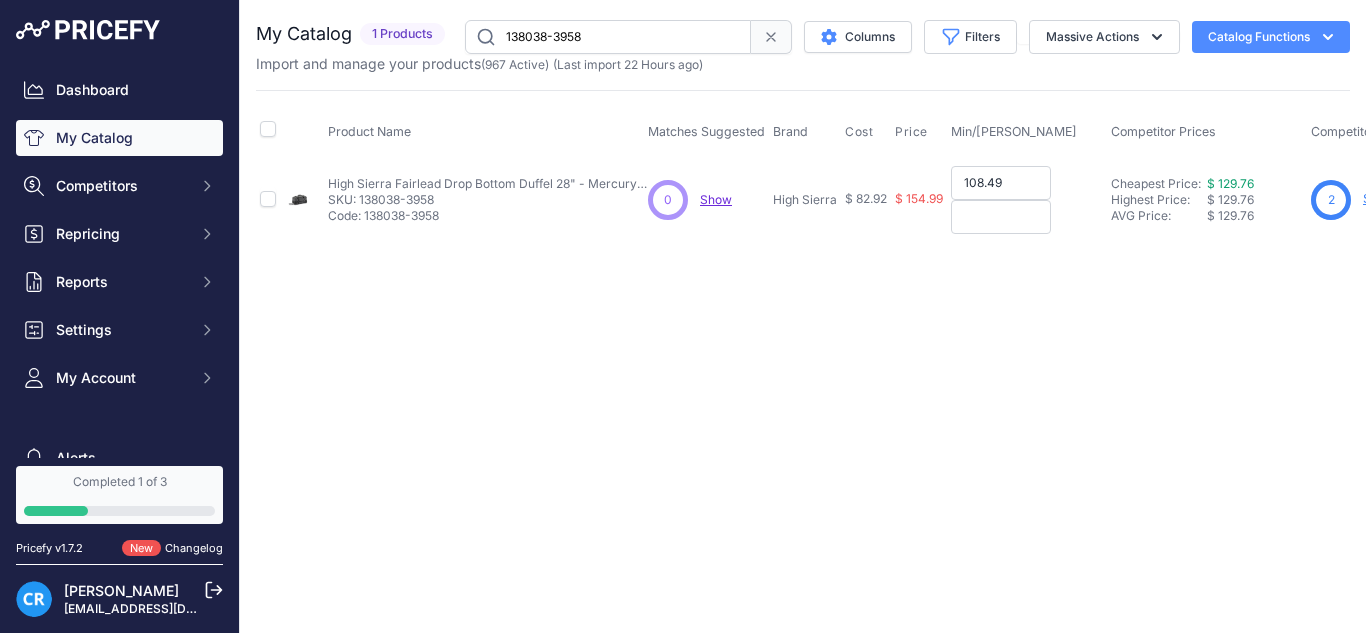 type on "108.49" 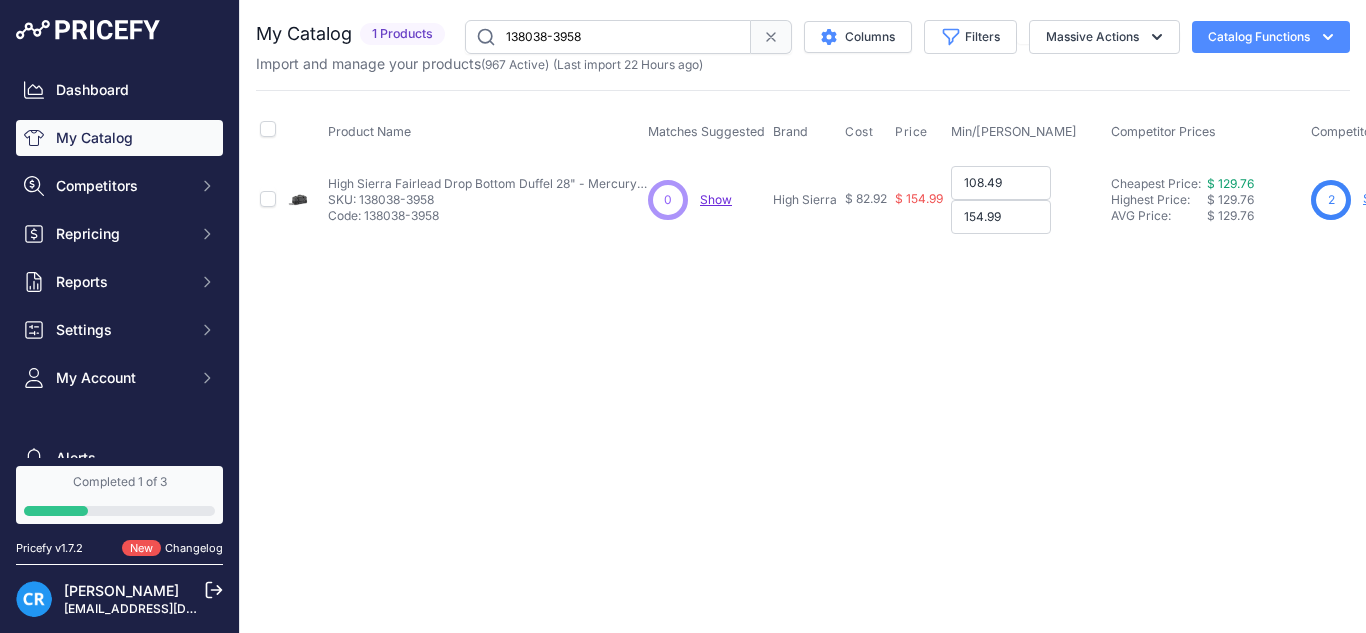 type on "154.99" 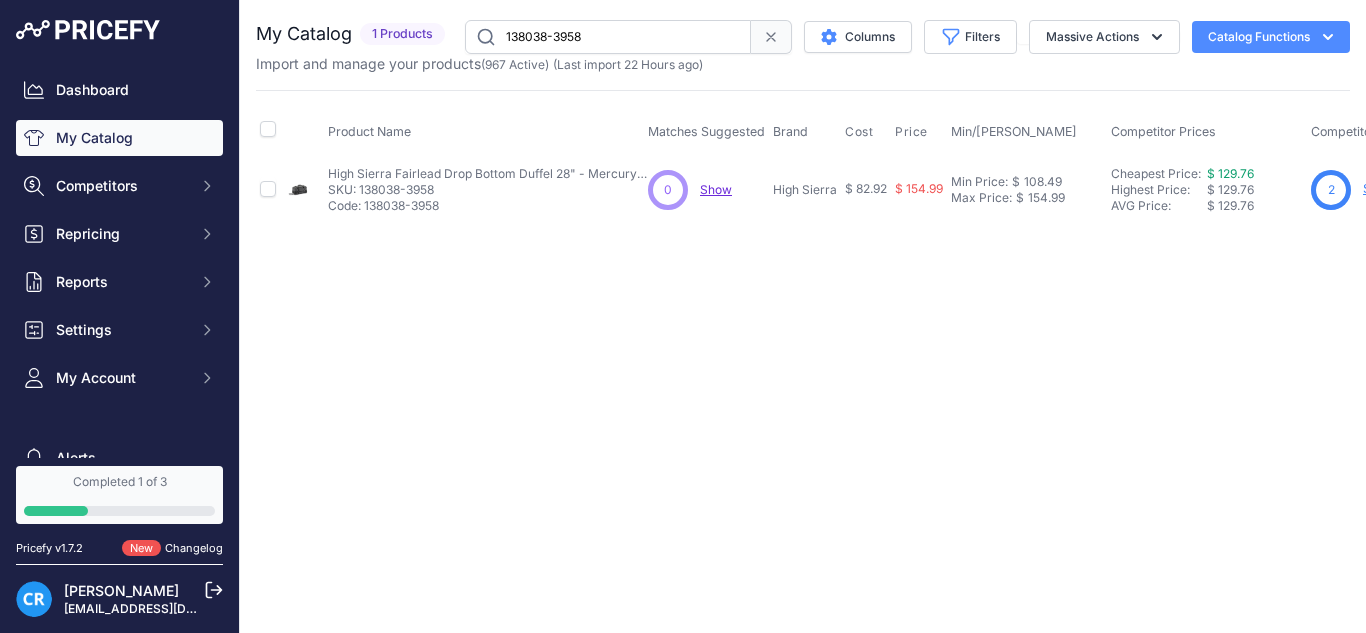 click on "138038-3958" at bounding box center [608, 37] 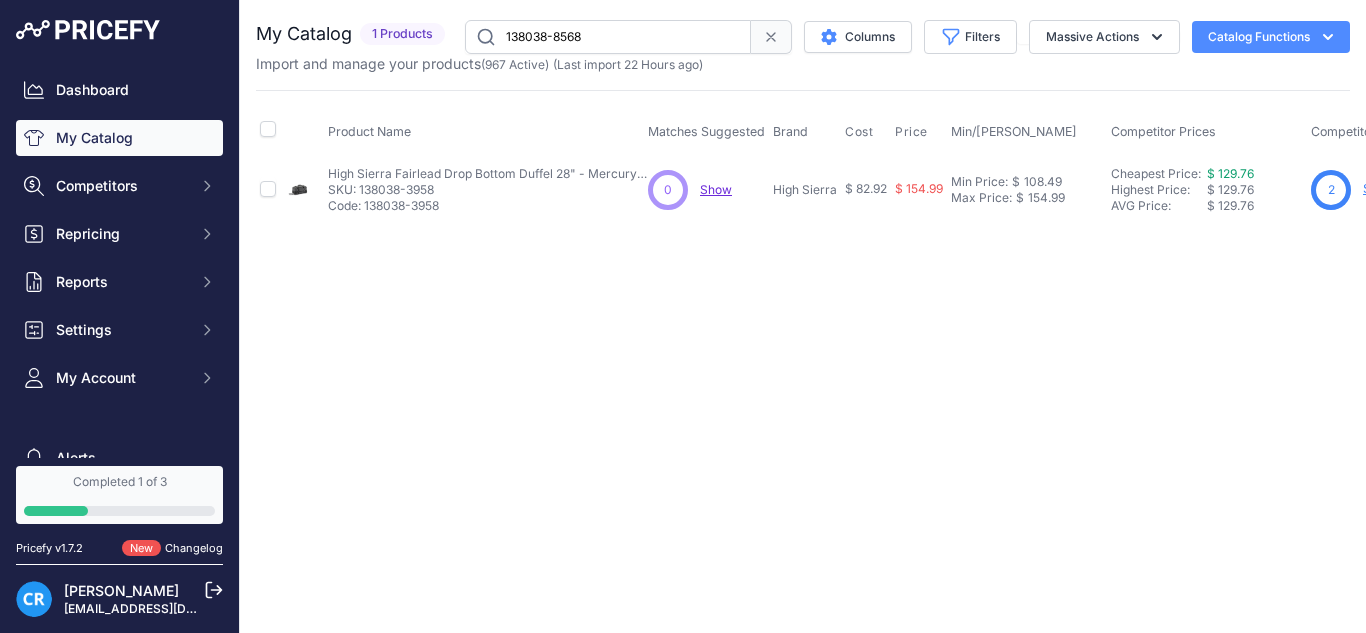 type on "138038-8568" 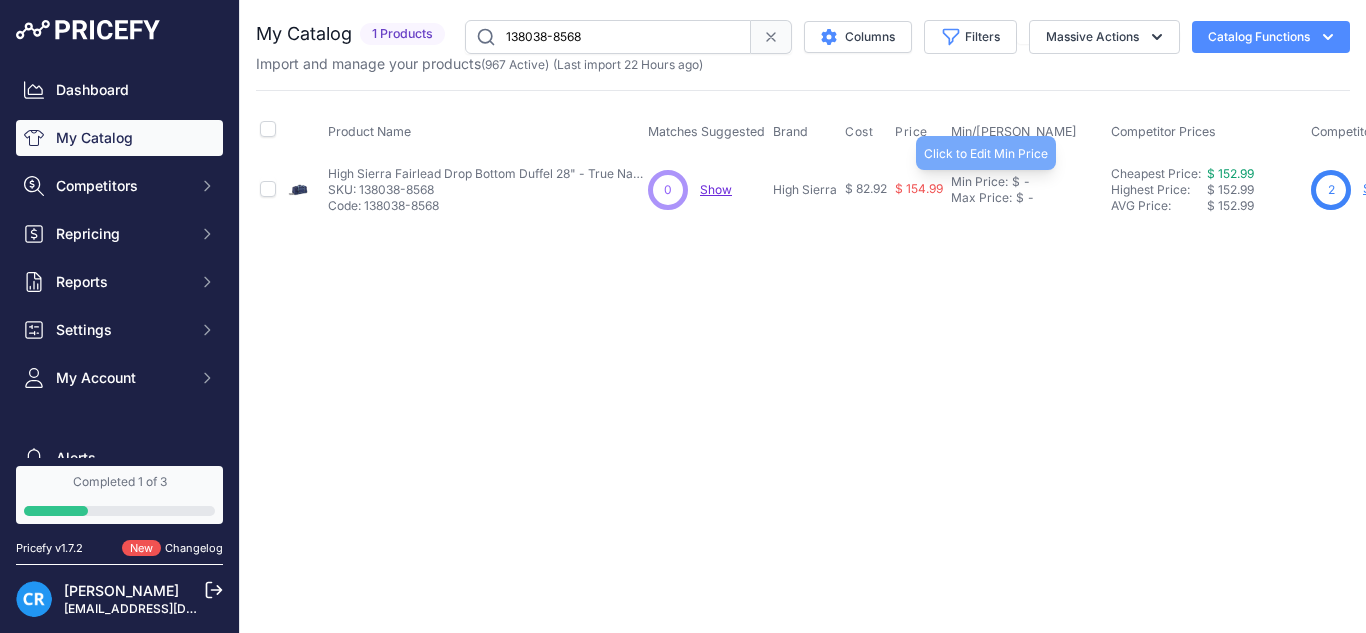 click on "Min Price:
$
-
Click to Edit Min Price
Max Price:
$
-
Click to Edit Max Price" at bounding box center (1027, 189) 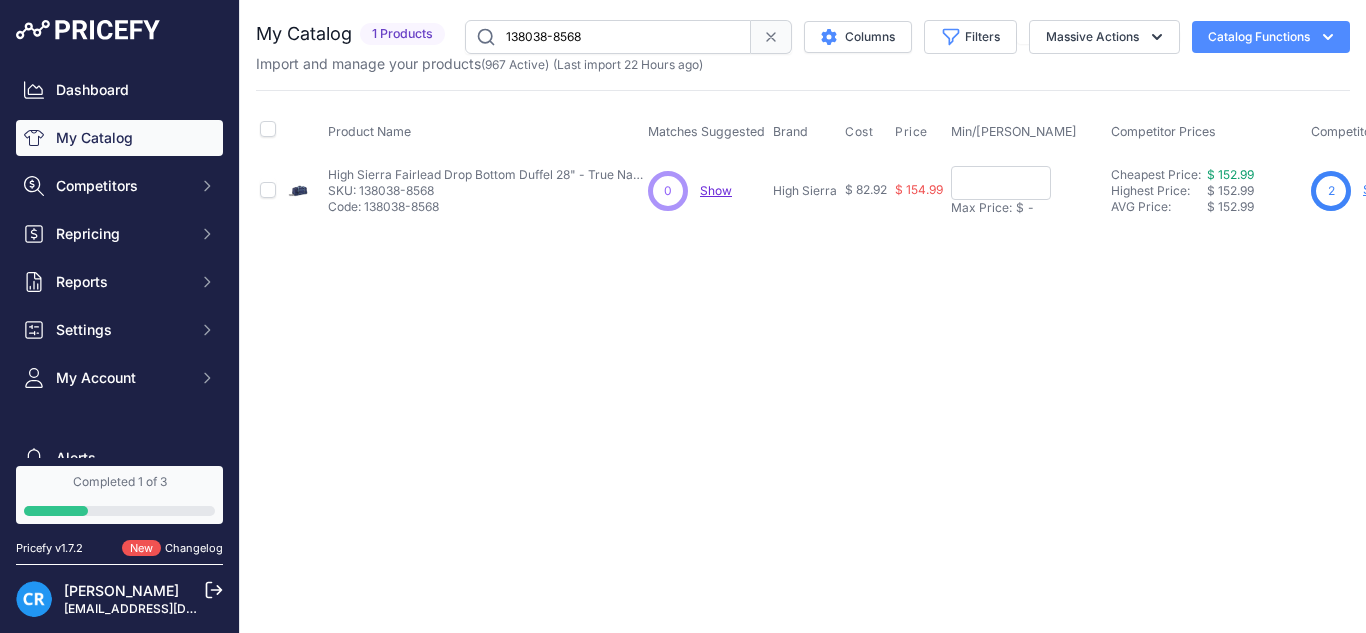 click on "Min Price:
$
-
Click to Edit Min Price
Max Price:
$
-
Click to Edit Max Price" at bounding box center (1027, 190) 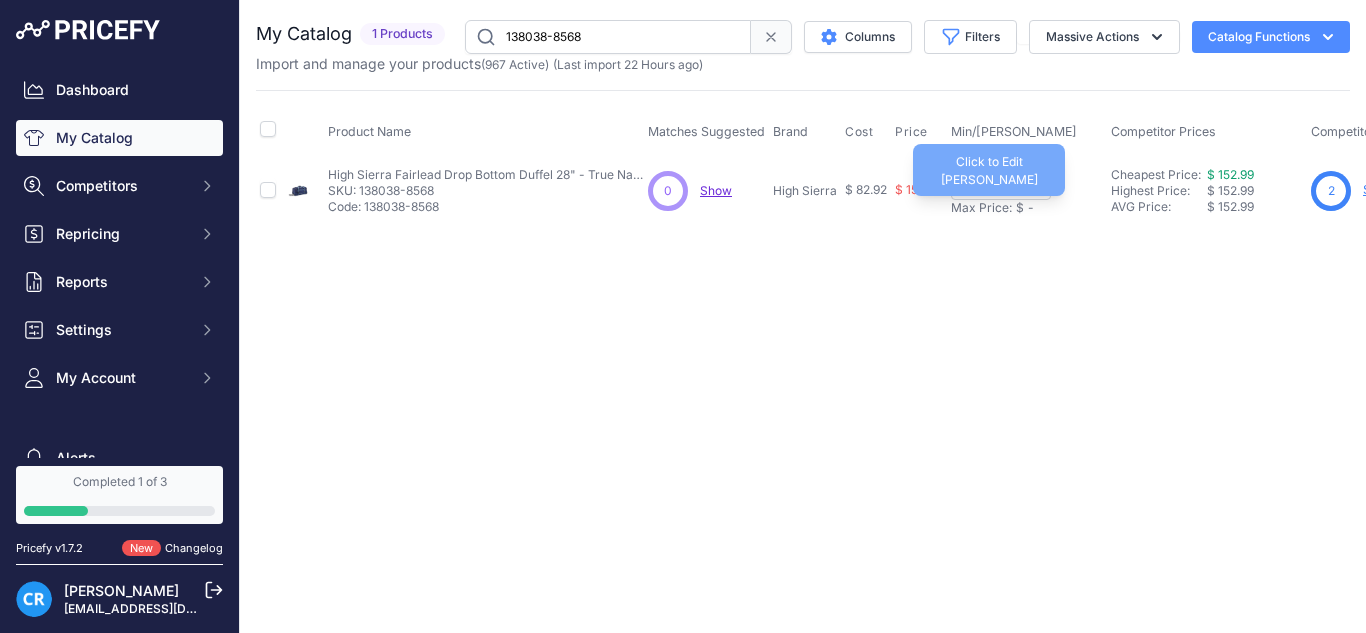 click on "Max Price:" at bounding box center [981, 208] 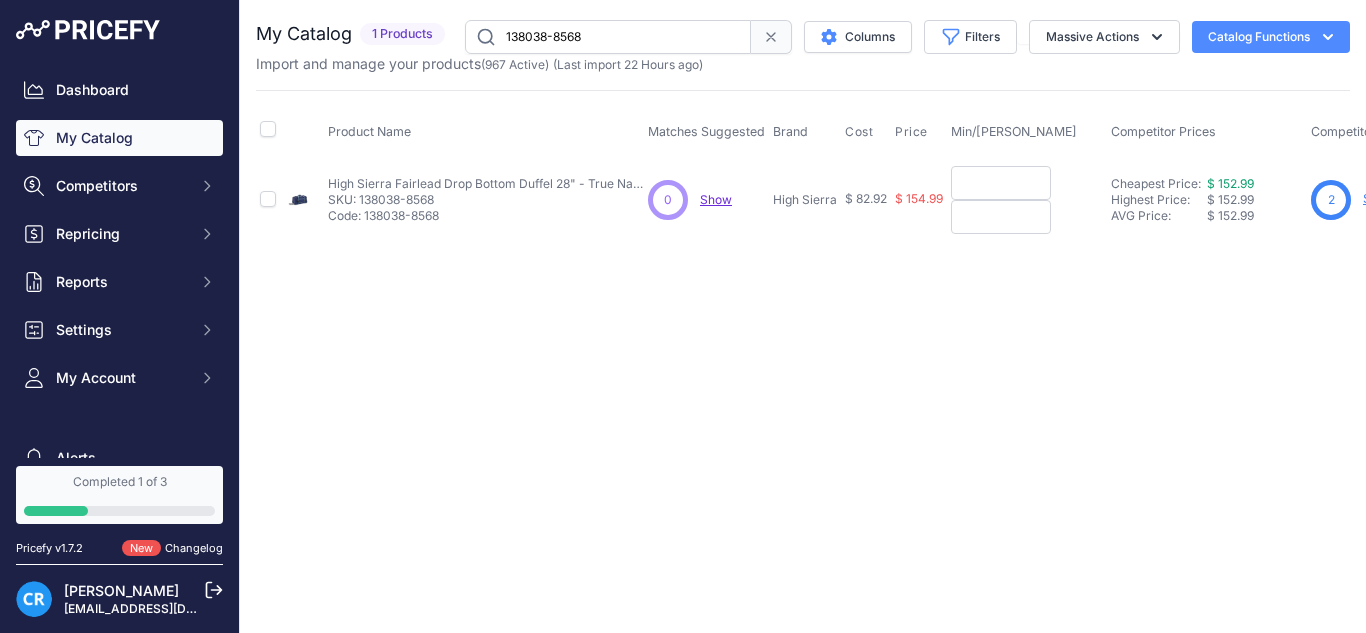 click at bounding box center (1001, 183) 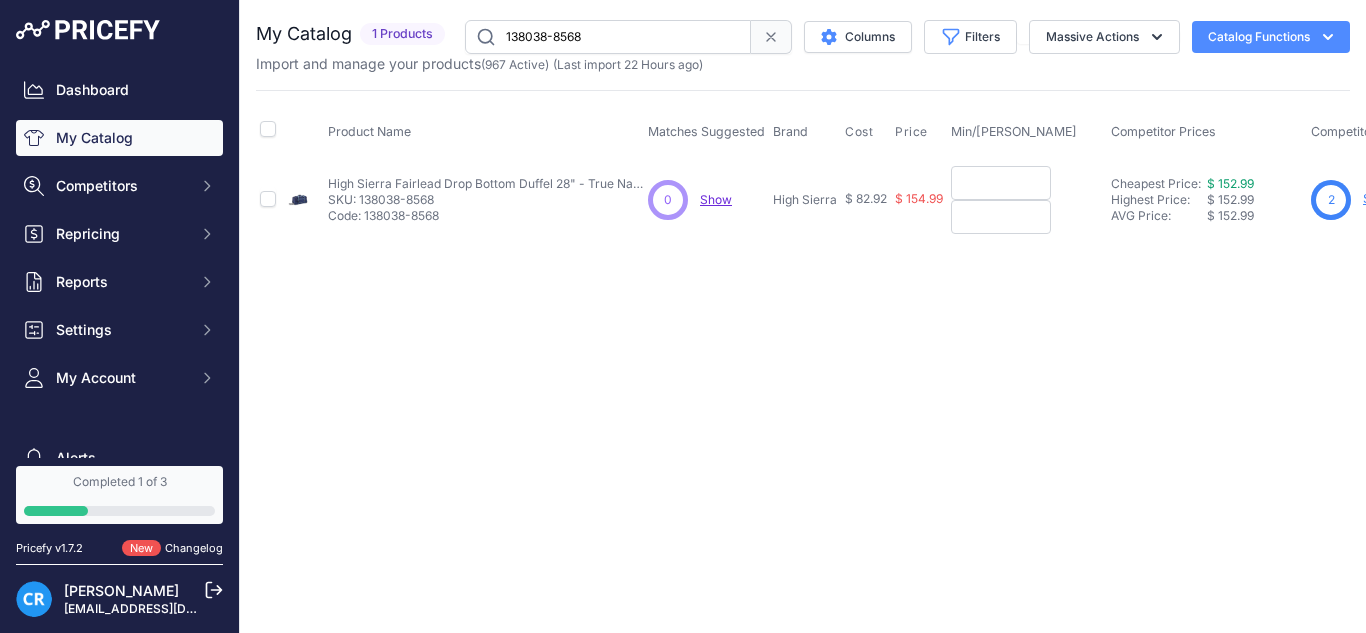 click at bounding box center [1001, 183] 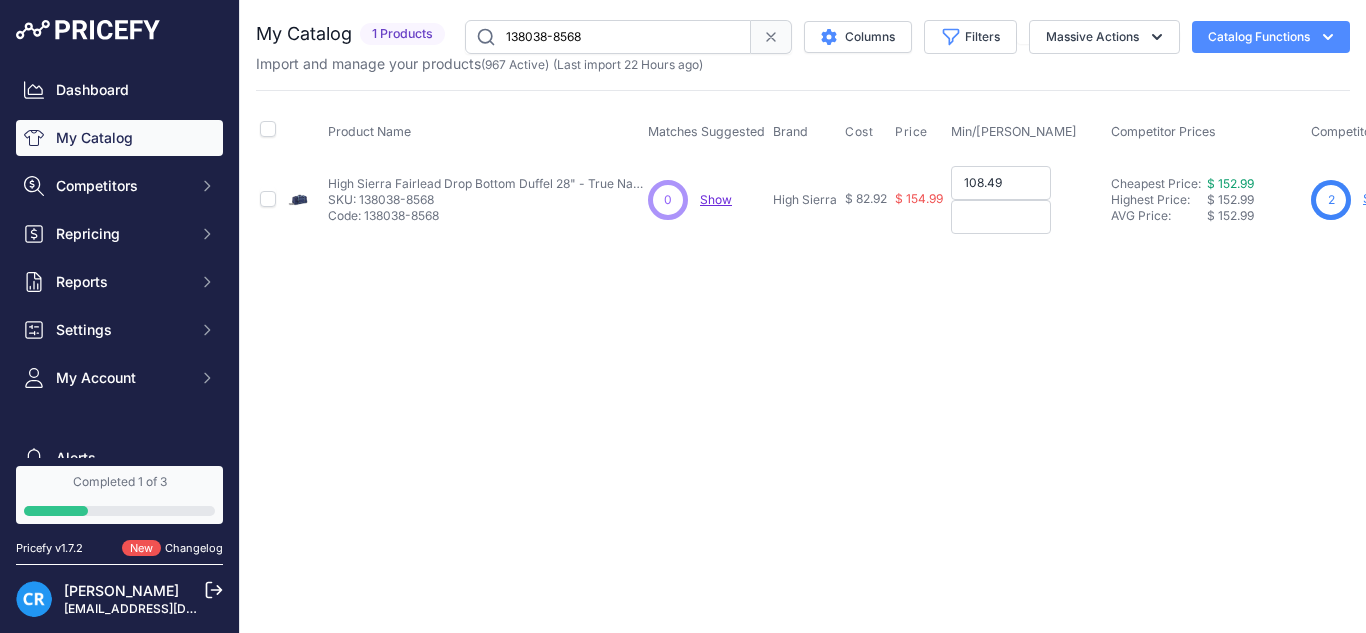 type on "108.49" 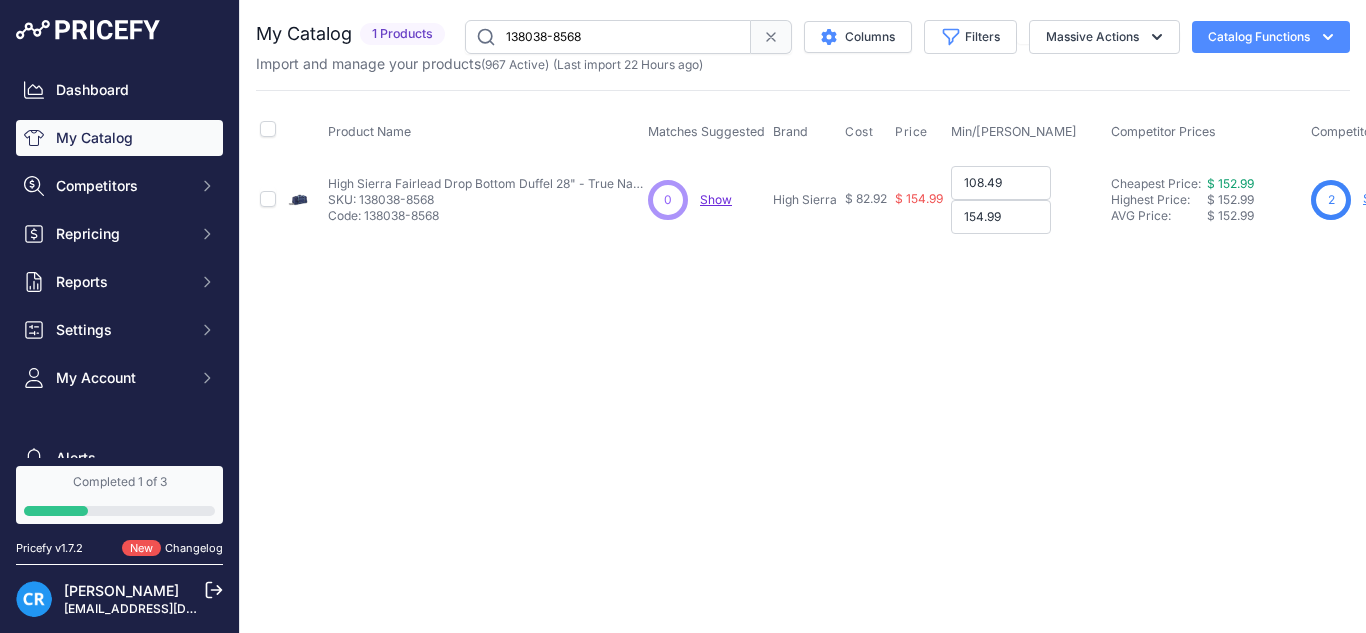 type on "154.99" 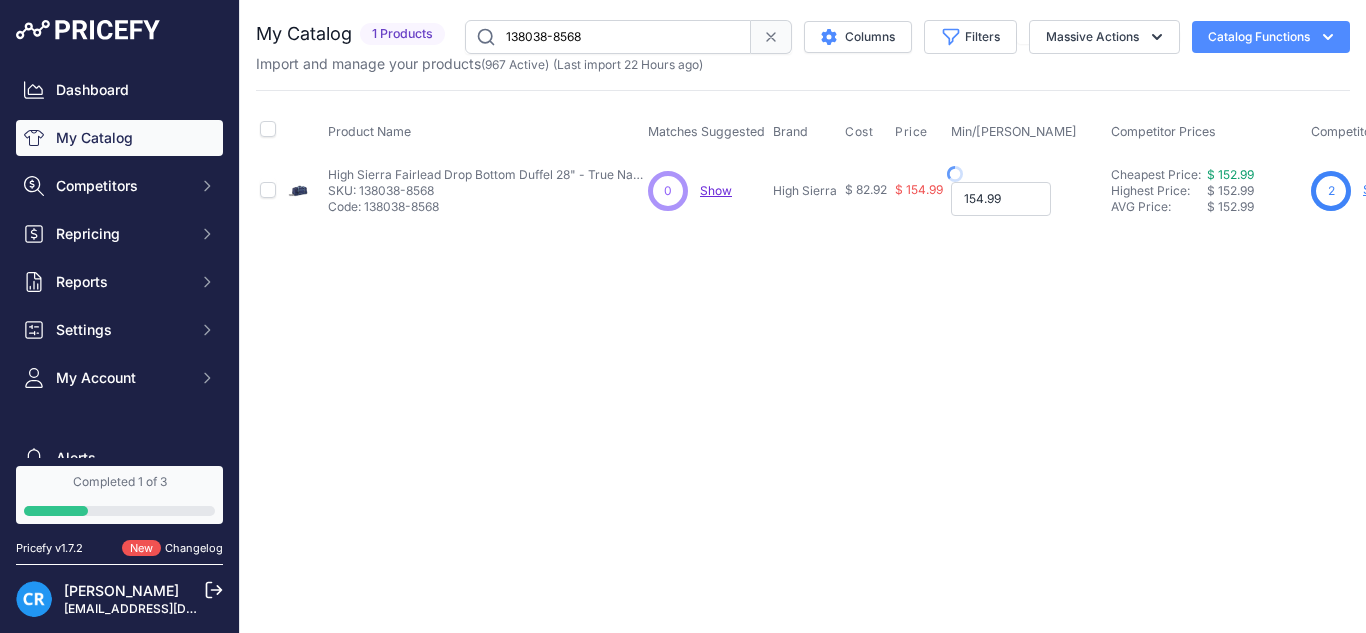 click on "154.99" at bounding box center (1001, 199) 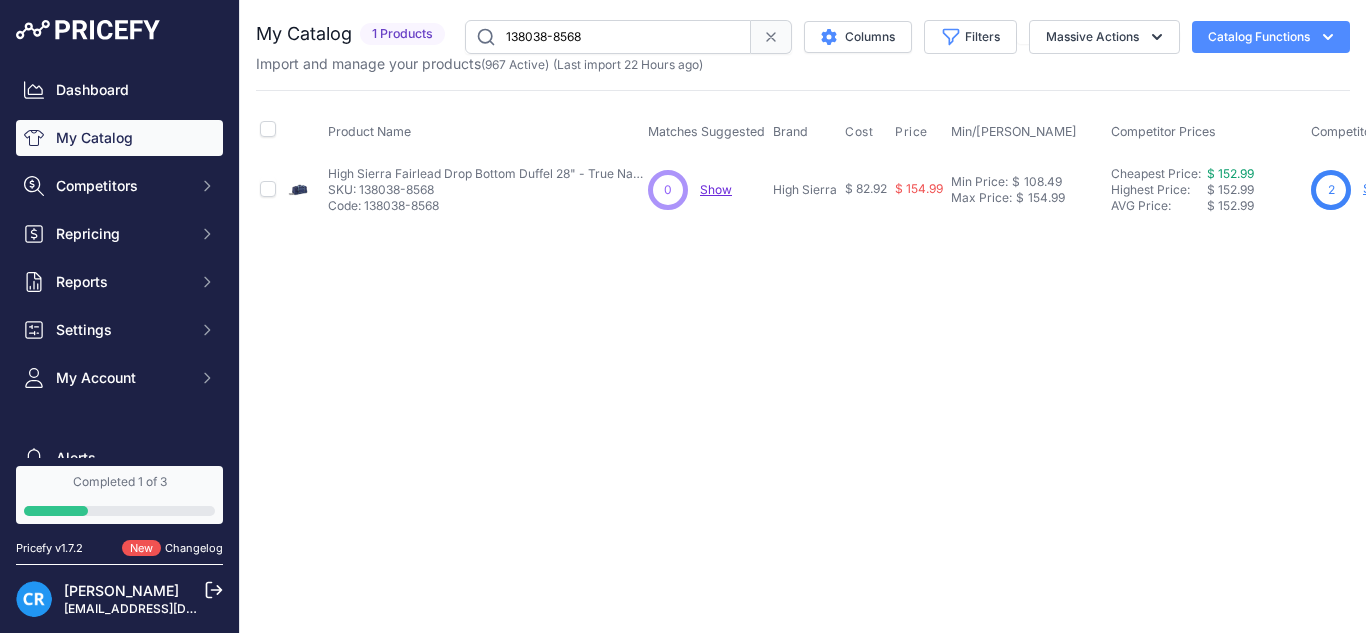 click on "138038-8568" at bounding box center [608, 37] 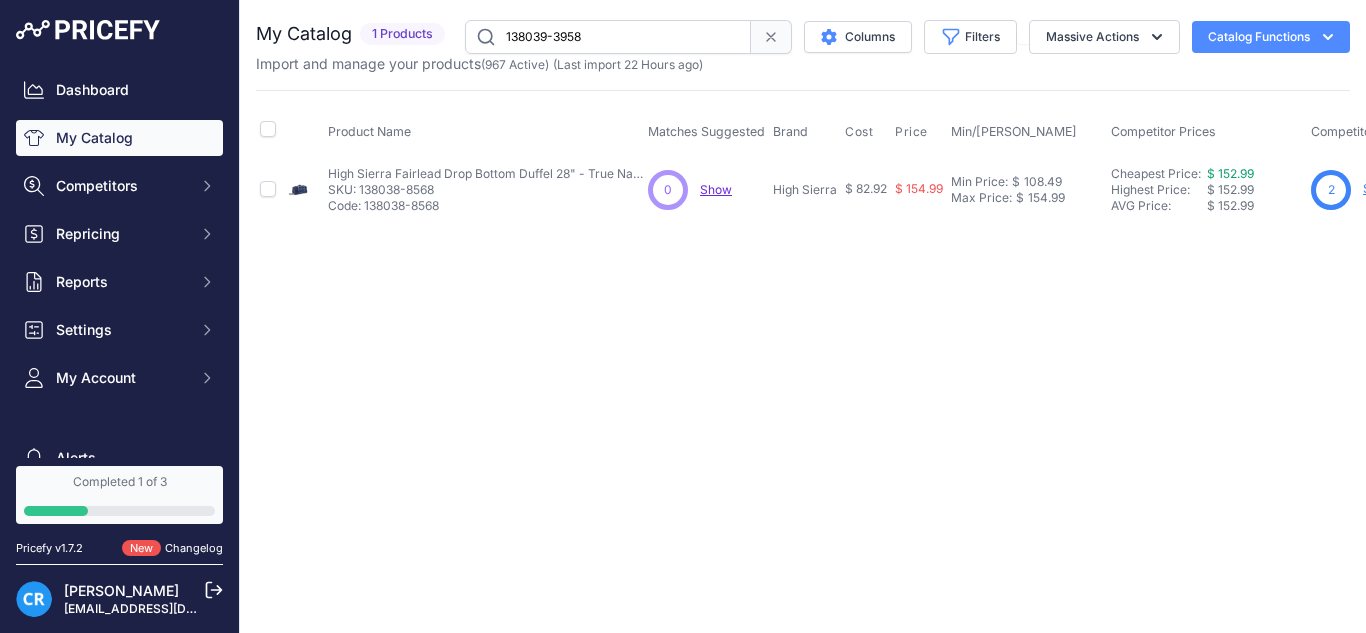 type on "138039-3958" 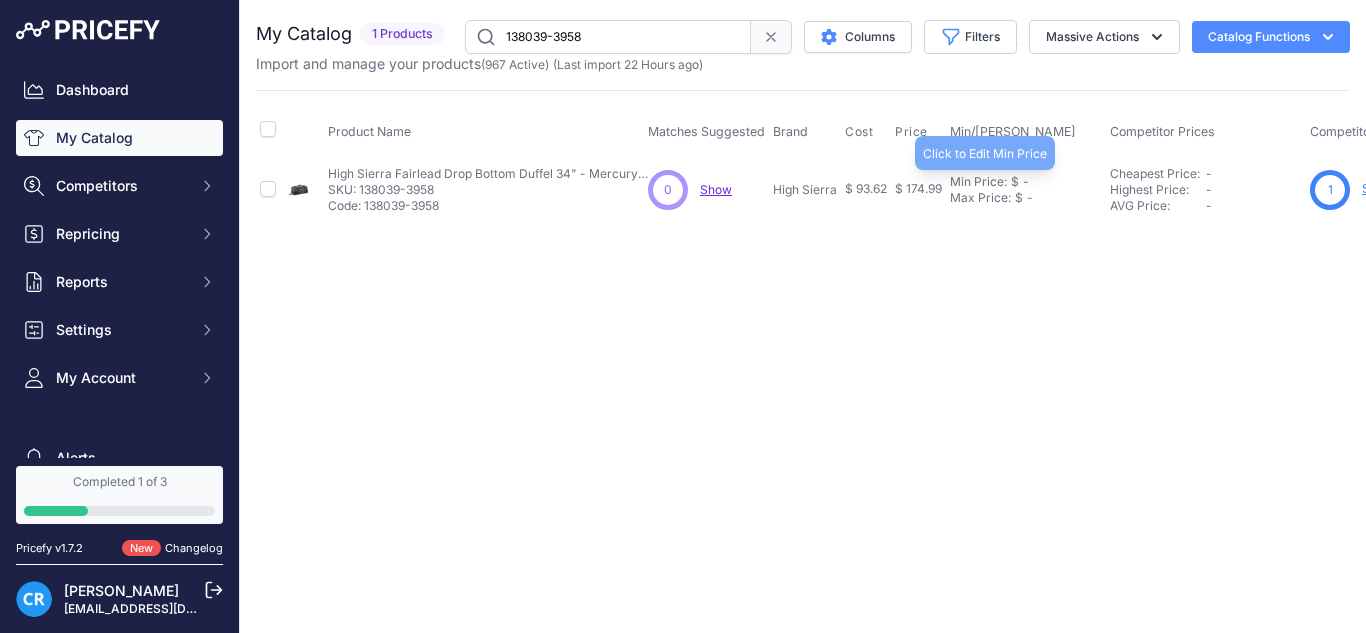 click on "Min Price:" at bounding box center [978, 182] 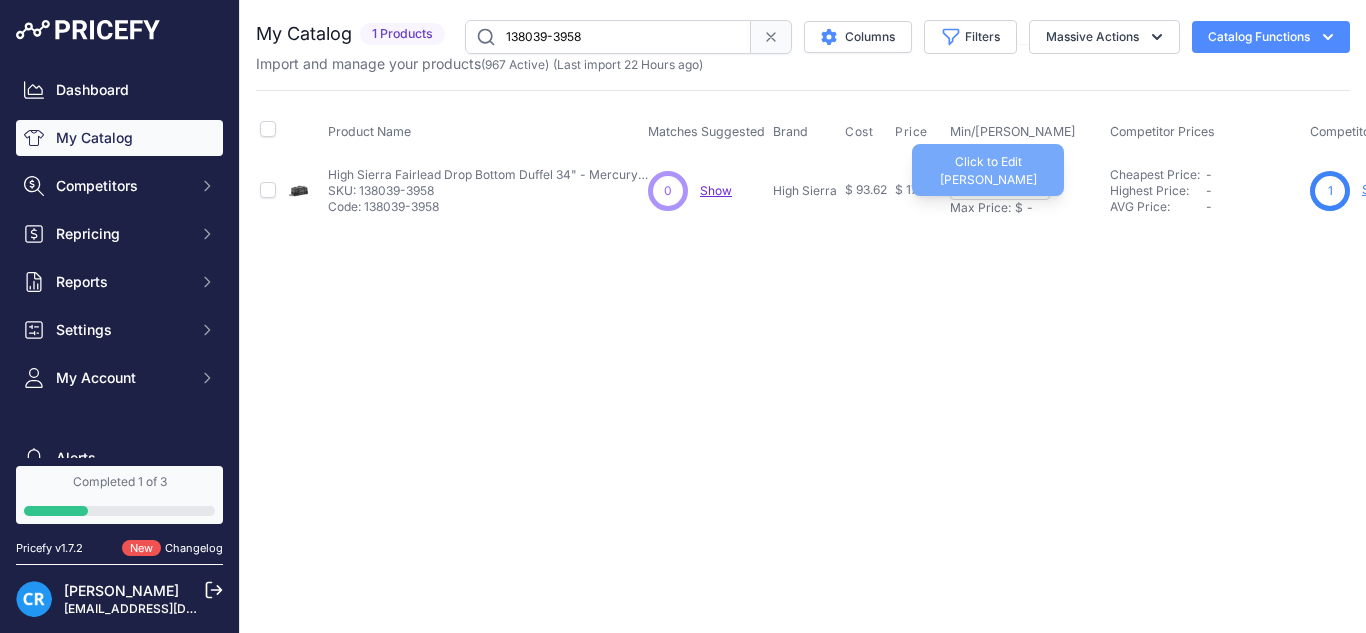 click on "Max Price:" at bounding box center (980, 208) 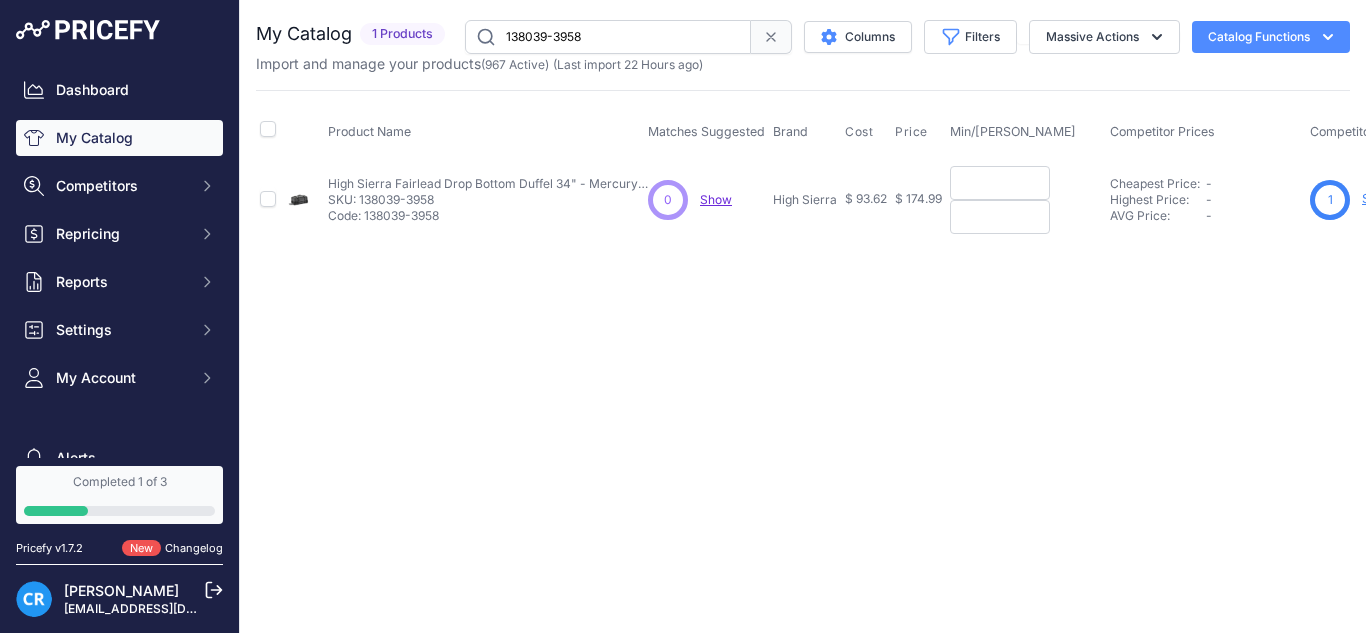 click at bounding box center (1000, 183) 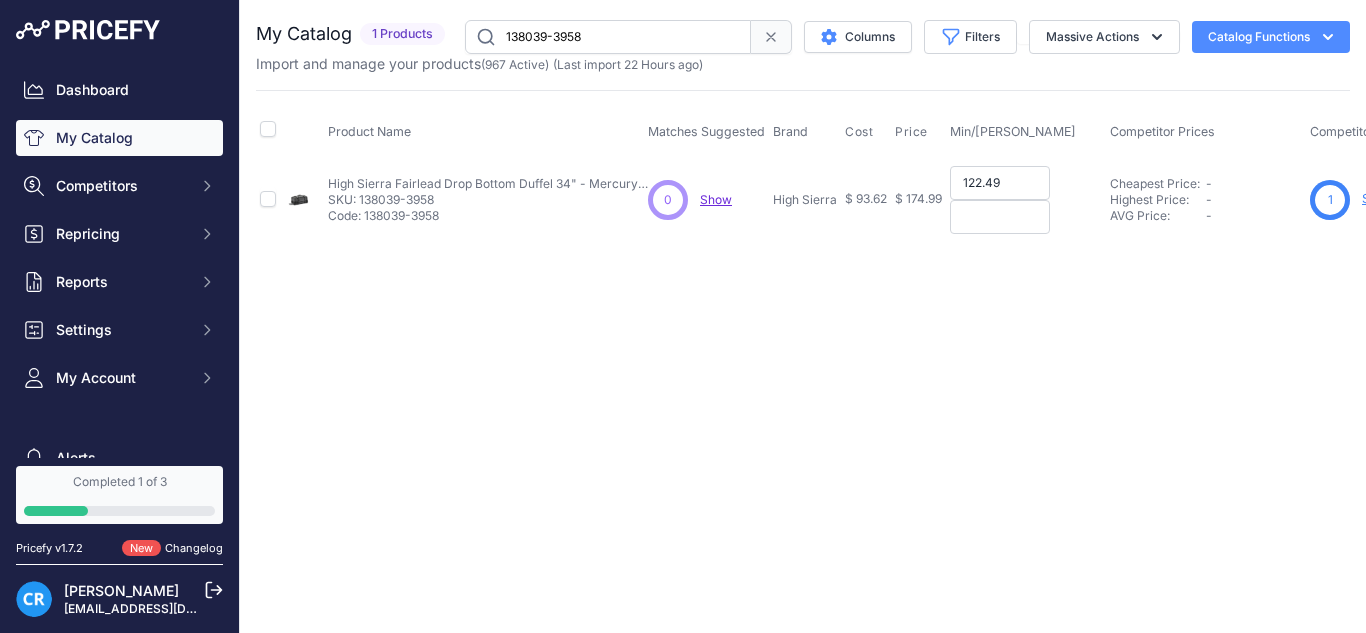 type on "122.49" 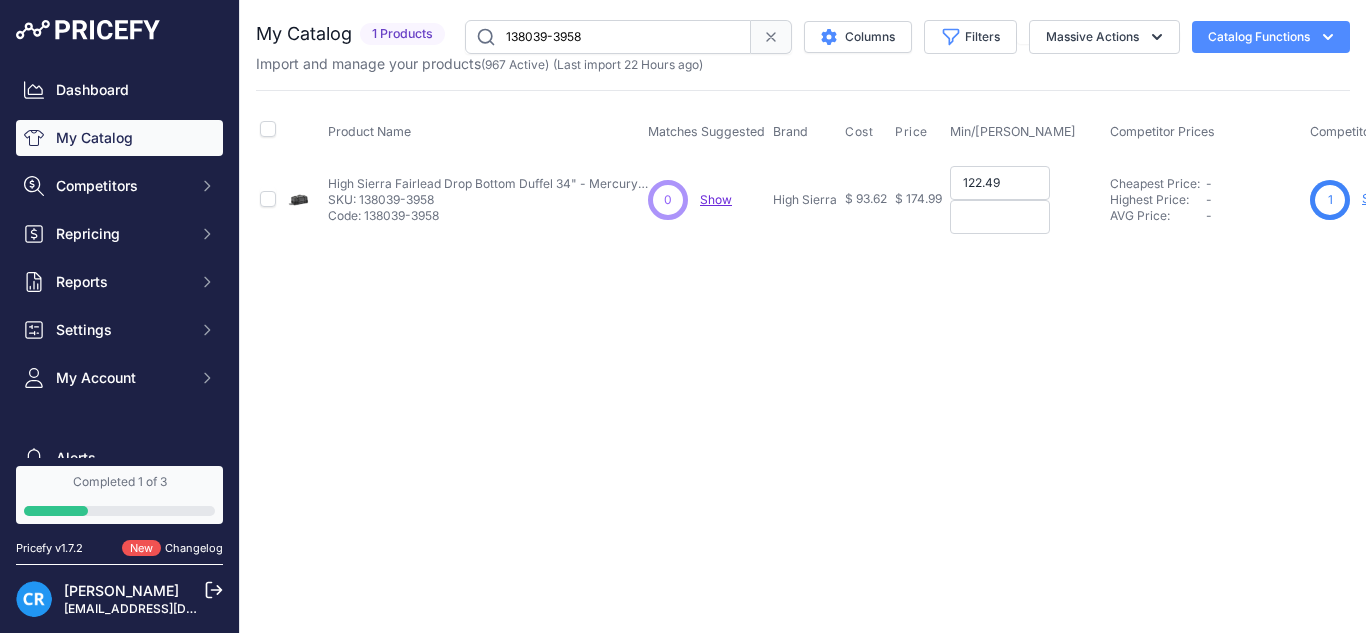 click at bounding box center (1000, 217) 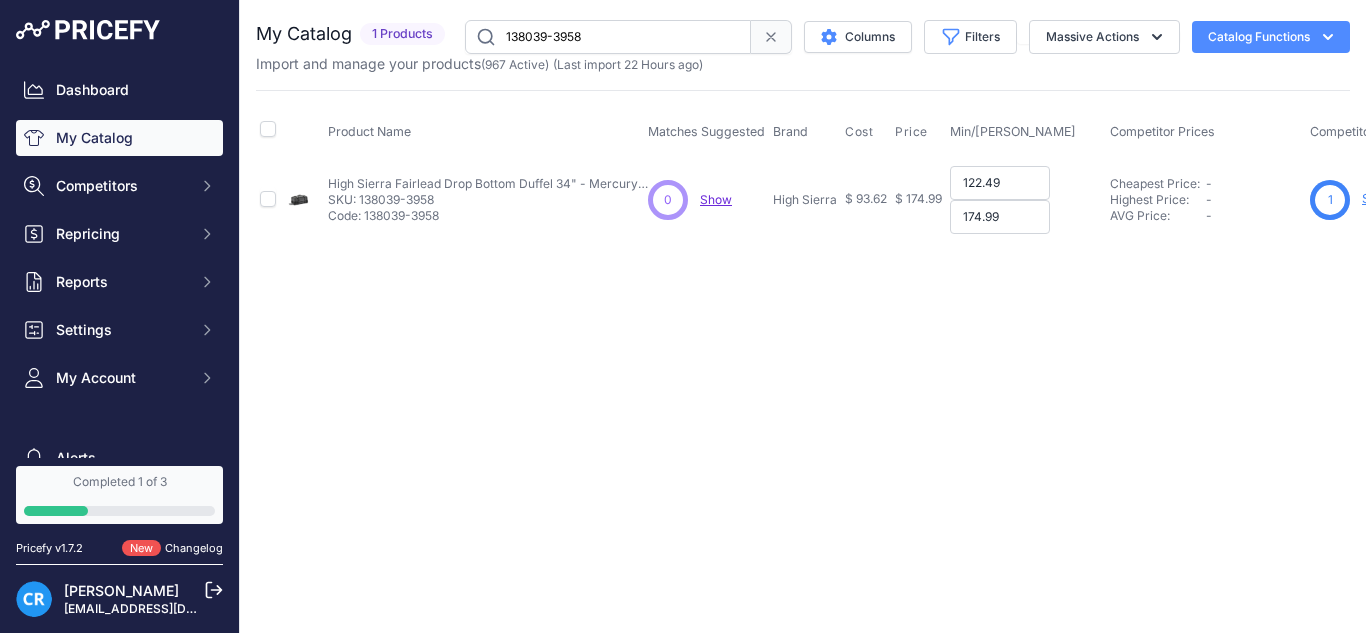 type on "174.99" 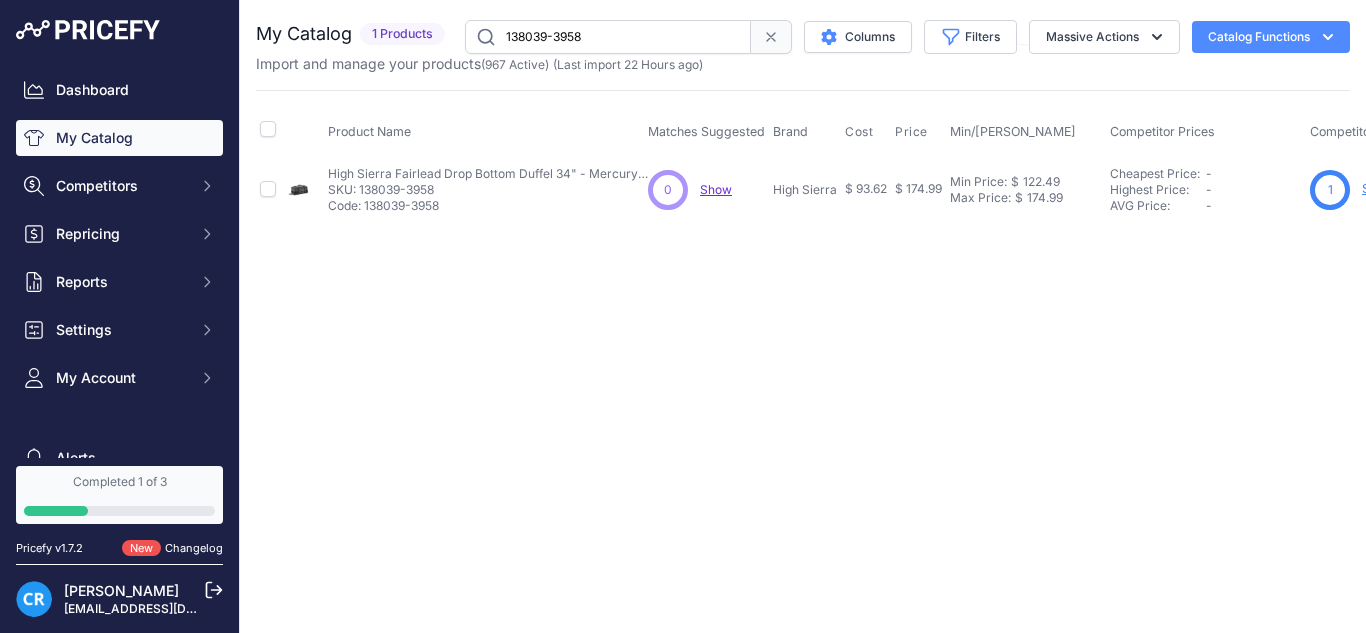 click on "138039-3958" at bounding box center [608, 37] 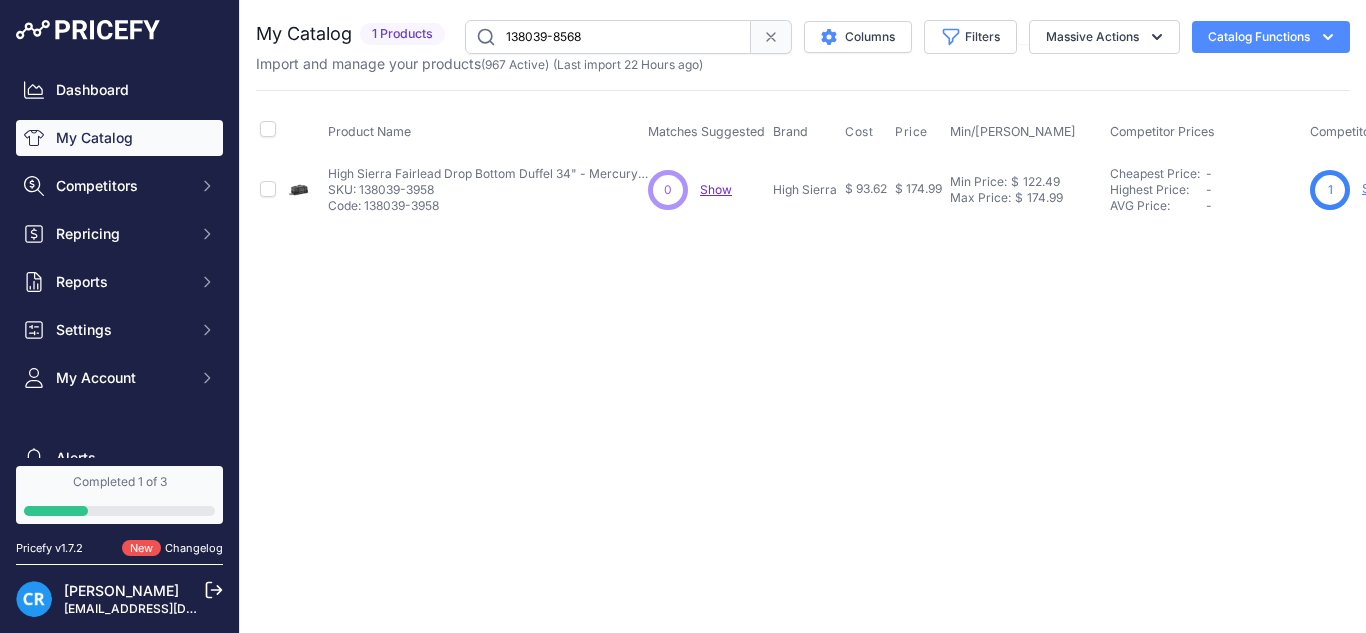 type on "138039-8568" 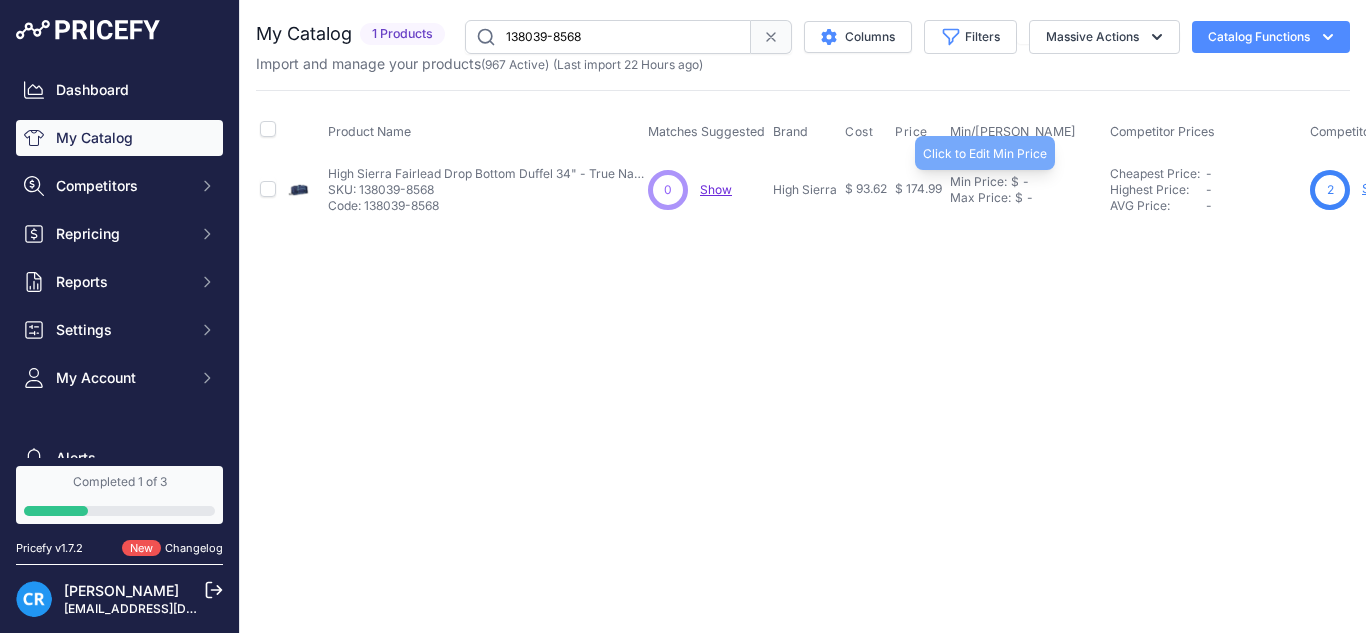click on "Min Price:
$
-" at bounding box center [1026, 182] 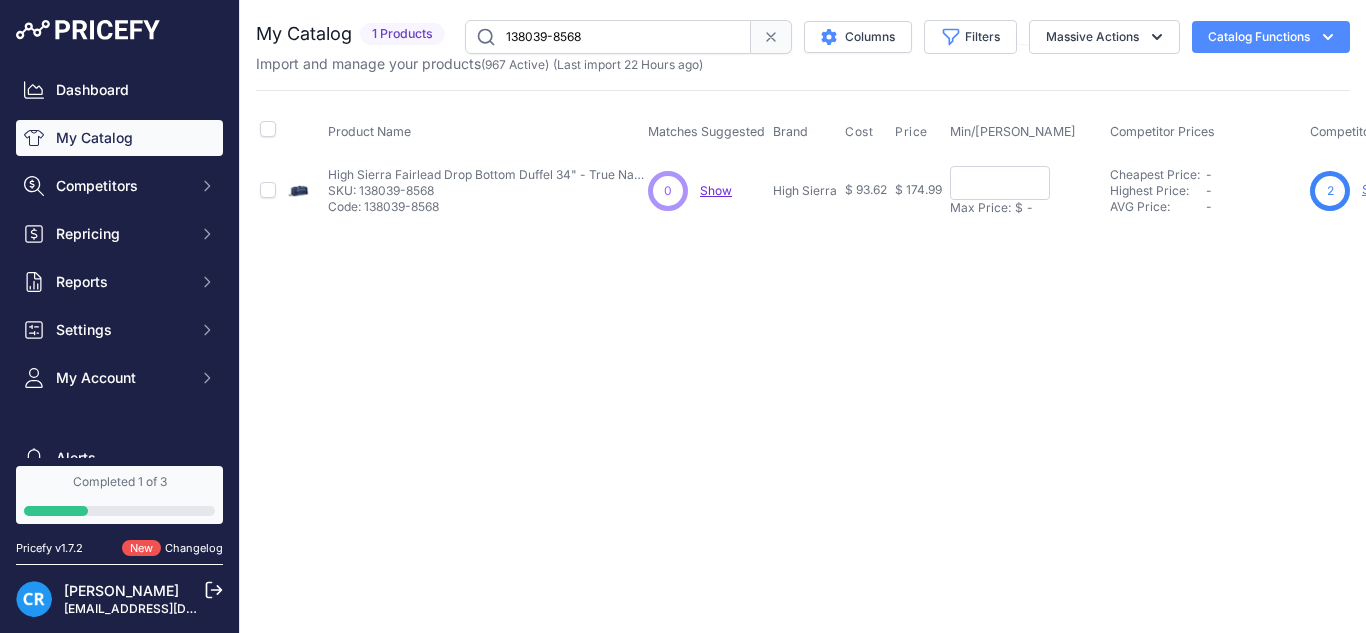 click on "Min Price:
$
-
Click to Edit Min Price
Max Price:
$
-
Click to Edit Max Price" at bounding box center (1026, 190) 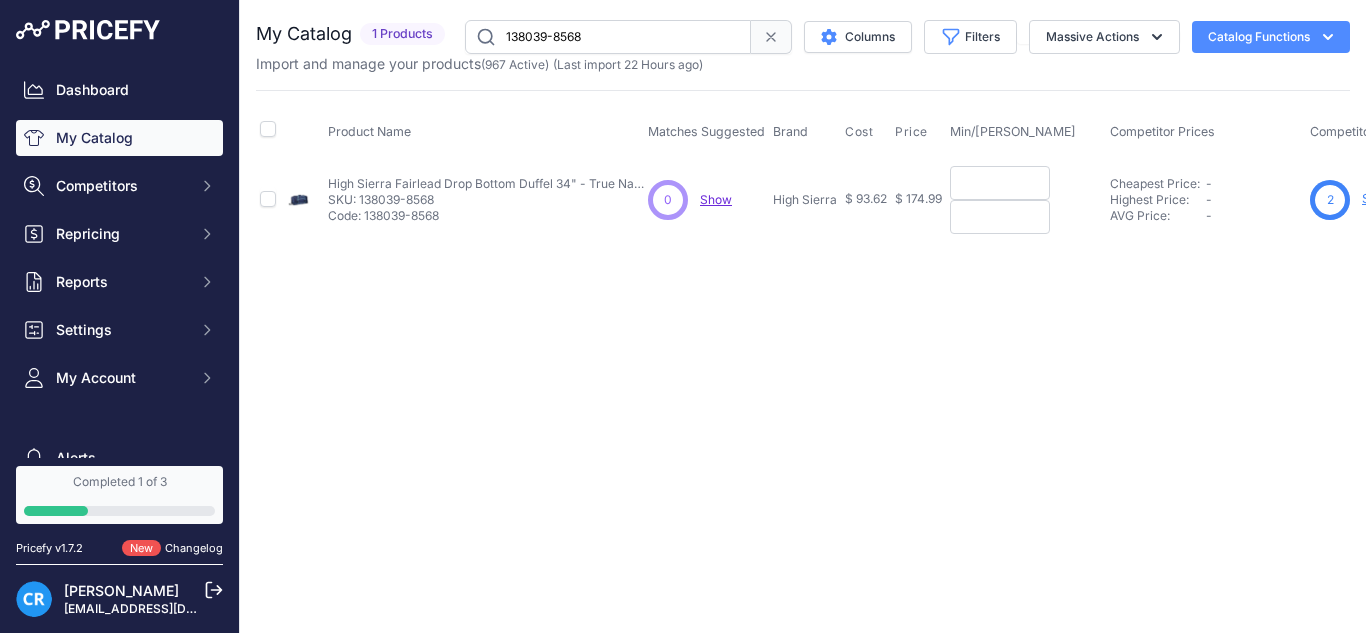click at bounding box center [1000, 183] 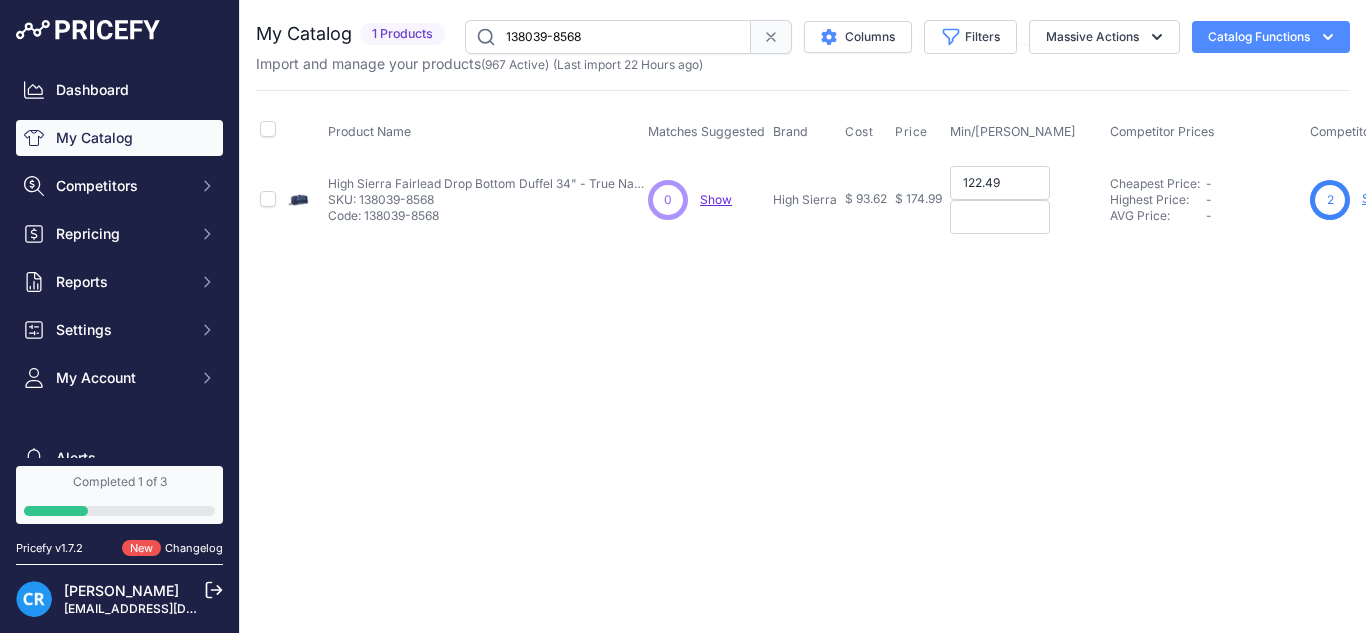 type on "122.49" 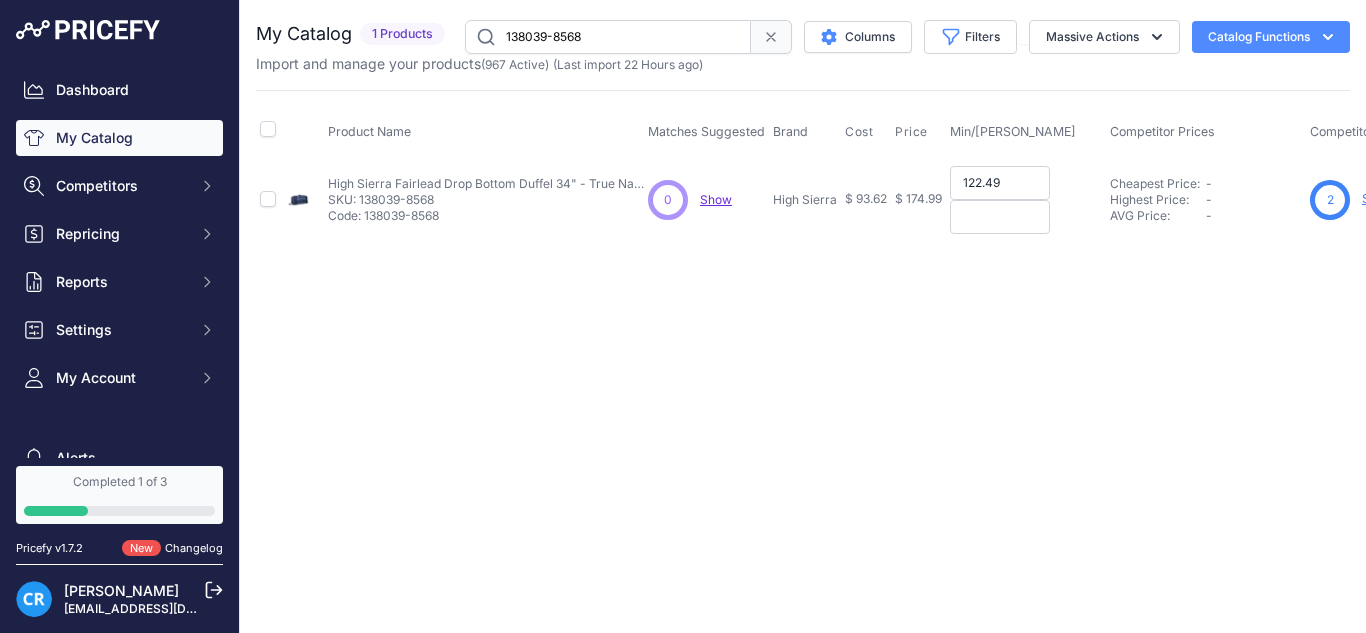 click at bounding box center (1000, 217) 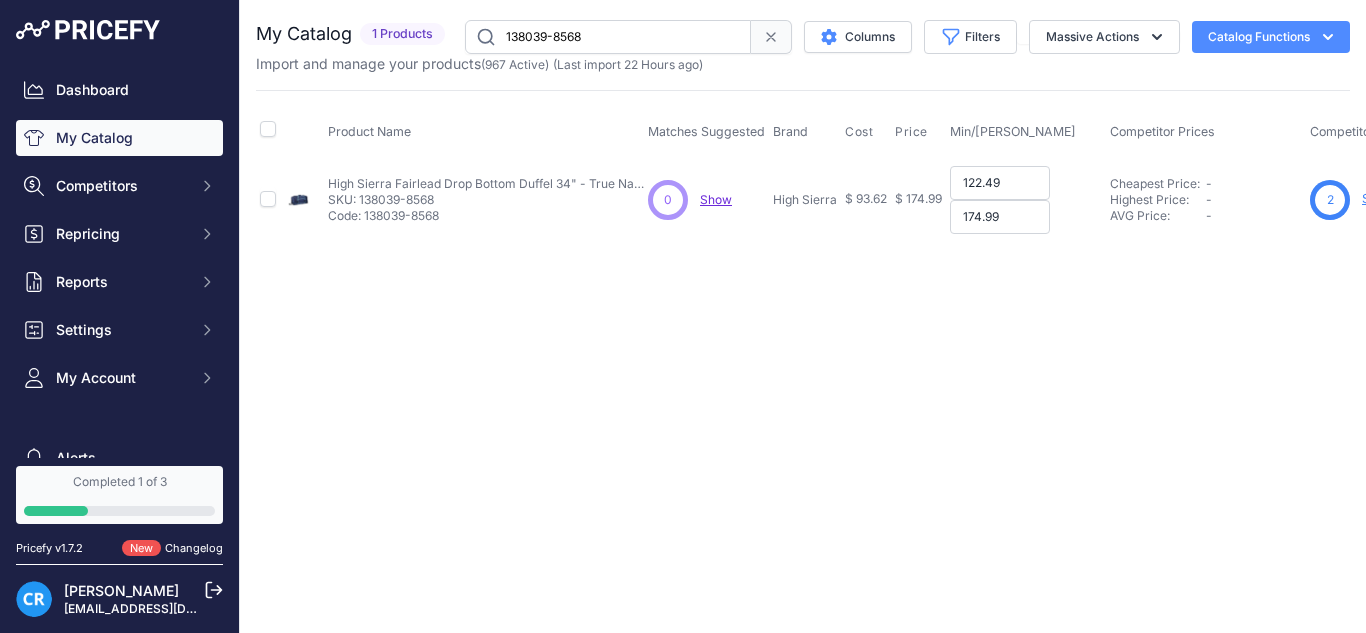 type on "174.99" 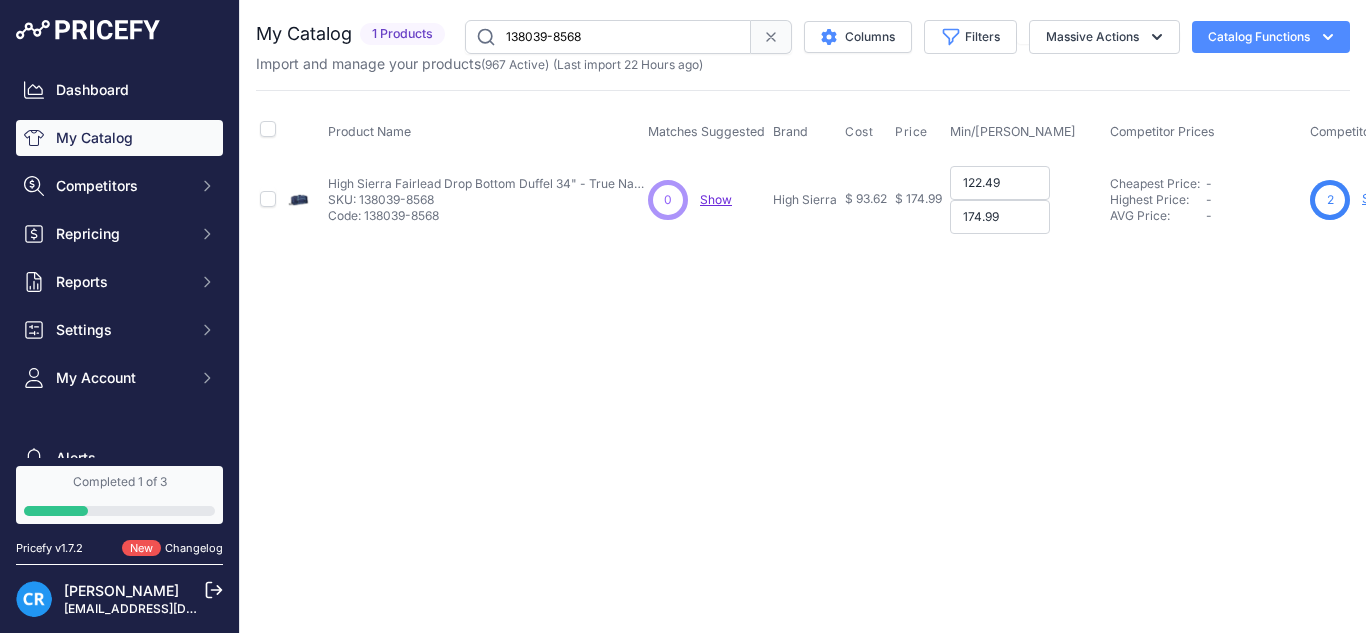 click on "122.49" at bounding box center (1000, 183) 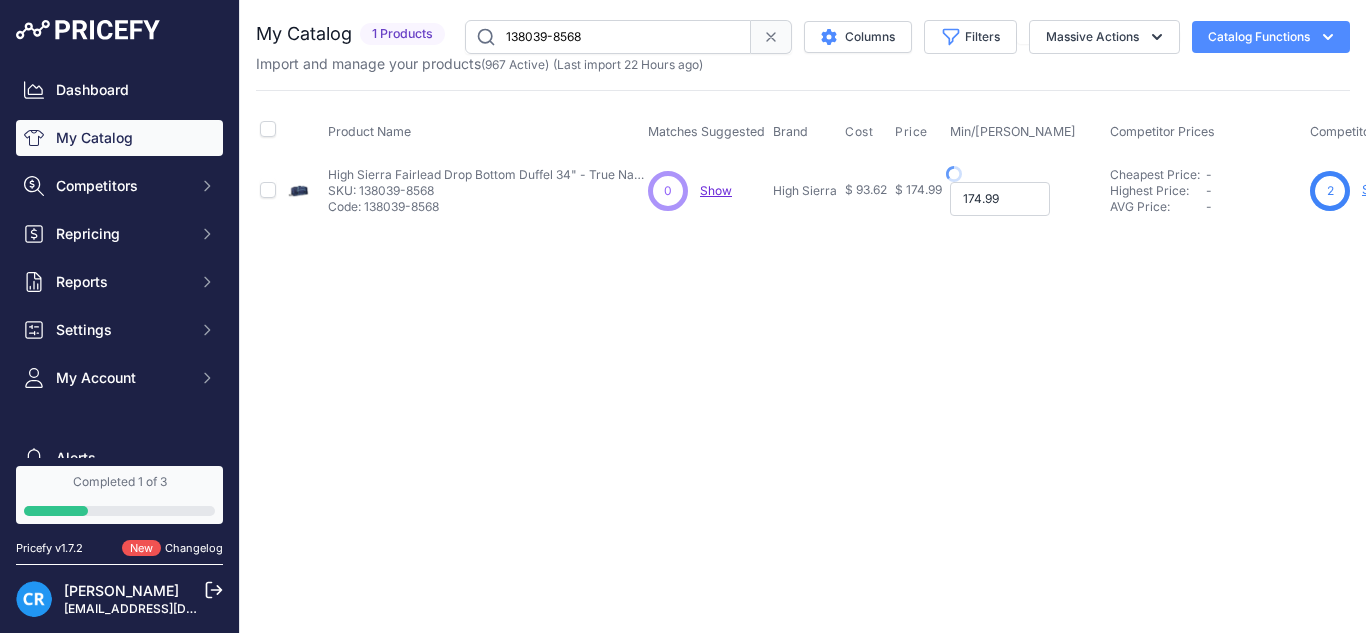 click on "174.99" at bounding box center (1000, 199) 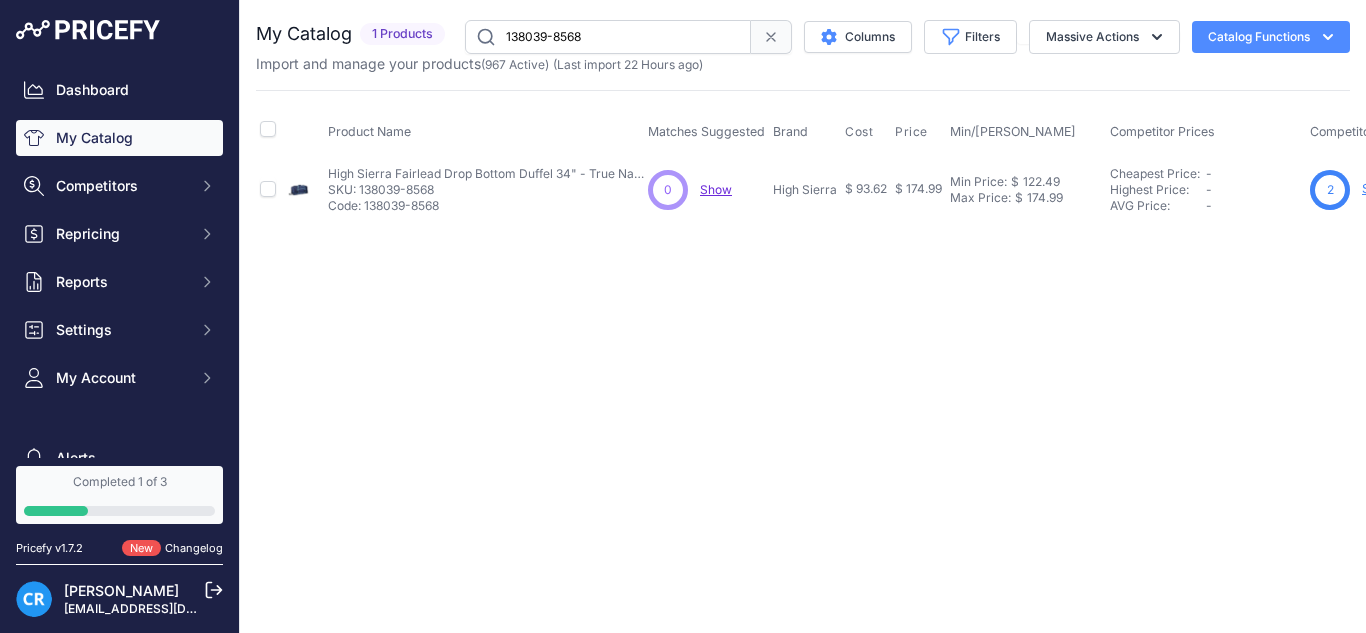 click on "138039-8568" at bounding box center (608, 37) 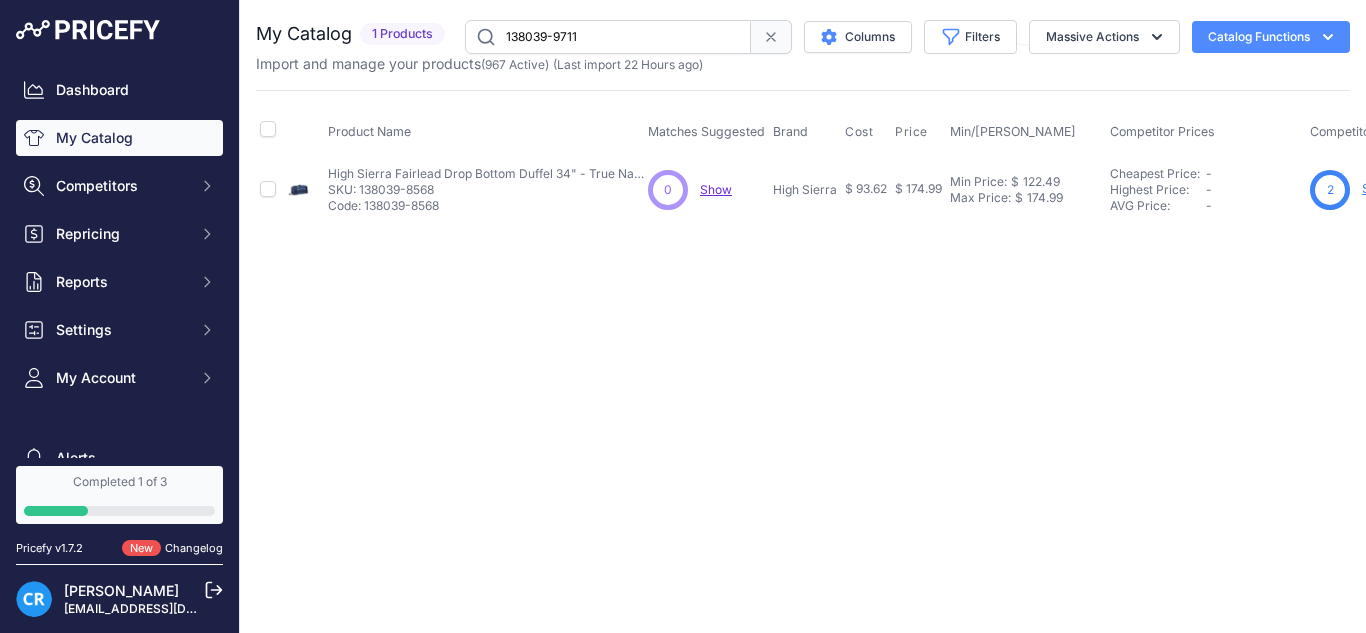 type on "138039-9711" 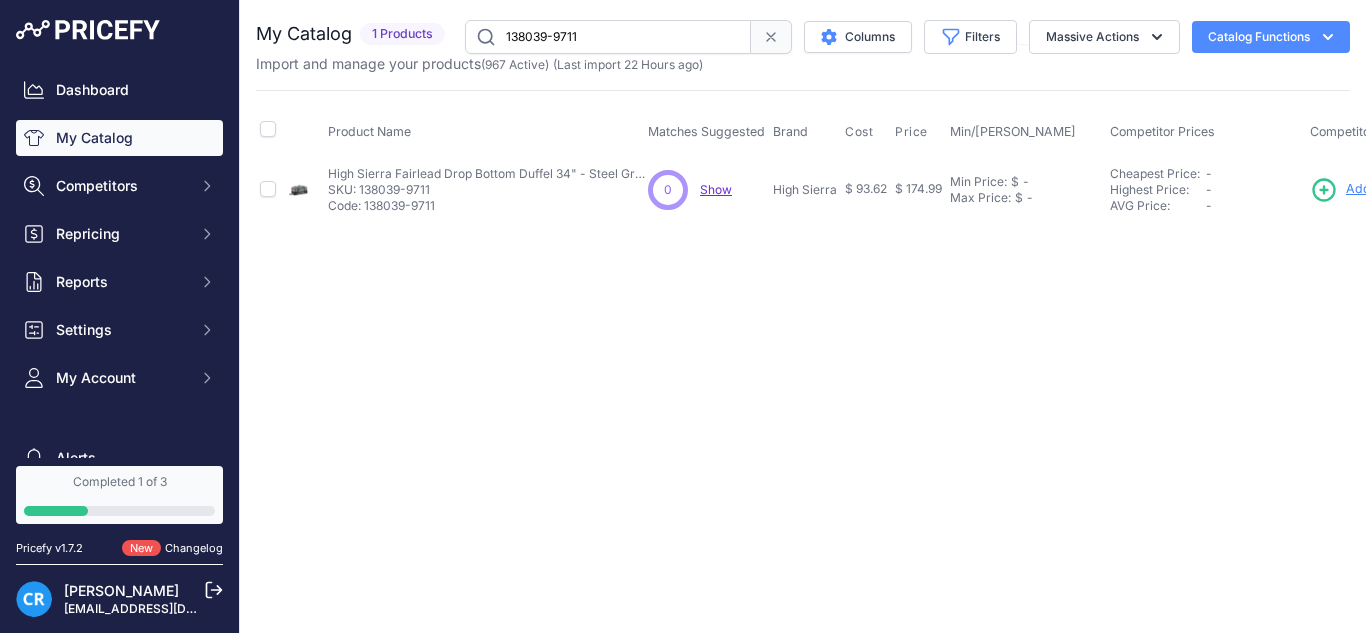 click on "Min Price:
$
-
Click to Edit Min Price
Max Price:
$
-
Click to Edit Max Price" at bounding box center [1026, 189] 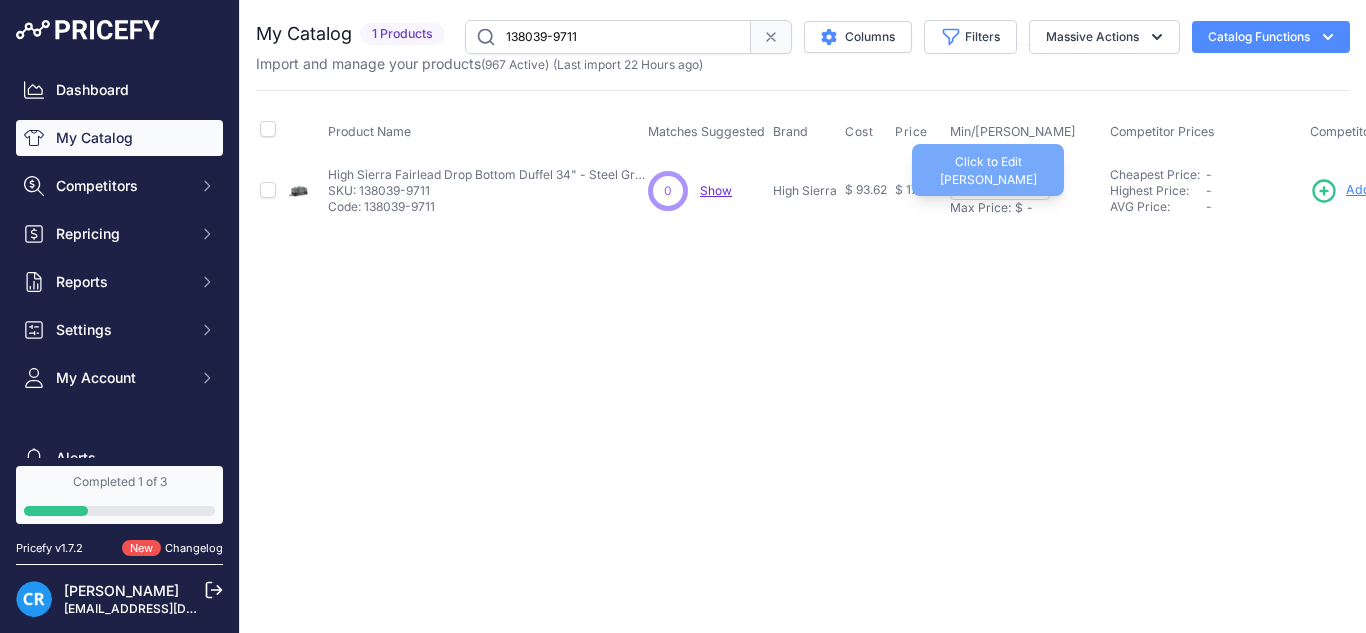 click on "Max Price:" at bounding box center [980, 208] 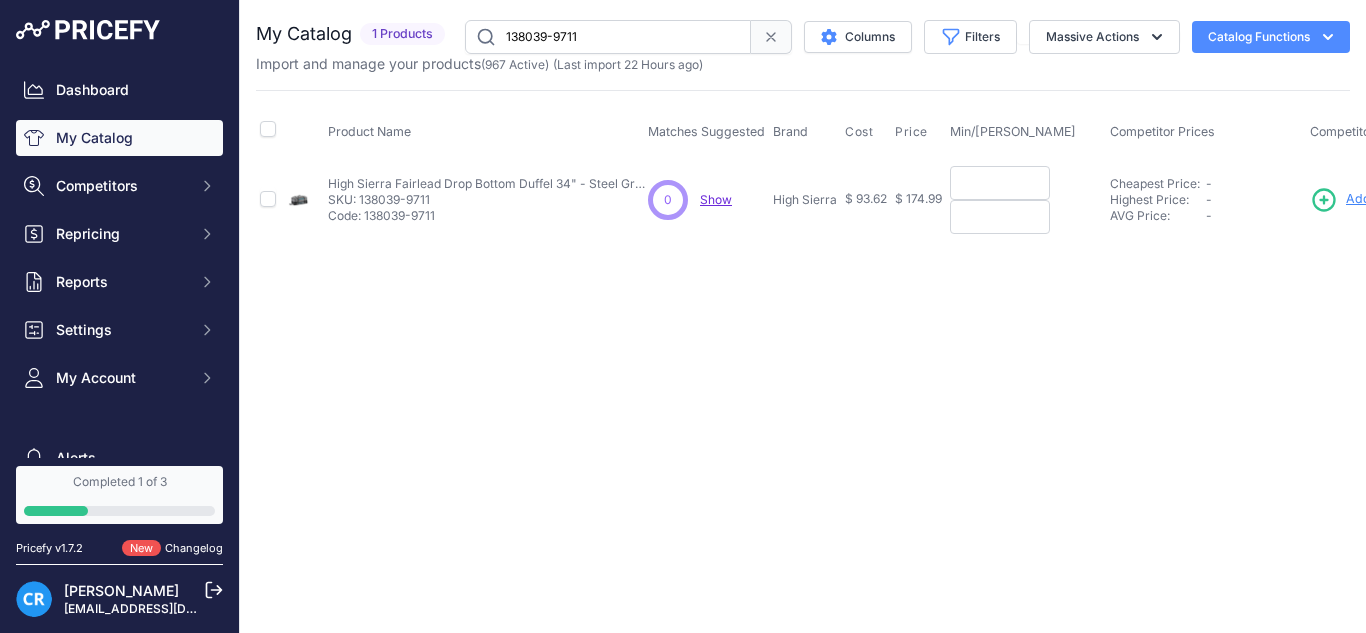 click at bounding box center (1000, 183) 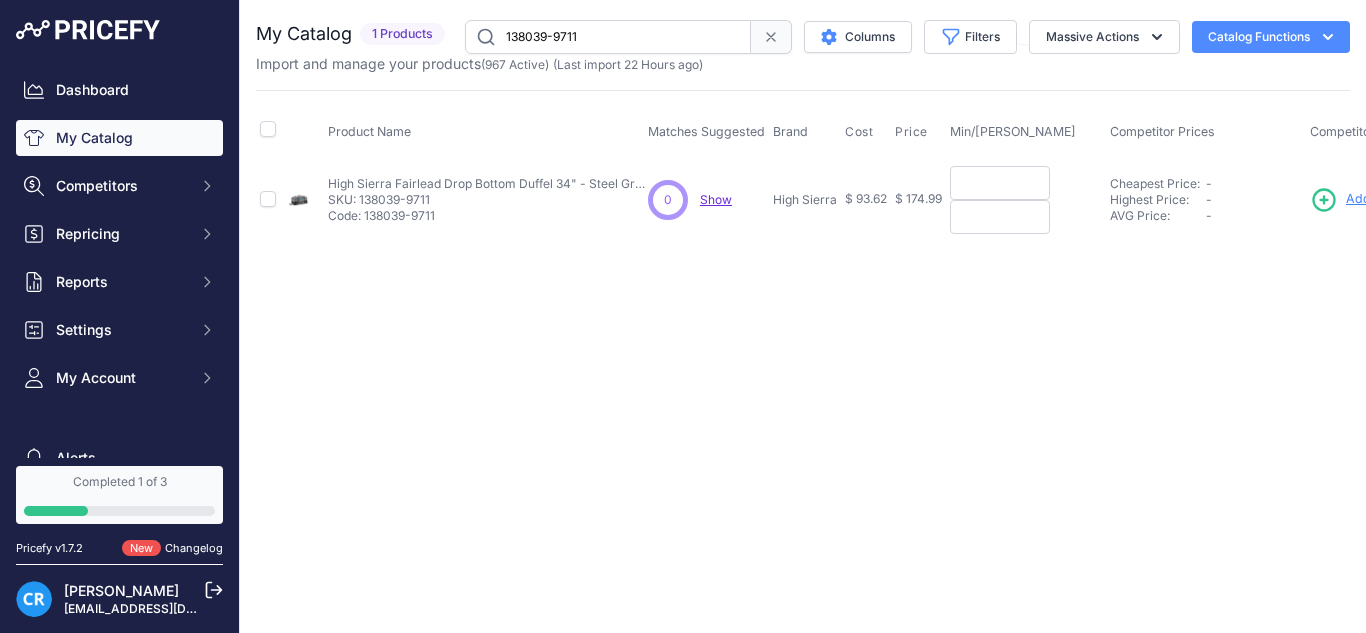 click at bounding box center [1000, 183] 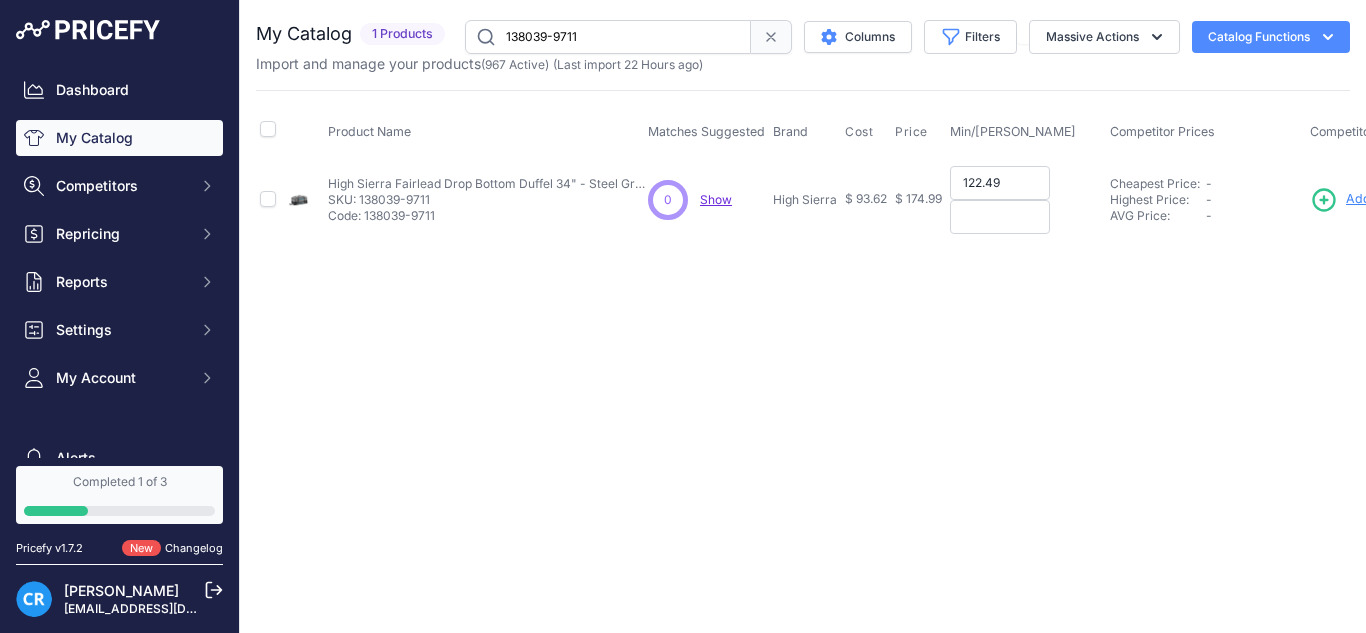 type on "122.49" 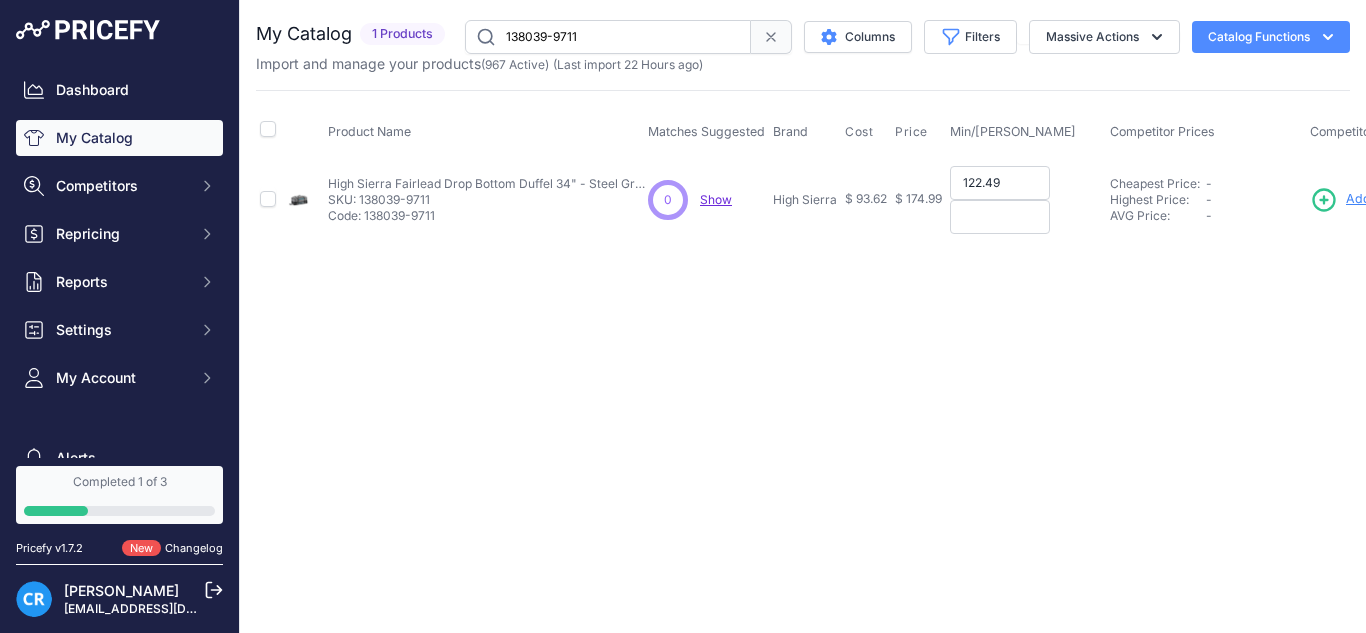click at bounding box center (1000, 217) 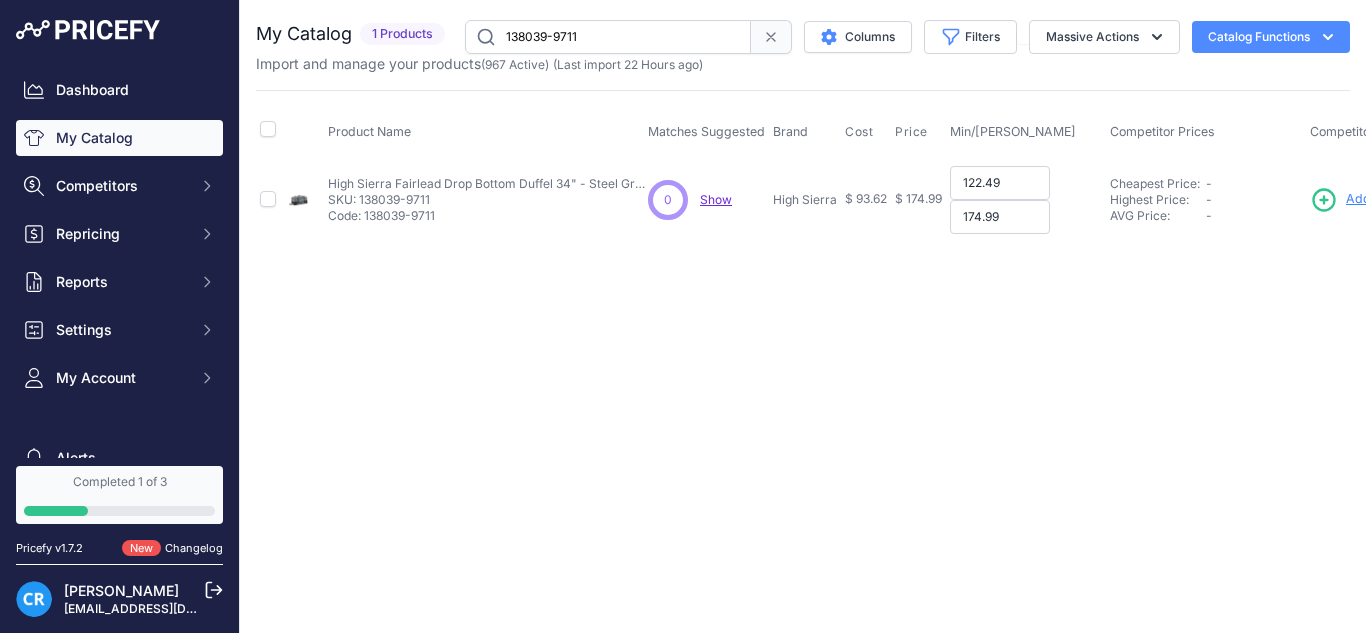 type on "174.99" 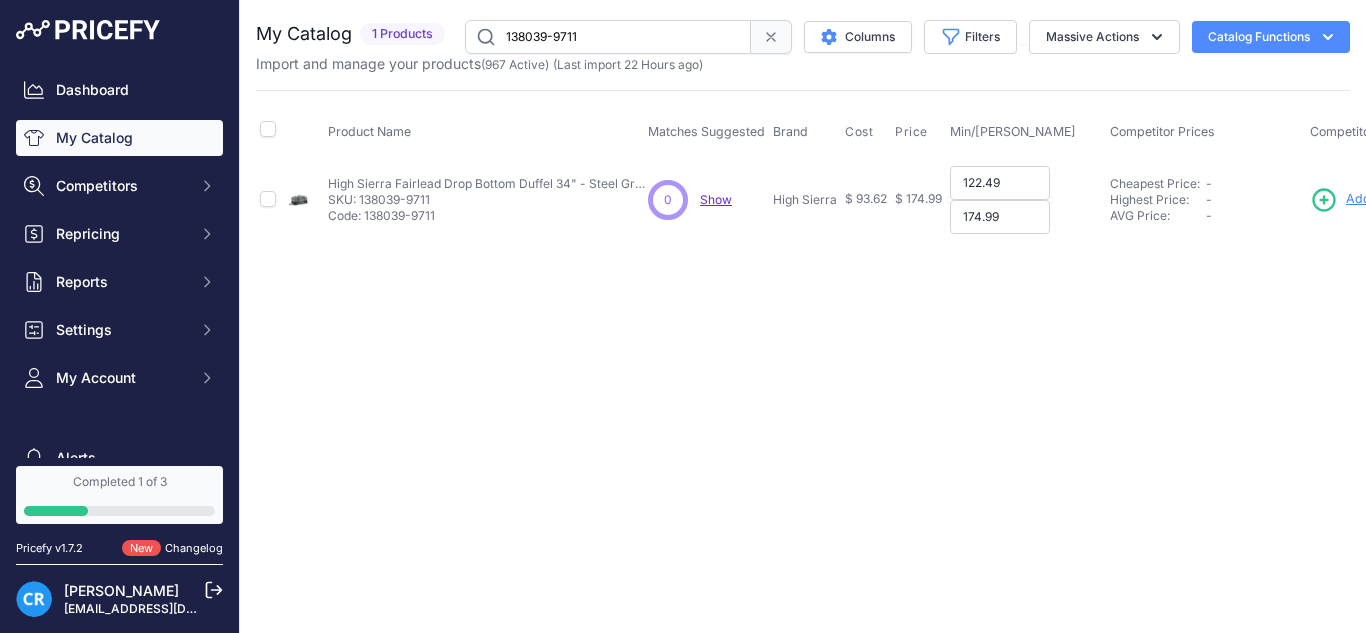 click on "122.49" at bounding box center (1000, 183) 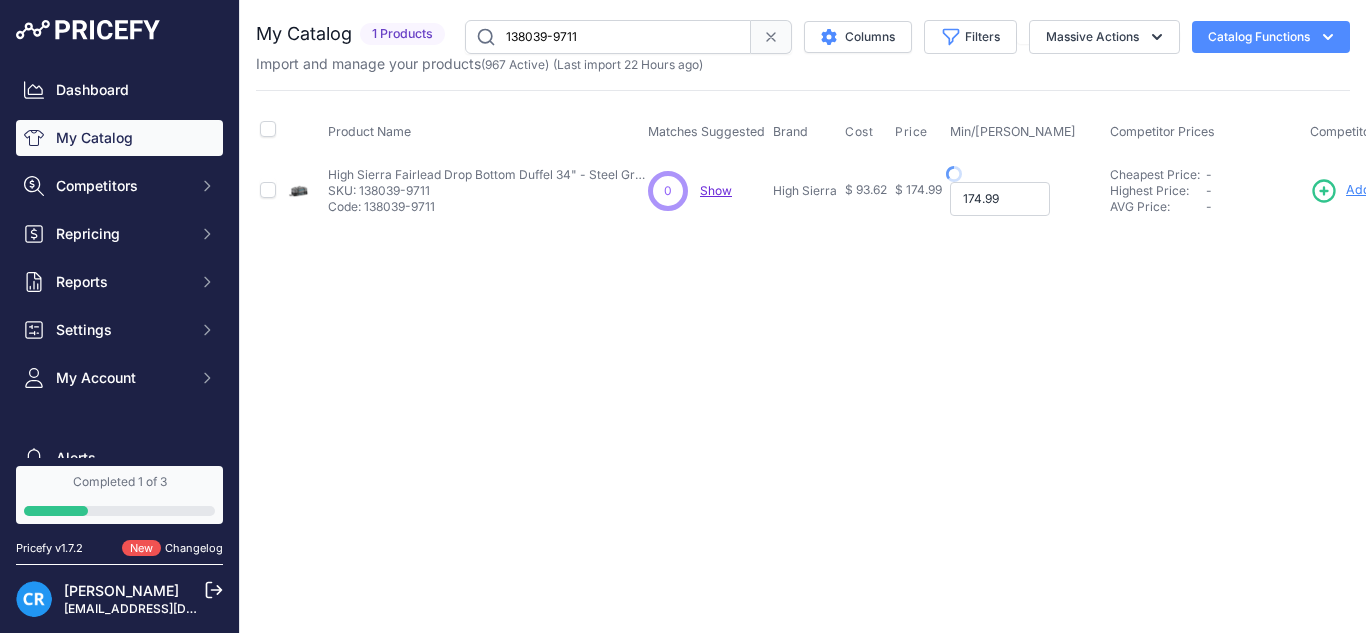 click on "Max Price:
$
174.99
-
Click to Edit Max Price
174.99" at bounding box center [1026, 199] 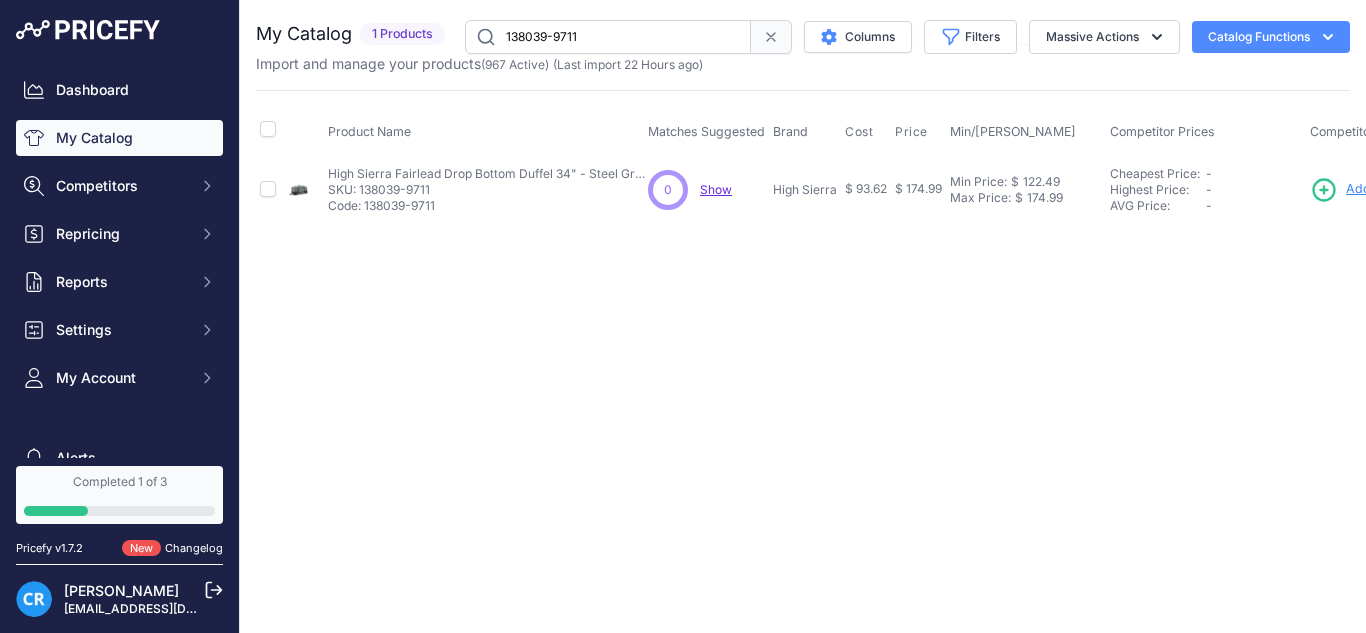 click on "138039-9711" at bounding box center [608, 37] 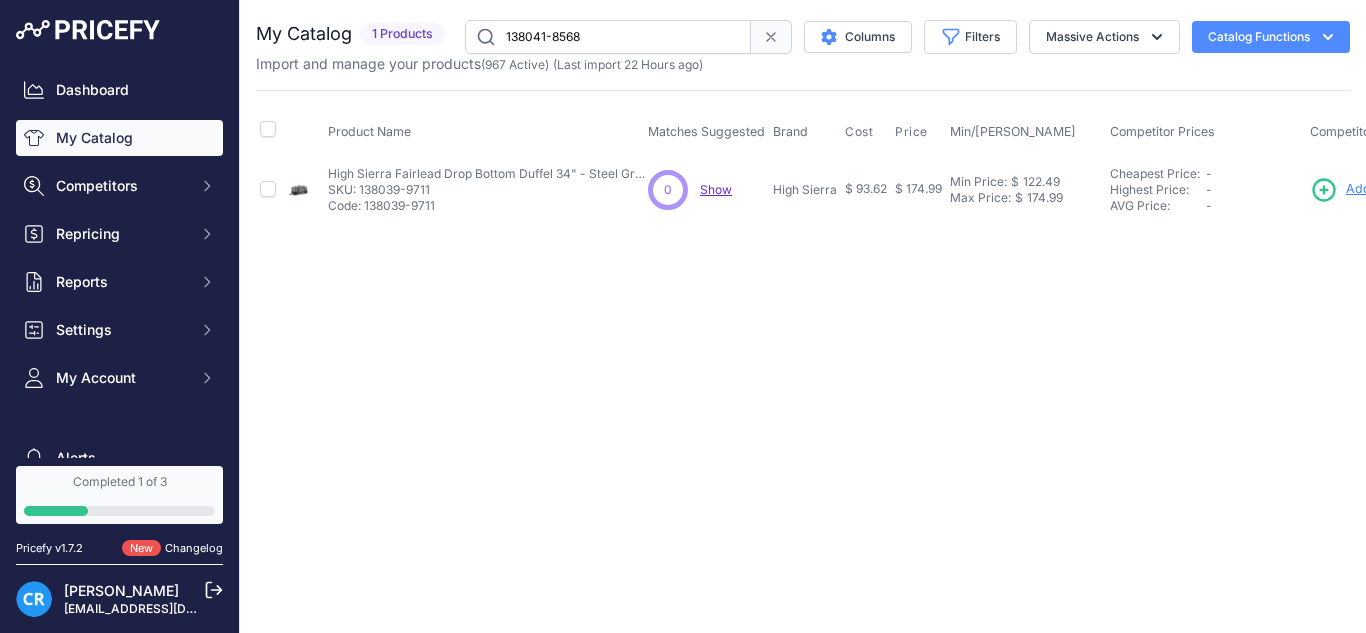 type on "138041-8568" 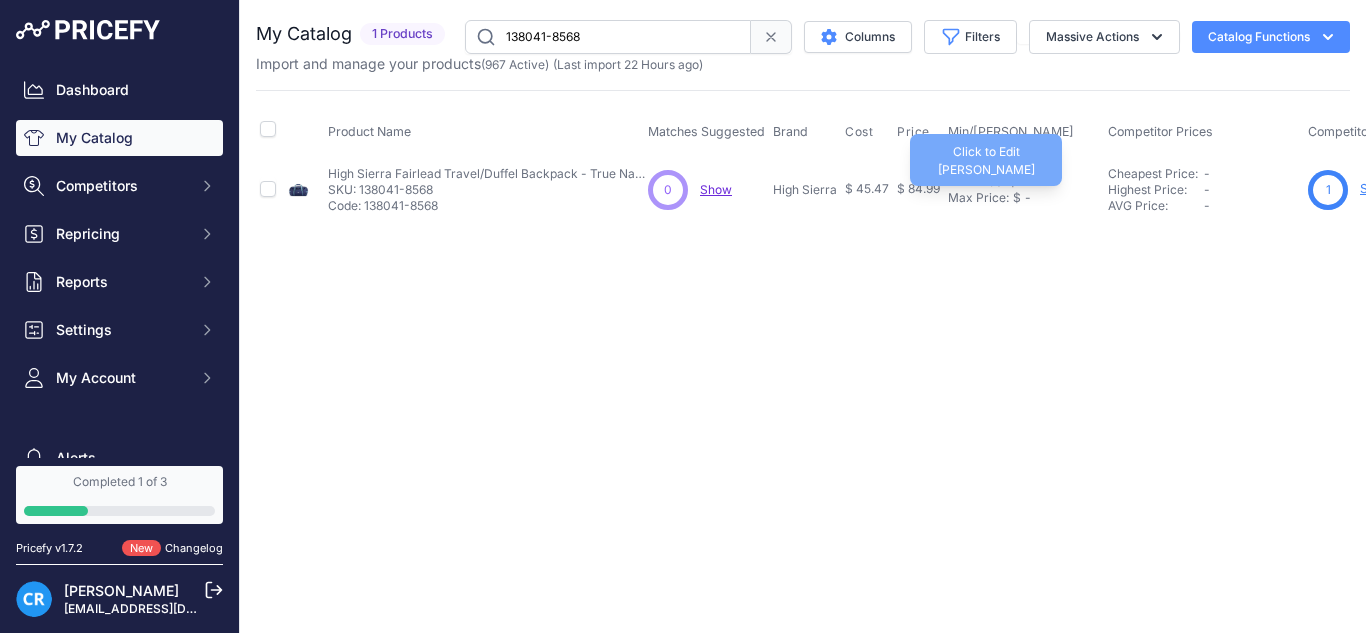 click on "Min Price:" at bounding box center (976, 182) 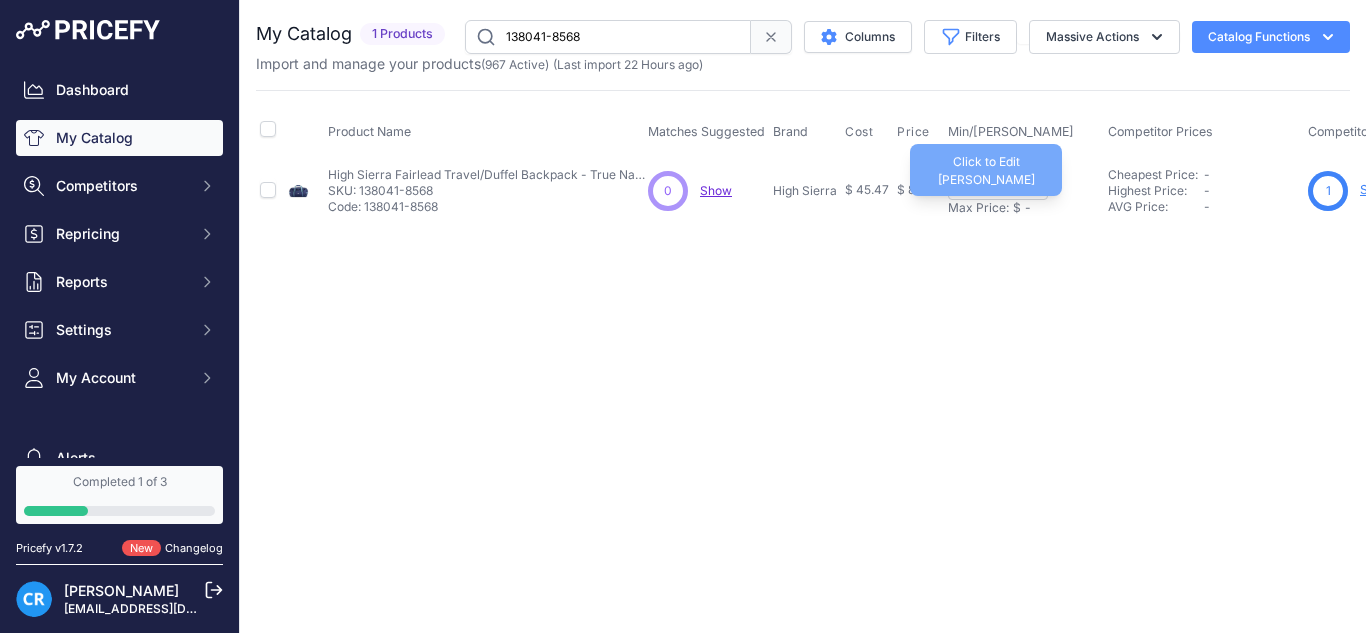 click on "Max Price:" at bounding box center (978, 208) 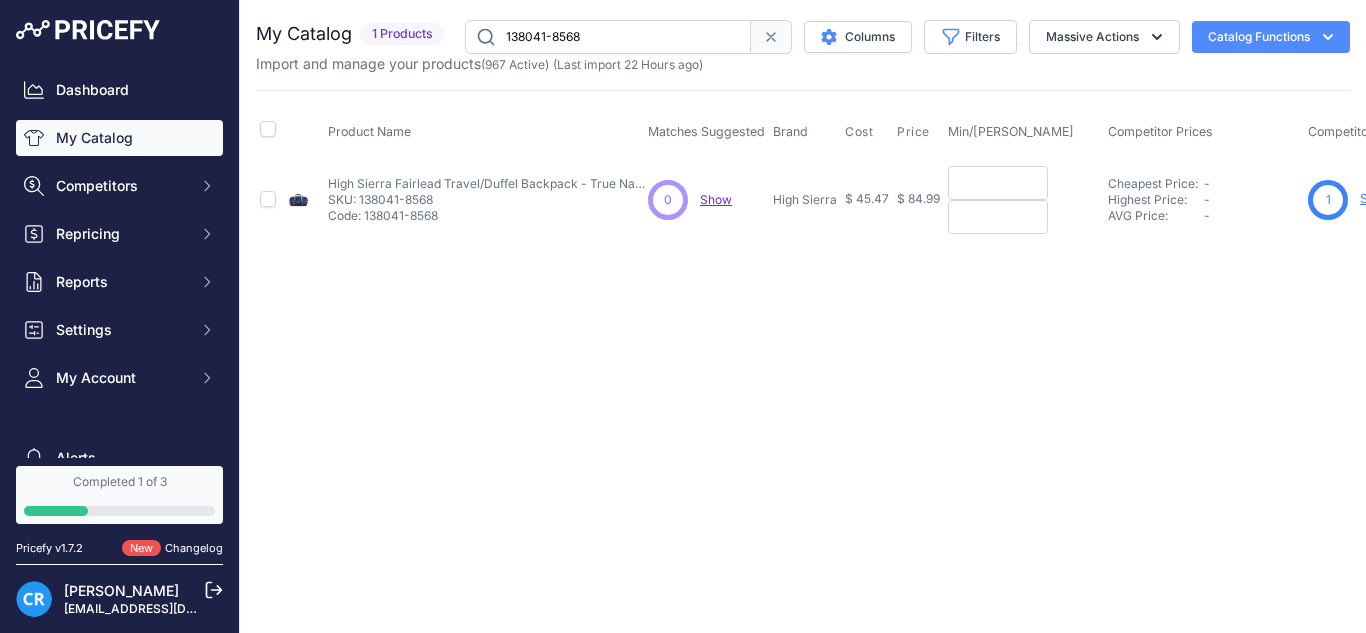 click at bounding box center (998, 183) 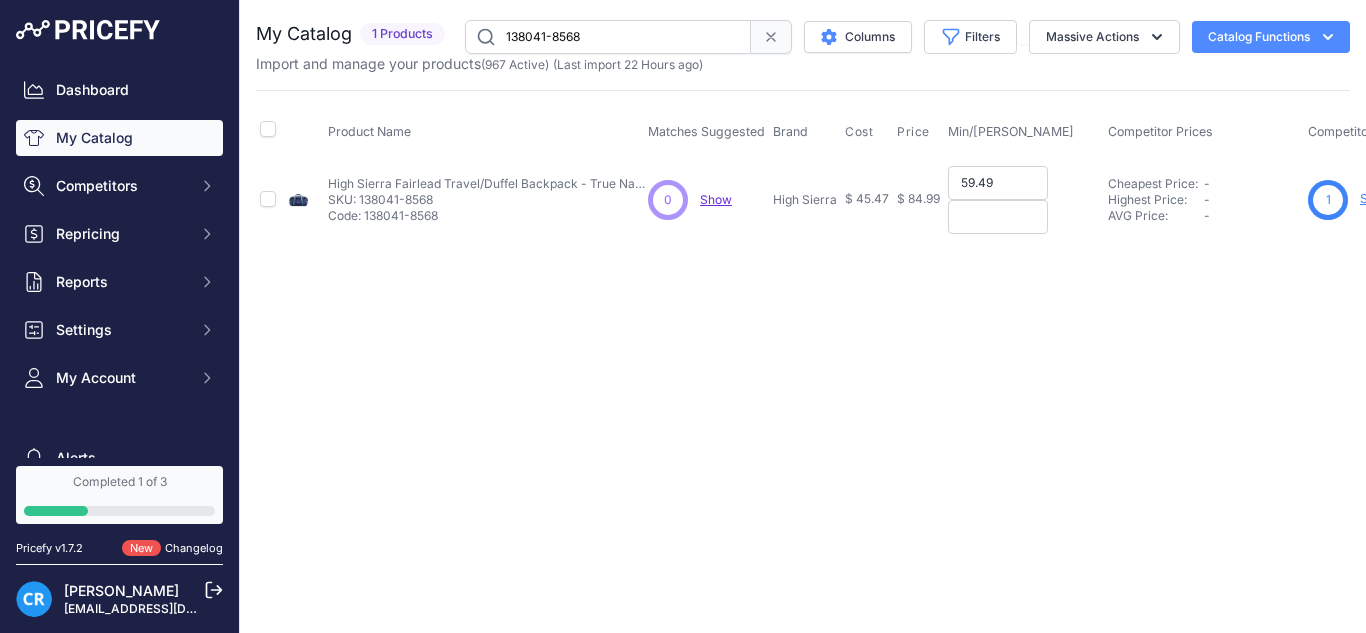 type on "59.49" 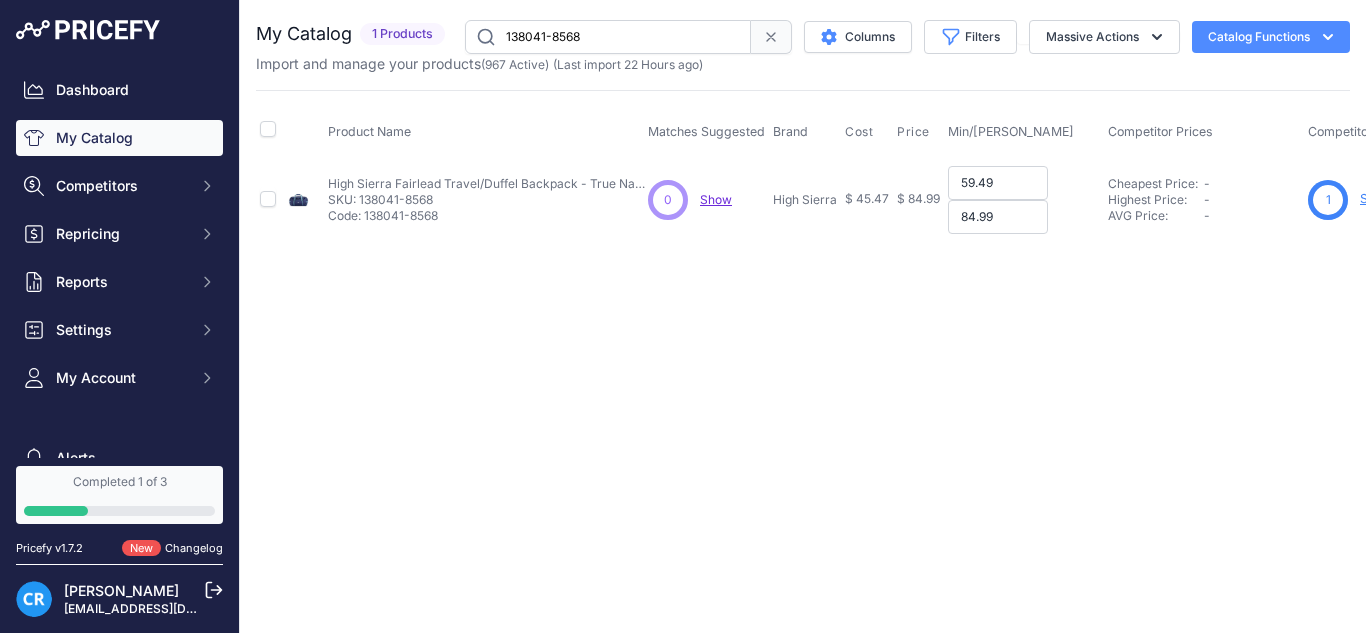 type on "84.99" 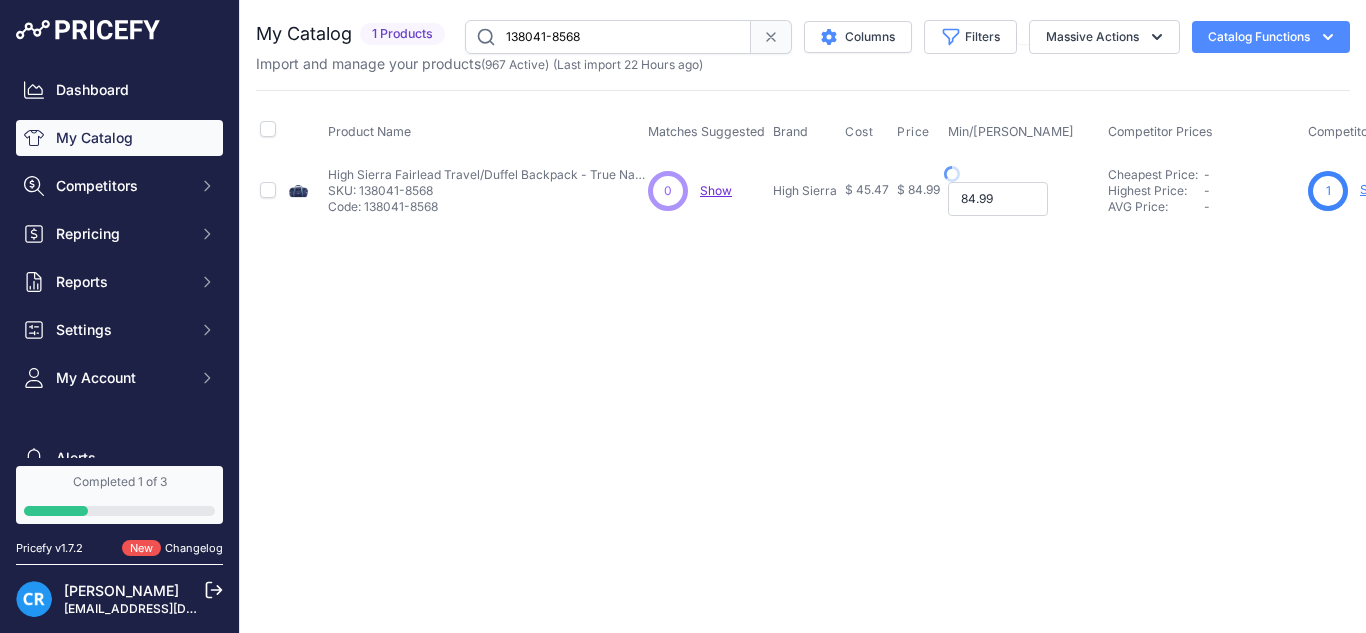 click on "Max Price:
$
84.99
-
Click to Edit Max Price
84.99" at bounding box center [1024, 199] 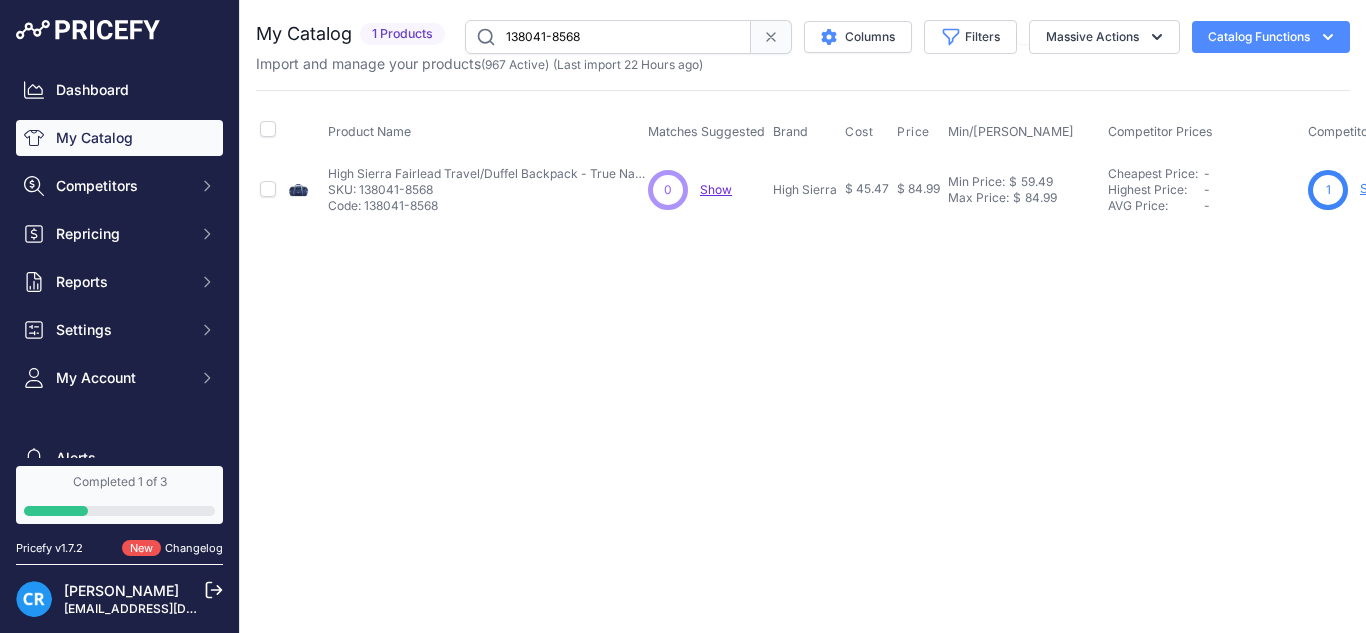 click on "138041-8568" at bounding box center (608, 37) 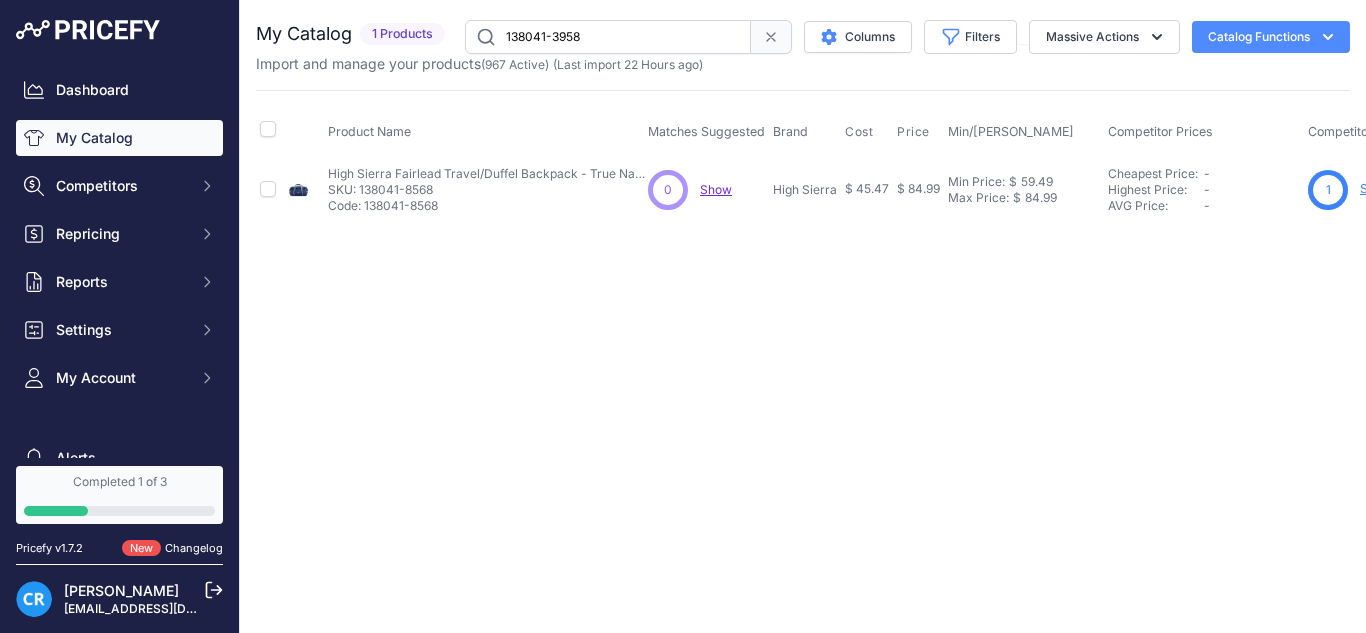 type on "138041-3958" 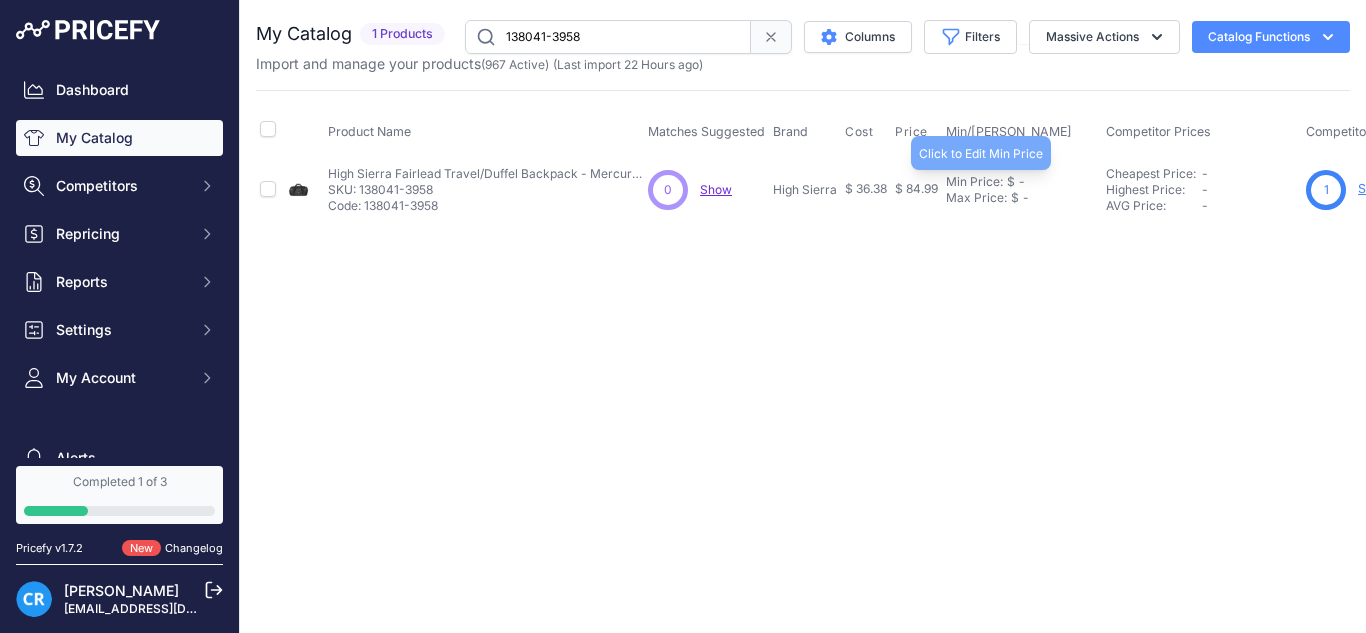 click on "Min Price:" at bounding box center (974, 182) 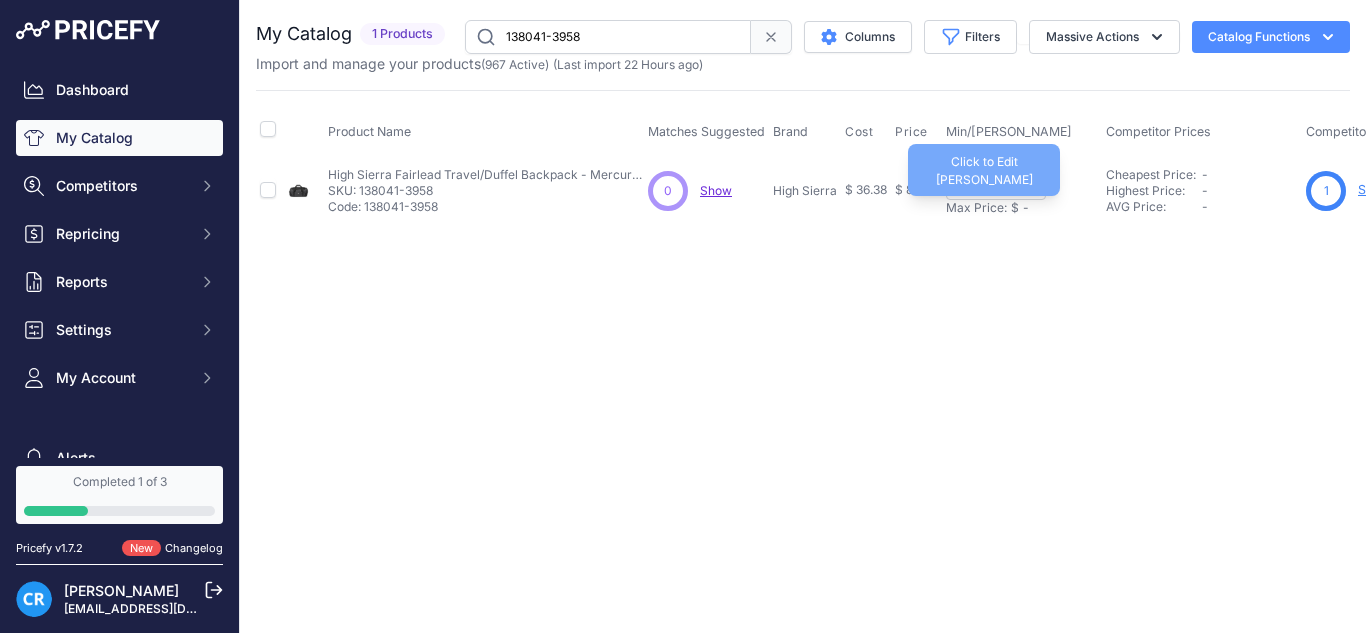 click on "Max Price:" at bounding box center [976, 208] 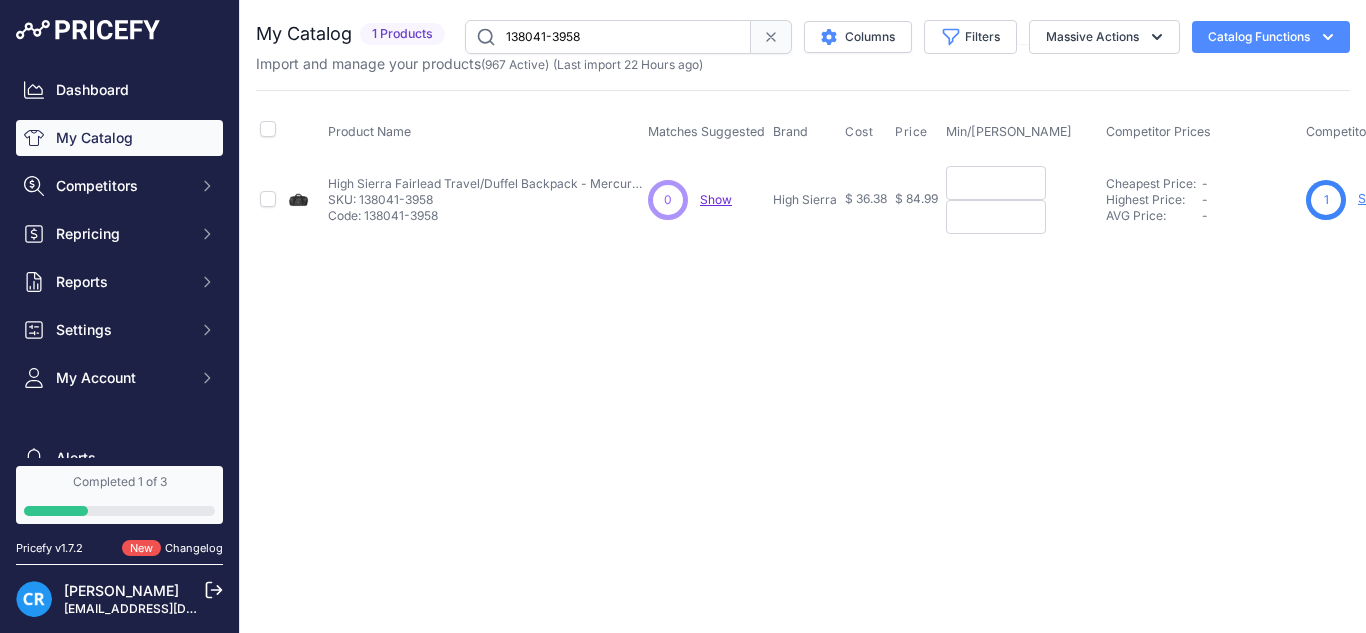 click at bounding box center (996, 183) 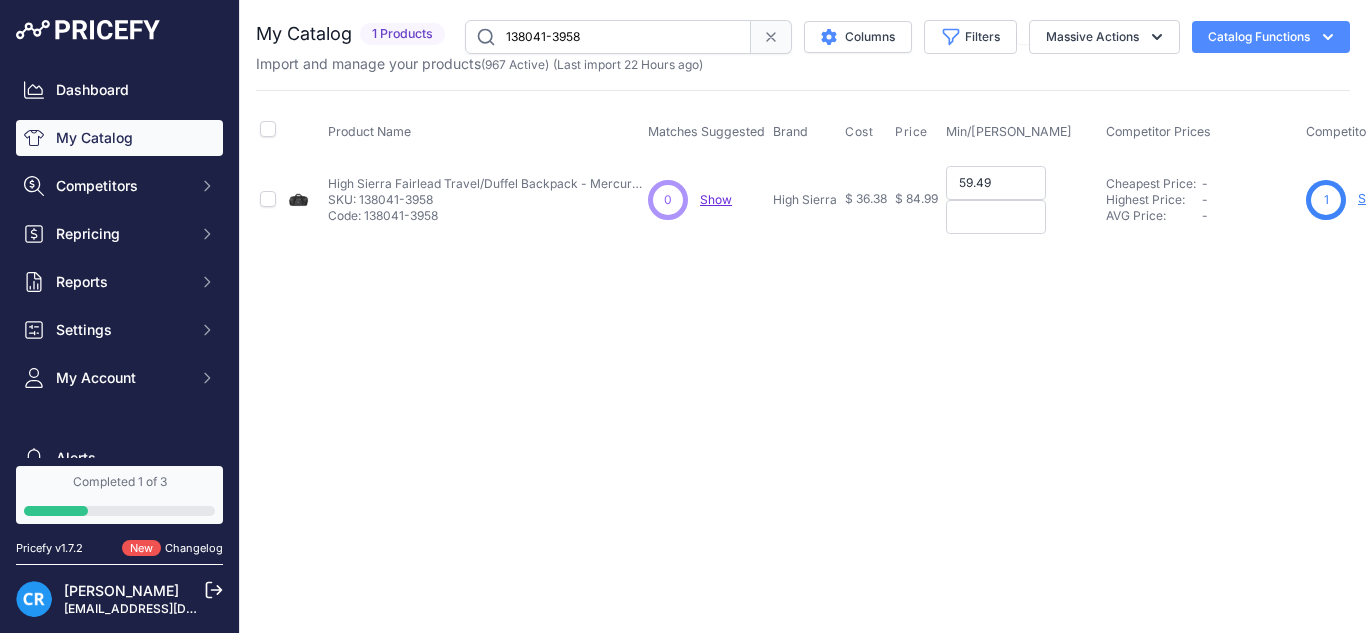 type on "59.49" 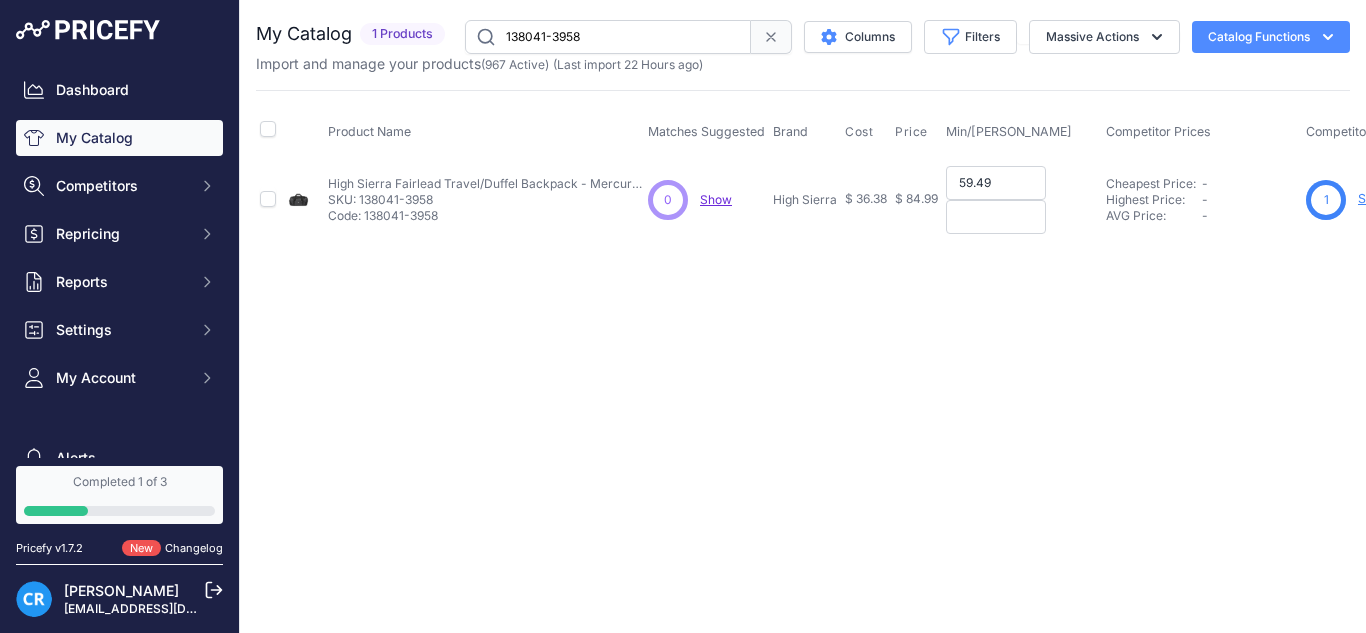 click at bounding box center [996, 217] 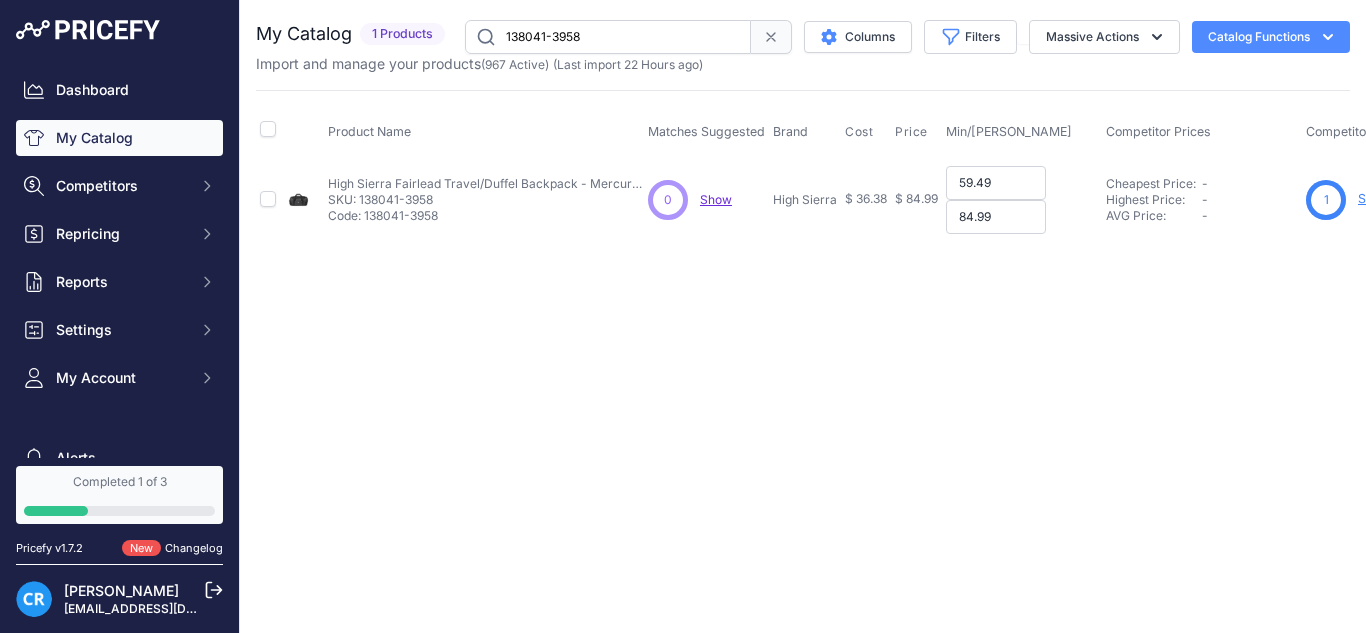 type on "84.99" 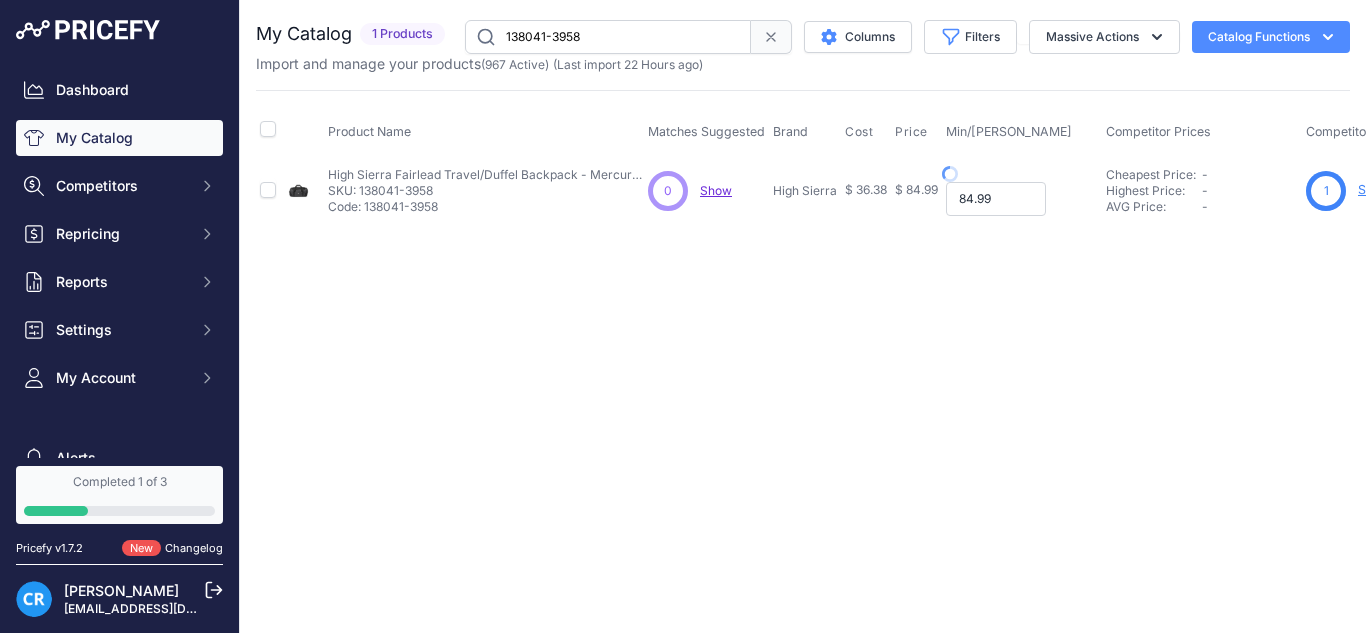 click on "84.99" at bounding box center (996, 199) 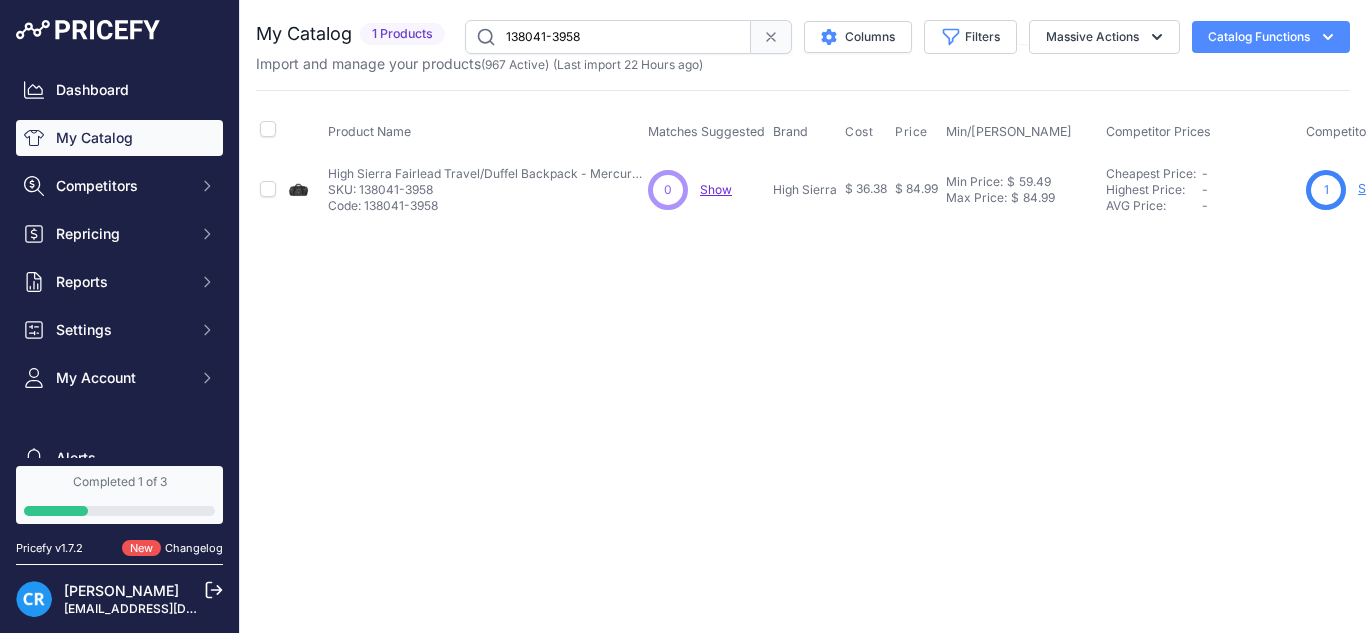 click on "138041-3958" at bounding box center [608, 37] 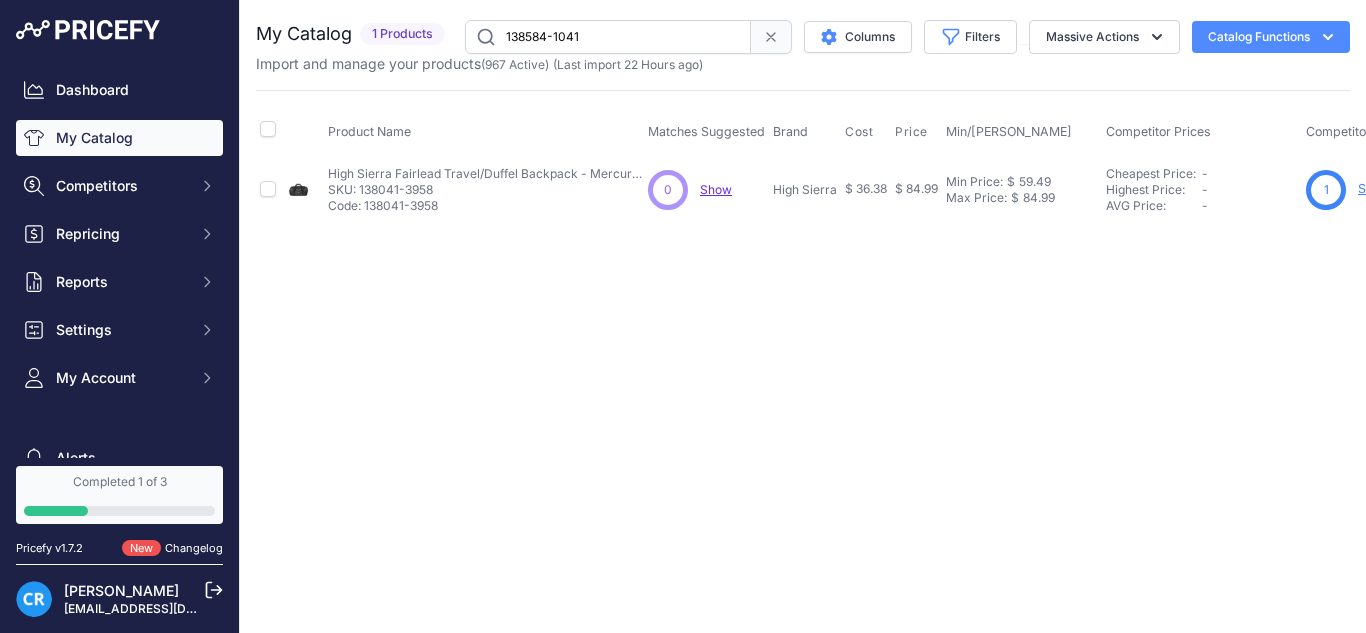 type on "138584-1041" 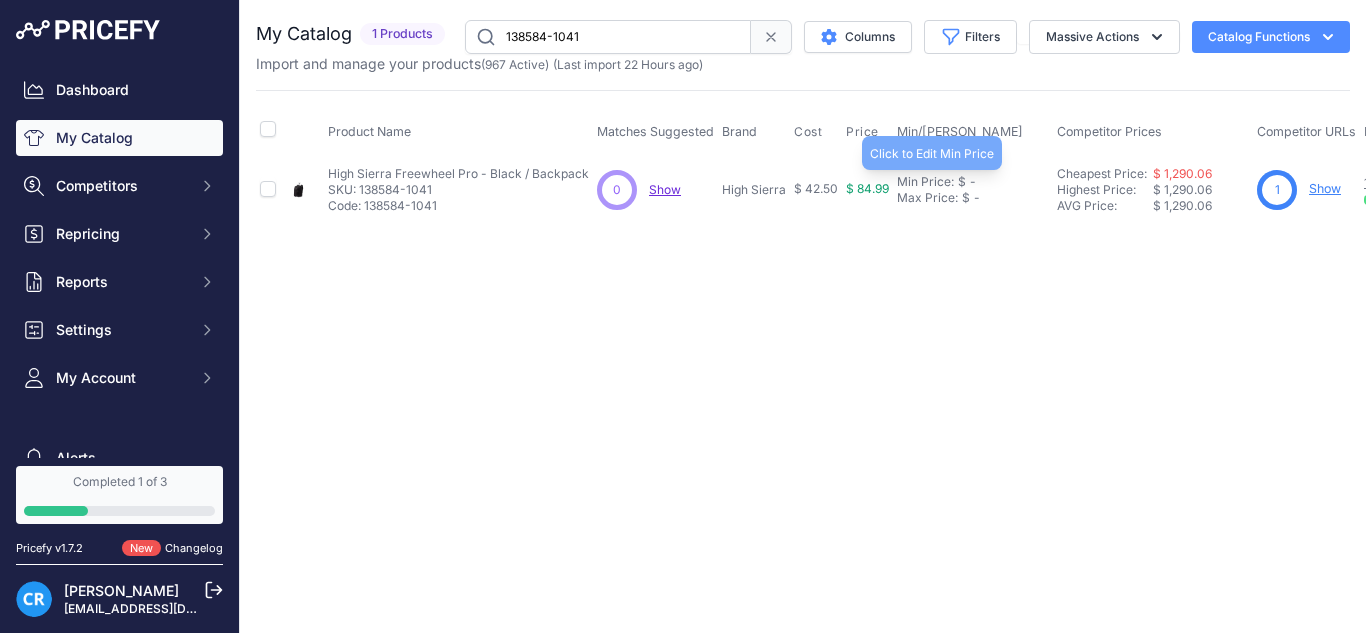 click on "$" at bounding box center (962, 182) 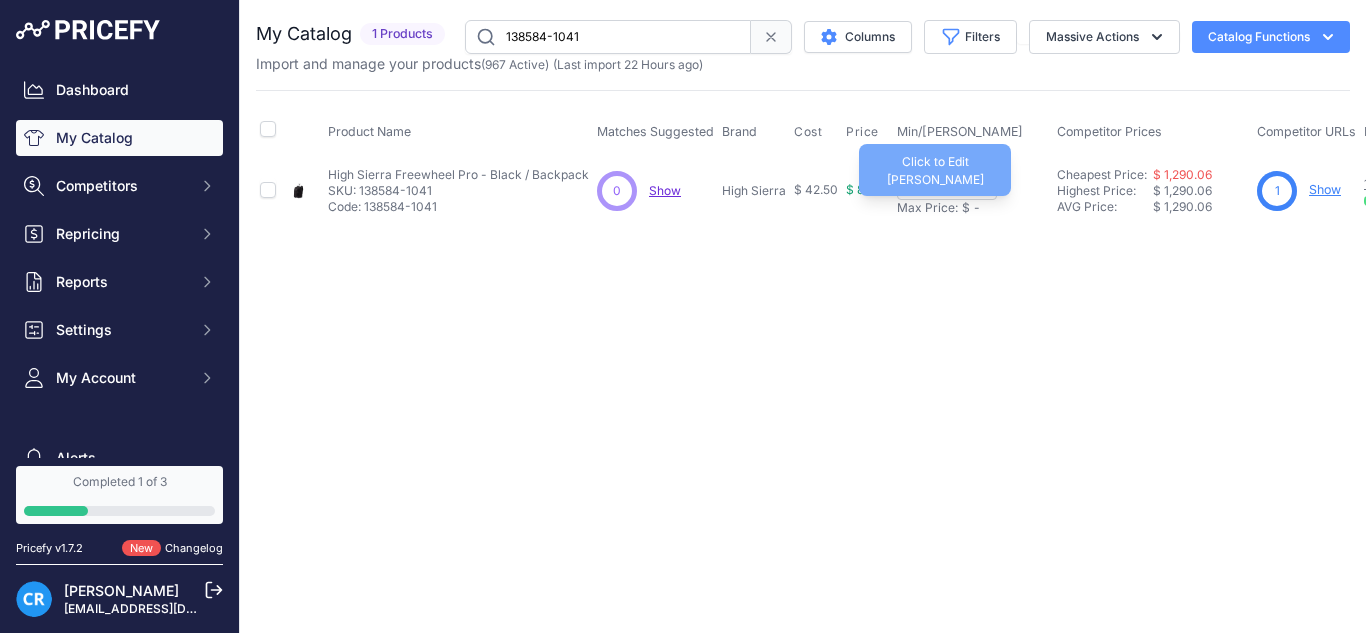 click on "Max Price:
$
-" at bounding box center (973, 208) 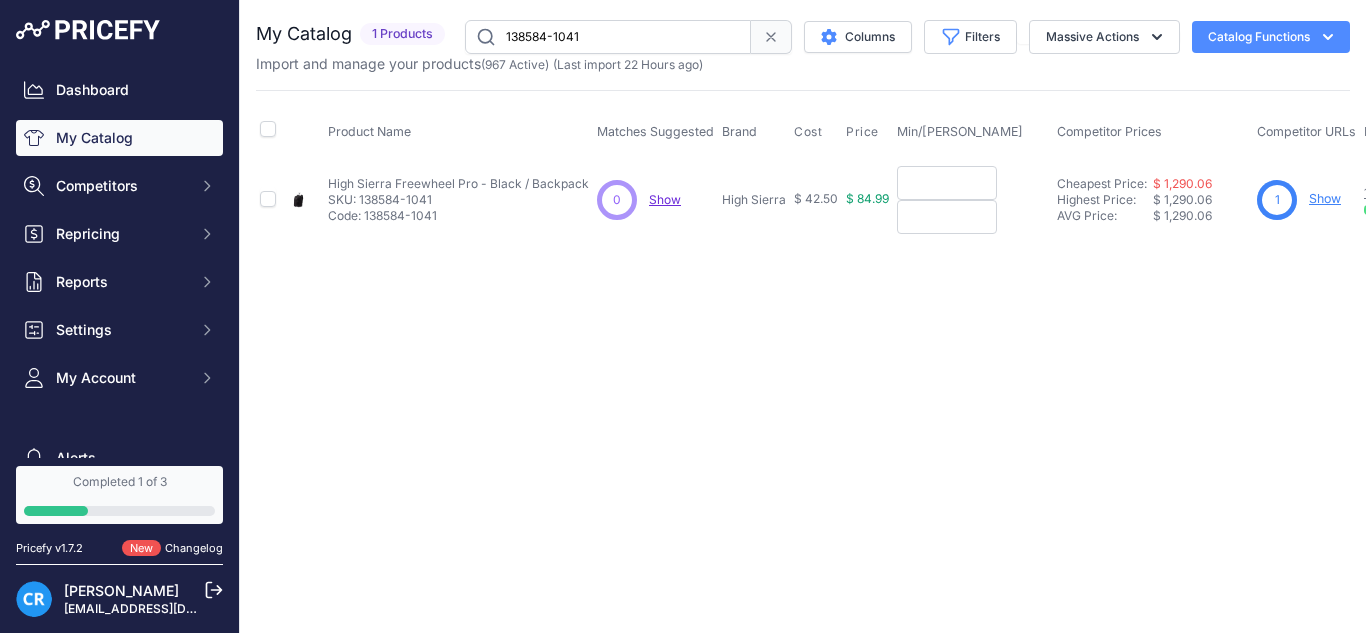 click at bounding box center (947, 183) 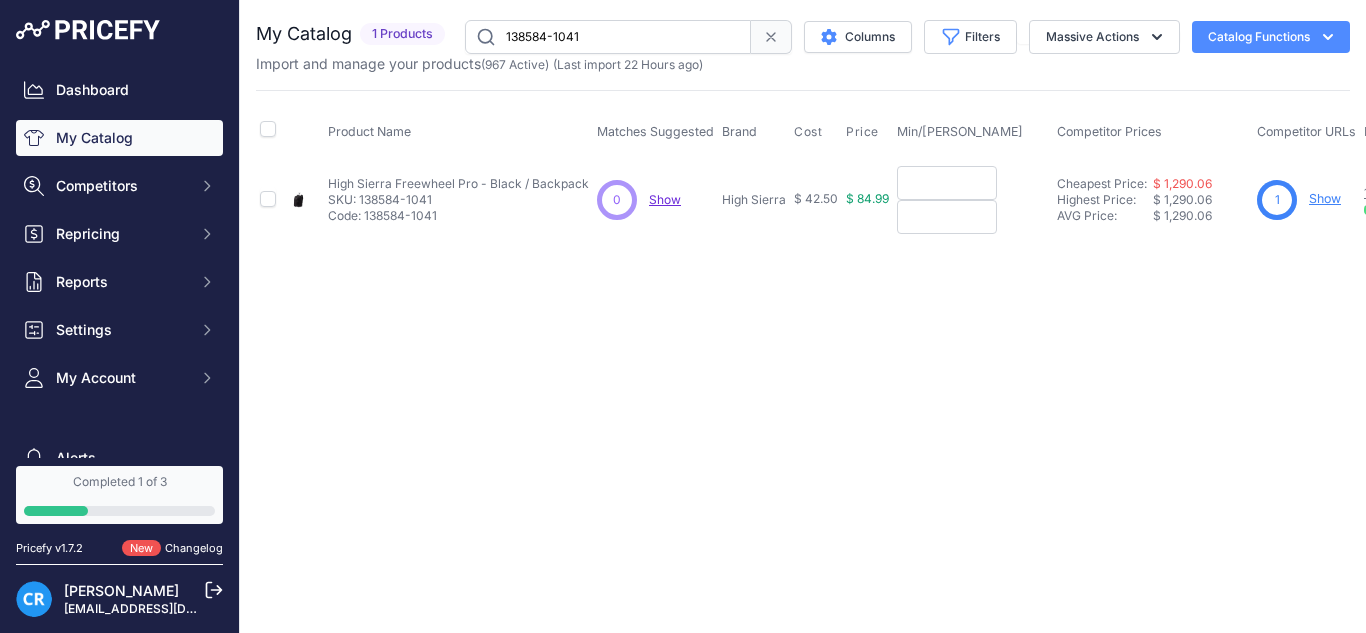click at bounding box center (947, 183) 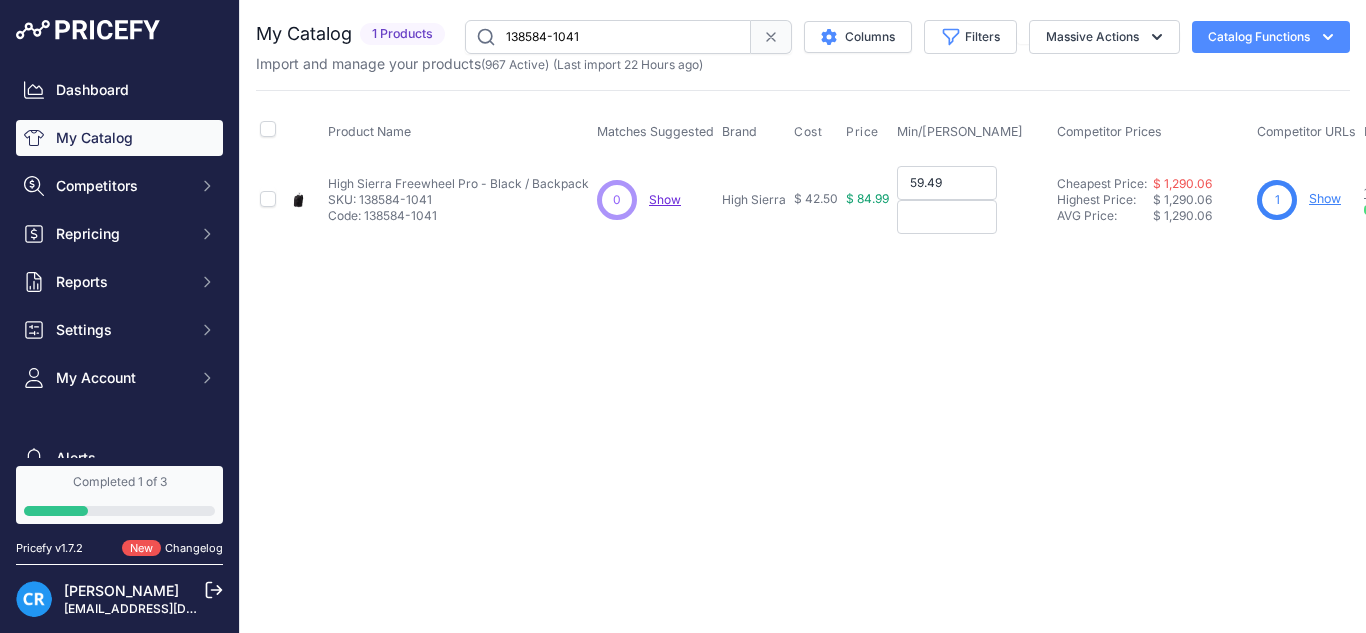 type on "59.49" 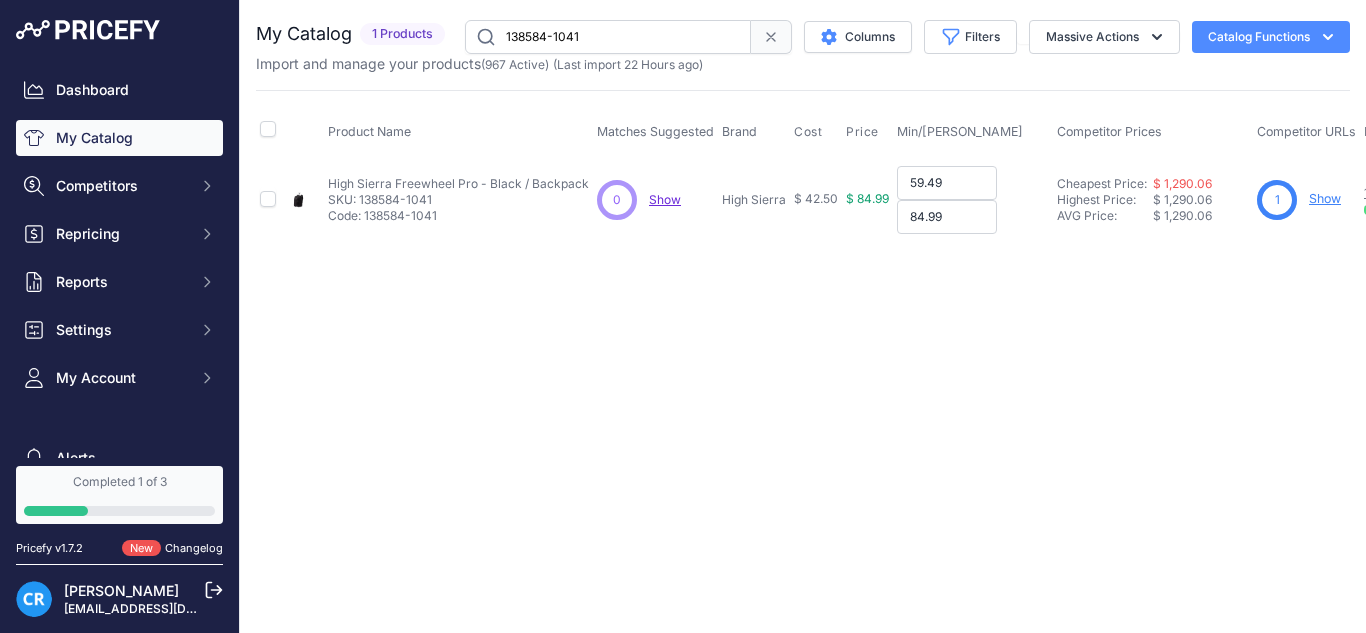 type on "84.99" 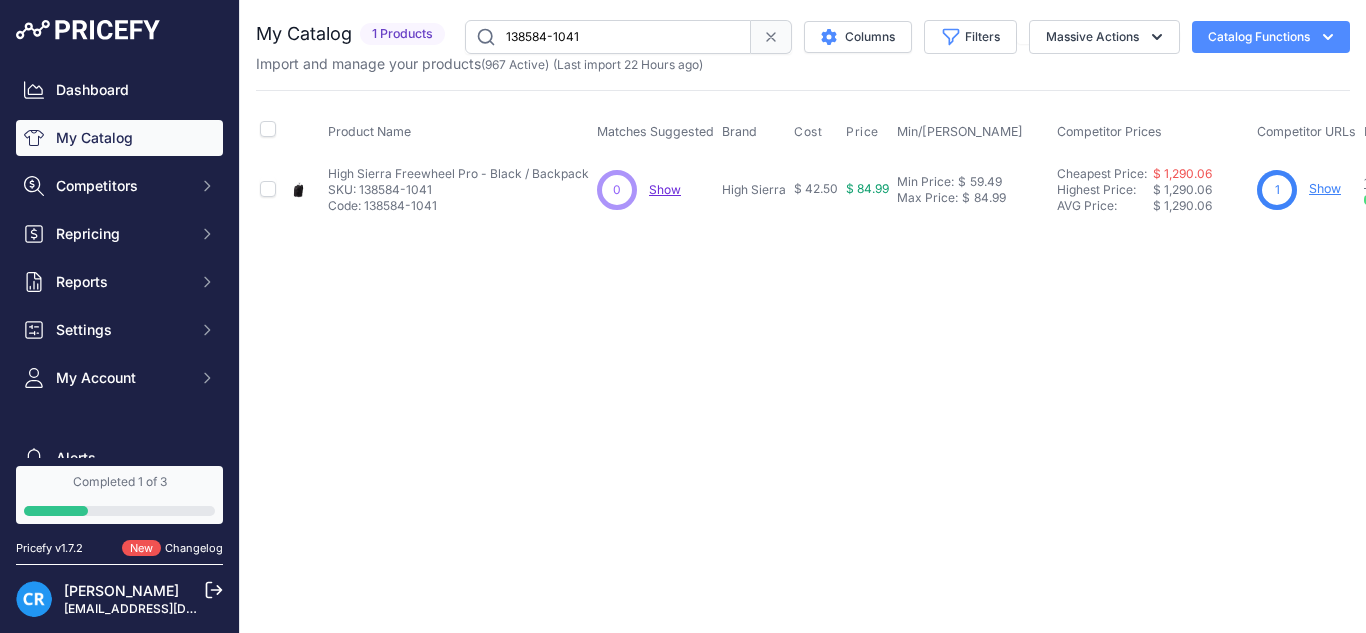 click on "138584-1041" at bounding box center [608, 37] 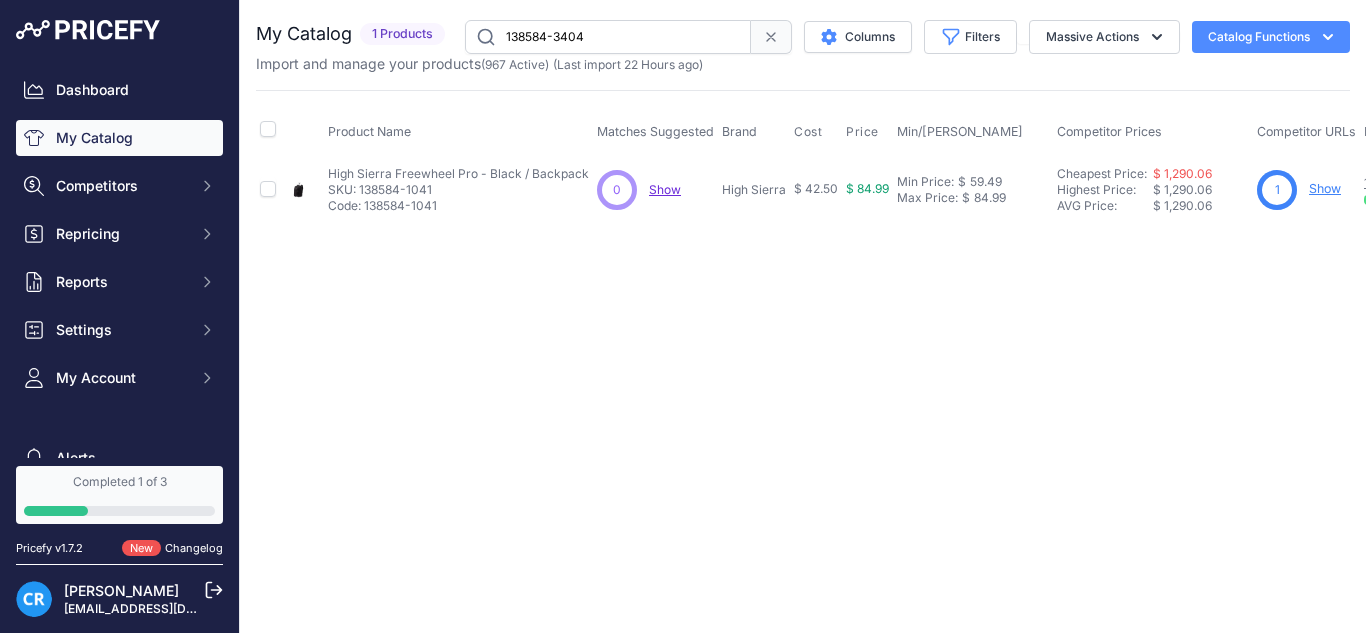 type on "138584-3404" 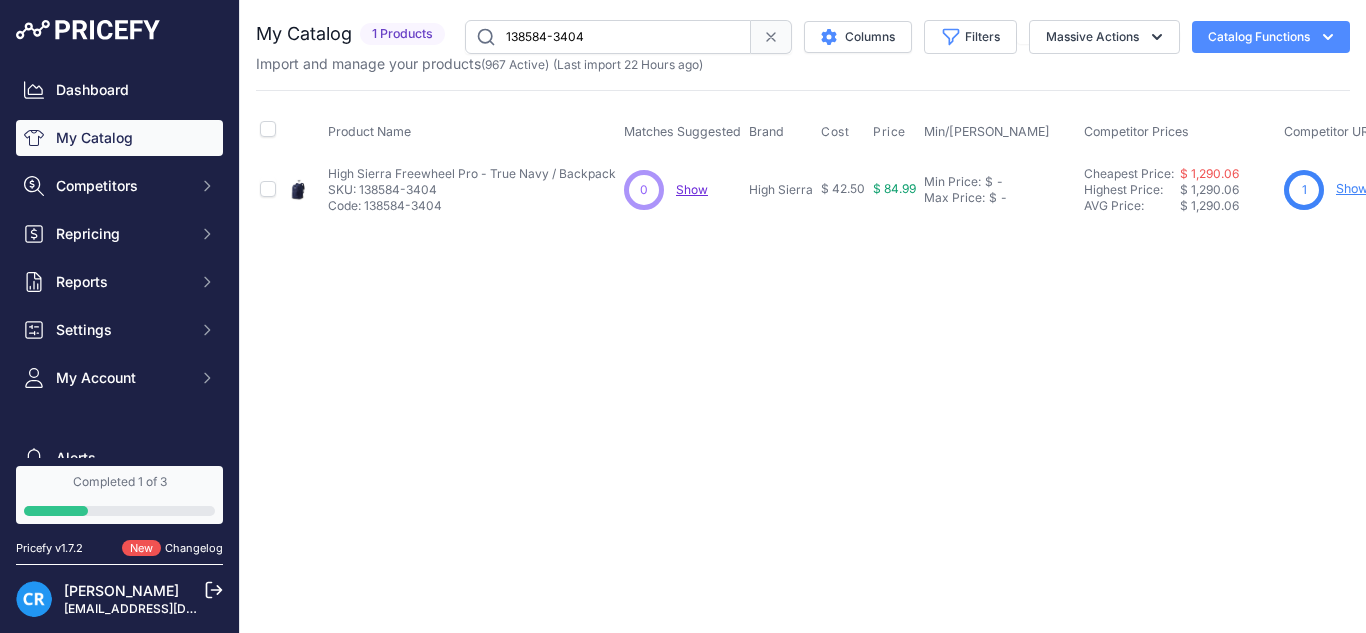 click on "Min Price:
$
-
Click to Edit Min Price
Max Price:
$
-
Click to Edit Max Price" at bounding box center (1000, 189) 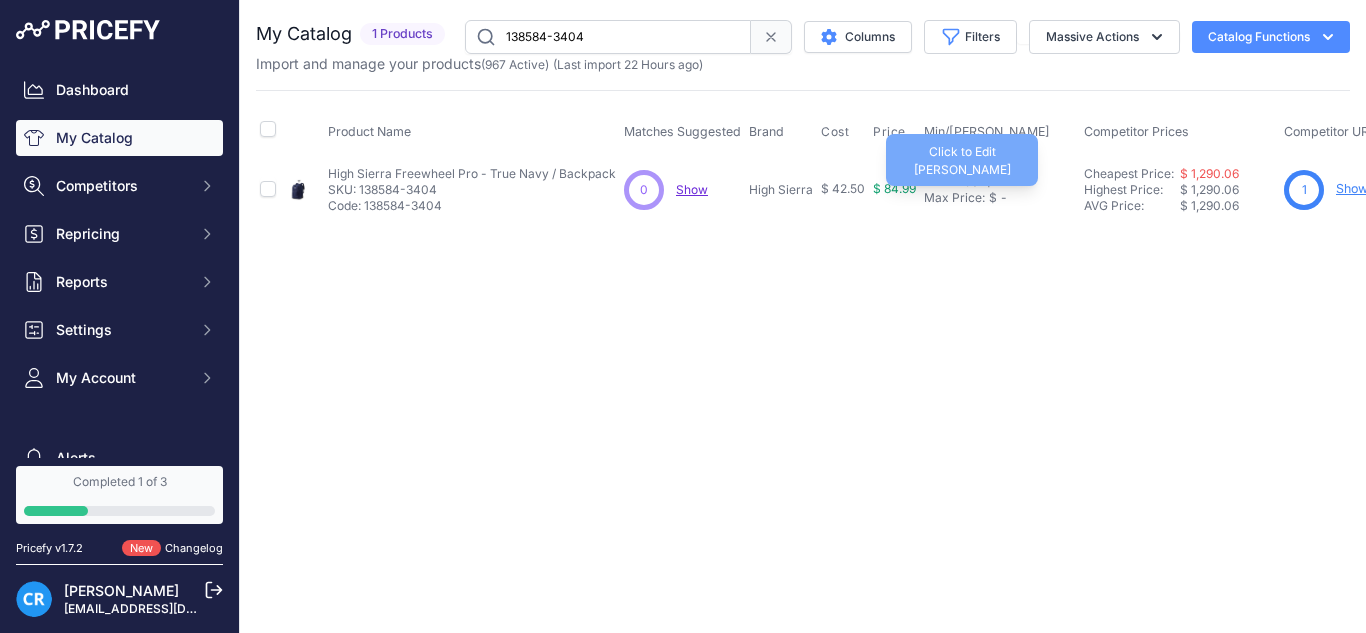 click on "Max Price:" at bounding box center [954, 198] 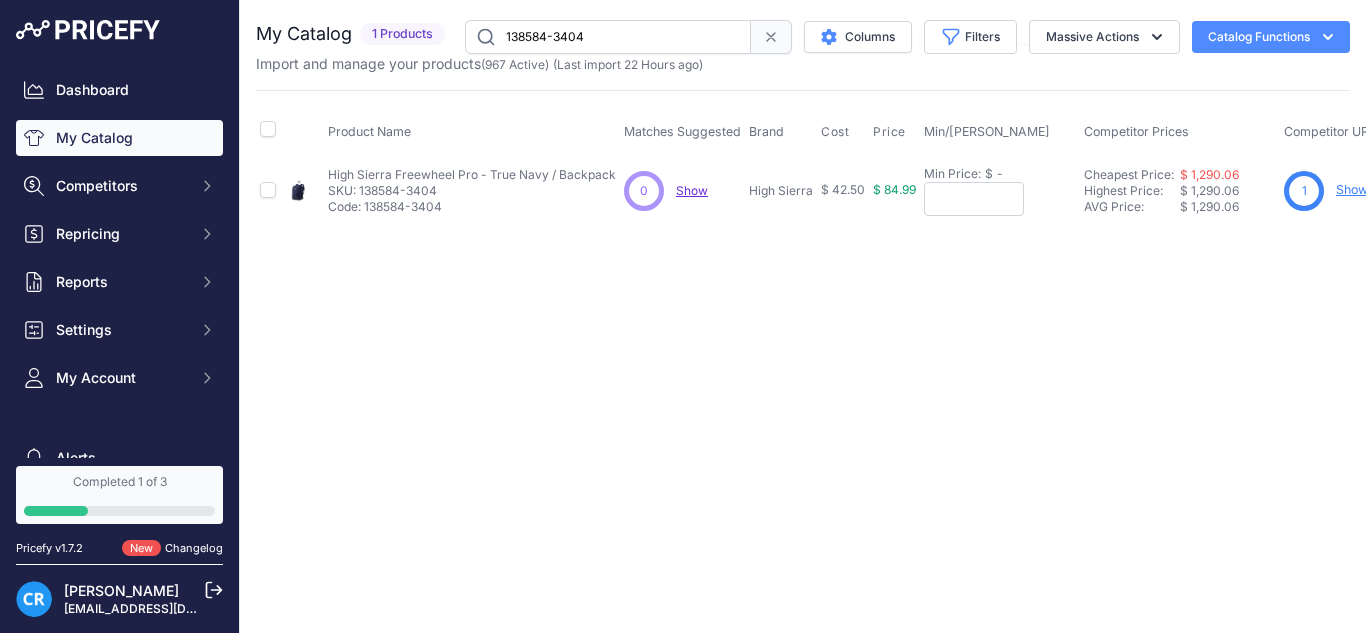 click at bounding box center [974, 199] 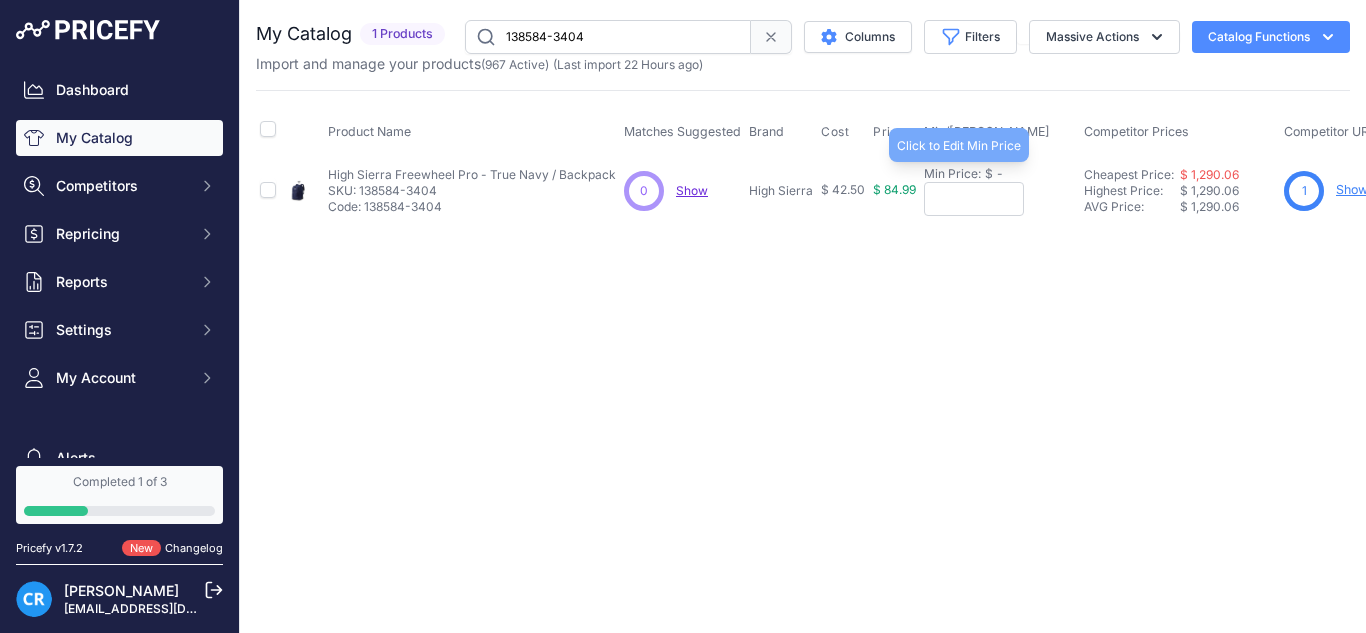 click on "Min Price:" at bounding box center (952, 174) 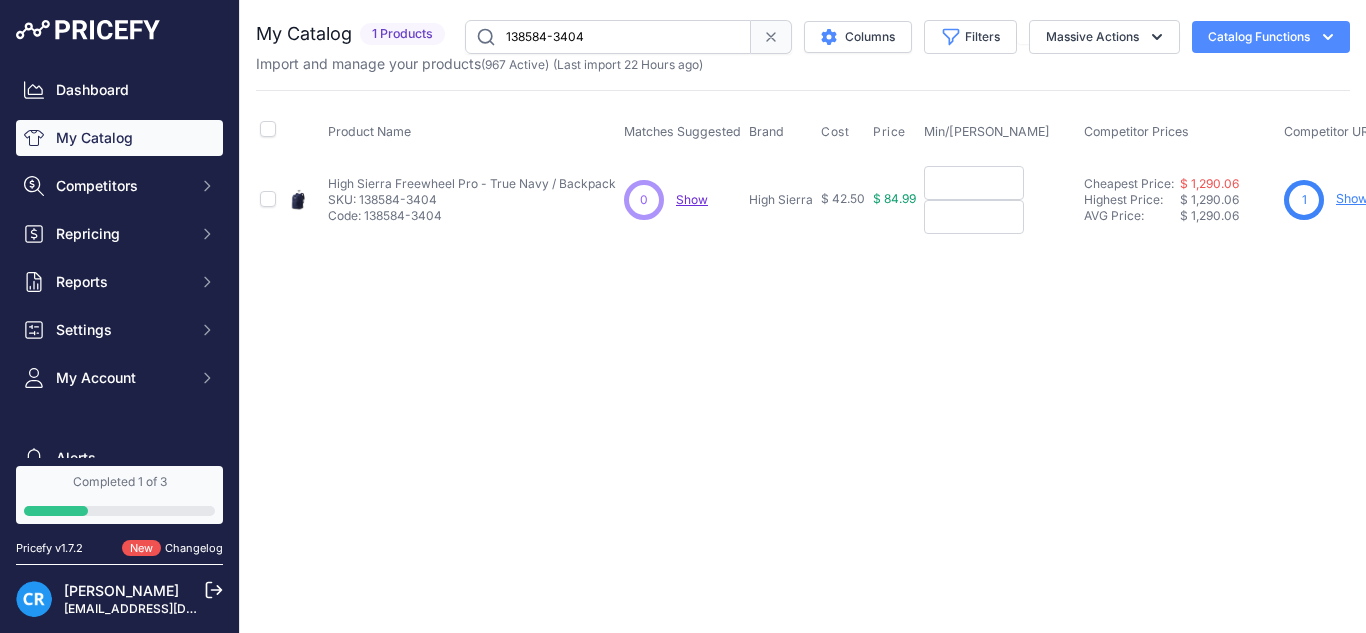paste on "59.49" 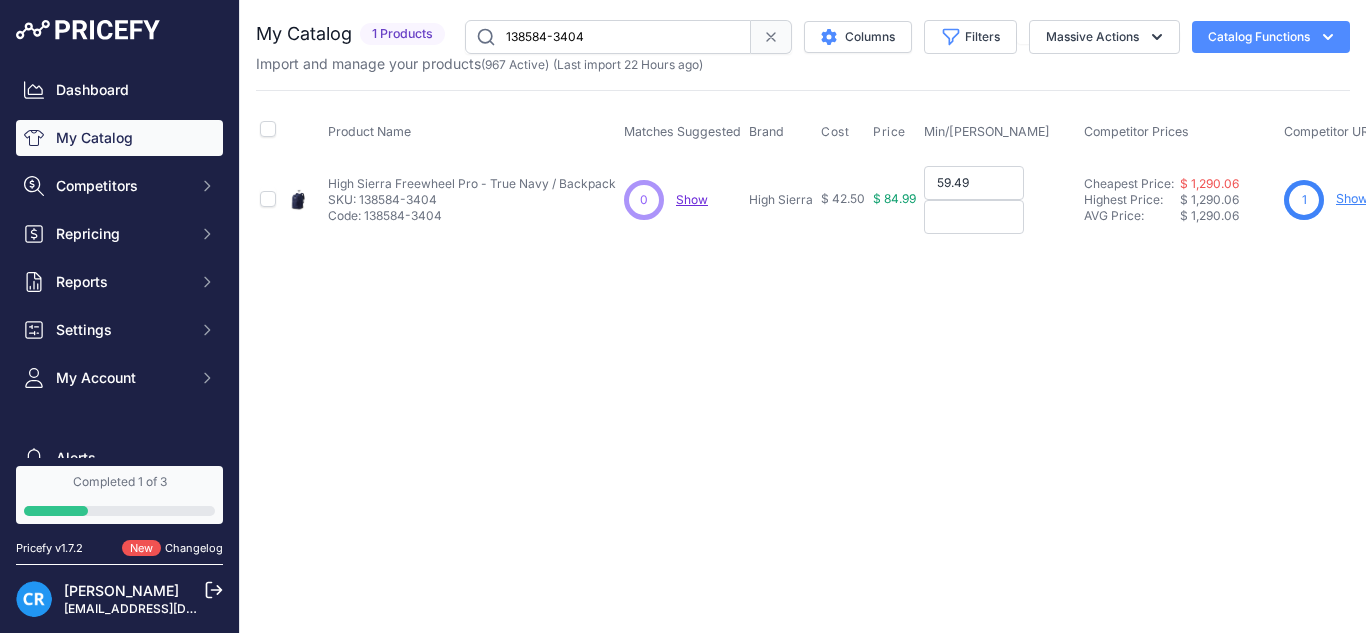 click on "59.49" at bounding box center (974, 183) 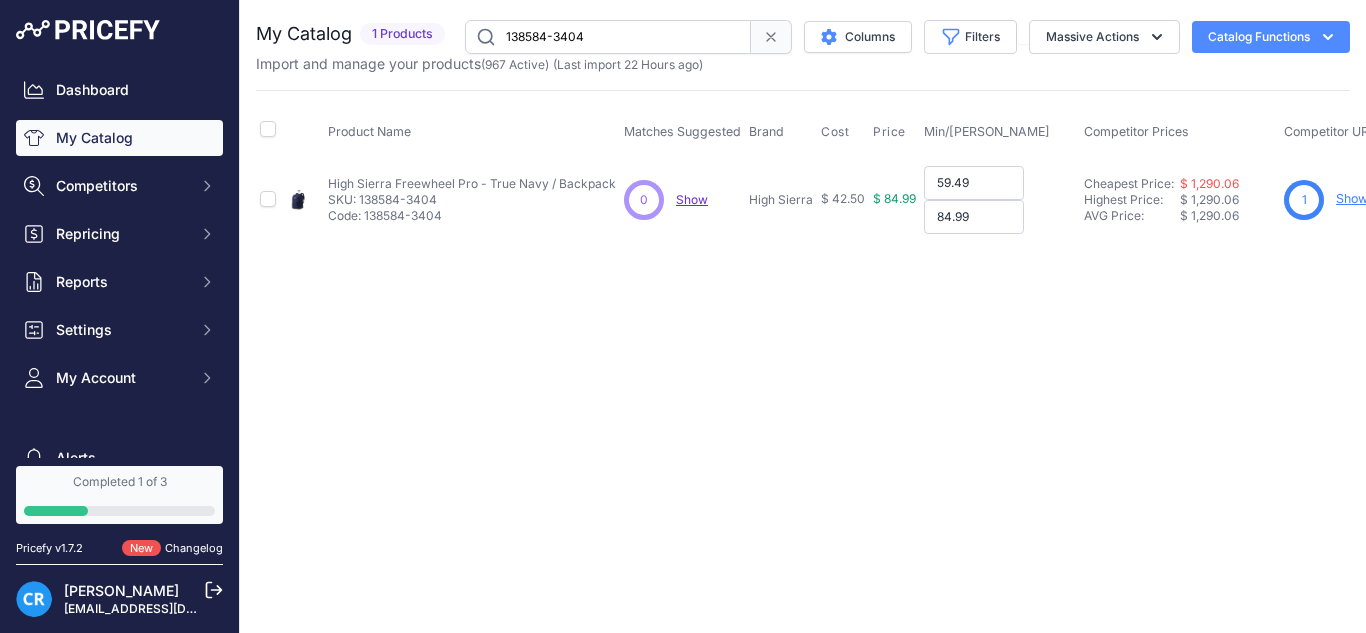 type on "84.99" 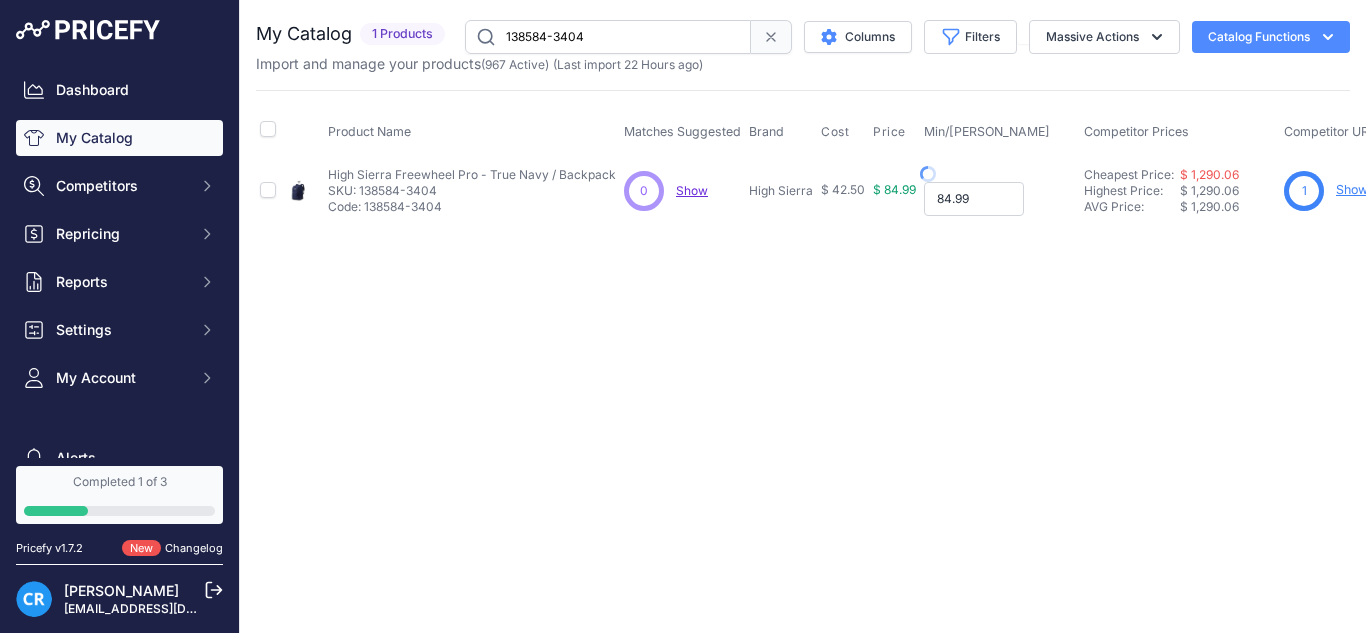 click on "84.99" at bounding box center (974, 199) 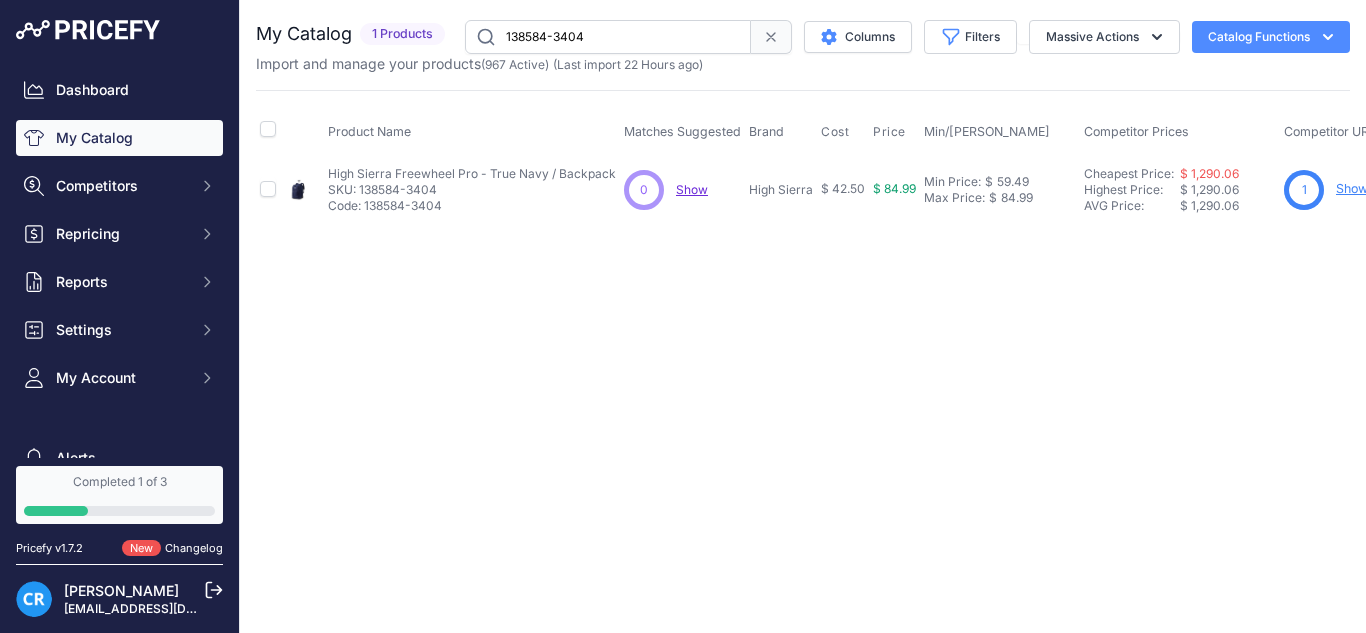 click on "138584-3404" at bounding box center [608, 37] 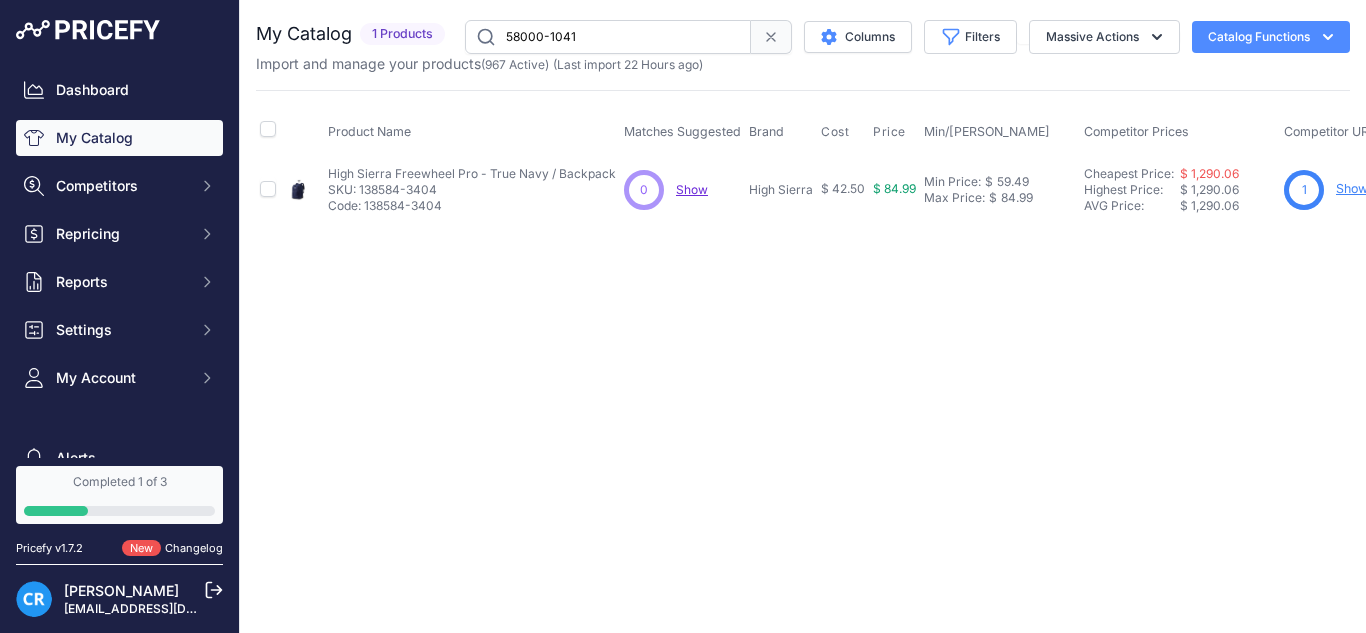 type on "58000-1041" 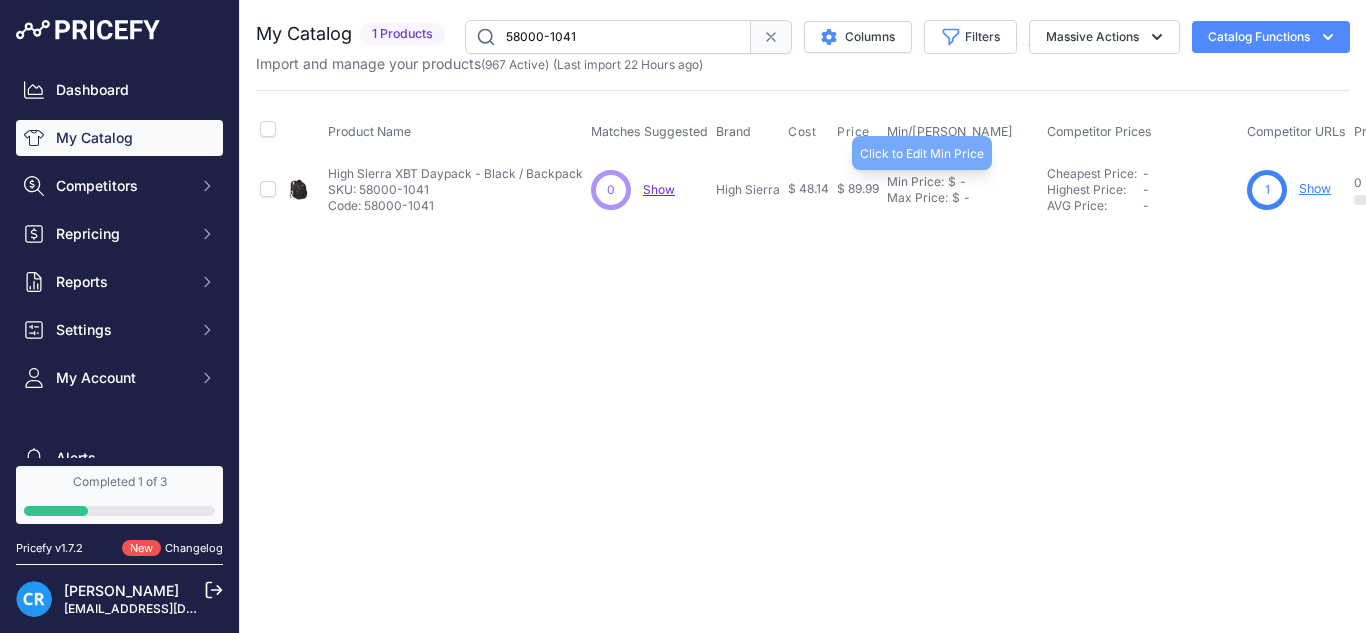click on "-" at bounding box center (961, 182) 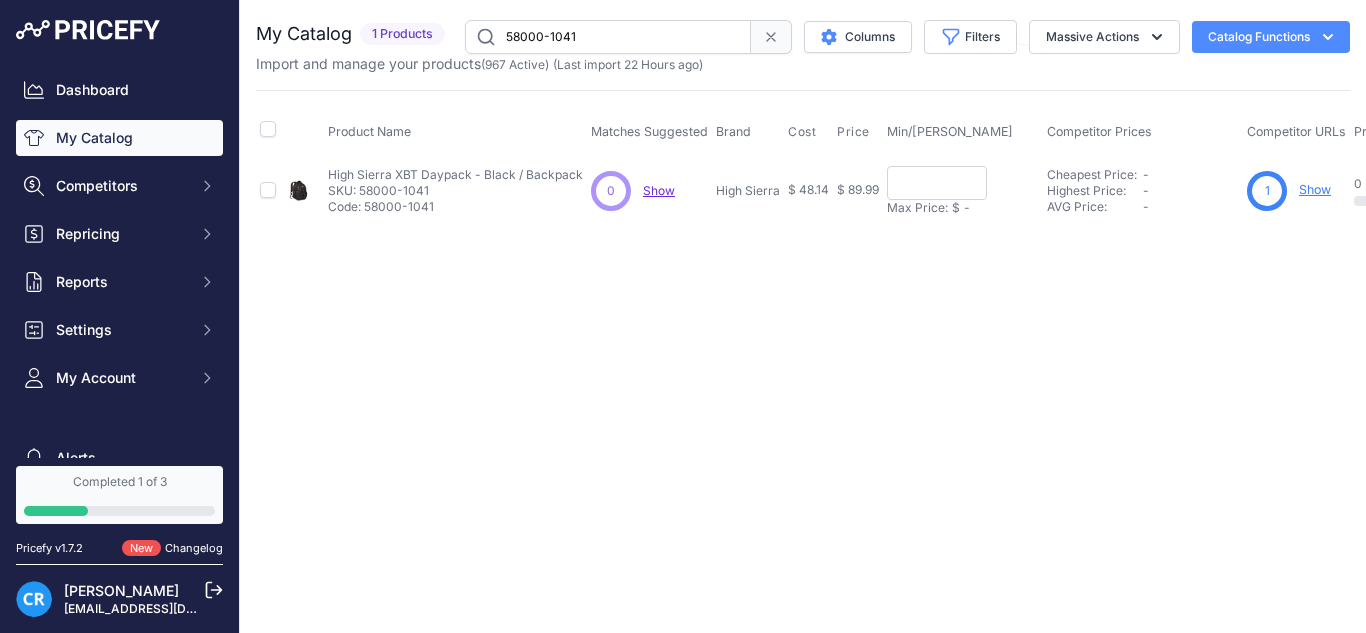 click on "Max Price:" at bounding box center [917, 208] 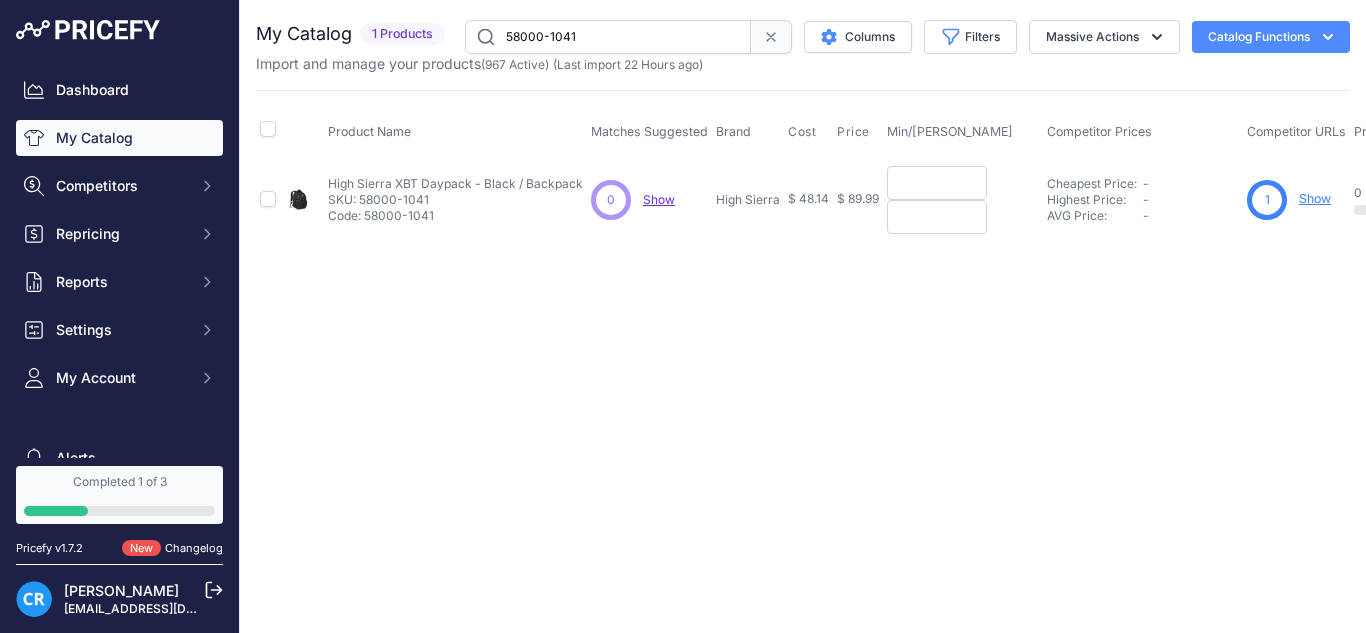 click at bounding box center [937, 183] 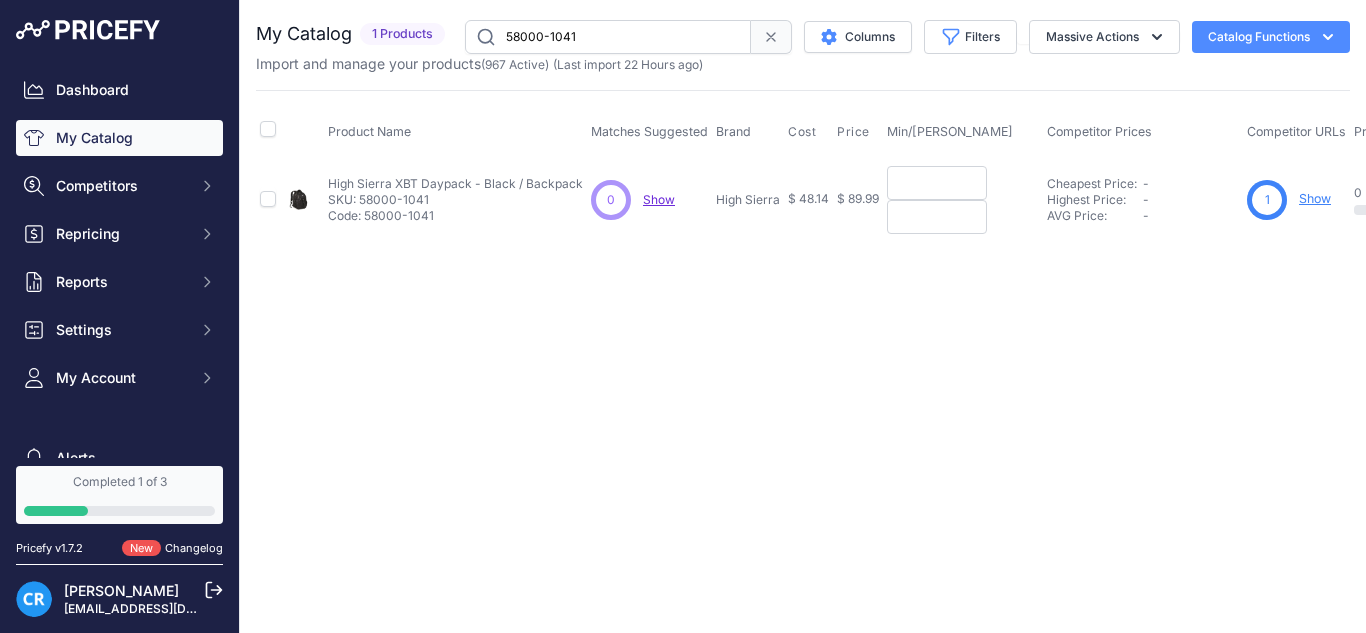 paste on "62.99" 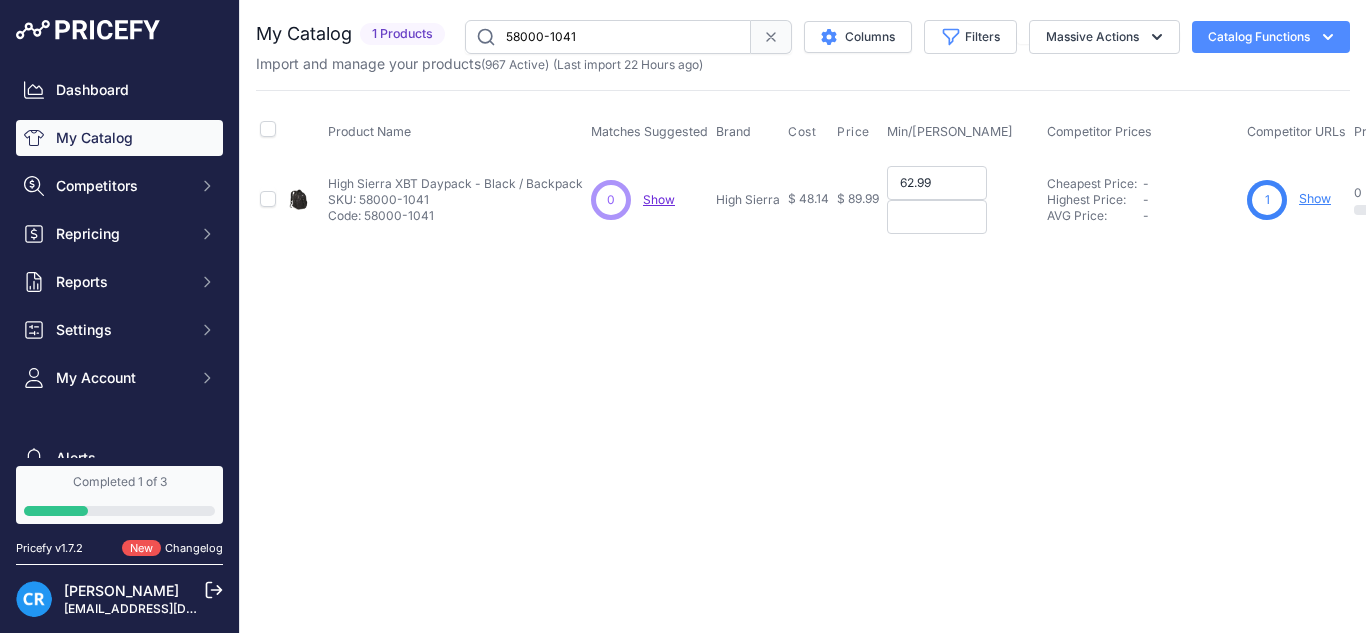 type on "62.99" 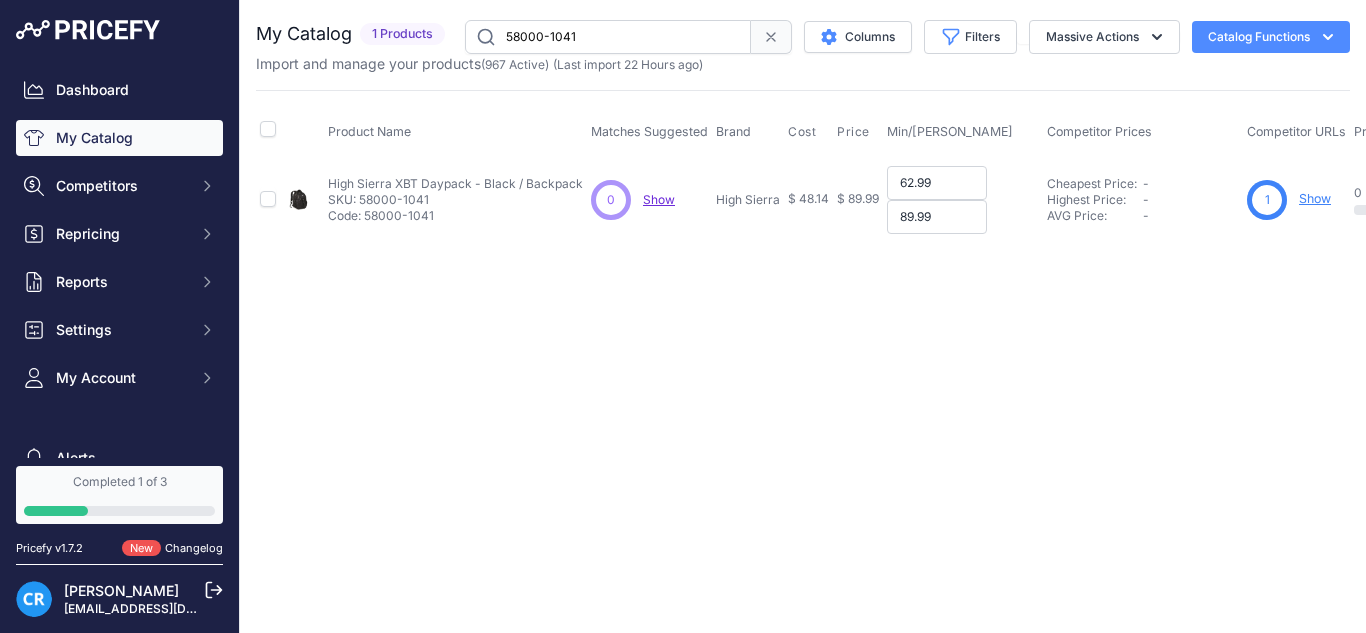type on "89.99" 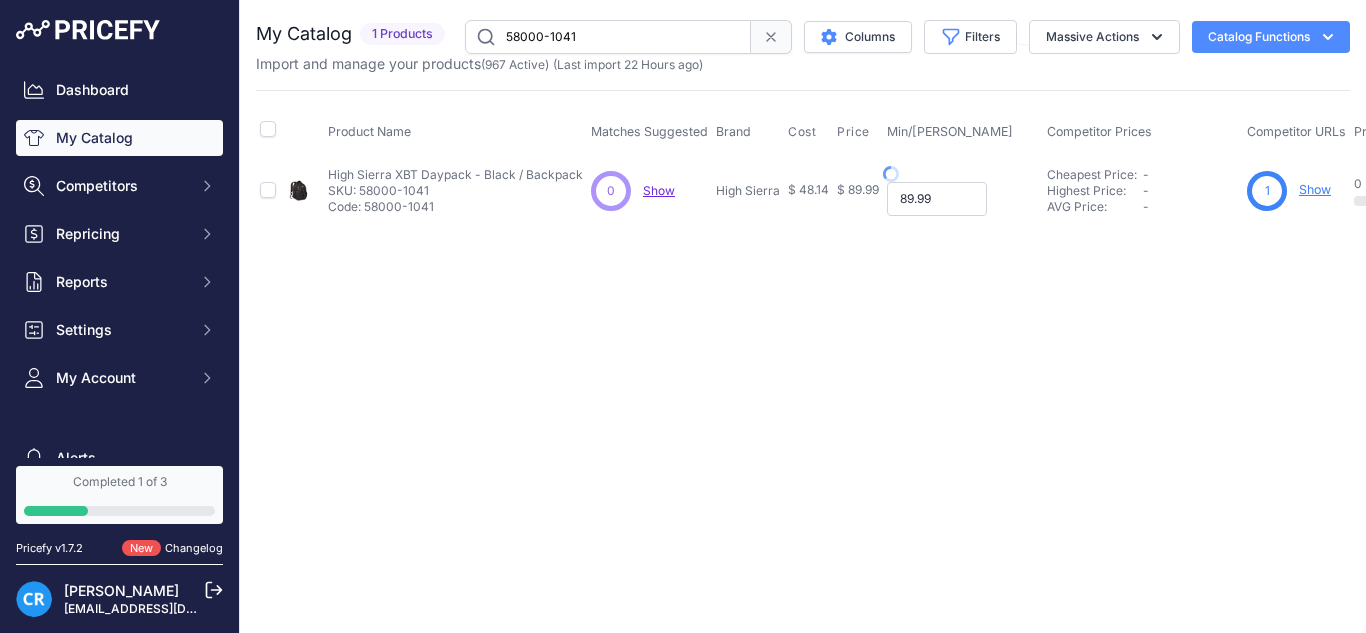 click on "Max Price:
$
89.99
-
Click to Edit Max Price
89.99" at bounding box center [963, 199] 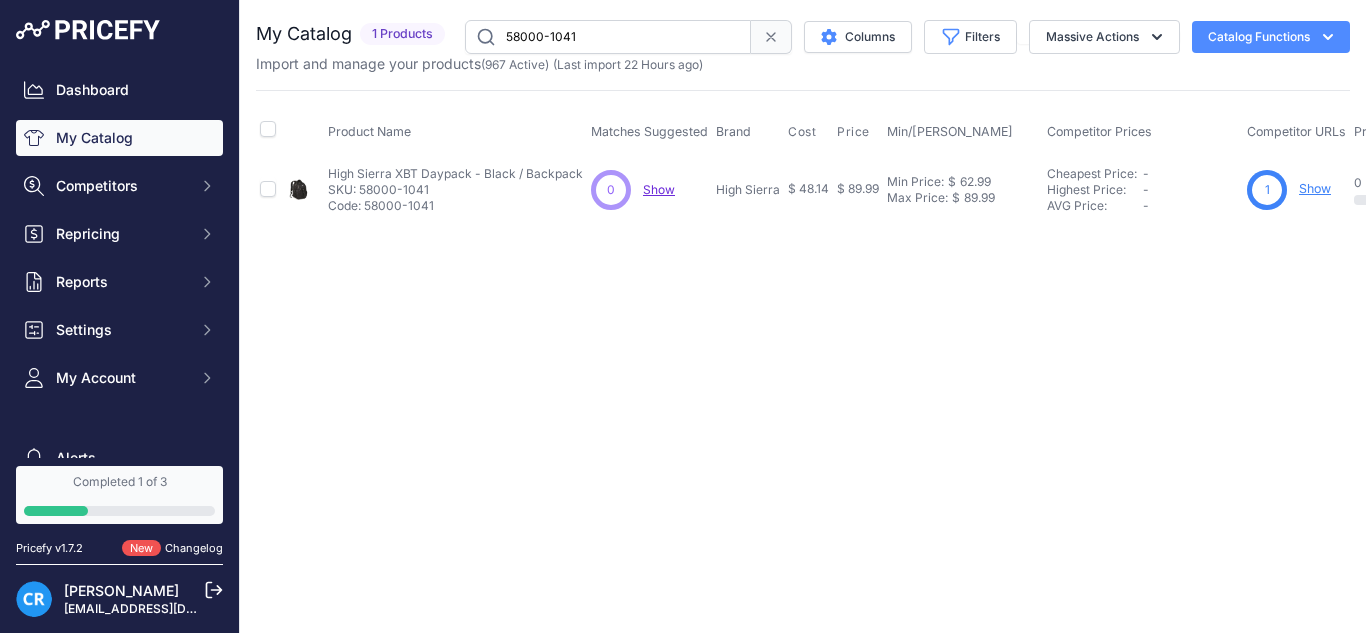 click on "58000-1041" at bounding box center (608, 37) 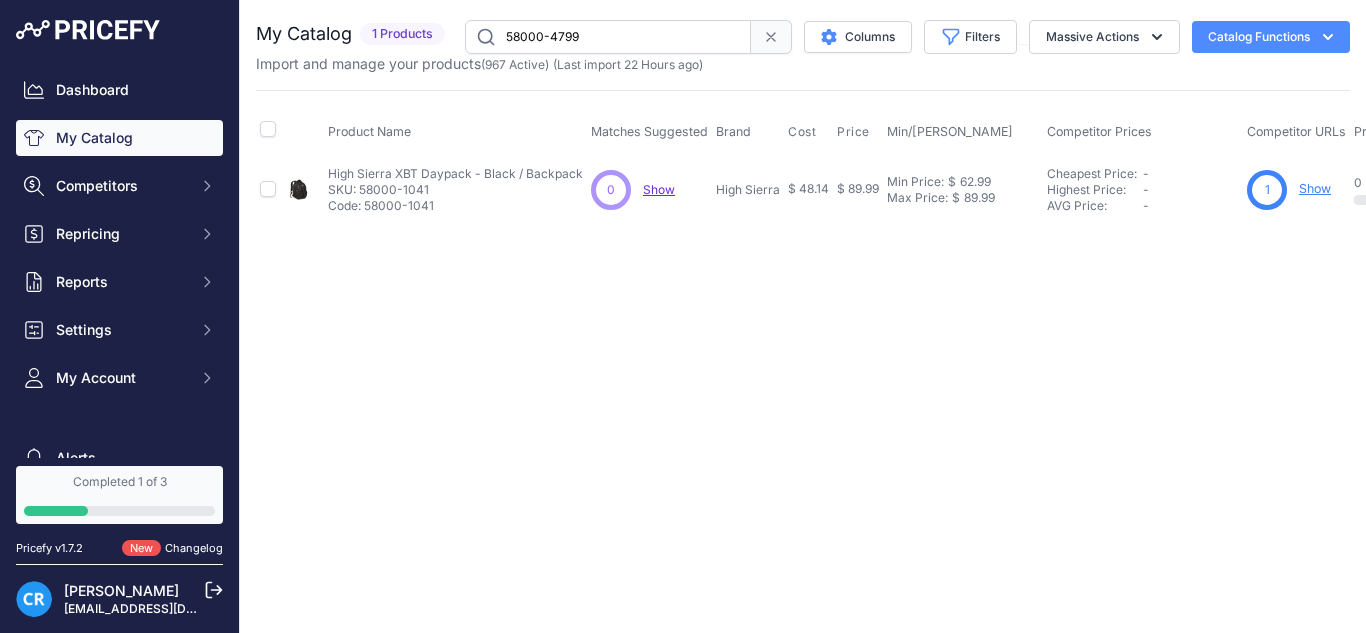 type on "58000-4799" 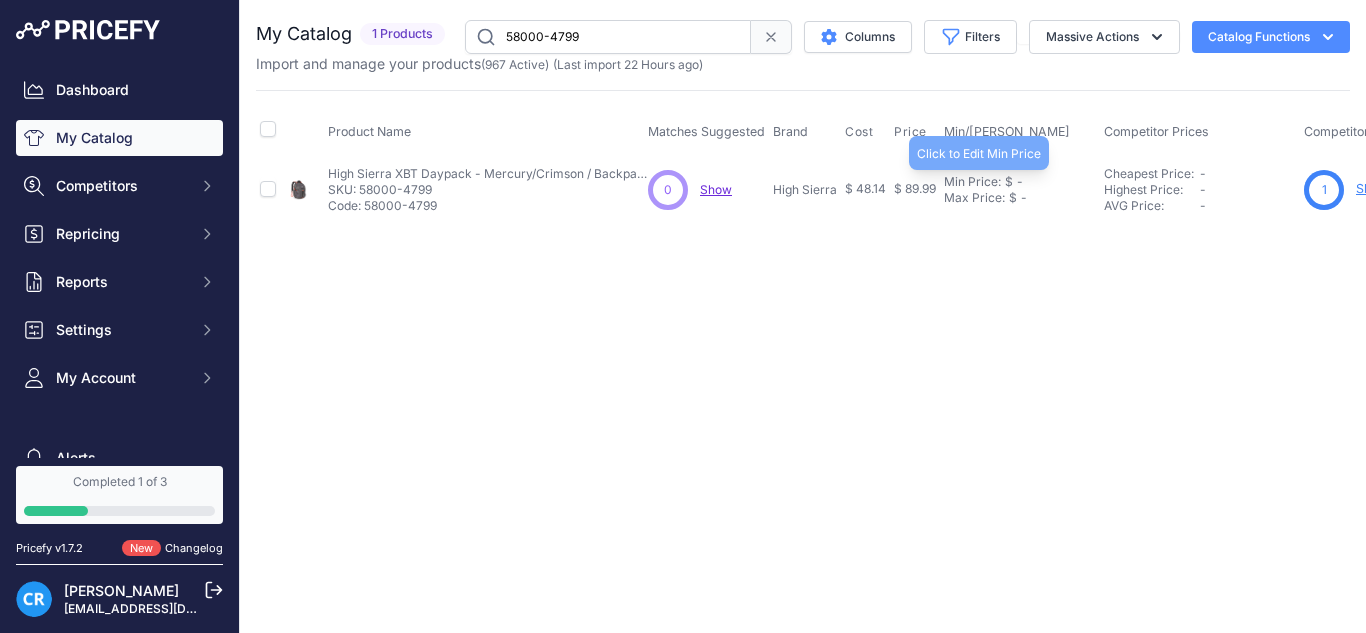 click on "Min Price:" at bounding box center (972, 182) 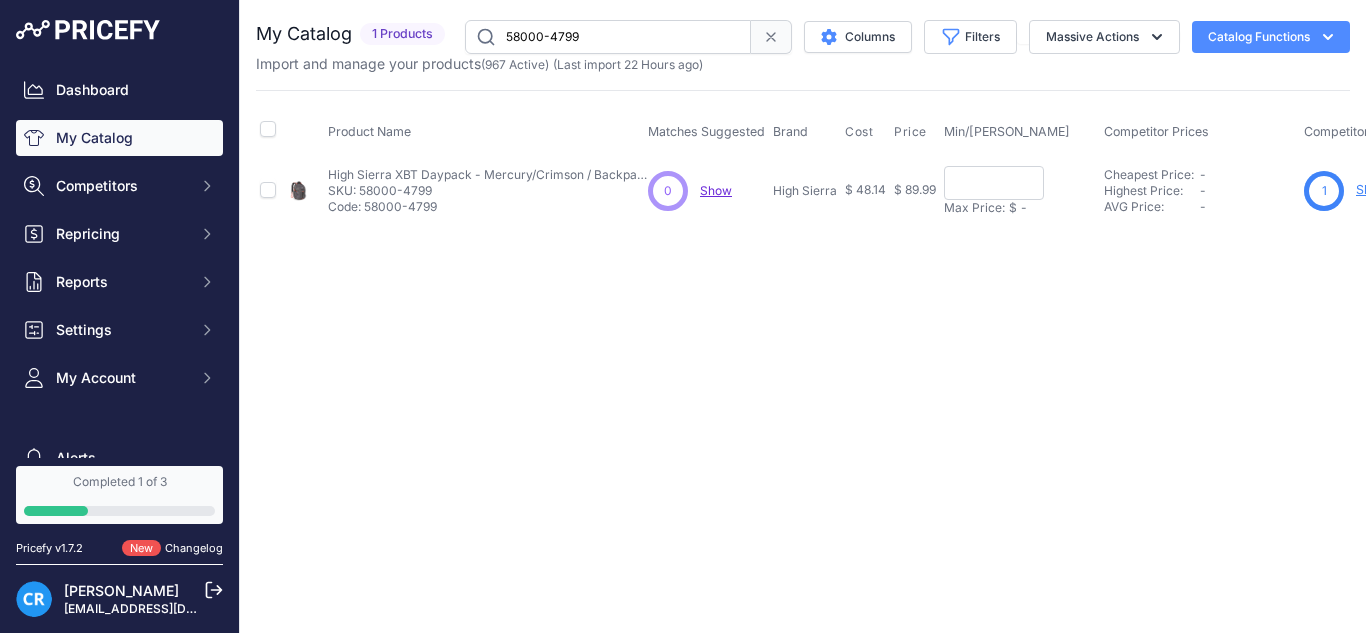 click at bounding box center (994, 183) 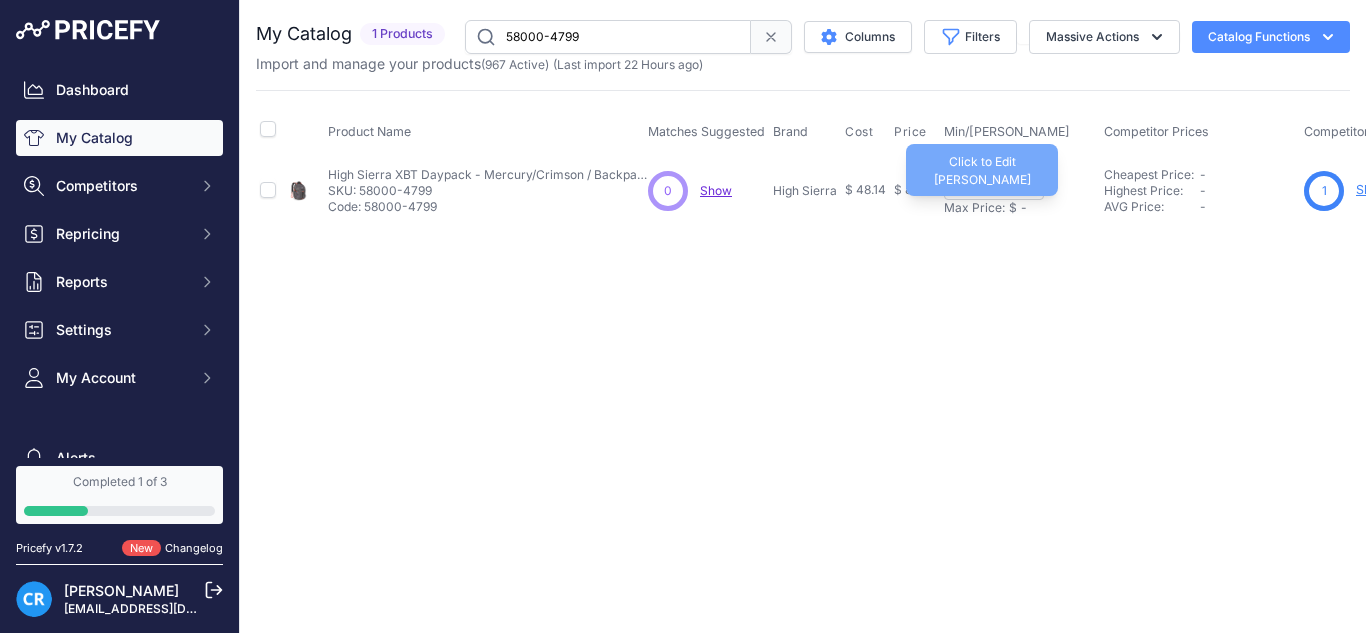click on "Max Price:" at bounding box center (974, 208) 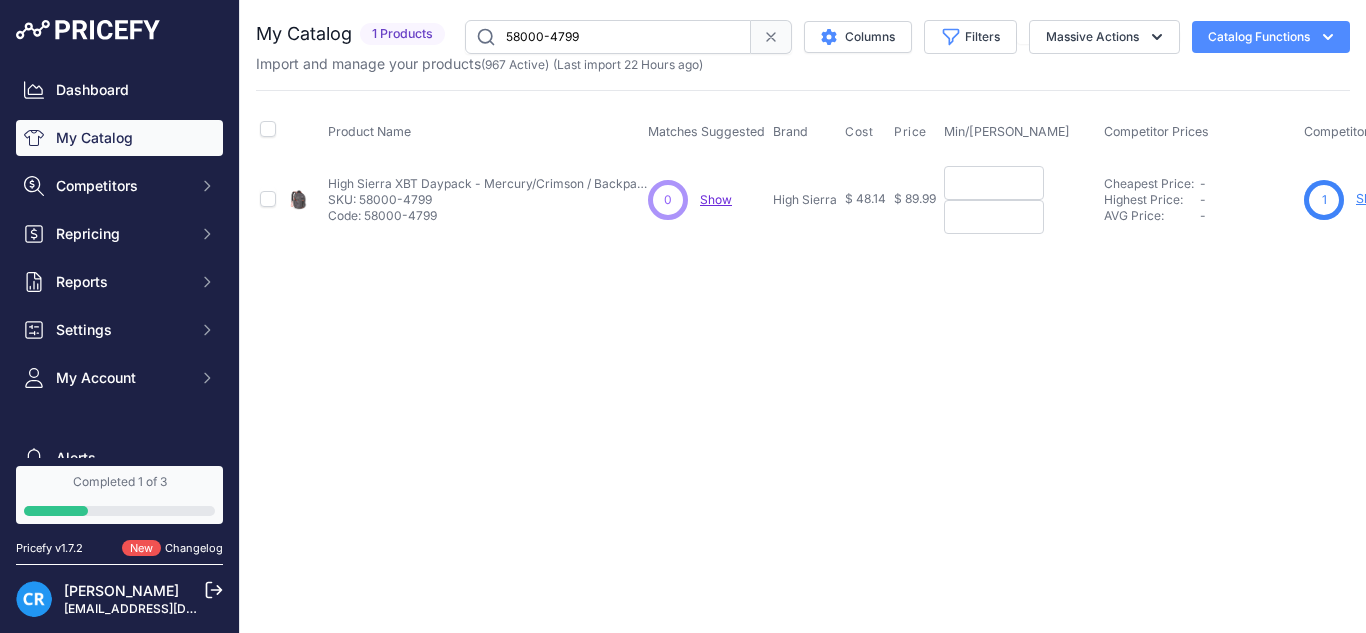 click at bounding box center [994, 183] 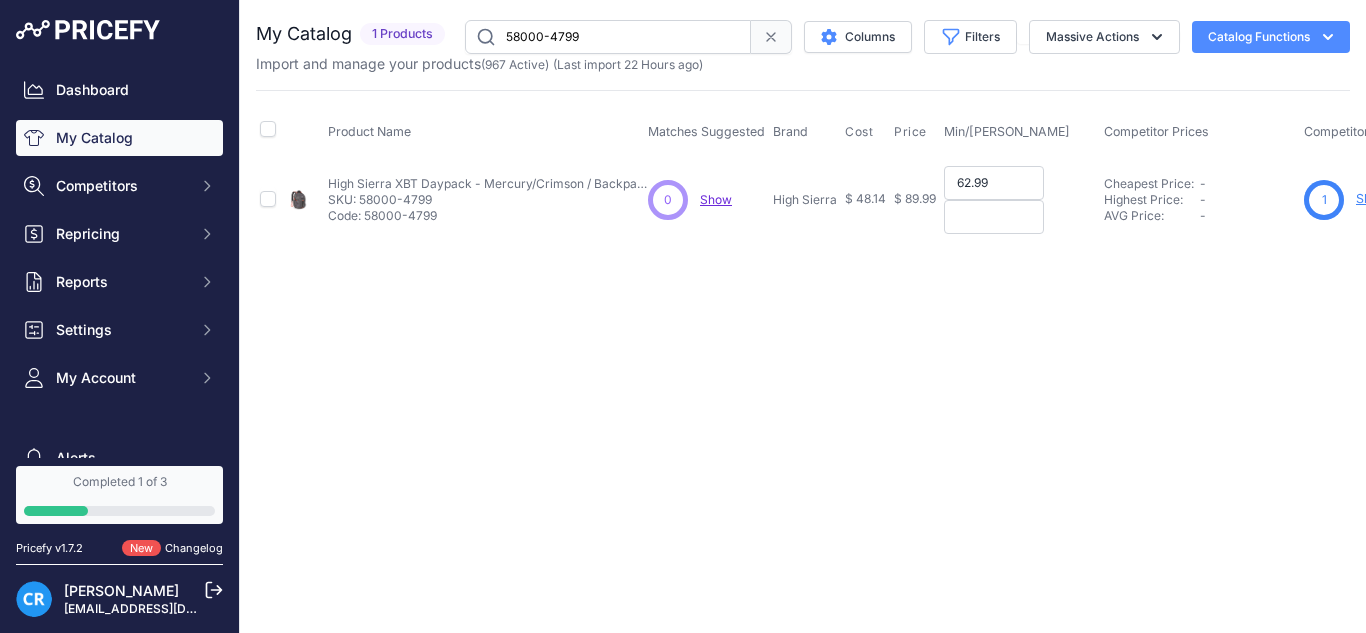 type on "62.99" 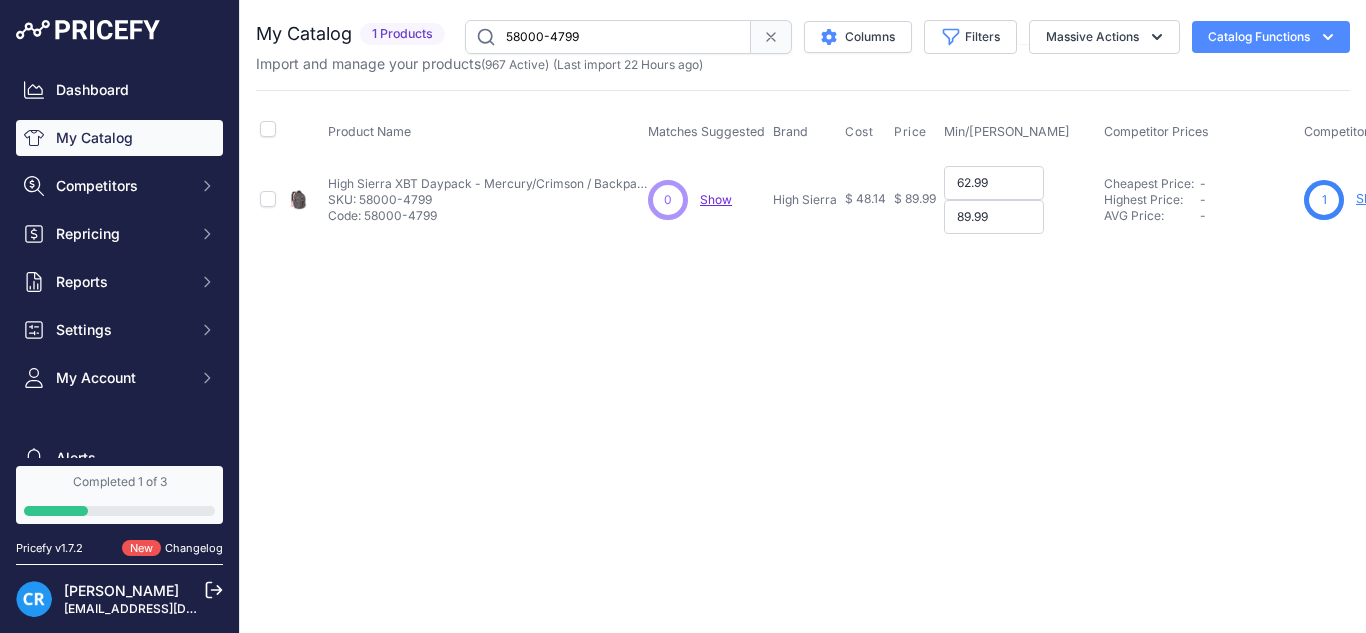 type on "89.99" 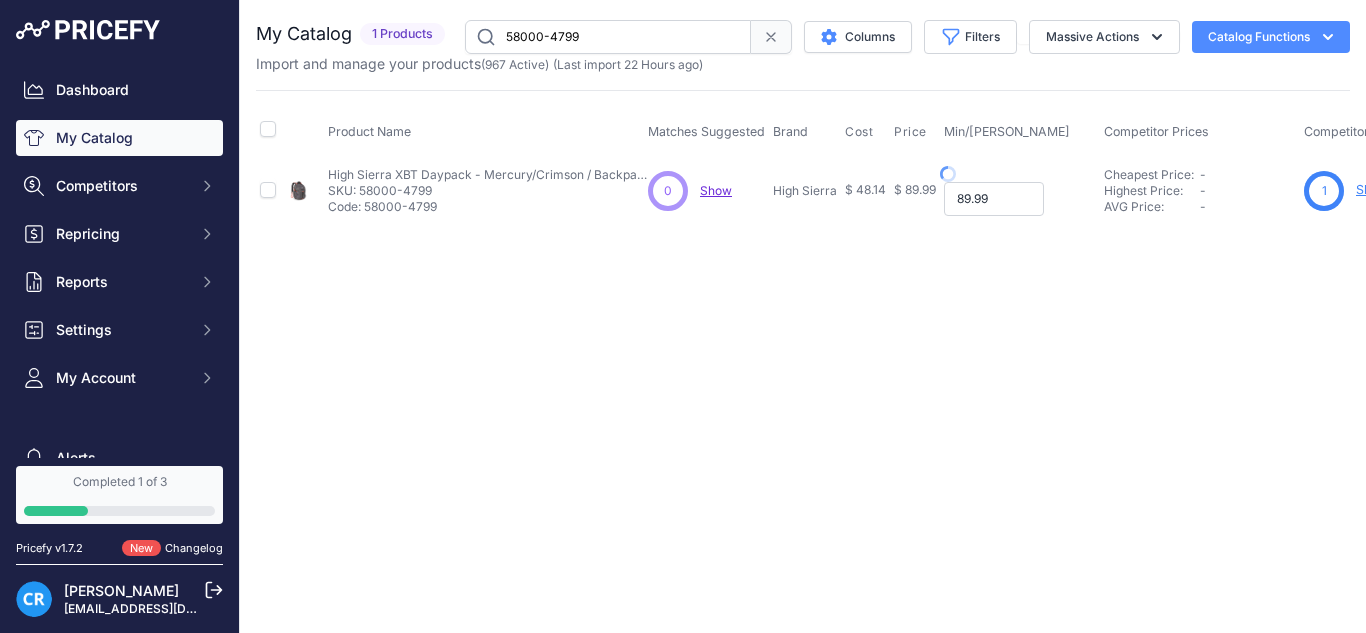 click on "89.99" at bounding box center [994, 199] 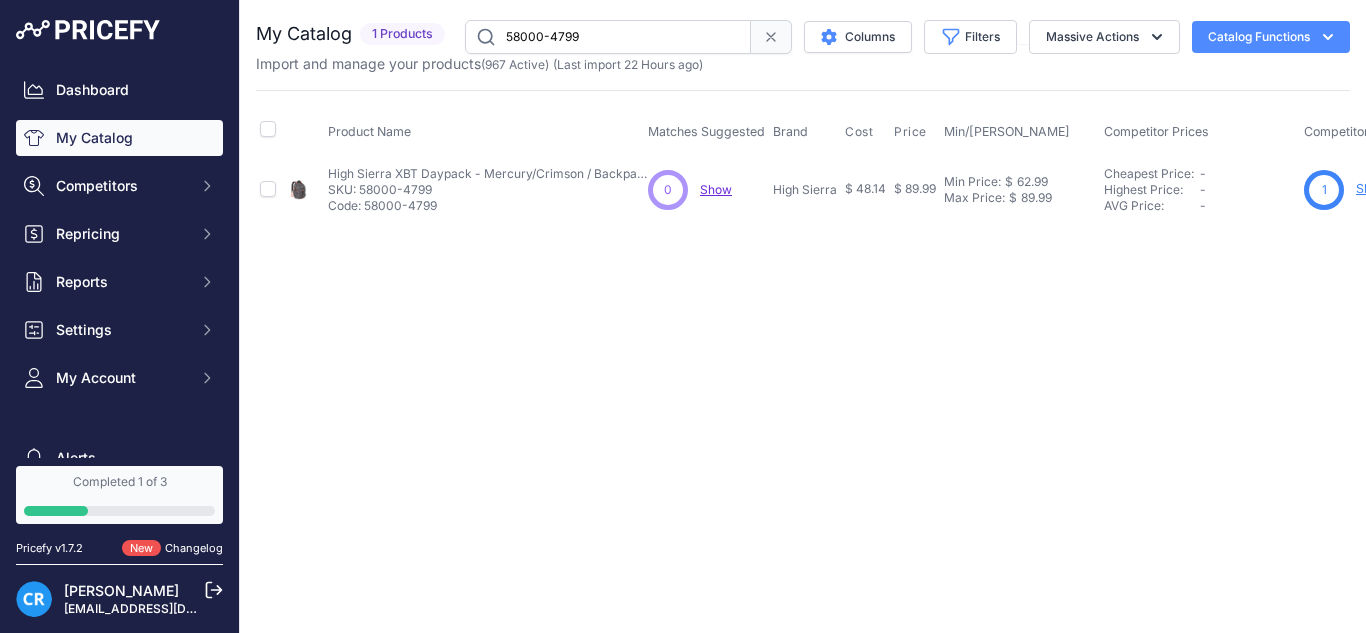 click on "58000-4799" at bounding box center [608, 37] 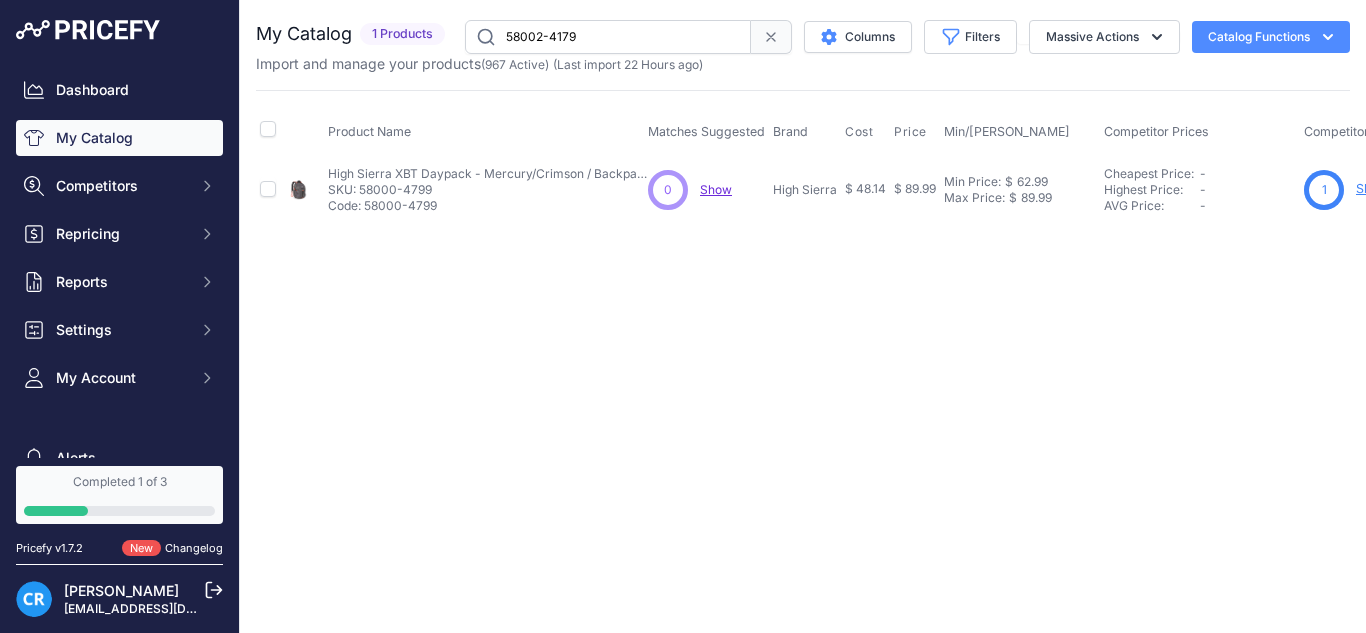 type on "58002-4179" 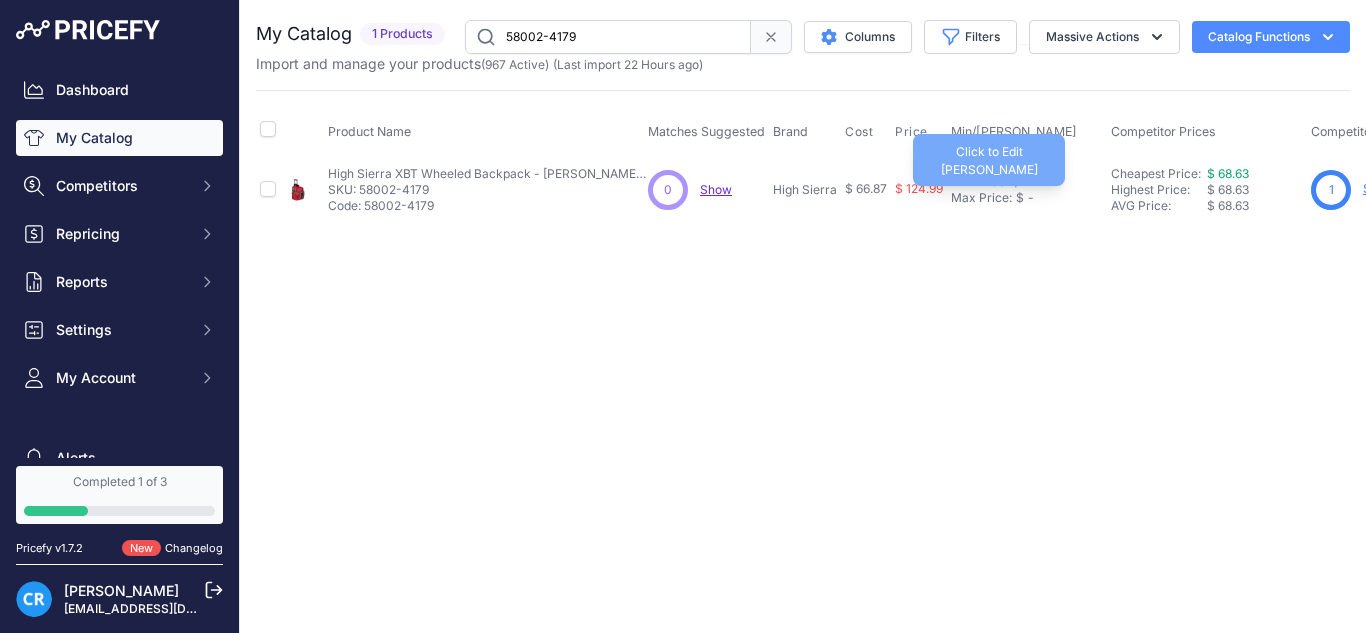 click on "Min Price:" at bounding box center [979, 182] 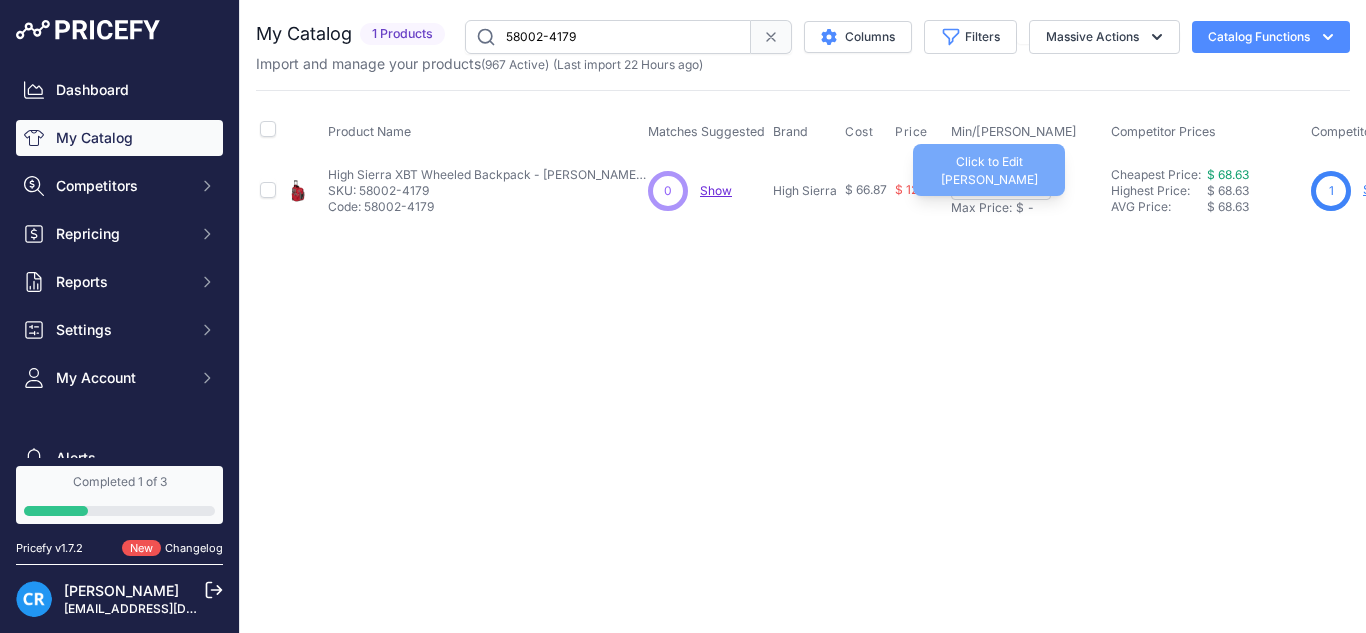 click on "Max Price:" at bounding box center [981, 208] 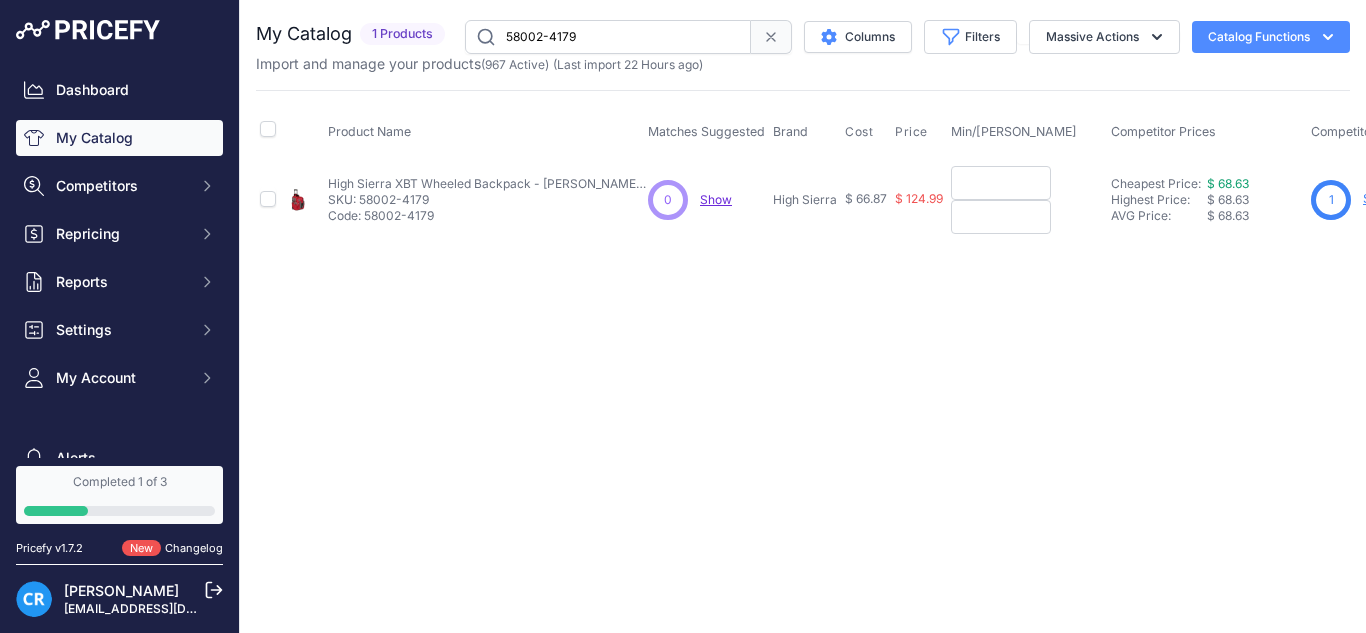 click at bounding box center [1001, 183] 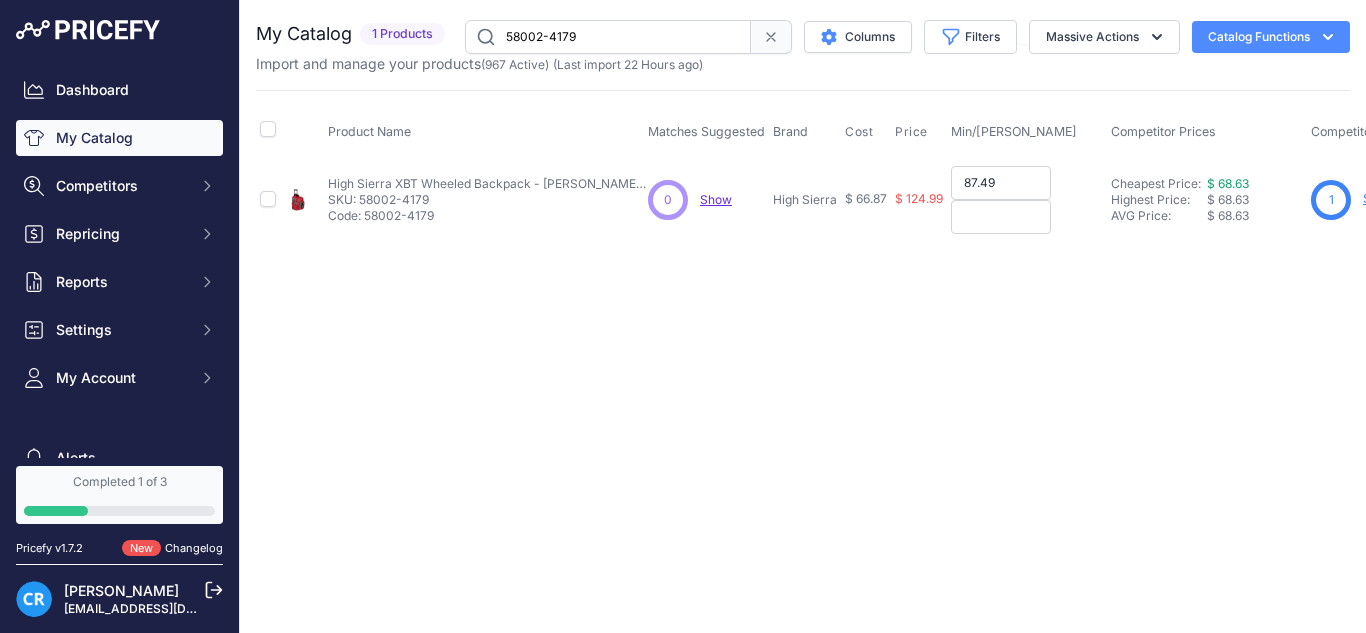 type on "87.49" 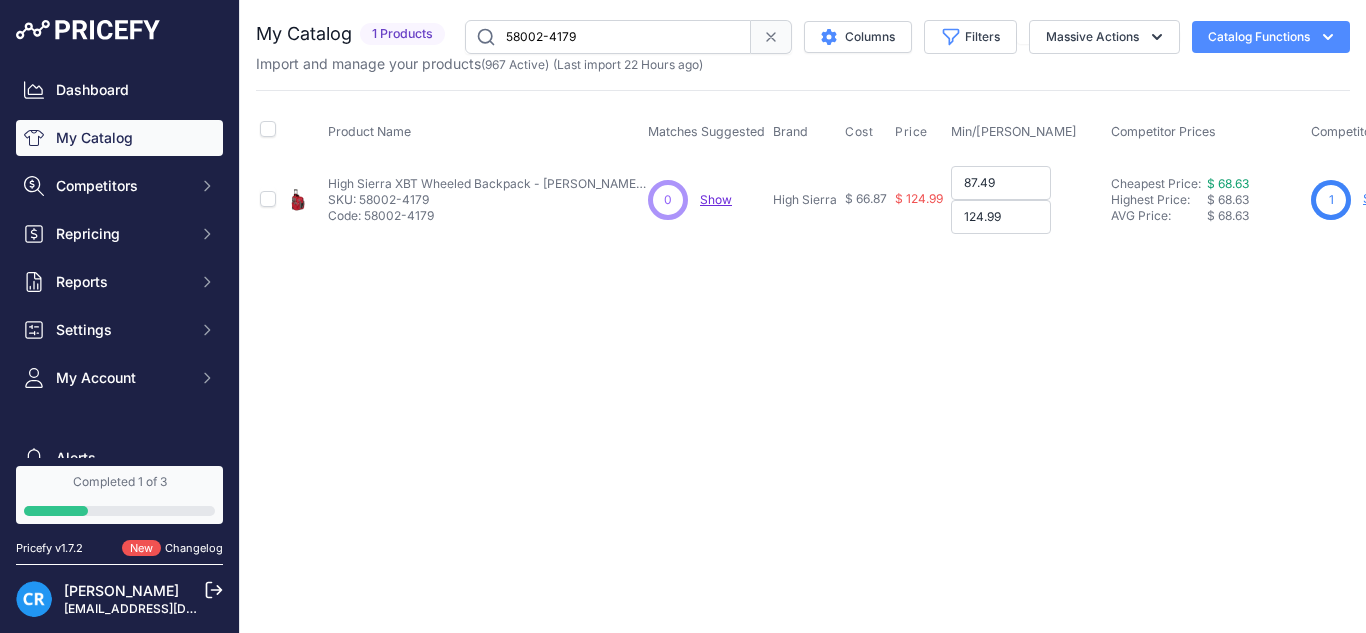 type on "124.99" 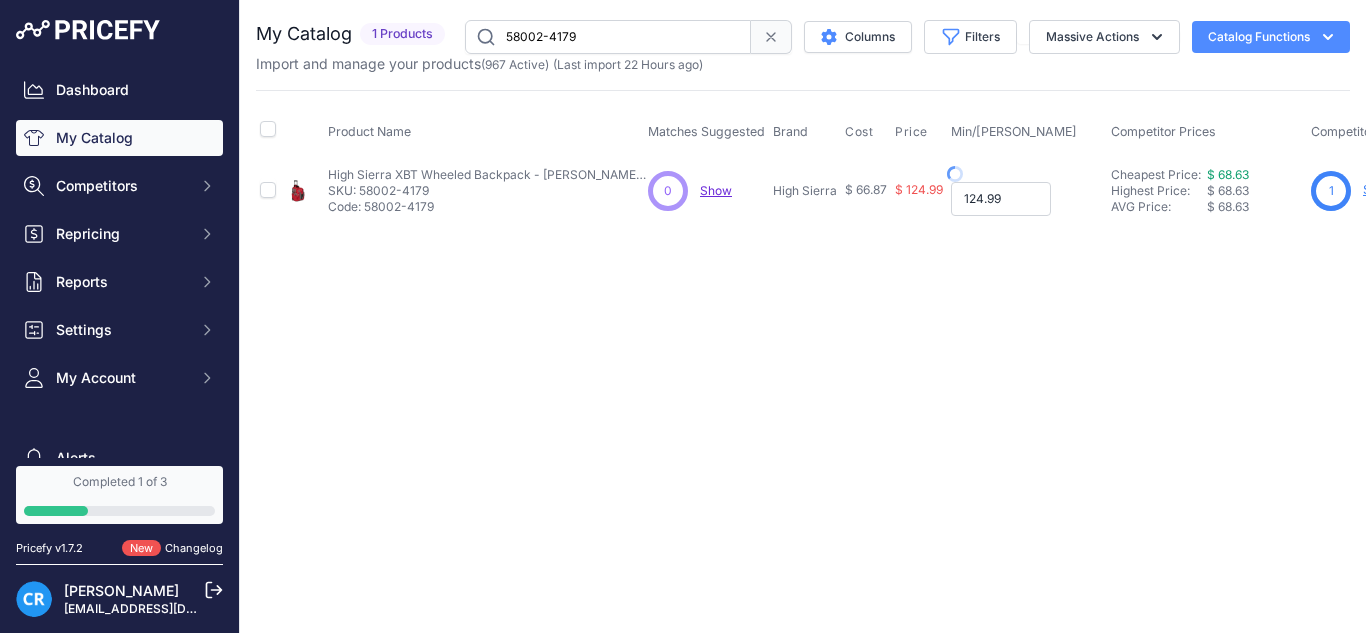 click on "124.99" at bounding box center [1001, 199] 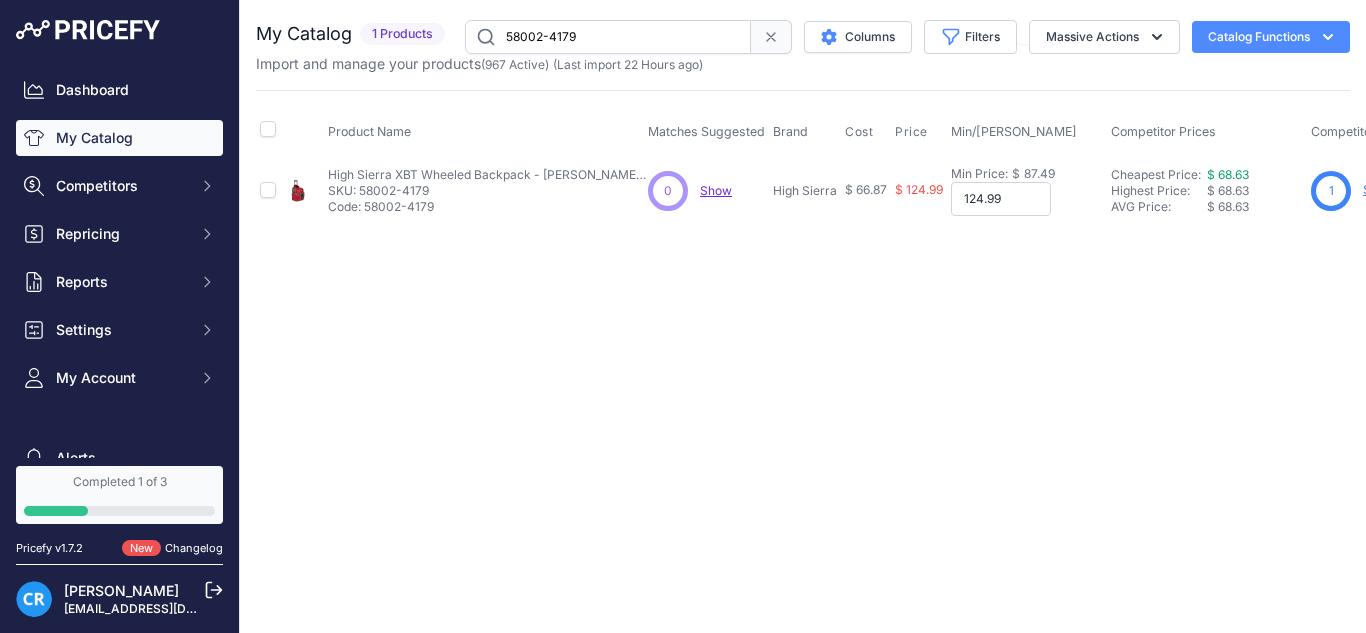 click on "124.99" at bounding box center (1001, 199) 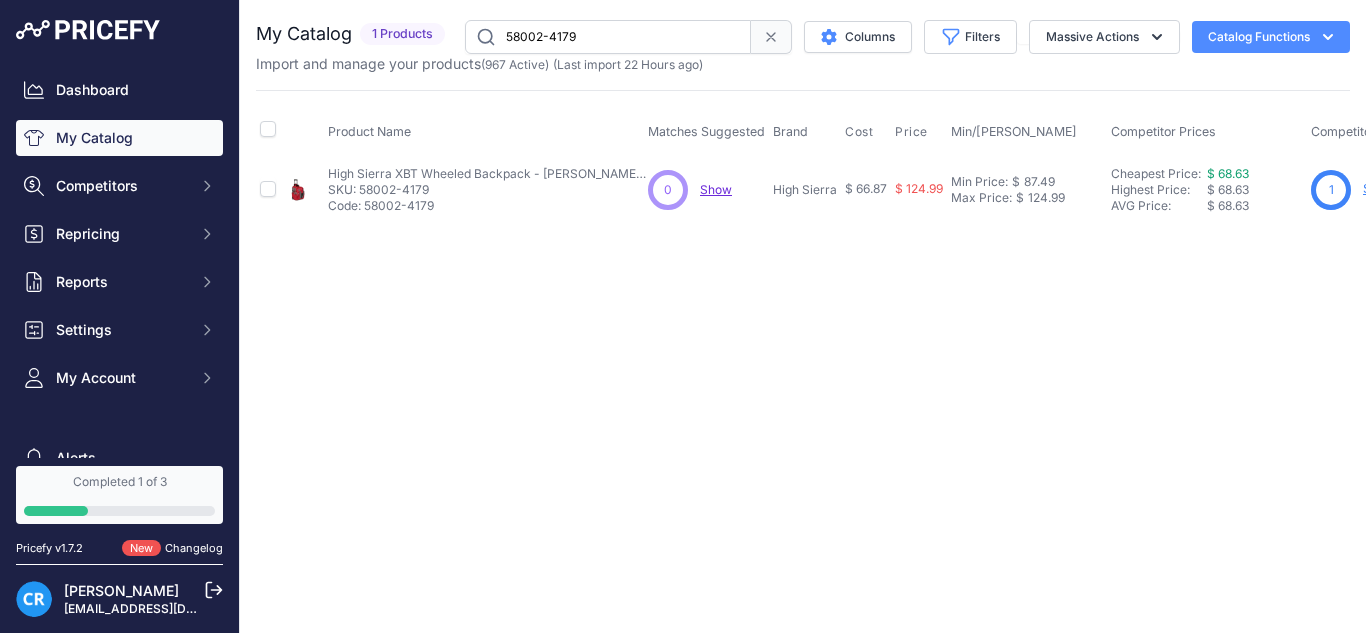click on "58002-4179" at bounding box center (608, 37) 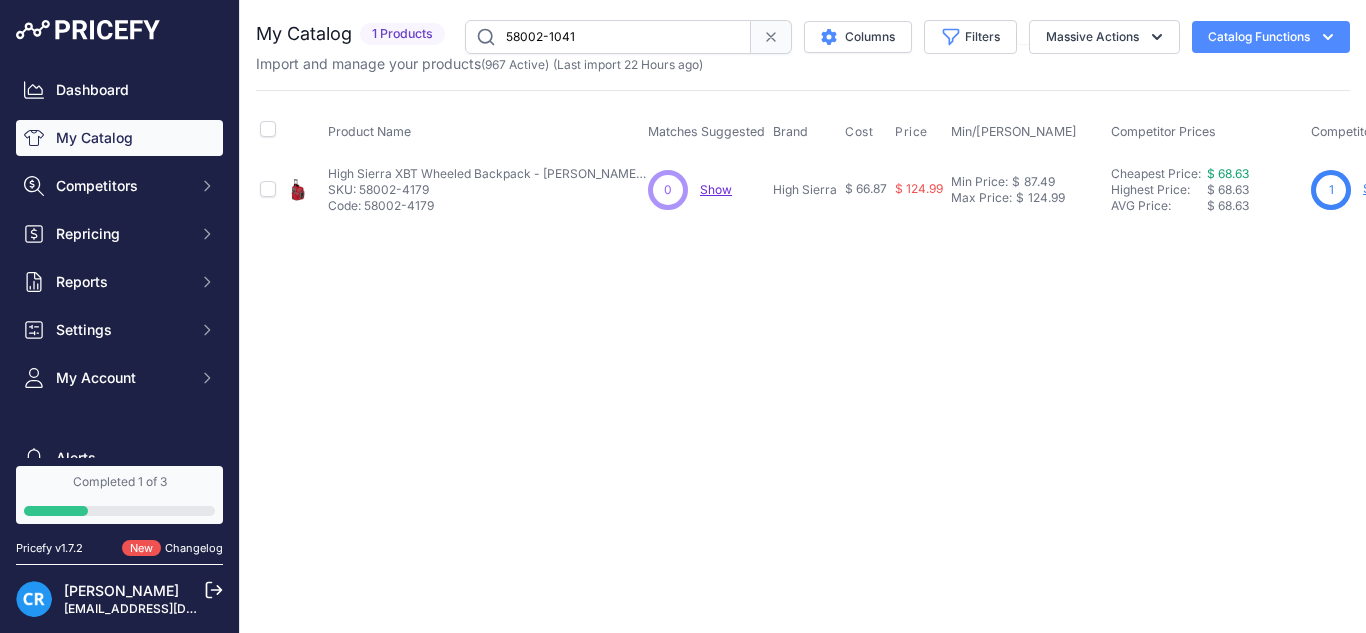 type on "58002-1041" 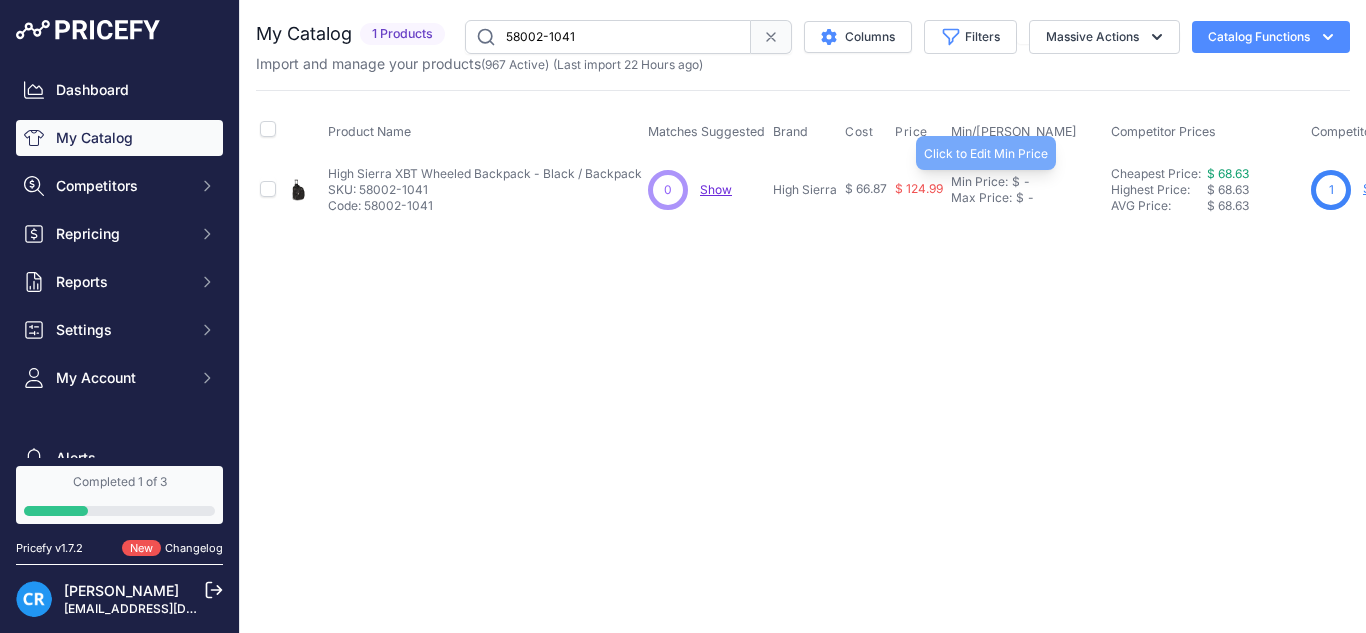 click on "Min Price:" at bounding box center (979, 182) 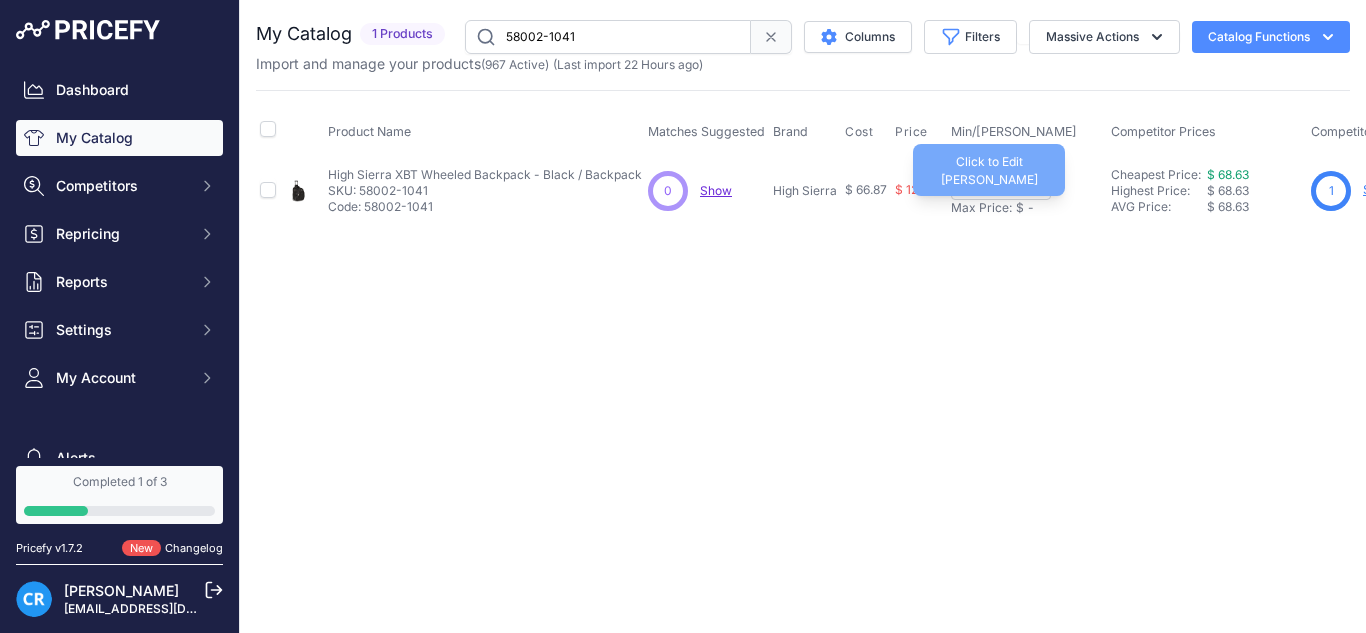 click on "Max Price:" at bounding box center (981, 208) 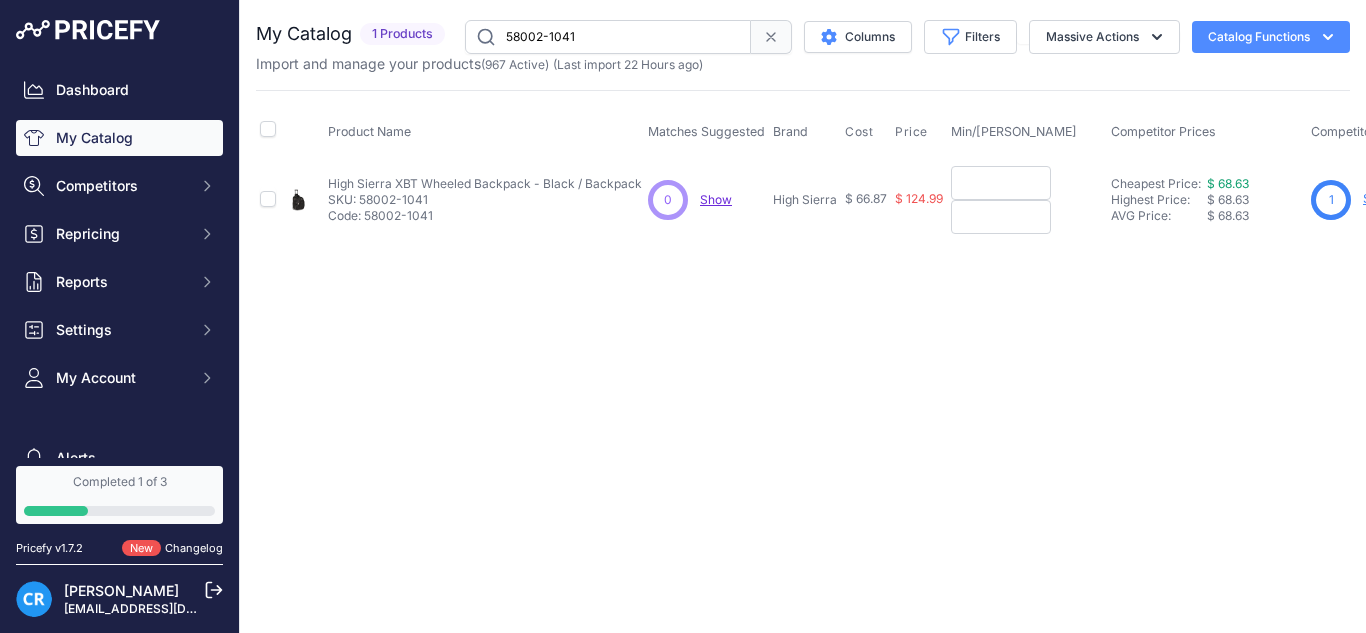 click at bounding box center (1001, 183) 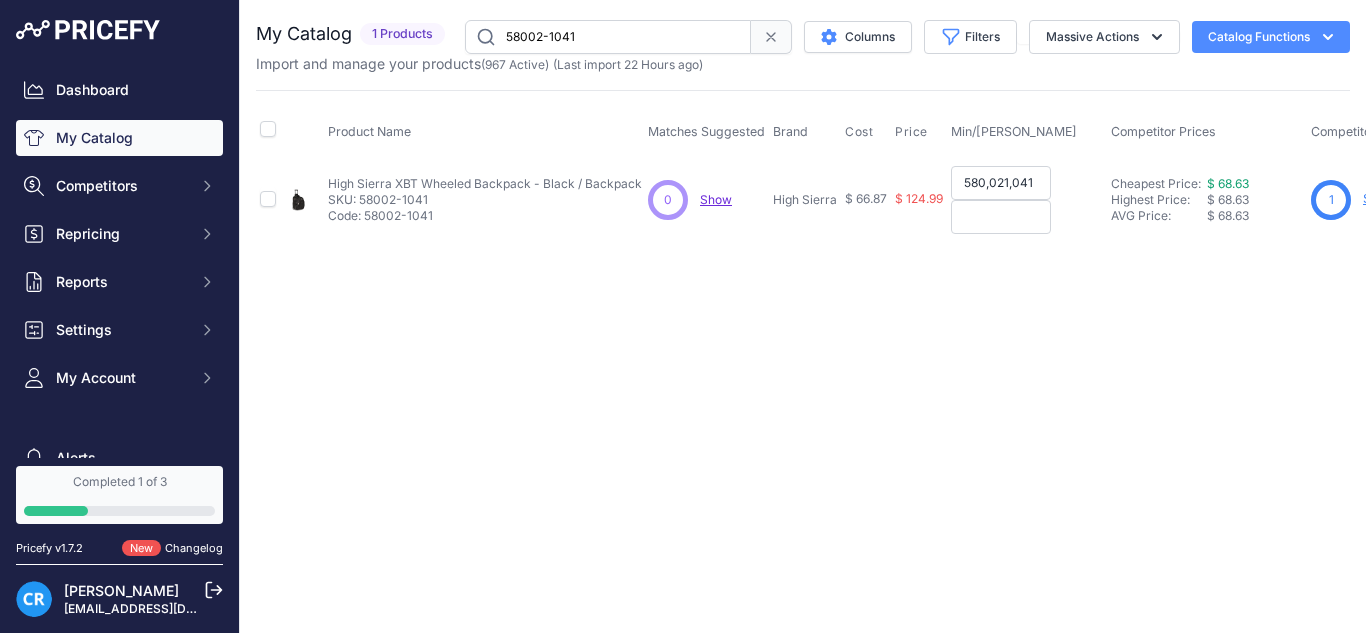 paste on "87.49" 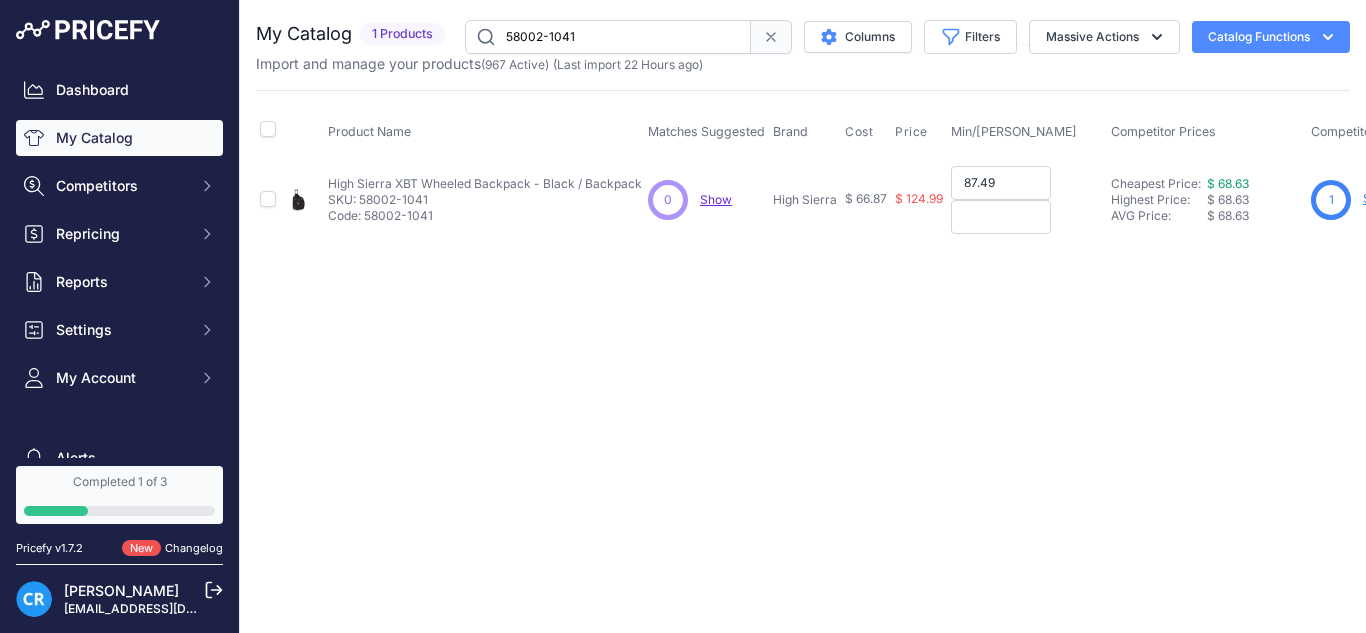 type on "87.49" 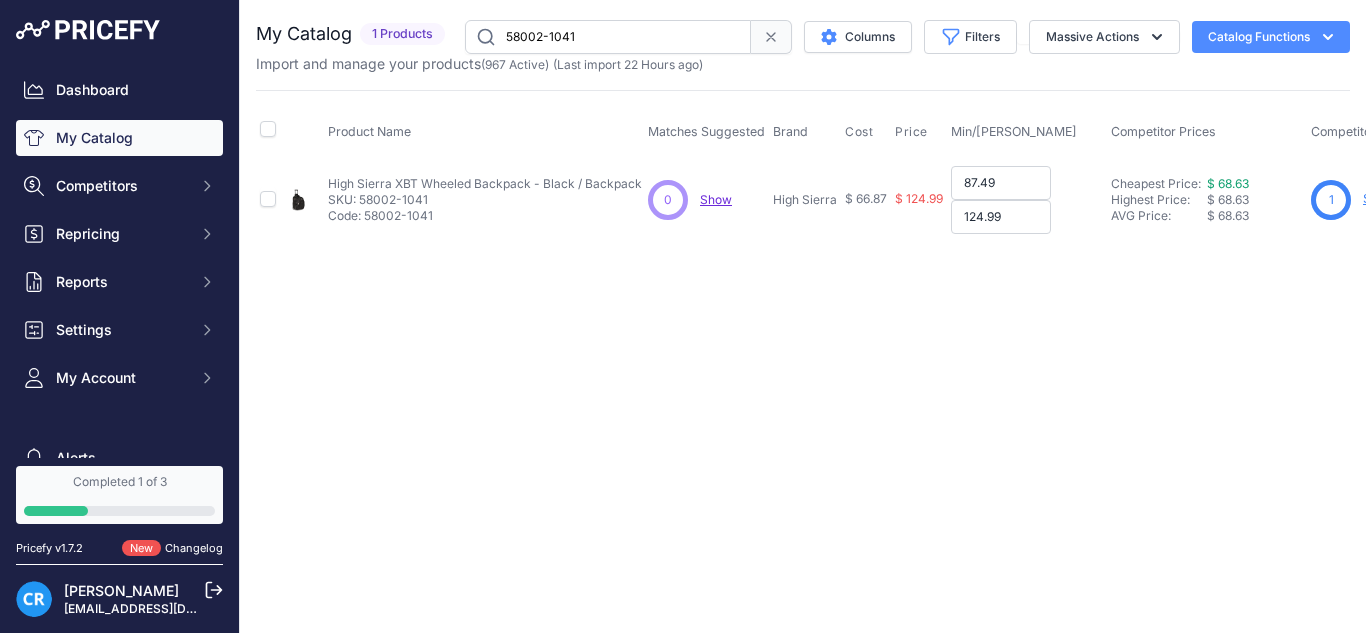 type on "124.99" 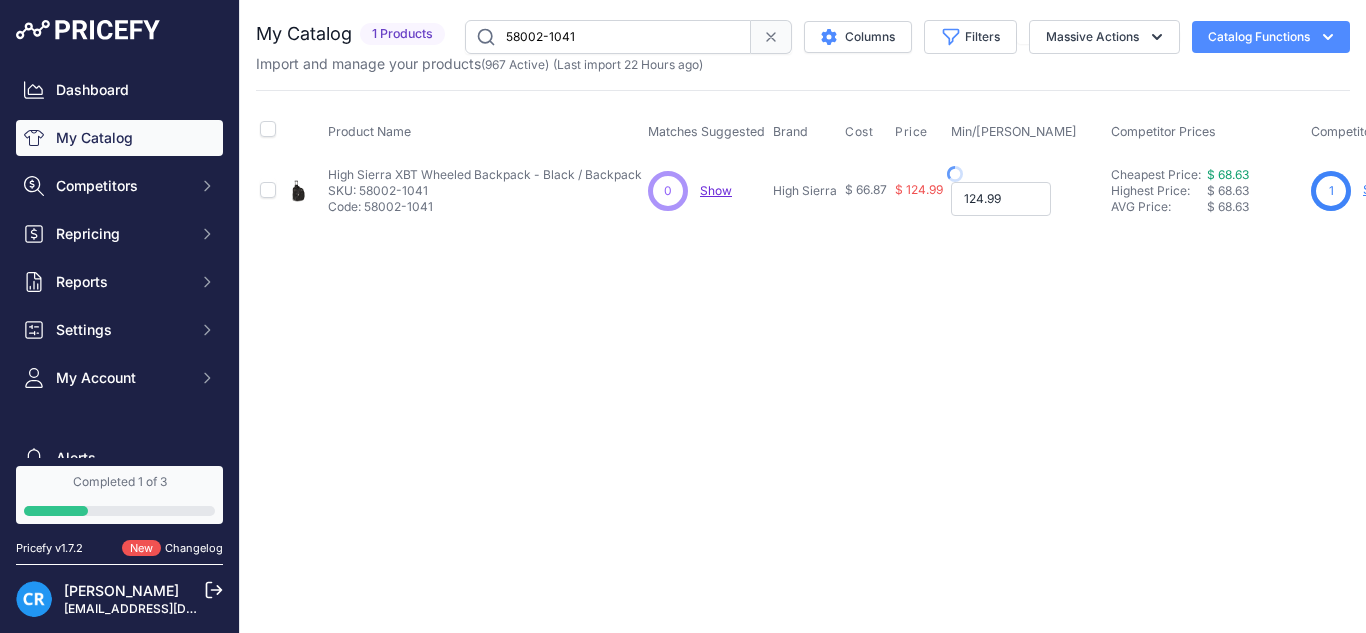 click on "124.99" at bounding box center (1001, 199) 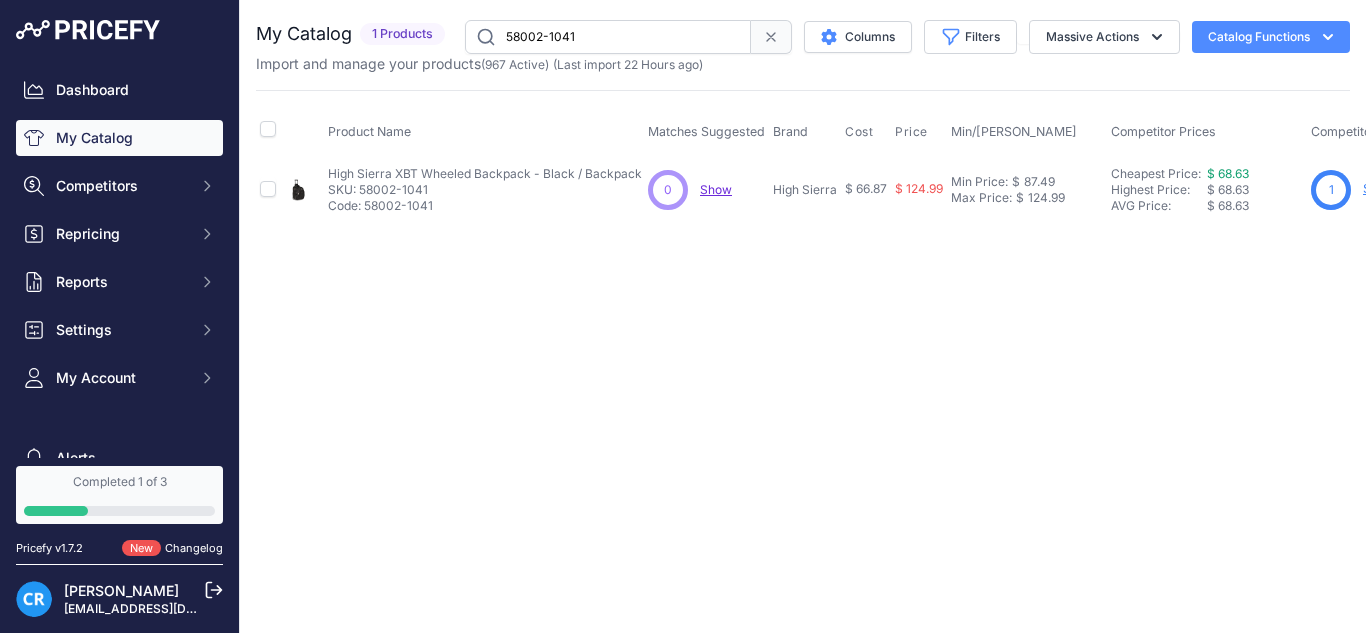 click on "58002-1041" at bounding box center [608, 37] 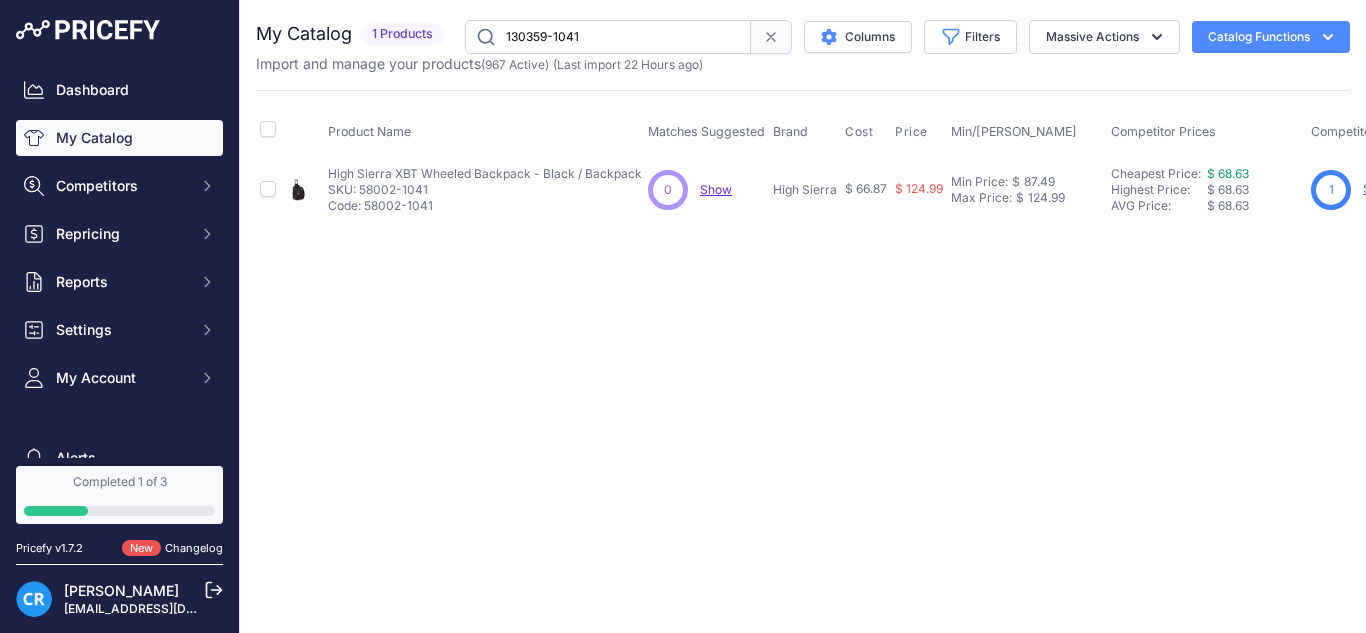 type on "130359-1041" 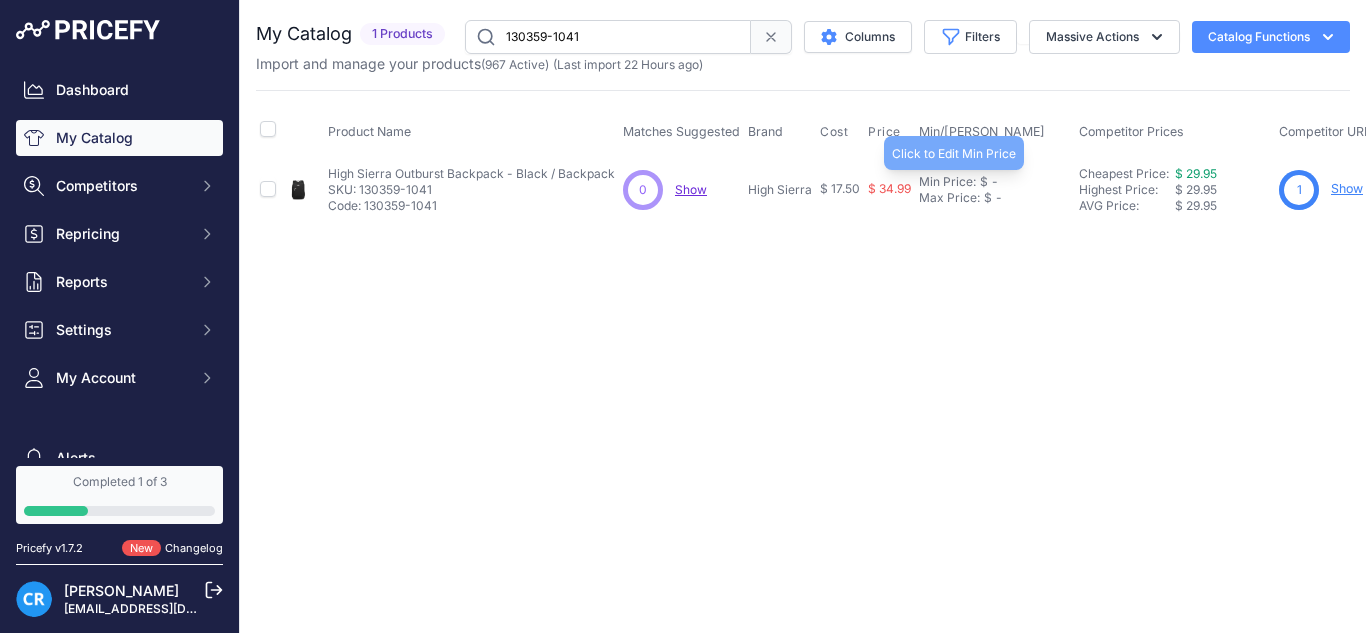 click on "Min Price:" at bounding box center [947, 182] 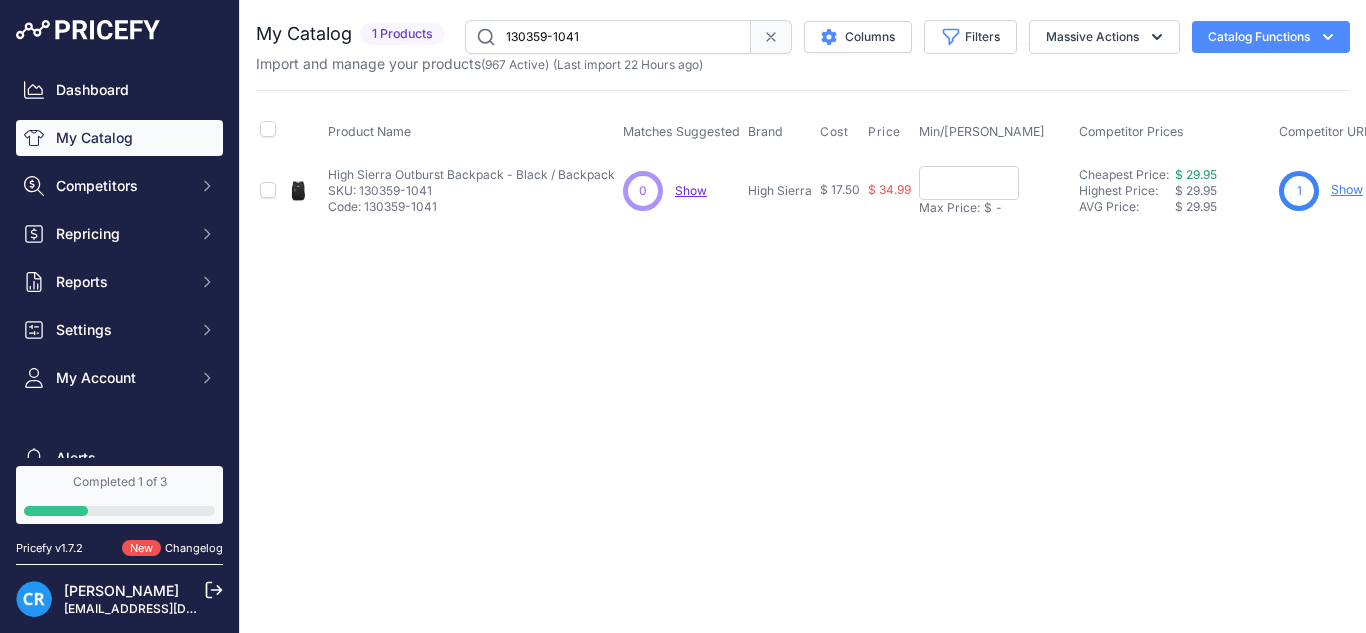 click at bounding box center (969, 183) 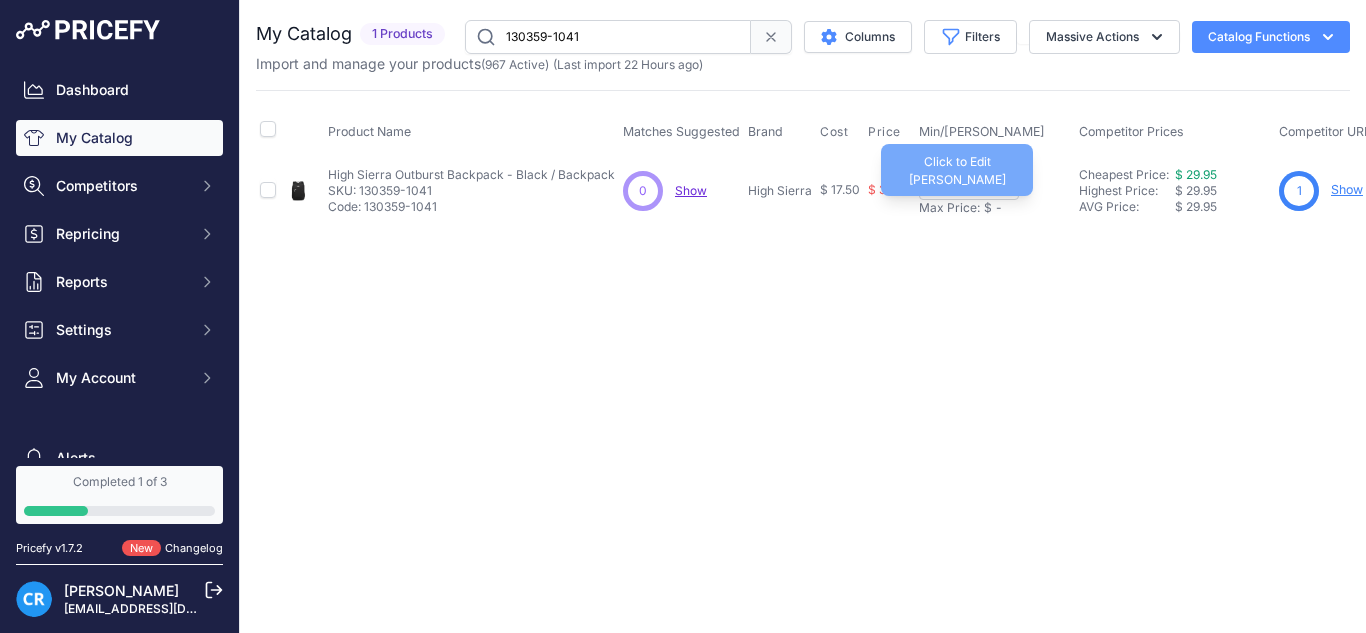 click on "Max Price:" at bounding box center [949, 208] 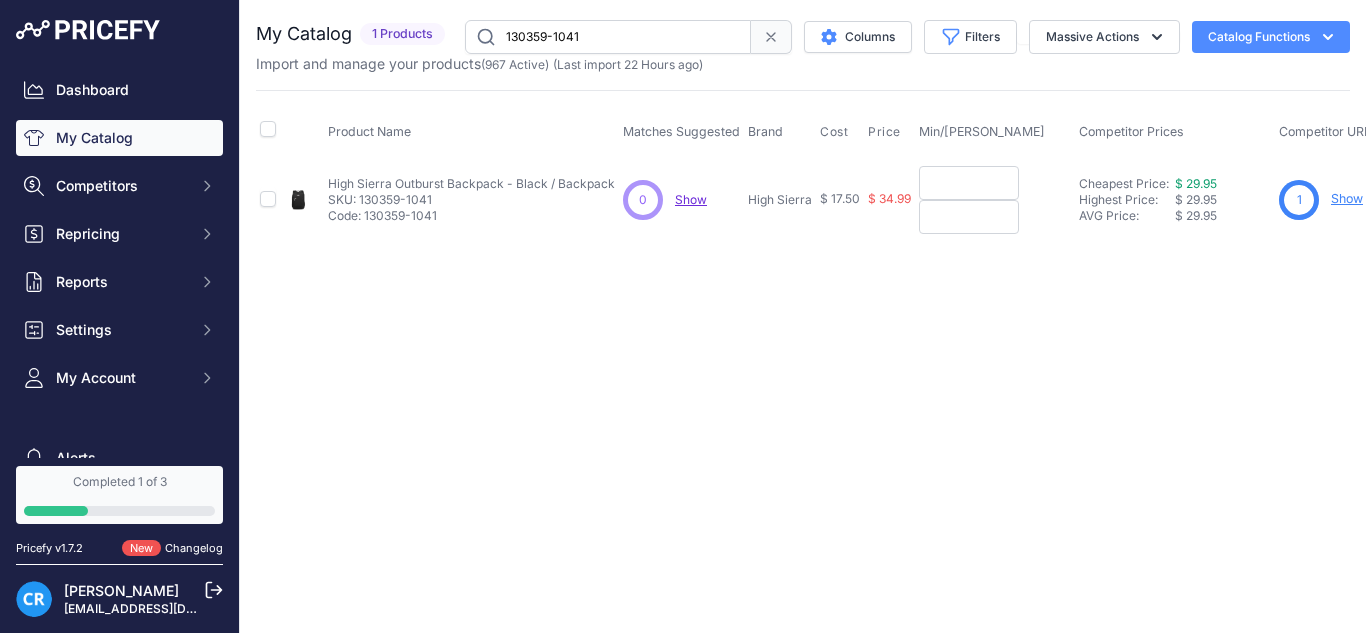 click at bounding box center [969, 183] 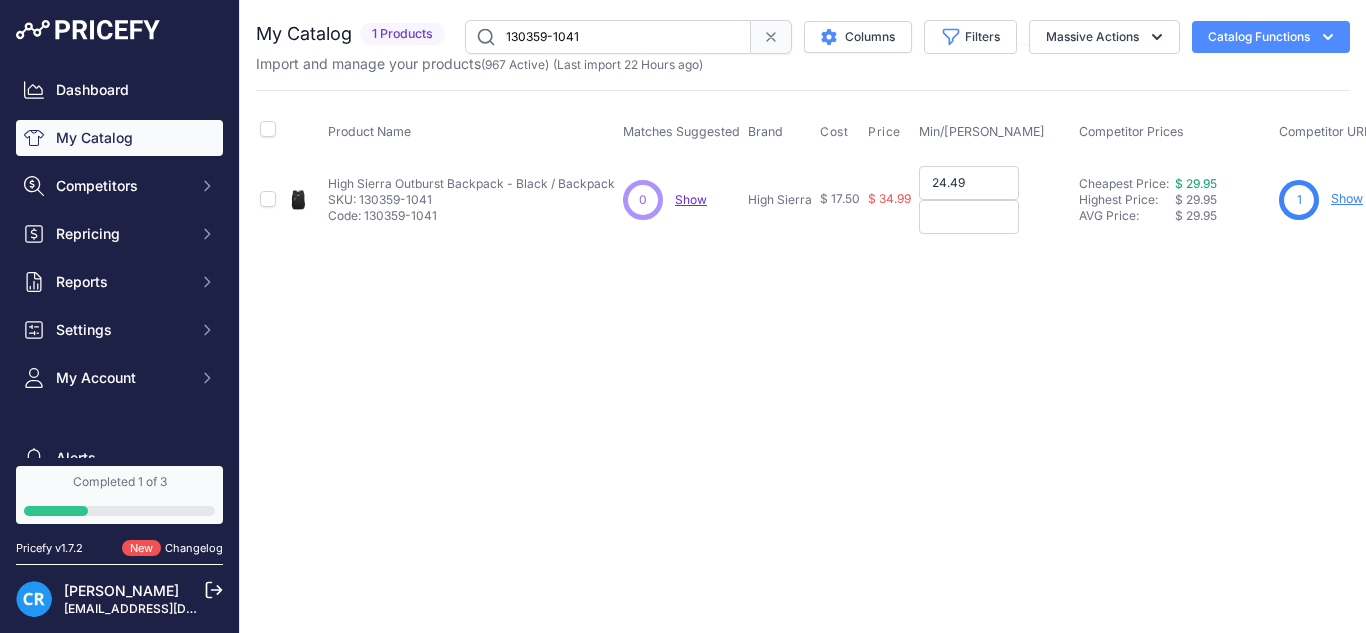 type on "24.49" 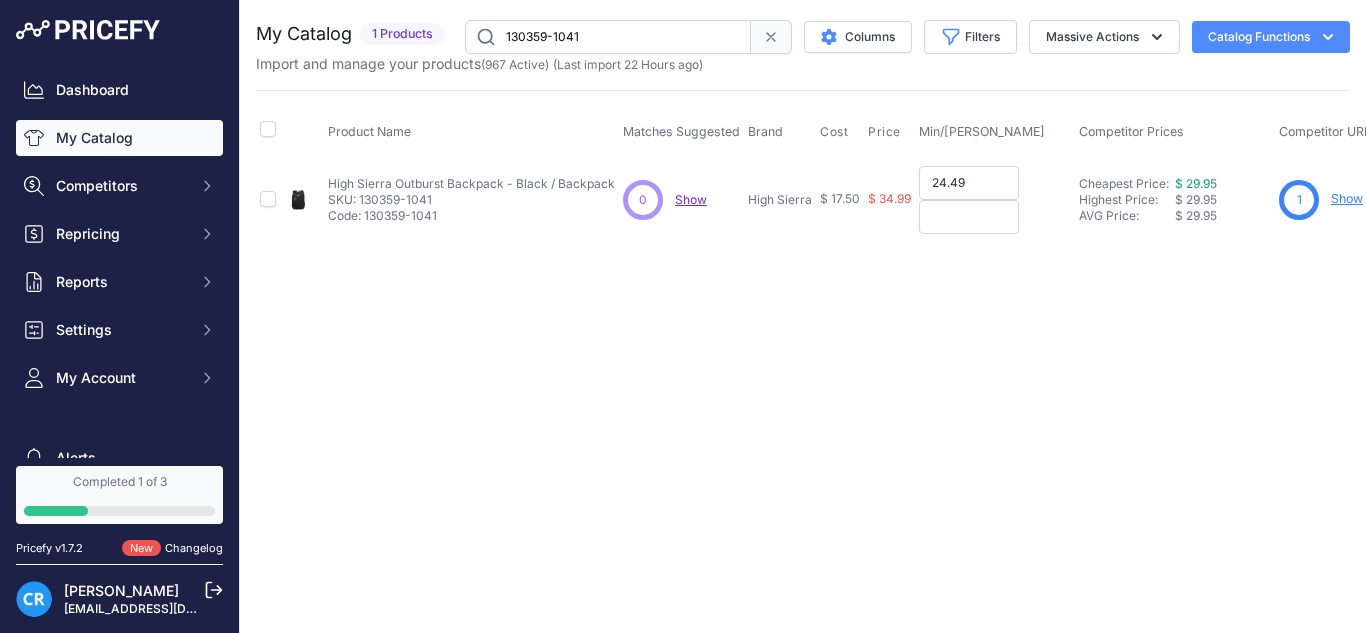 click at bounding box center (969, 217) 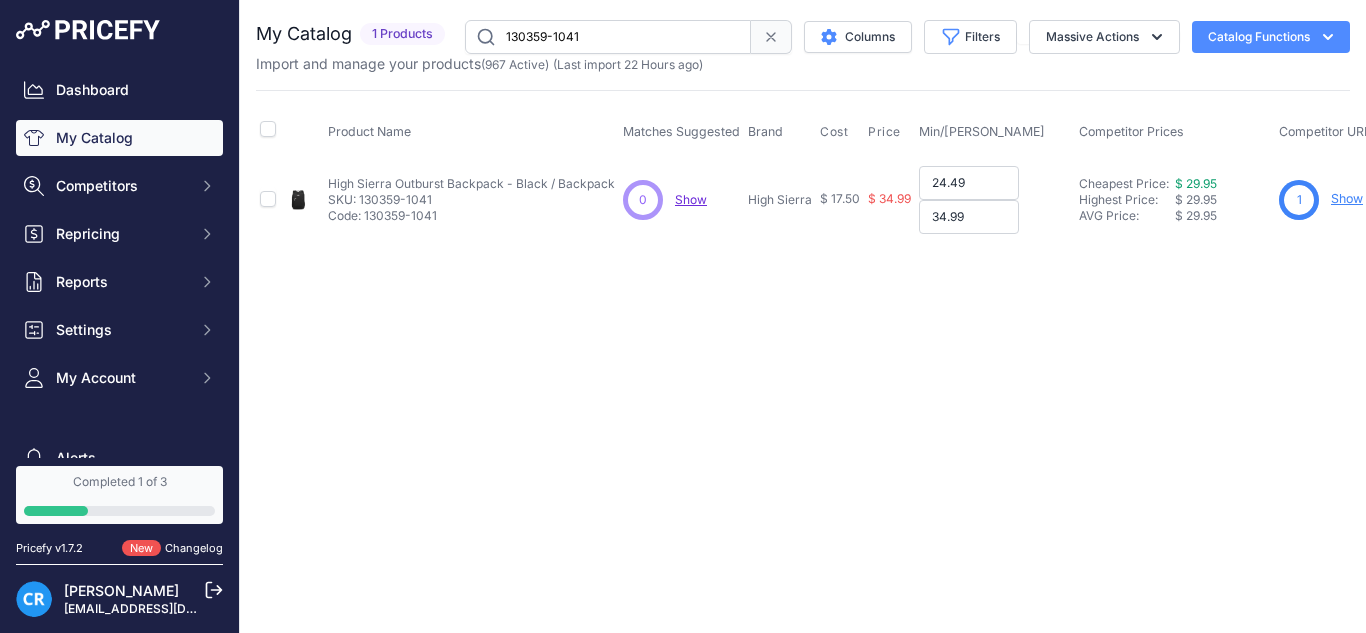 type on "34.99" 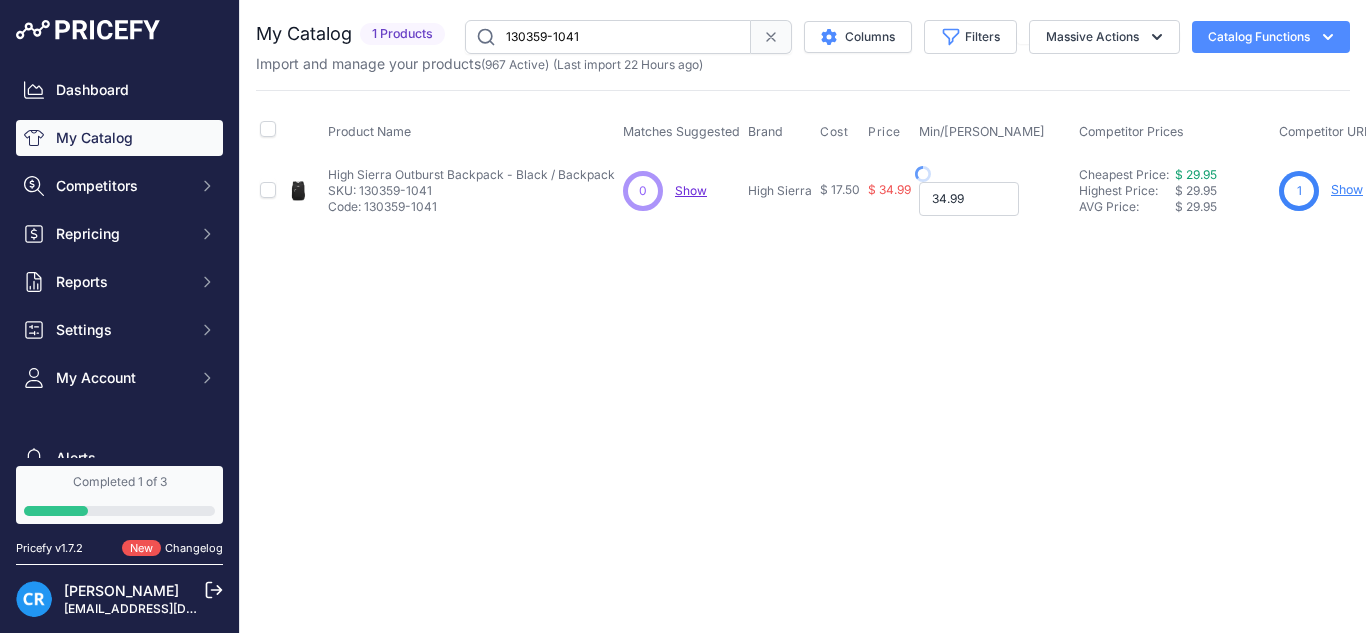 click on "Min Price:
$
24.49
-
Click to Edit Min Price
24.49
Max Price:
$
34.99
-
Click to Edit Max Price
34.99" at bounding box center (995, 191) 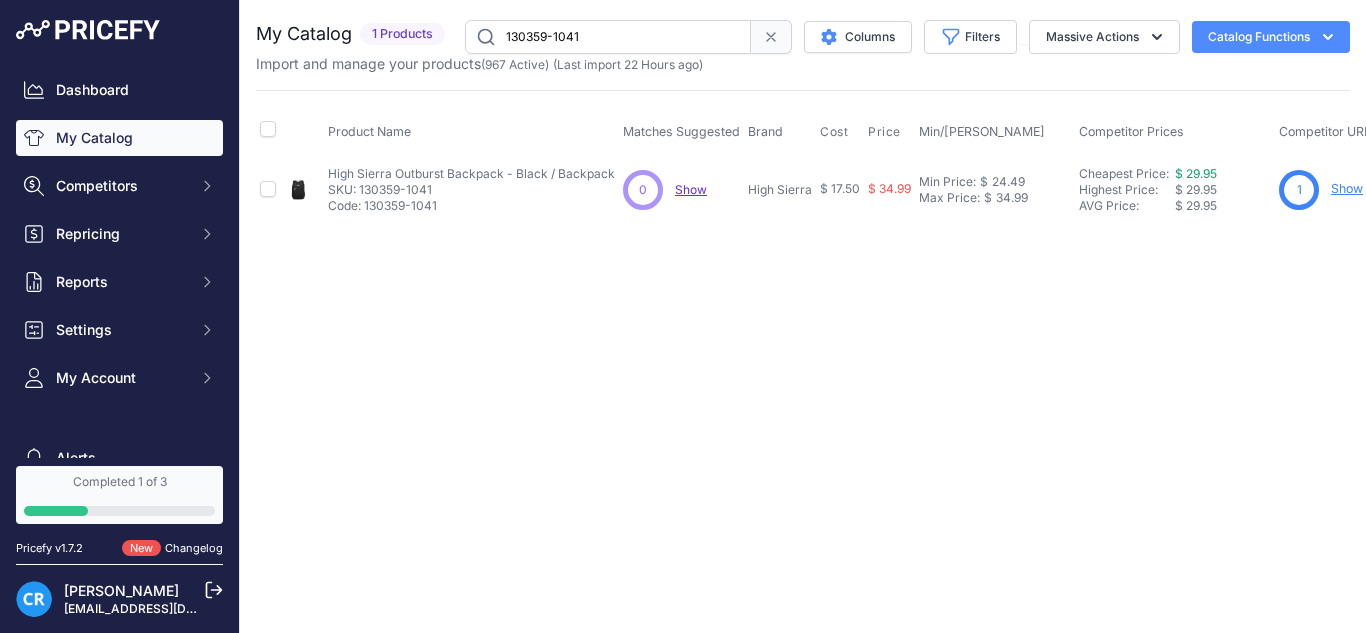 click on "130359-1041" at bounding box center [608, 37] 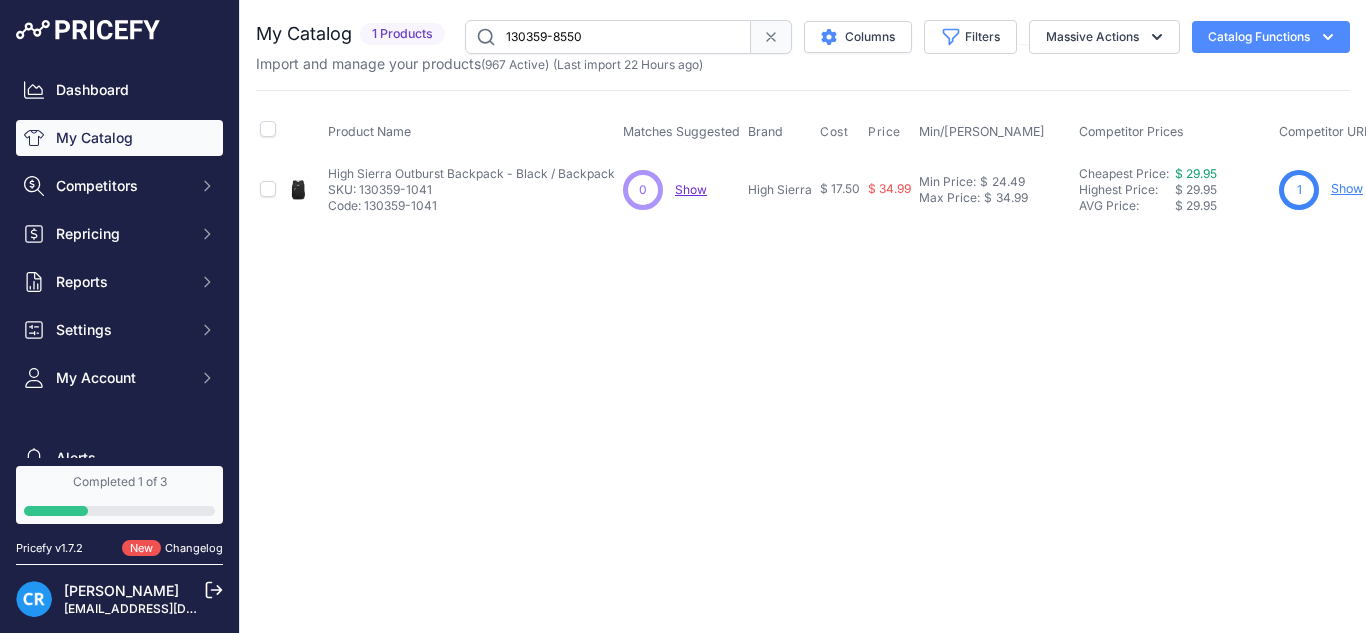 type on "130359-8550" 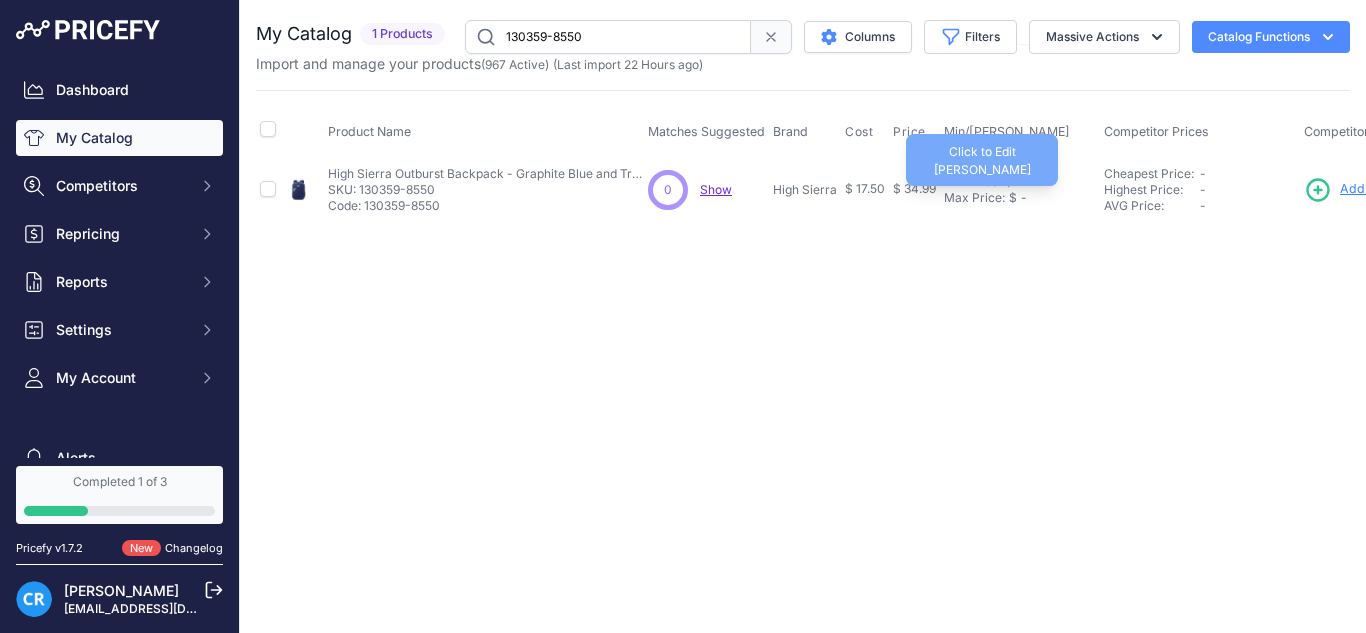 click on "Min Price:" at bounding box center (972, 182) 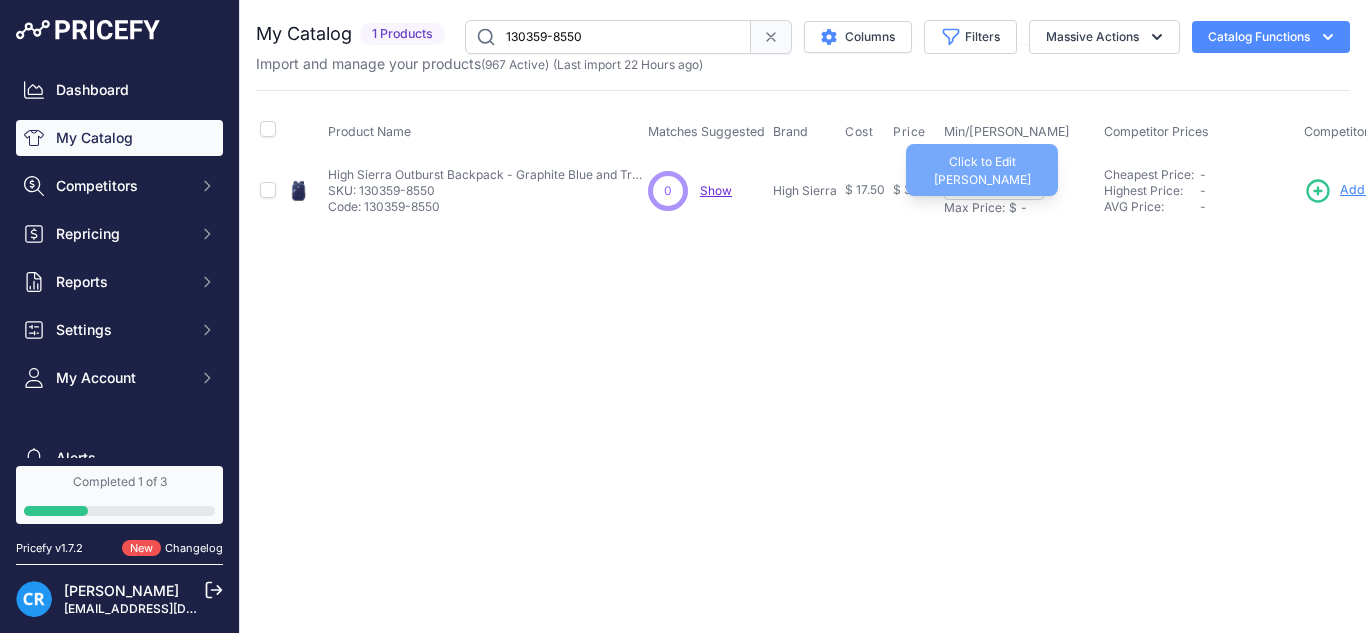 click on "Max Price:" at bounding box center [974, 208] 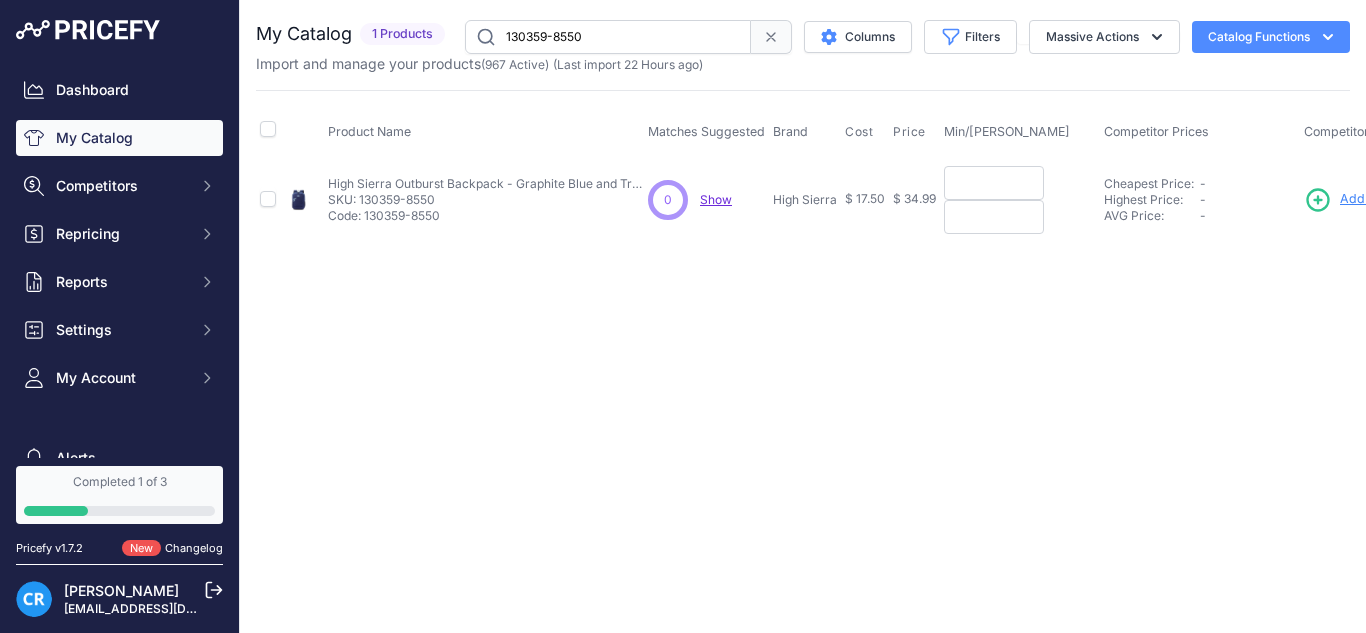 click at bounding box center (994, 183) 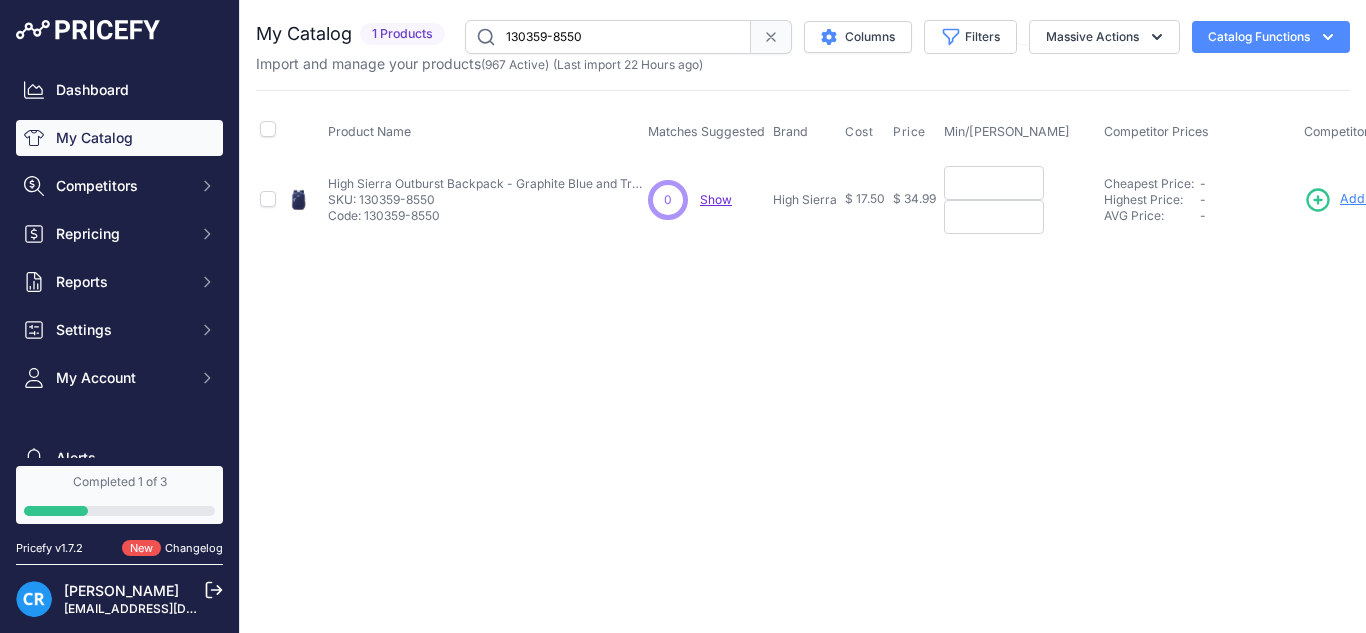 click at bounding box center (994, 183) 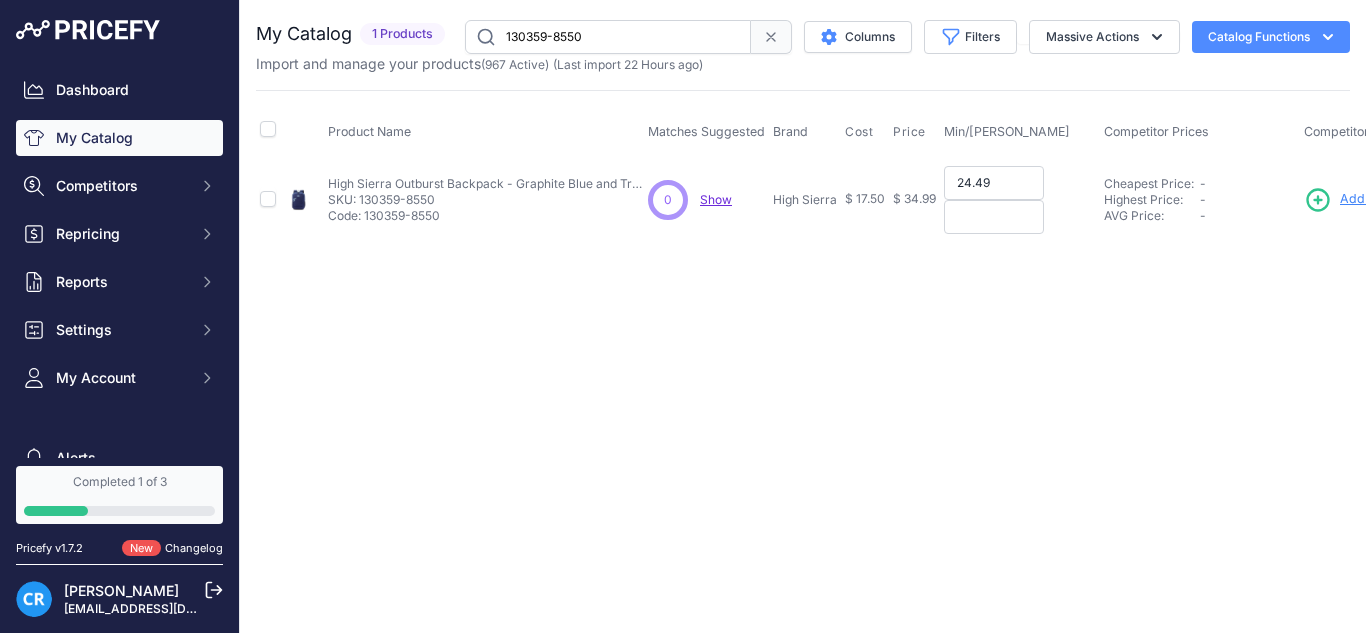 type on "24.49" 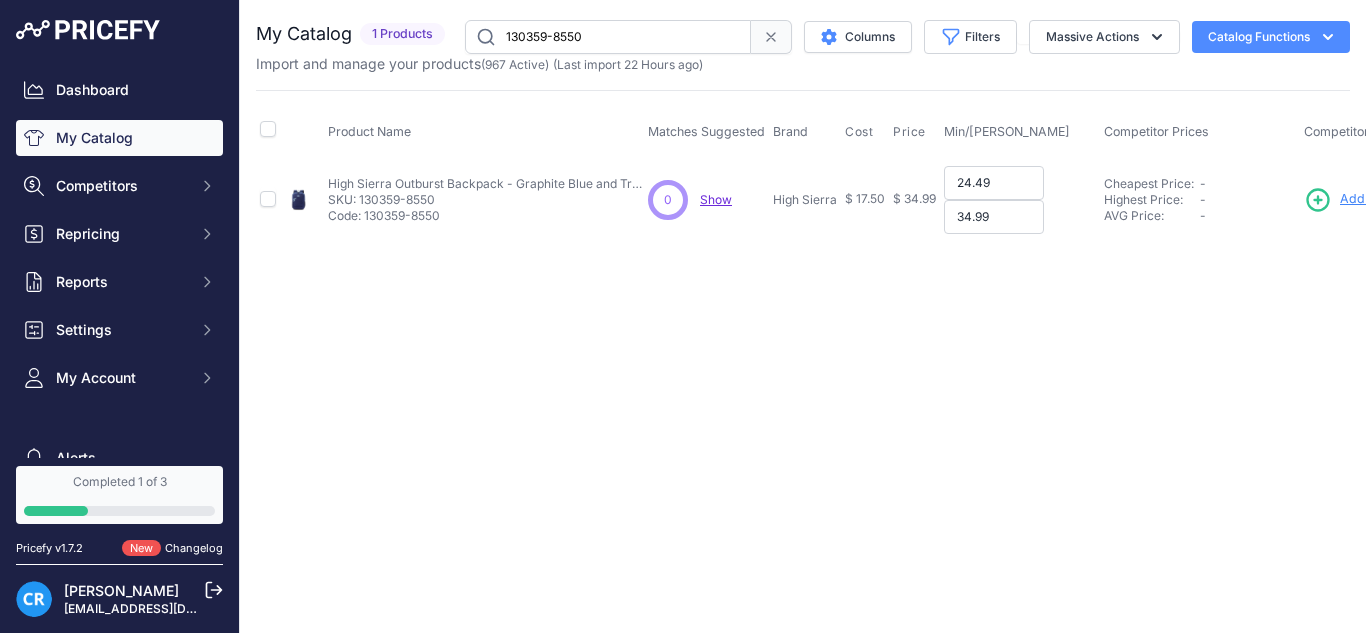type on "34.99" 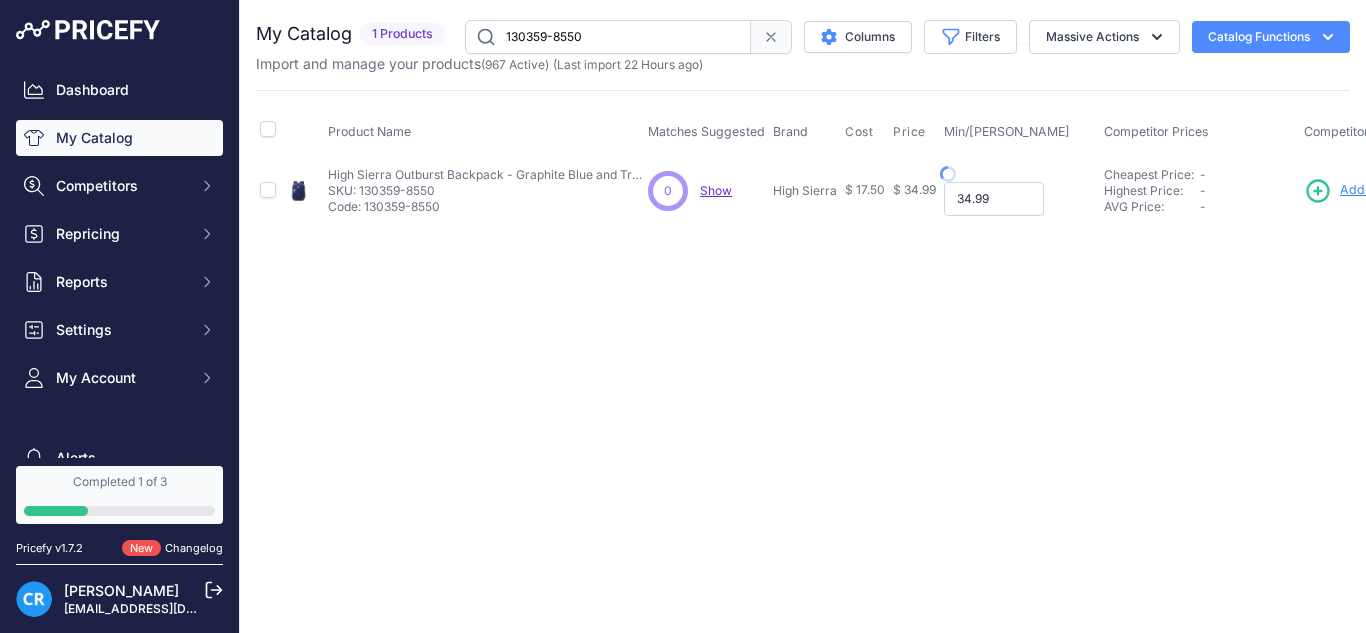 click on "34.99" at bounding box center (994, 199) 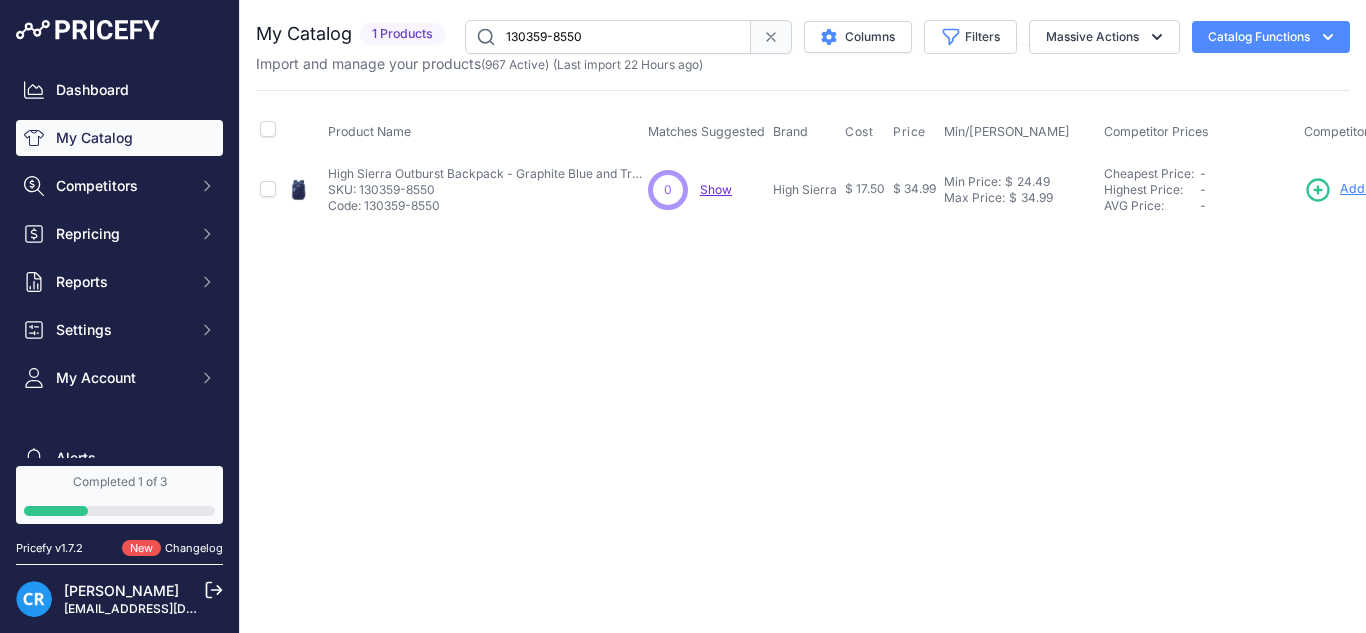 click on "130359-8550" at bounding box center [608, 37] 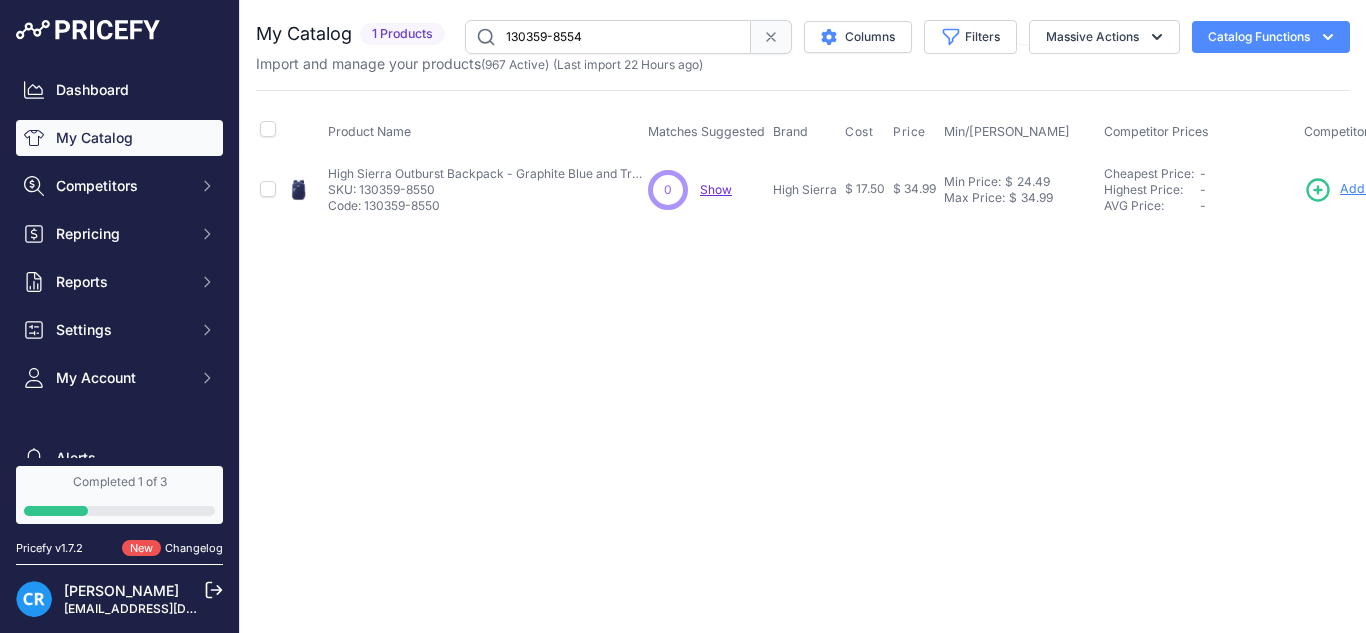 type on "130359-8554" 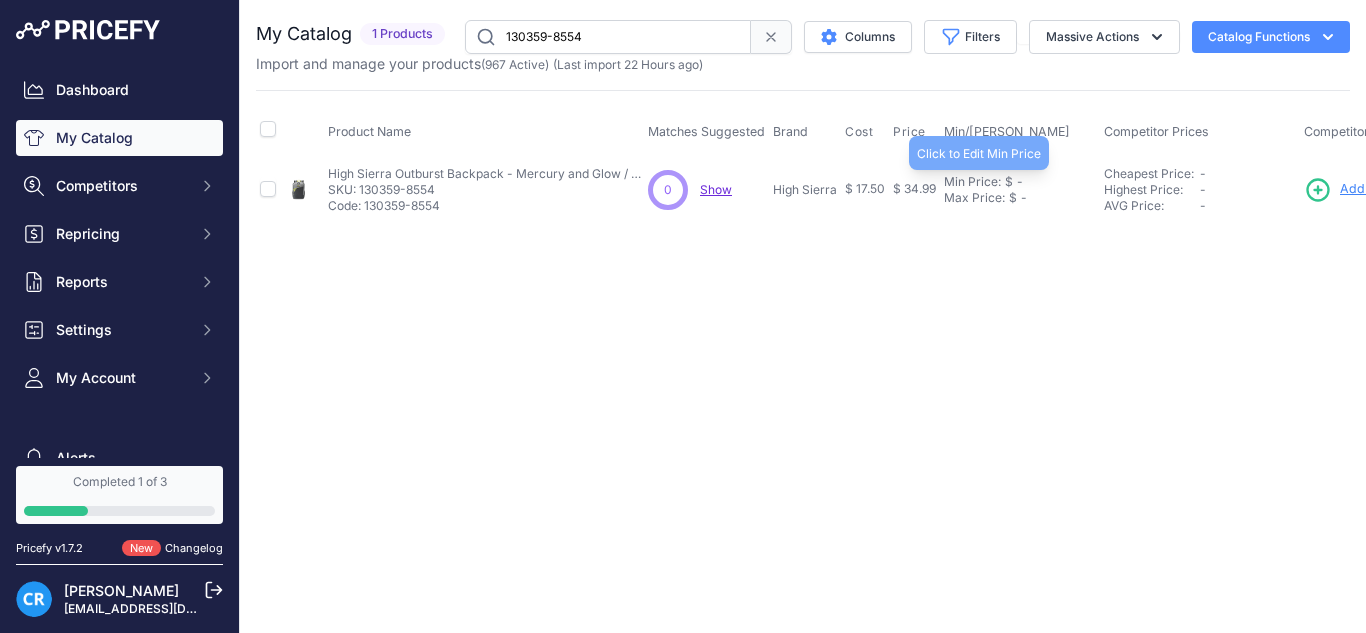 click on "Min Price:" at bounding box center (972, 182) 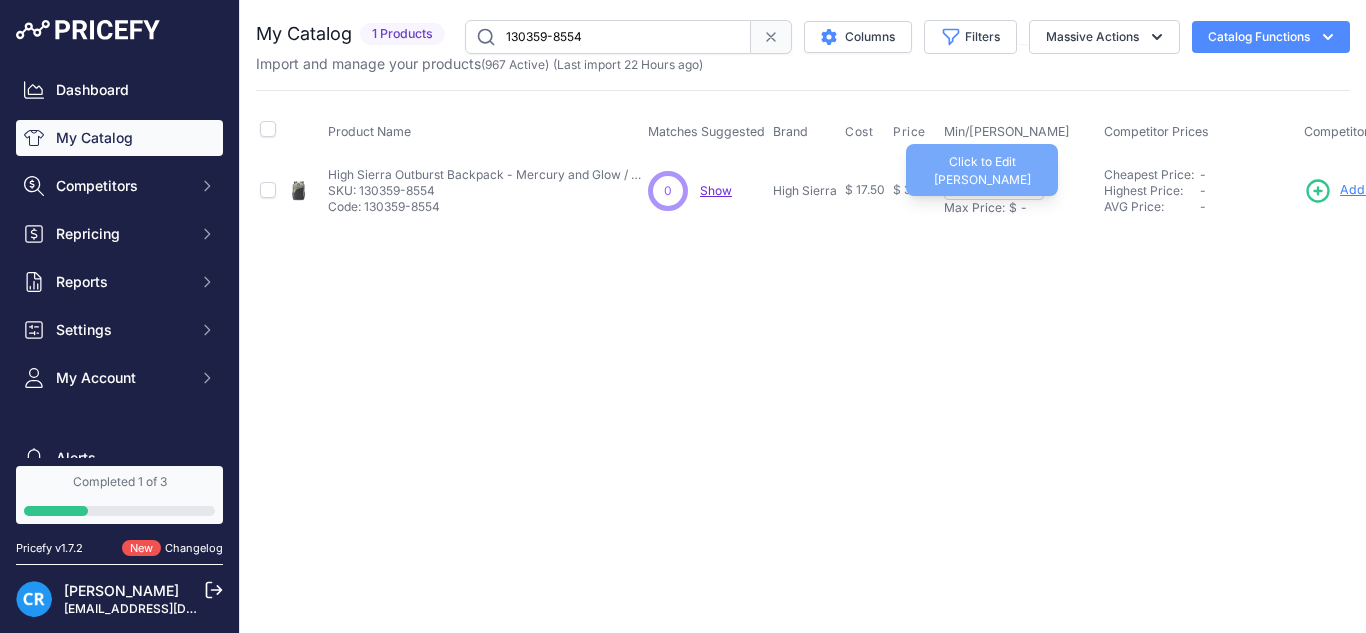 click on "Max Price:" at bounding box center [974, 208] 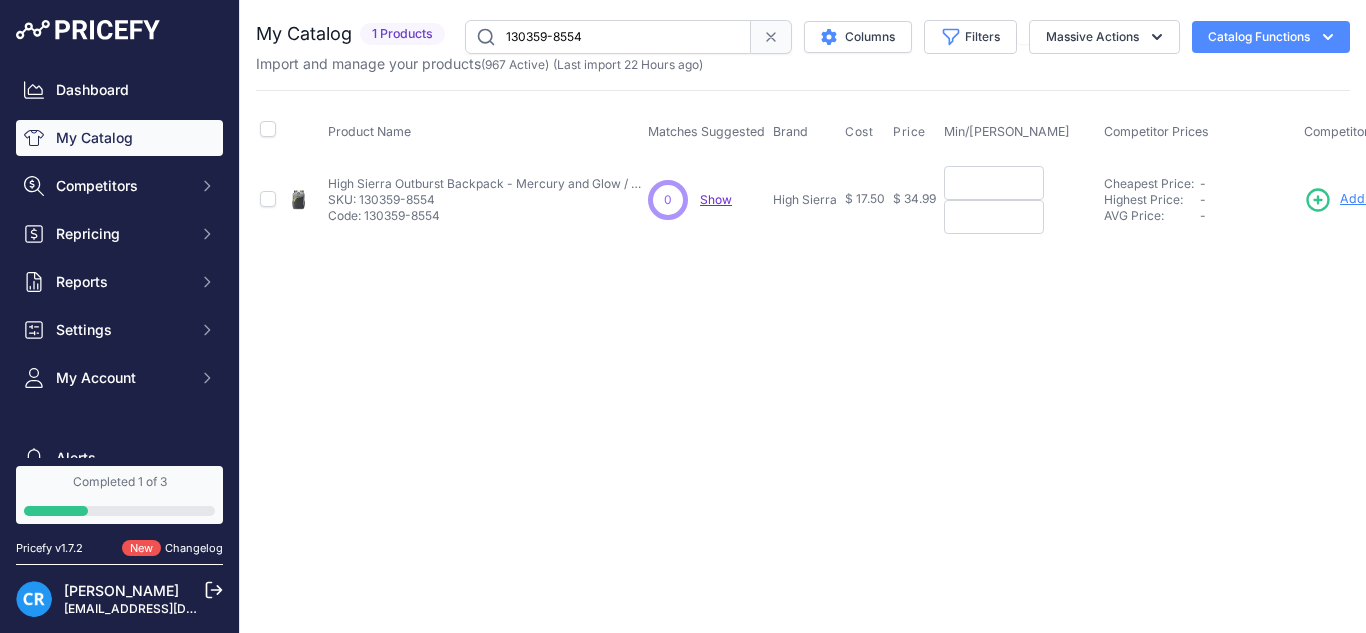 click at bounding box center (994, 183) 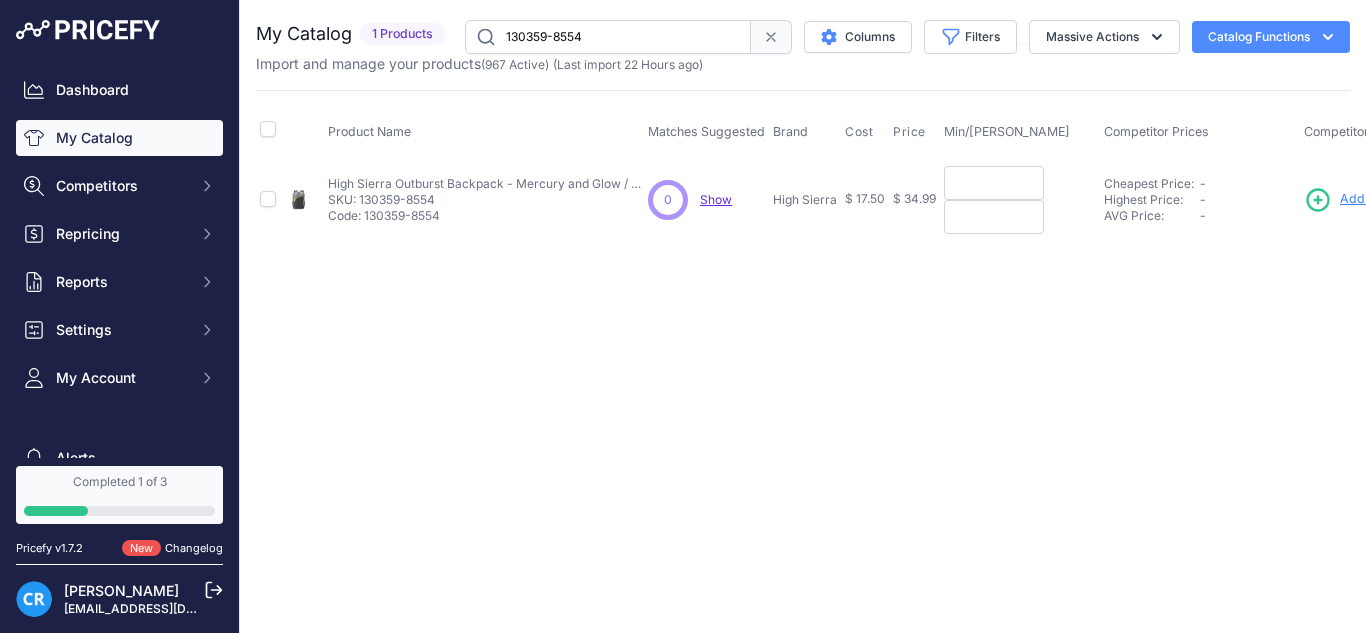 click at bounding box center [994, 183] 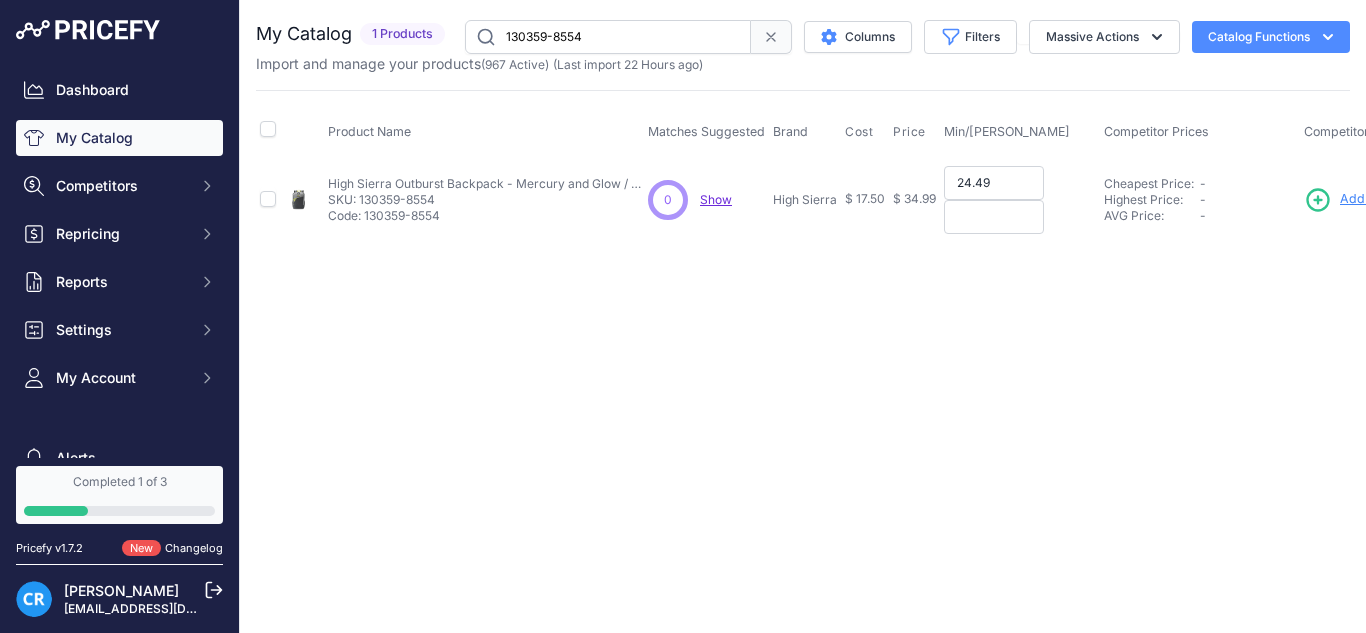 type on "24.49" 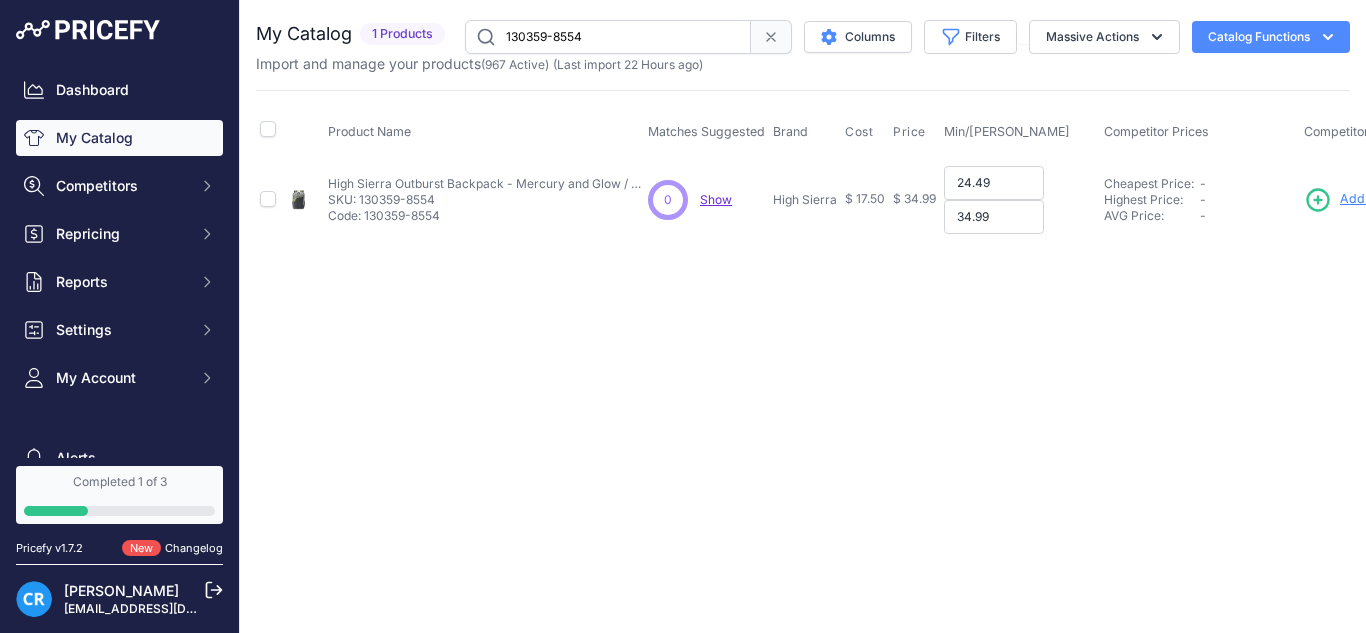 type on "34.99" 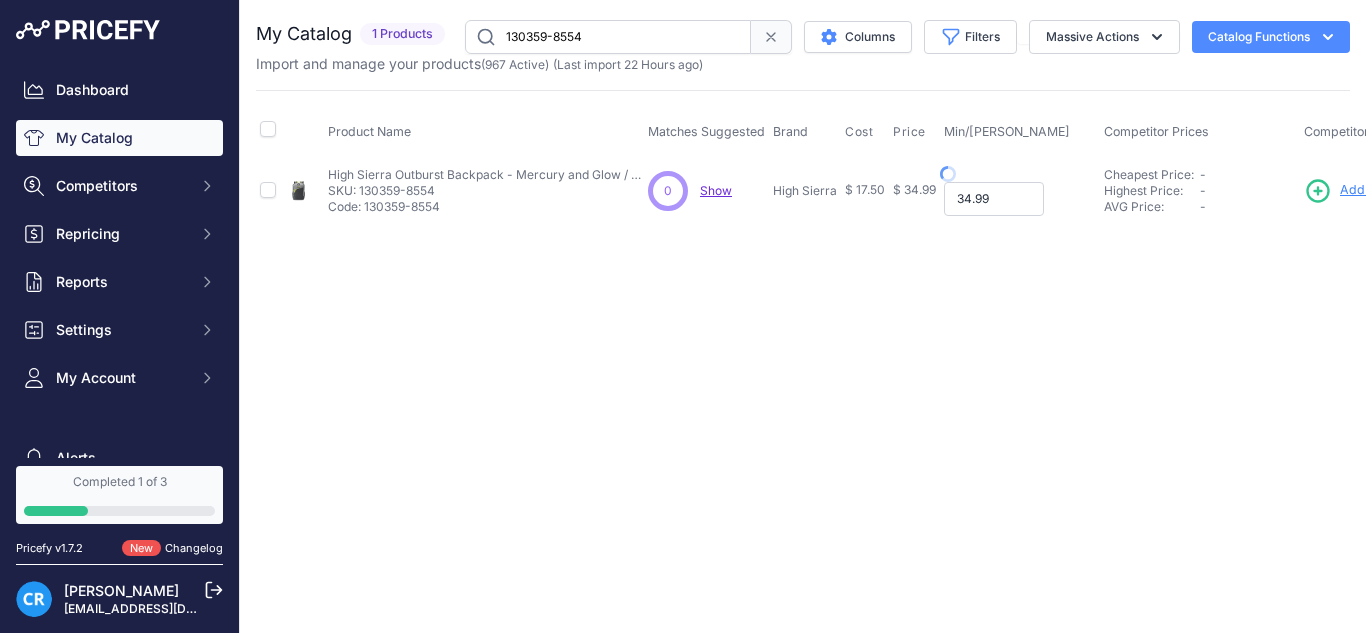 click on "Max Price:
$
34.99
-
Click to Edit Max Price
34.99" at bounding box center [1020, 199] 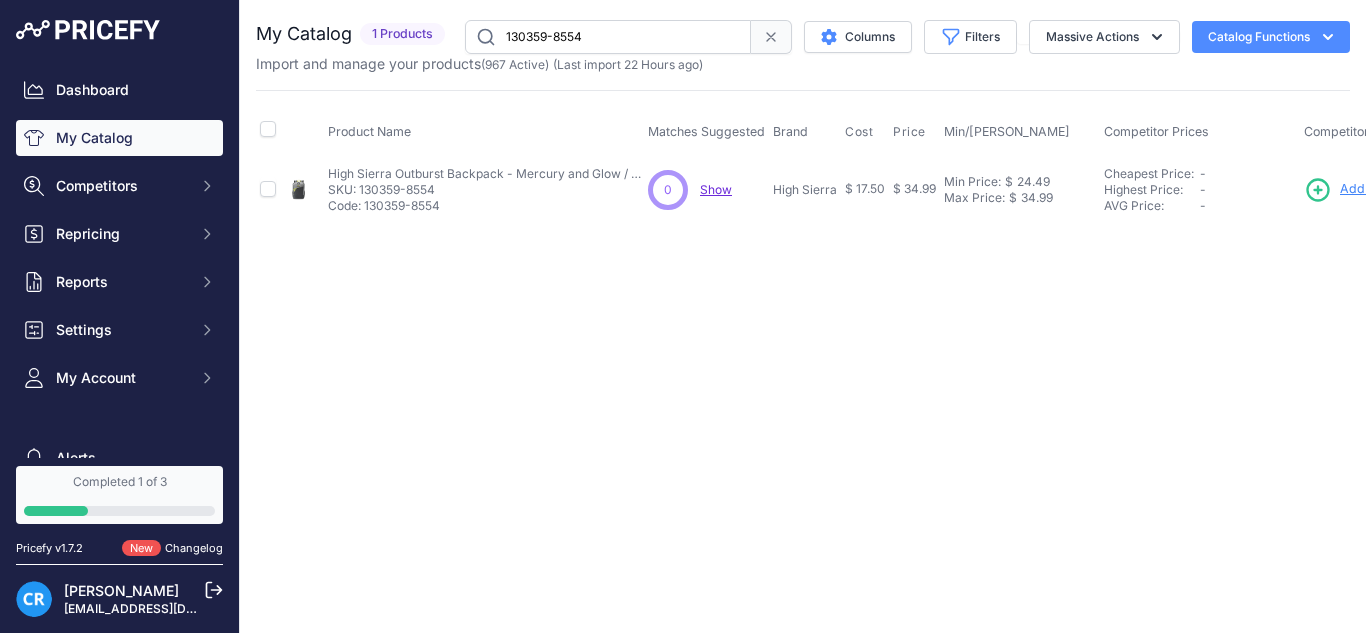click on "130359-8554" at bounding box center [608, 37] 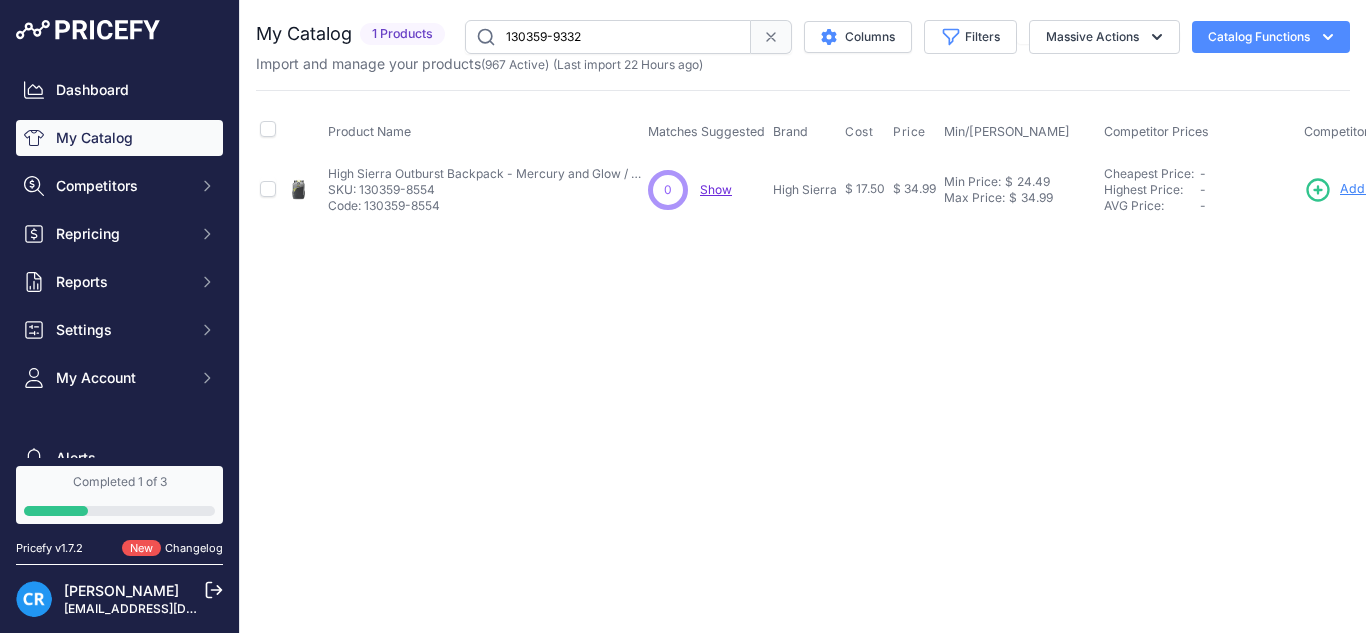 type on "130359-9332" 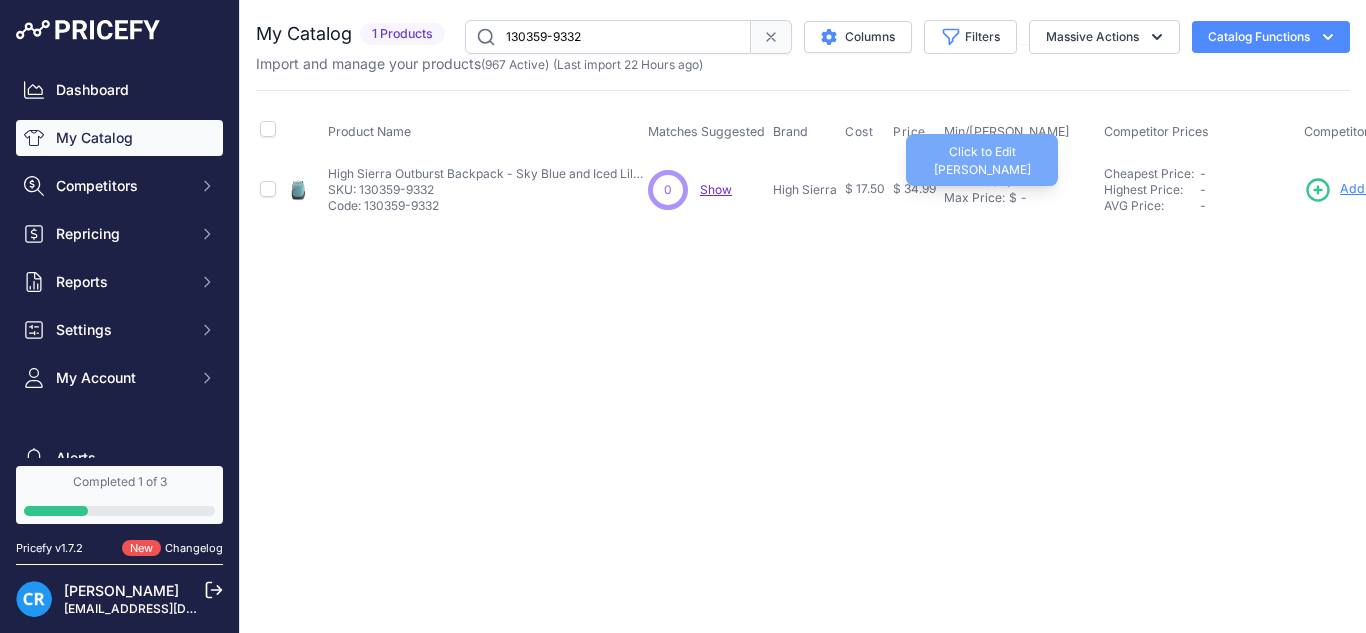 click on "Min Price:" at bounding box center (972, 182) 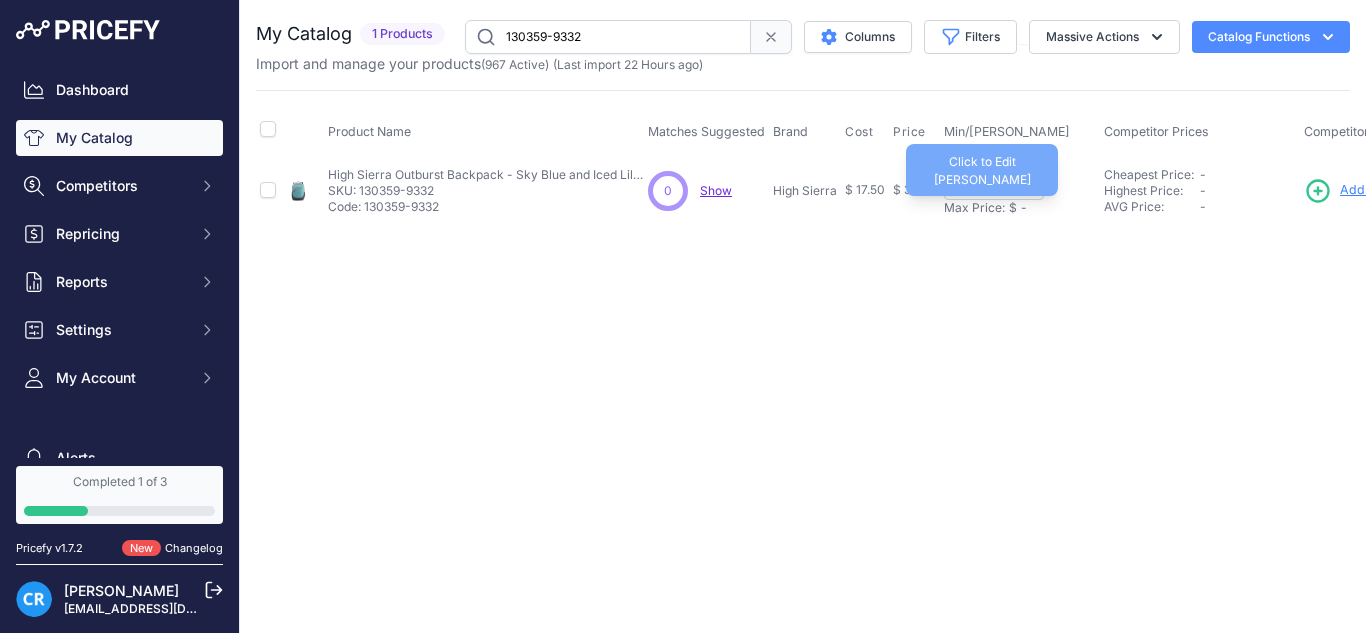click on "Max Price:" at bounding box center [974, 208] 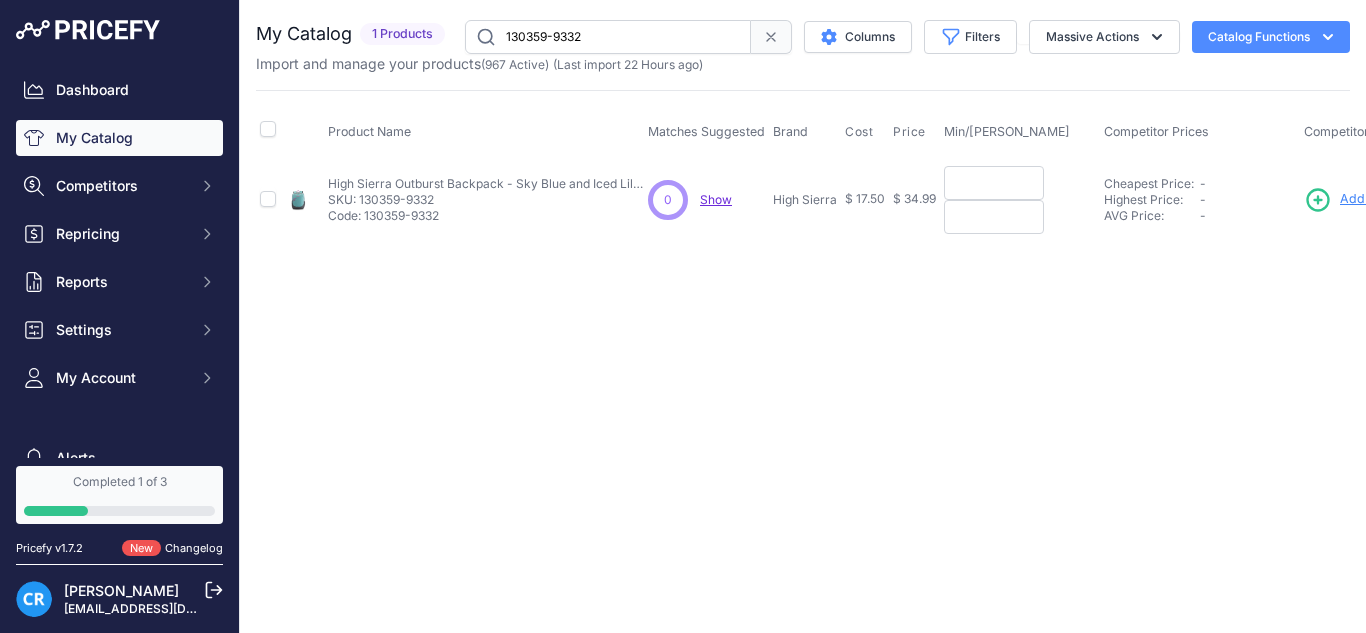 click at bounding box center (994, 183) 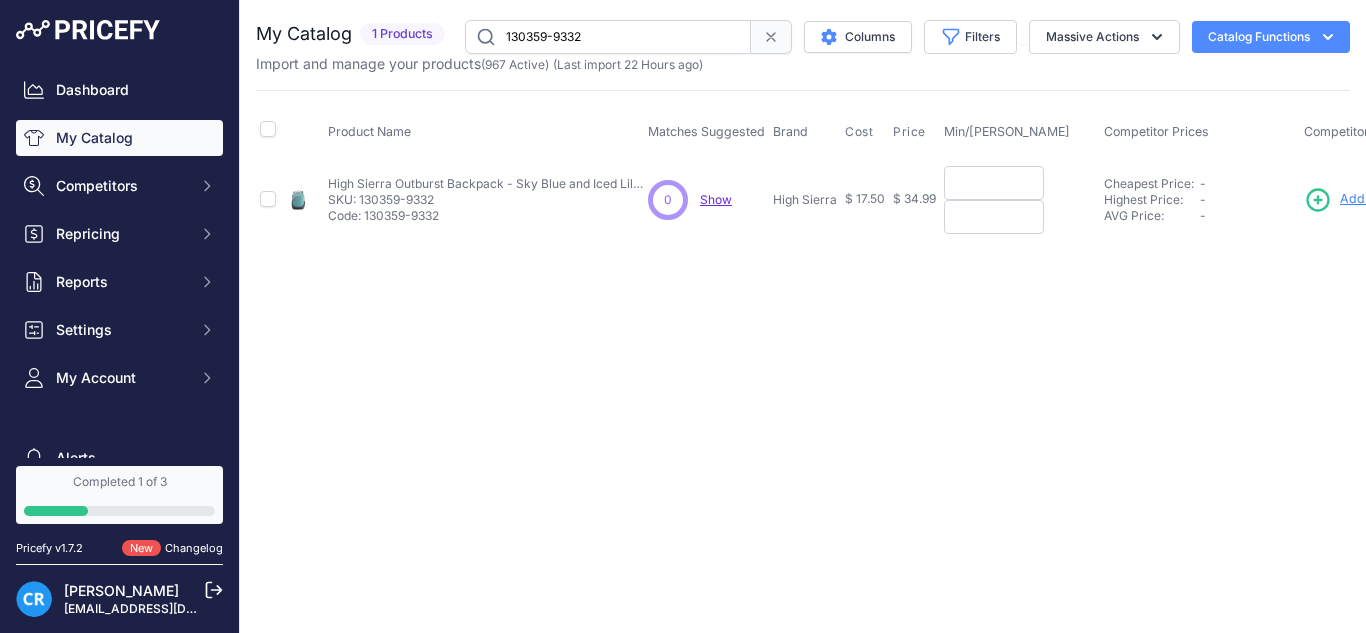 paste on "24.49" 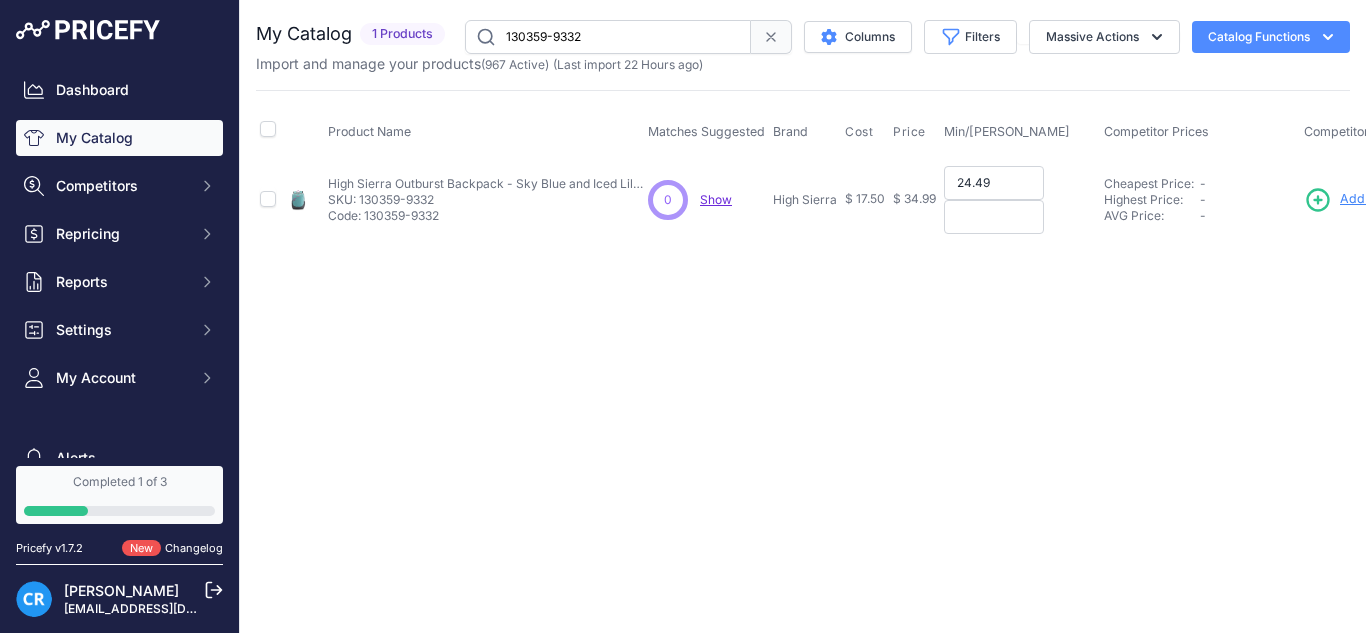 type on "24.49" 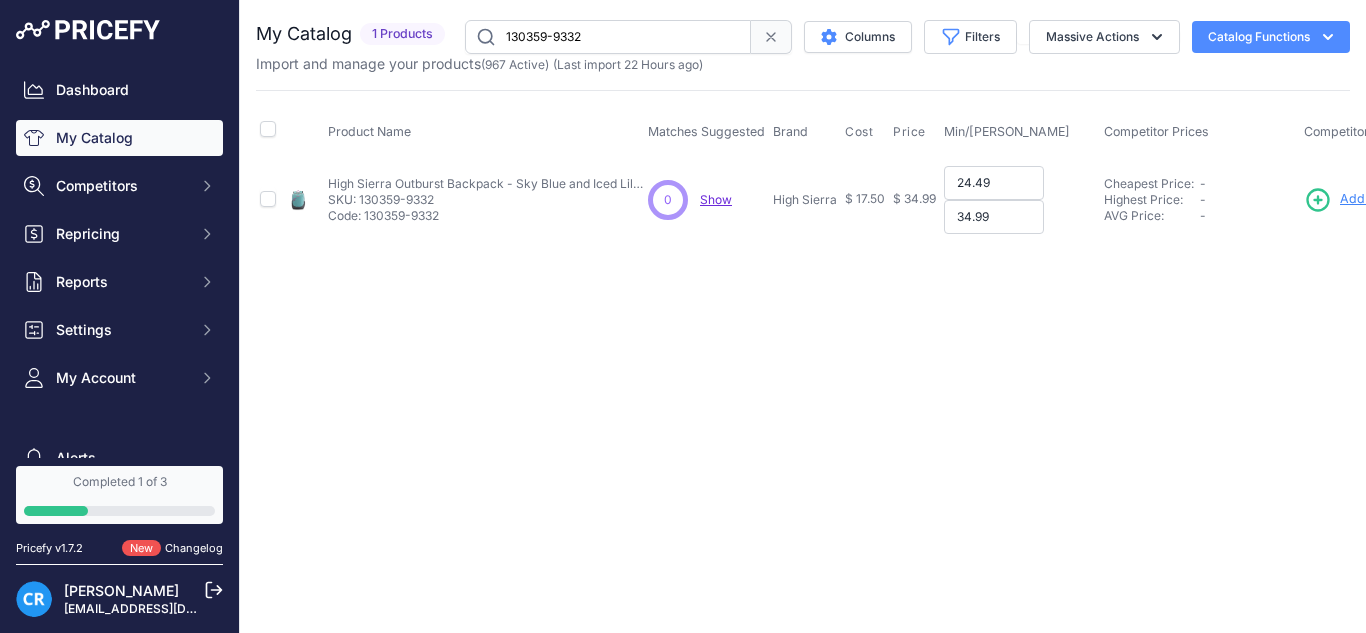 type on "34.99" 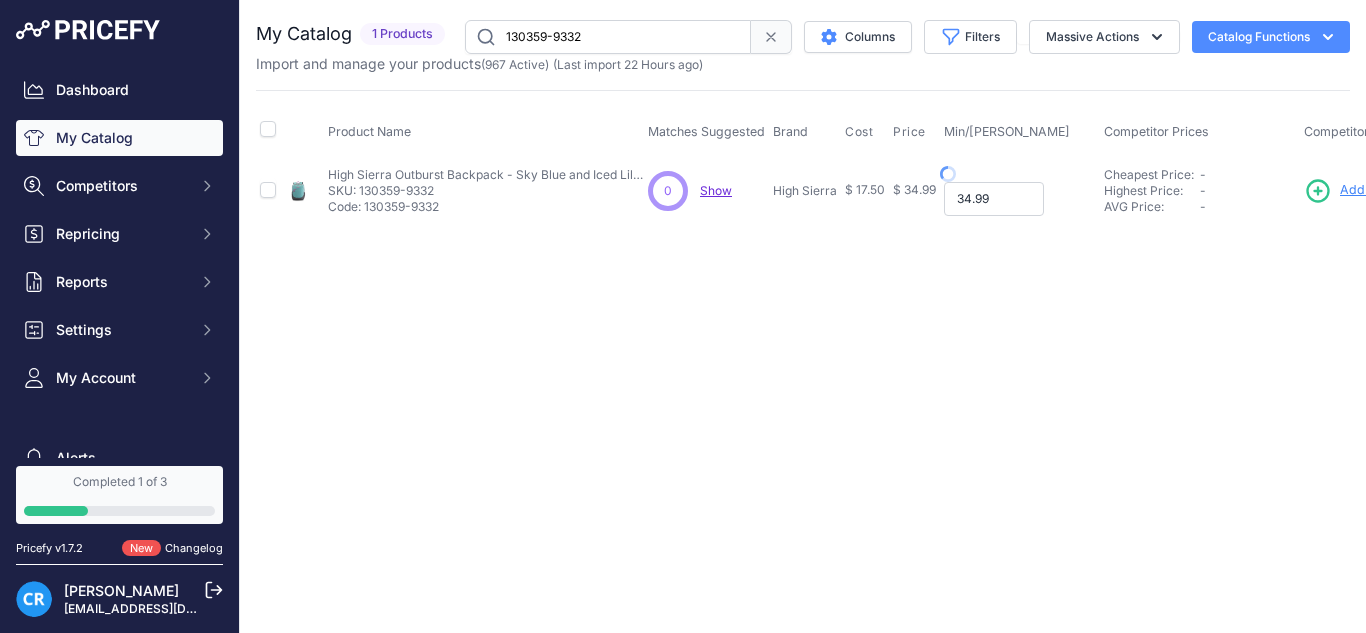 click on "34.99" at bounding box center [994, 199] 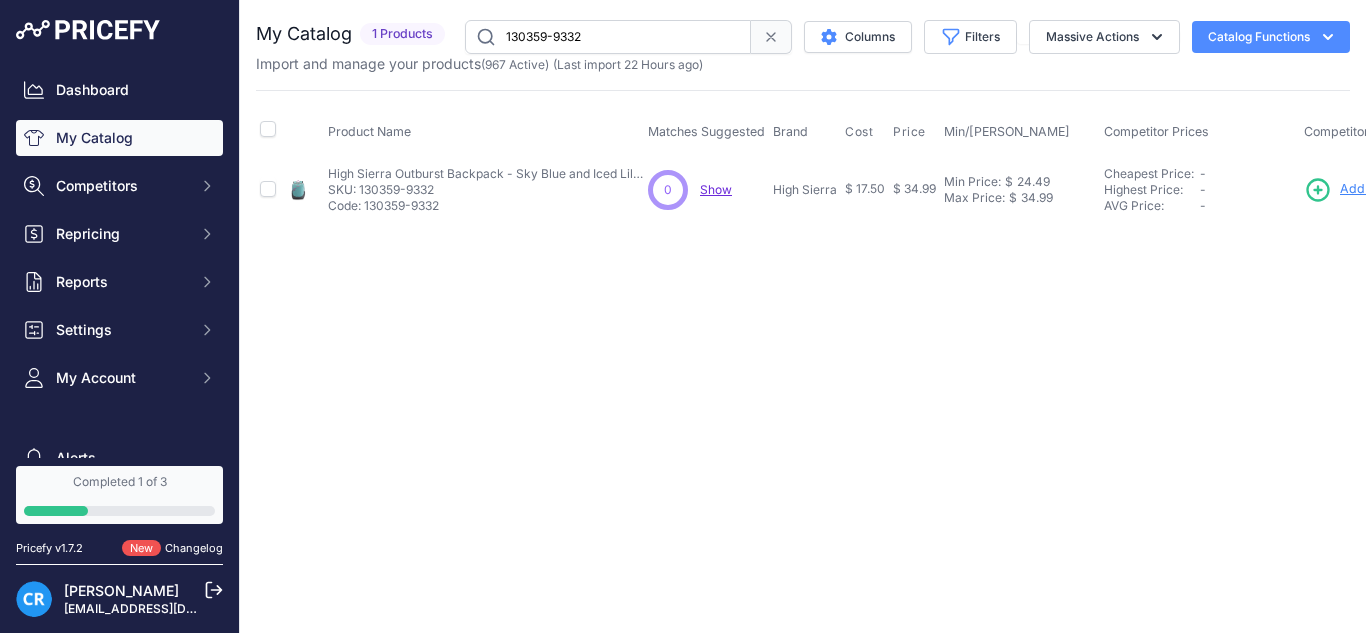 click on "130359-9332" at bounding box center (608, 37) 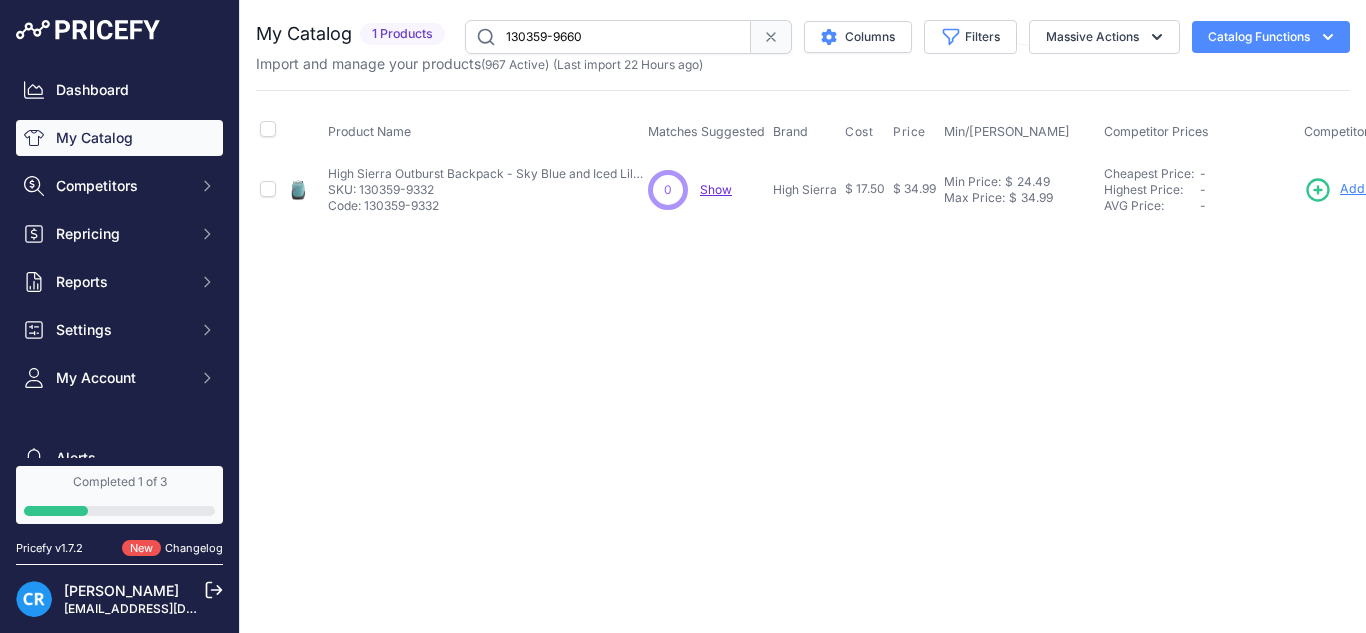 type on "130359-9660" 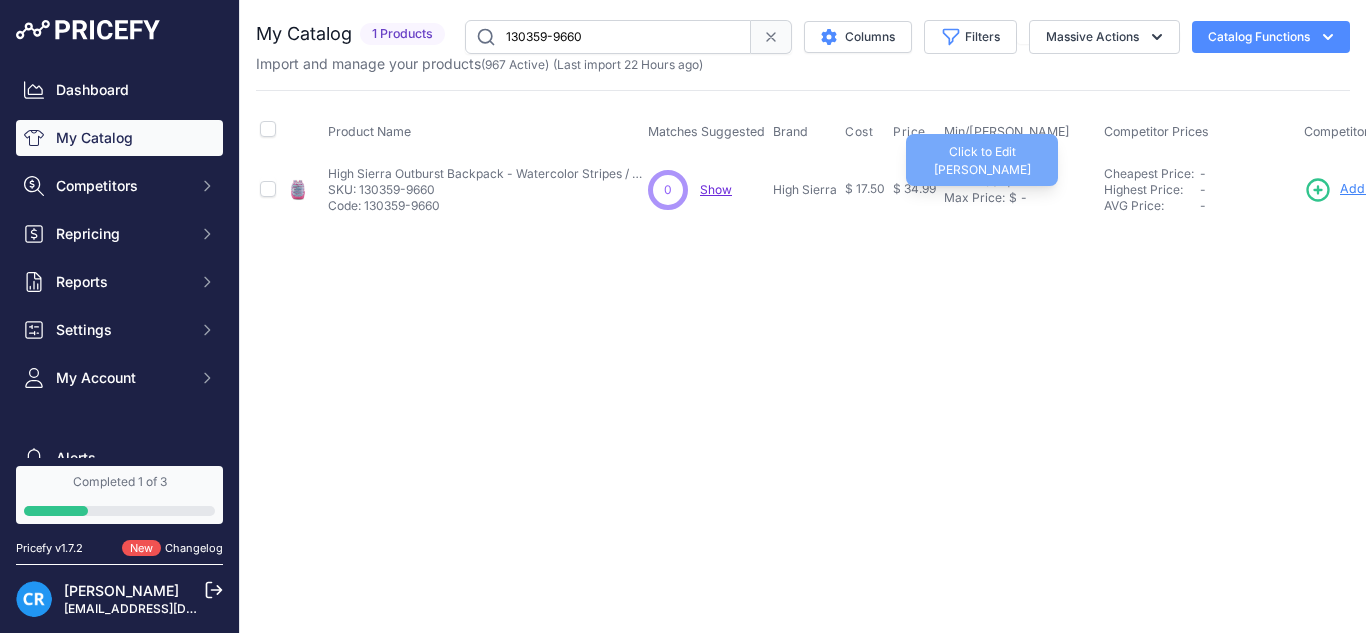 click on "Min Price:" at bounding box center (972, 182) 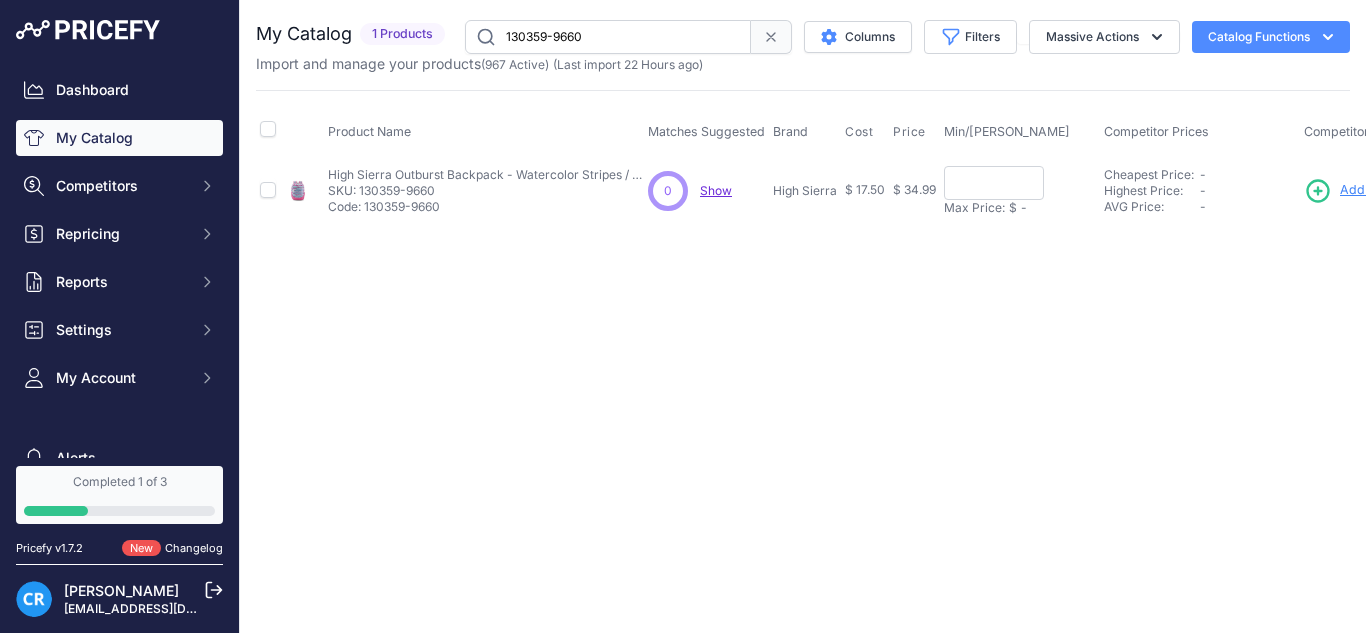 click on "Max Price:" at bounding box center [974, 208] 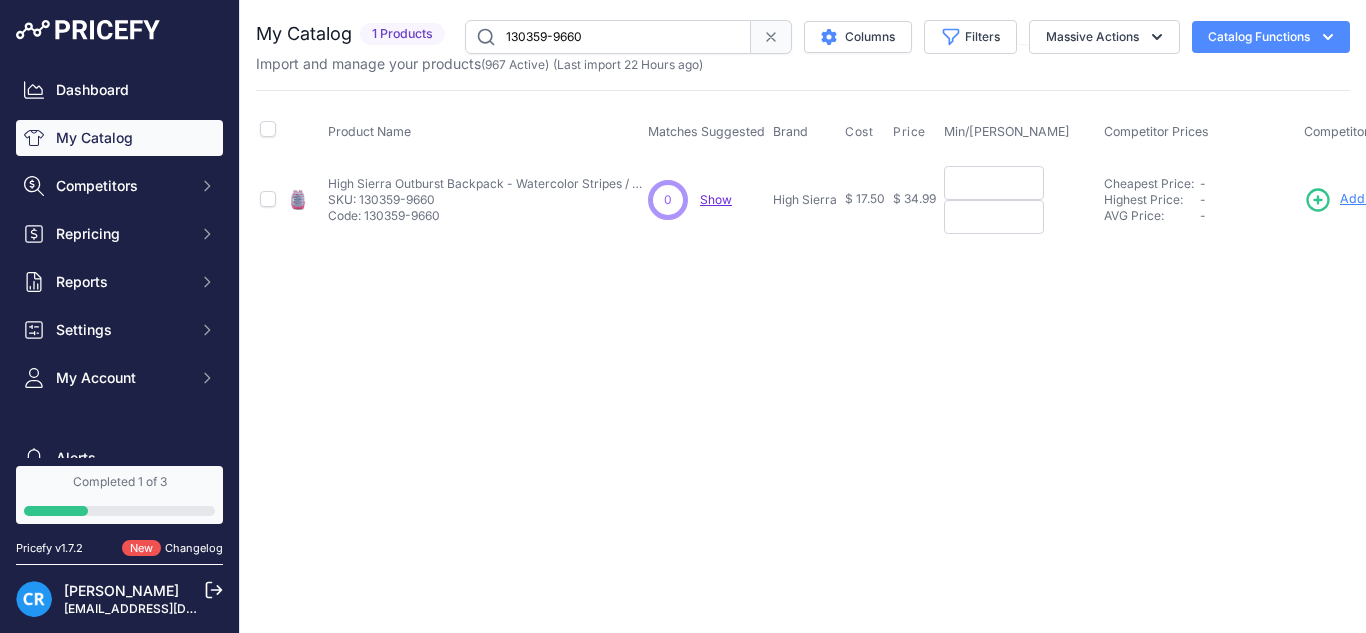 click at bounding box center [994, 183] 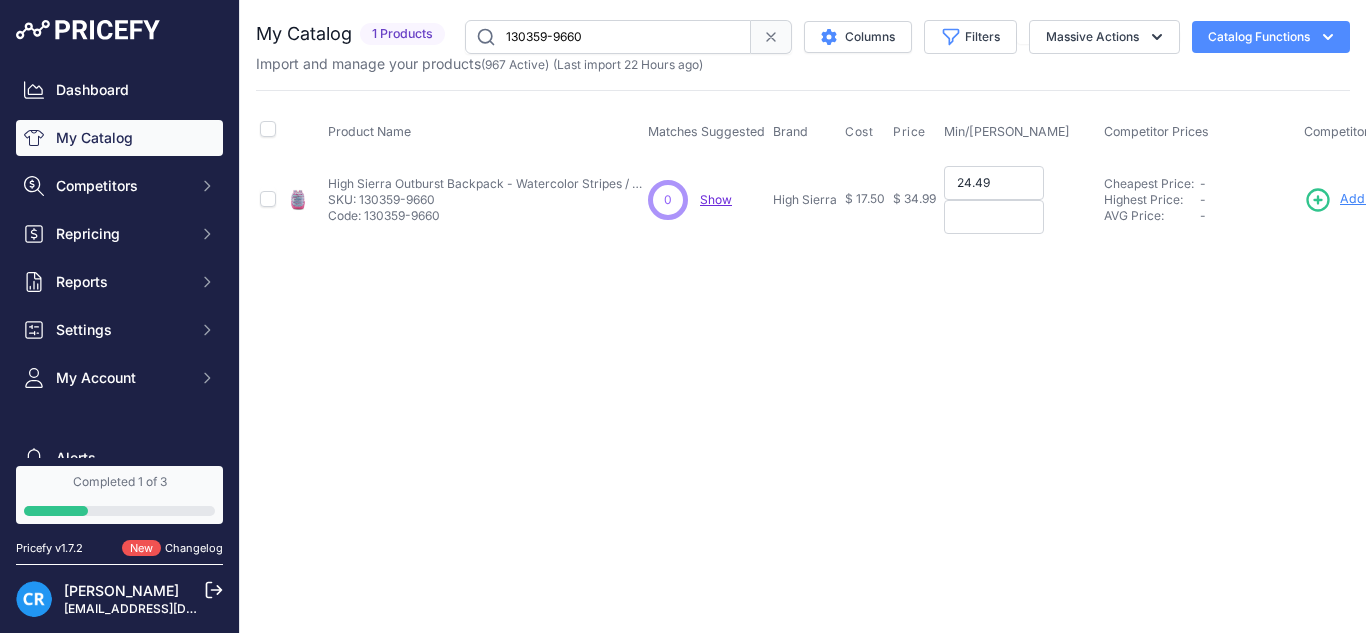type on "24.49" 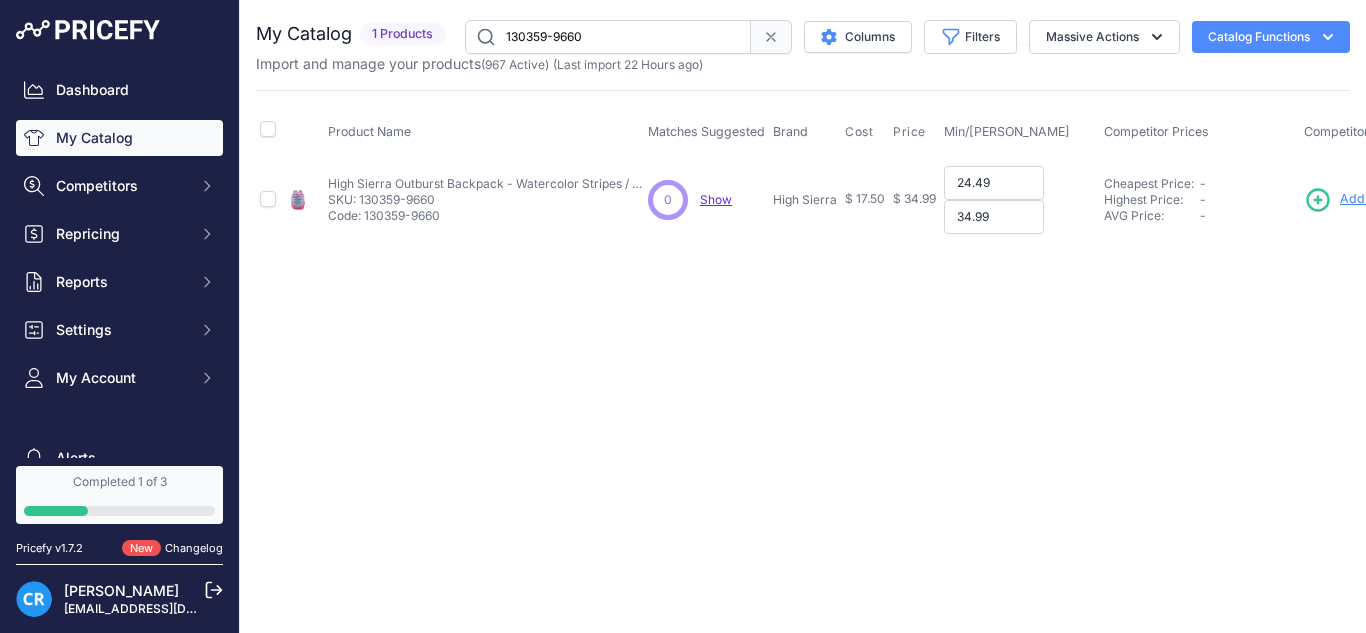 type on "34.99" 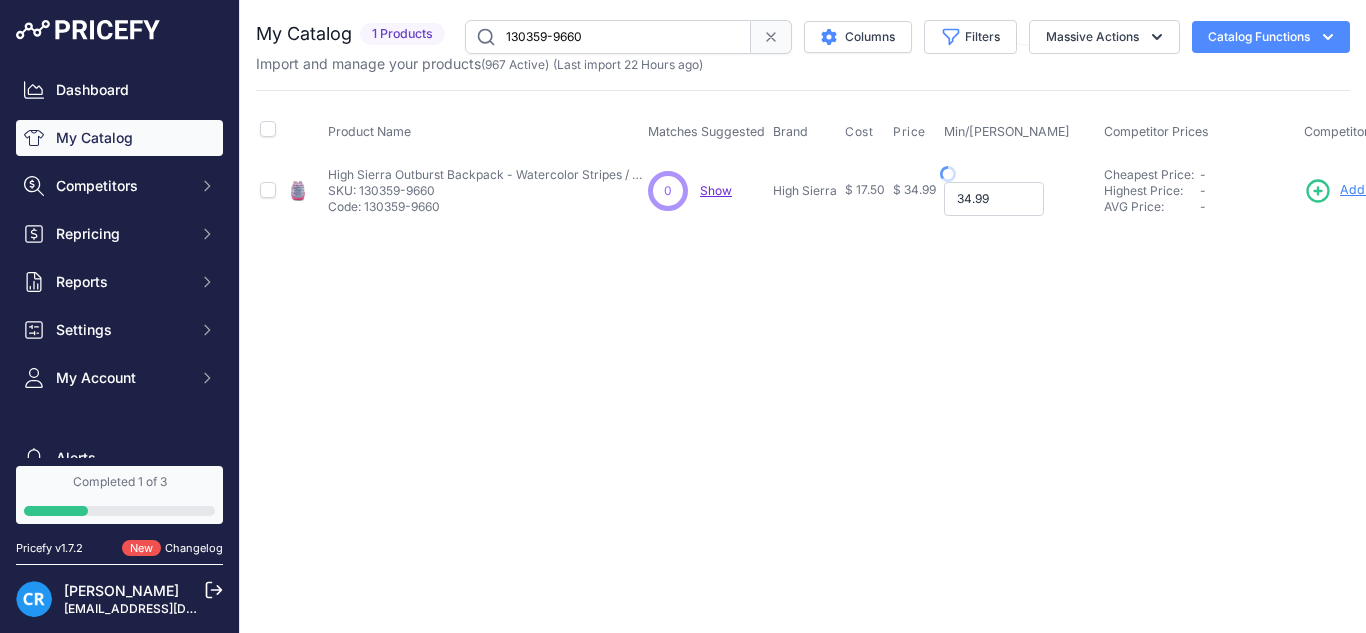 click on "34.99" at bounding box center (994, 199) 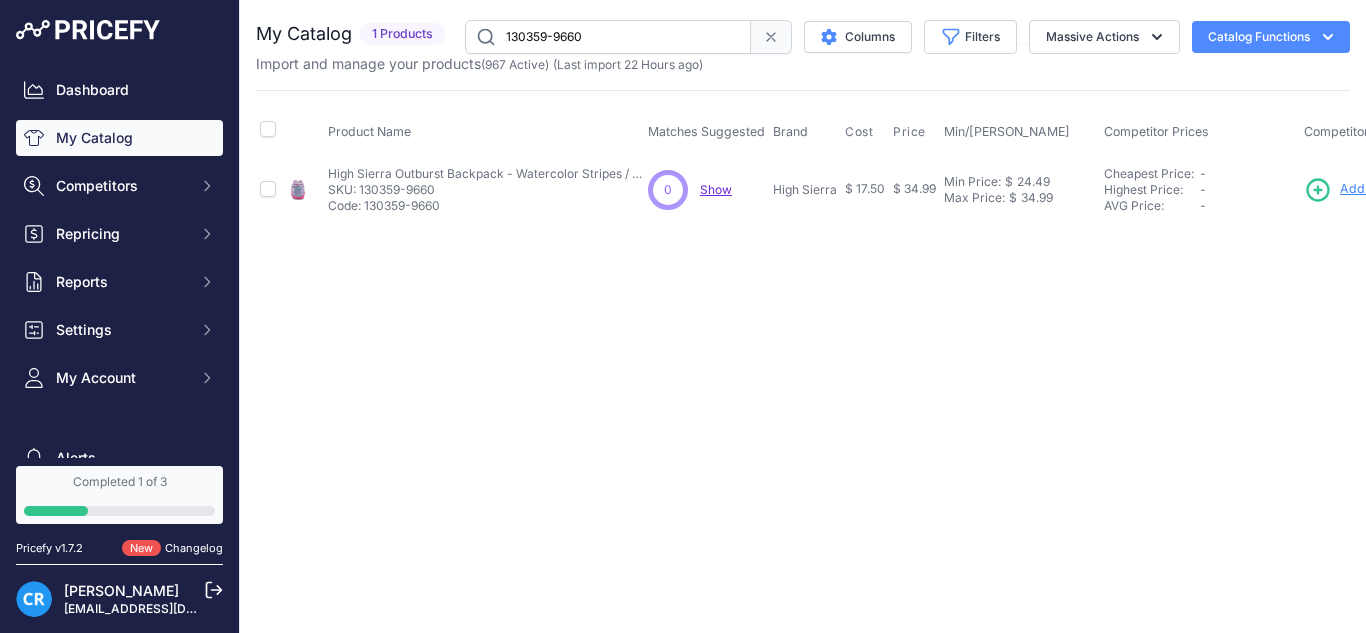 click on "130359-9660" at bounding box center (608, 37) 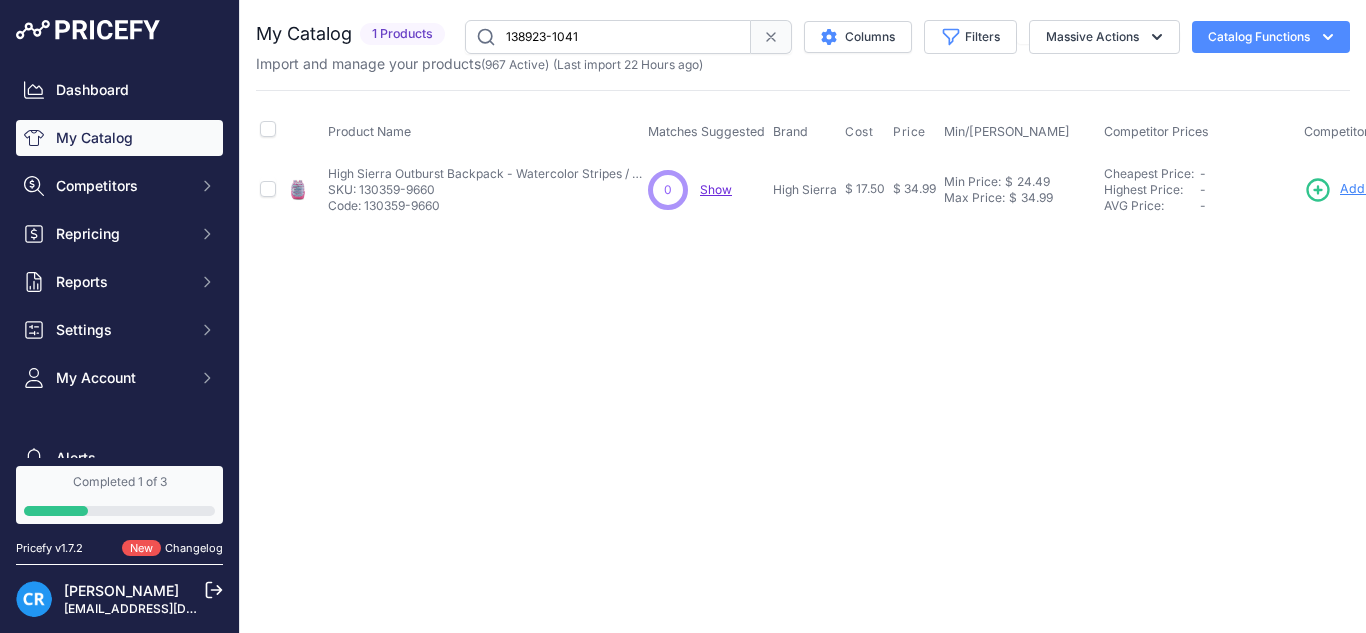 type on "138923-1041" 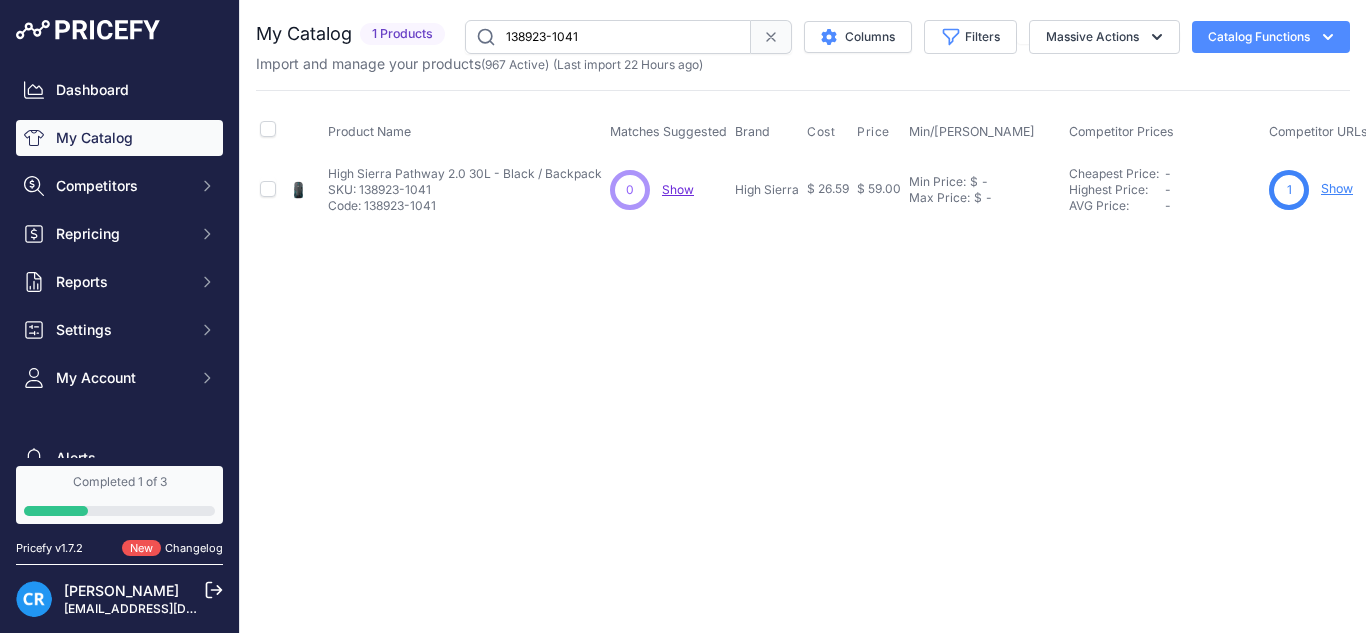 click on "Min Price:" at bounding box center [937, 182] 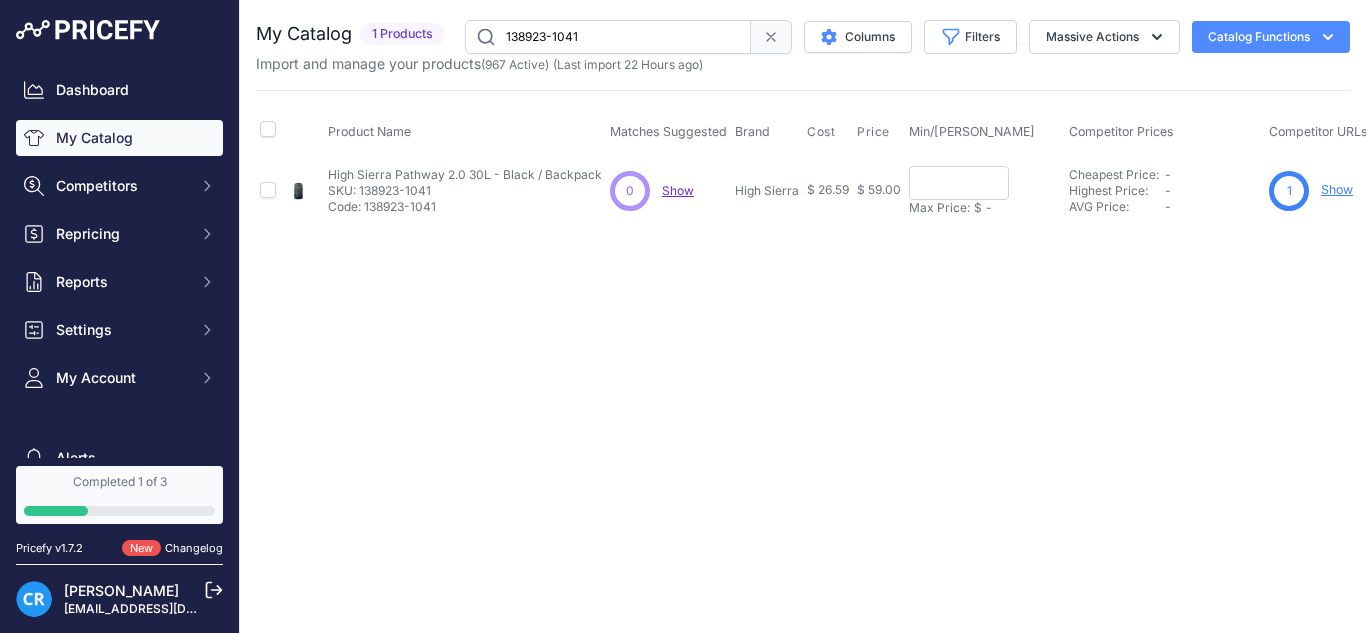 drag, startPoint x: 950, startPoint y: 198, endPoint x: 949, endPoint y: 210, distance: 12.0415945 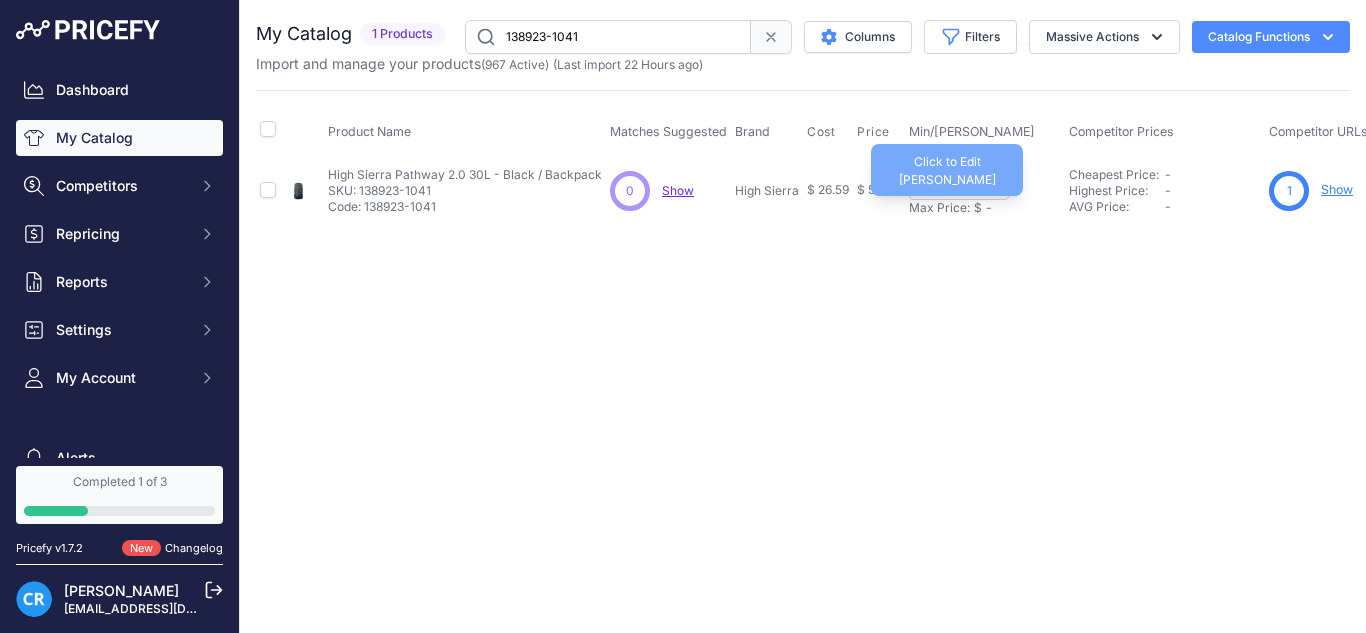 click on "Max Price:" at bounding box center (939, 208) 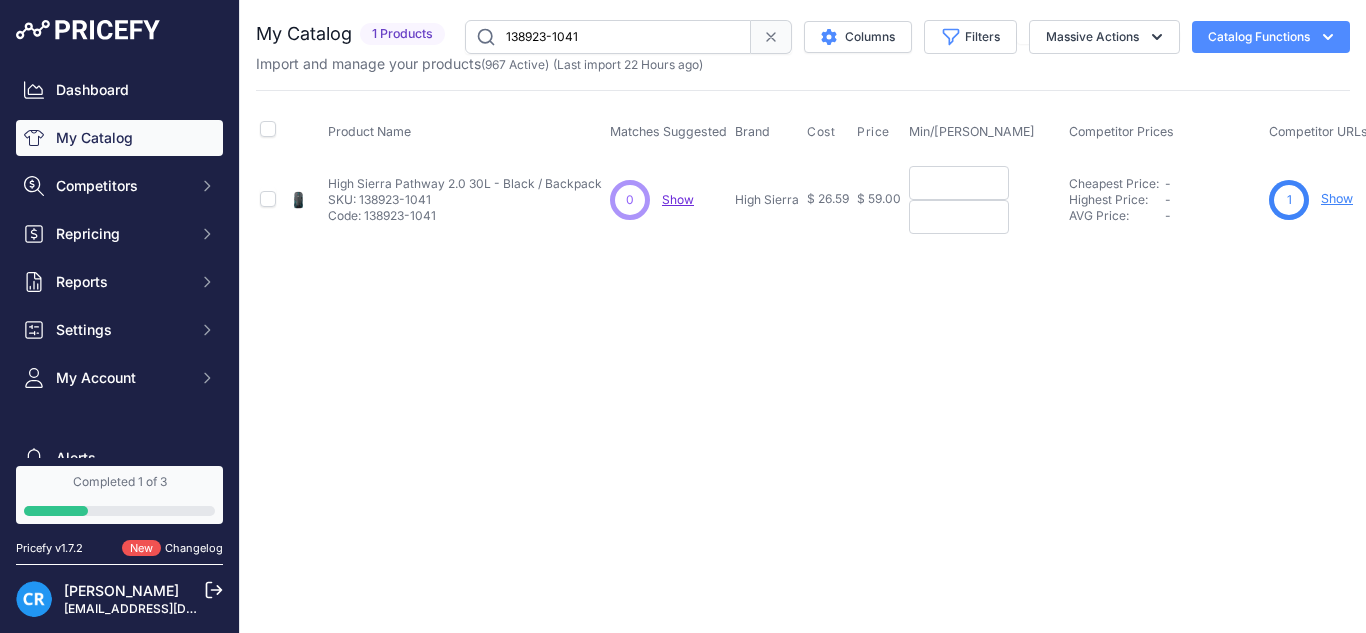 click at bounding box center [959, 183] 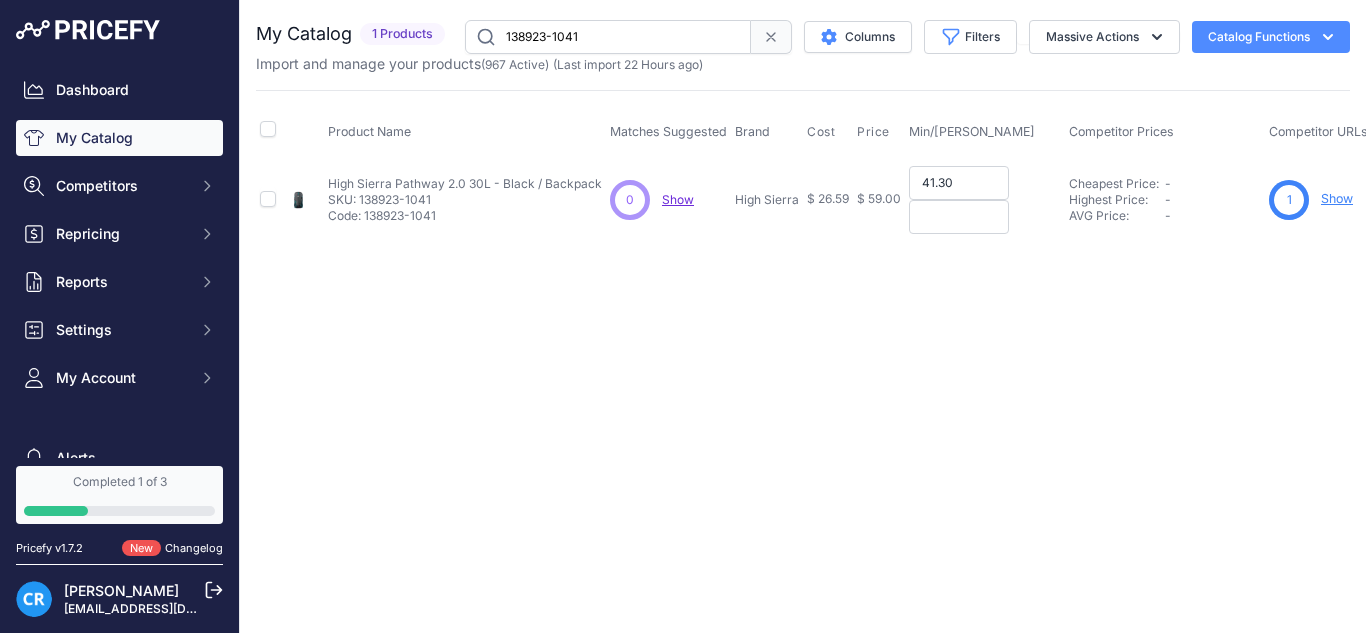 type on "41.30" 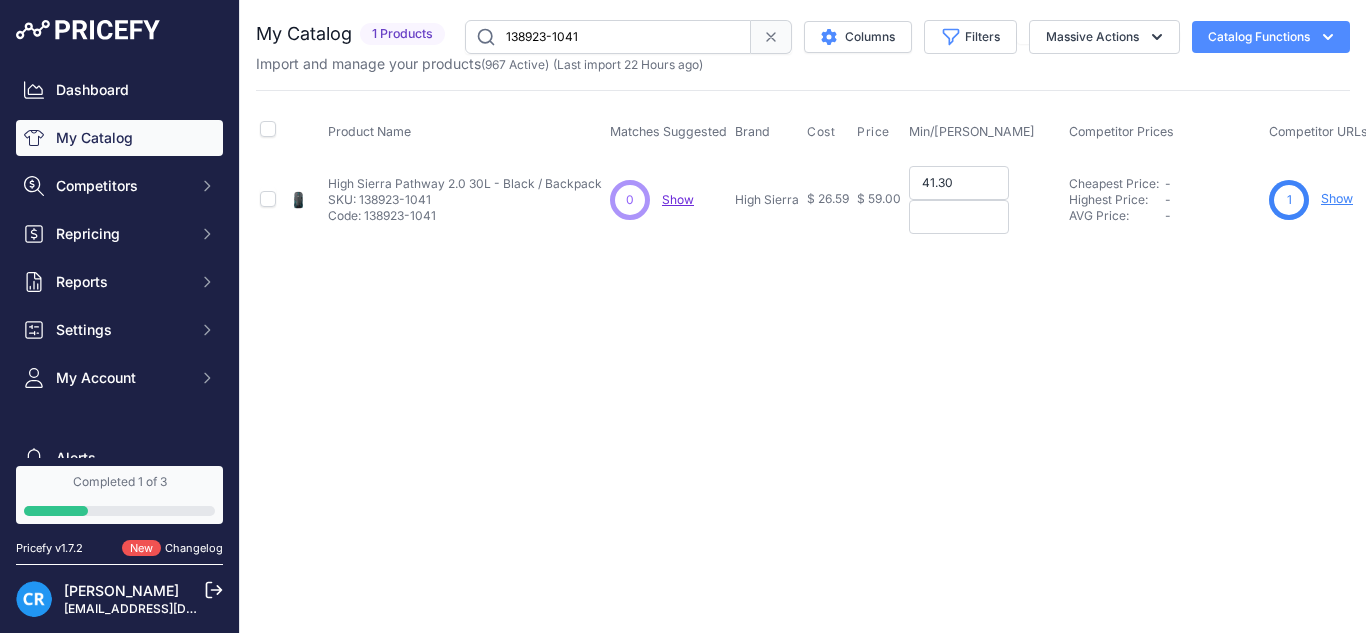 click at bounding box center (959, 217) 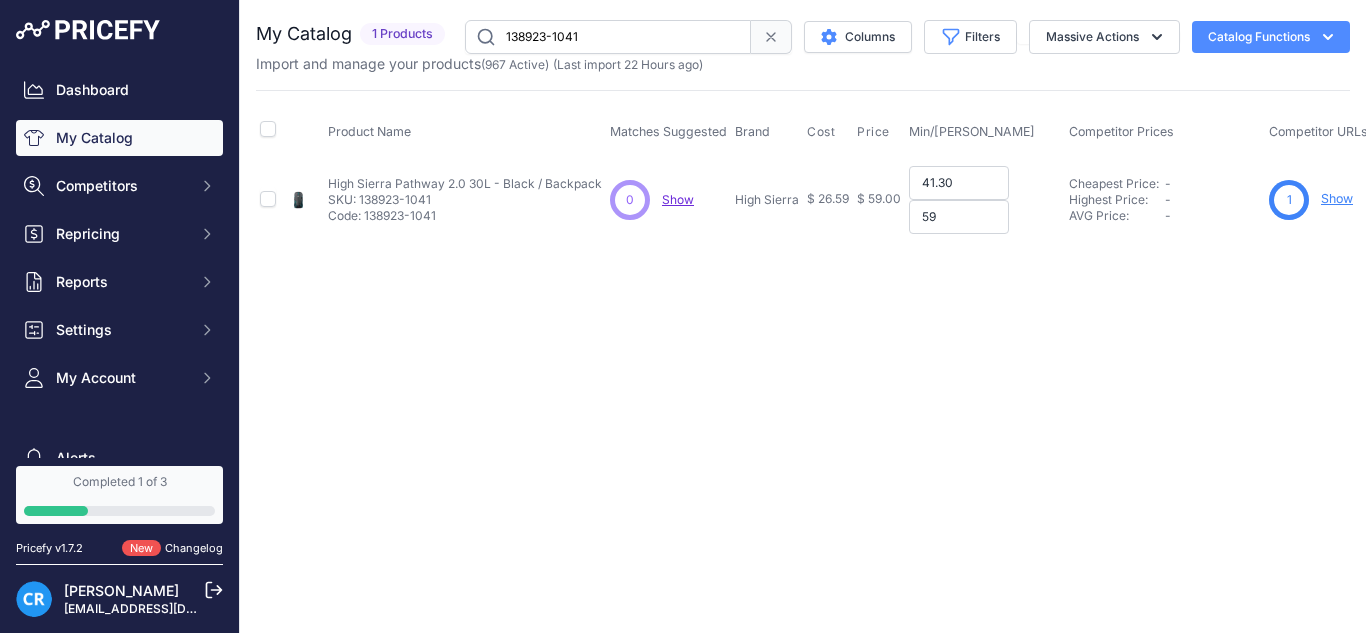 type on "59" 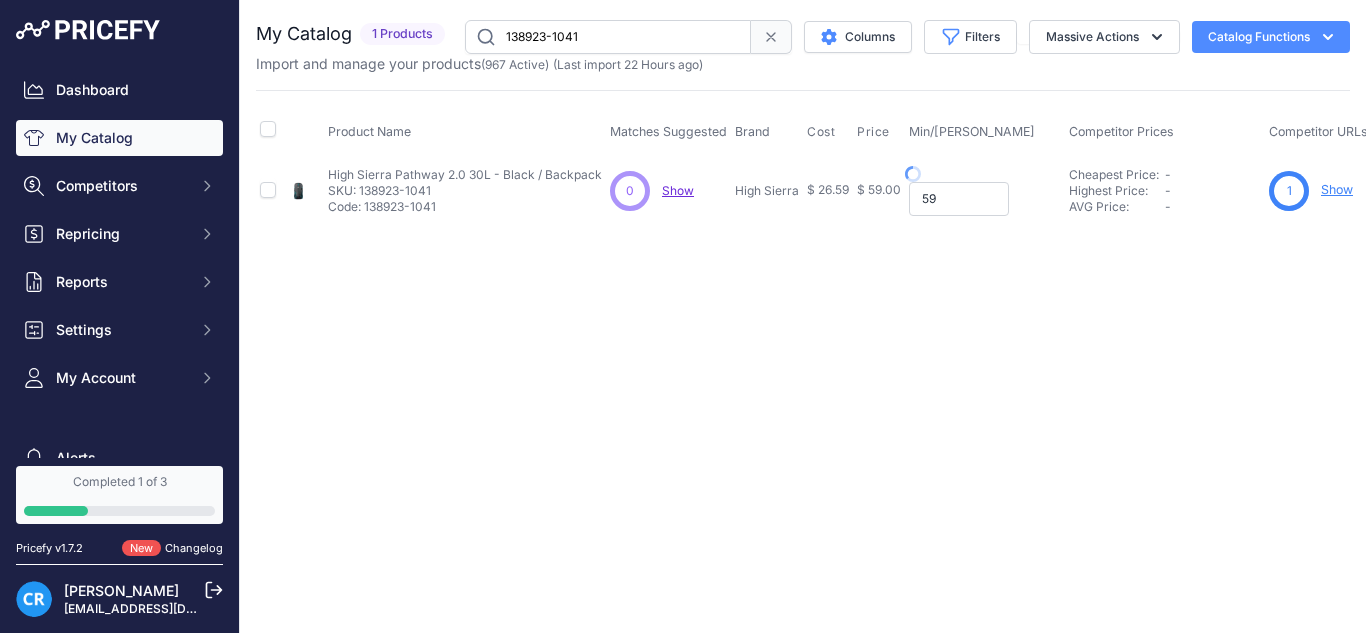 click at bounding box center [985, 174] 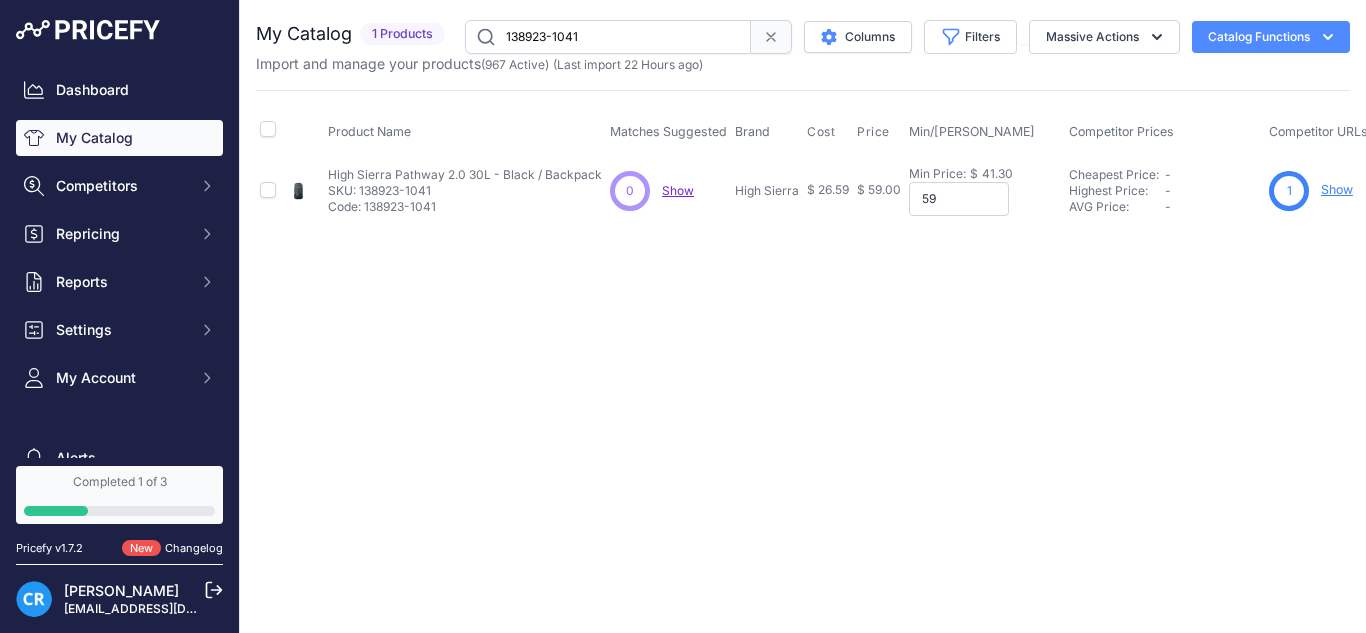 click on "59" at bounding box center (959, 199) 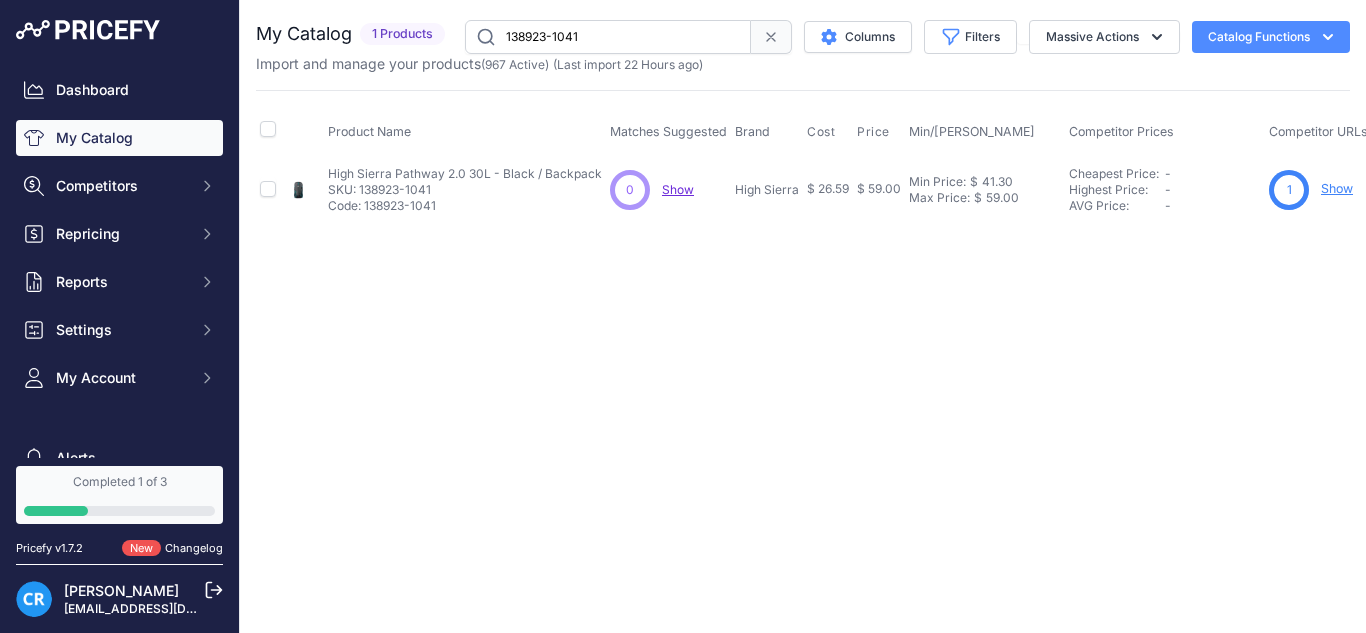 click on "138923-1041" at bounding box center [608, 37] 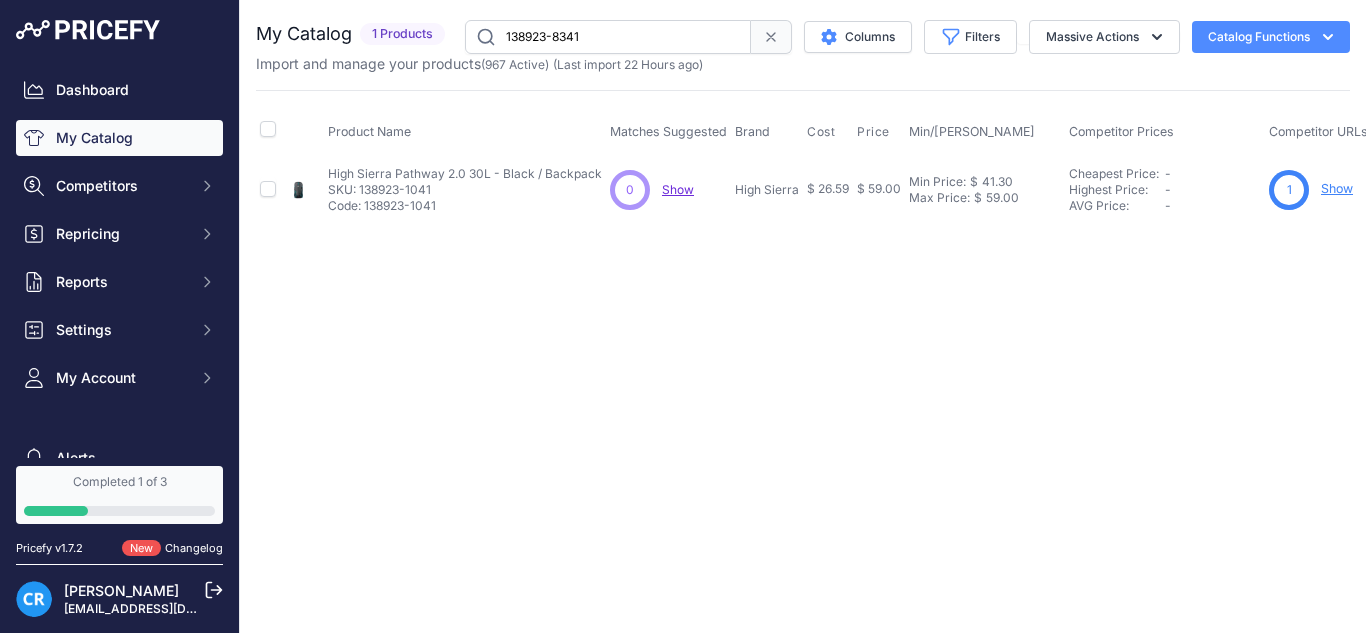 type on "138923-8341" 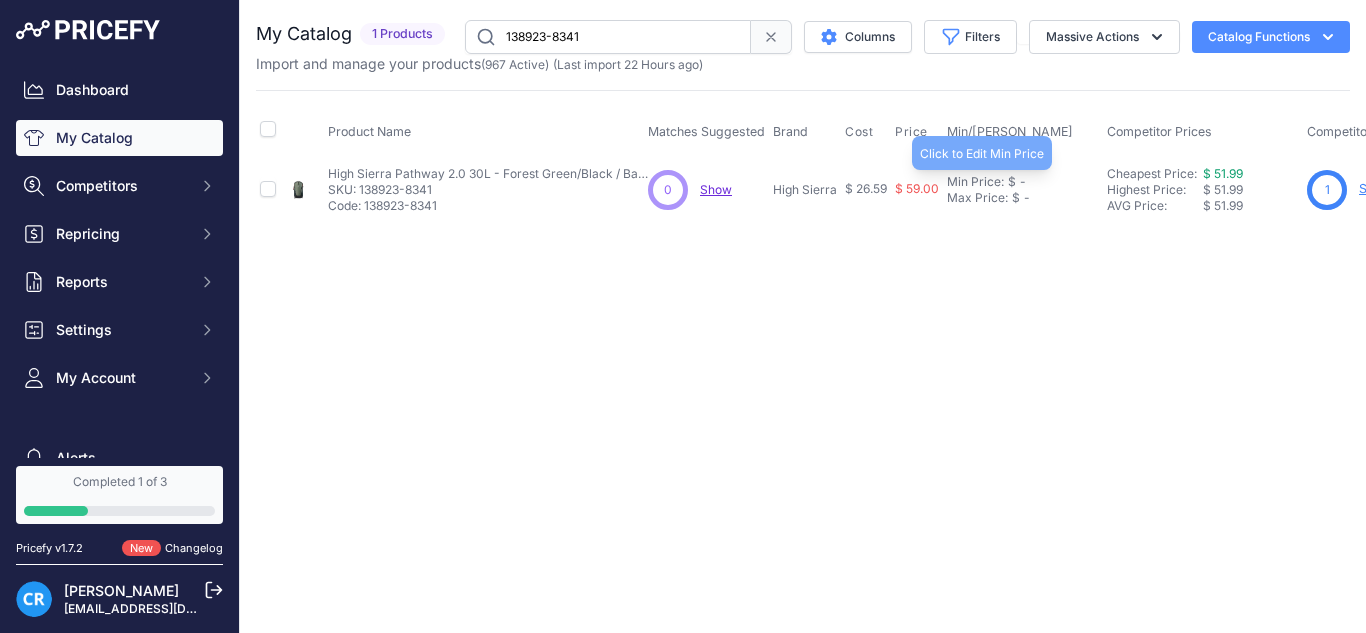 click on "Min Price:
$
-" at bounding box center [1023, 182] 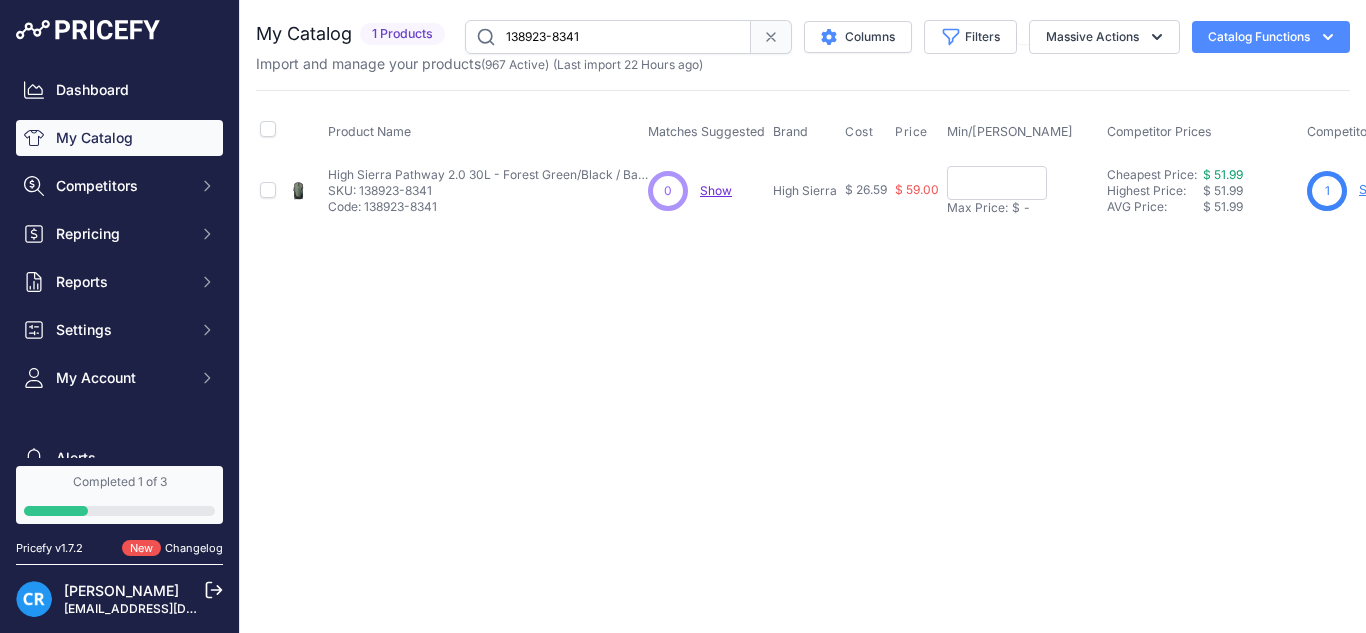 click on "Max Price:" at bounding box center [977, 208] 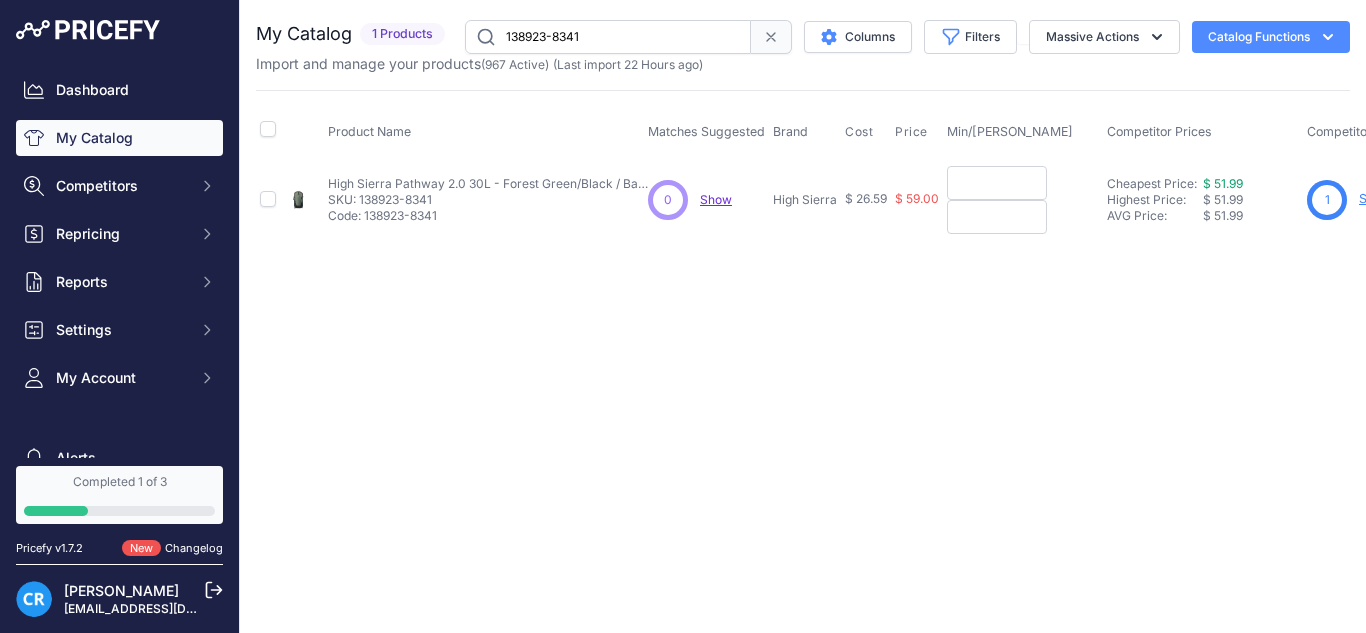 click at bounding box center (997, 183) 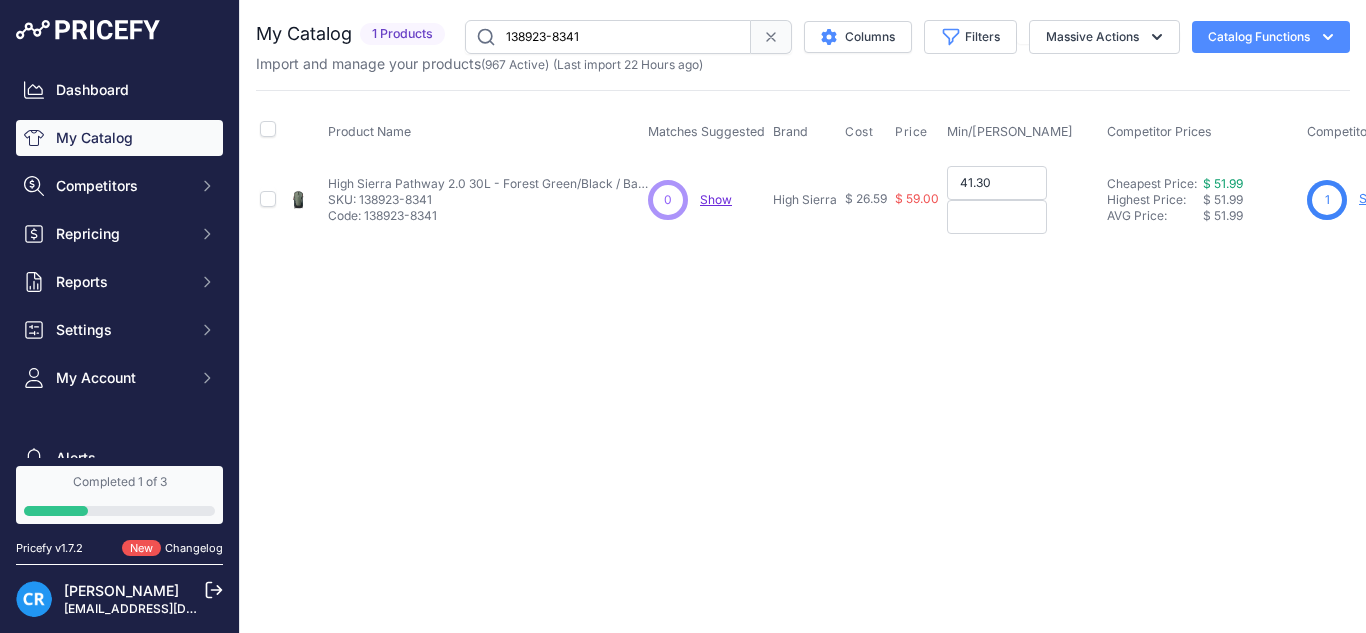 type on "41.30" 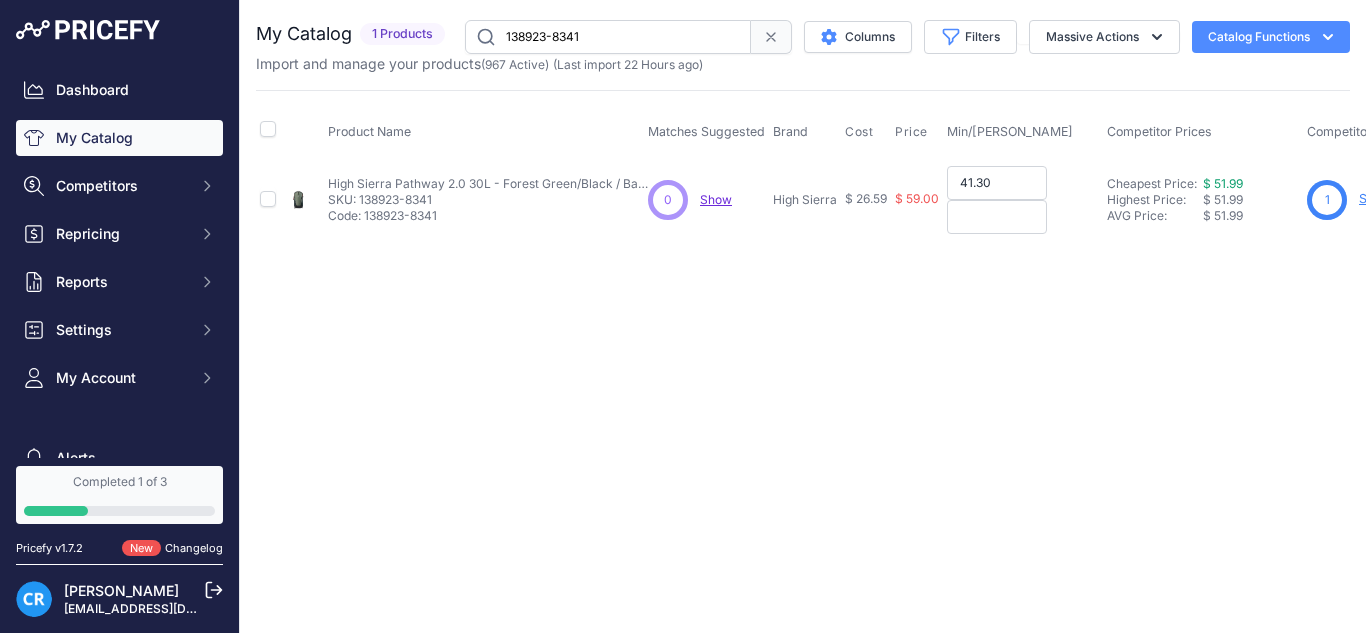click at bounding box center (997, 217) 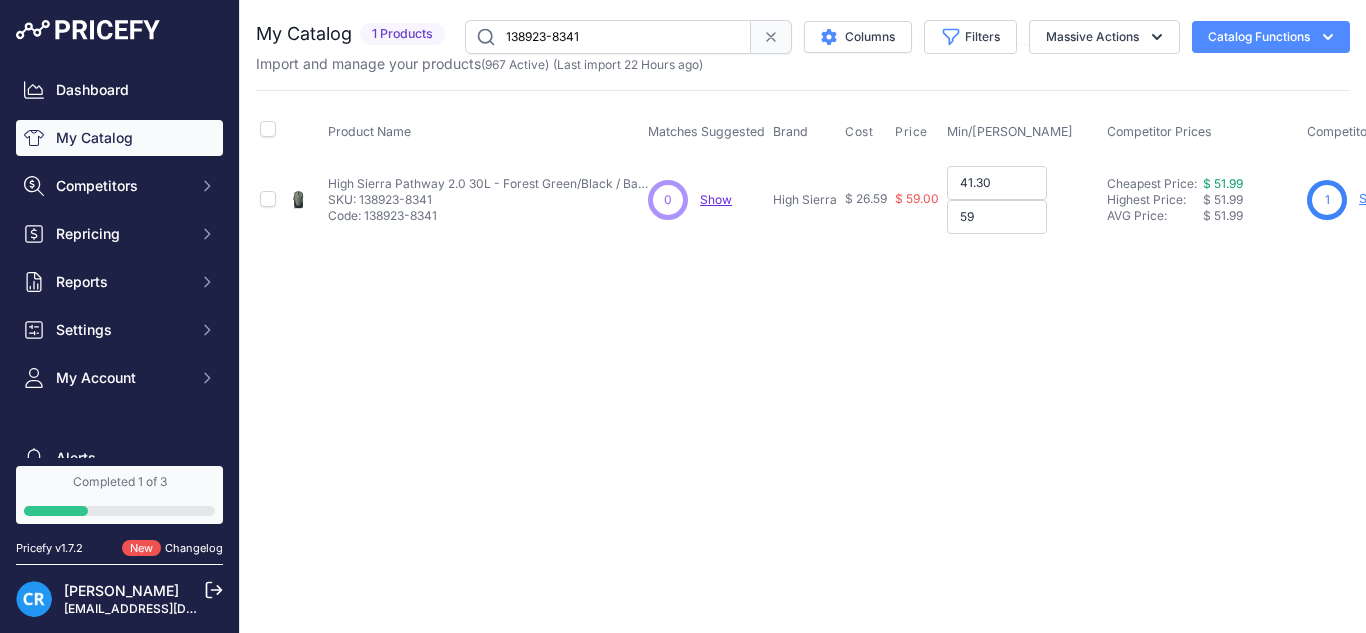 type on "59" 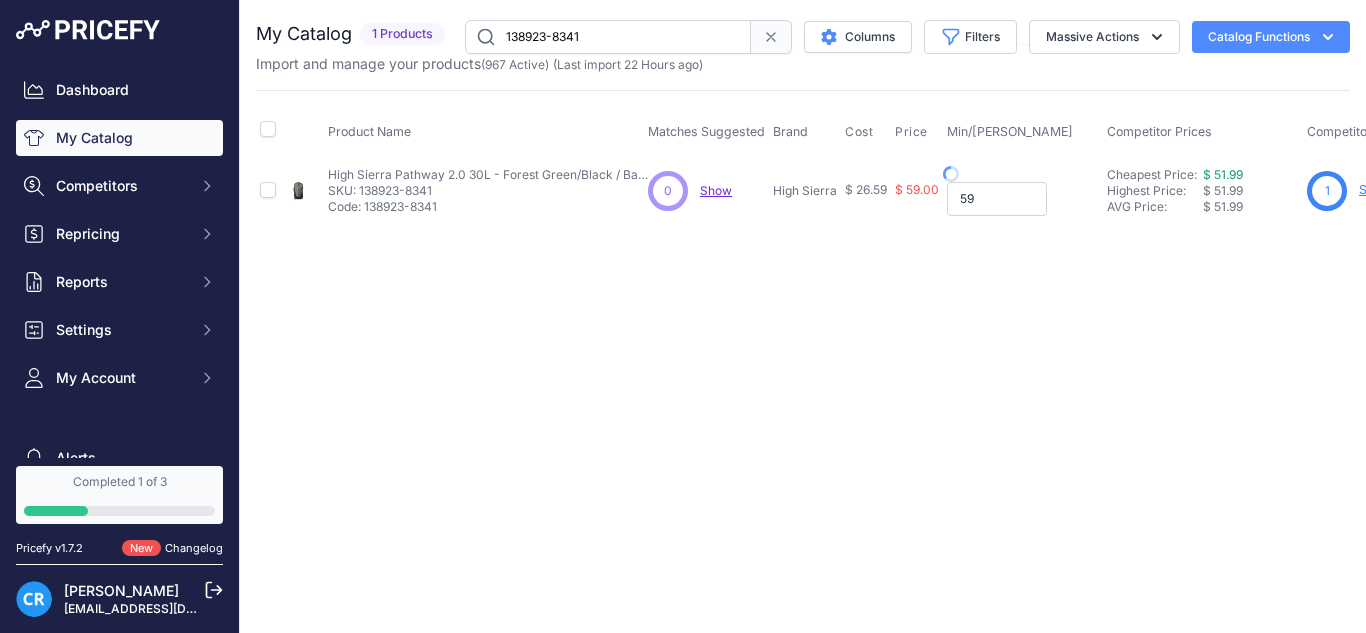 click on "59" at bounding box center (997, 199) 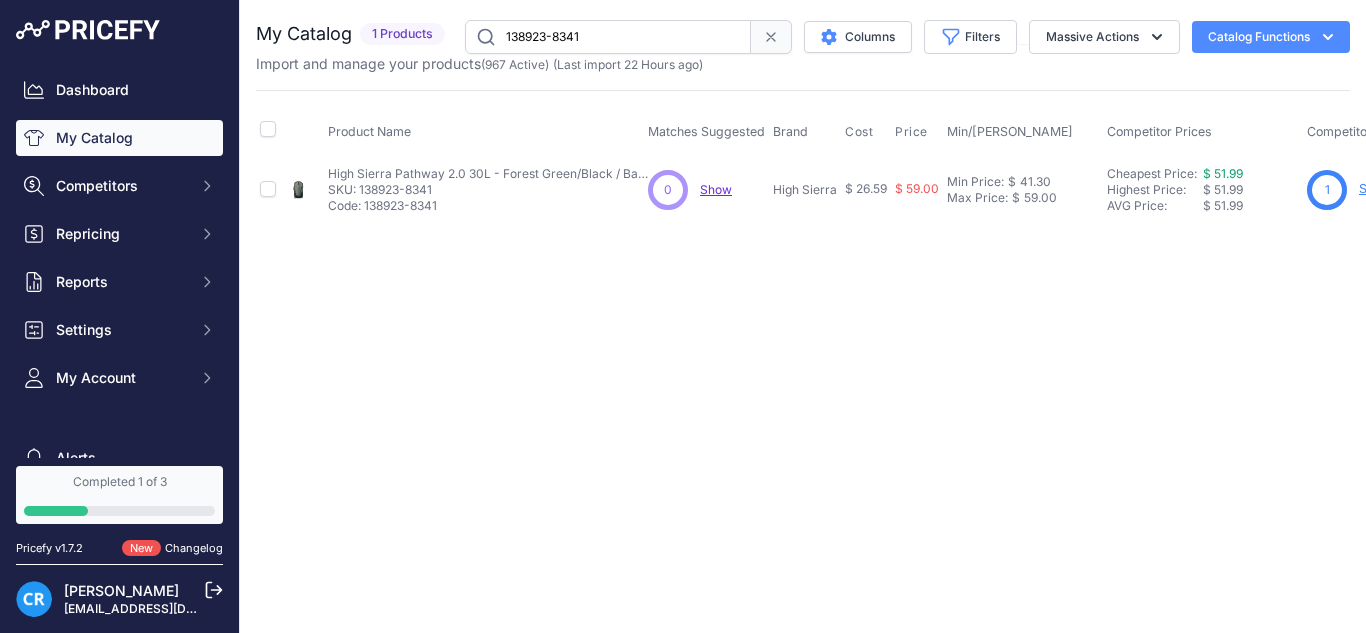 click on "138923-8341" at bounding box center [608, 37] 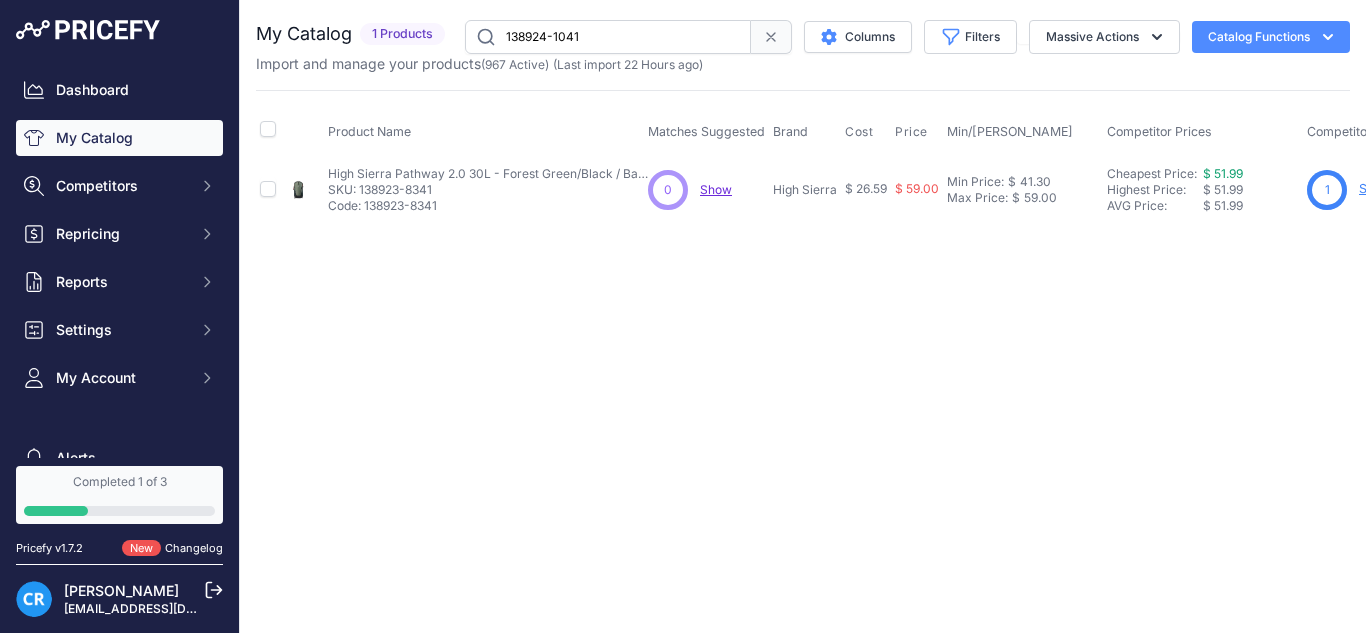 type on "138924-1041" 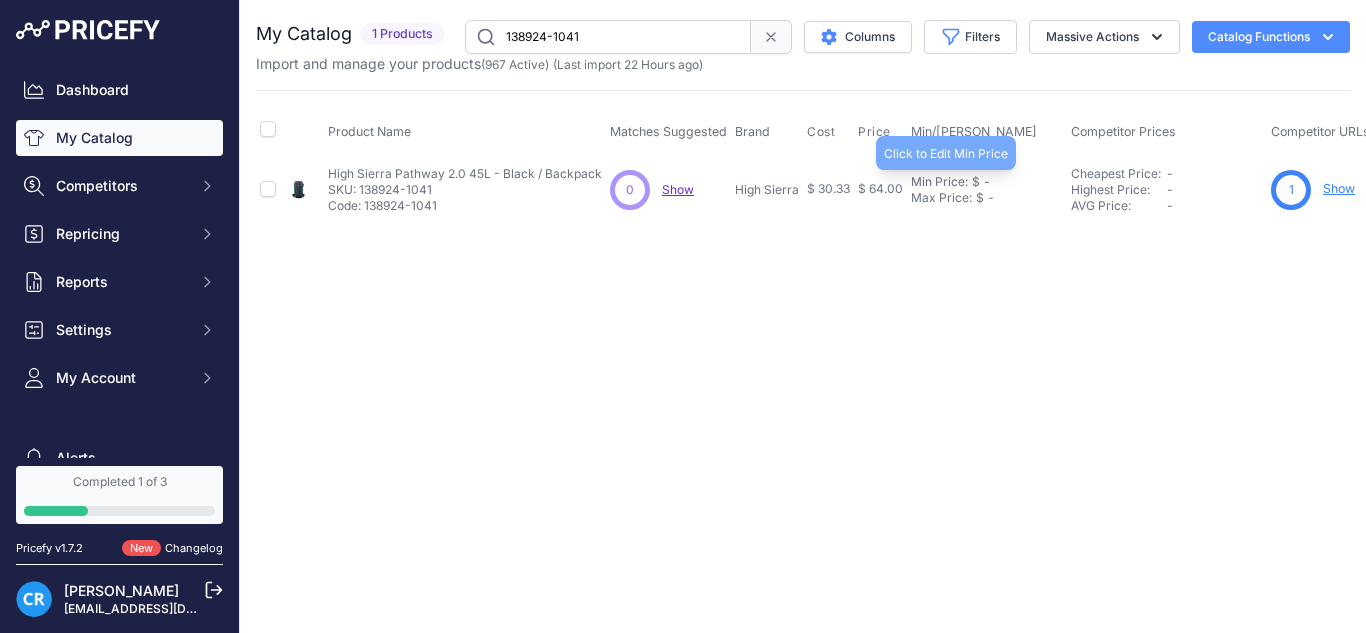 click on "-" at bounding box center [985, 182] 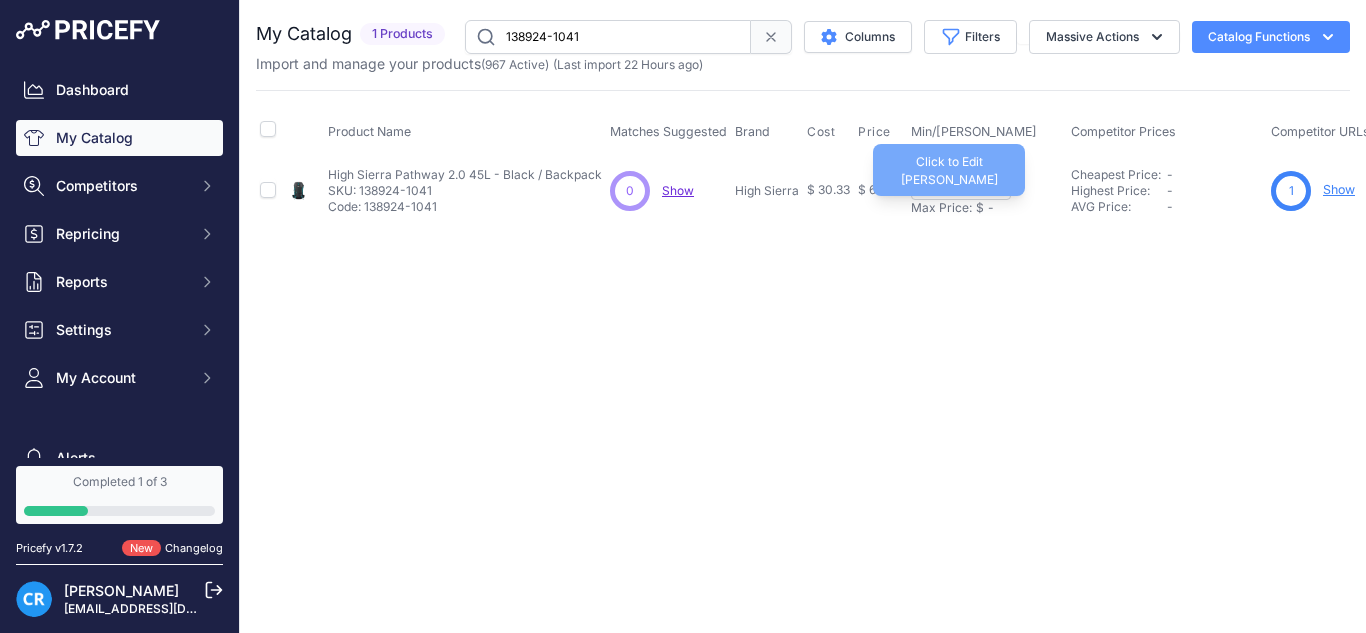 click on "Max Price:" at bounding box center [941, 208] 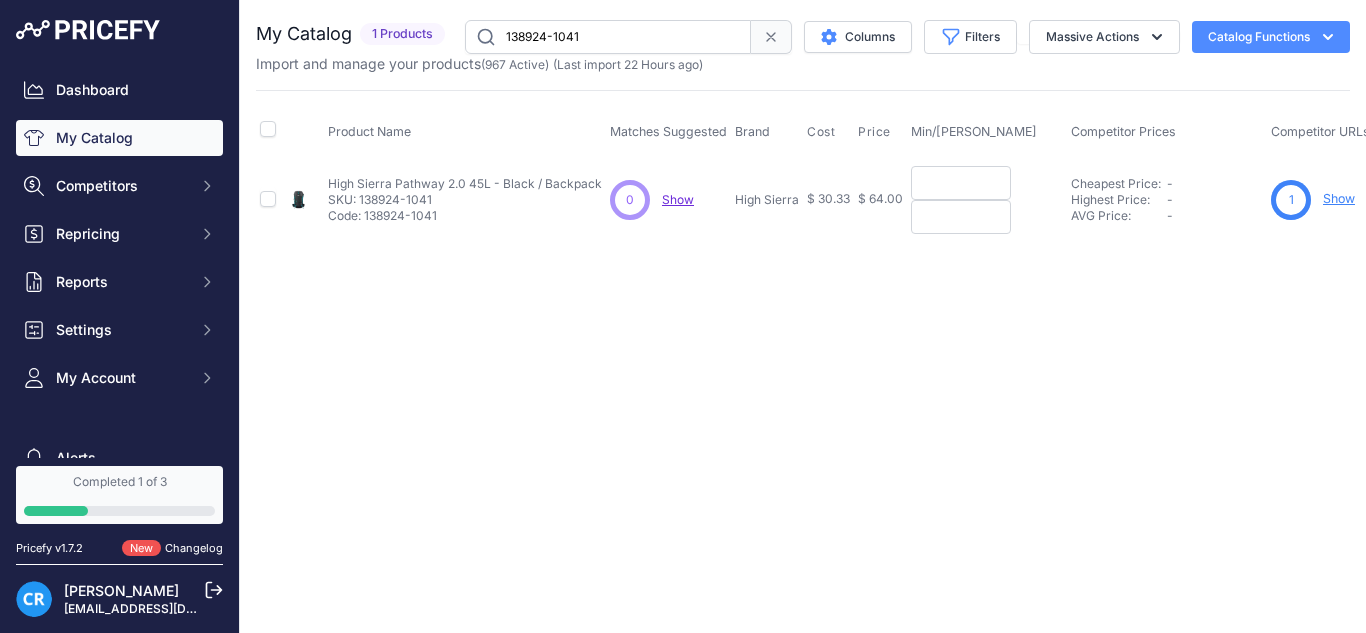 click at bounding box center [961, 183] 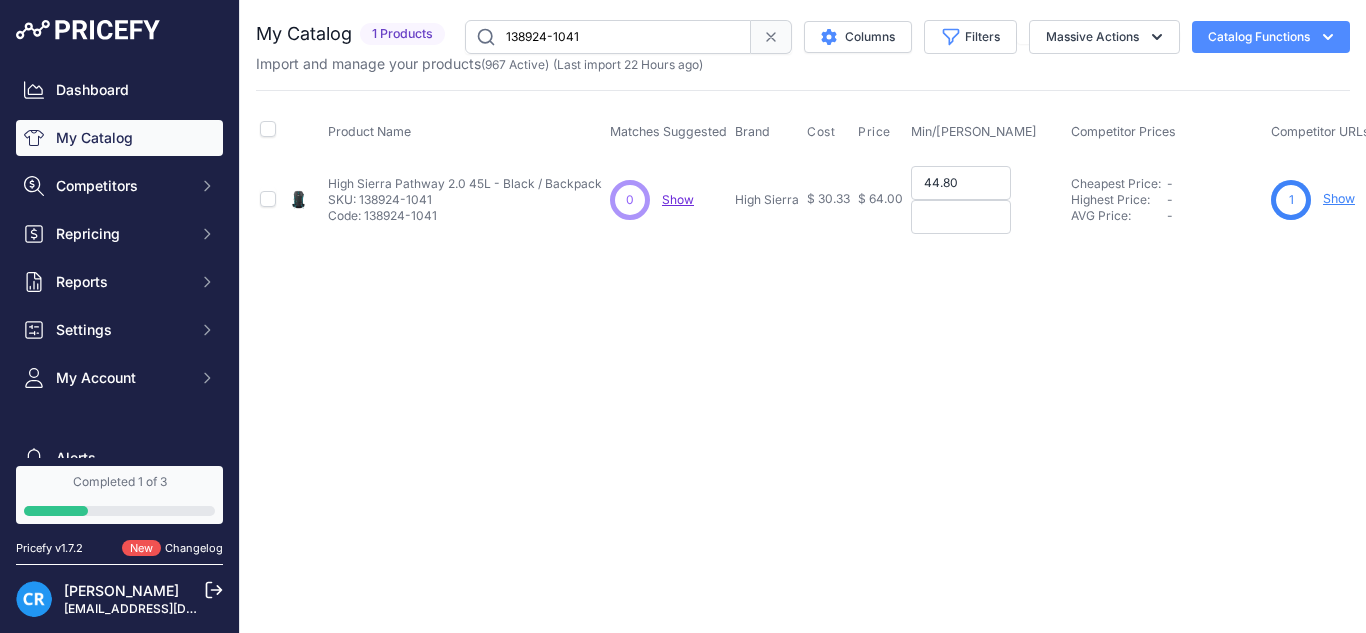 type on "44.80" 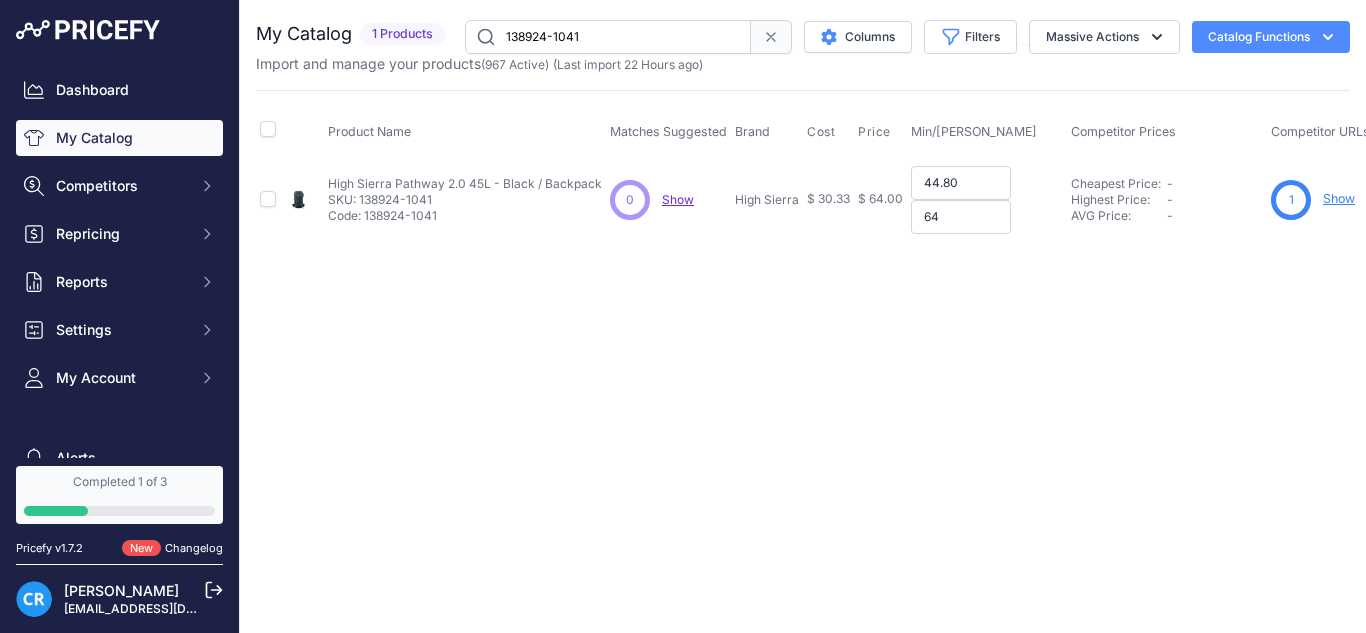 type on "64" 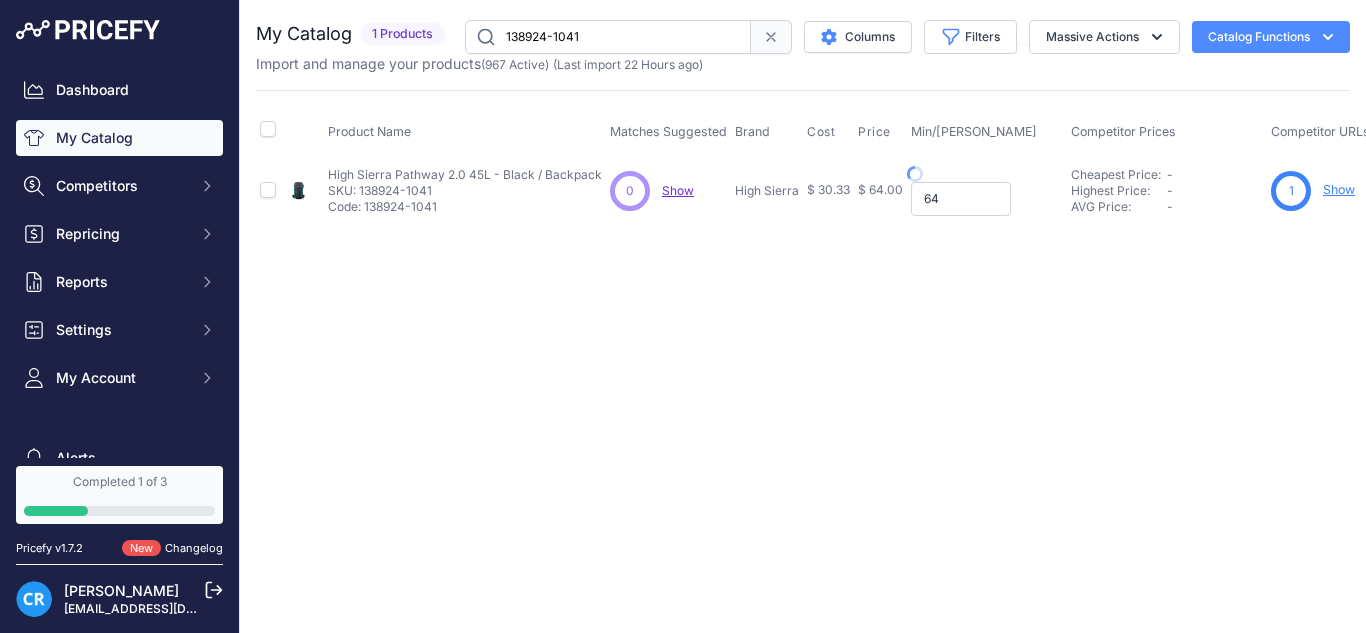 click on "64" at bounding box center (961, 199) 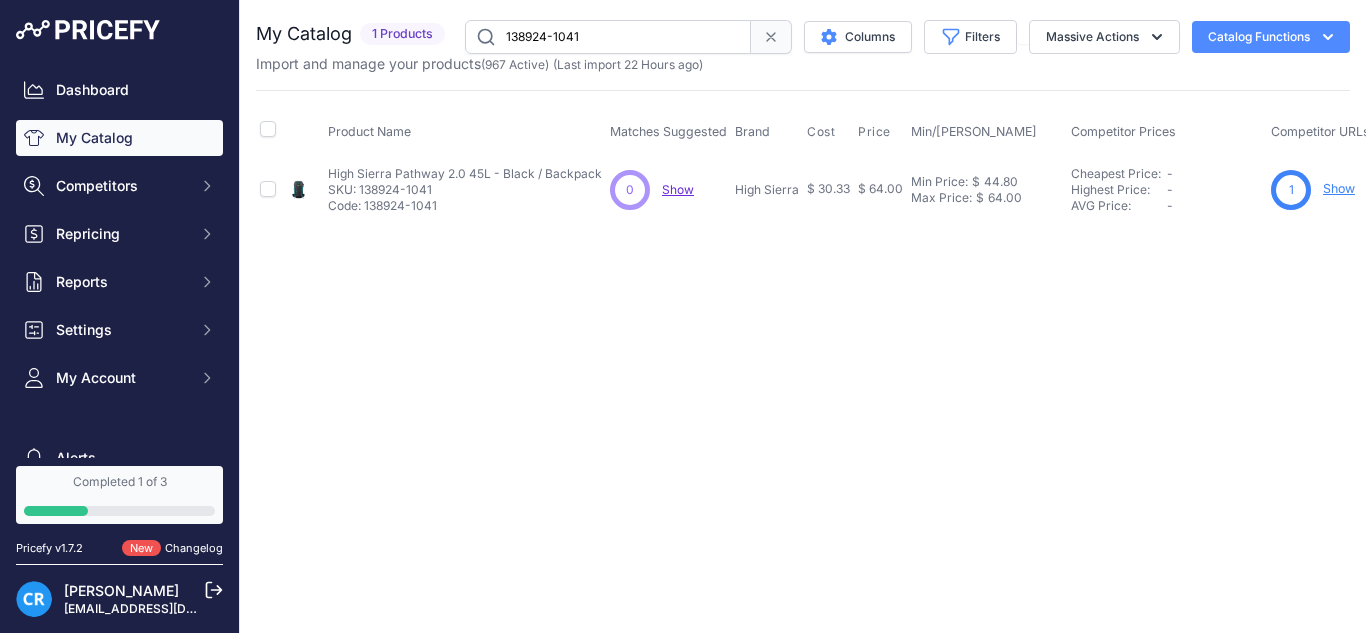 click on "138924-1041" at bounding box center (608, 37) 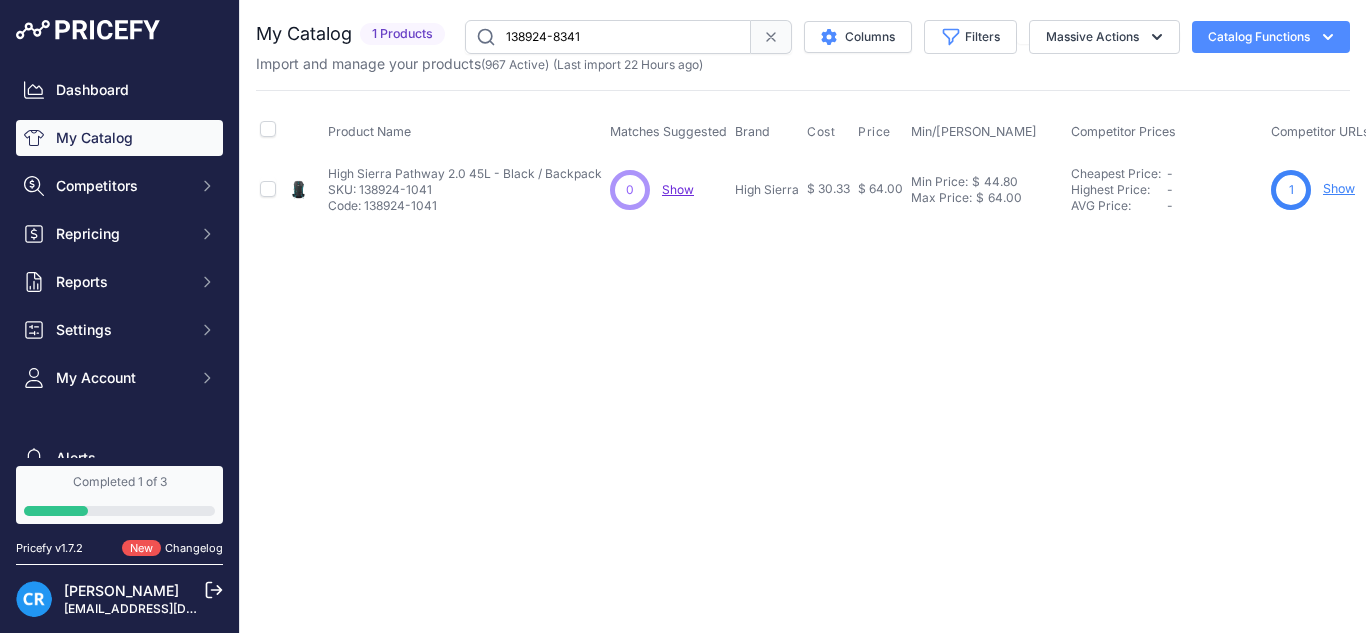 type on "138924-8341" 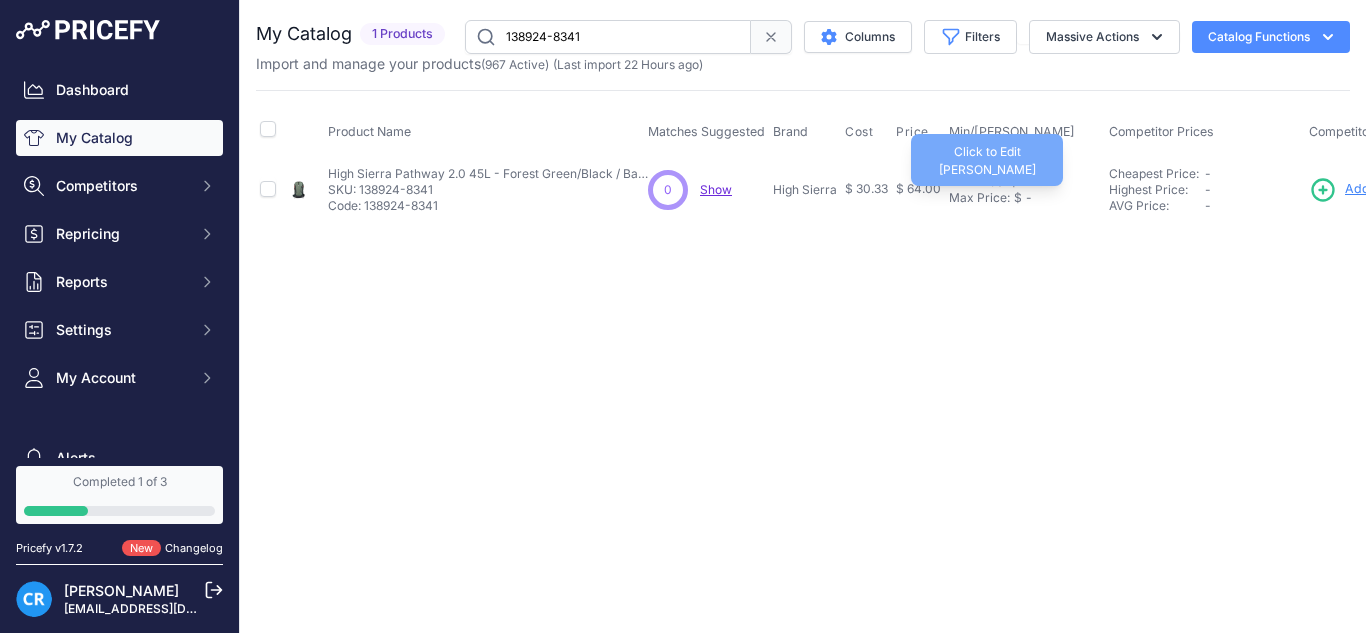 click on "$" at bounding box center [1014, 182] 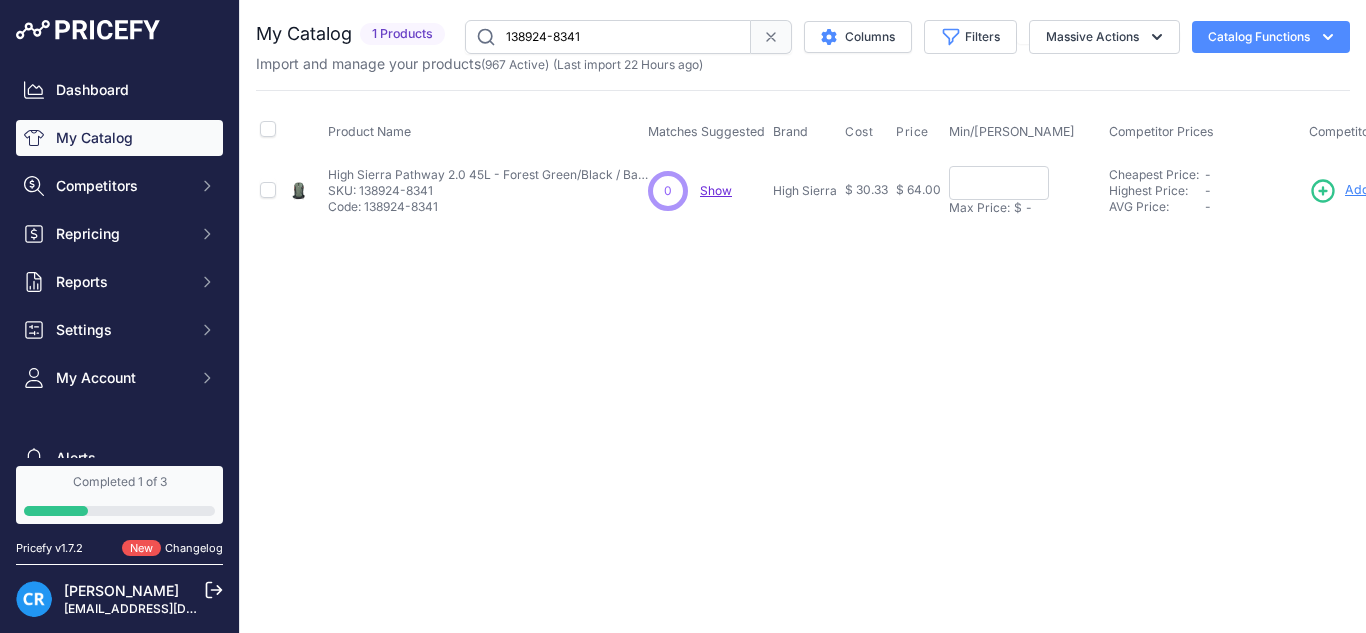 click on "Min Price:
$
-
Click to Edit Min Price
Max Price:
$
-
Click to Edit Max Price" at bounding box center [1025, 190] 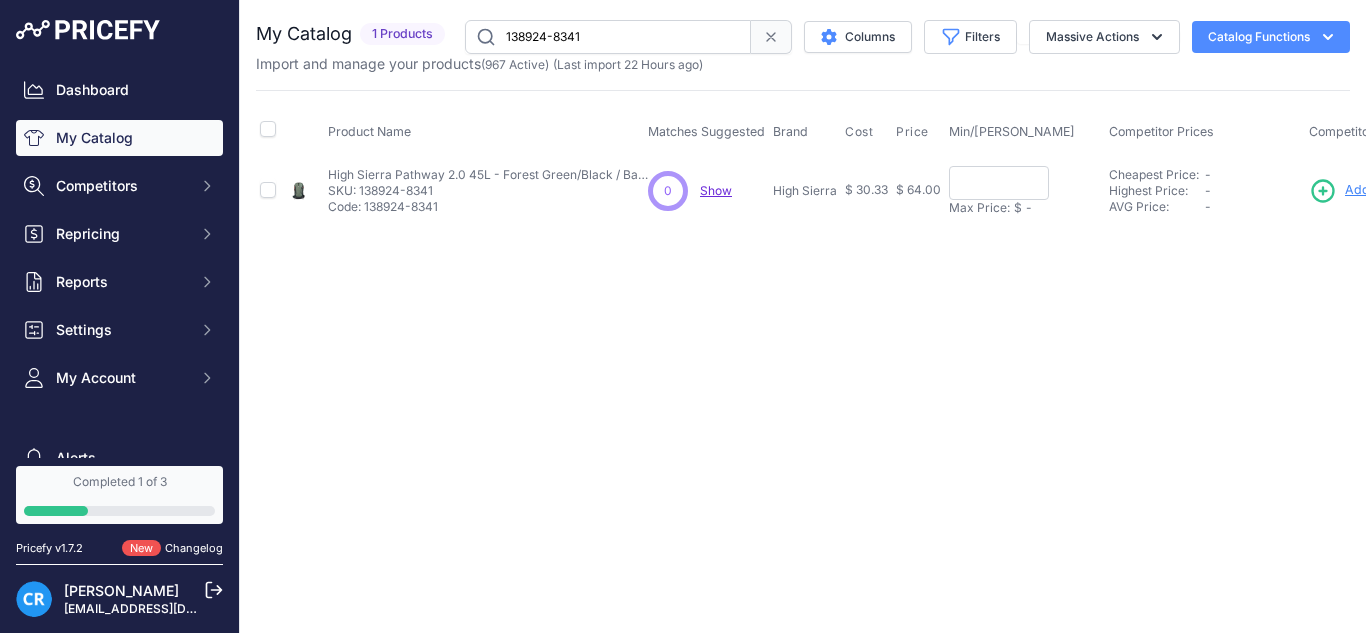 click at bounding box center (999, 183) 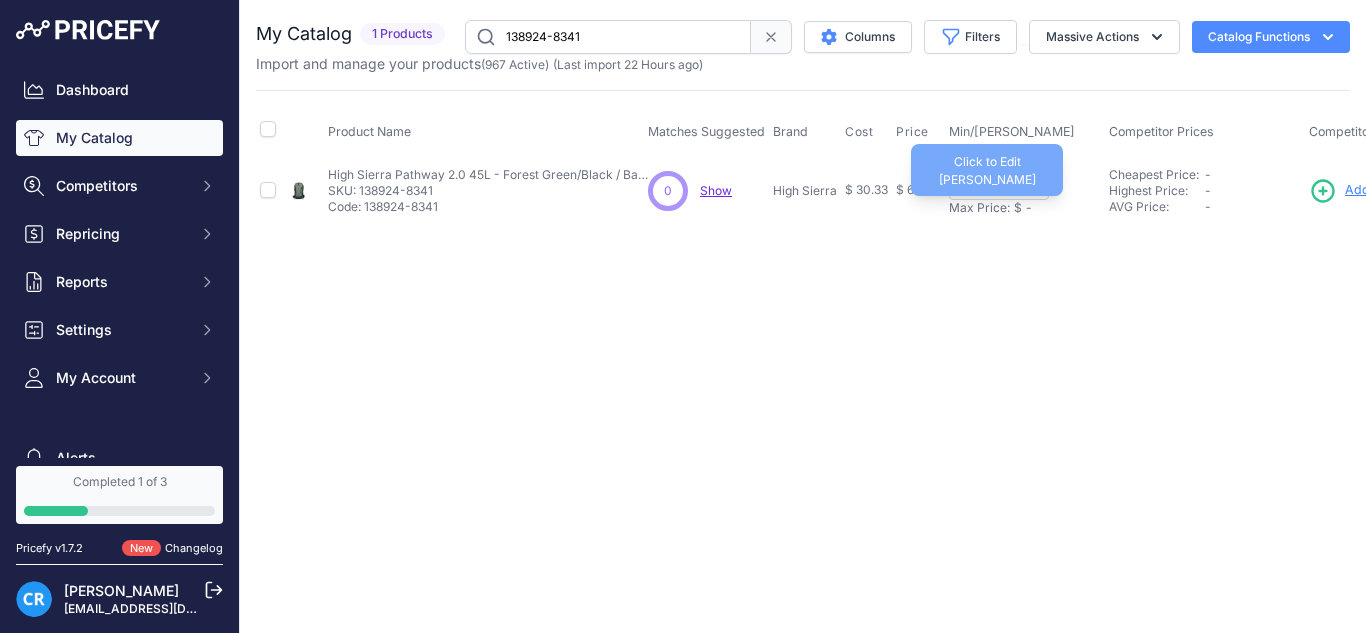 click on "Max Price:" at bounding box center [979, 208] 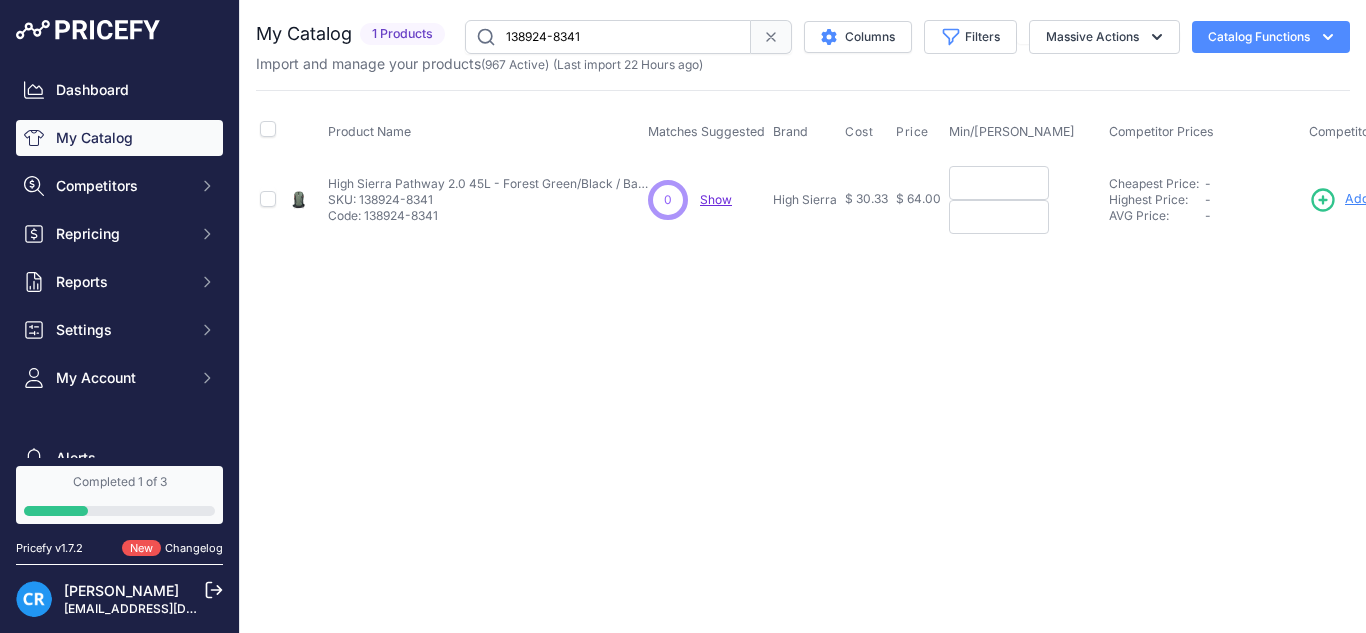 click at bounding box center (999, 183) 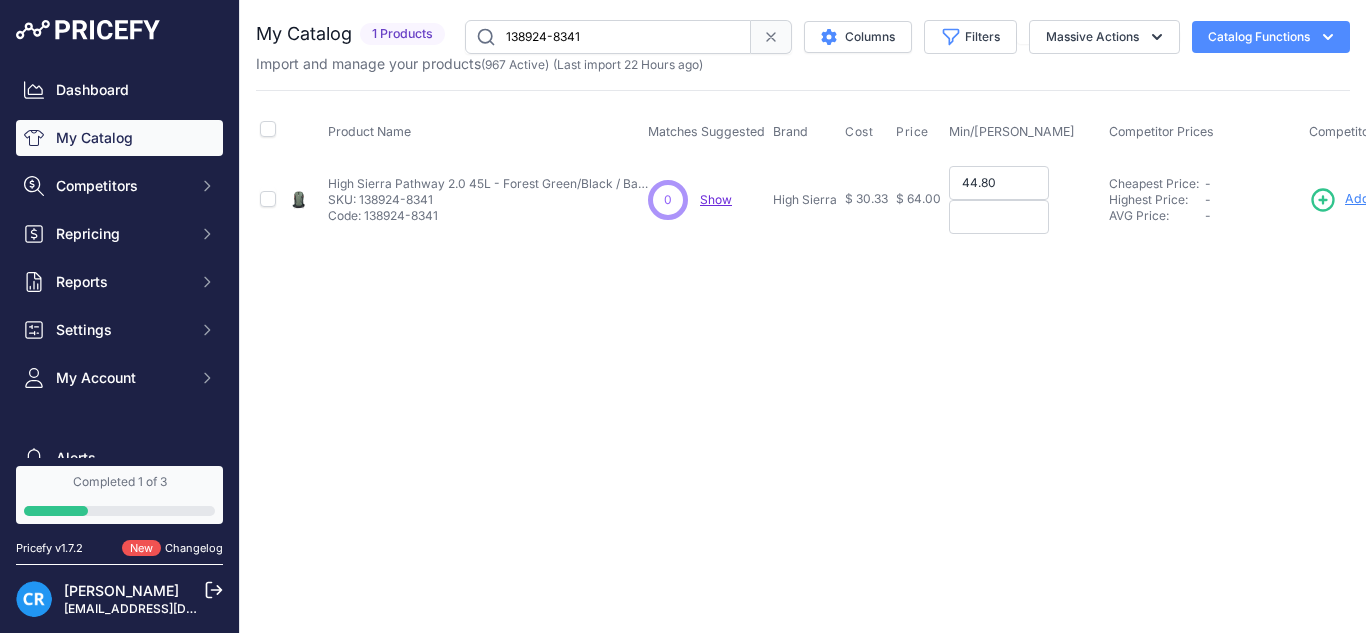 type on "44.80" 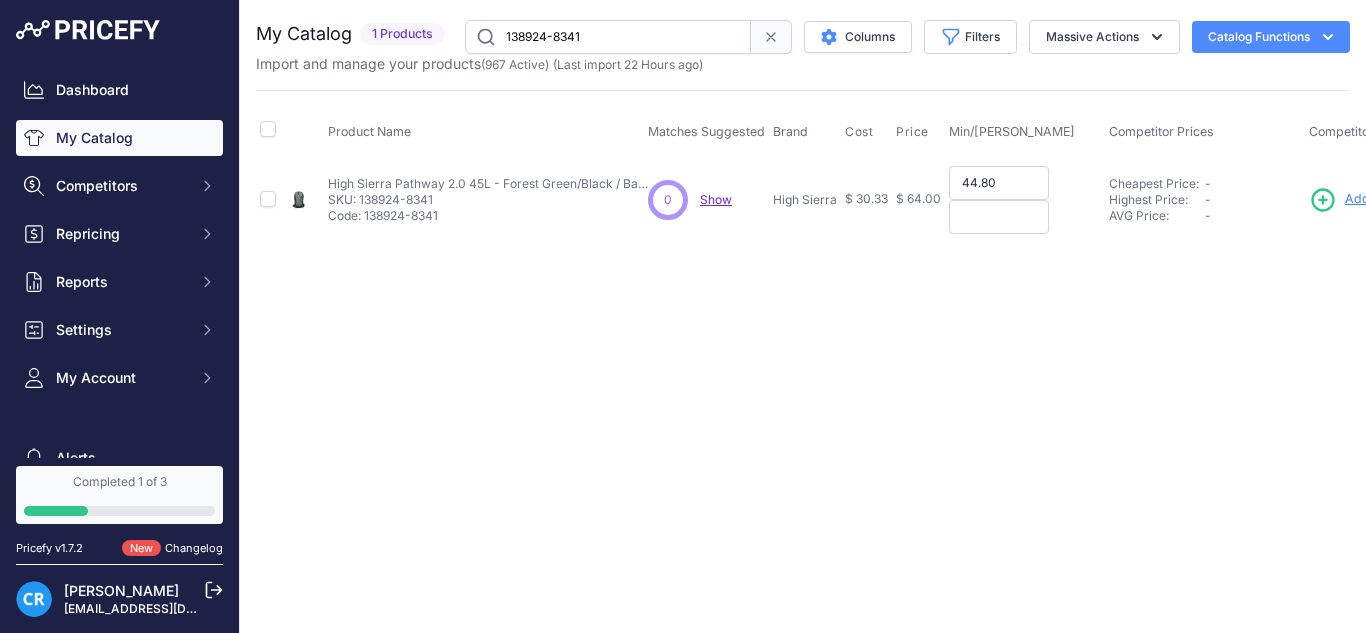 click at bounding box center (999, 217) 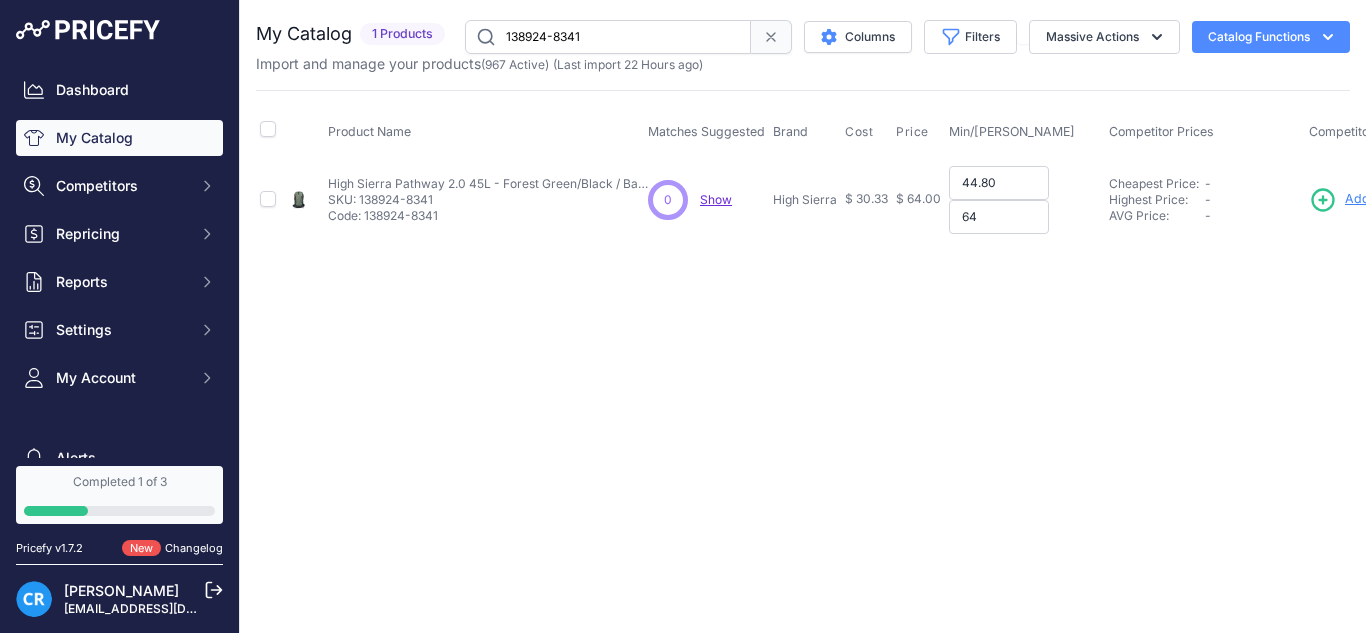 type on "64" 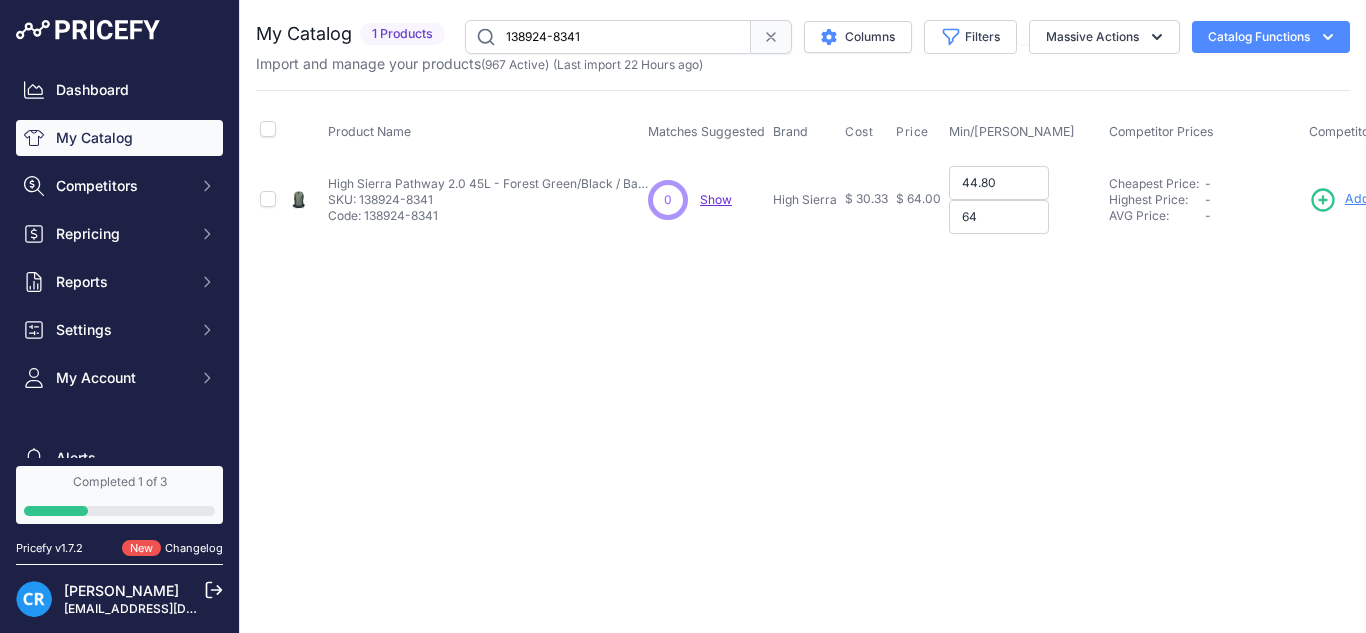 click on "44.80" at bounding box center [999, 183] 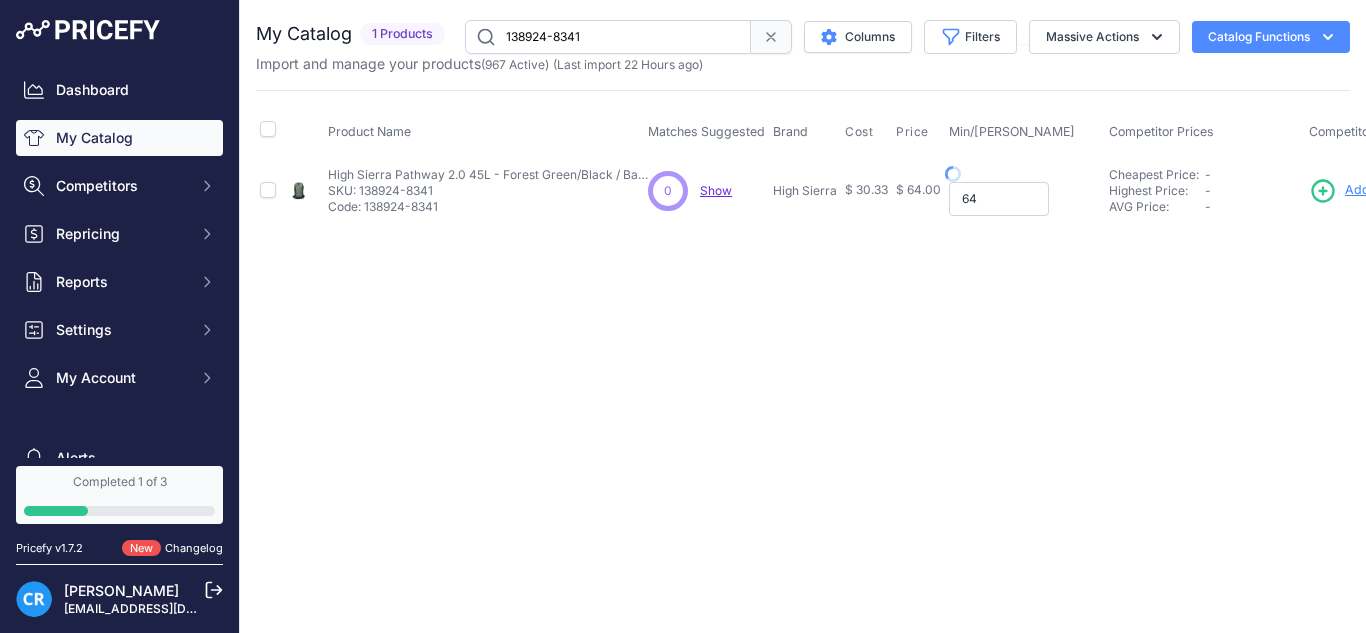 click on "64" at bounding box center [999, 199] 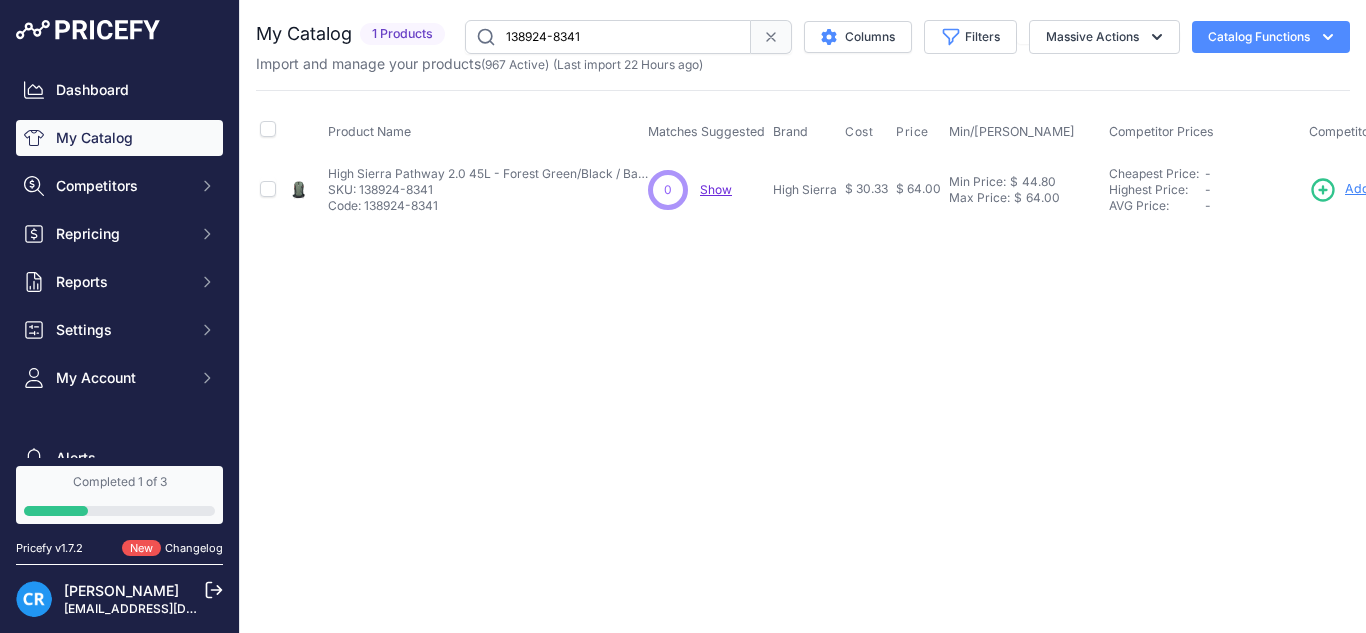 click on "138924-8341" at bounding box center (608, 37) 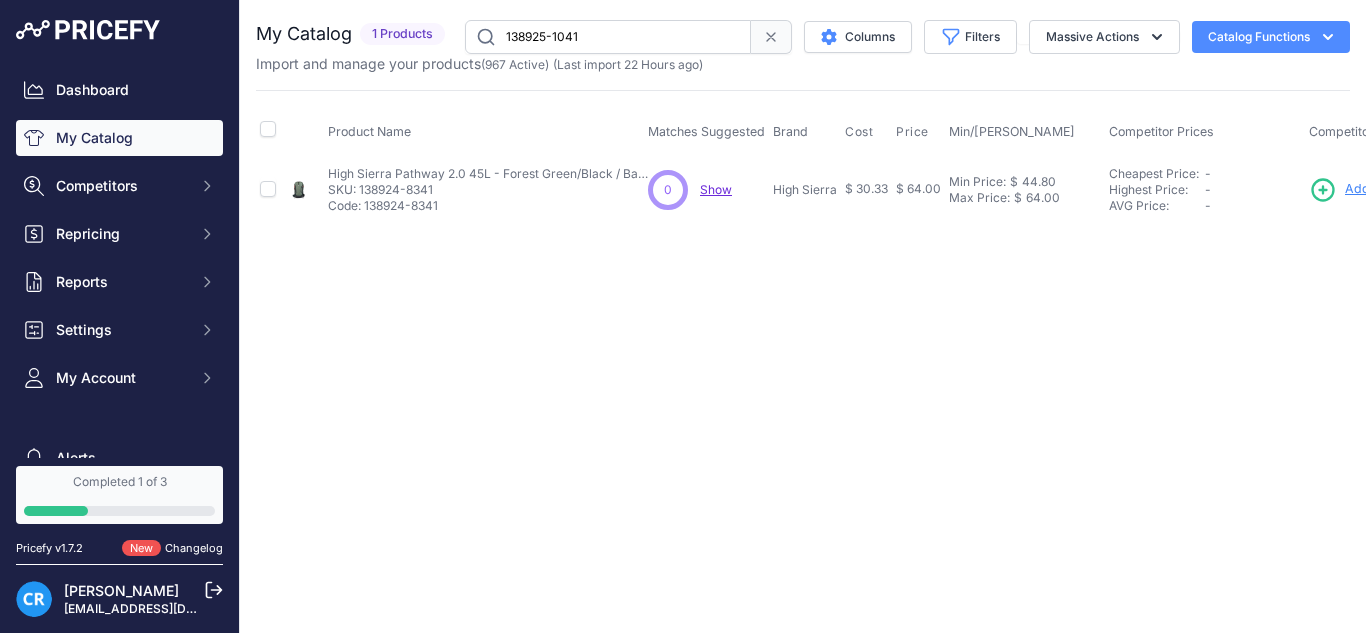 type on "138925-1041" 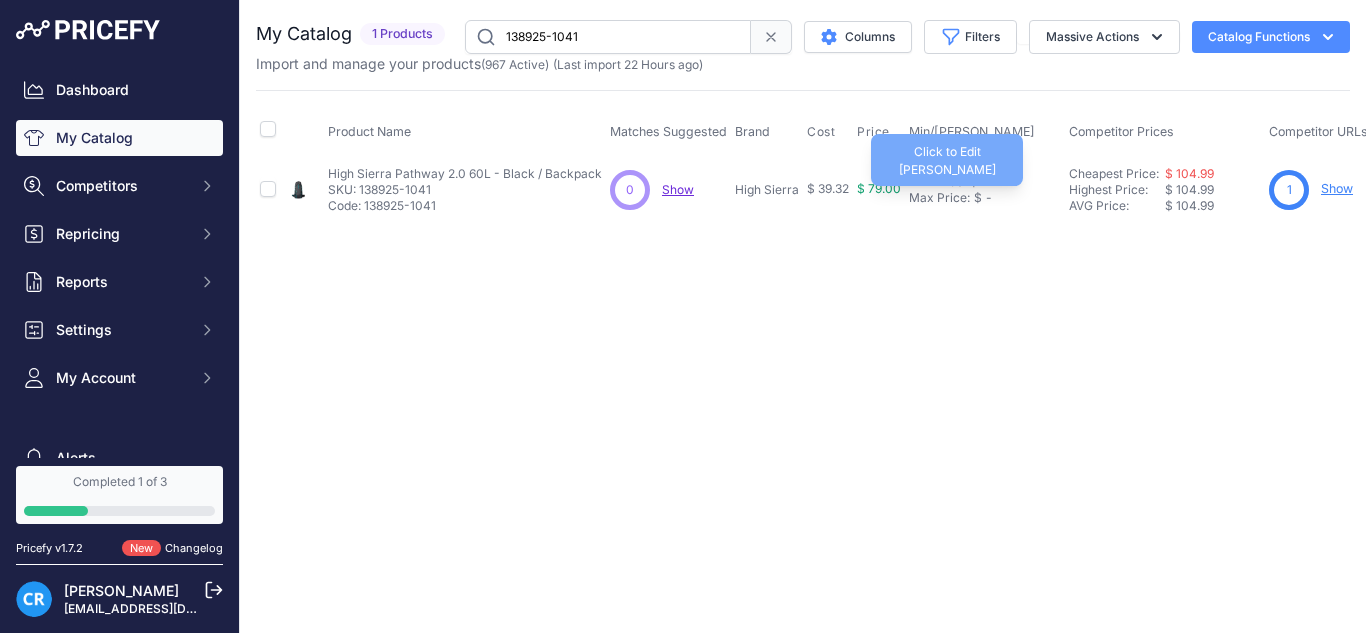 click on "$" at bounding box center (974, 182) 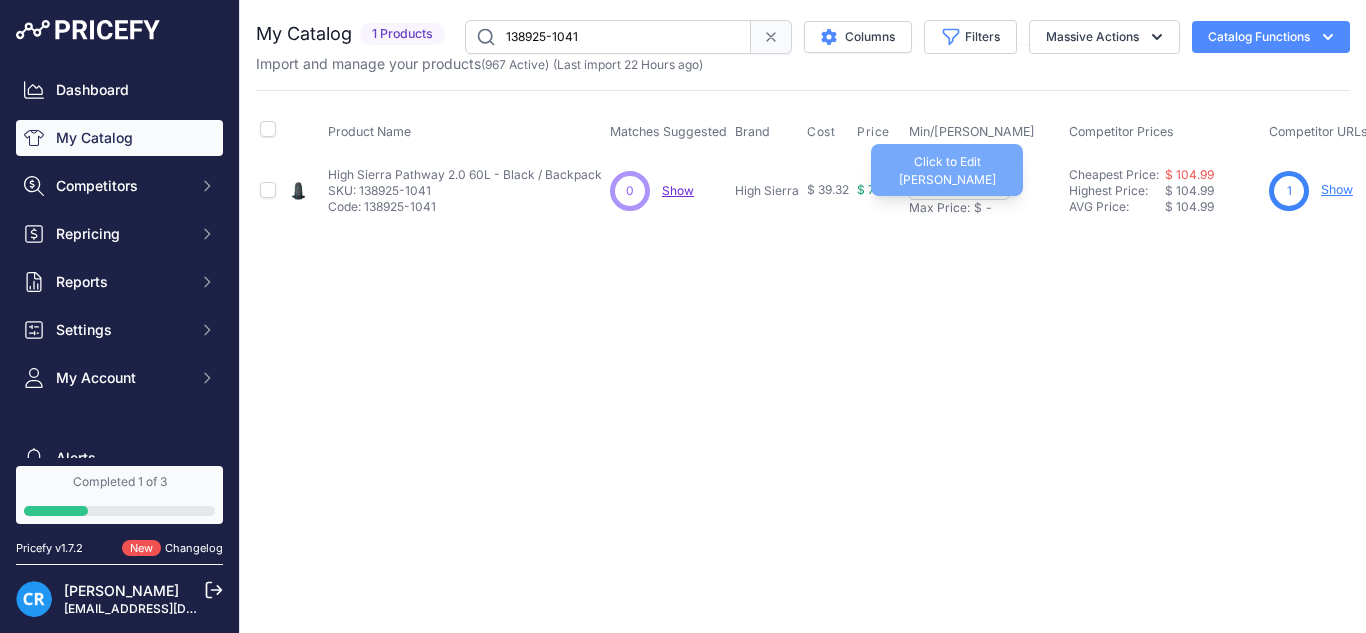 click on "Max Price:" at bounding box center [939, 208] 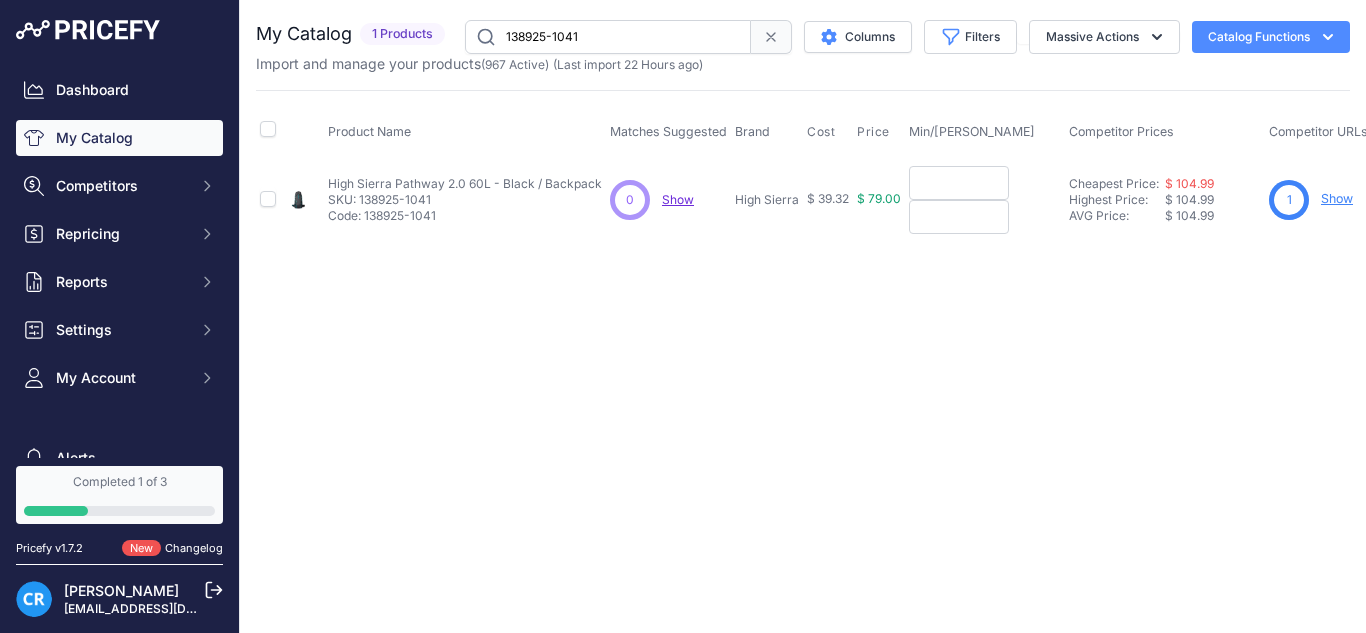 click at bounding box center [959, 183] 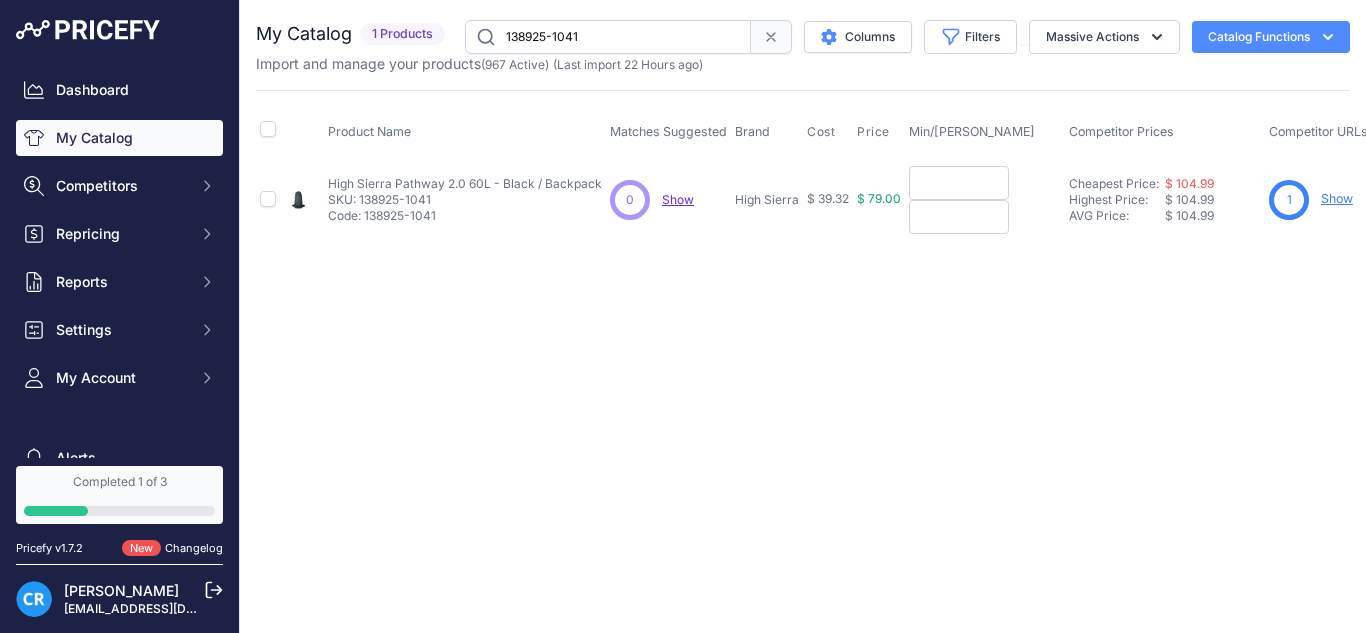 click at bounding box center (959, 183) 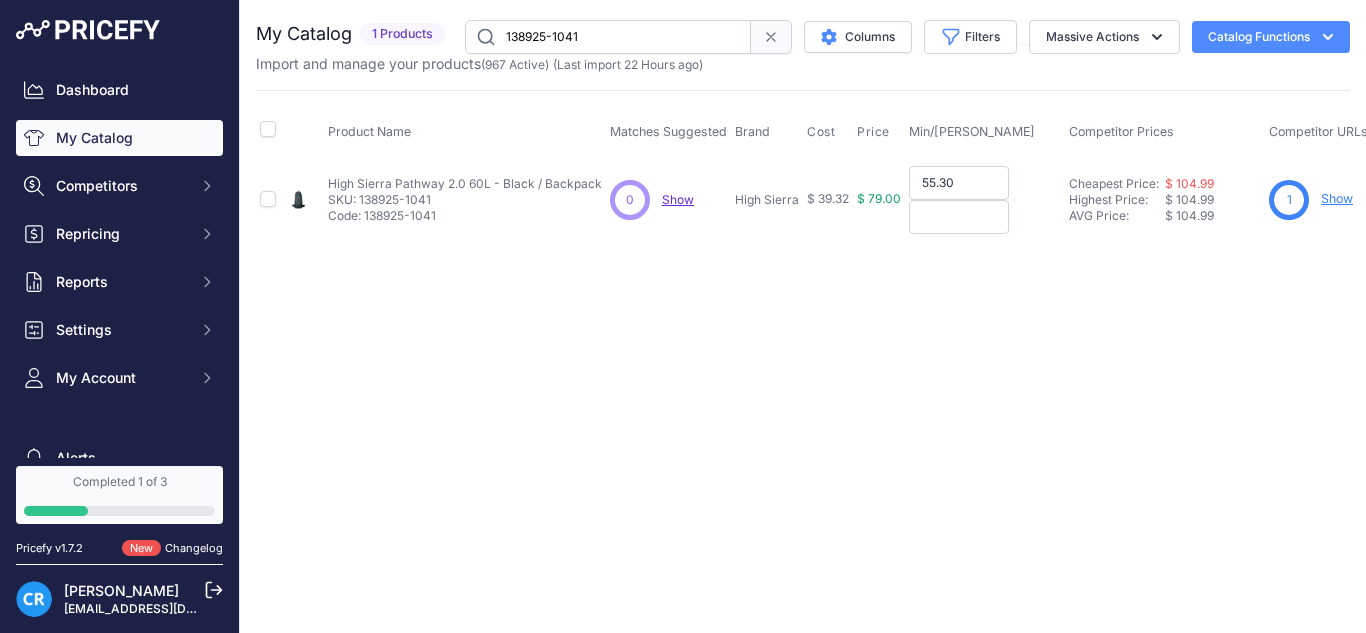 type on "55.30" 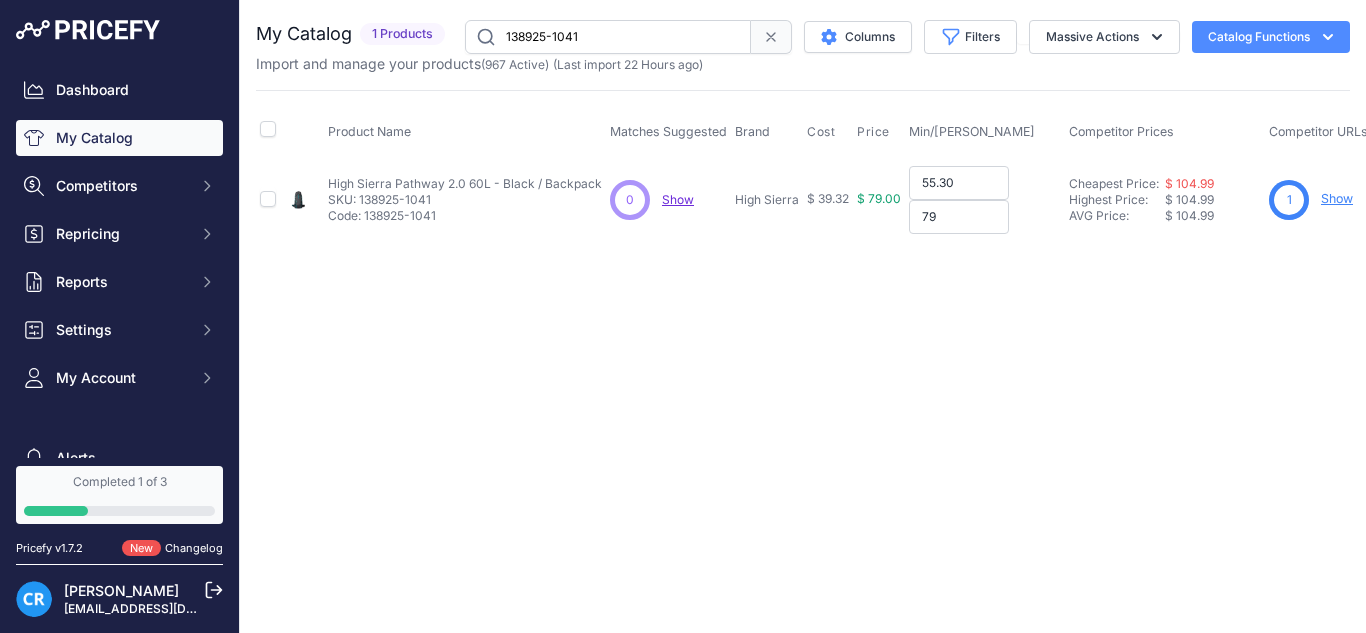 type on "79" 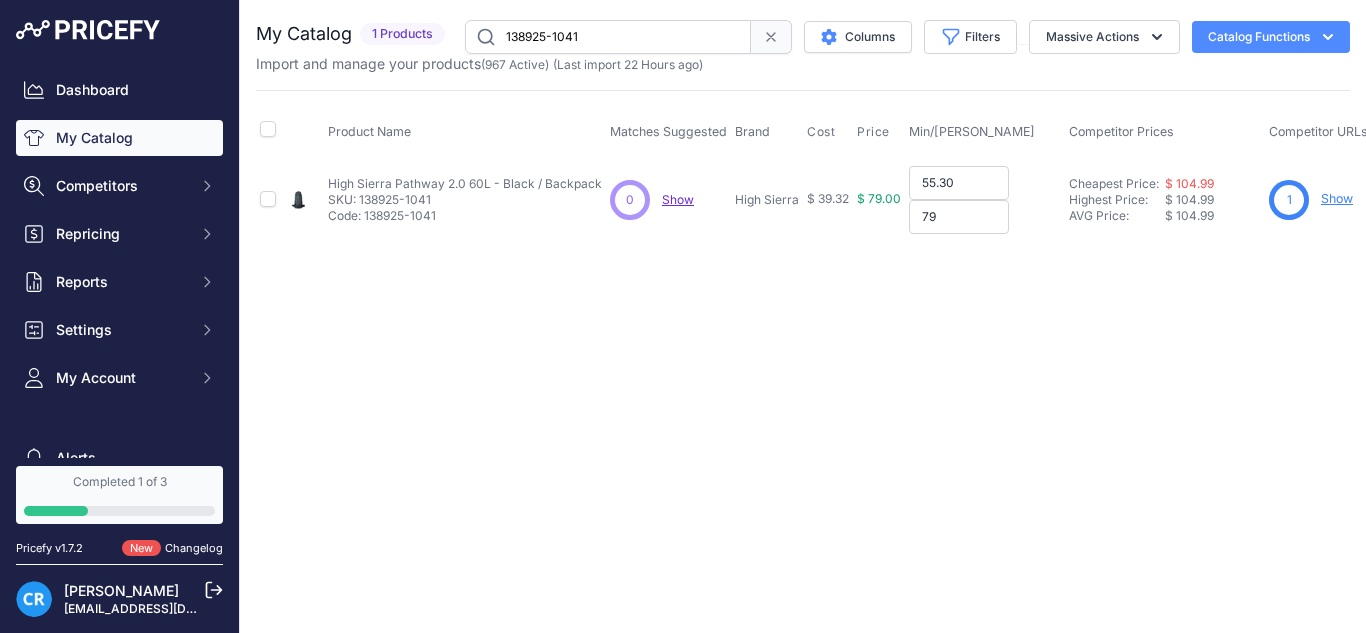 click on "55.30" at bounding box center [959, 183] 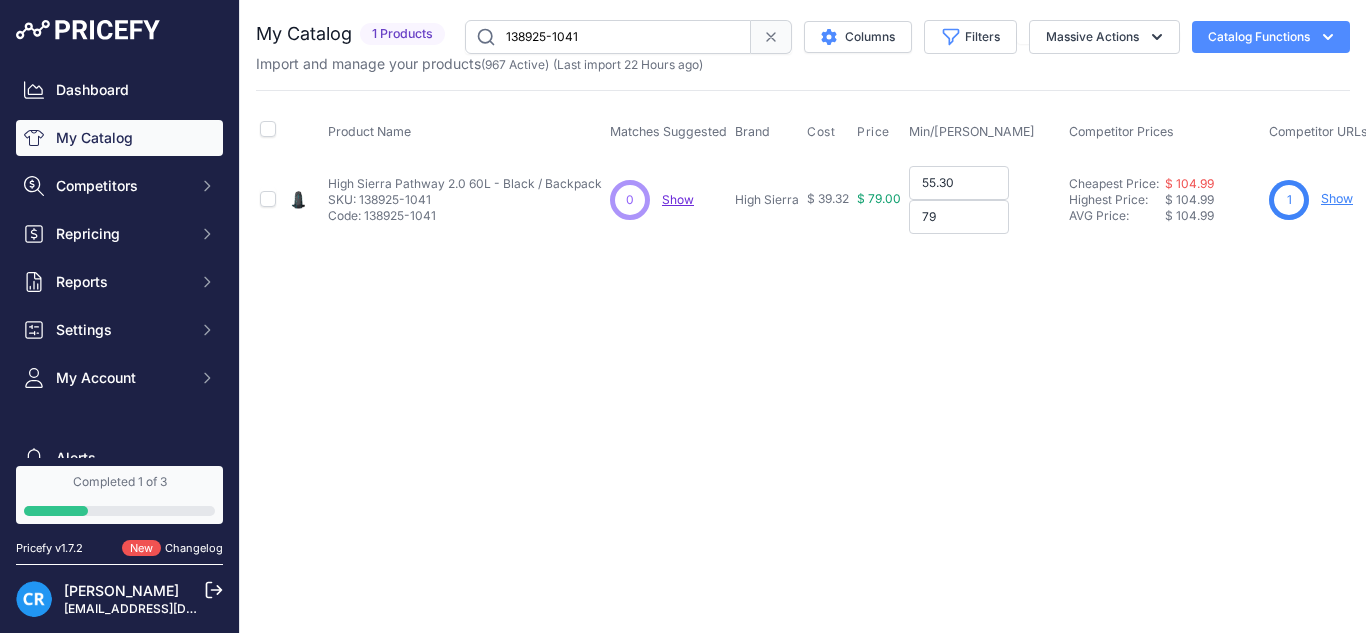 click on "79" at bounding box center [959, 217] 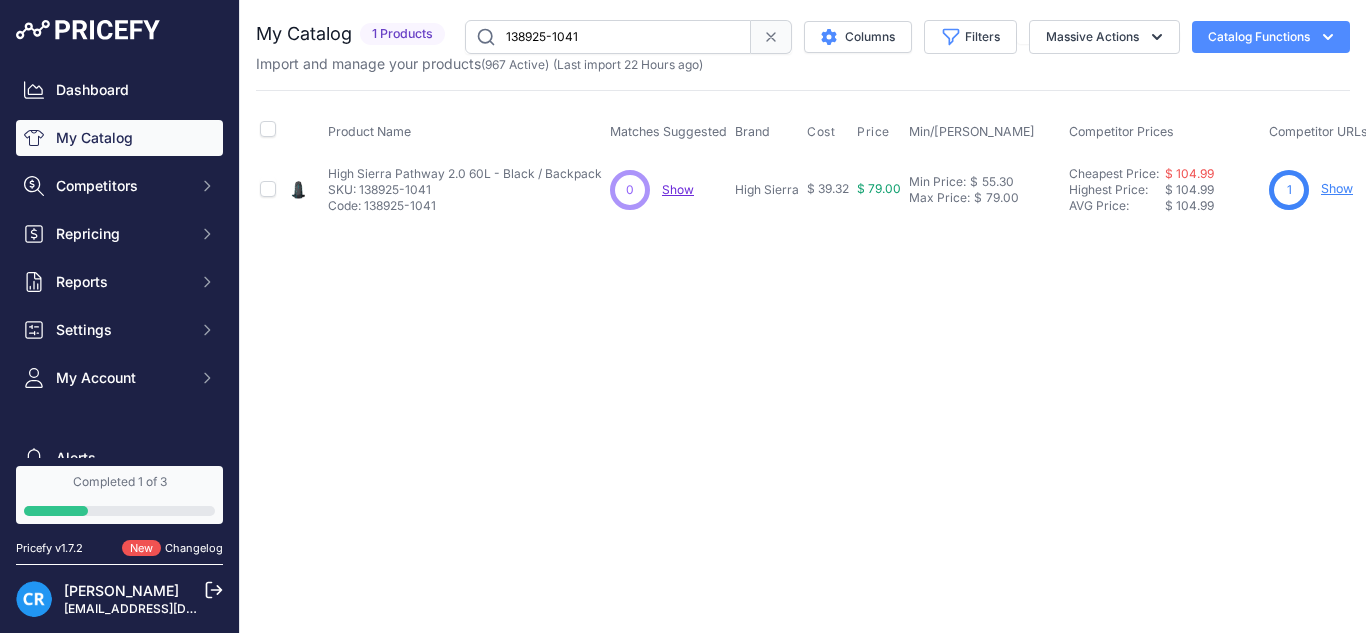 click on "138925-1041" at bounding box center (608, 37) 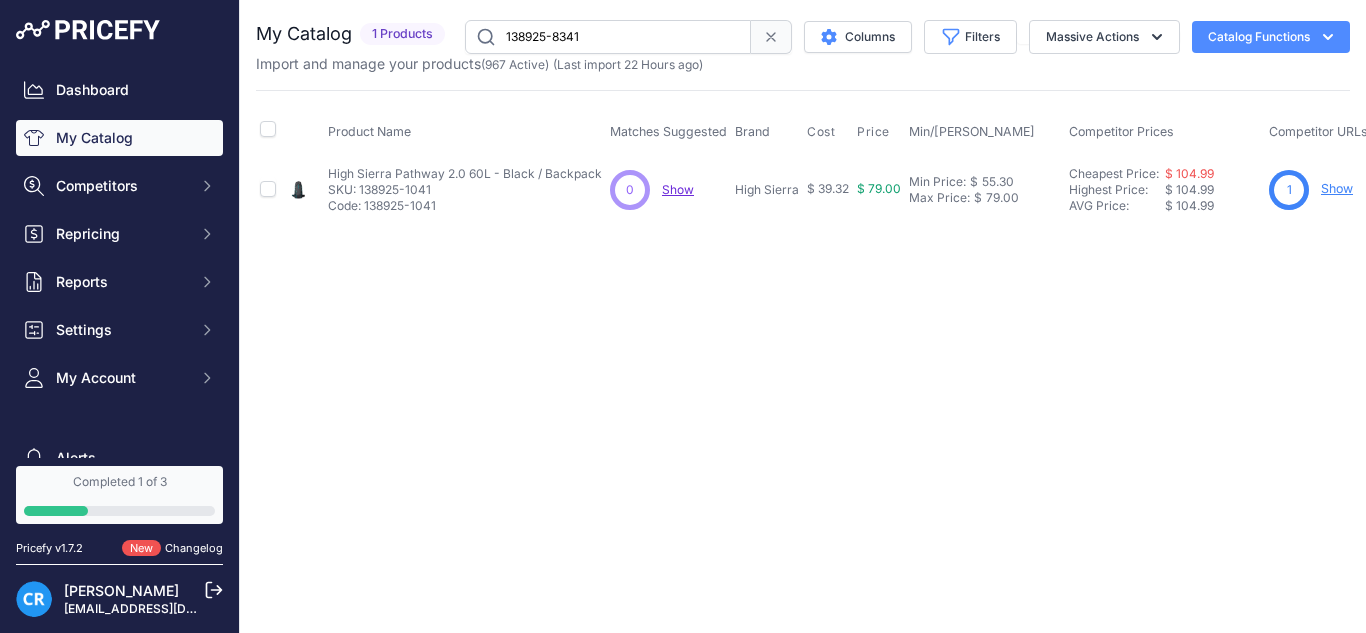 type on "138925-8341" 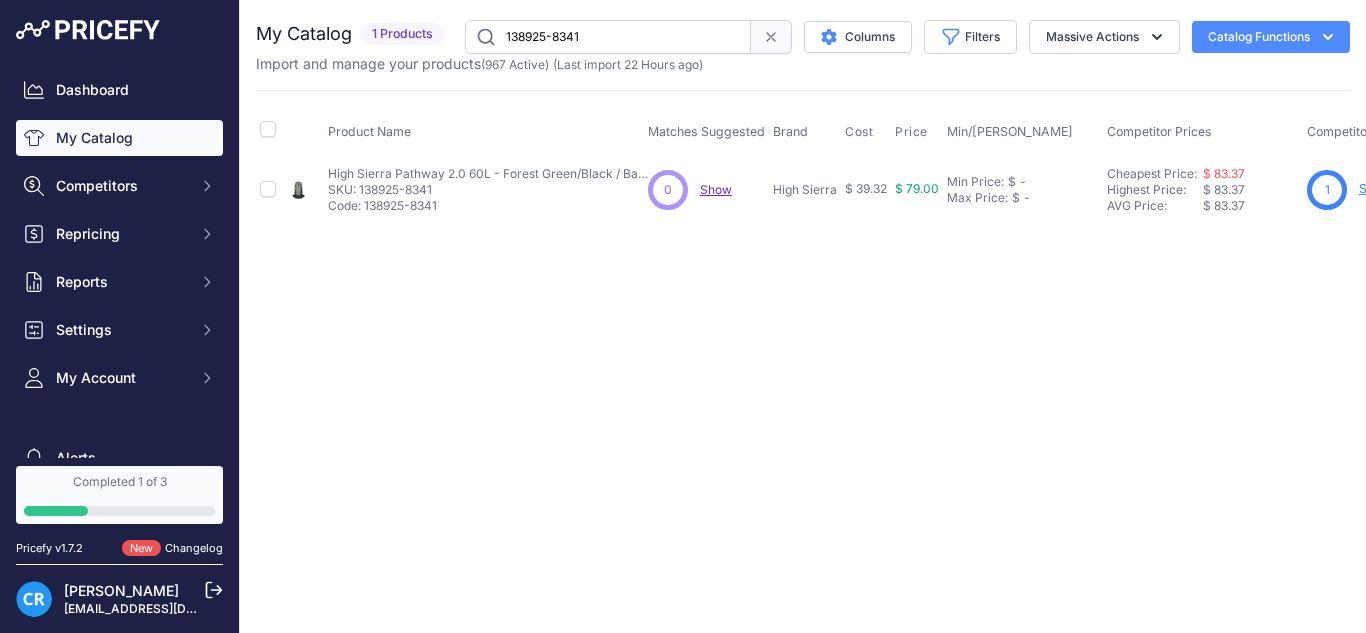 click on "Min Price:
$
-
Click to Edit Min Price
Max Price:
$
-
Click to Edit Max Price" at bounding box center (1023, 189) 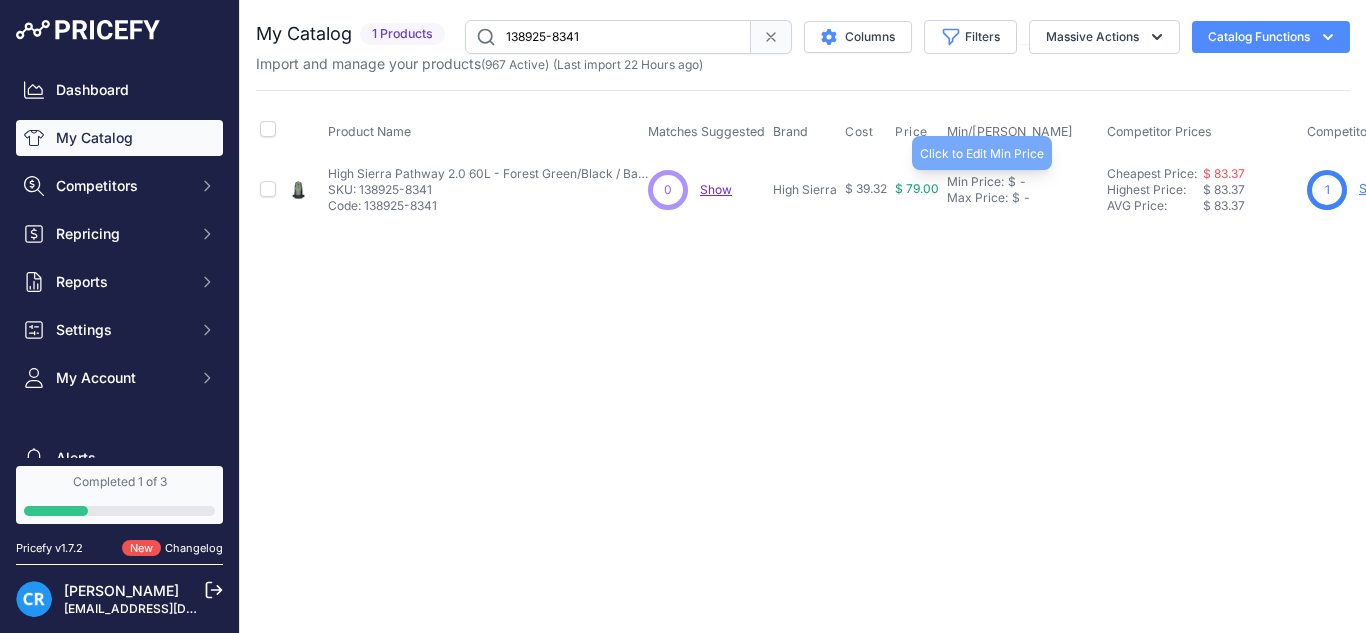 click on "$" at bounding box center [1012, 182] 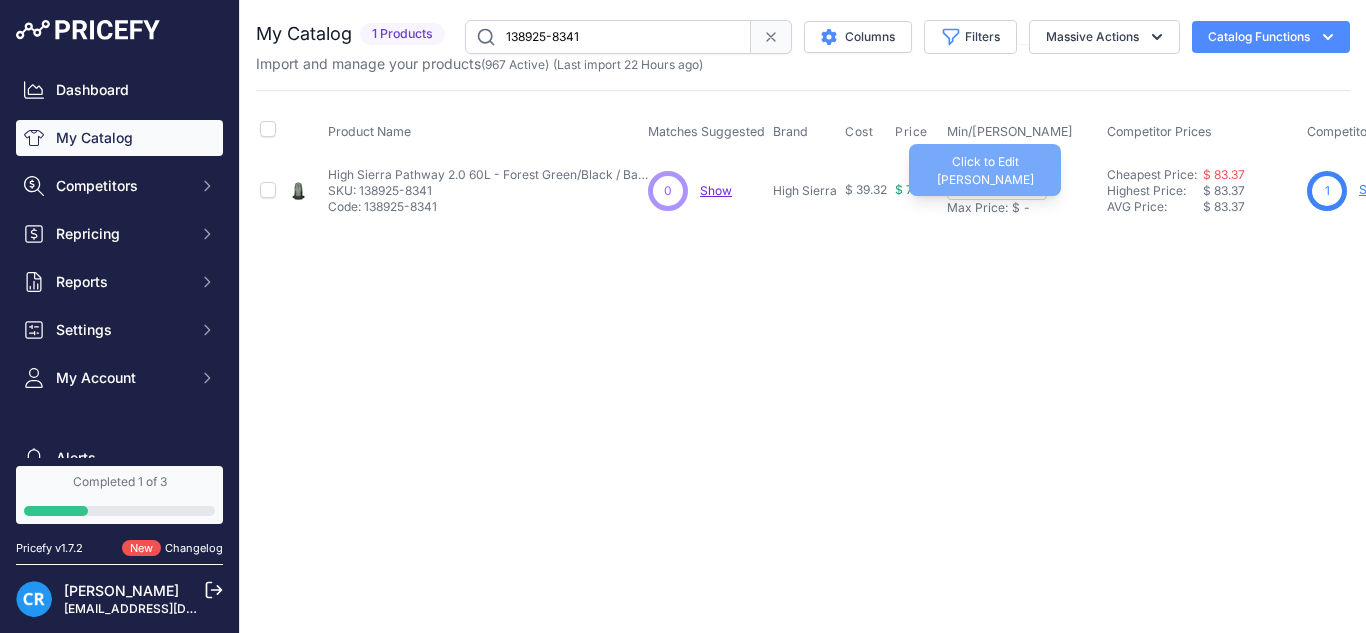 click on "Max Price:" at bounding box center [977, 208] 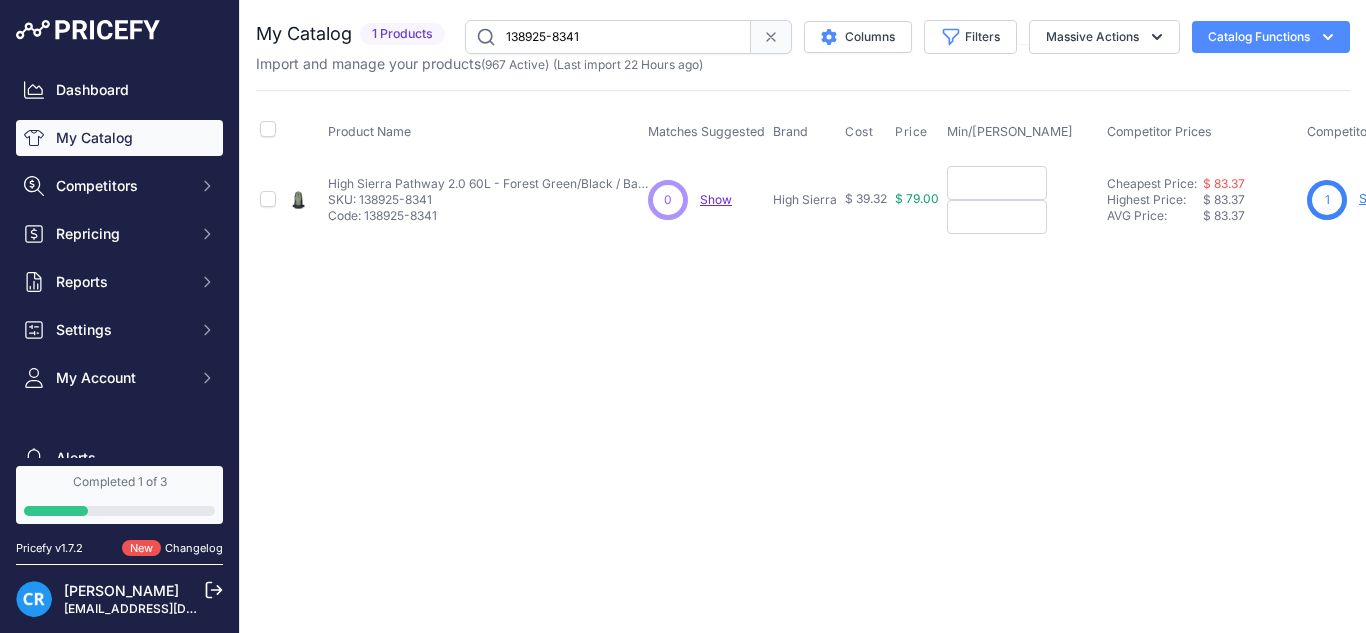 click at bounding box center (997, 183) 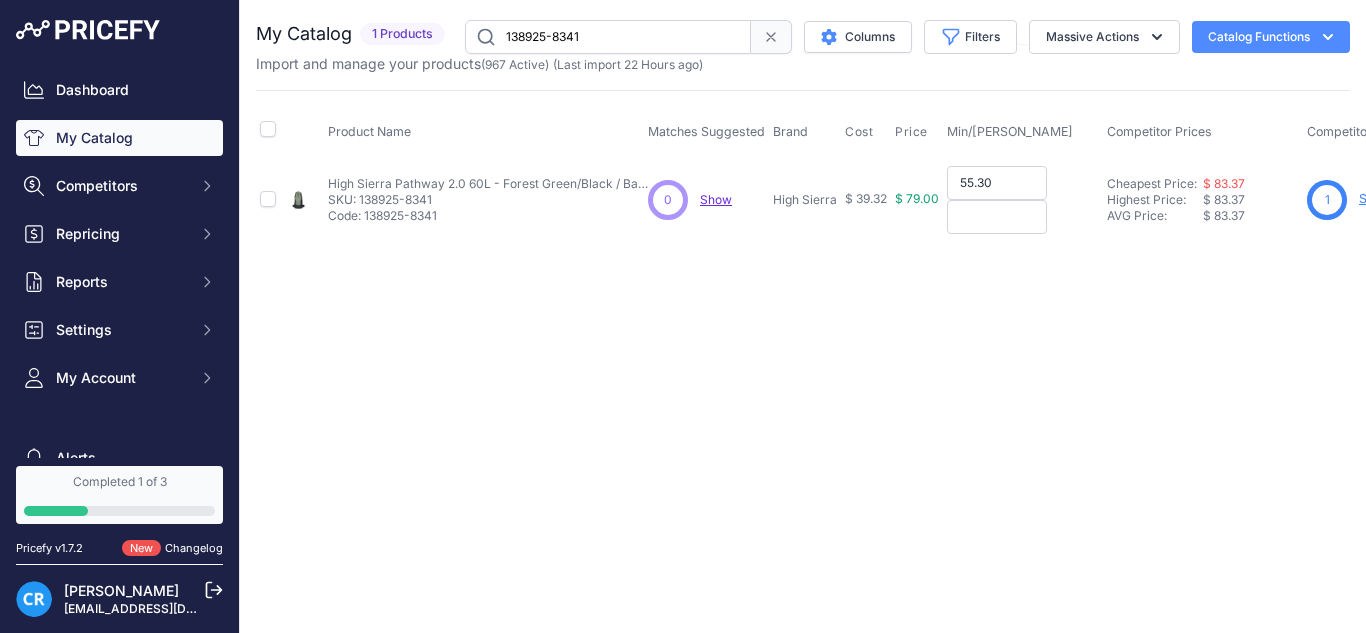 type on "55.30" 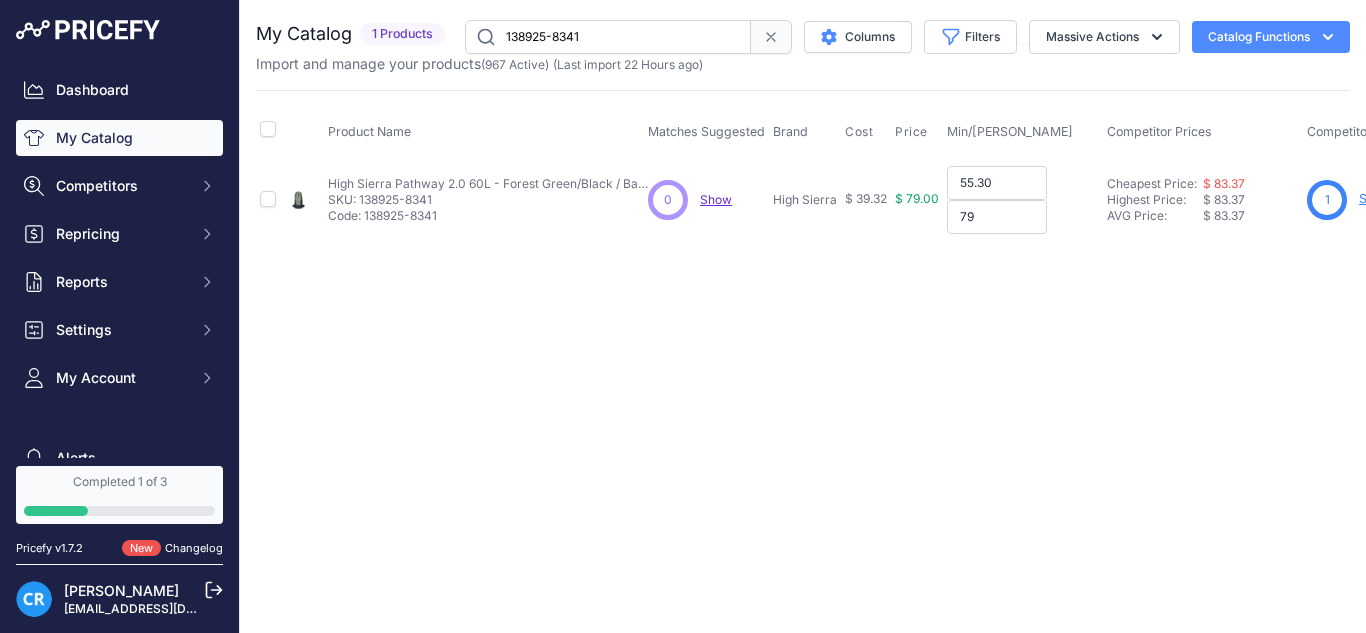 type on "79" 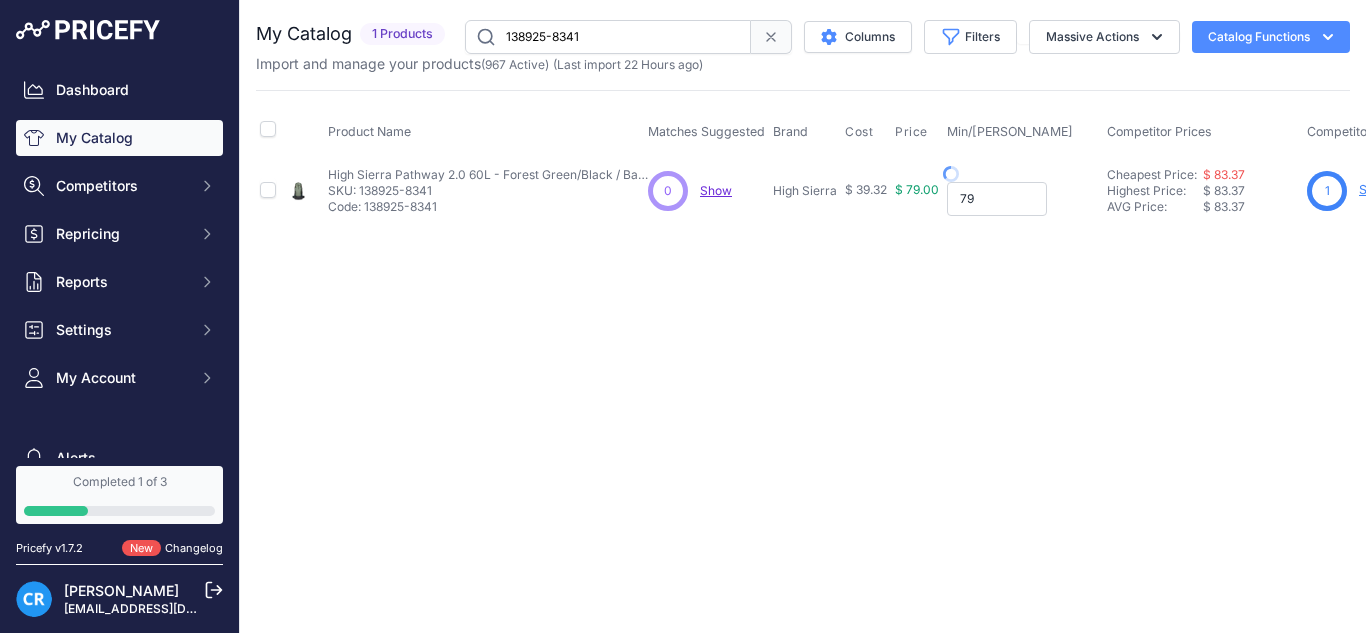 click on "79" at bounding box center (997, 199) 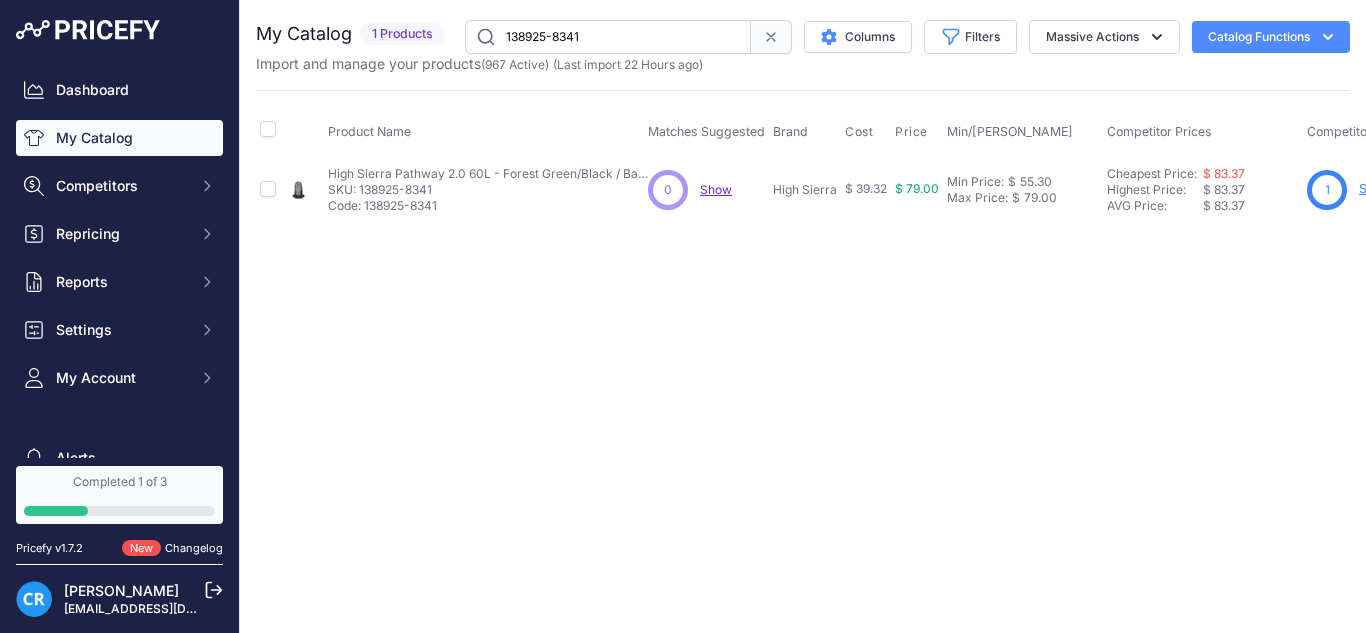 click on "You are not connected to the internet.
My Catalog" at bounding box center (803, 121) 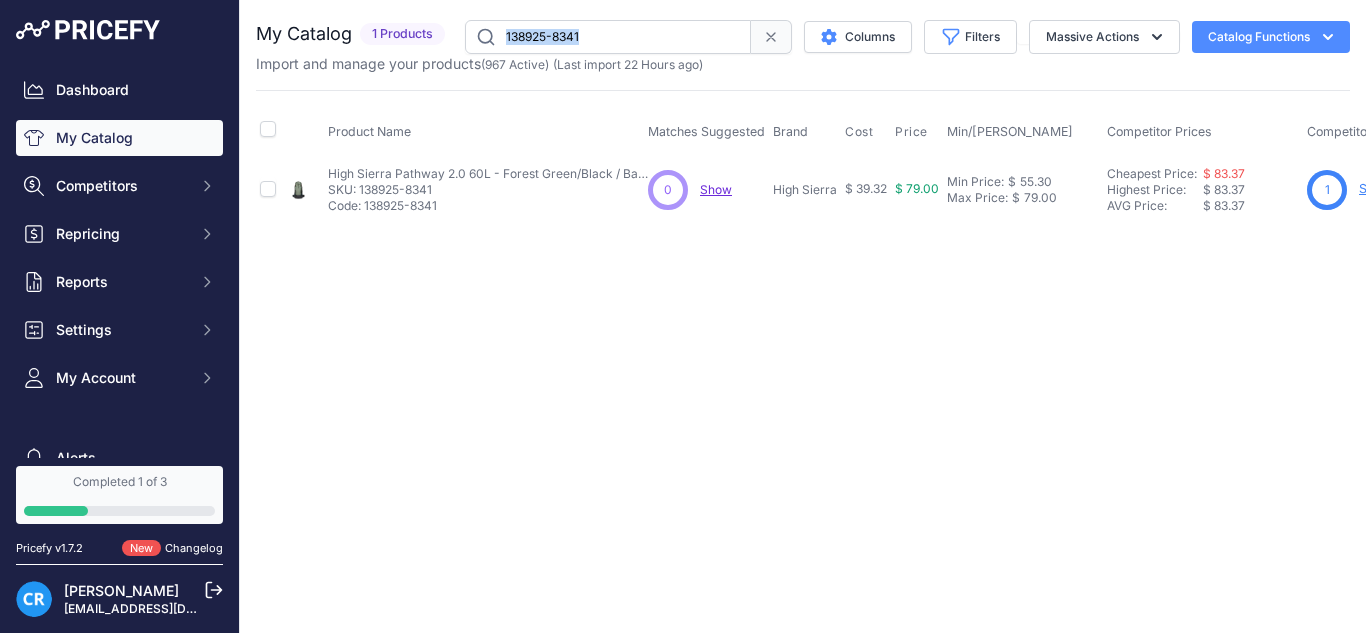 click on "You are not connected to the internet.
My Catalog" at bounding box center (803, 121) 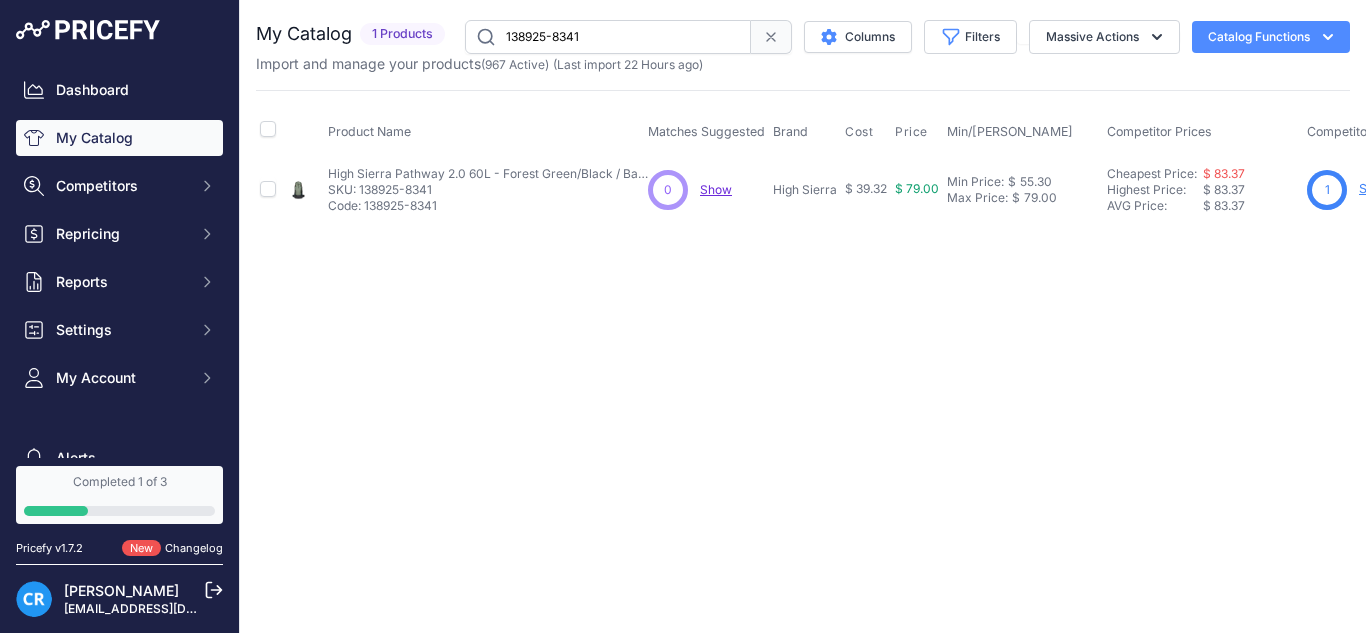 click on "138925-8341" at bounding box center [608, 37] 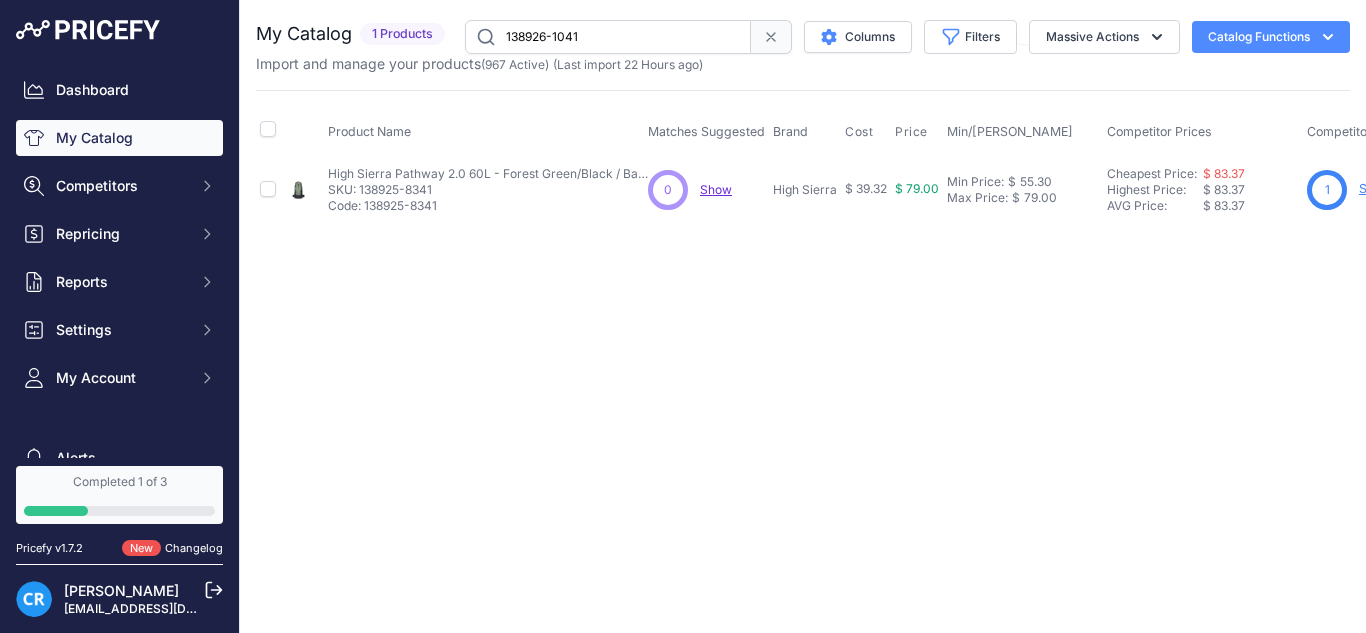 type on "138926-1041" 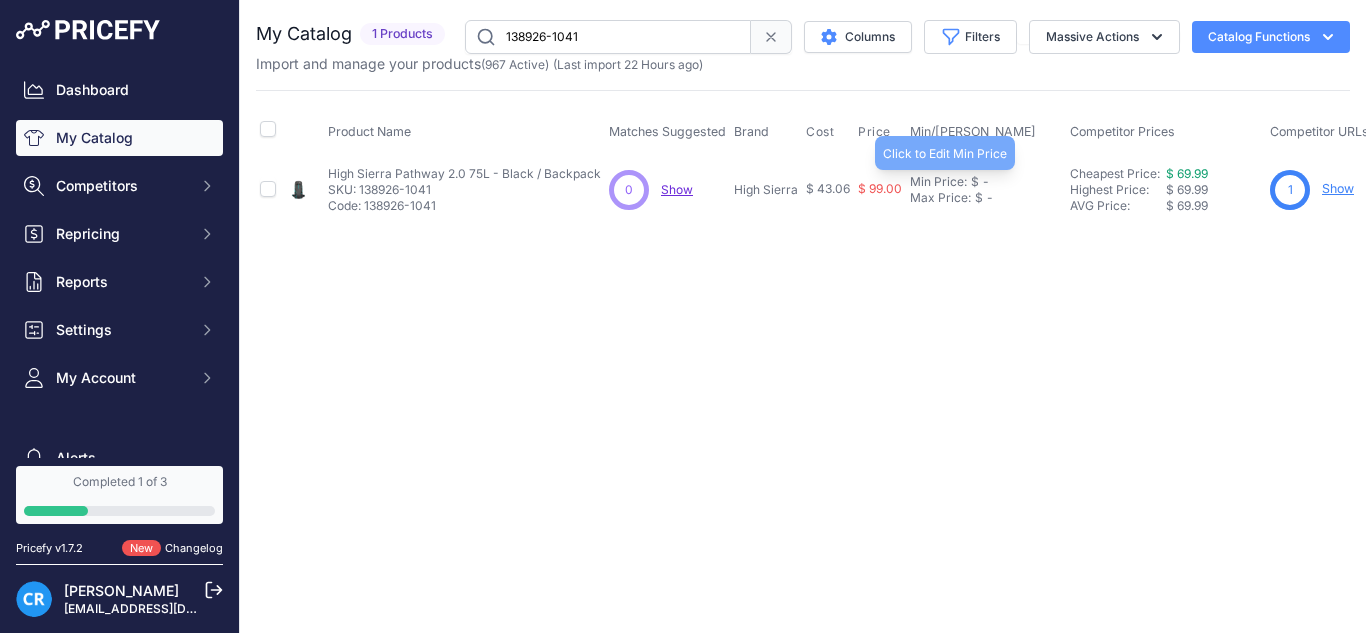 click on "$" at bounding box center [975, 182] 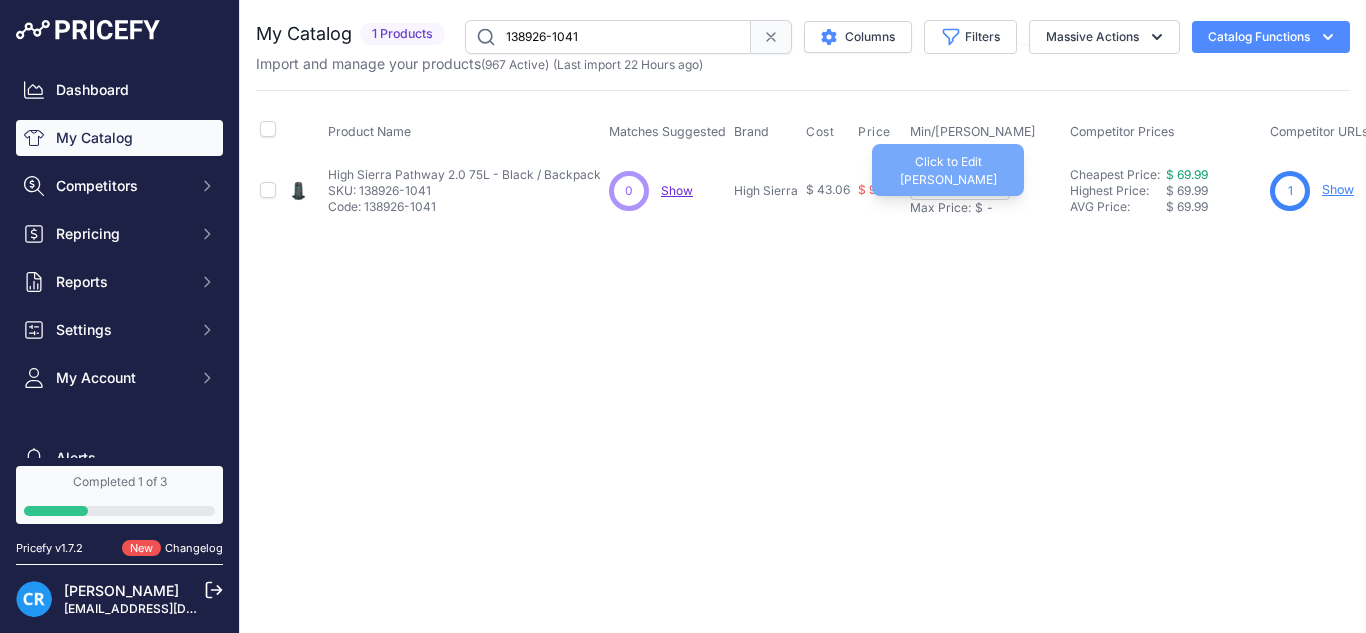 click on "Max Price:
$
-" at bounding box center (986, 208) 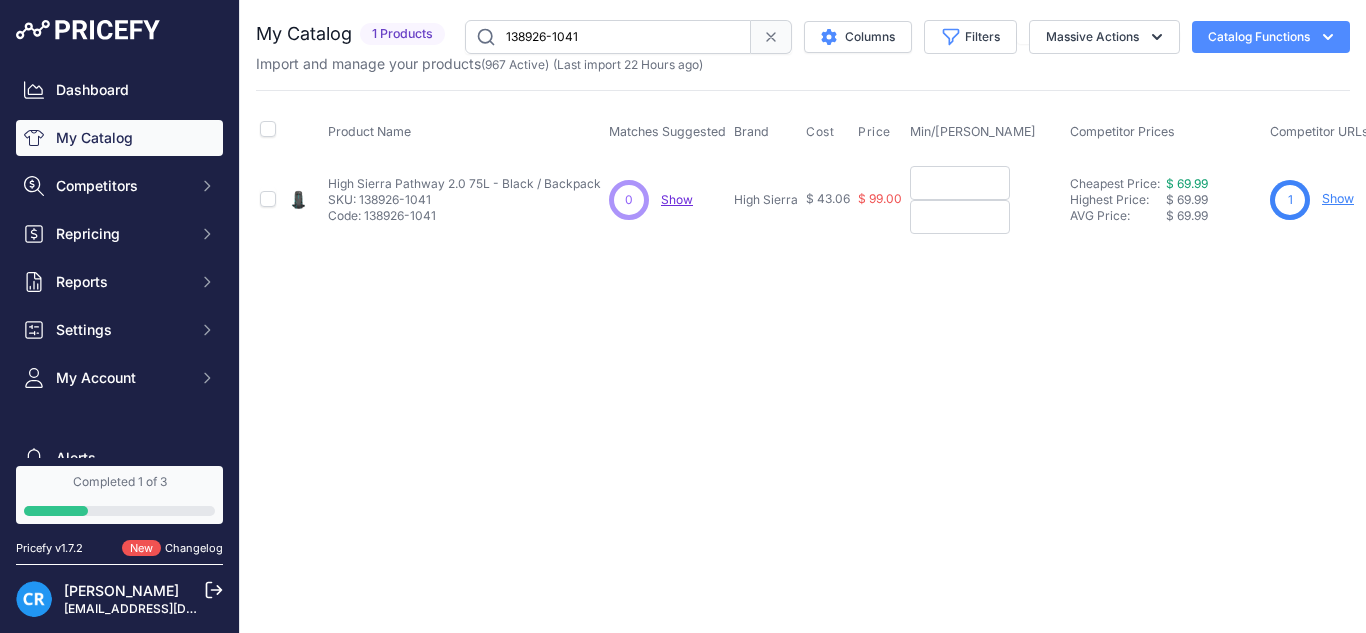 click at bounding box center (960, 183) 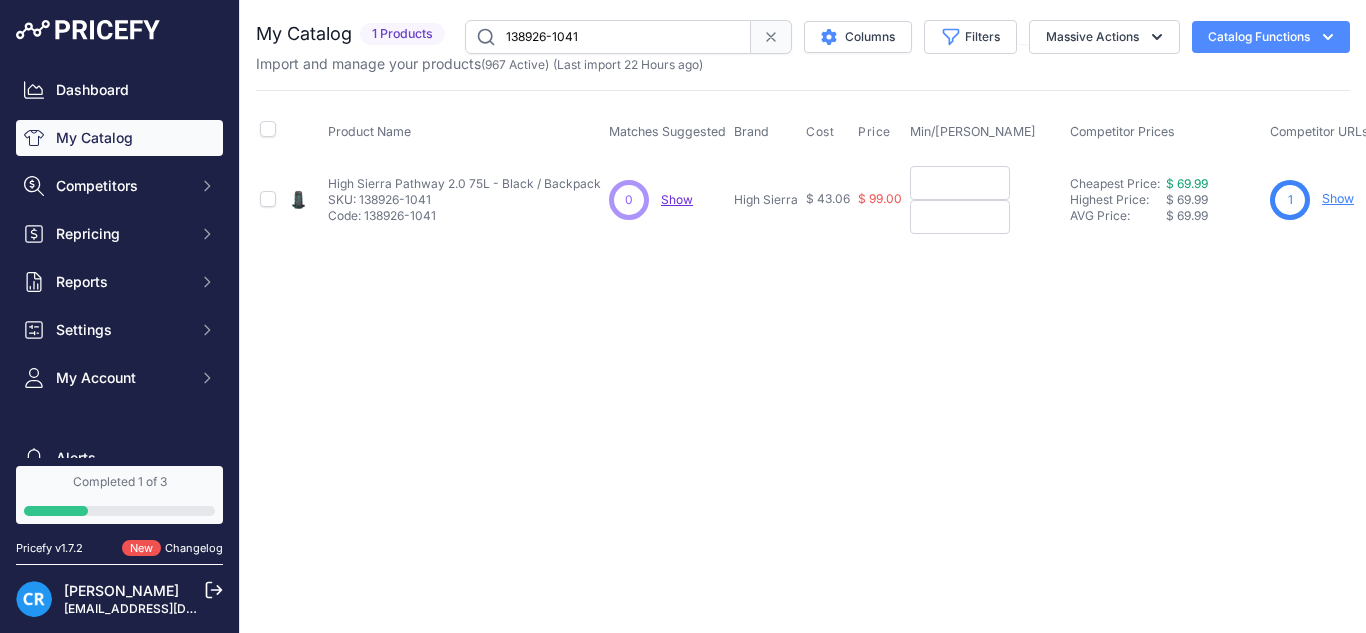 click at bounding box center (960, 183) 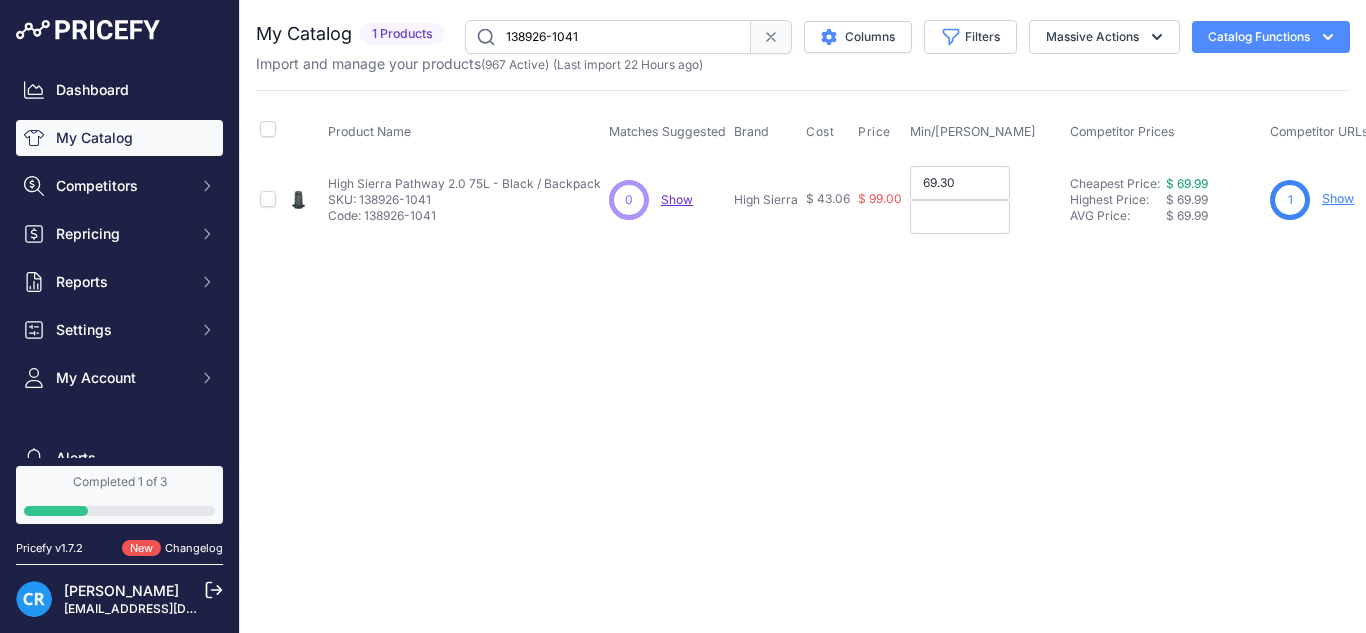type on "69.30" 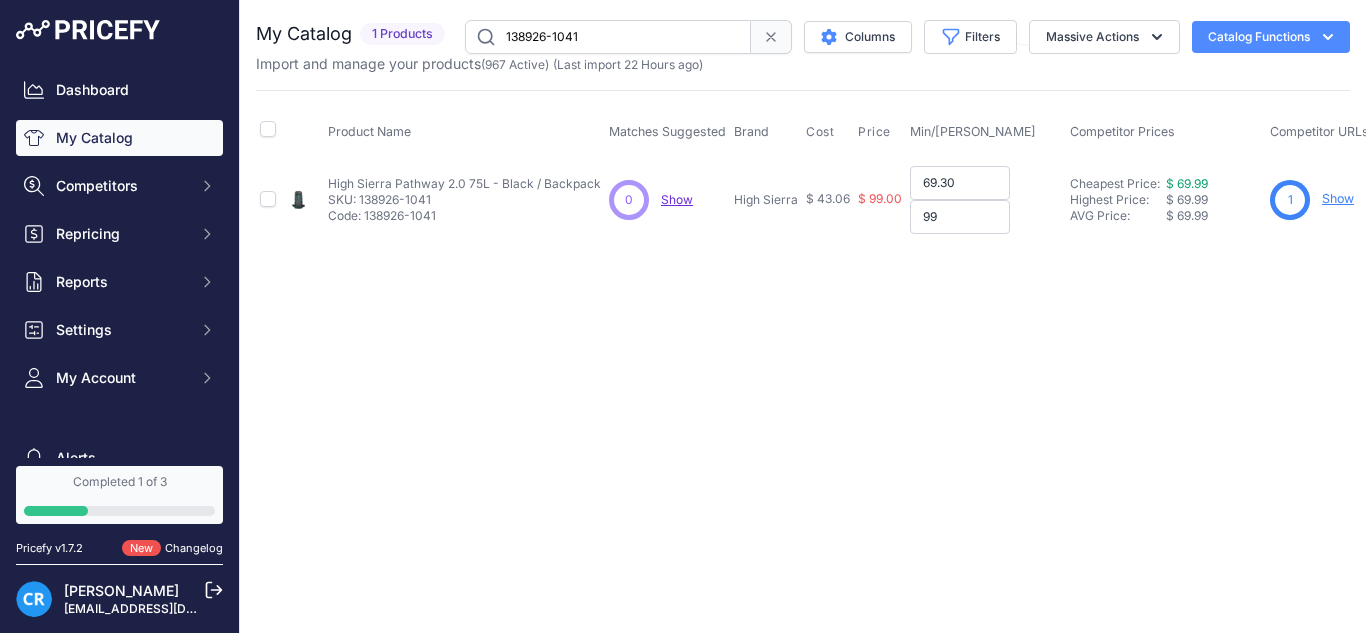 type on "99" 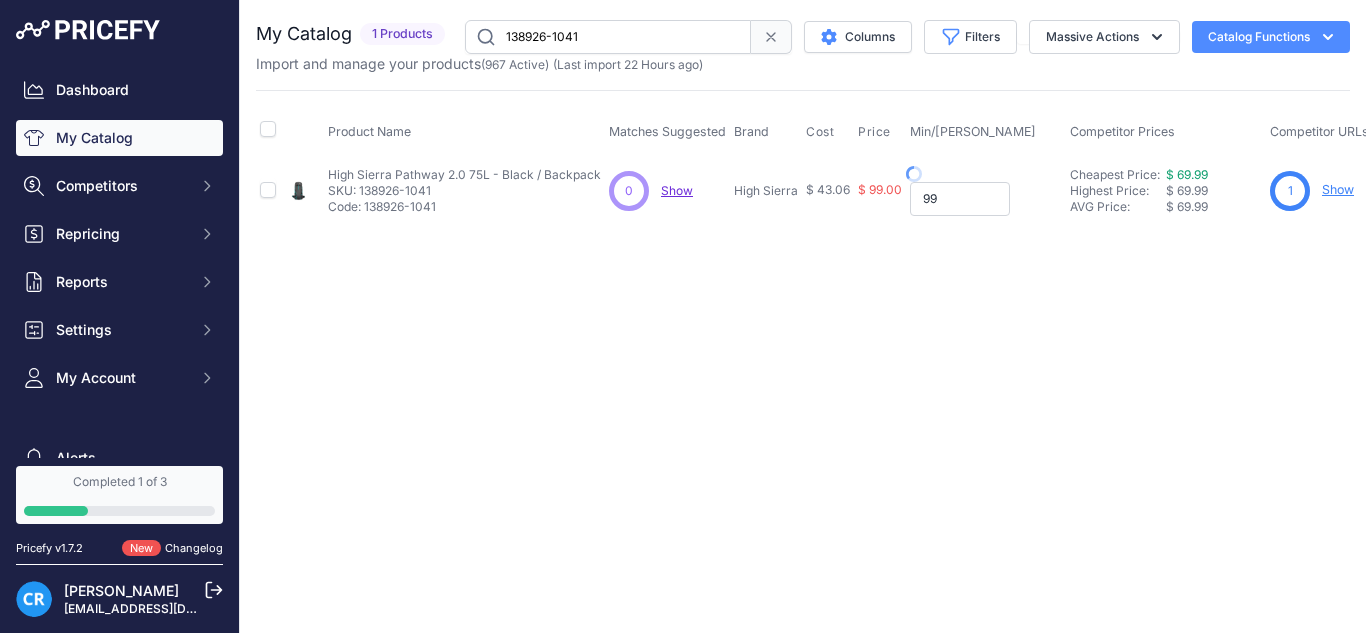 click on "Max Price:
$
99.00
-
Click to Edit Max Price
99" at bounding box center (986, 199) 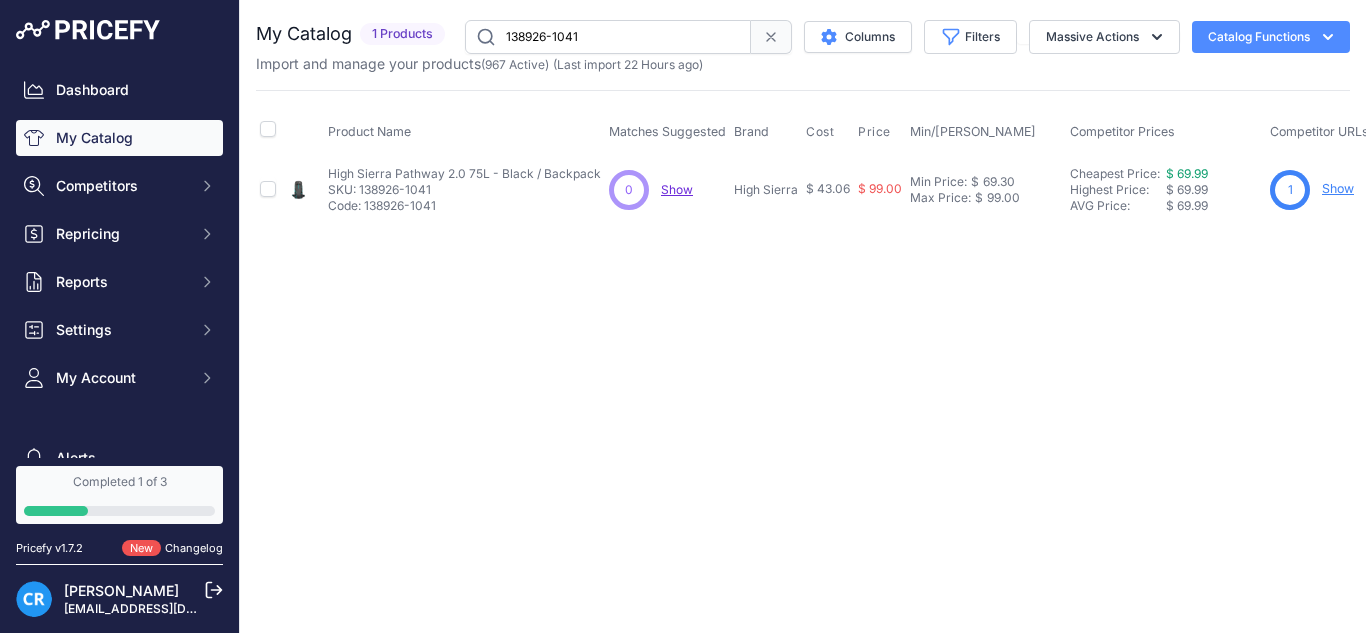 click on "138926-1041" at bounding box center (608, 37) 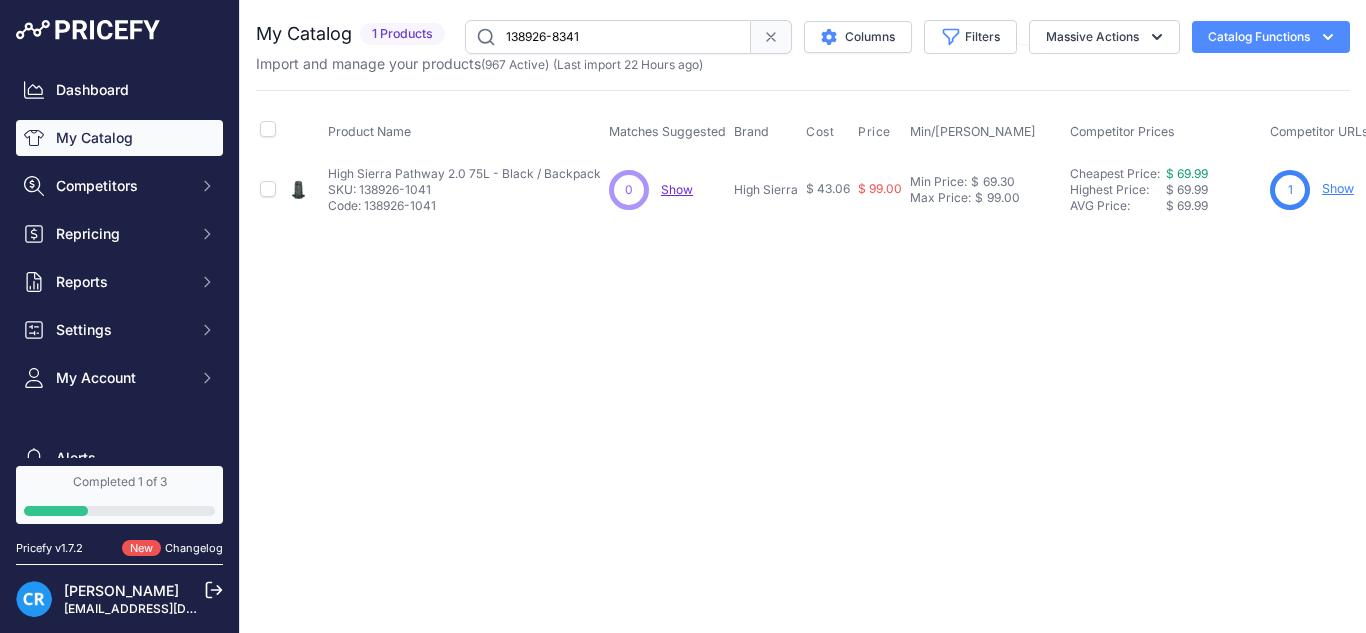 type on "138926-8341" 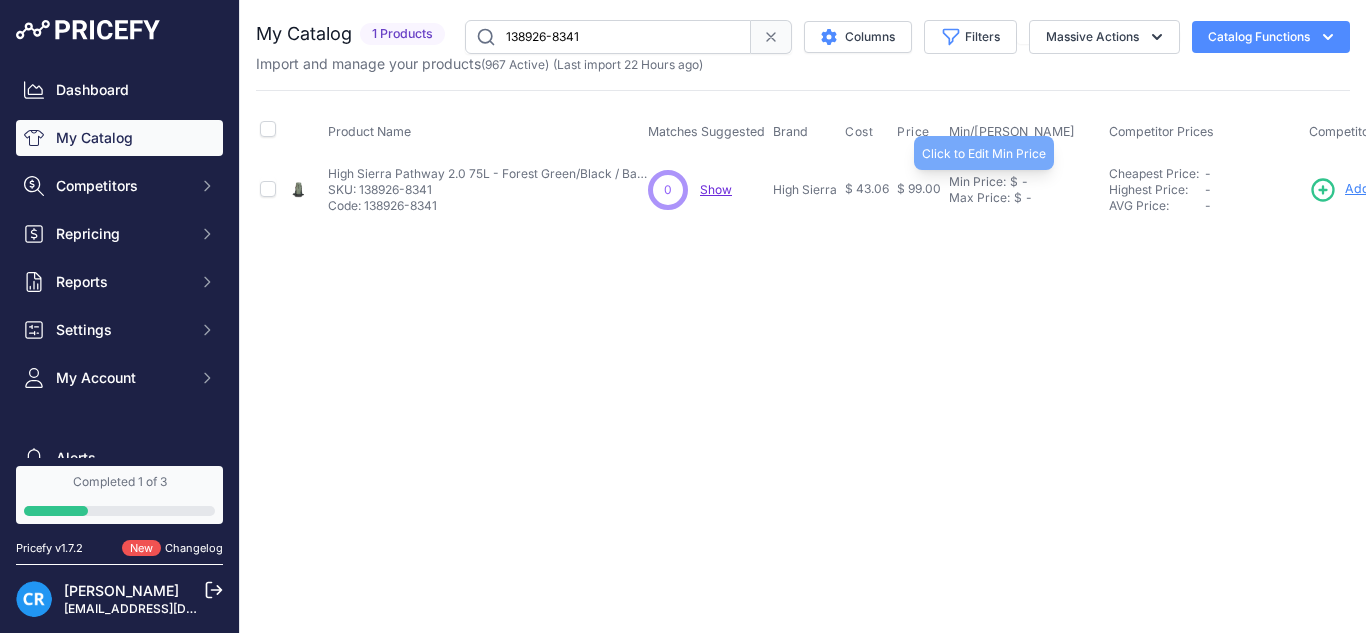click on "Min Price:" at bounding box center (977, 182) 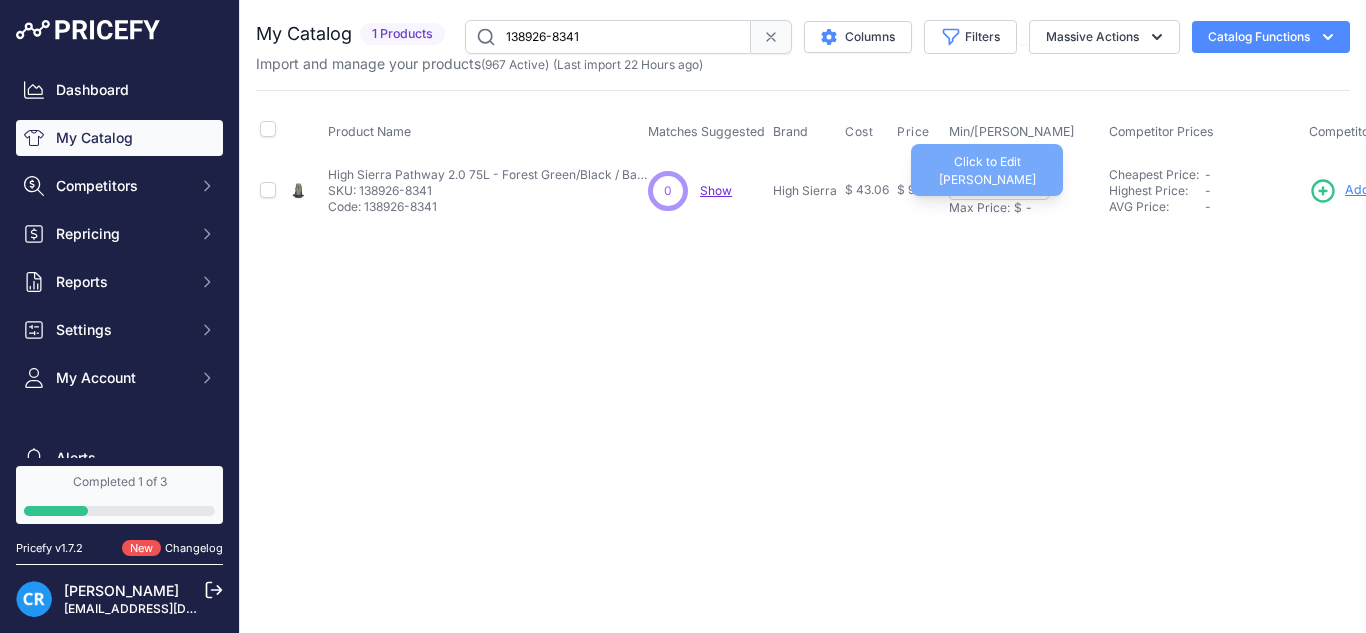 click on "Max Price:" at bounding box center [979, 208] 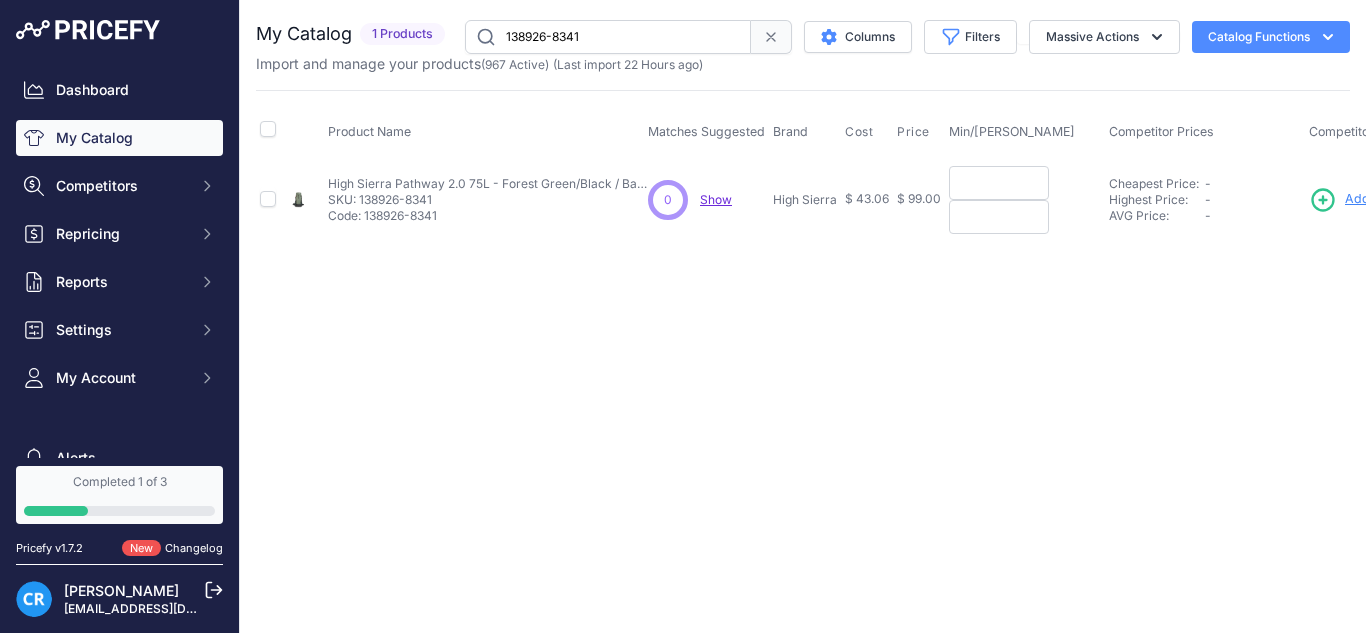 click at bounding box center [999, 183] 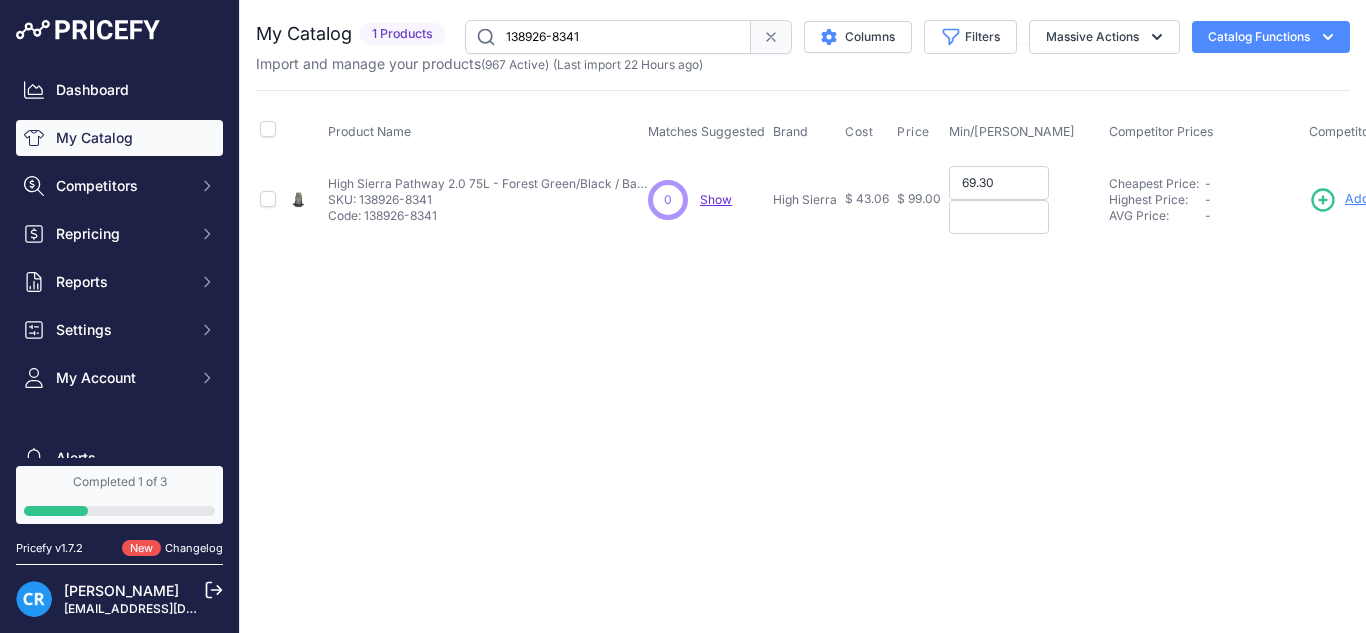 type on "69.30" 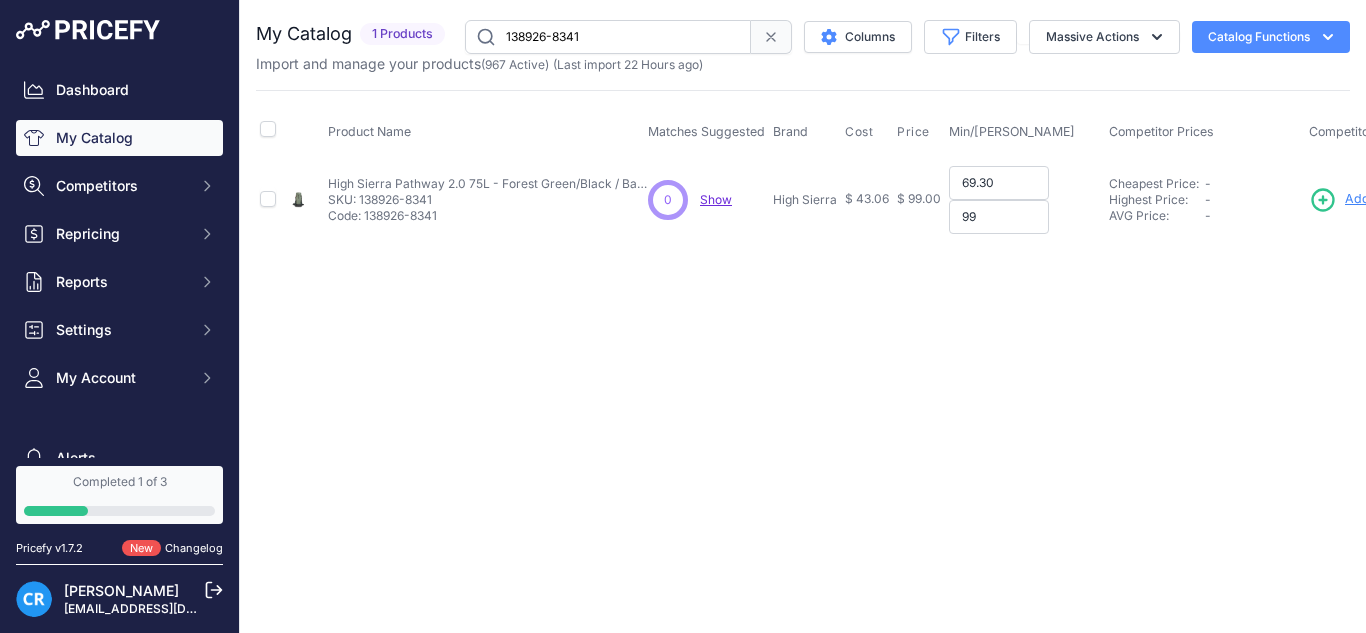 type on "99" 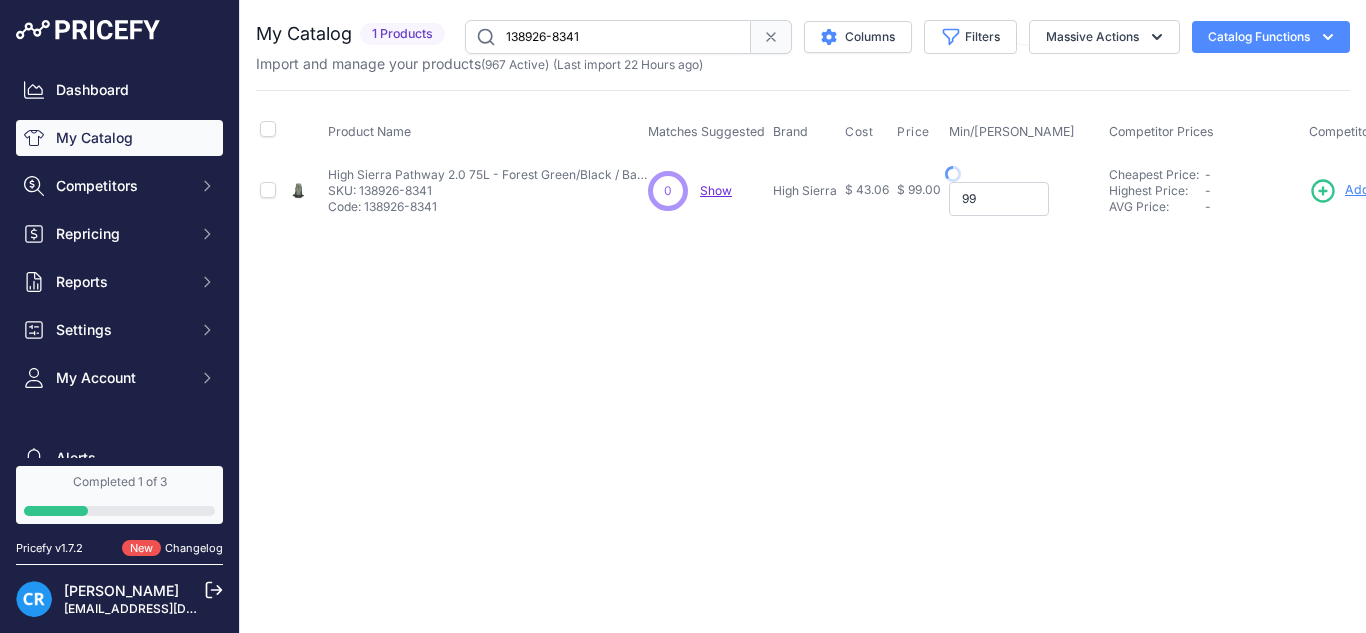 click on "99" at bounding box center [999, 199] 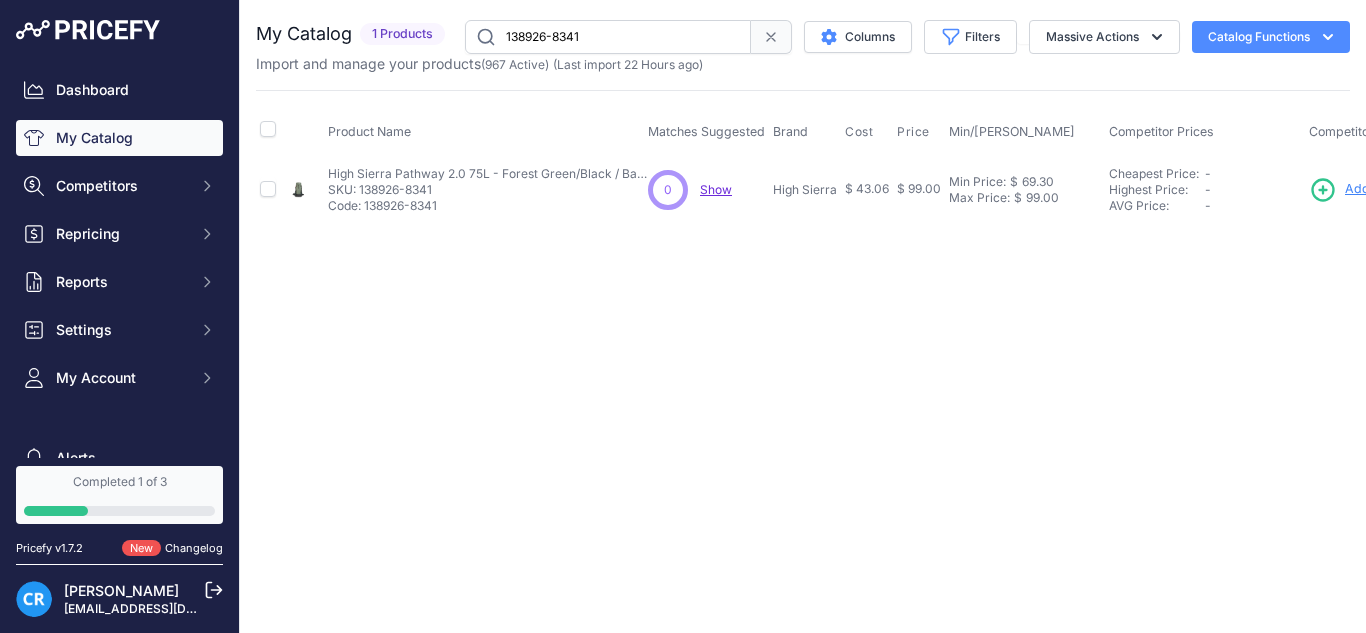 click on "You are not connected to the internet.
My Catalog" at bounding box center (803, 121) 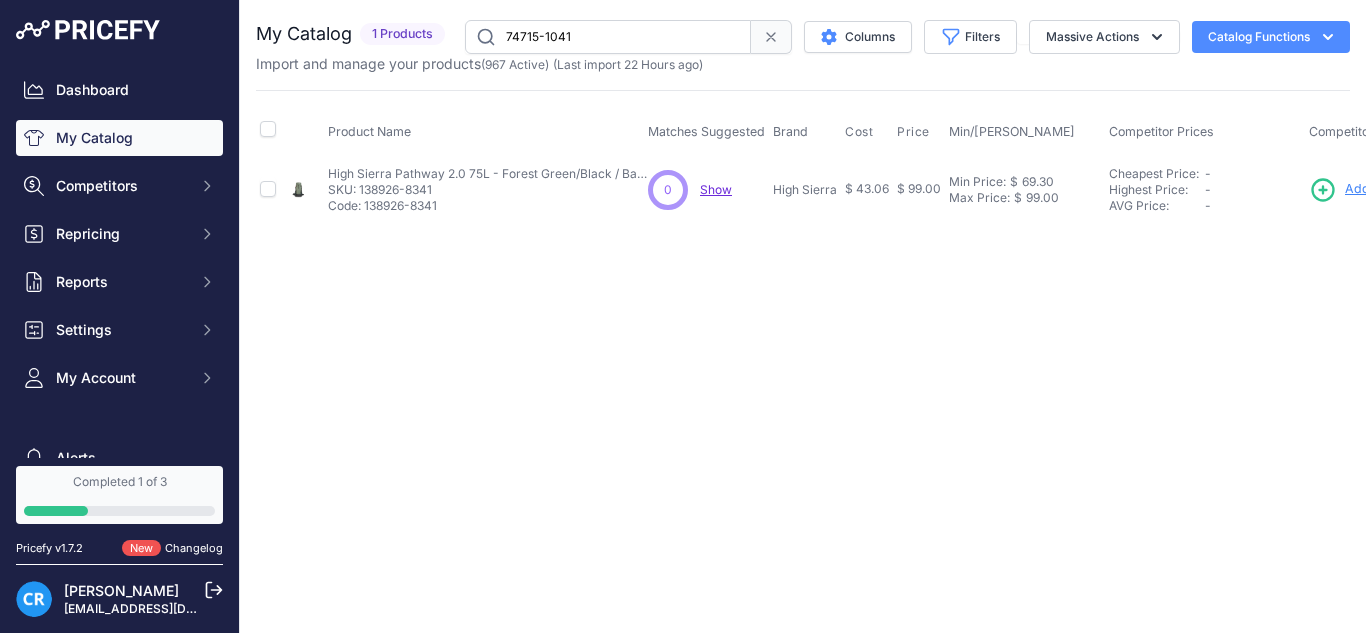 type on "74715-1041" 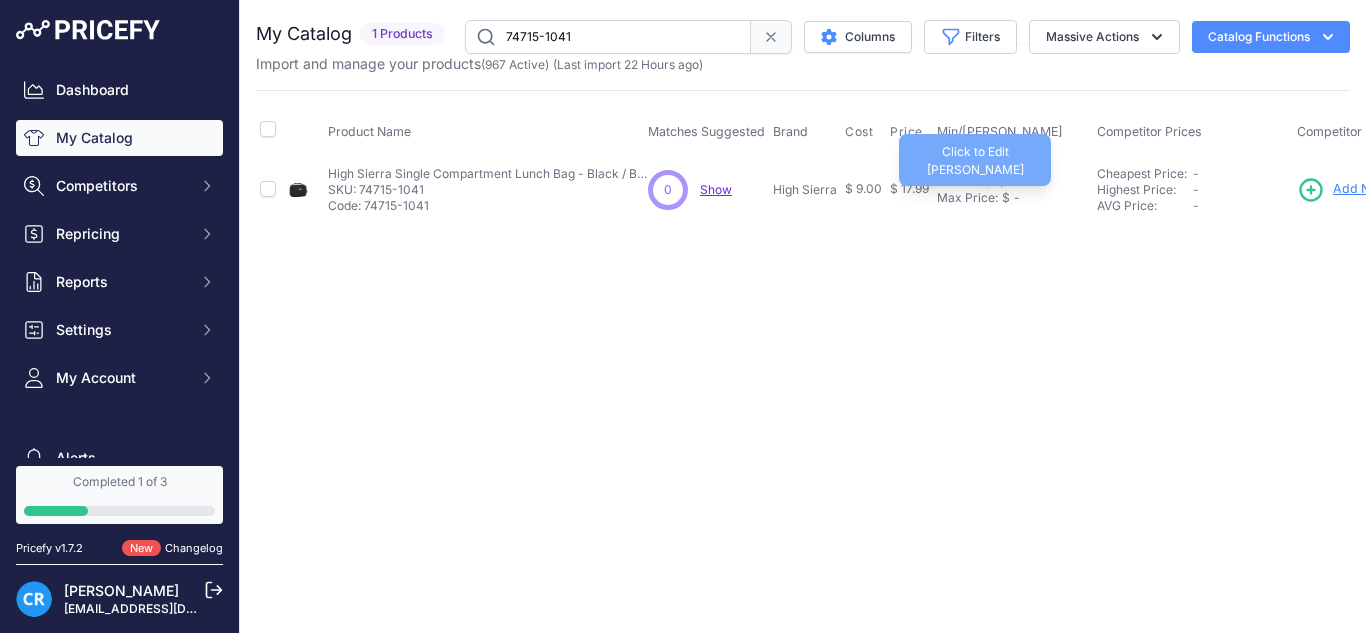 click on "Min Price:" at bounding box center [965, 182] 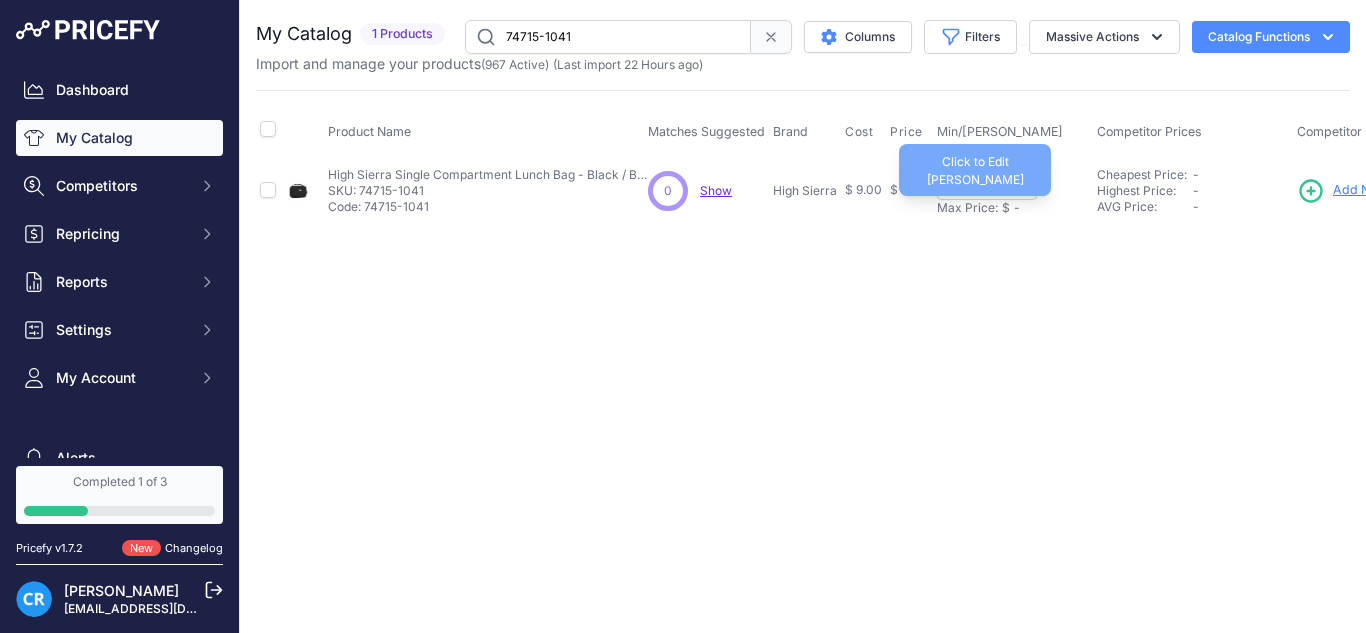 click on "Max Price:" at bounding box center (967, 208) 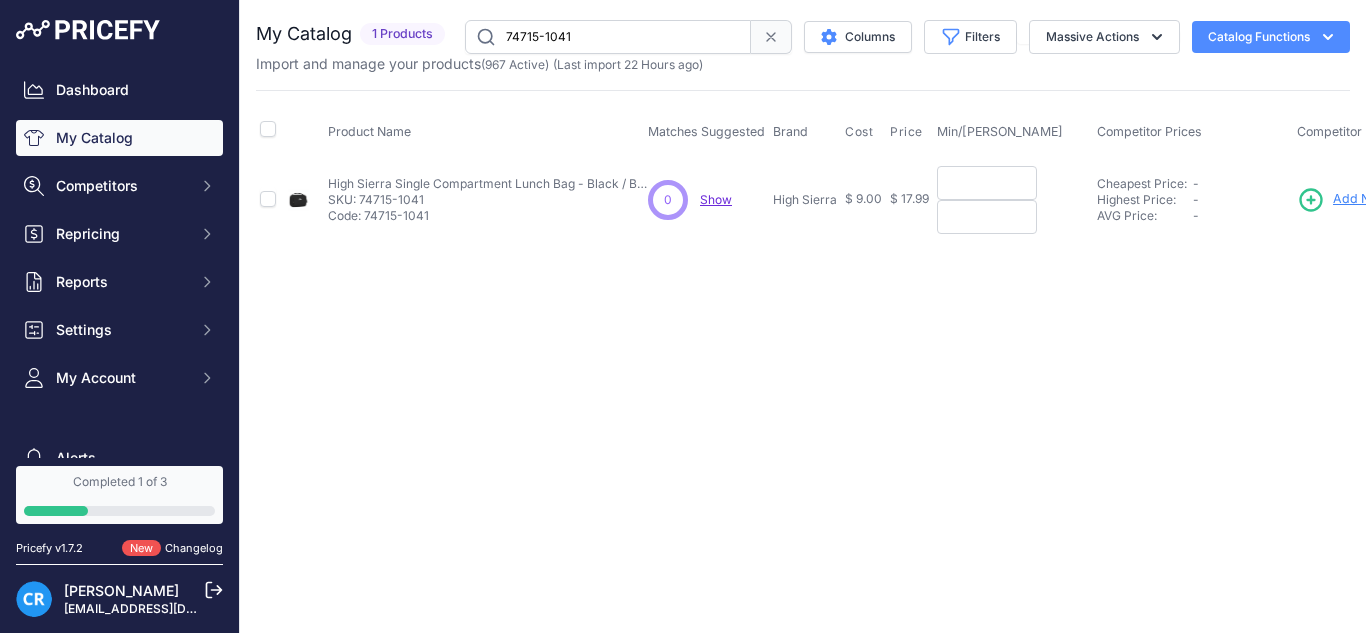 click at bounding box center [987, 183] 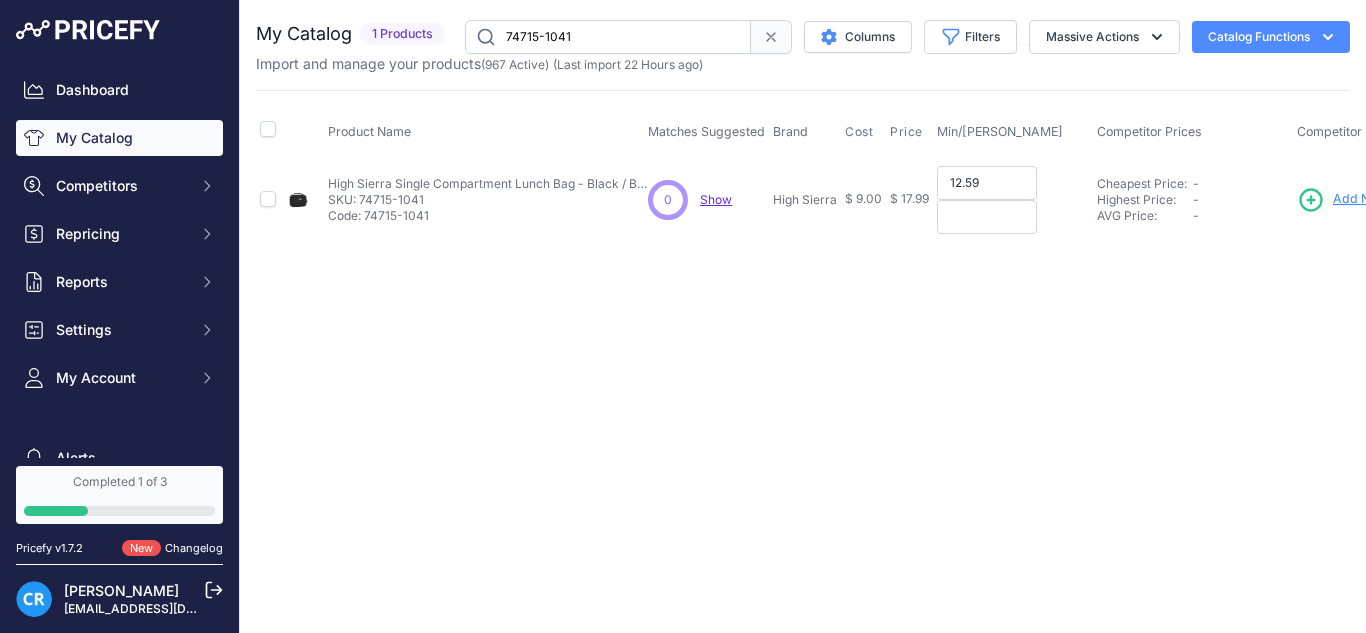type on "12.59" 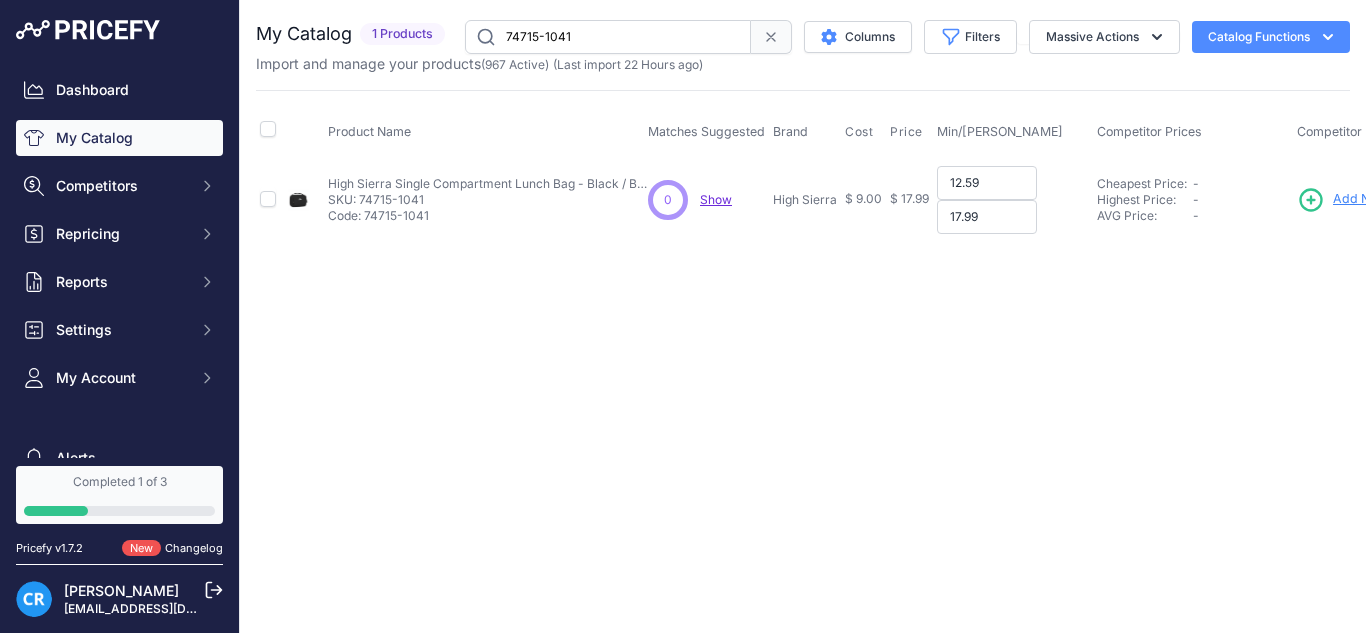 type on "17.99" 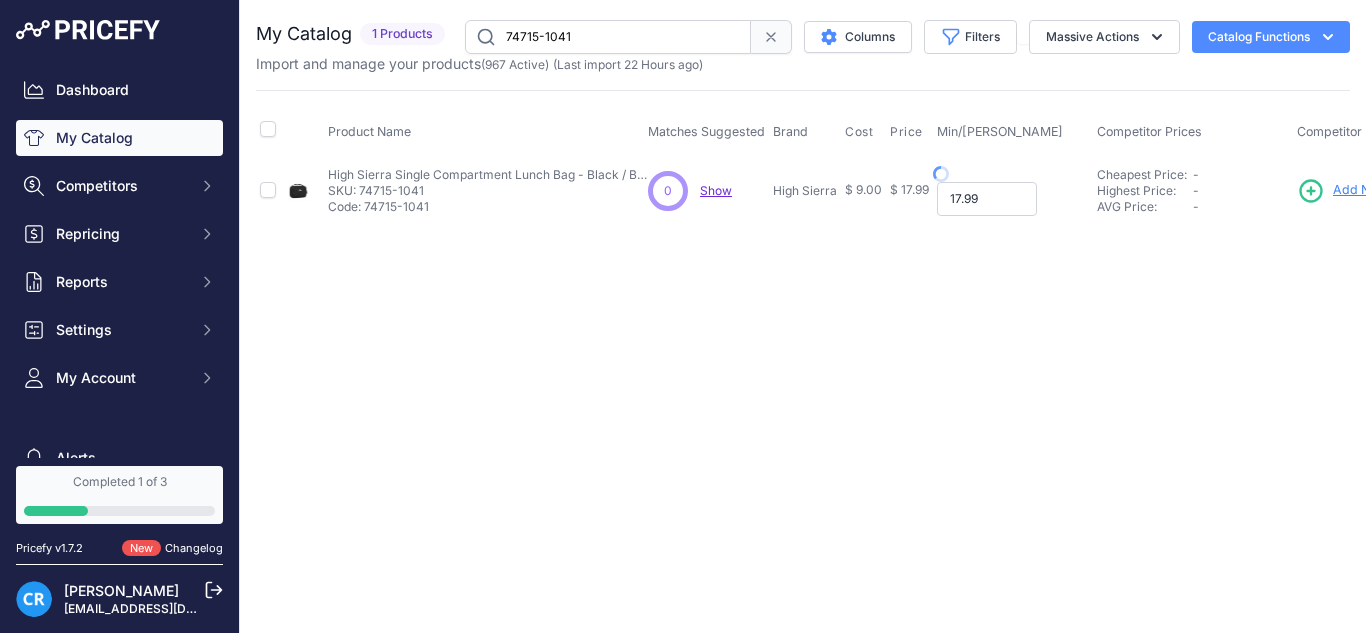 click on "17.99" at bounding box center (987, 199) 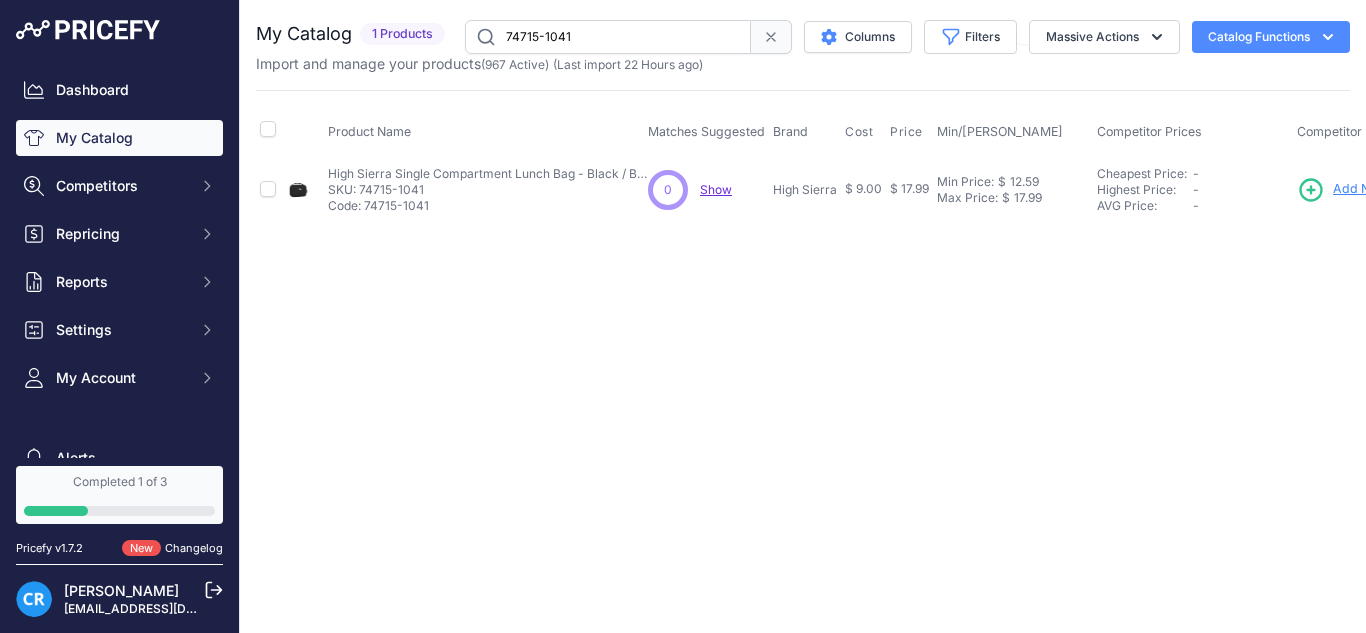 click on "74715-1041" at bounding box center [608, 37] 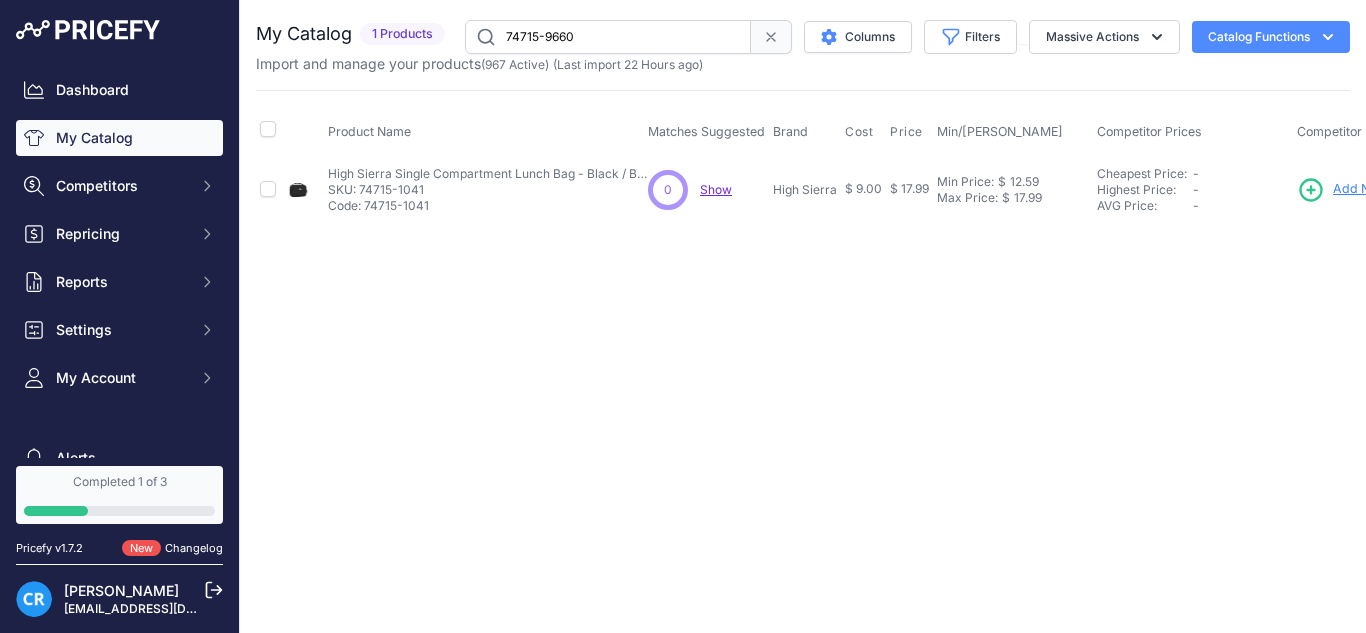 type on "74715-9660" 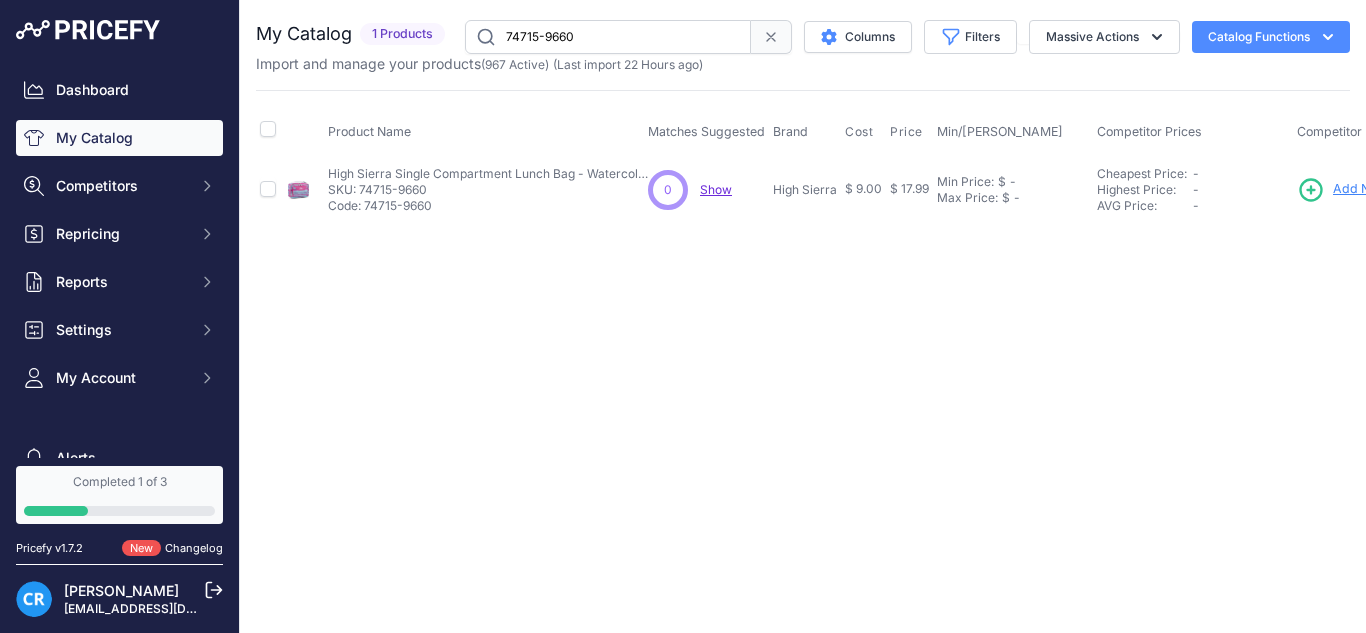 click on "Min Price:
$
-
Click to Edit Min Price
Max Price:
$
-
Click to Edit Max Price" at bounding box center [1013, 189] 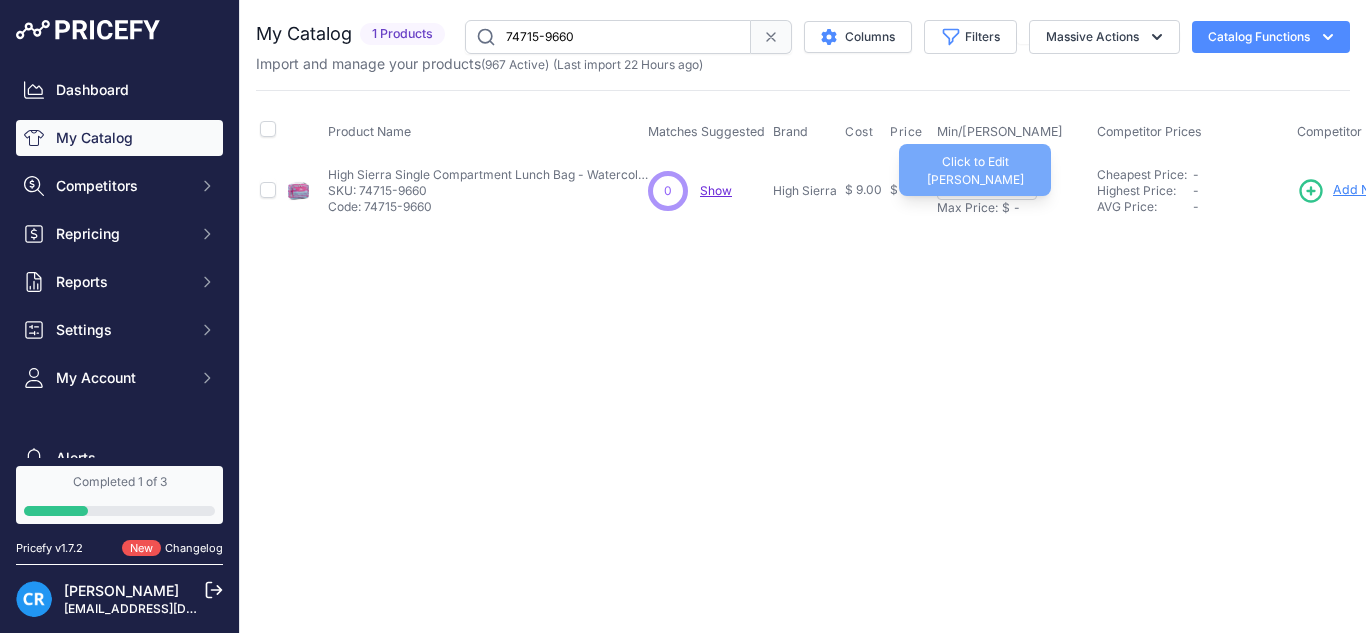 click on "Max Price:" at bounding box center [967, 208] 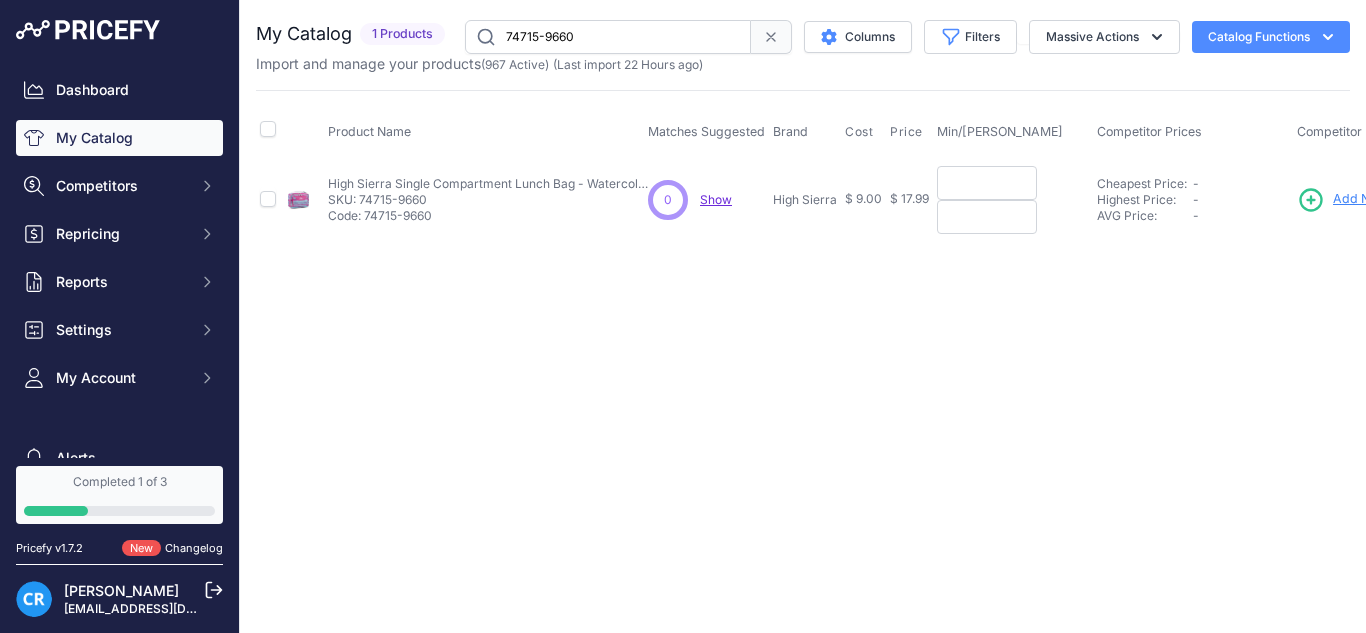 click at bounding box center (987, 183) 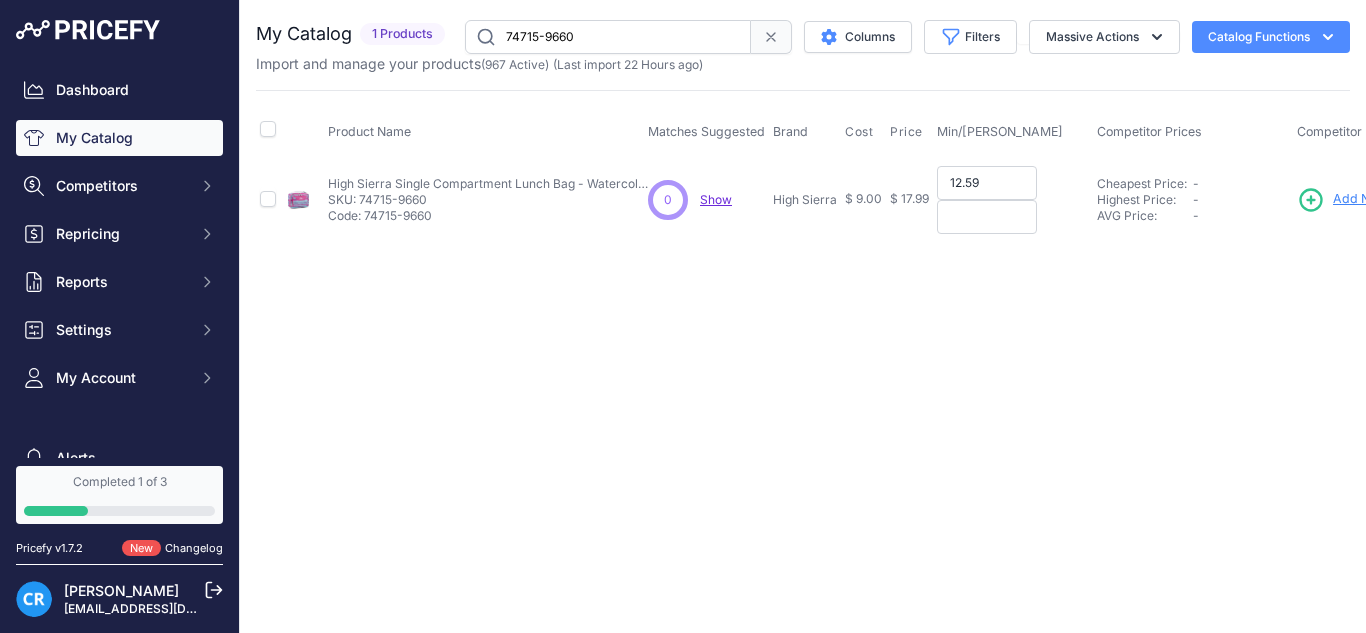type on "12.59" 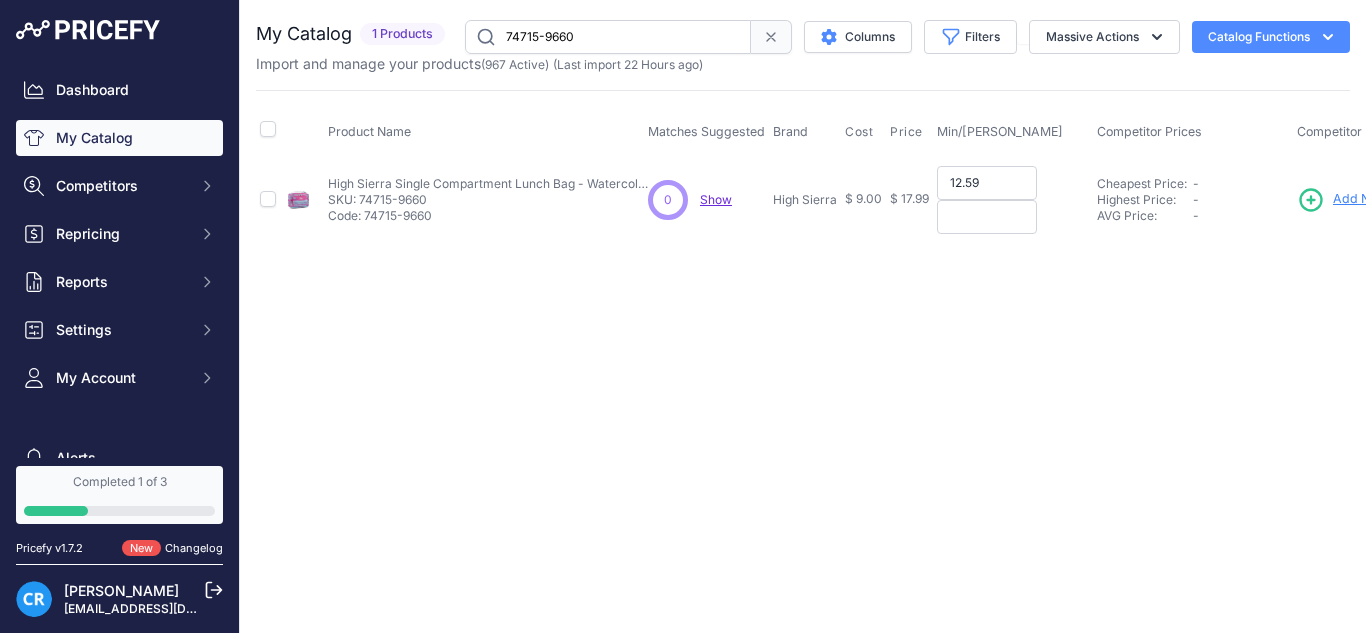 click at bounding box center (987, 217) 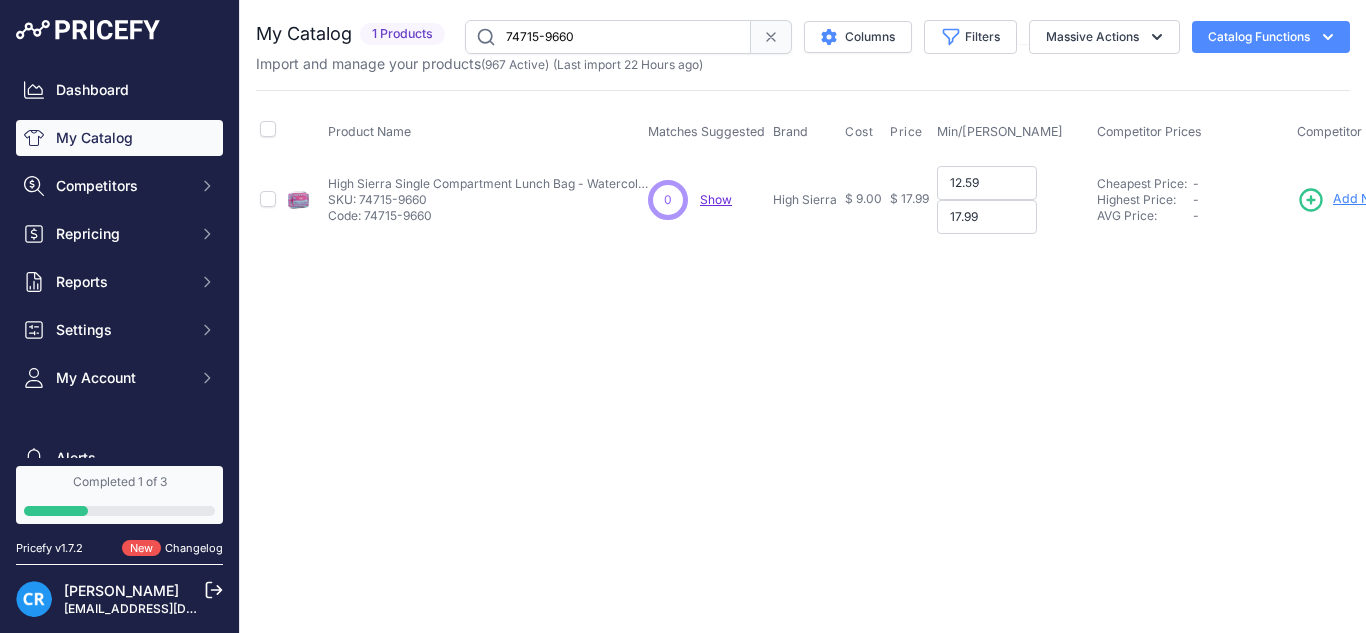 type on "17.99" 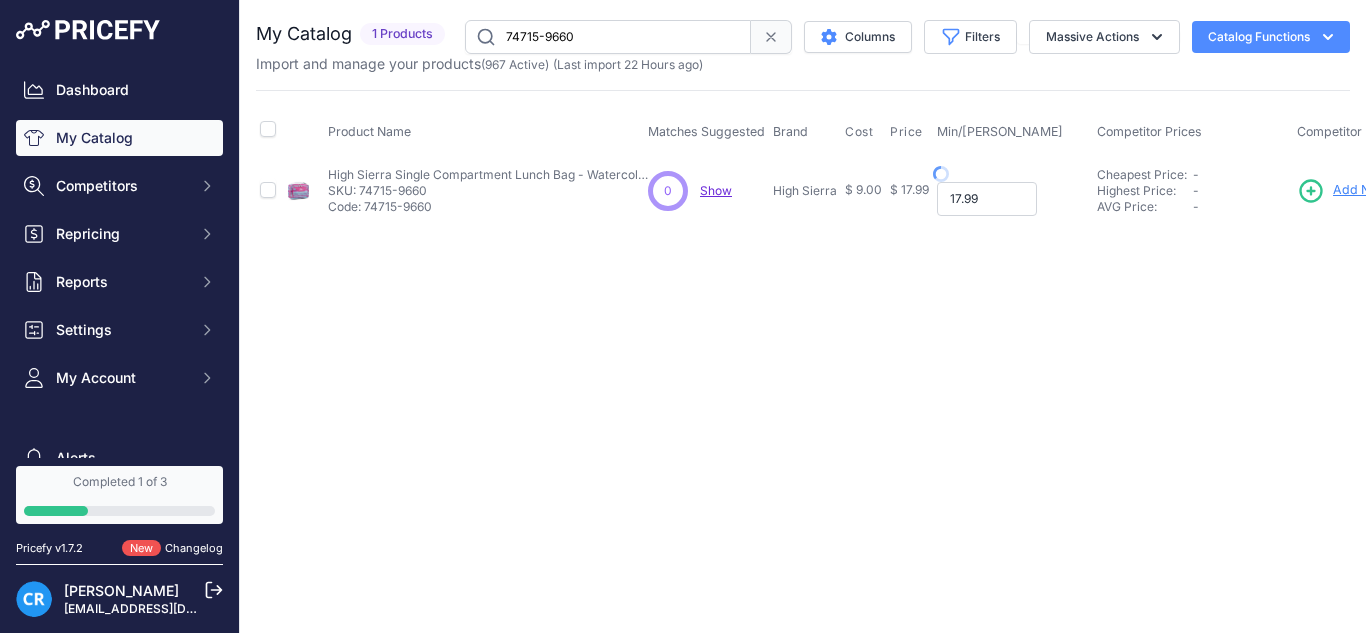 click on "17.99" at bounding box center [987, 199] 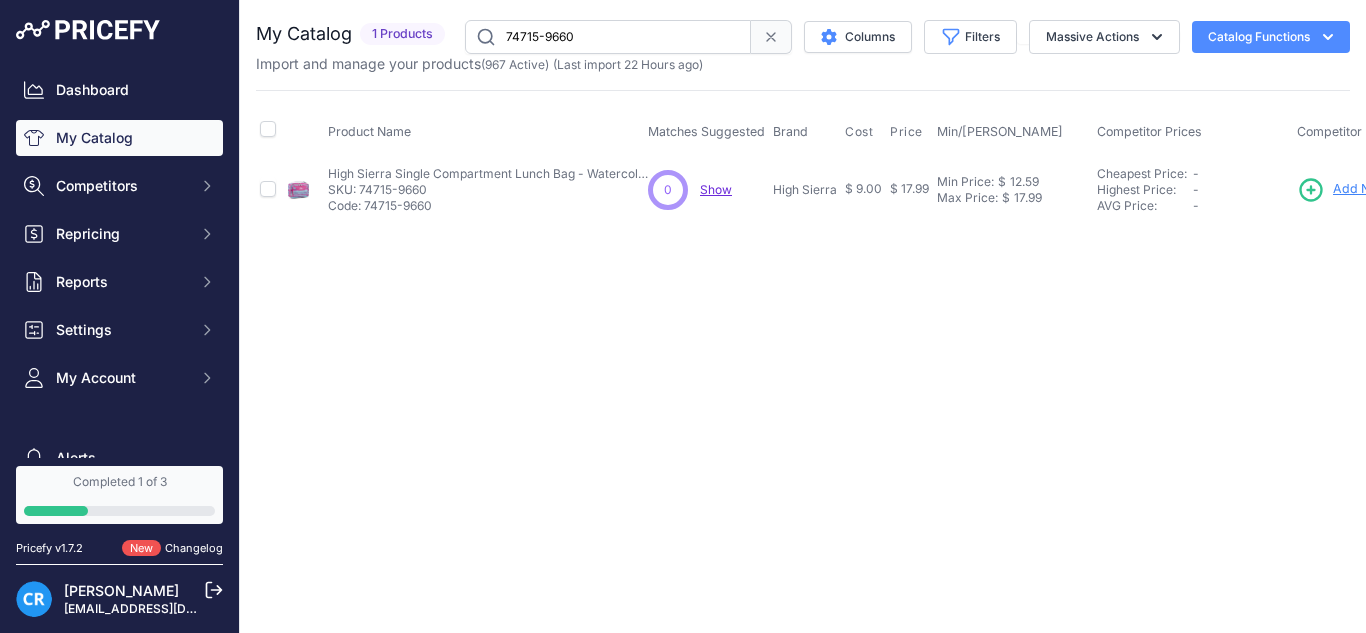 click on "74715-9660" at bounding box center [608, 37] 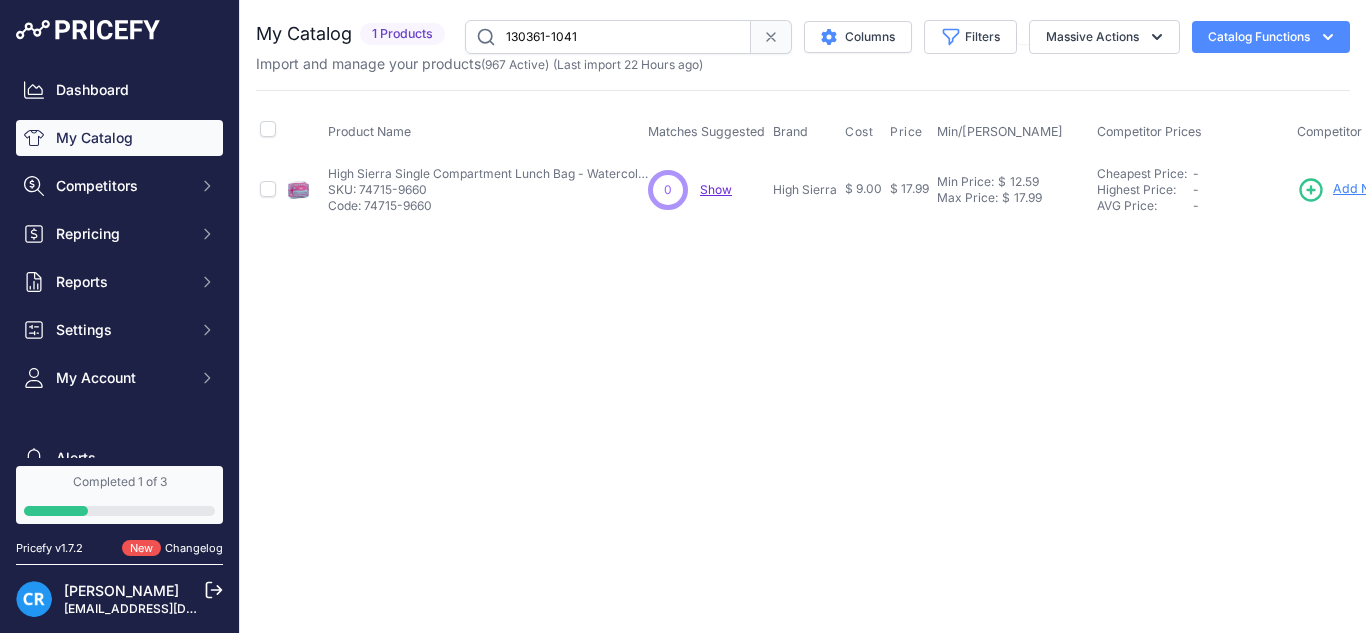 type on "130361-1041" 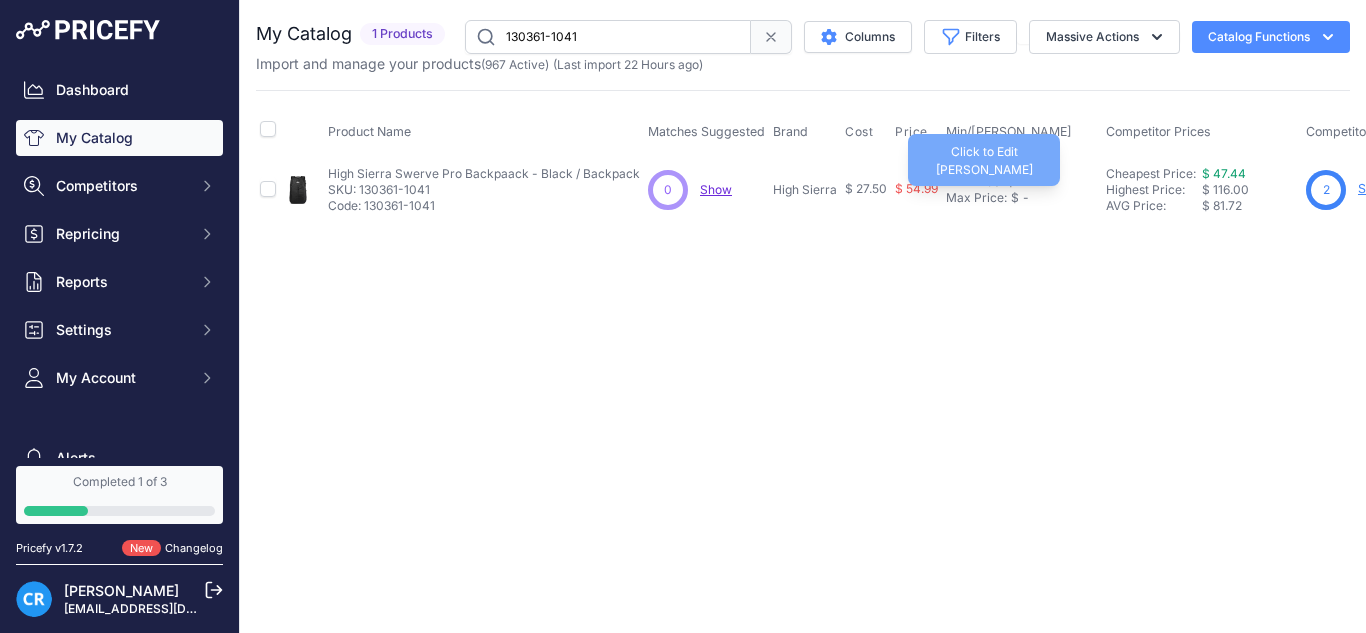 click on "Max Price:" at bounding box center [976, 198] 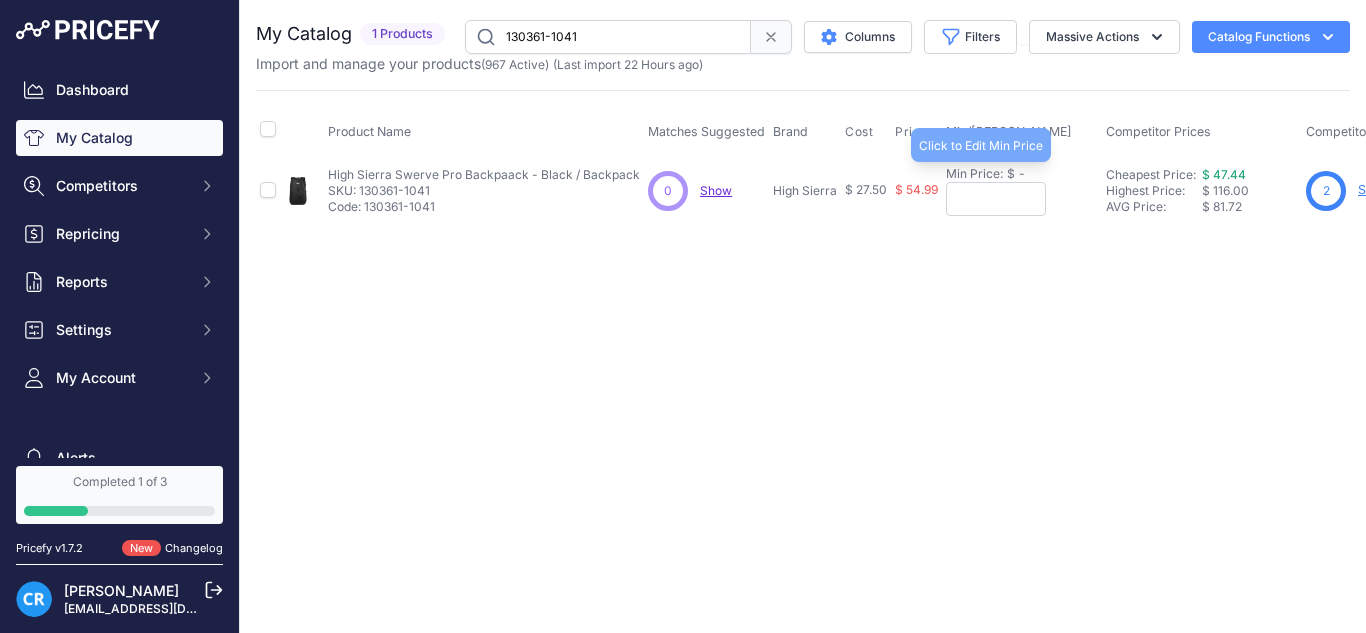 click on "Min Price:" at bounding box center [974, 174] 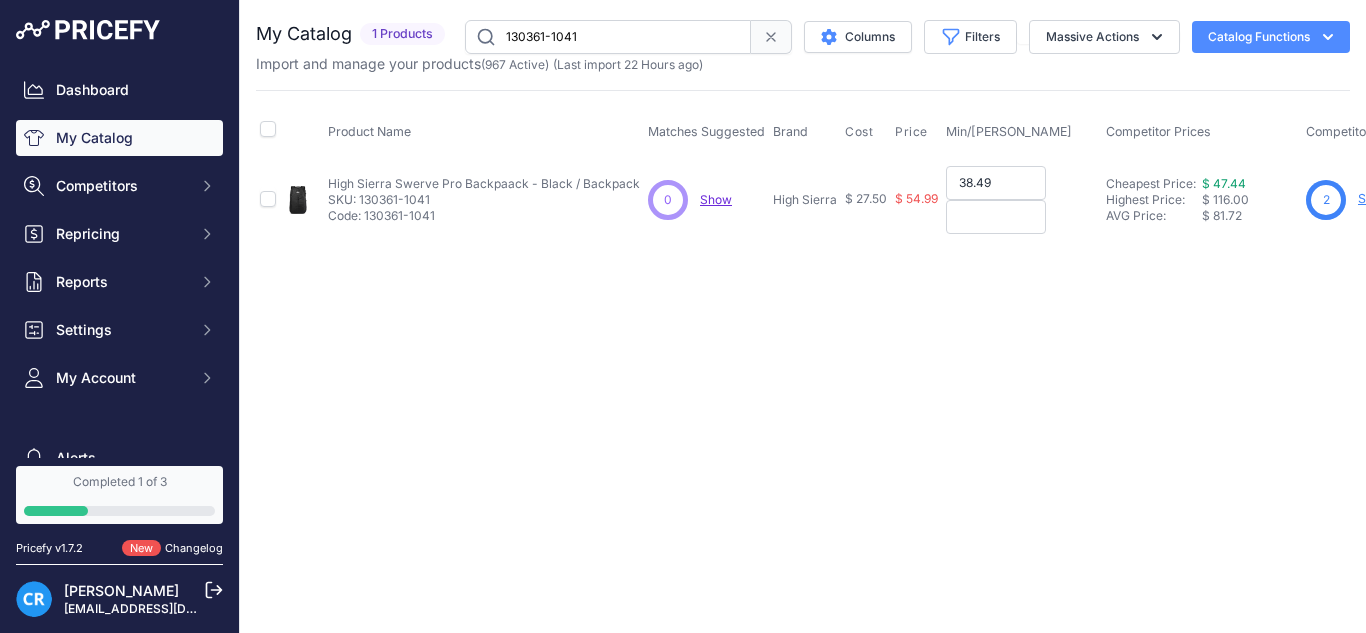 type on "38.49" 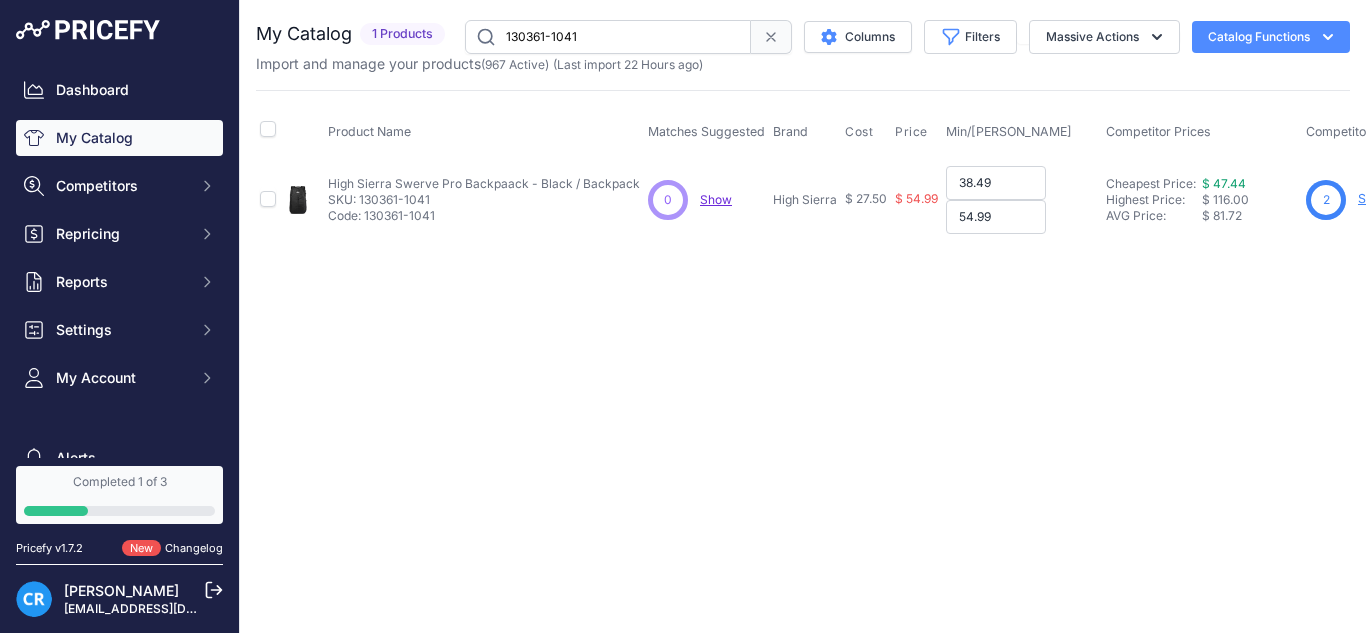 type on "54.99" 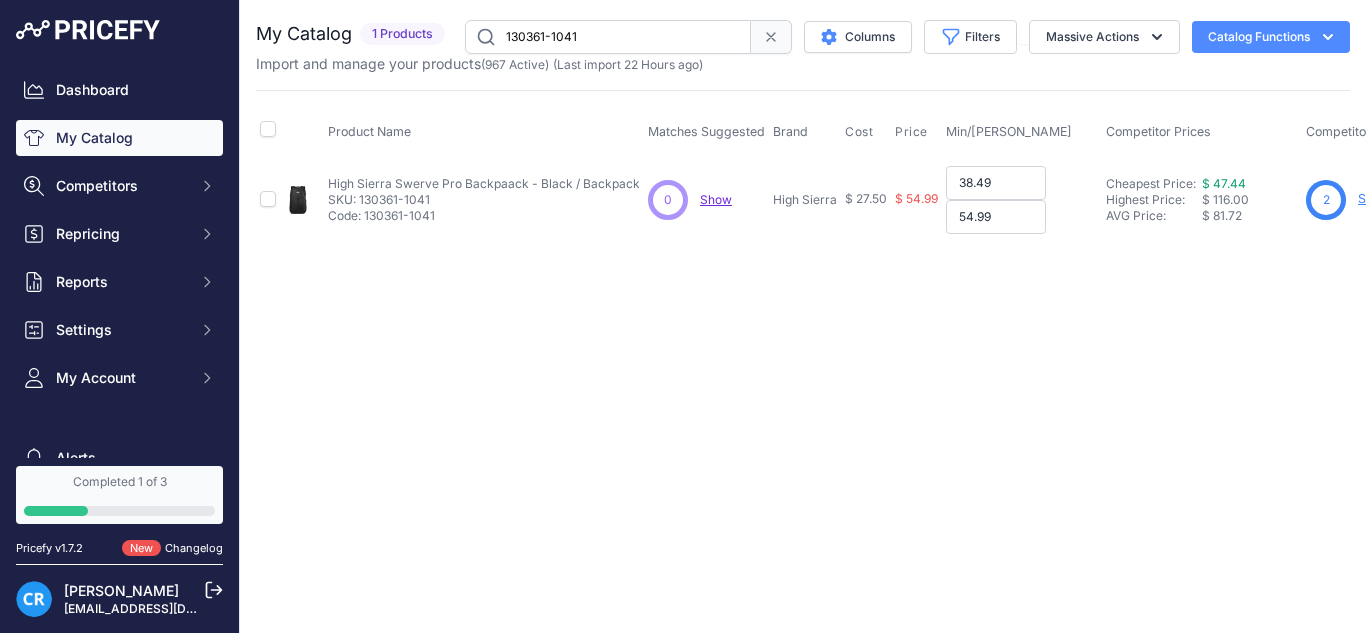 click on "38.49" at bounding box center (996, 183) 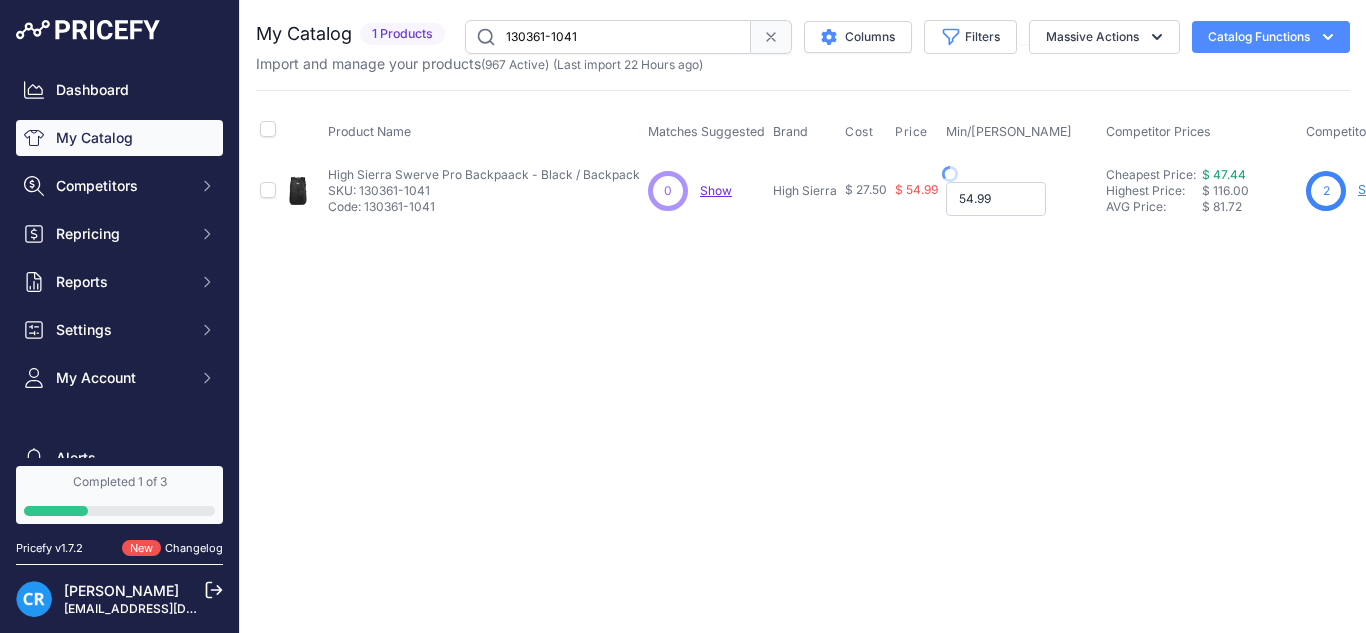 click on "54.99" at bounding box center [996, 199] 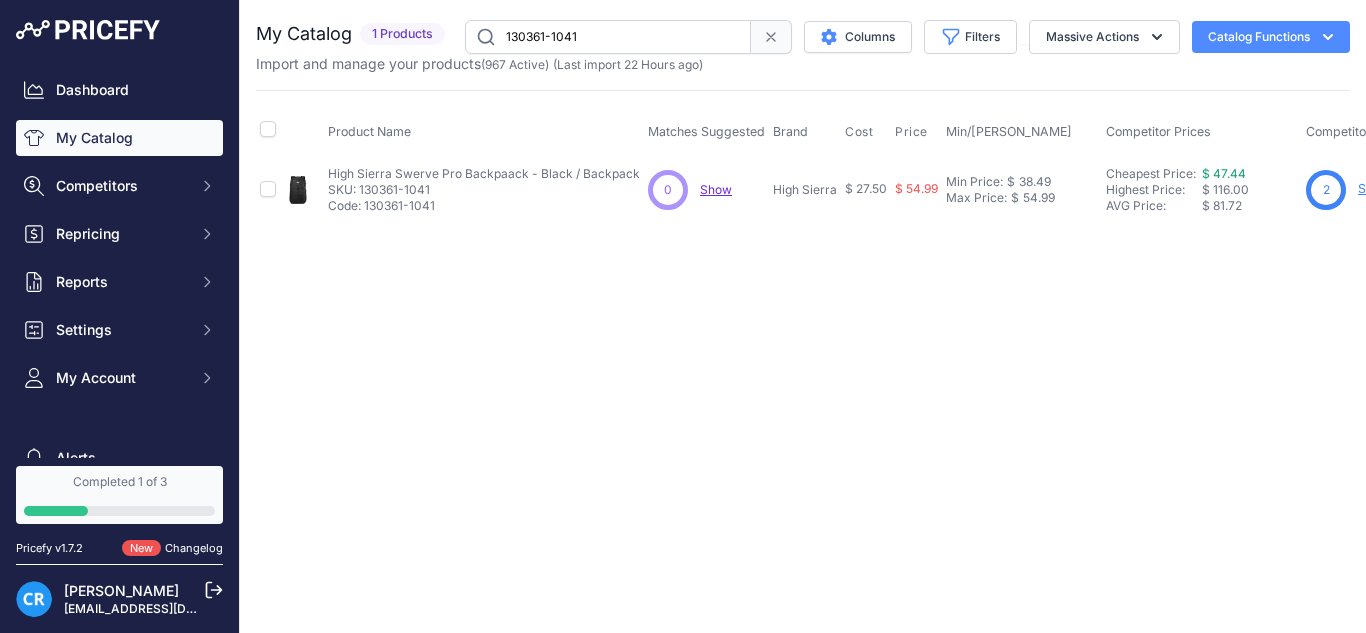 click on "130361-1041" at bounding box center (608, 37) 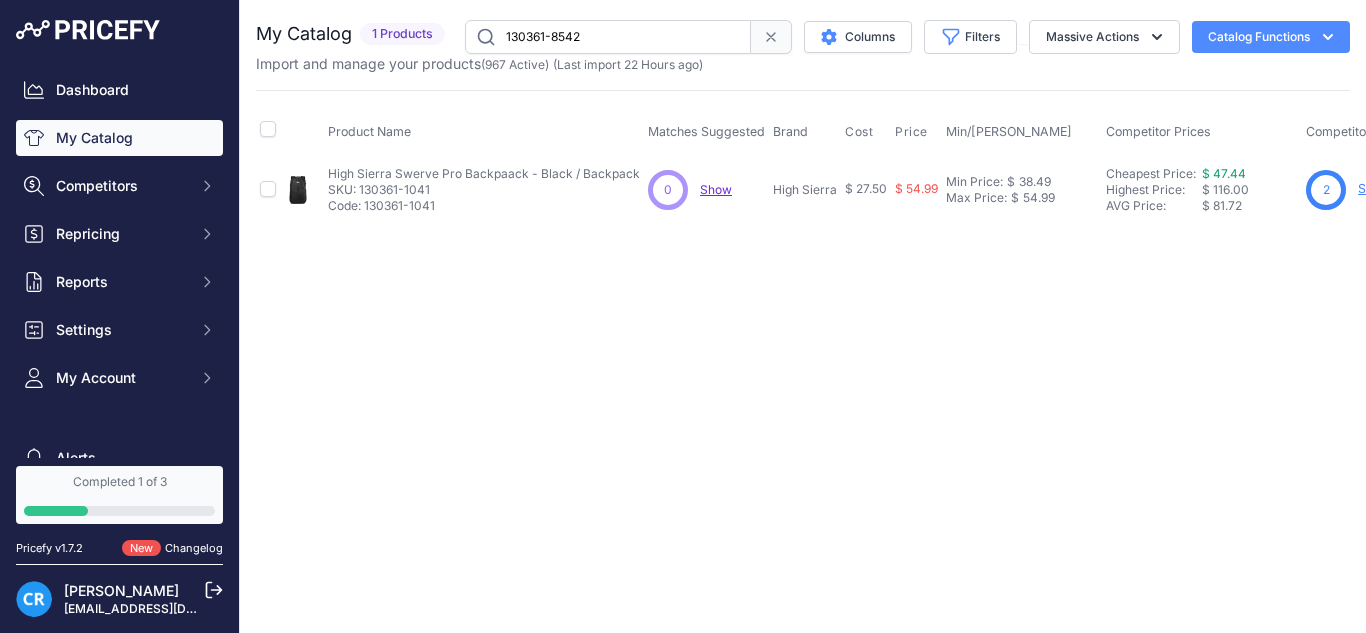 type on "130361-8542" 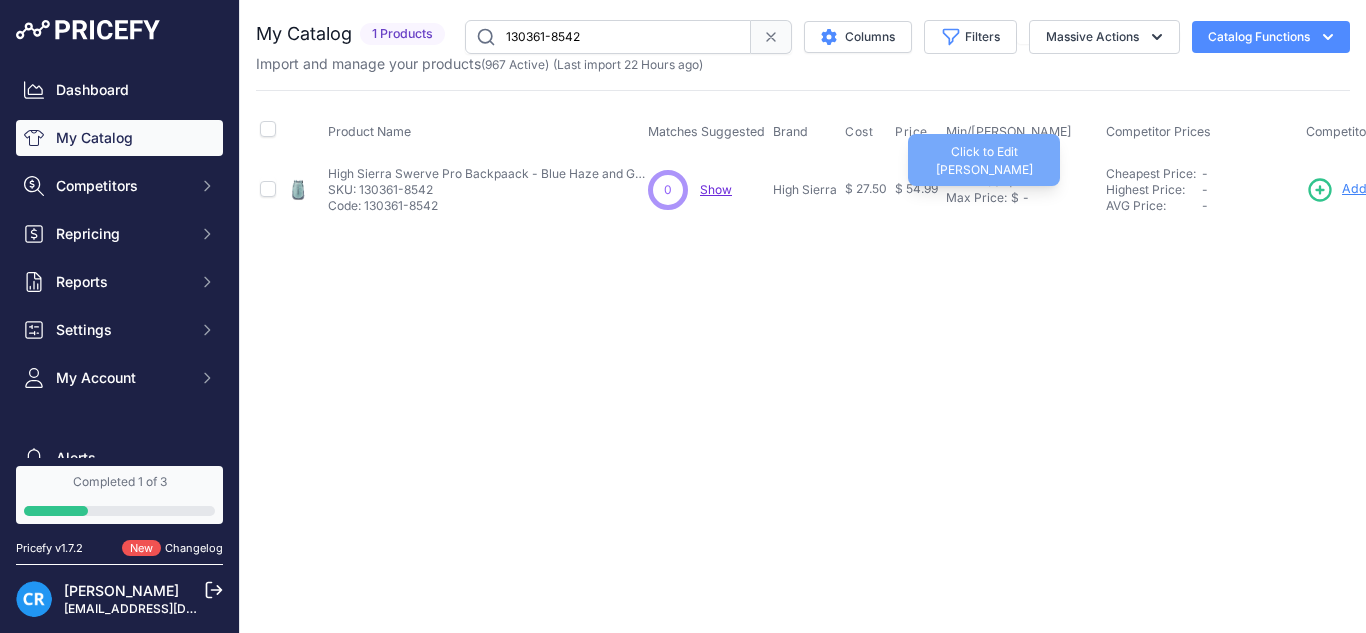 click on "Min Price:" at bounding box center (974, 182) 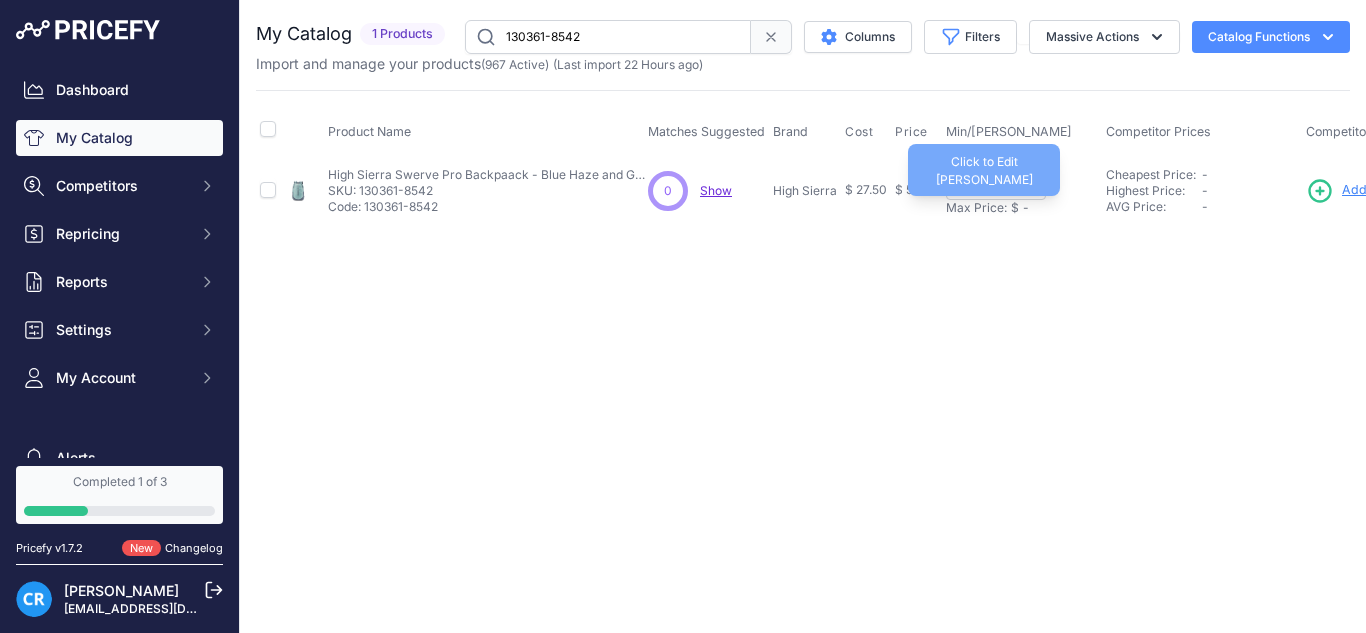 click on "Max Price:" at bounding box center (976, 208) 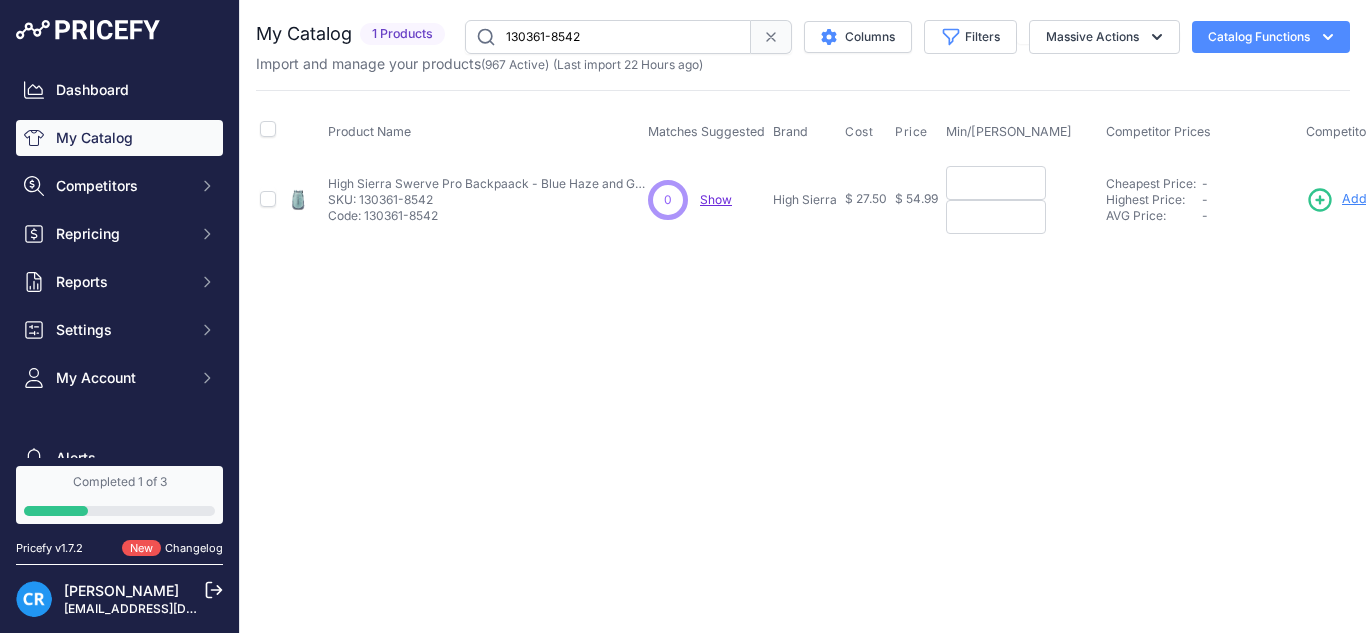 click at bounding box center [996, 183] 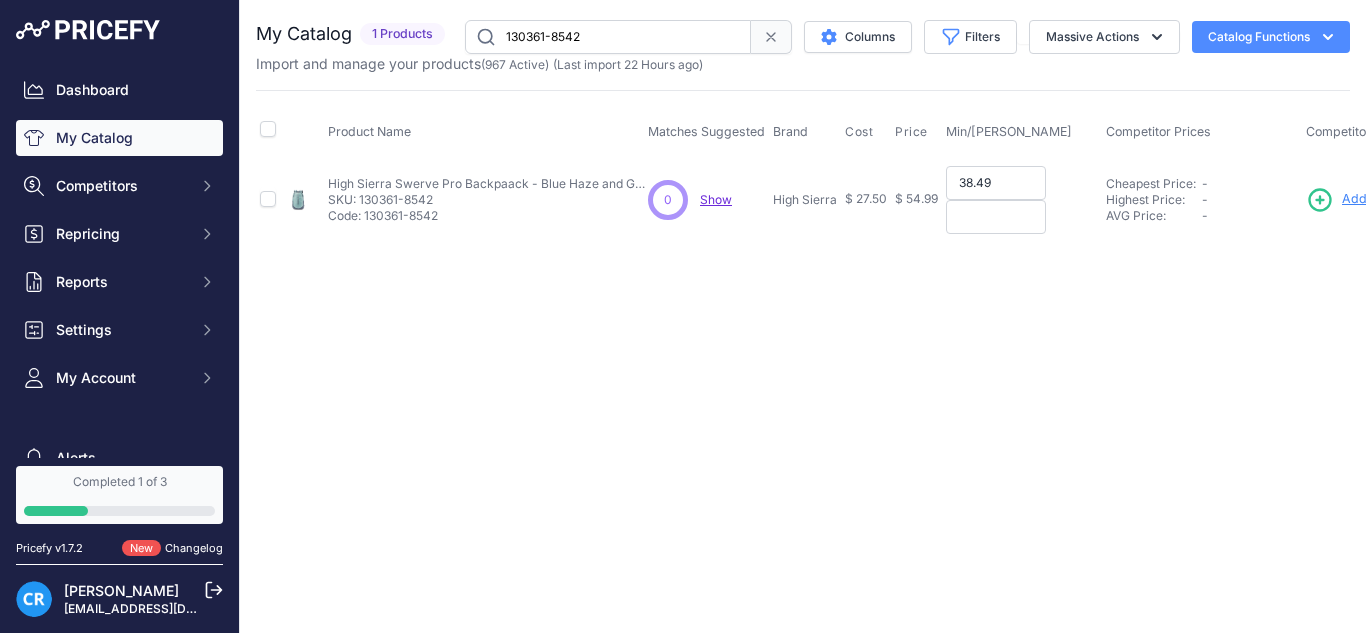 type on "38.49" 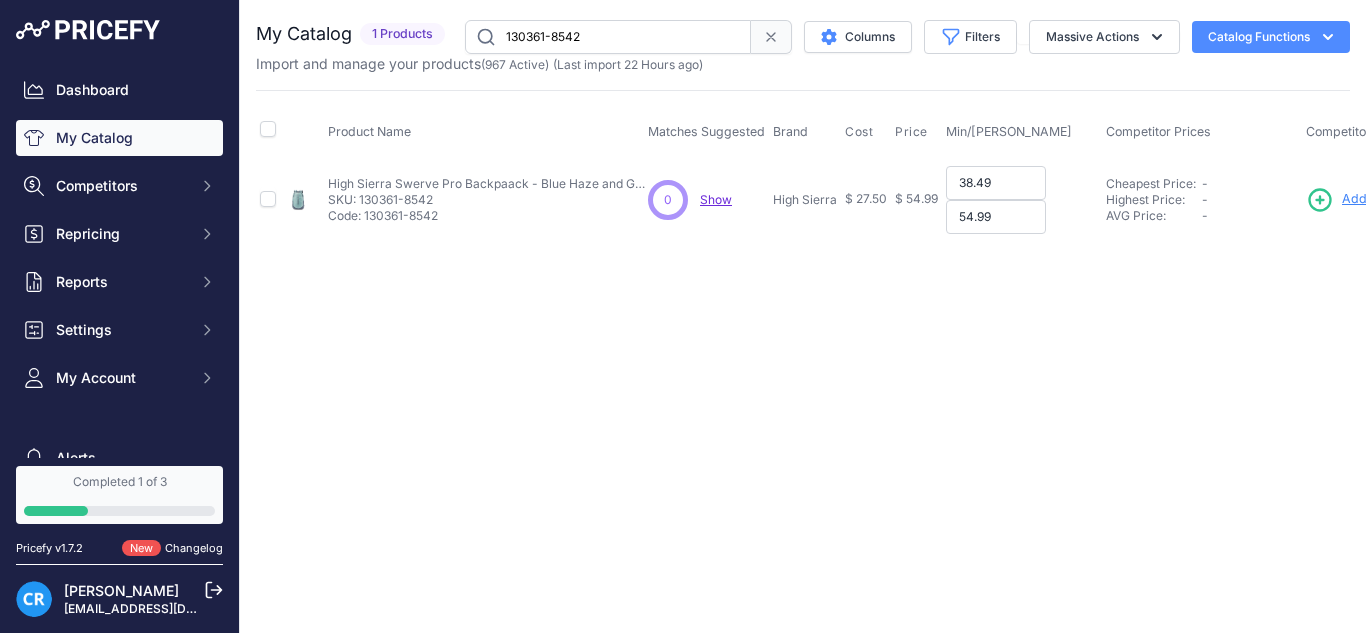 type on "54.99" 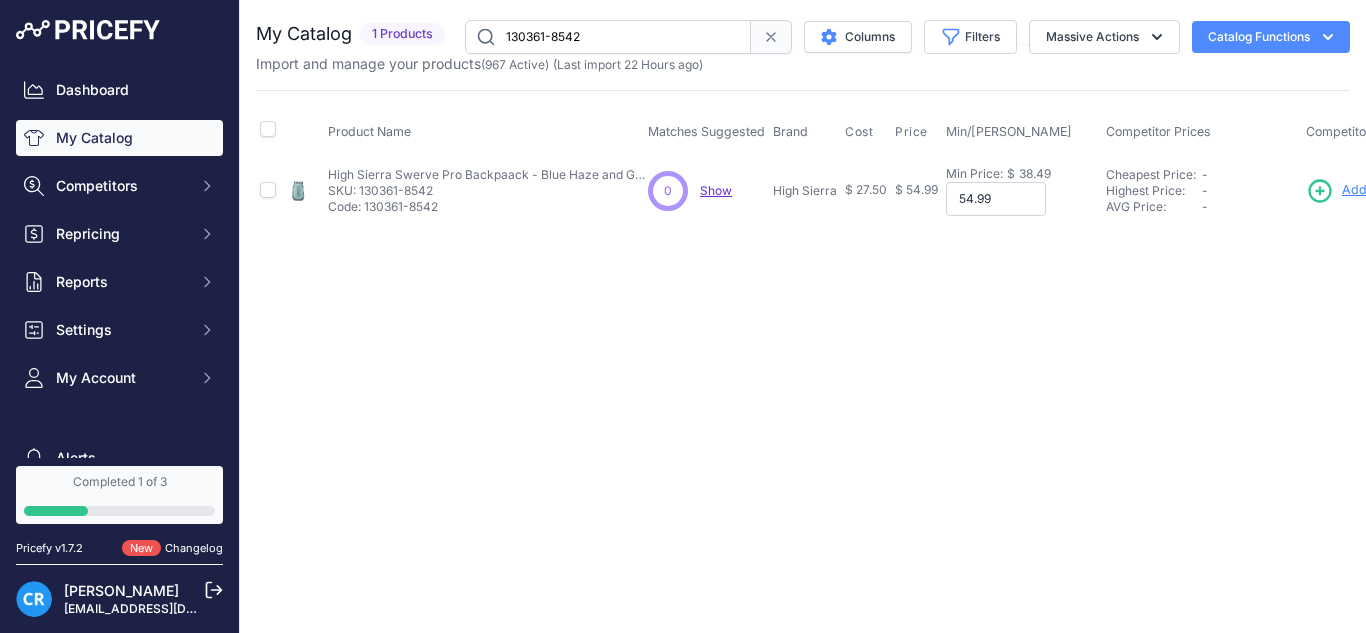 click on "Max Price:
$
54.99
-
Click to Edit Max Price
54.99" at bounding box center (1022, 199) 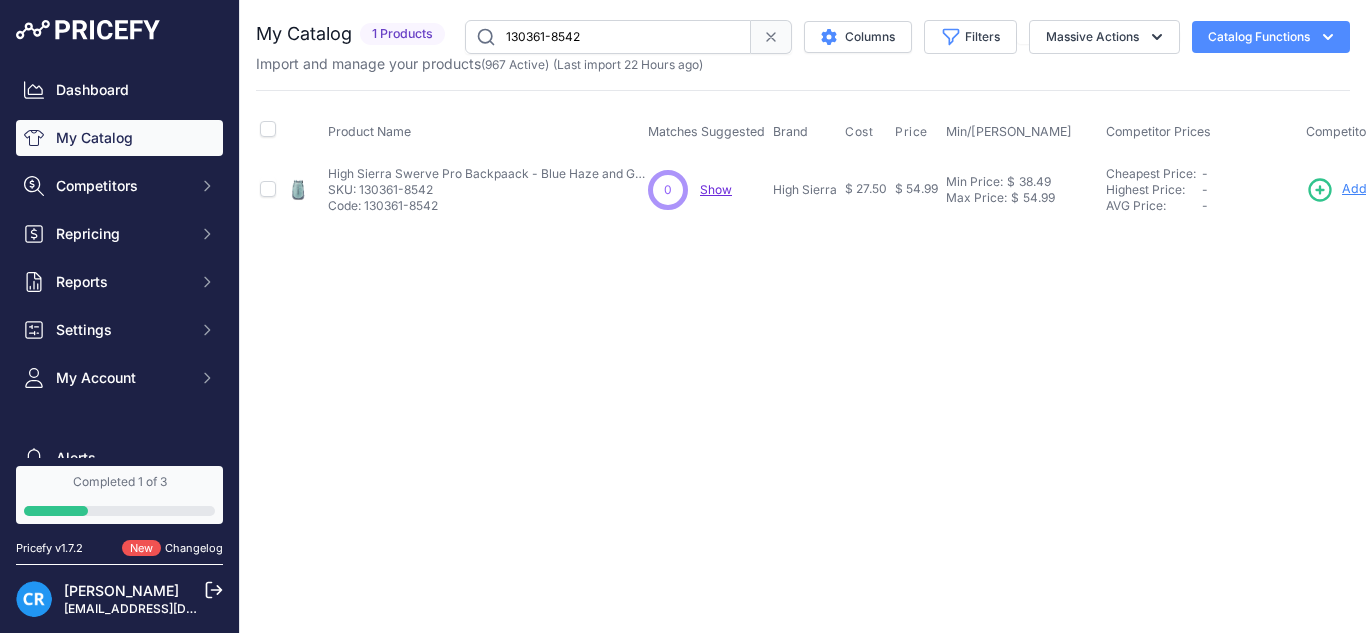 click on "130361-8542" at bounding box center (608, 37) 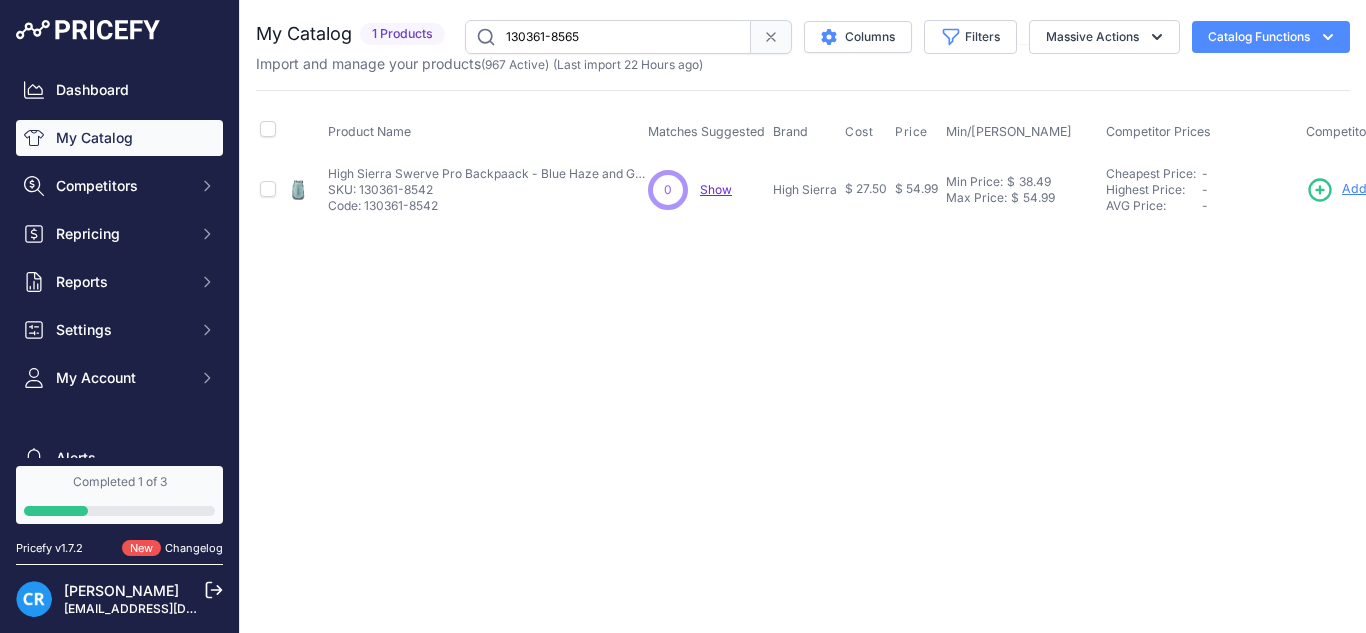 type on "130361-8565" 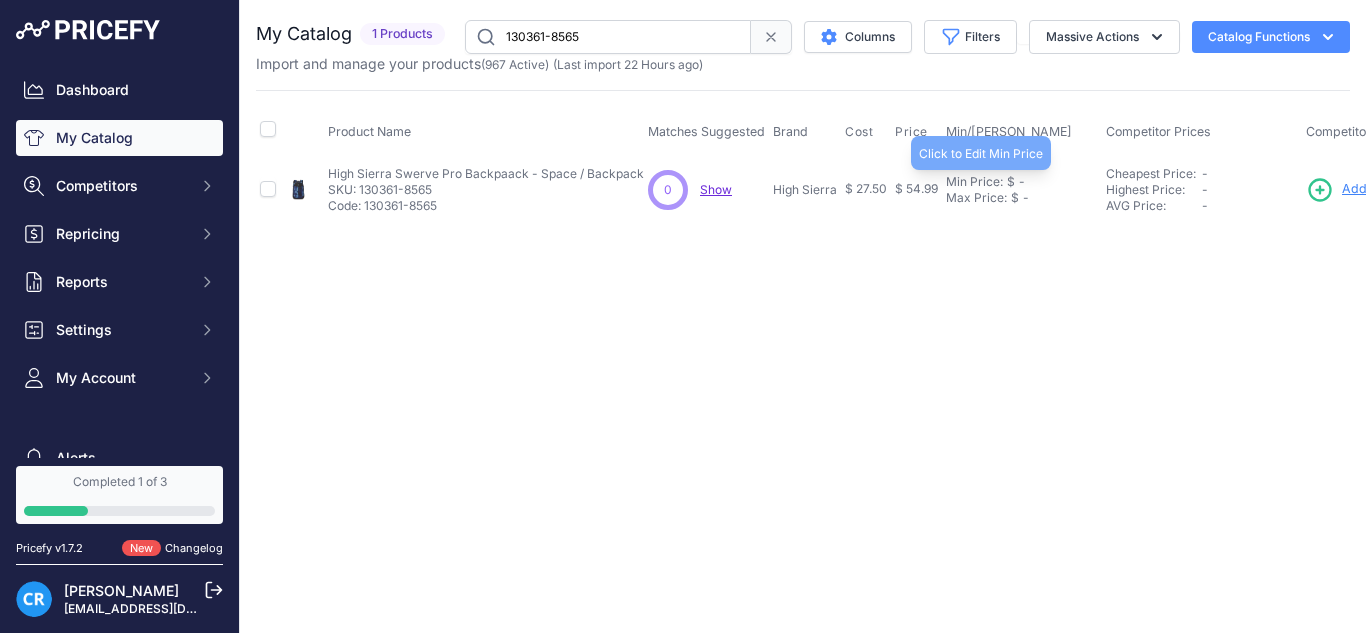 click on "Min Price:" at bounding box center [974, 182] 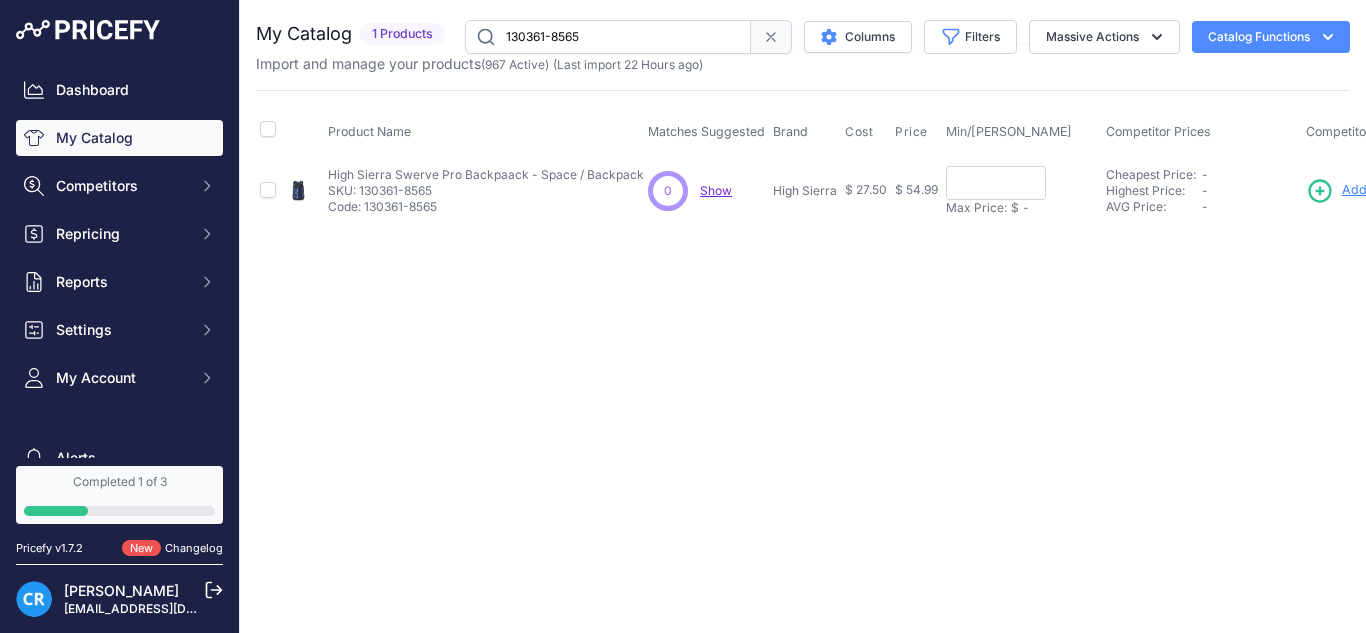 click on "Min Price:
$
-
Click to Edit Min Price
Max Price:
$
-
Click to Edit Max Price" at bounding box center [1022, 190] 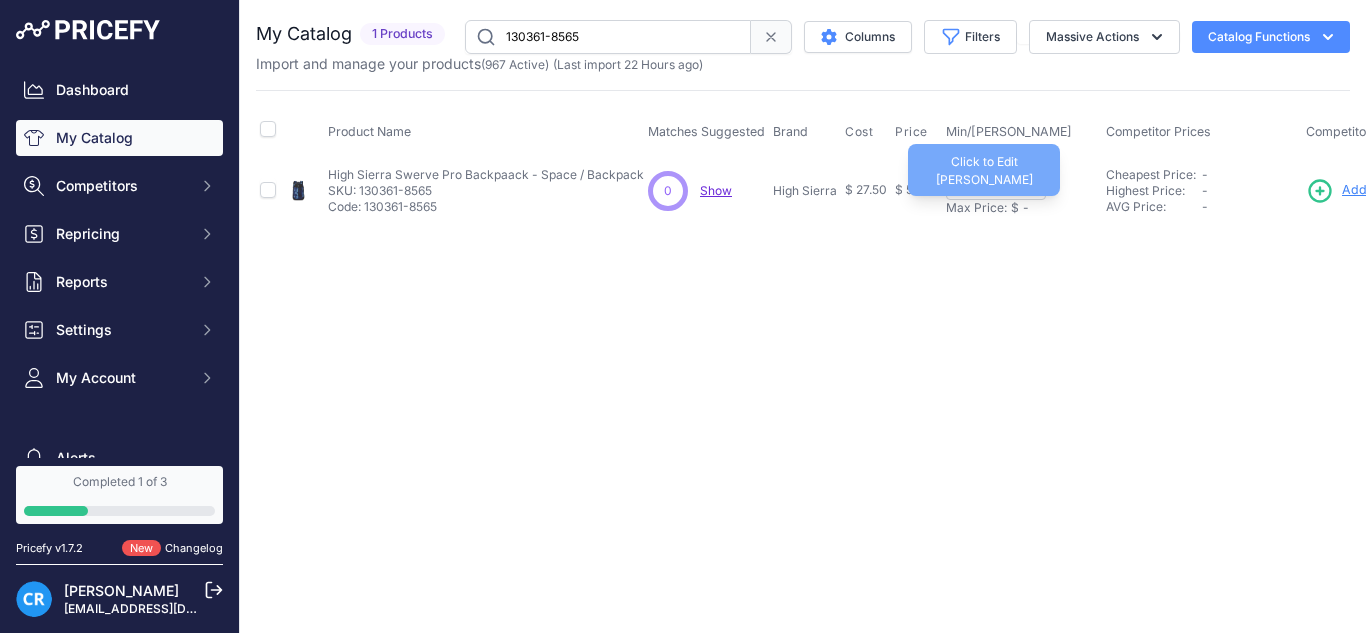 click on "Max Price:" at bounding box center [976, 208] 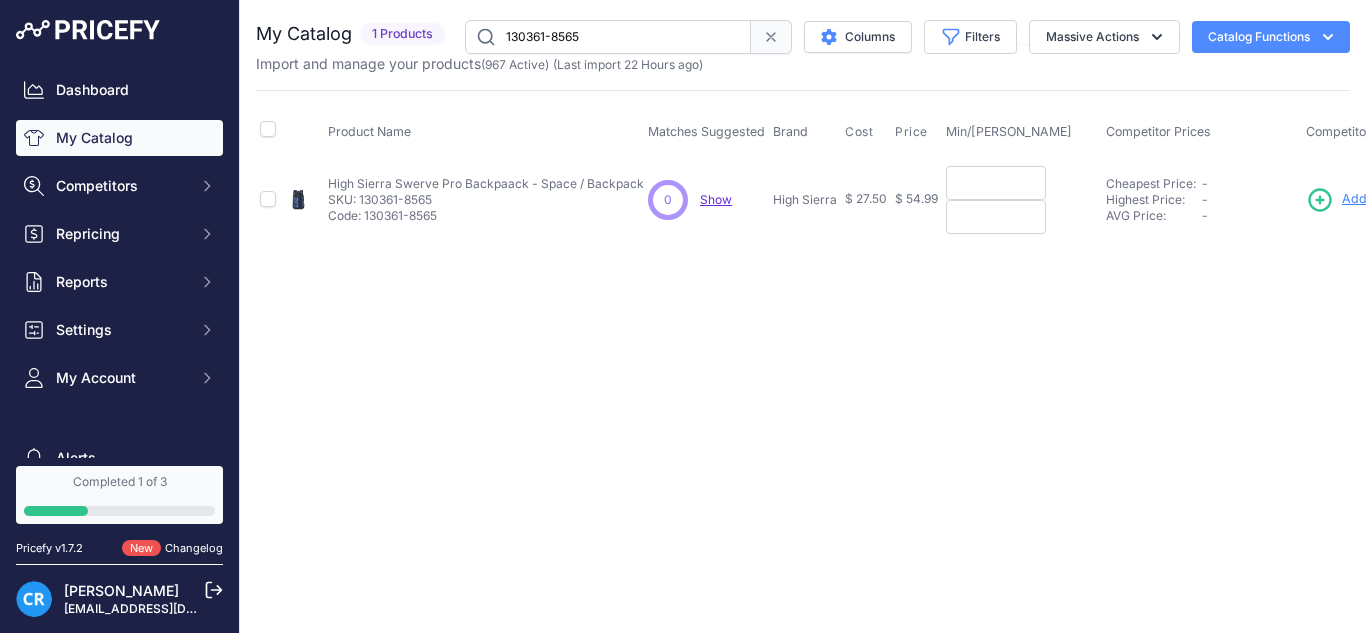 click at bounding box center (996, 183) 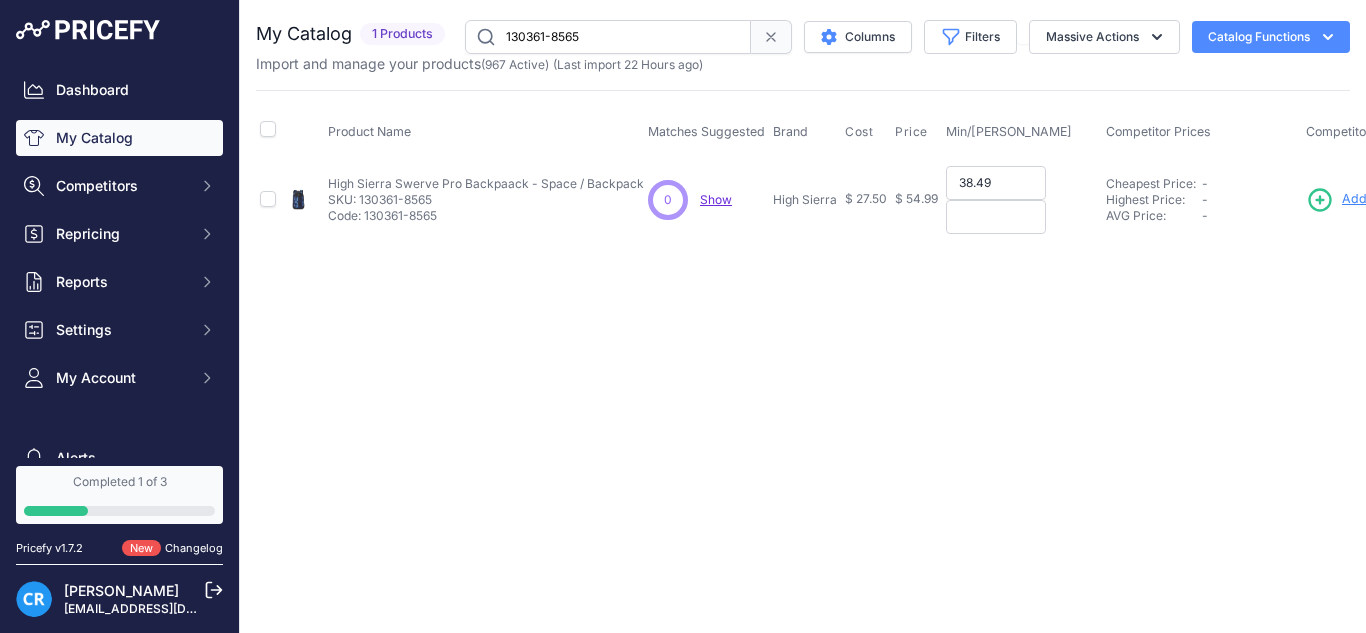 type on "38.49" 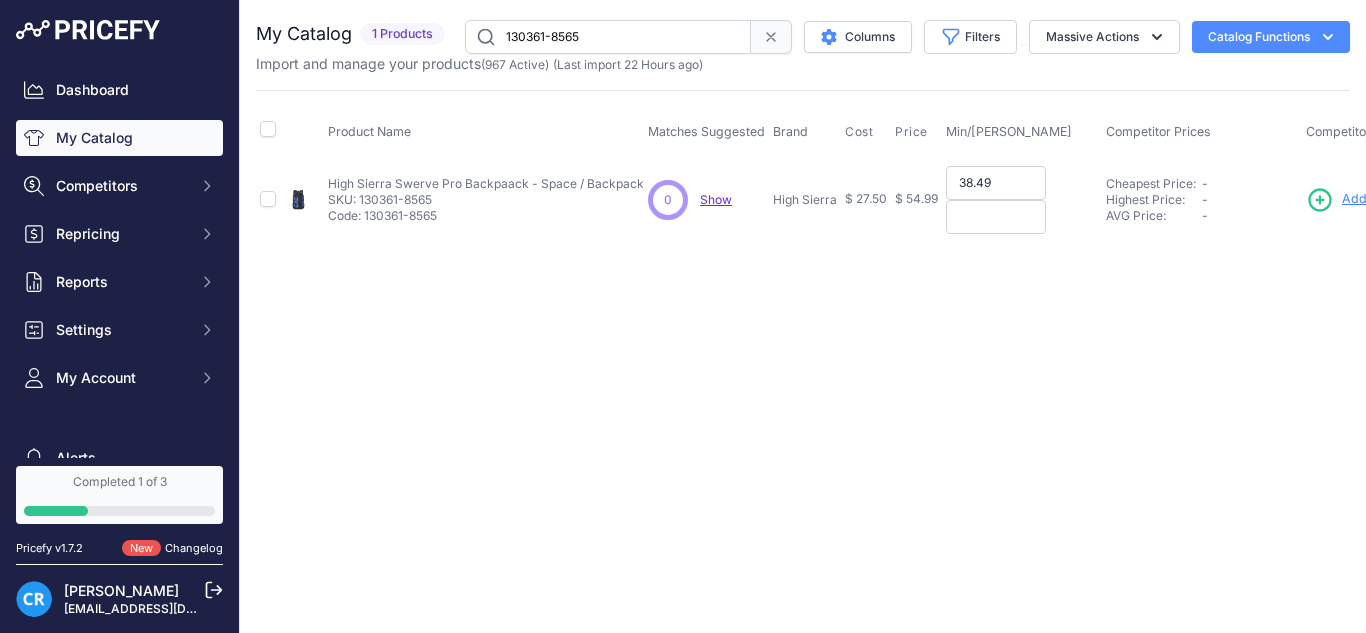 click at bounding box center (996, 217) 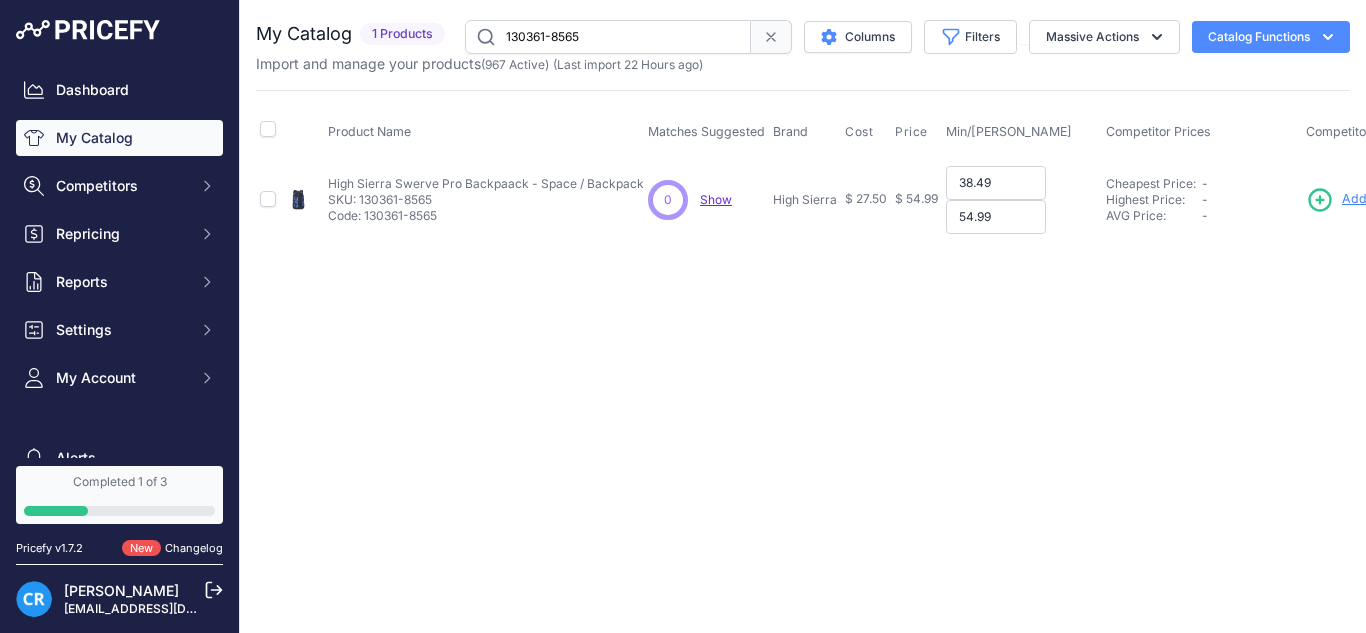 type on "54.99" 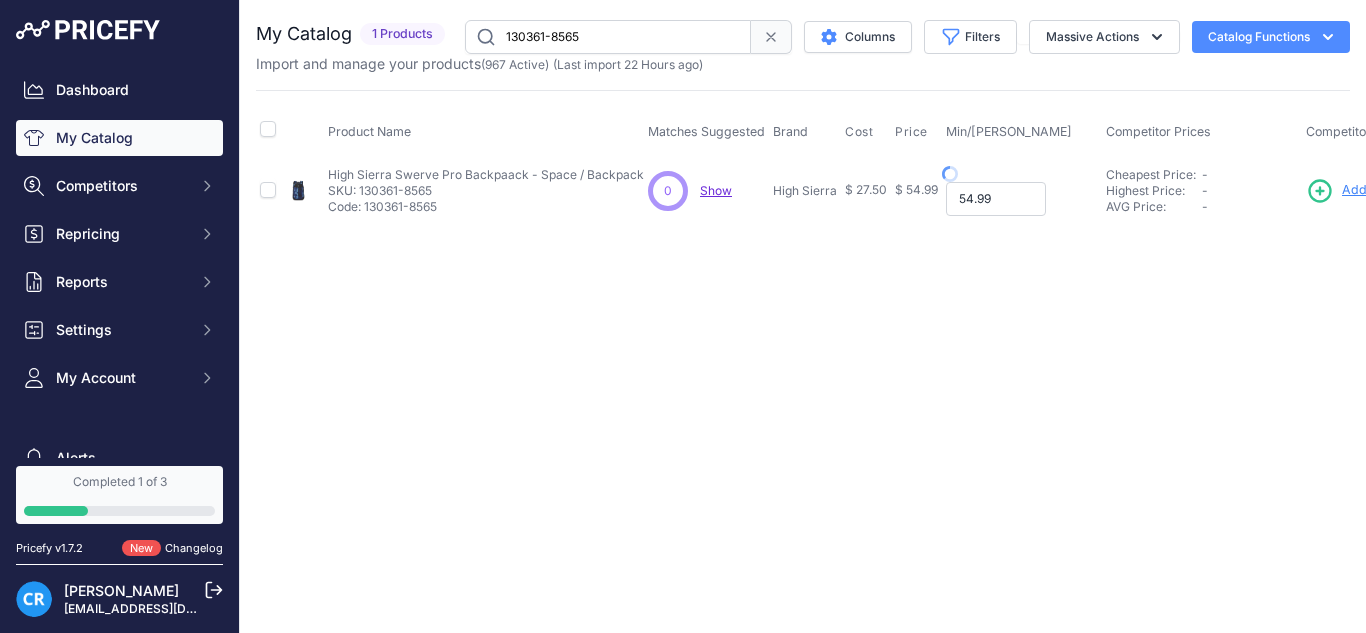 click on "54.99" at bounding box center (996, 199) 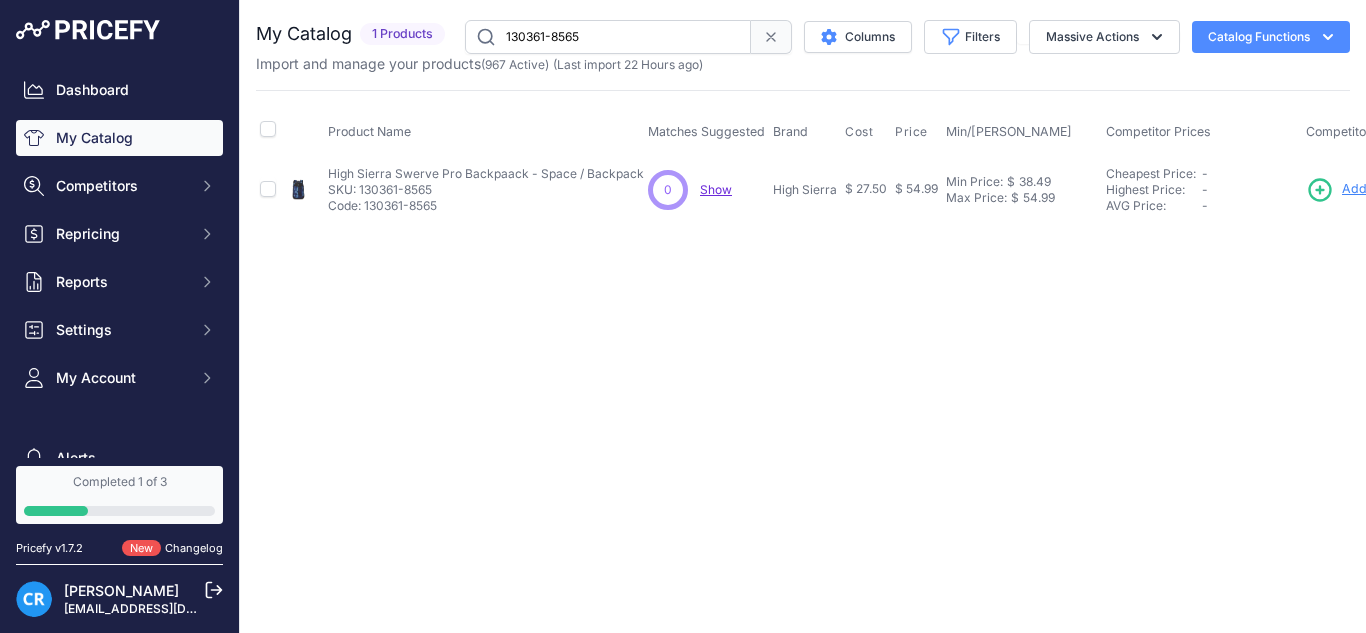 click on "130361-8565" at bounding box center [608, 37] 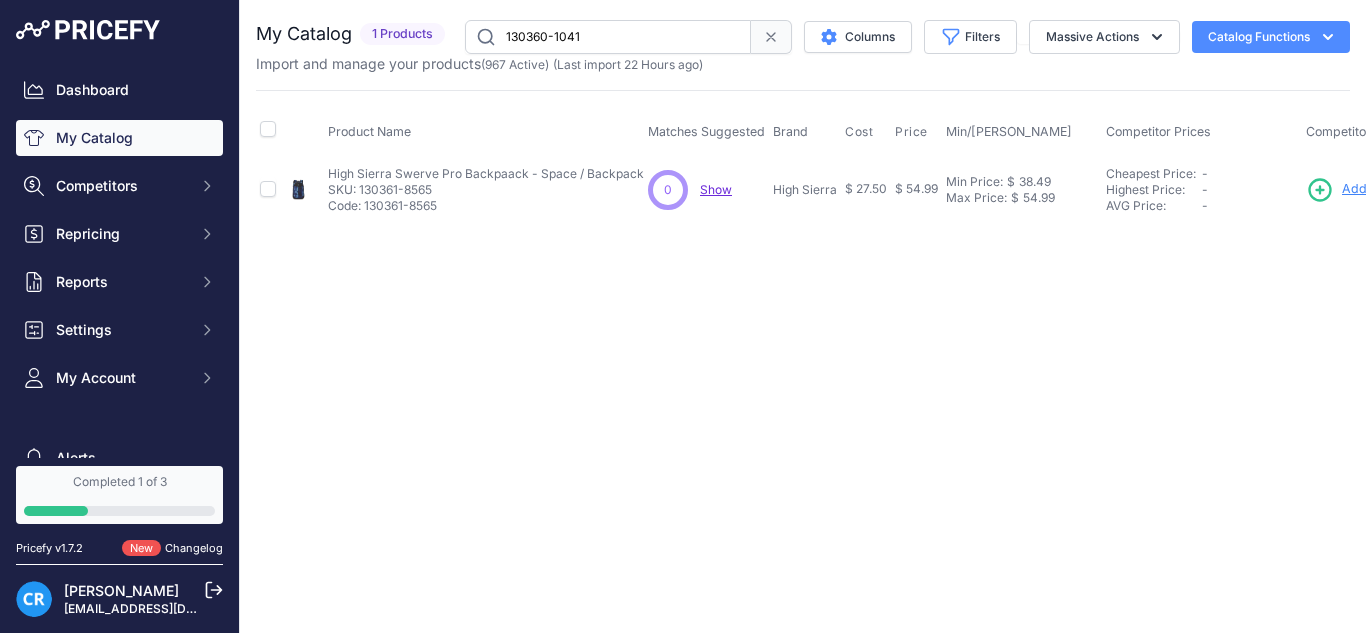 type on "130360-1041" 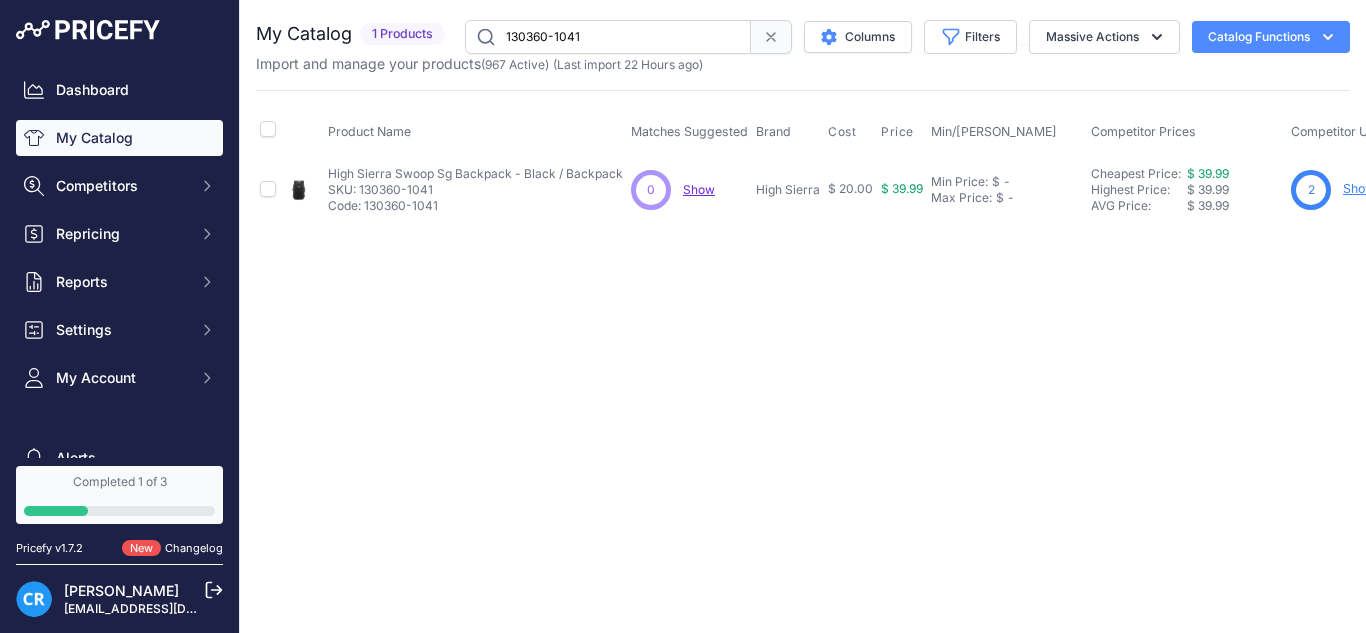 click on "Min Price:
$
-
Click to Edit Min Price
Max Price:
$
-
Click to Edit Max Price" at bounding box center (1007, 189) 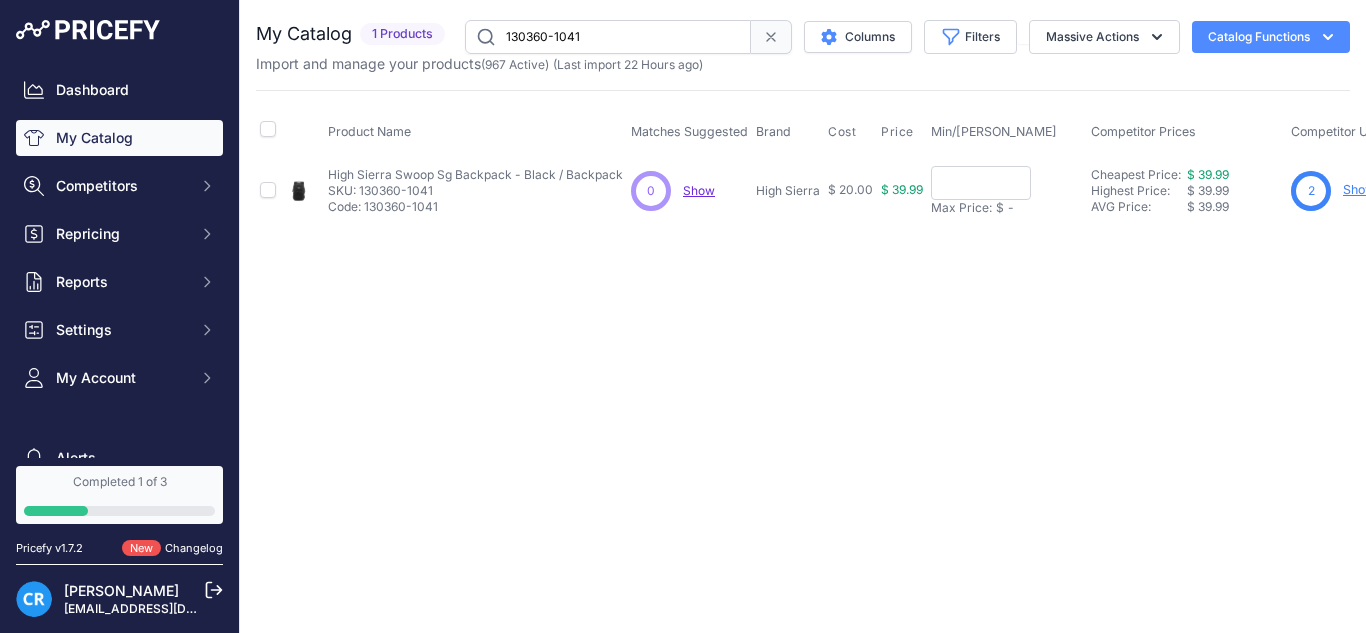 drag, startPoint x: 960, startPoint y: 197, endPoint x: 963, endPoint y: 210, distance: 13.341664 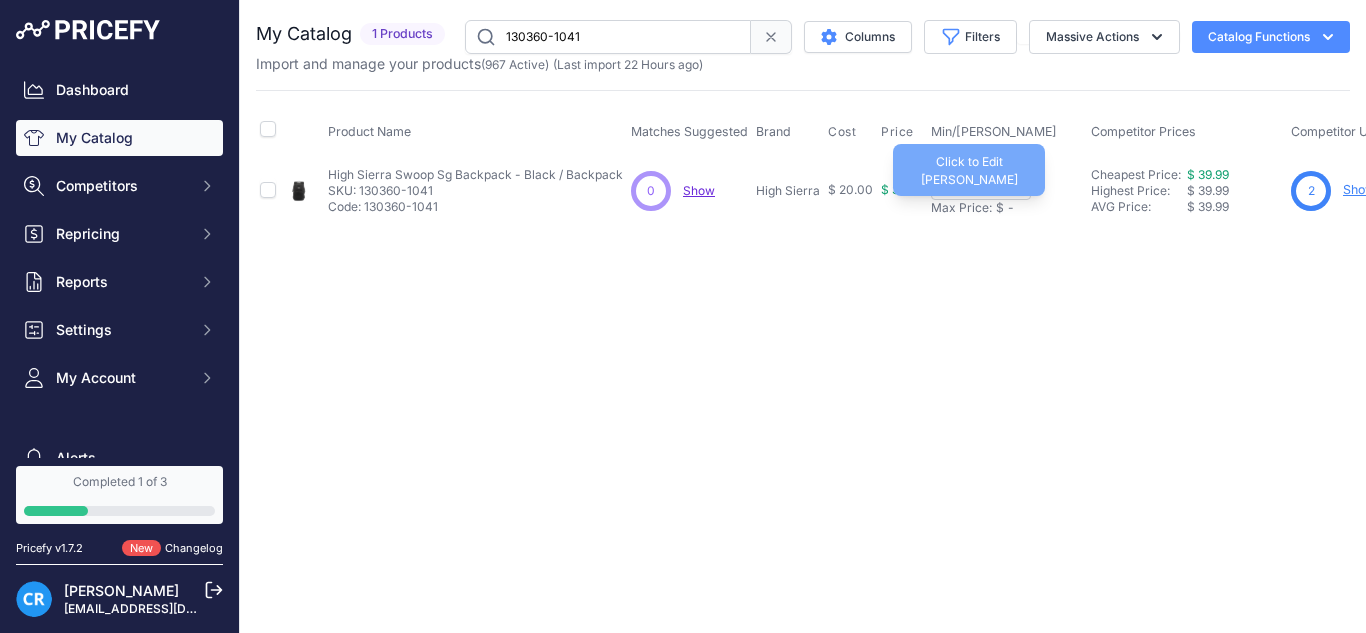 click on "Max Price:" at bounding box center [961, 208] 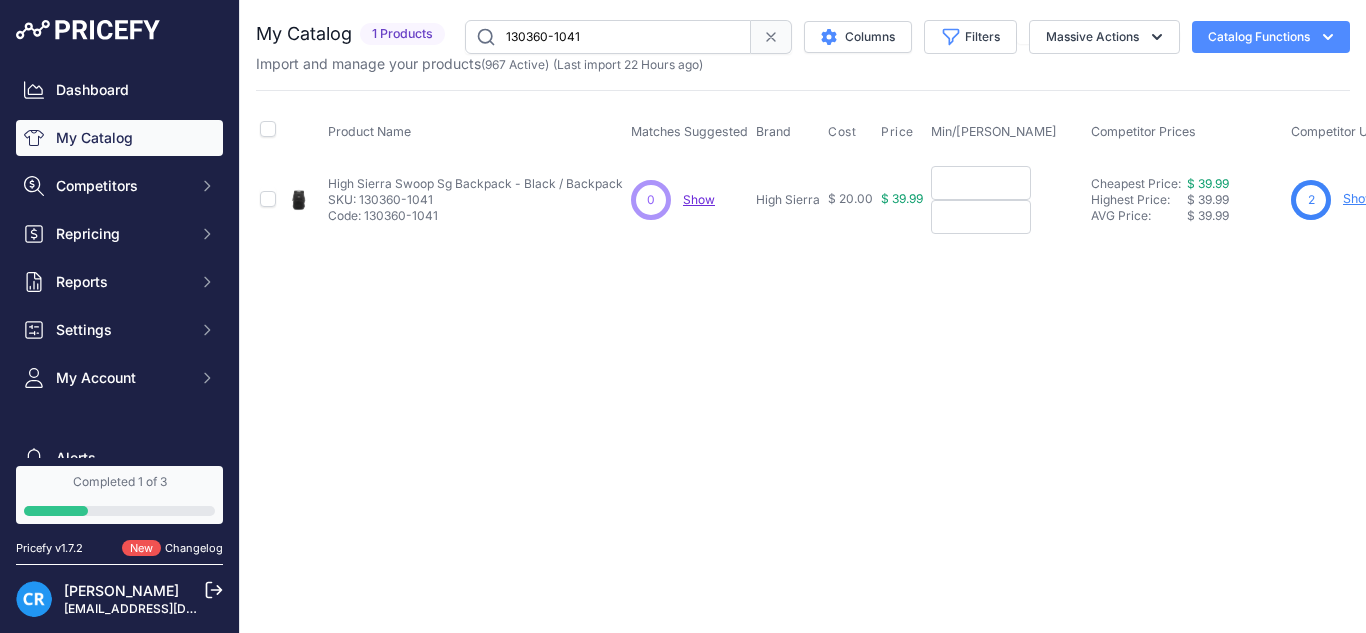 click at bounding box center (981, 183) 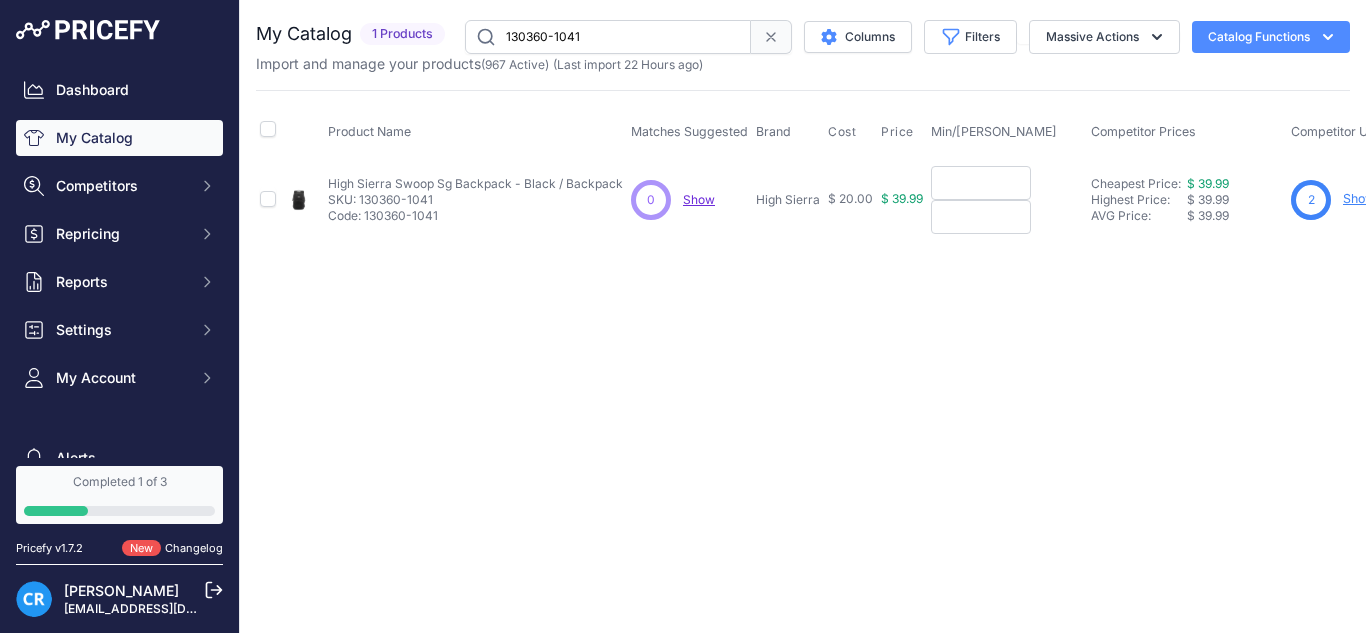 click at bounding box center (981, 183) 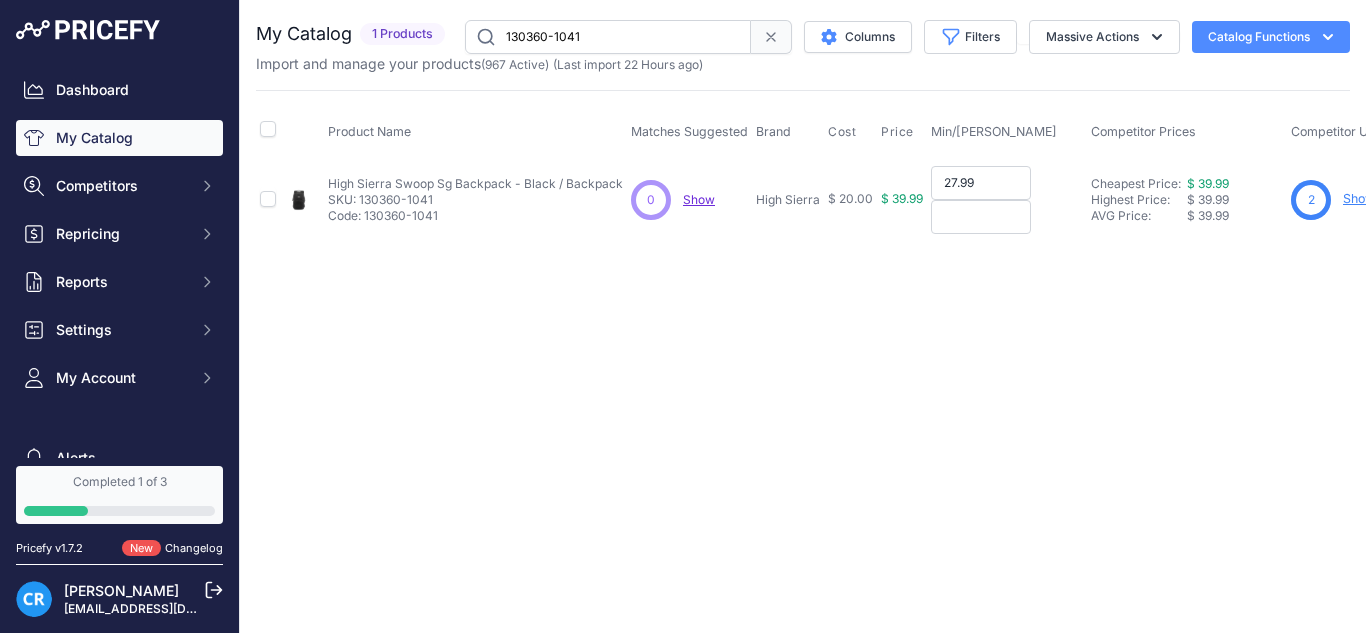 type on "27.99" 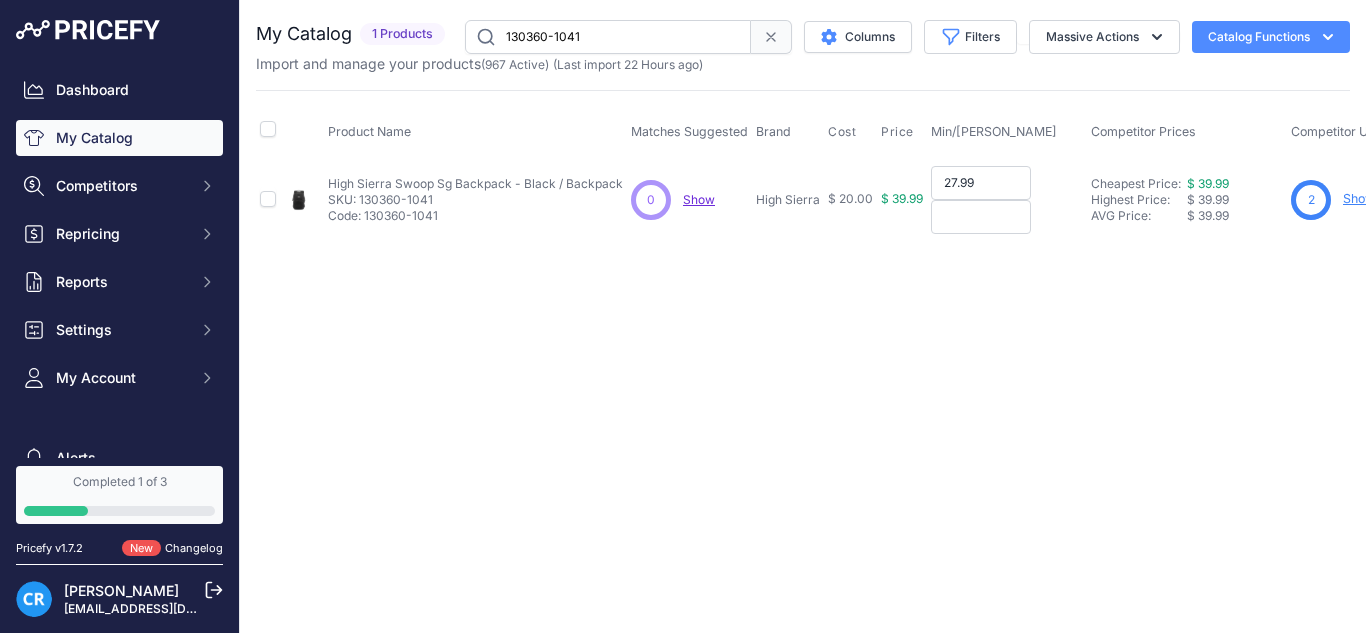 click at bounding box center (981, 217) 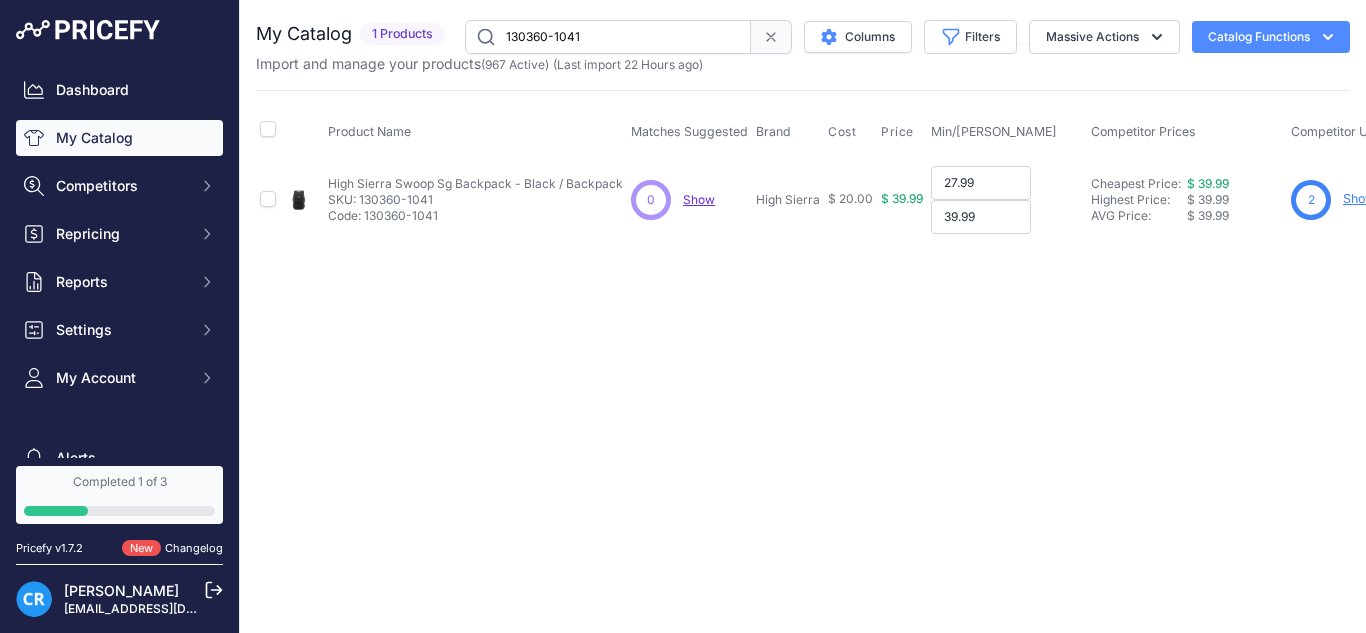 type on "39.99" 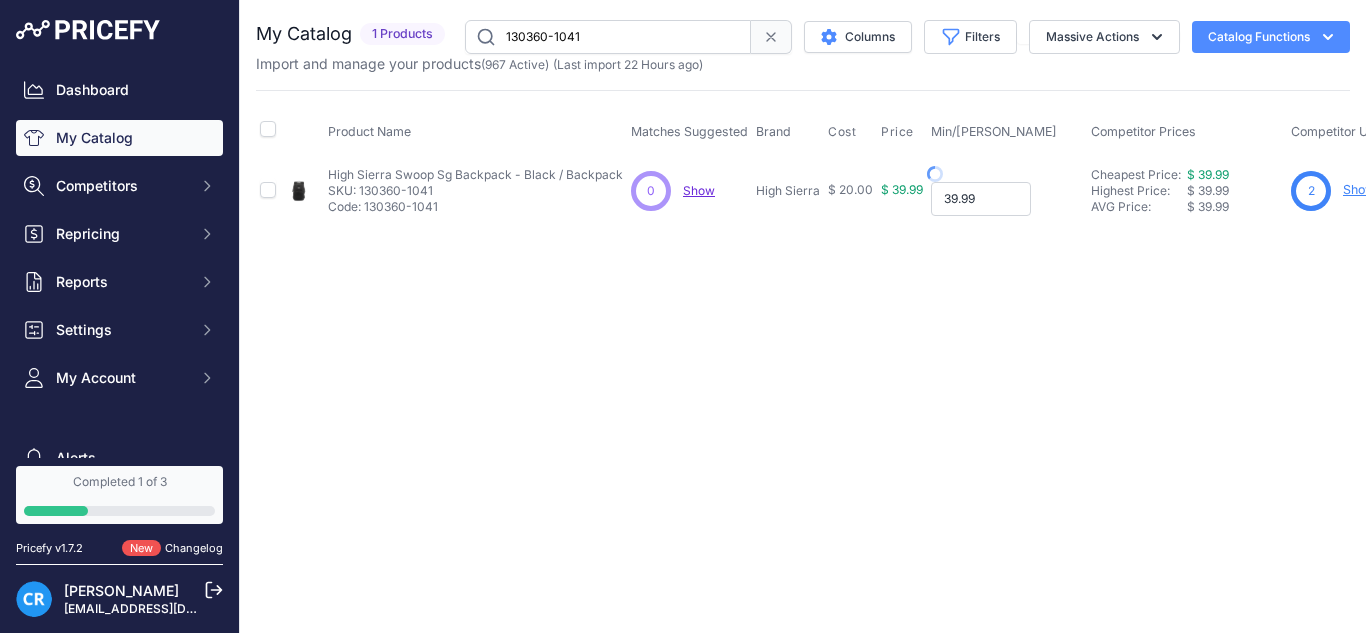 click on "39.99" at bounding box center (981, 199) 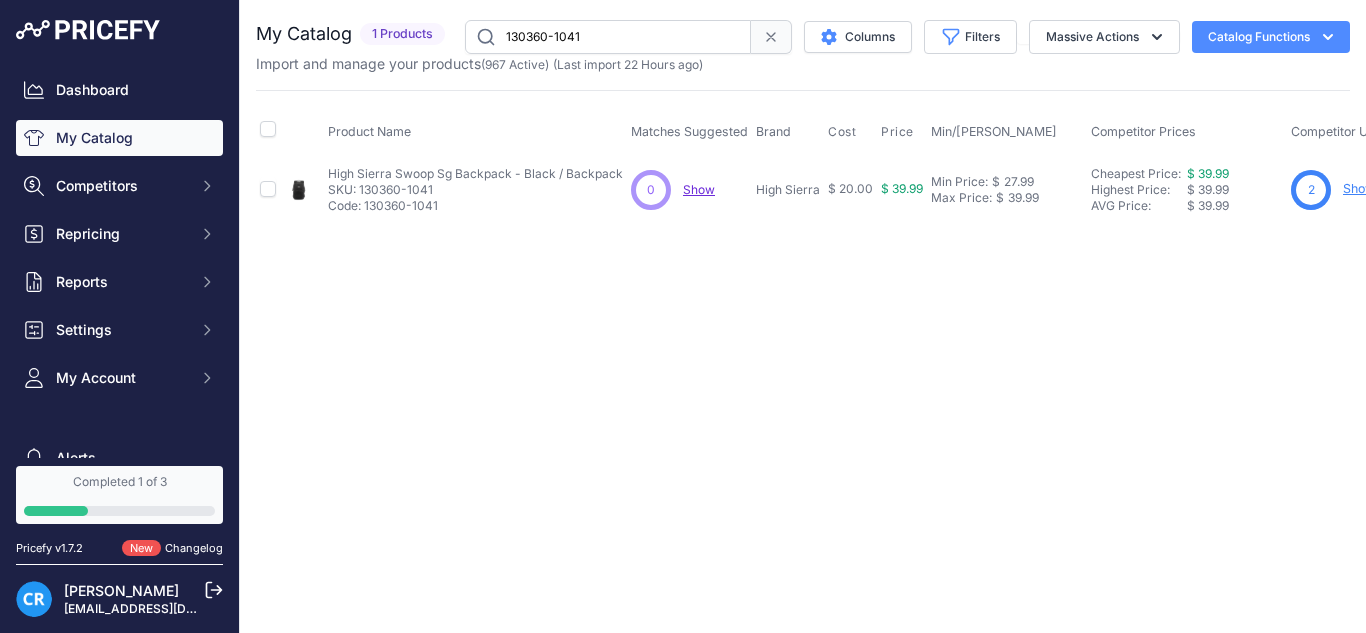 click on "130360-1041" at bounding box center [608, 37] 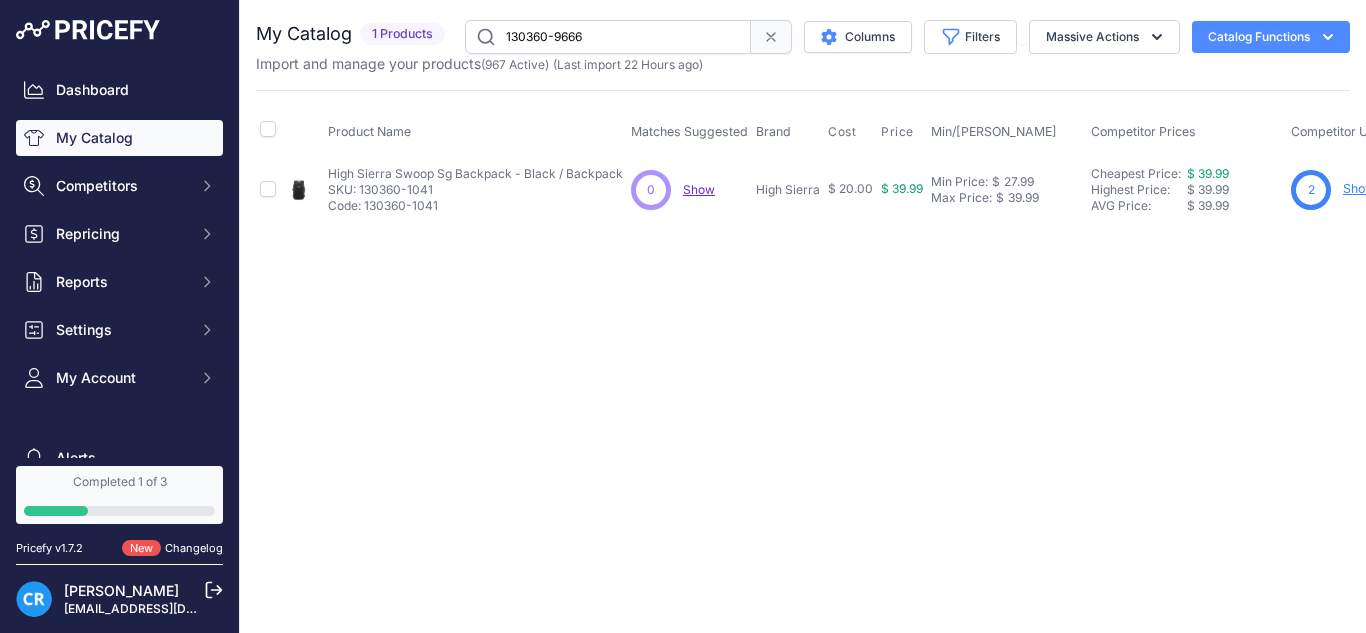 type on "130360-9666" 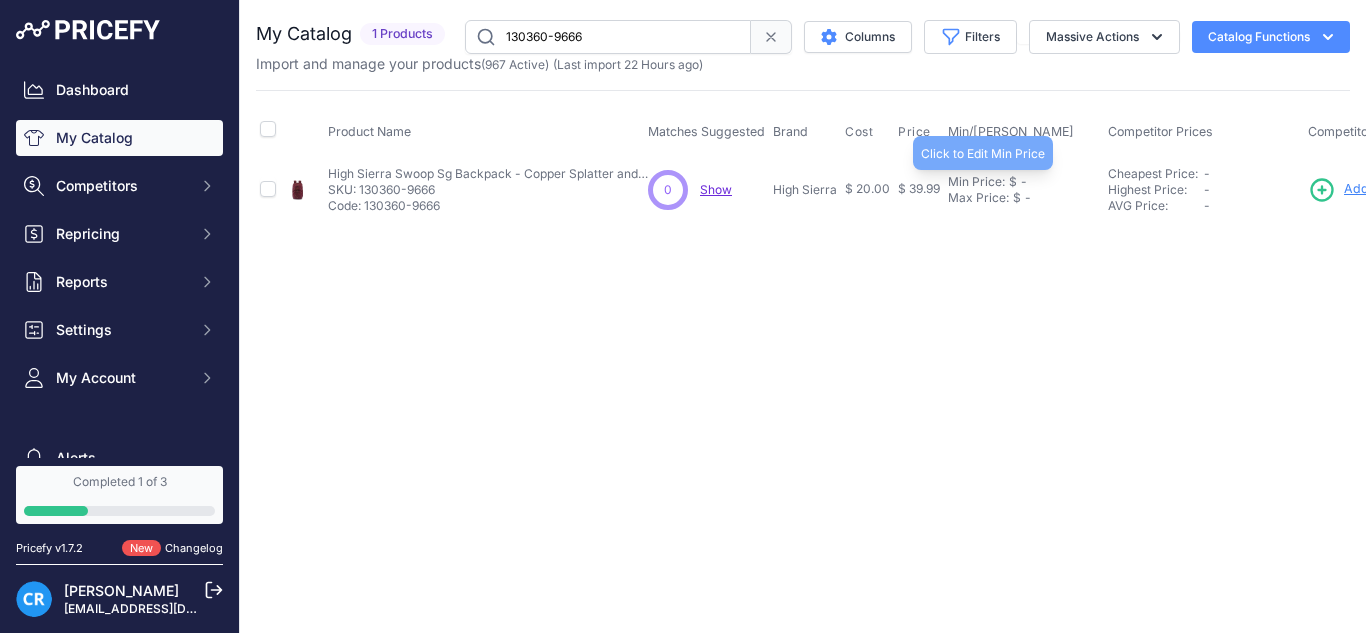 click on "Min Price:" at bounding box center [976, 182] 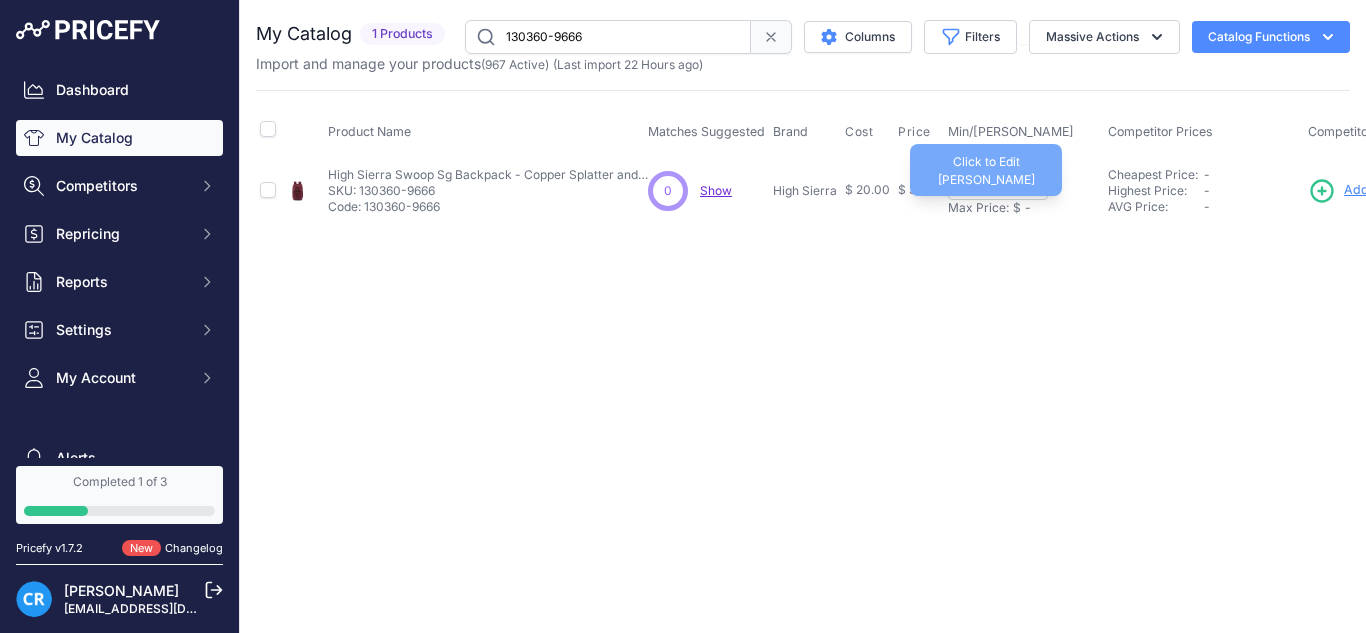click on "Max Price:" at bounding box center [978, 208] 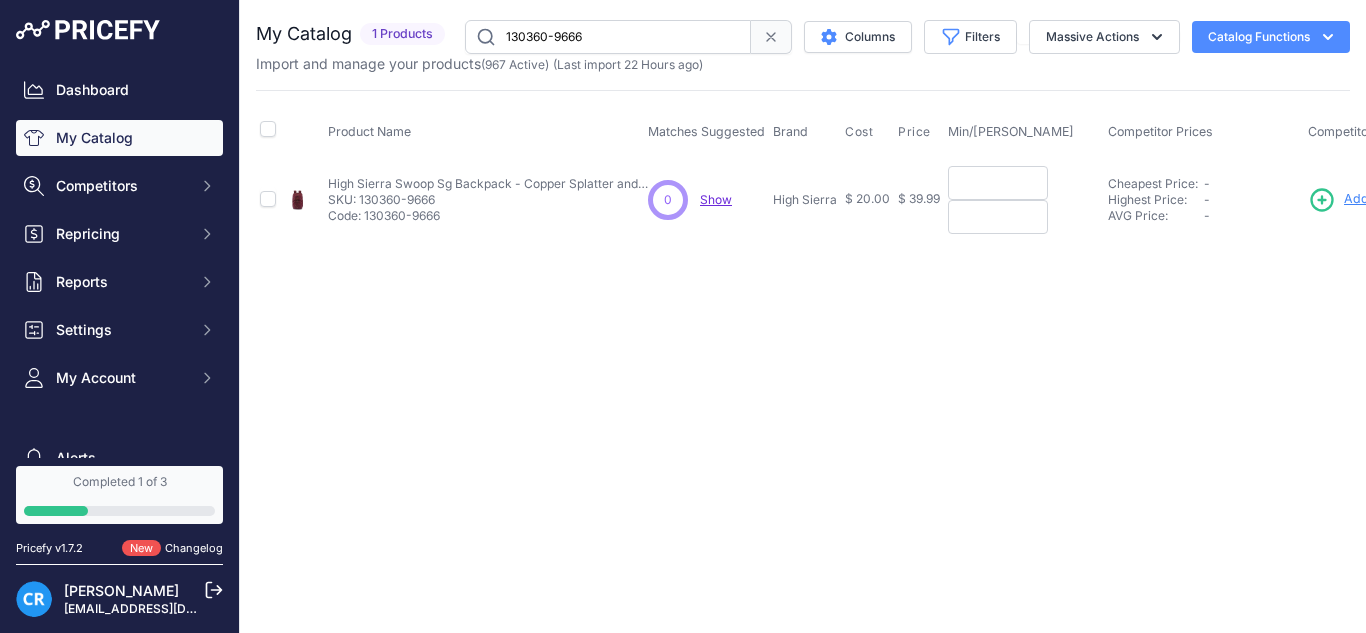 click at bounding box center [998, 183] 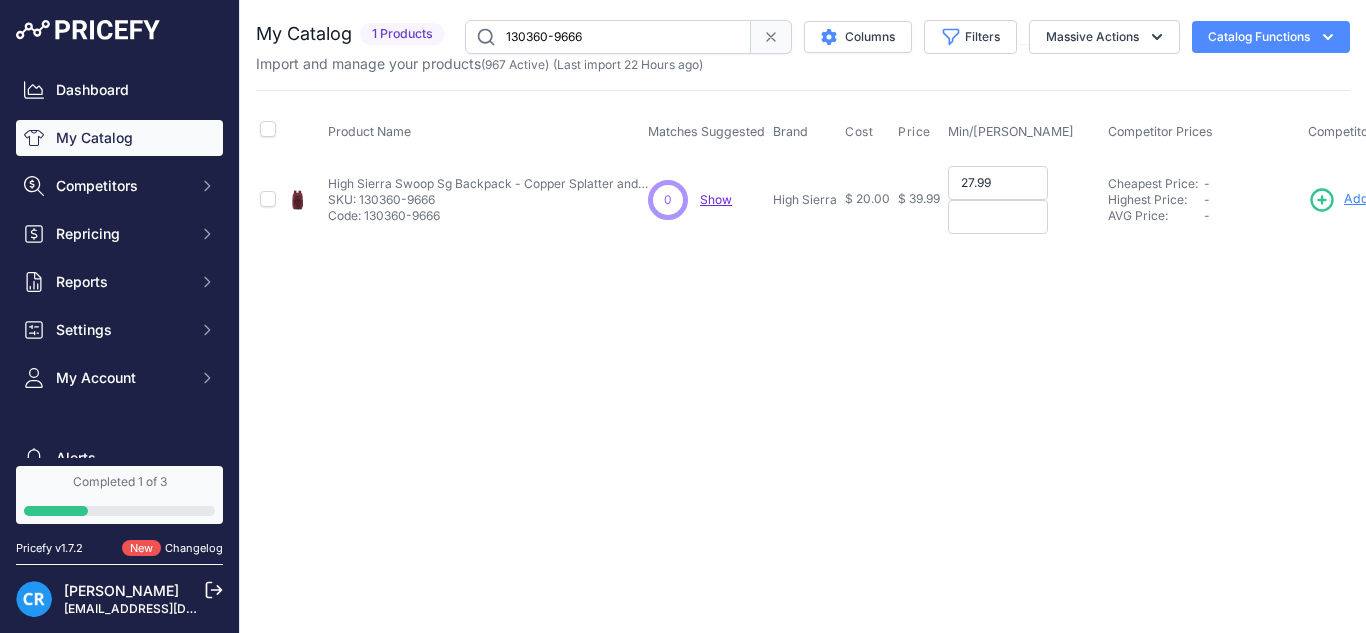 type on "27.99" 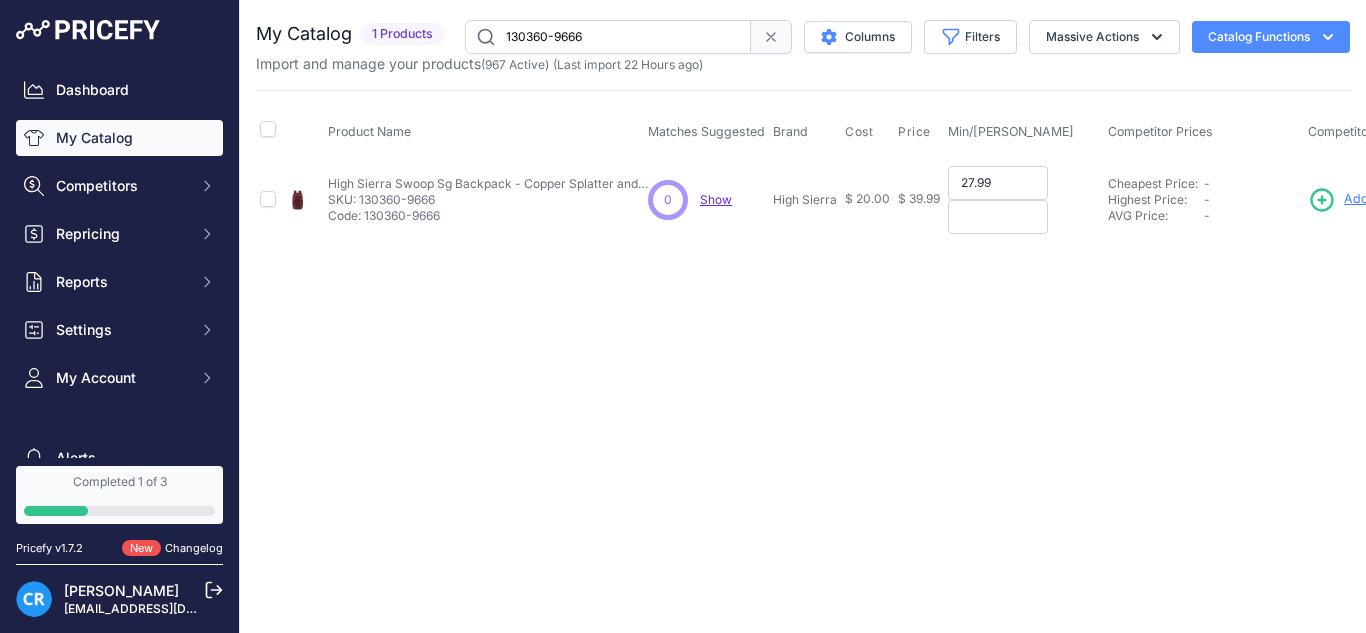 click at bounding box center (998, 217) 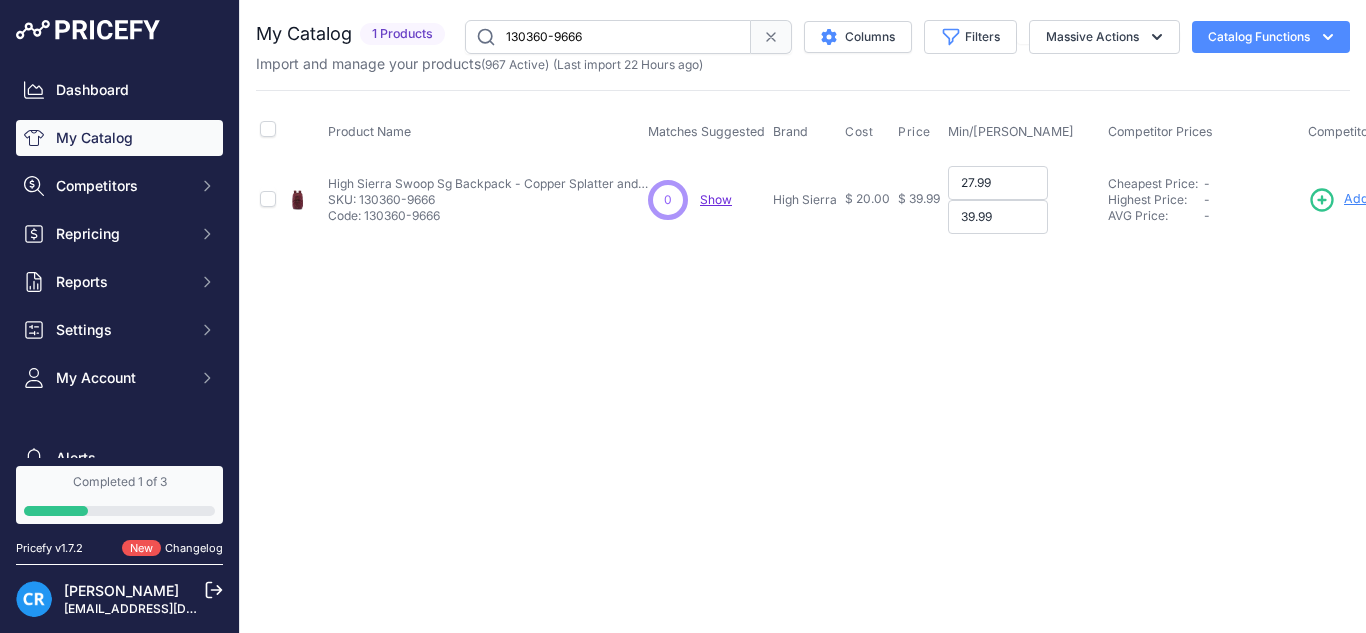 type on "39.99" 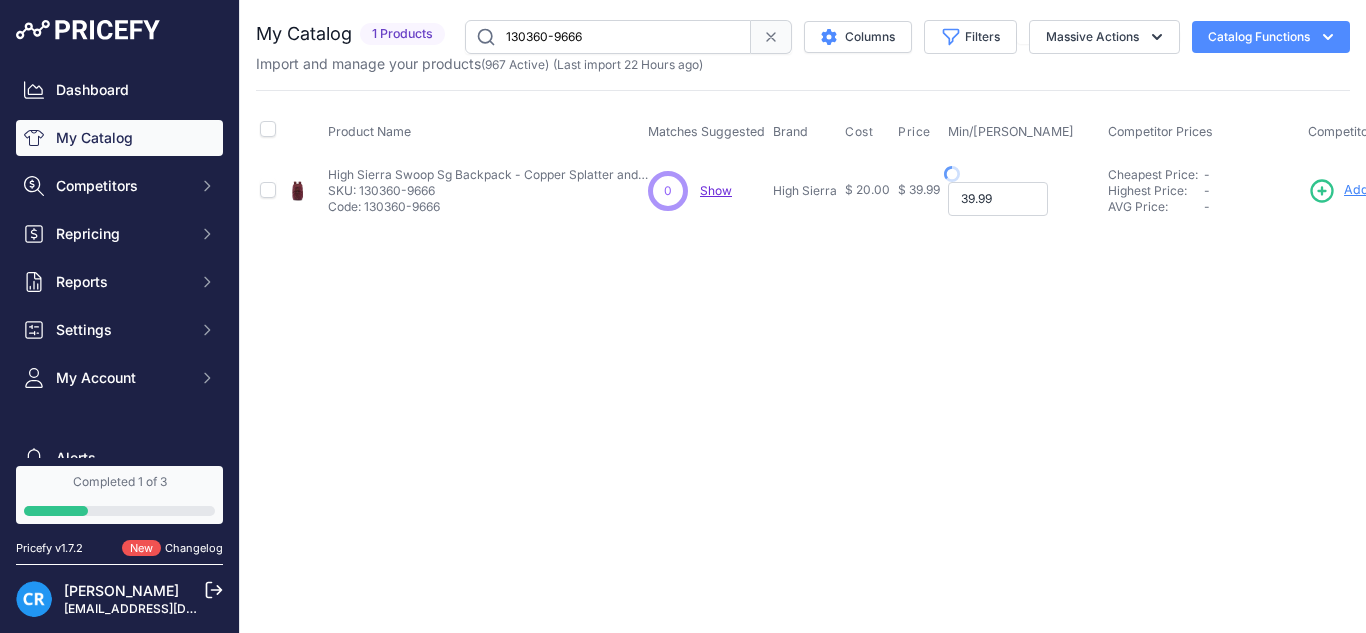click on "Max Price:
$
39.99
-
Click to Edit Max Price
39.99" at bounding box center [1024, 199] 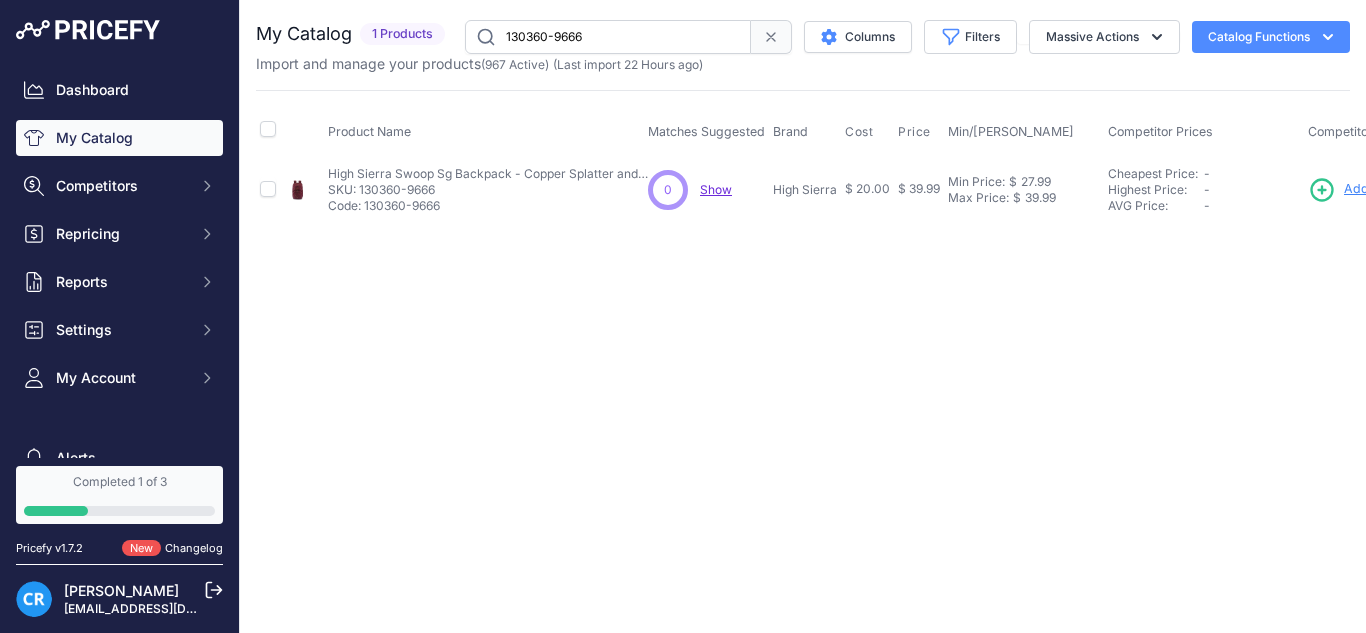click on "130360-9666" at bounding box center (608, 37) 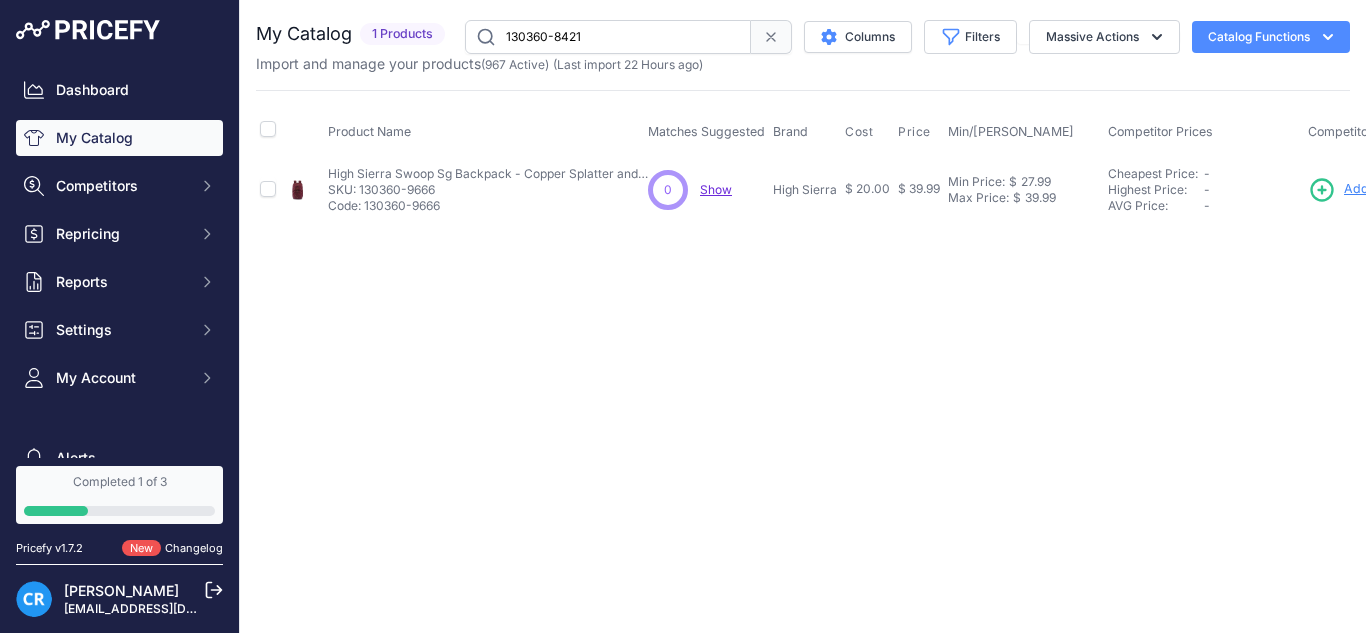 type on "130360-8421" 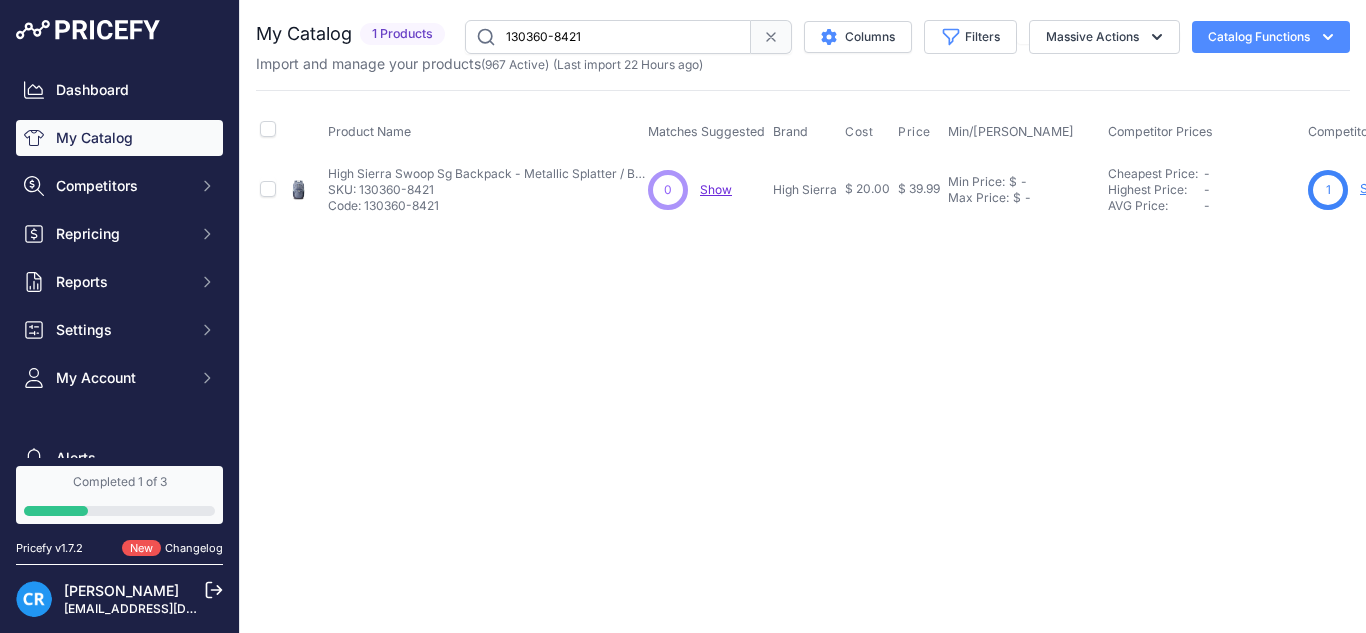 click on "Min Price:
$
-
Click to Edit Min Price
Max Price:
$
-
Click to Edit Max Price" at bounding box center [1024, 189] 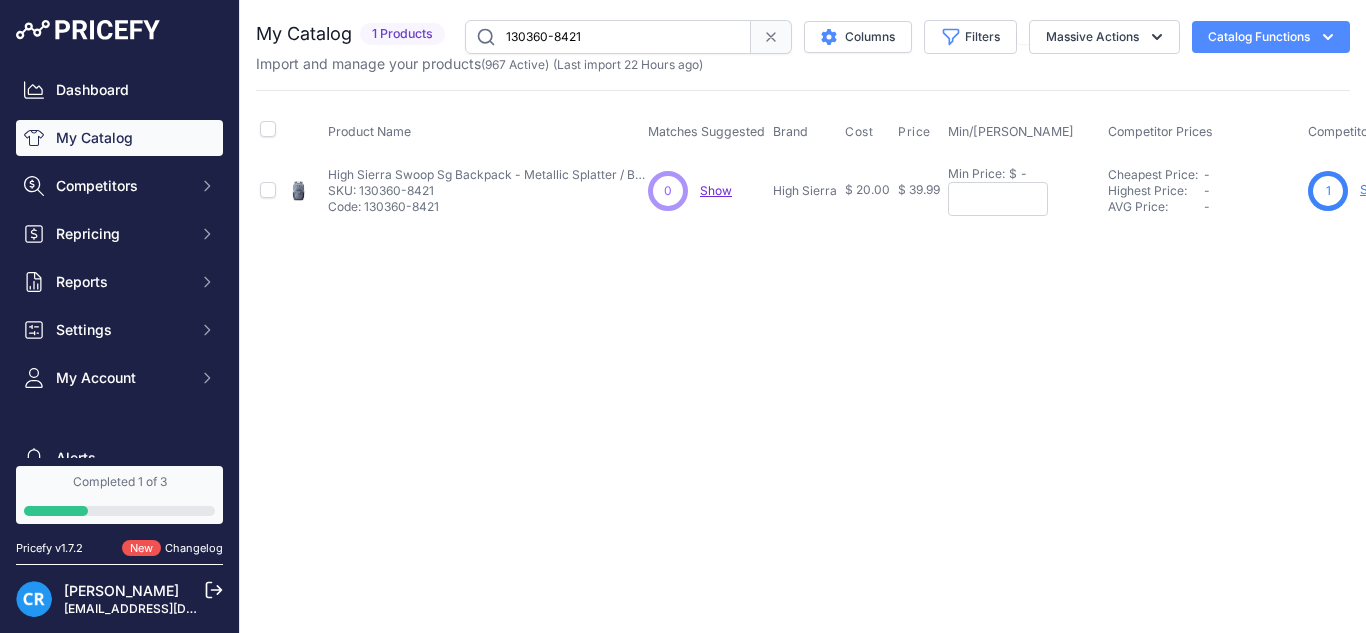 click on "Min Price:" at bounding box center (976, 174) 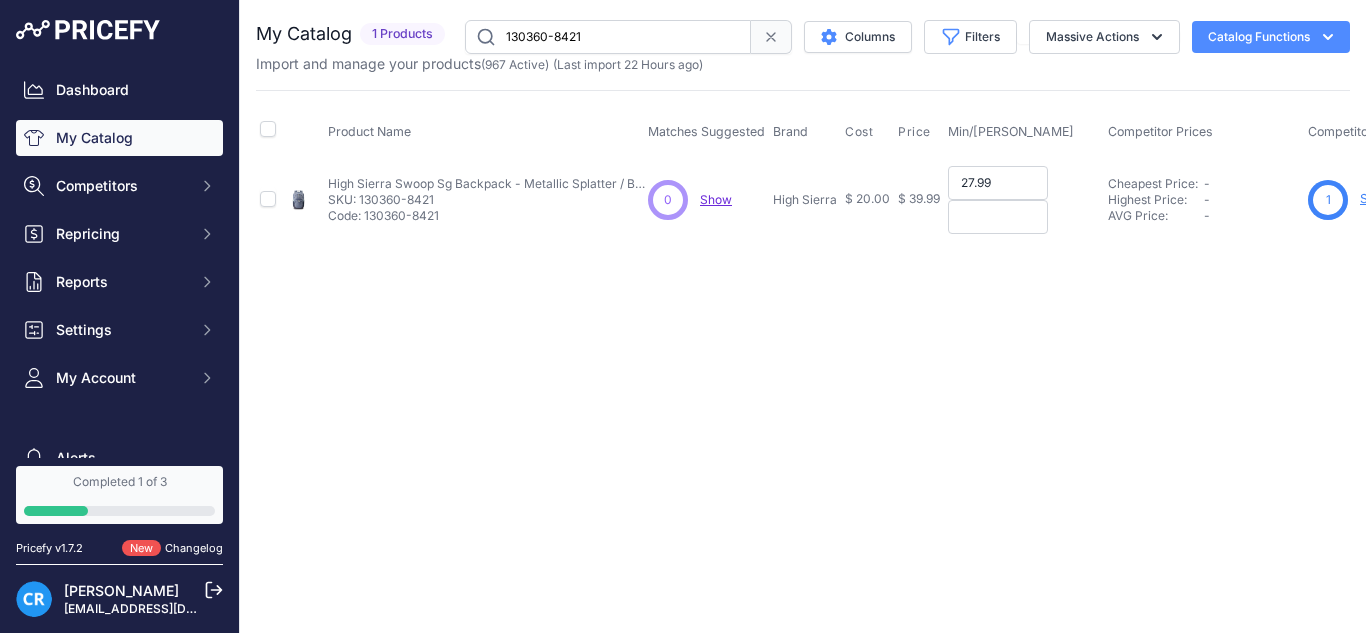 type on "27.99" 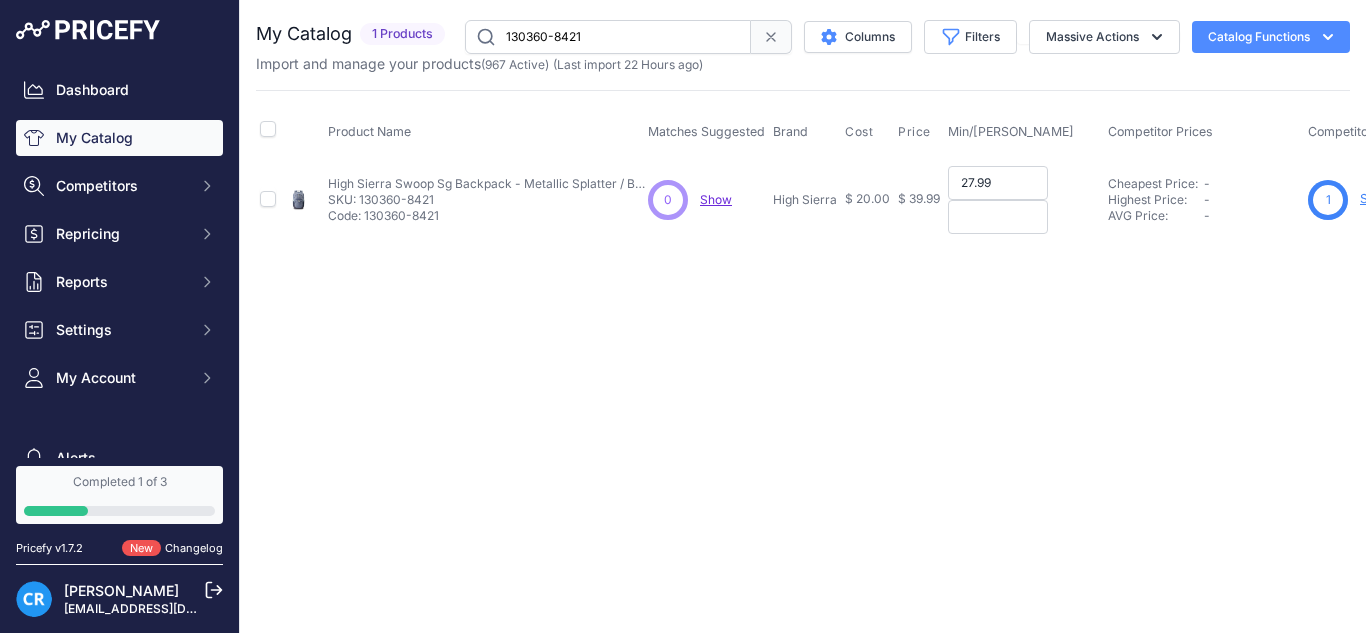 click at bounding box center [998, 217] 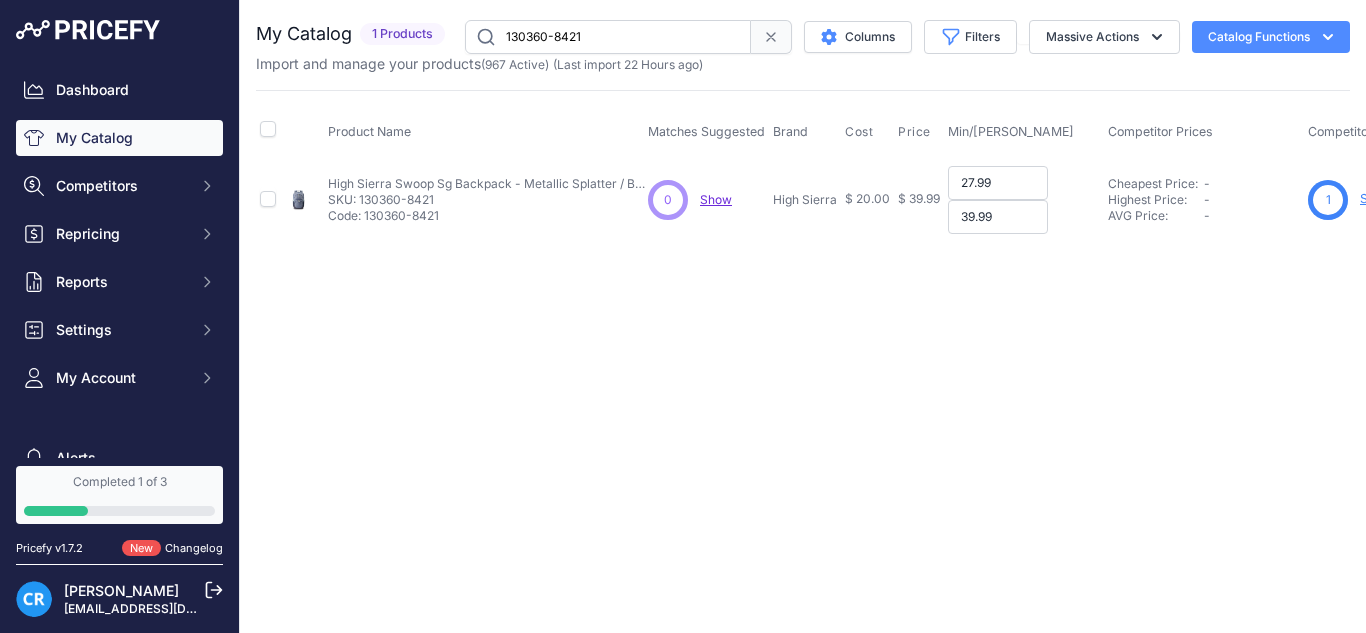 type on "39.99" 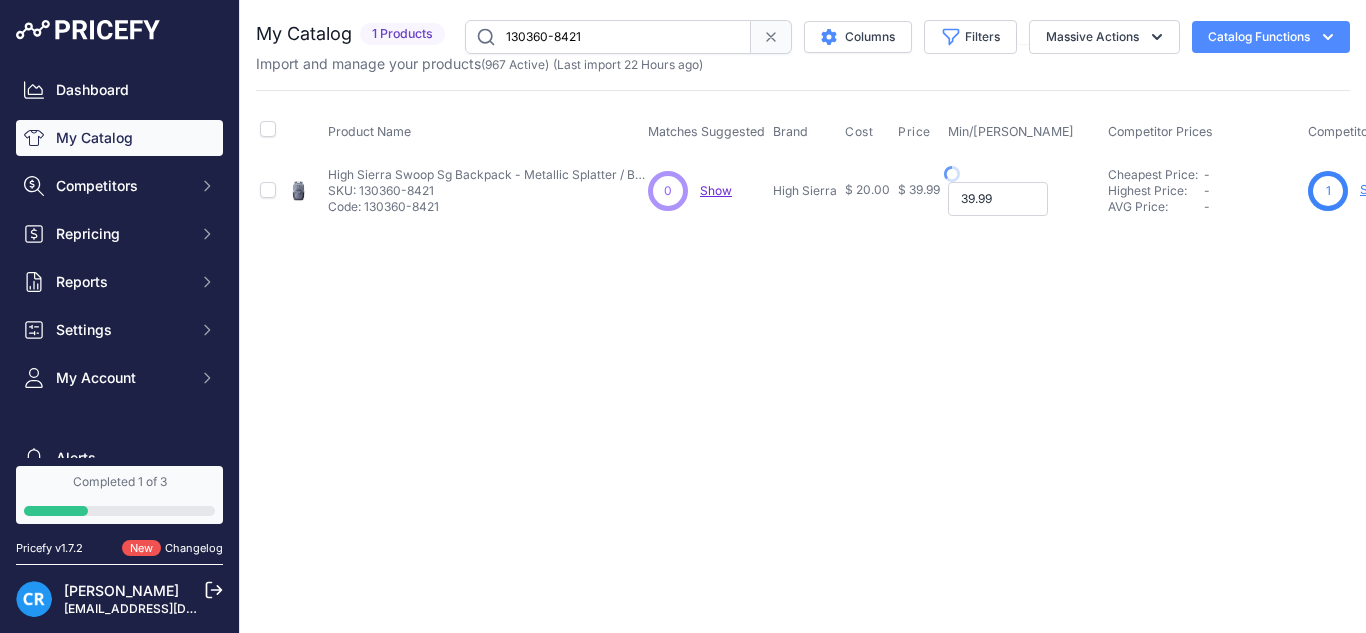 click on "Min Price:
$
27.99
-
Click to Edit Min Price
27.99
Max Price:
$
39.99
-
Click to Edit Max Price
39.99" at bounding box center [1024, 191] 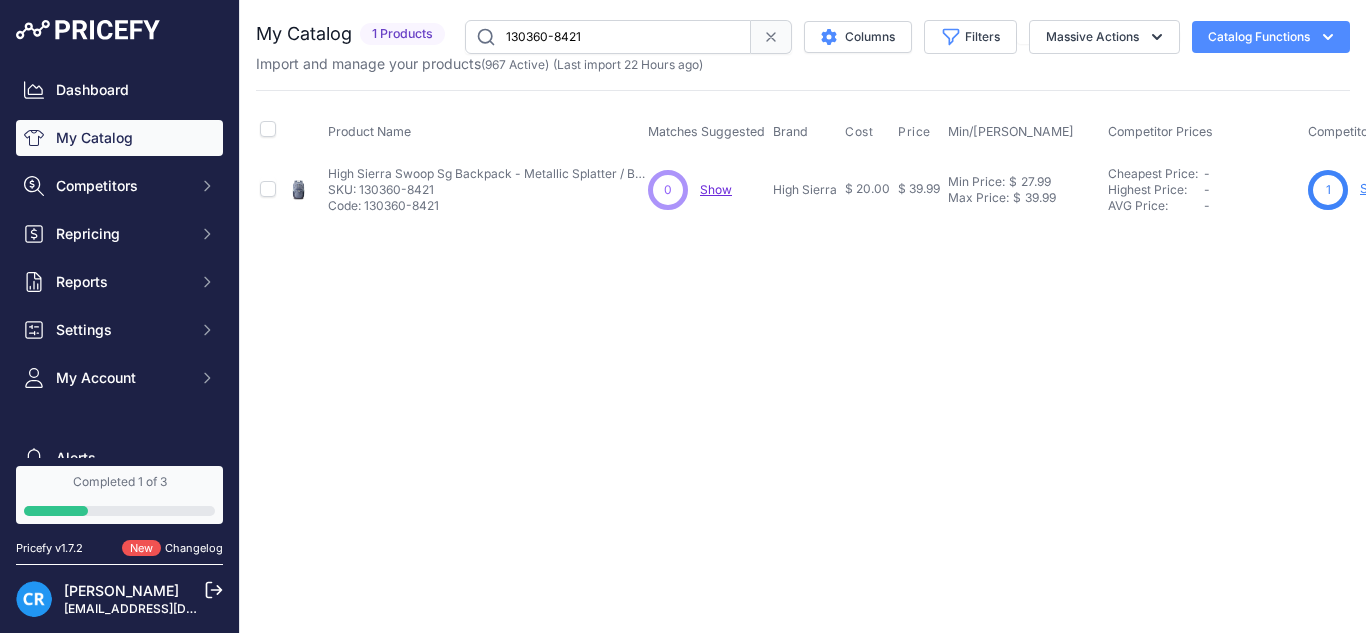 click on "130360-8421" at bounding box center [608, 37] 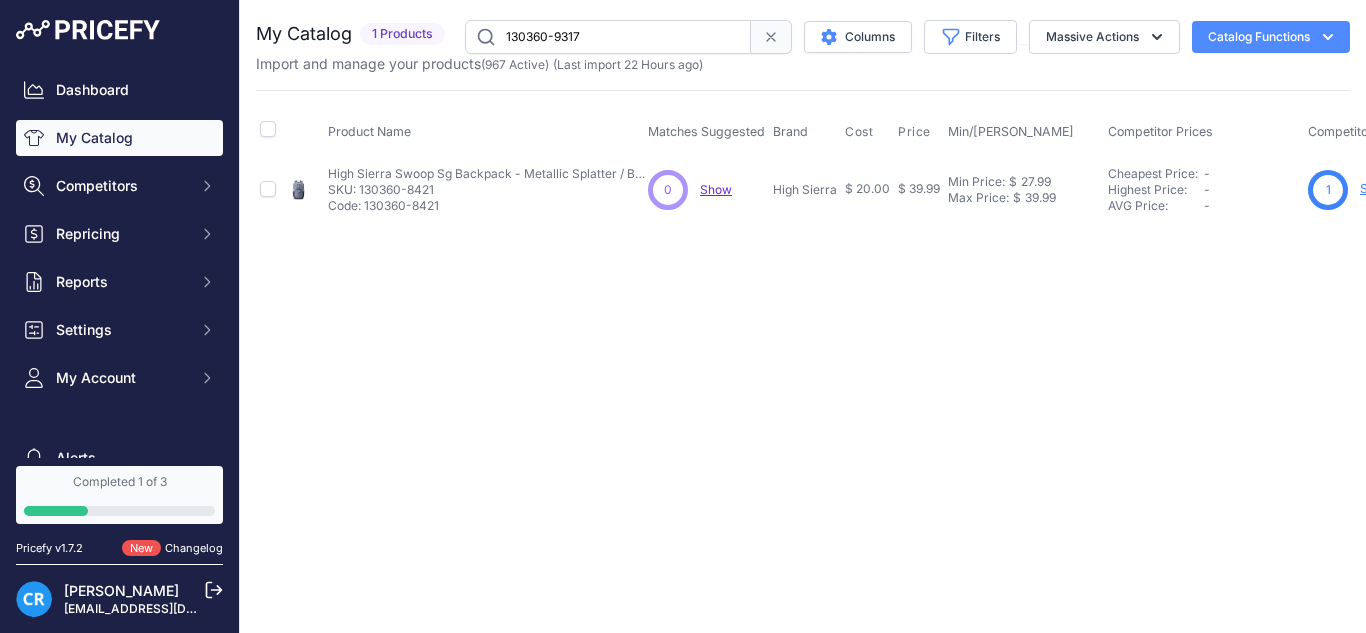 type on "130360-9317" 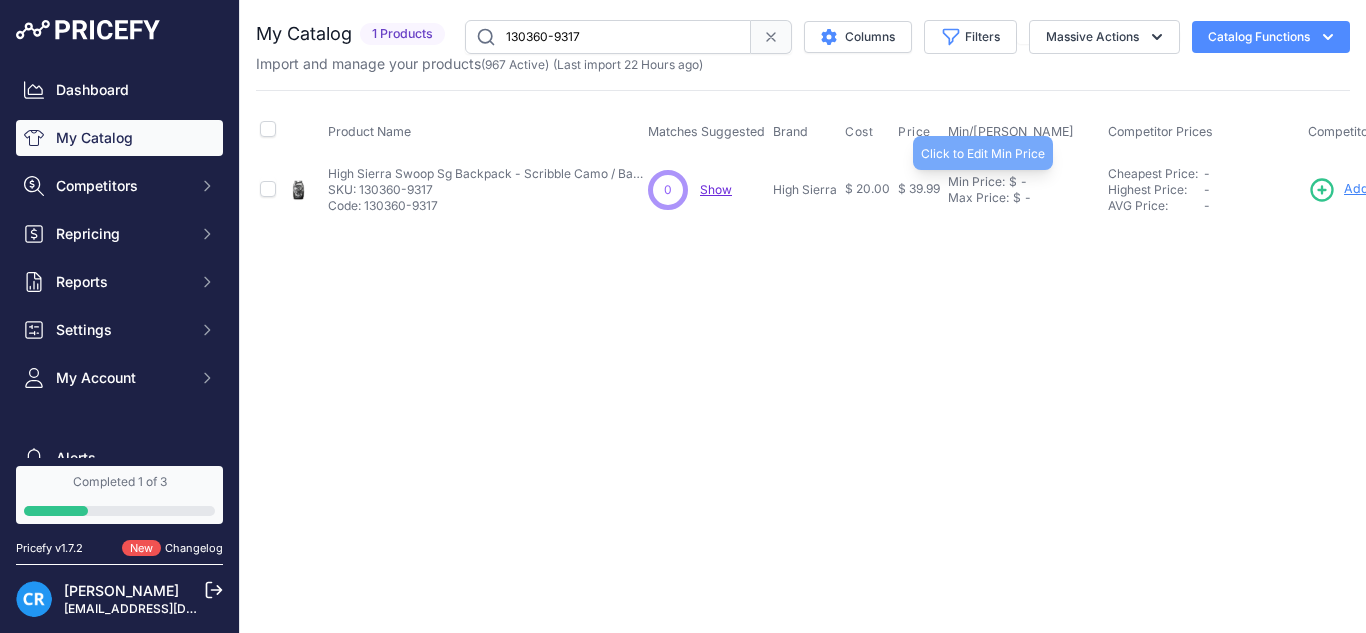 click on "Min Price:" at bounding box center [976, 182] 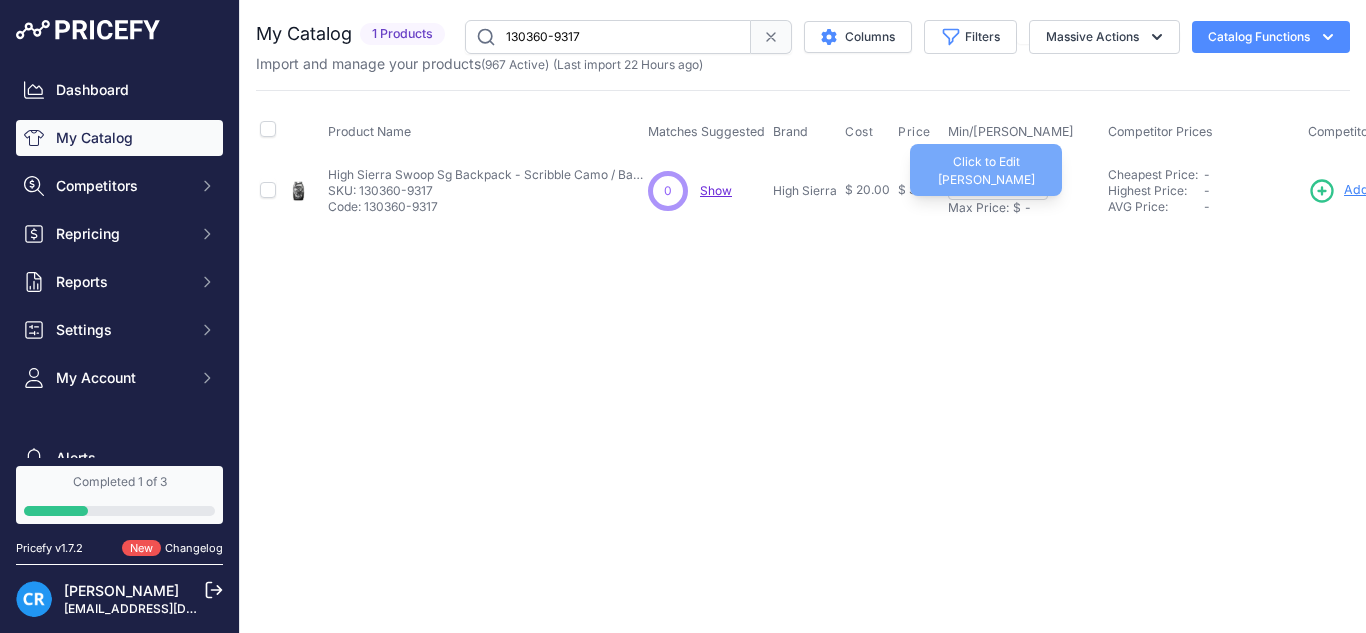 click on "Max Price:" at bounding box center (978, 208) 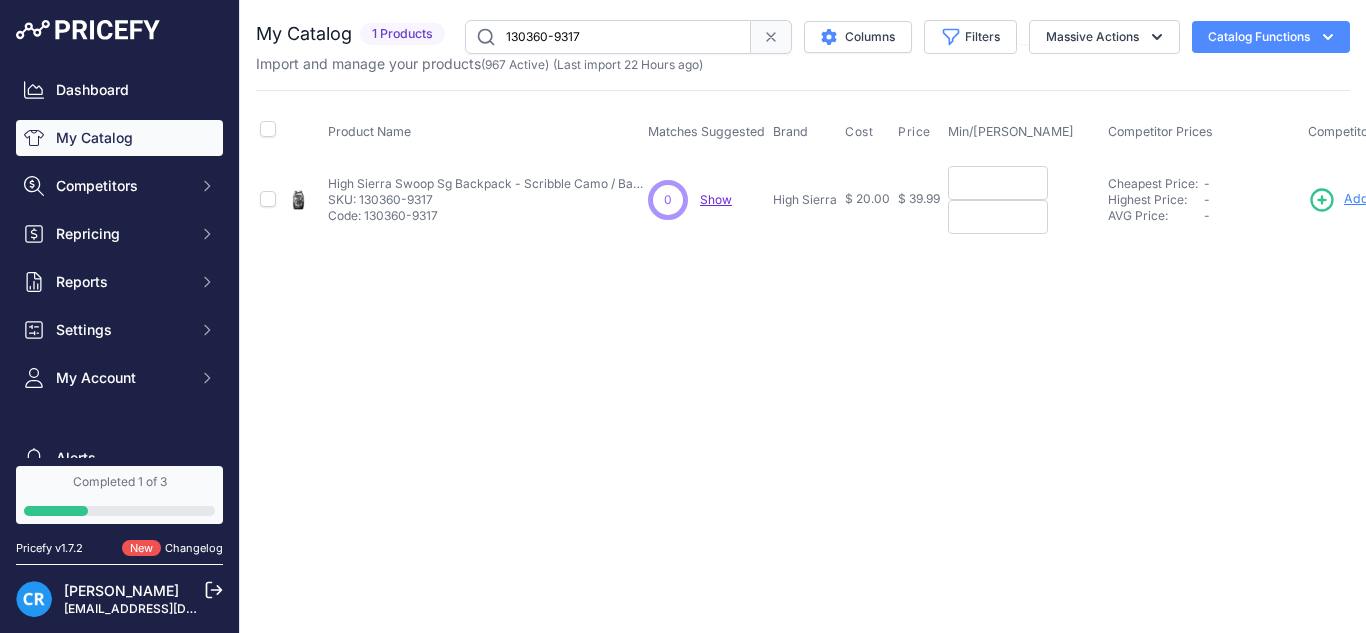 click at bounding box center [998, 183] 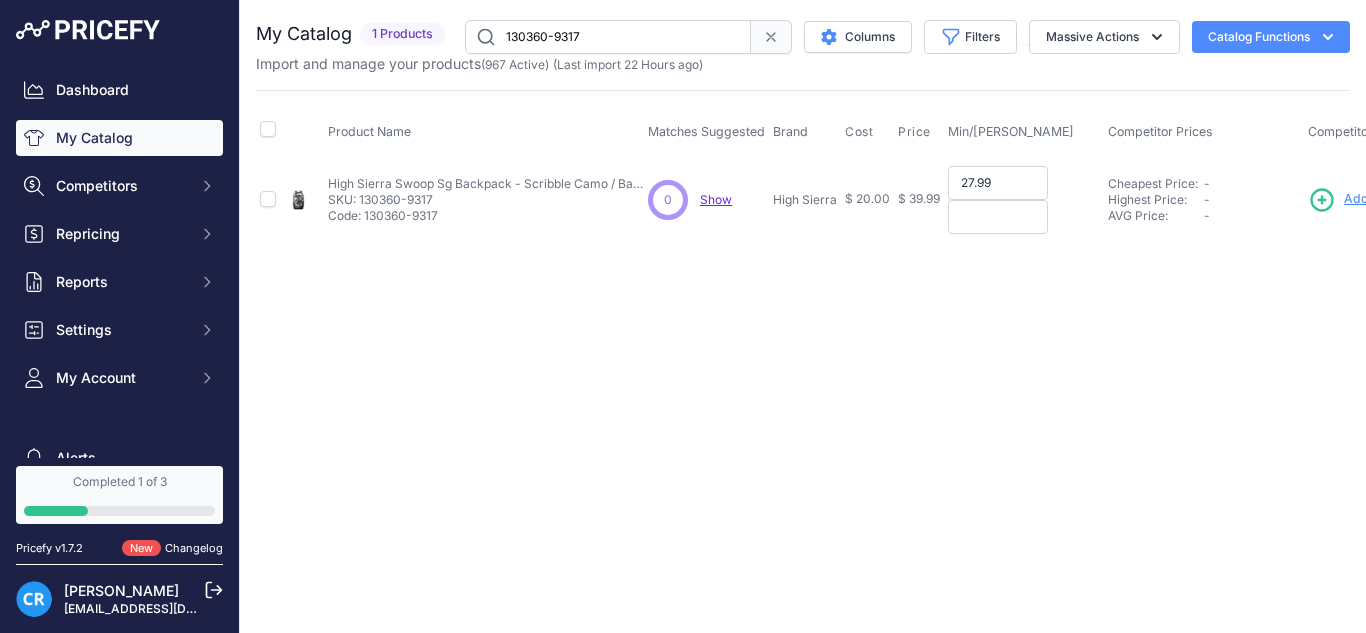 type on "27.99" 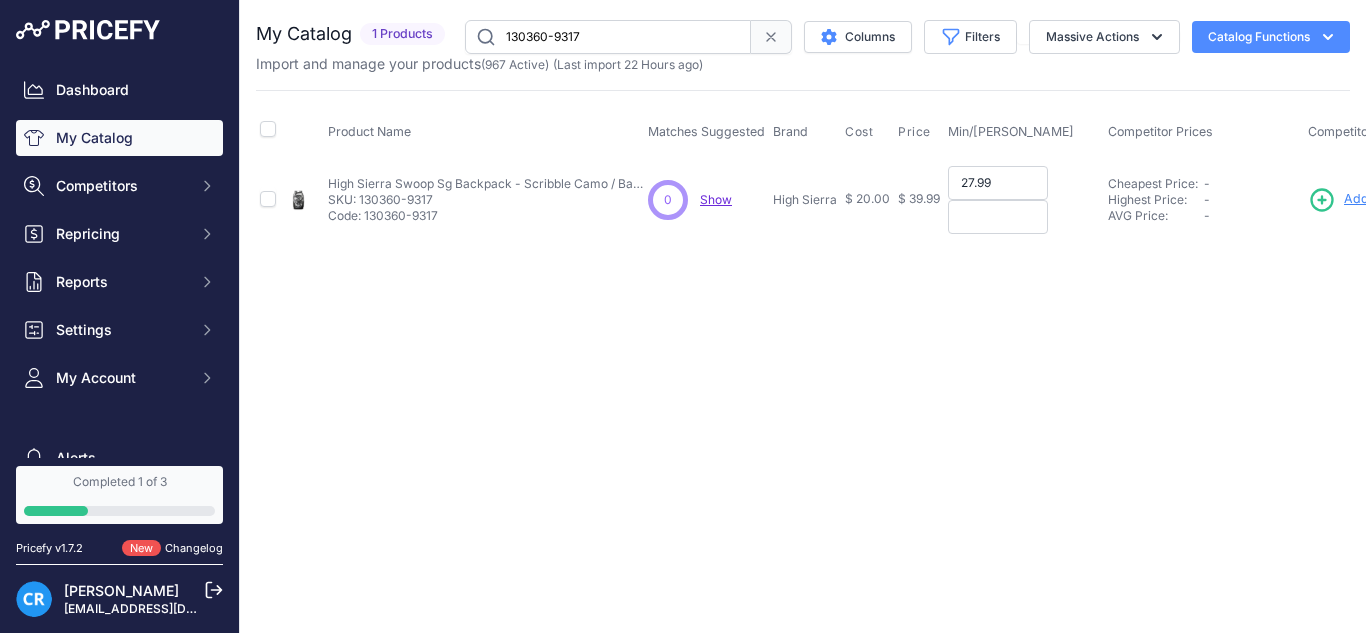 click at bounding box center (998, 217) 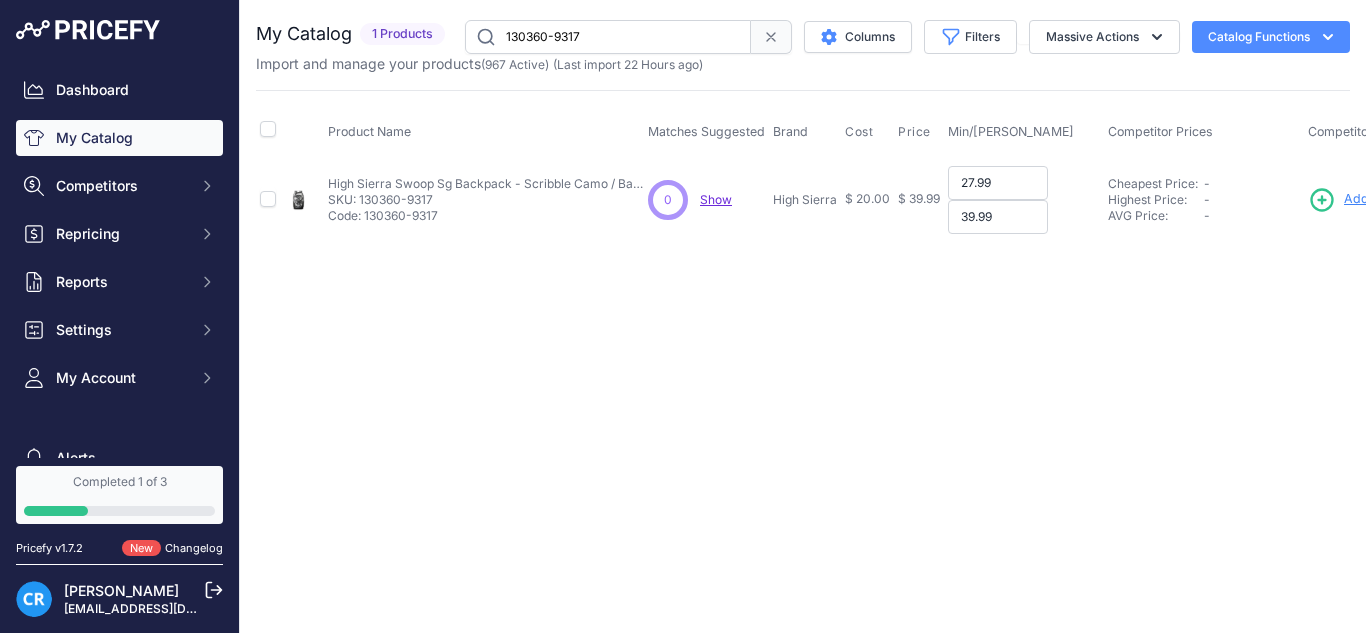 type on "39.99" 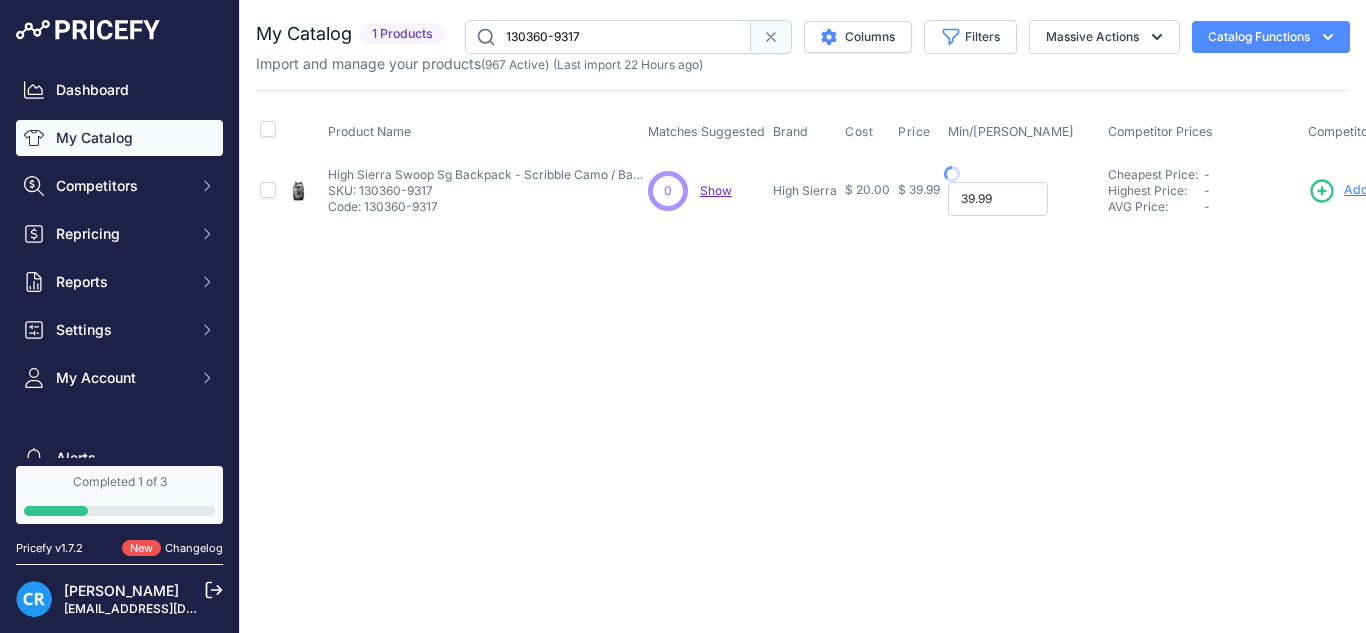 click on "Max Price:
$
39.99
-
Click to Edit Max Price
39.99" at bounding box center [1024, 199] 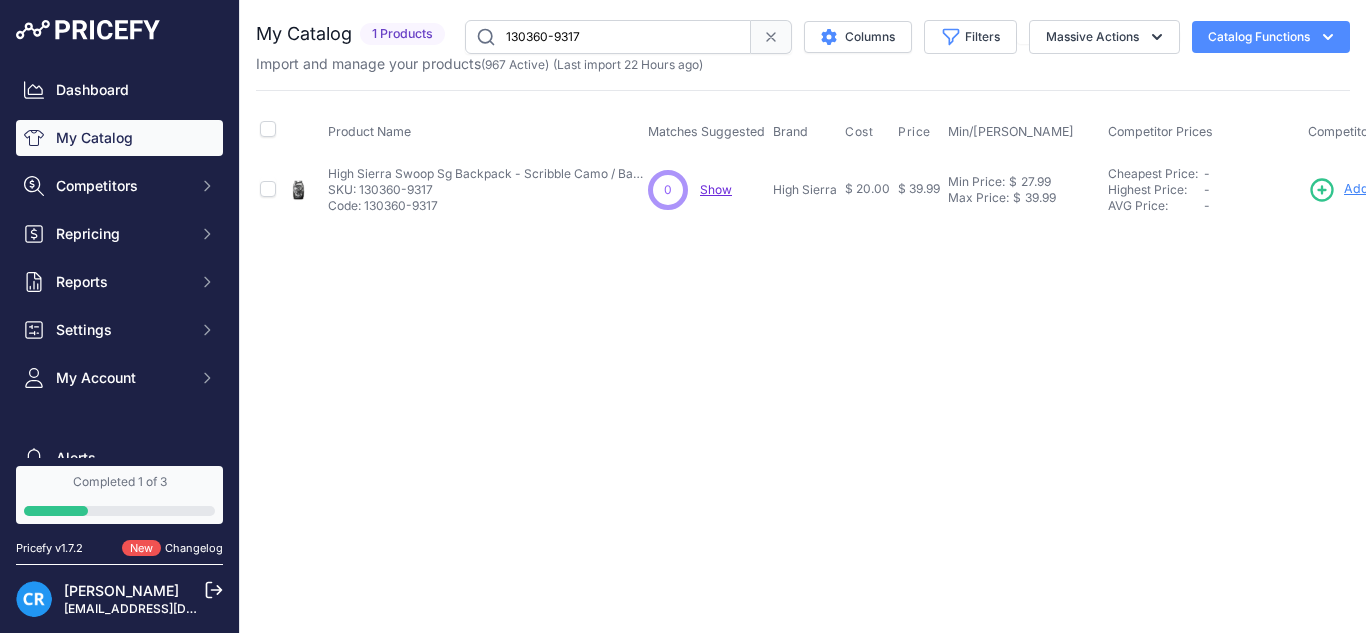 click on "130360-9317" at bounding box center (608, 37) 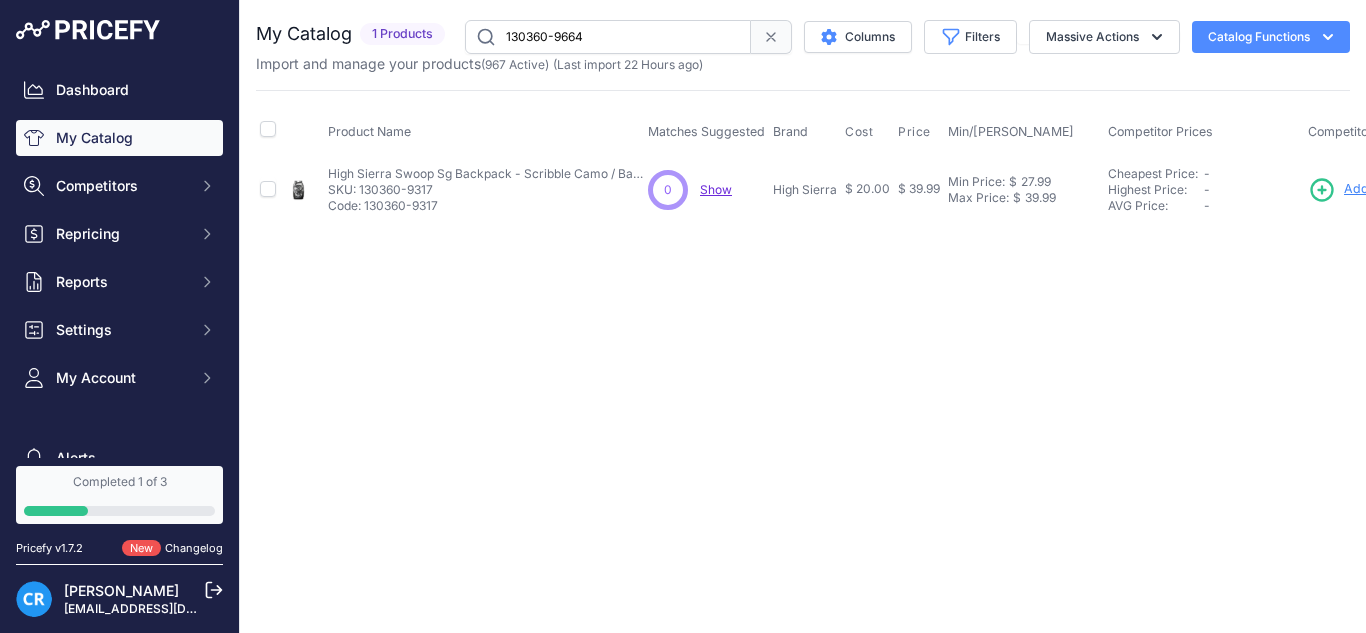 type on "130360-9664" 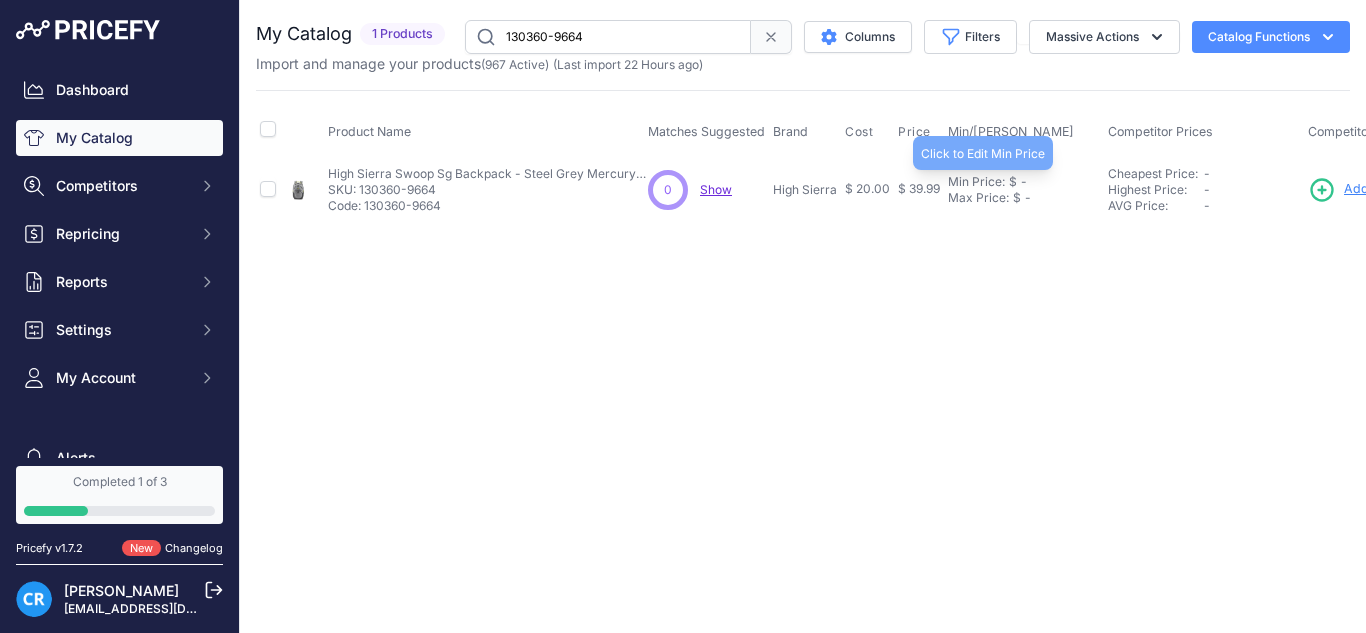 click on "Min Price:" at bounding box center [976, 182] 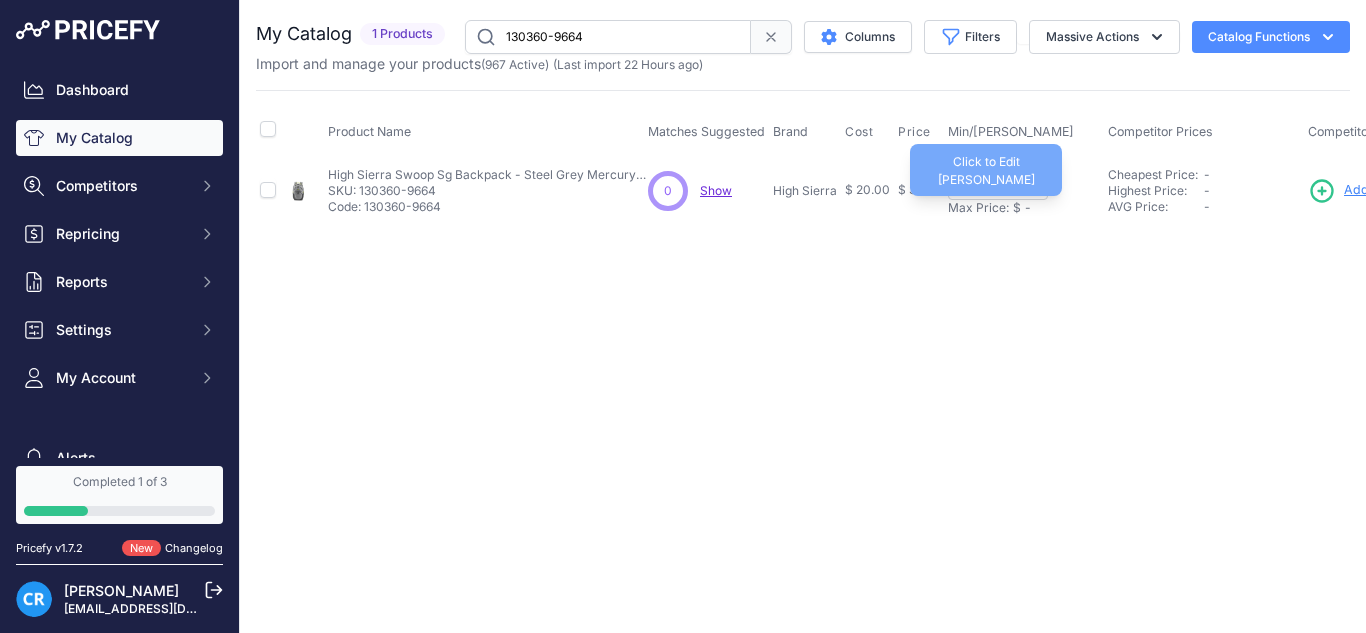 click on "Max Price:" at bounding box center [978, 208] 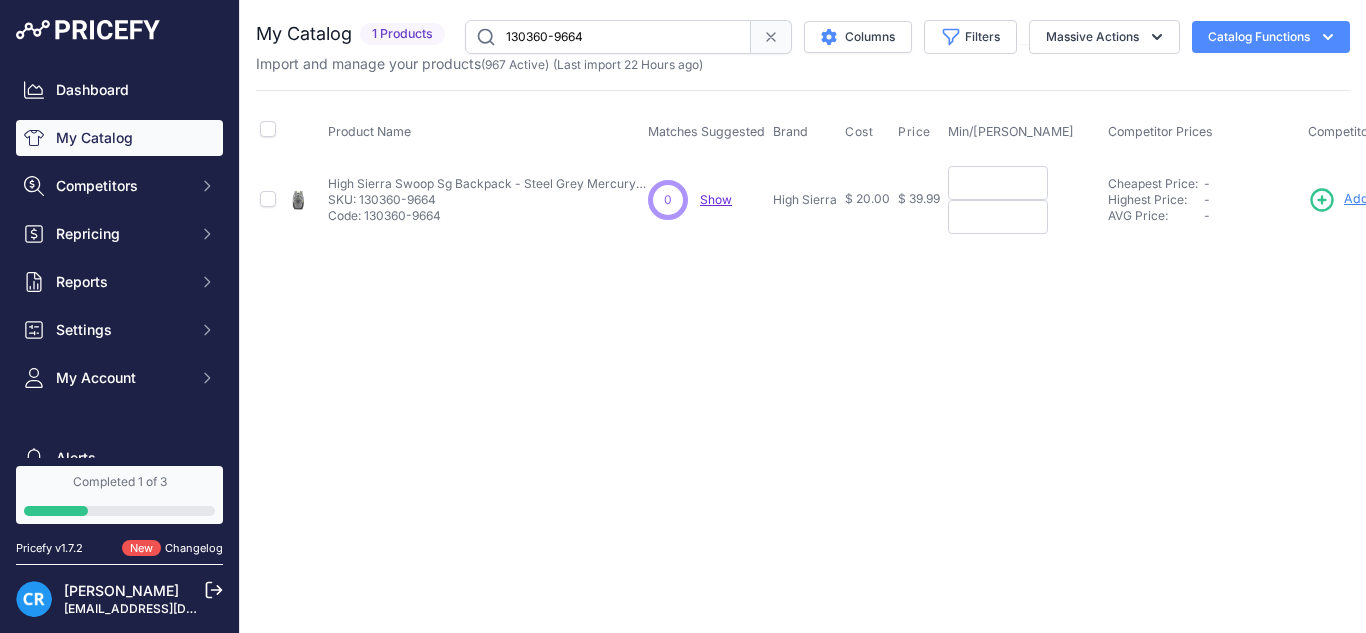 click at bounding box center [998, 183] 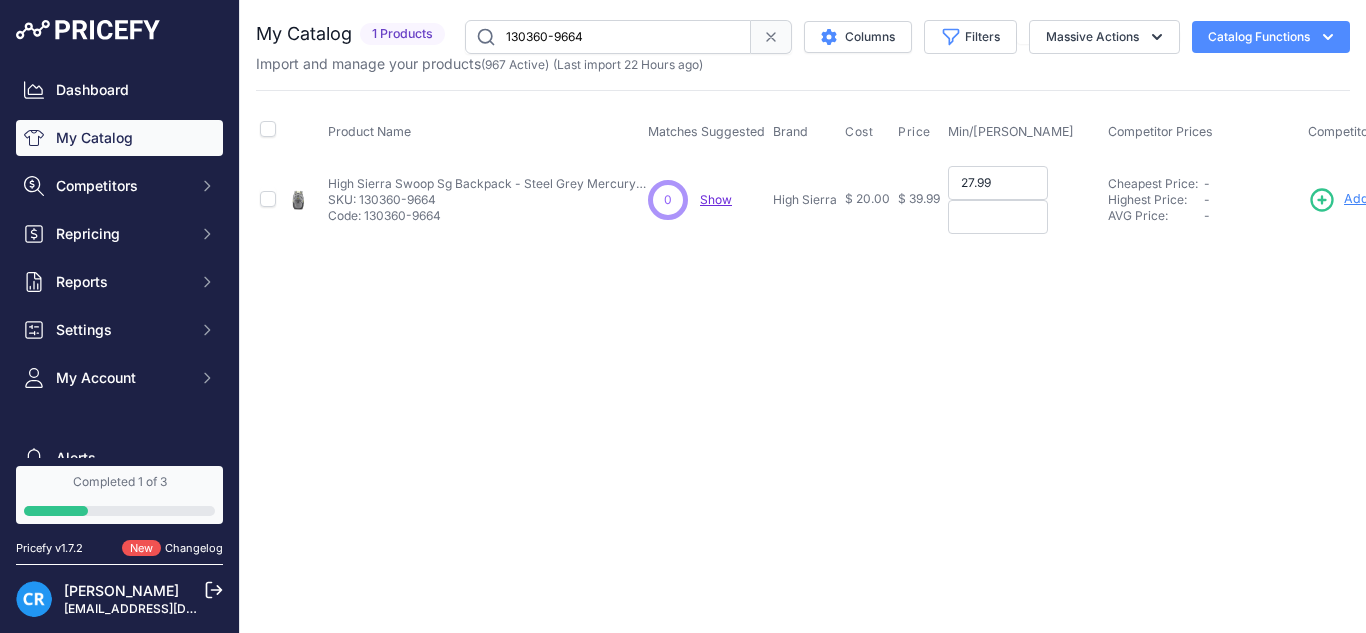type on "27.99" 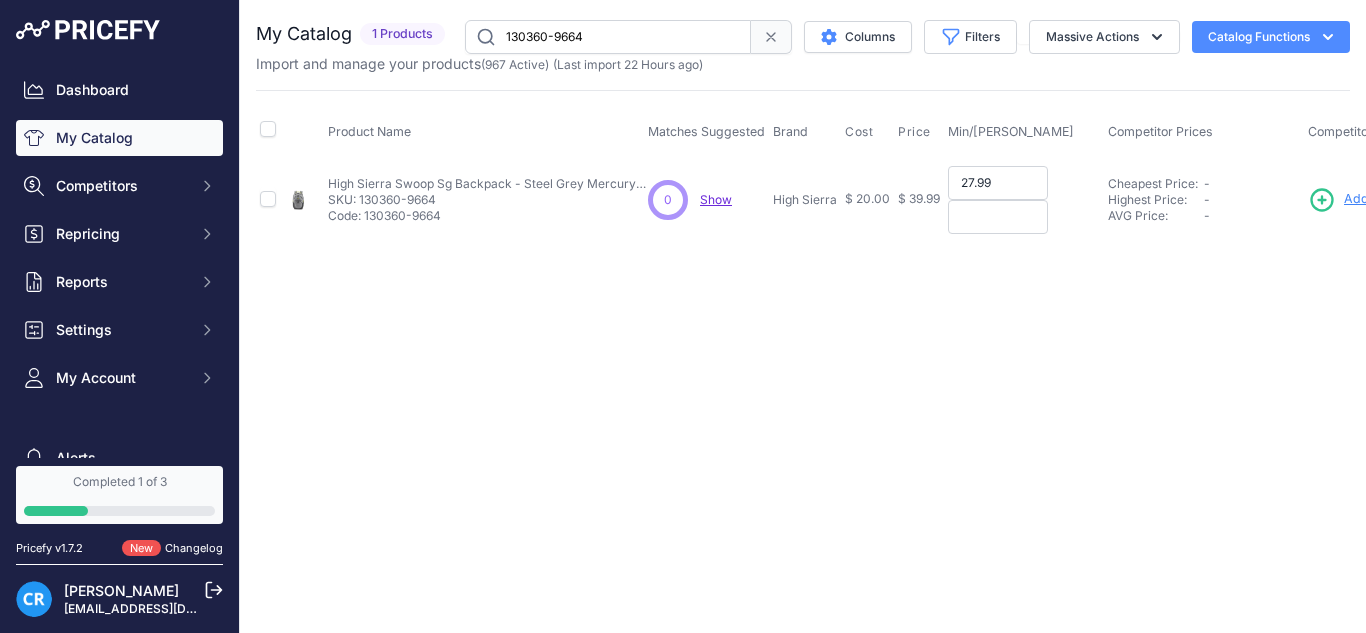 click at bounding box center (998, 217) 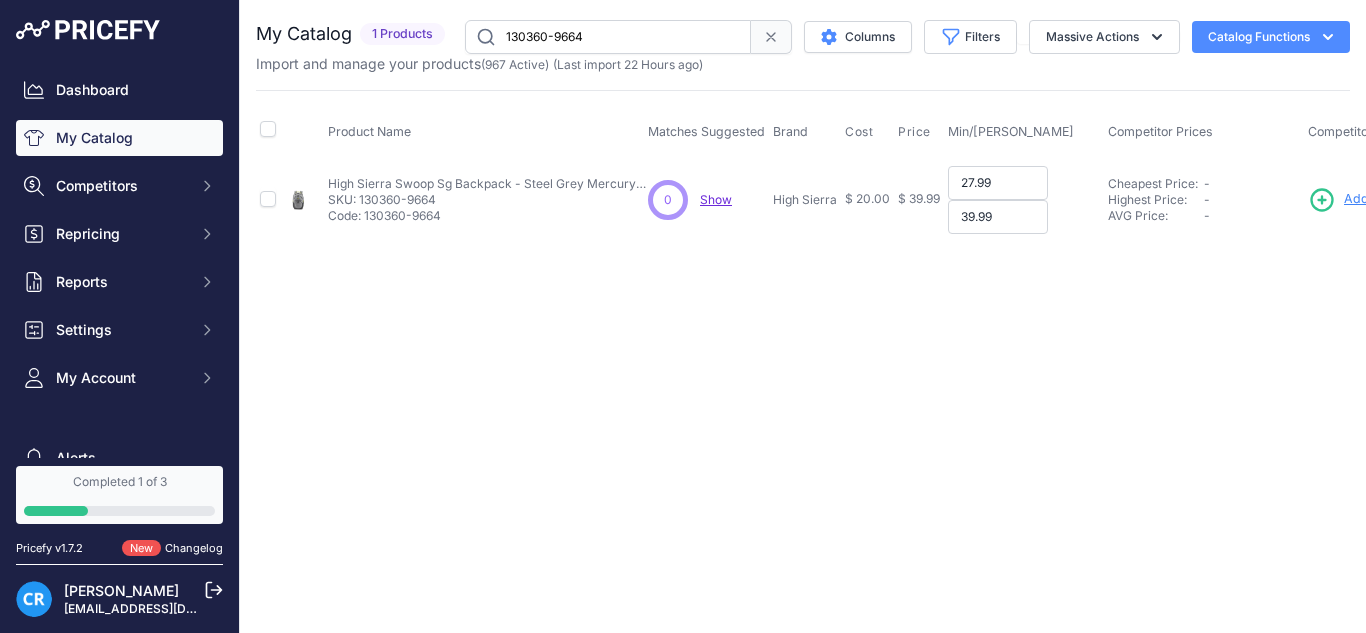 type on "39.99" 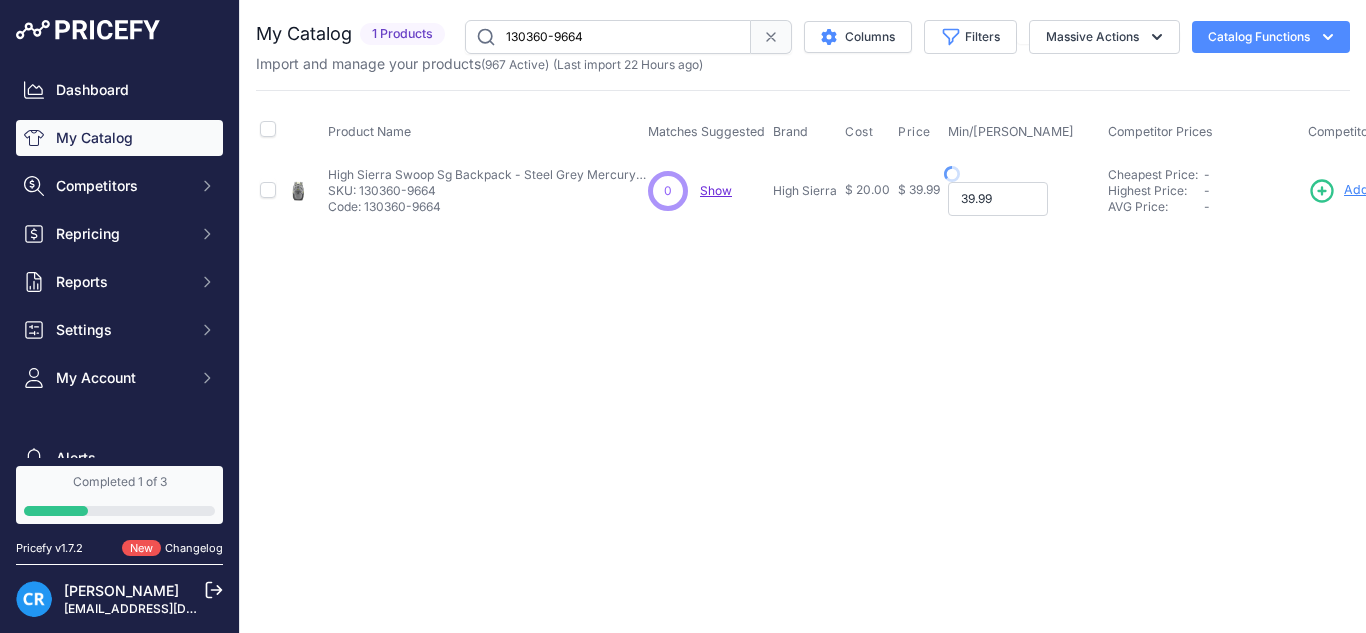 click on "39.99" at bounding box center [998, 199] 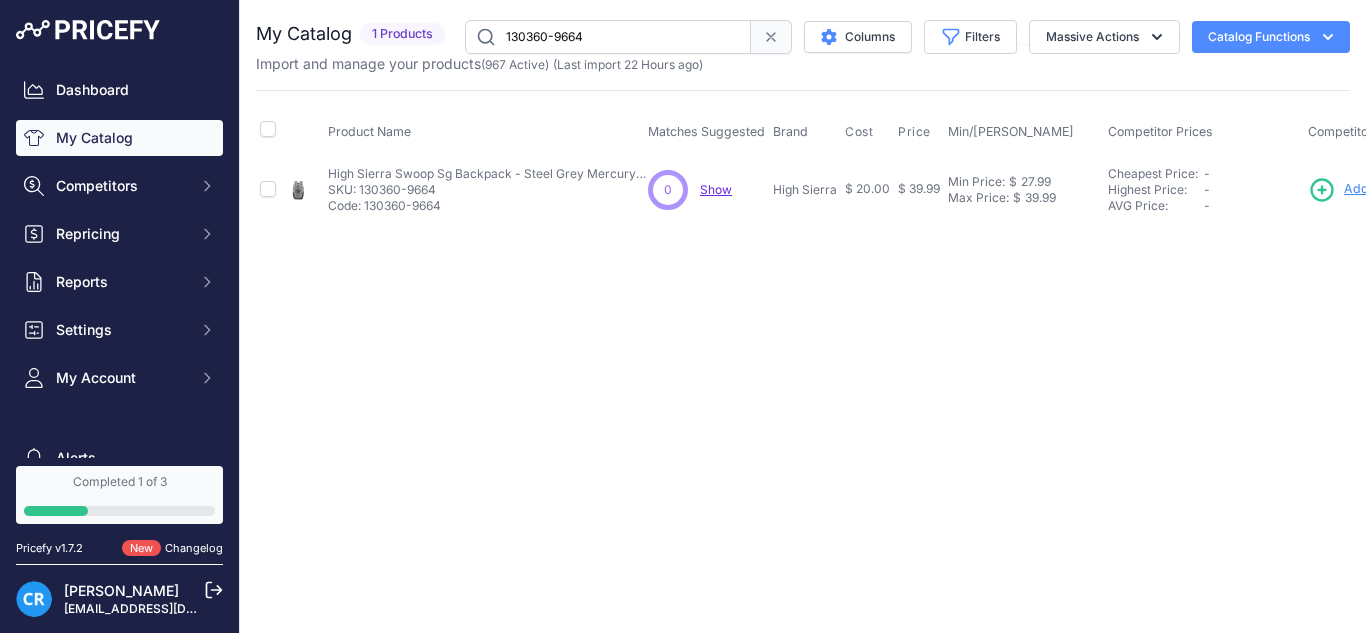 click on "130360-9664" at bounding box center [608, 37] 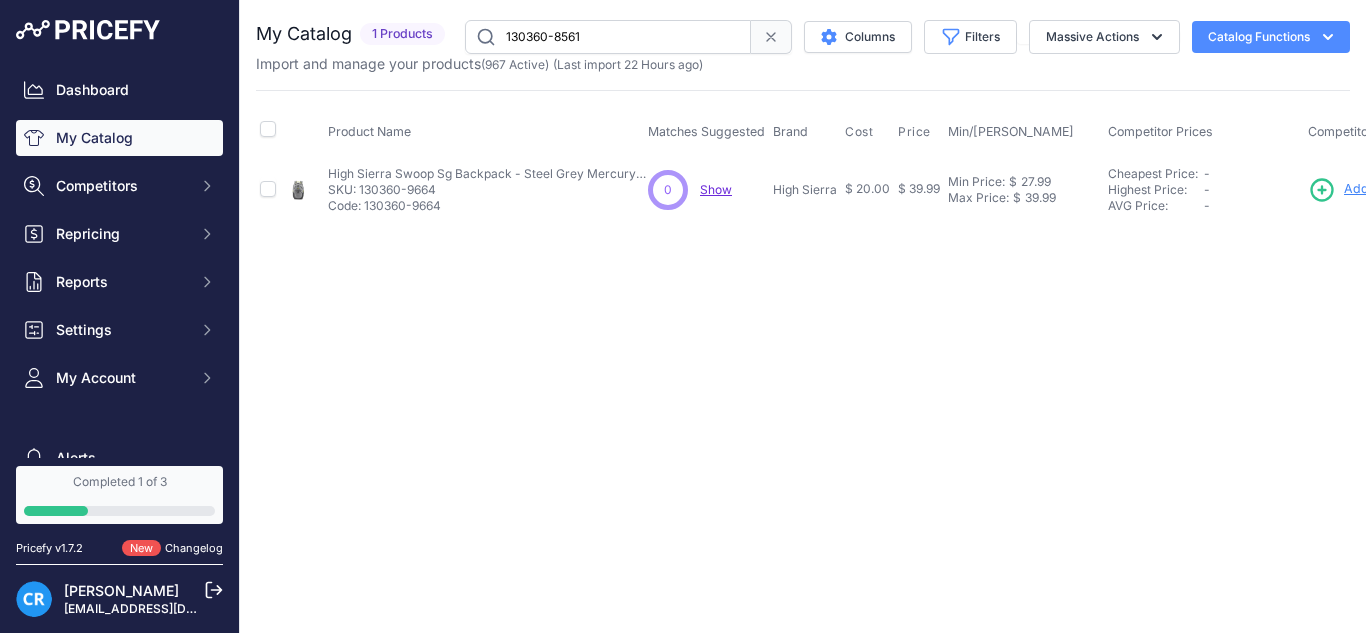 type on "130360-8561" 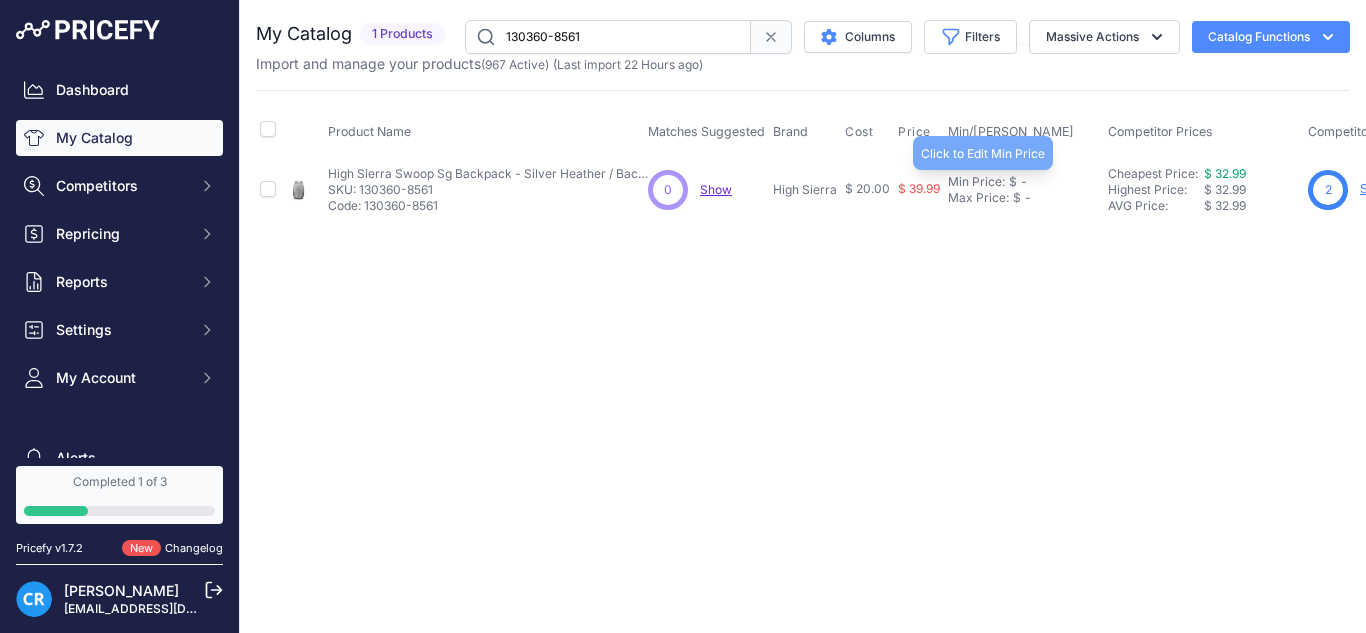 click on "Min Price:" at bounding box center [976, 182] 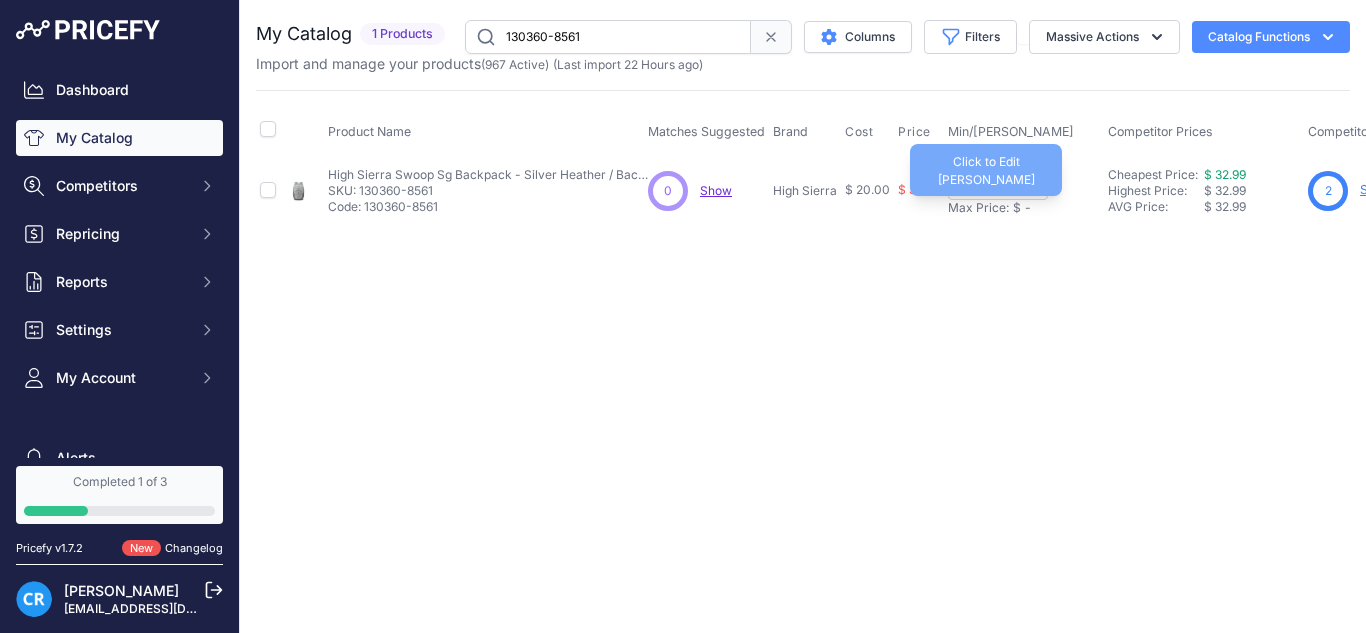 click on "Min Price:
$
-
Click to Edit Min Price
Max Price:
$
-
Click to Edit Max Price" at bounding box center (1024, 190) 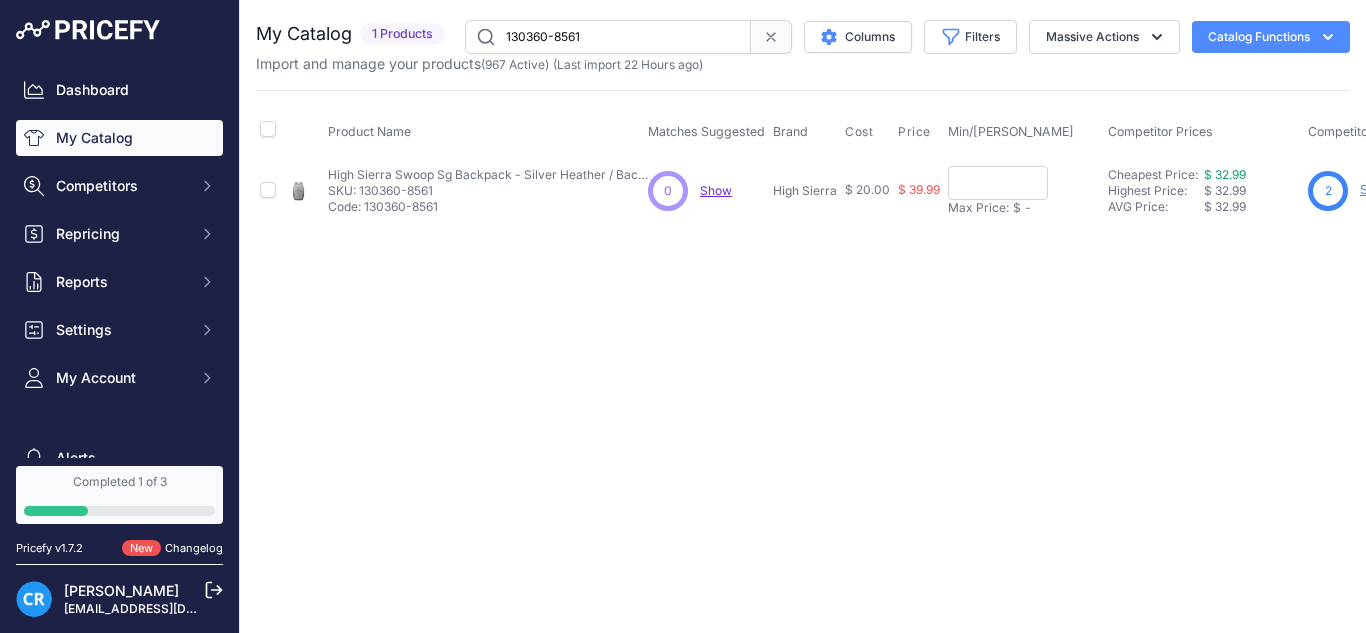 click at bounding box center [998, 183] 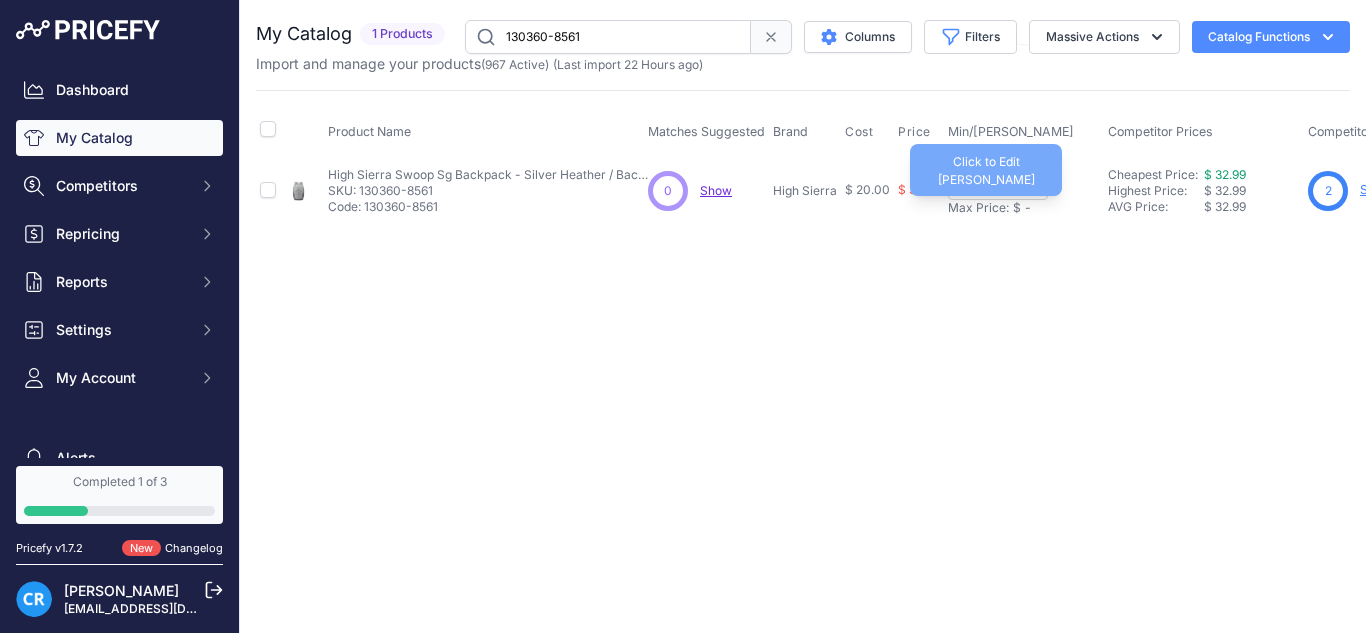 click on "Max Price:" at bounding box center [978, 208] 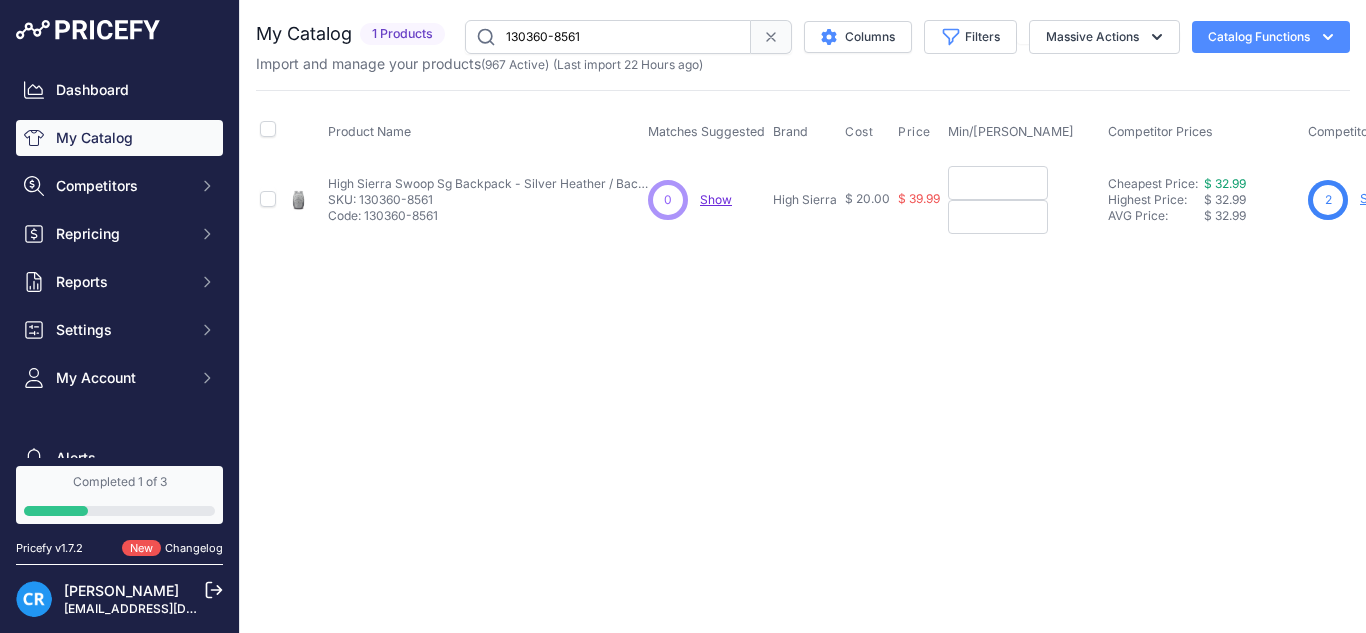 click at bounding box center (998, 183) 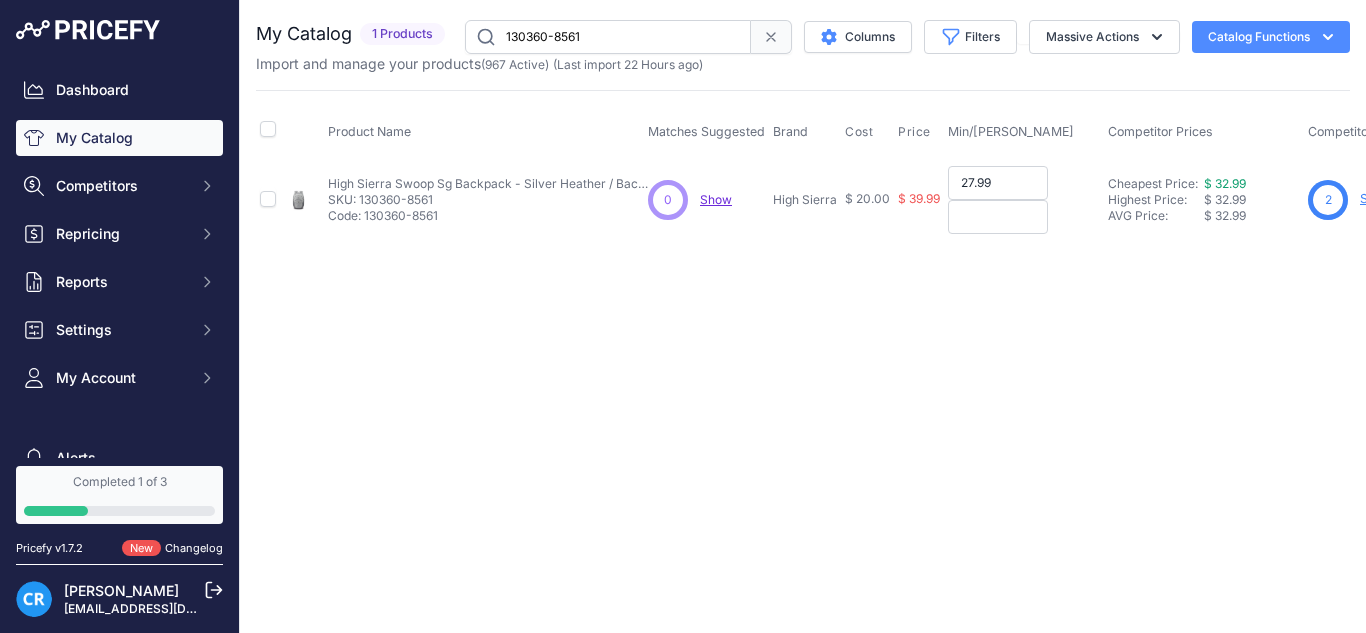 type on "27.99" 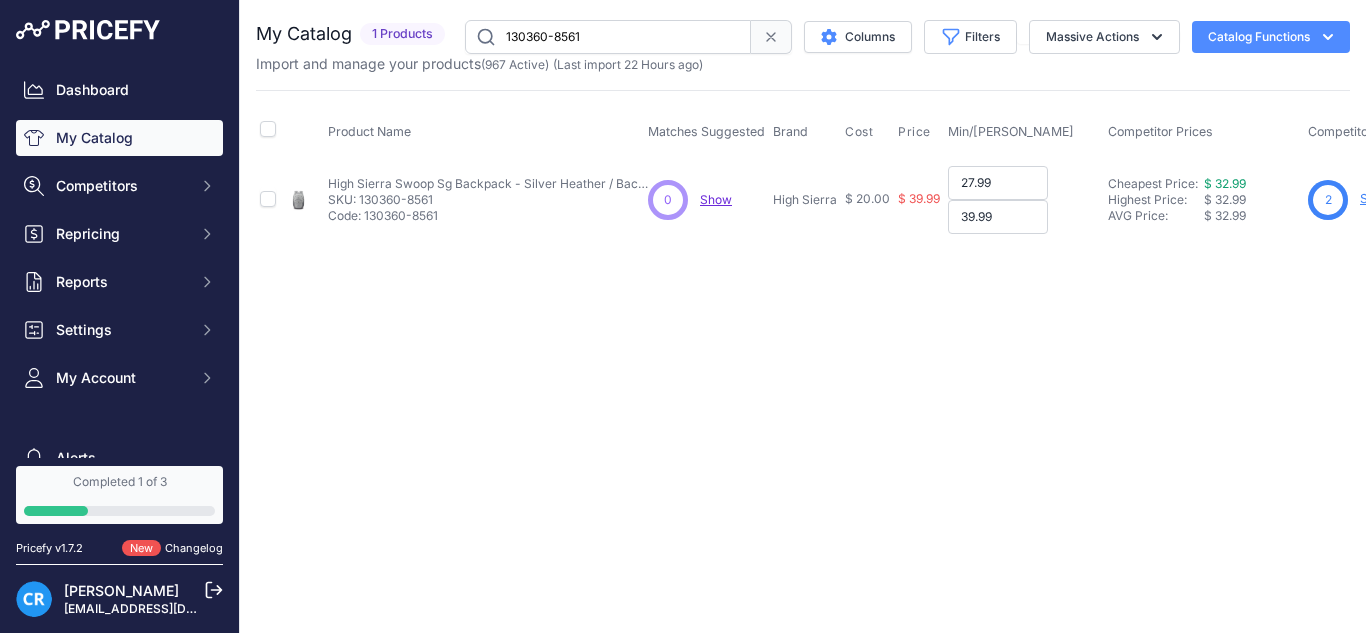 type on "39.99" 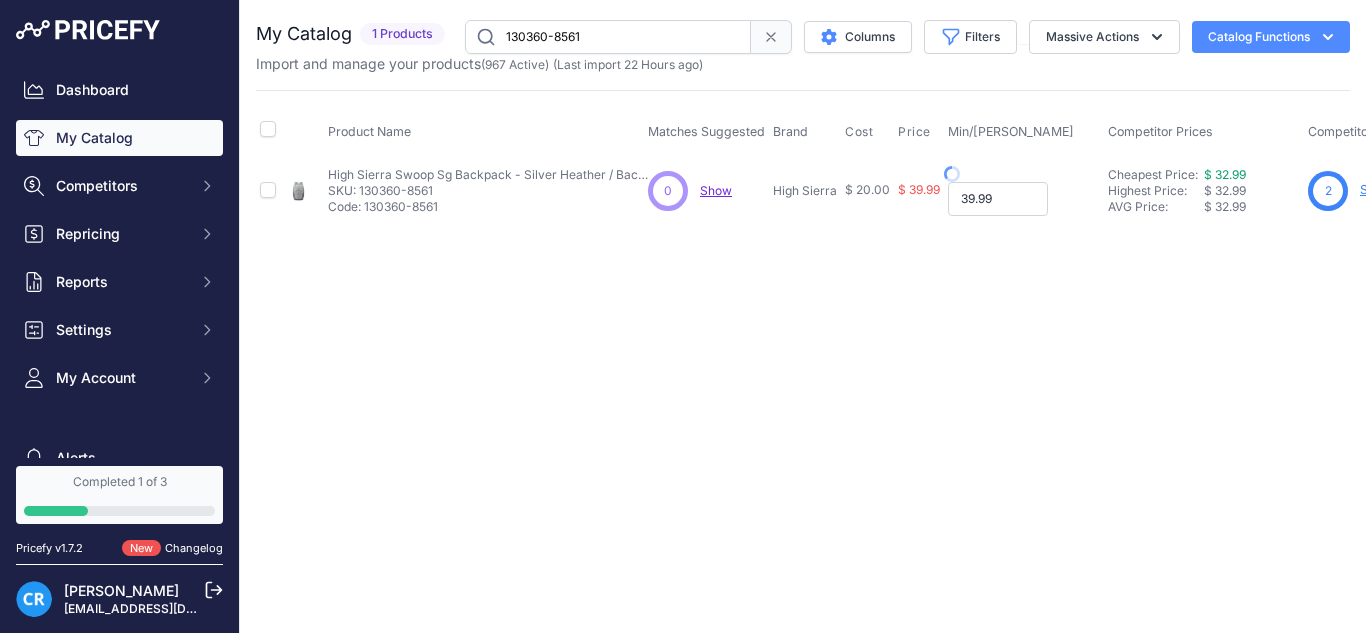 click on "39.99" at bounding box center [998, 199] 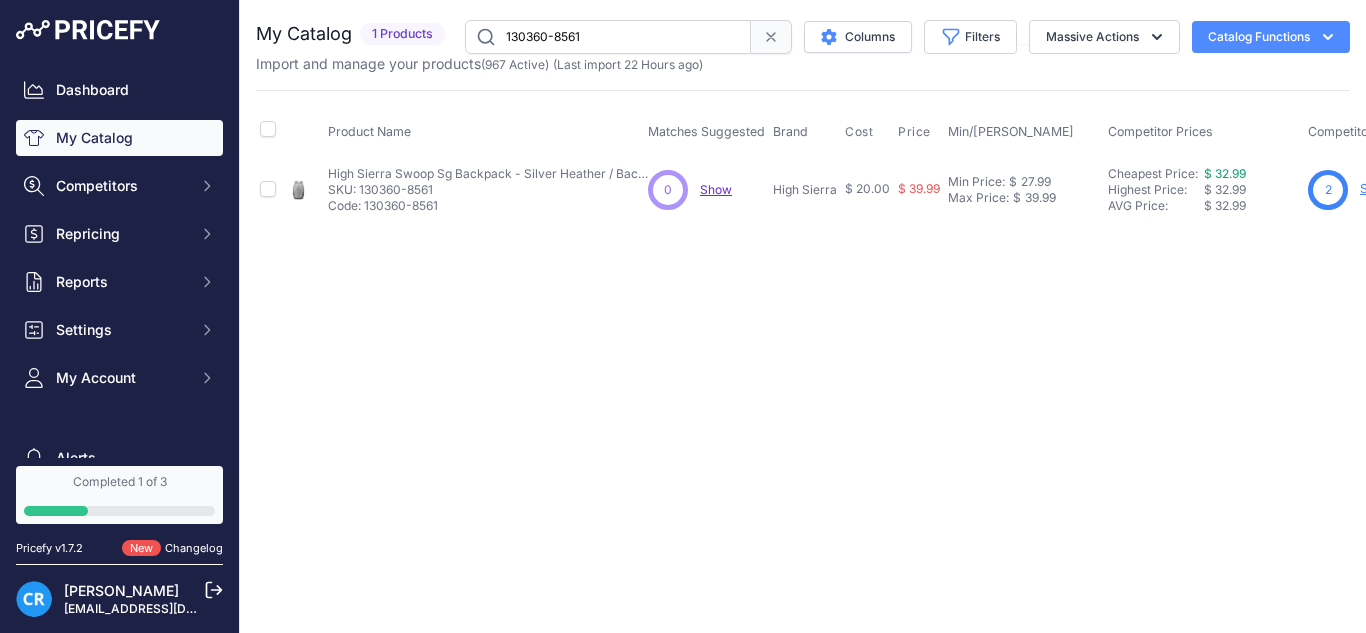 drag, startPoint x: 545, startPoint y: 6, endPoint x: 573, endPoint y: 20, distance: 31.304953 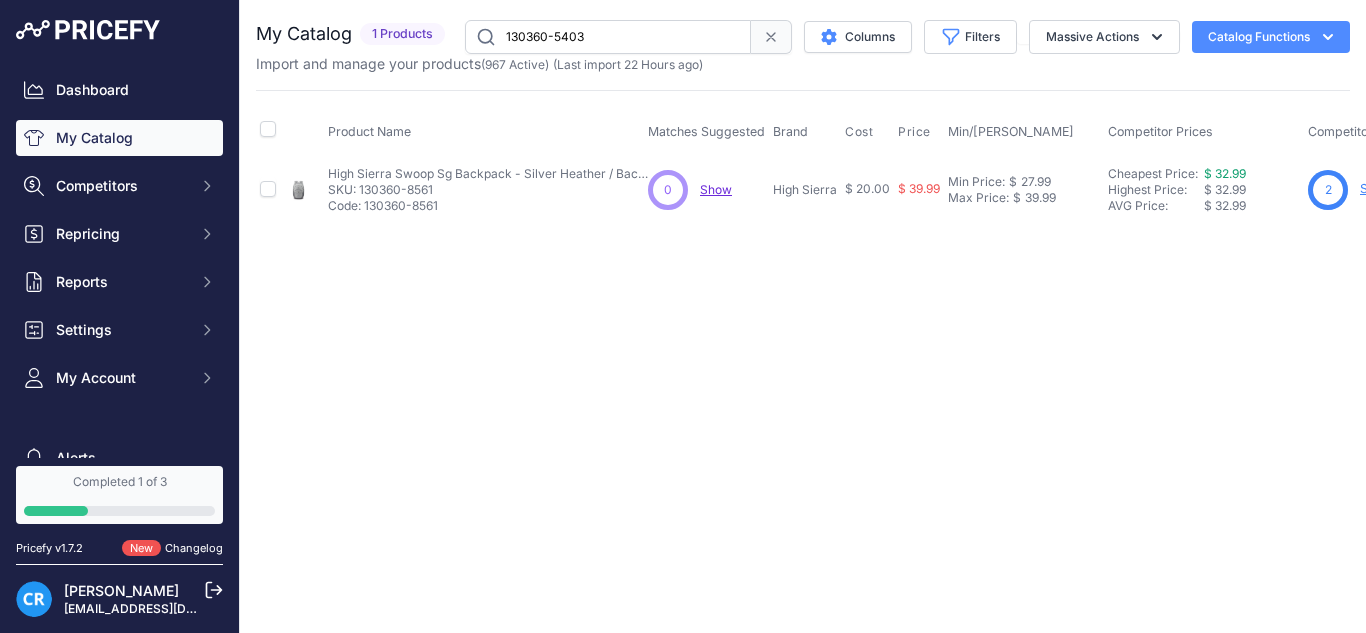 type on "130360-5403" 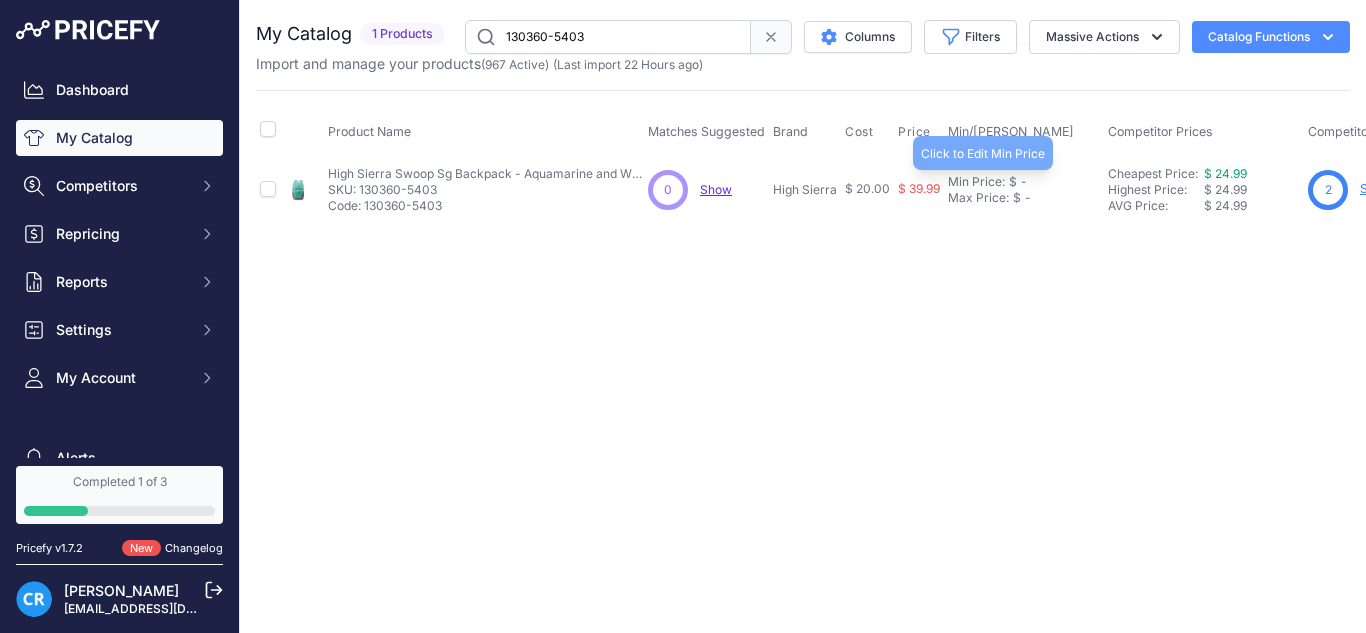 click on "$" at bounding box center [1013, 182] 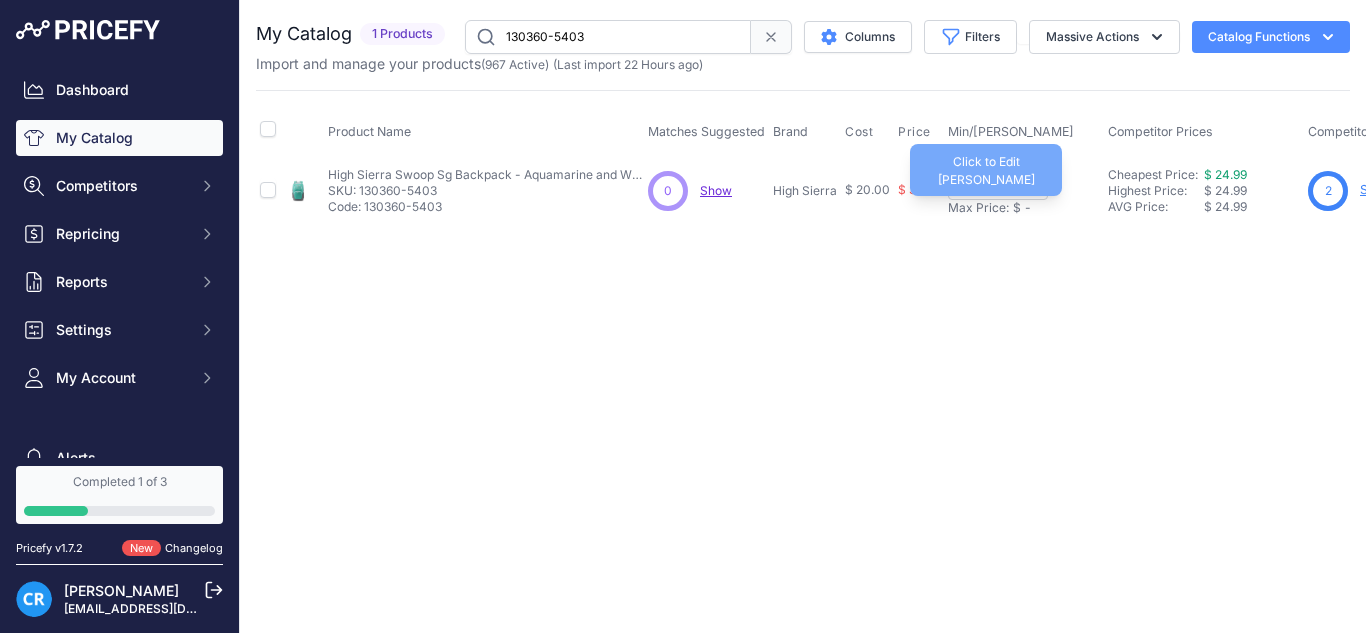 click on "Max Price:" at bounding box center [978, 208] 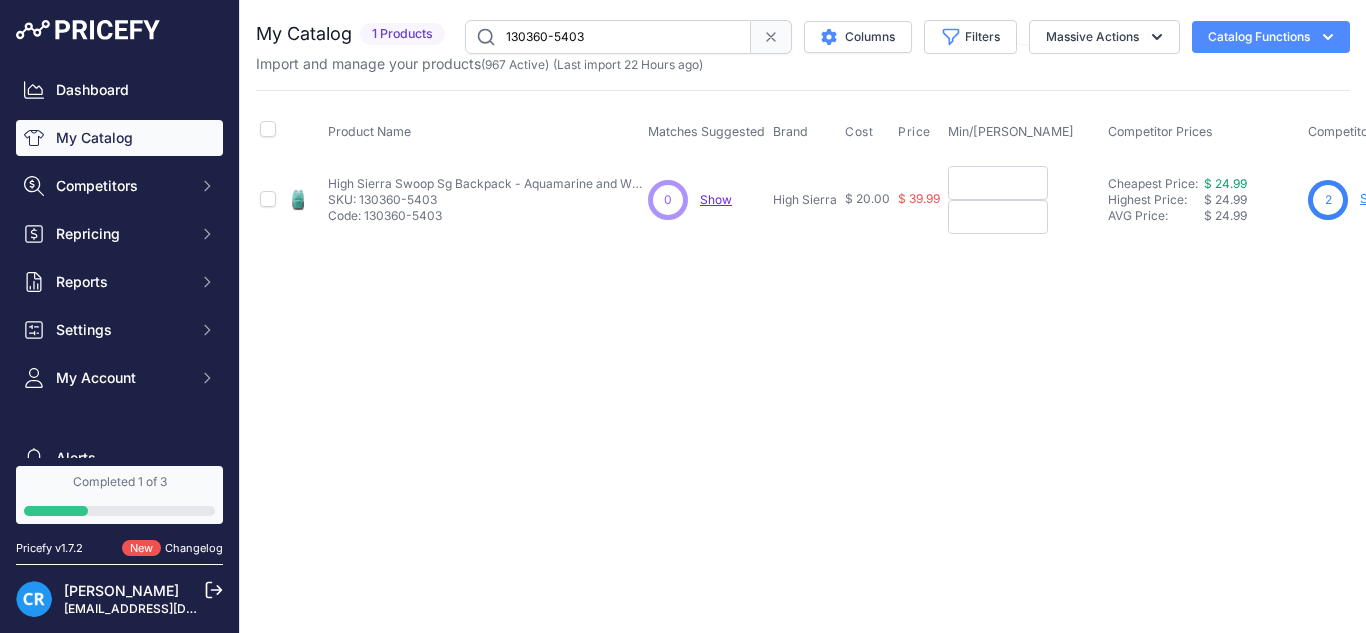 click at bounding box center (998, 183) 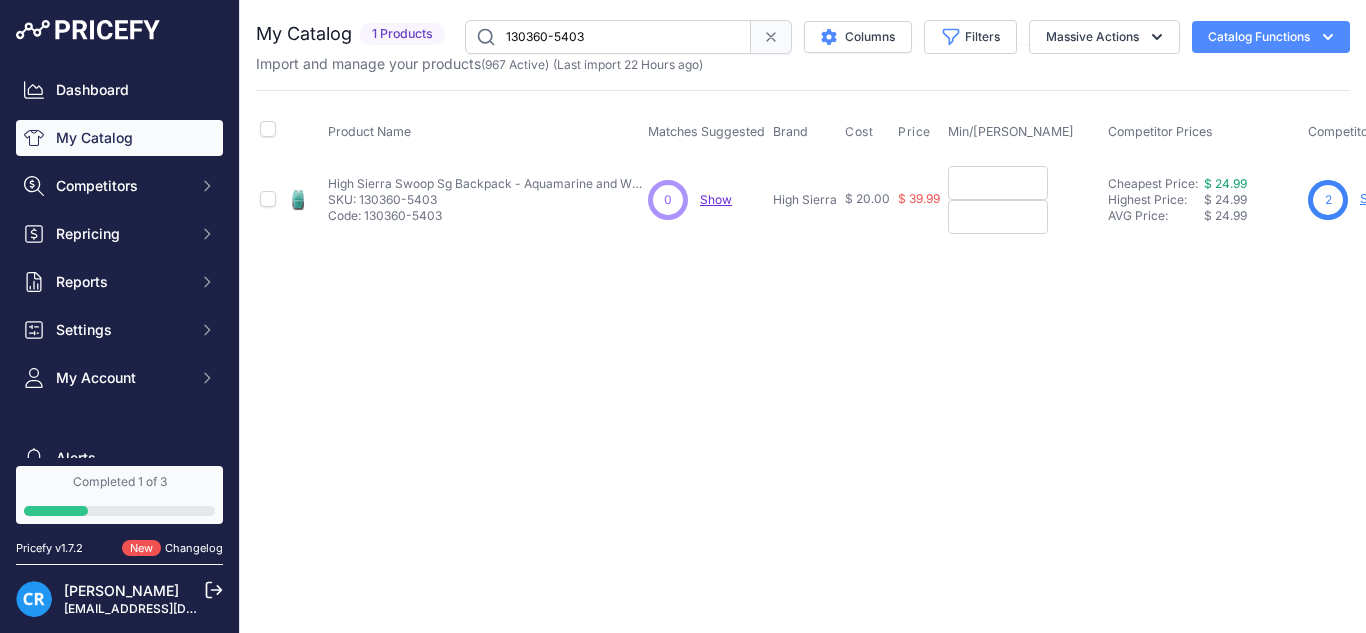 click at bounding box center (998, 183) 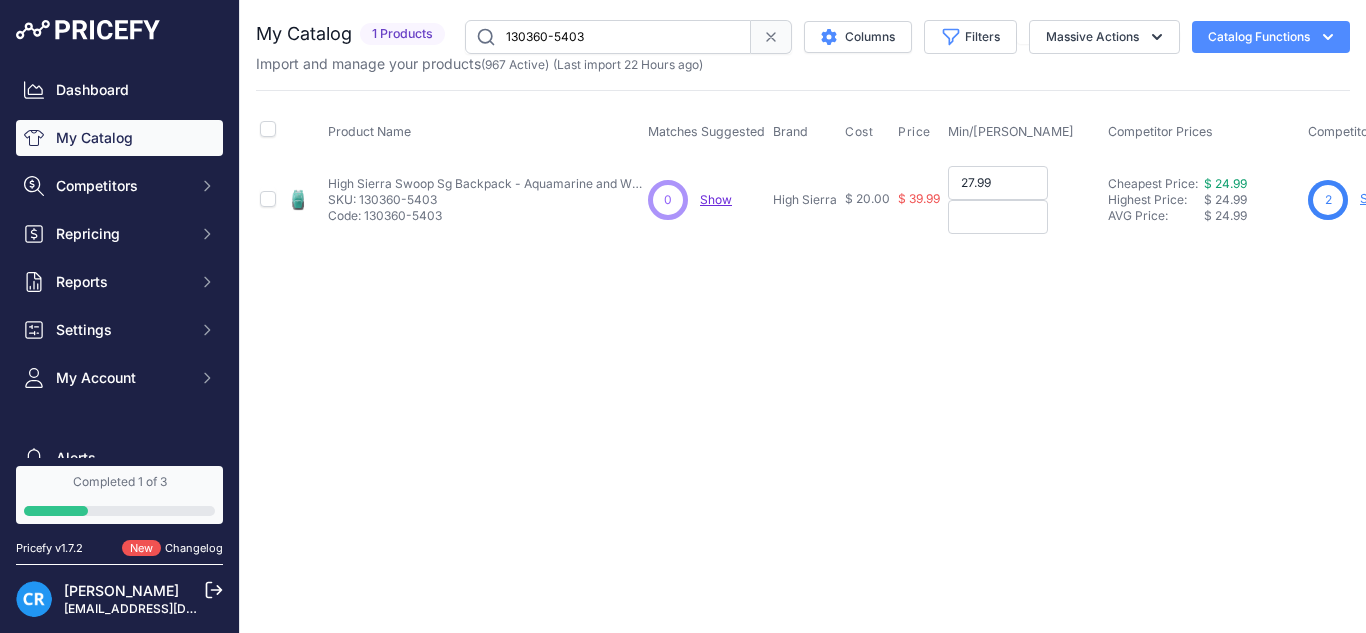 type on "27.99" 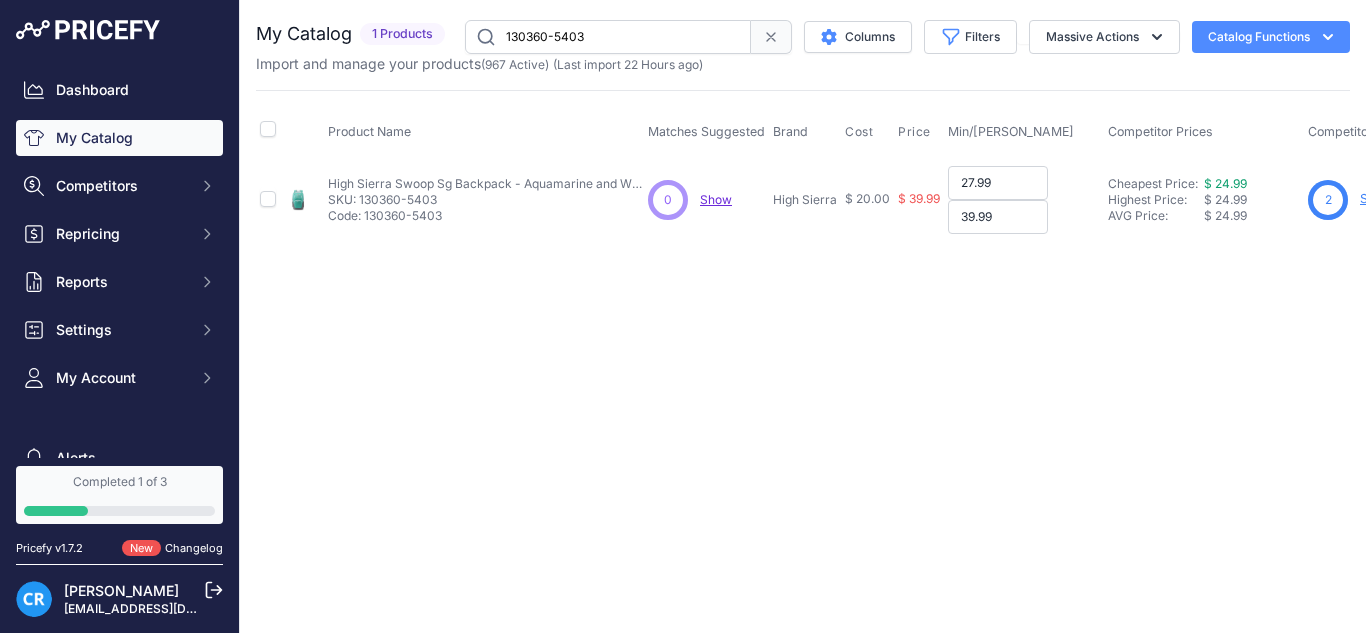 type on "39.99" 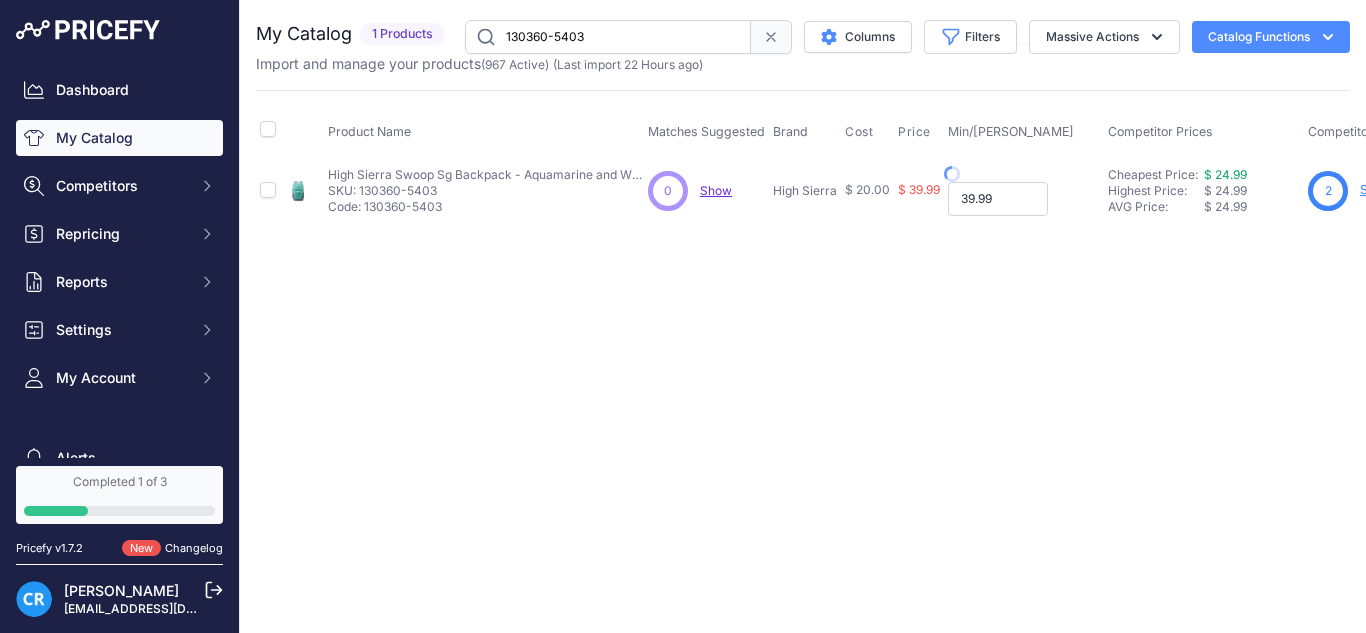 click on "39.99" at bounding box center (998, 199) 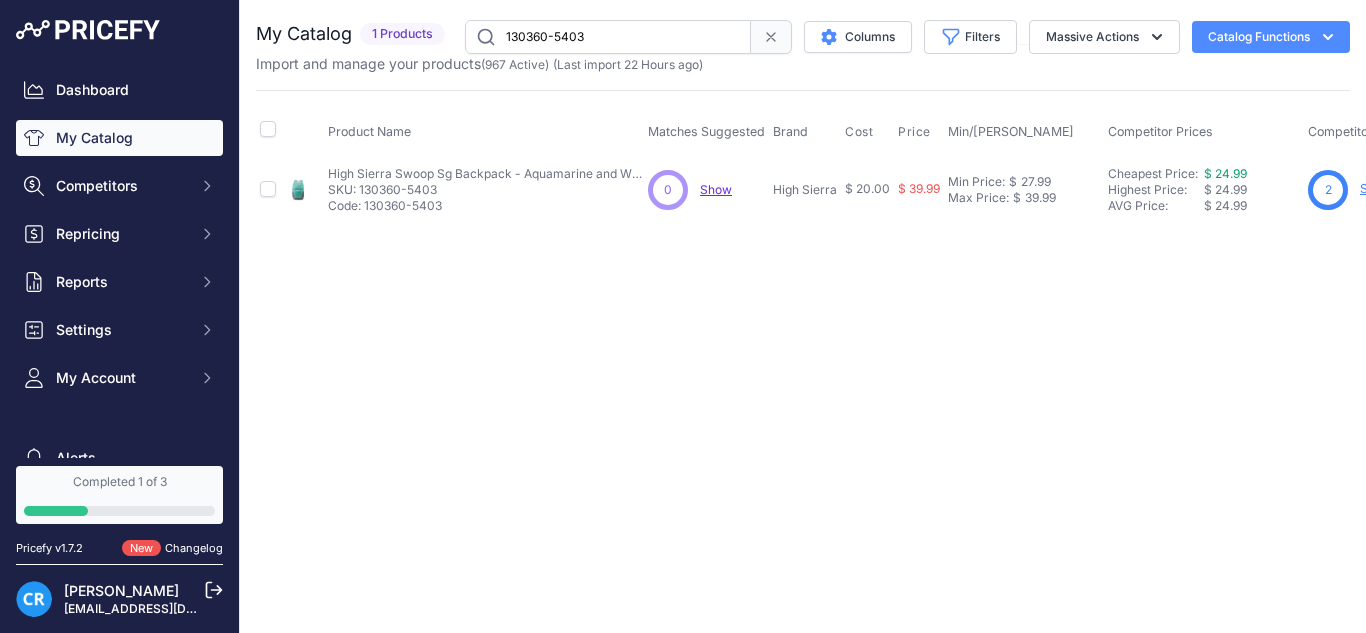 click on "130360-5403" at bounding box center [608, 37] 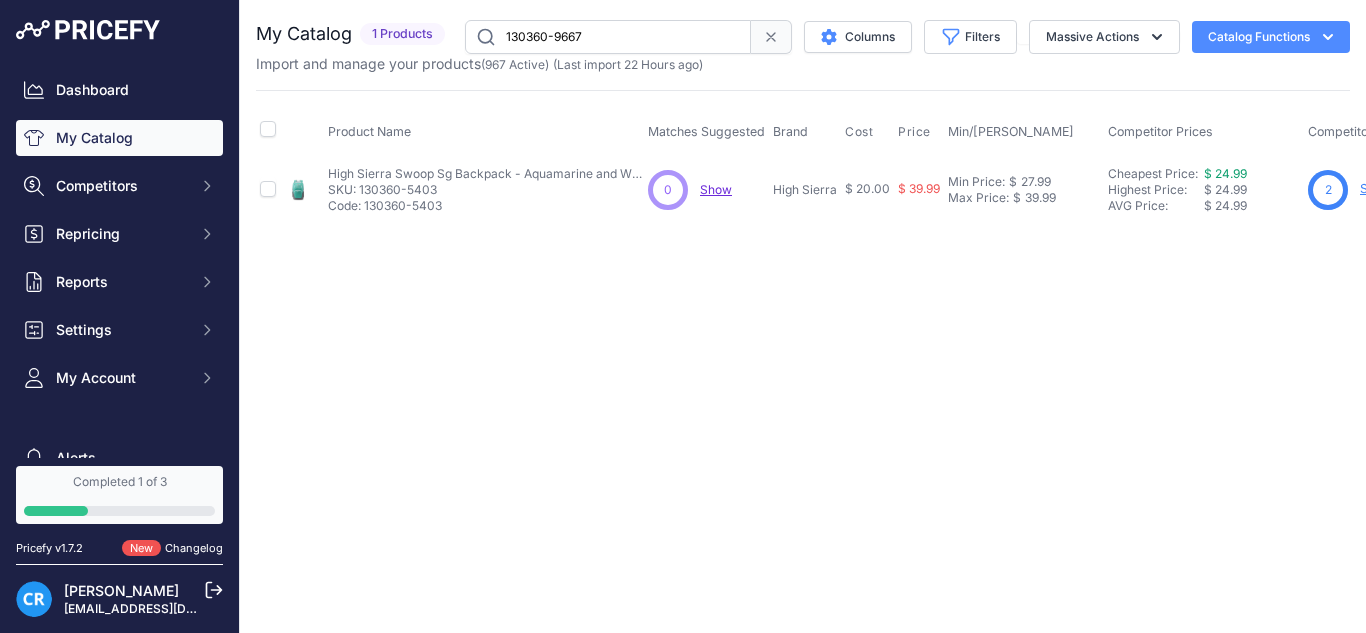 type on "130360-9667" 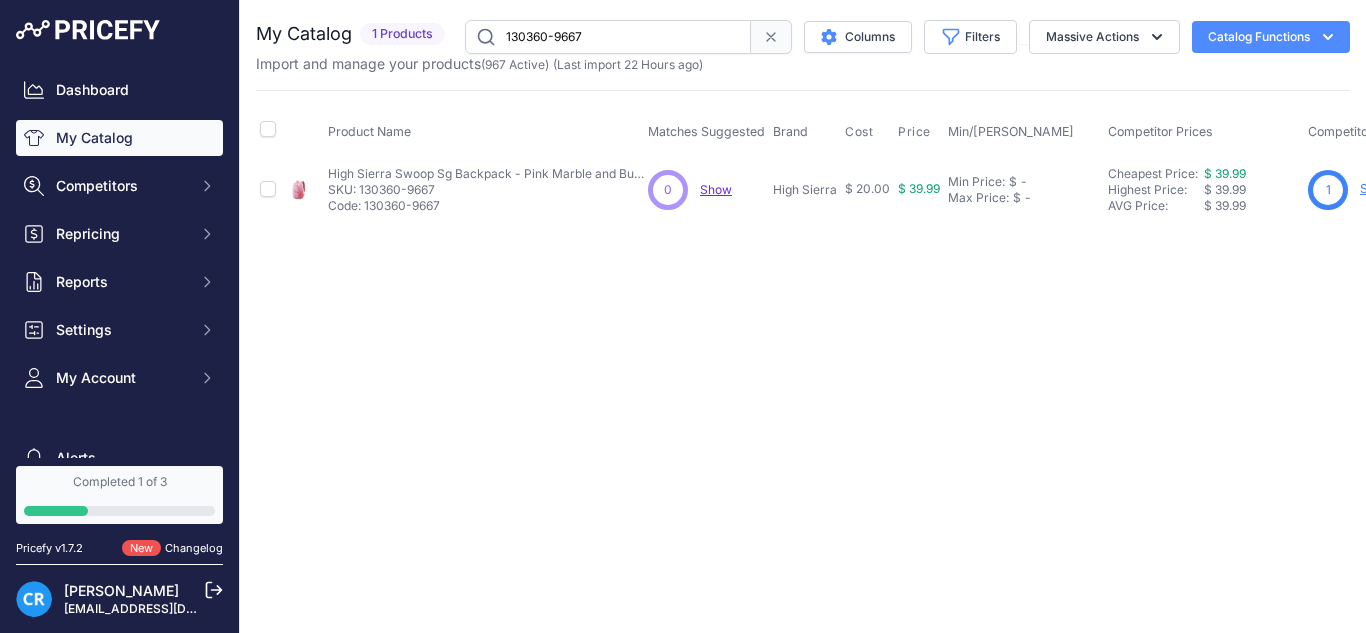 click on "Max Price:" at bounding box center [978, 198] 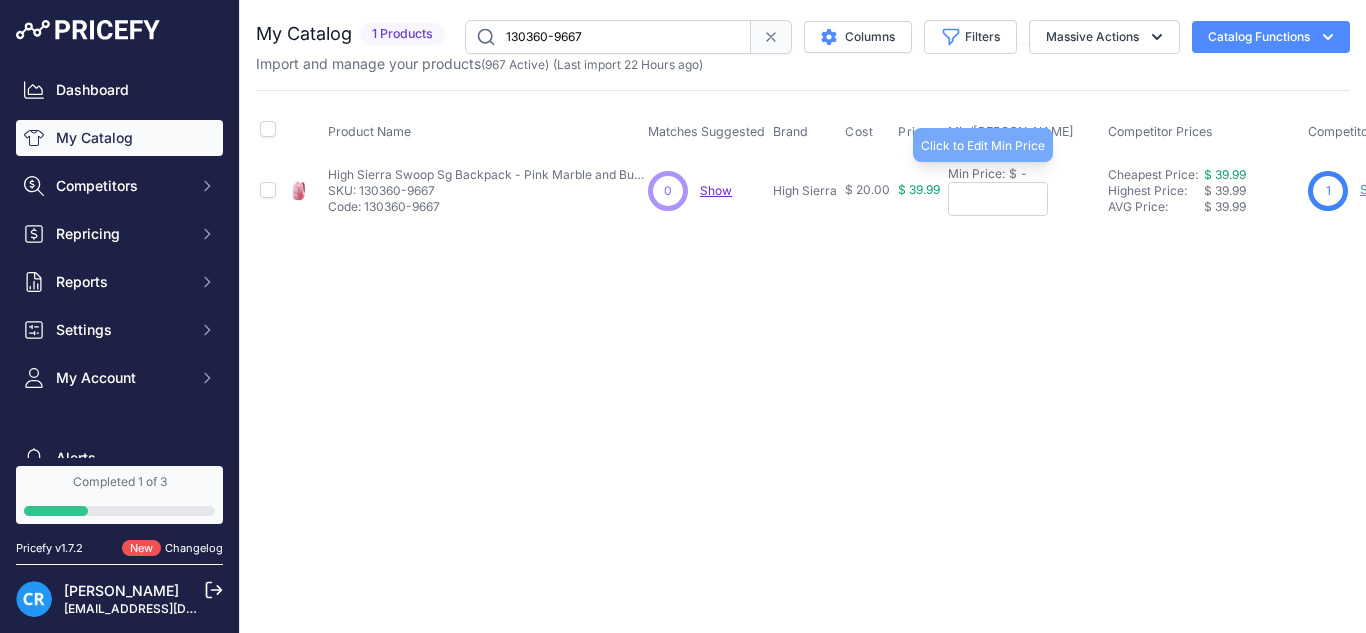 click on "Min Price:" at bounding box center [976, 174] 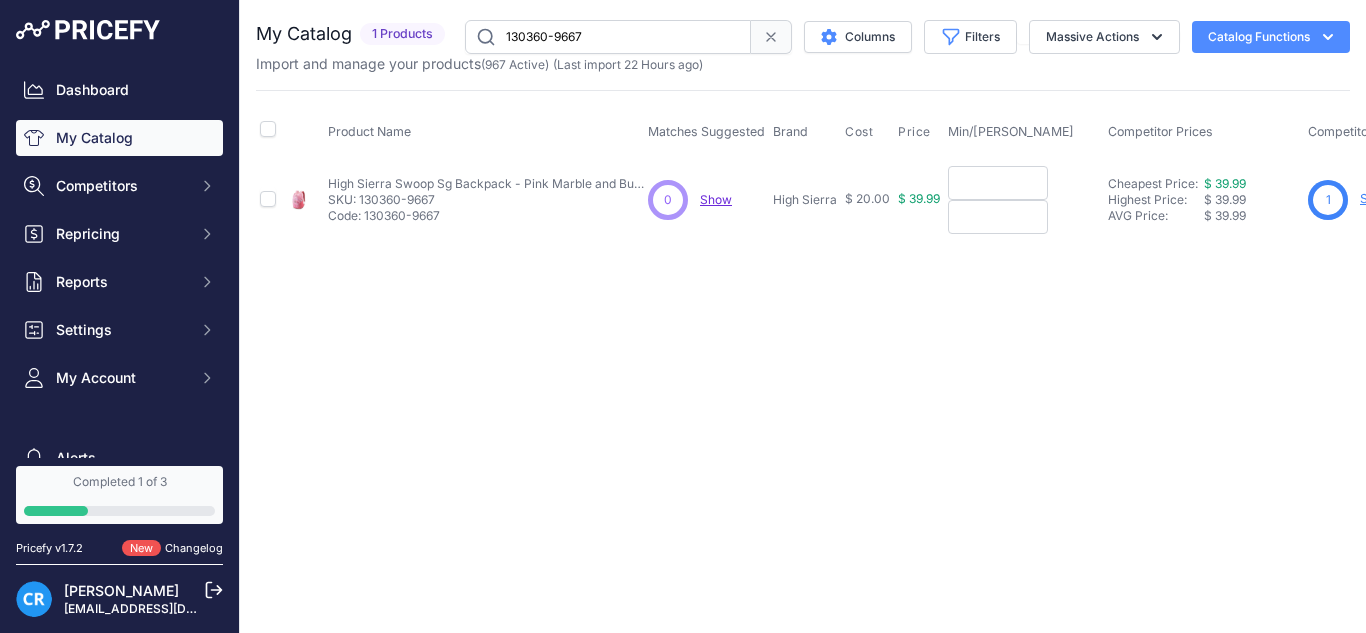 click at bounding box center (998, 183) 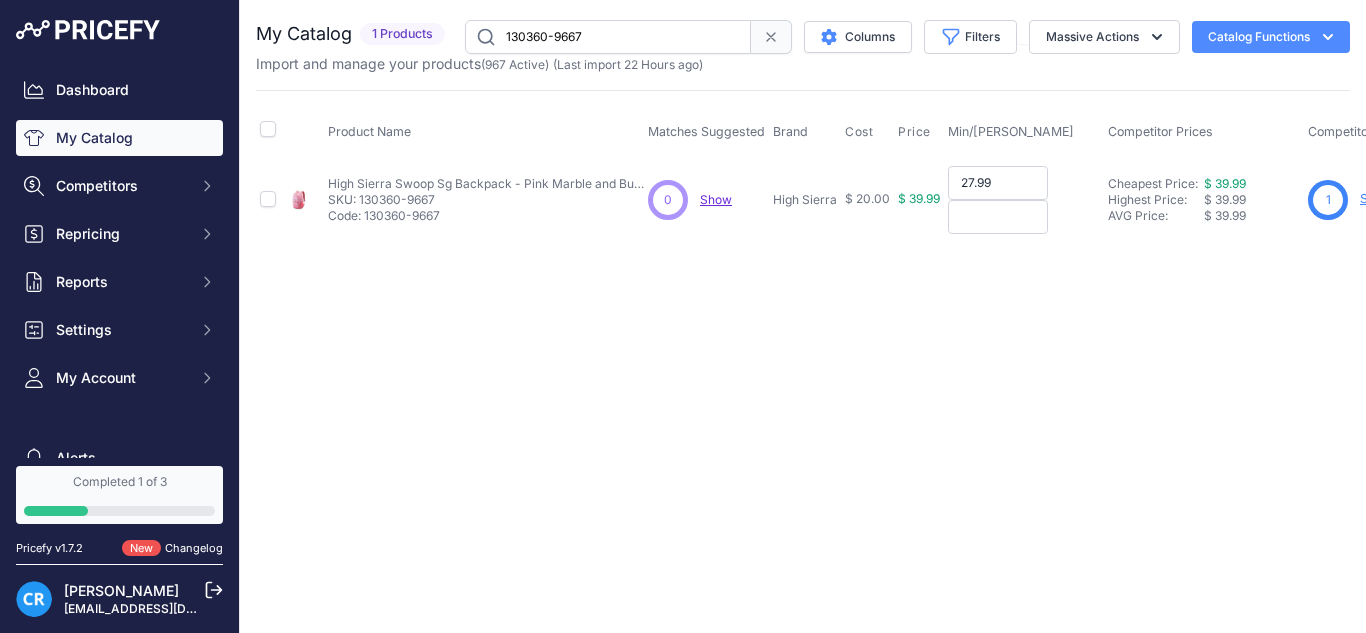 type on "27.99" 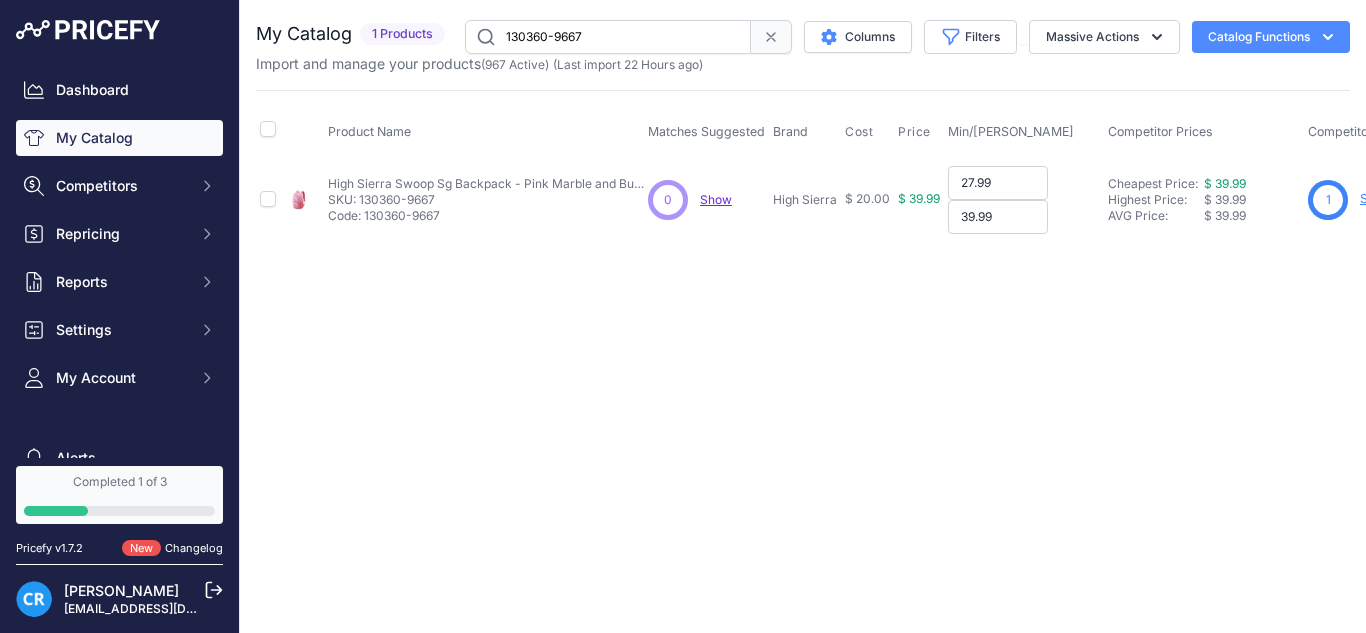 type on "39.99" 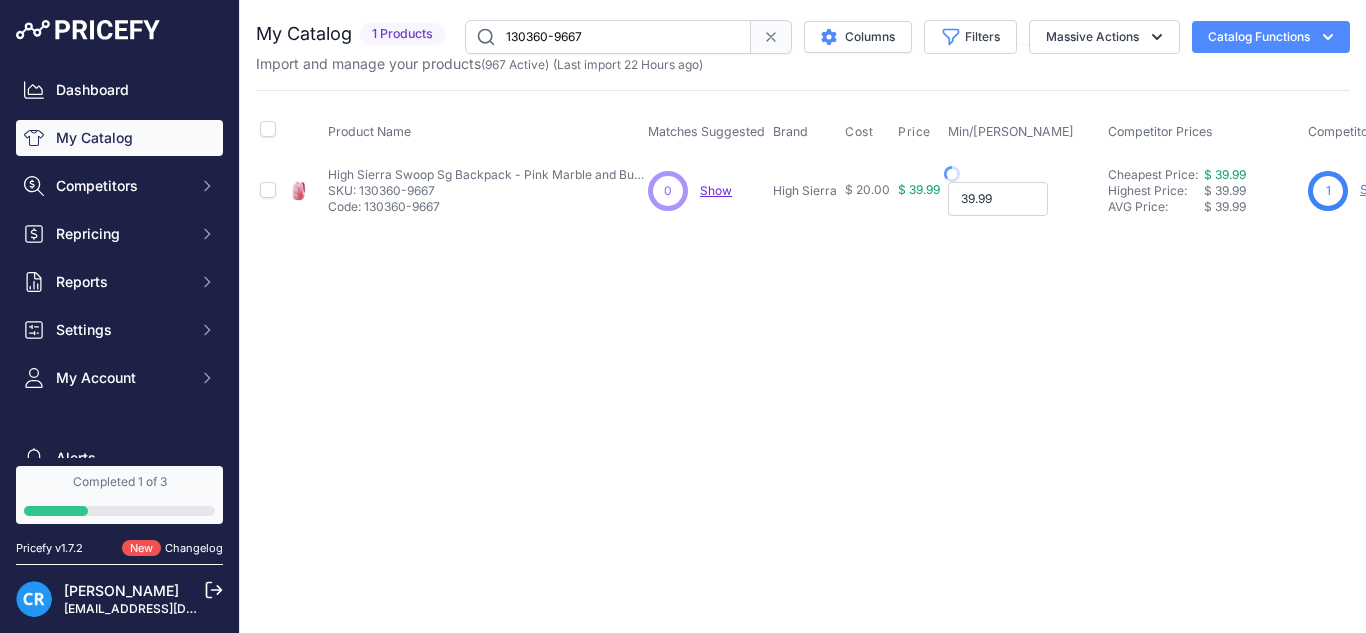 click on "39.99" at bounding box center [998, 199] 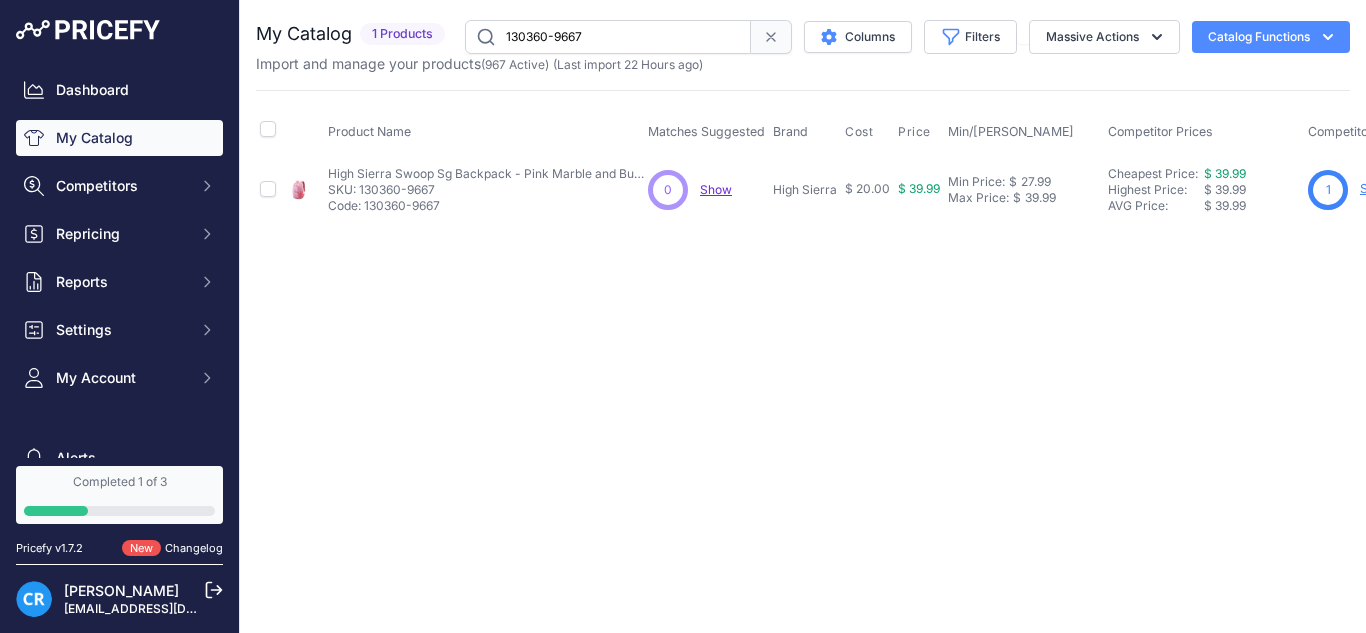 click on "130360-9667" at bounding box center [608, 37] 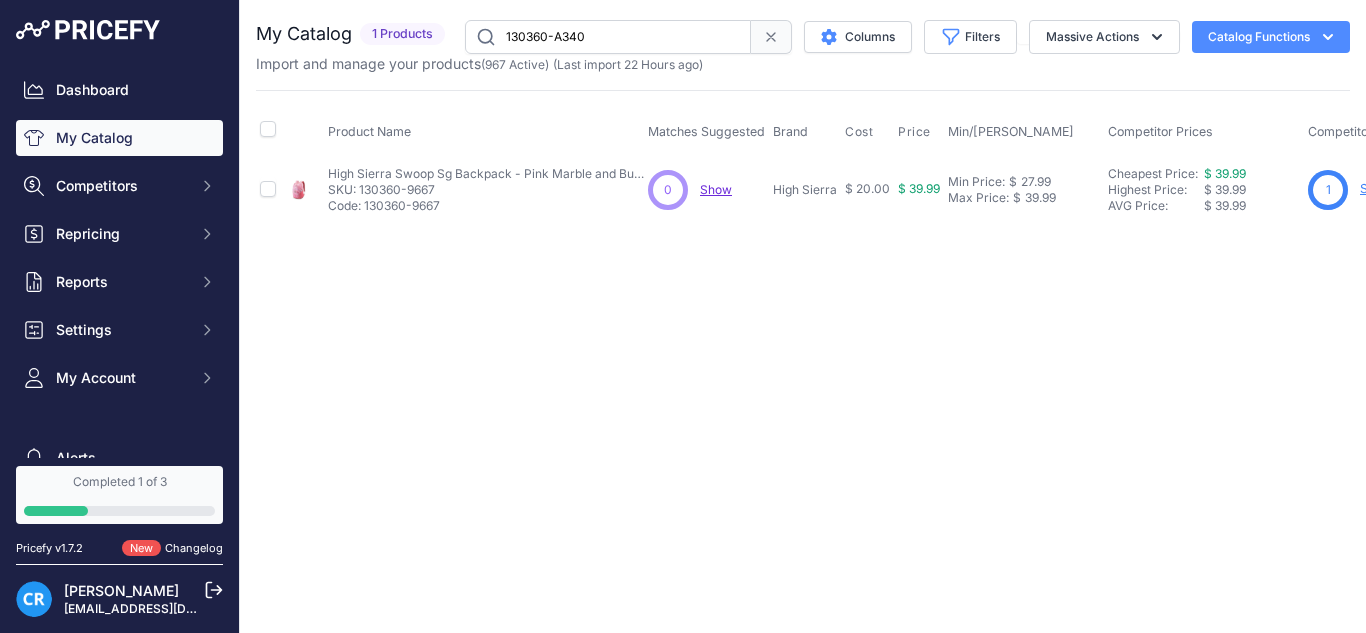 type on "130360-A340" 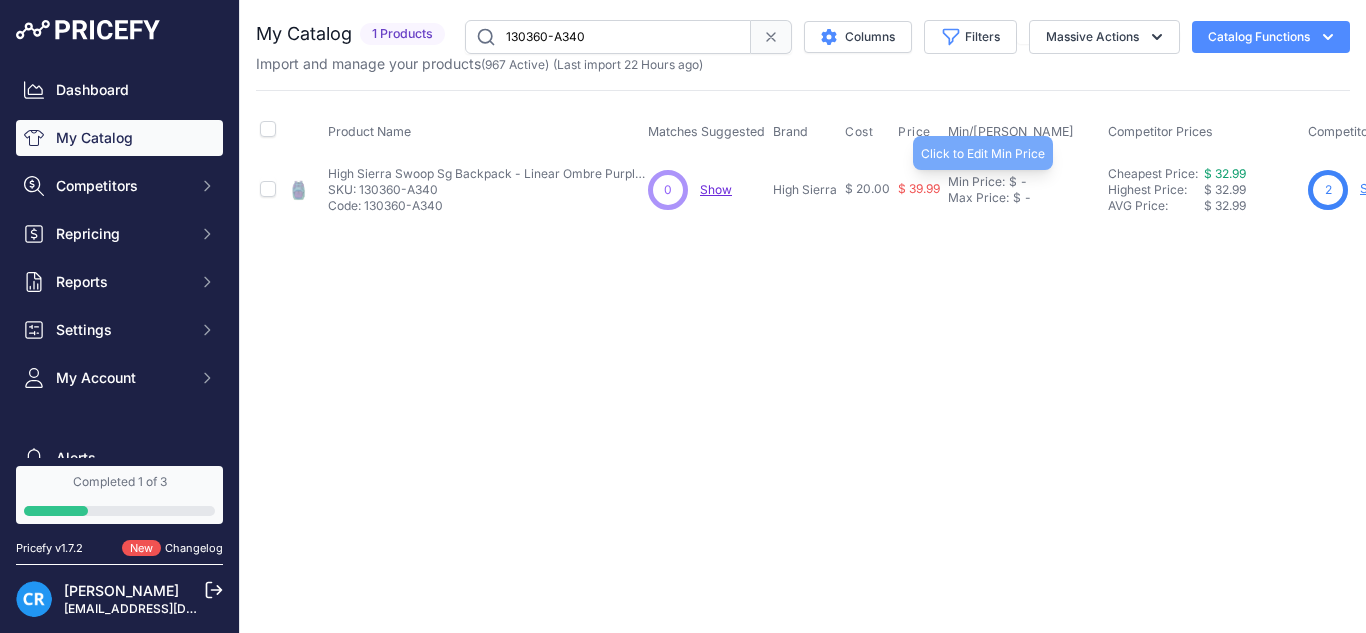 click on "Min Price:" at bounding box center [976, 182] 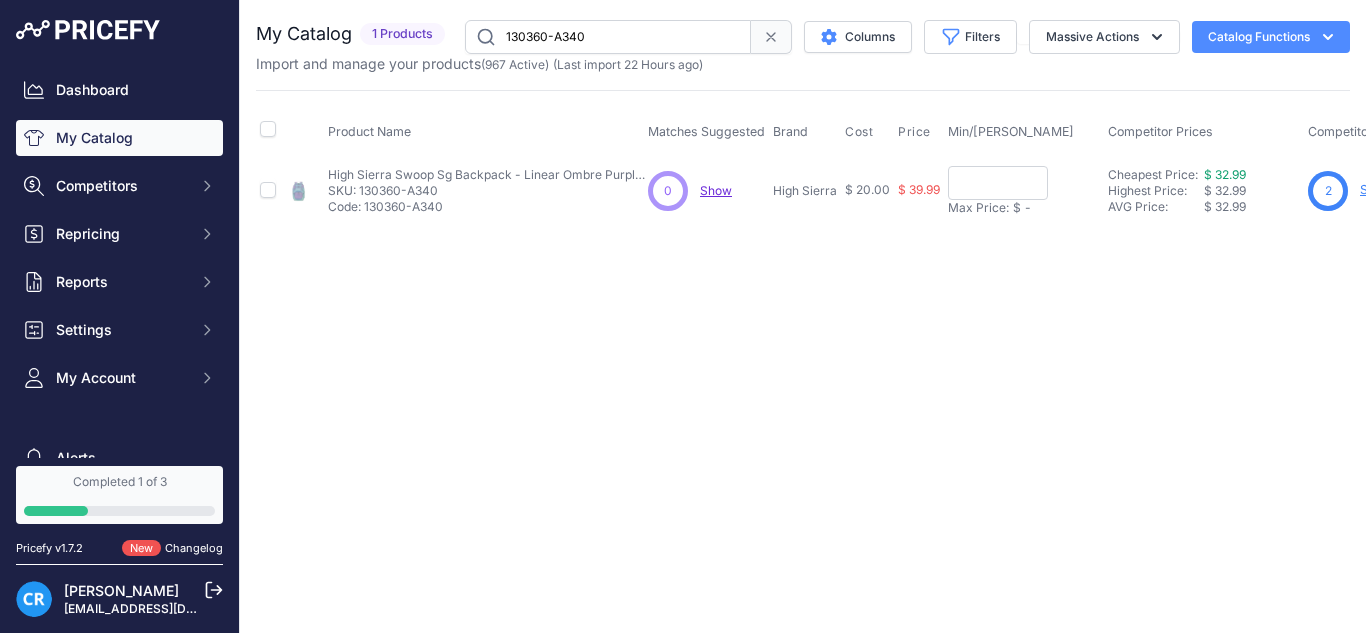 click at bounding box center (998, 183) 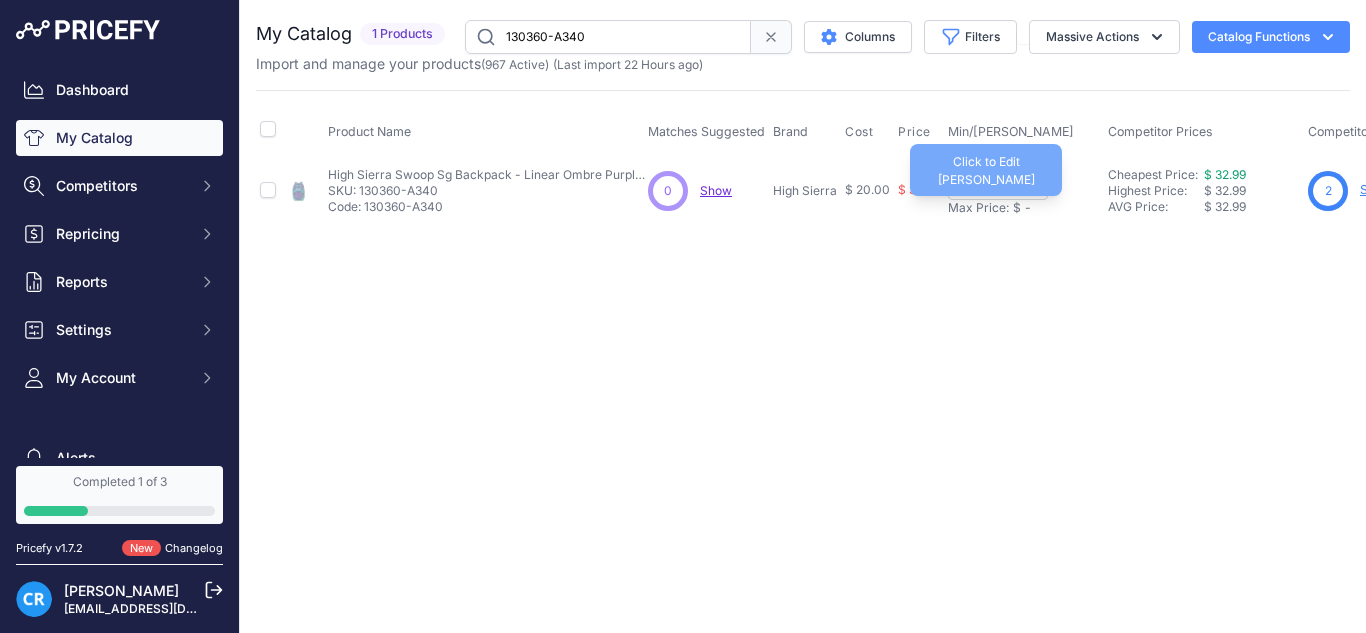 click on "Max Price:" at bounding box center [978, 208] 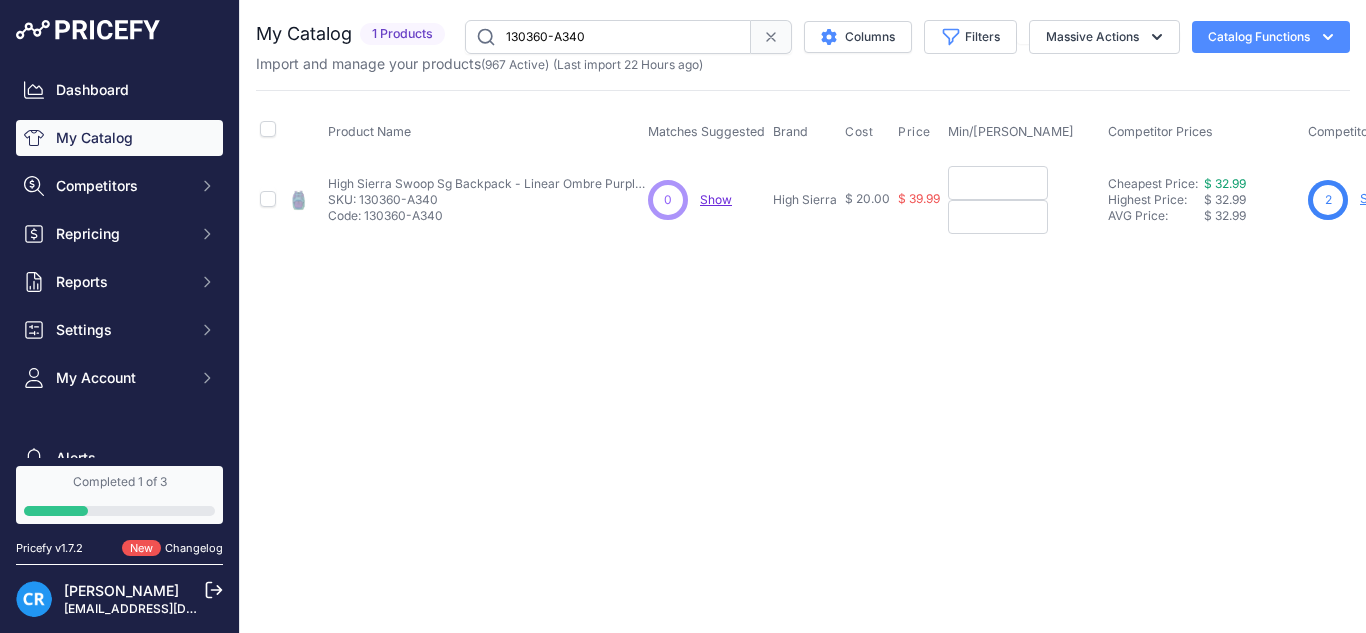 click at bounding box center [998, 183] 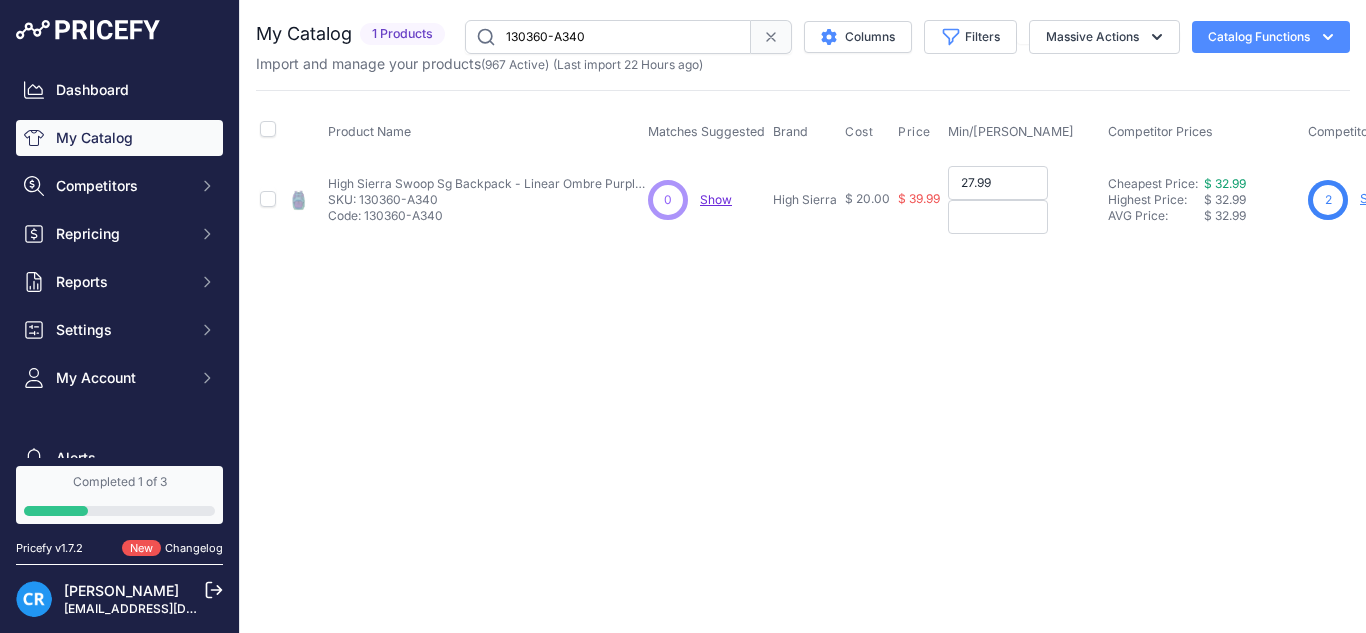 type on "27.99" 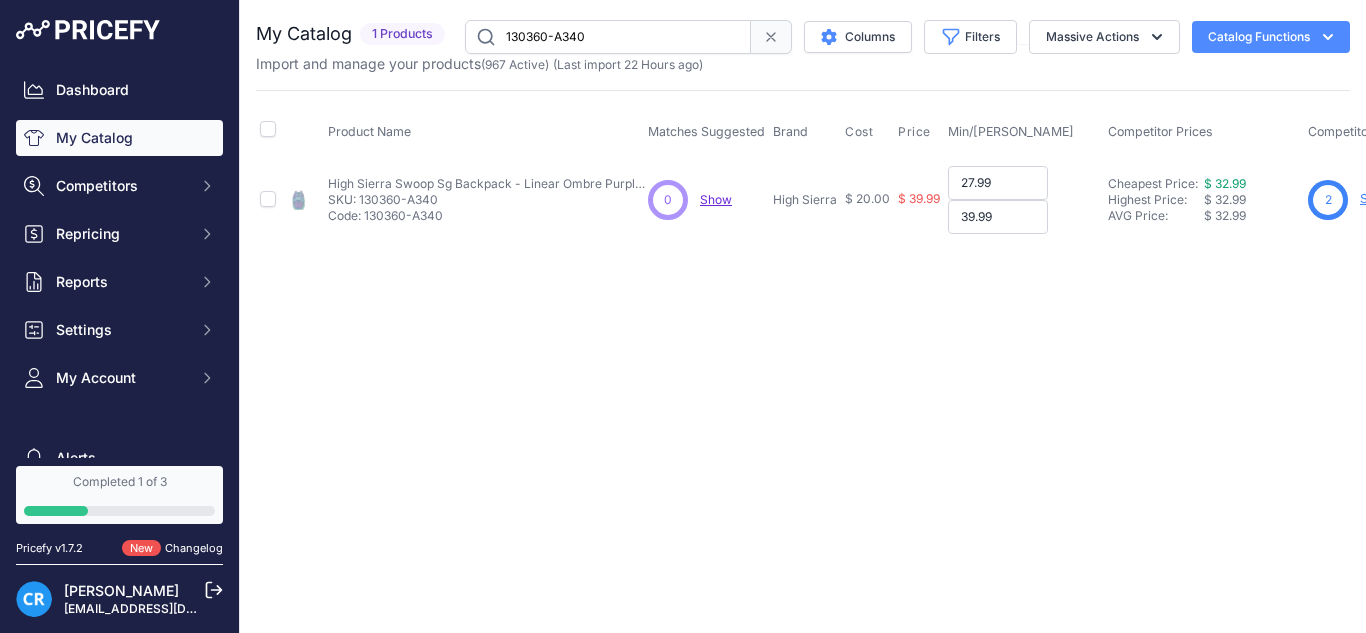 type on "39.99" 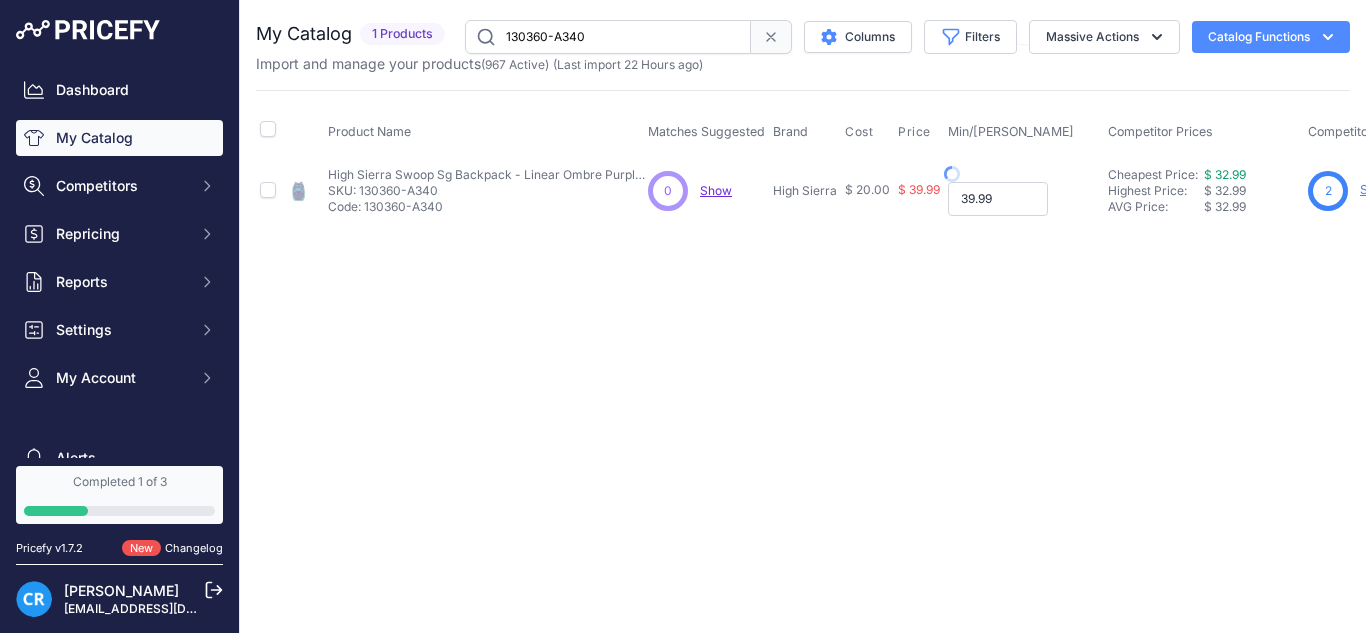 click on "39.99" at bounding box center (998, 199) 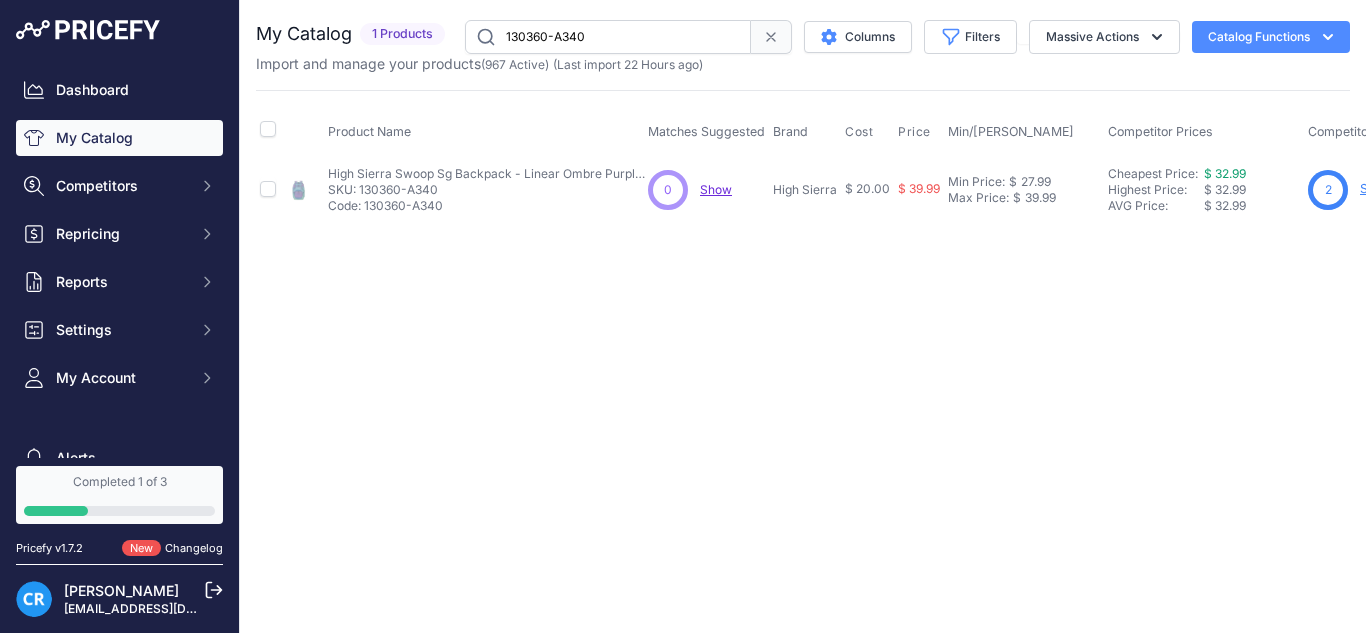 click on "130360-A340" at bounding box center (608, 37) 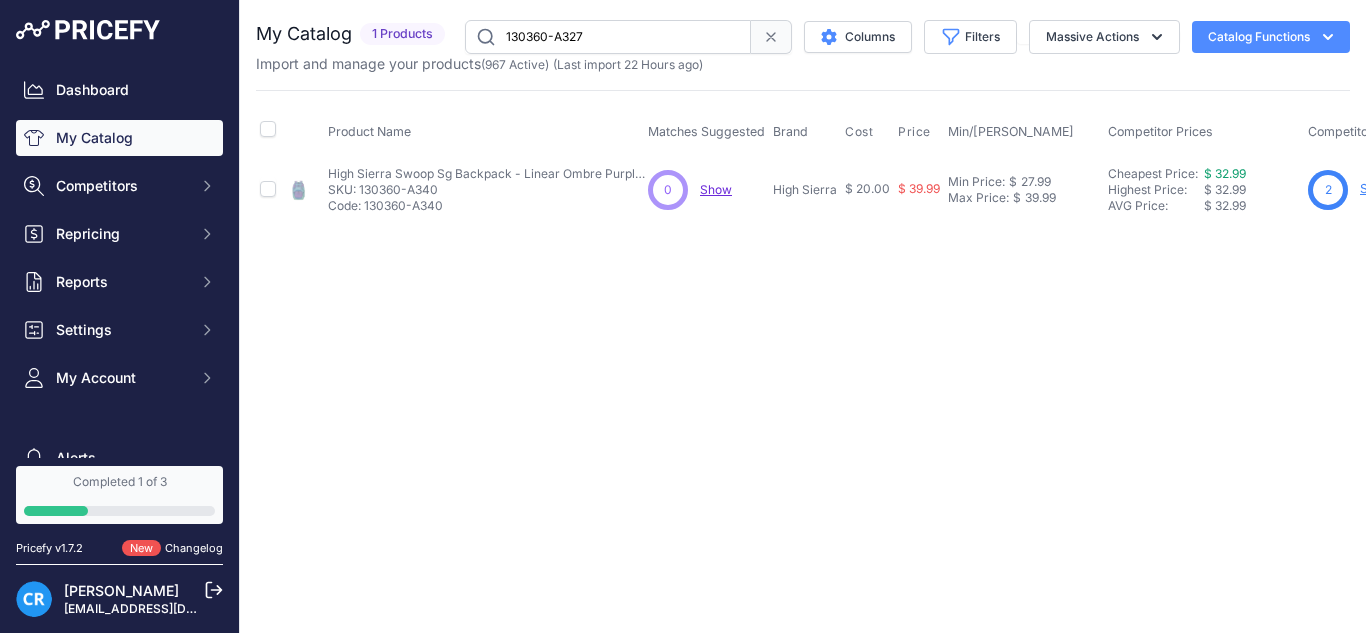 type on "130360-A327" 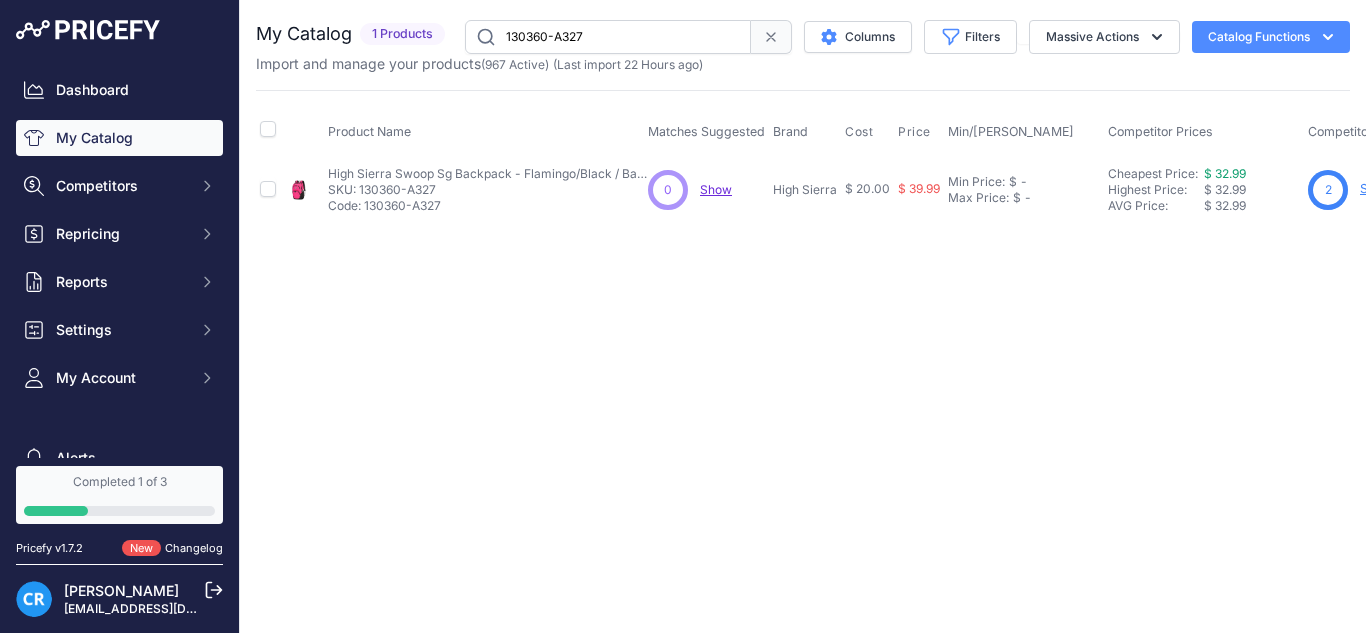 click on "Min Price:
$
-
Click to Edit Min Price
Max Price:
$
-
Click to Edit Max Price" at bounding box center (1024, 189) 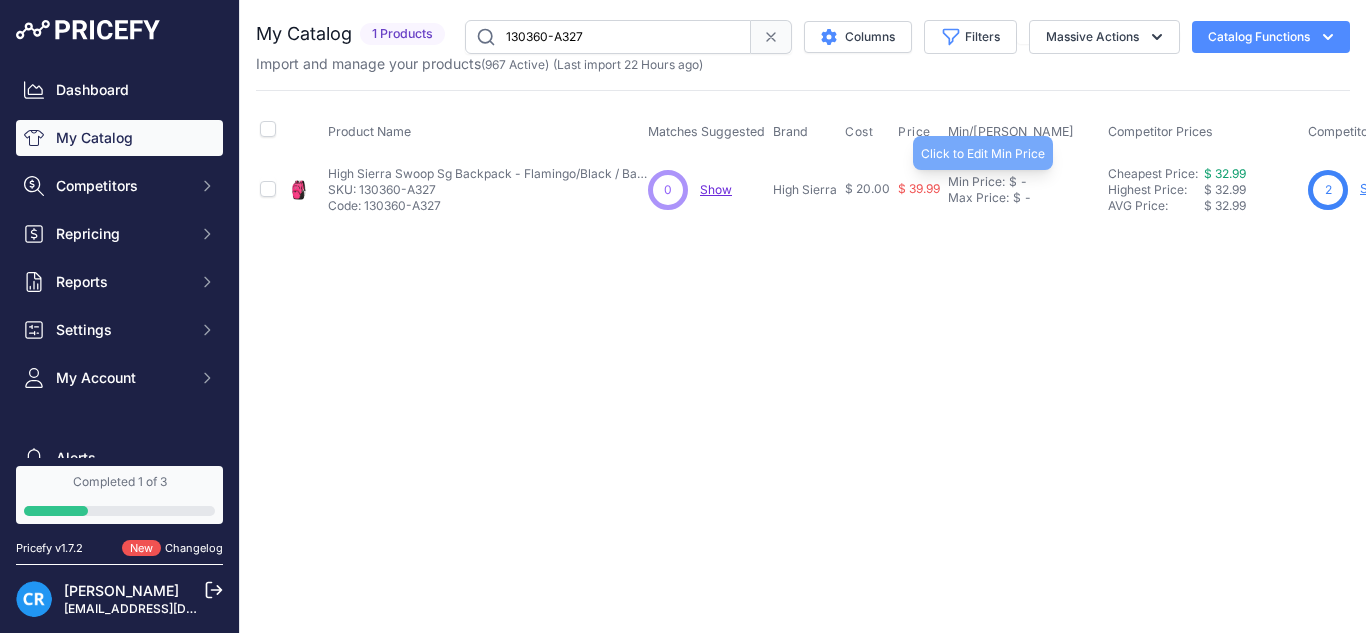 click on "Min Price:" at bounding box center (976, 182) 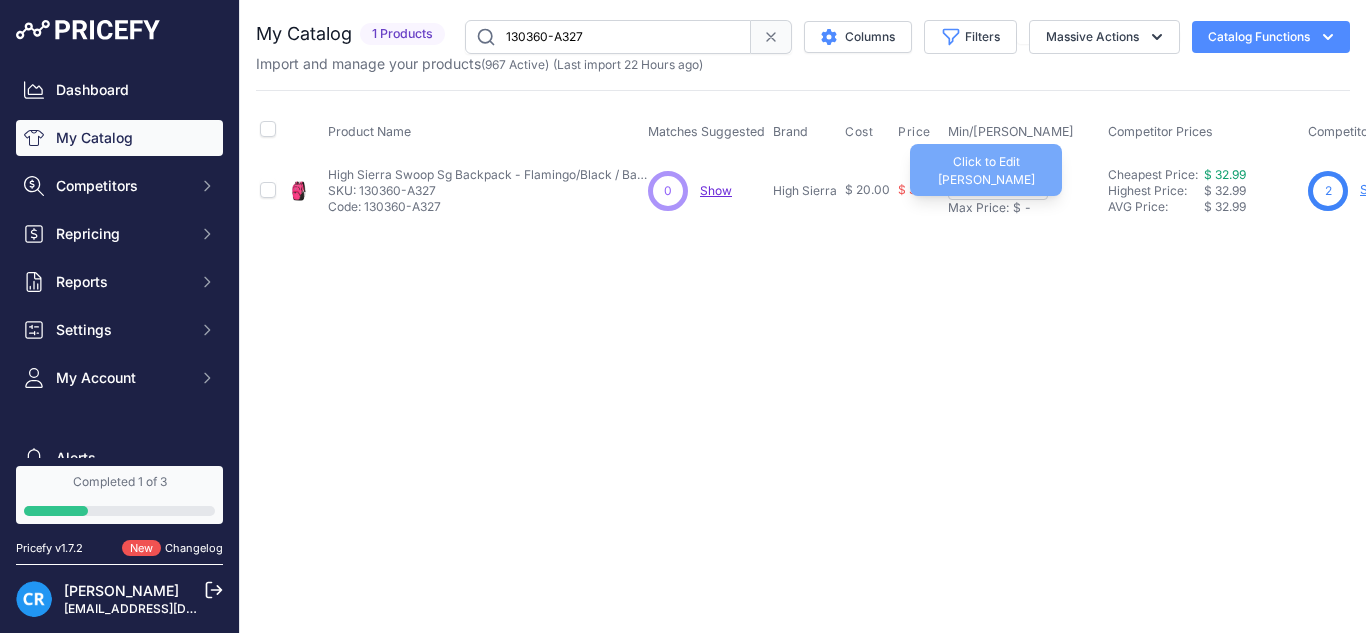 click on "Max Price:" at bounding box center (978, 208) 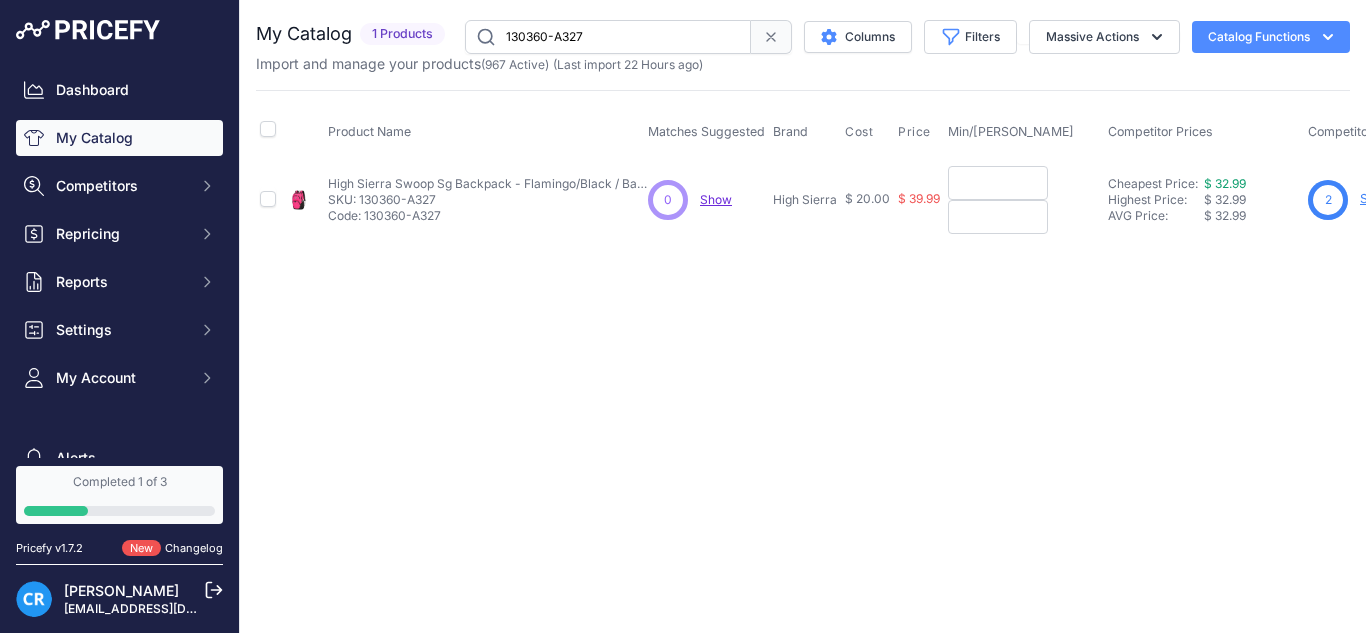 click at bounding box center [998, 183] 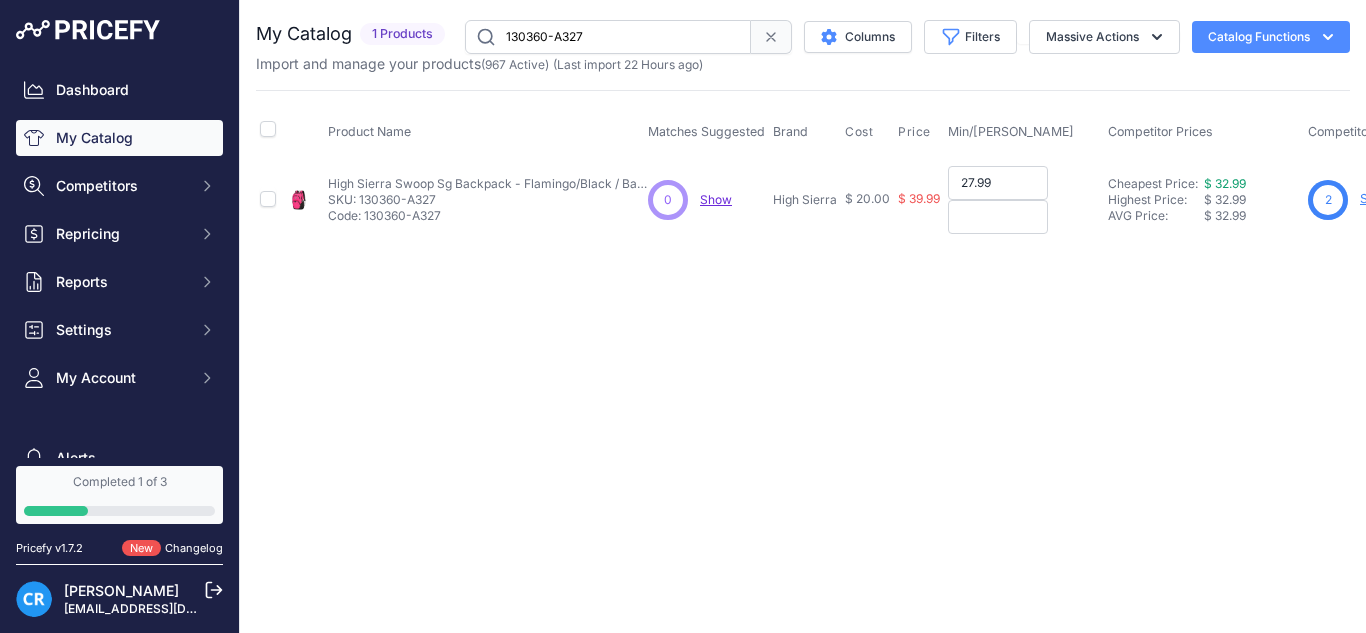 type on "27.99" 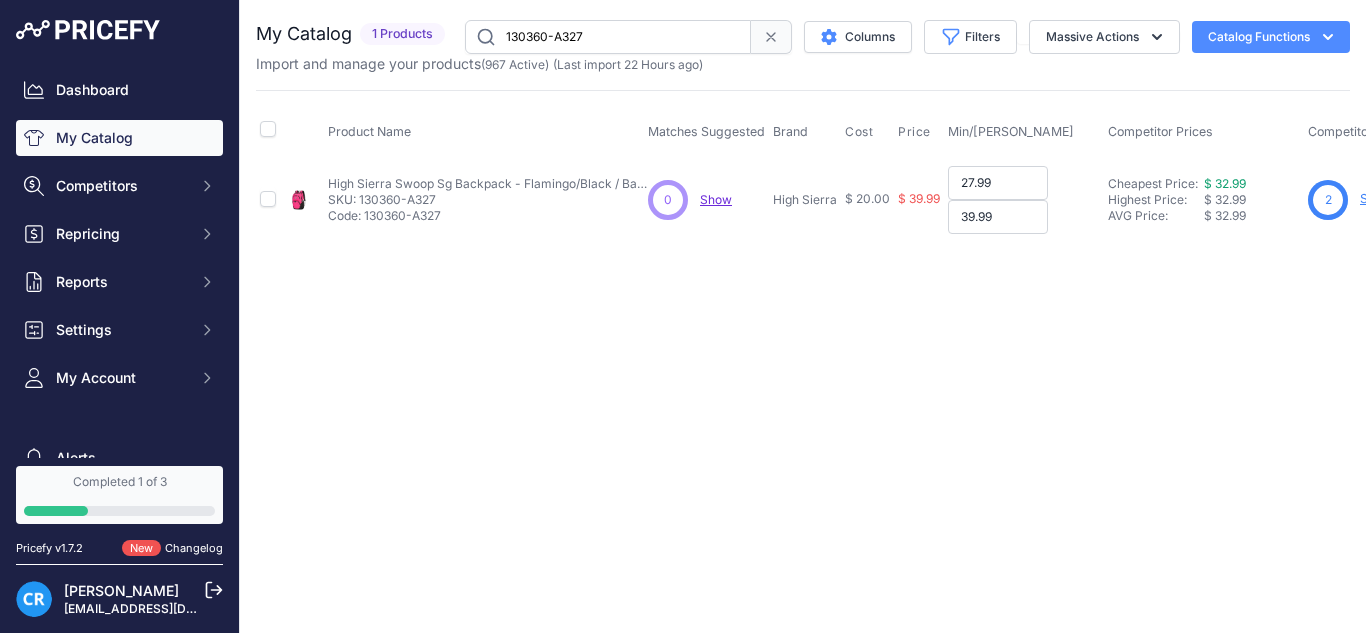 type on "39.99" 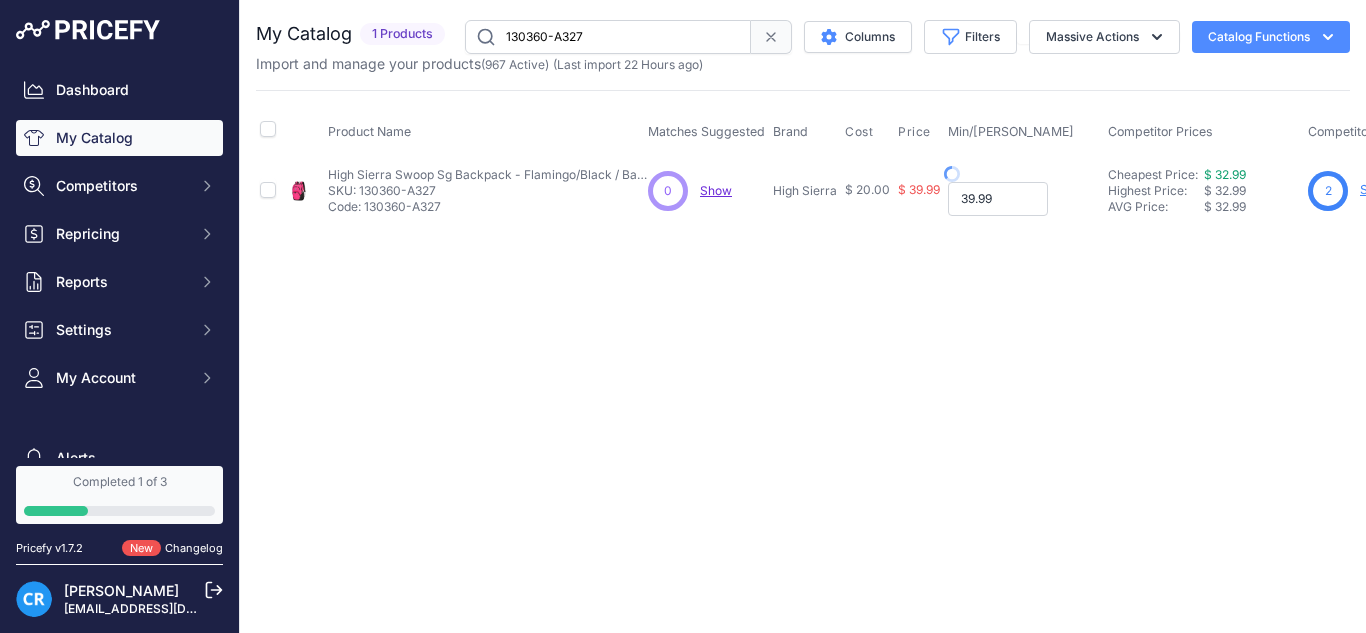 click on "39.99" at bounding box center [998, 199] 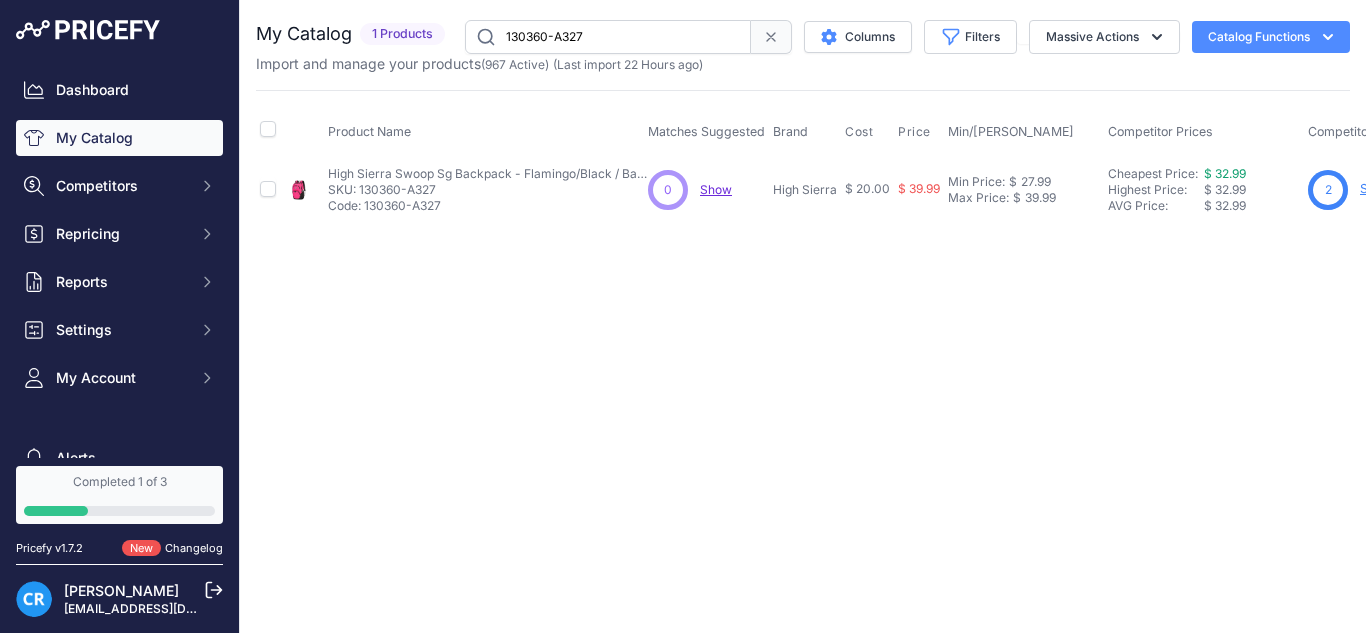 click on "130360-A327" at bounding box center [608, 37] 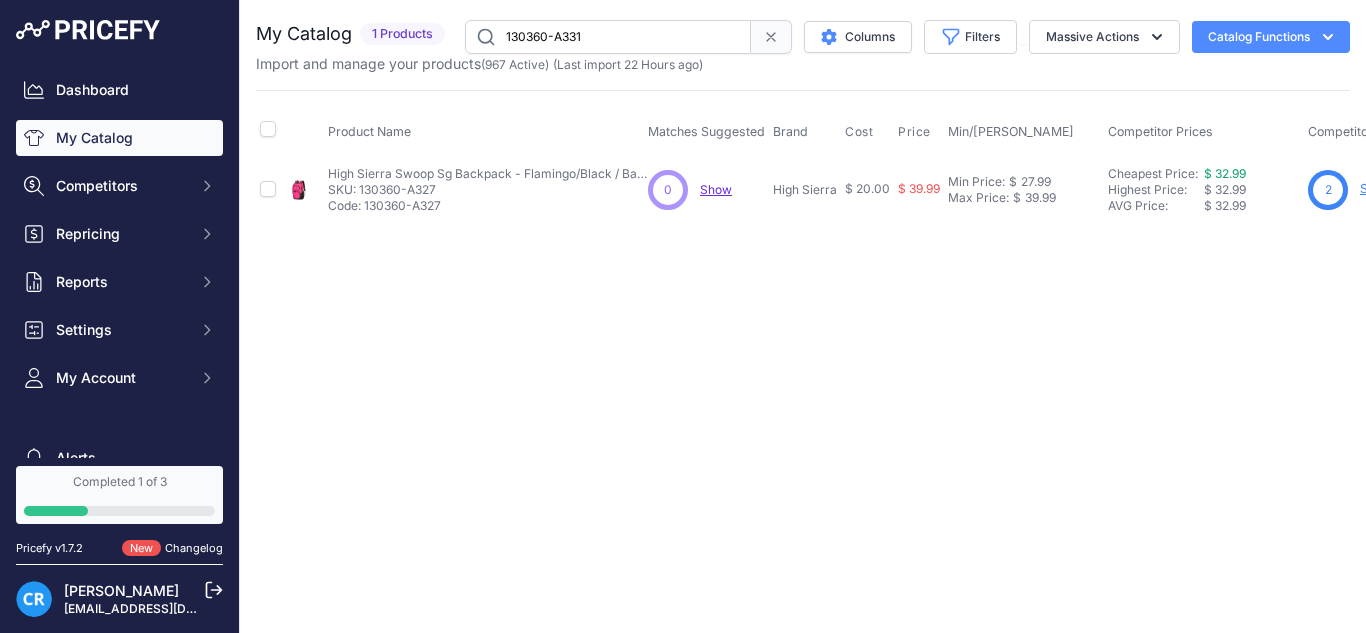 type on "130360-A331" 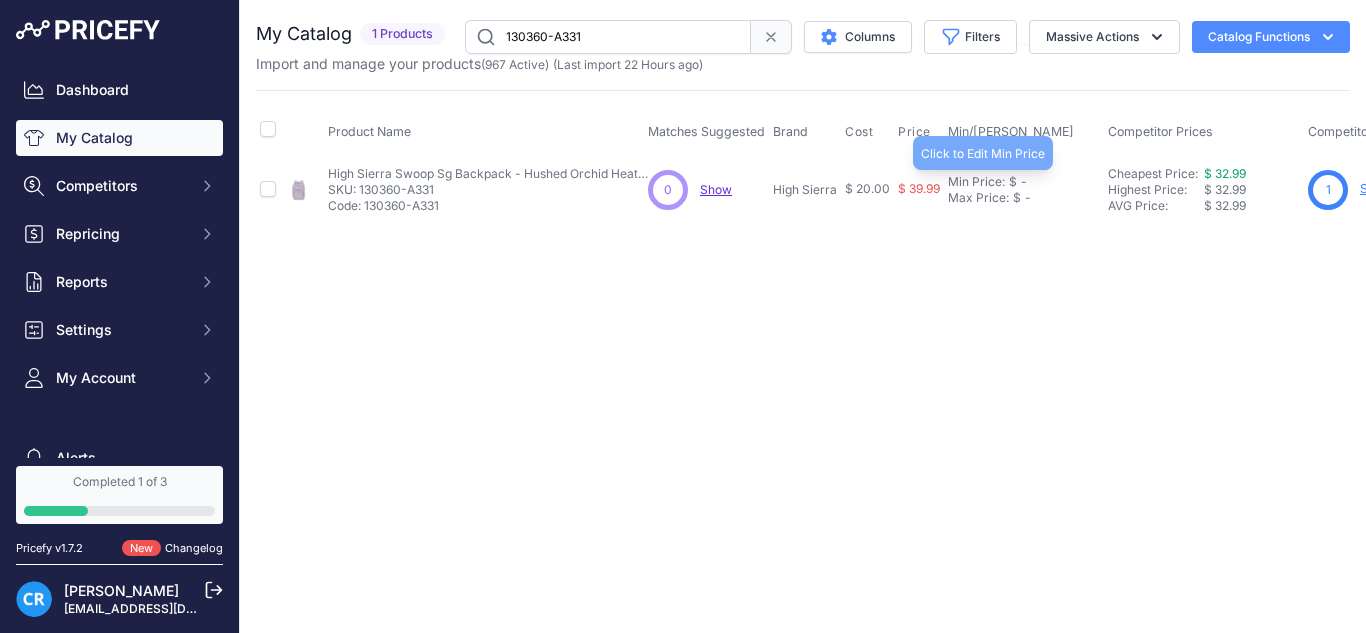 click on "Min Price:
$
-" at bounding box center (1024, 182) 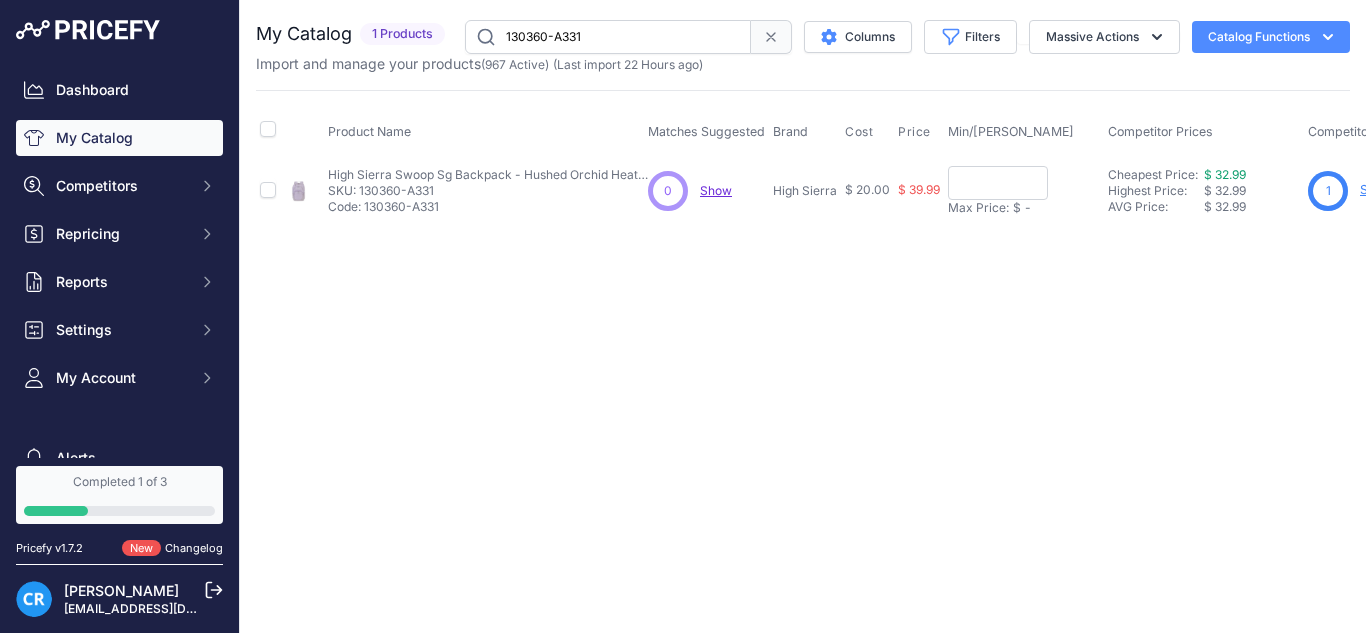 click on "Max Price:" at bounding box center (978, 208) 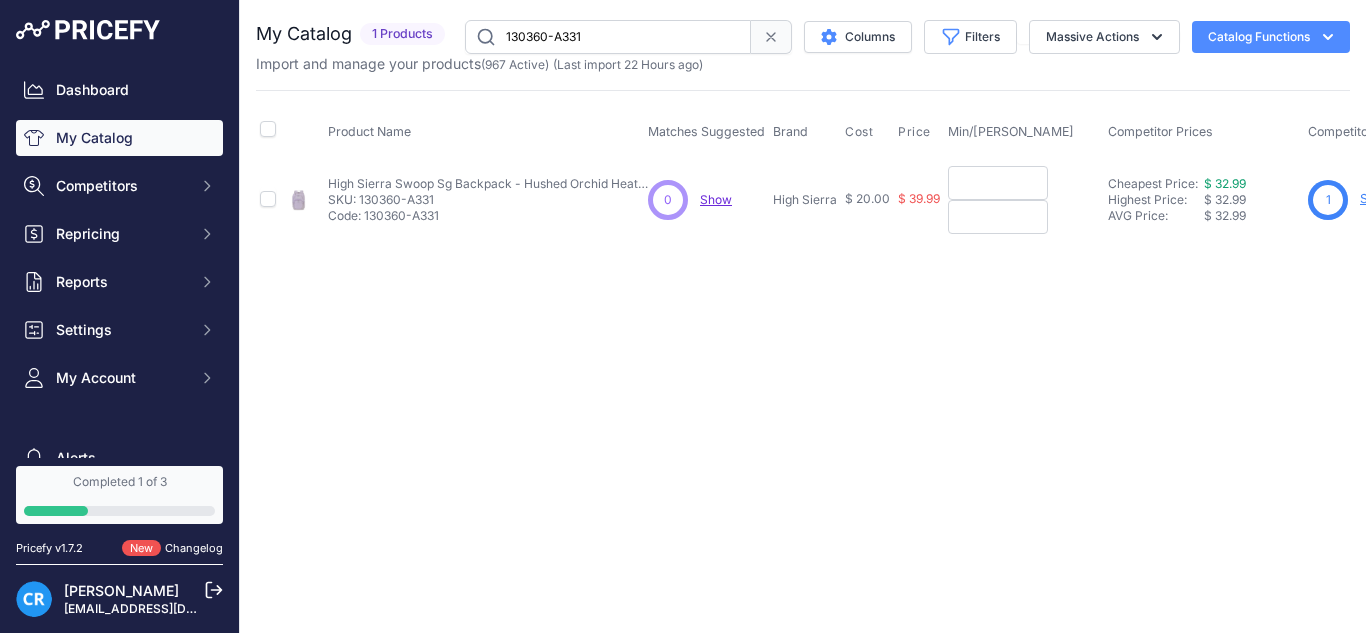 click at bounding box center (998, 183) 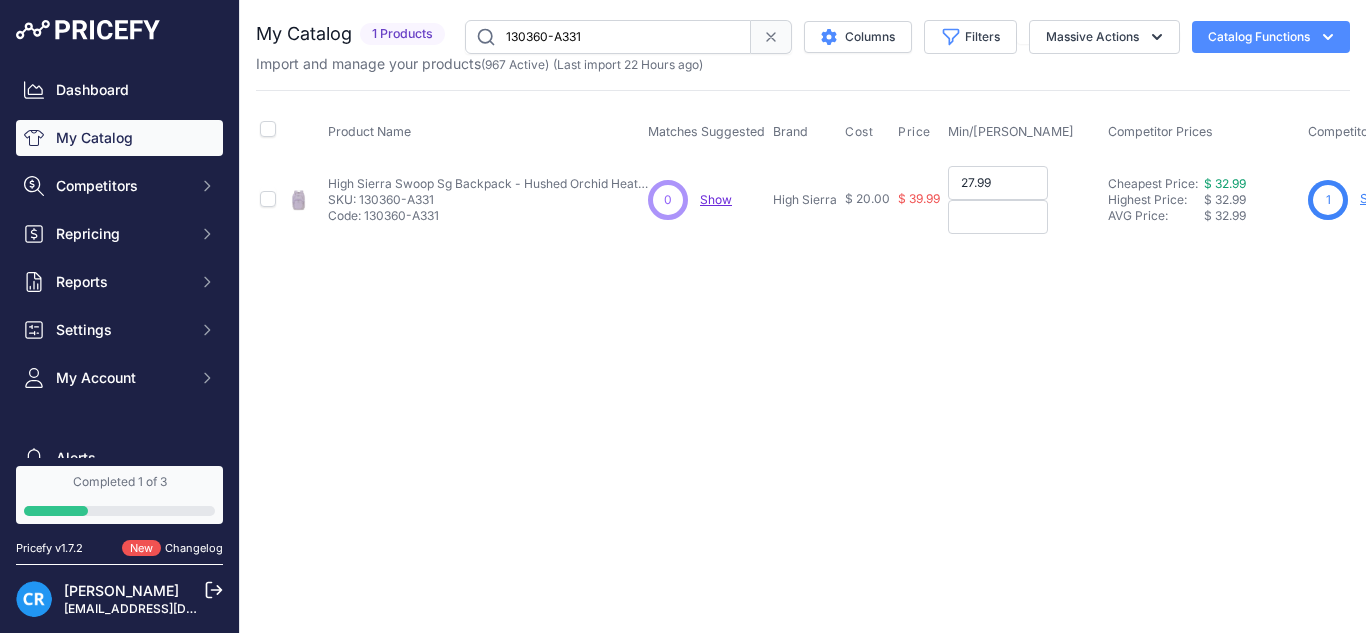type on "27.99" 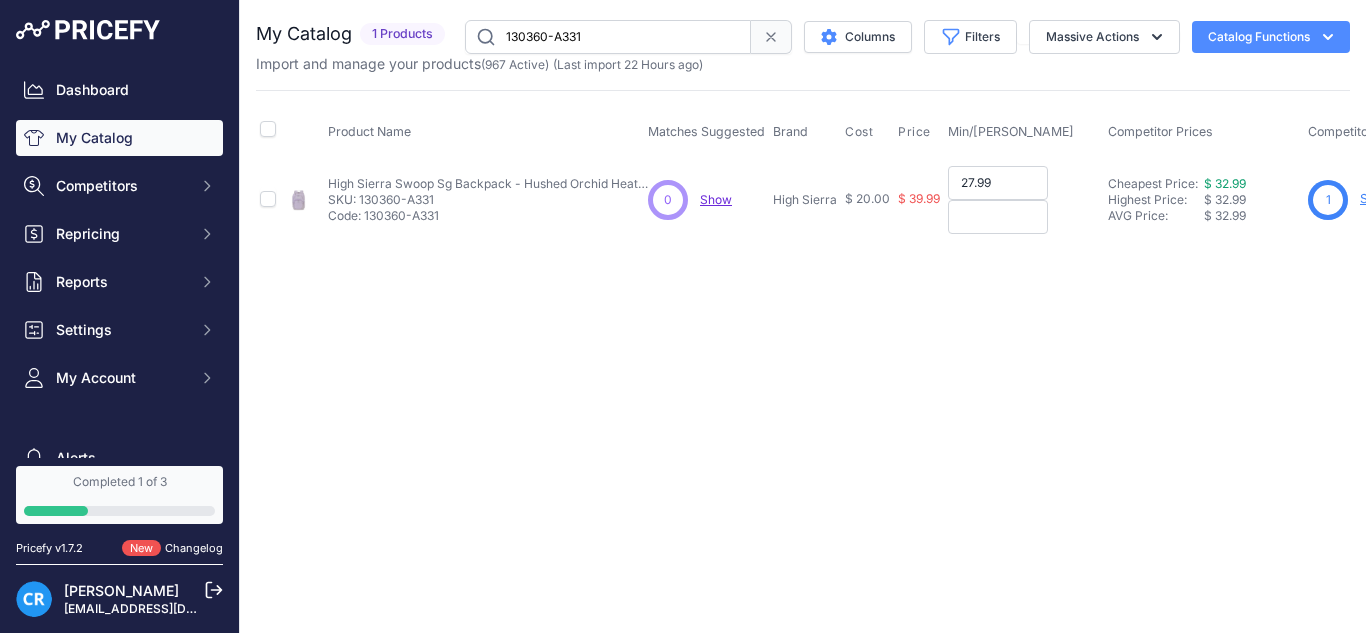 click at bounding box center [998, 217] 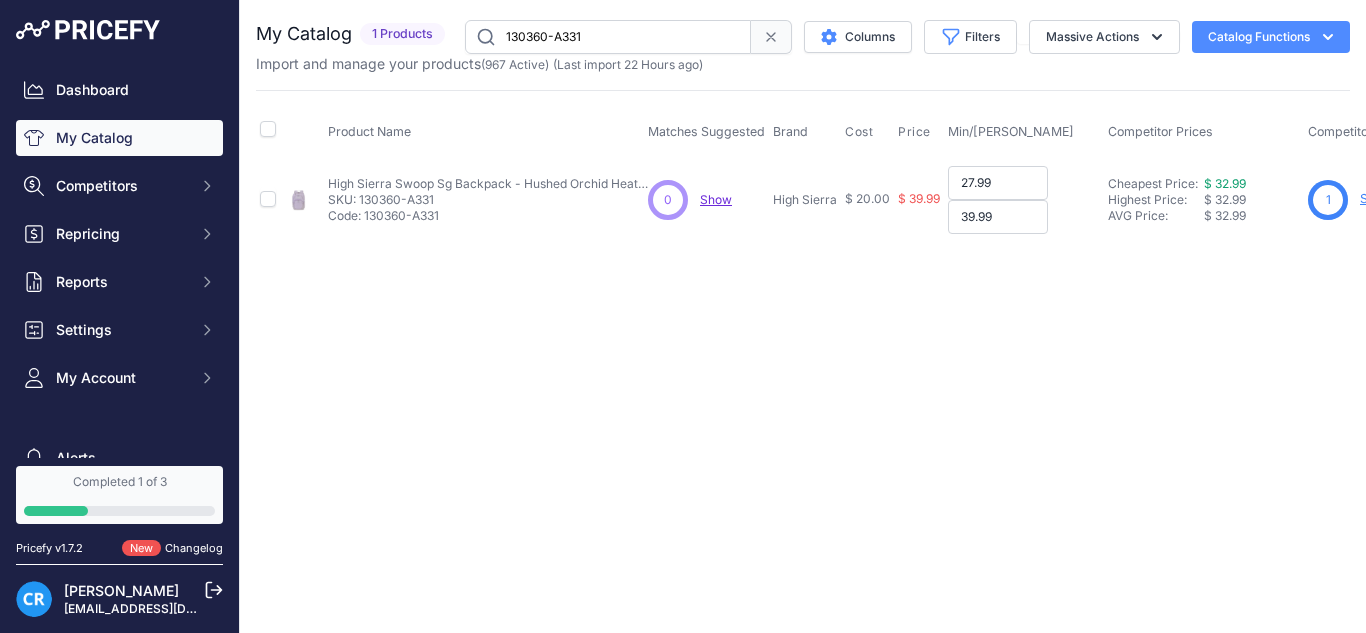 type on "39.99" 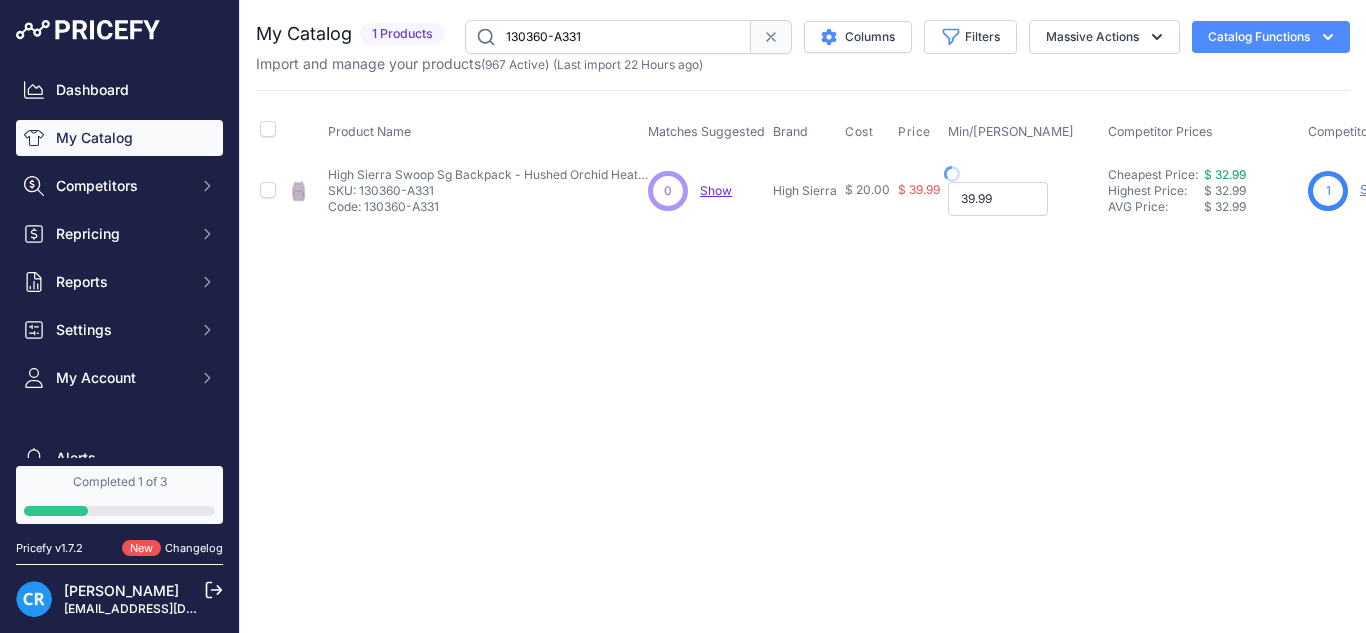 click on "39.99" at bounding box center (998, 199) 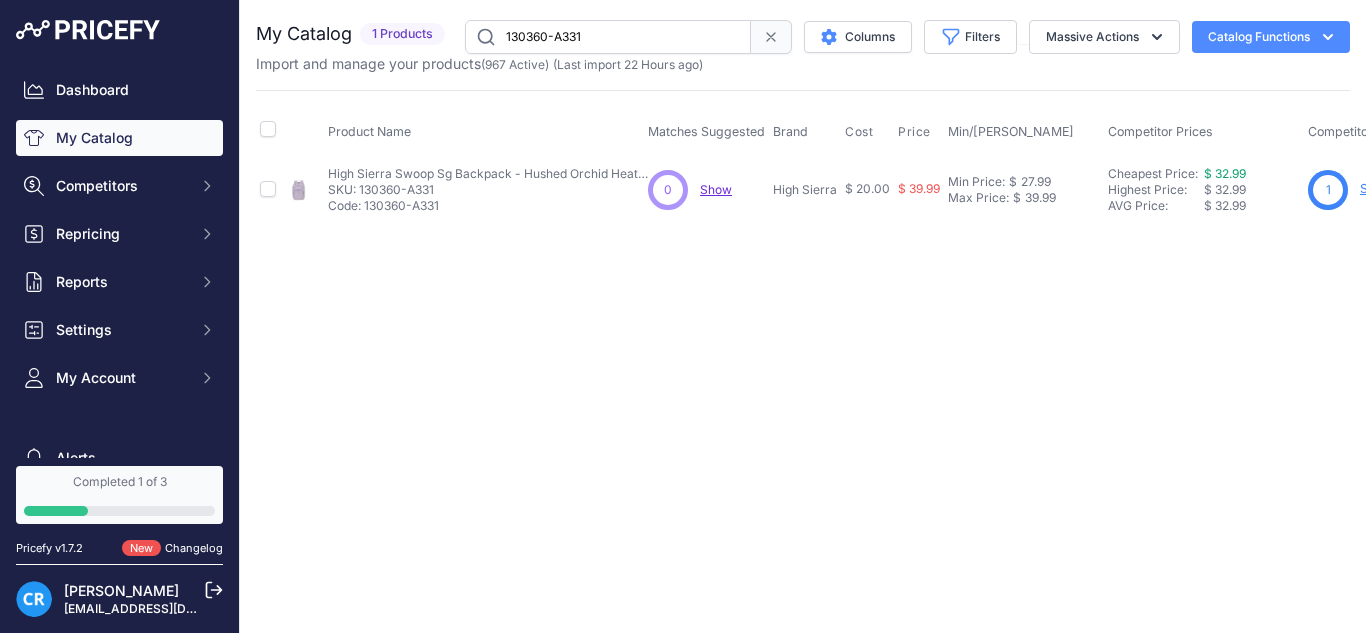 click on "130360-A331" at bounding box center (608, 37) 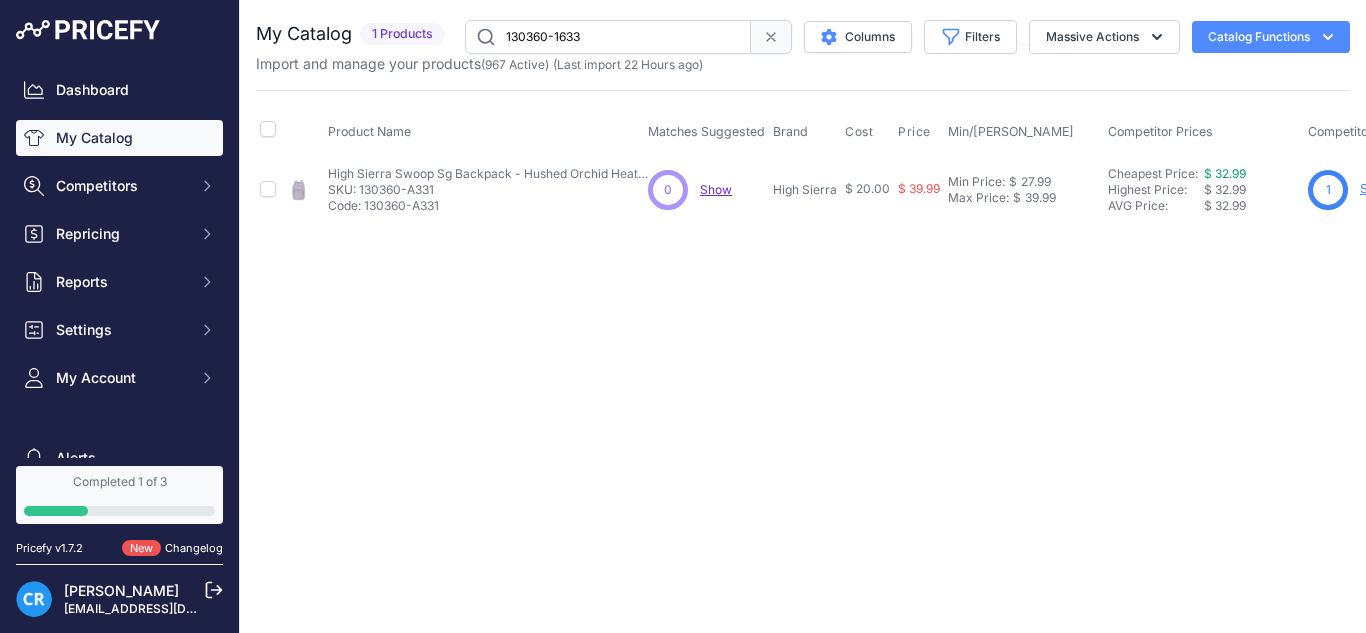 type on "130360-1633" 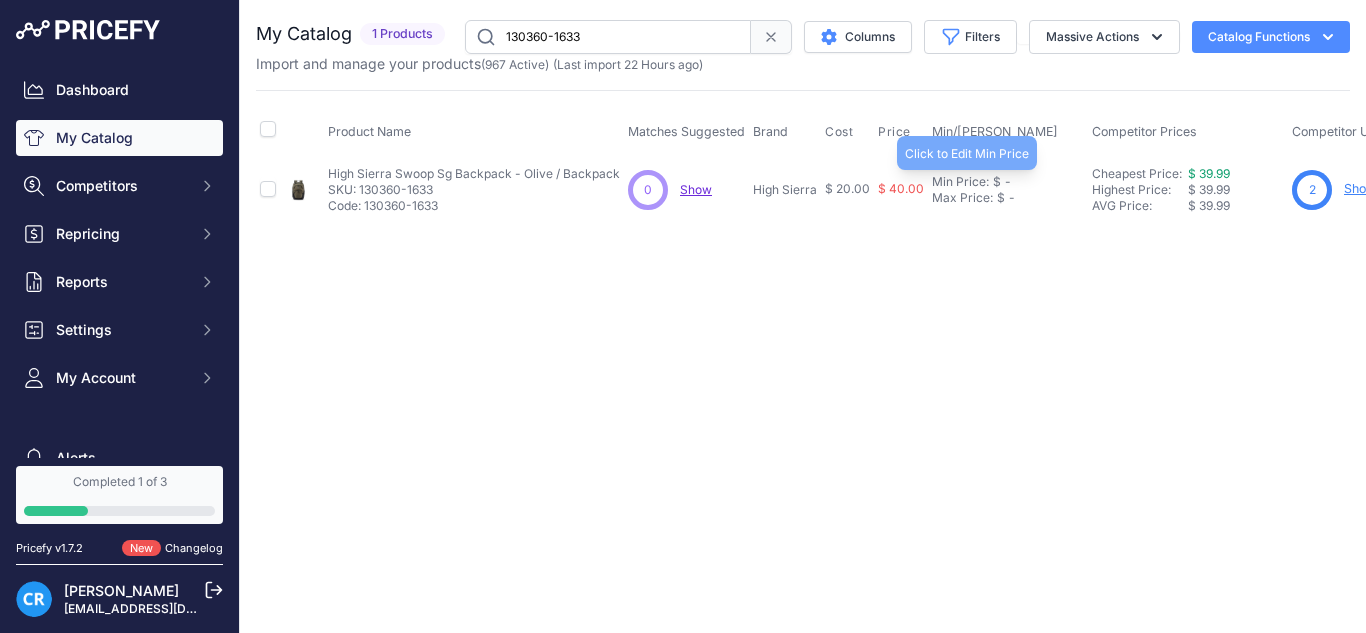 click on "$" at bounding box center [997, 182] 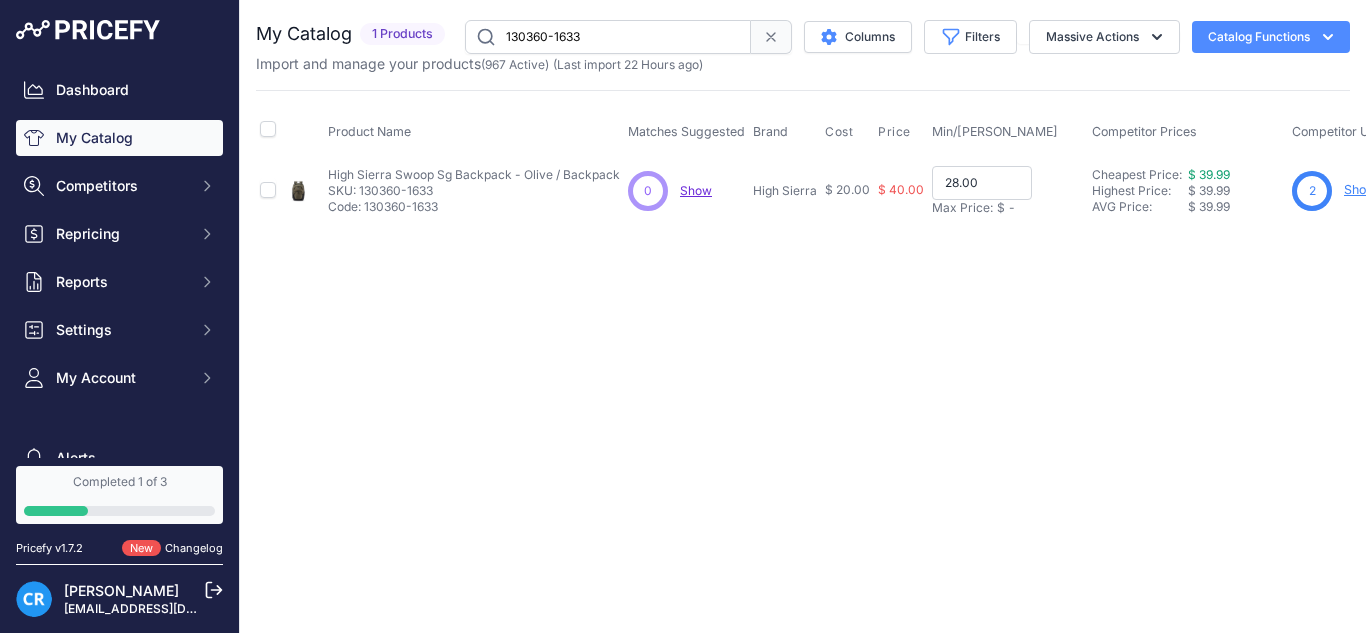 type on "28.00" 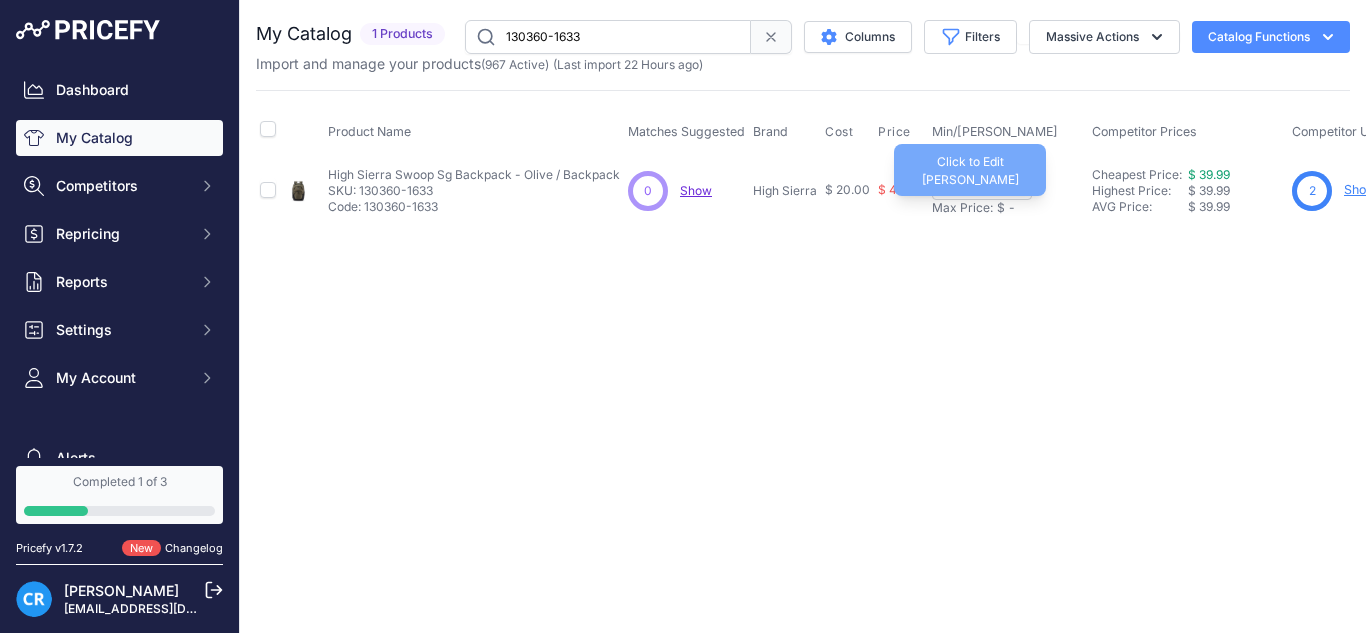 click on "Max Price:" at bounding box center (962, 208) 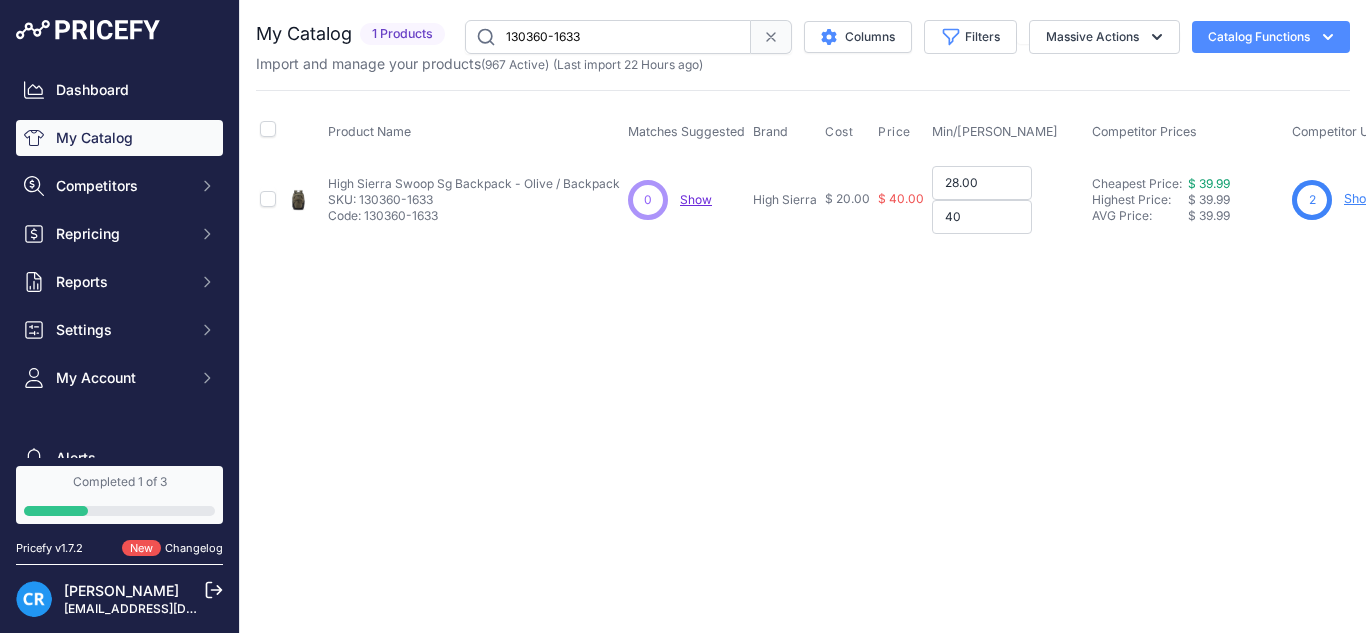 type on "40" 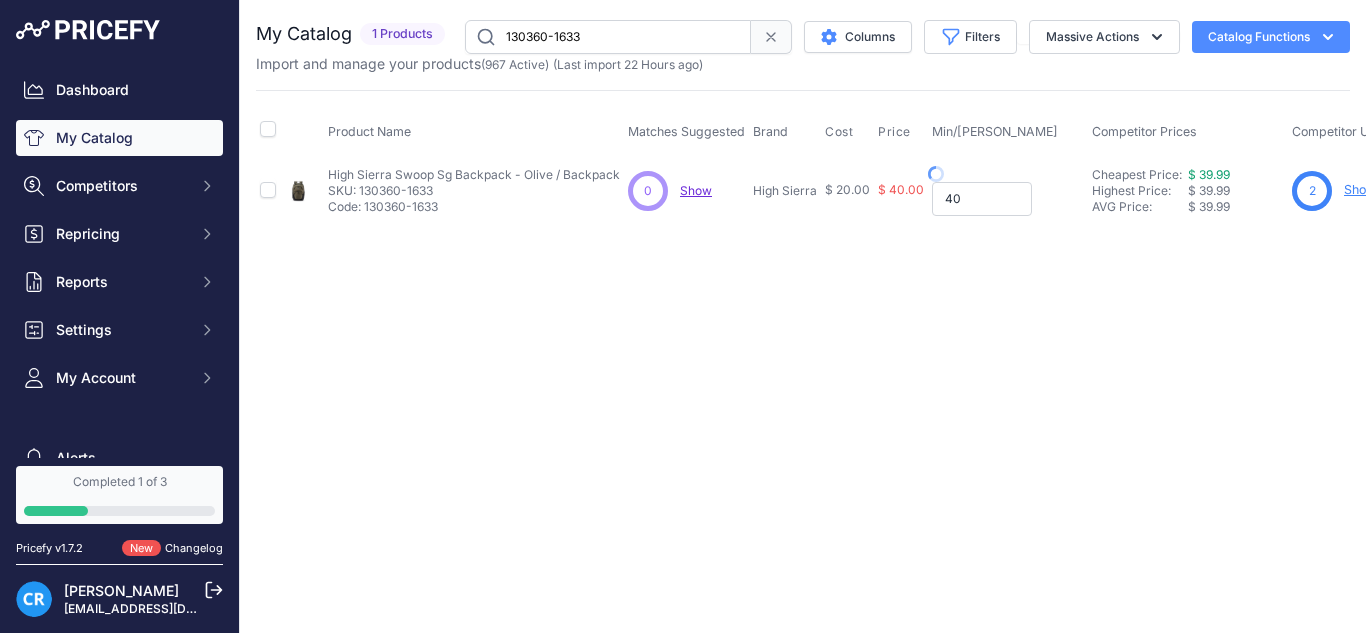 click on "40" at bounding box center (982, 199) 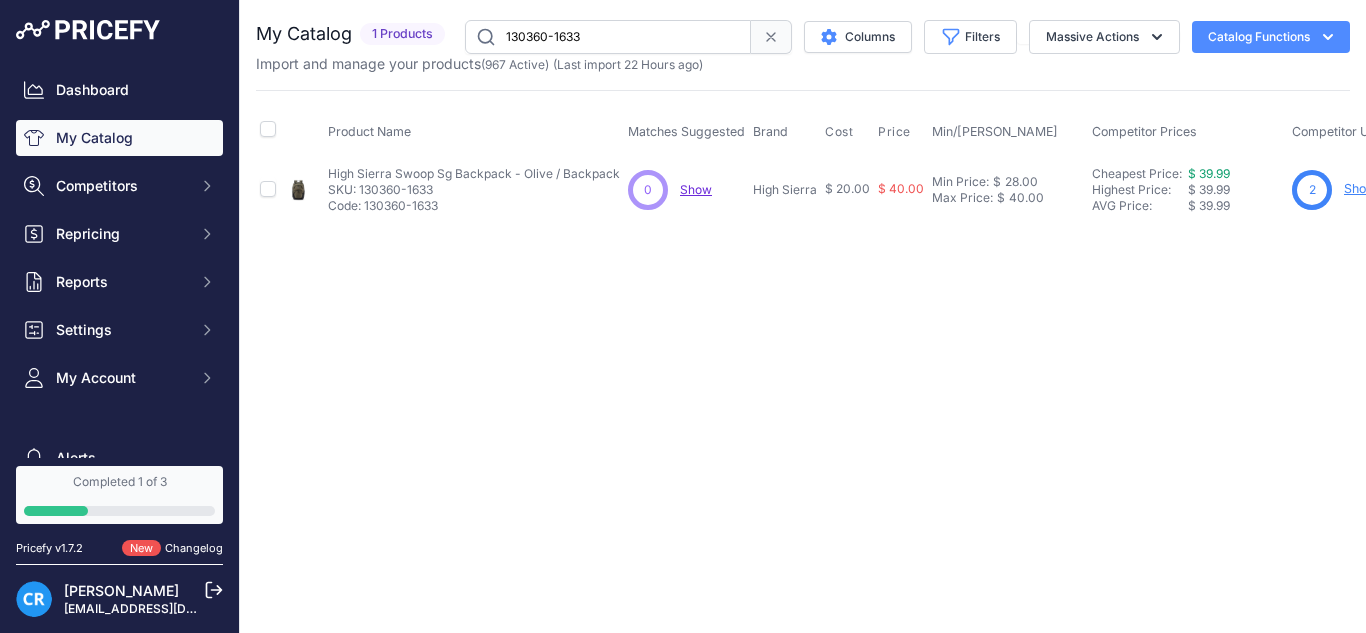 click on "130360-1633" at bounding box center [608, 37] 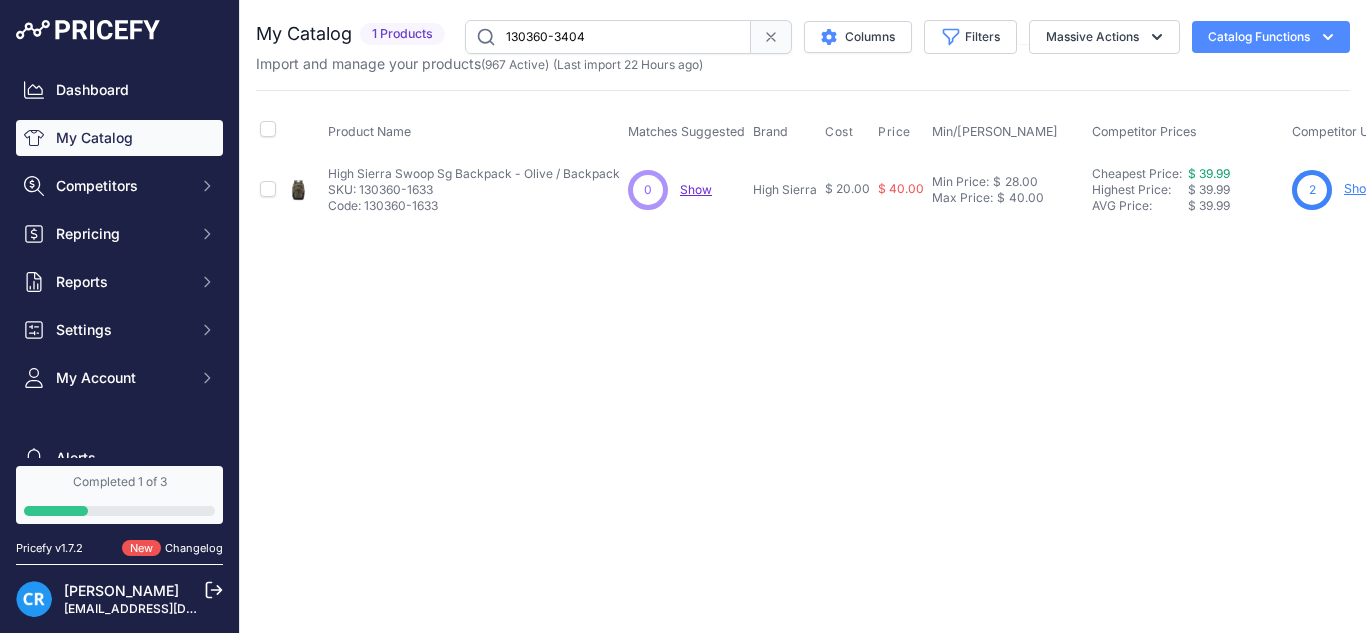 type on "130360-3404" 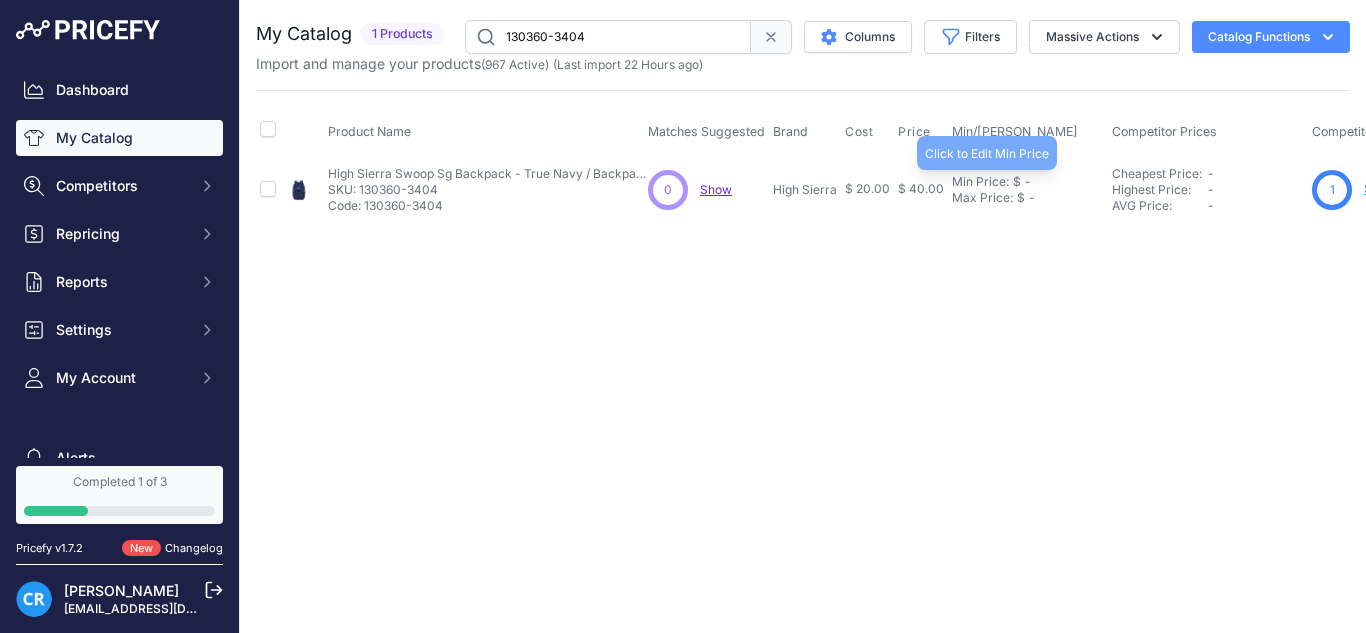 click on "Min Price:" at bounding box center [980, 182] 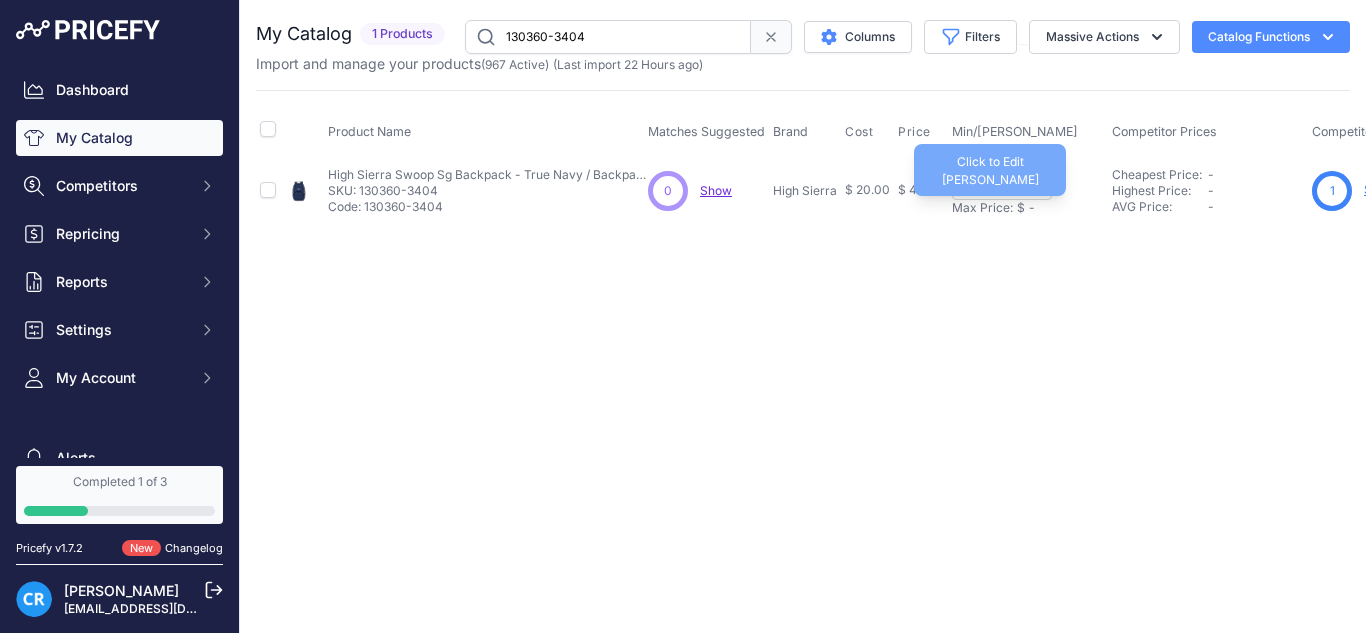 drag, startPoint x: 983, startPoint y: 204, endPoint x: 989, endPoint y: 180, distance: 24.738634 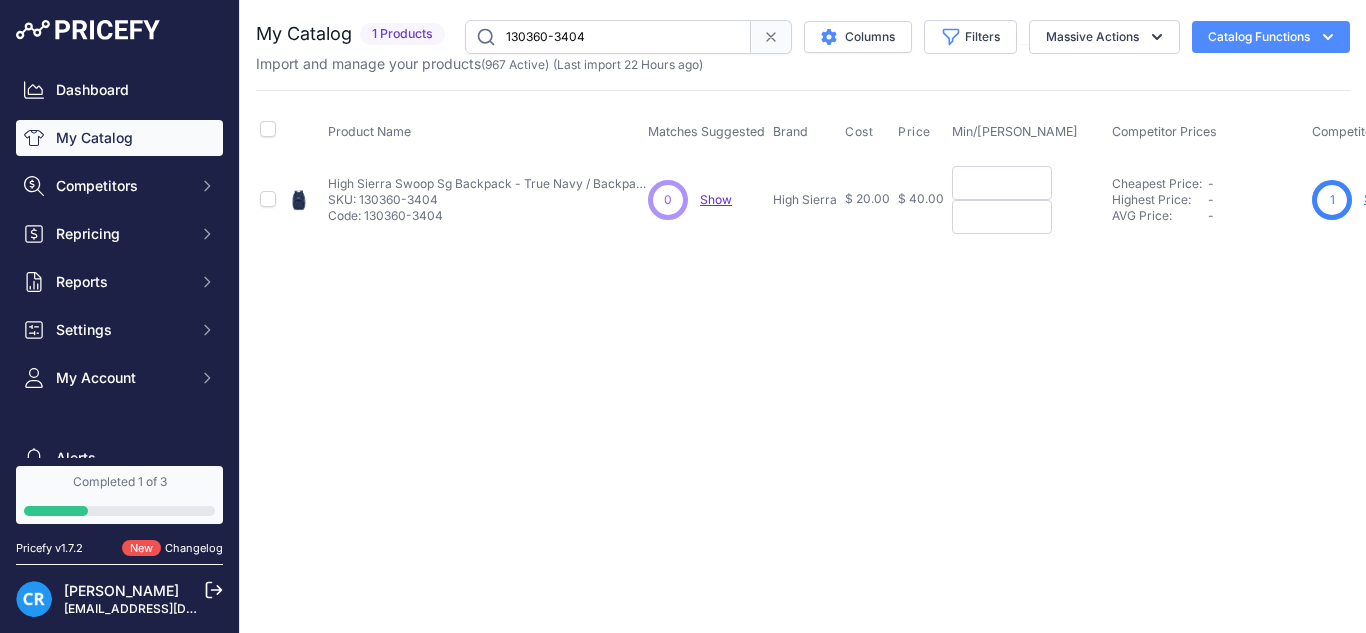 click at bounding box center (1002, 183) 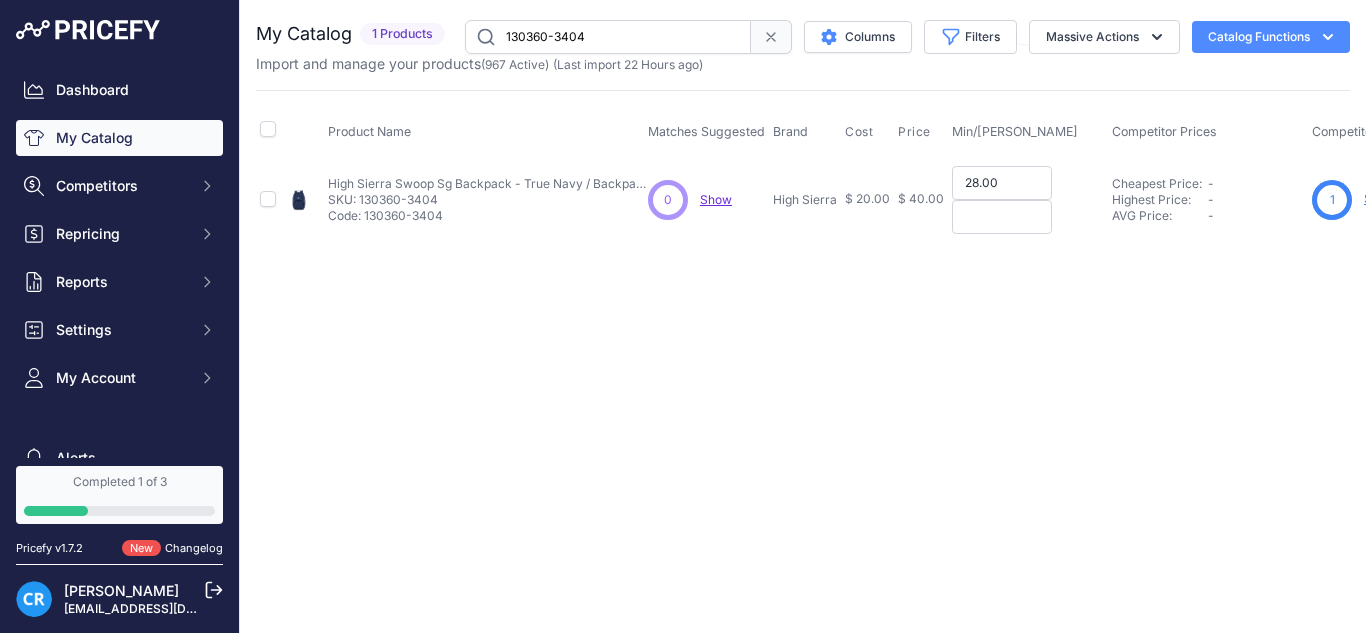 type on "28.00" 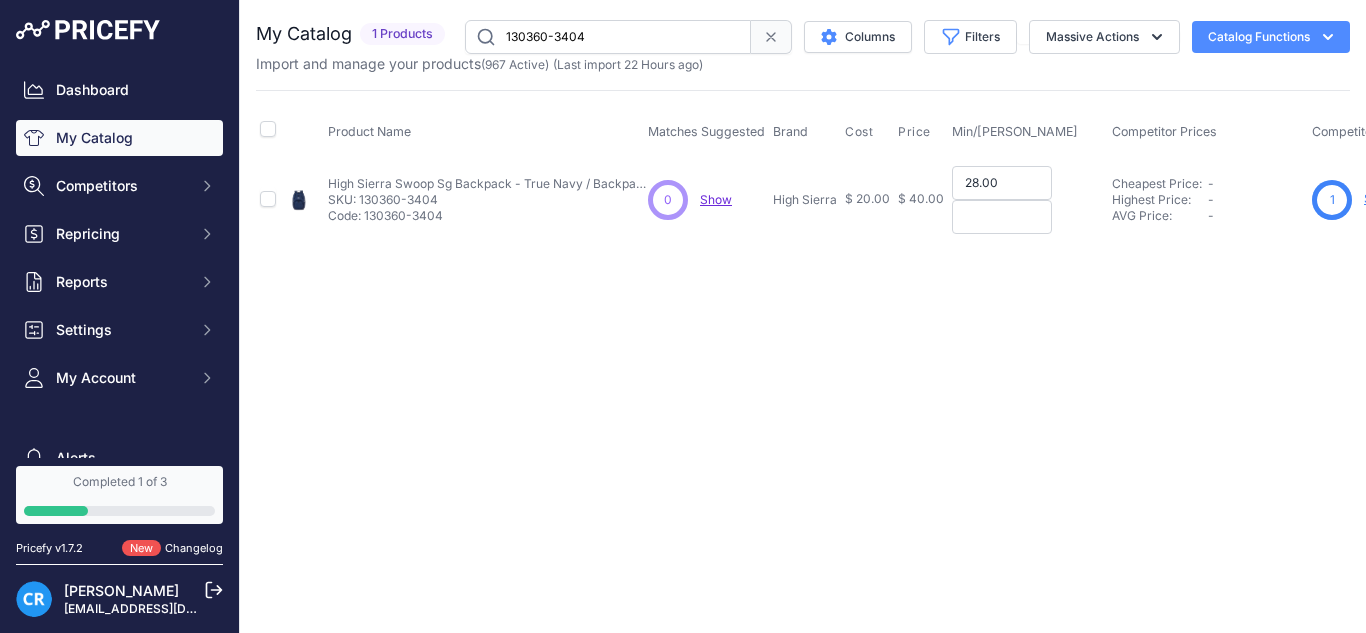 click at bounding box center (1002, 217) 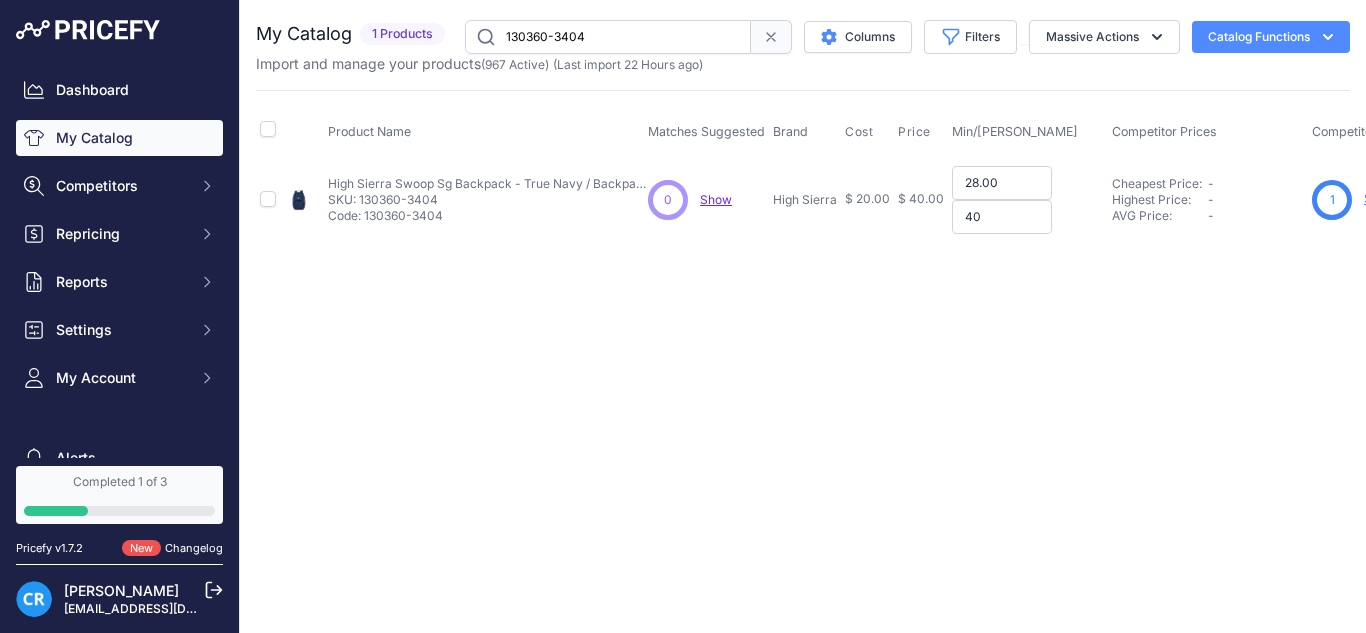 type on "40" 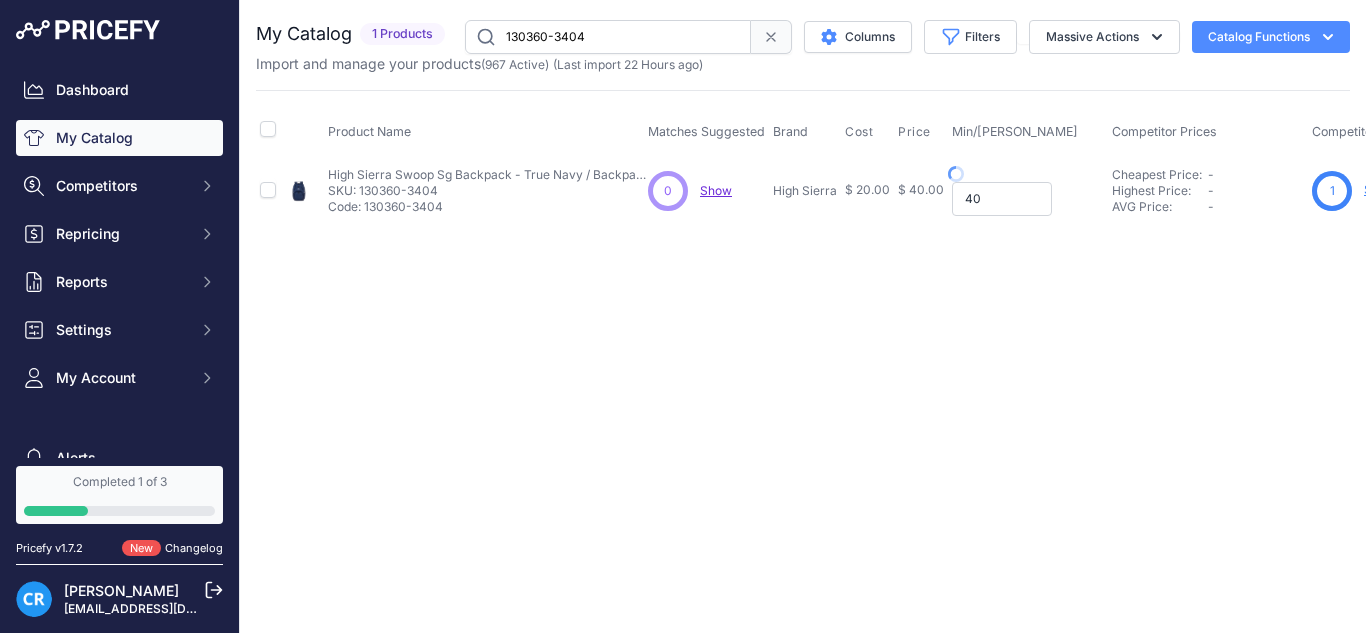 click on "40" at bounding box center [1002, 199] 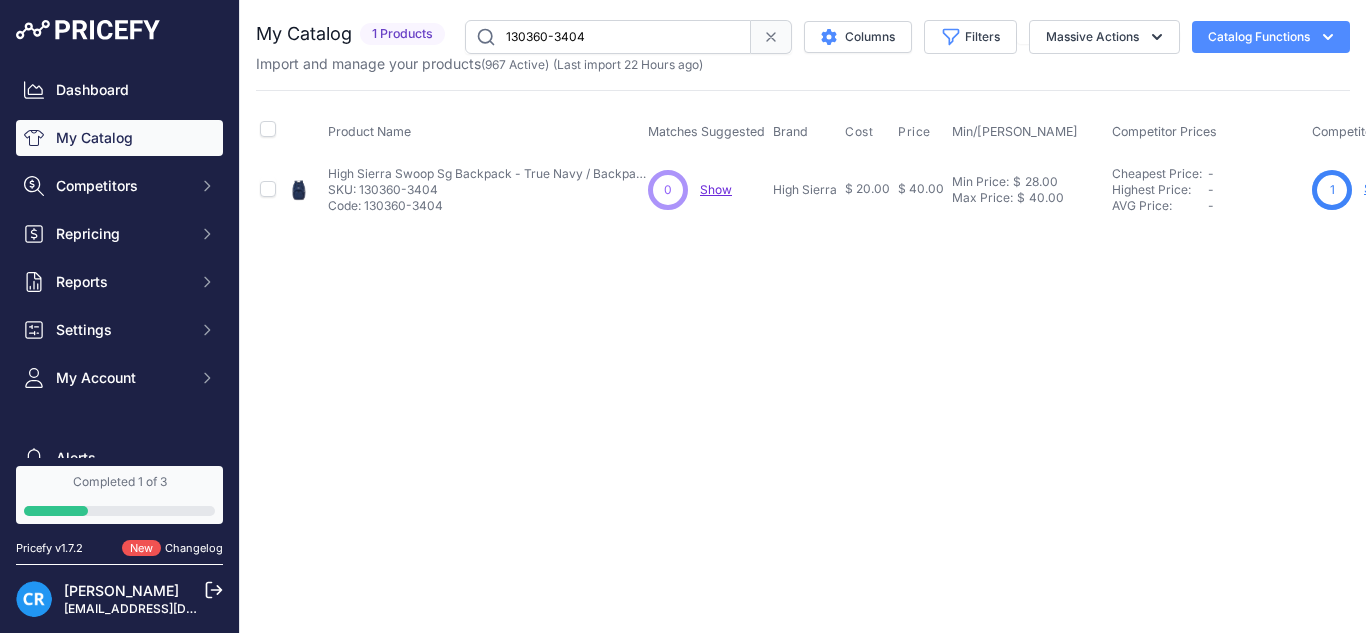 click on "130360-3404" at bounding box center (608, 37) 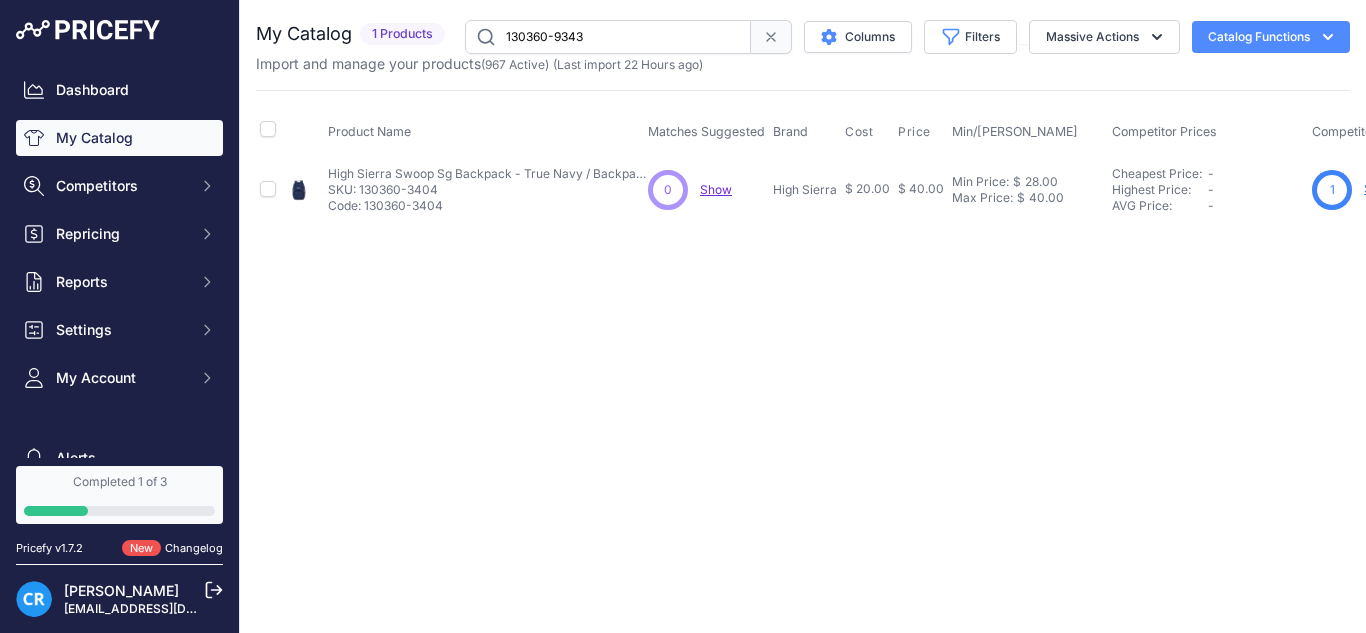 type on "130360-9343" 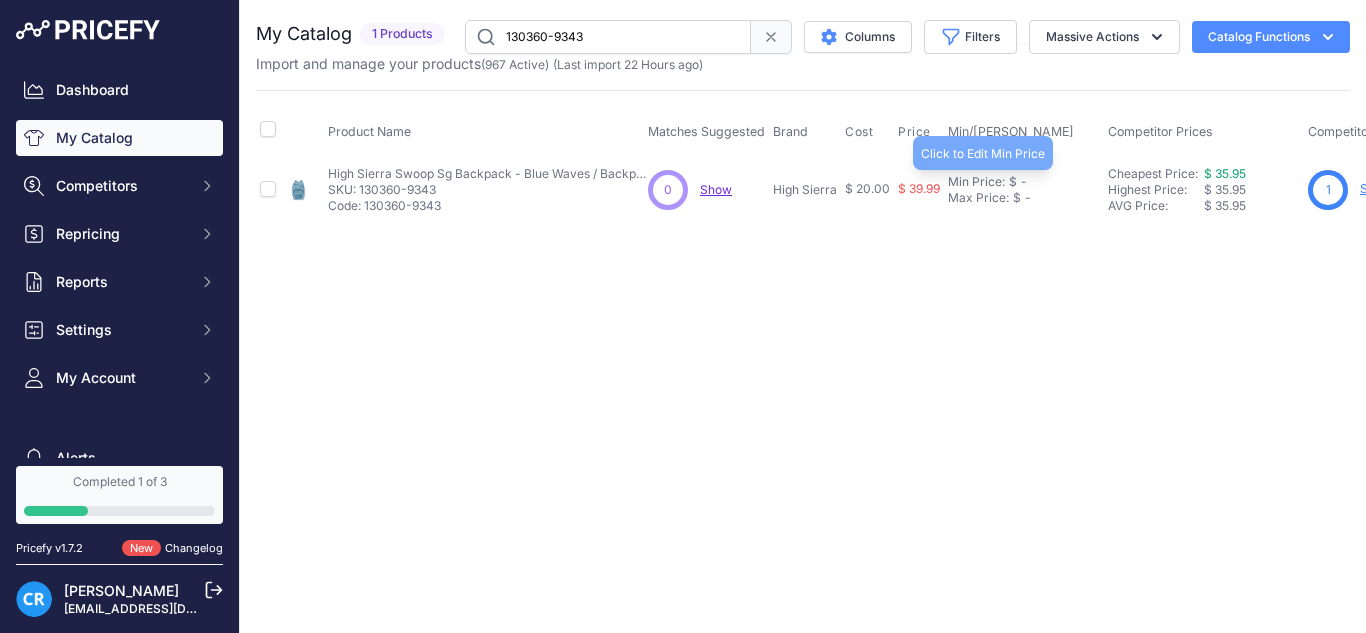 click on "-" at bounding box center (1022, 182) 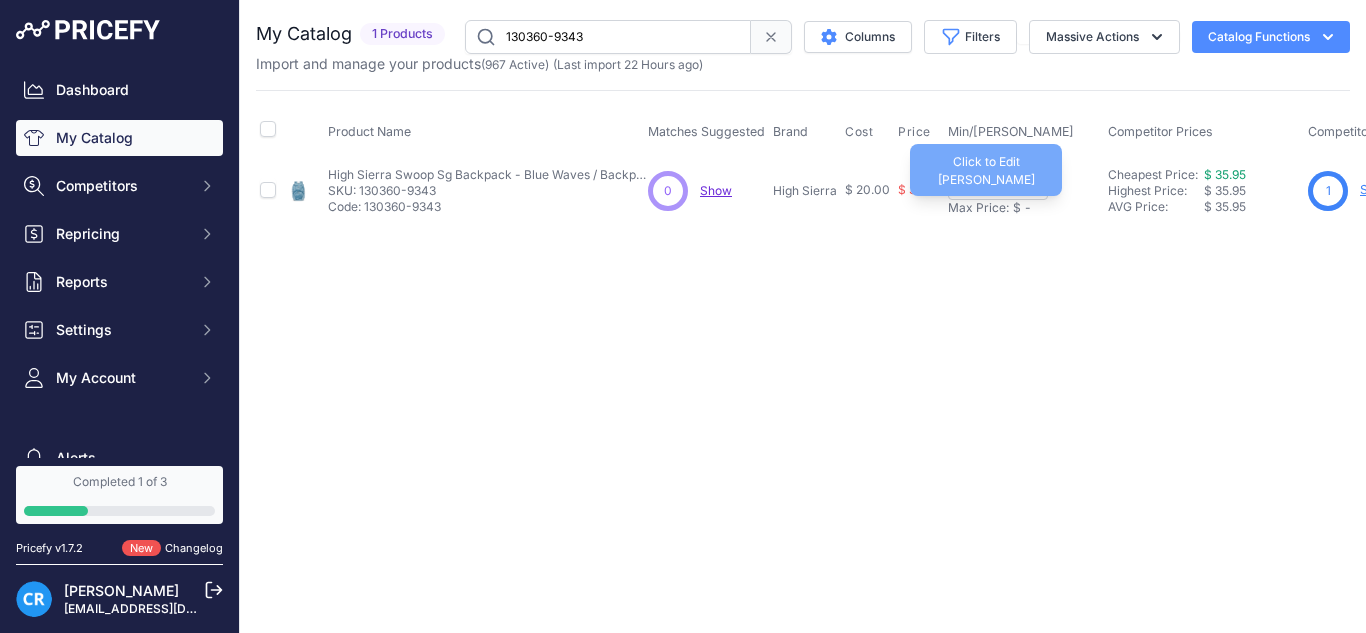 click on "Max Price:" at bounding box center (978, 208) 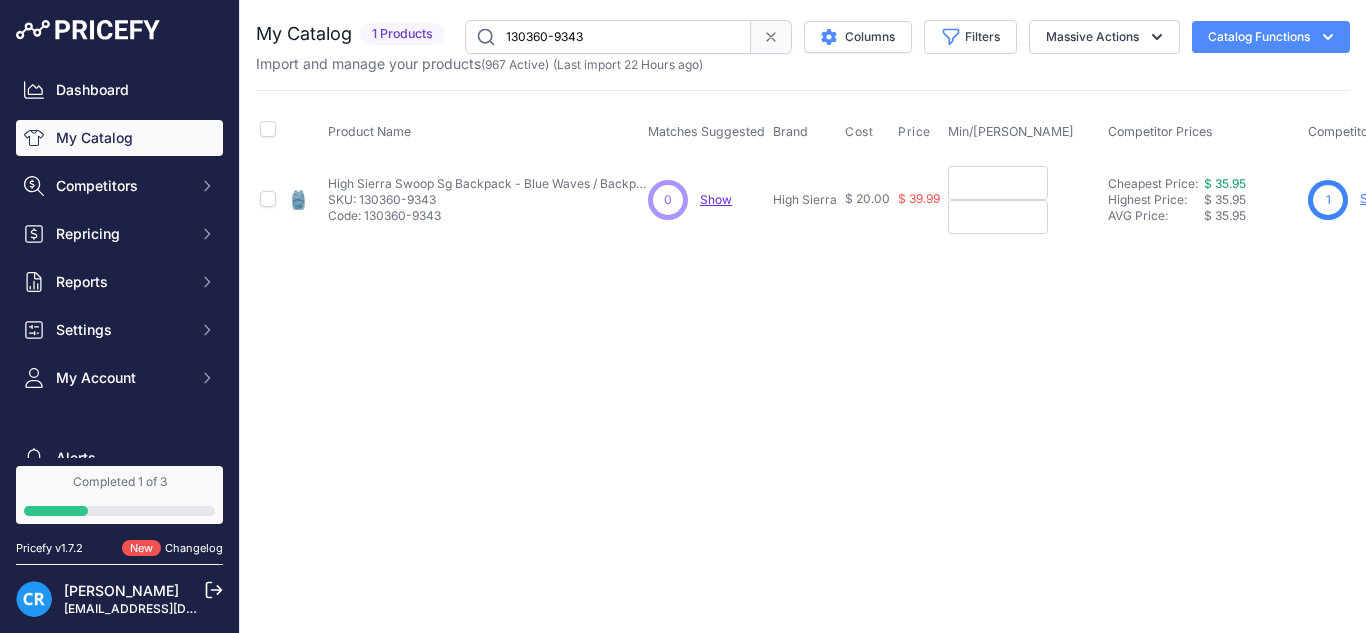 click at bounding box center [998, 183] 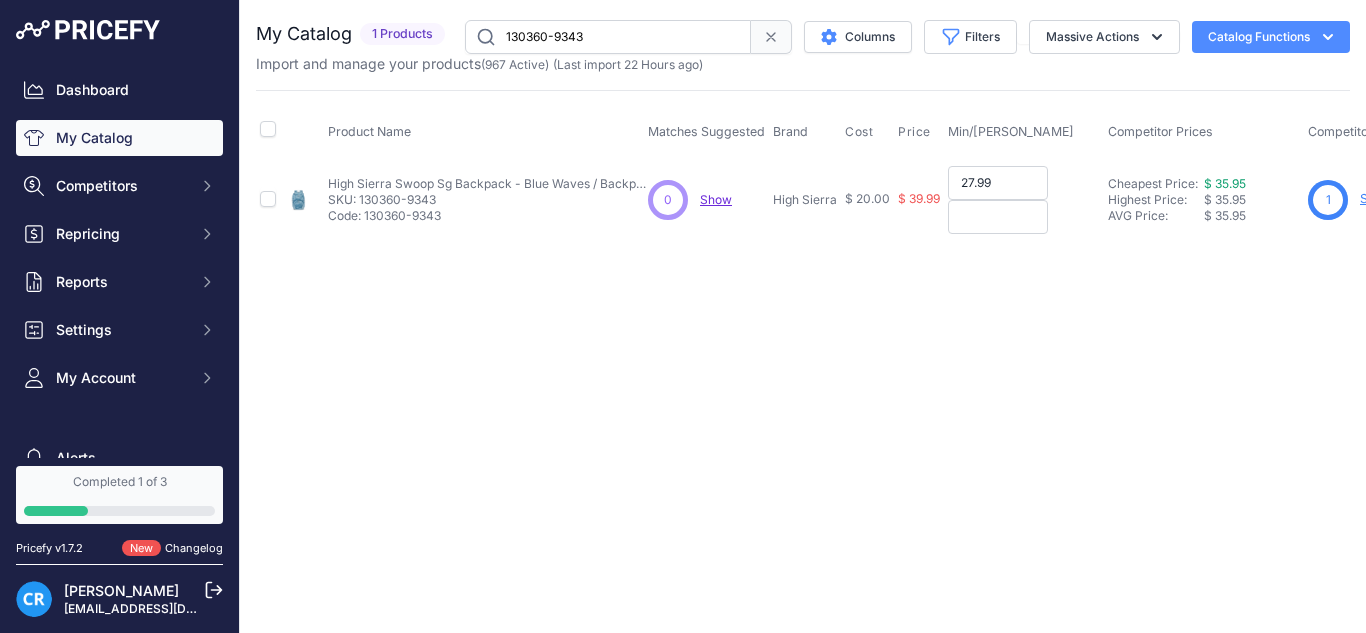 type on "27.99" 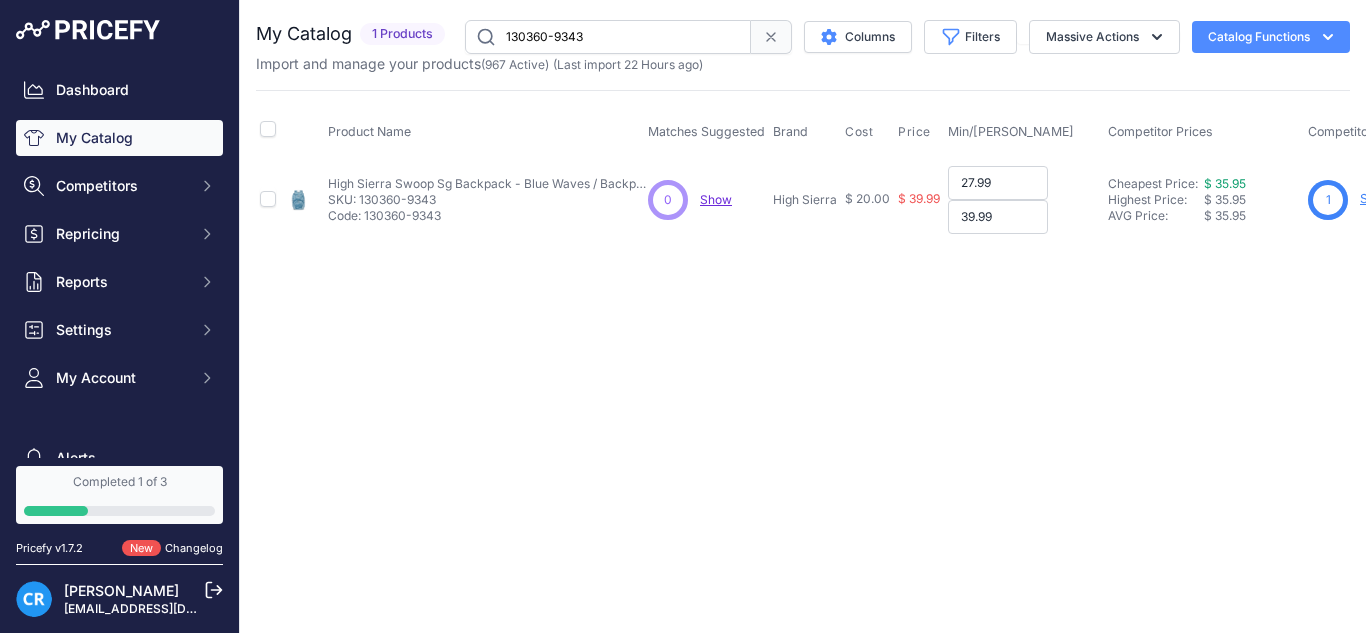 type on "39.99" 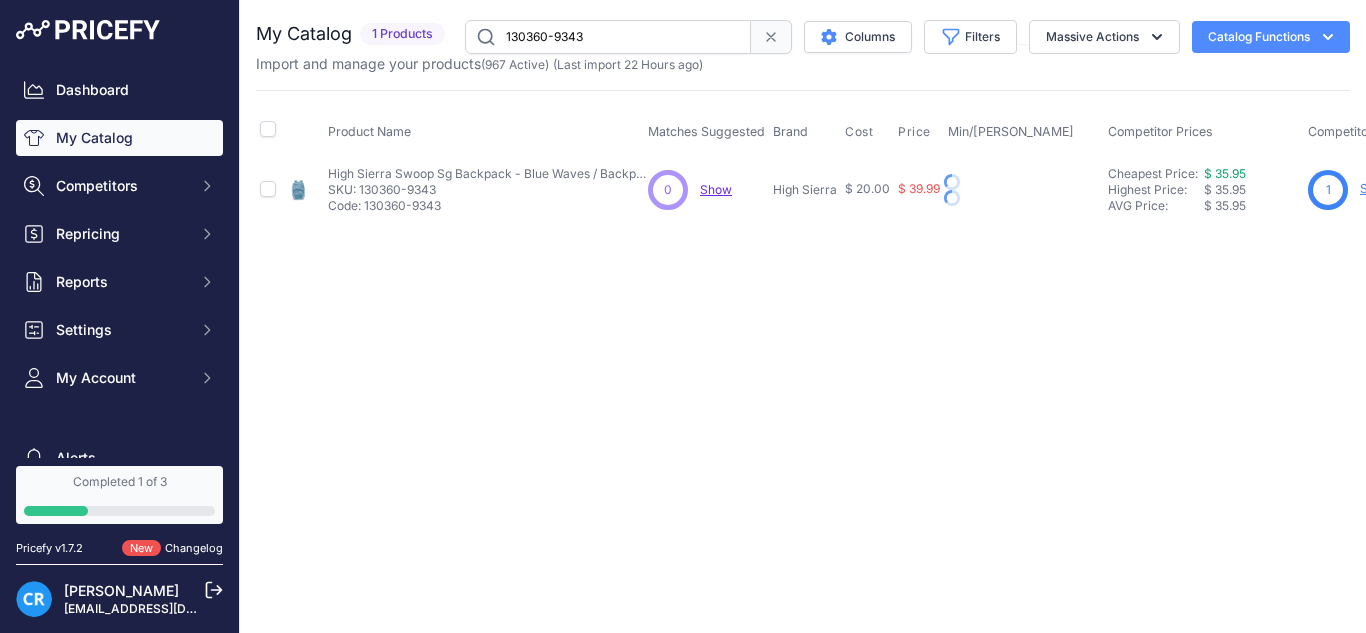 click on "Max Price:
$
39.99
-
Click to Edit Max Price
39.99" at bounding box center [1024, 198] 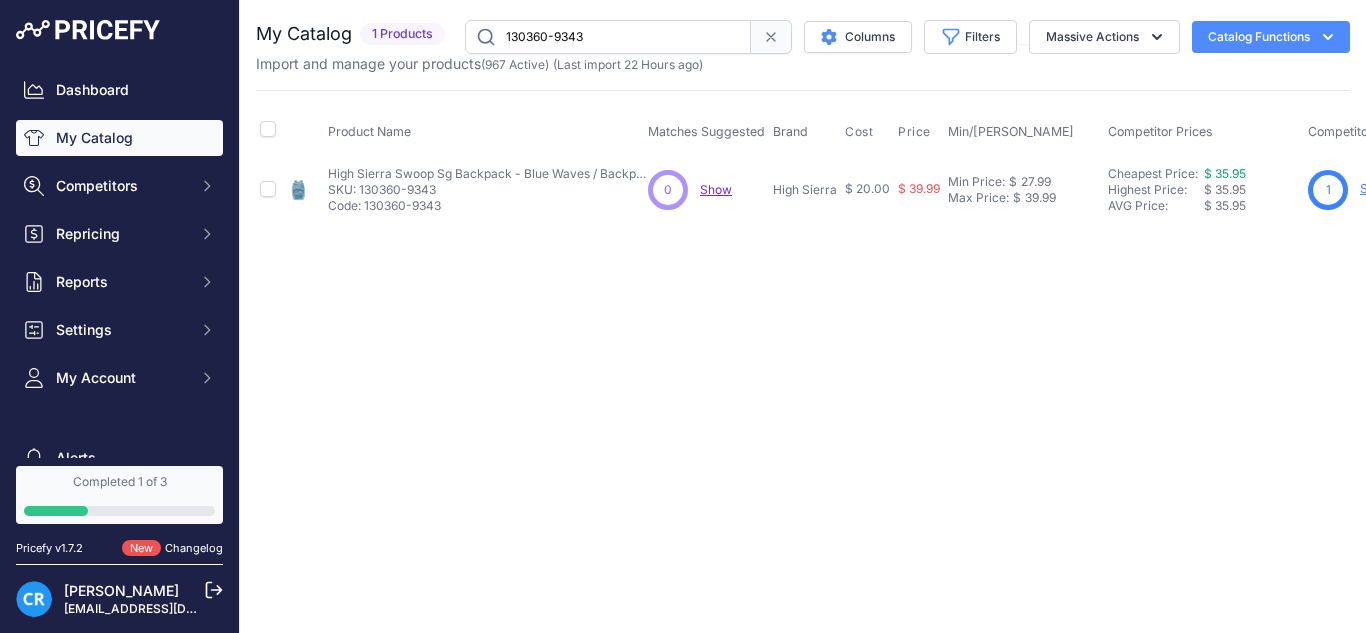 click on "130360-9343" at bounding box center [608, 37] 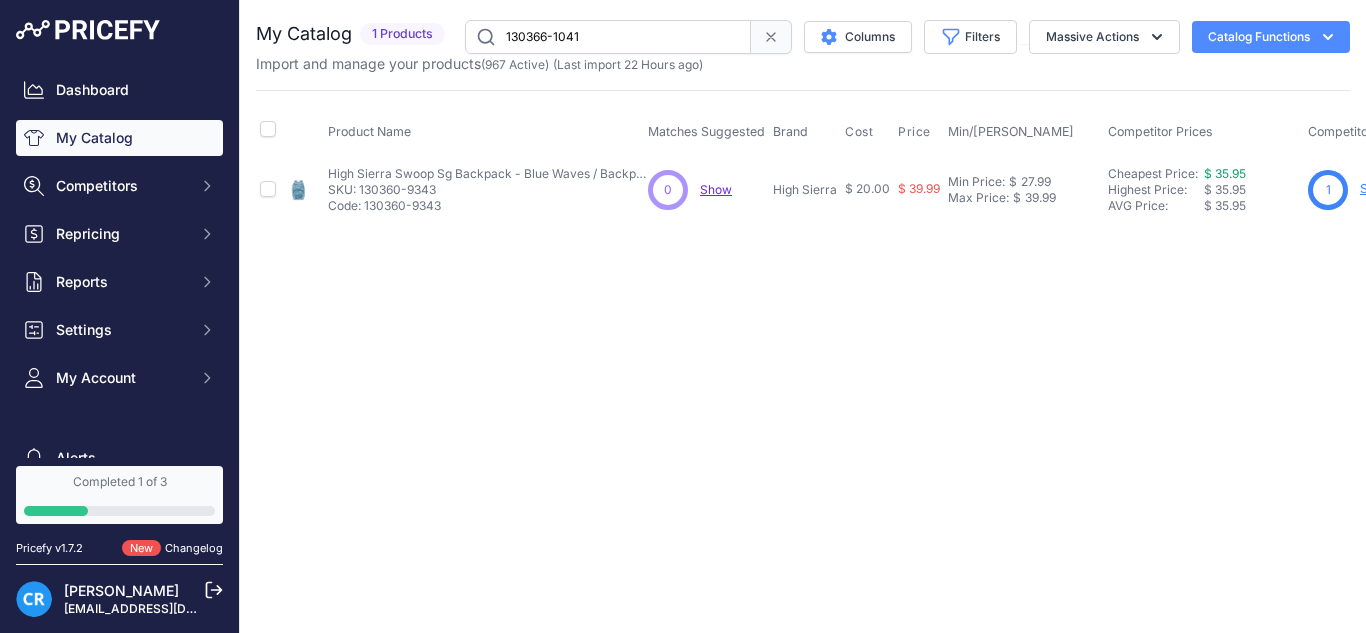 type on "130366-1041" 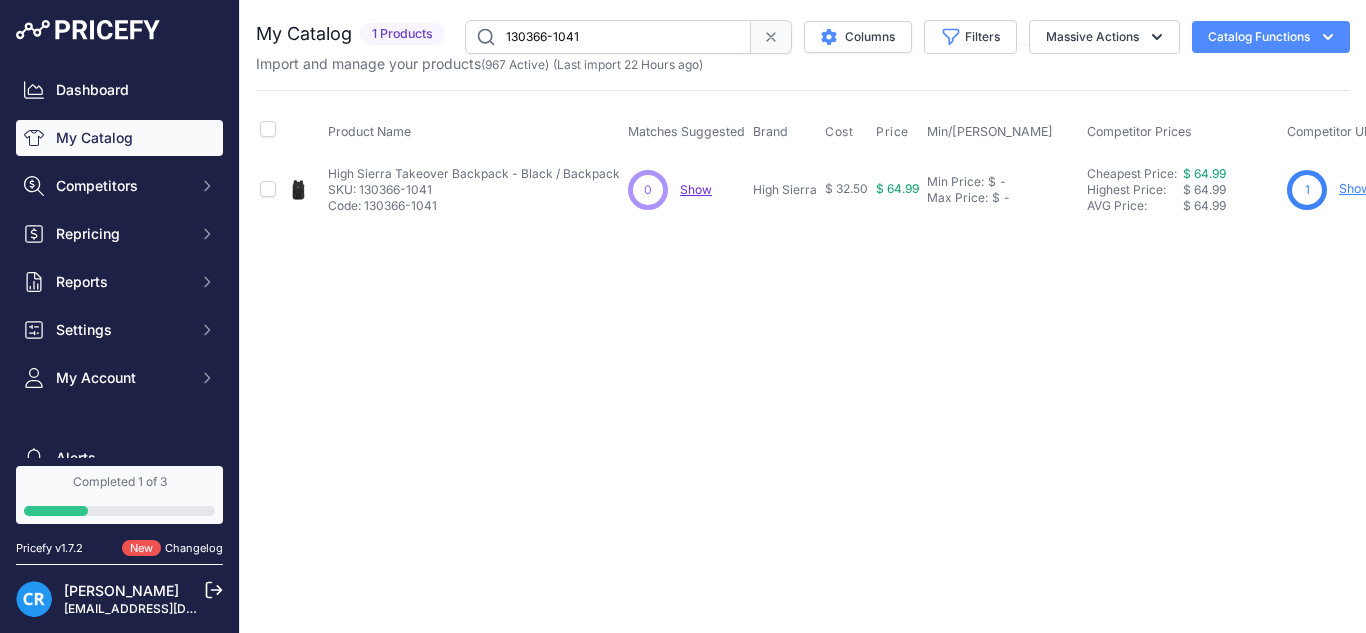 click on "Min Price:
$
-
Click to Edit Min Price
Max Price:
$
-
Click to Edit Max Price" at bounding box center [1003, 189] 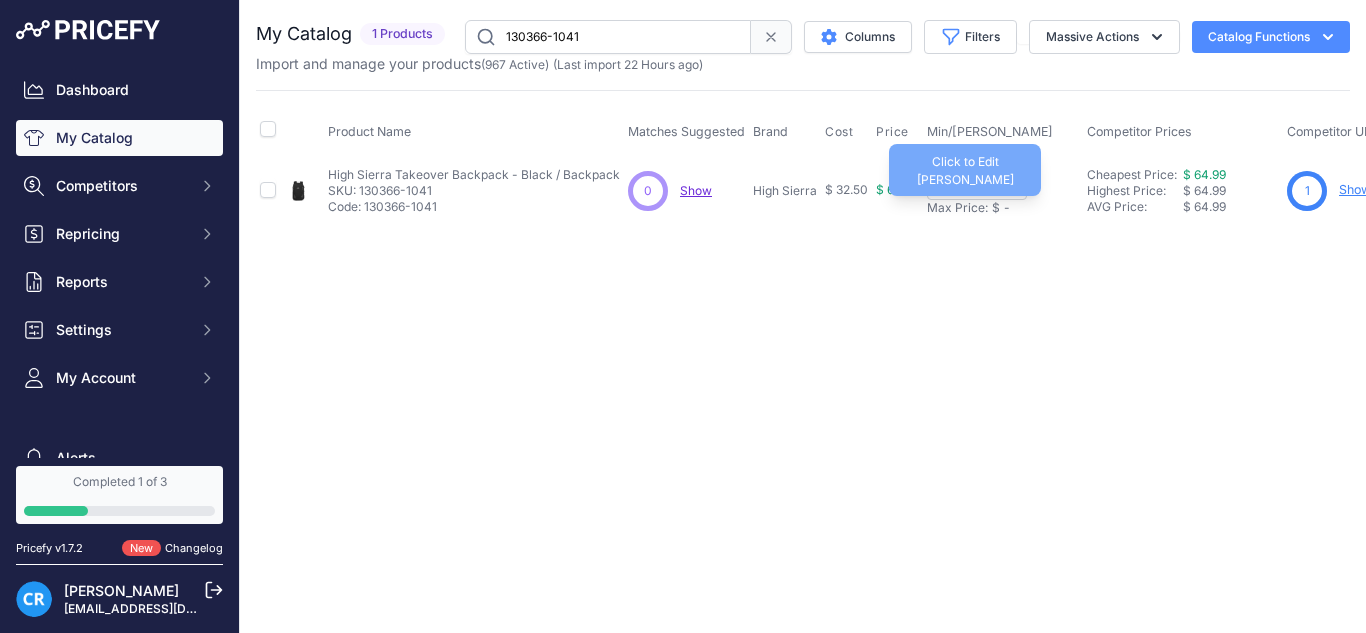 click on "Max Price:" at bounding box center (957, 208) 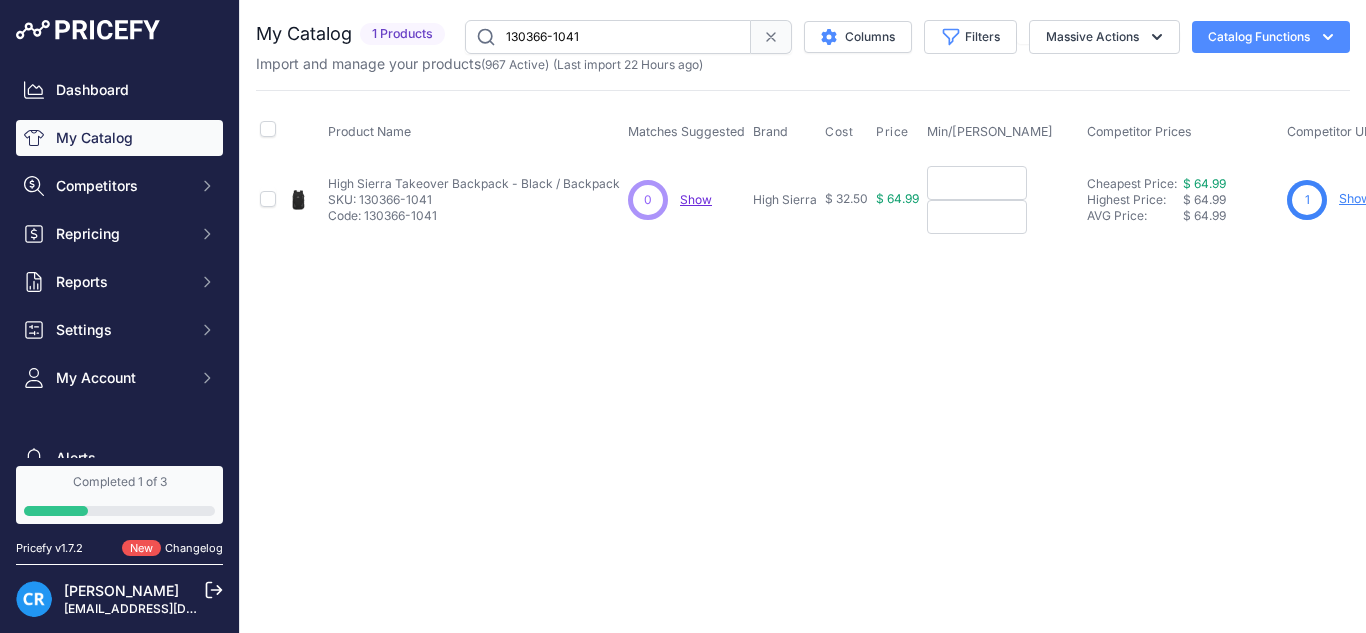 click at bounding box center (977, 183) 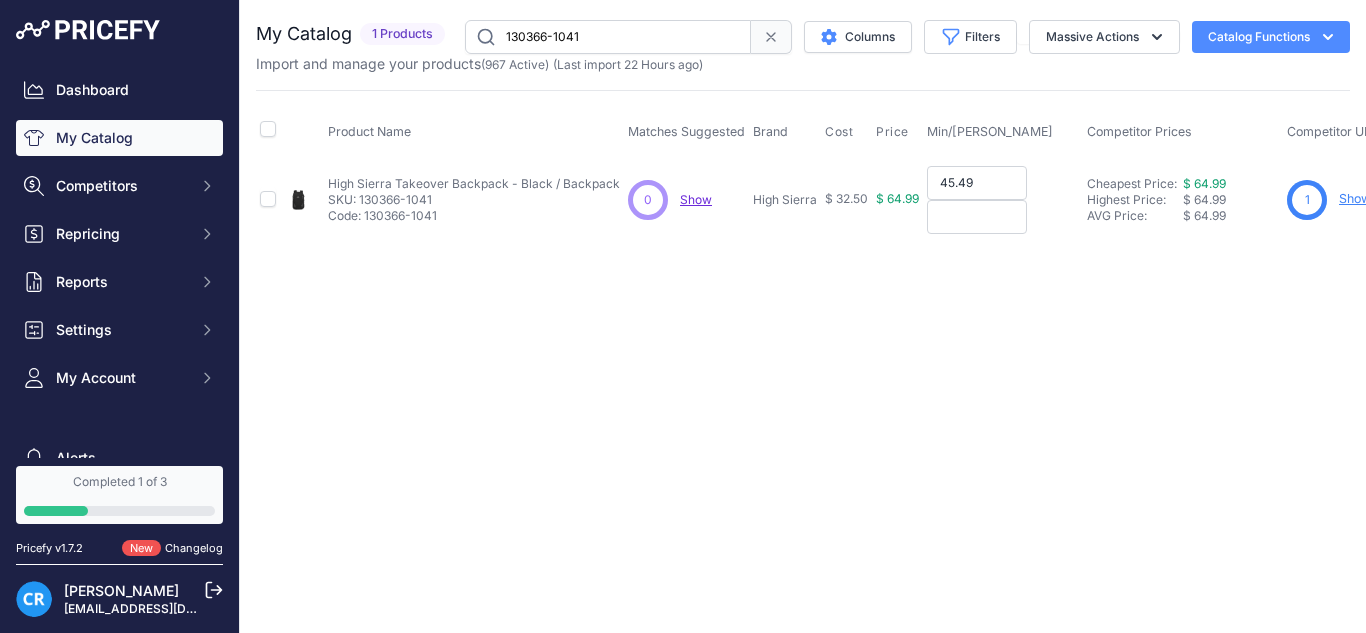type on "45.49" 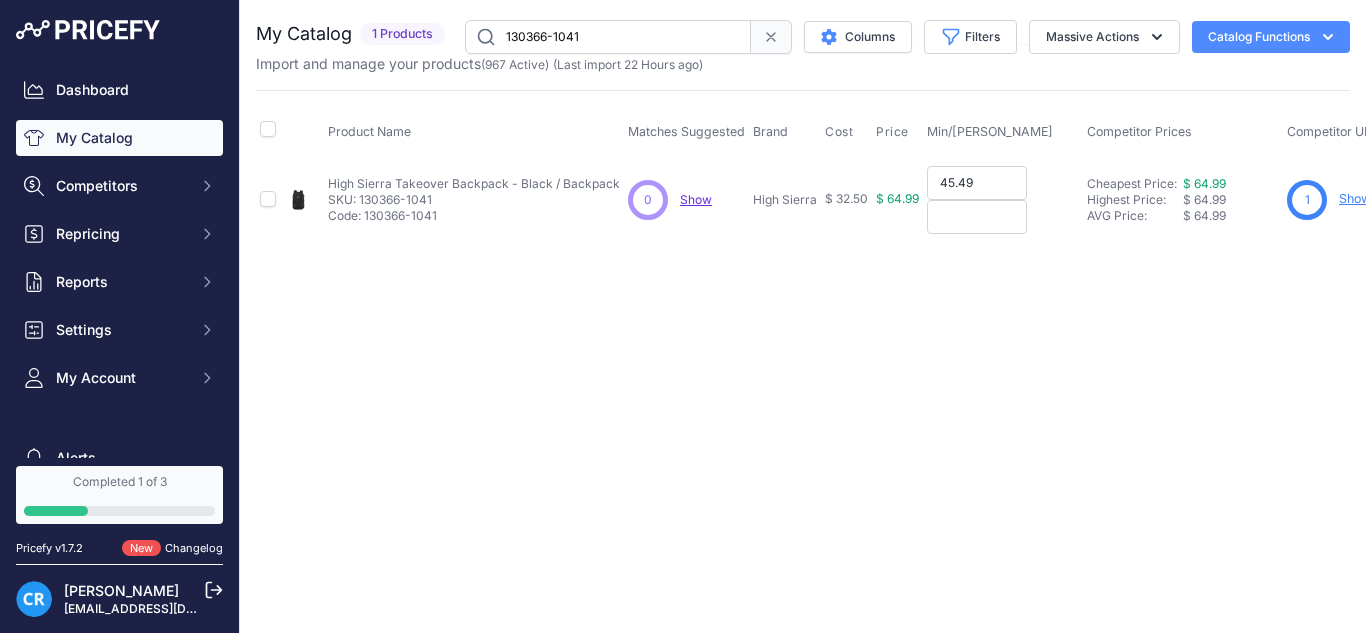 click at bounding box center [977, 217] 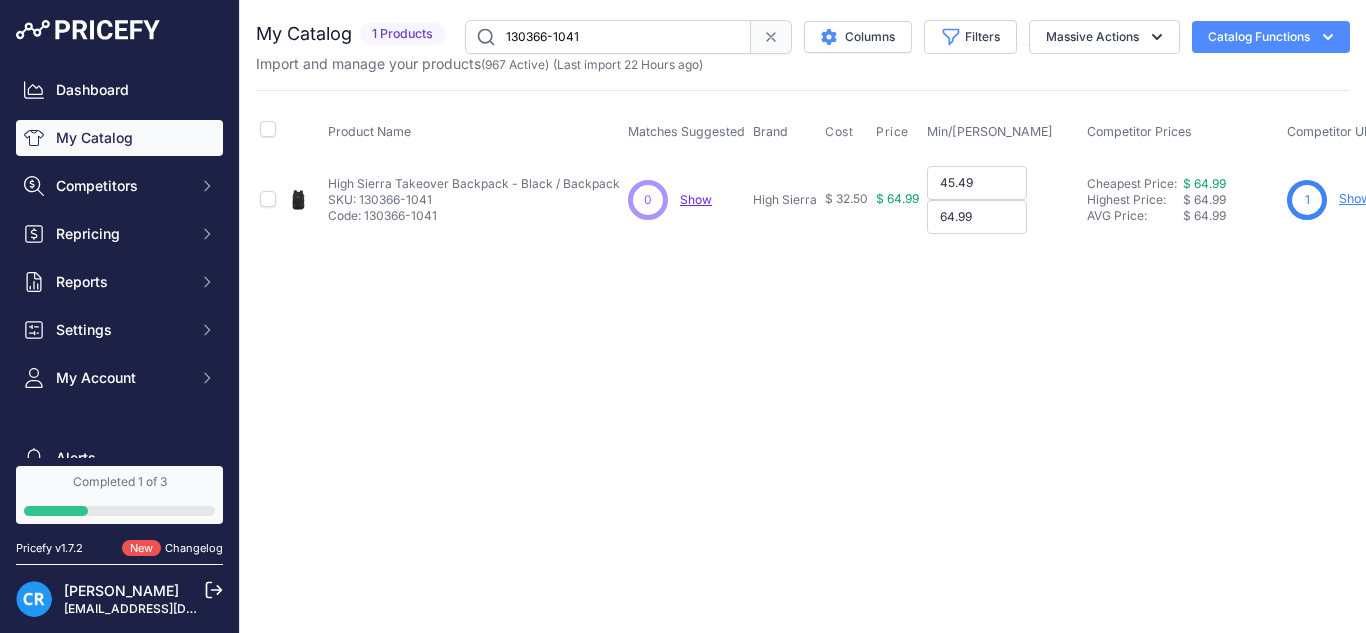 type on "64.99" 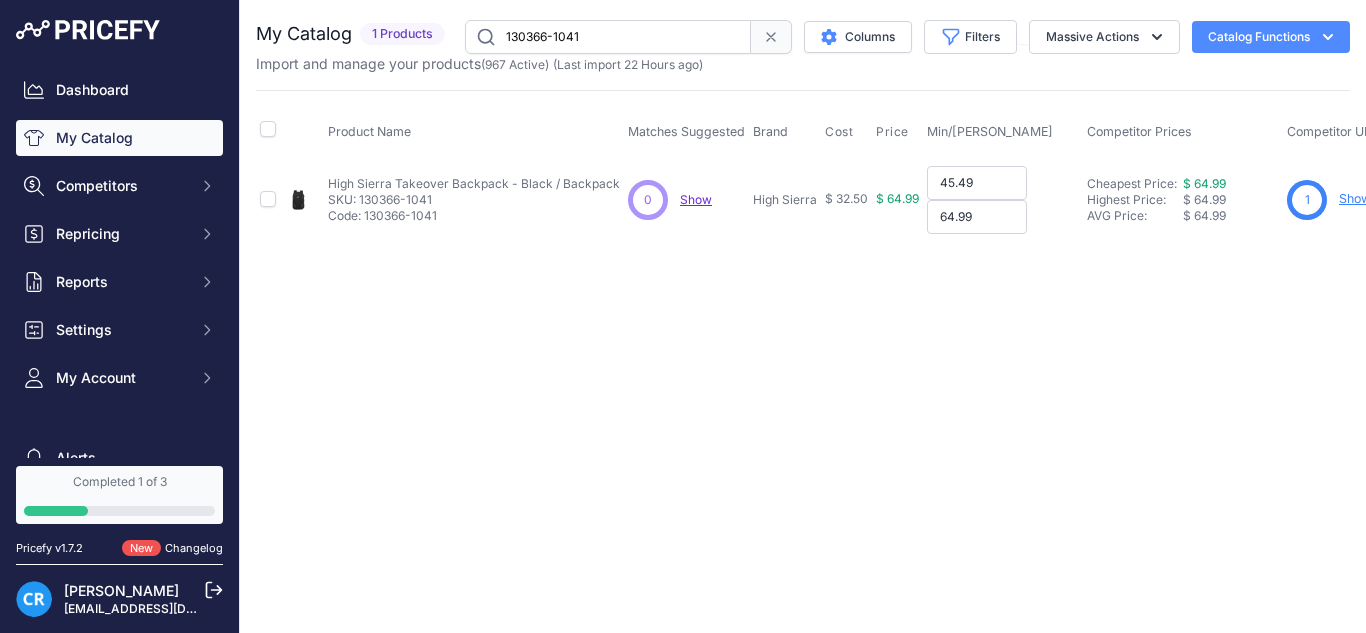 click on "45.49" at bounding box center [977, 183] 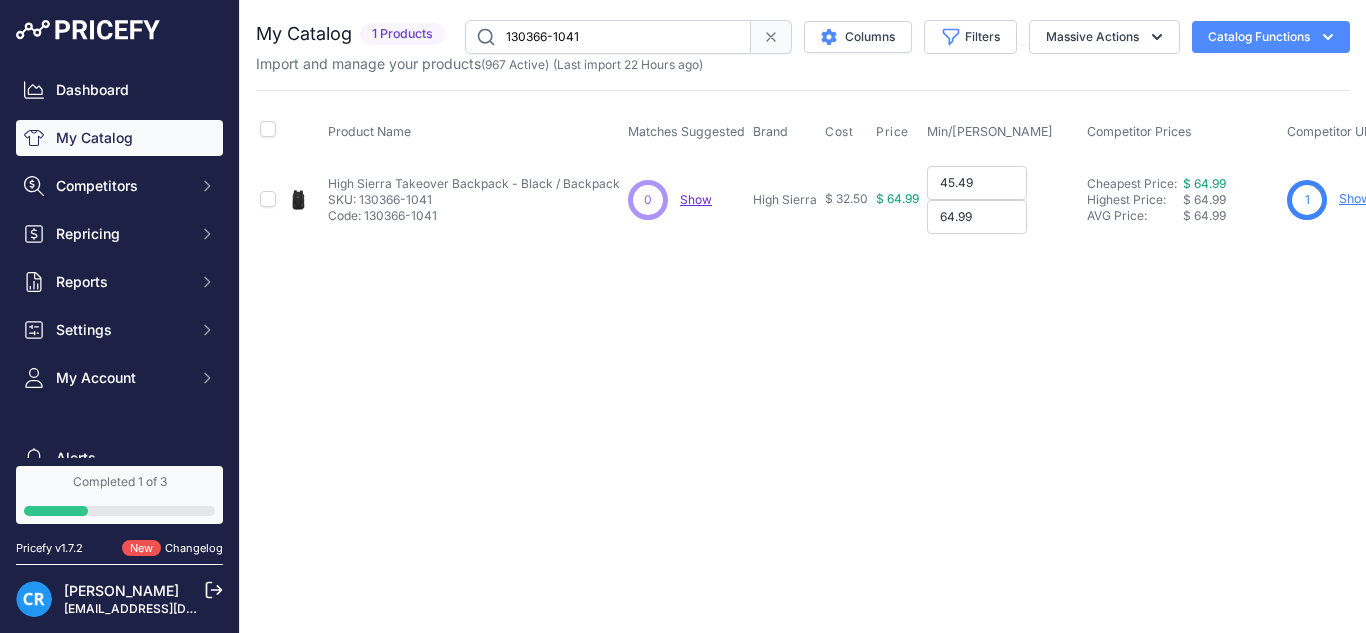 click on "Max Price:
$
64.99
-
Click to Edit Max Price
64.99" at bounding box center (1003, 217) 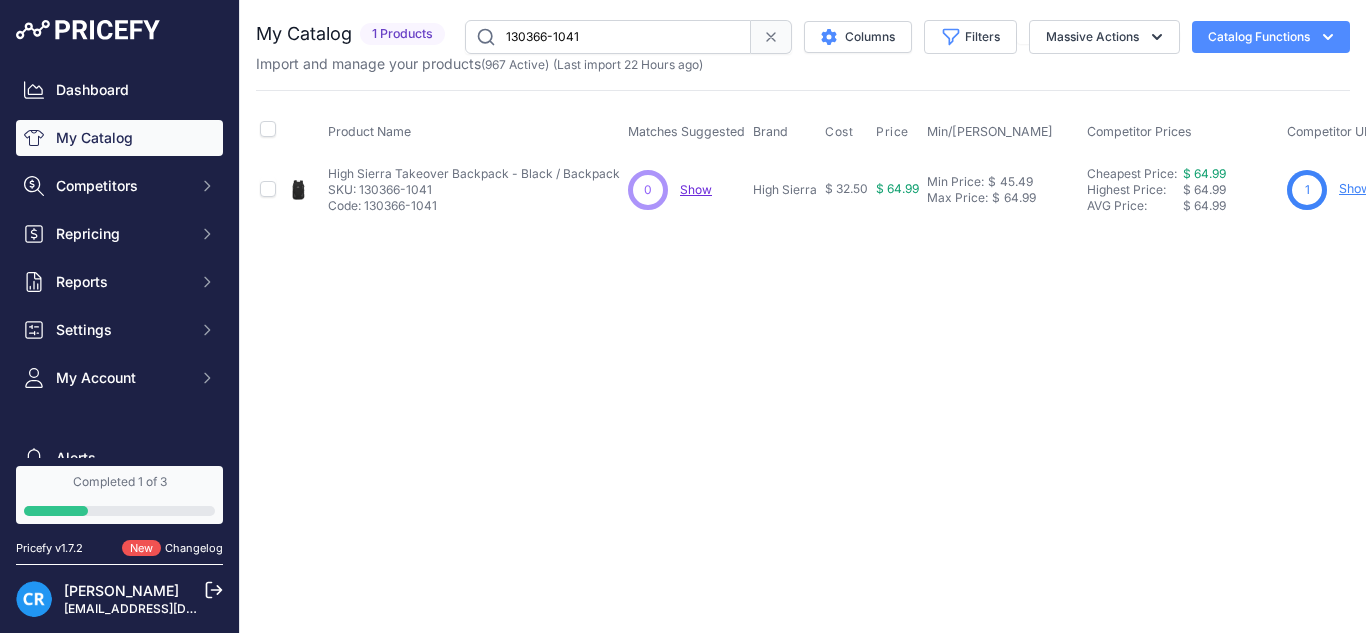 click on "130366-1041" at bounding box center (608, 37) 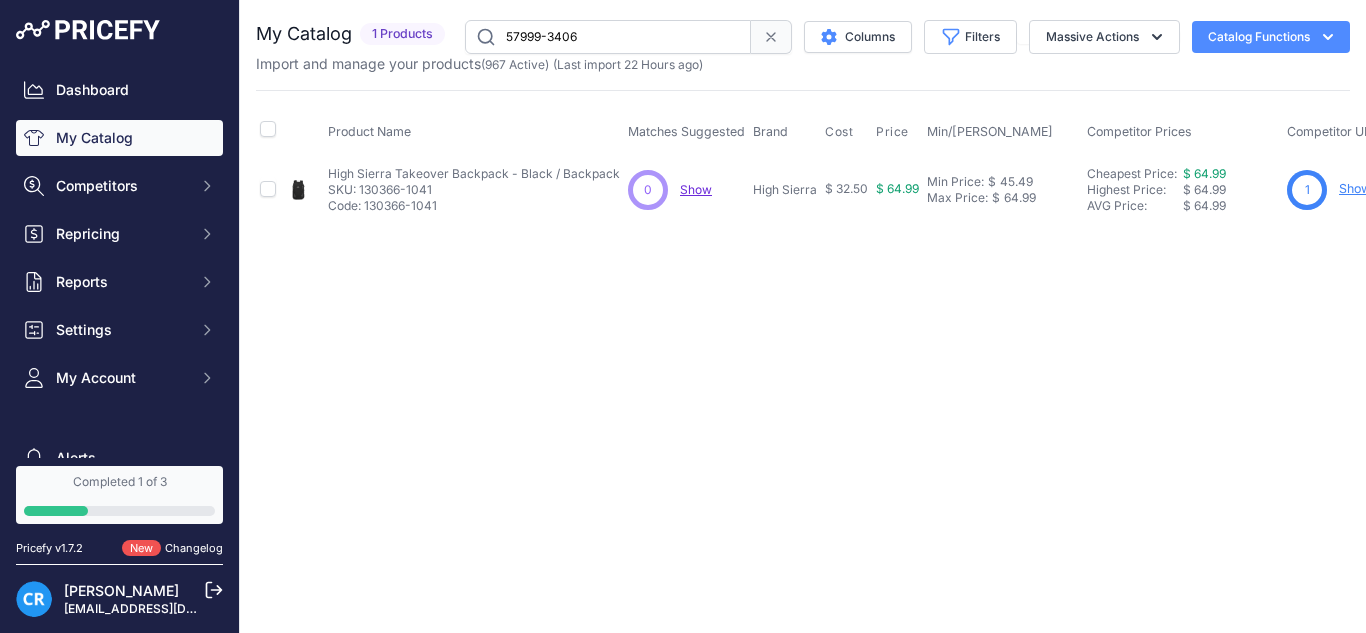type on "57999-3406" 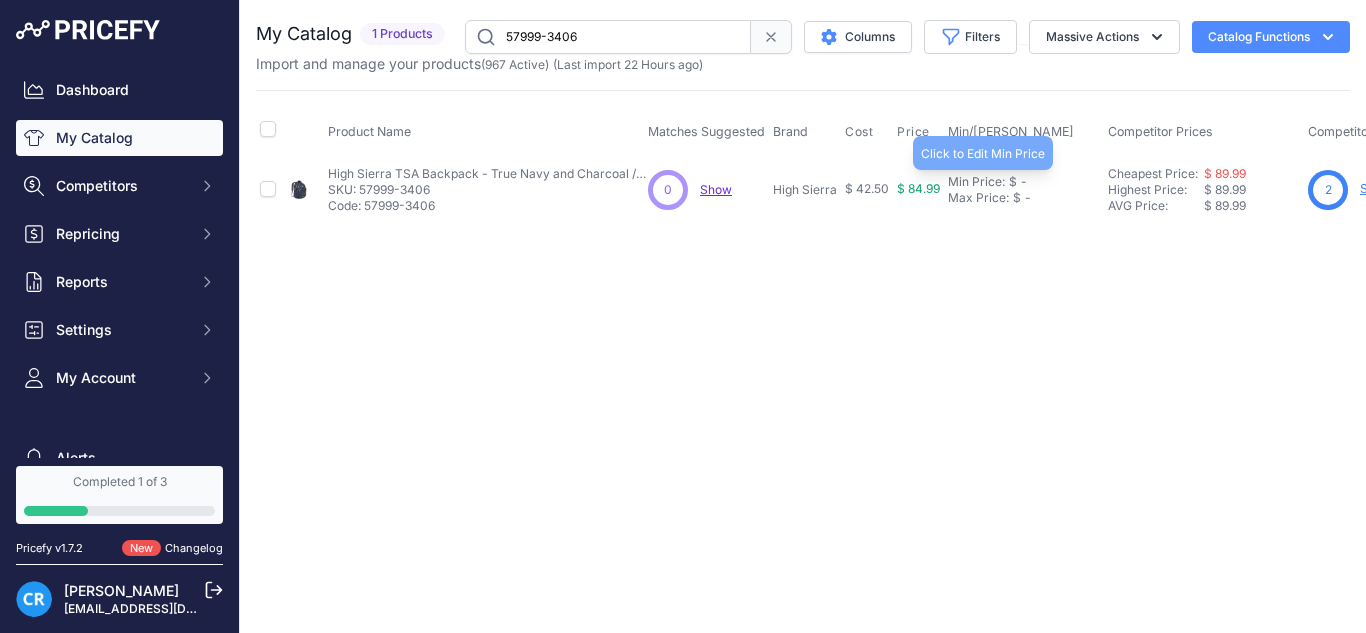 drag, startPoint x: 977, startPoint y: 177, endPoint x: 980, endPoint y: 194, distance: 17.262676 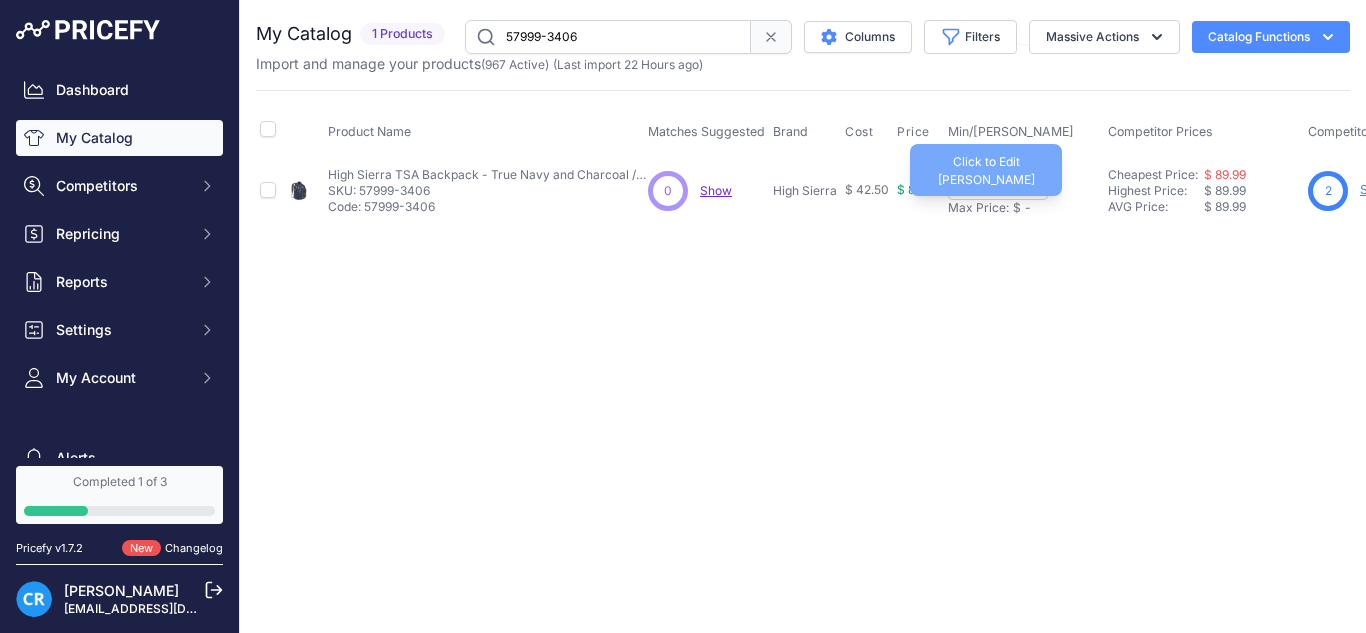 click on "Min Price:
$
-
Click to Edit Min Price
Max Price:
$
-
Click to Edit Max Price" at bounding box center [1024, 190] 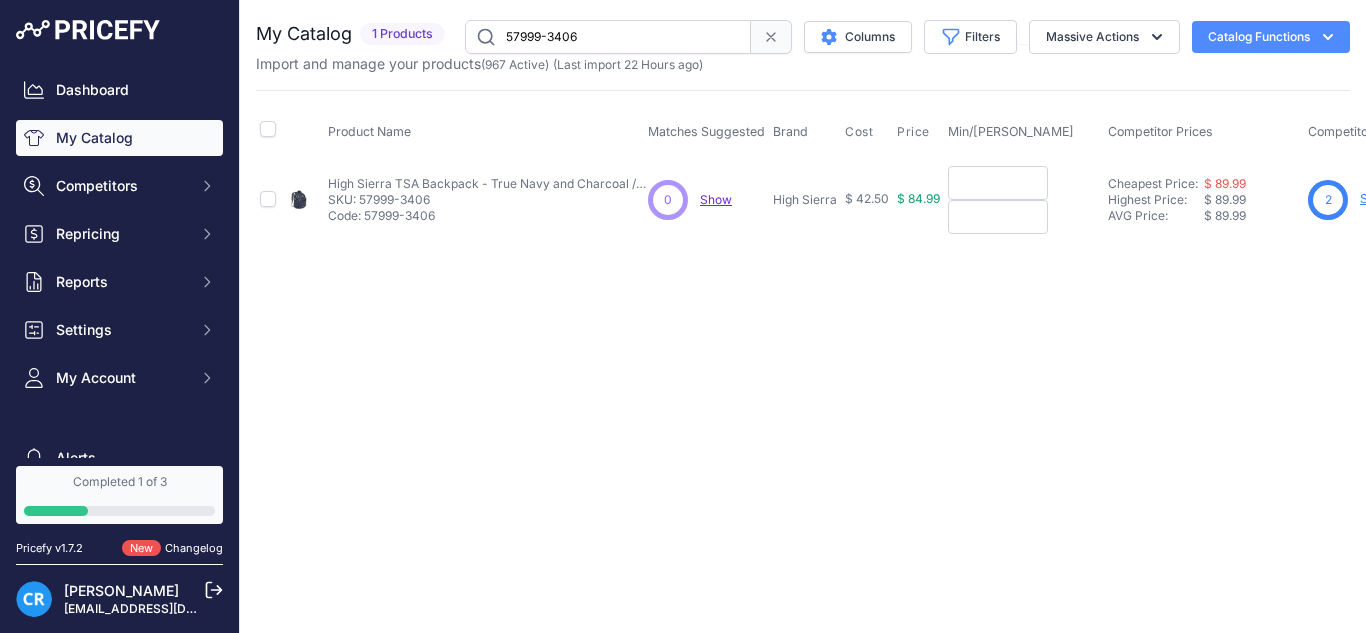 click at bounding box center (998, 183) 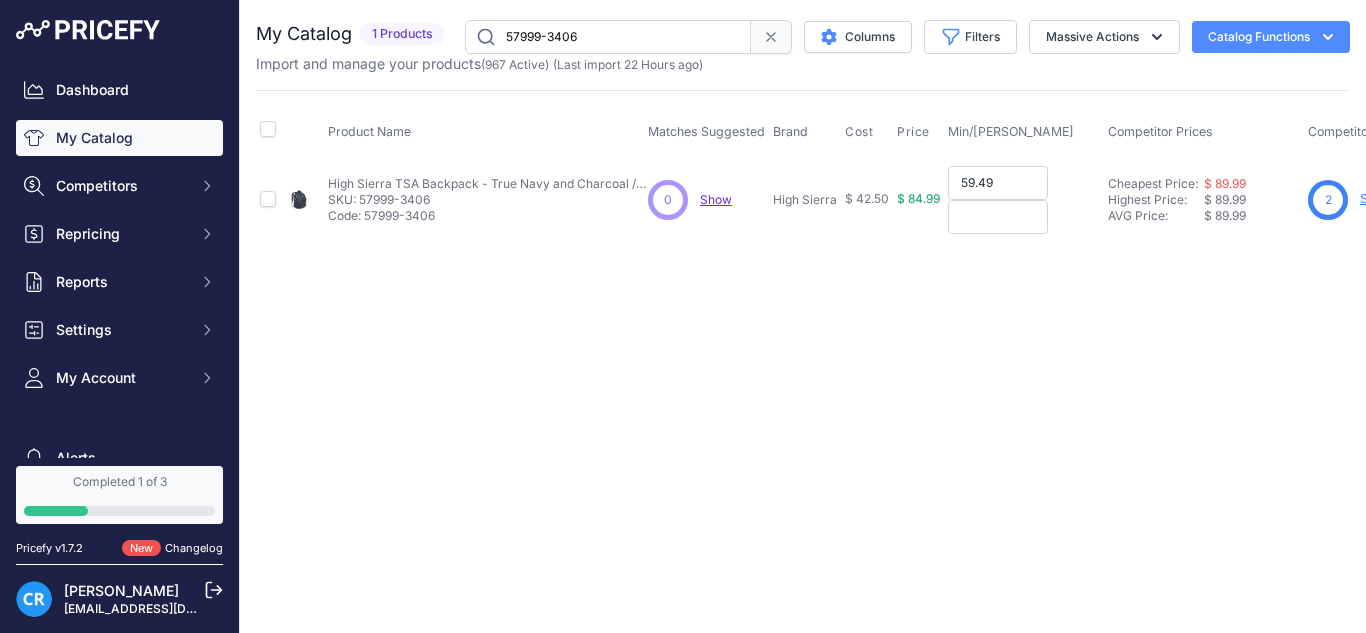 type on "59.49" 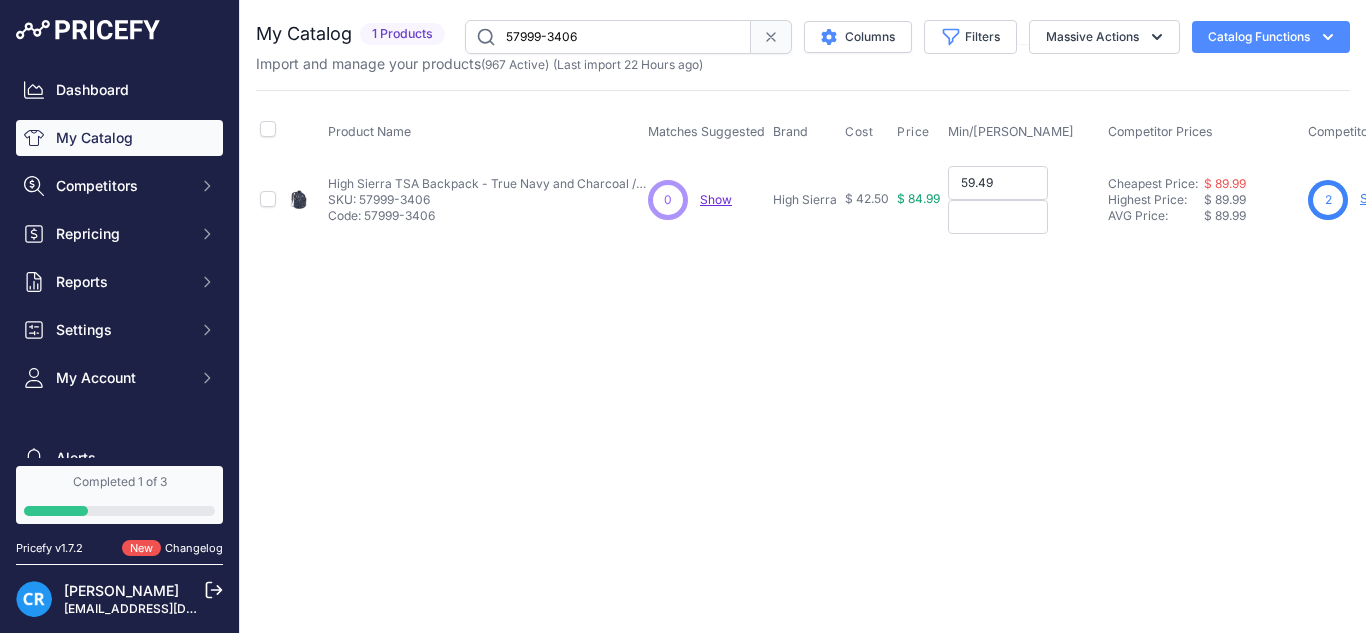 click at bounding box center [998, 217] 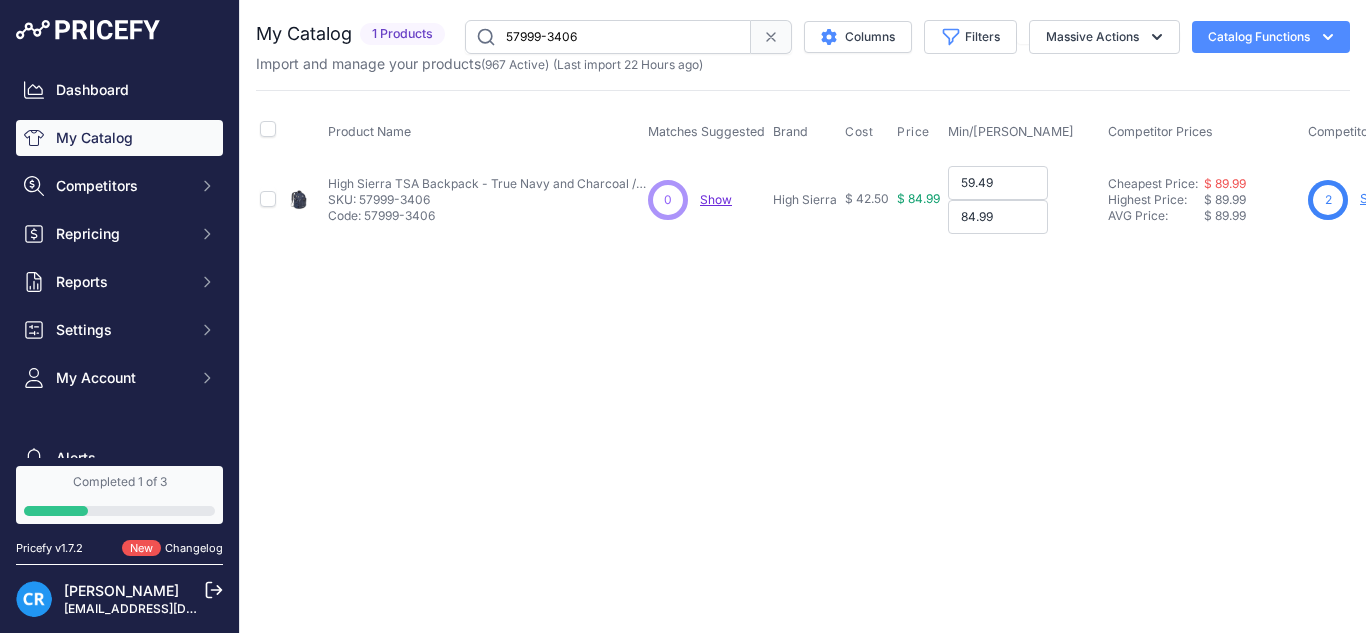 type on "84.99" 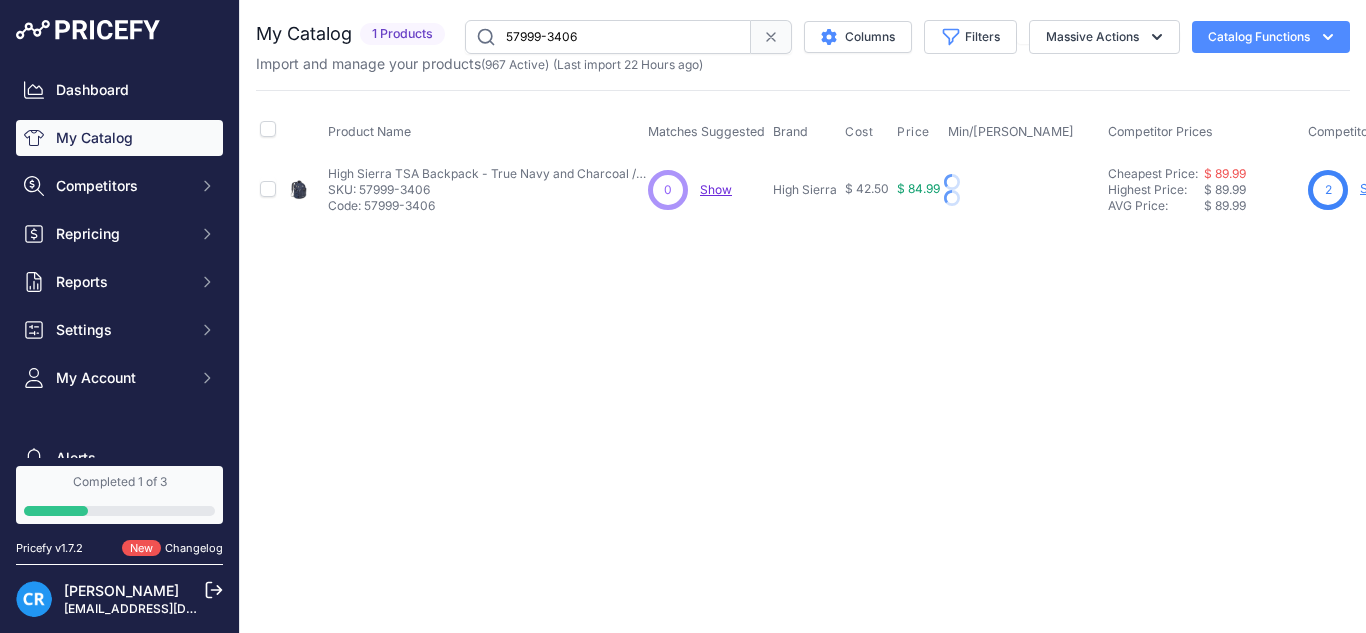 click on "Max Price:
$
84.99
-
Click to Edit Max Price
84.99" at bounding box center (1024, 198) 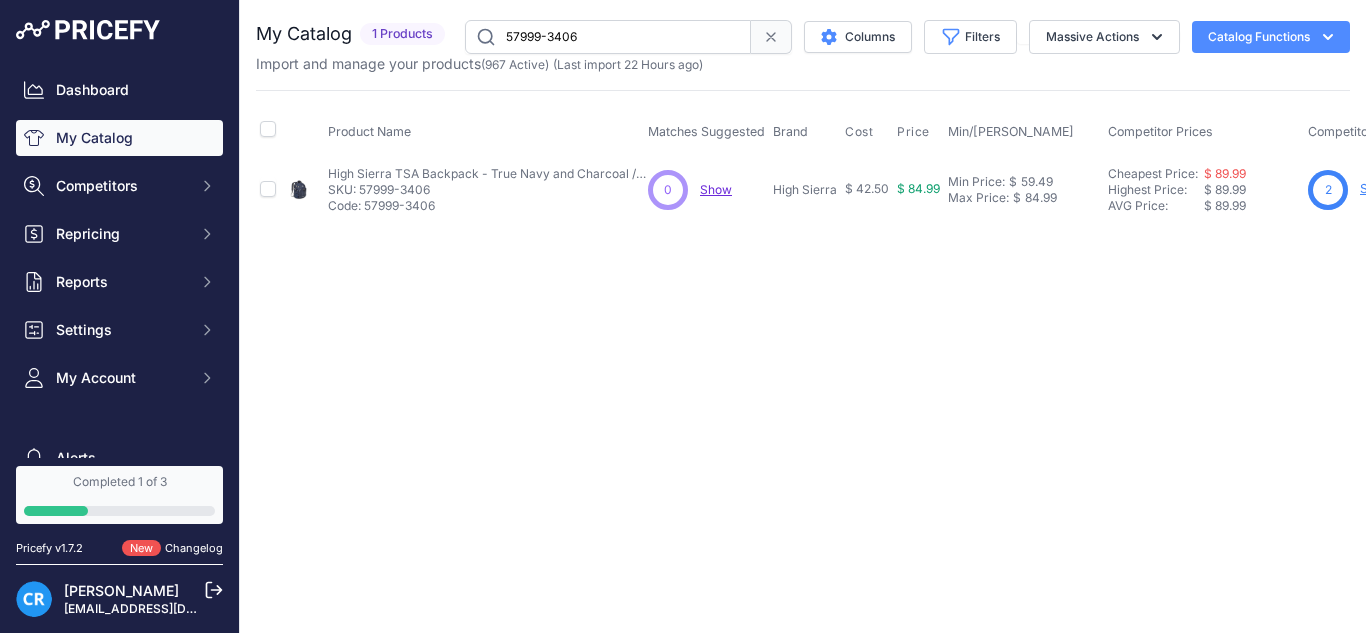 click on "57999-3406" at bounding box center (608, 37) 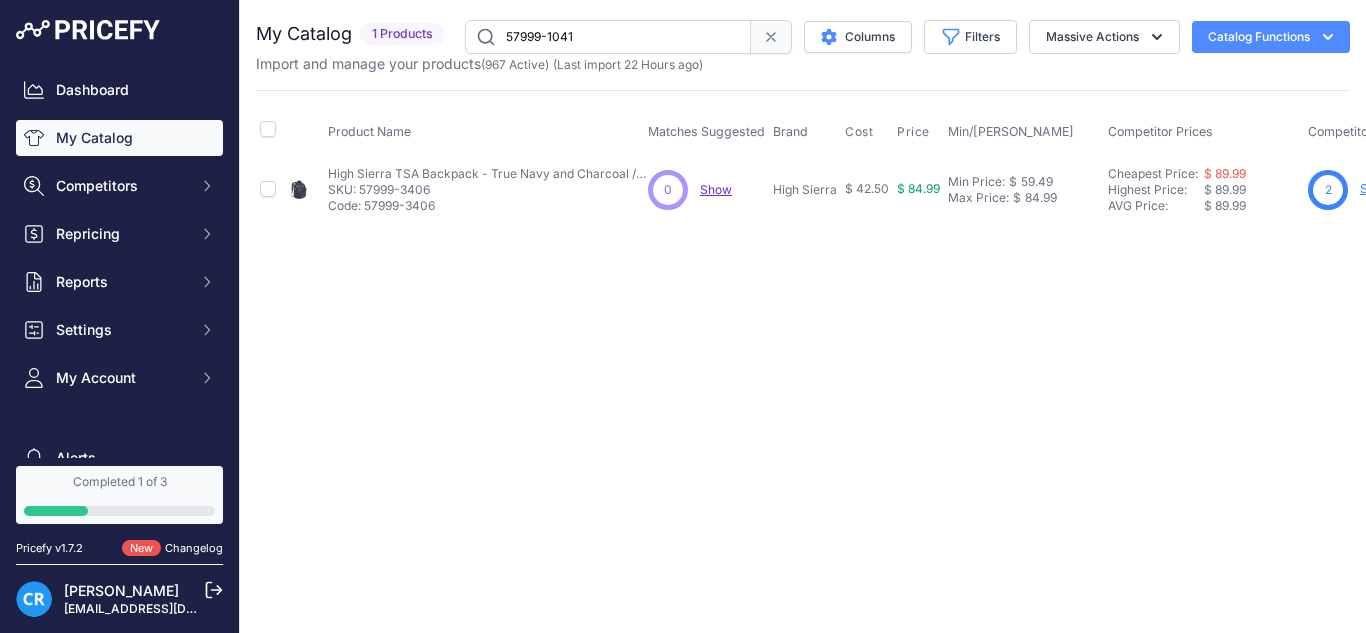 type on "57999-1041" 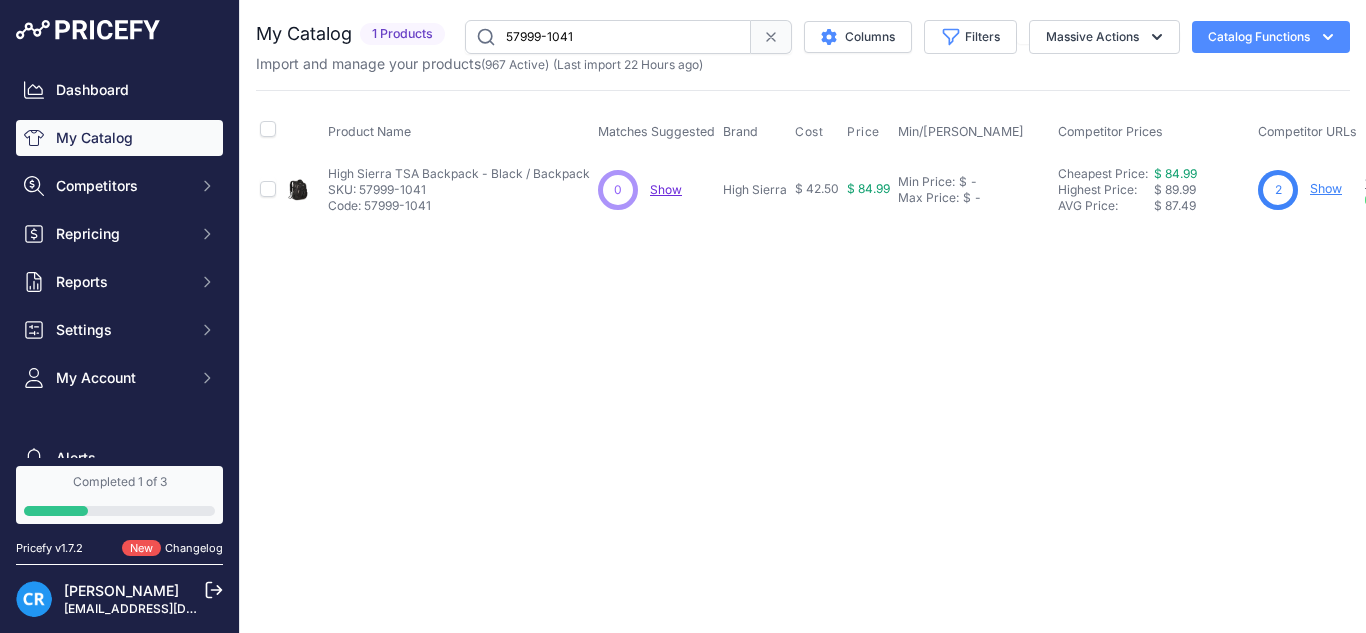 click on "Min Price:
$
-
Click to Edit Min Price
Max Price:
$
-
Click to Edit Max Price" at bounding box center [974, 189] 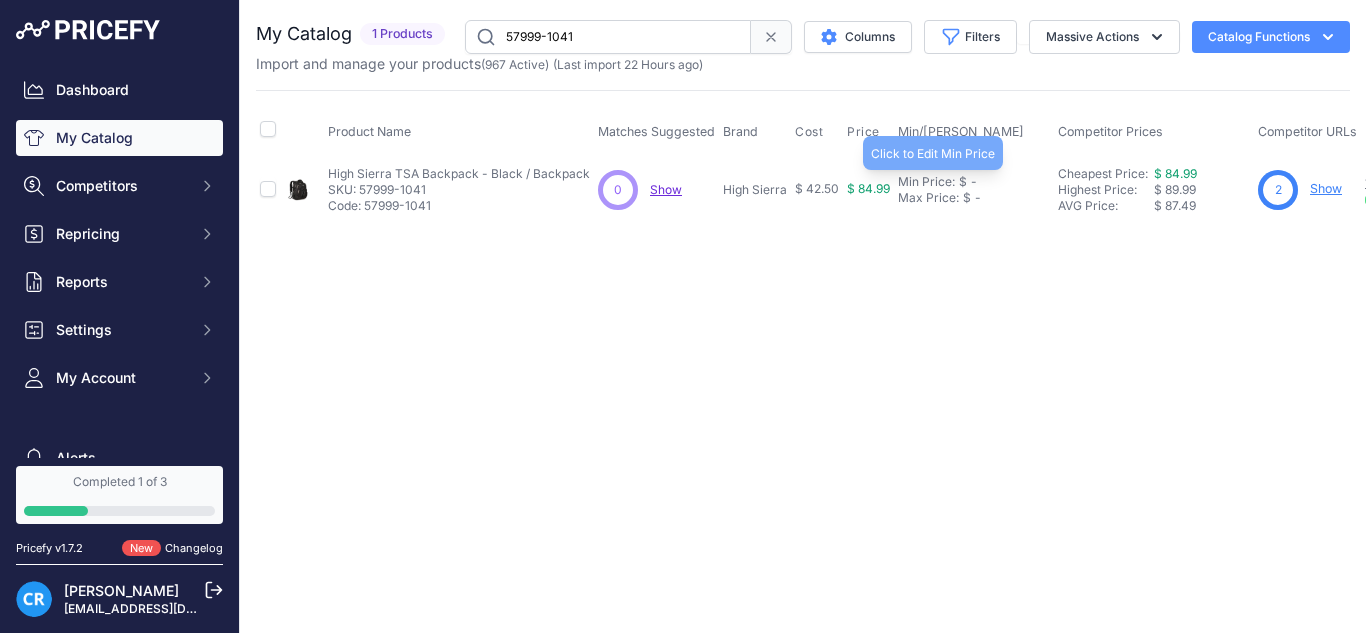 click on "Min Price:" at bounding box center (926, 182) 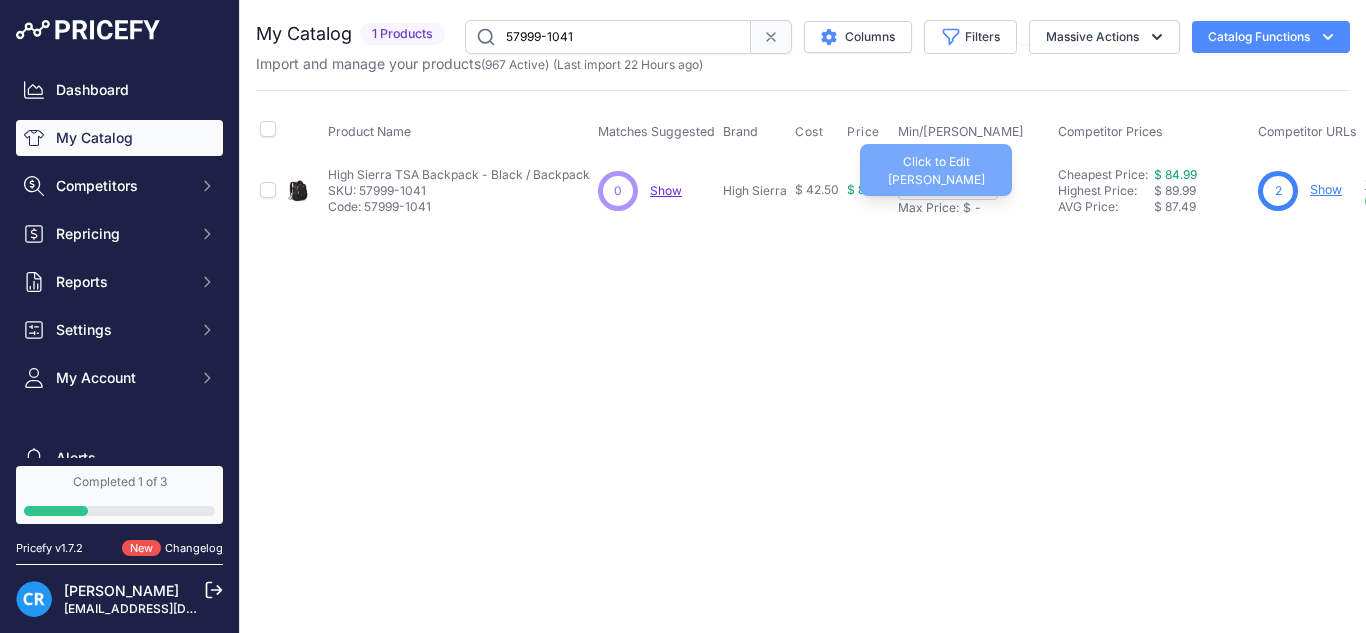 click on "Max Price:" at bounding box center (928, 208) 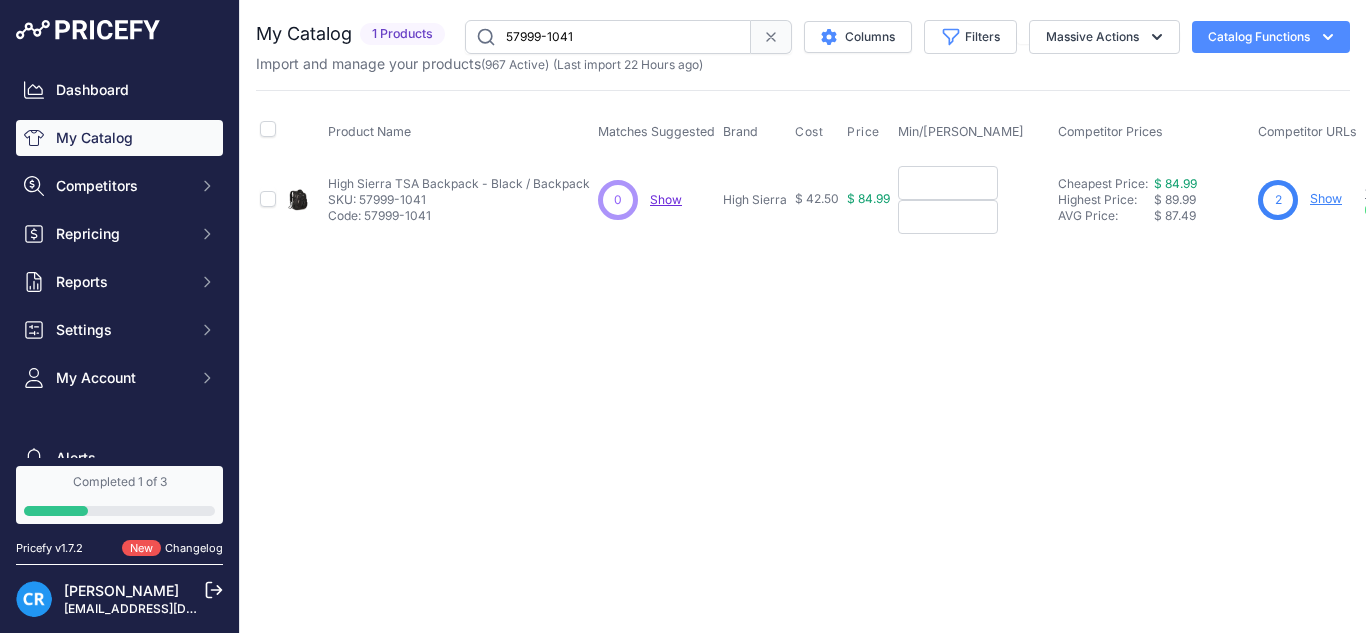 click at bounding box center (948, 183) 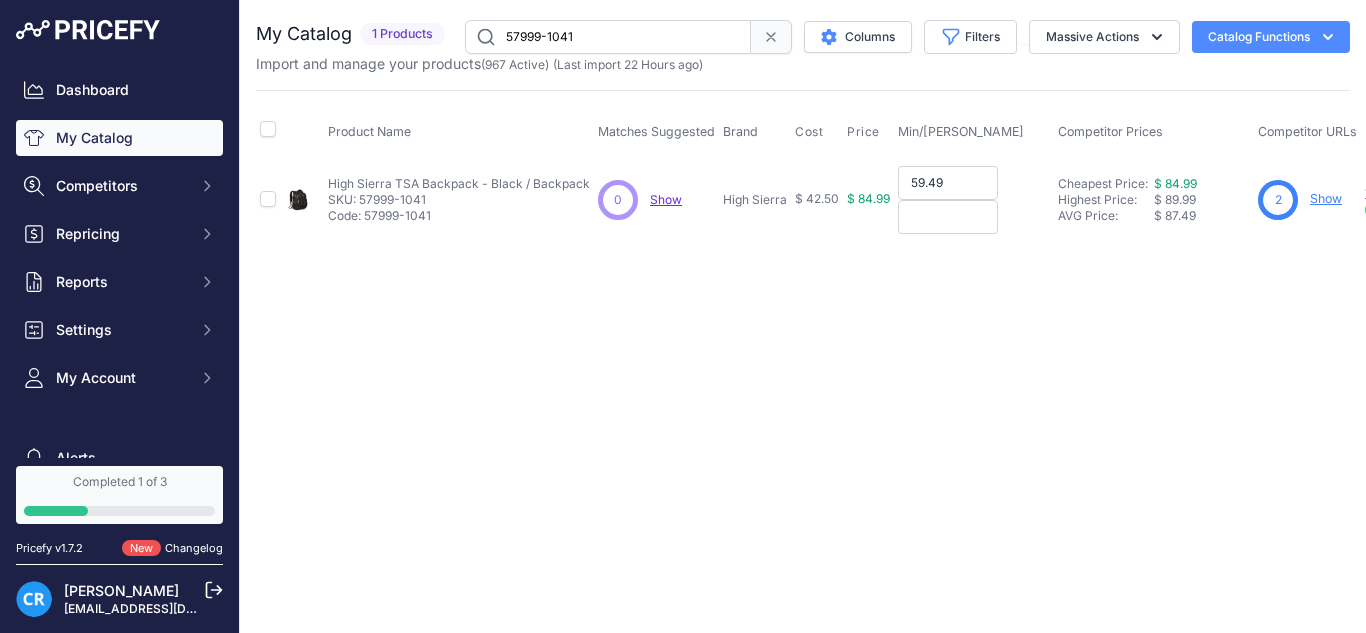 type on "59.49" 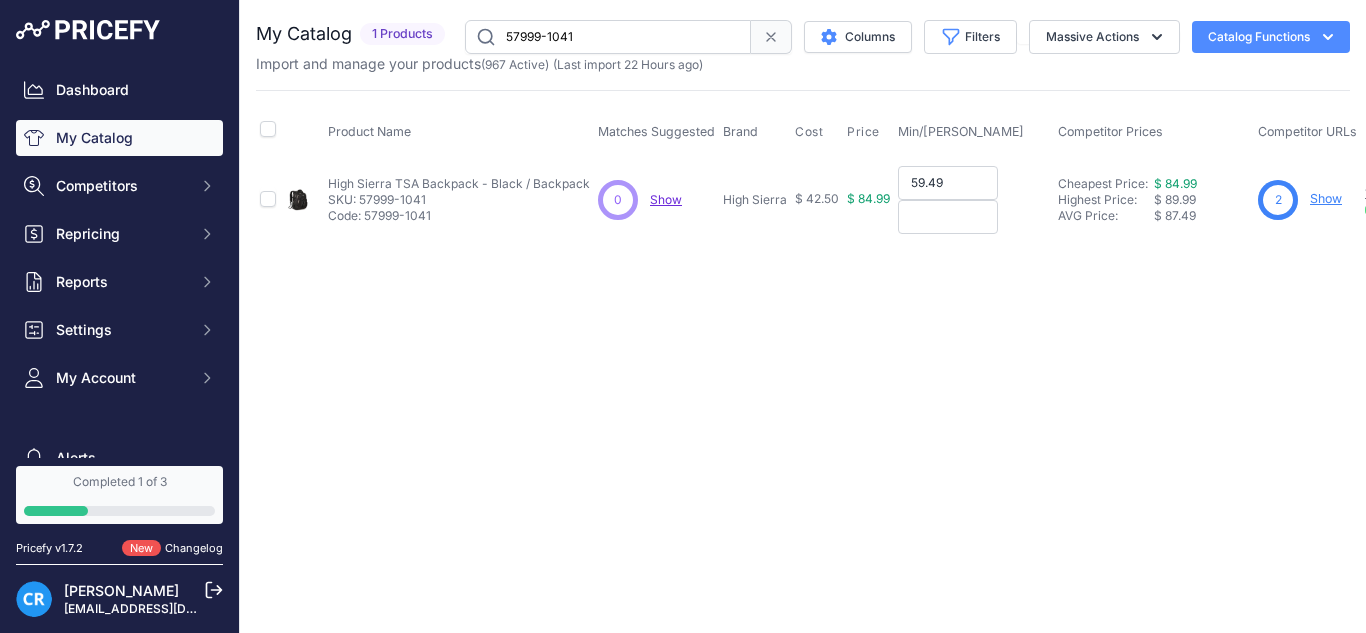 click at bounding box center (948, 217) 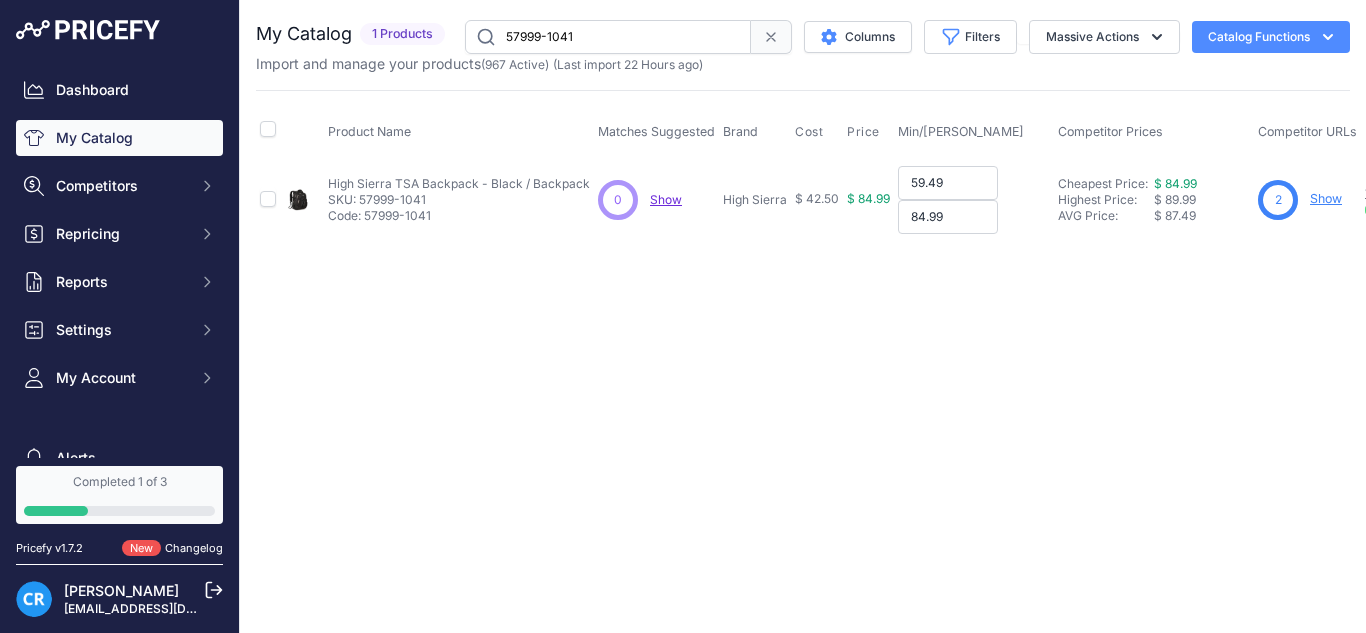 type on "84.99" 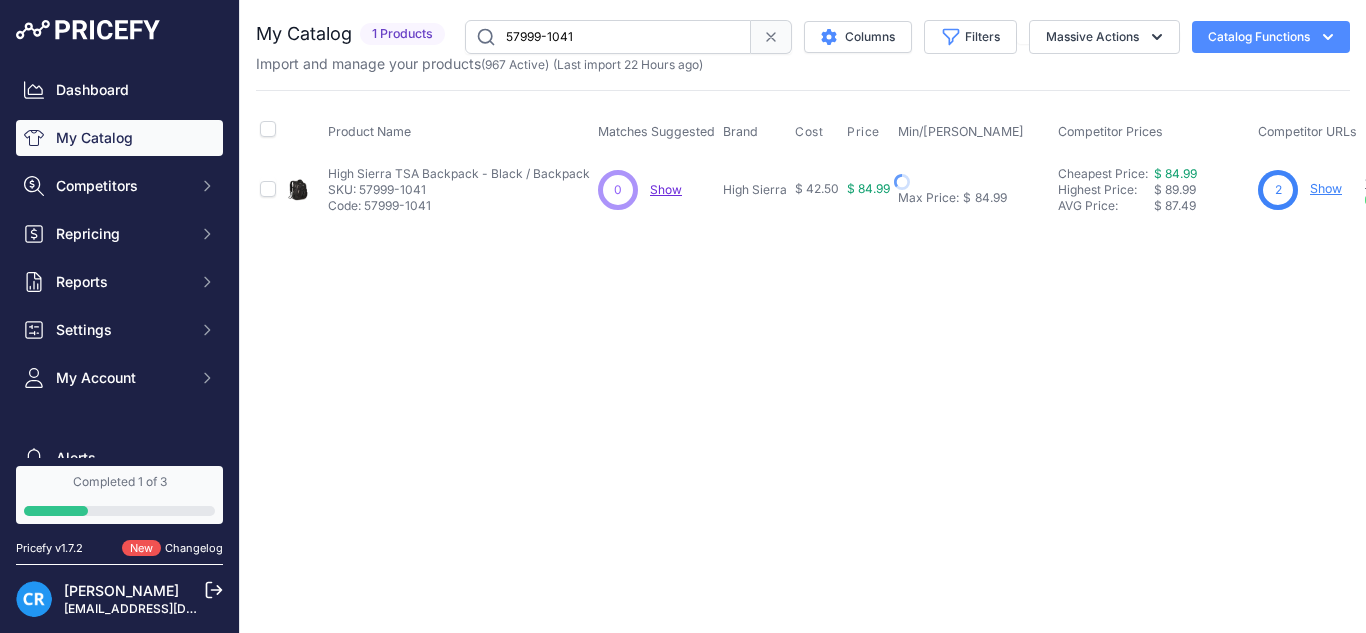 click on "Min Price:
$
59.49
-
Click to Edit Min Price
59.49
Max Price:
$
84.99
-
Click to Edit Max Price
84.99" at bounding box center [974, 189] 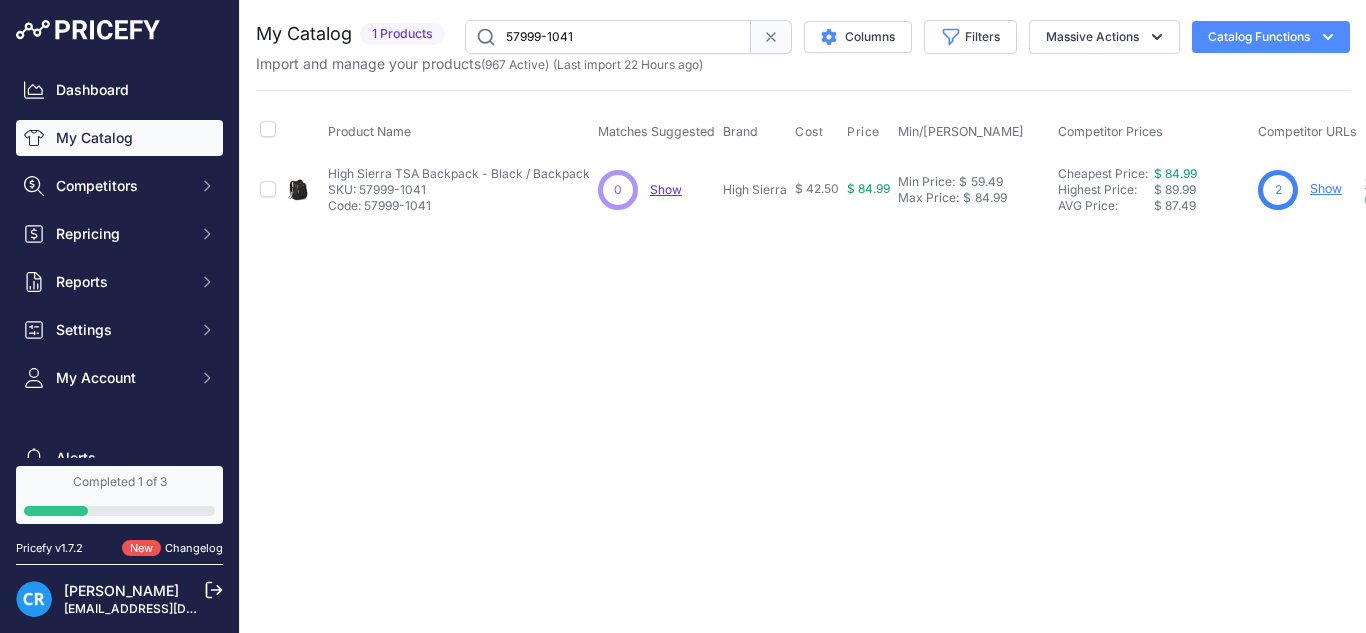 click on "57999-1041" at bounding box center (608, 37) 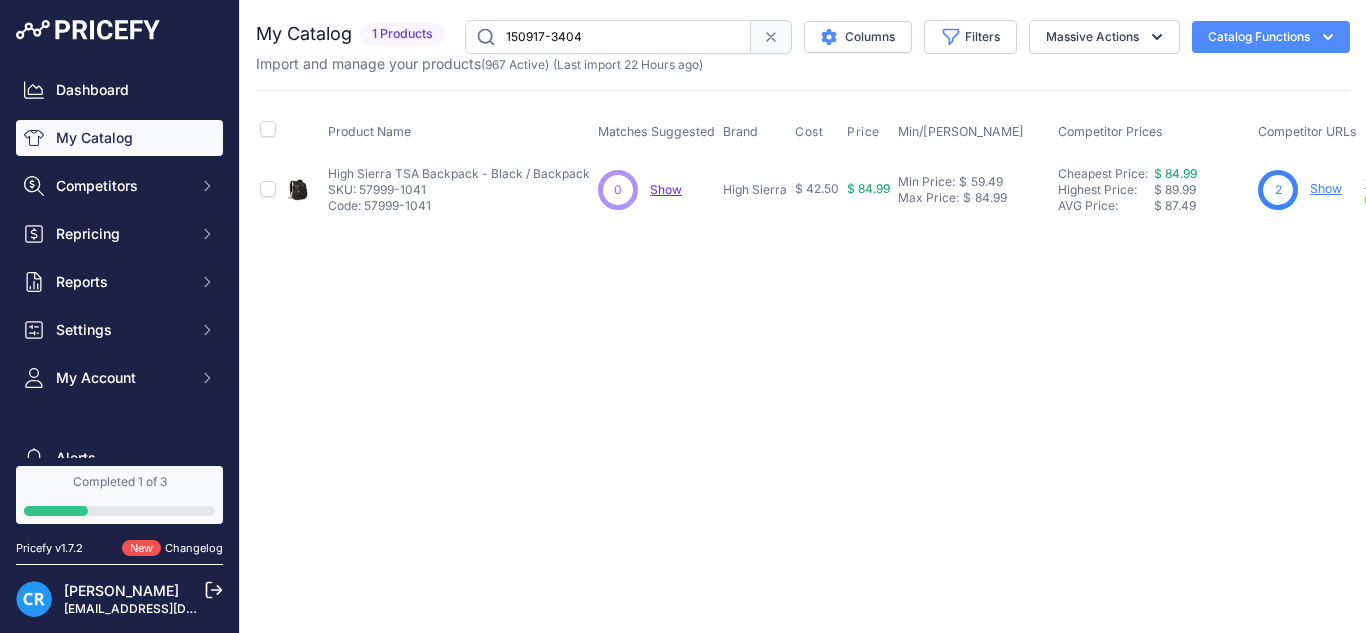 type on "150917-3404" 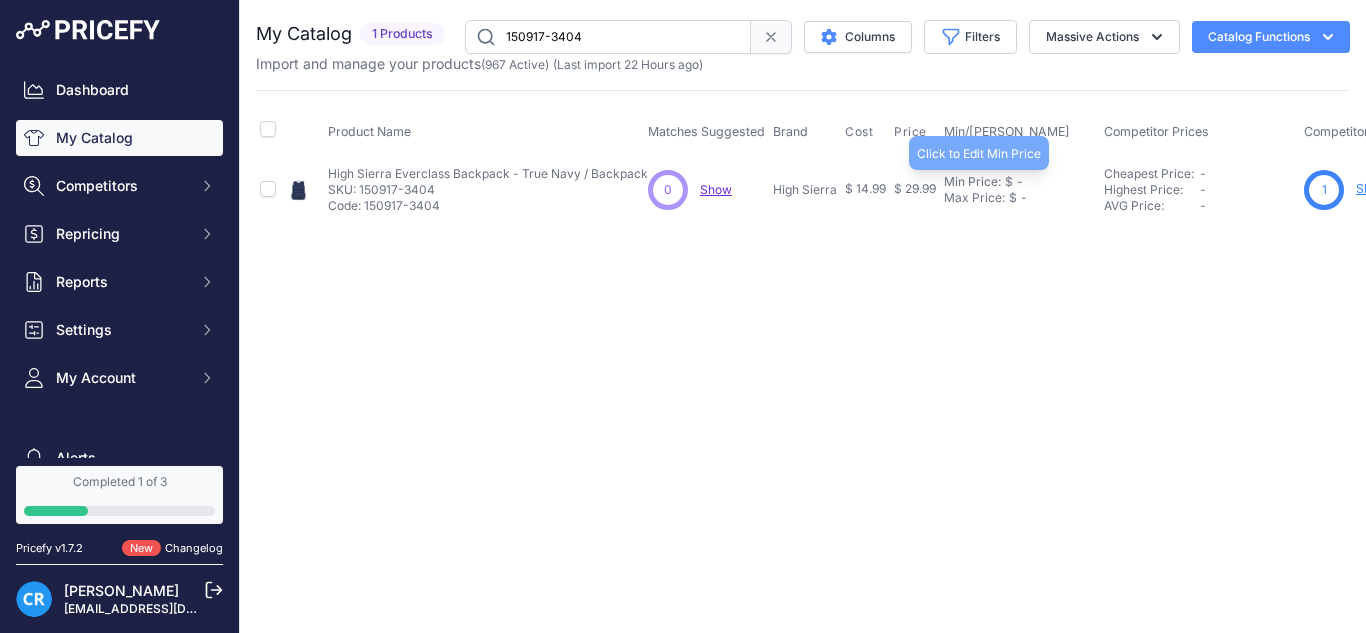 click on "Min Price:" at bounding box center [972, 182] 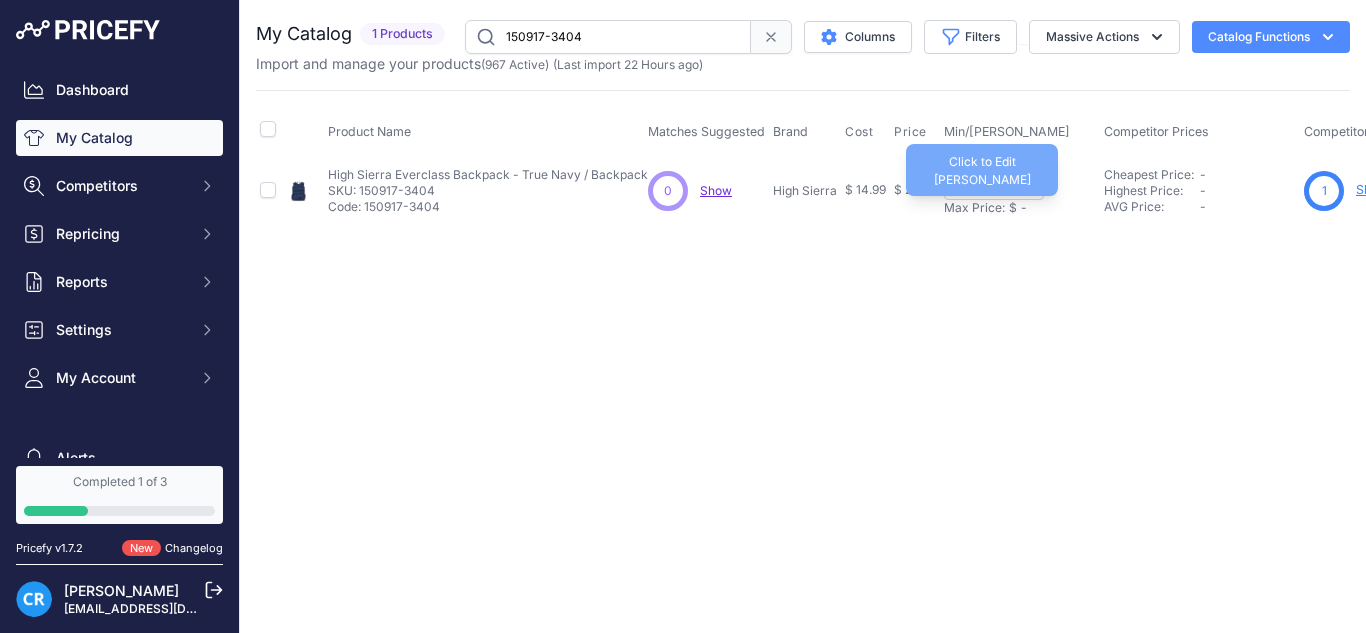 click on "Max Price:" at bounding box center (974, 208) 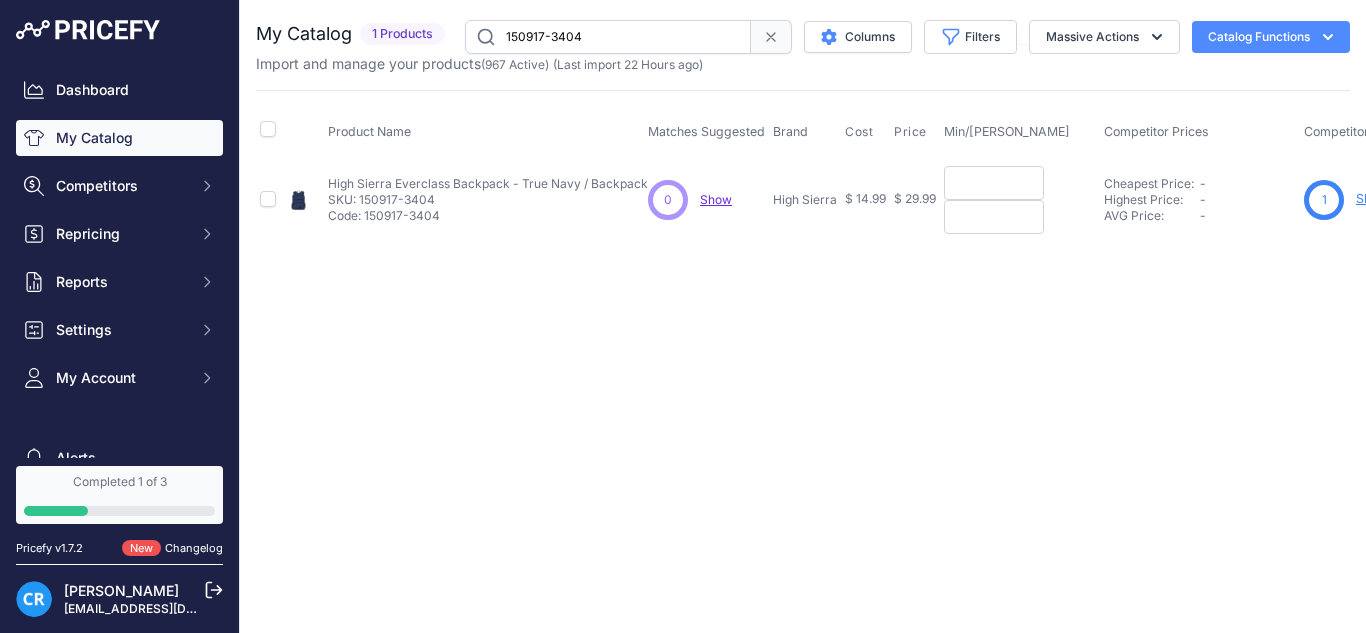click at bounding box center [994, 183] 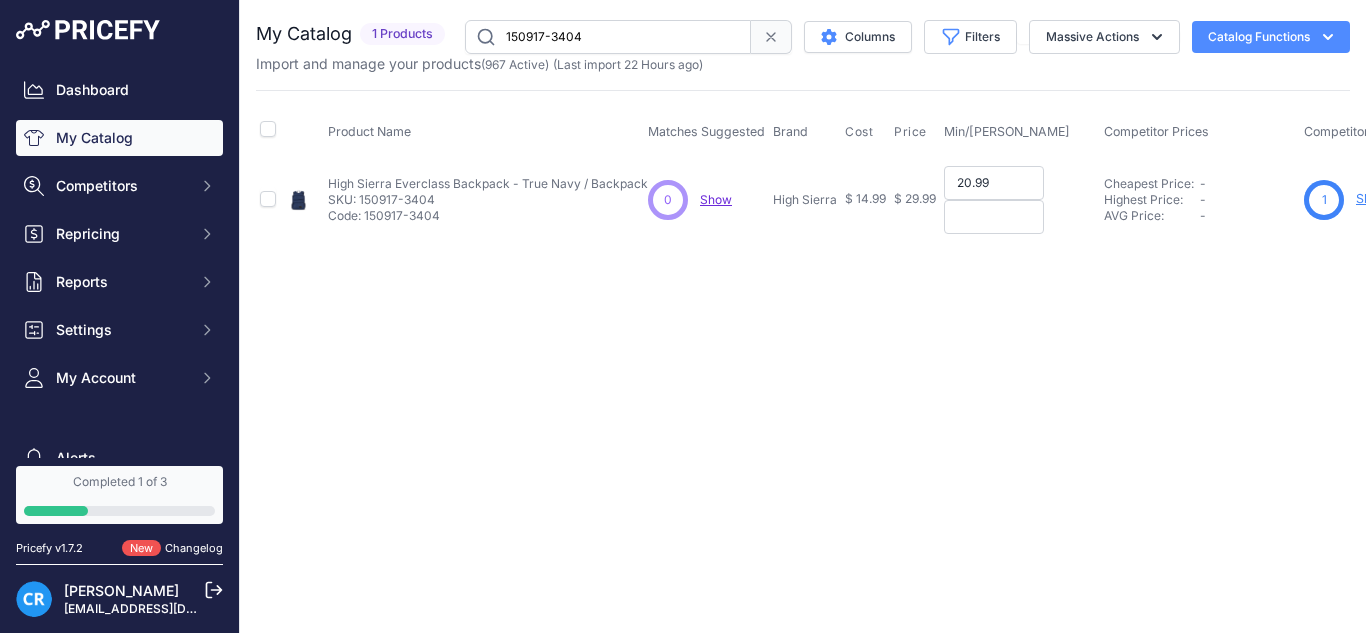 type on "20.99" 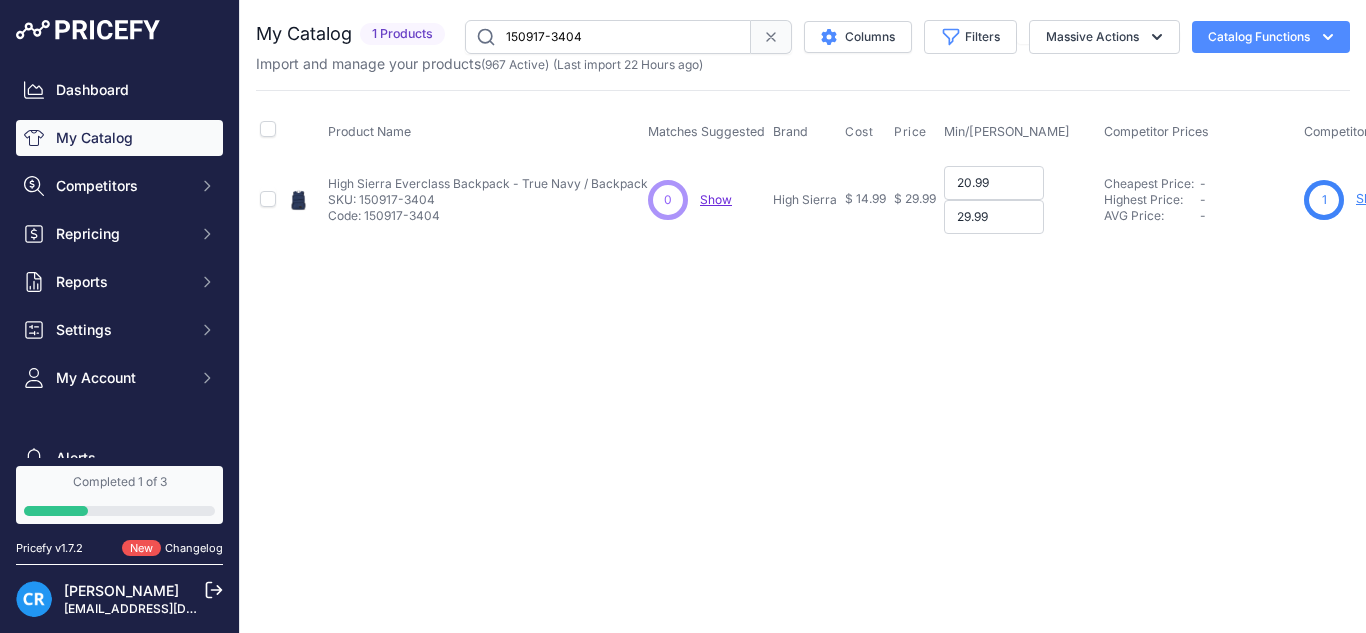 type on "29.99" 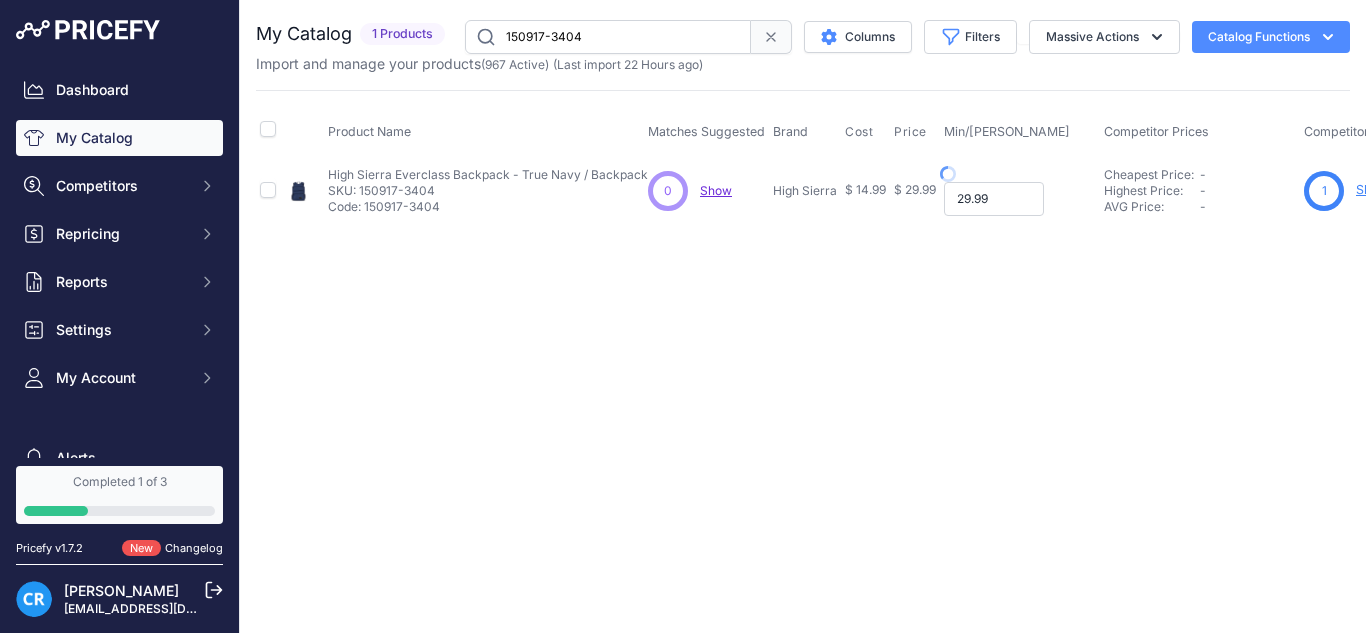 click on "29.99" at bounding box center (994, 199) 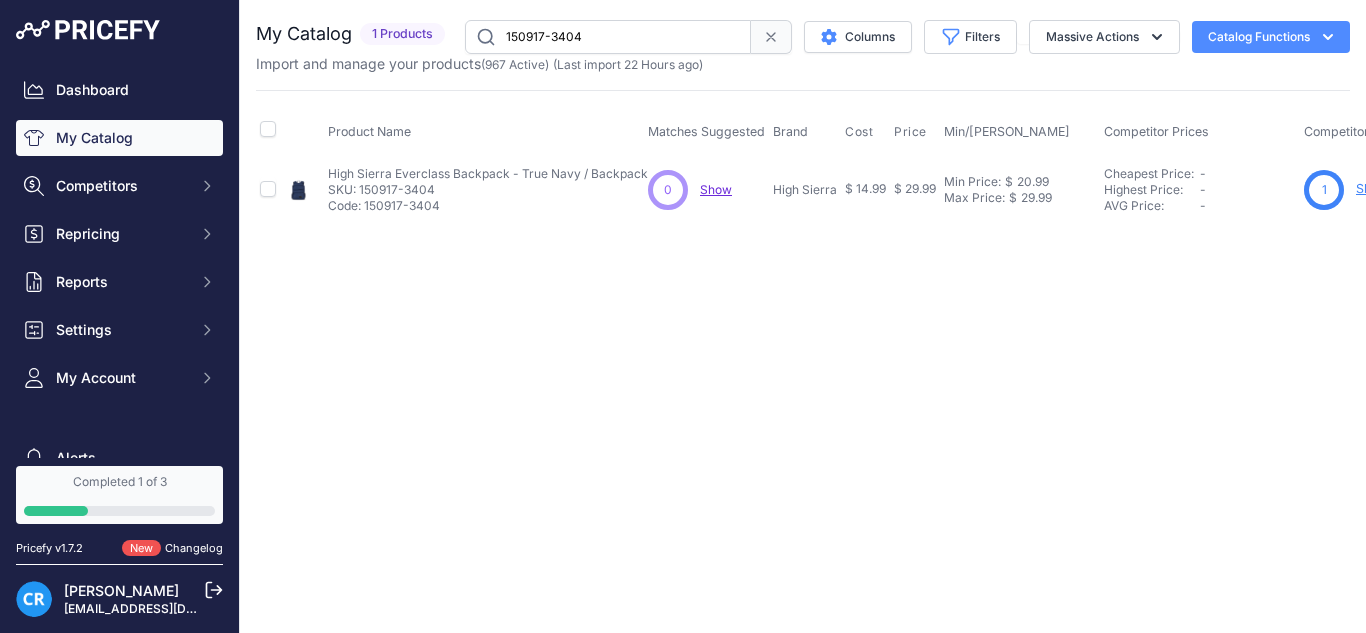 click on "150917-3404" at bounding box center [608, 37] 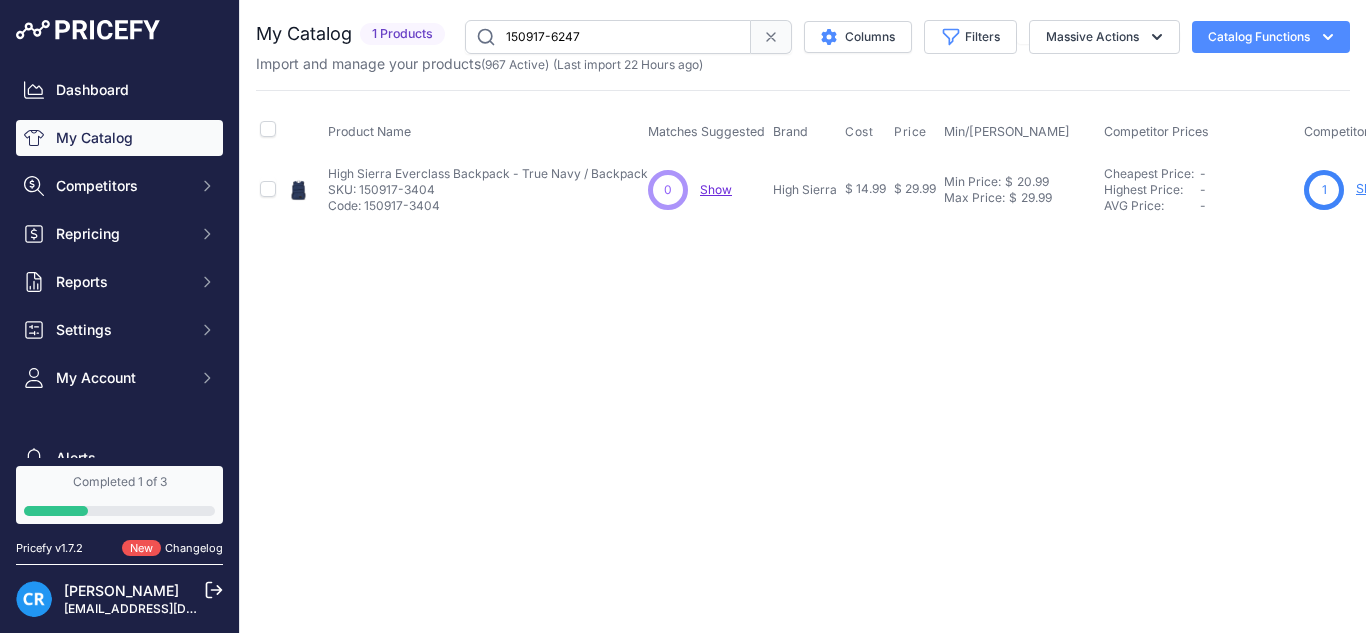 type on "150917-6247" 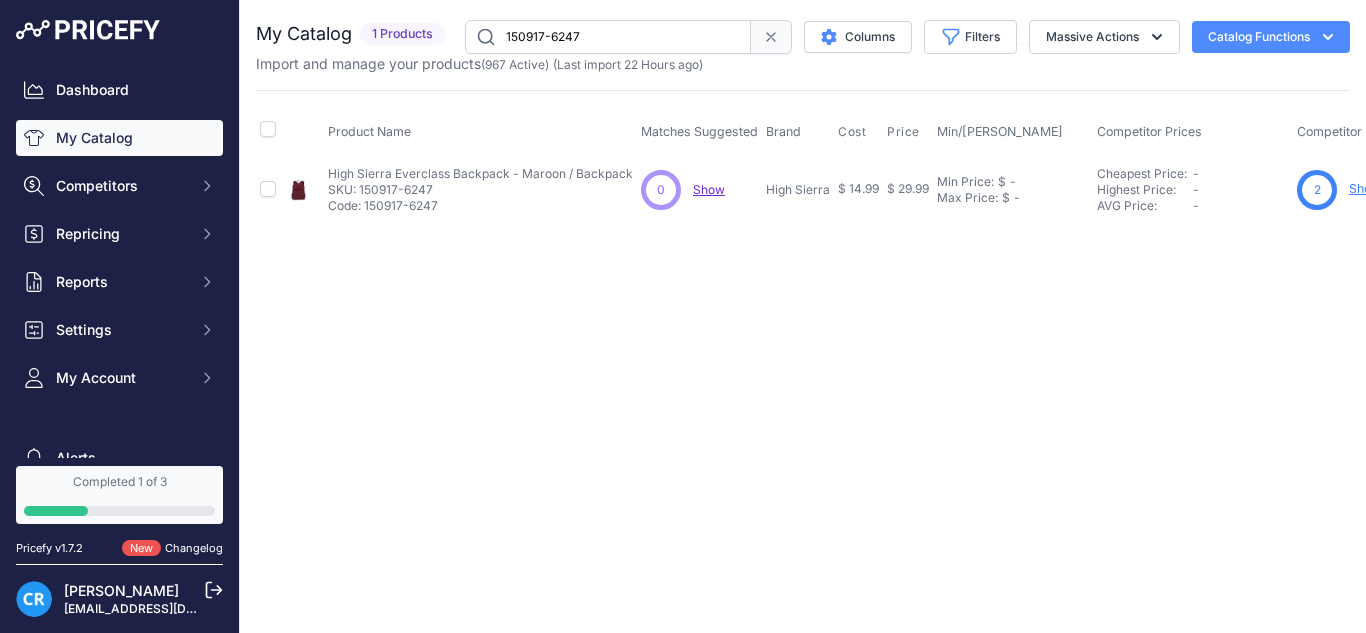click on "Min Price:" at bounding box center (965, 182) 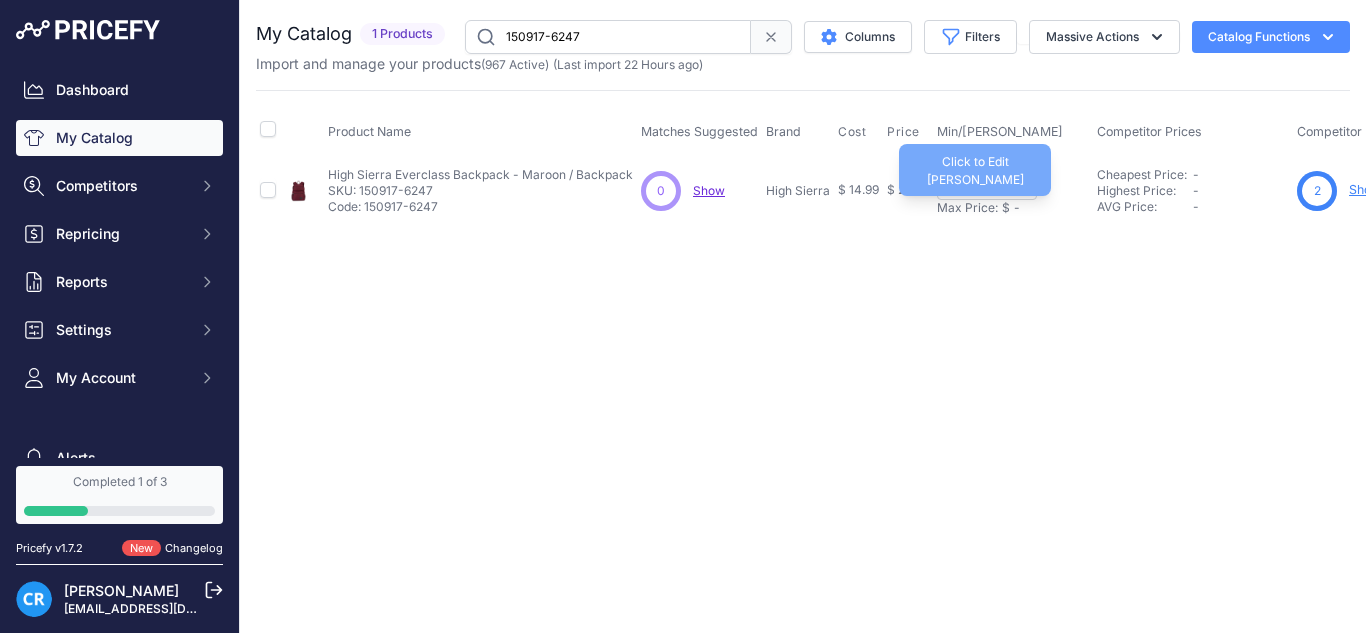 click on "Max Price:" at bounding box center (967, 208) 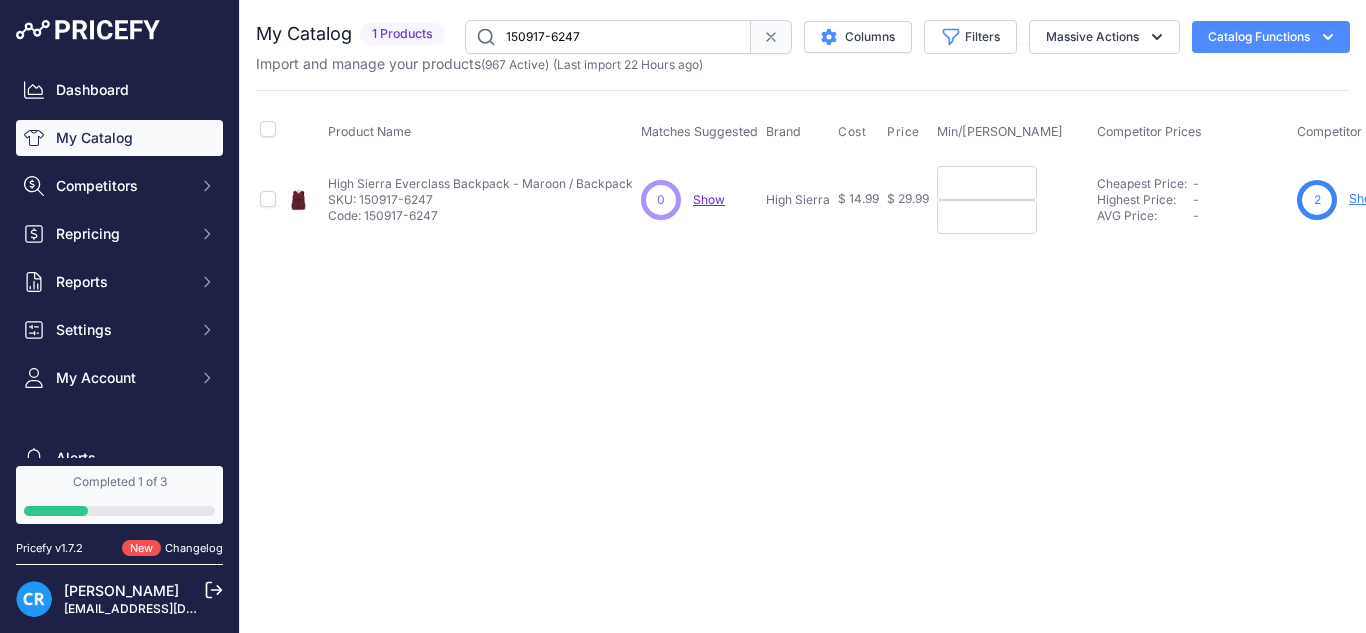 click at bounding box center (987, 183) 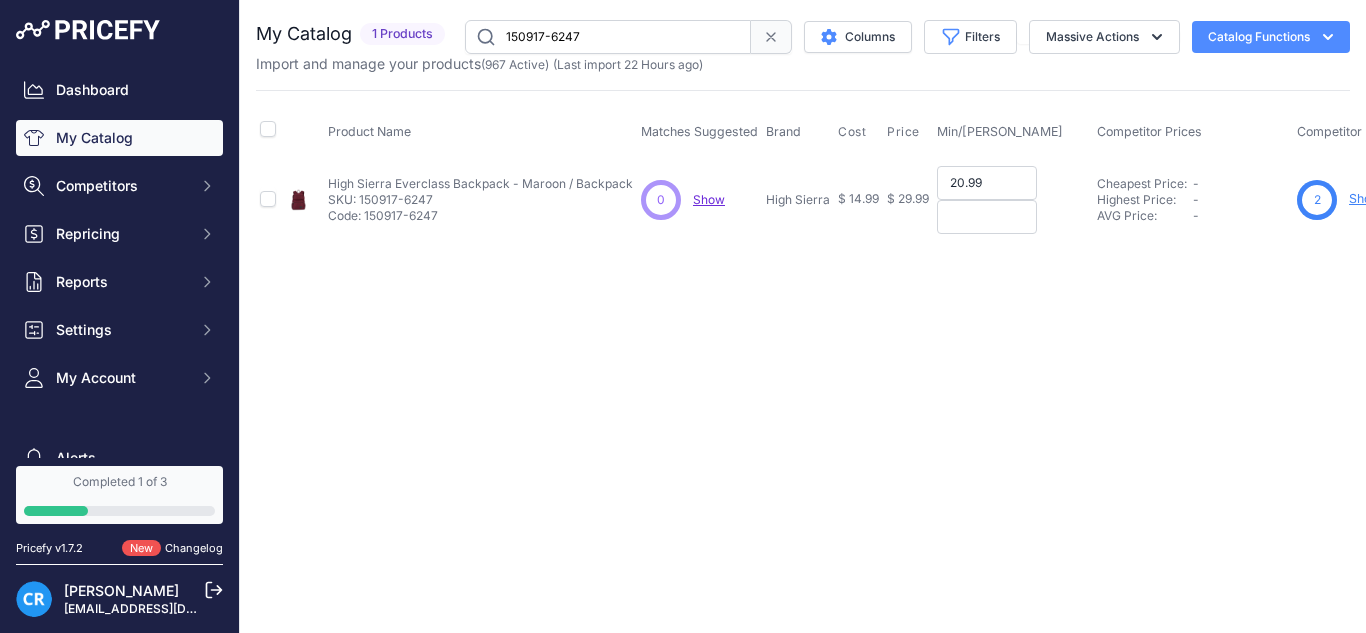 type on "20.99" 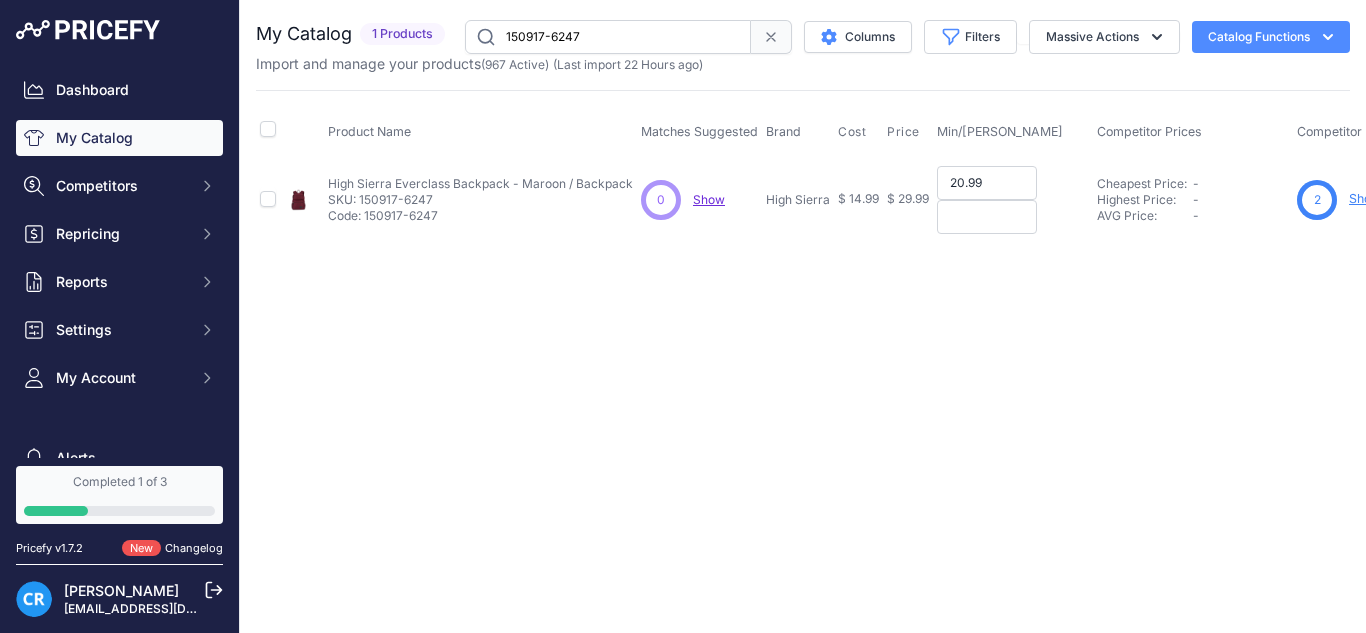 click at bounding box center (987, 217) 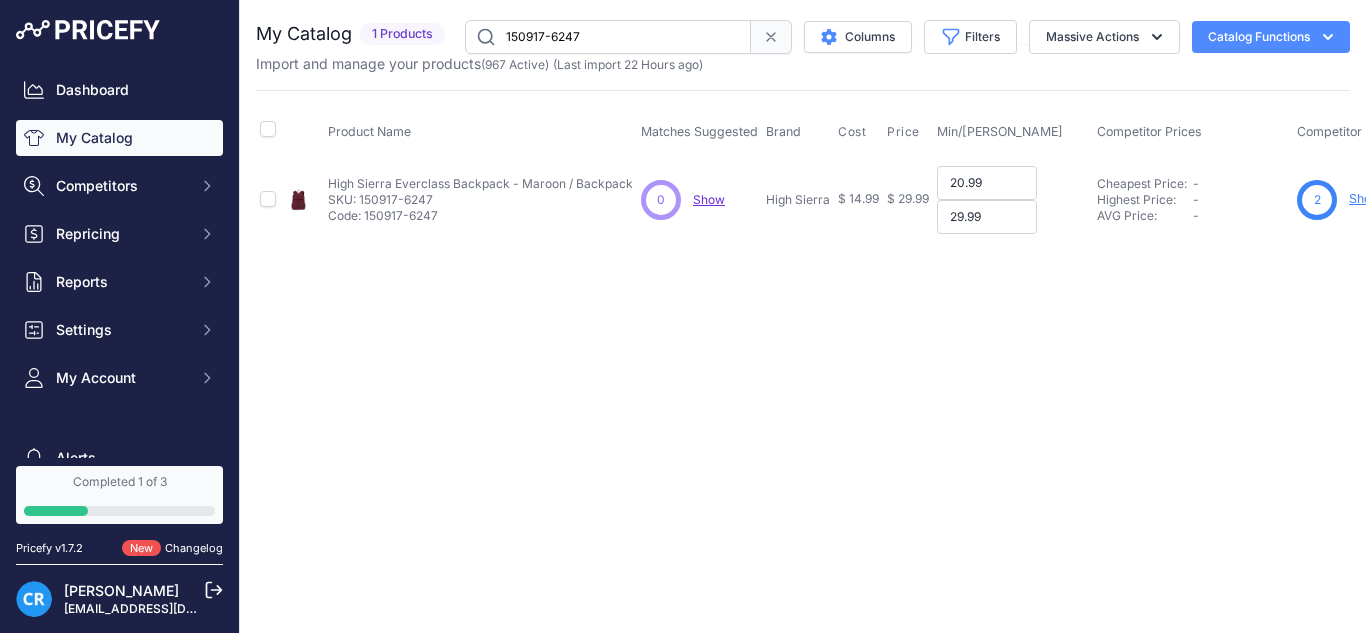 type on "29.99" 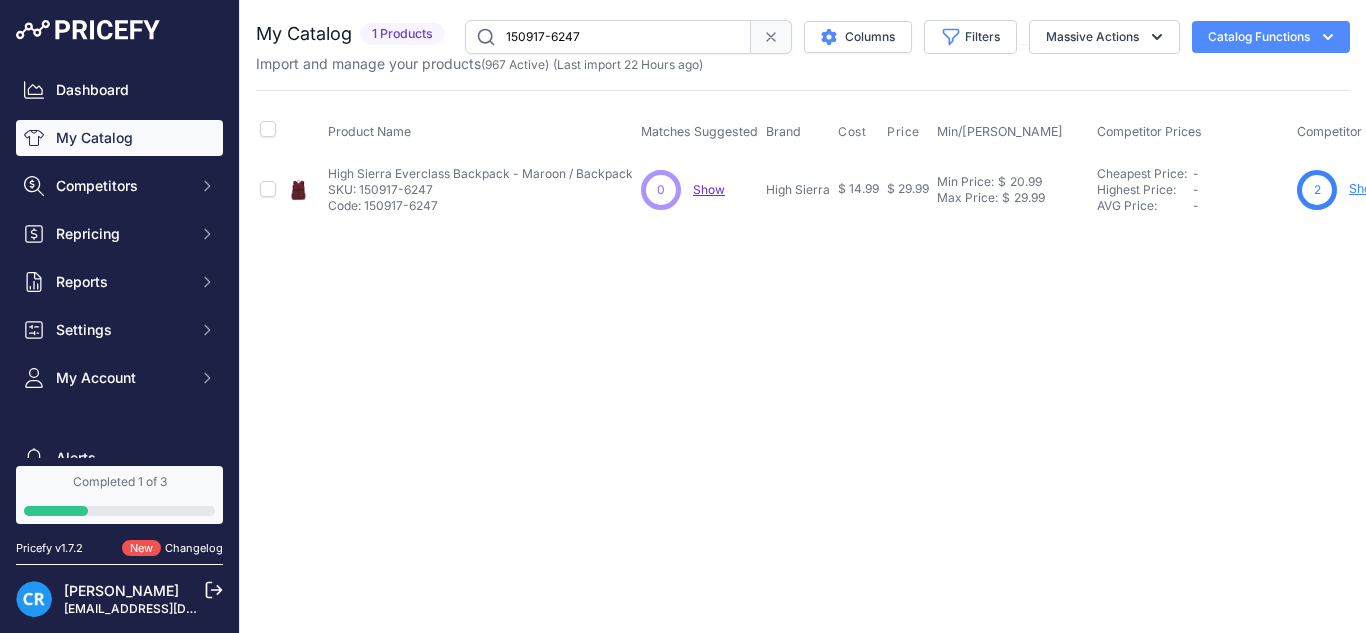 click on "150917-6247" at bounding box center [608, 37] 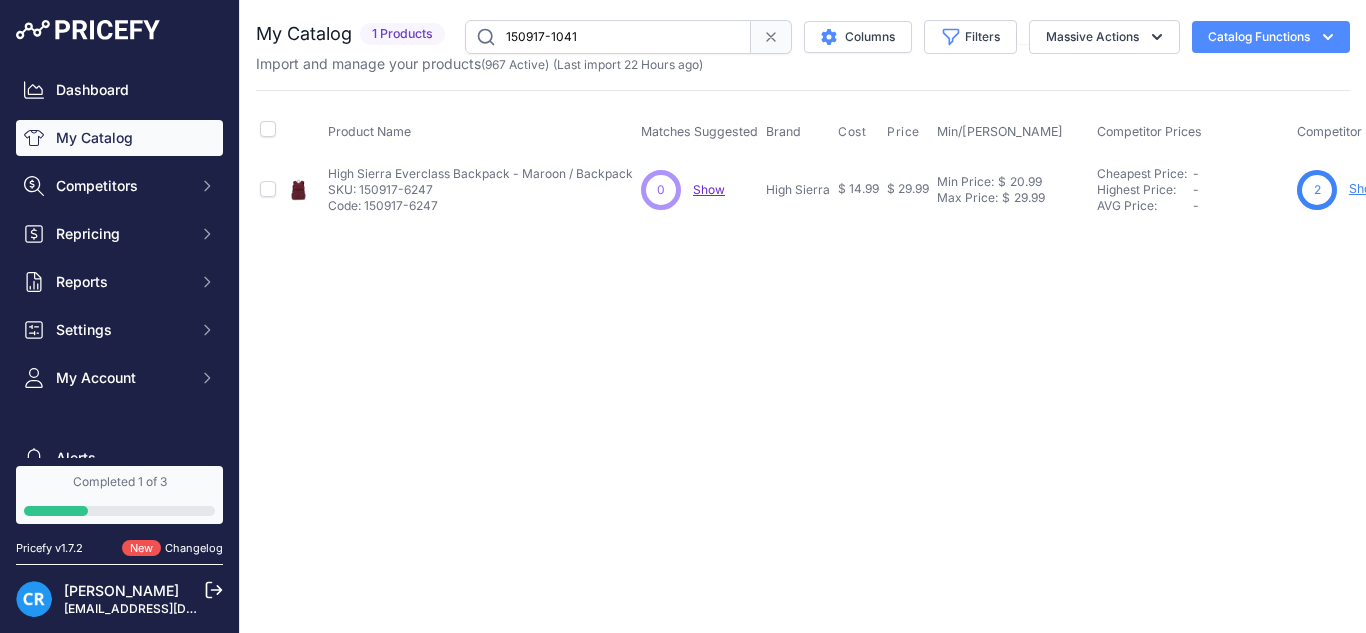type on "150917-1041" 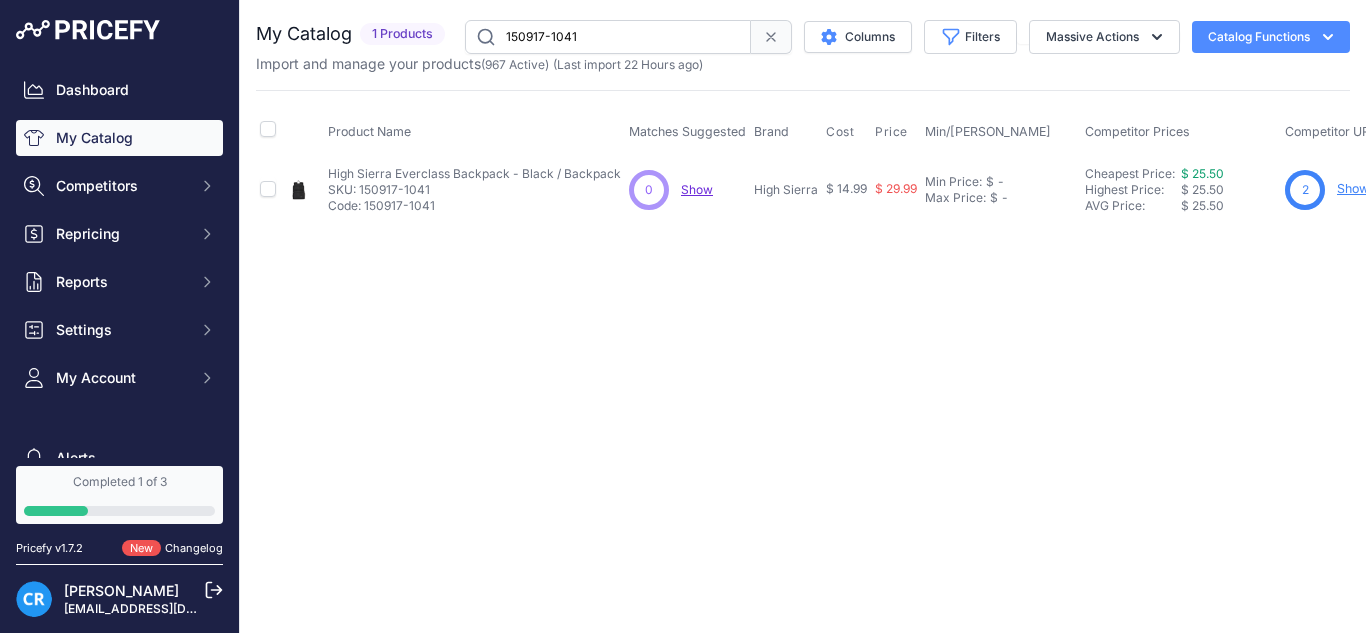 click on "Min Price:
$
-
Click to Edit Min Price
Max Price:
$
-
Click to Edit Max Price" at bounding box center [1001, 189] 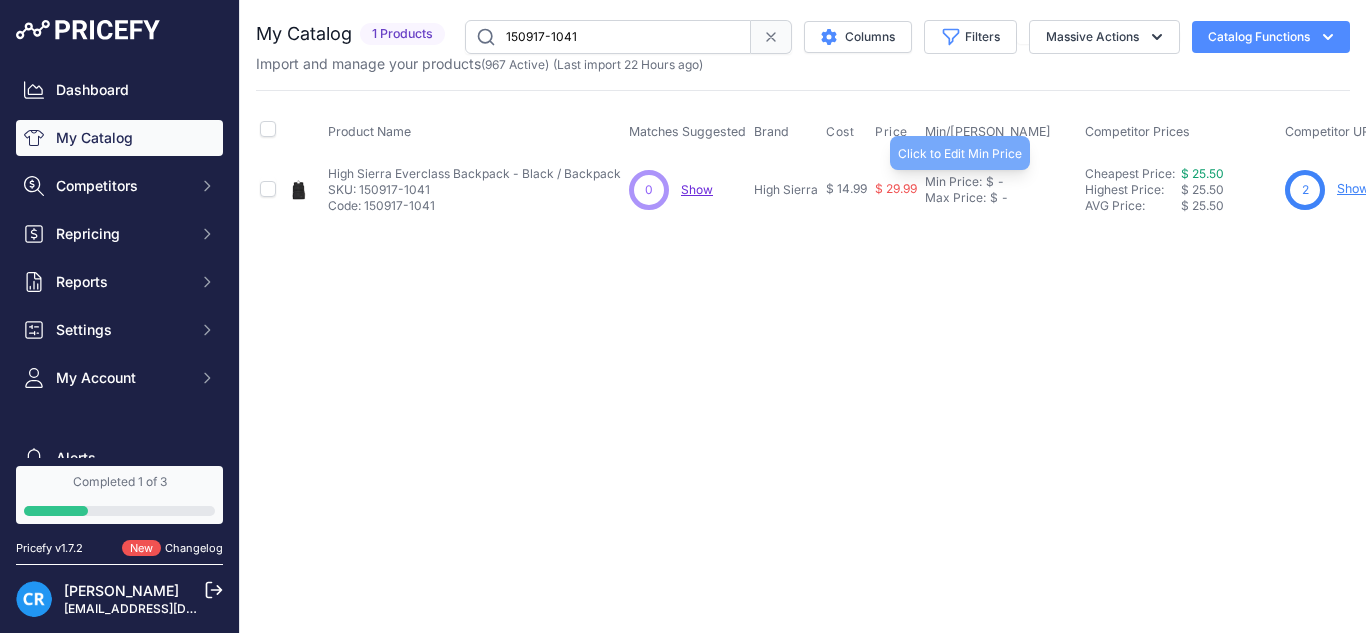 click on "Min Price:" at bounding box center (953, 182) 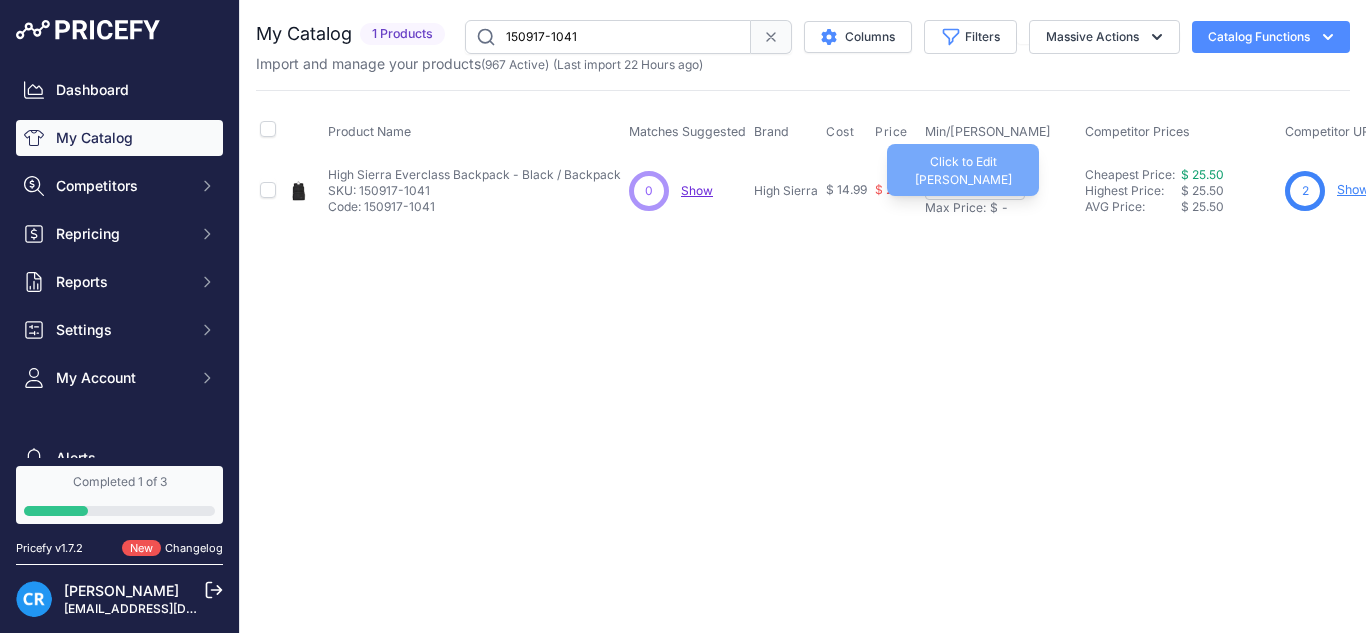 click on "Max Price:" at bounding box center (955, 208) 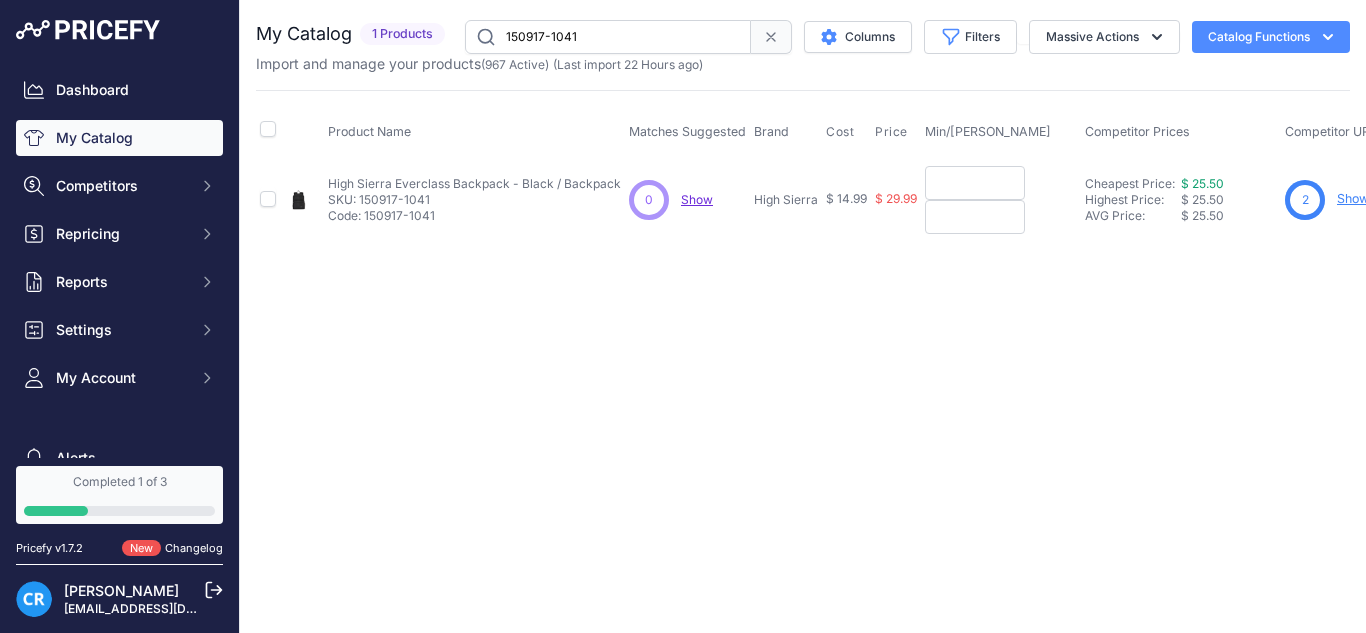 click at bounding box center [975, 183] 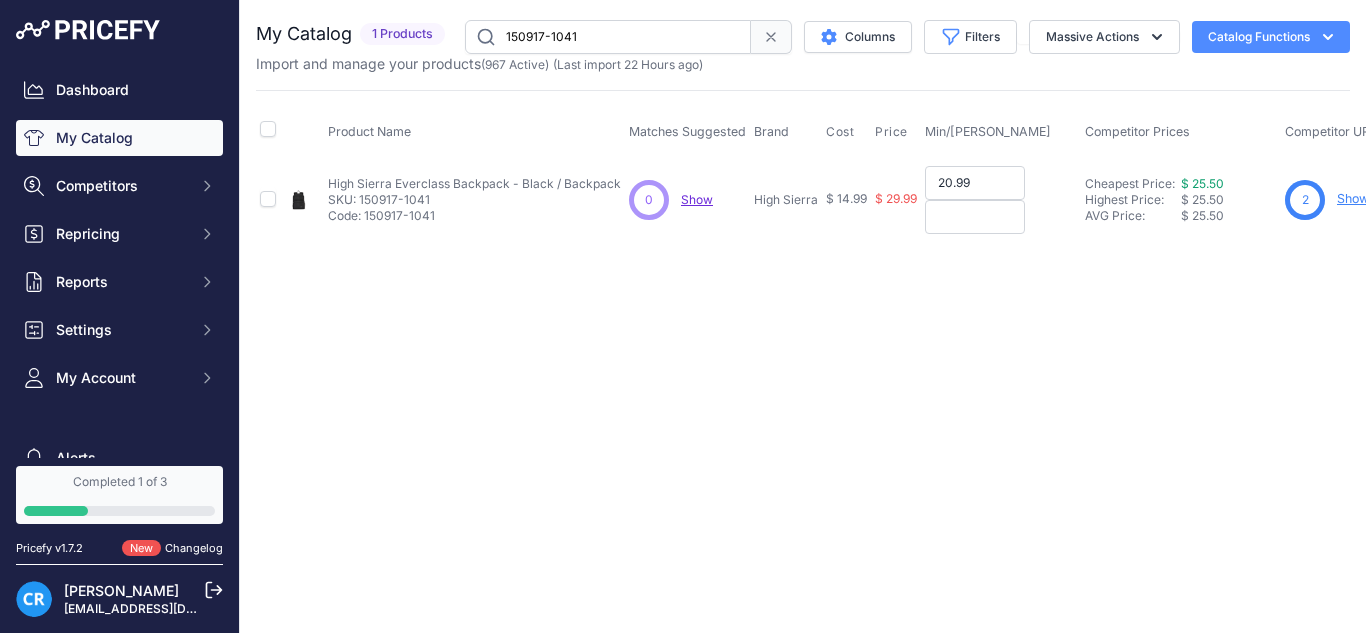 type on "20.99" 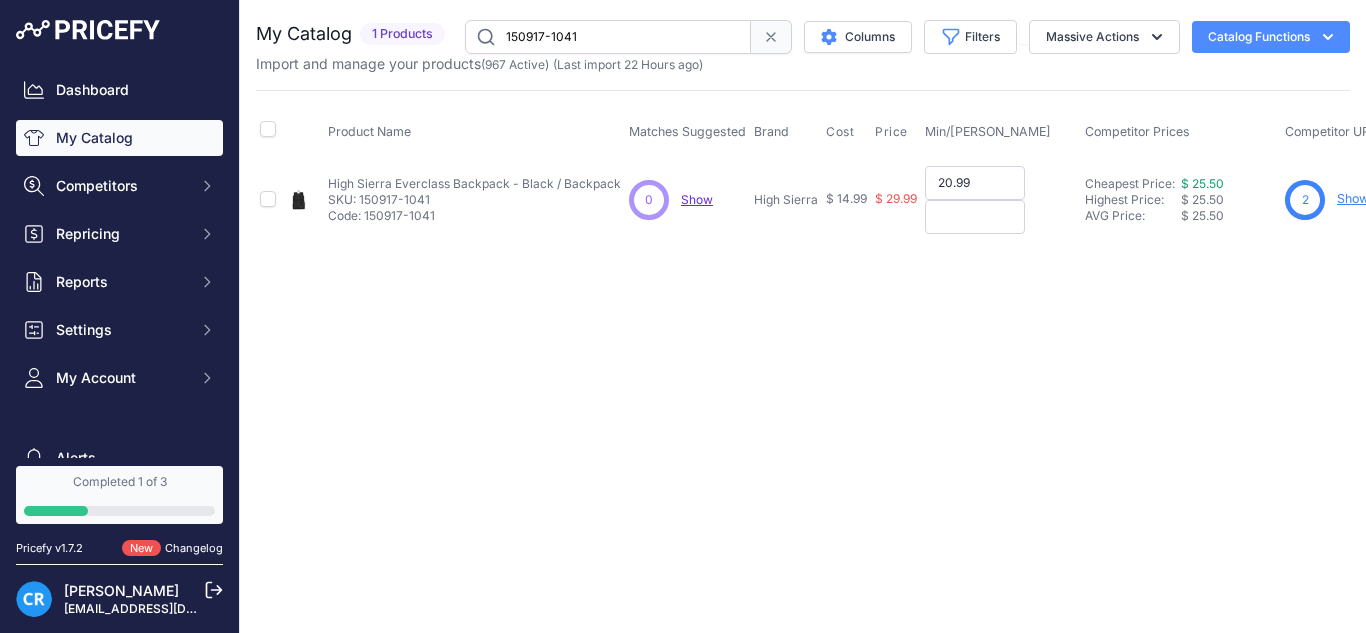 click at bounding box center (975, 217) 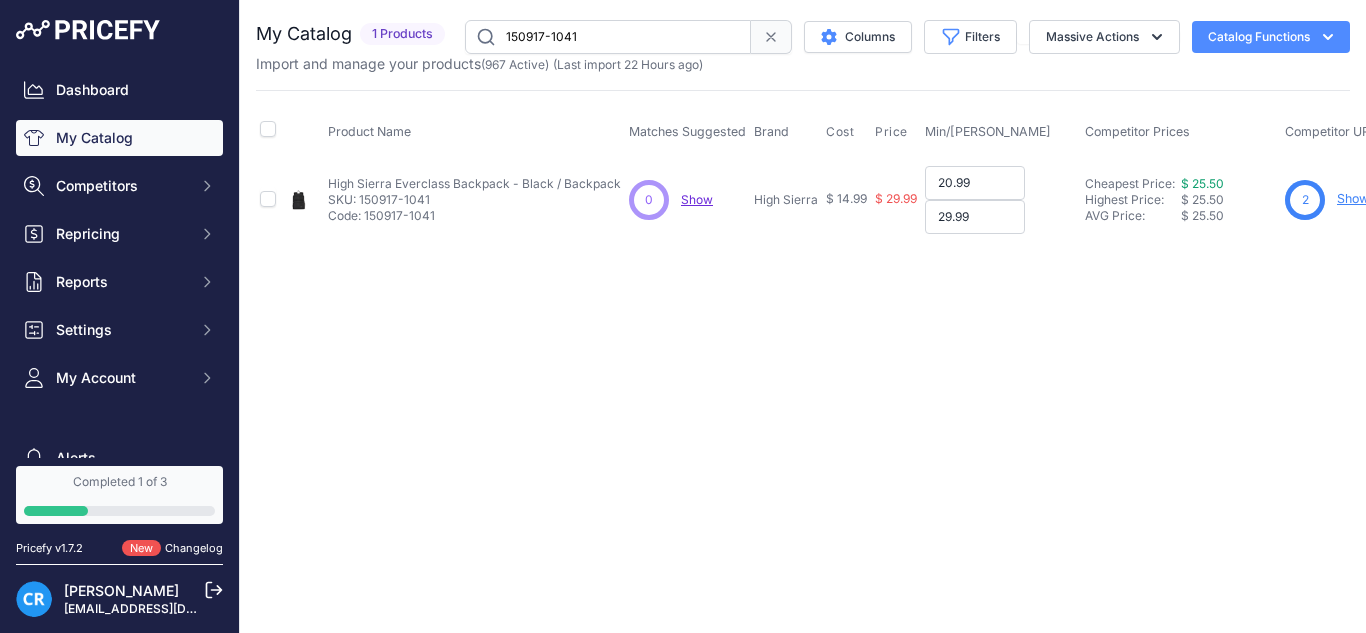type on "29.99" 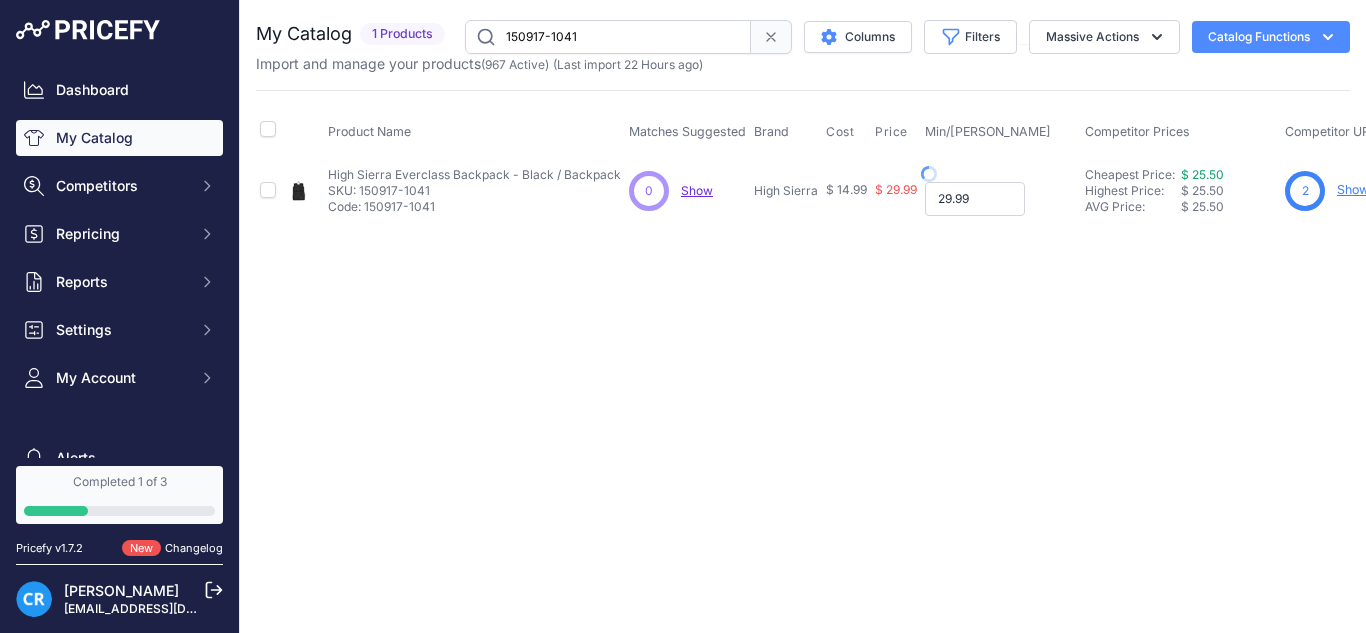 click on "Min Price:
$
20.99
-
Click to Edit Min Price
20.99
Max Price:
$
29.99
-
Click to Edit Max Price
29.99" at bounding box center (1001, 190) 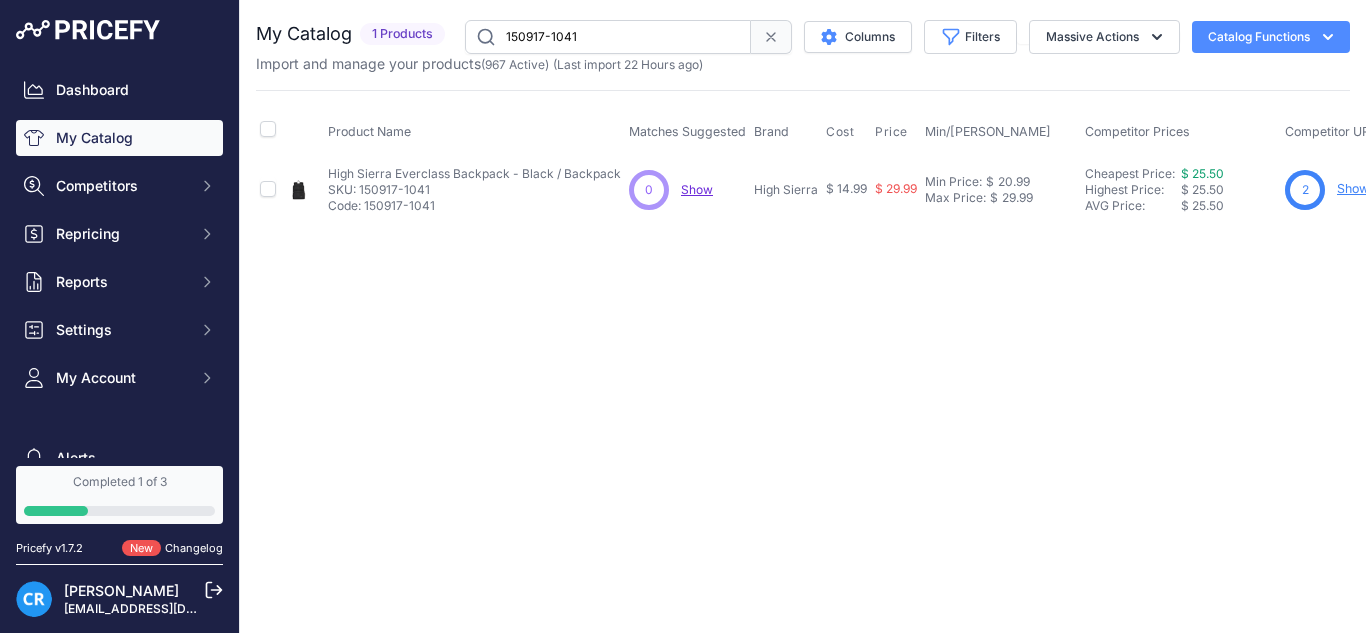 click on "150917-1041" at bounding box center (608, 37) 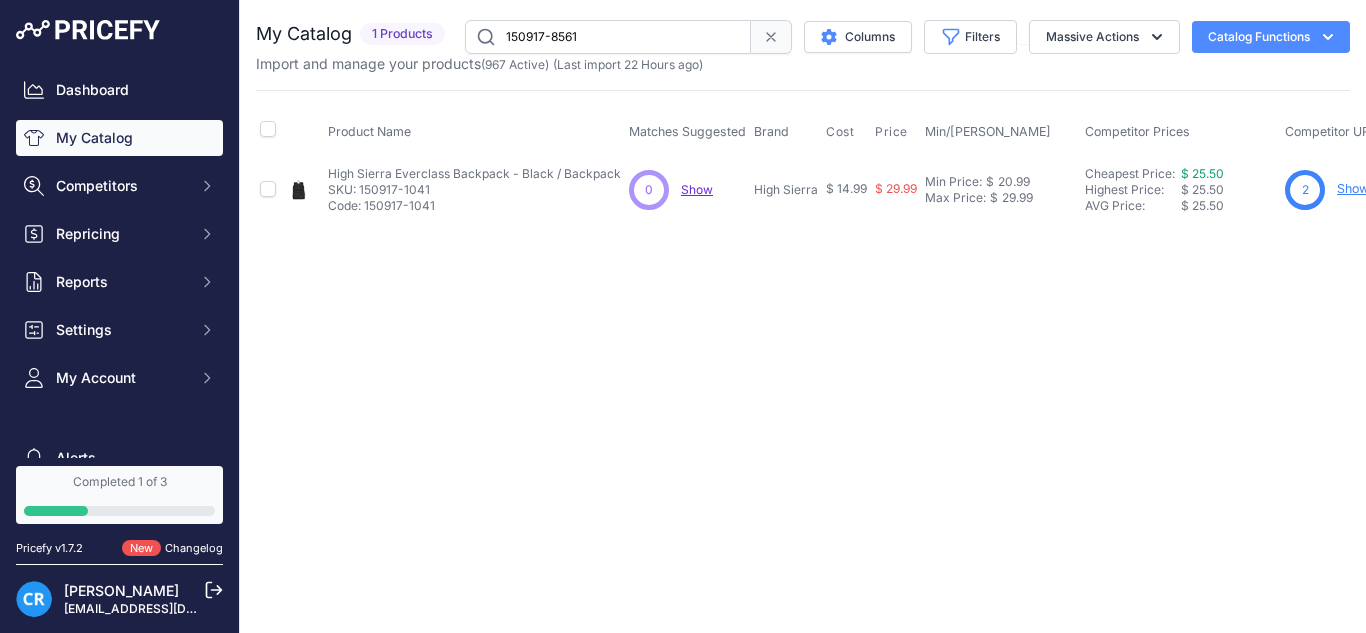 type on "150917-8561" 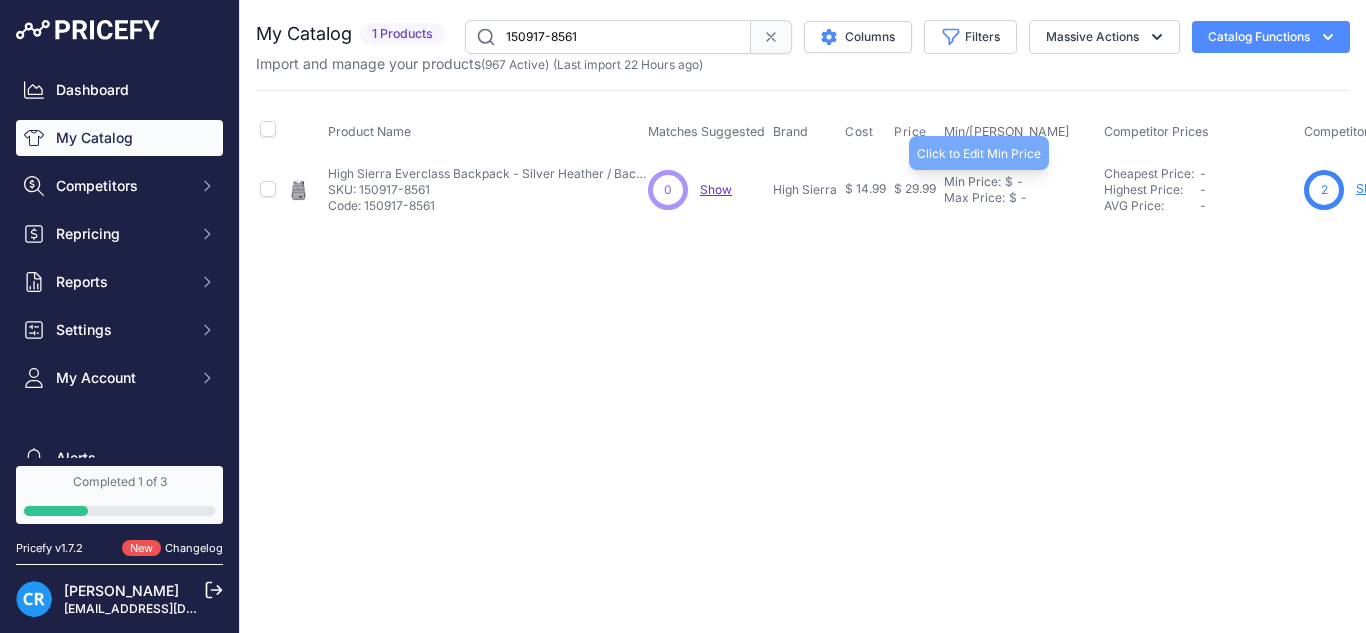 click on "Min Price:" at bounding box center (972, 182) 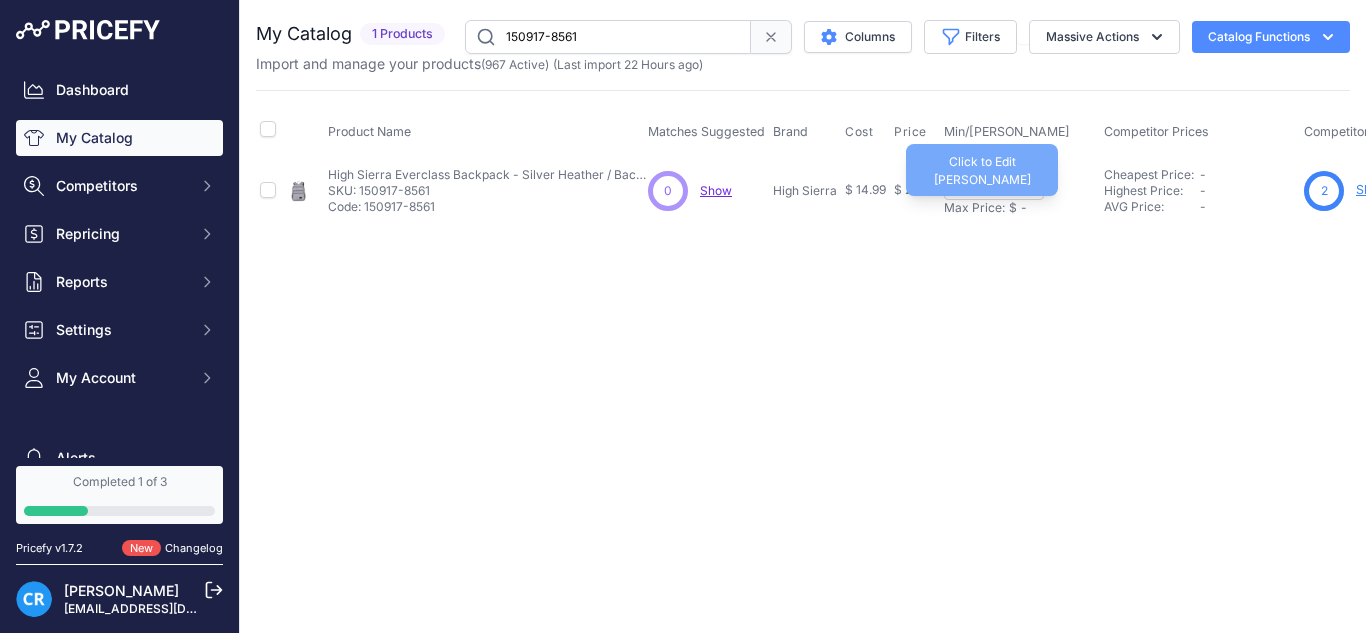 click on "Max Price:" at bounding box center [974, 208] 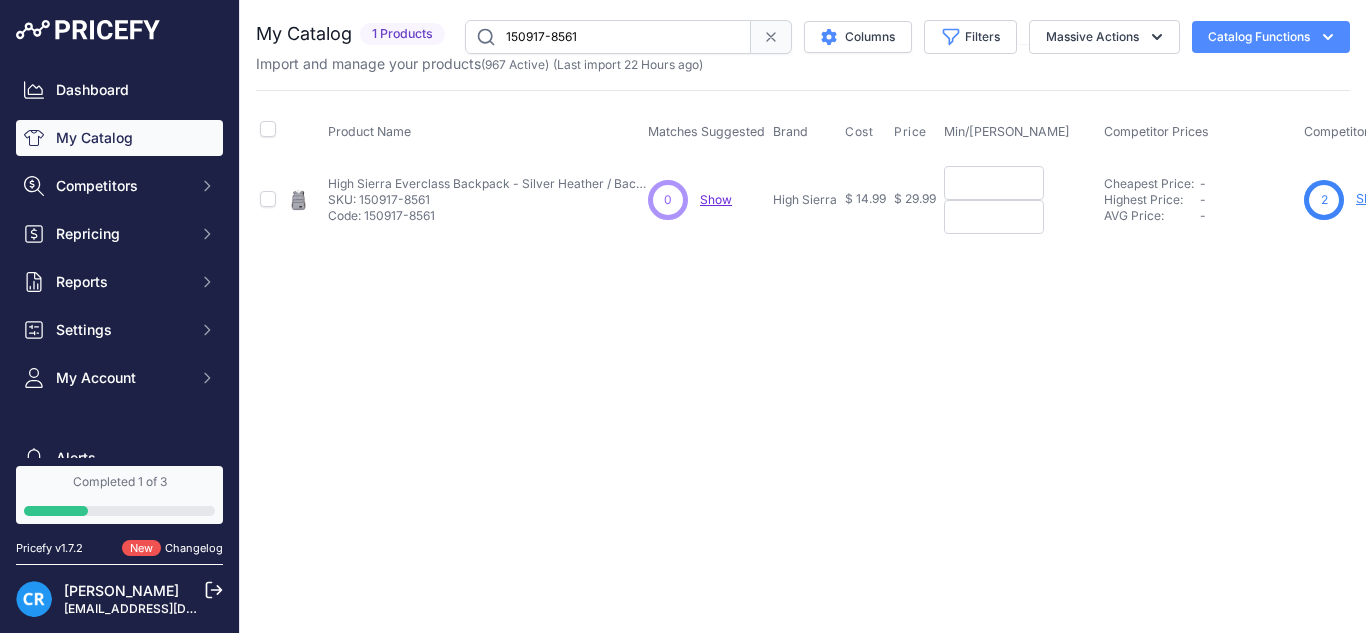 click at bounding box center (994, 183) 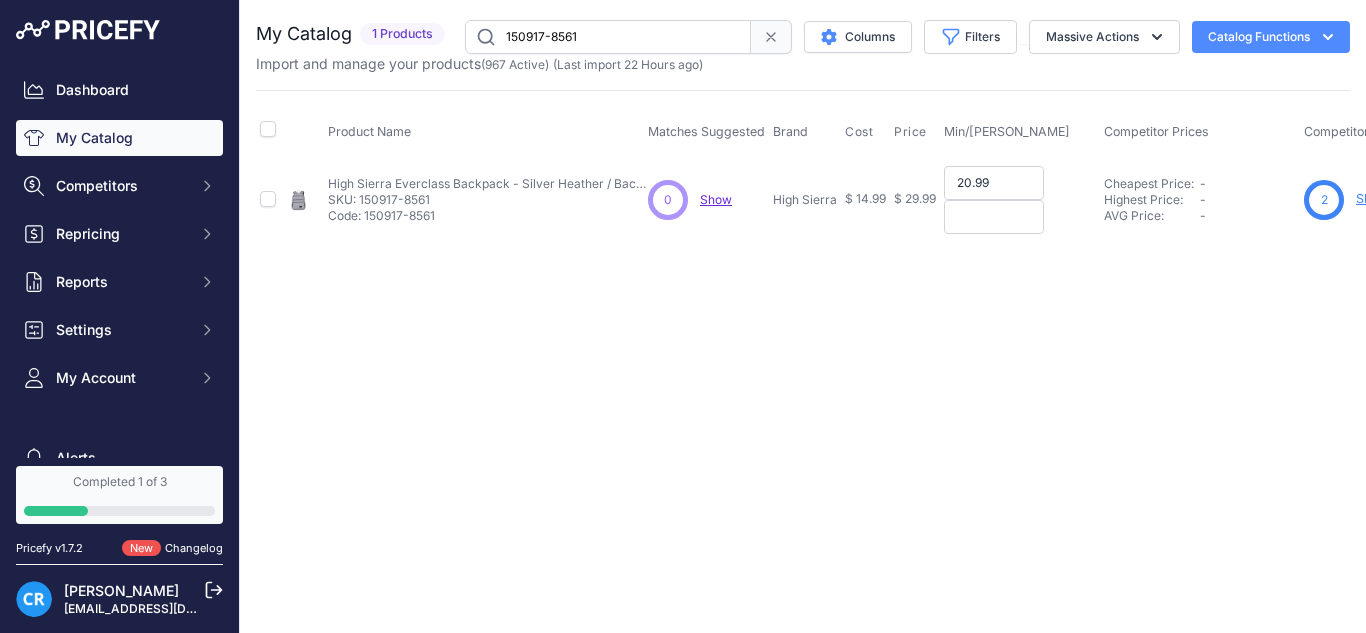 type on "20.99" 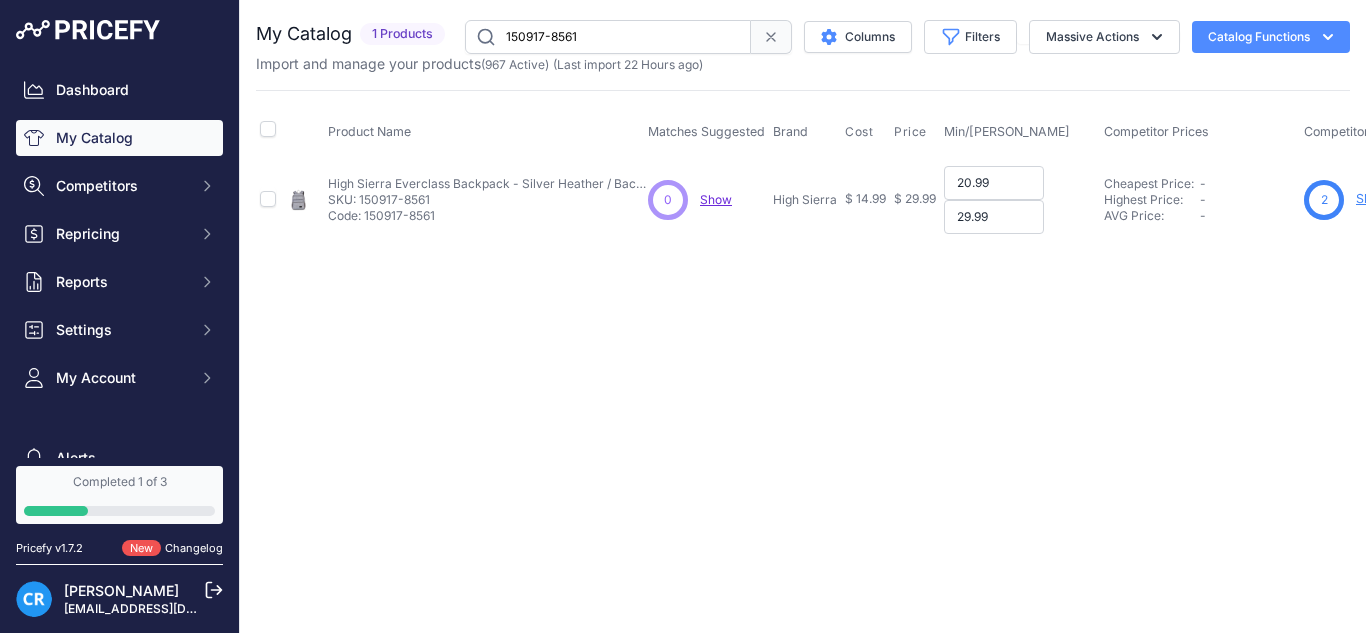type on "29.99" 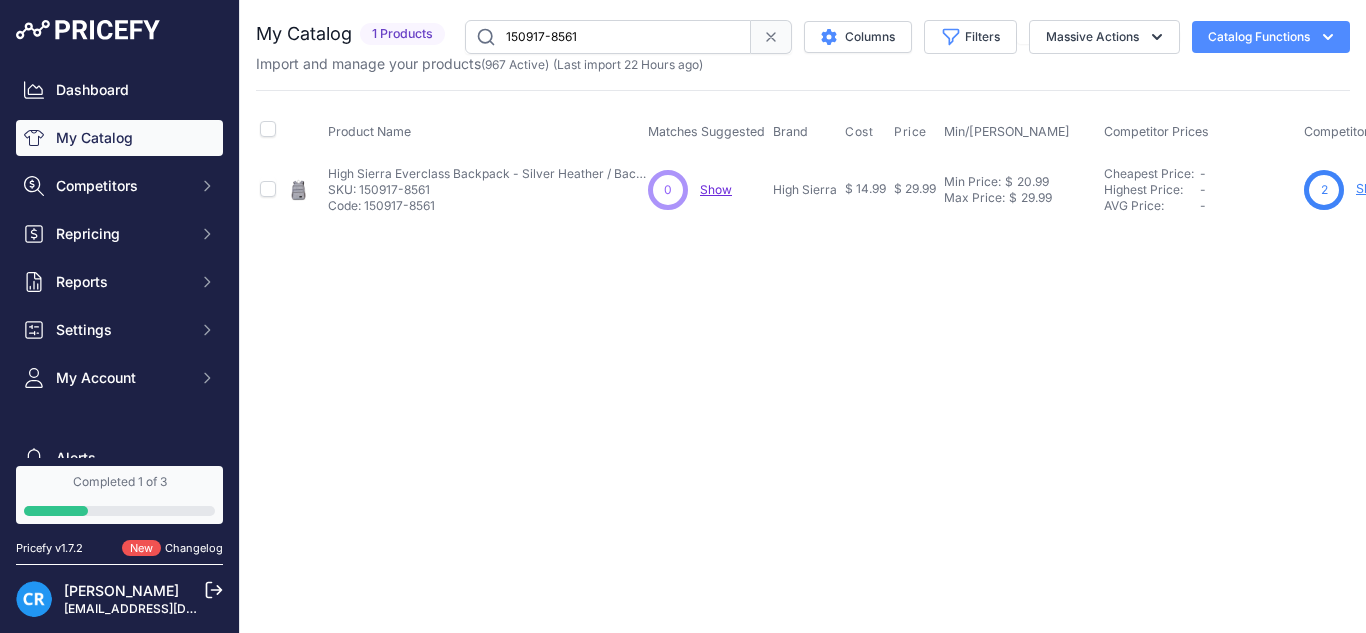 click on "150917-8561" at bounding box center [608, 37] 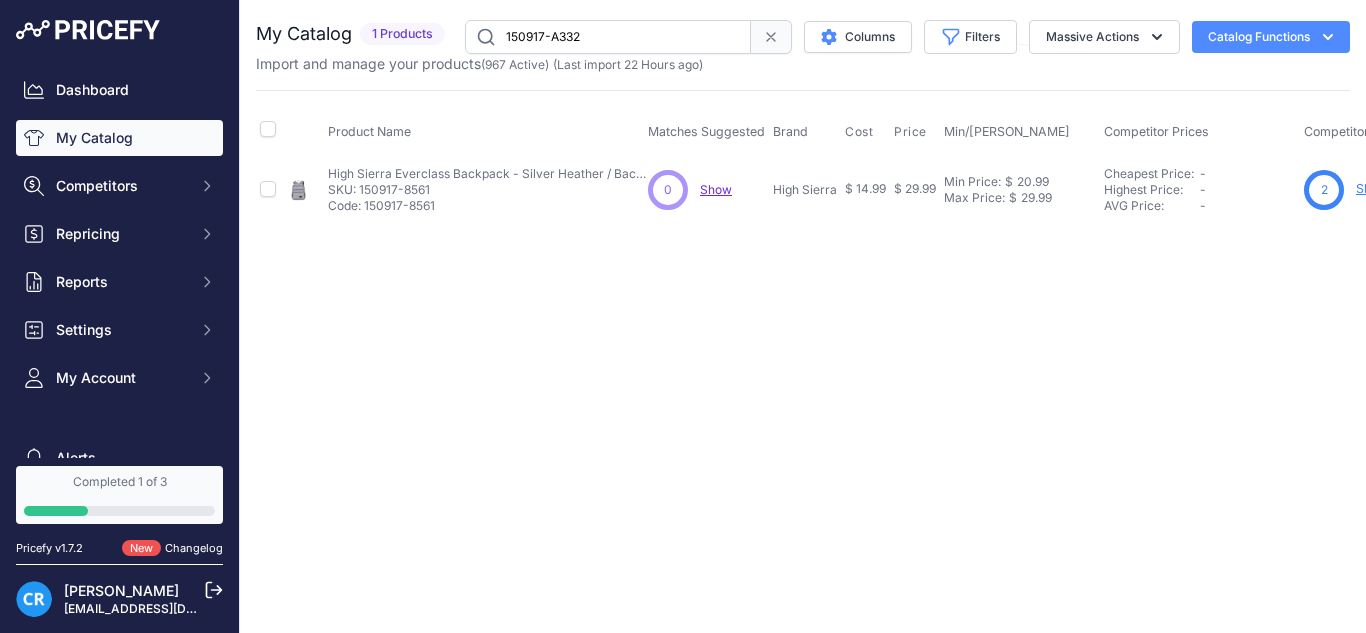 type on "150917-A332" 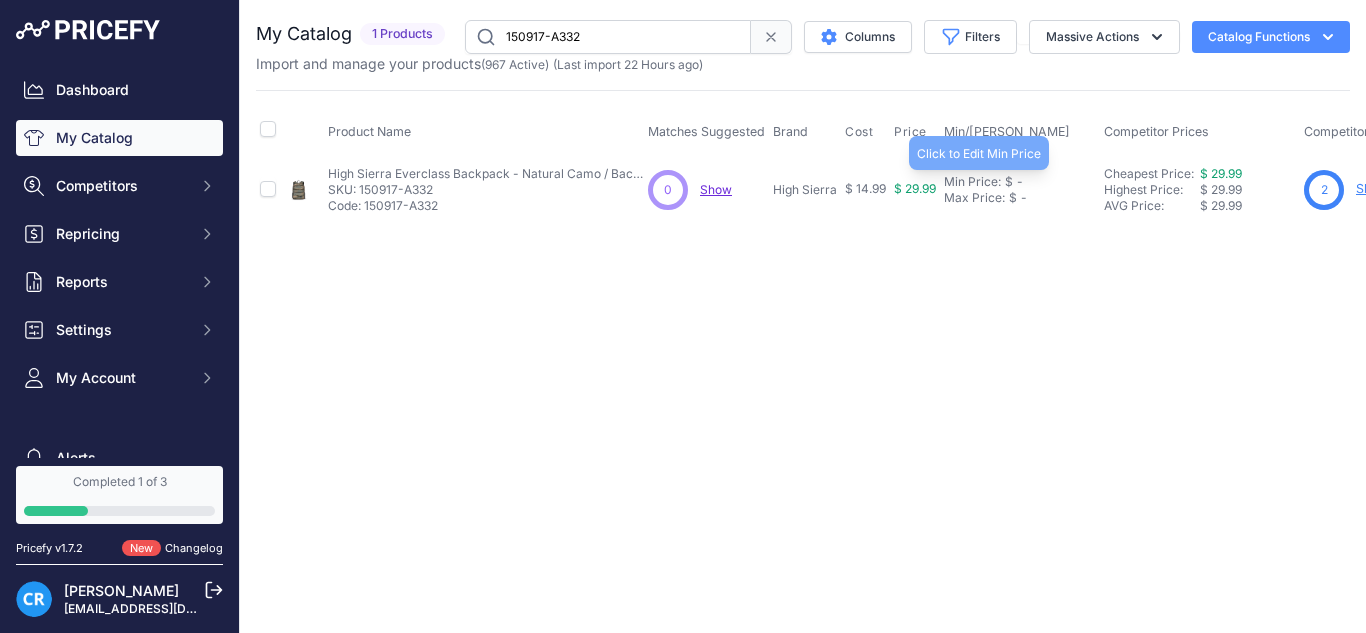 drag, startPoint x: 997, startPoint y: 184, endPoint x: 998, endPoint y: 172, distance: 12.0415945 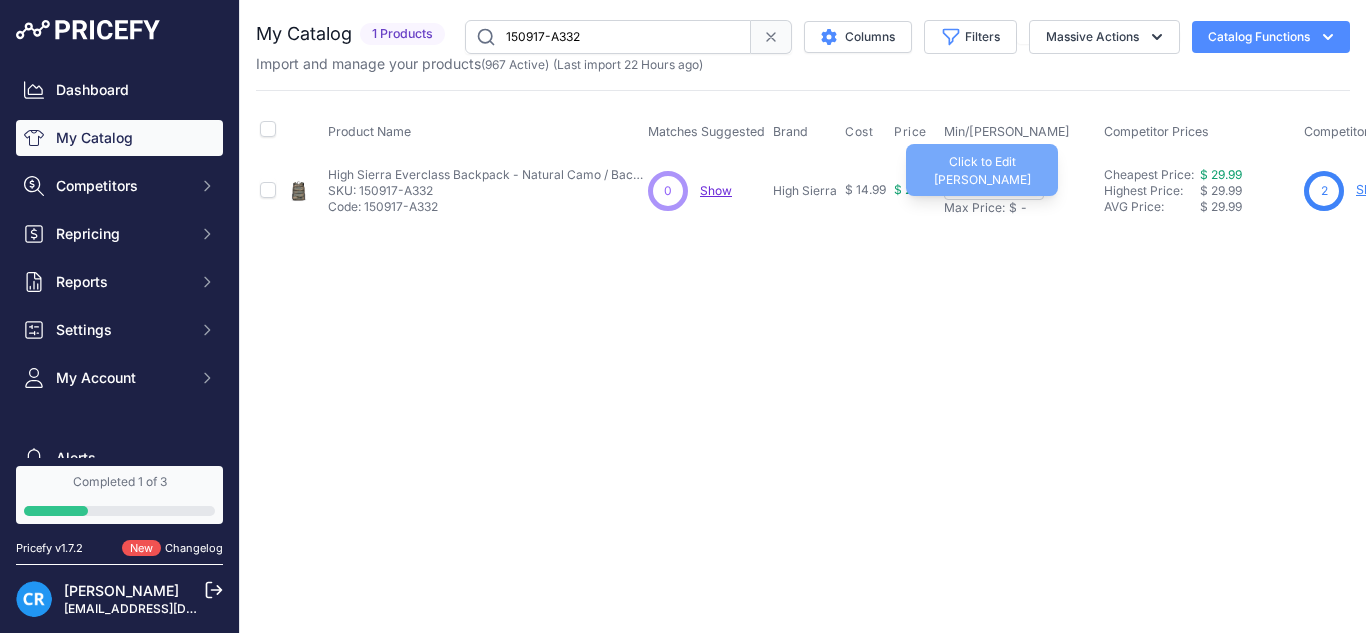 click on "Max Price:" at bounding box center (974, 208) 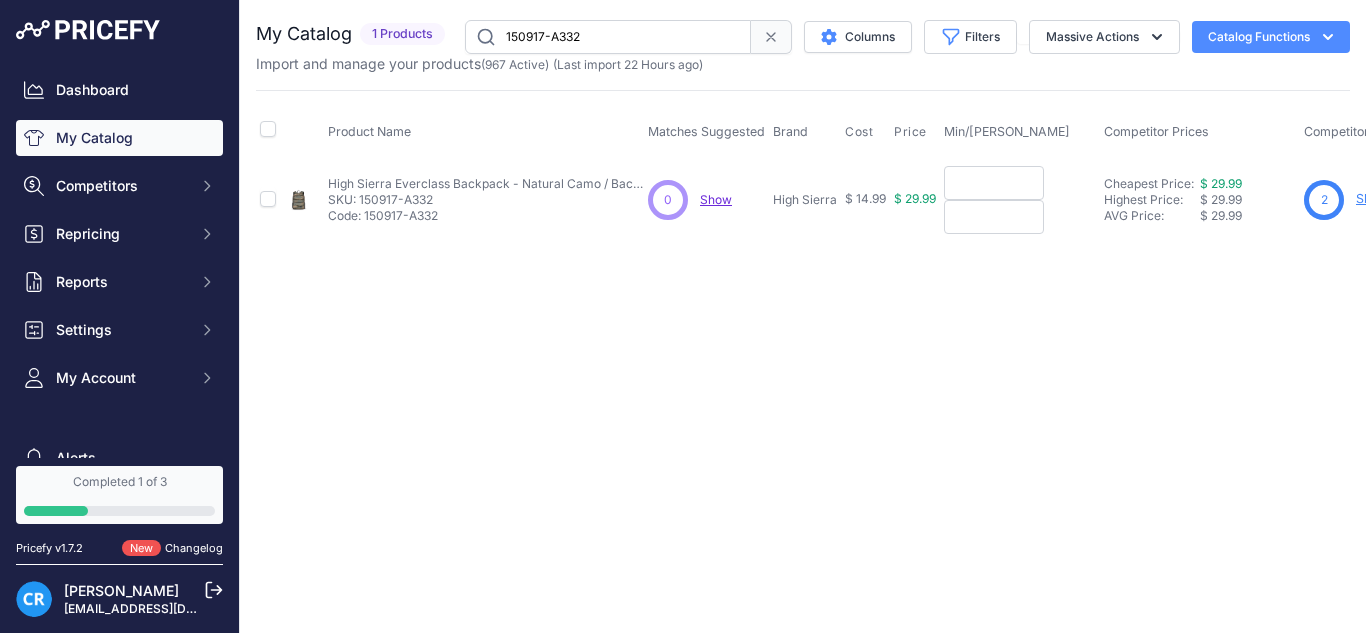 click at bounding box center [994, 183] 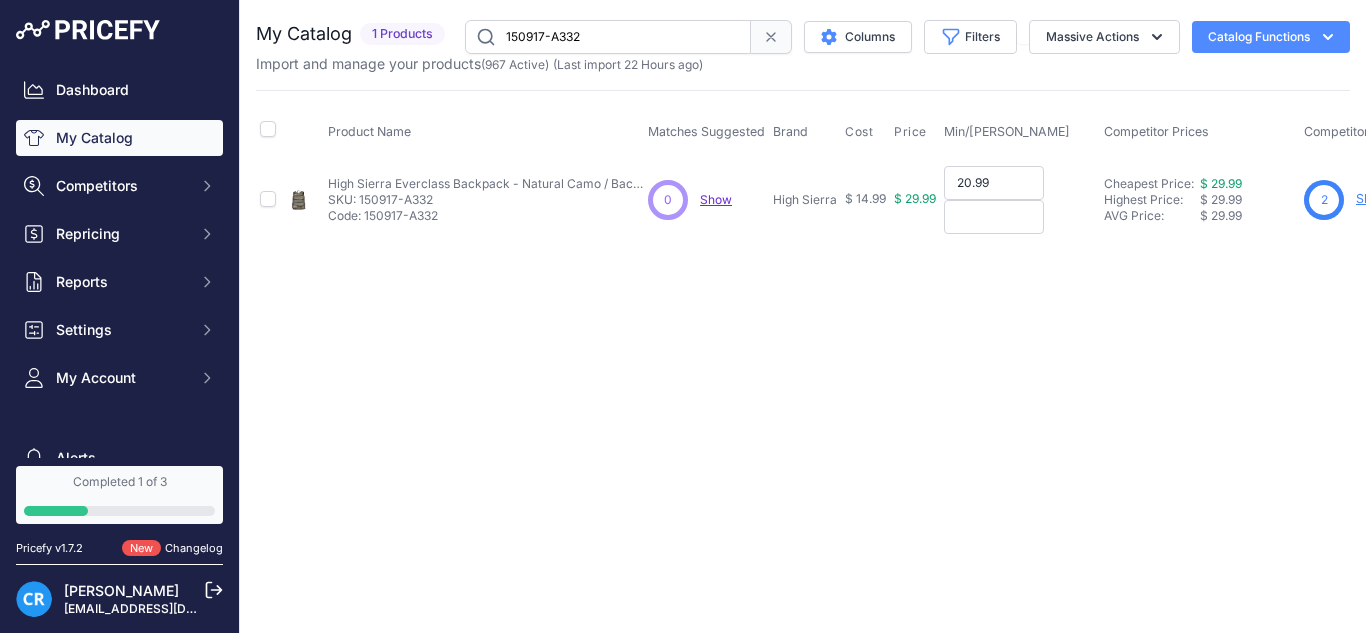 type on "20.99" 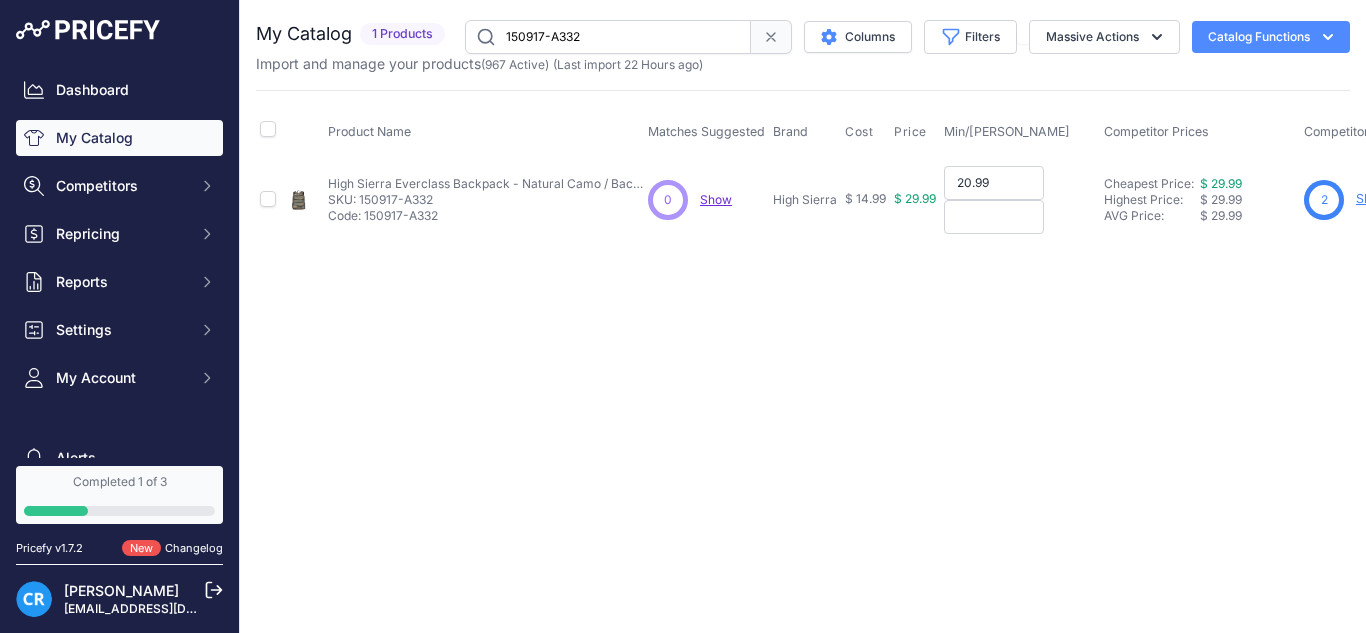 click at bounding box center [994, 217] 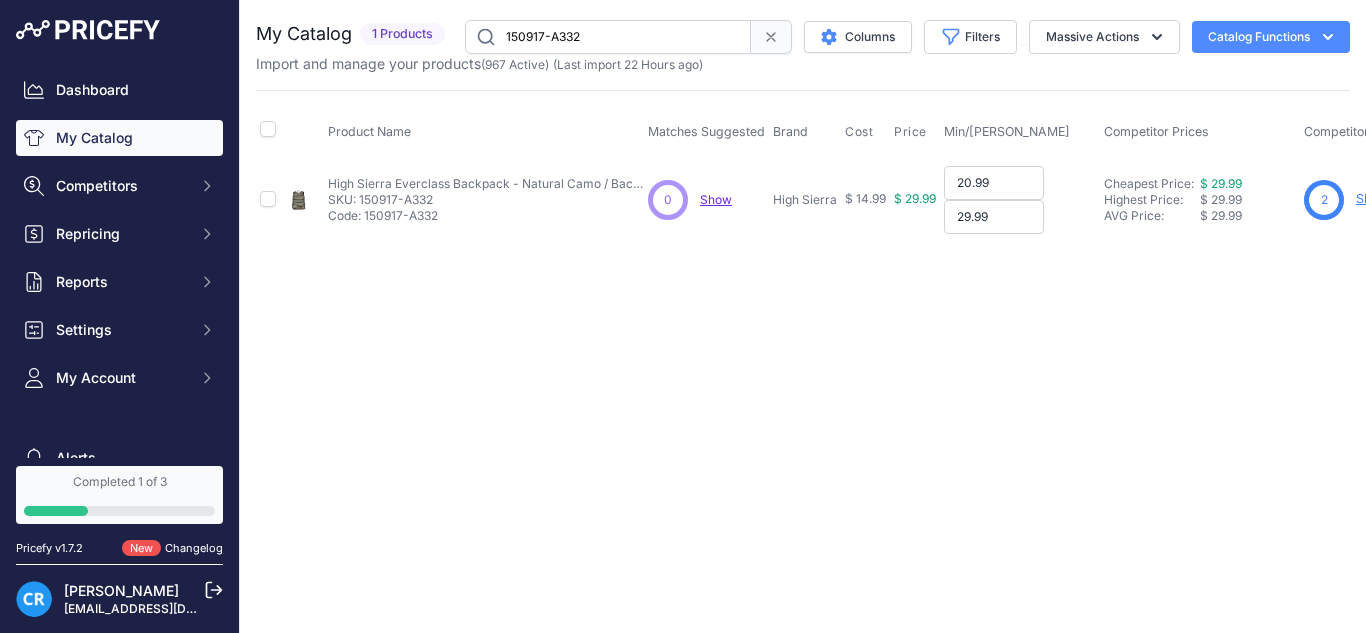 type on "29.99" 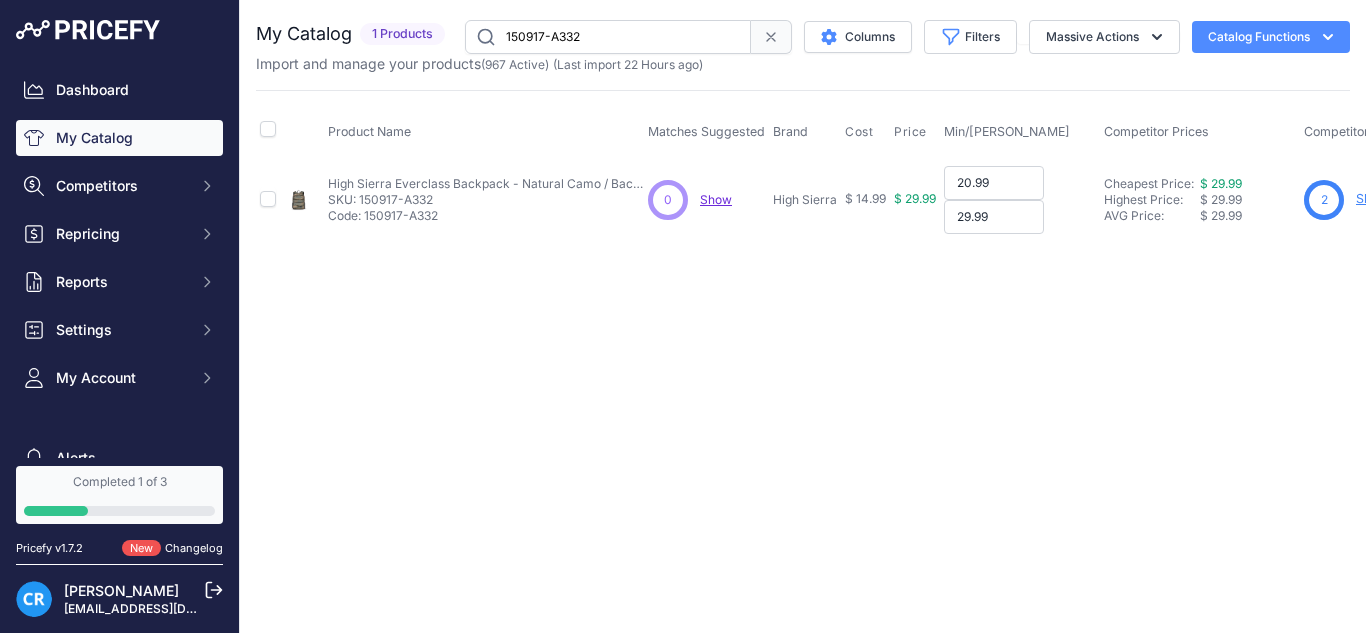 click on "20.99" at bounding box center (994, 183) 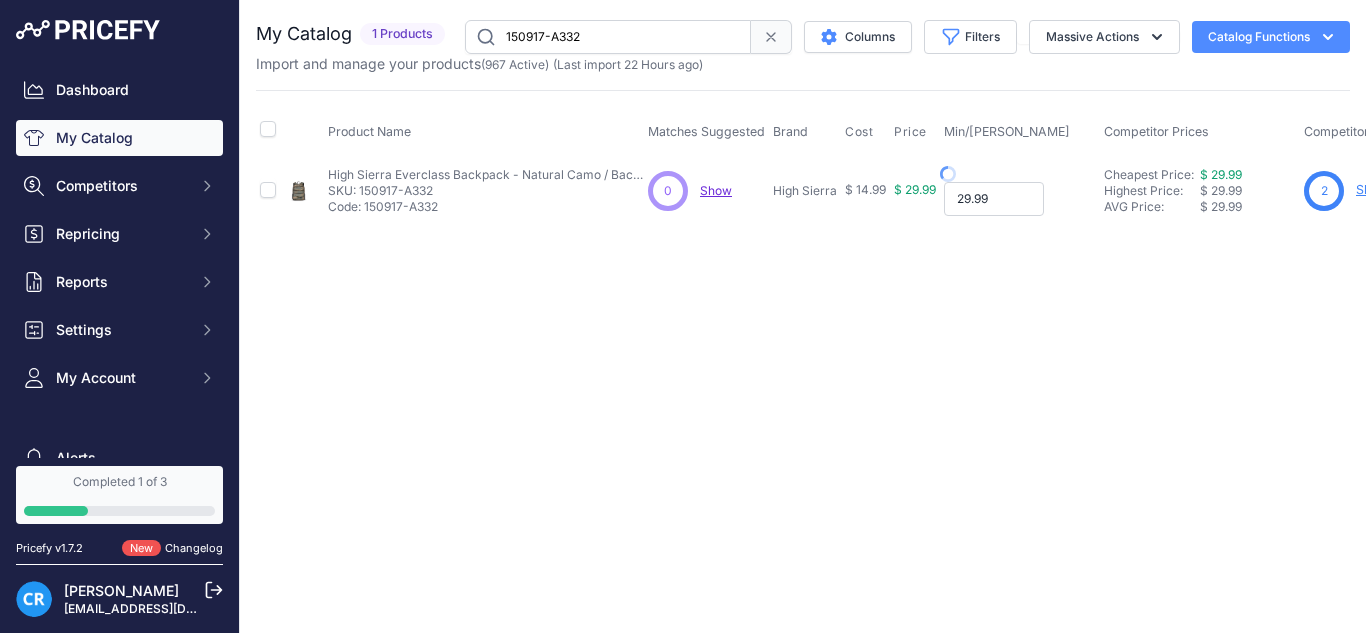 click on "29.99" at bounding box center [994, 199] 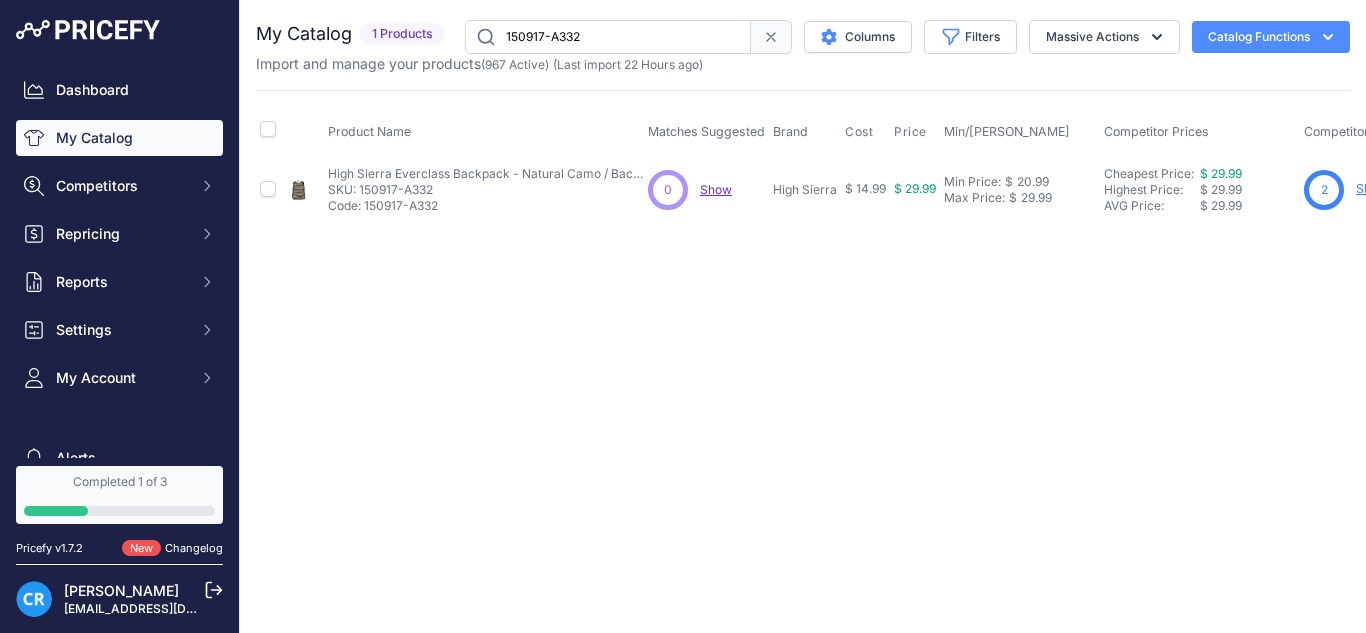 click on "150917-A332" at bounding box center (608, 37) 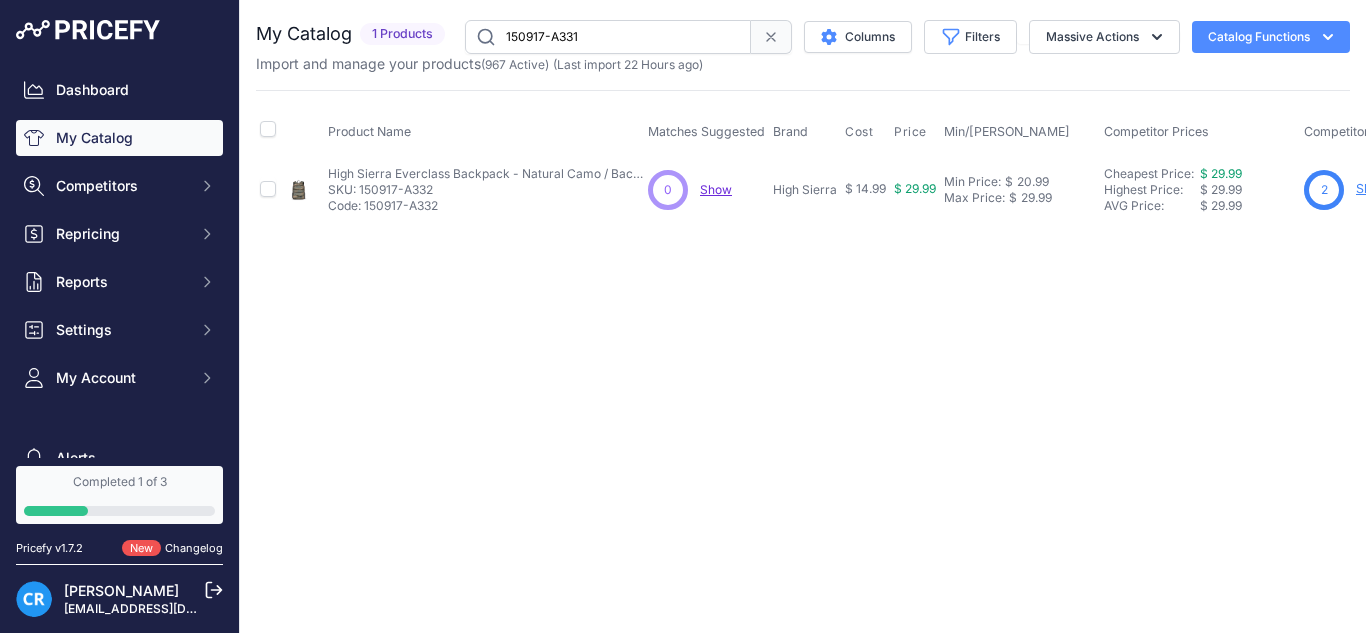 type on "150917-A331" 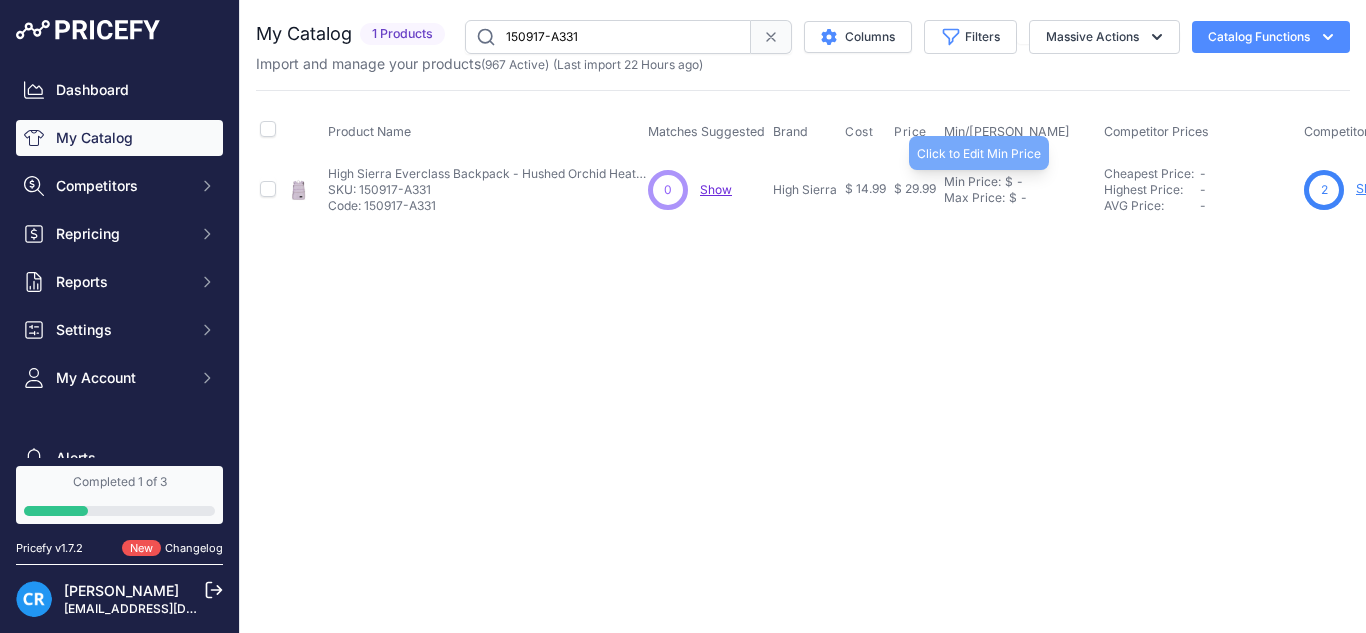 click on "Min Price:" at bounding box center [972, 182] 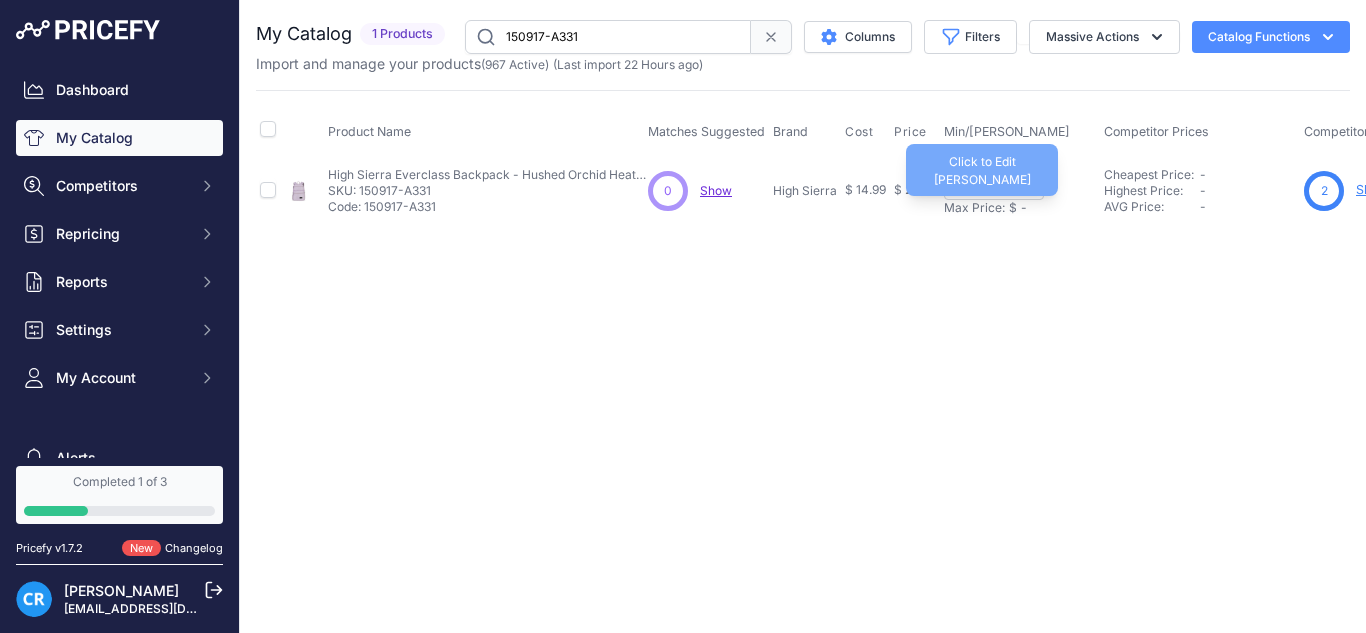 click on "Max Price:" at bounding box center (974, 208) 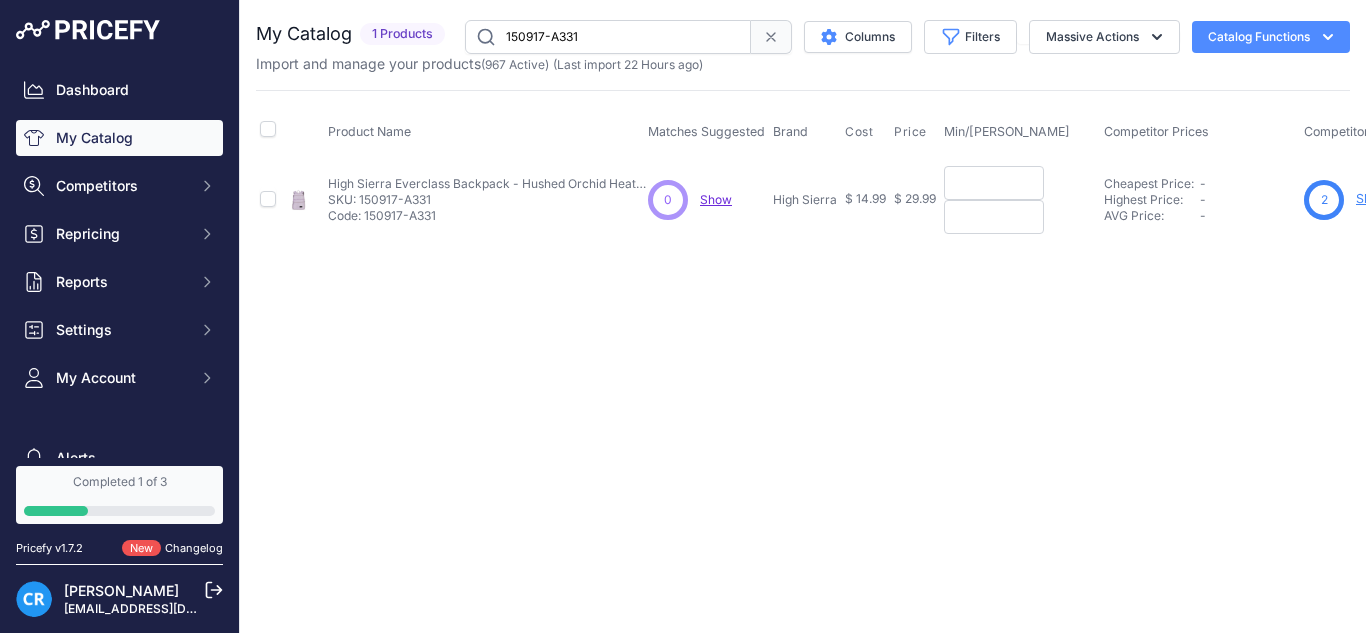 click at bounding box center [994, 183] 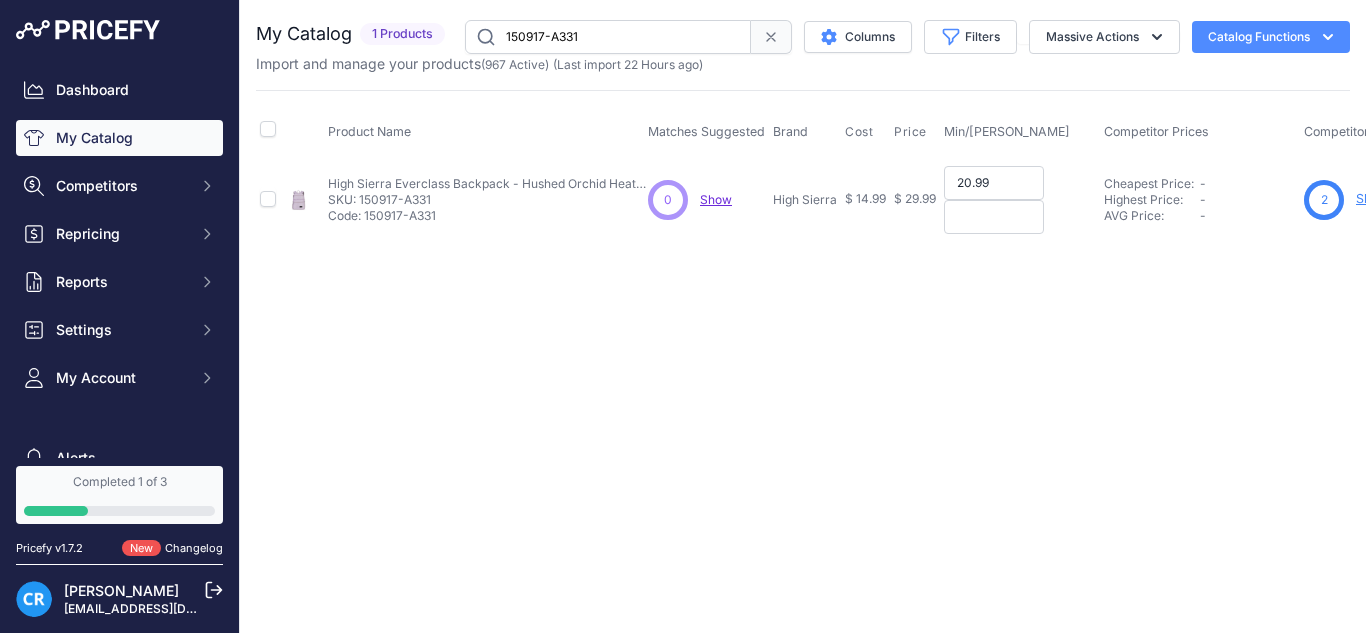 type on "20.99" 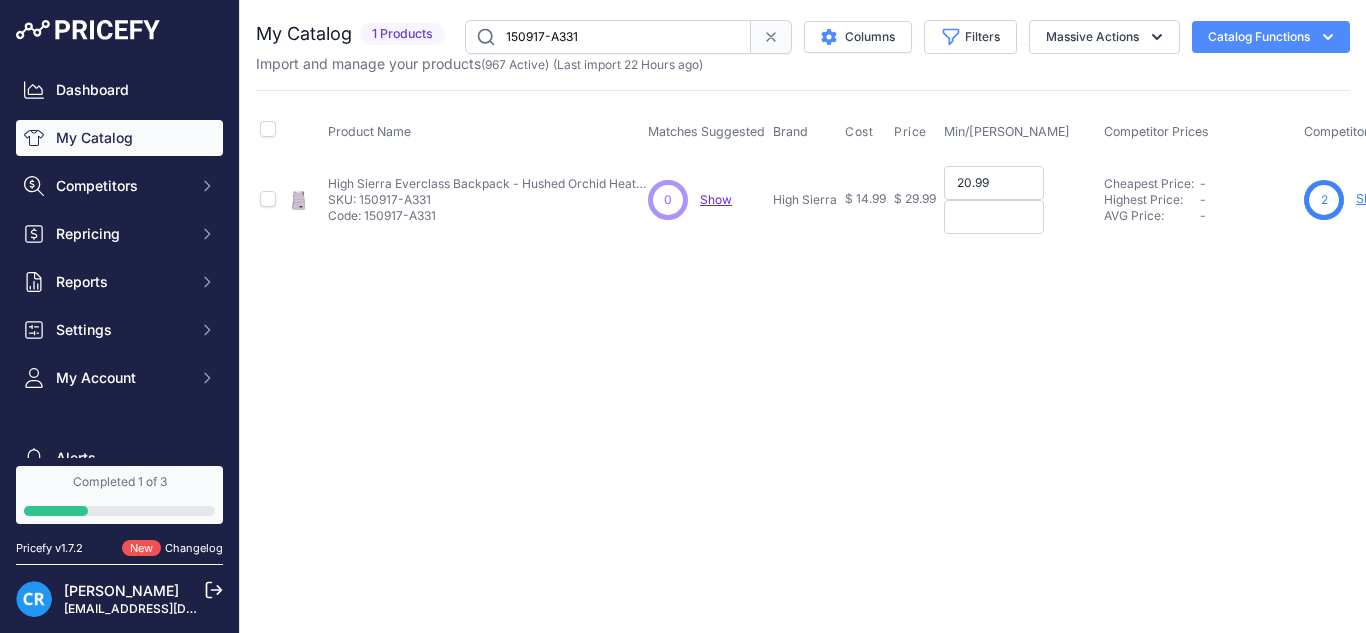 click at bounding box center (994, 217) 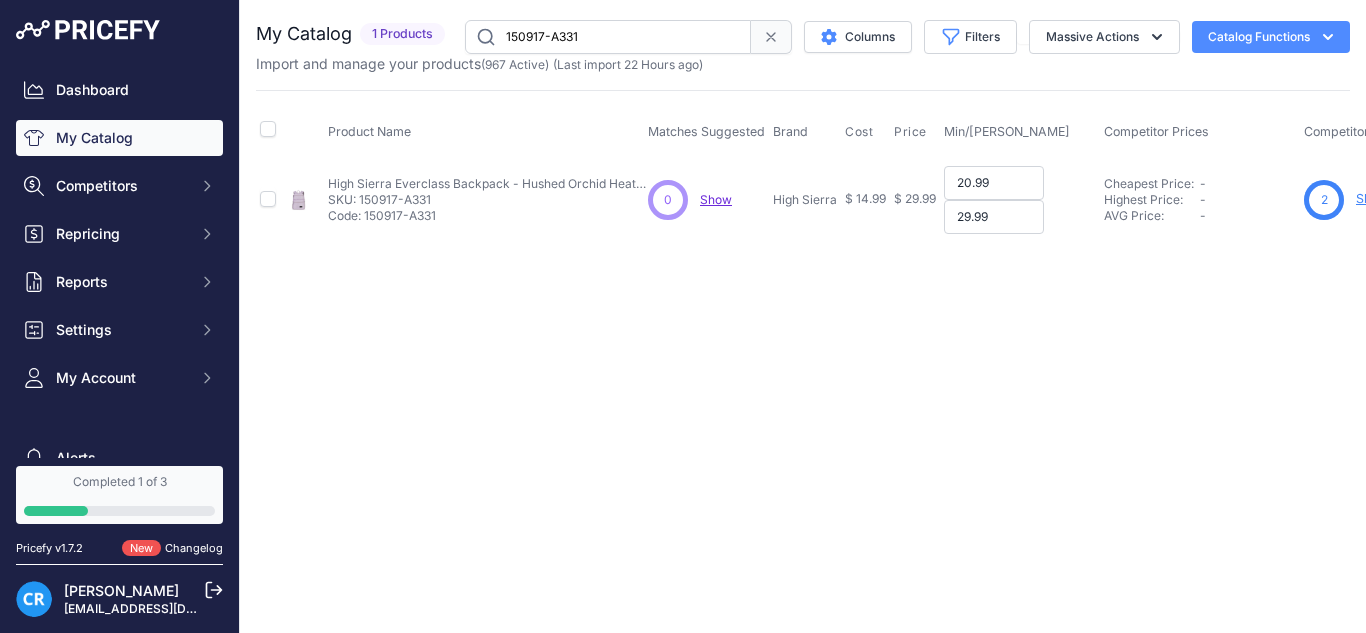 type 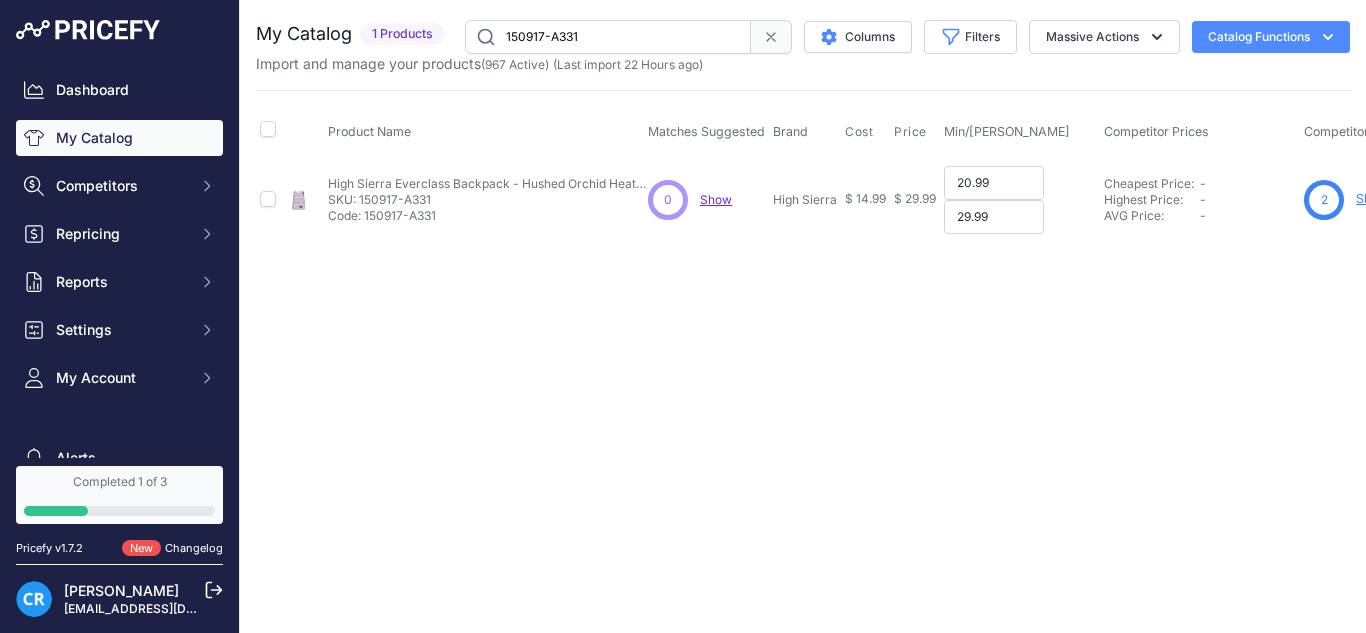 click on "20.99" at bounding box center [994, 183] 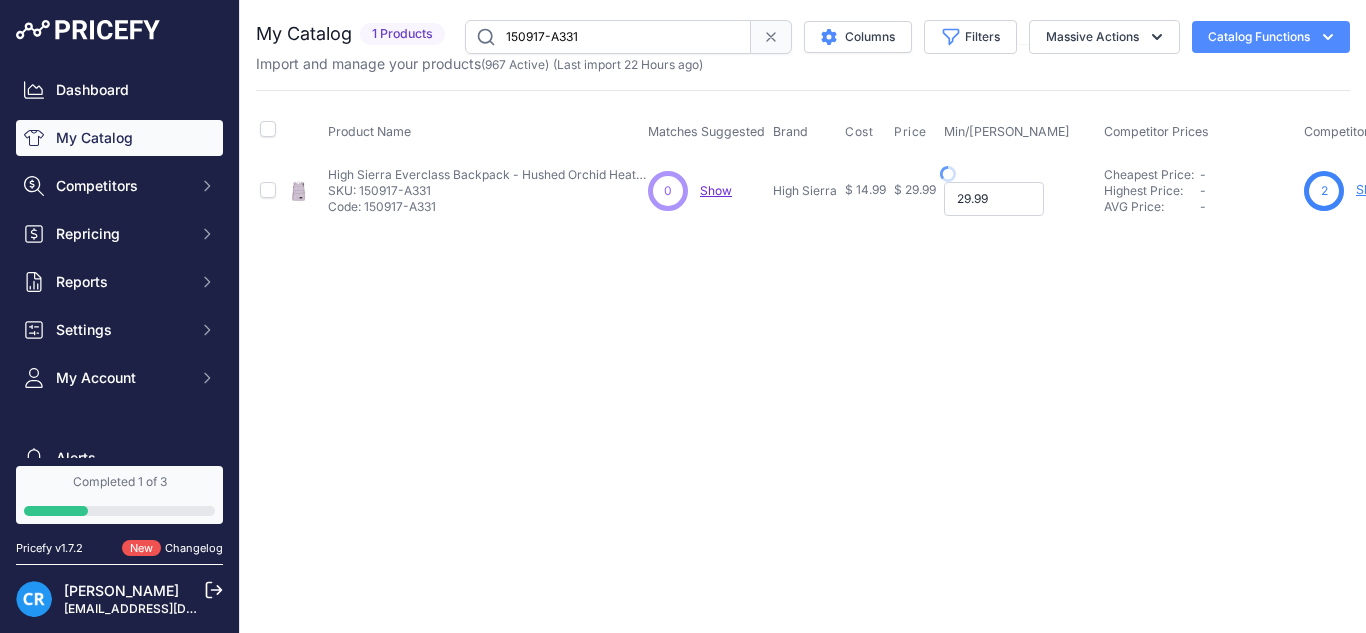 click on "29.99" at bounding box center (994, 199) 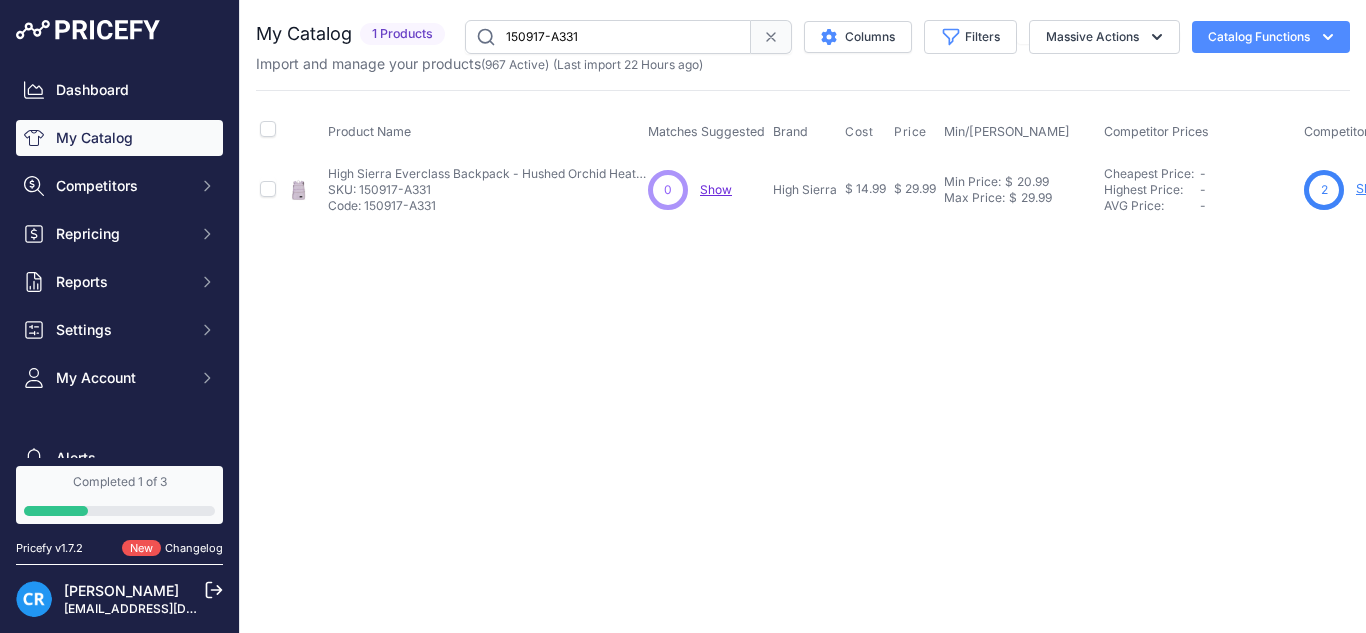 click on "150917-A331" at bounding box center (608, 37) 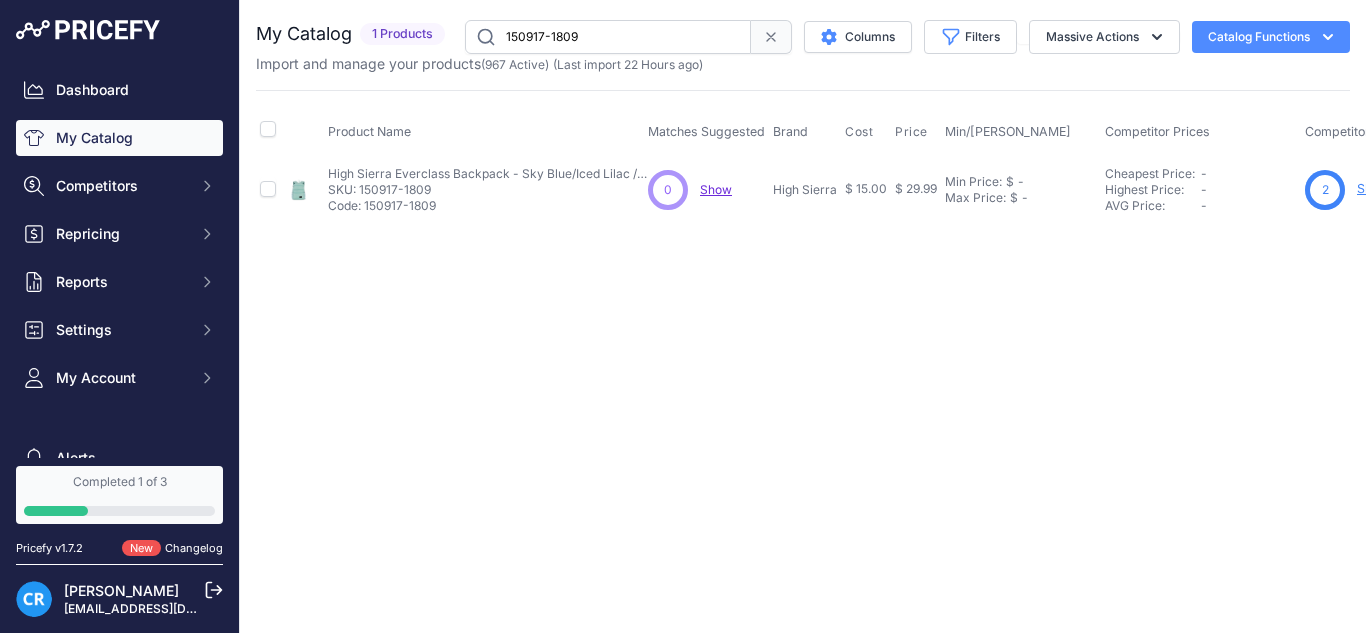 click on "Min Price:
$
-
Click to Edit Min Price
Max Price:
$
-
Click to Edit Max Price" at bounding box center [1021, 189] 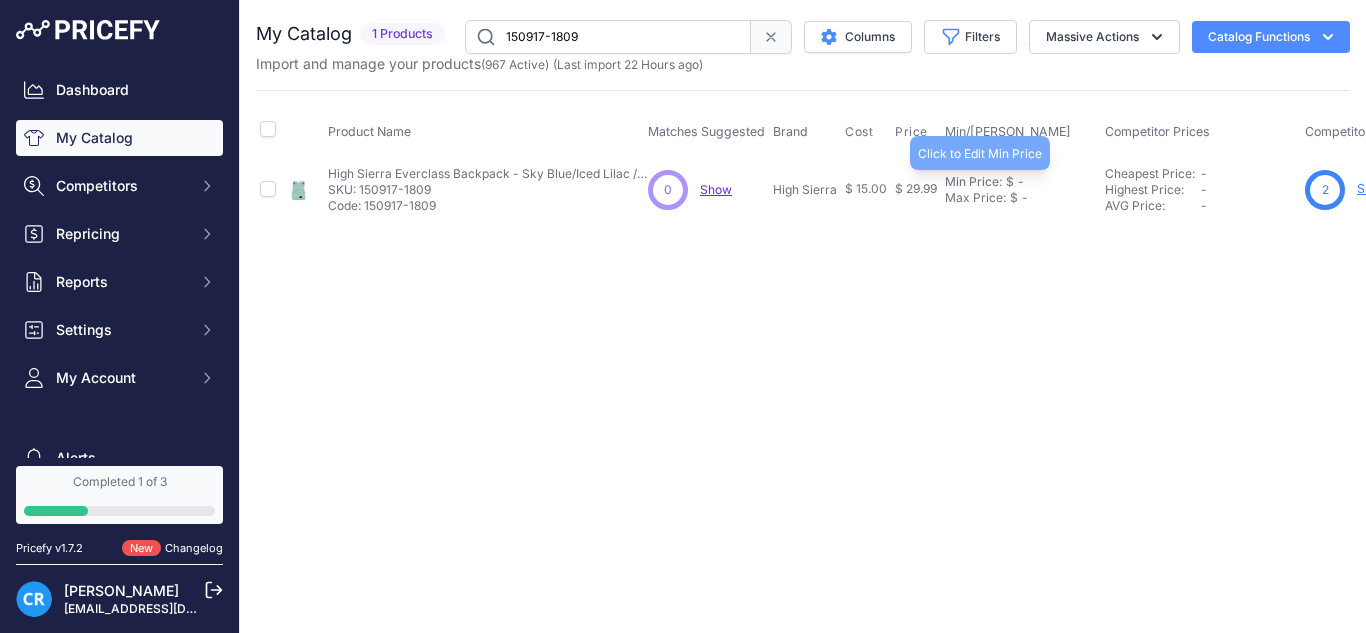 drag, startPoint x: 991, startPoint y: 179, endPoint x: 996, endPoint y: 219, distance: 40.311287 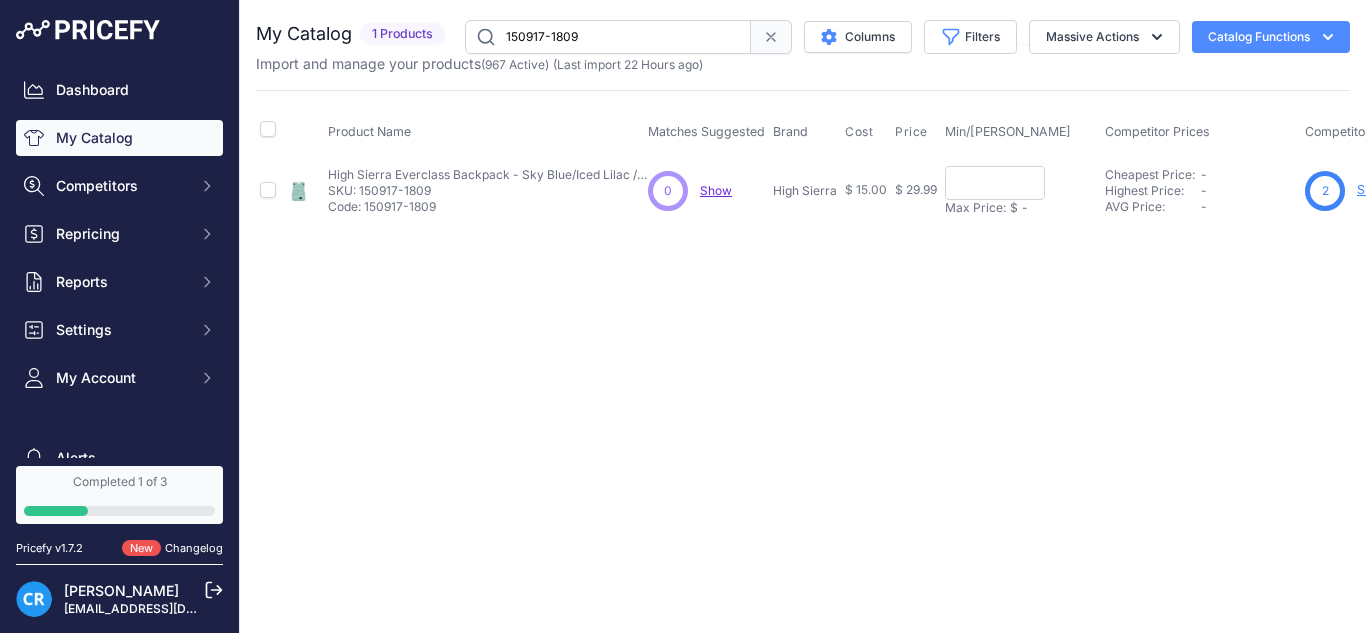 click on "Min Price:
$
-
Click to Edit Min Price
Max Price:
$
-
Click to Edit Max Price" at bounding box center [1021, 190] 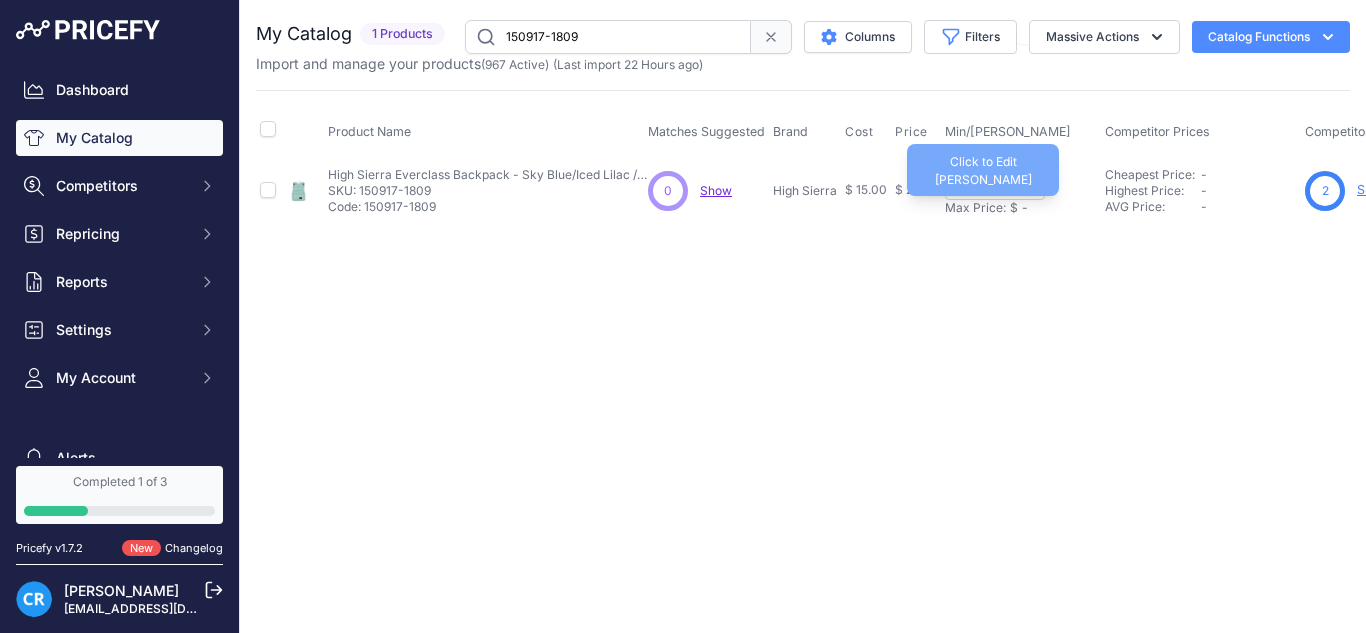 click on "Max Price:" at bounding box center [975, 208] 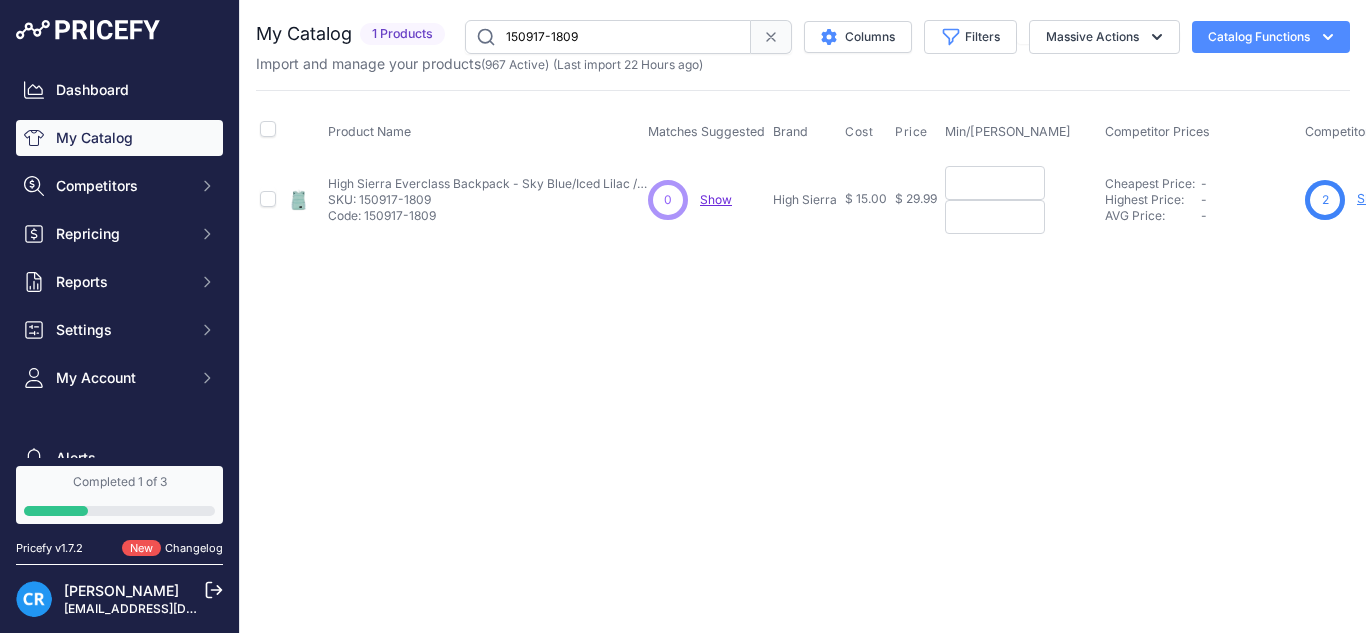 click at bounding box center (995, 183) 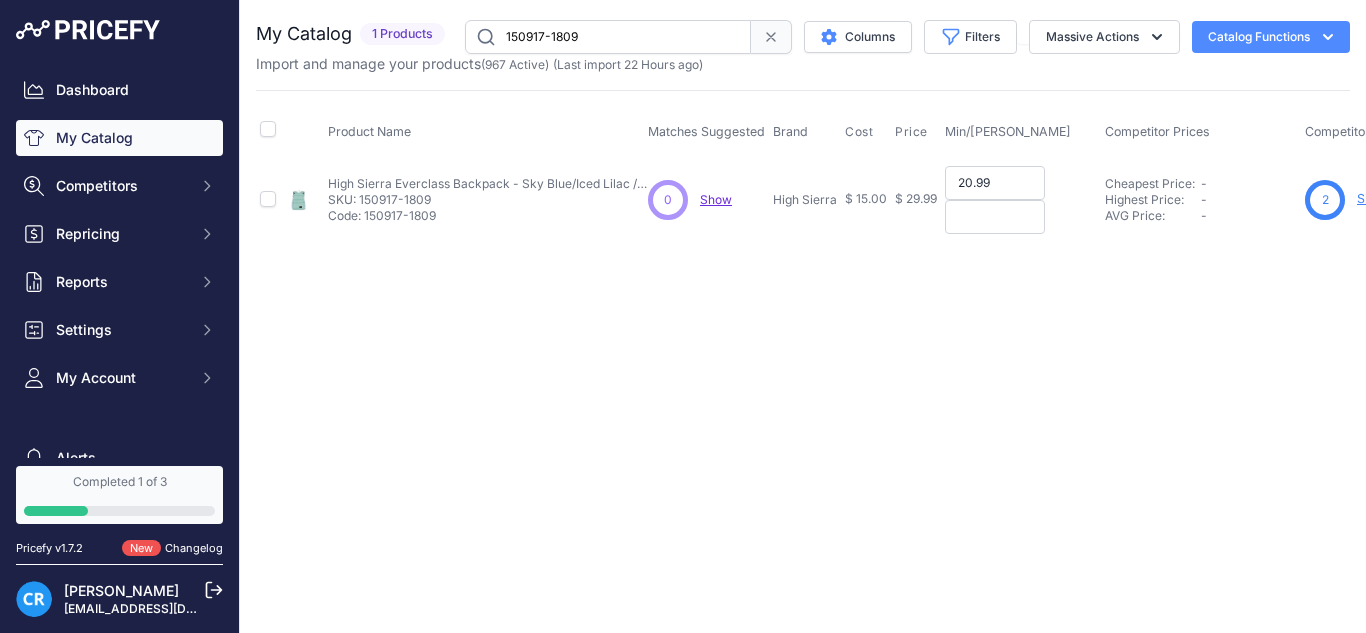 click at bounding box center [995, 217] 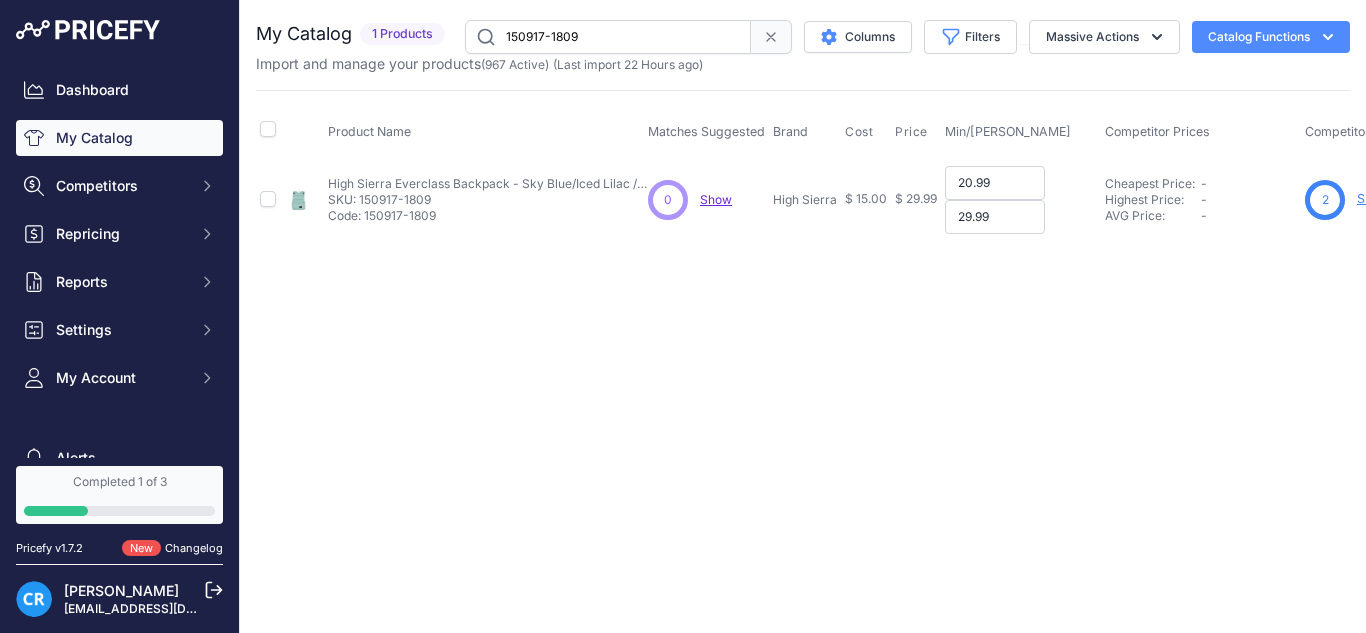 click on "20.99" at bounding box center [995, 183] 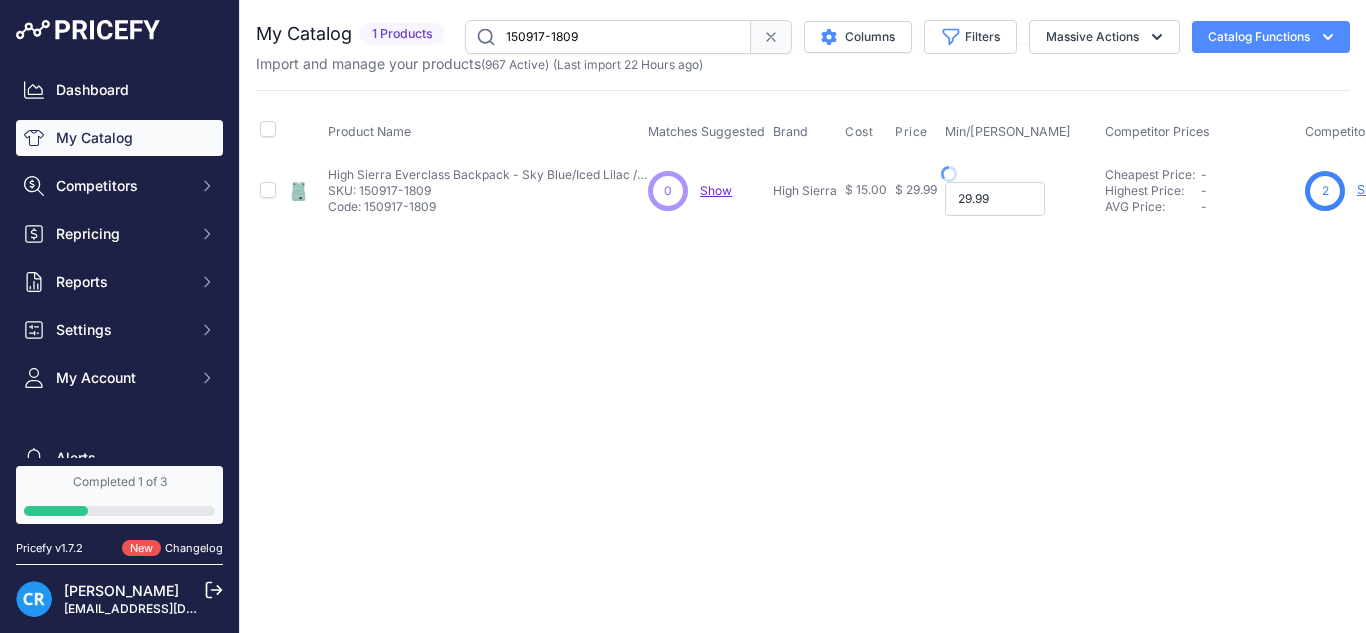 click on "29.99" at bounding box center [995, 199] 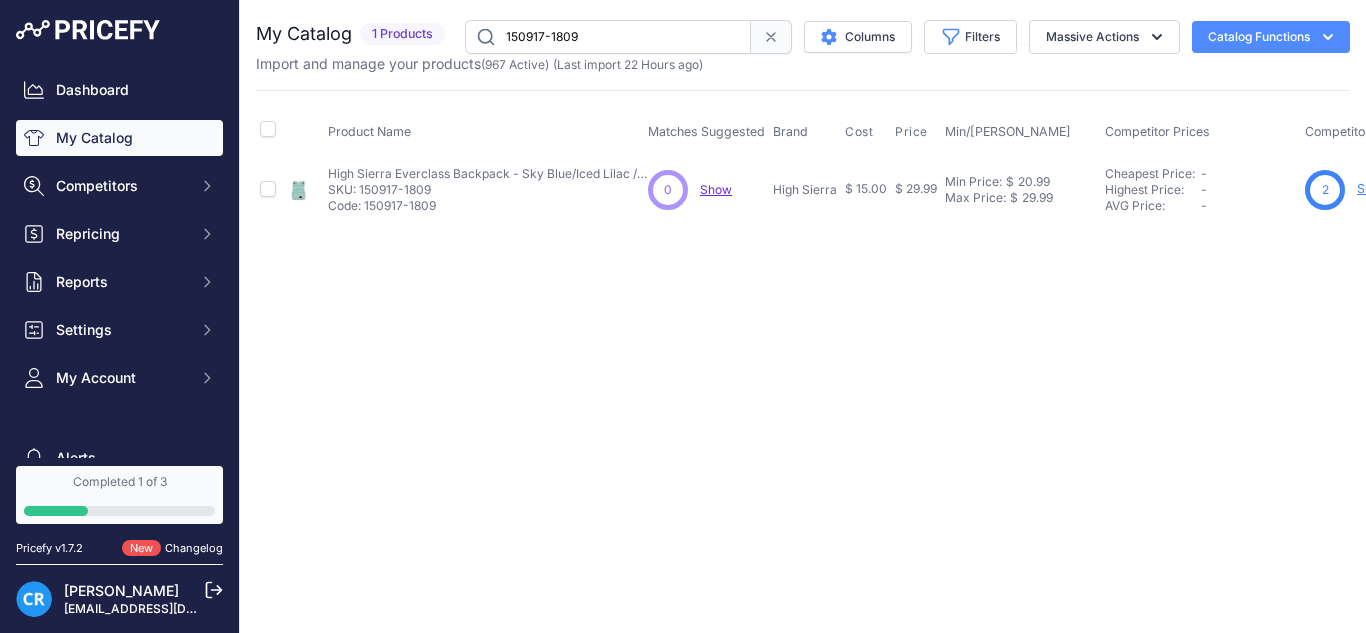 click on "150917-1809" at bounding box center (608, 37) 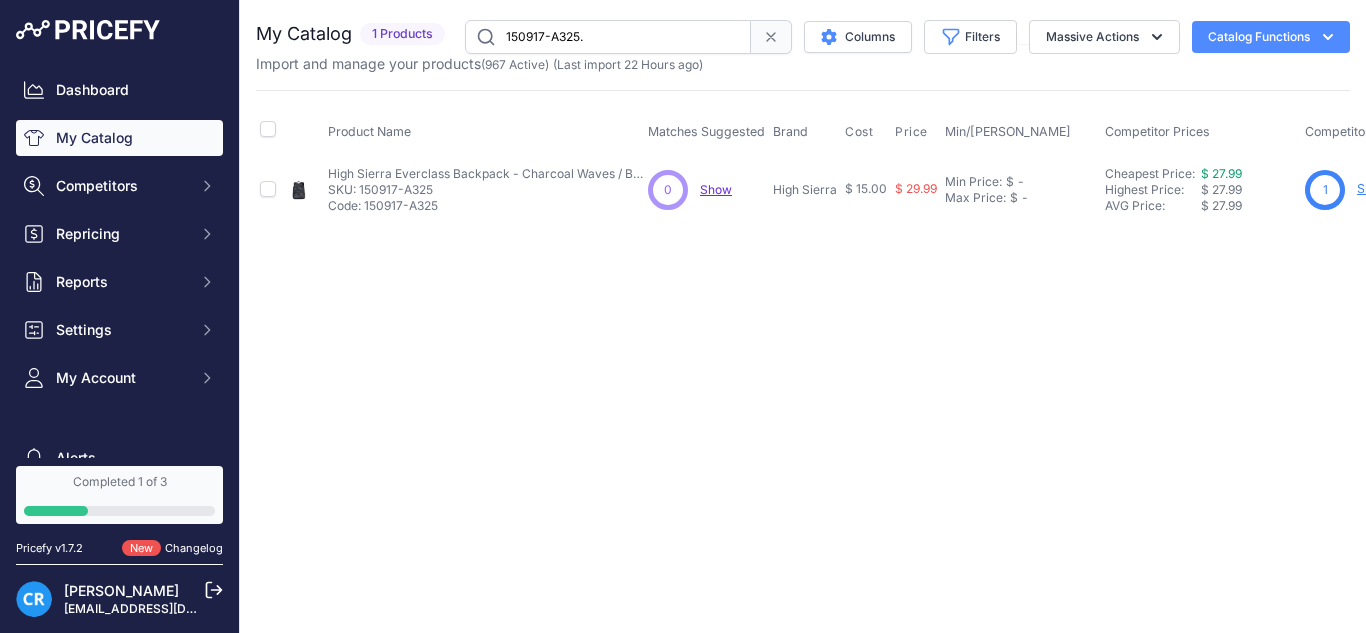 click on "150917-A325." at bounding box center [608, 37] 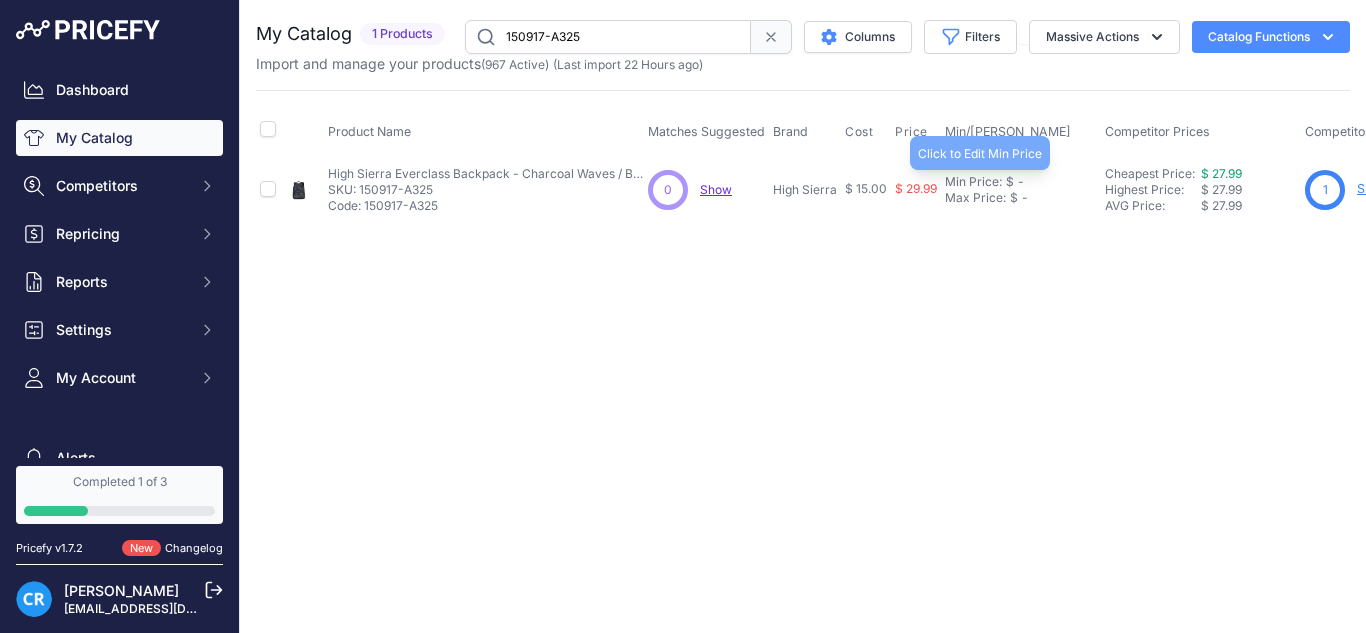 click on "Min Price:
$
-
Click to Edit Min Price
Max Price:
$
-
Click to Edit Max Price" at bounding box center (1021, 189) 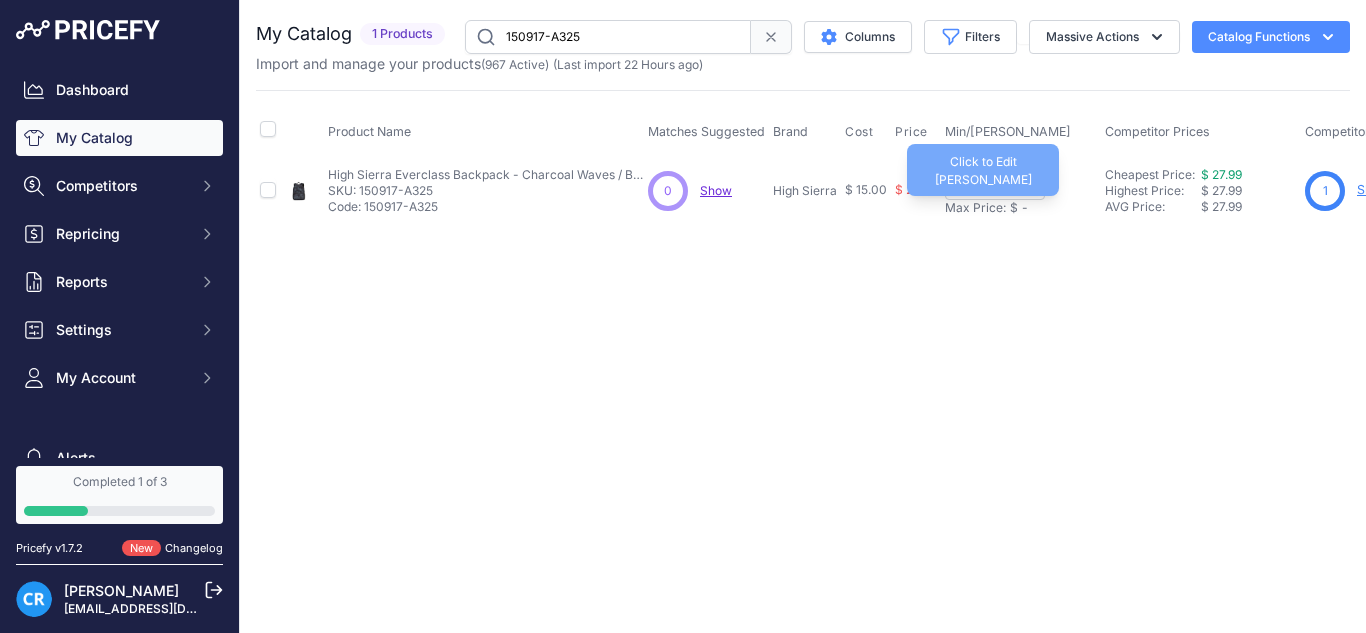 click on "Max Price:" at bounding box center (975, 208) 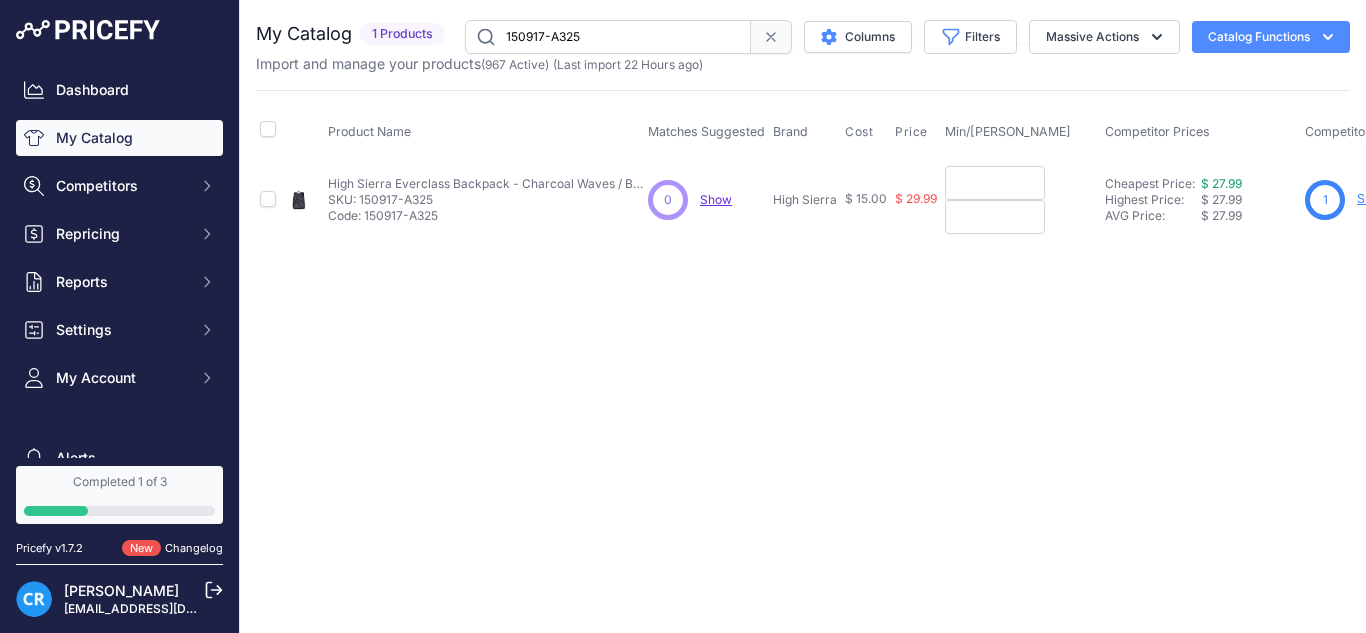 click at bounding box center (995, 183) 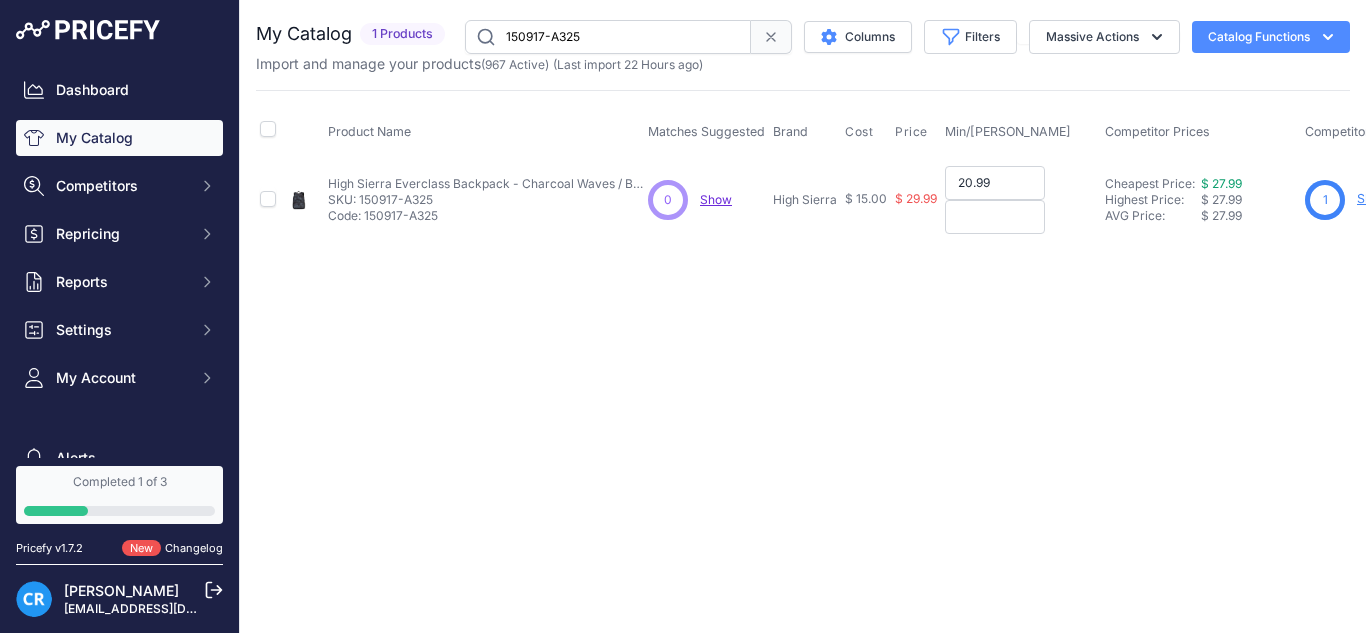 click at bounding box center [995, 217] 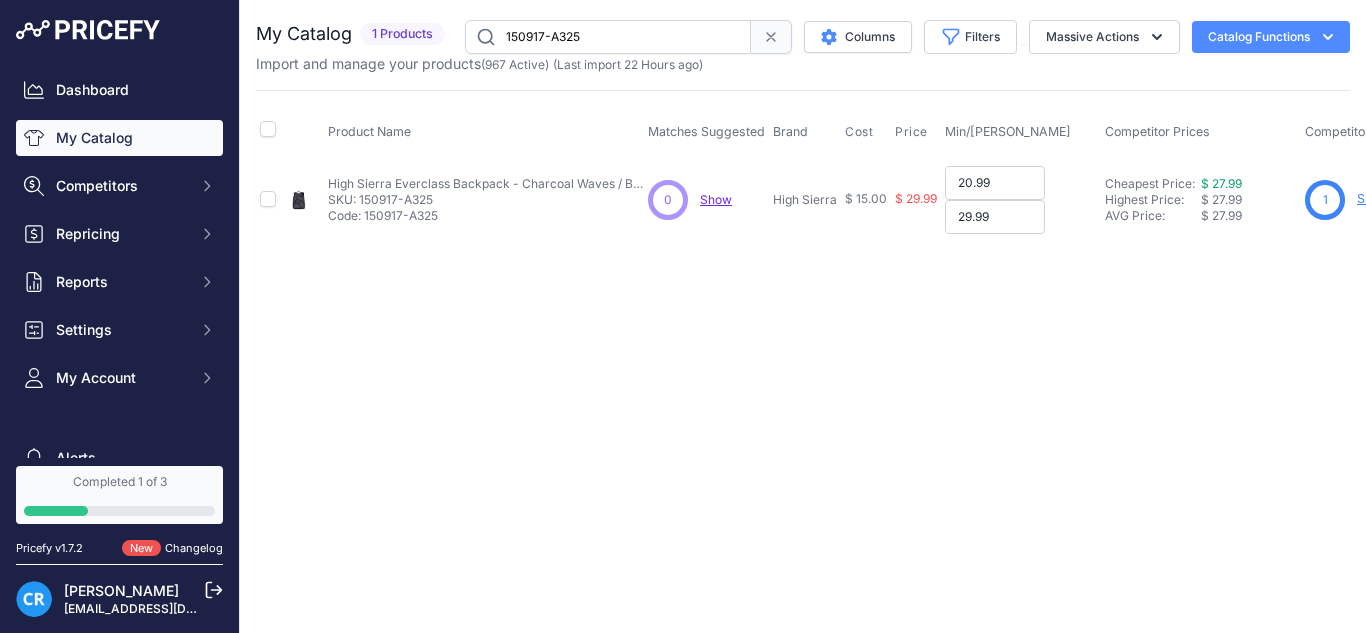 click on "20.99" at bounding box center [995, 183] 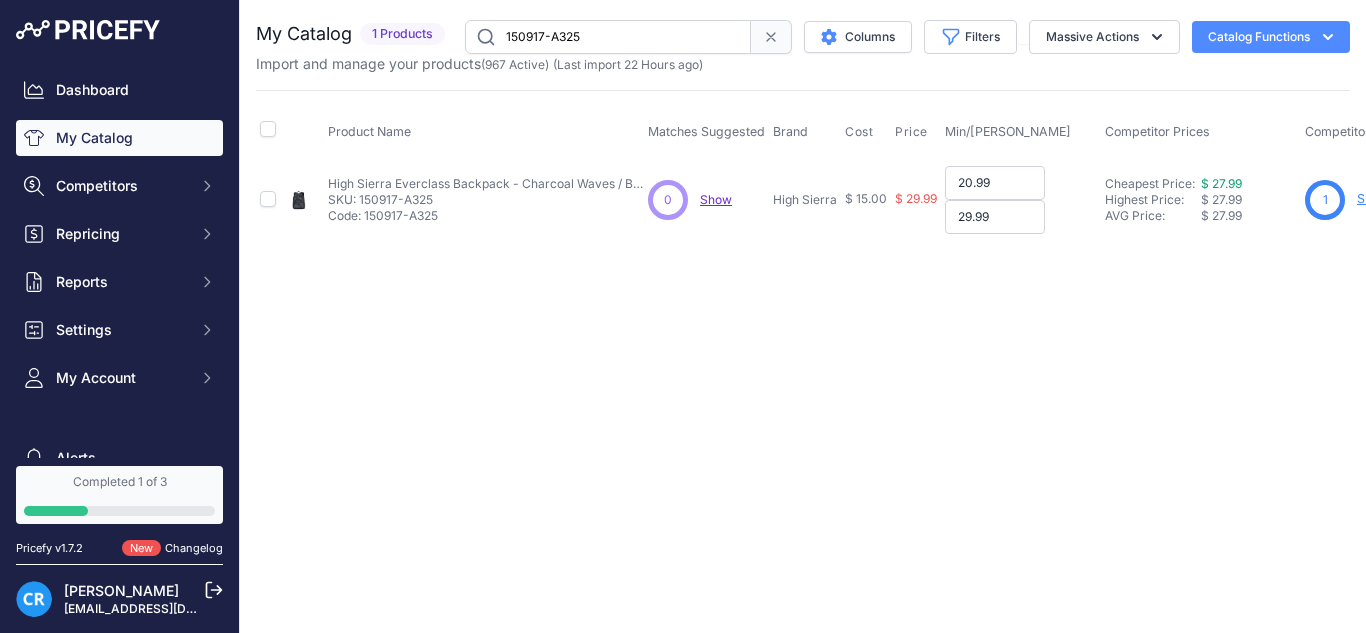 click on "Max Price:
$
29.99
-
Click to Edit Max Price
29.99" at bounding box center [1021, 217] 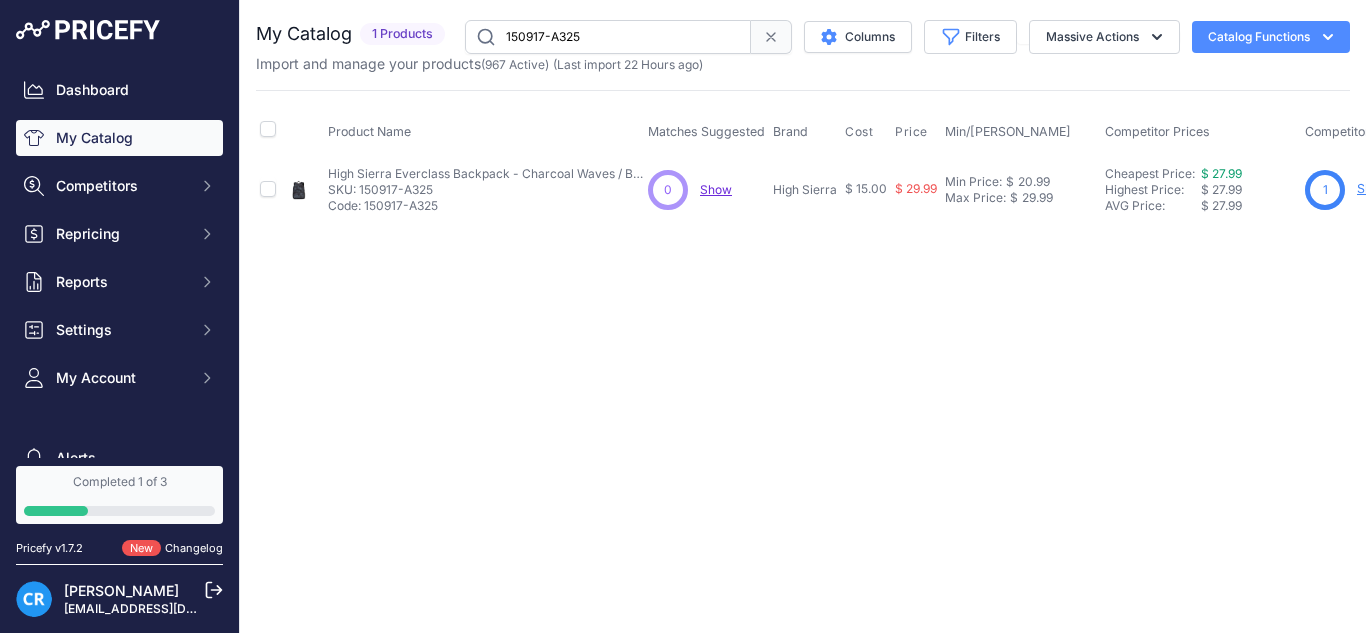 click on "150917-A325" at bounding box center (608, 37) 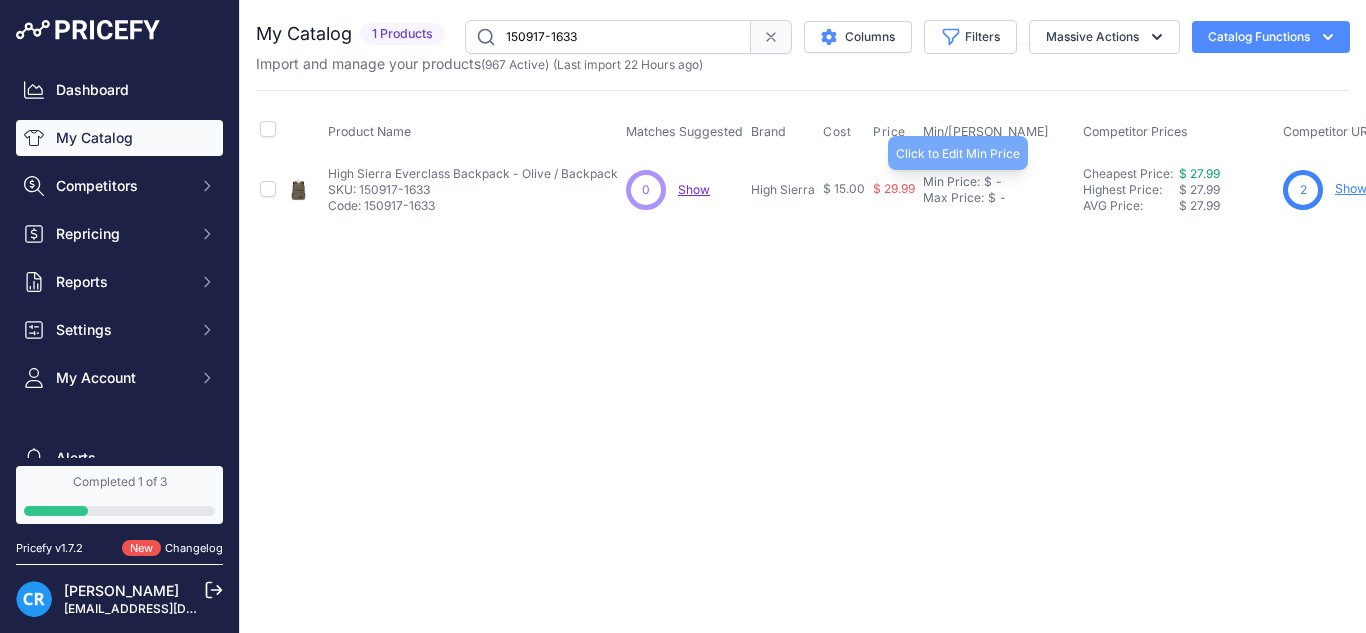 click on "Min Price:
$
-" at bounding box center [999, 182] 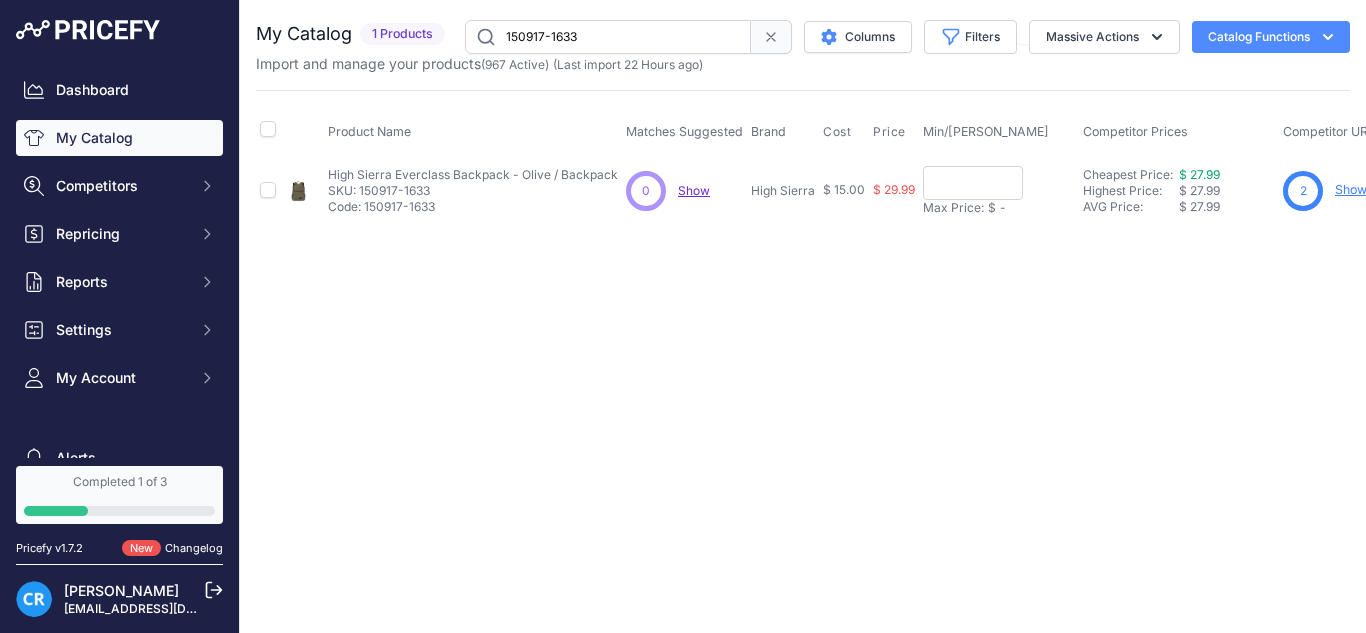 drag, startPoint x: 969, startPoint y: 210, endPoint x: 972, endPoint y: 194, distance: 16.27882 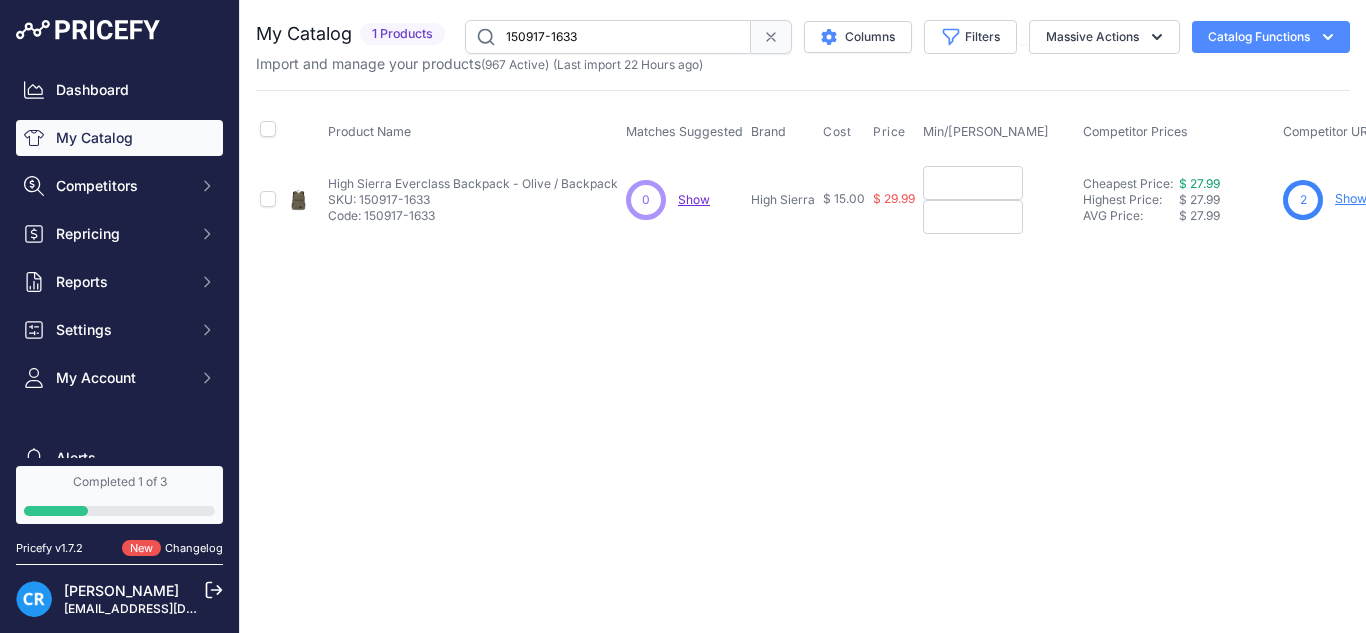 click at bounding box center [973, 183] 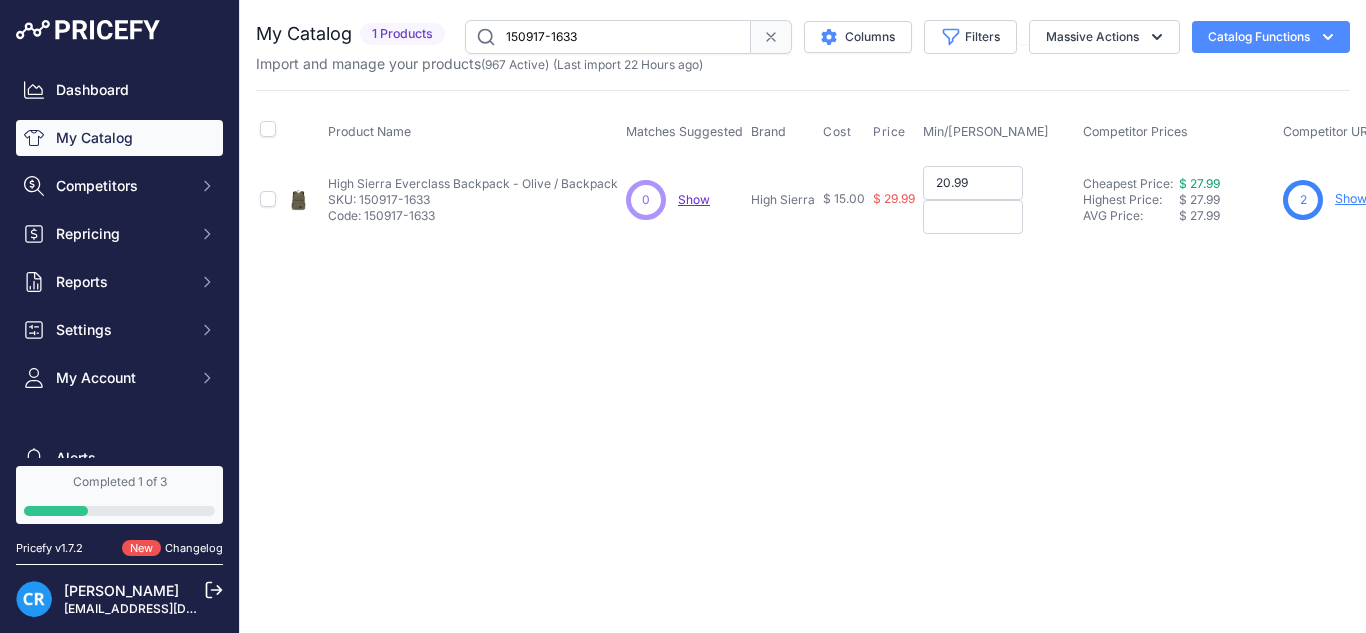 click at bounding box center [973, 217] 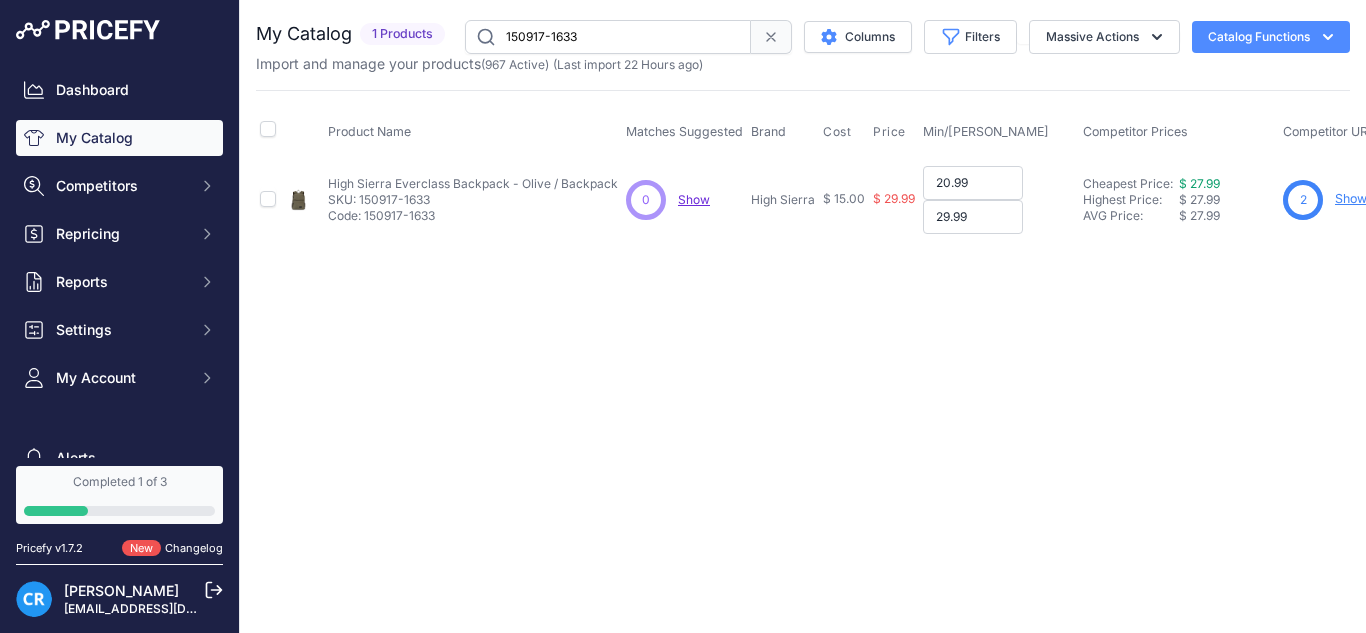 click on "29.99" at bounding box center [973, 217] 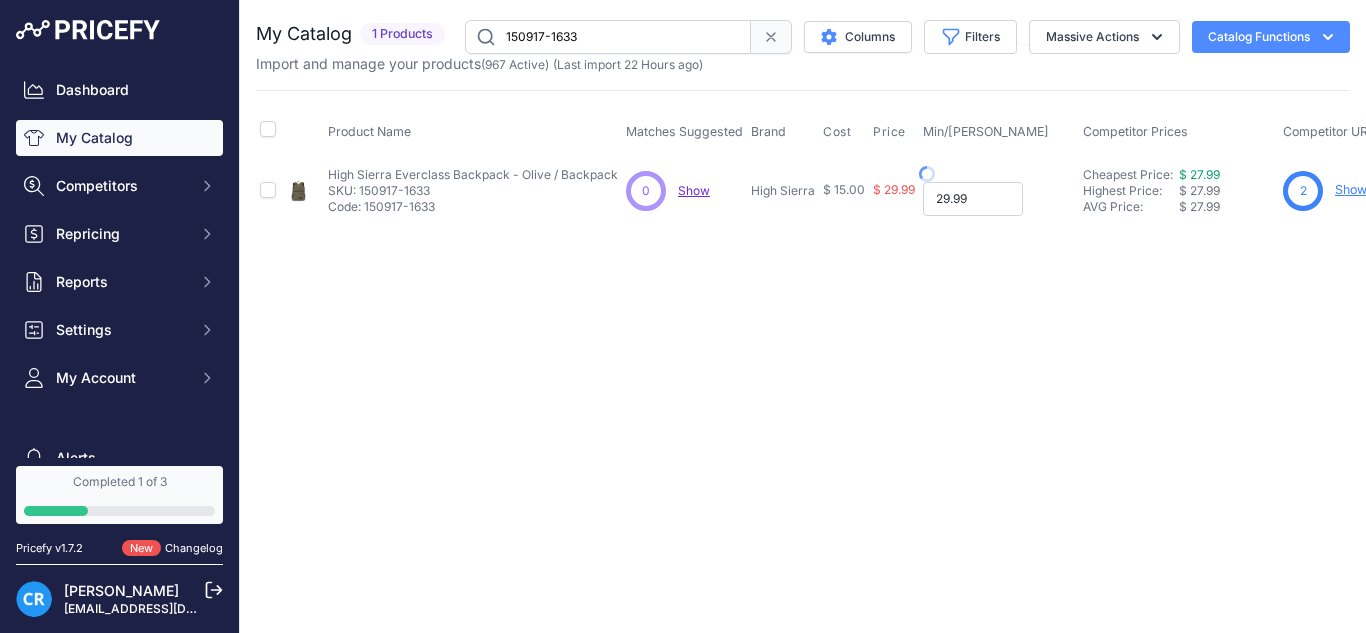 click on "29.99" at bounding box center [973, 199] 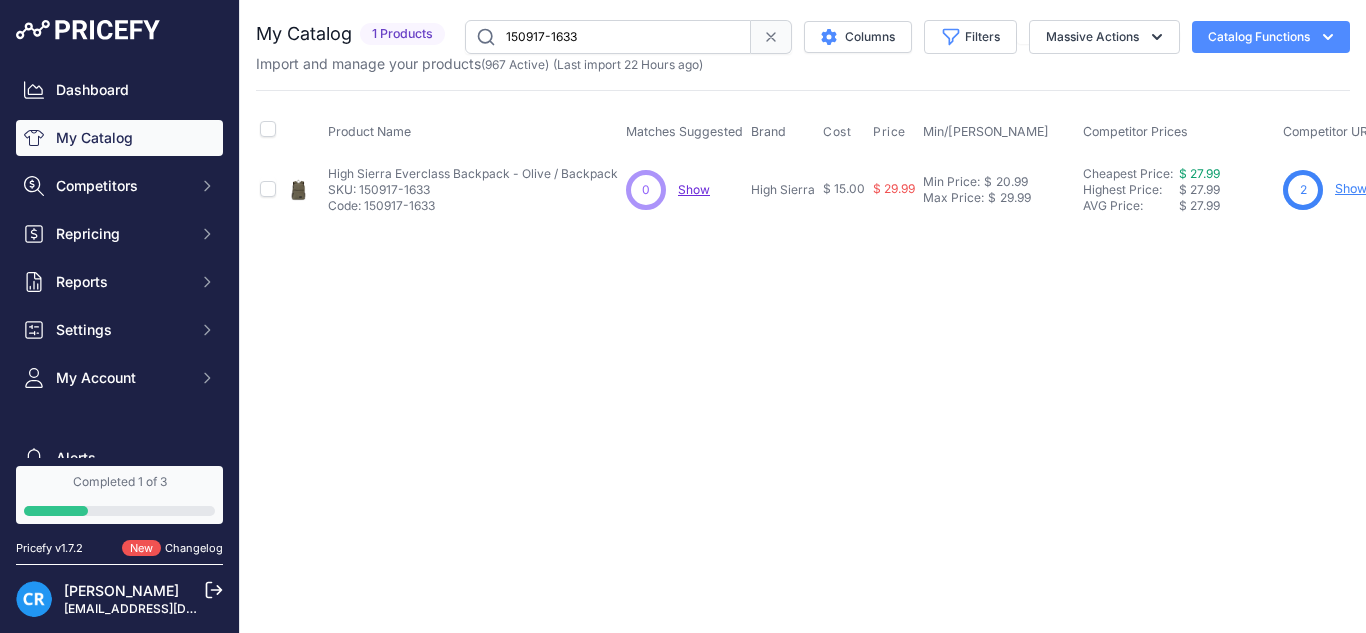 click on "150917-1633" at bounding box center [608, 37] 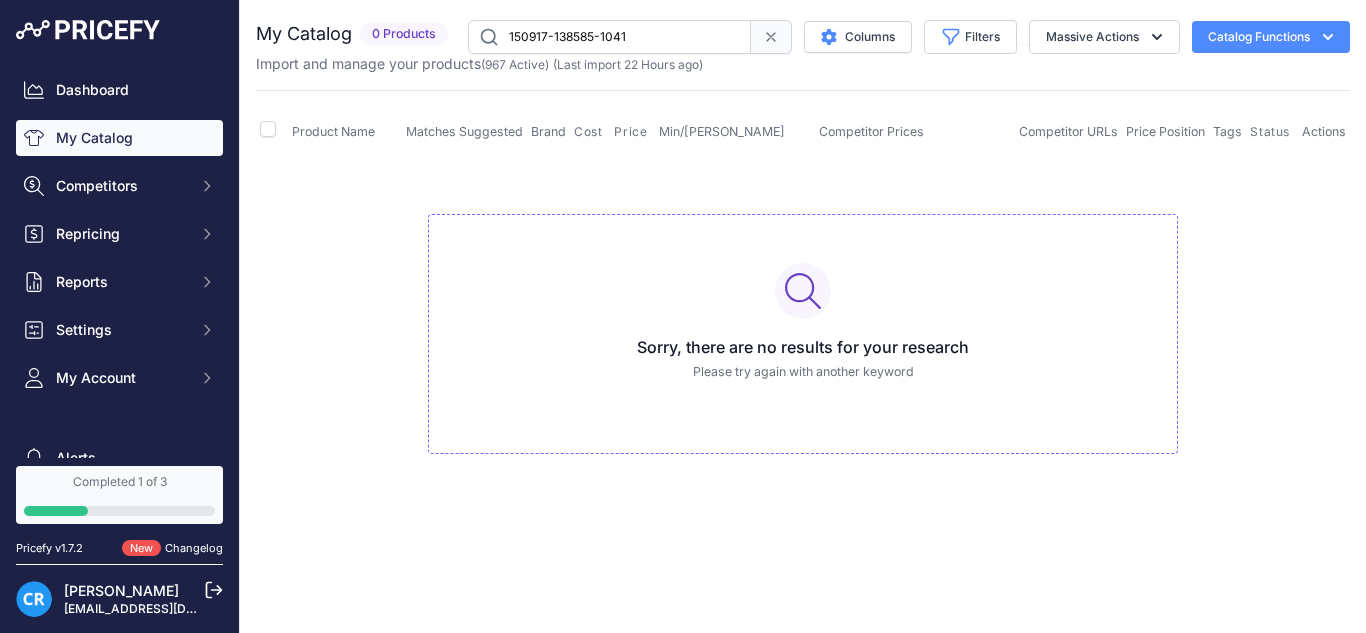 click on "150917-138585-1041" at bounding box center (609, 37) 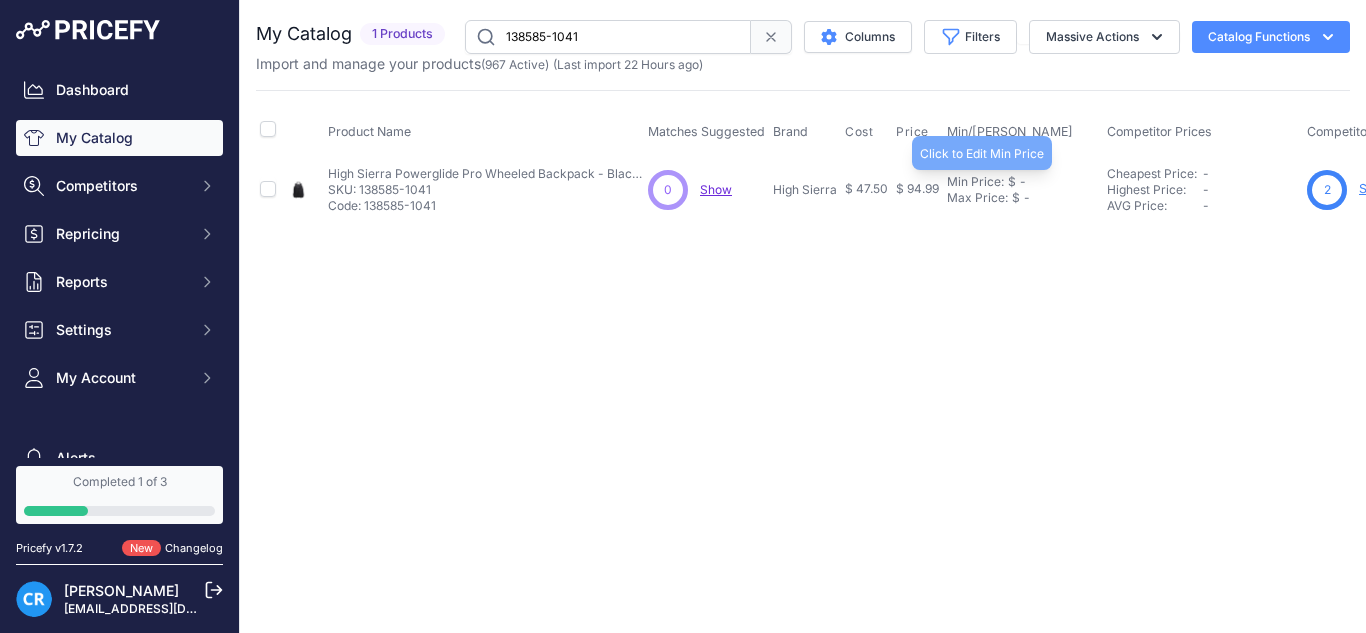 click on "Min Price:" at bounding box center (975, 182) 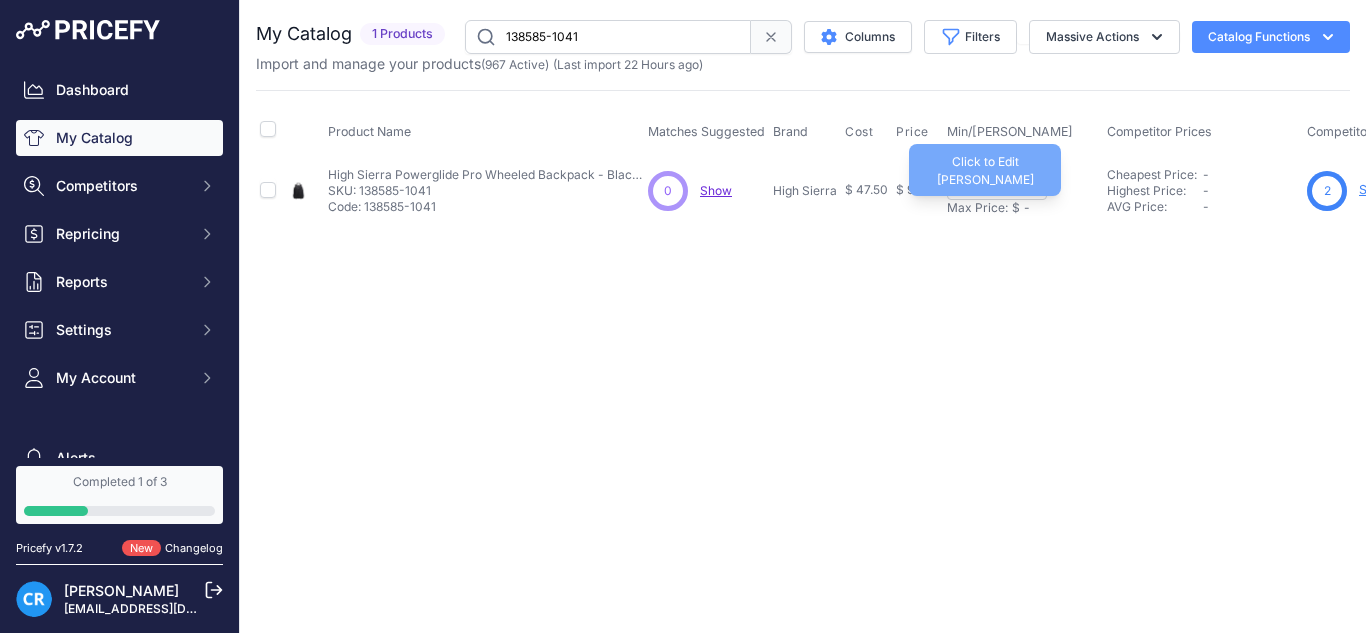 click on "Max Price:" at bounding box center (977, 208) 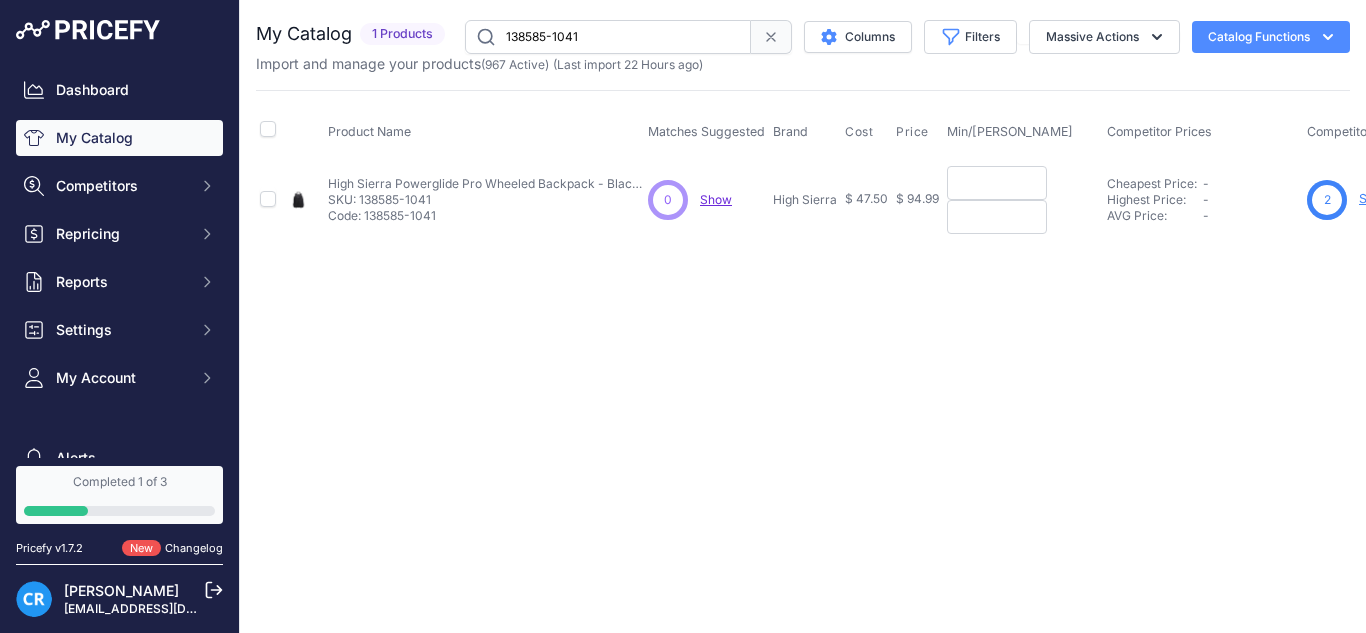 click at bounding box center [997, 183] 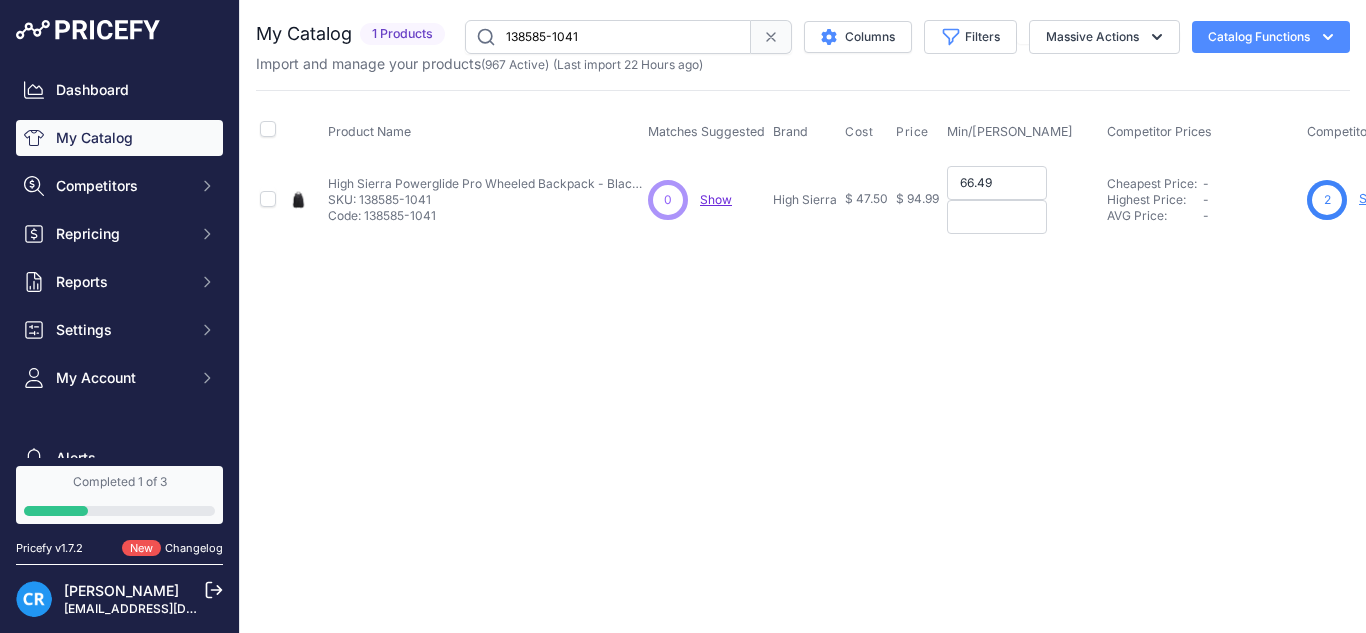 click at bounding box center [997, 217] 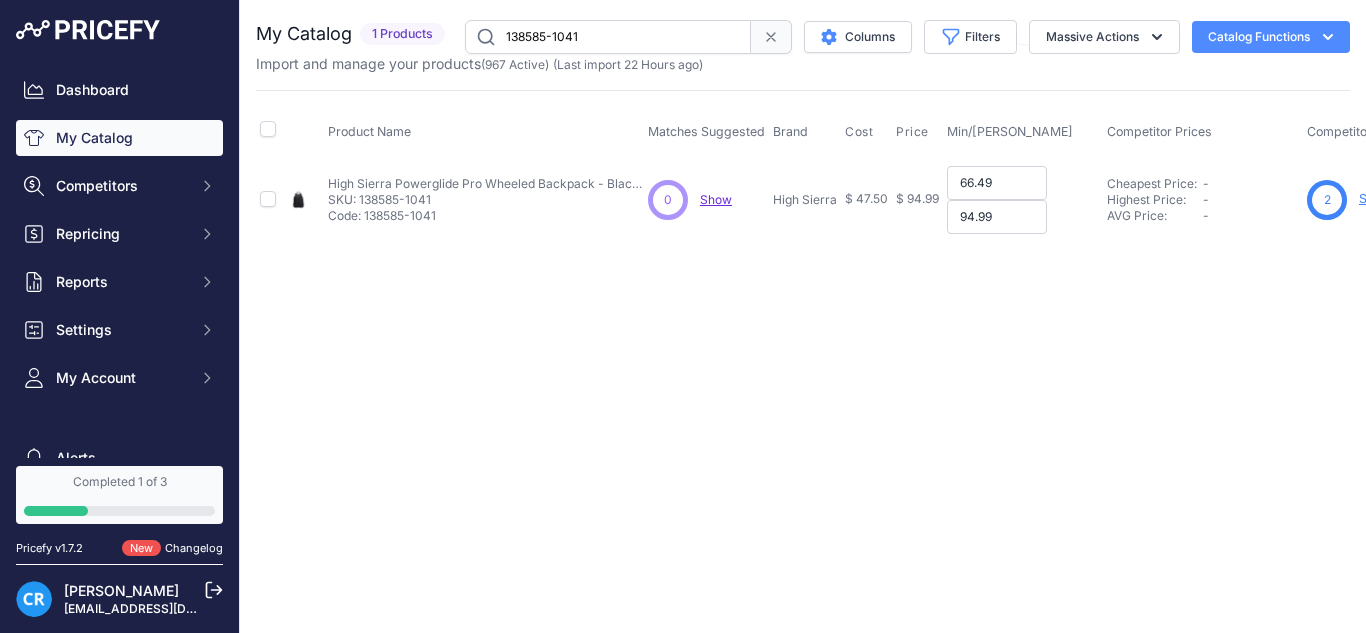 click on "66.49" at bounding box center [997, 183] 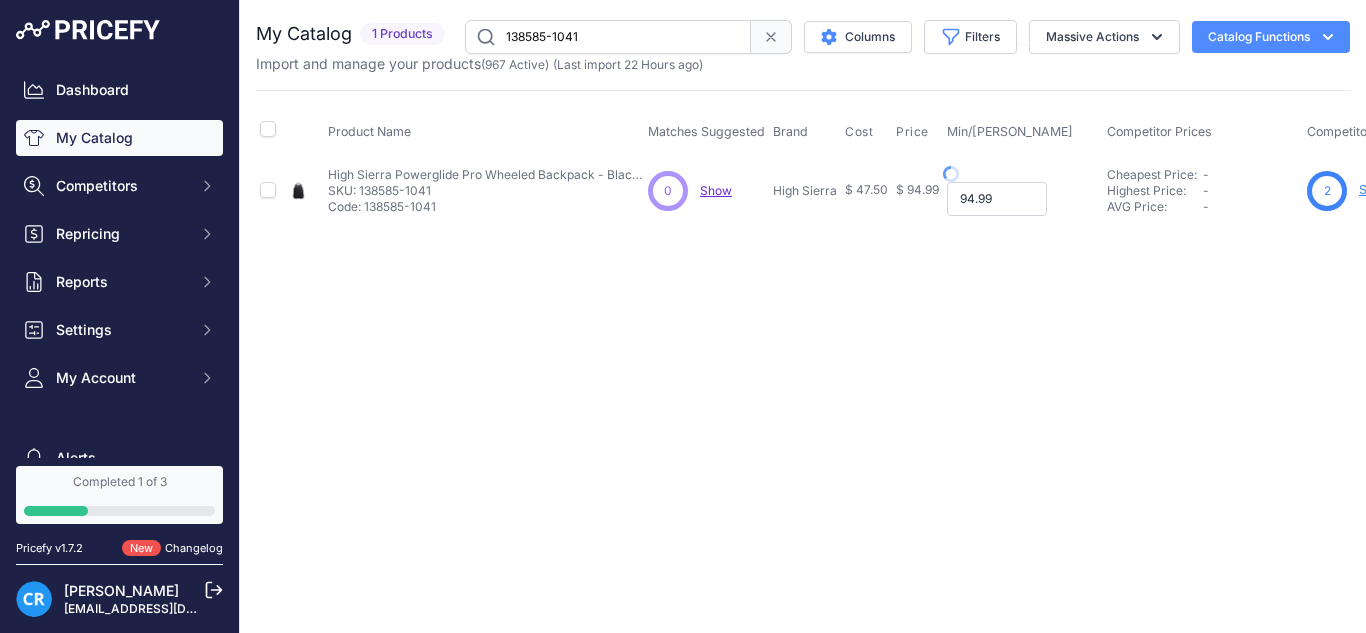 click on "94.99" at bounding box center (997, 199) 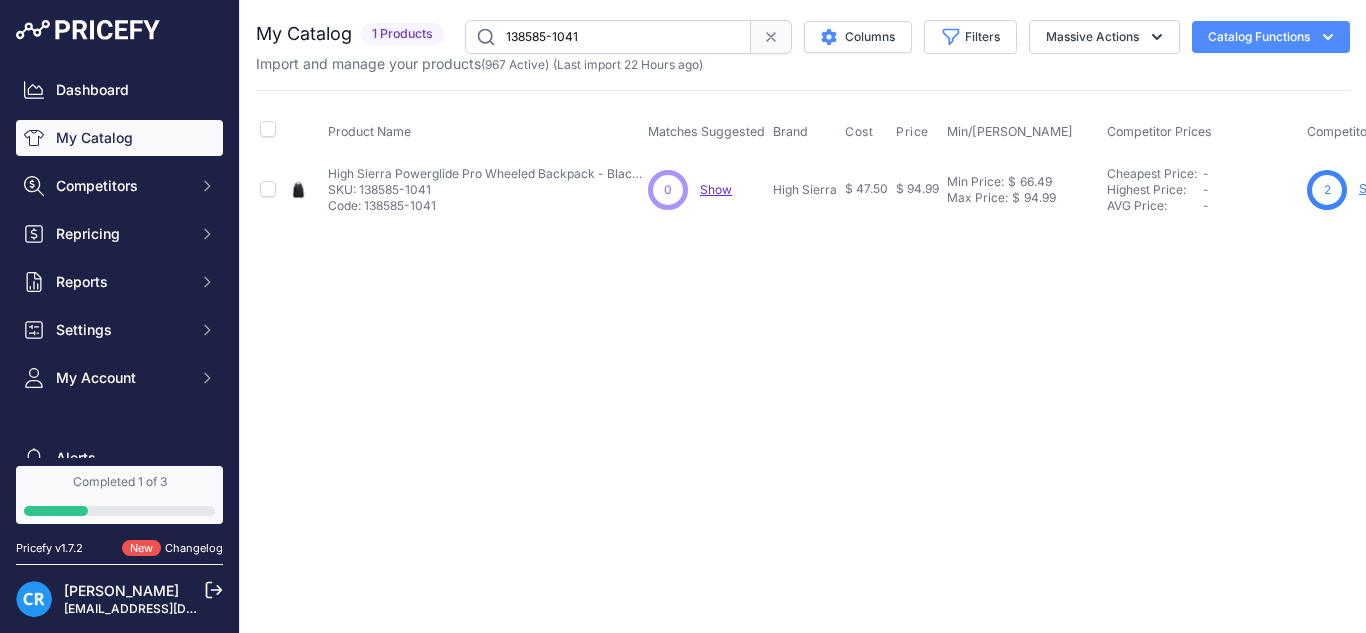 click on "138585-1041" at bounding box center (608, 37) 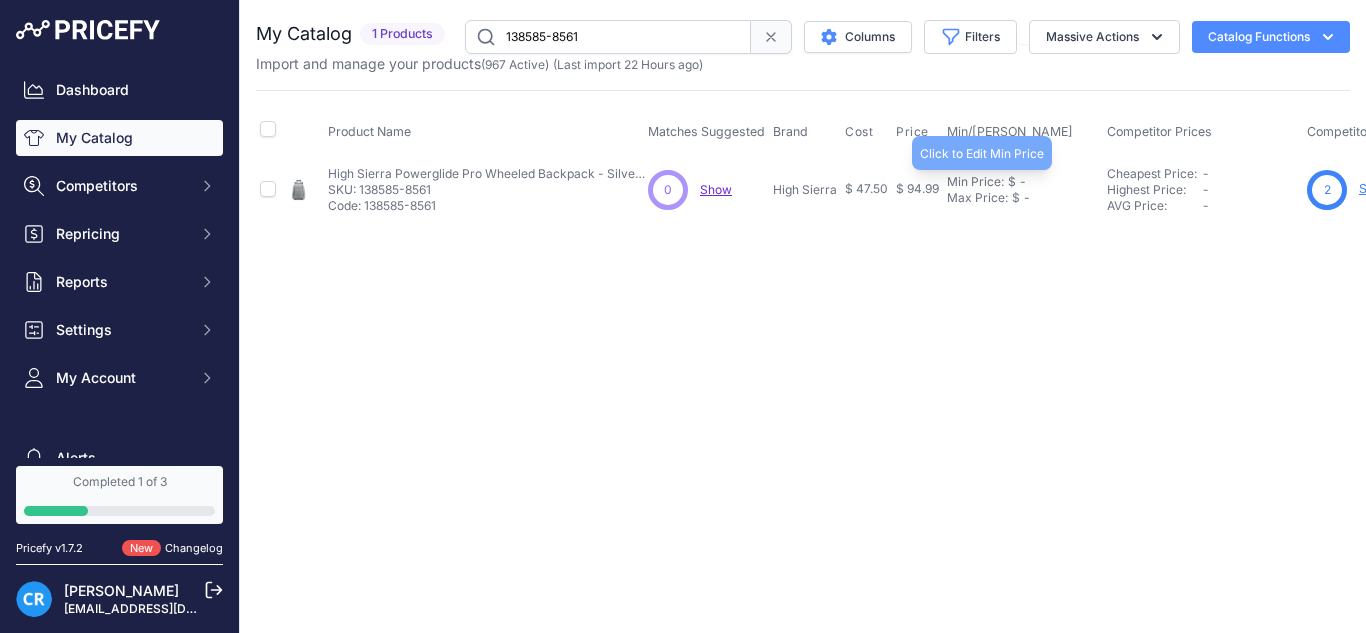click on "Min Price:" at bounding box center (975, 182) 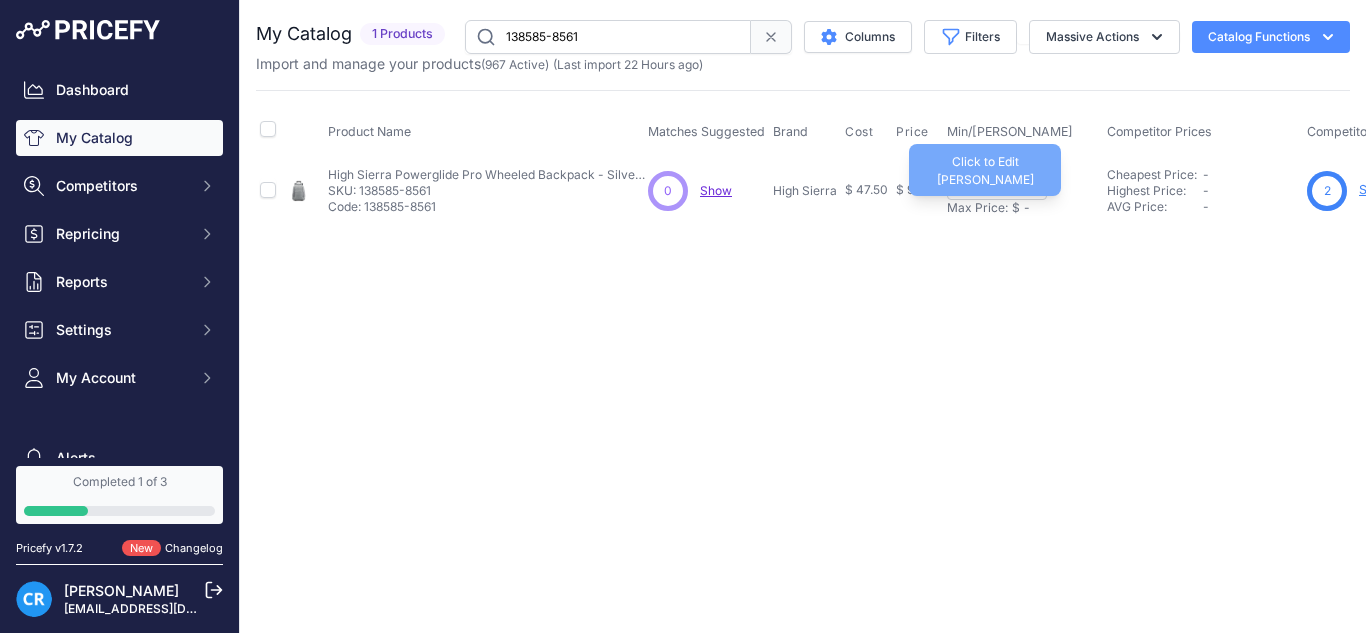click on "Max Price:" at bounding box center [977, 208] 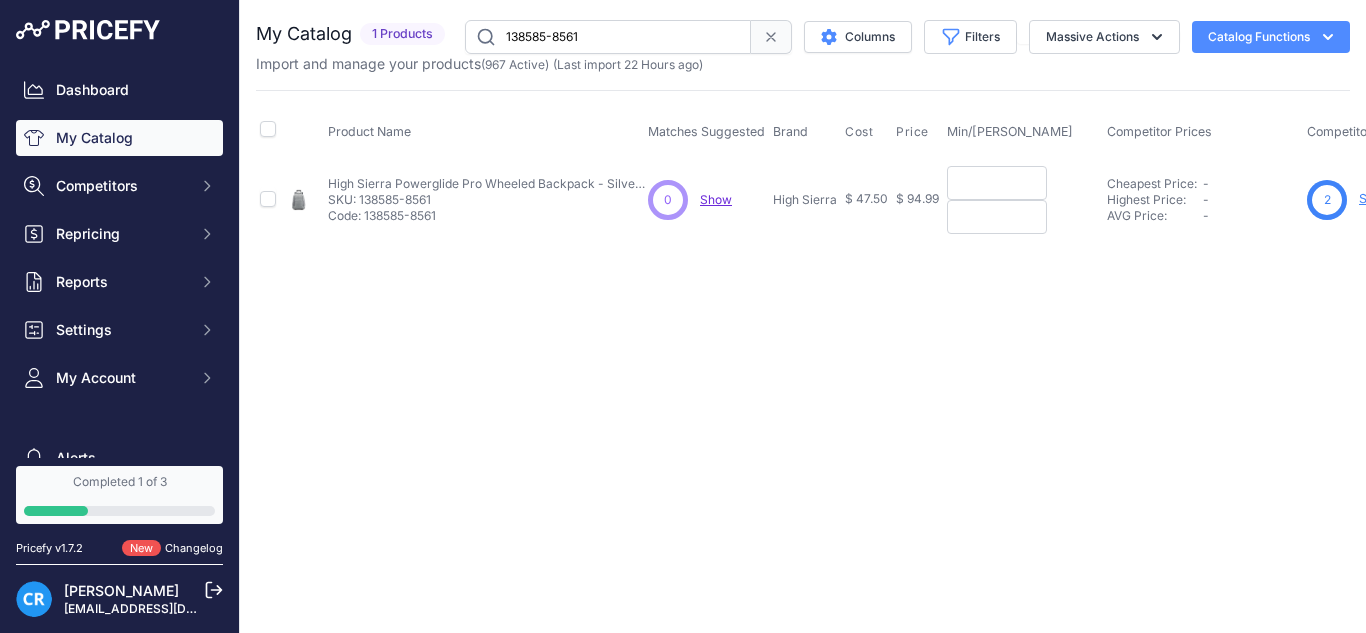click at bounding box center [997, 183] 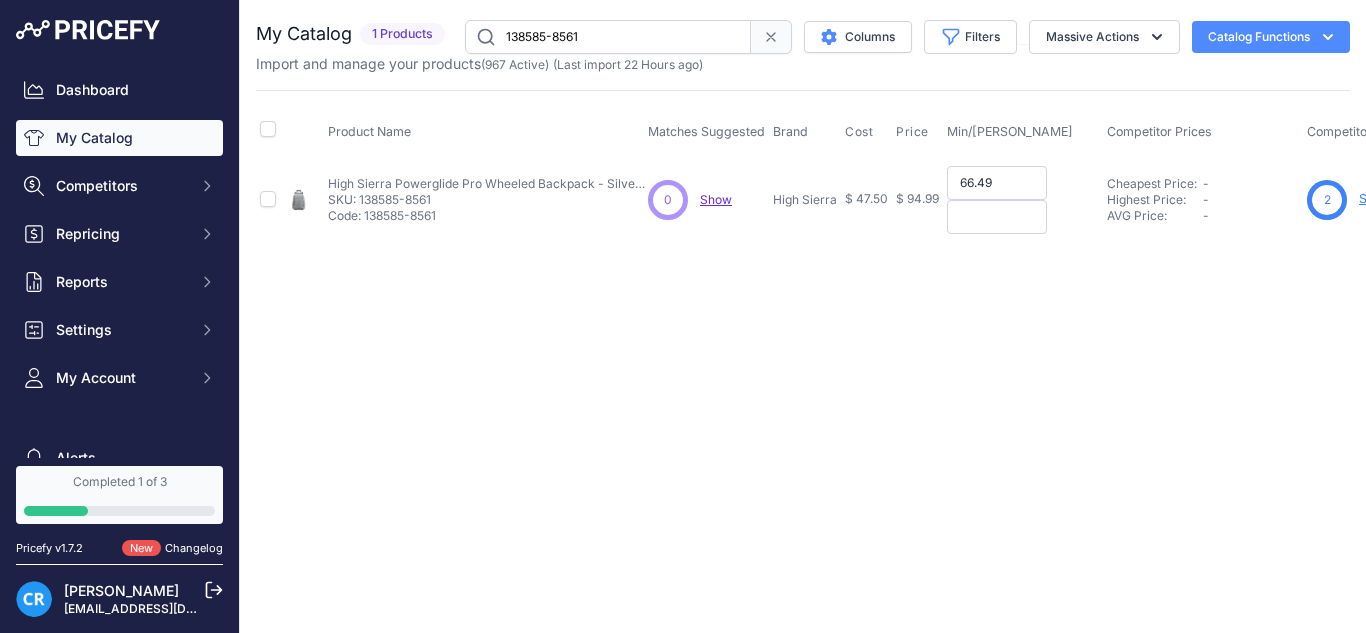 click at bounding box center [997, 217] 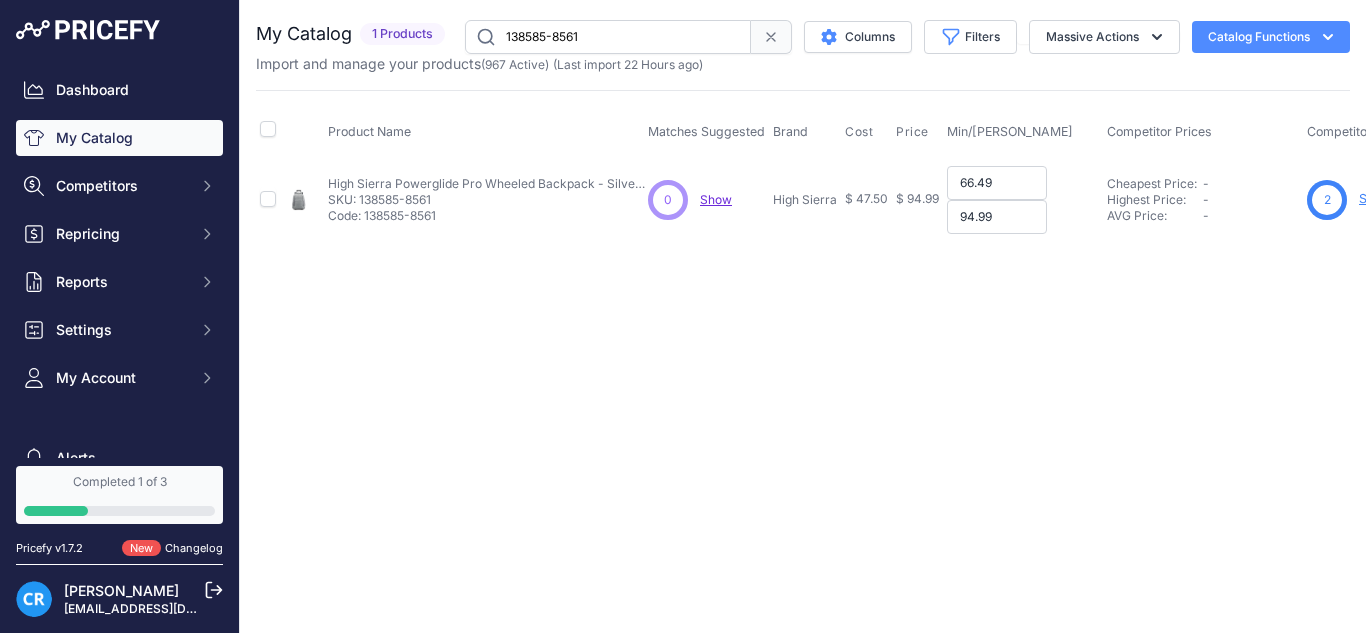 click on "66.49" at bounding box center [997, 183] 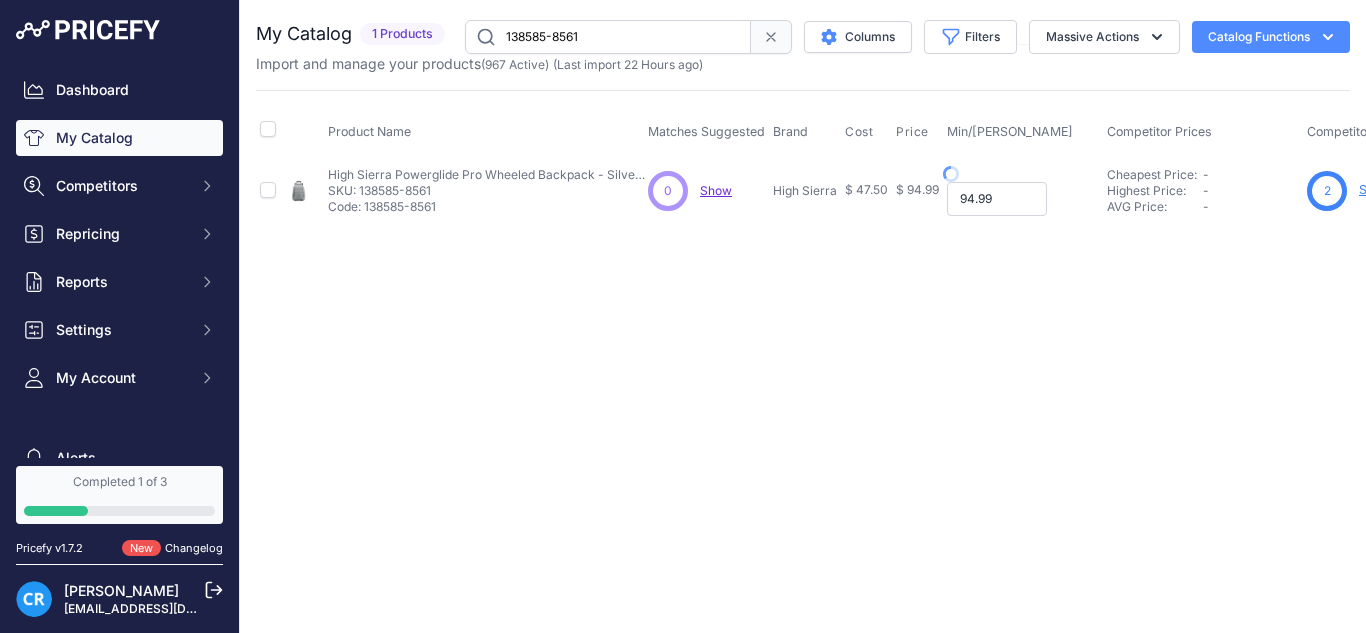 click on "94.99" at bounding box center (997, 199) 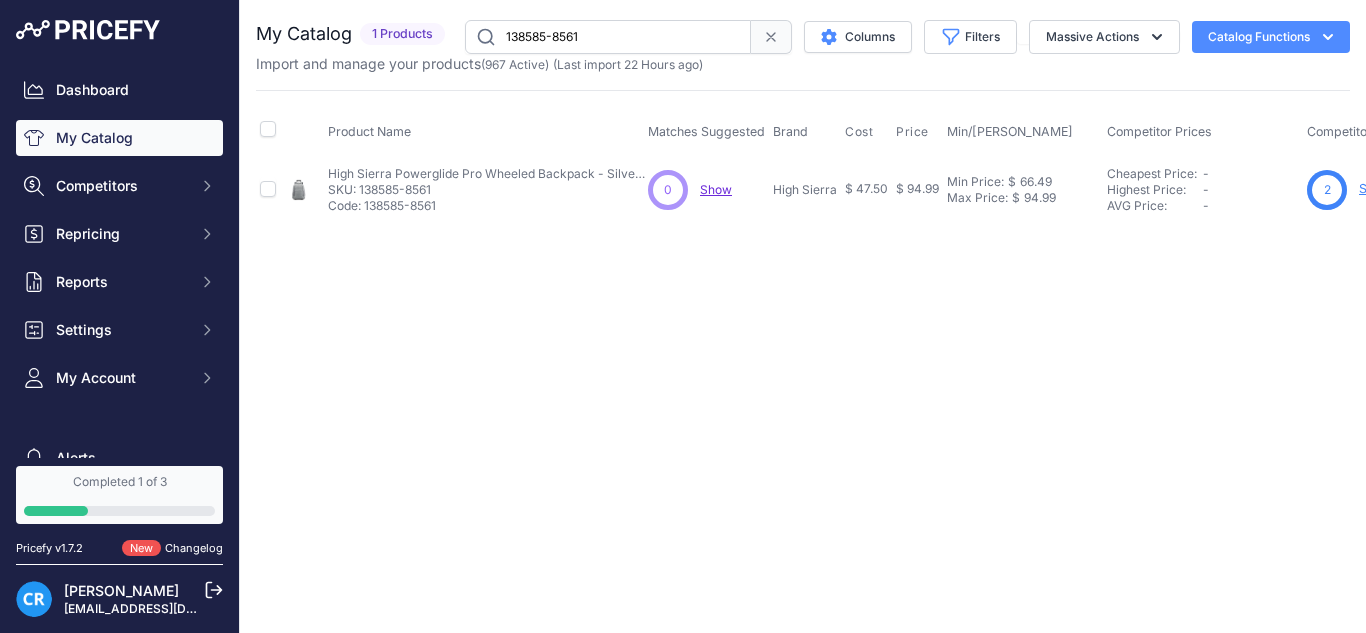 click on "138585-8561" at bounding box center (608, 37) 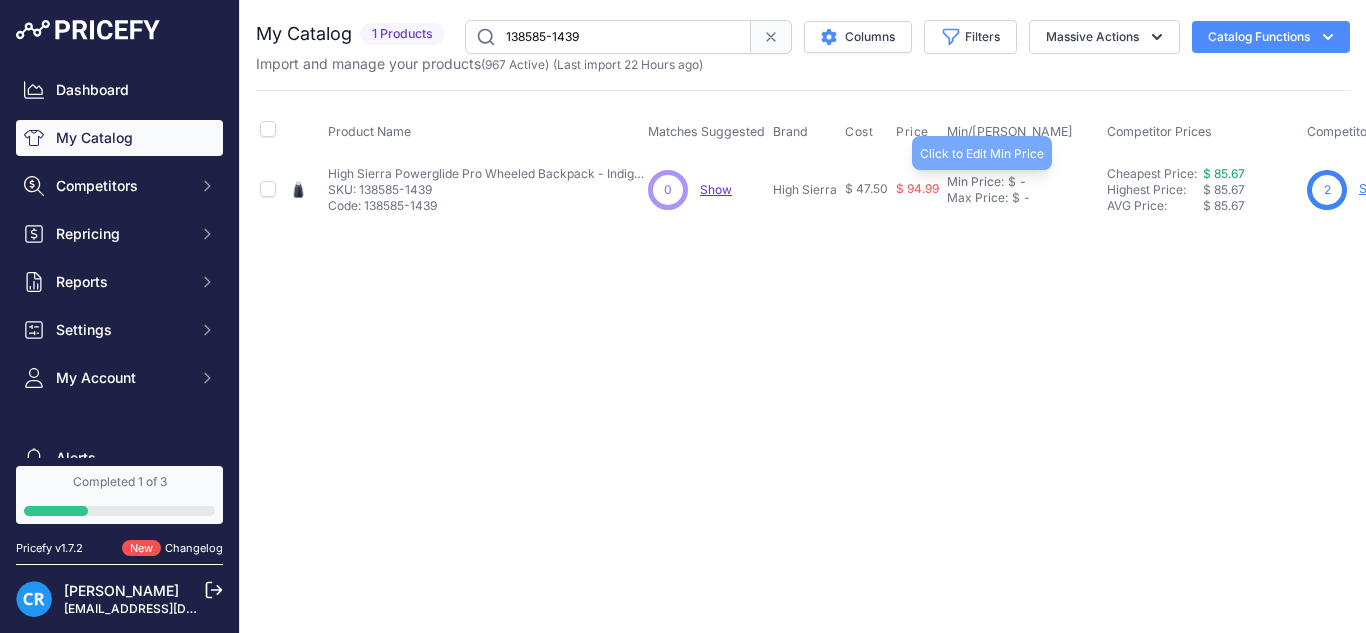 click on "Min Price:" at bounding box center (975, 182) 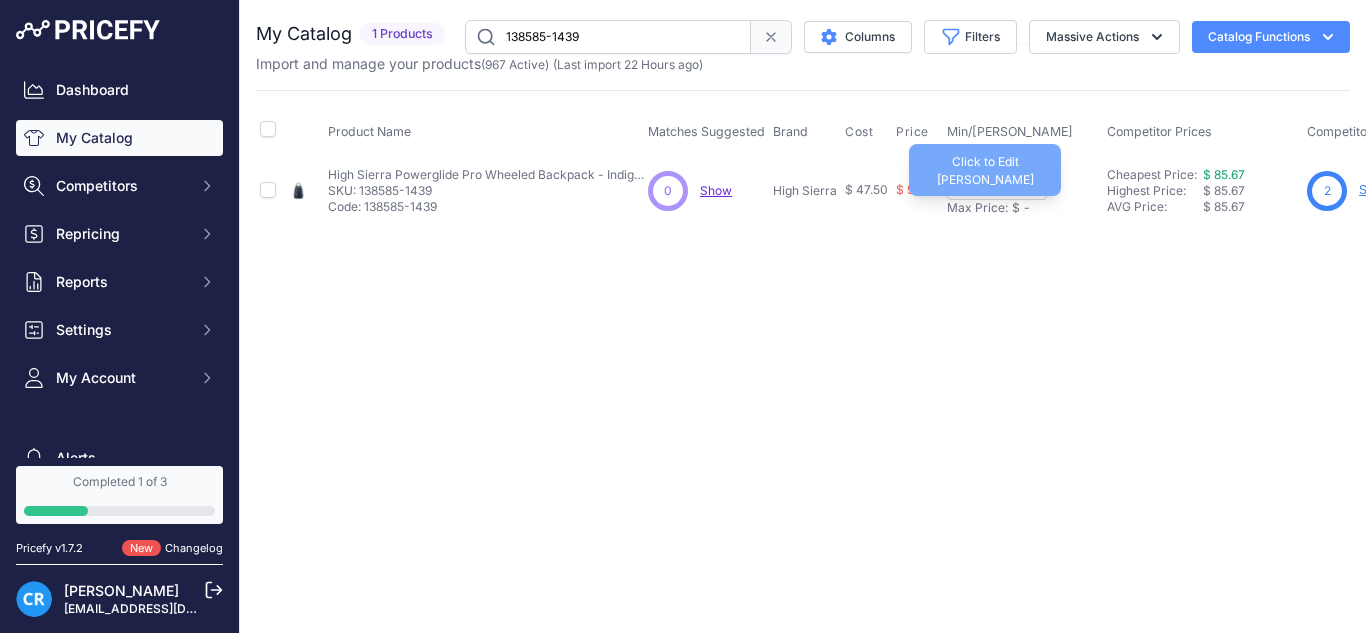 click on "Max Price:" at bounding box center [977, 208] 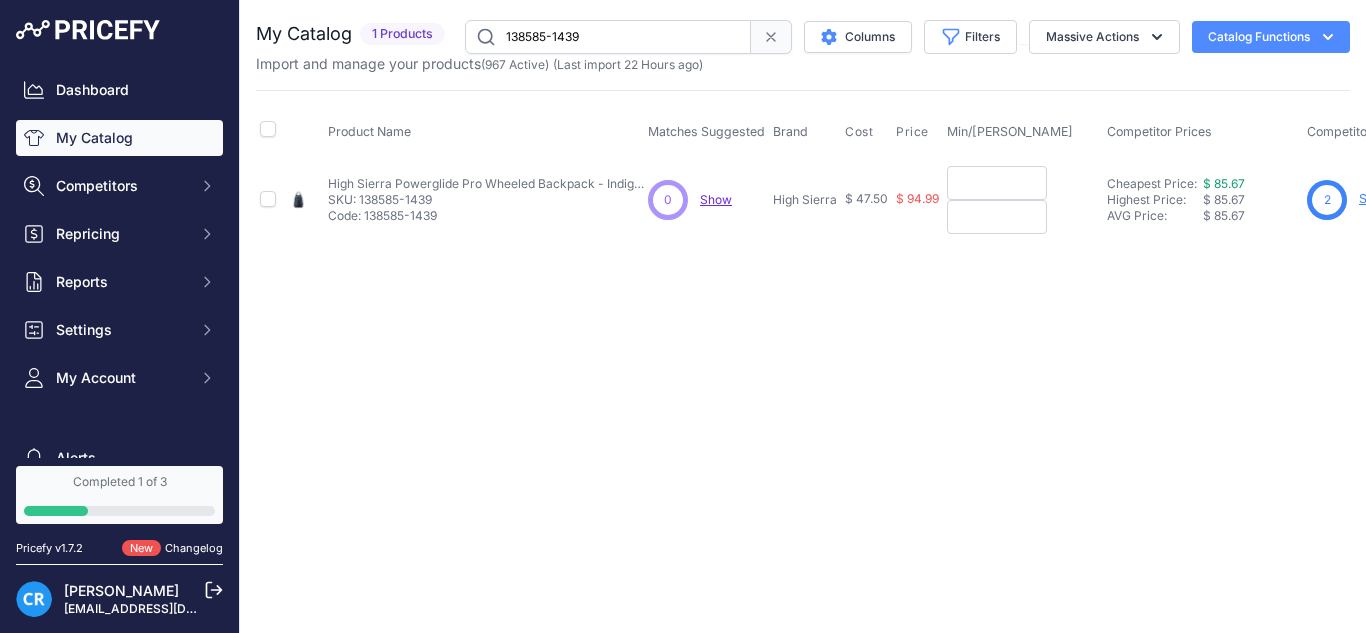 click at bounding box center [997, 183] 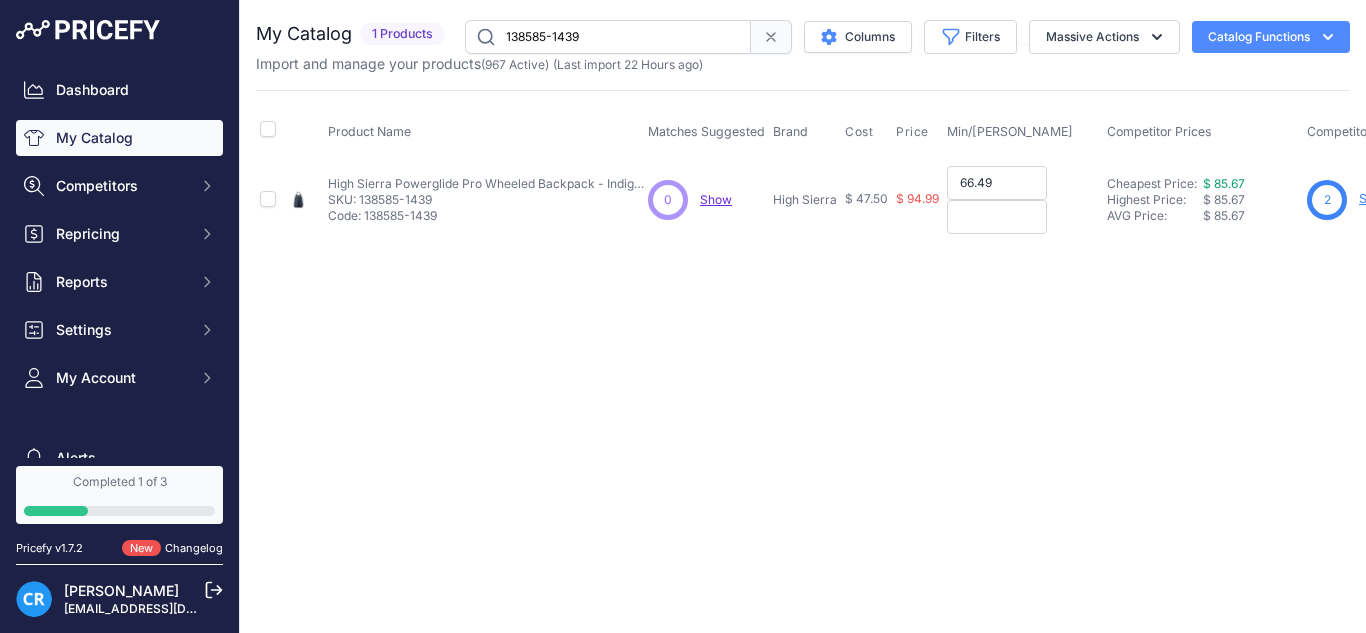 click at bounding box center [997, 217] 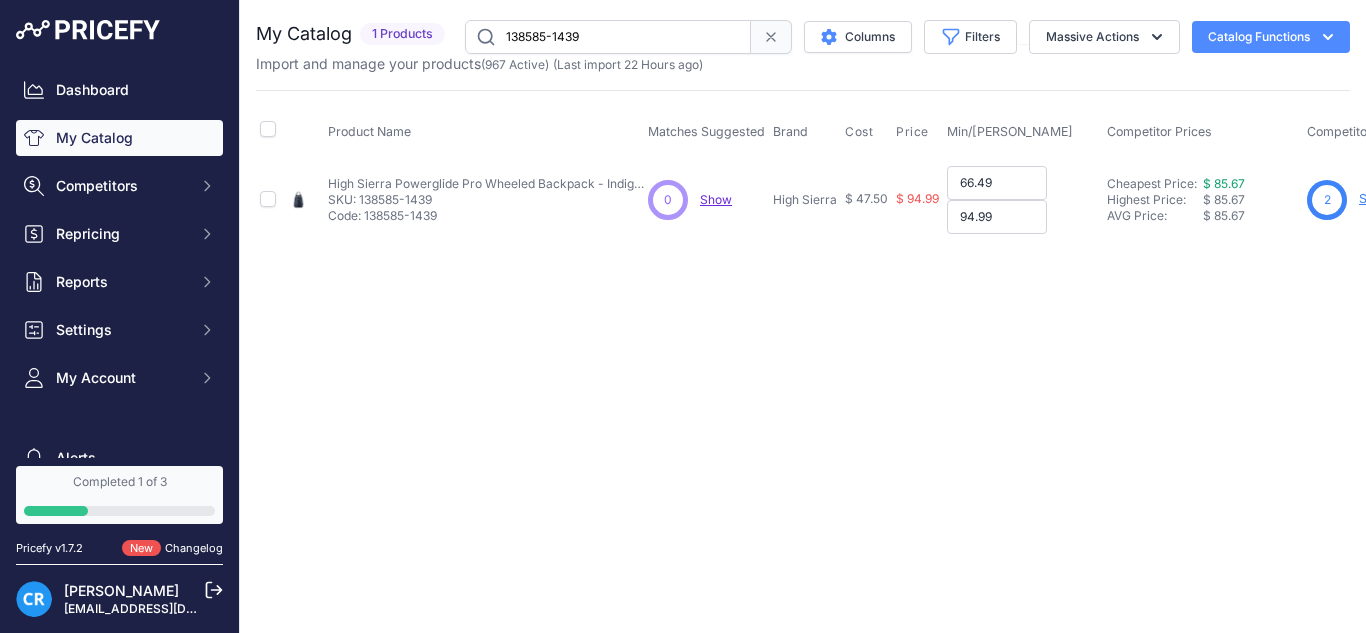 click on "66.49" at bounding box center (997, 183) 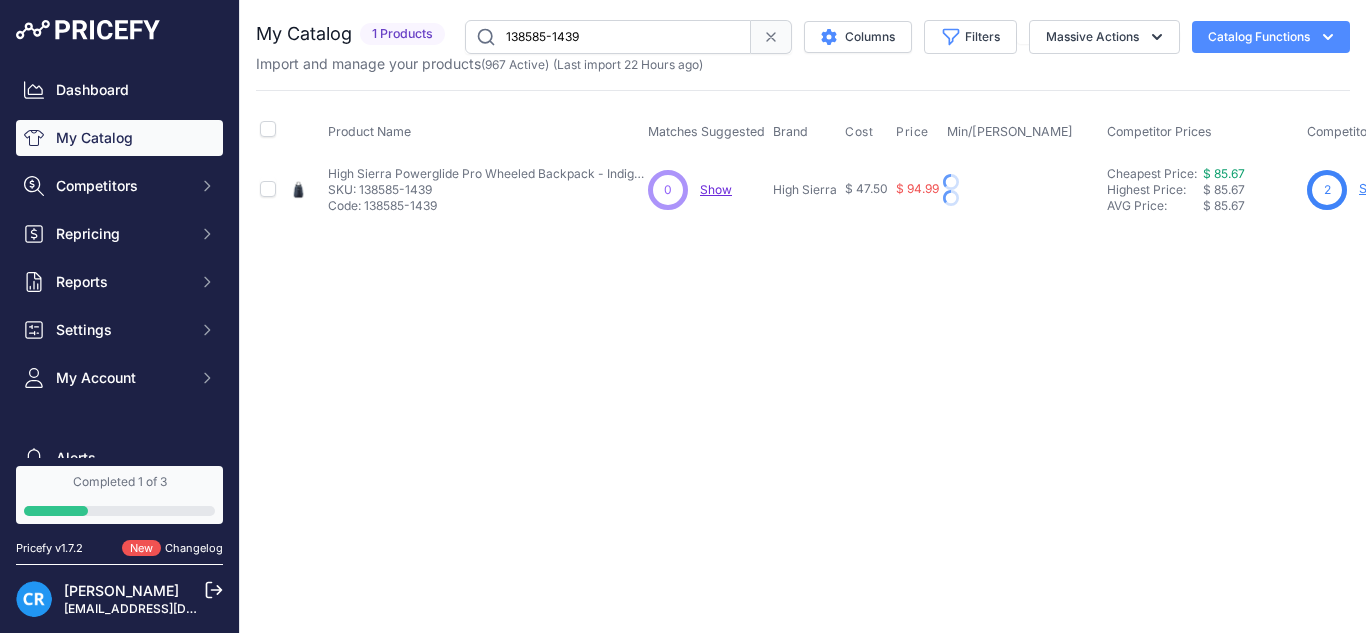 click on "Max Price:
$
94.99
-
Click to Edit Max Price
94.99" at bounding box center [1023, 198] 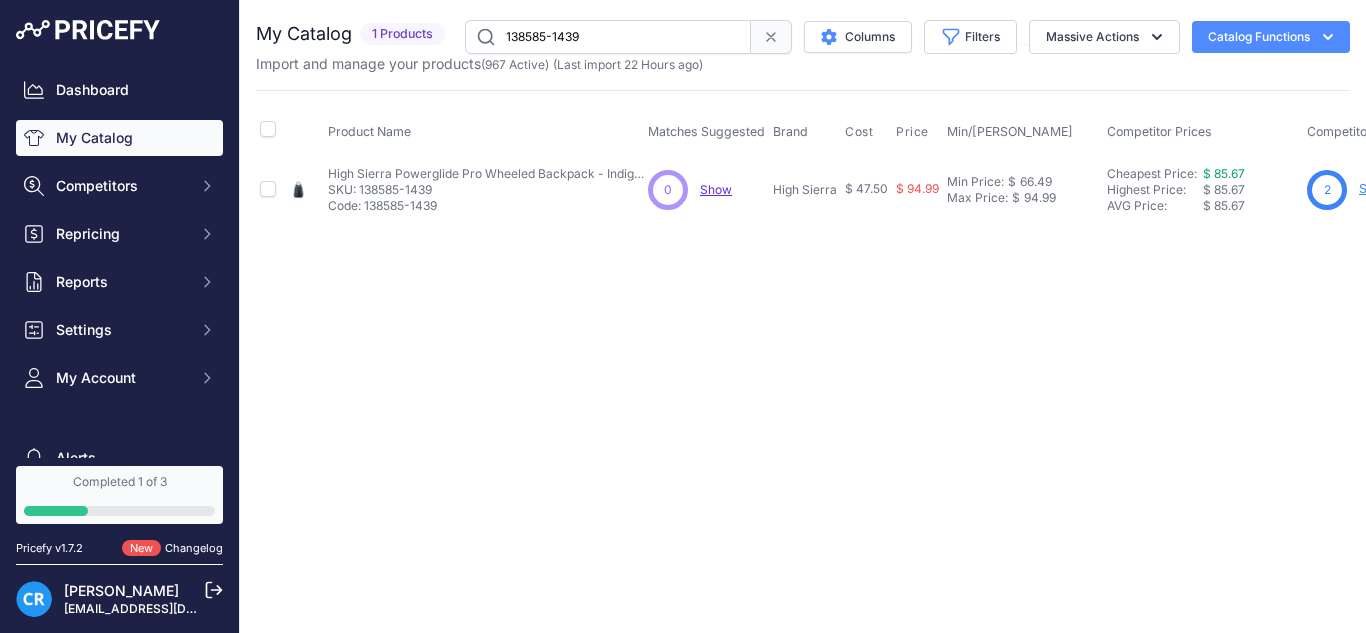 click on "138585-1439" at bounding box center [608, 37] 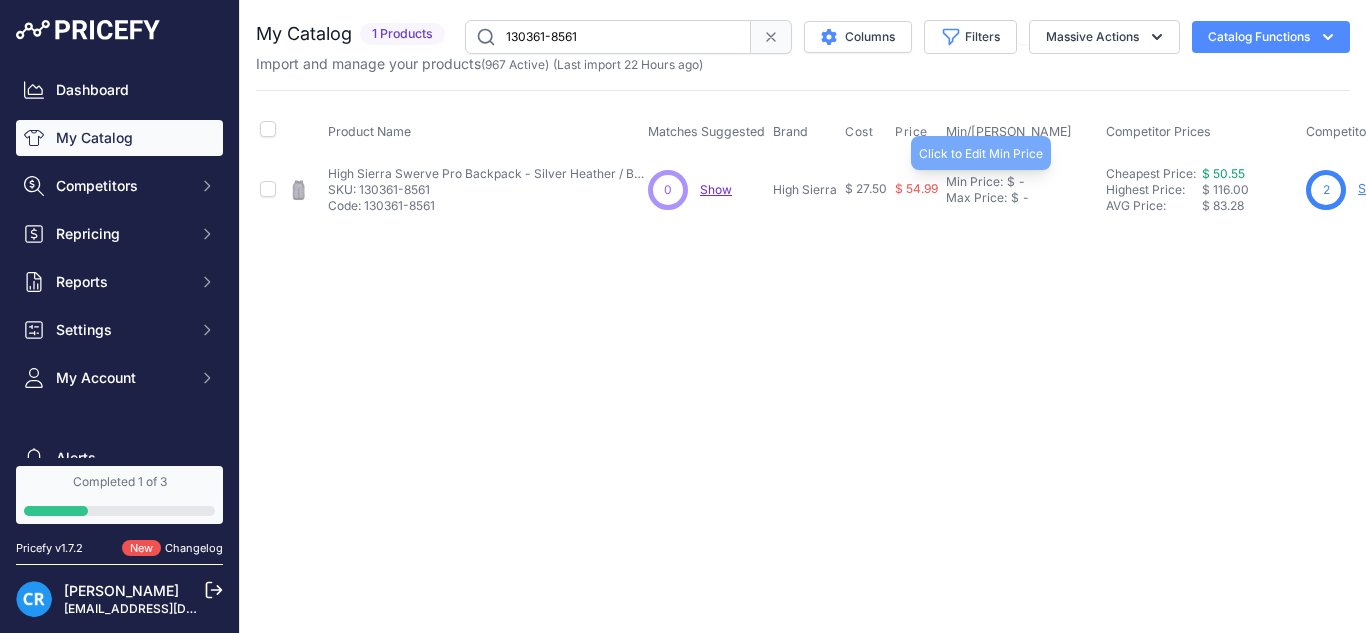 click on "Min Price:
$
-" at bounding box center (1022, 182) 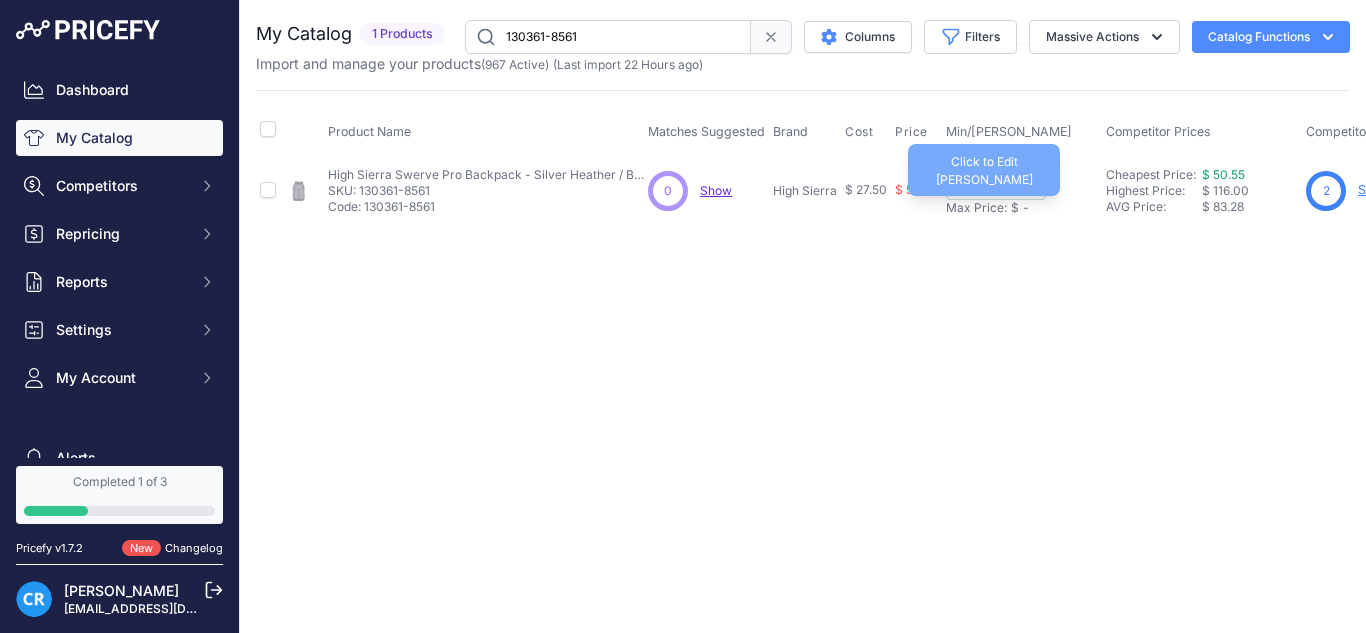 click on "Max Price:" at bounding box center (976, 208) 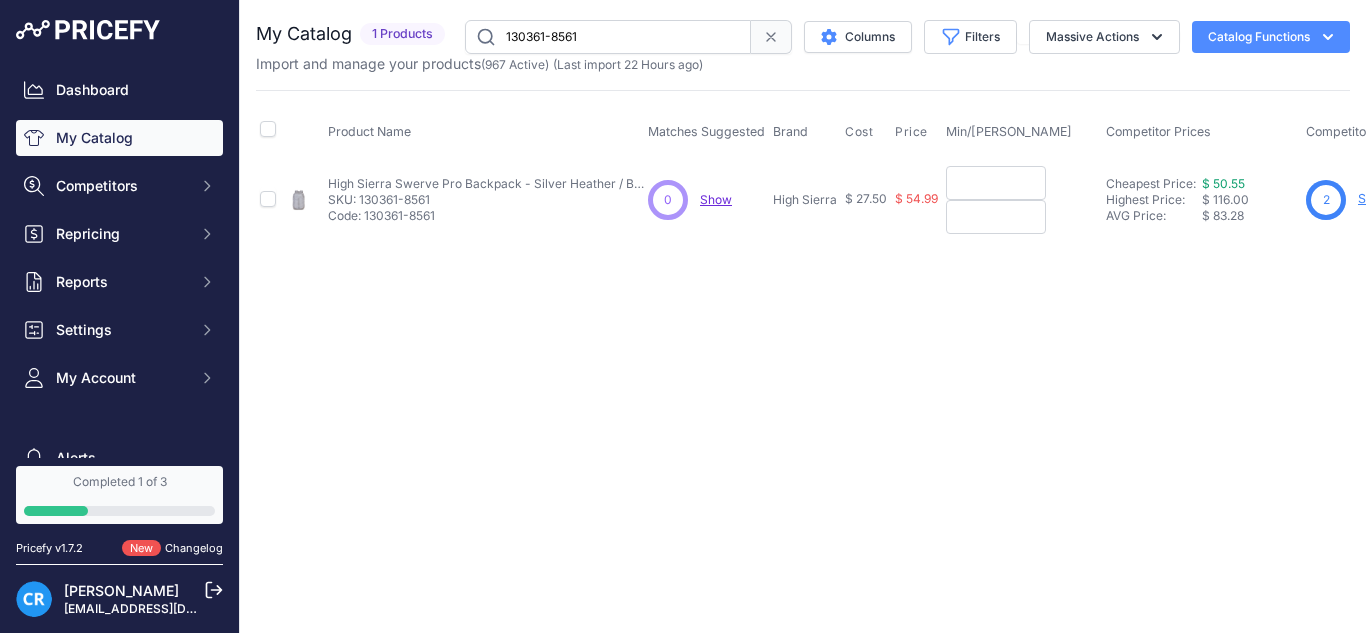 click at bounding box center (996, 183) 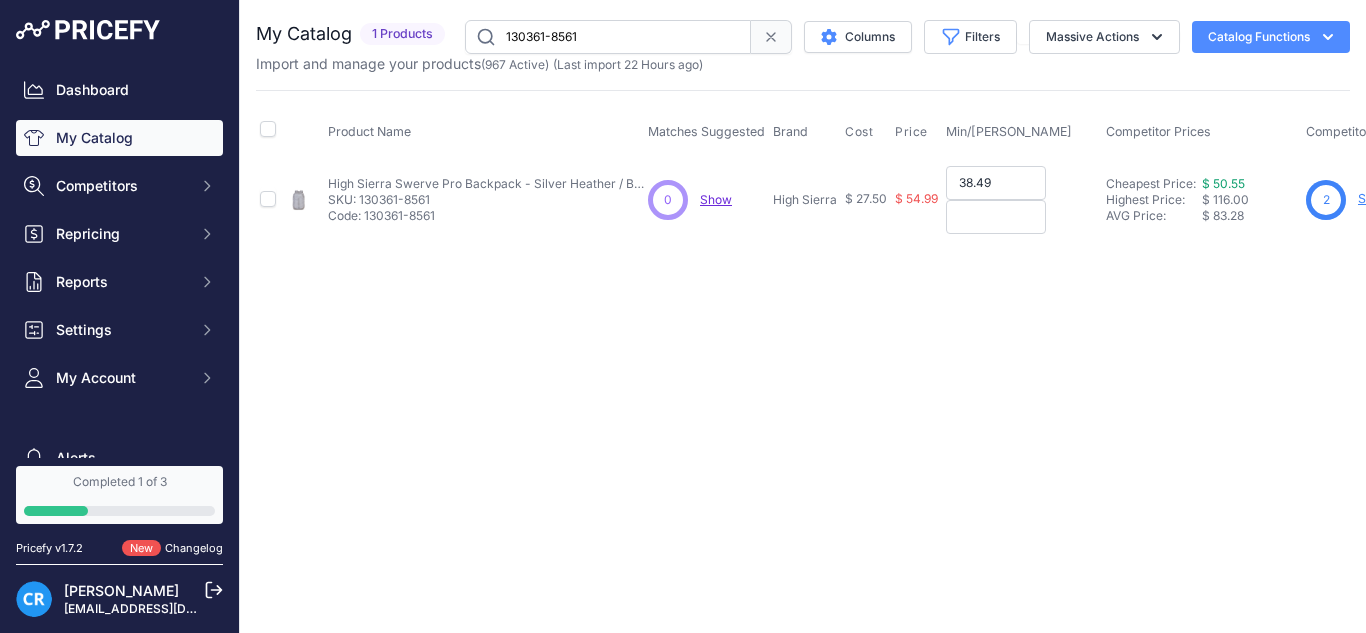 click at bounding box center (996, 217) 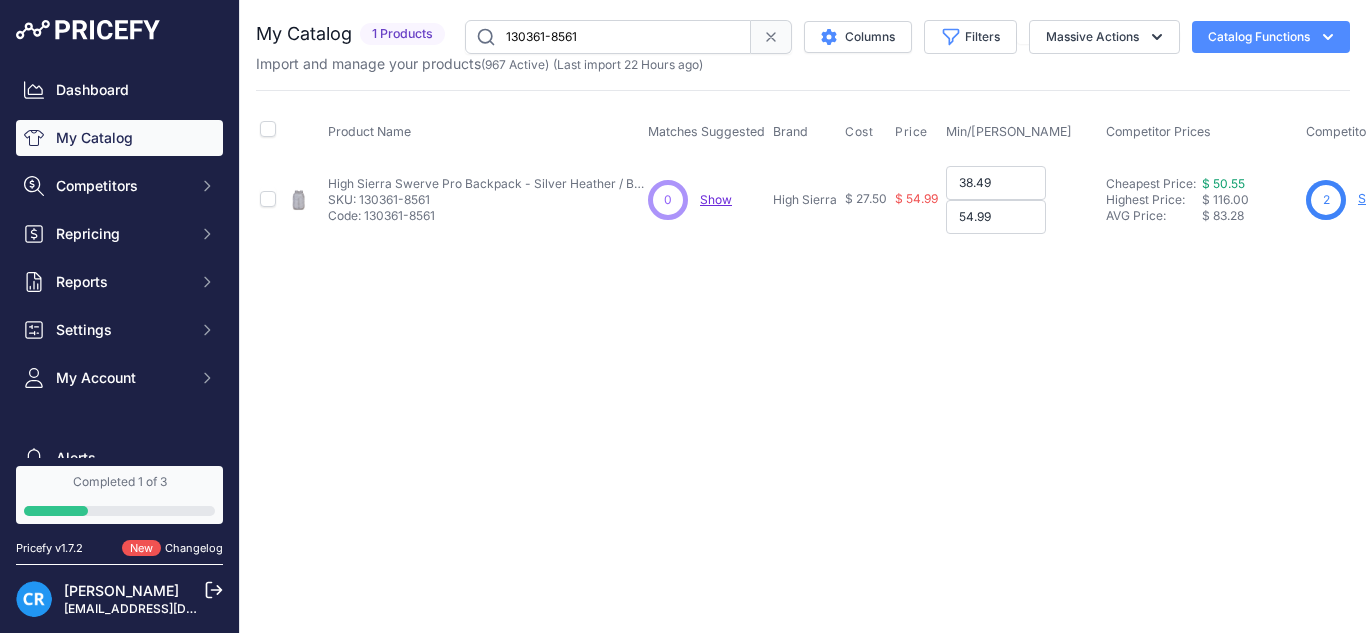 click on "54.99" at bounding box center (996, 217) 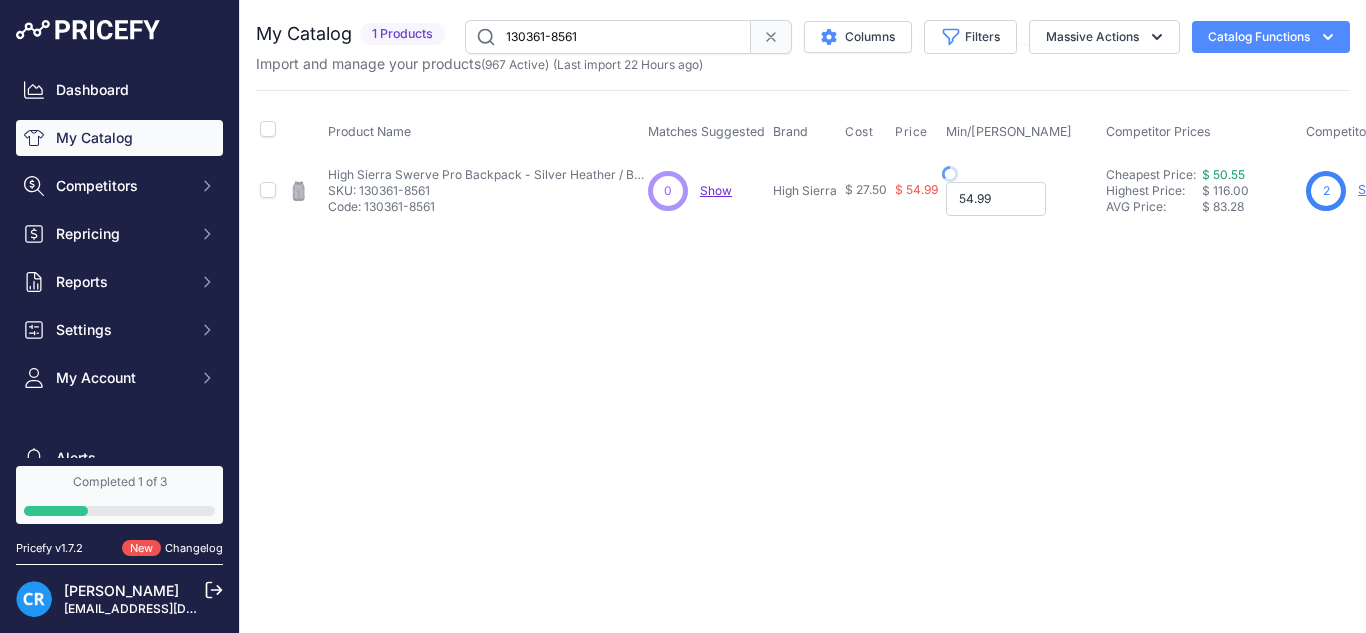 click on "54.99" at bounding box center (996, 199) 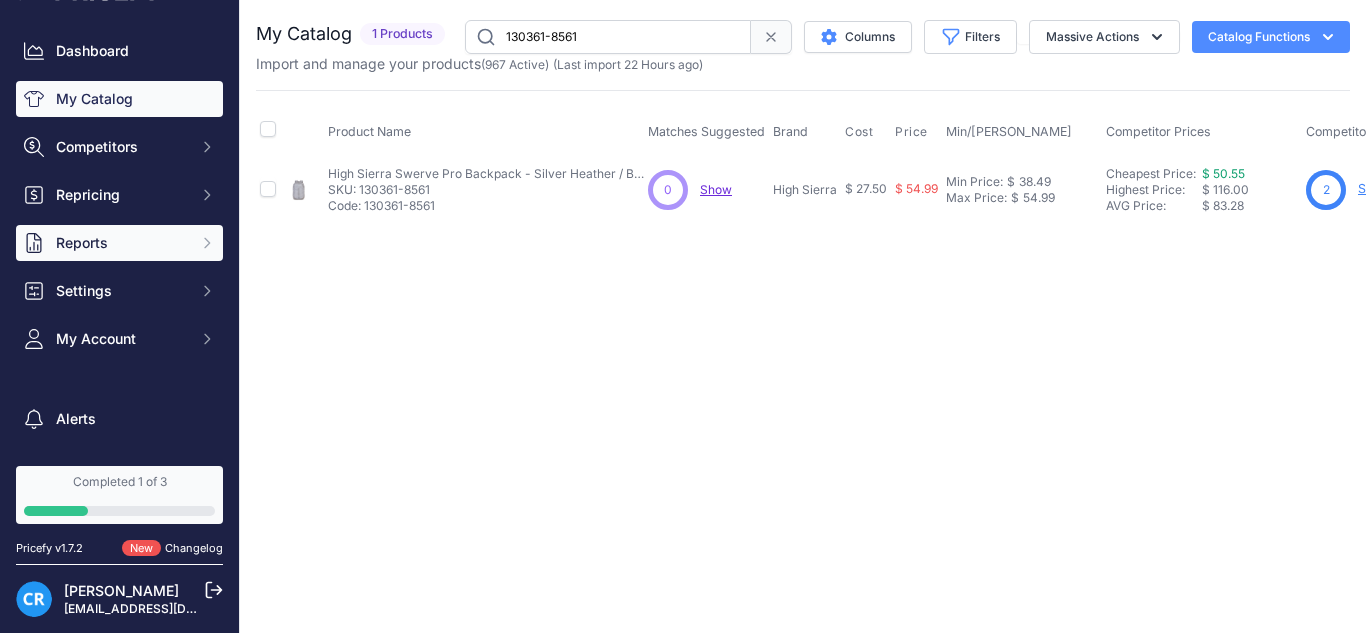 scroll, scrollTop: 0, scrollLeft: 0, axis: both 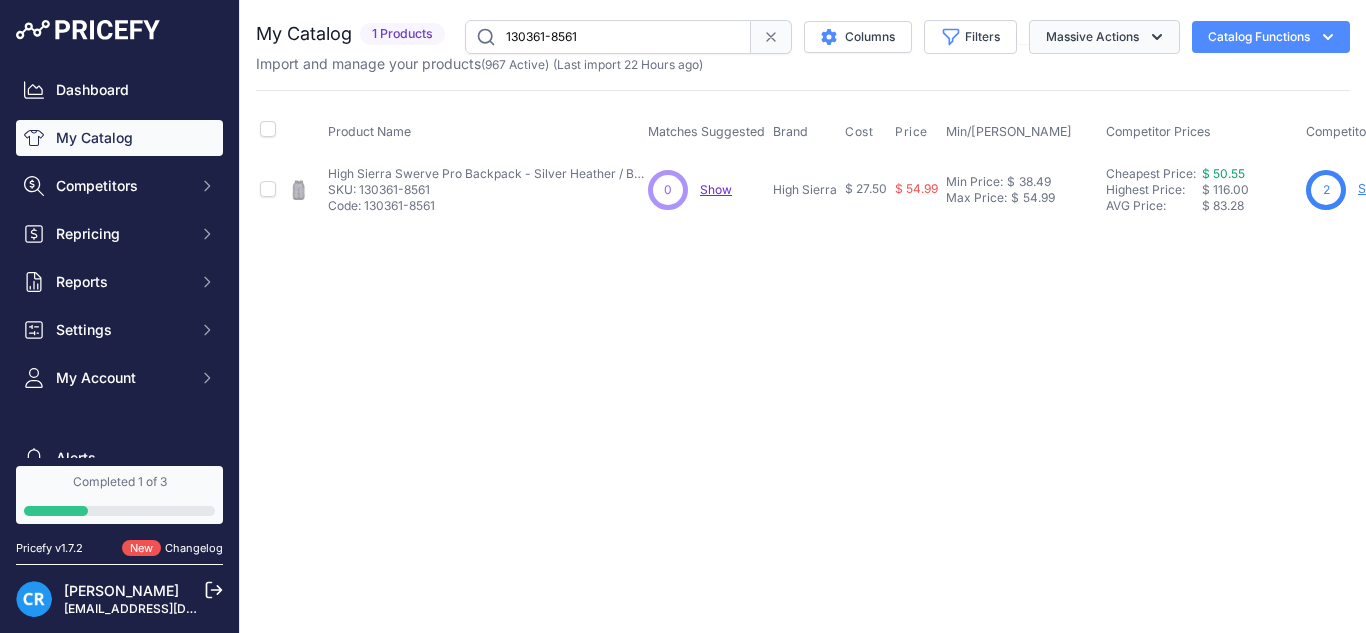 click on "Massive Actions" at bounding box center [1104, 37] 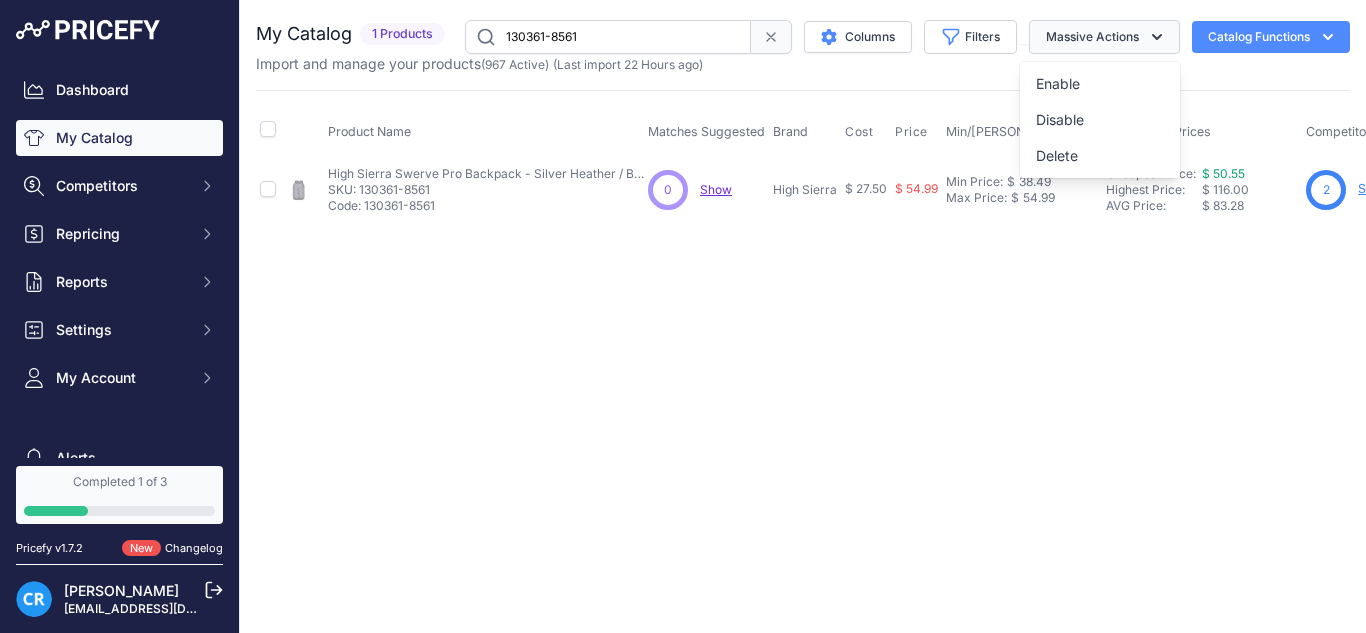 click on "Massive Actions" at bounding box center [1104, 37] 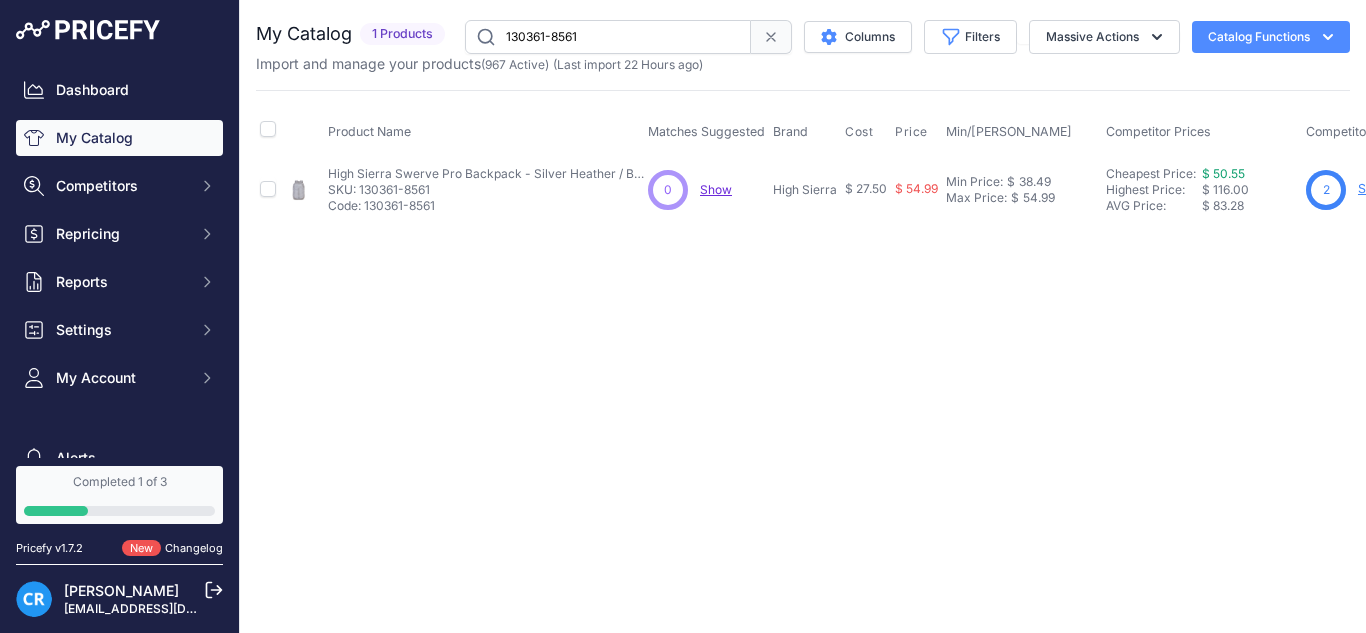 click on "Catalog Functions" at bounding box center (1271, 37) 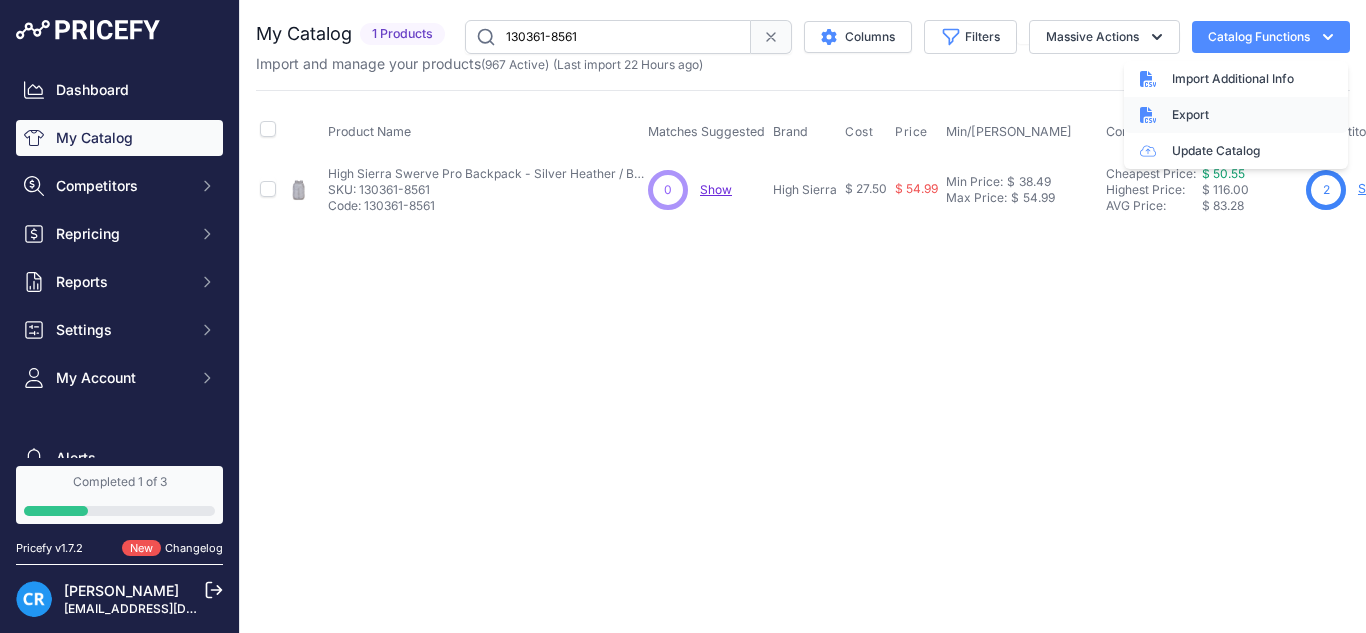 click on "Export" at bounding box center [1236, 115] 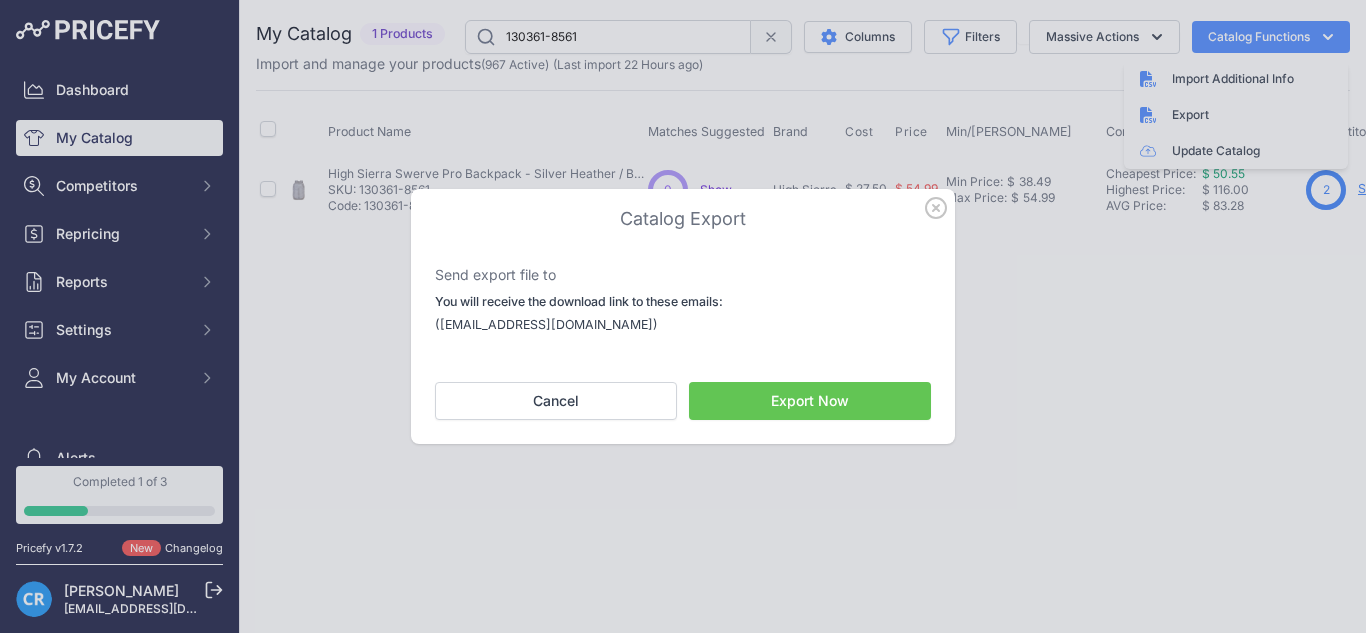 click on "Export Now" at bounding box center (810, 401) 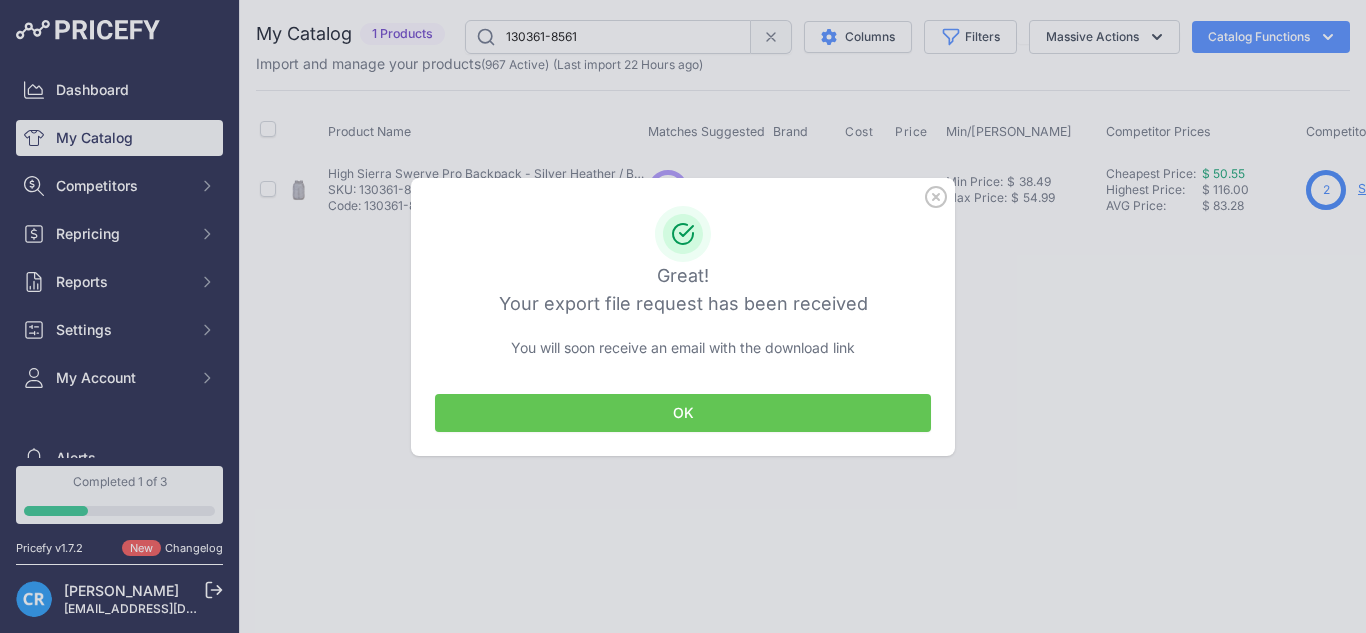 click on "OK" at bounding box center (683, 413) 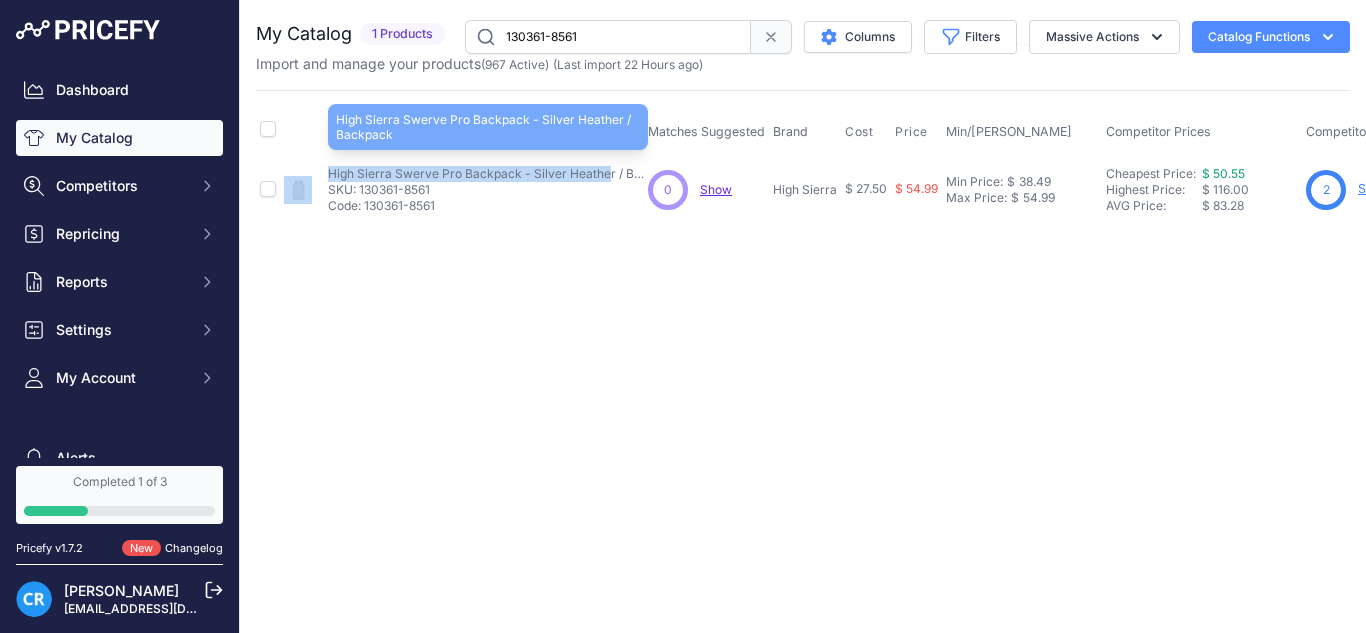 drag, startPoint x: 320, startPoint y: 174, endPoint x: 386, endPoint y: 175, distance: 66.007576 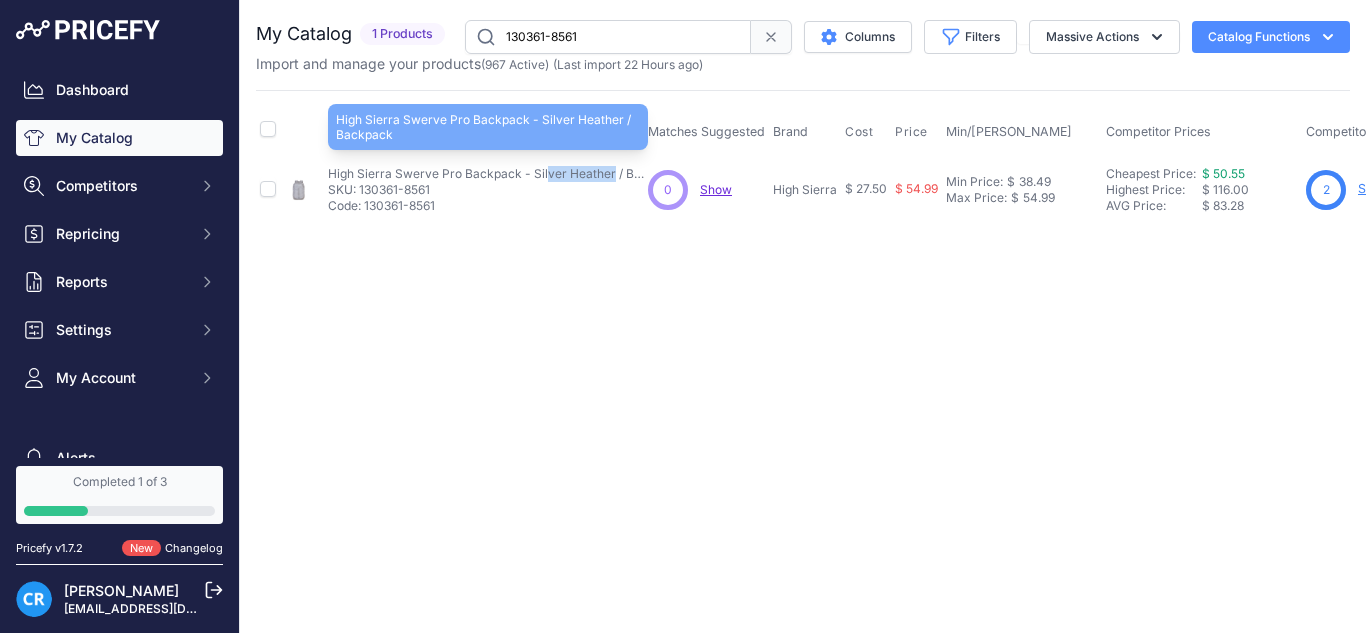 drag, startPoint x: 324, startPoint y: 174, endPoint x: 388, endPoint y: 175, distance: 64.00781 